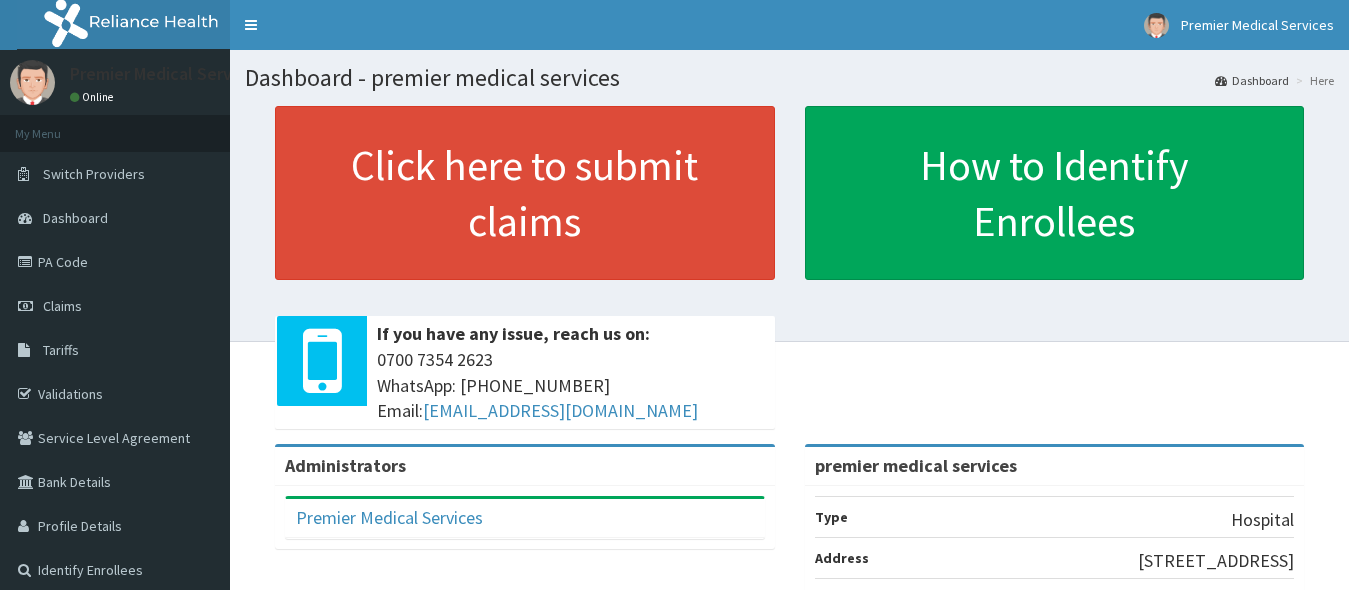 scroll, scrollTop: 0, scrollLeft: 0, axis: both 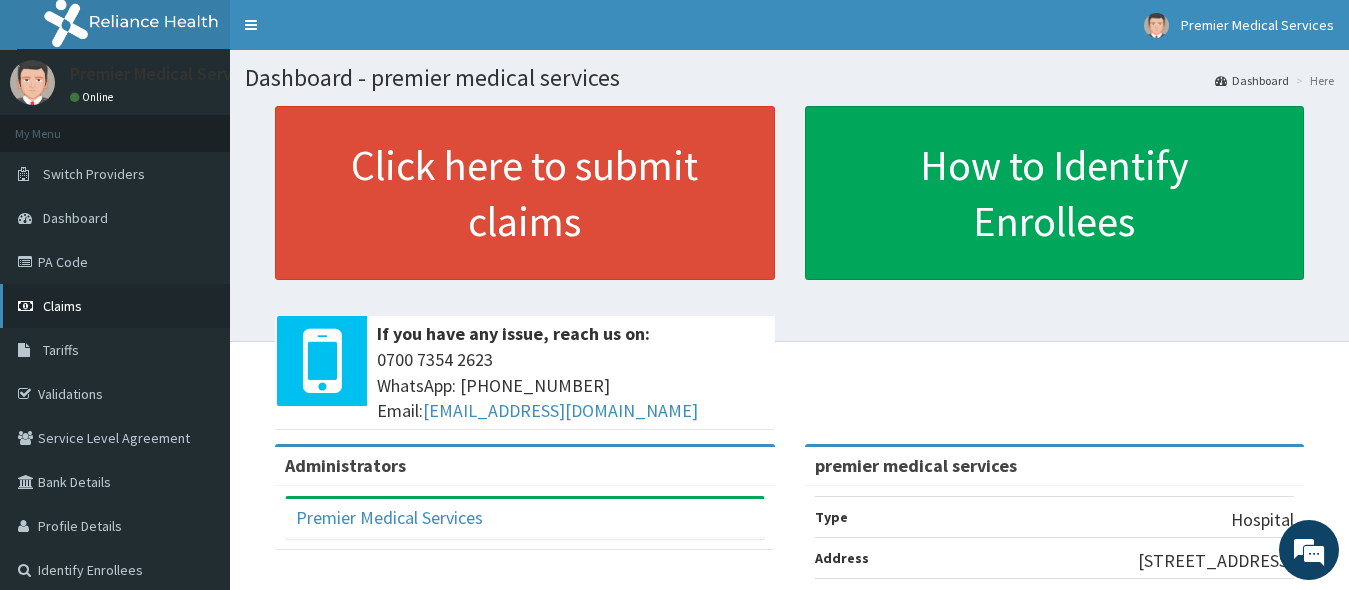 drag, startPoint x: 94, startPoint y: 326, endPoint x: 72, endPoint y: 297, distance: 36.40055 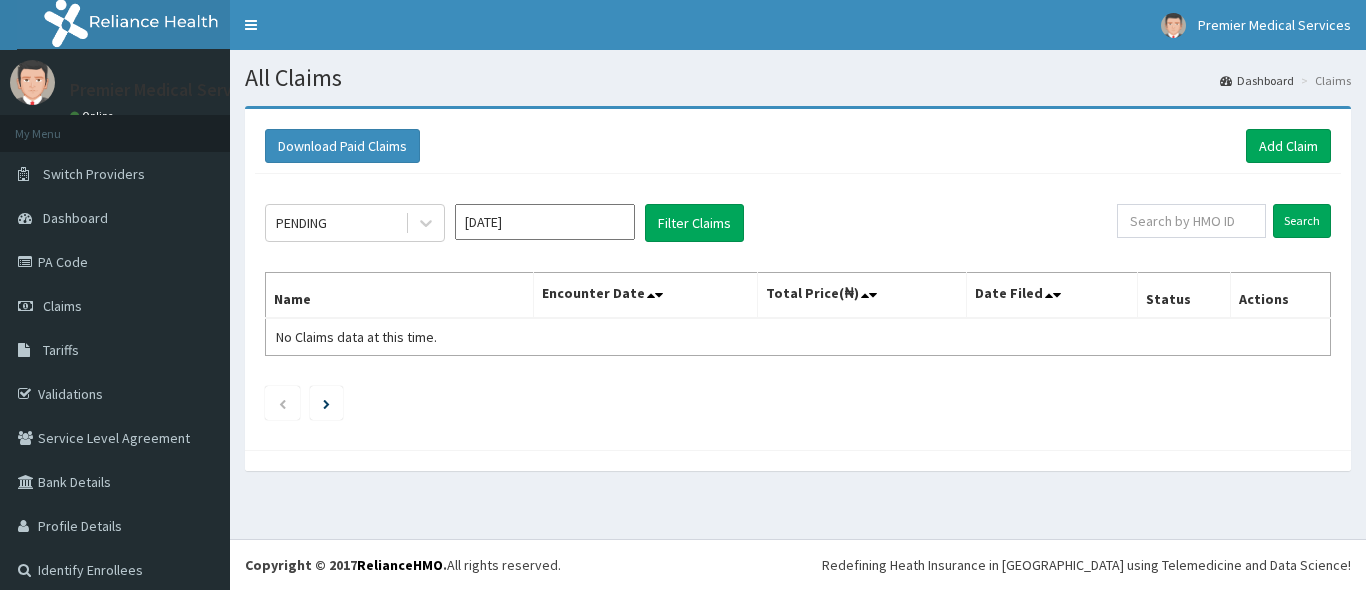 scroll, scrollTop: 0, scrollLeft: 0, axis: both 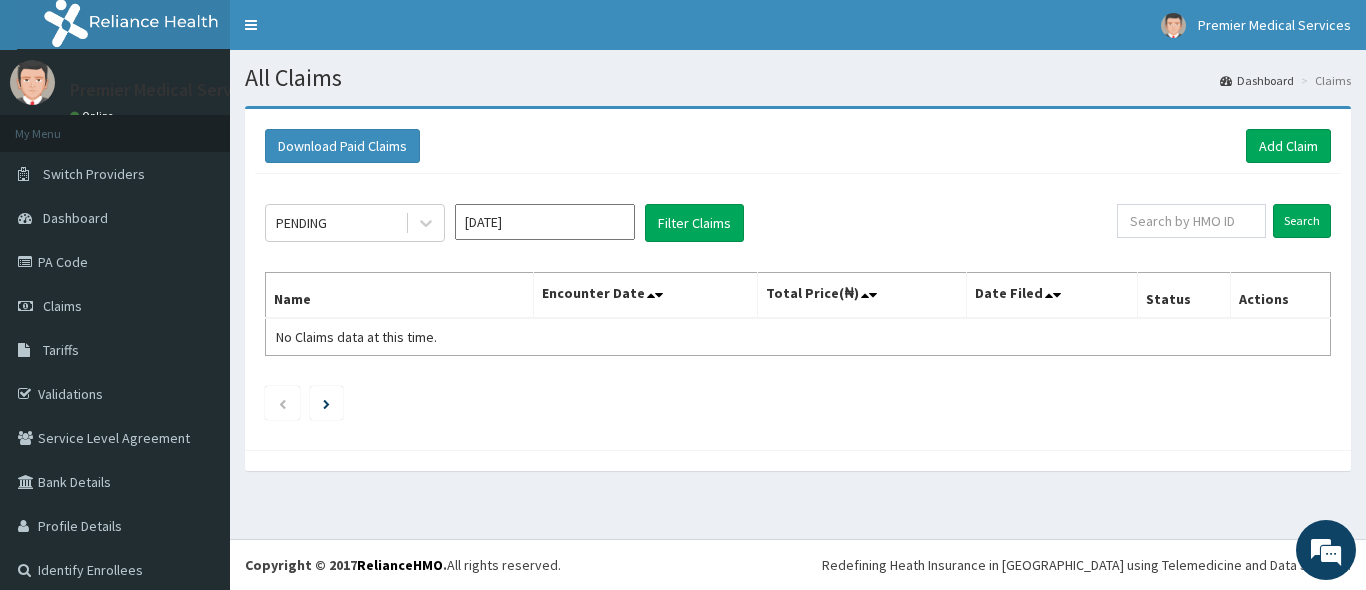 drag, startPoint x: 403, startPoint y: 363, endPoint x: 552, endPoint y: 200, distance: 220.83931 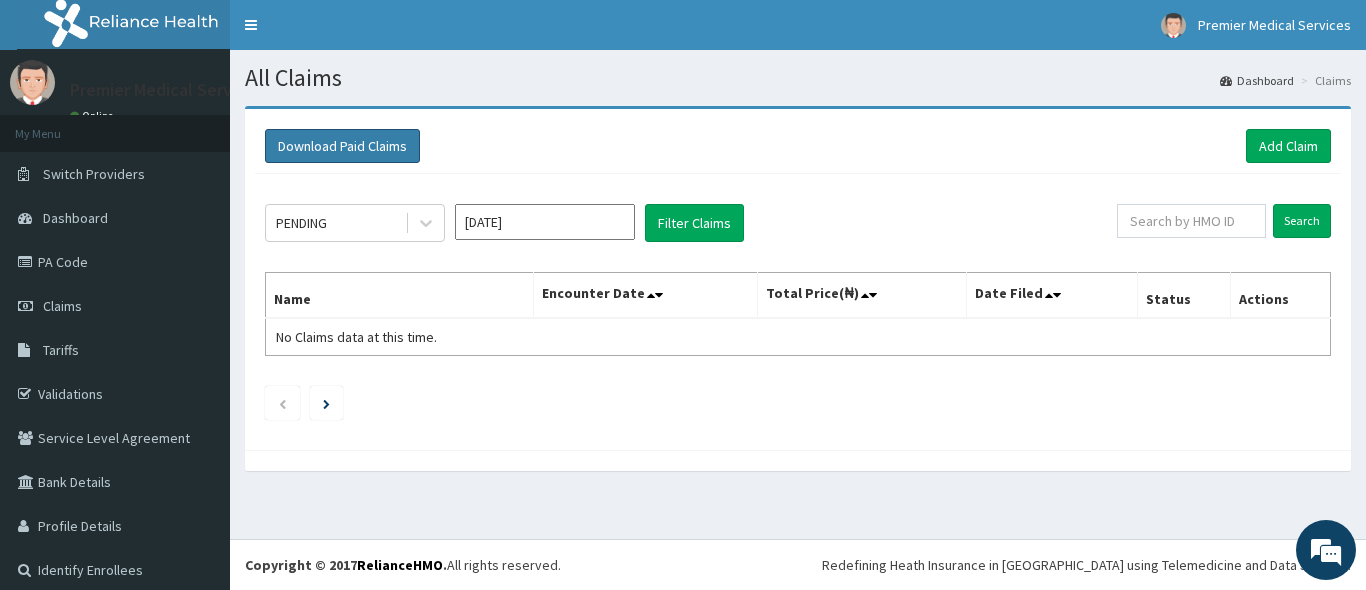 drag, startPoint x: 498, startPoint y: 224, endPoint x: 313, endPoint y: 143, distance: 201.95544 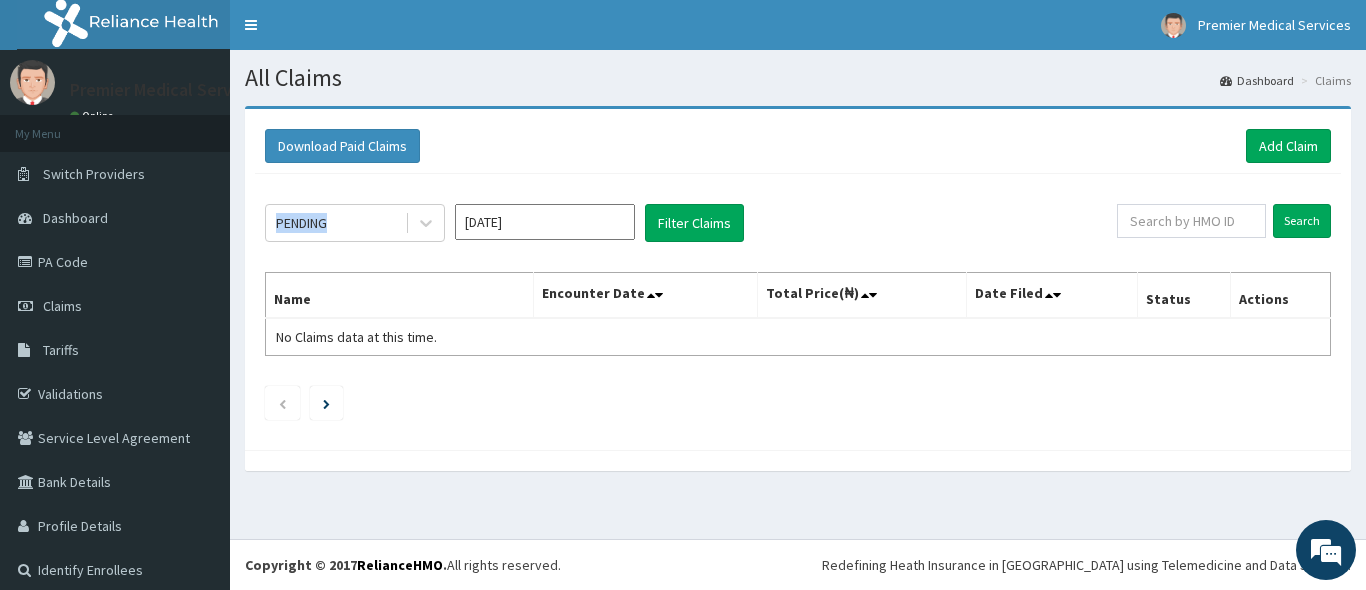 scroll, scrollTop: 12, scrollLeft: 0, axis: vertical 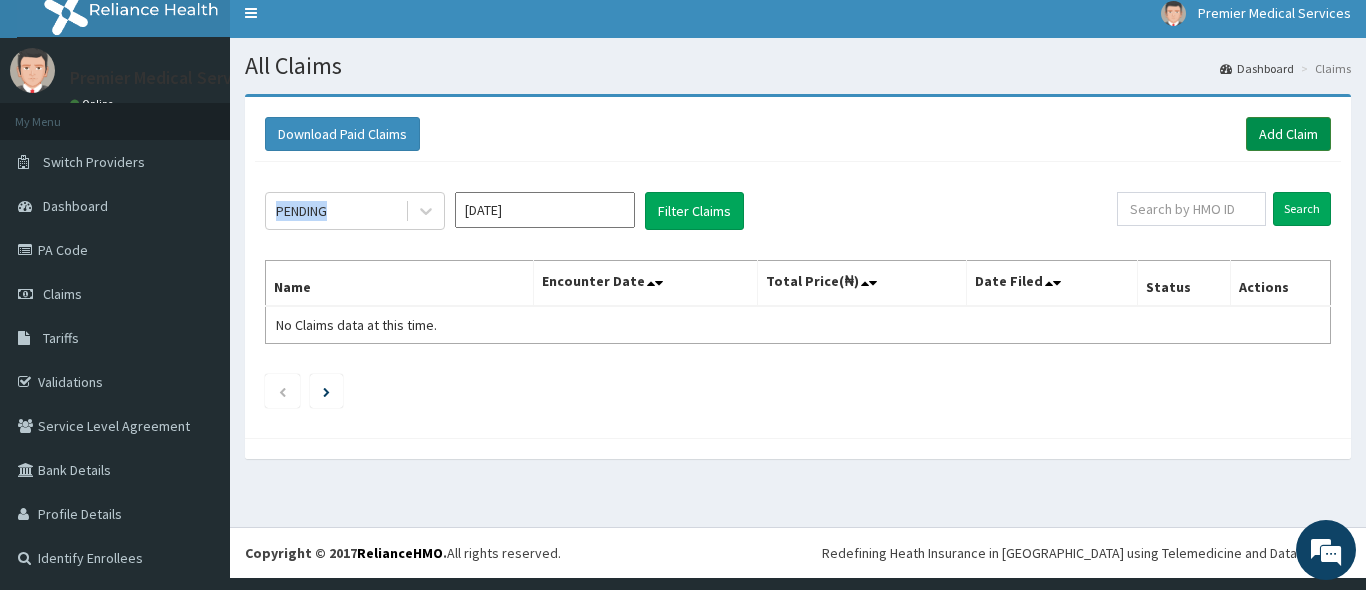 click on "Add Claim" at bounding box center (1288, 134) 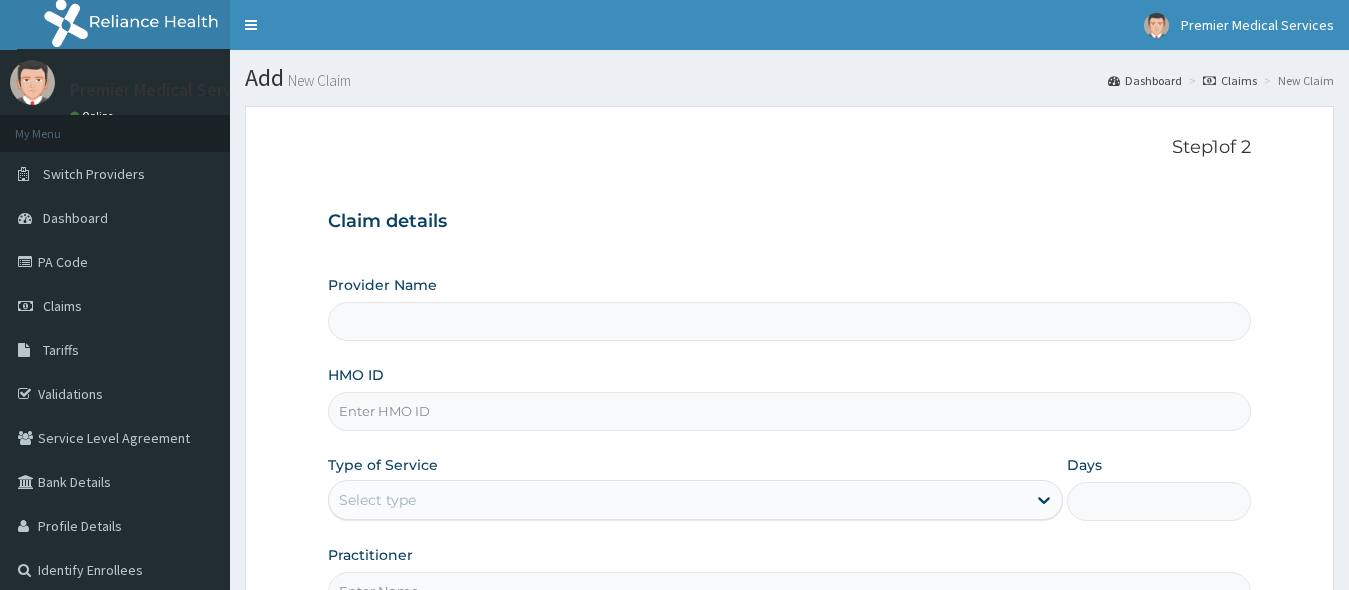 scroll, scrollTop: 0, scrollLeft: 0, axis: both 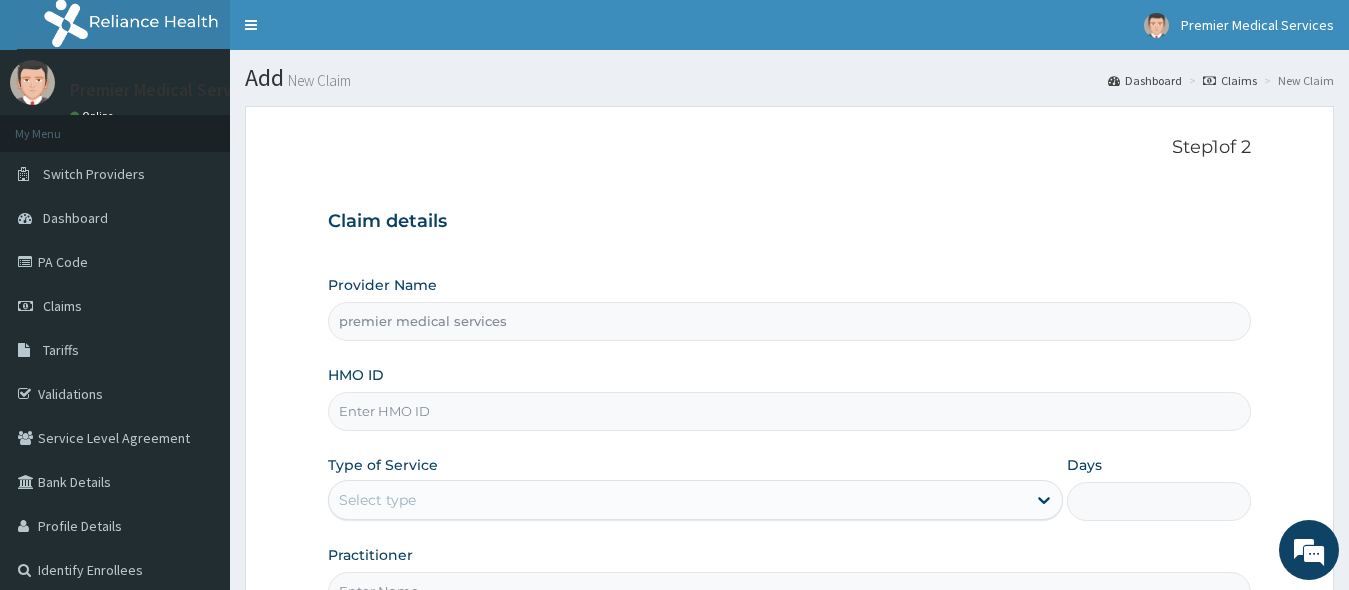 click on "HMO ID" at bounding box center [790, 411] 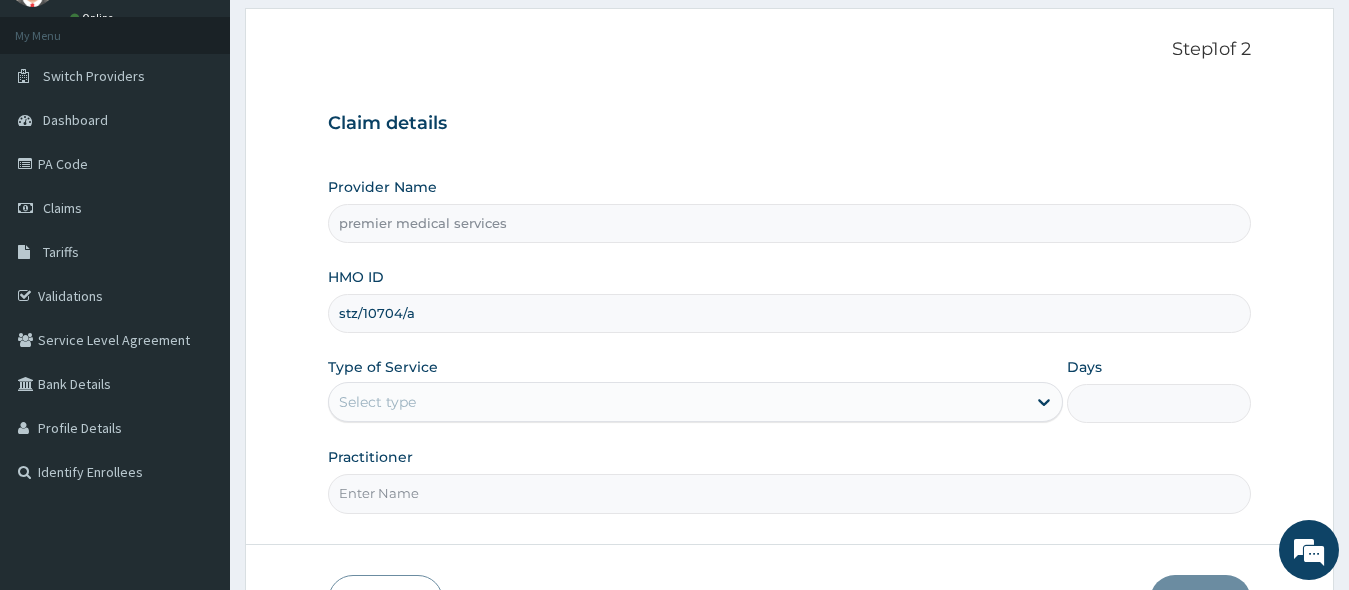 scroll, scrollTop: 232, scrollLeft: 0, axis: vertical 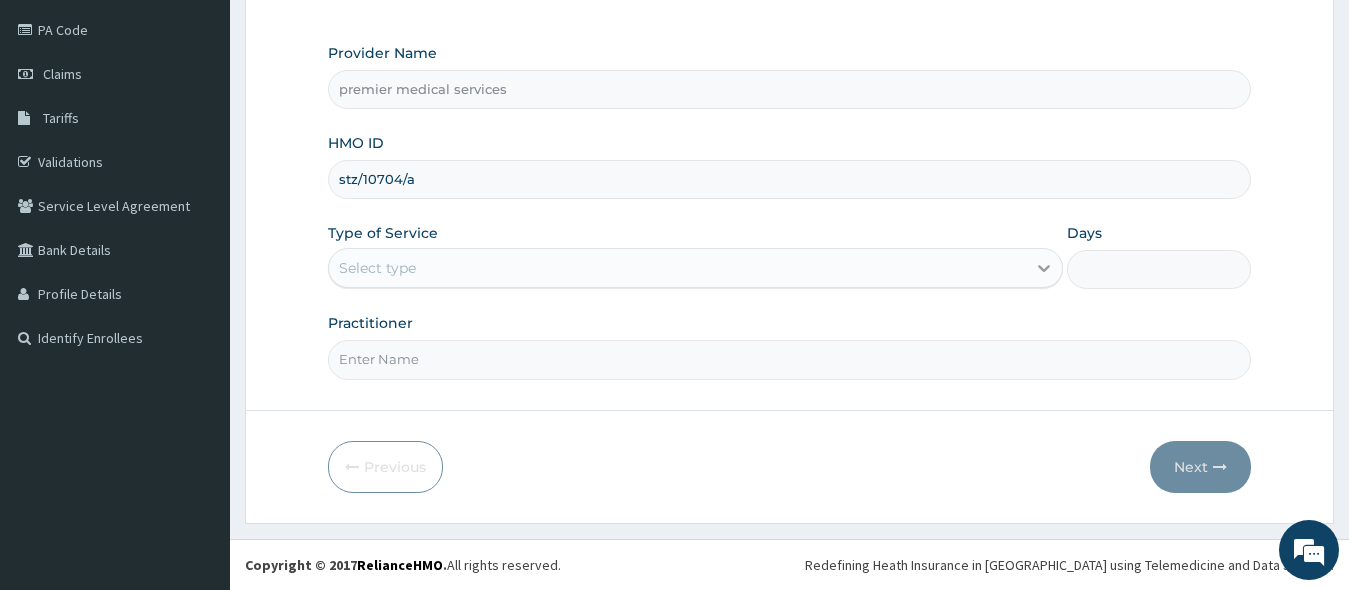 type on "stz/10704/a" 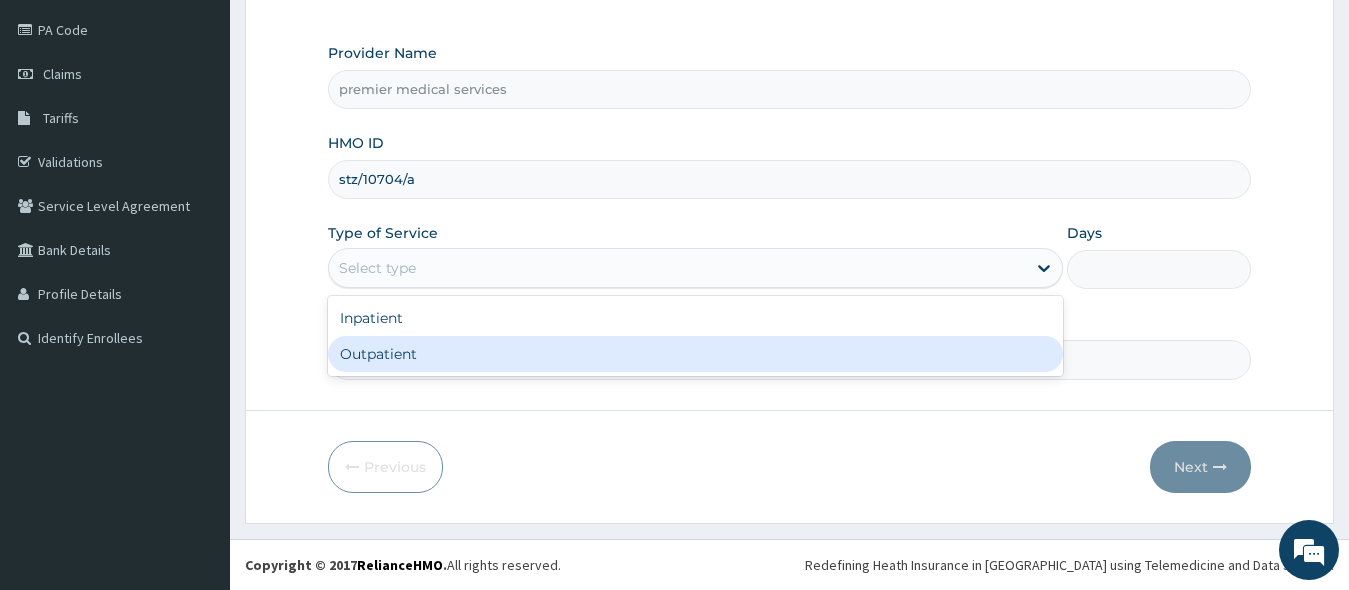 click on "Step  1  of 2 Claim details Provider Name premier medical services HMO ID stz/10704/a Type of Service option Outpatient focused, 2 of 2. 2 results available. Use Up and Down to choose options, press Enter to select the currently focused option, press Escape to exit the menu, press Tab to select the option and exit the menu. Select type Inpatient Outpatient Days Practitioner     Previous   Next" at bounding box center [789, 198] 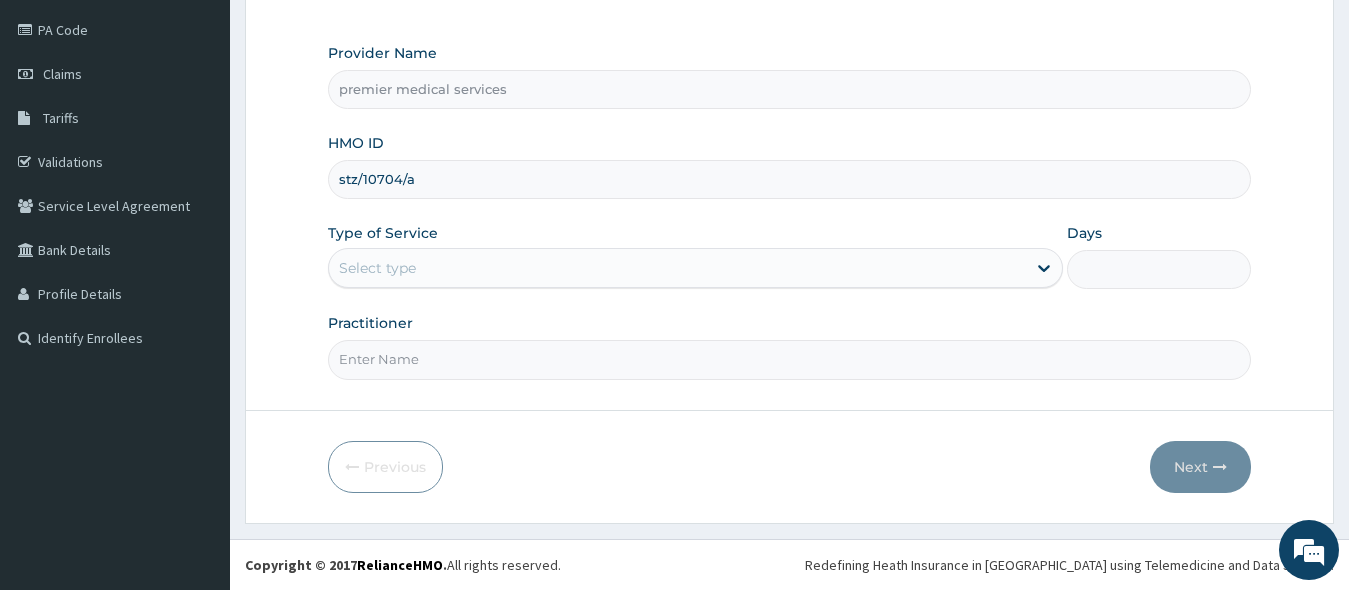 click on "Practitioner" at bounding box center (790, 359) 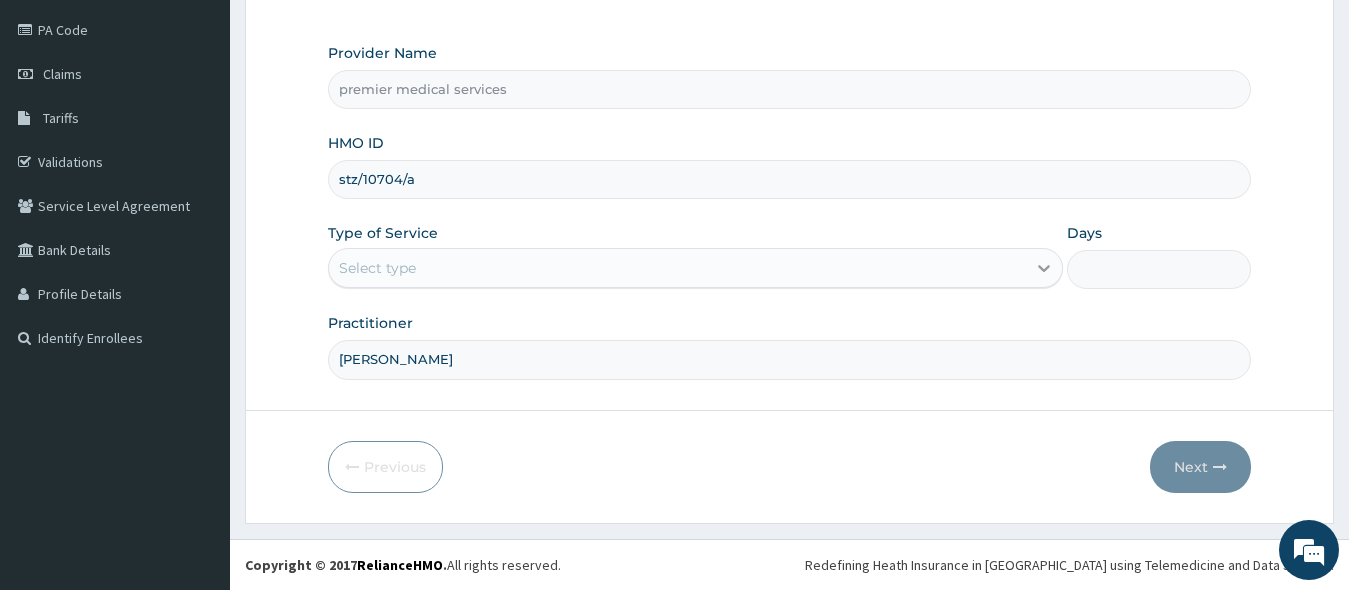 type on "[PERSON_NAME]" 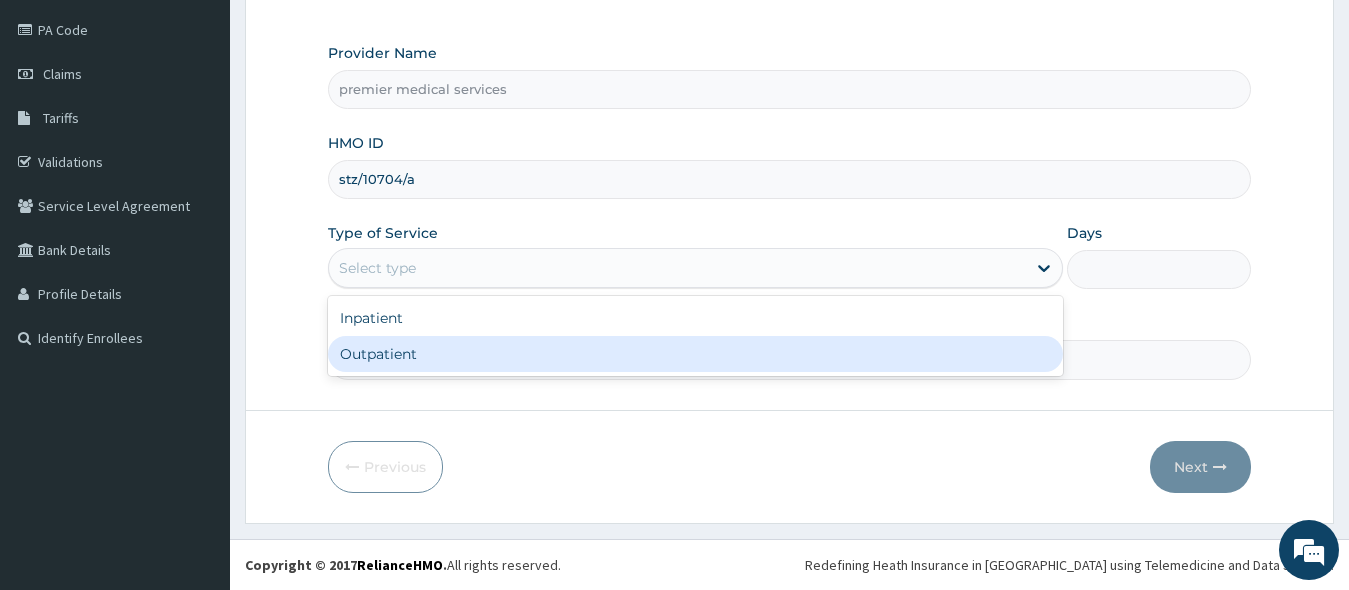 drag, startPoint x: 806, startPoint y: 360, endPoint x: 821, endPoint y: 358, distance: 15.132746 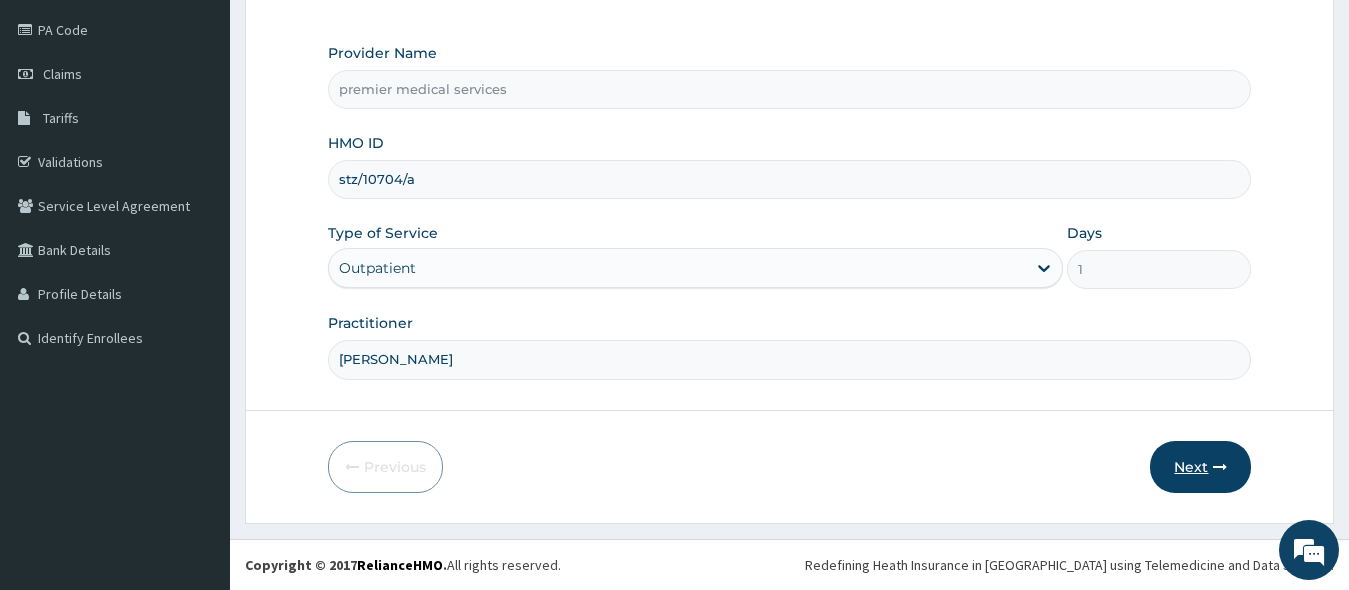 click on "Next" at bounding box center [1200, 467] 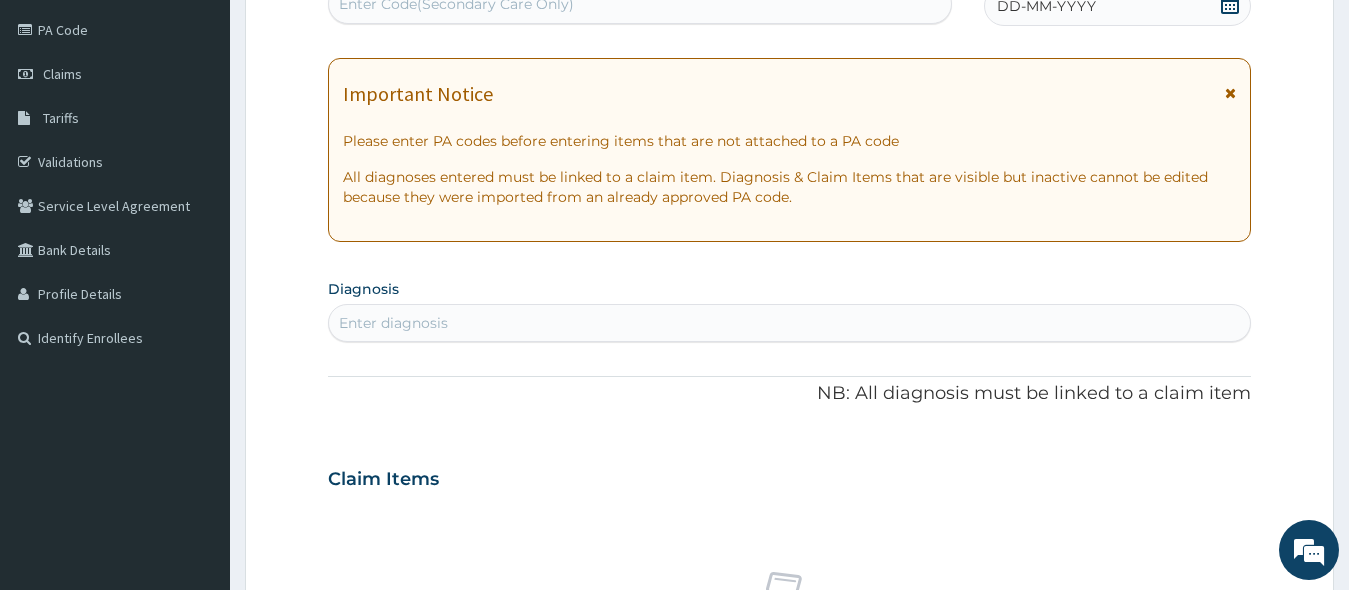 click on "Enter diagnosis" at bounding box center (790, 323) 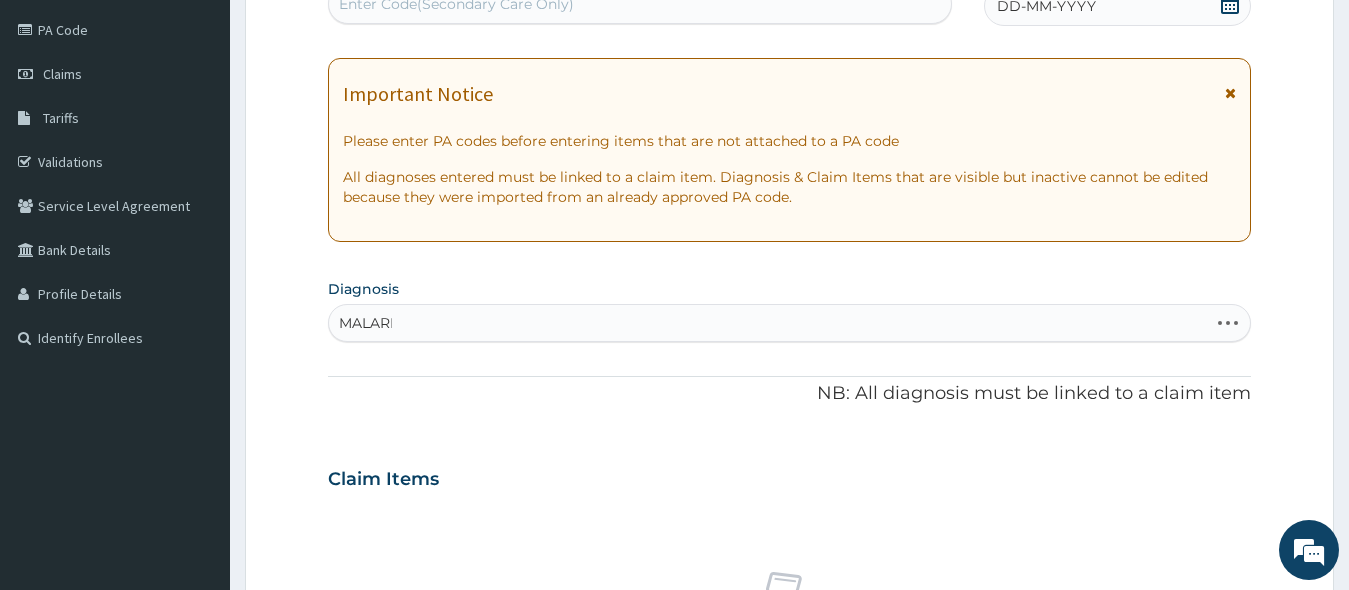type on "MALARIA" 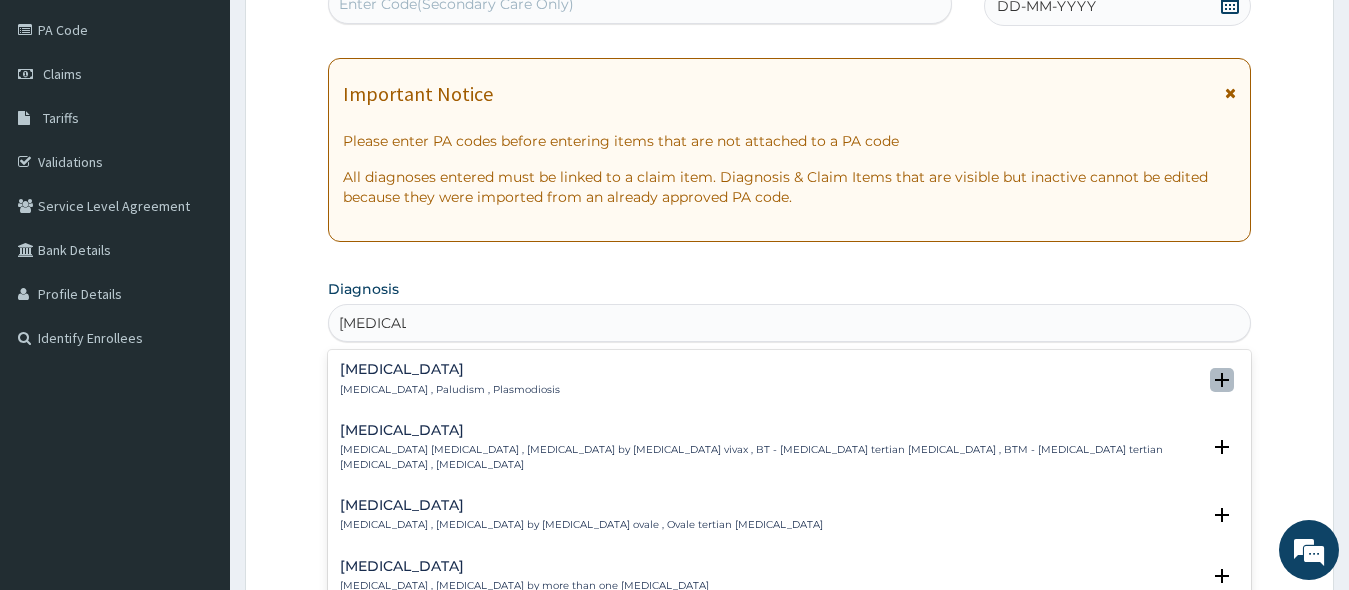 click at bounding box center (1222, 380) 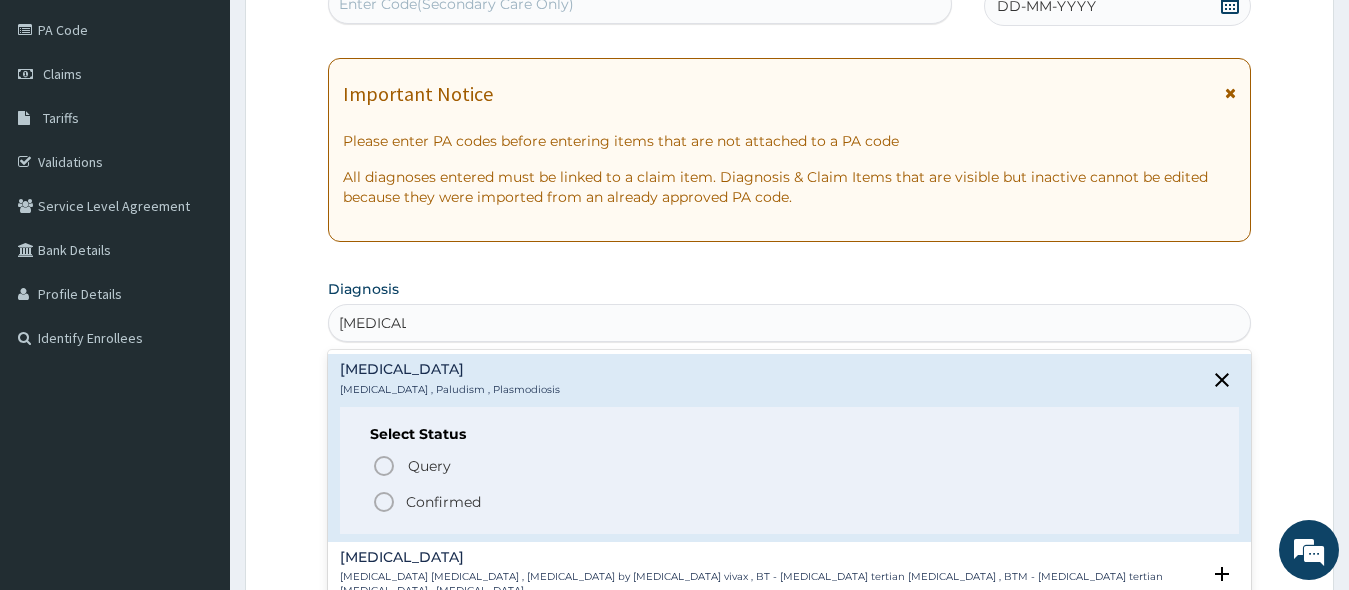 click 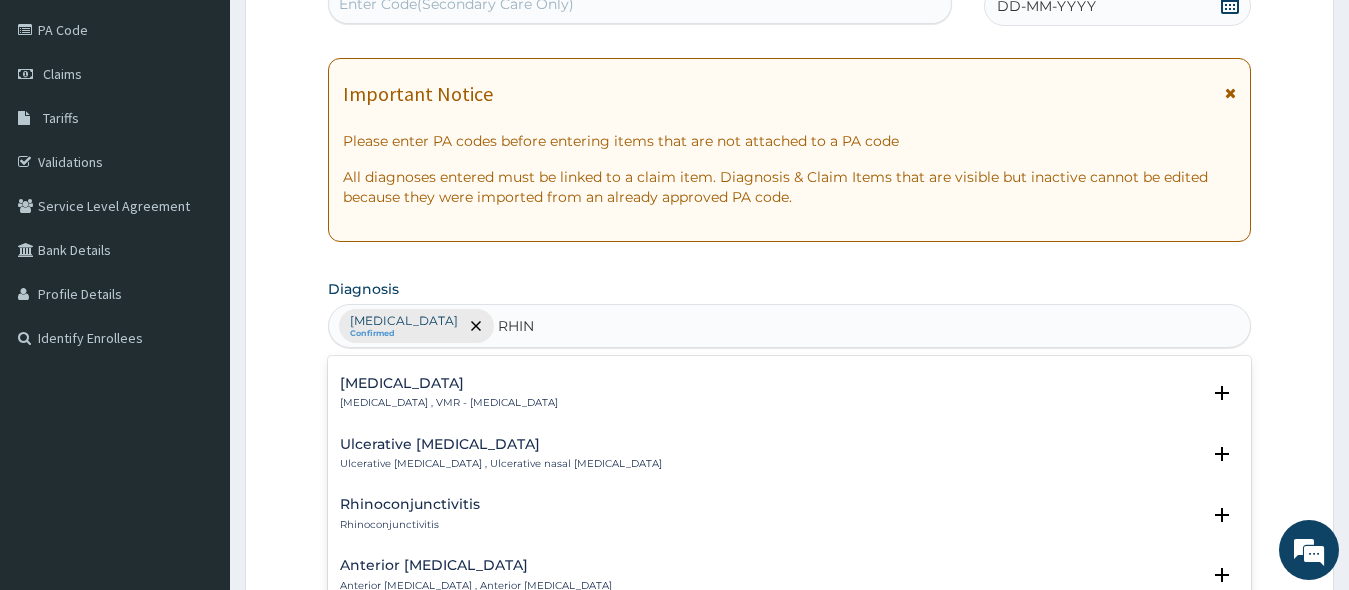 scroll, scrollTop: 1600, scrollLeft: 0, axis: vertical 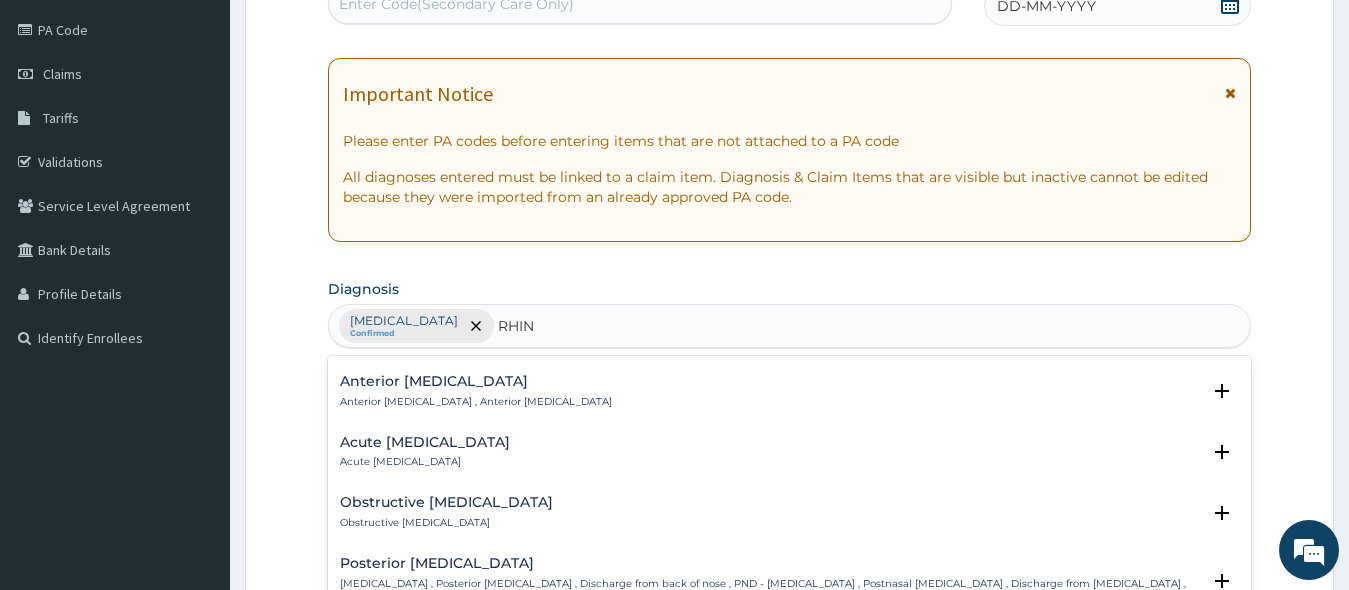 type on "RHIN" 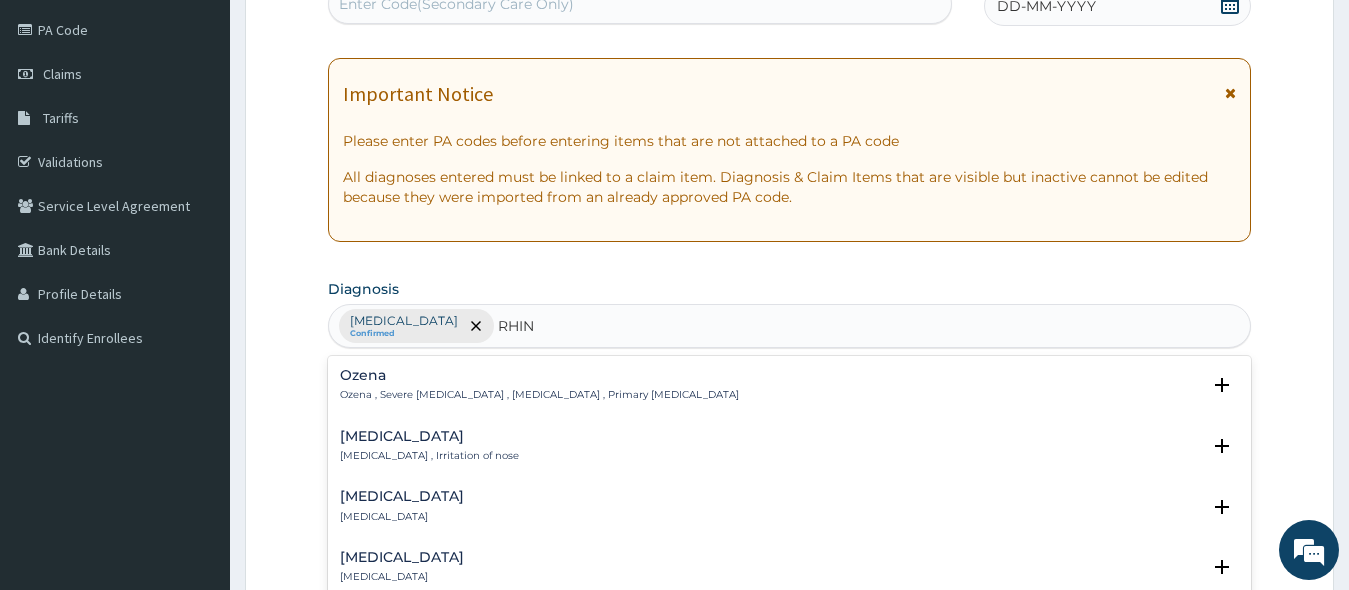 type on "RHIN" 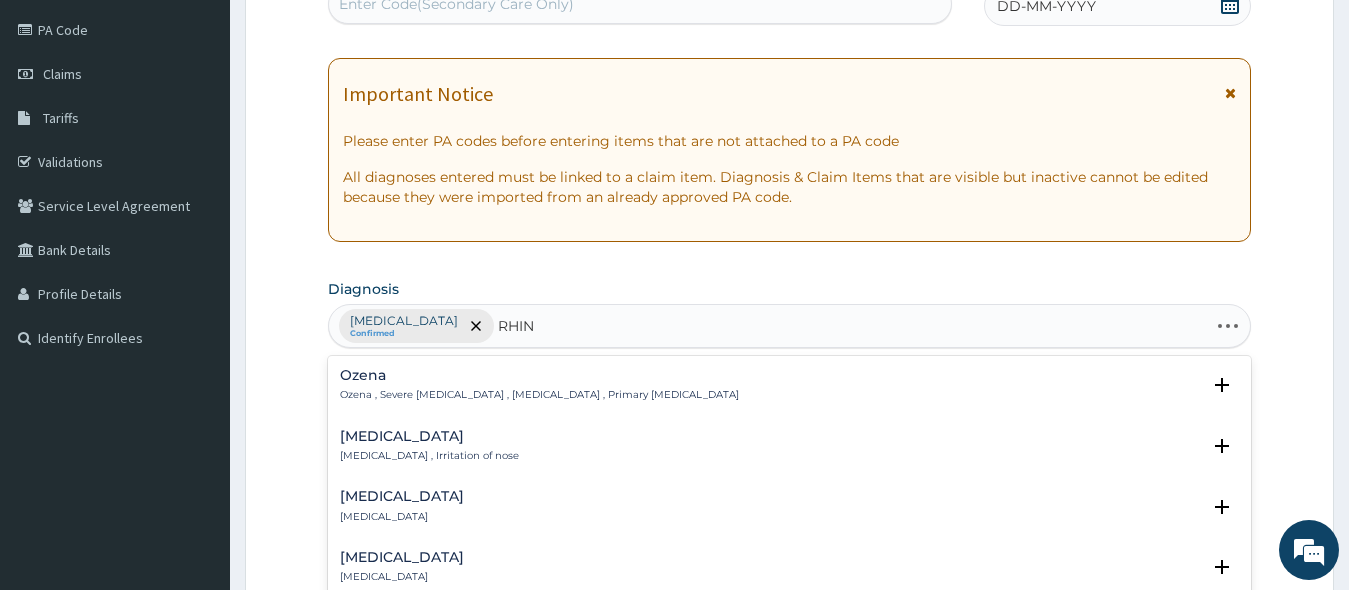 type on "RHINI" 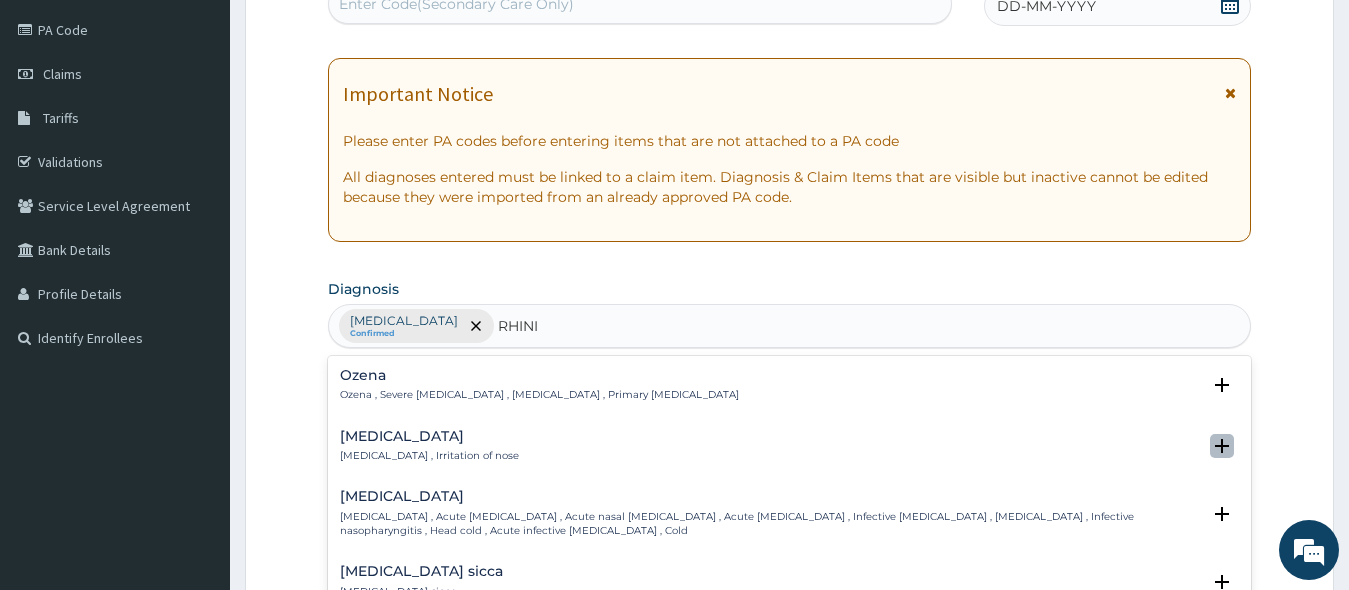 click 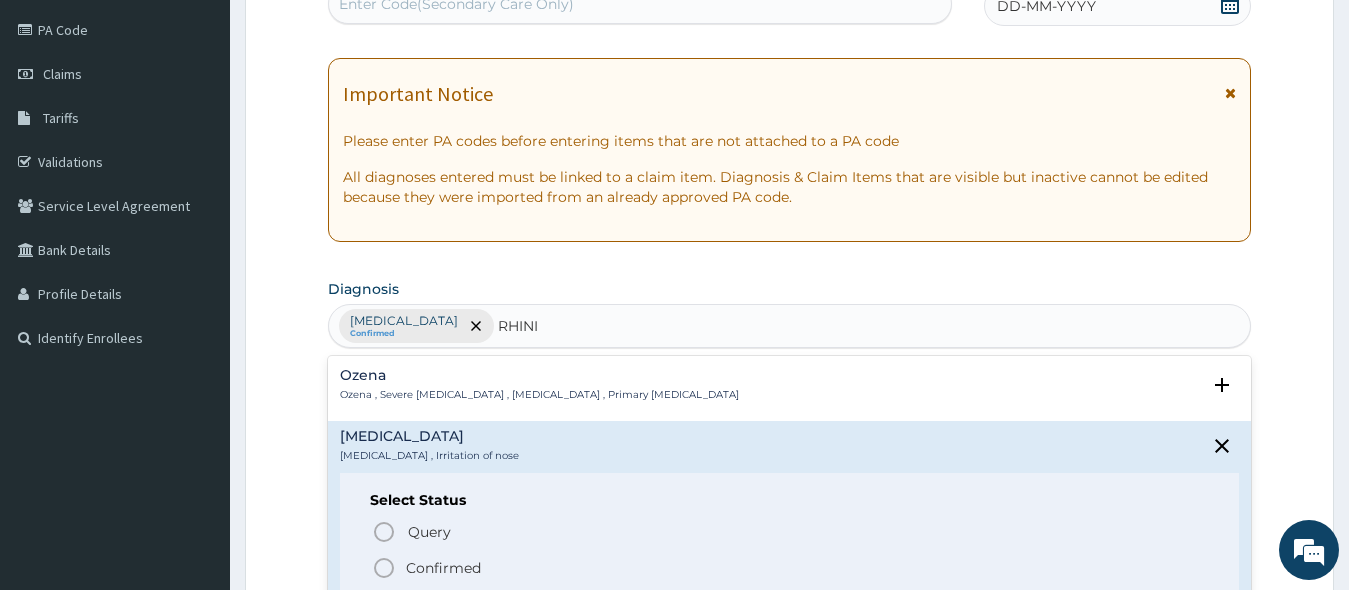 click 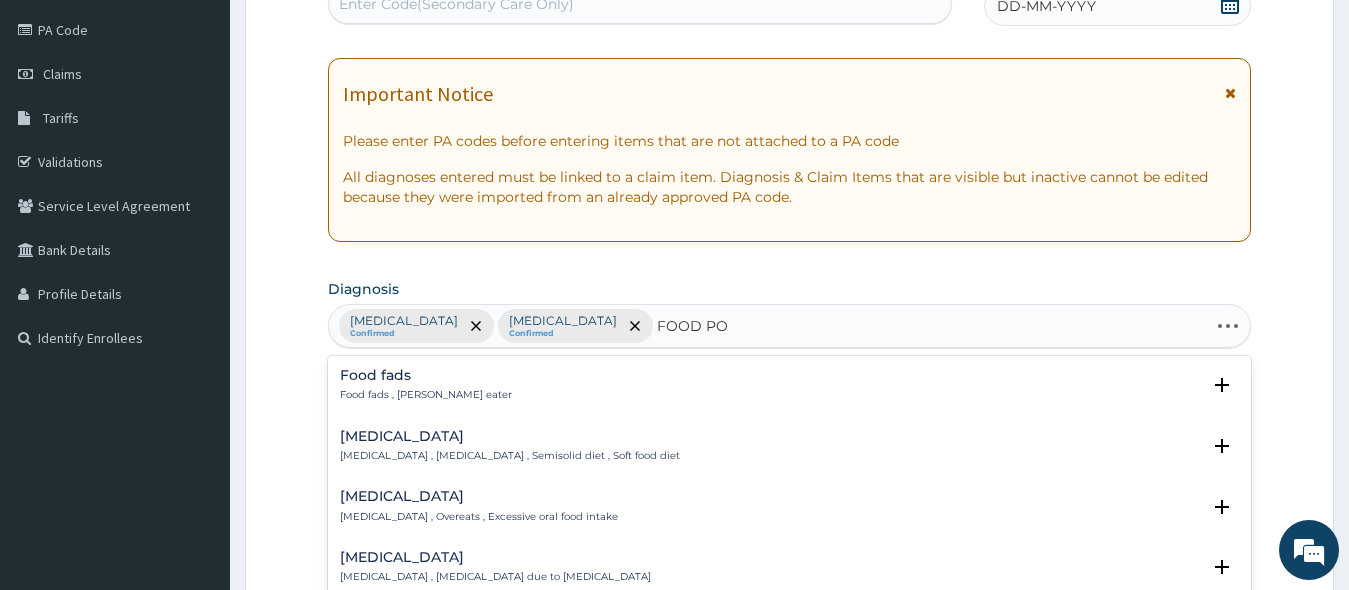 type on "FOOD POI" 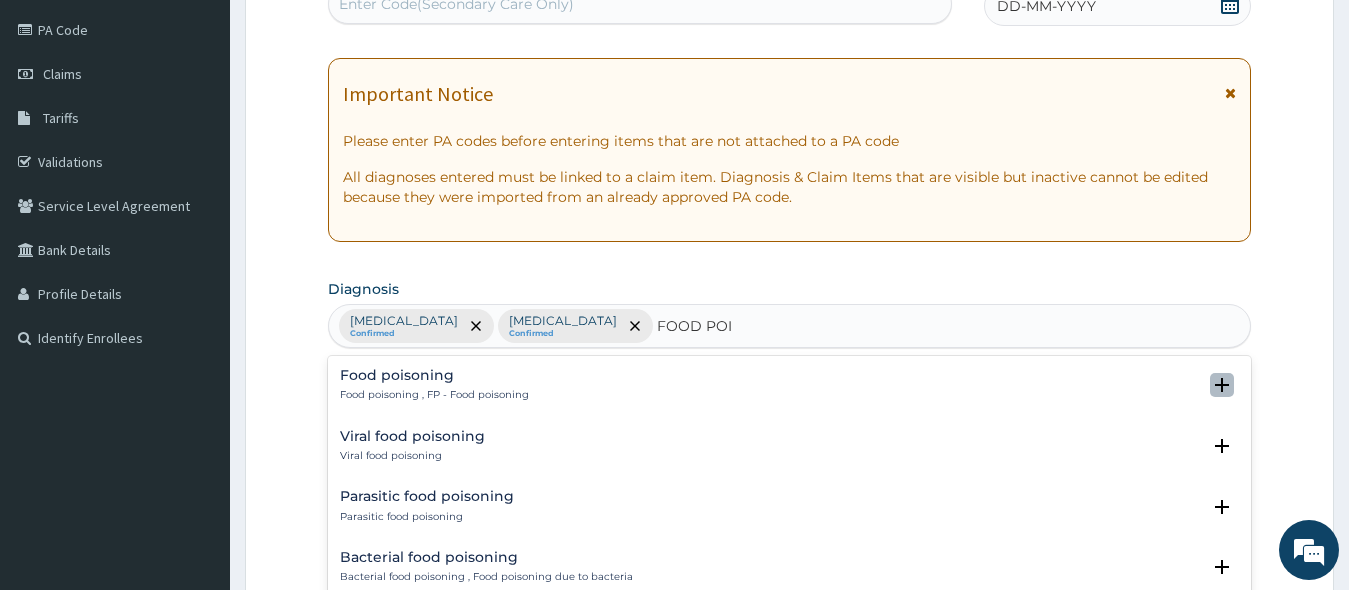 click at bounding box center [1222, 385] 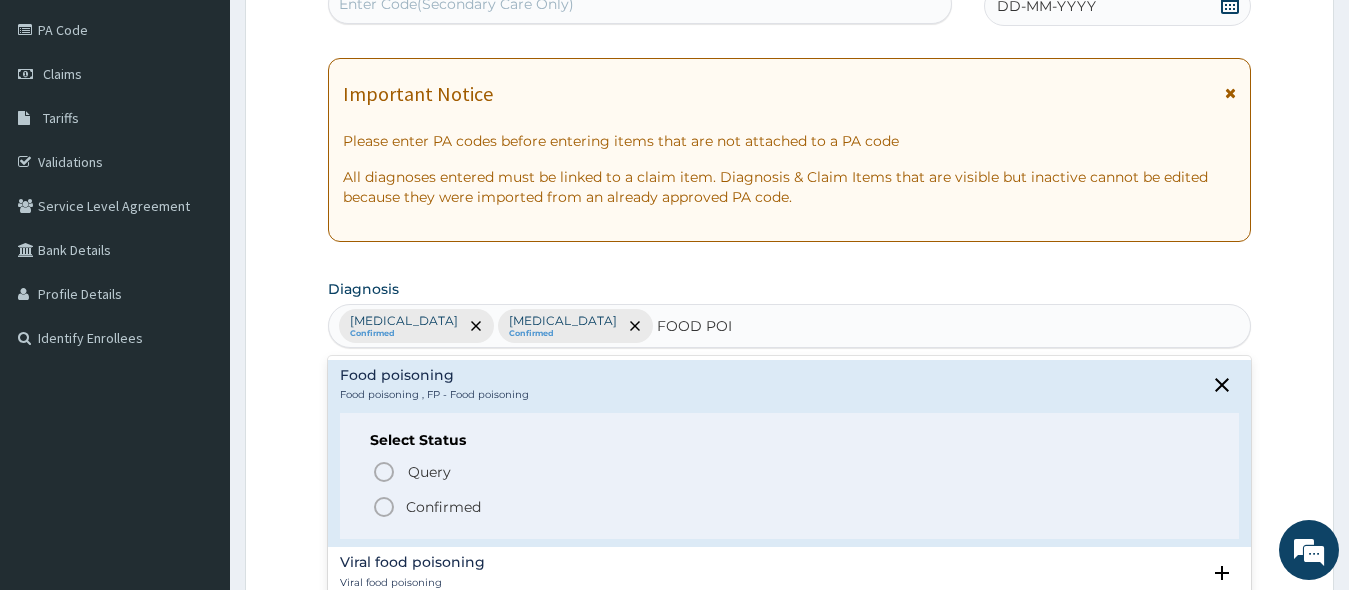 click 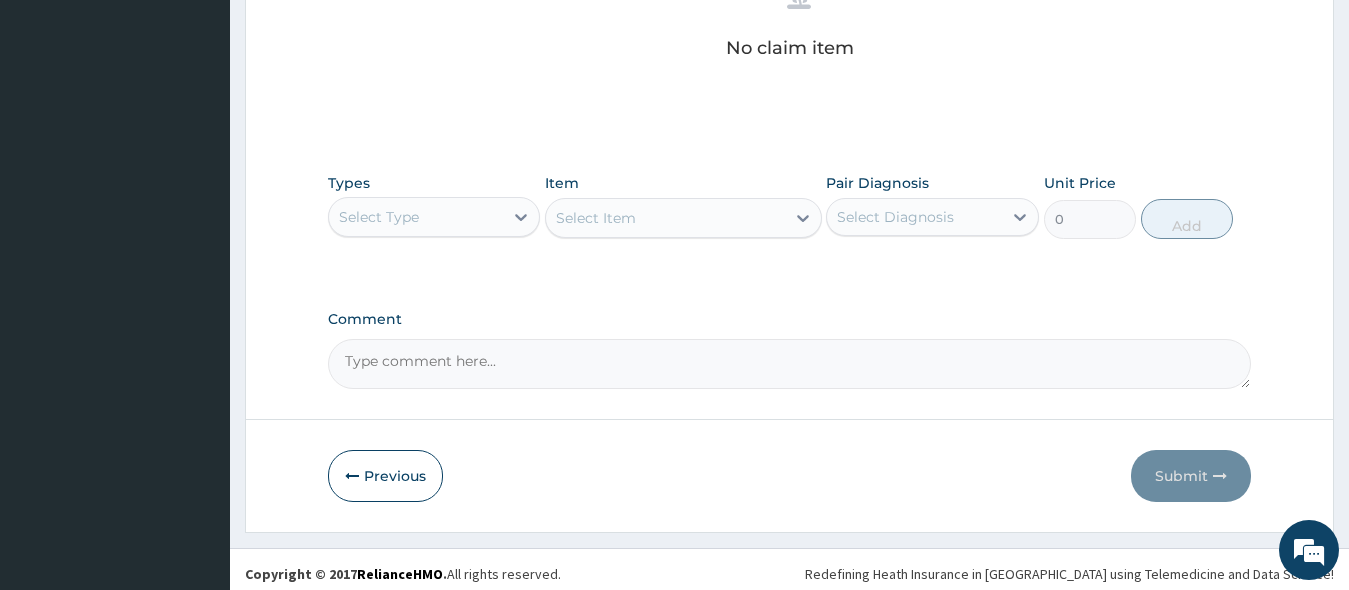 scroll, scrollTop: 852, scrollLeft: 0, axis: vertical 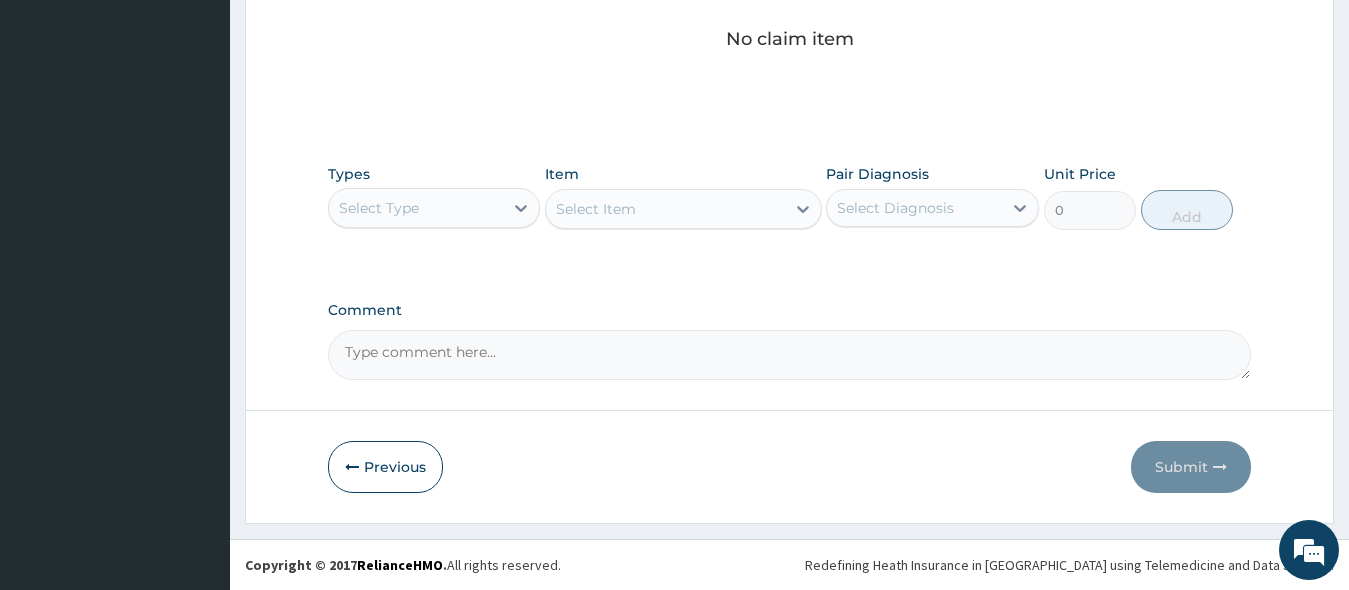 click on "Select Type" at bounding box center [416, 208] 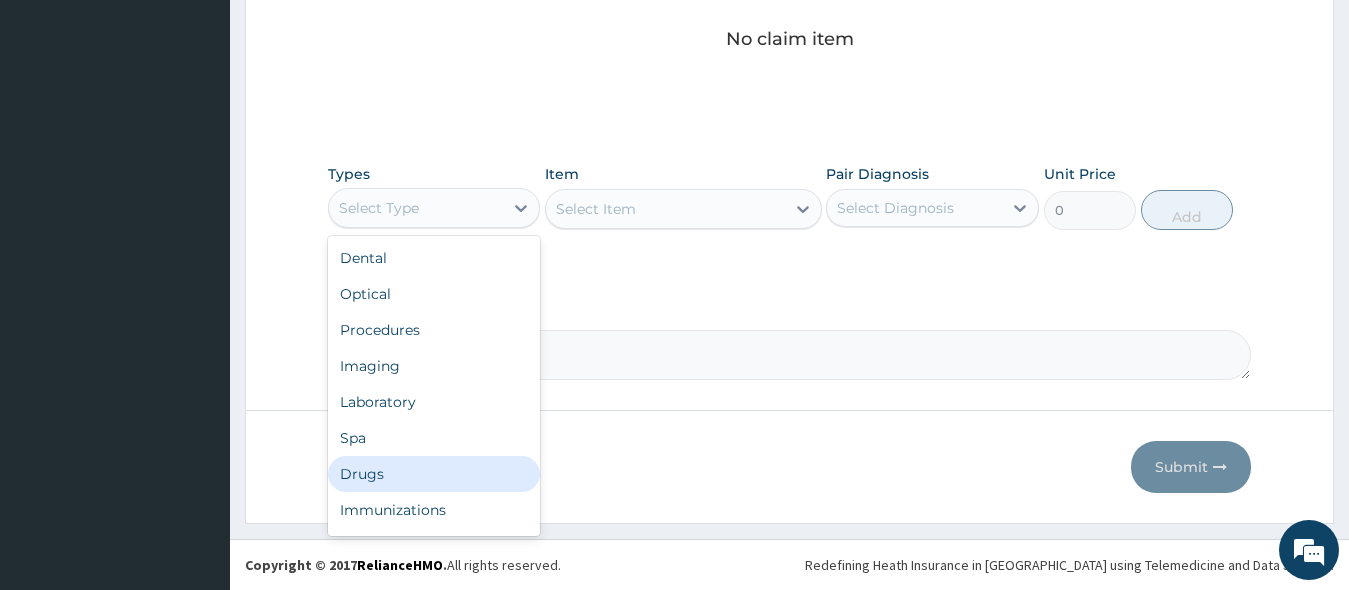 click on "Drugs" at bounding box center (434, 474) 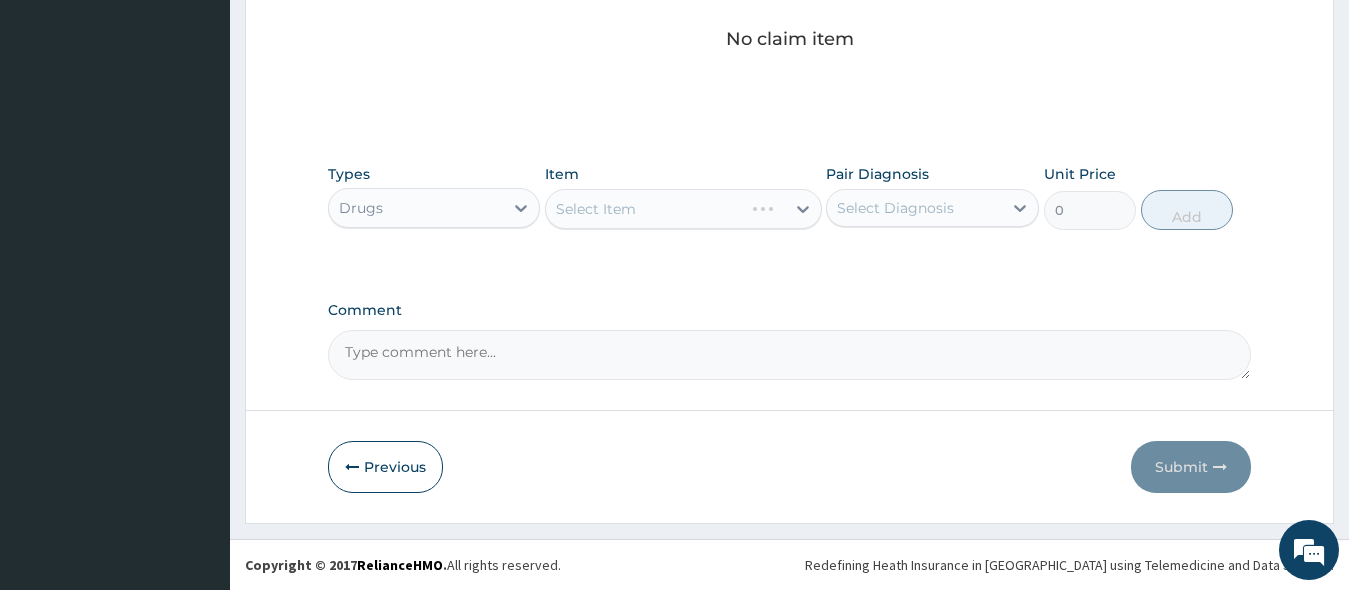 click on "Select Item" at bounding box center [683, 209] 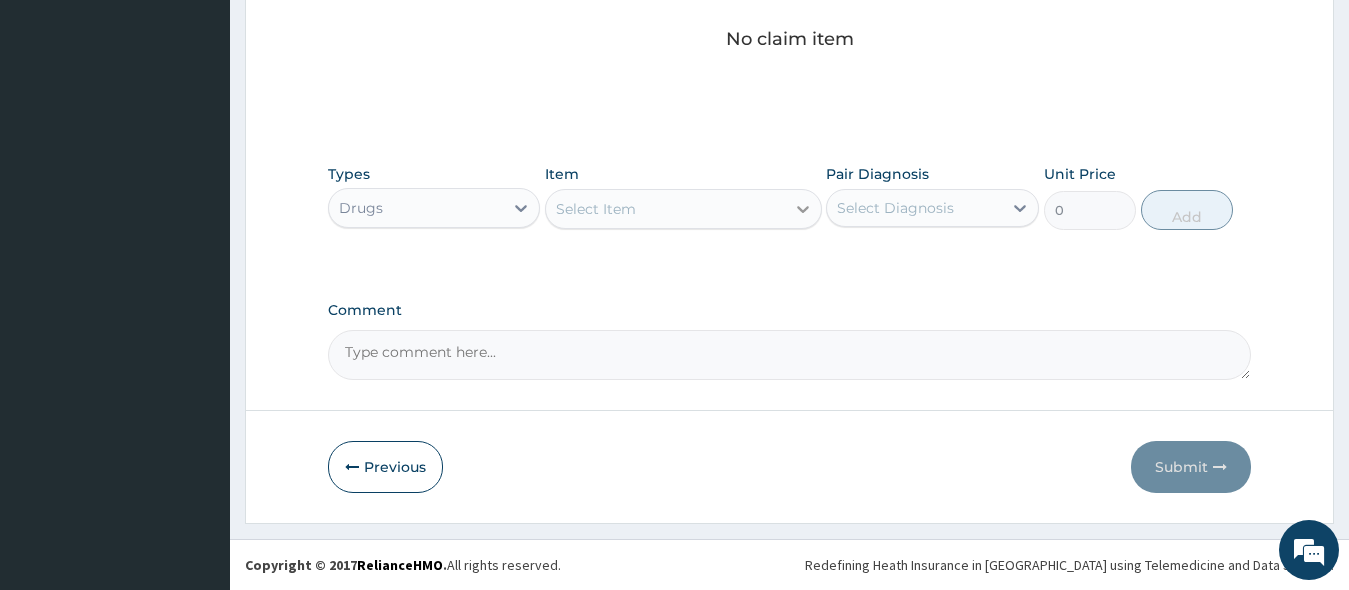 click 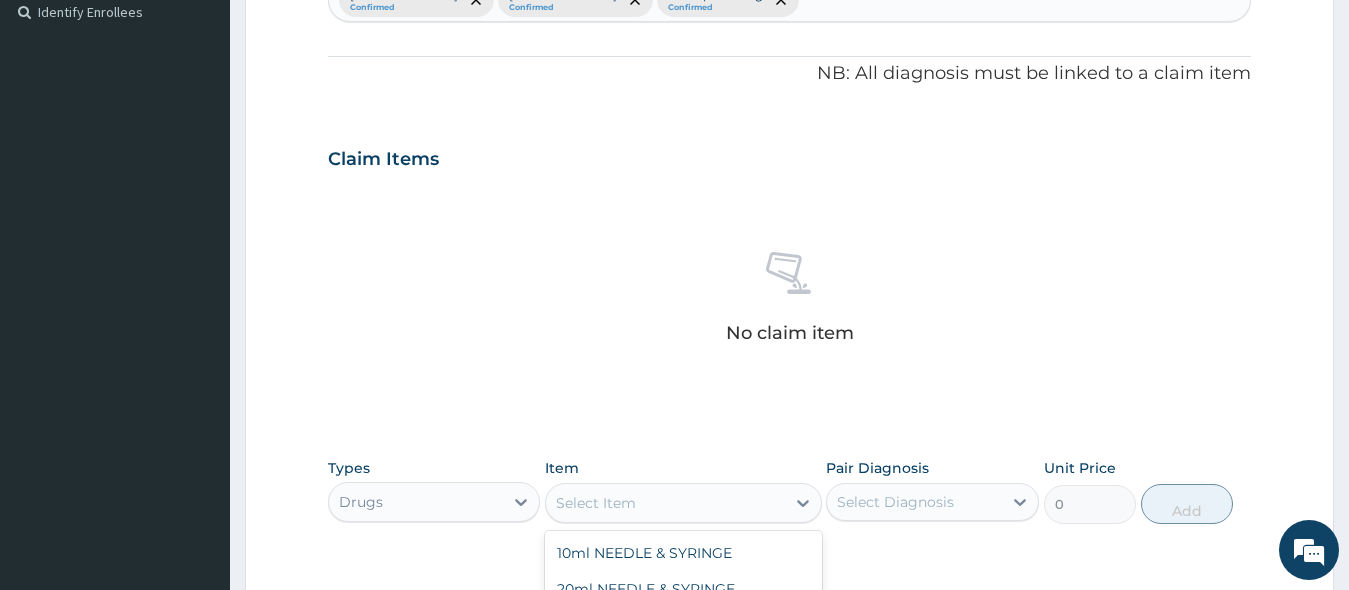 scroll, scrollTop: 452, scrollLeft: 0, axis: vertical 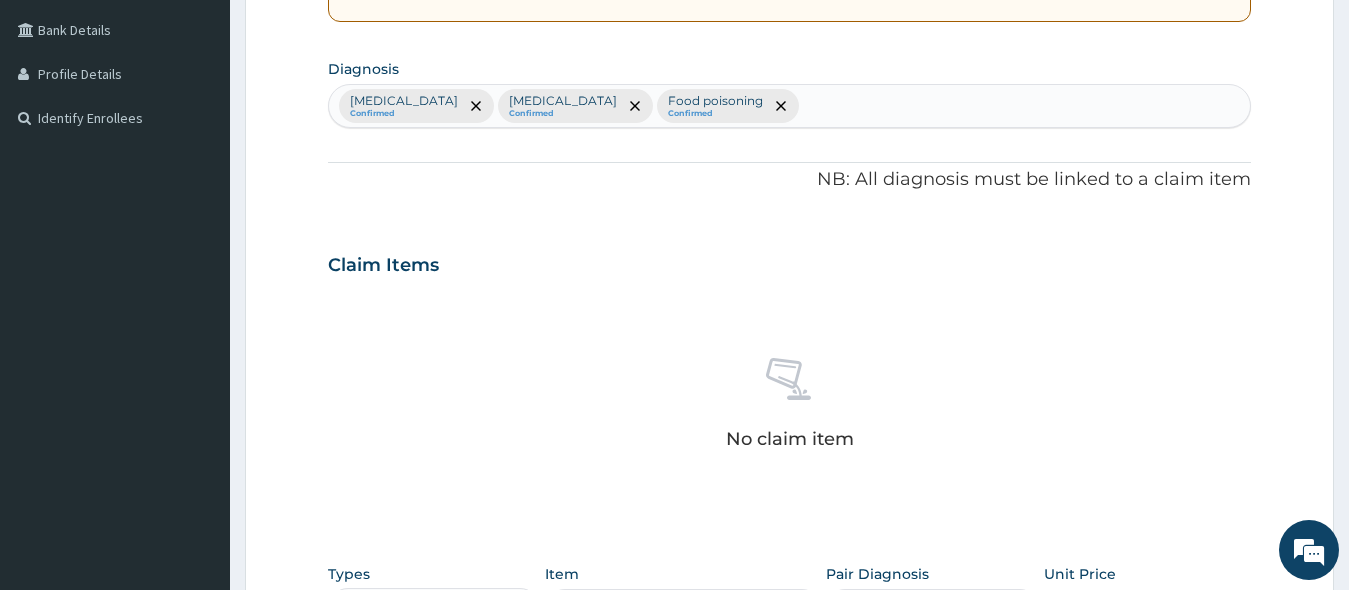 click on "[MEDICAL_DATA] Confirmed [MEDICAL_DATA] Confirmed Food poisoning Confirmed" at bounding box center (790, 106) 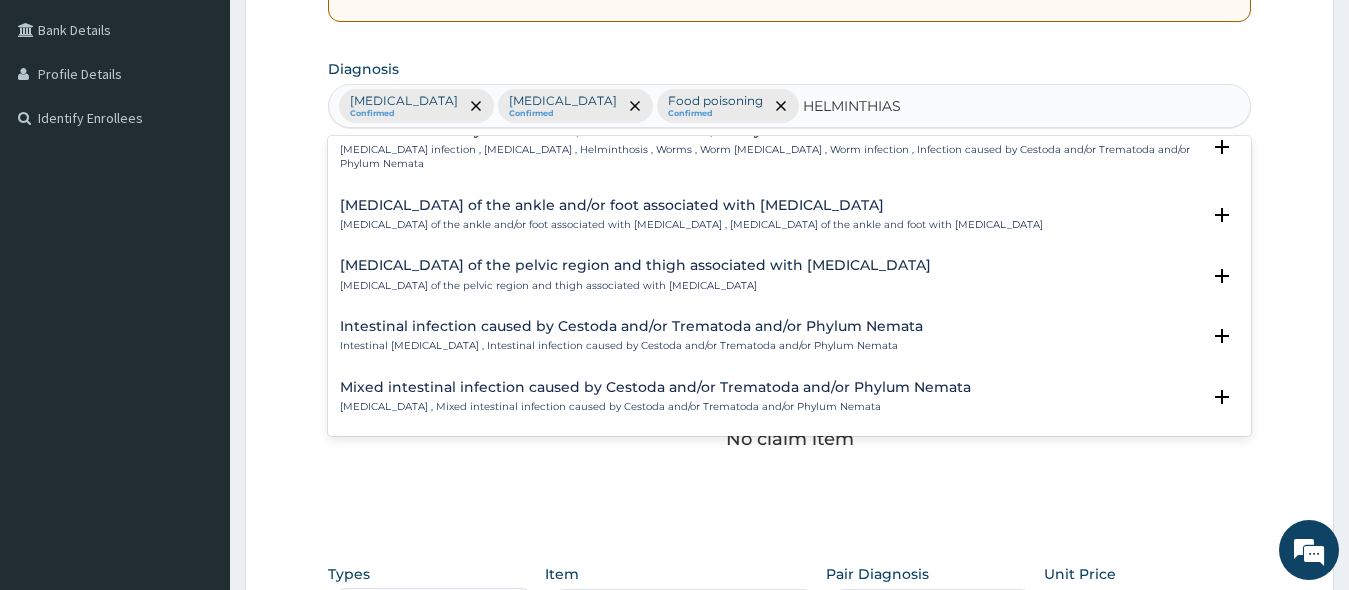 scroll, scrollTop: 0, scrollLeft: 0, axis: both 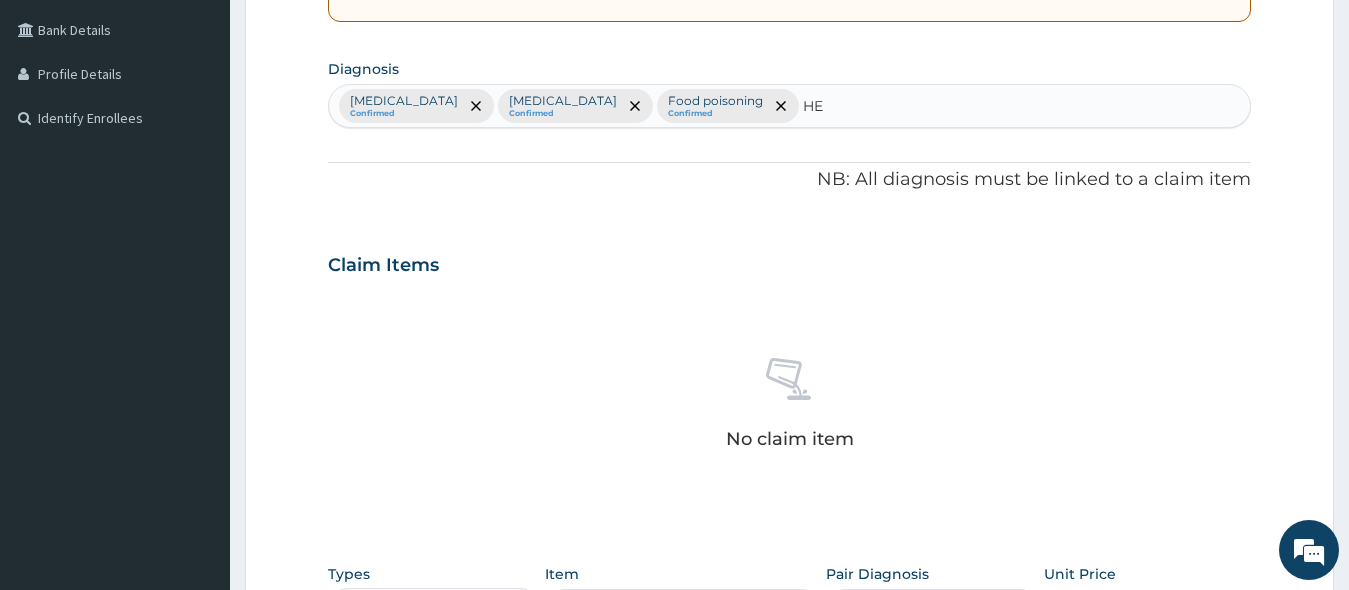 type on "H" 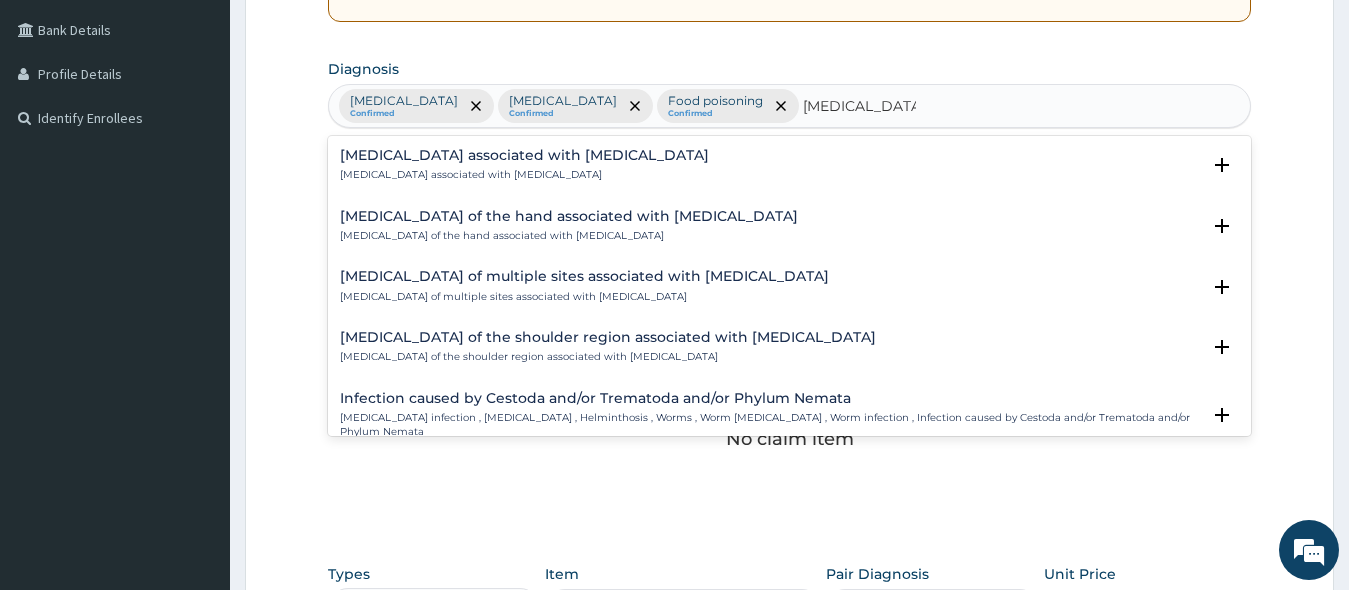 type on "HELMINTHIASIS" 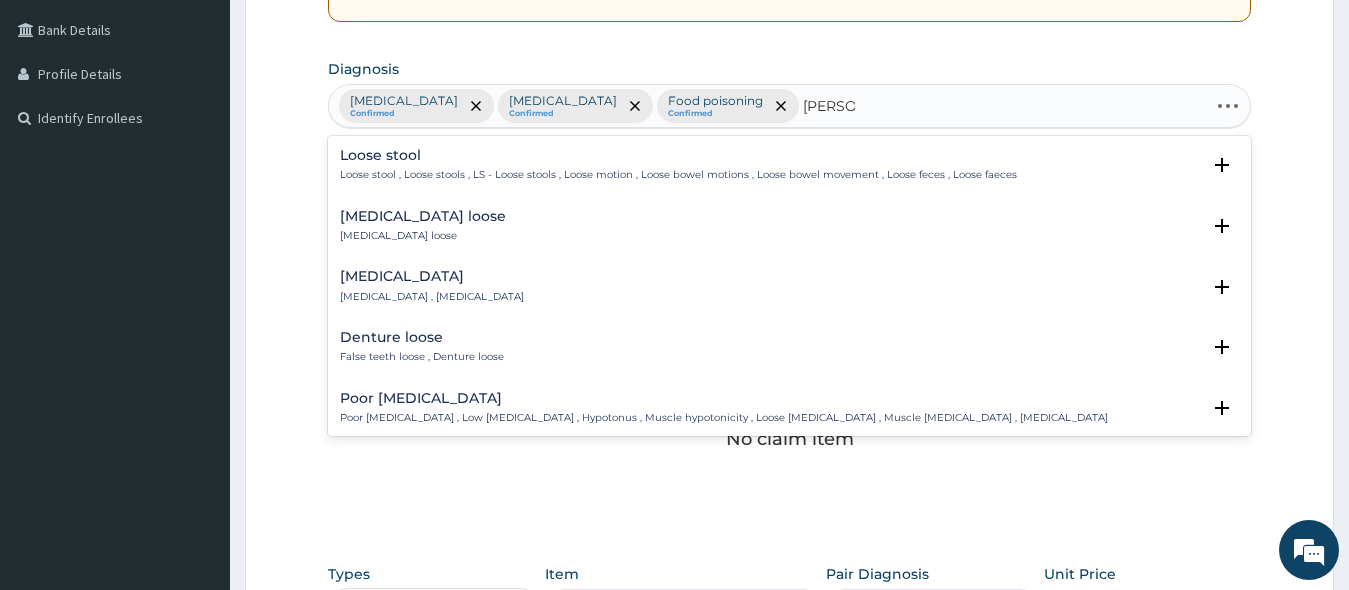 type on "LOOSE" 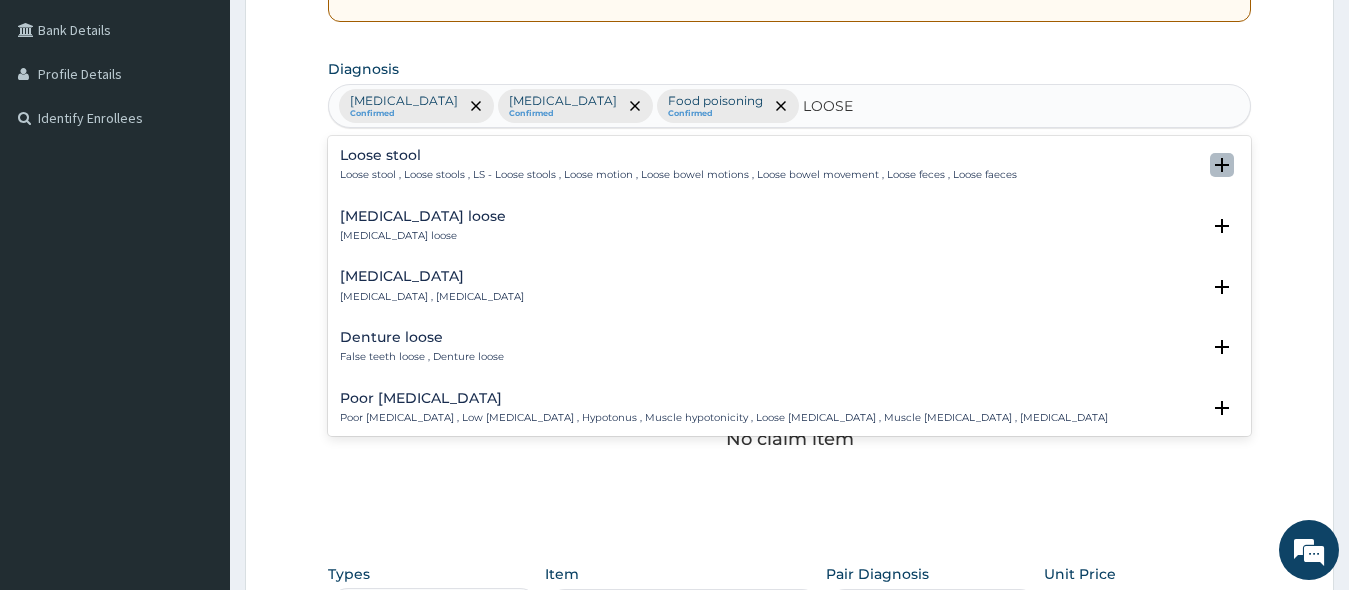 click 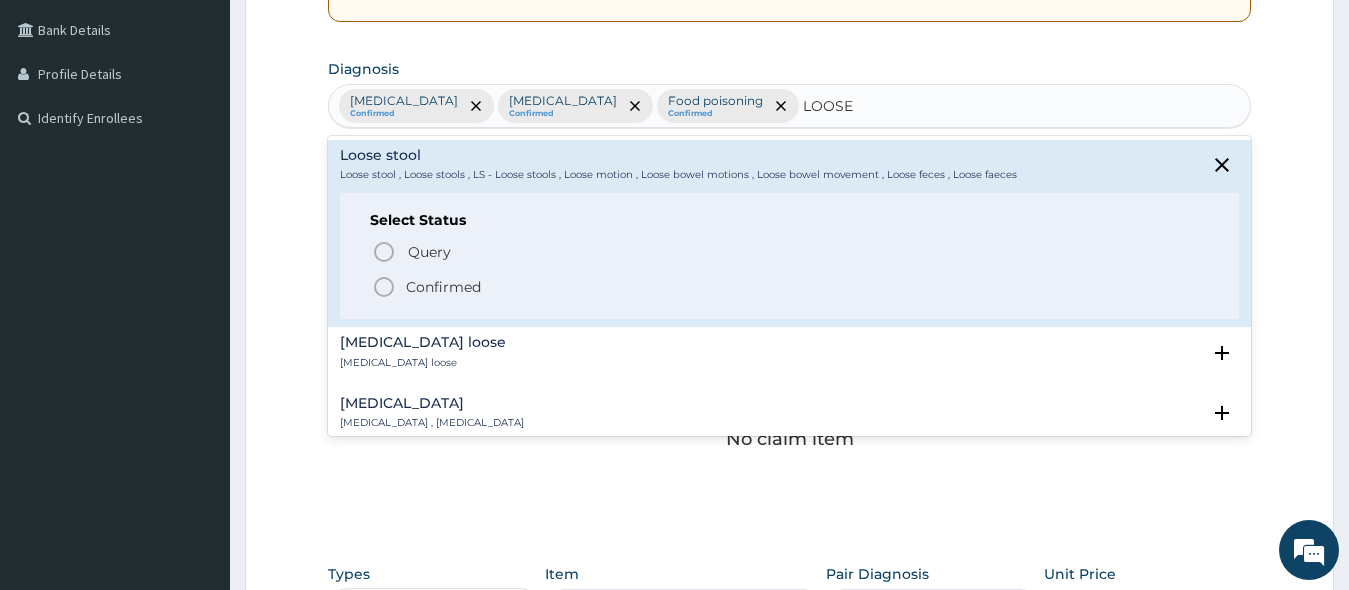 click 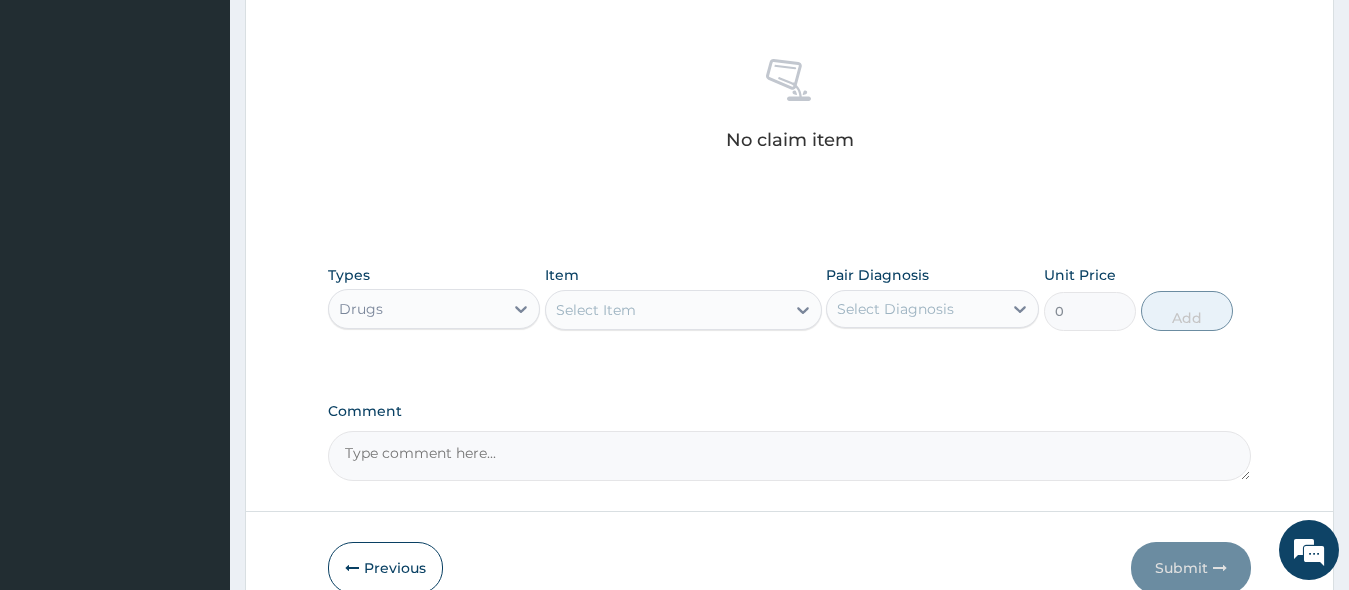scroll, scrollTop: 852, scrollLeft: 0, axis: vertical 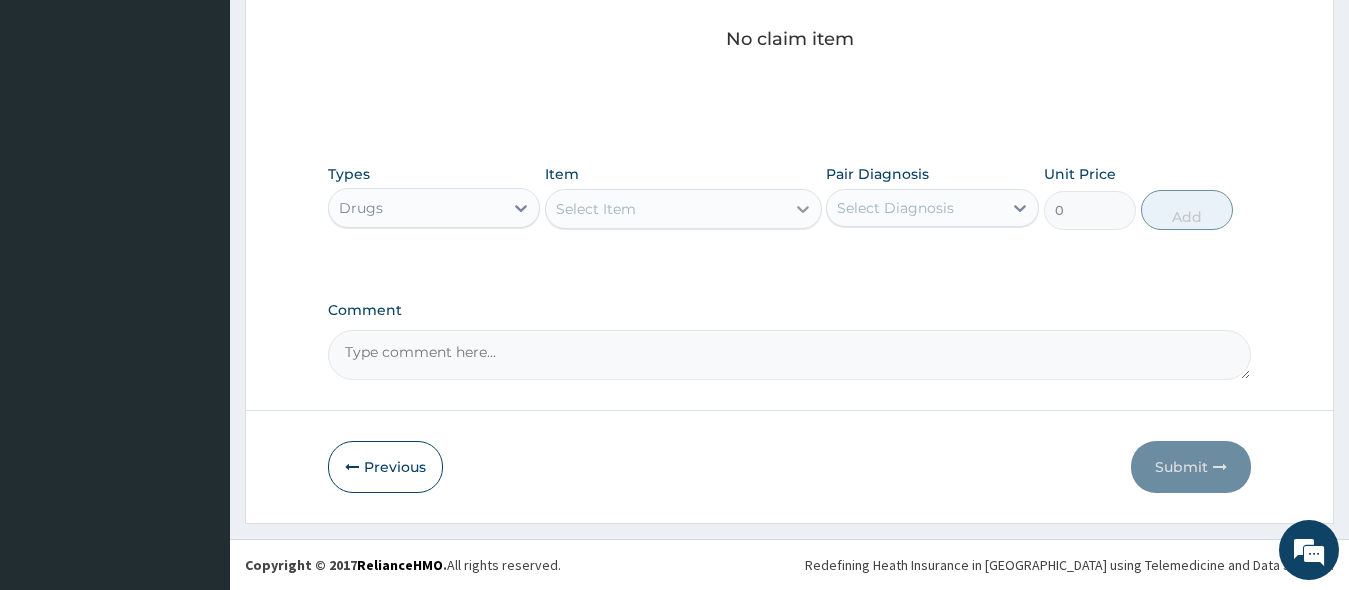 click 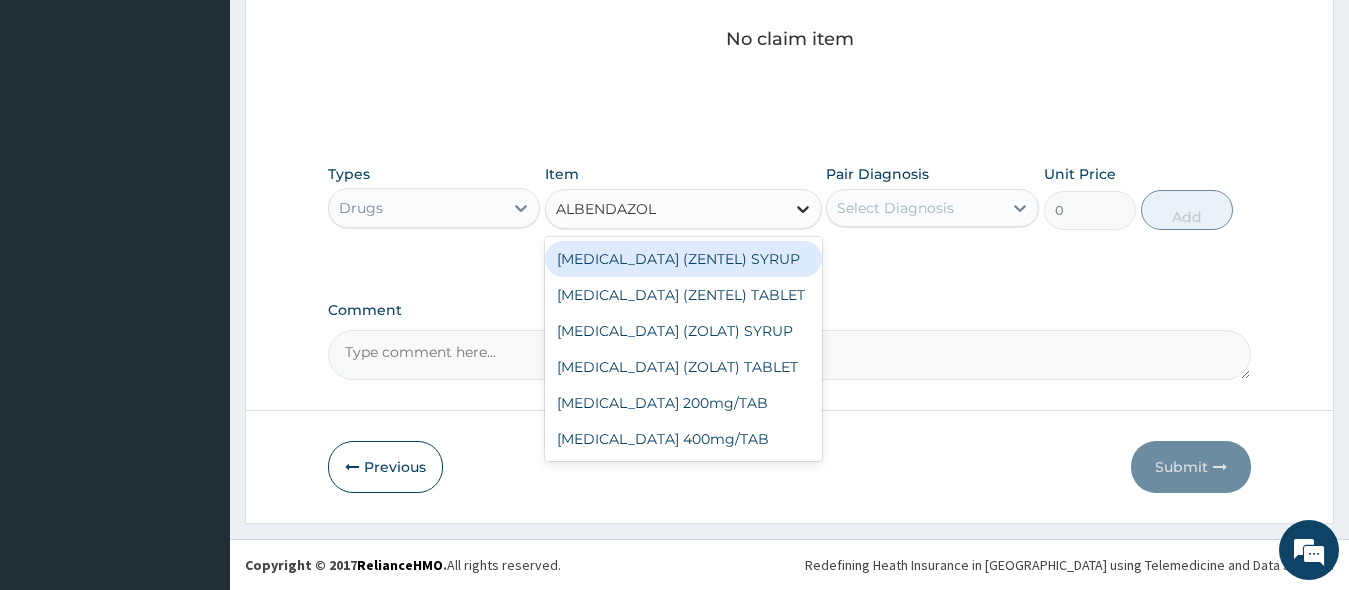 type on "ALBENDAZOLE" 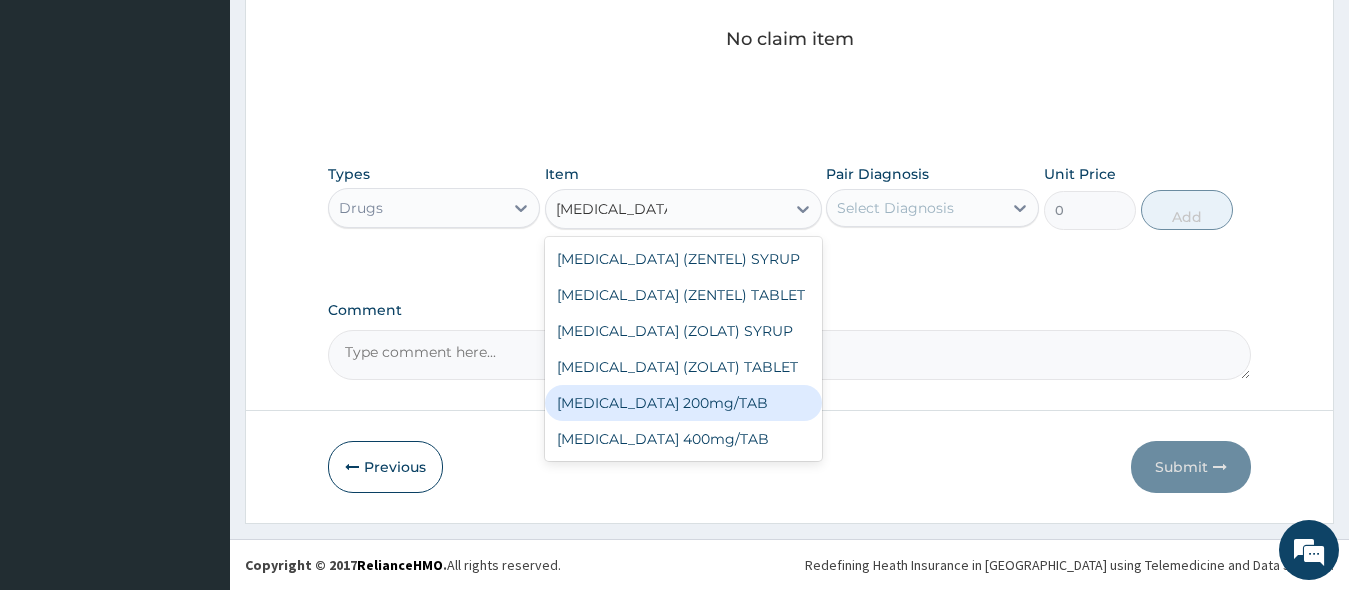 click on "[MEDICAL_DATA] 200mg/TAB" at bounding box center [683, 403] 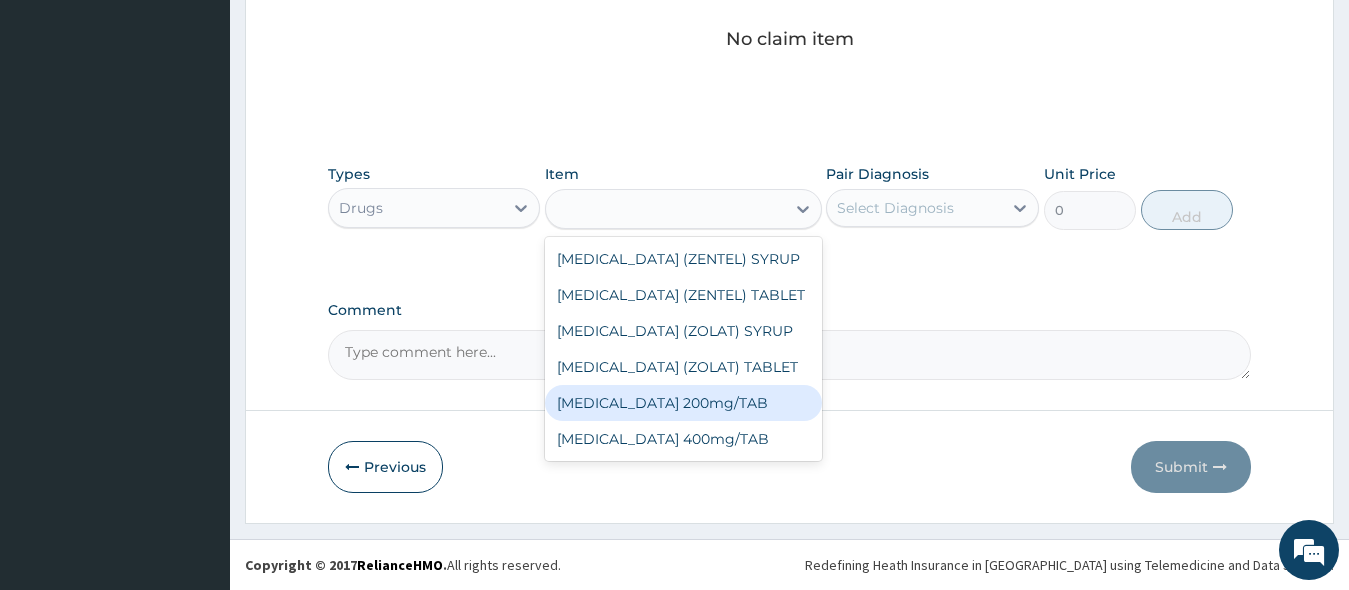 type on "200" 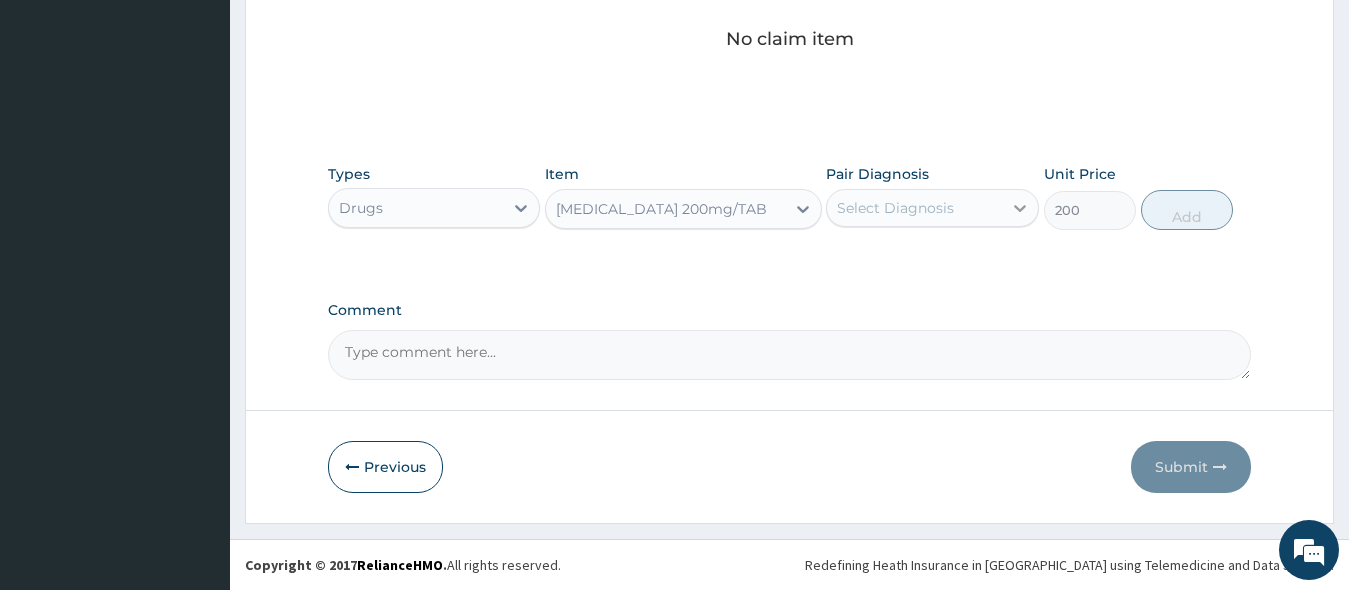click at bounding box center (1020, 208) 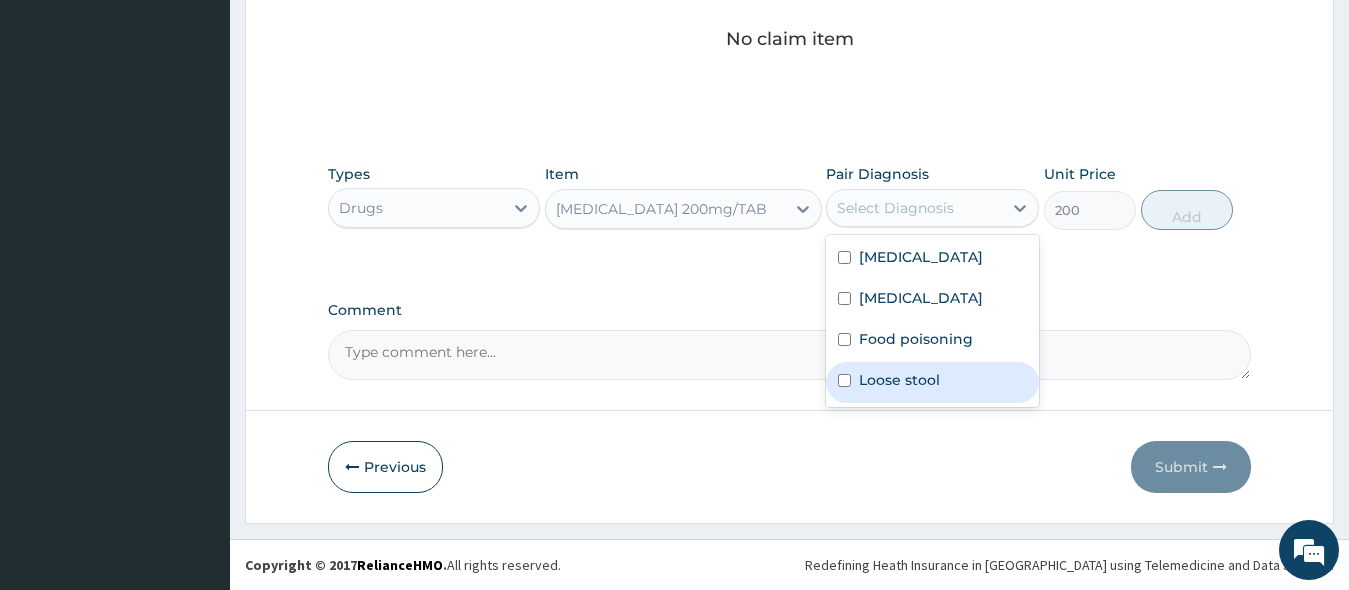 click at bounding box center (844, 380) 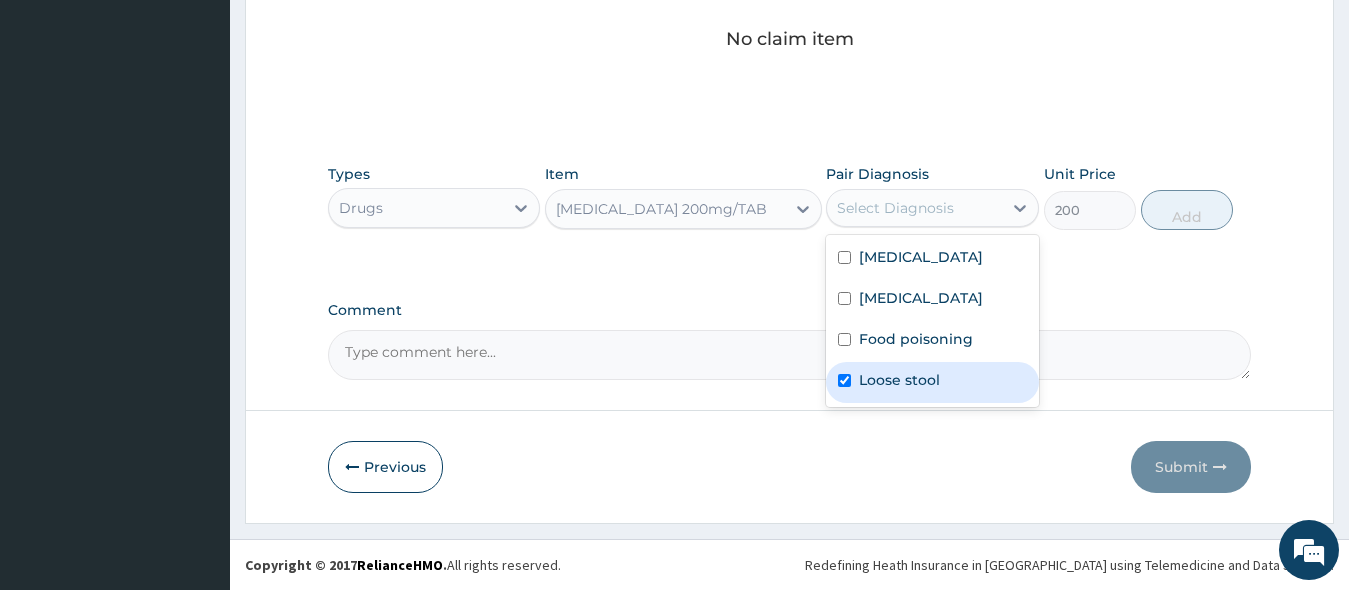 checkbox on "true" 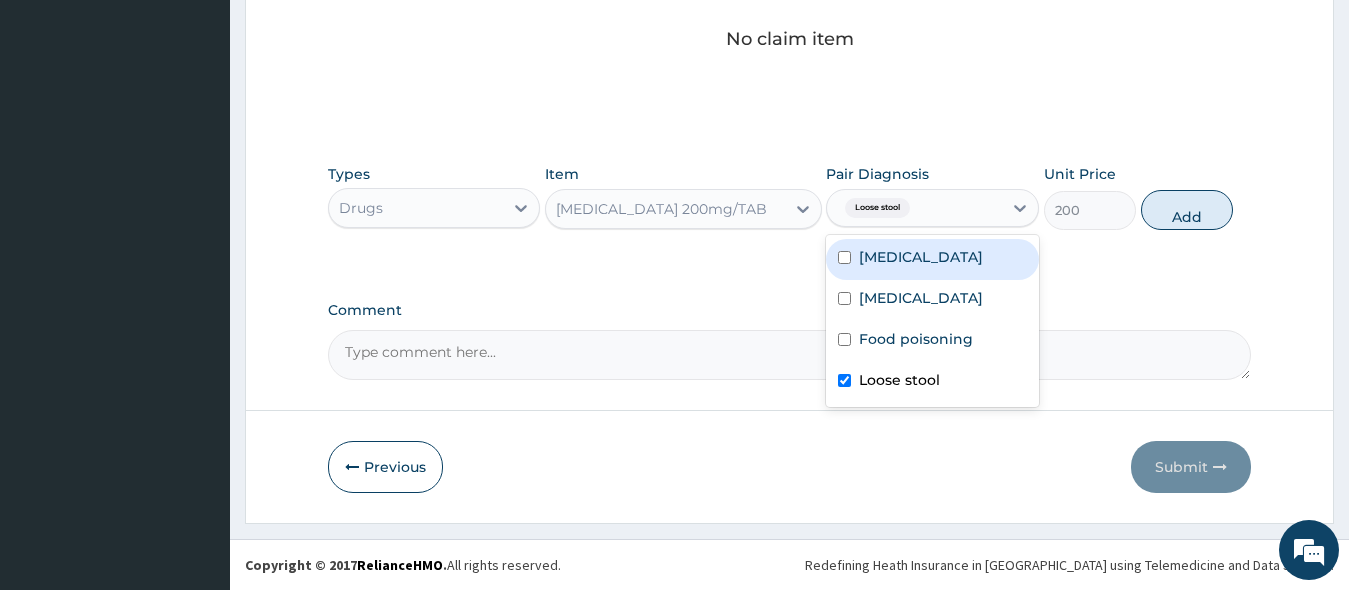 drag, startPoint x: 1192, startPoint y: 223, endPoint x: 1347, endPoint y: 267, distance: 161.12418 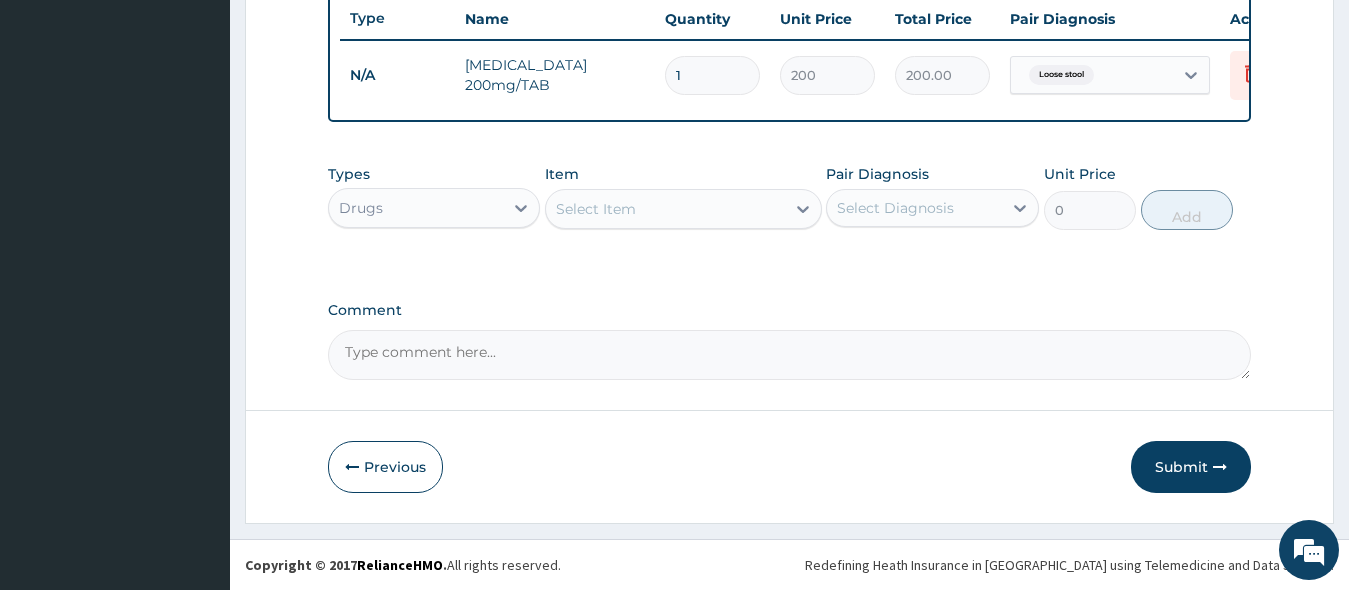 scroll, scrollTop: 774, scrollLeft: 0, axis: vertical 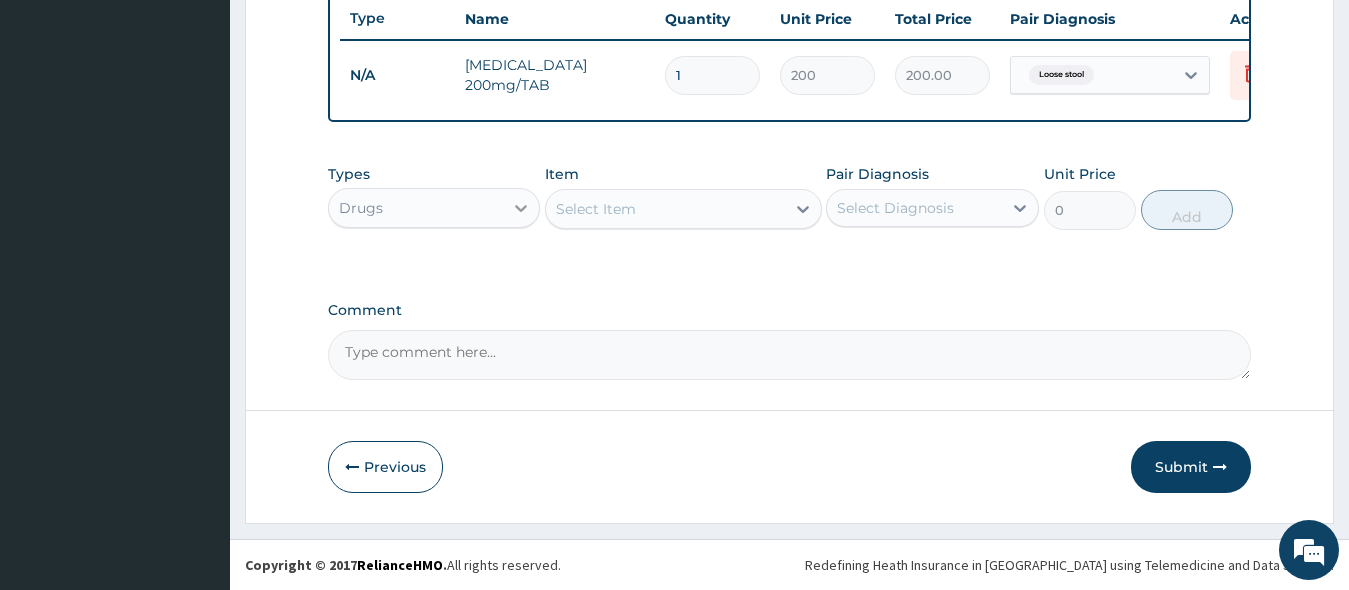 click 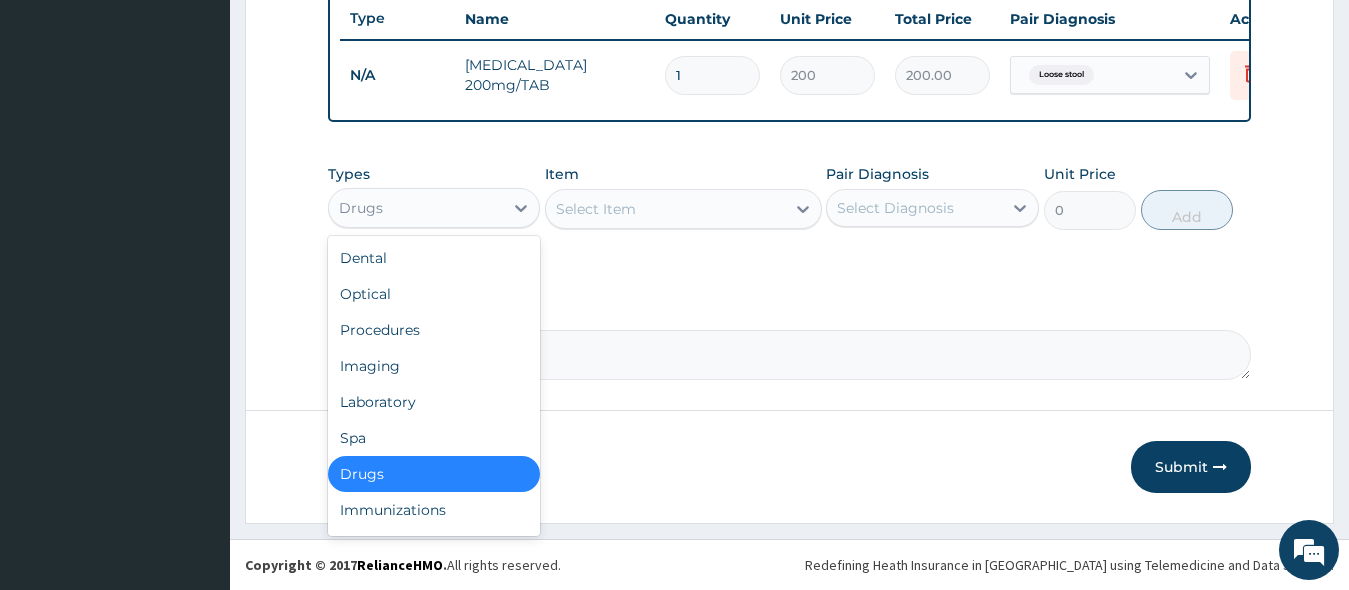 drag, startPoint x: 827, startPoint y: 230, endPoint x: 806, endPoint y: 231, distance: 21.023796 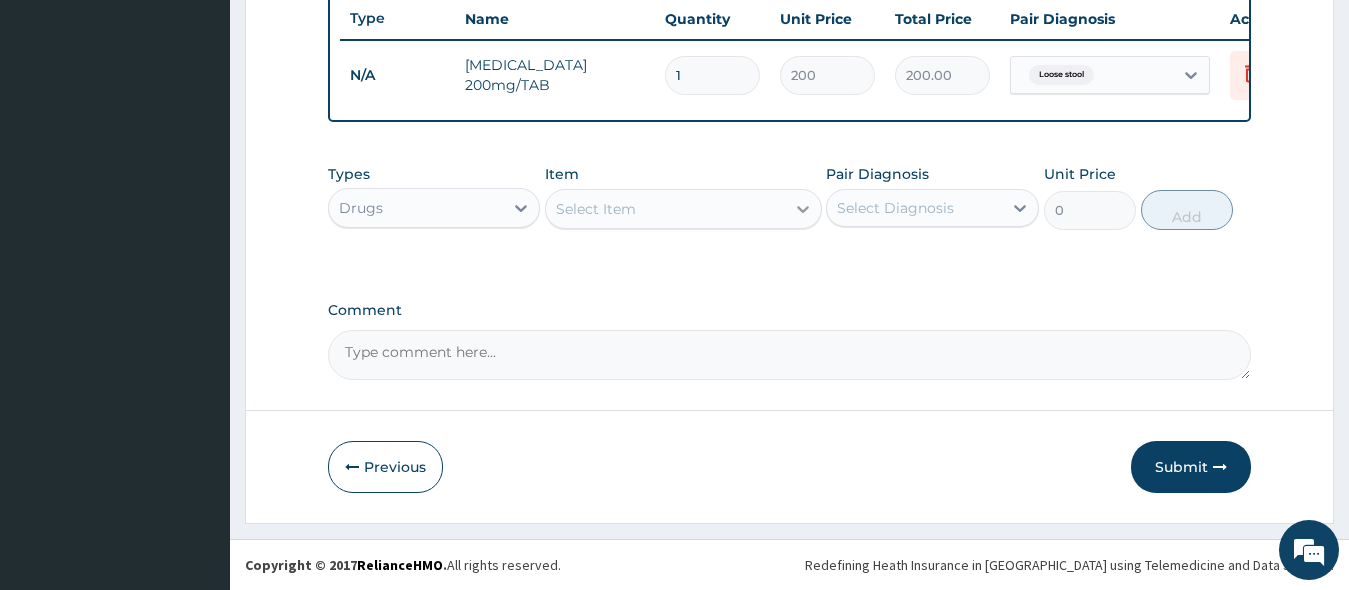 click 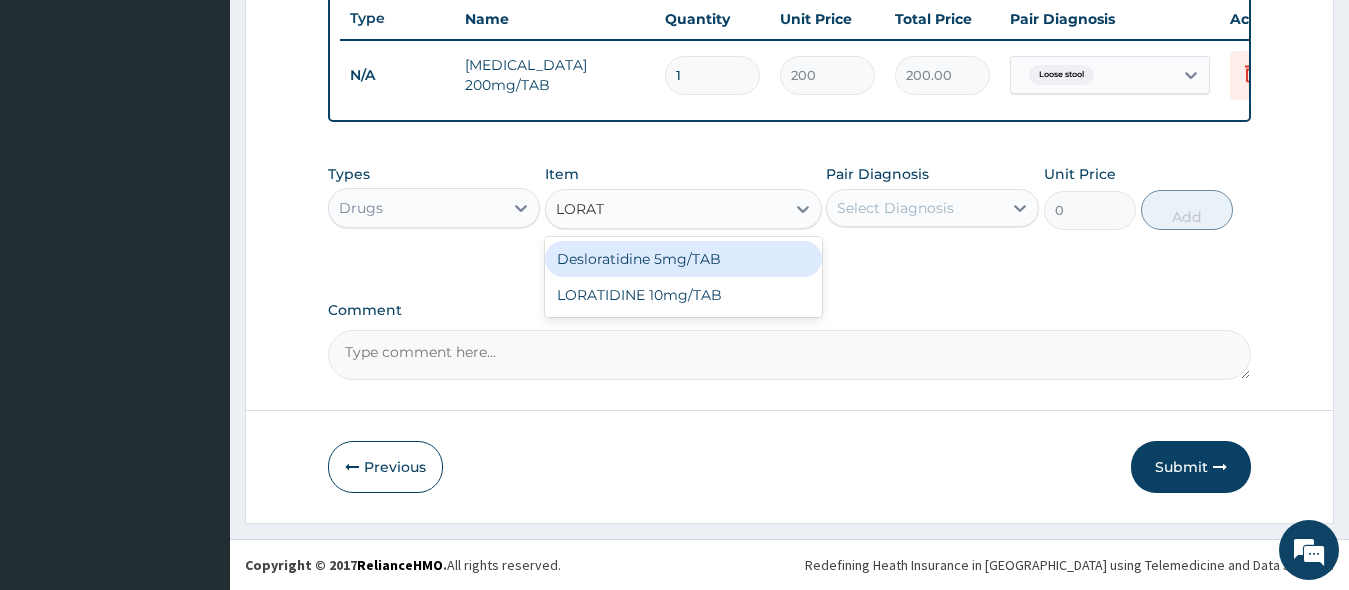 type on "LORATI" 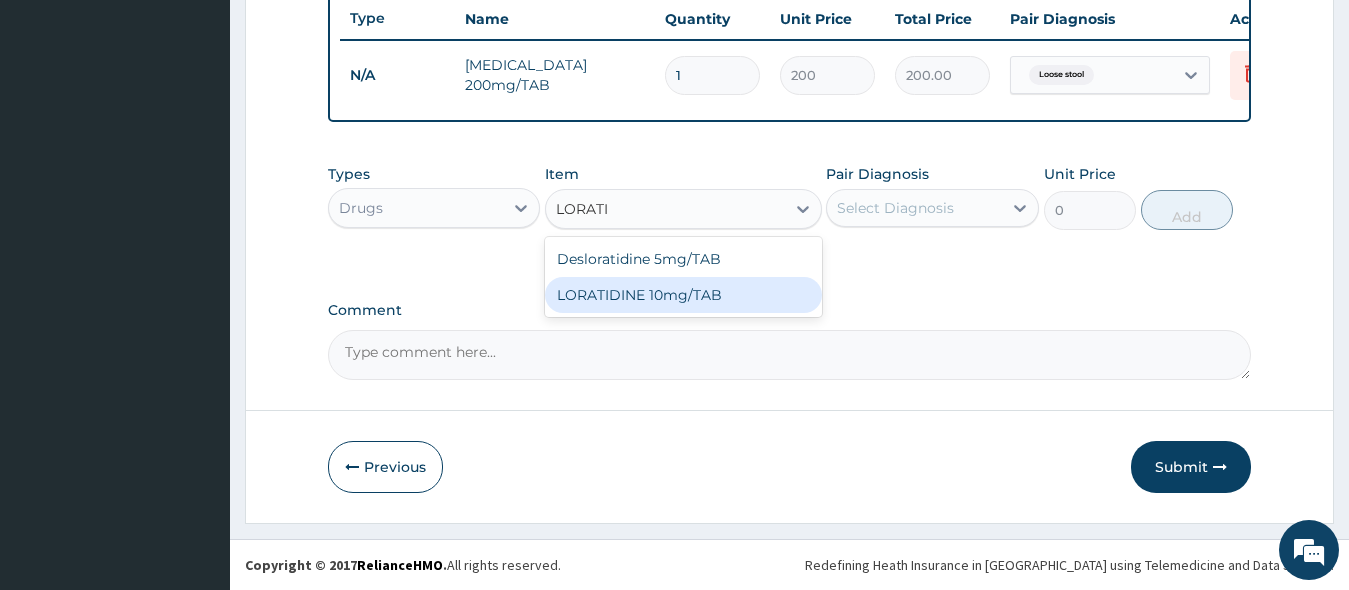 click on "LORATIDINE 10mg/TAB" at bounding box center (683, 295) 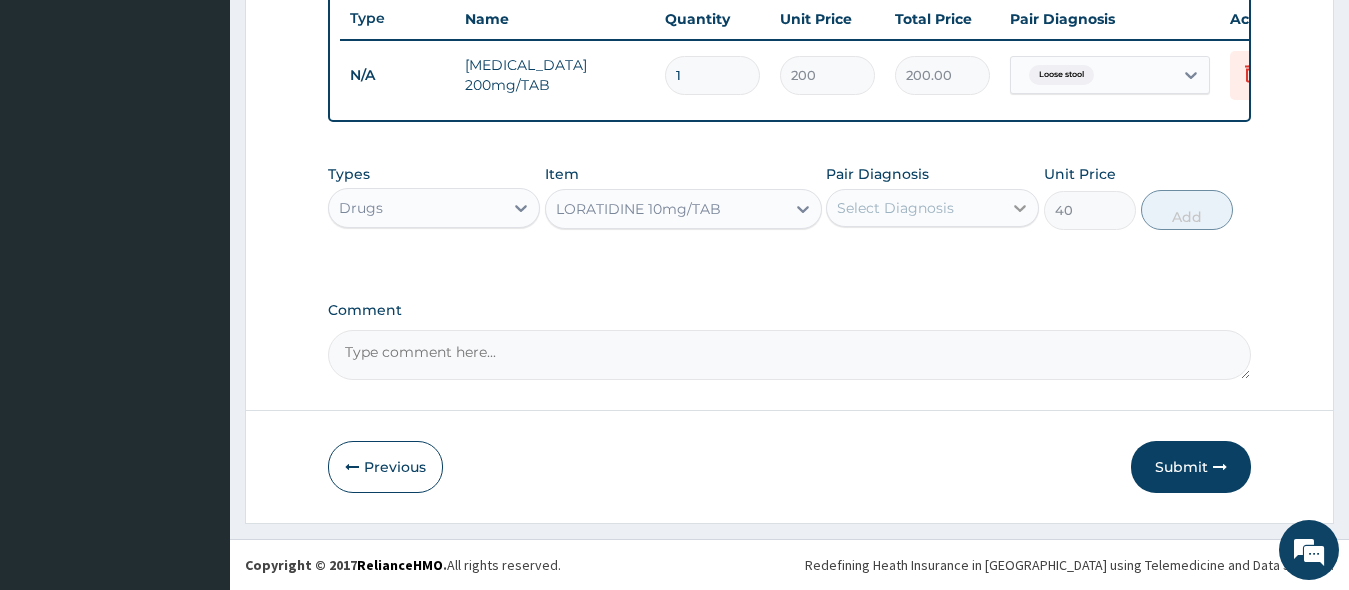 click 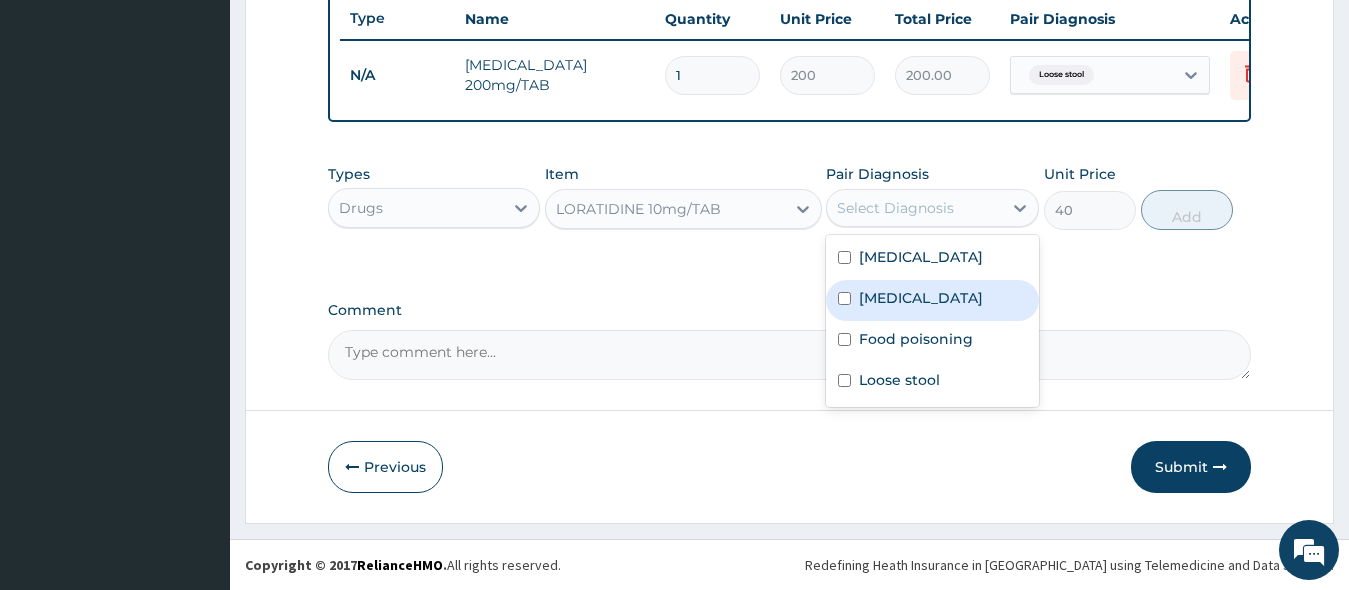 click on "Rhinitis" at bounding box center (932, 300) 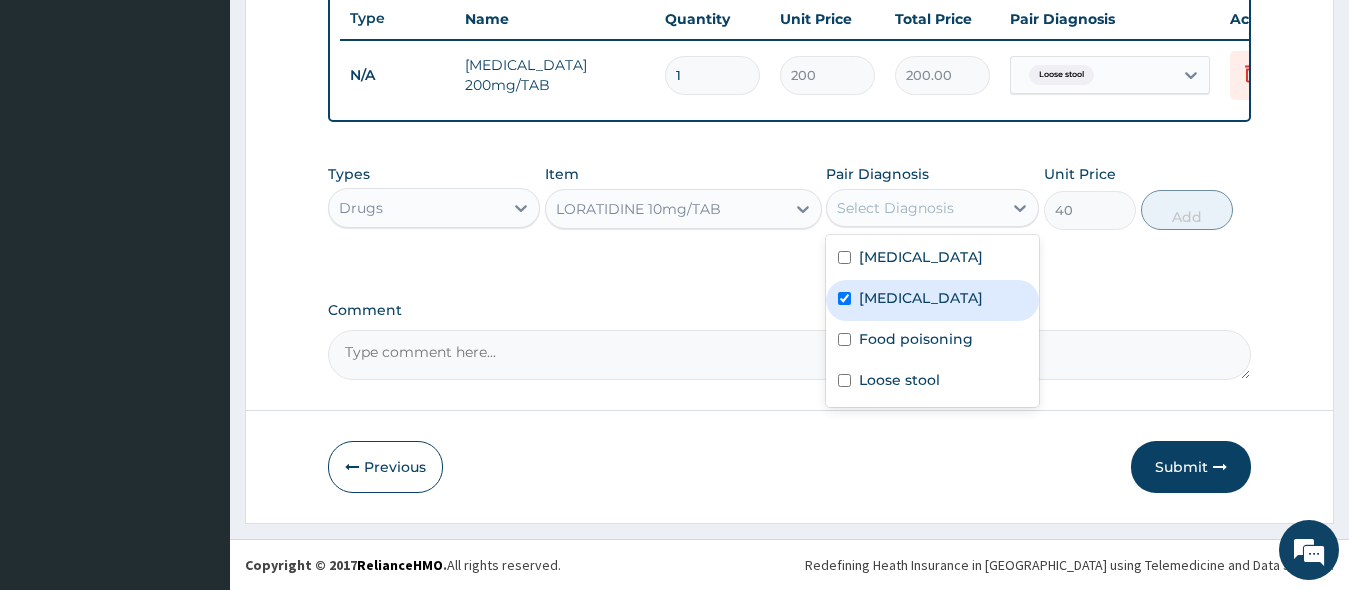 checkbox on "true" 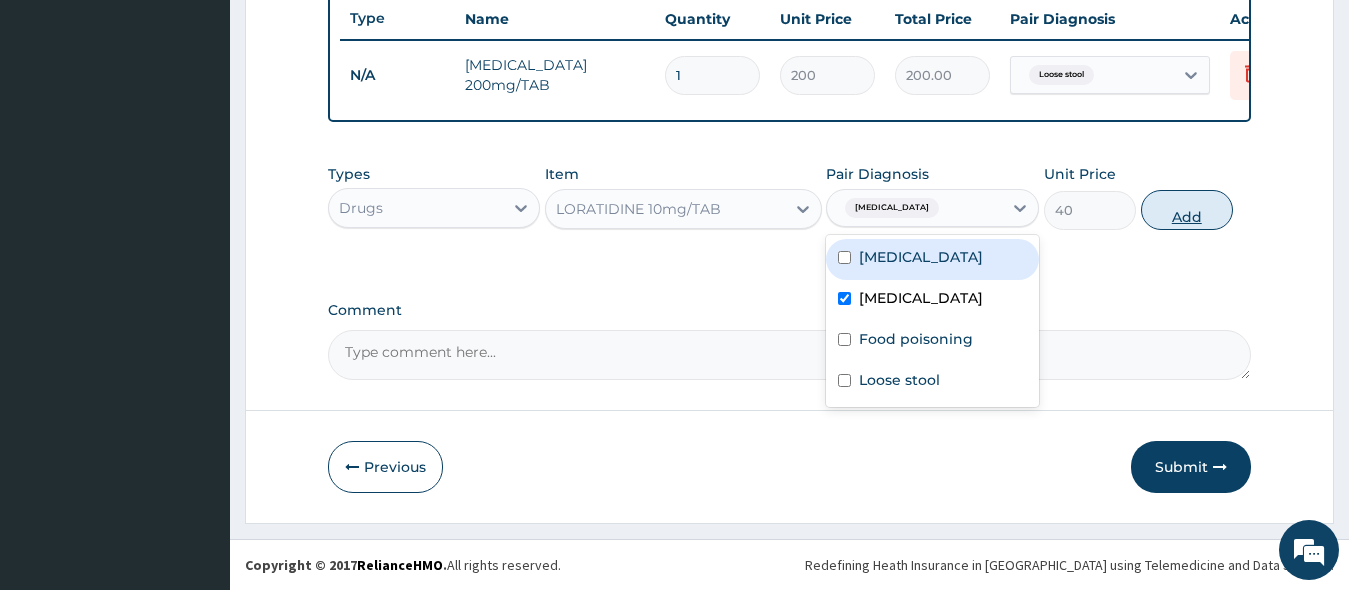 click on "Add" at bounding box center (1187, 210) 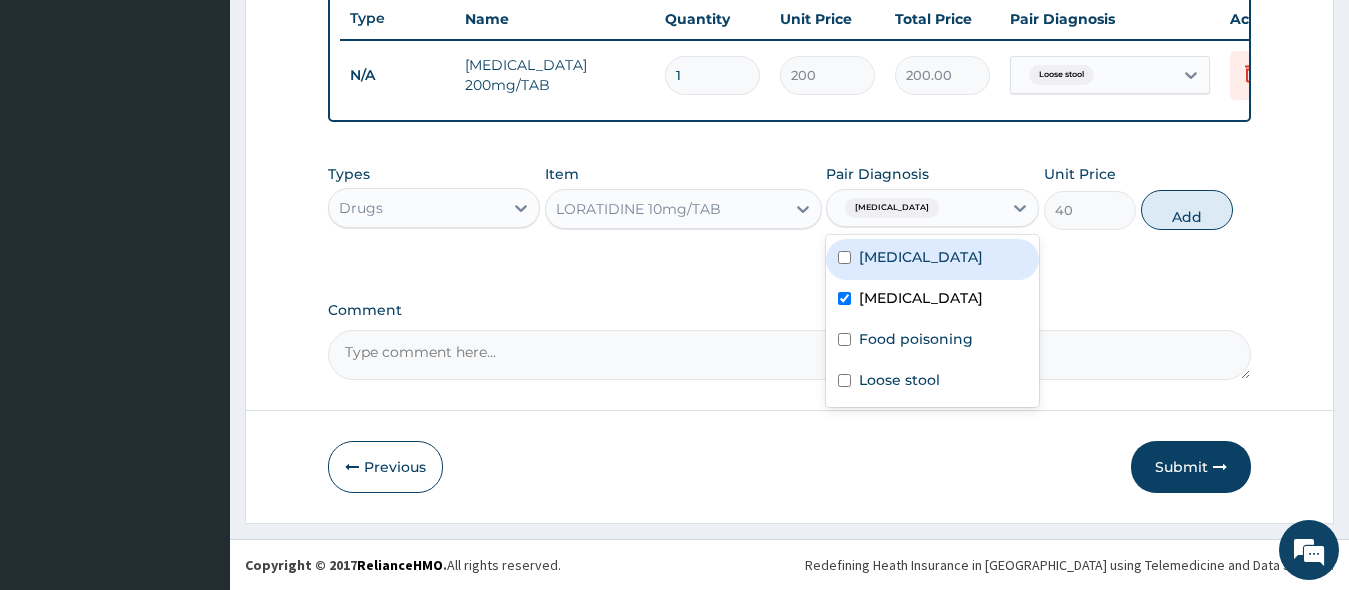 type on "0" 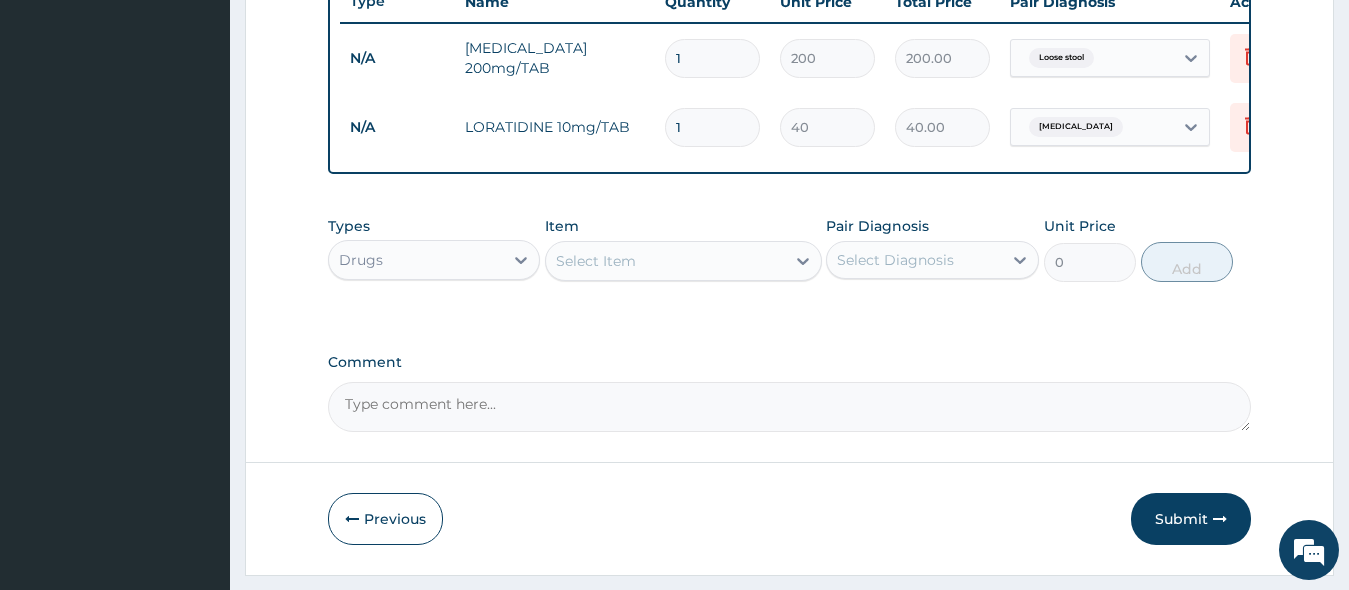type on "12" 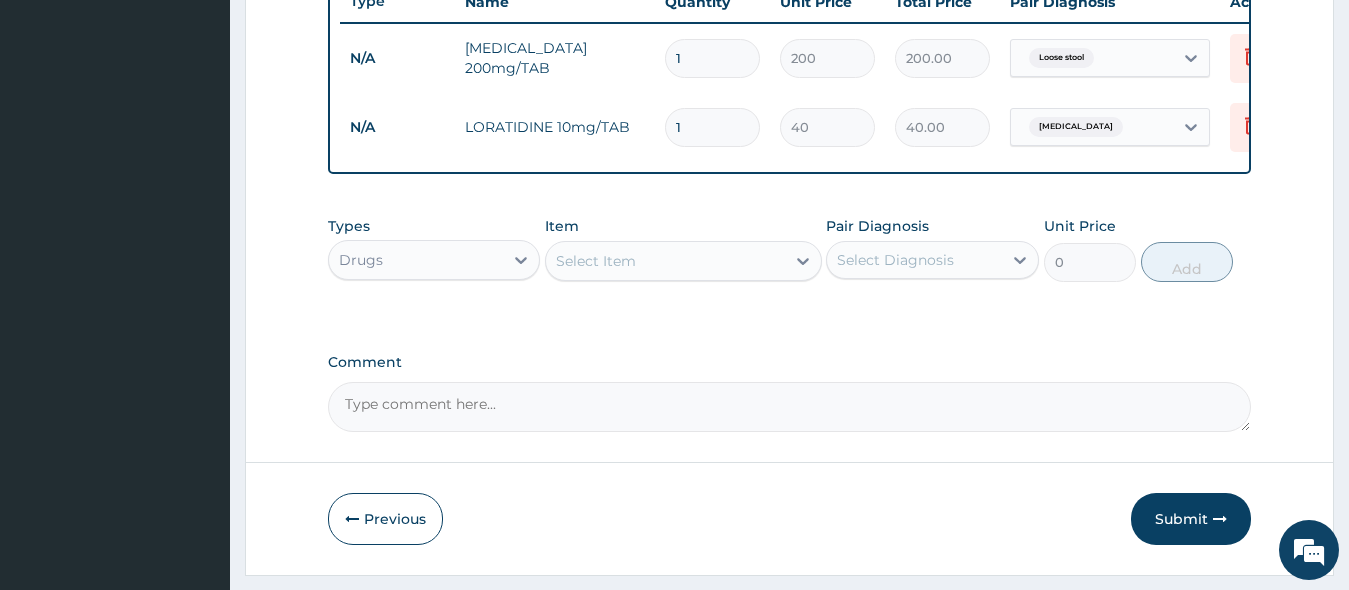 type on "480.00" 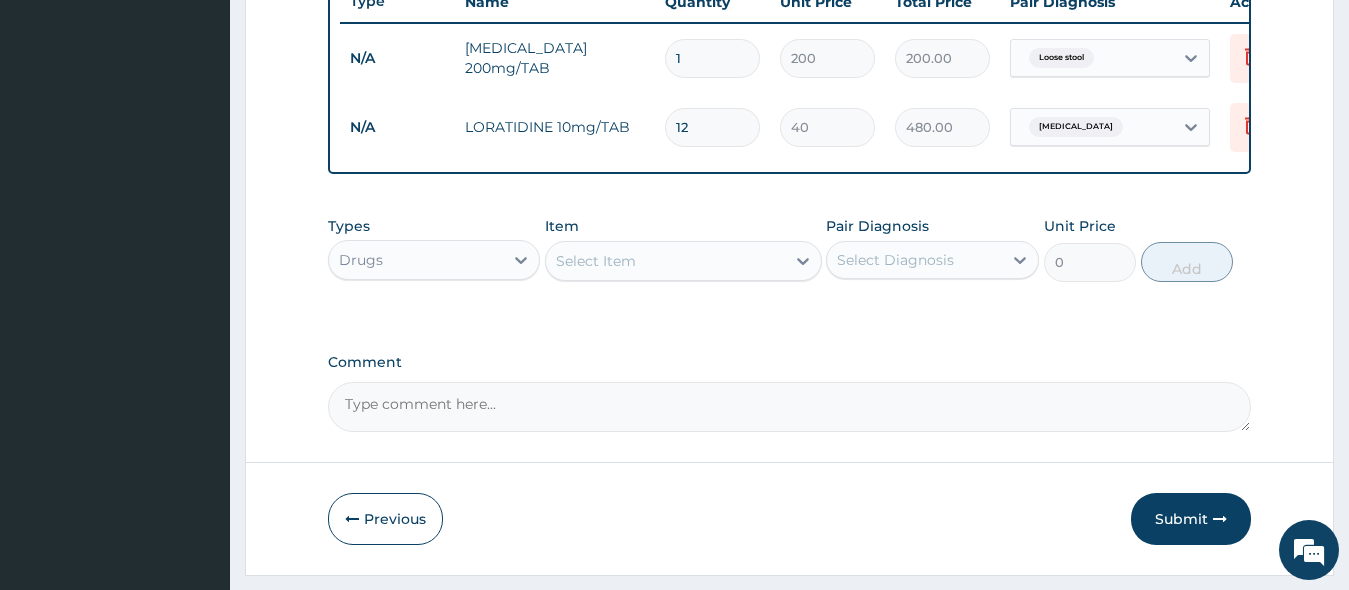 type on "1" 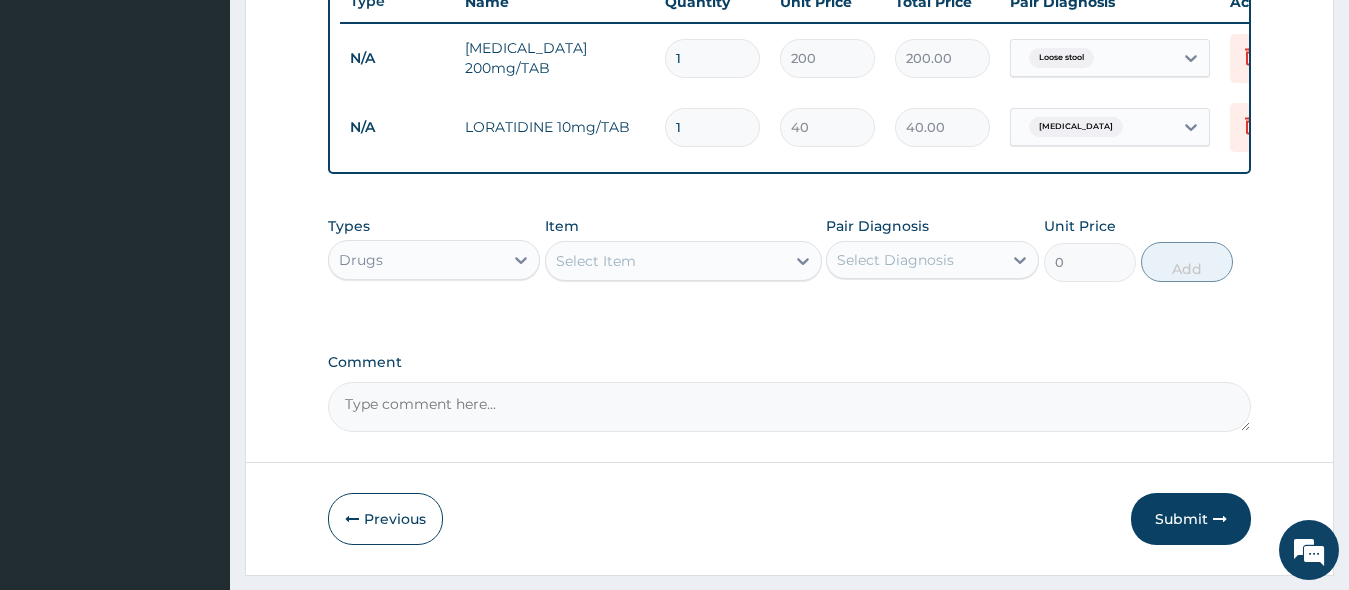type 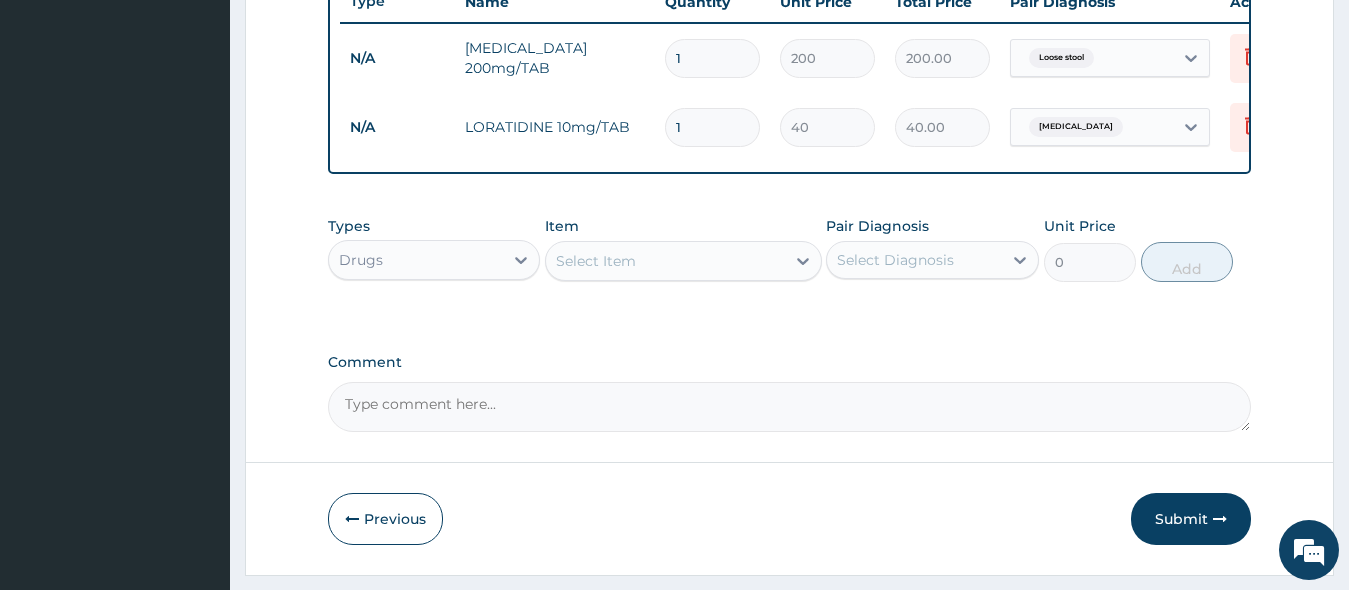 type on "0.00" 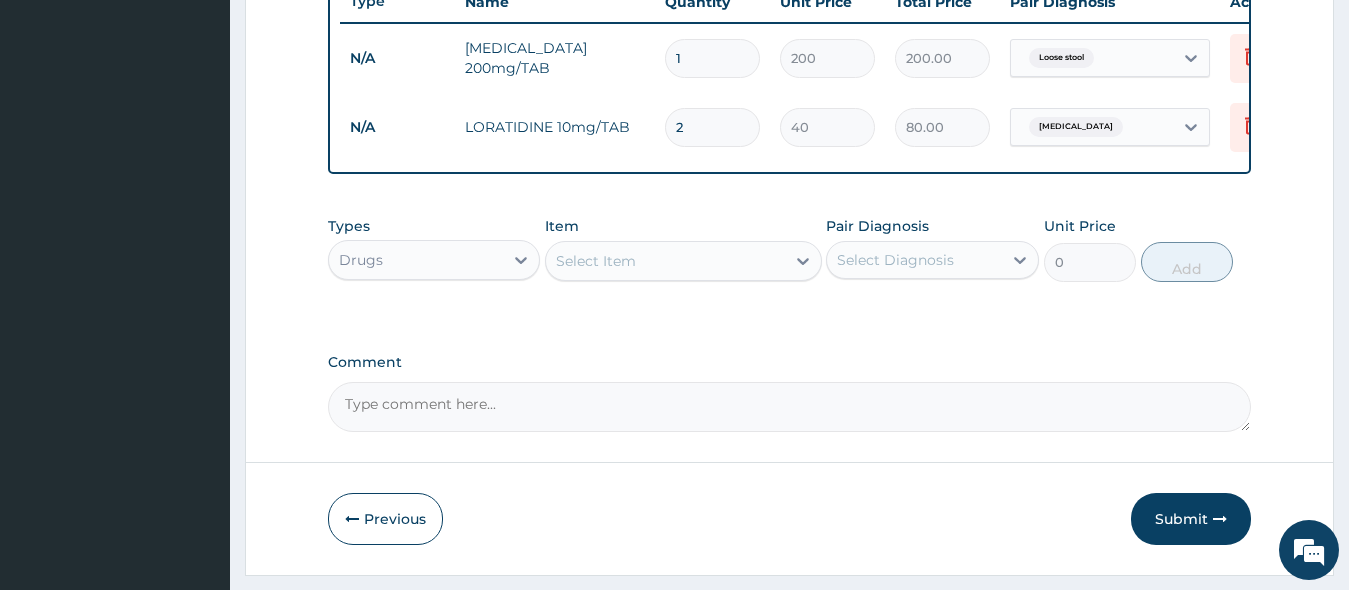type on "28" 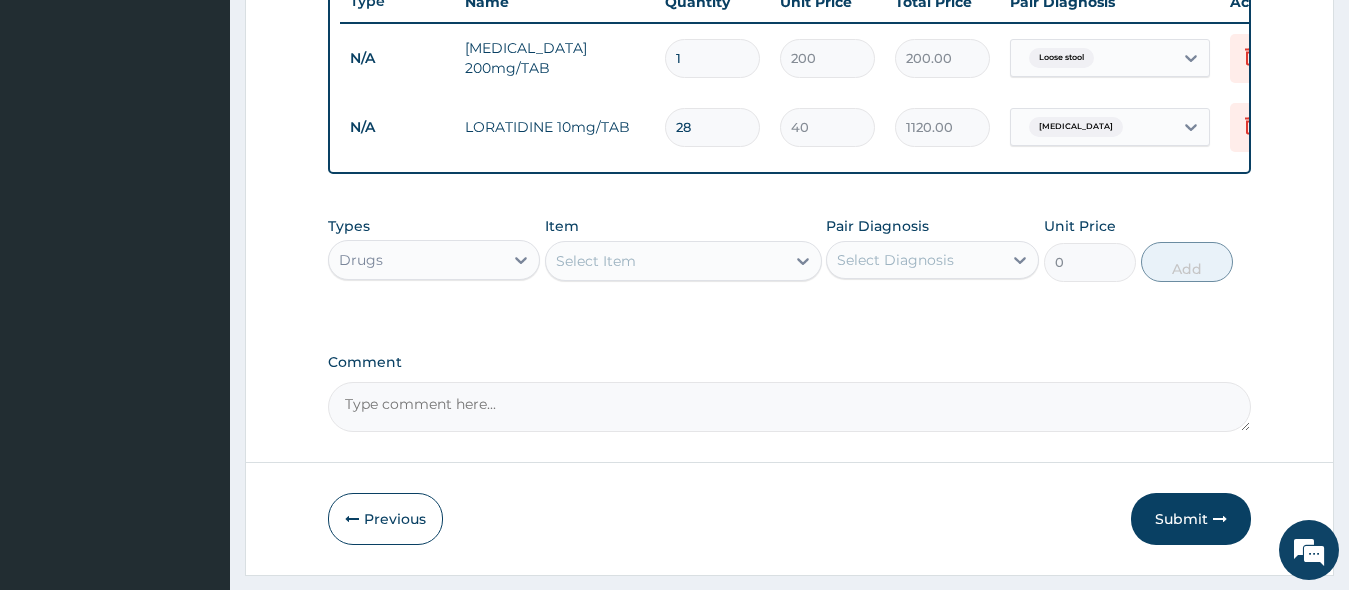 type on "28" 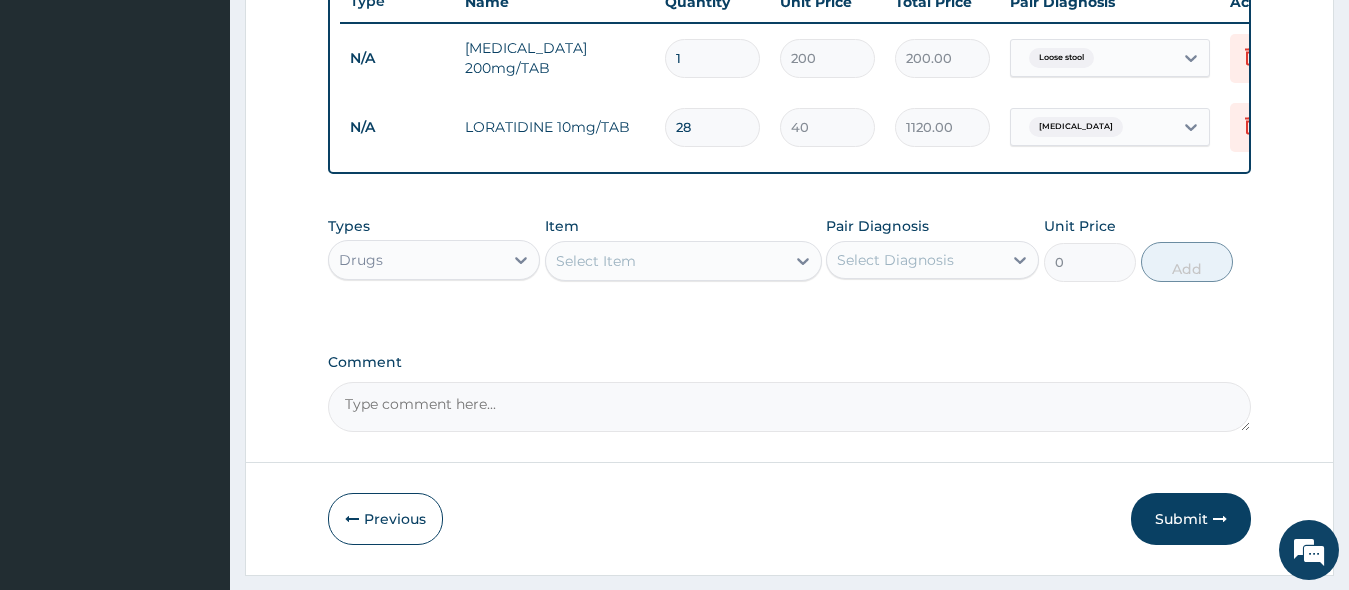 click 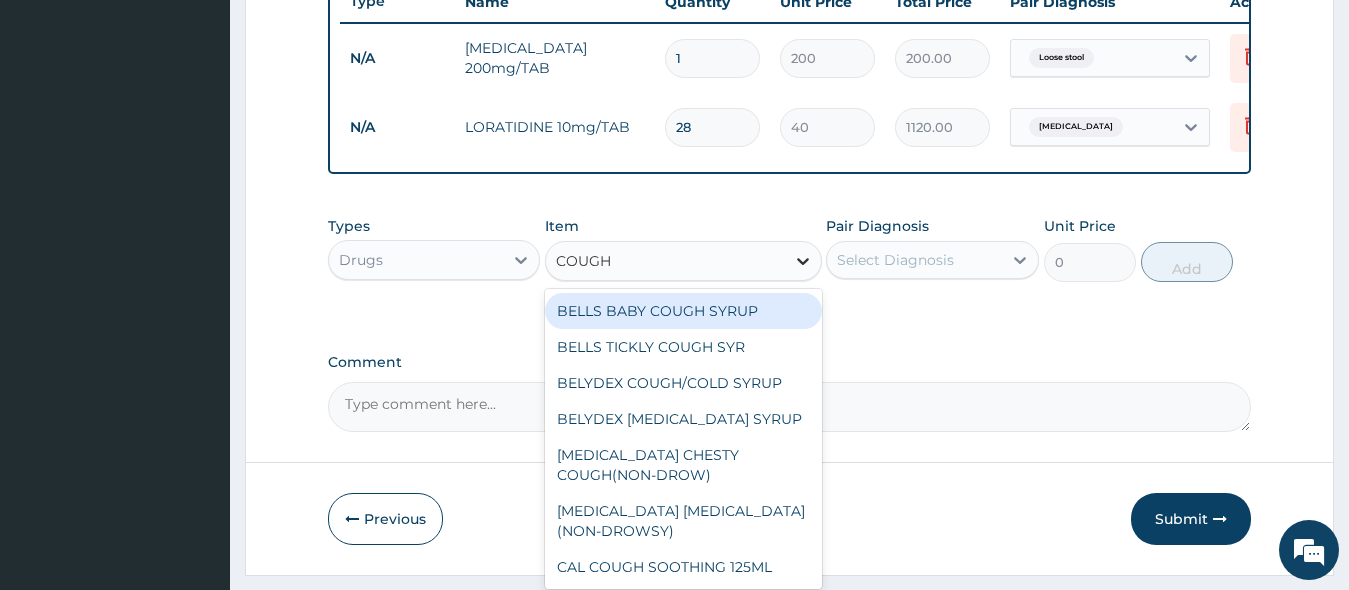 type on "COUGH S" 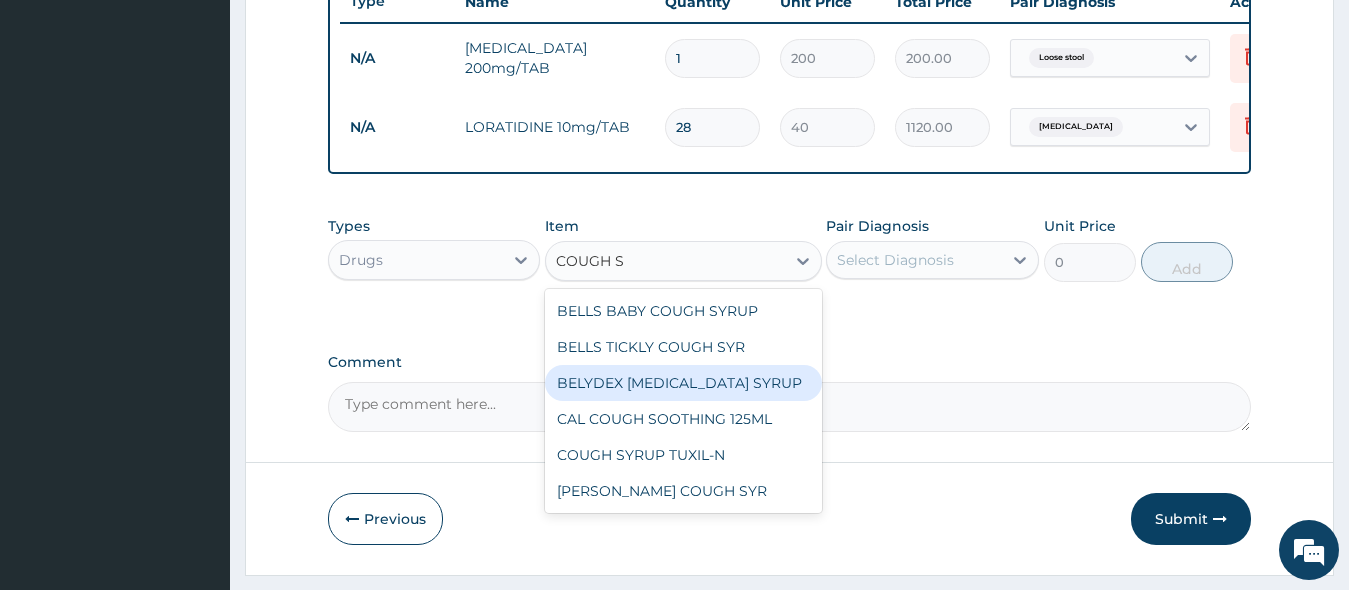 click on "BELYDEX [MEDICAL_DATA] SYRUP" at bounding box center (683, 383) 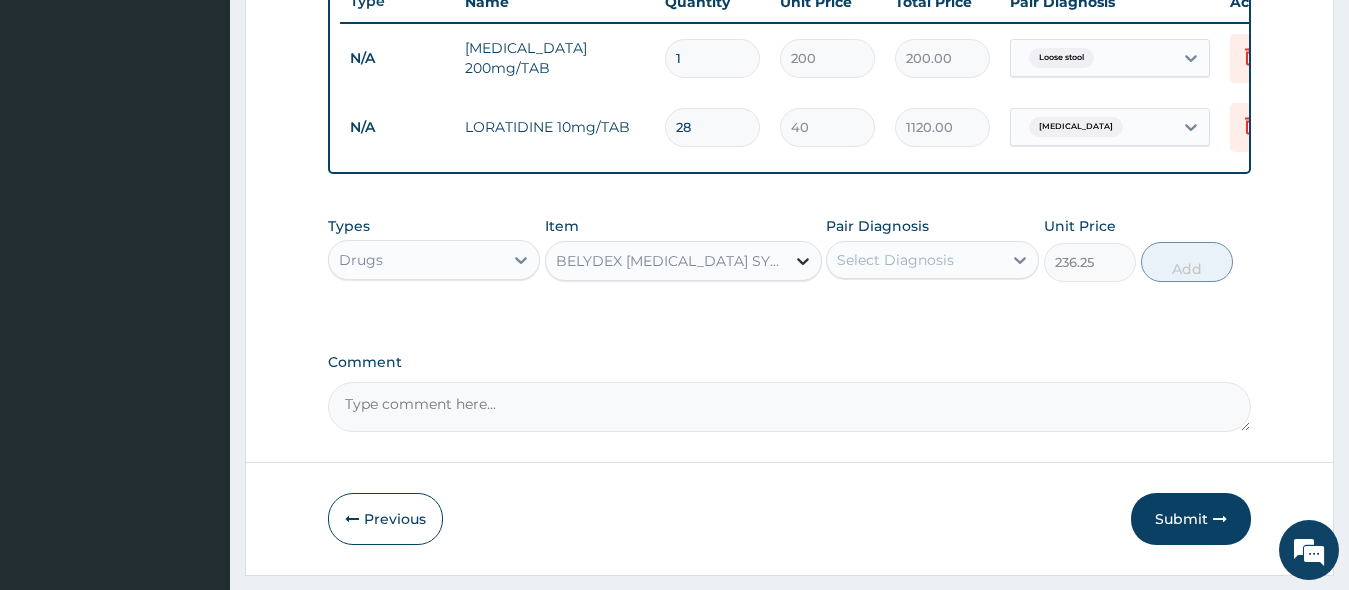 click 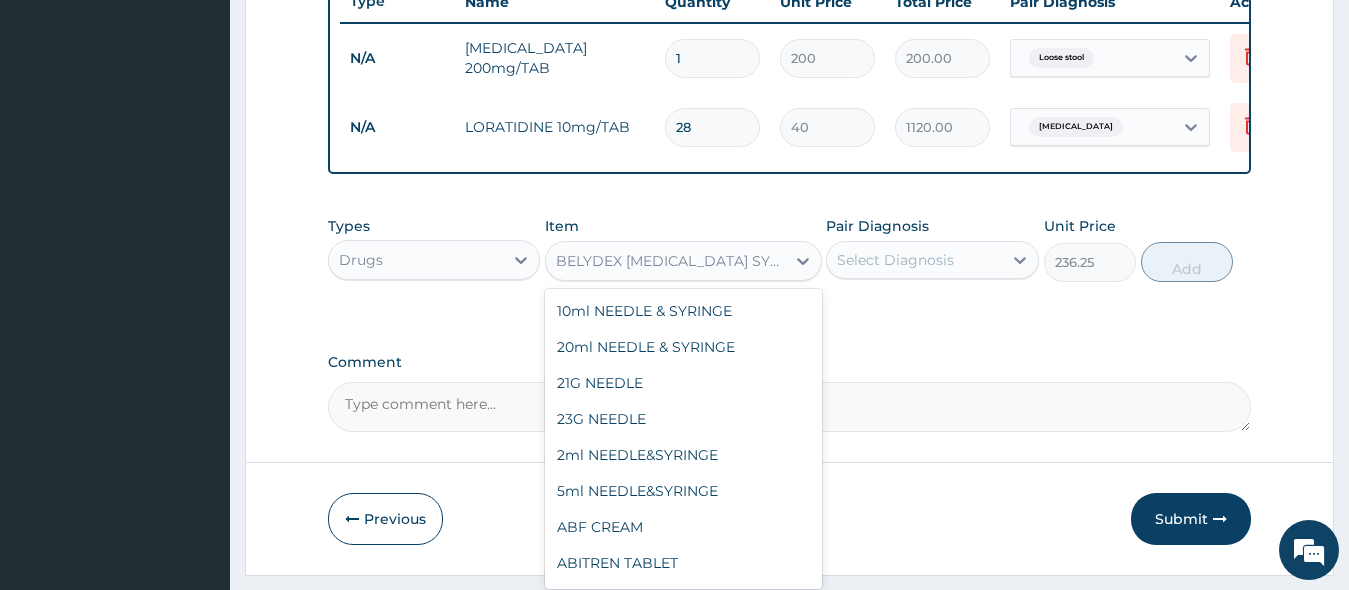 scroll, scrollTop: 8508, scrollLeft: 0, axis: vertical 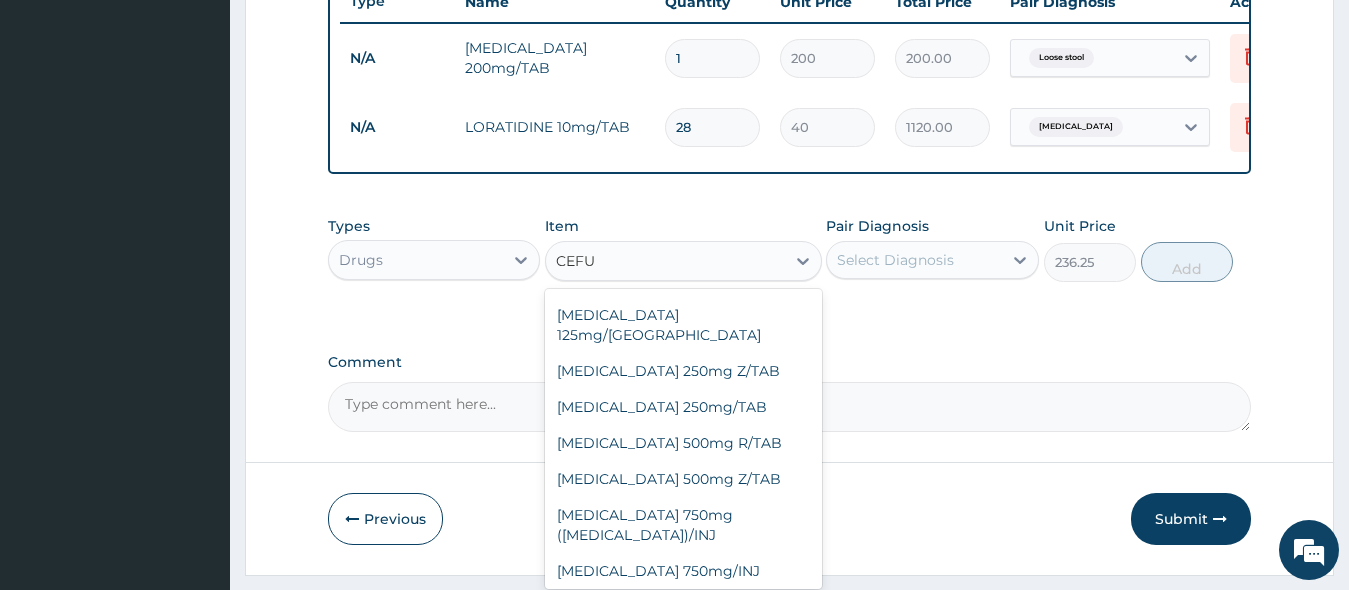 type on "CEFUR" 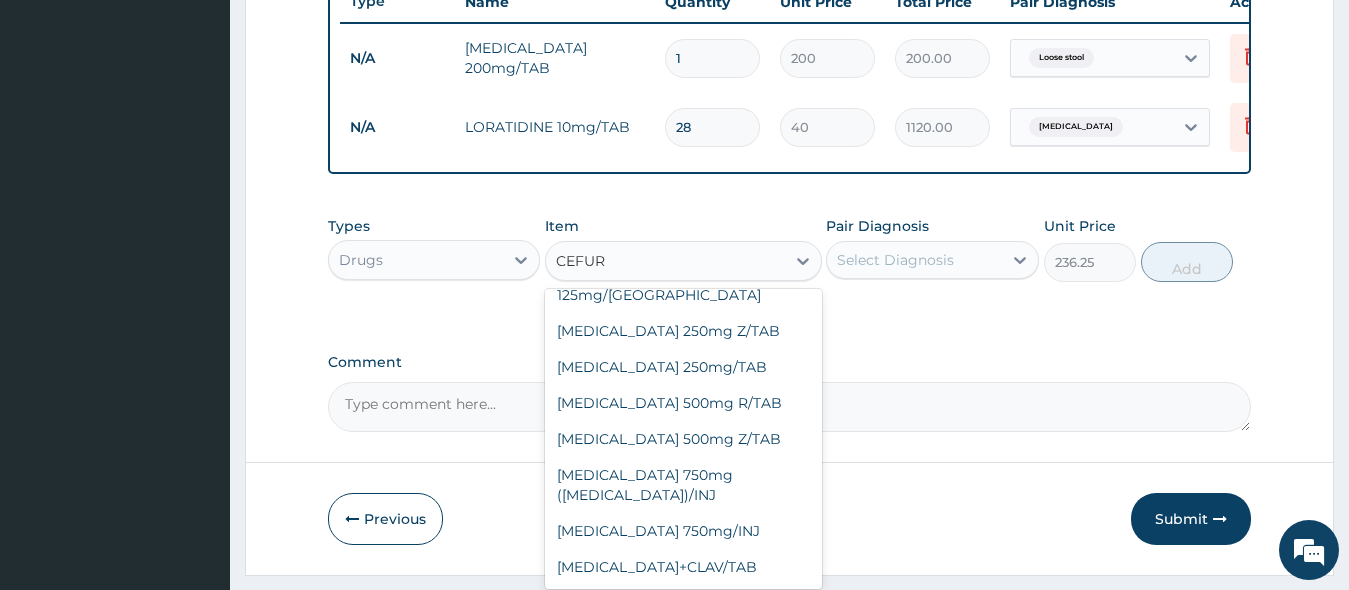 scroll, scrollTop: 32, scrollLeft: 0, axis: vertical 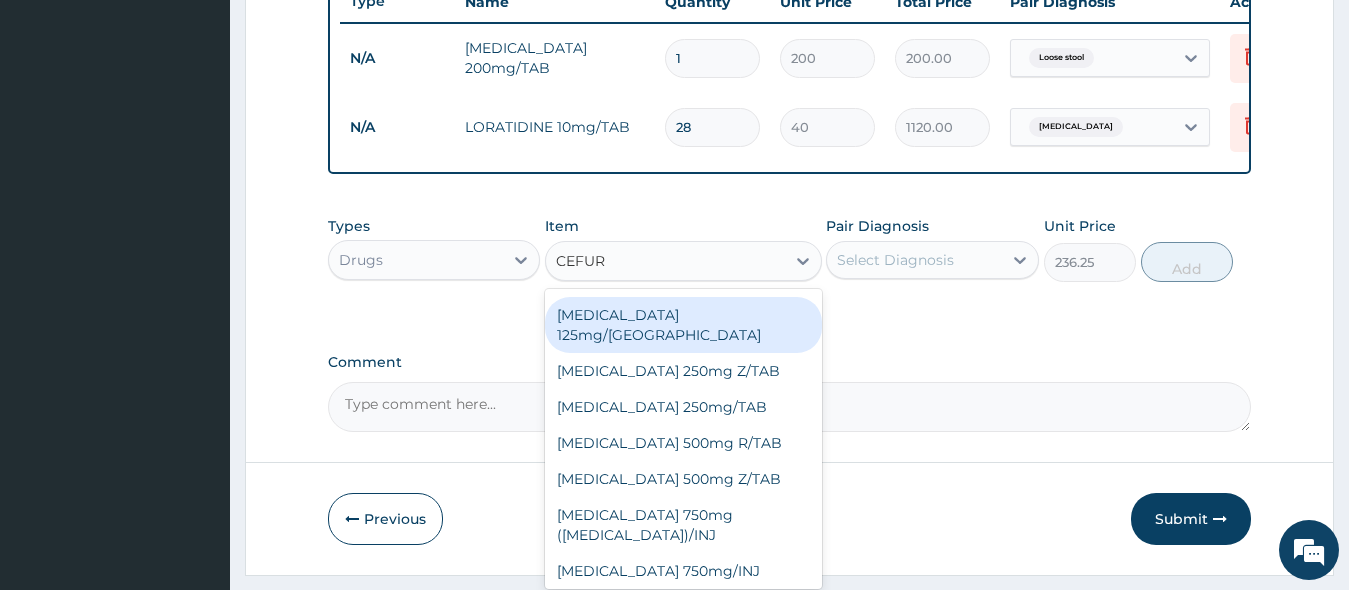 click on "[MEDICAL_DATA] 125mg/[GEOGRAPHIC_DATA]" at bounding box center [683, 325] 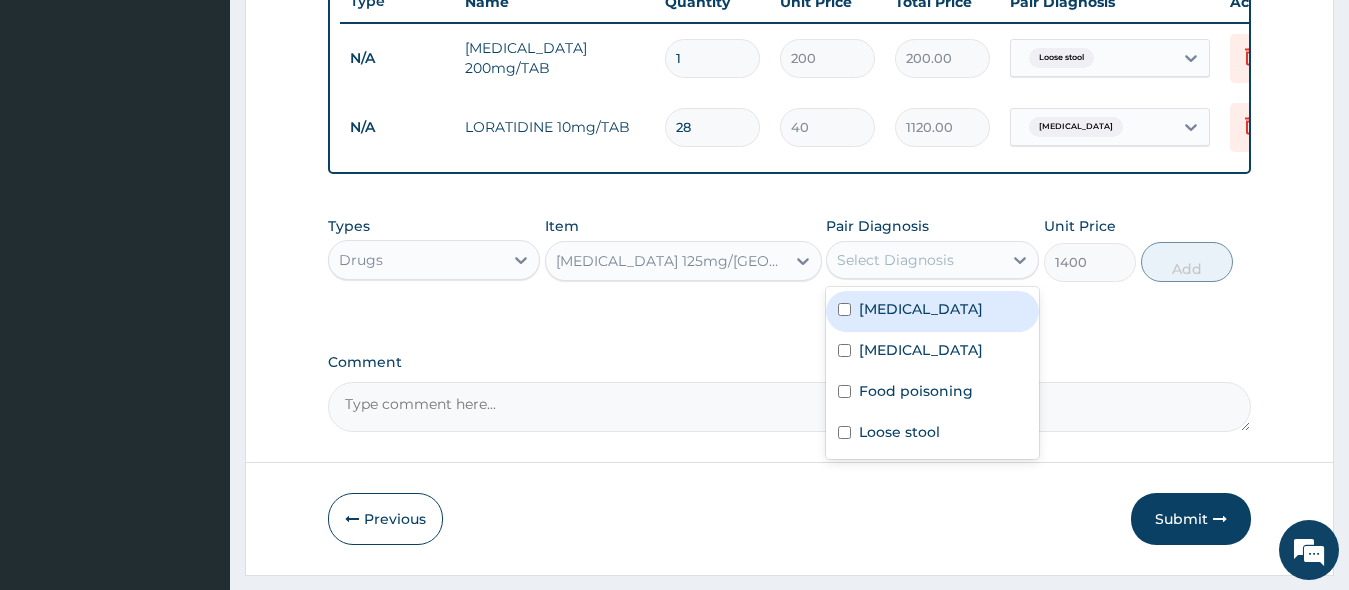 drag, startPoint x: 1023, startPoint y: 278, endPoint x: 968, endPoint y: 302, distance: 60.00833 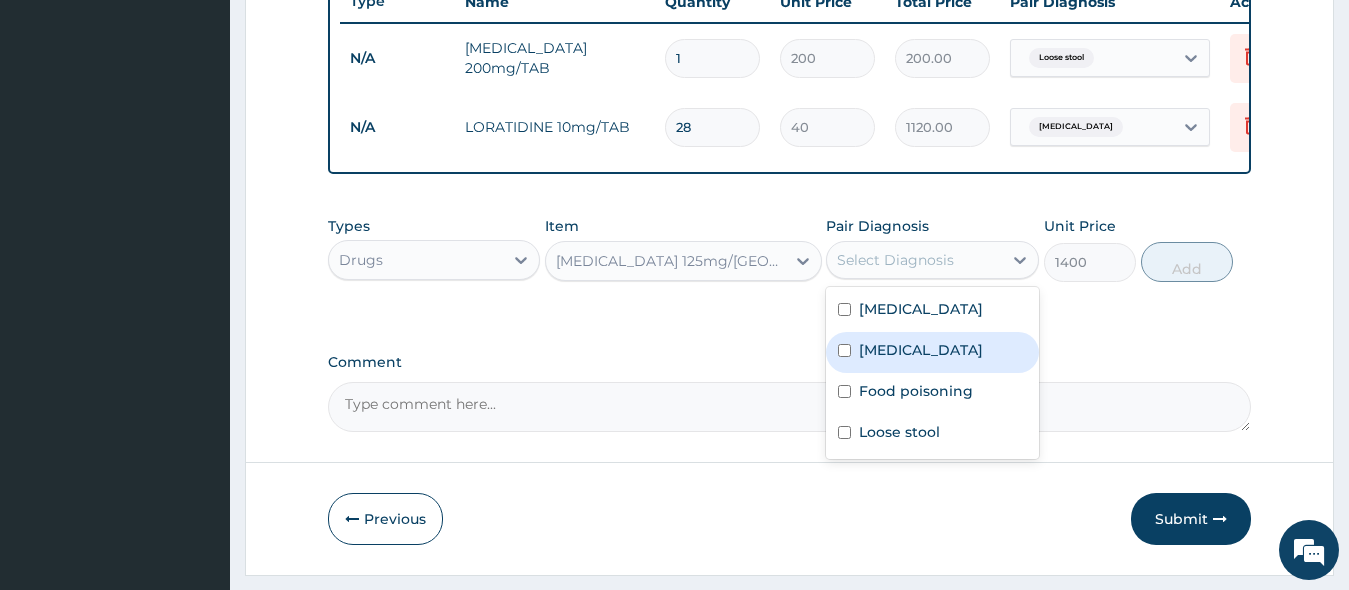 click at bounding box center (844, 350) 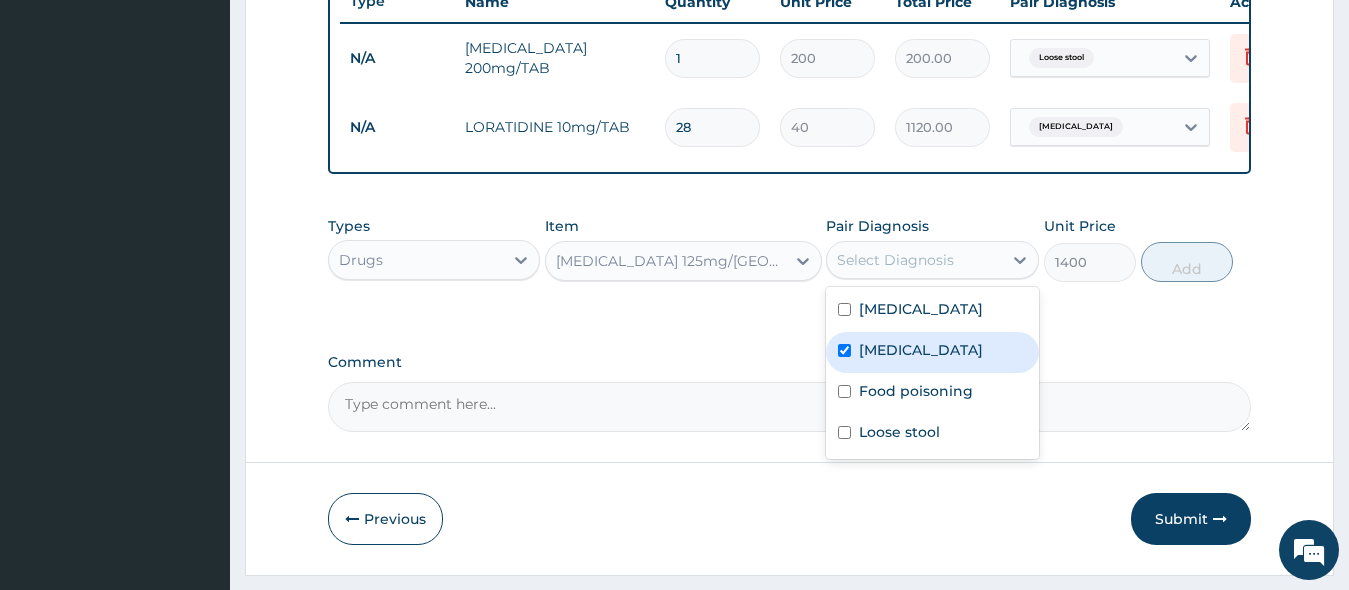 checkbox on "true" 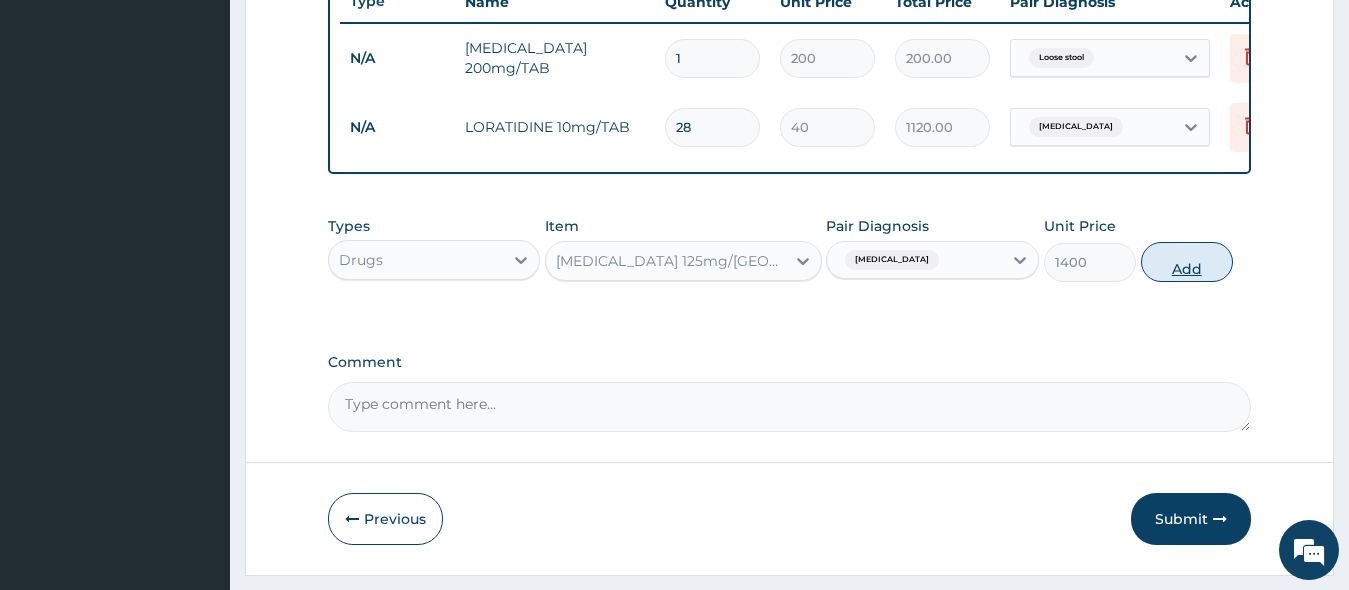 click on "Add" at bounding box center (1187, 262) 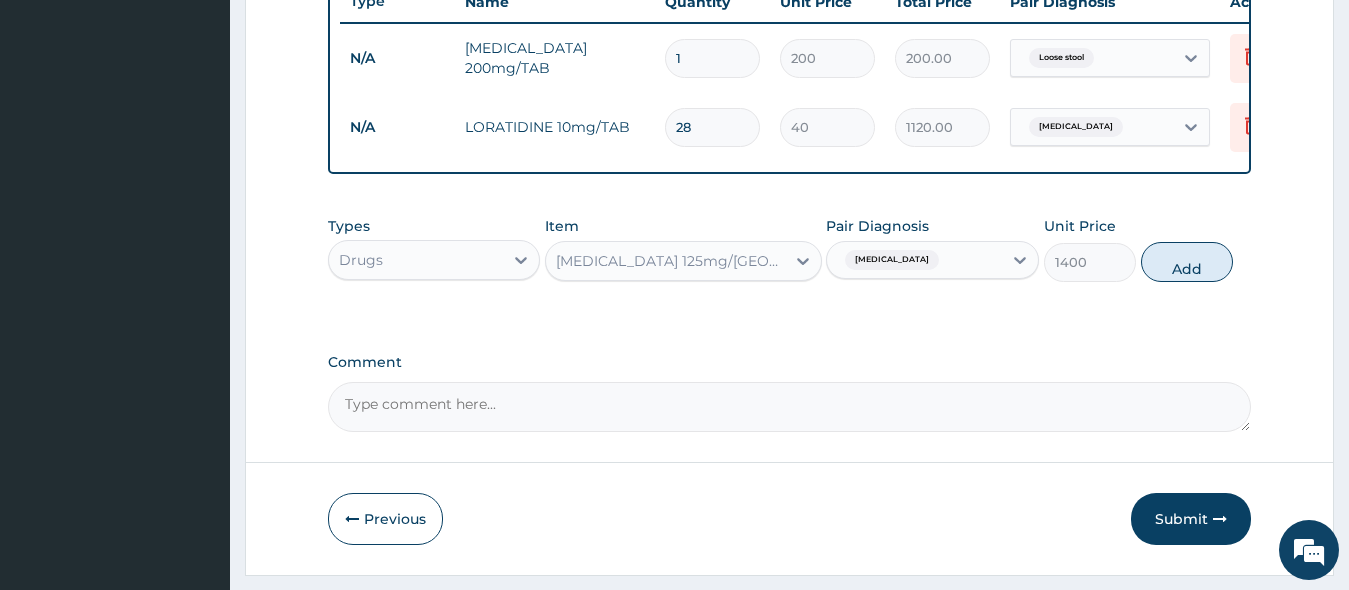 type on "0" 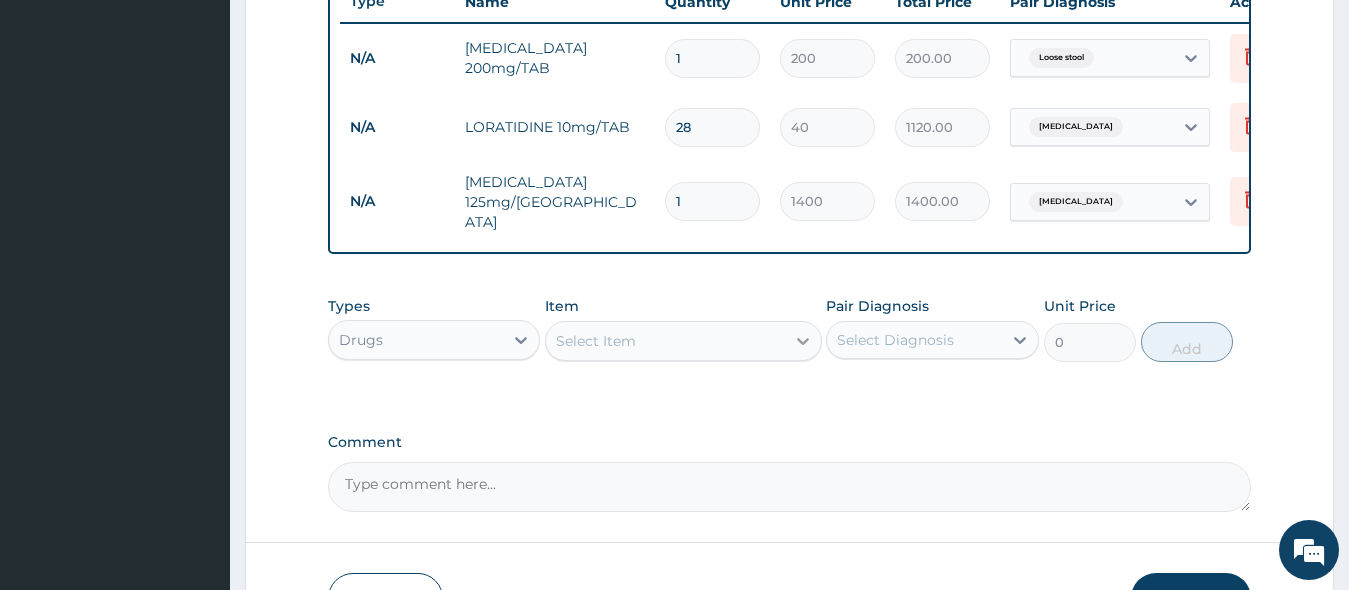 click 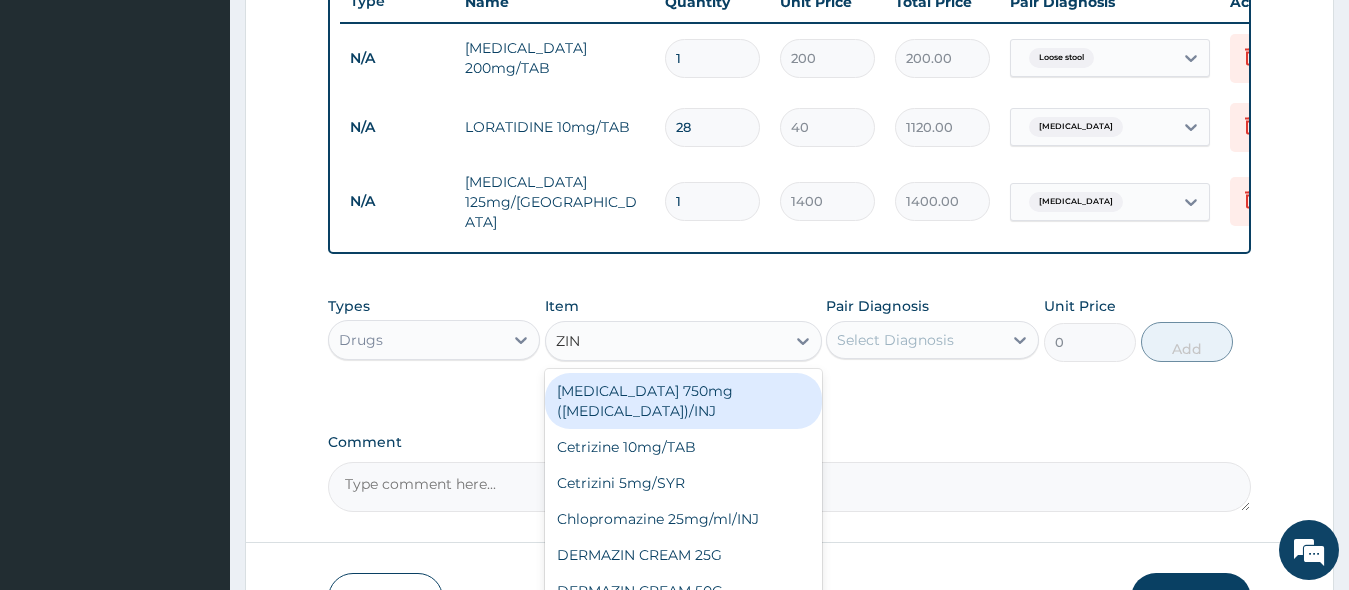 type on "ZINC" 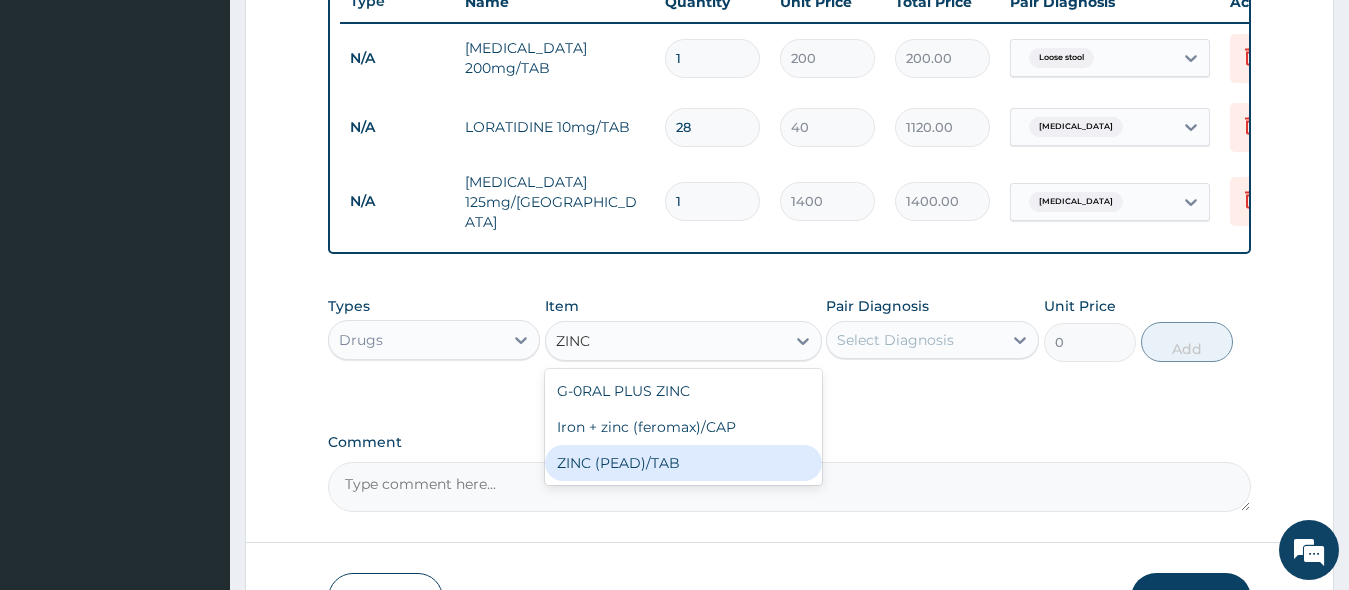 click on "ZINC (PEAD)/TAB" at bounding box center (683, 463) 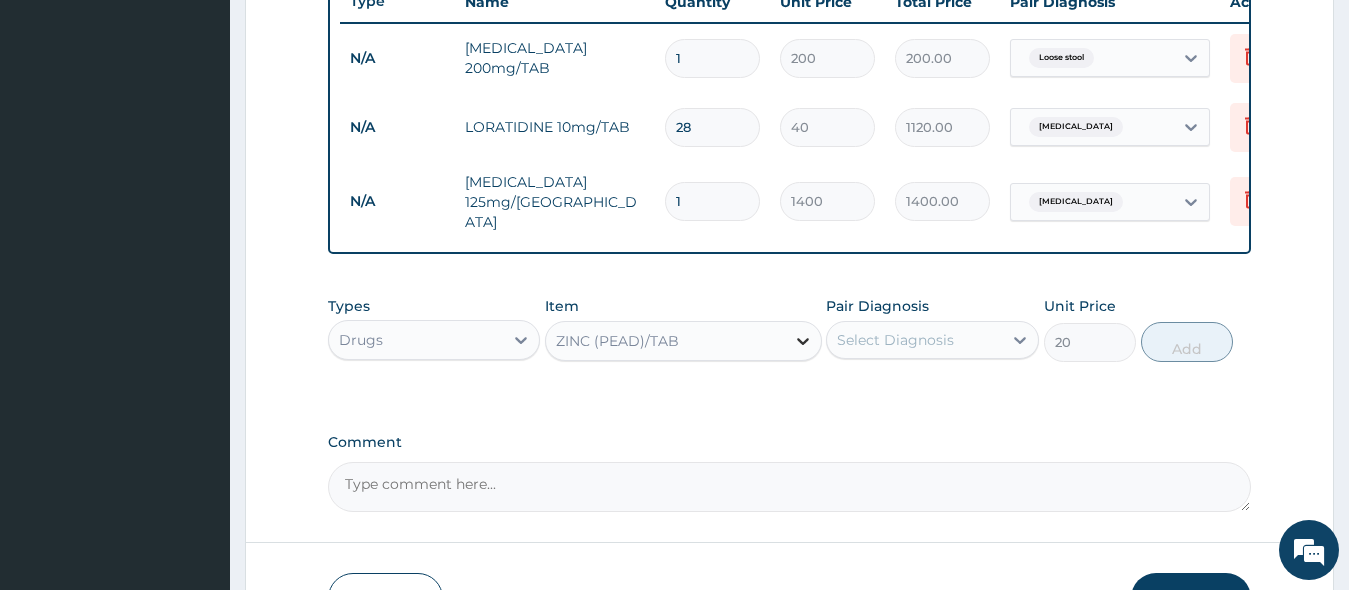 click 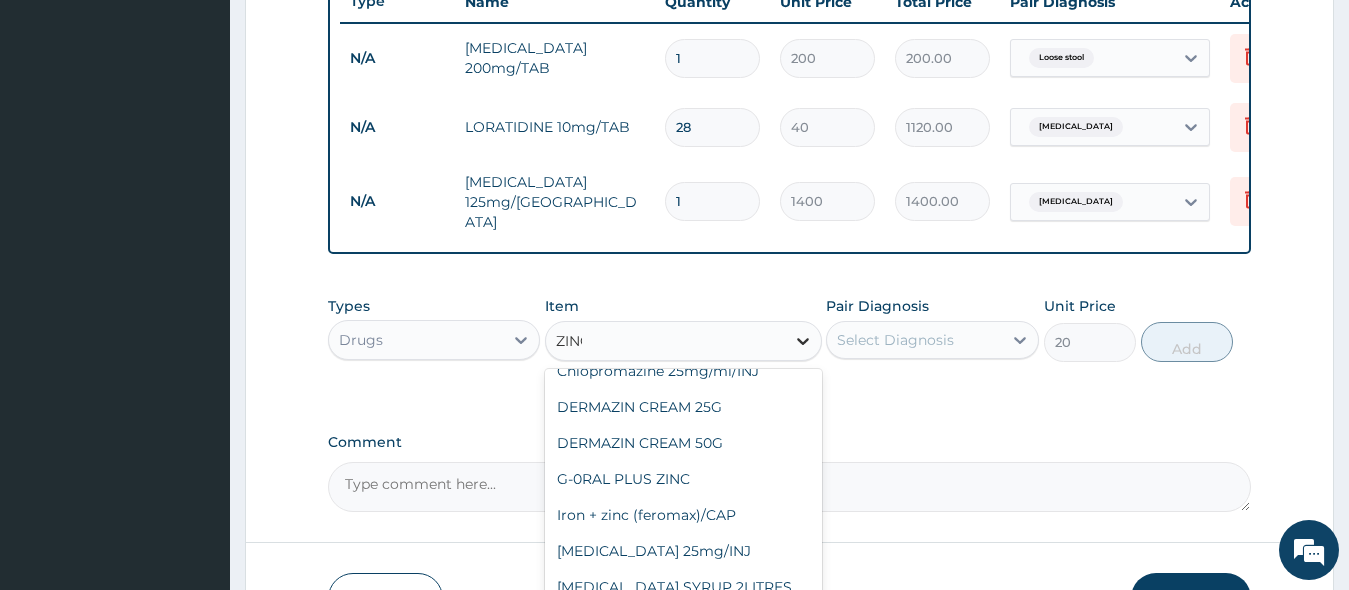 scroll, scrollTop: 0, scrollLeft: 0, axis: both 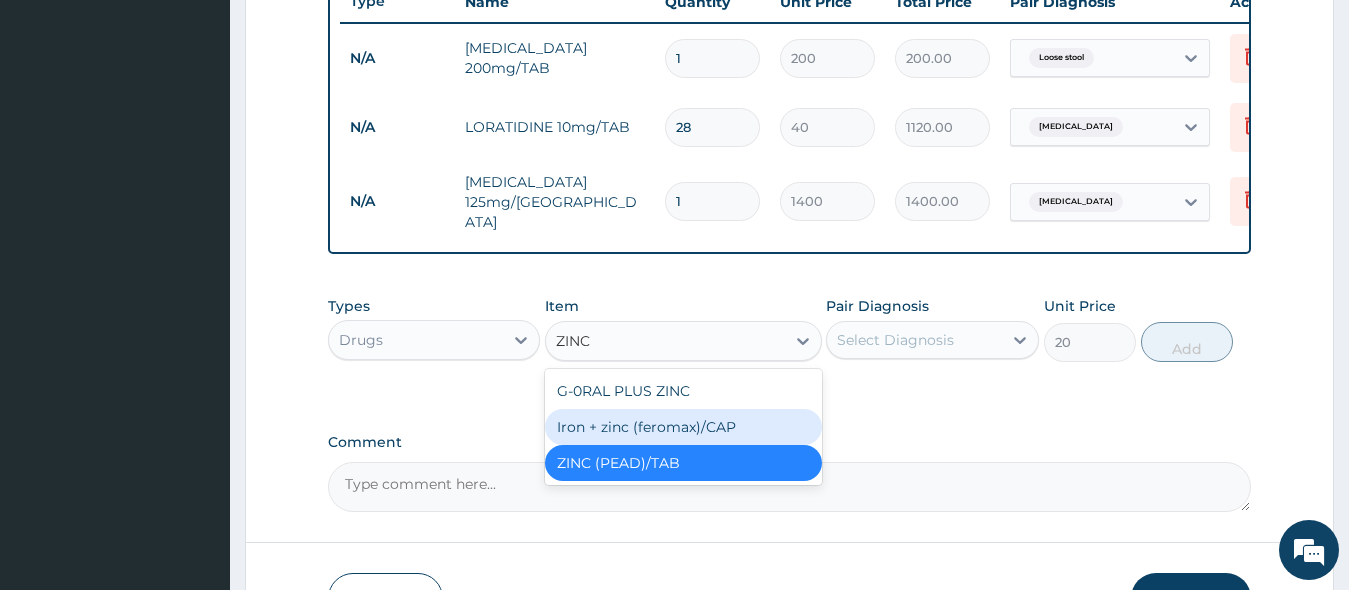 type on "ZINC" 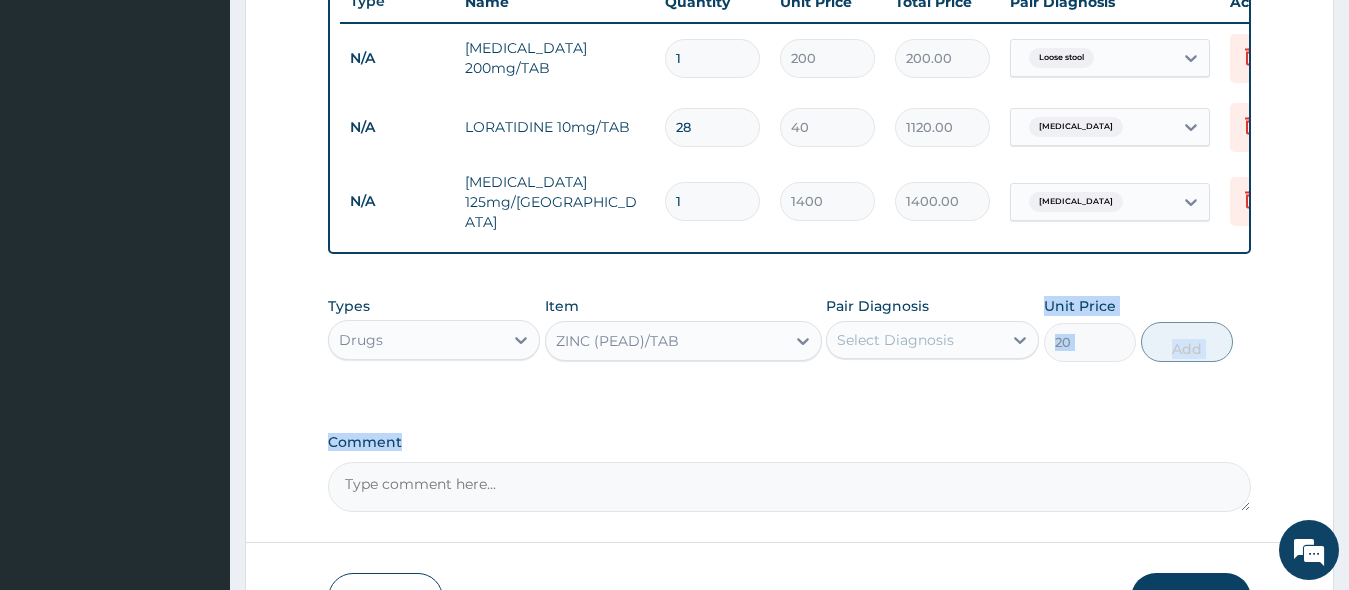drag, startPoint x: 947, startPoint y: 421, endPoint x: 944, endPoint y: 408, distance: 13.341664 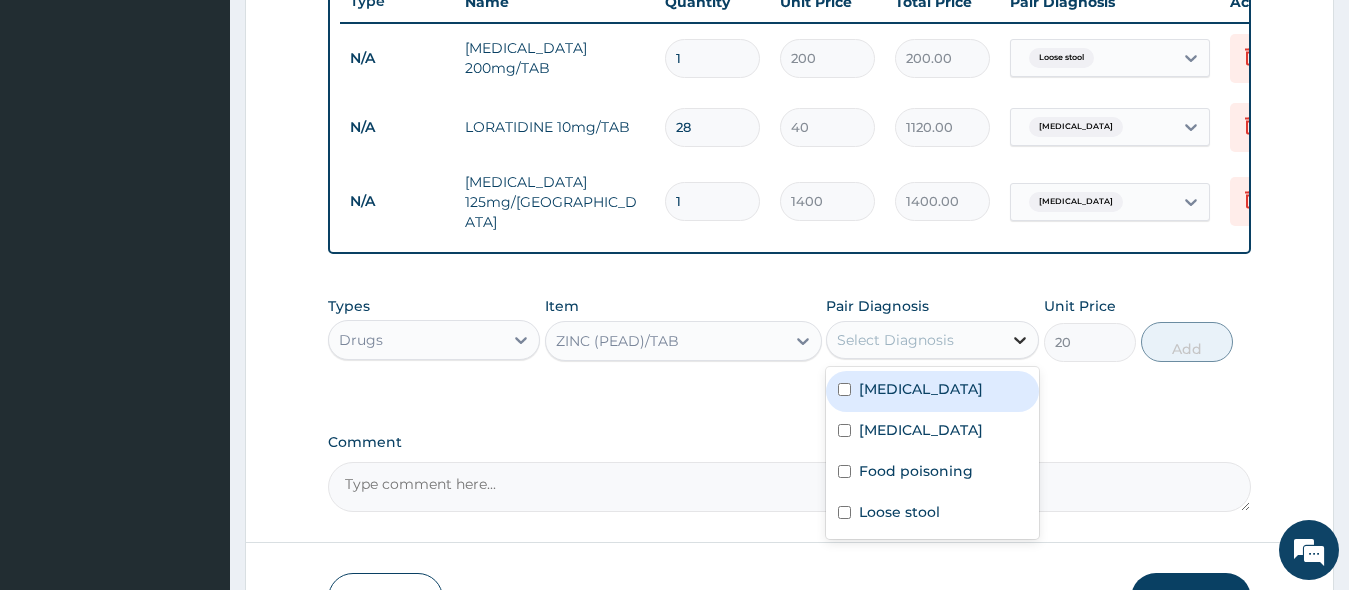 click 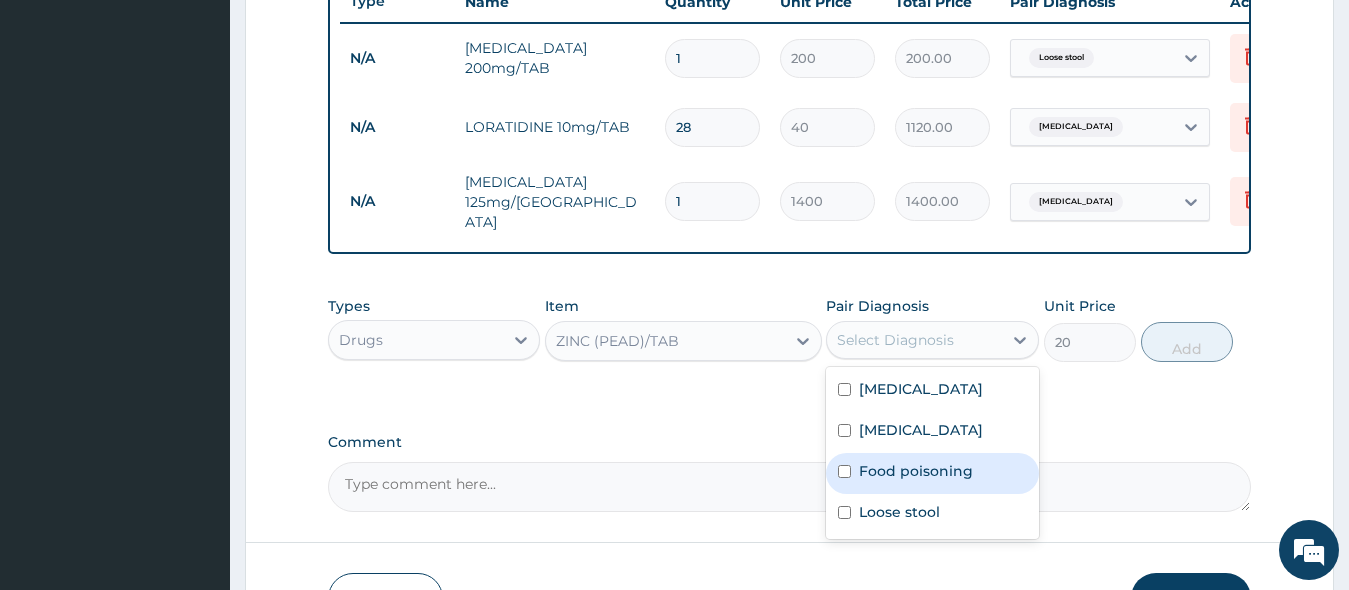 click at bounding box center (844, 471) 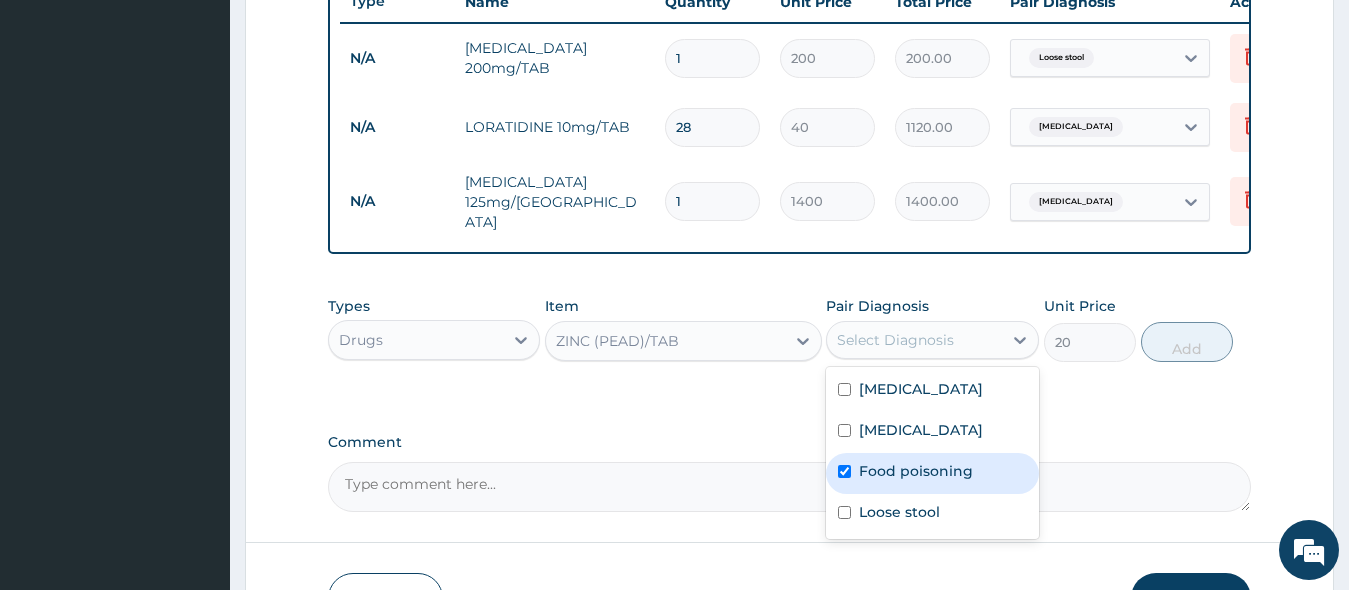 checkbox on "true" 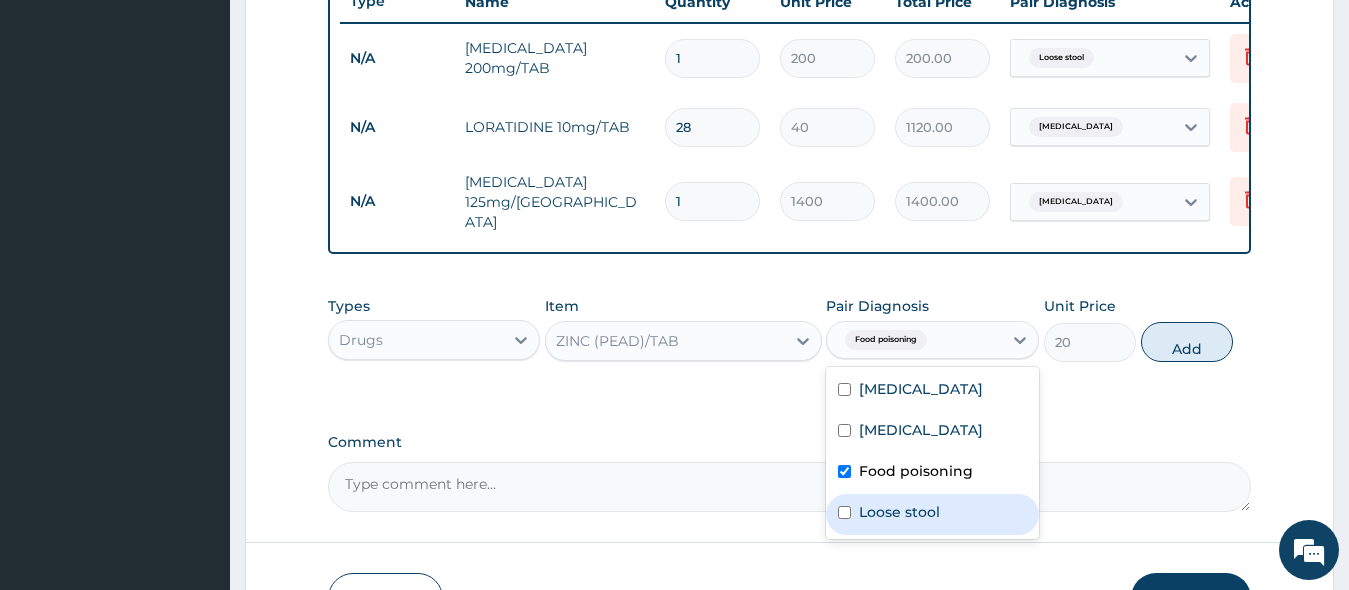 click at bounding box center (844, 512) 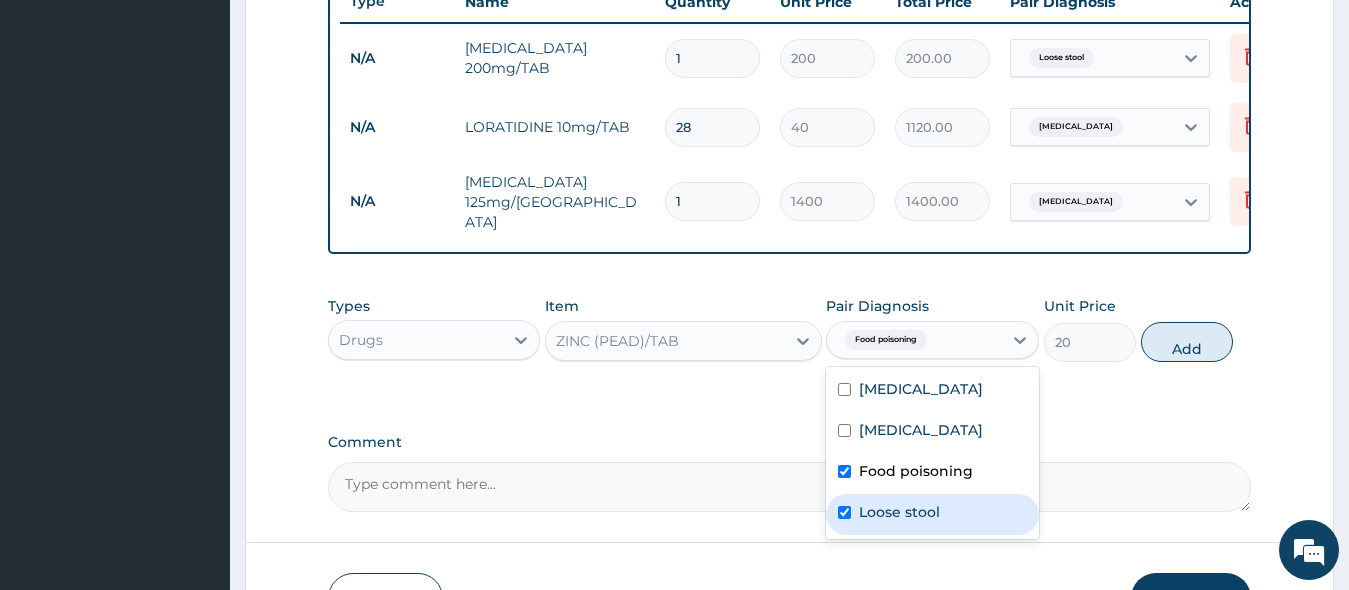 checkbox on "true" 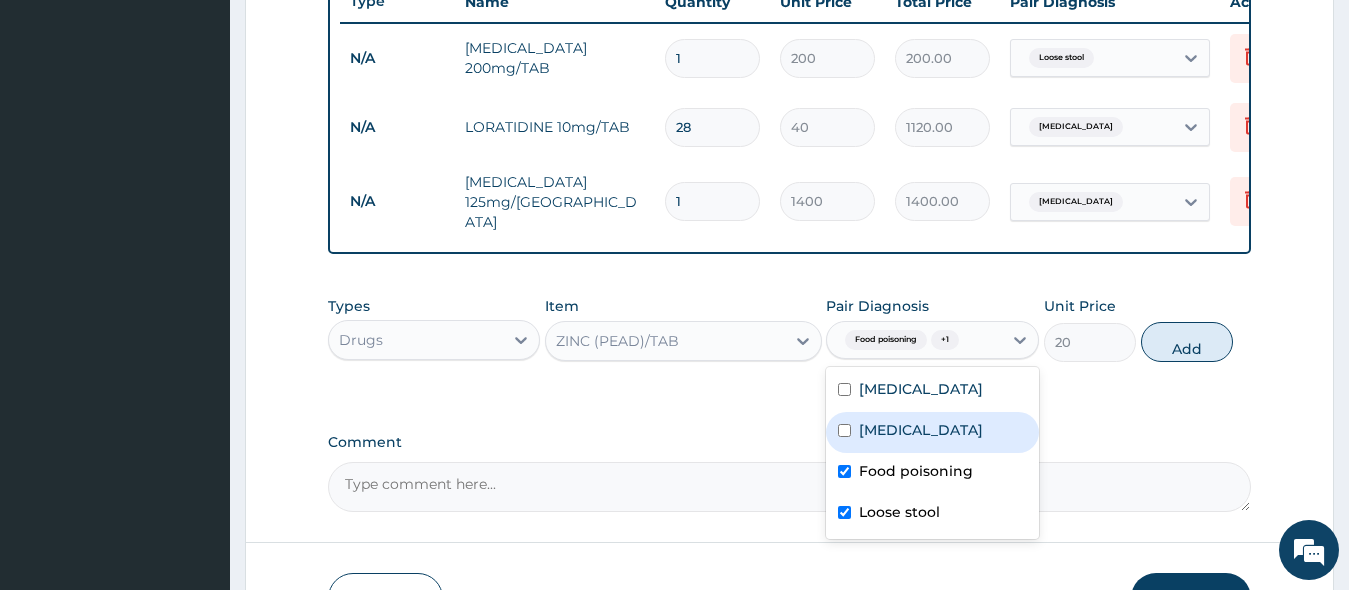 click on "Add" at bounding box center (1187, 342) 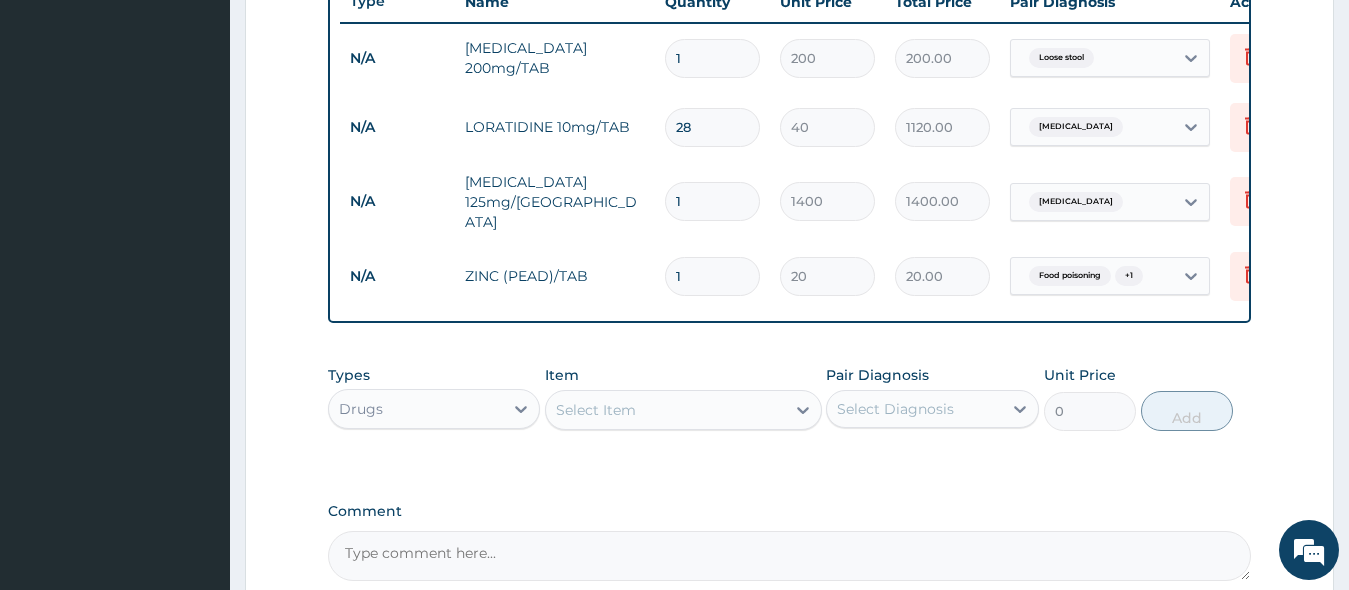 type on "10" 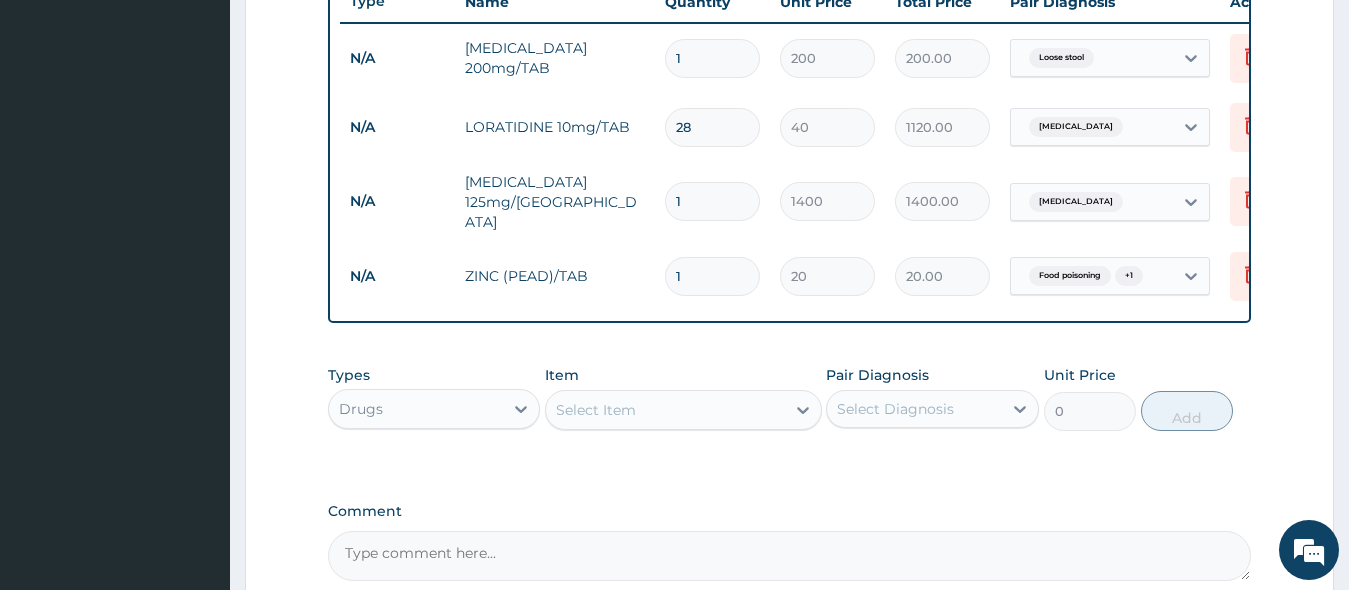 type on "200.00" 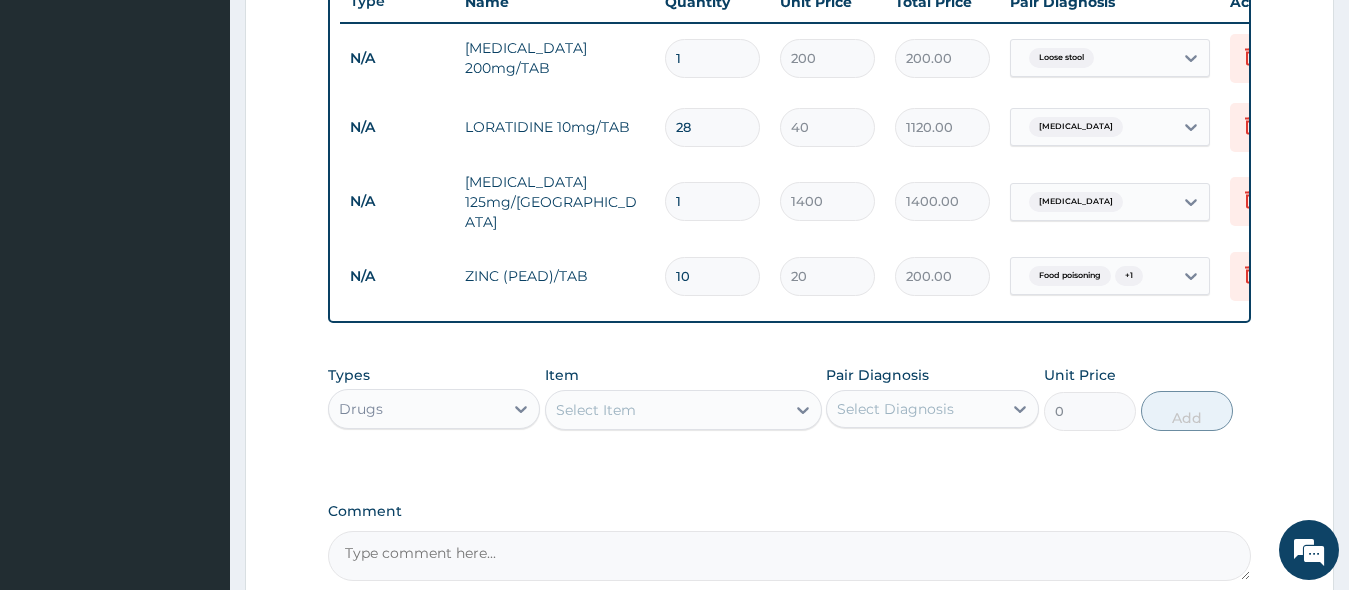 type on "10" 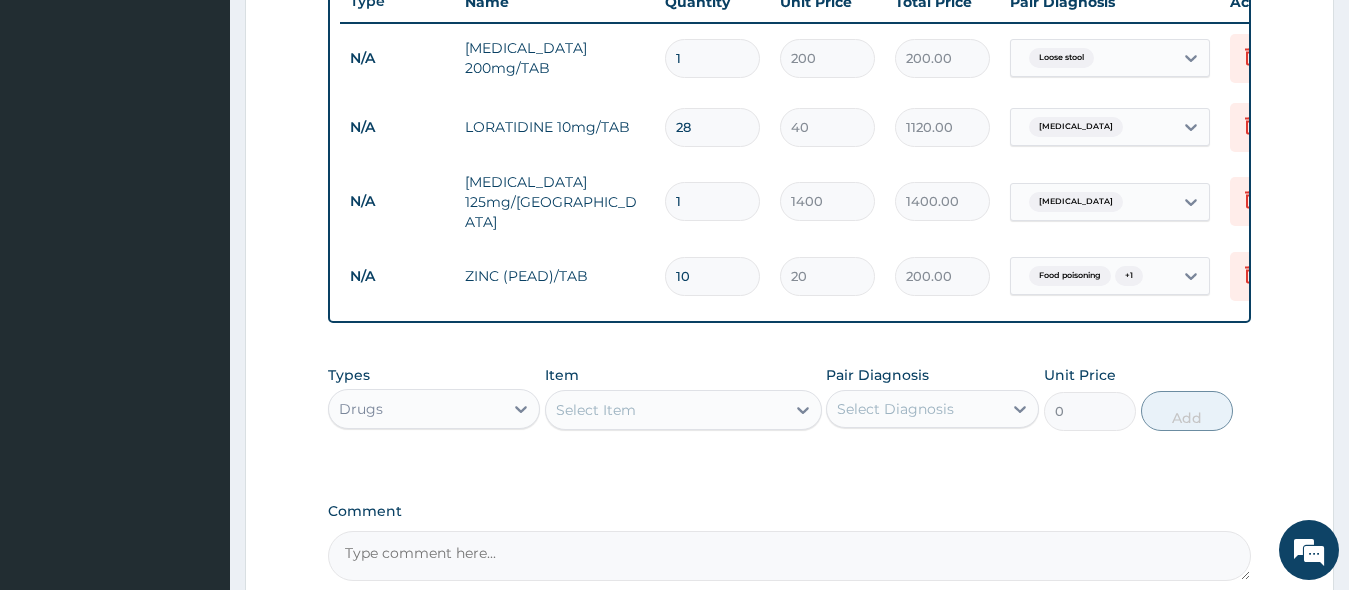 drag, startPoint x: 794, startPoint y: 423, endPoint x: 764, endPoint y: 432, distance: 31.320919 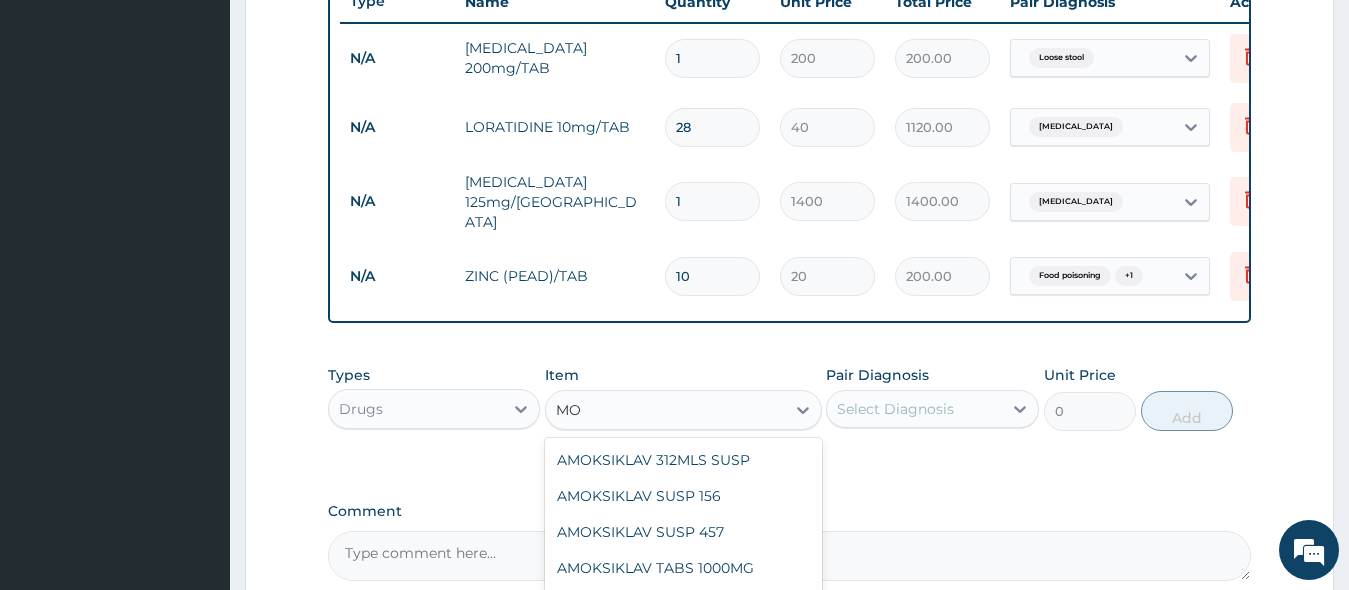 type on "MO" 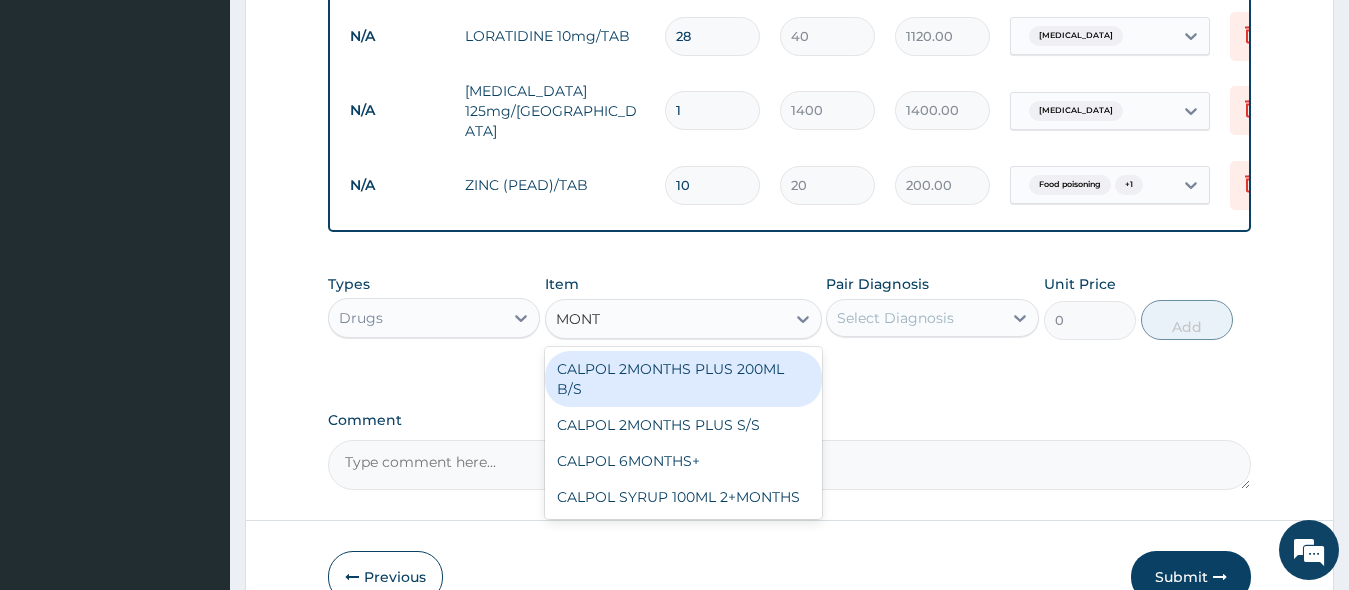 scroll, scrollTop: 981, scrollLeft: 0, axis: vertical 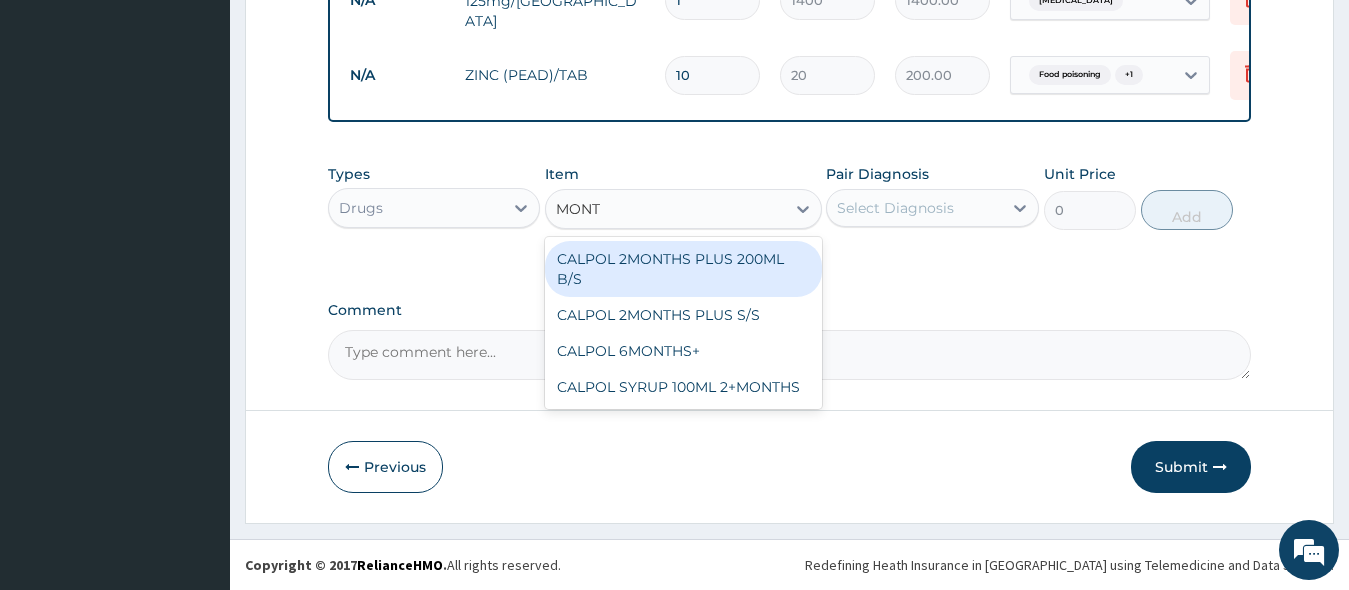 type on "MONT" 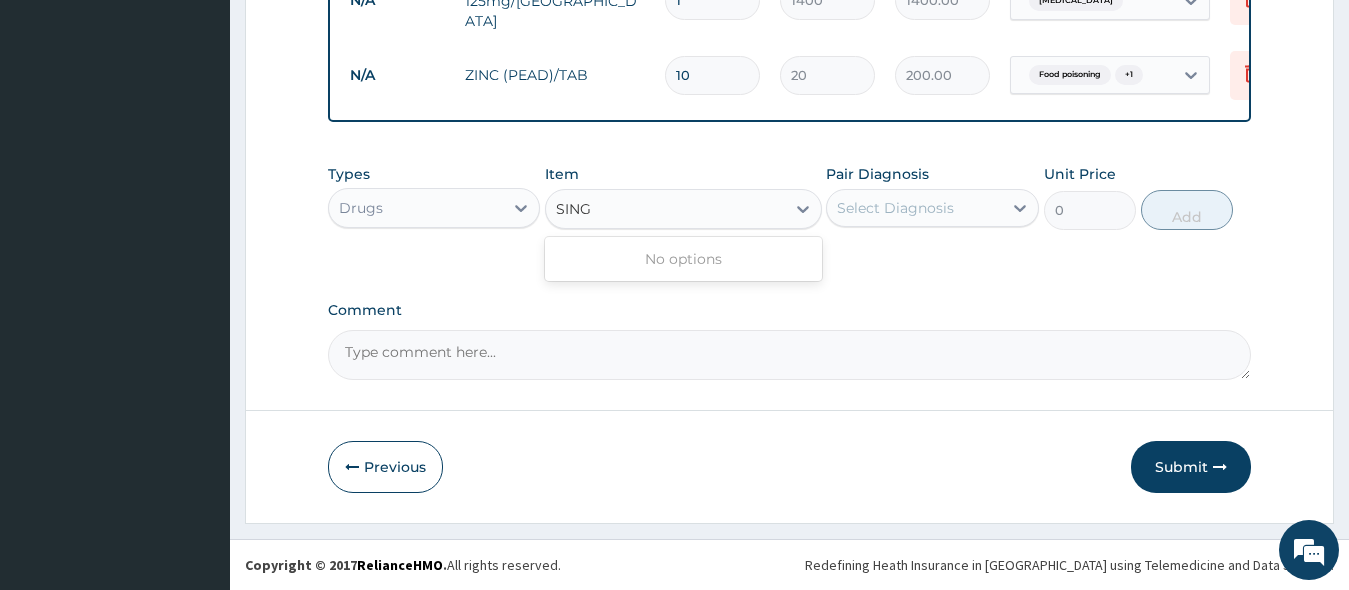 type on "SING" 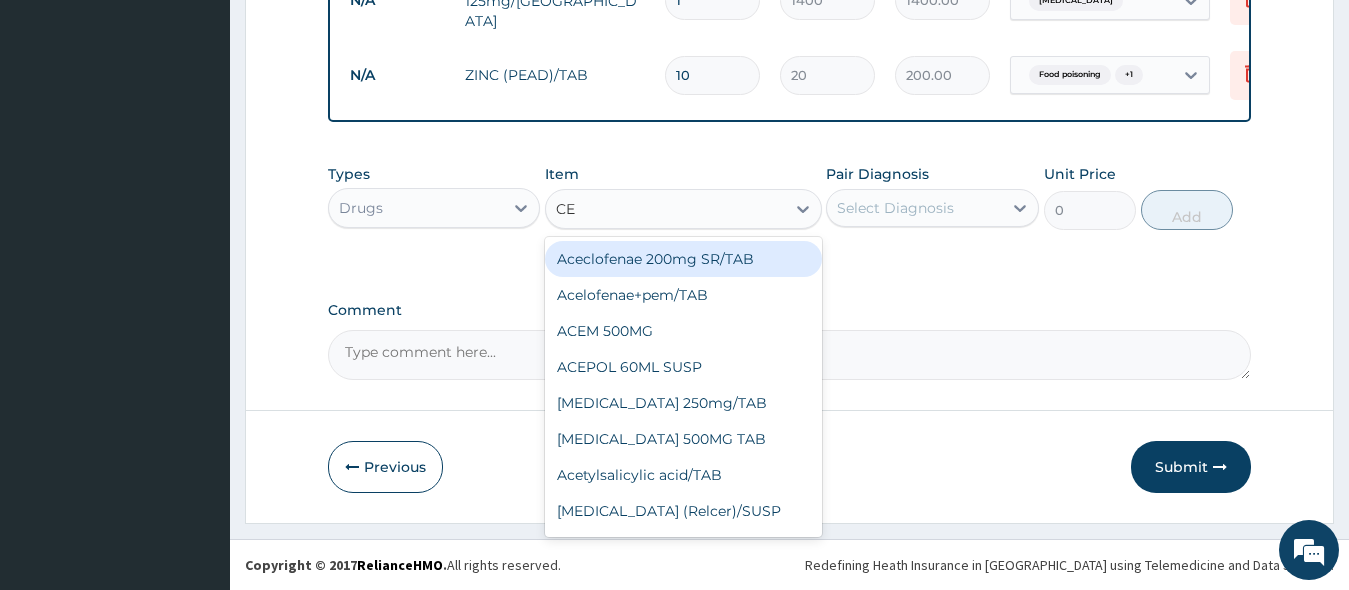 type on "CE" 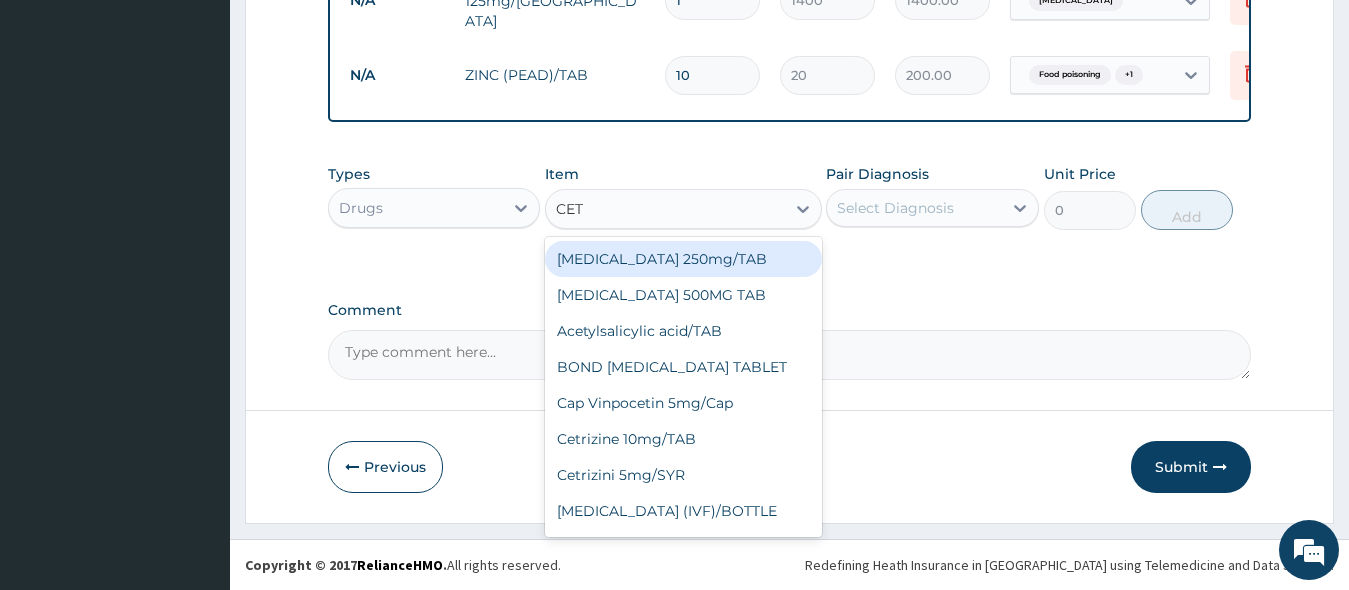 type on "CETR" 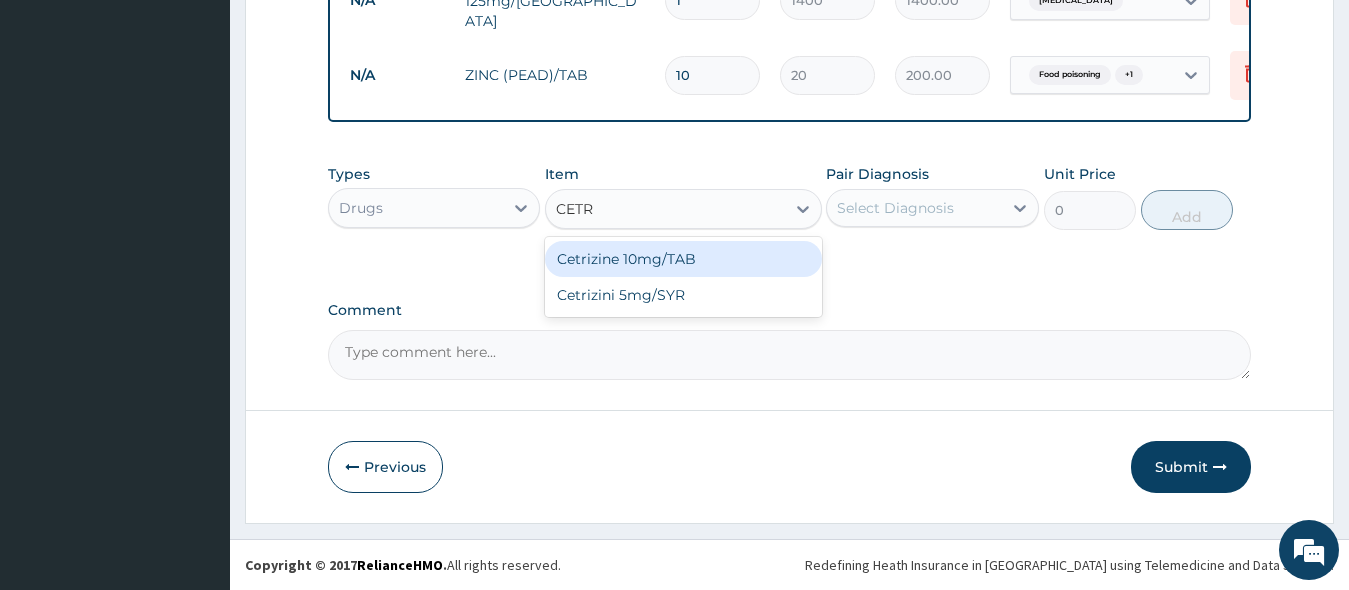 click on "Cetrizine 10mg/TAB" at bounding box center (683, 259) 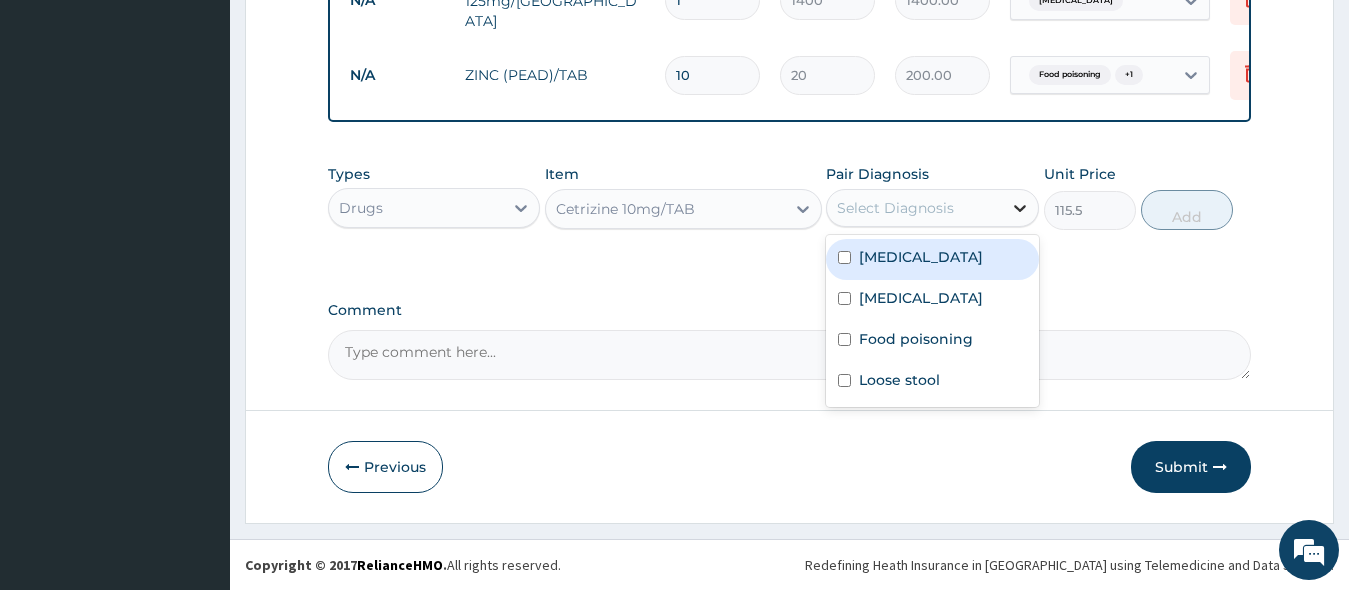 click at bounding box center [1020, 208] 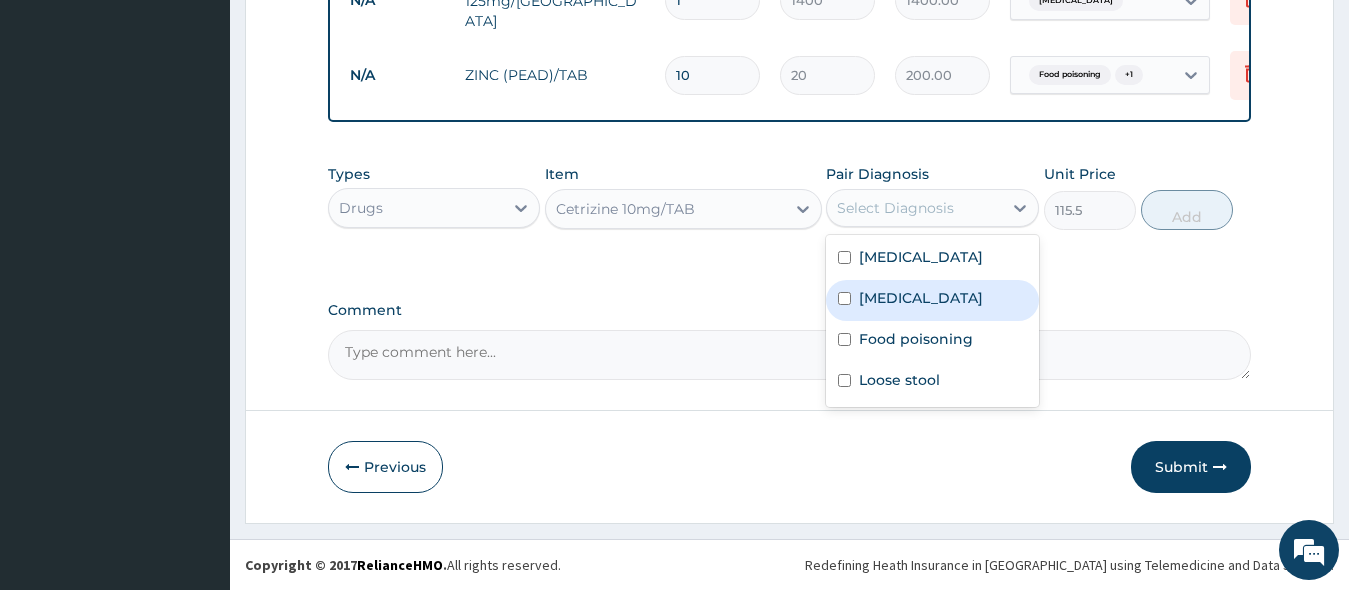 drag, startPoint x: 842, startPoint y: 302, endPoint x: 936, endPoint y: 287, distance: 95.189285 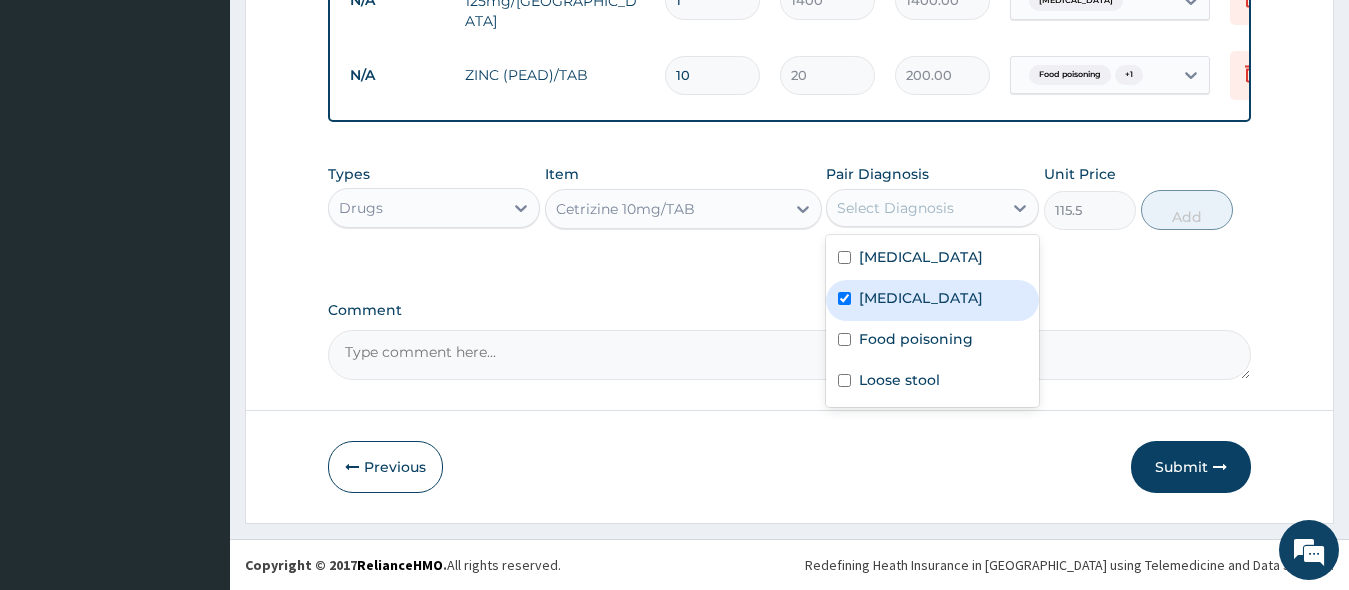 checkbox on "true" 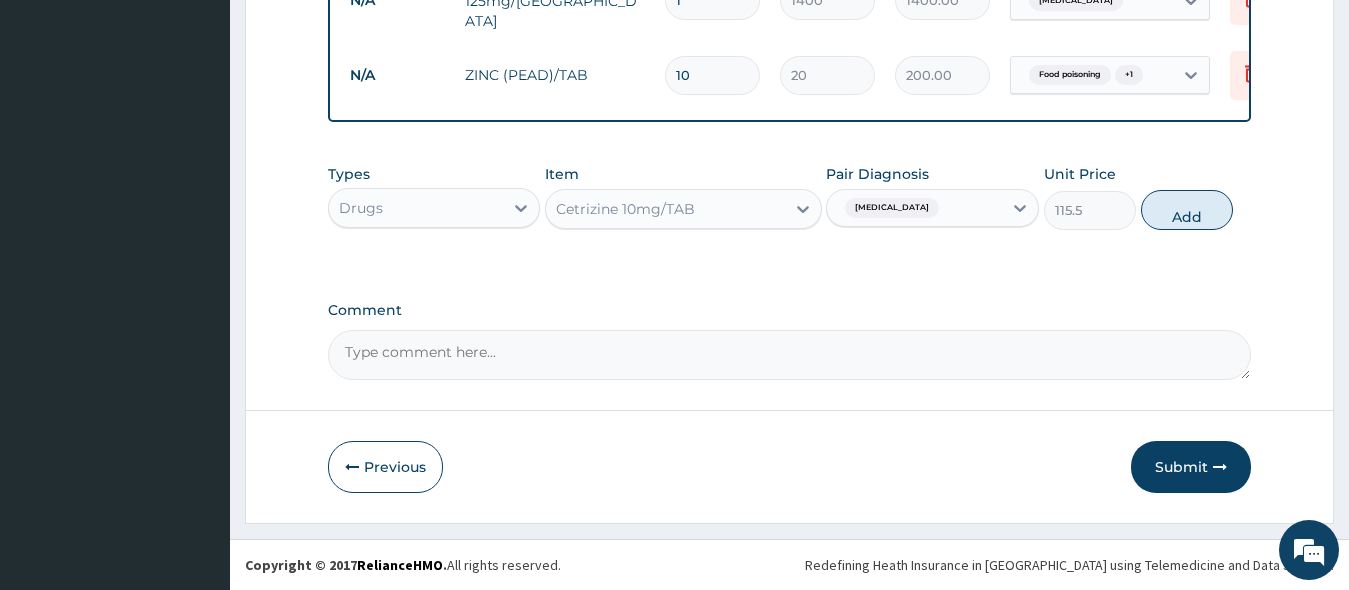 drag, startPoint x: 1167, startPoint y: 214, endPoint x: 985, endPoint y: 217, distance: 182.02472 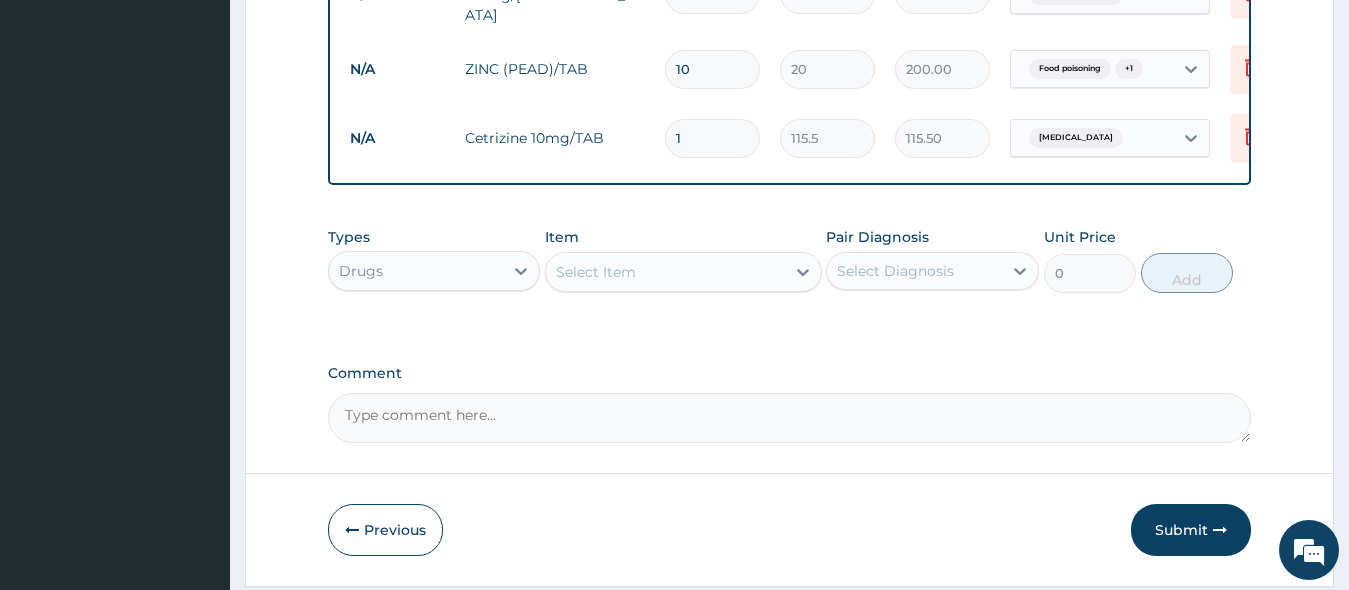 type 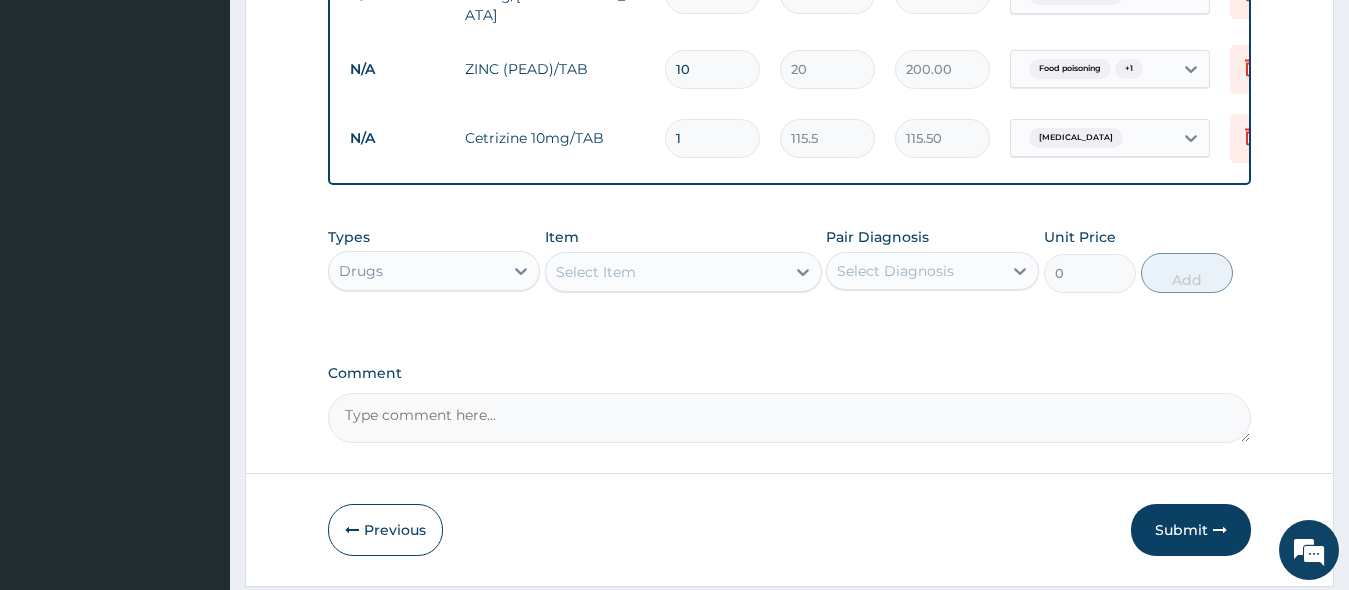 type on "0.00" 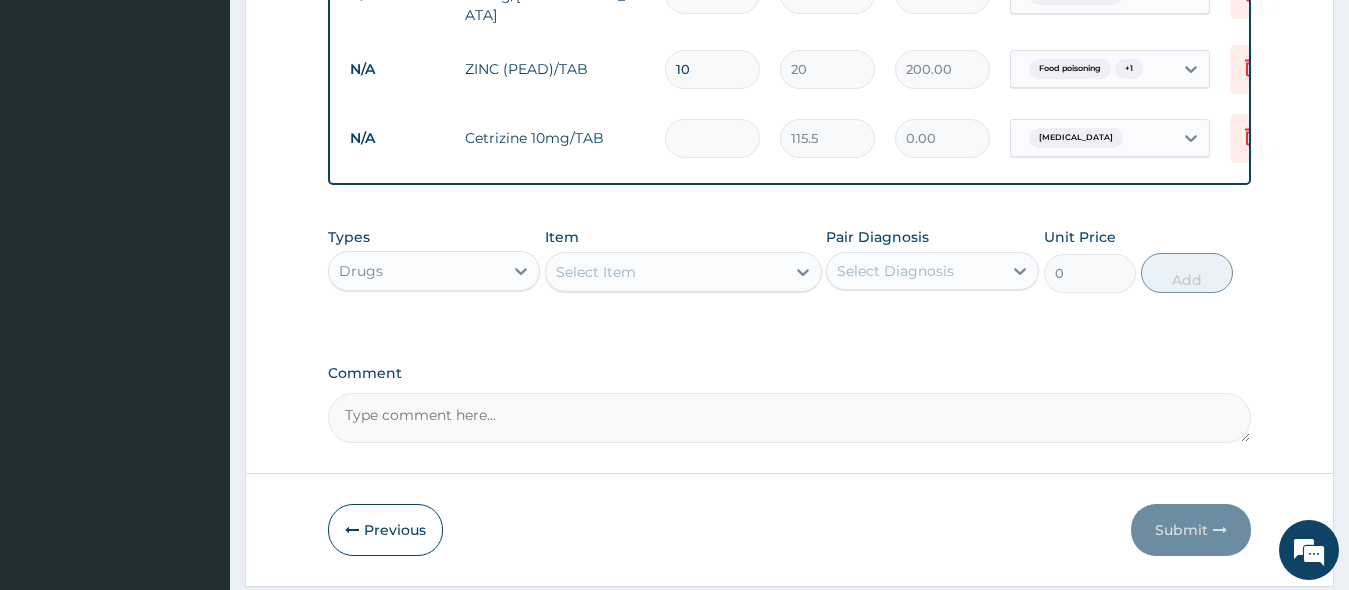 type on "7" 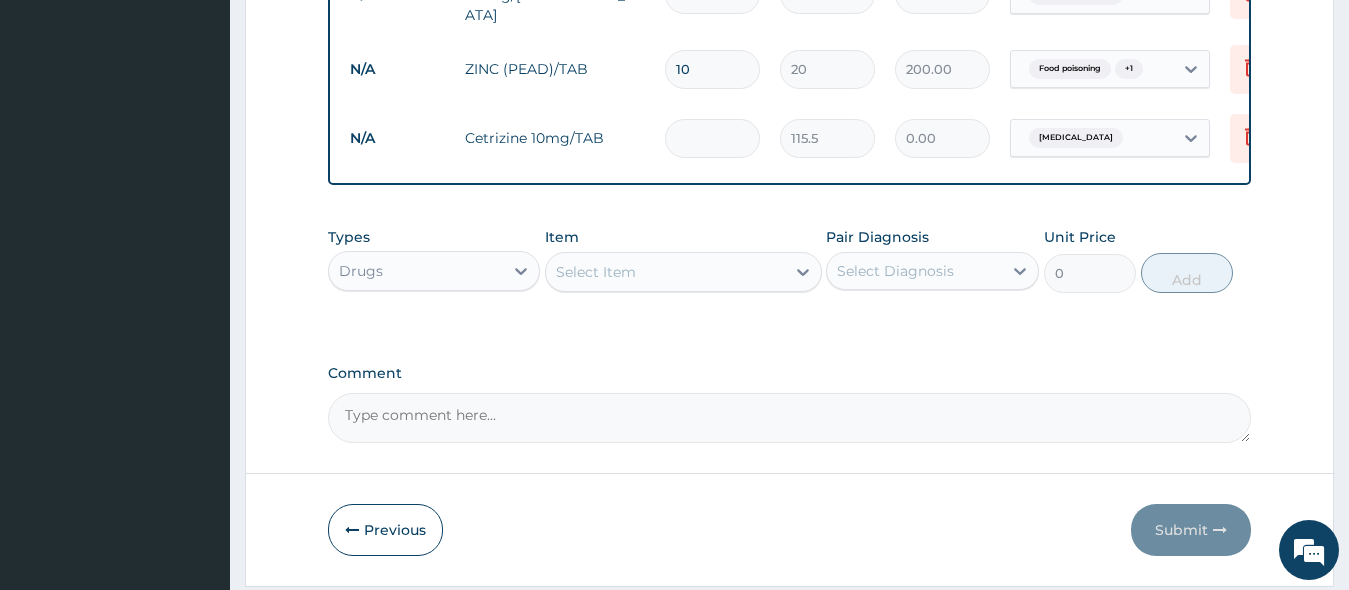 type on "808.50" 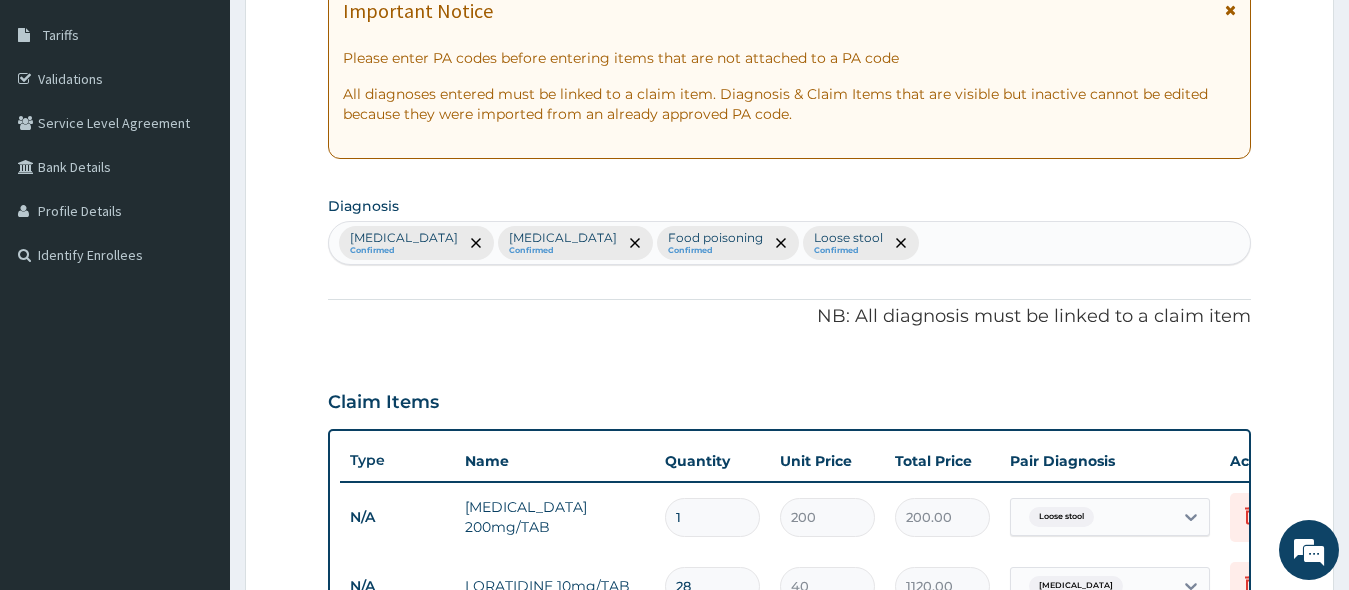 scroll, scrollTop: 281, scrollLeft: 0, axis: vertical 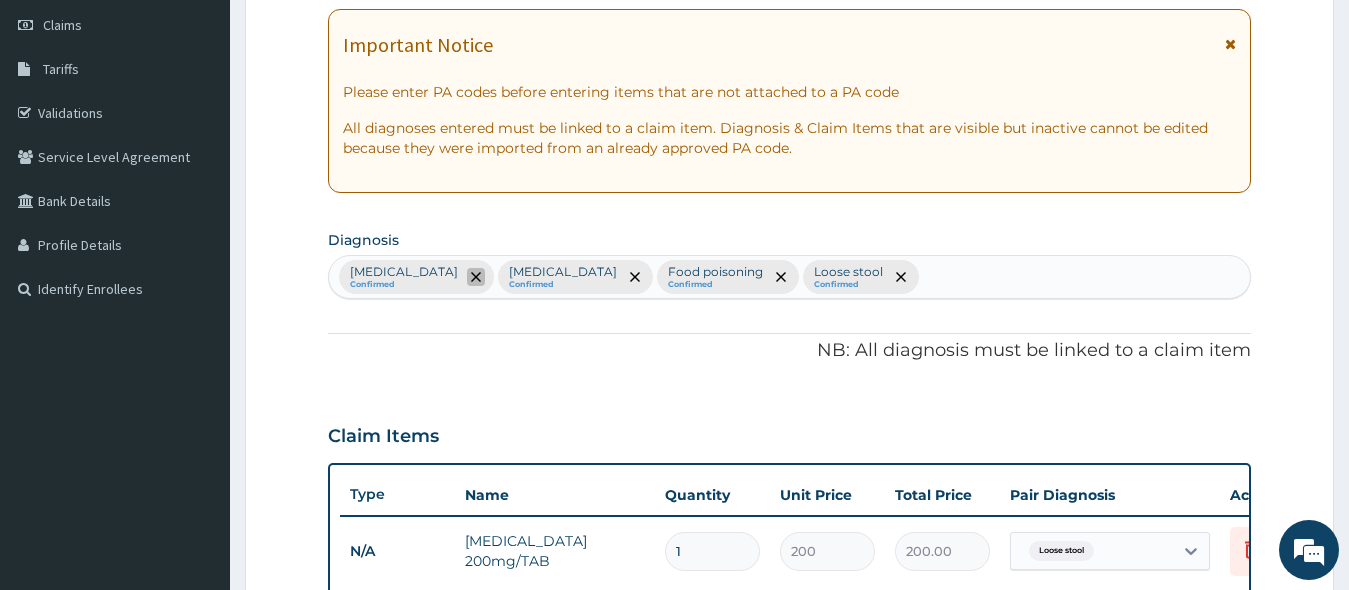 click 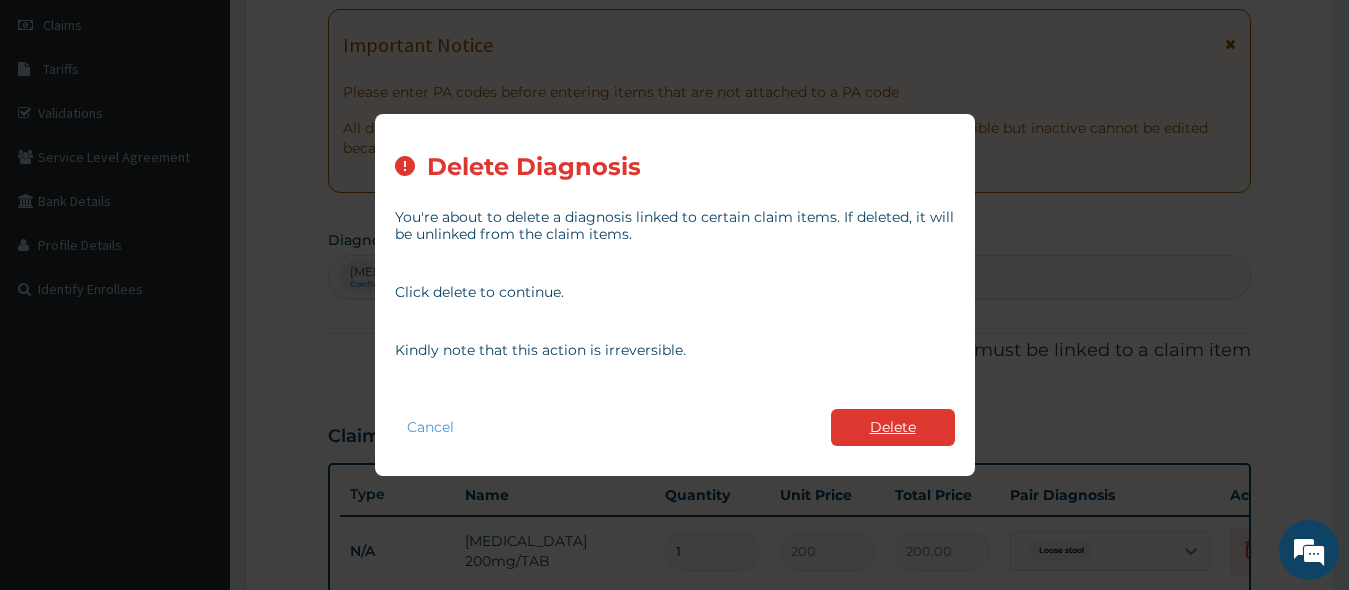 type on "7" 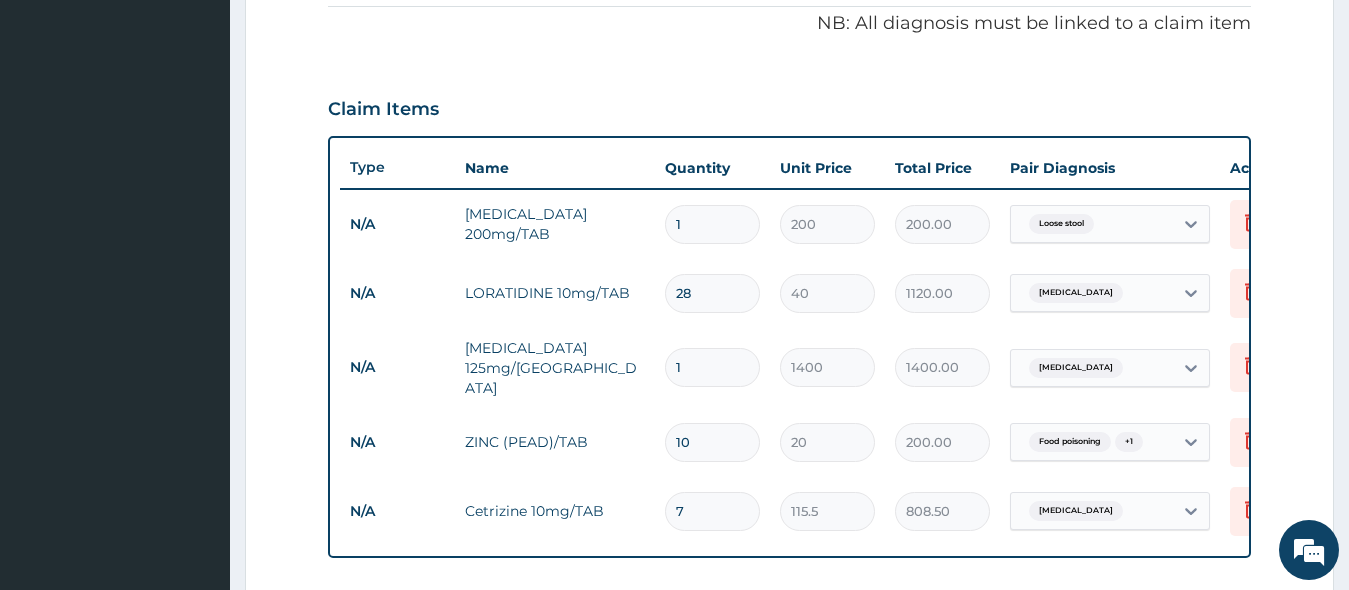 scroll, scrollTop: 881, scrollLeft: 0, axis: vertical 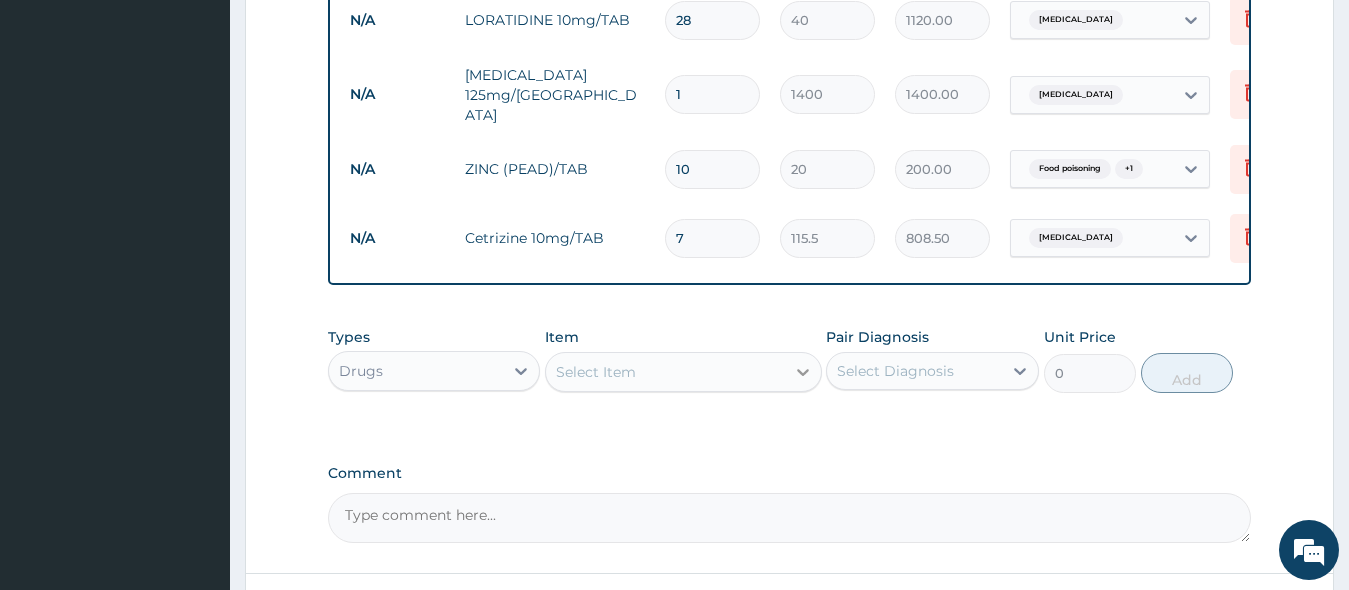 click 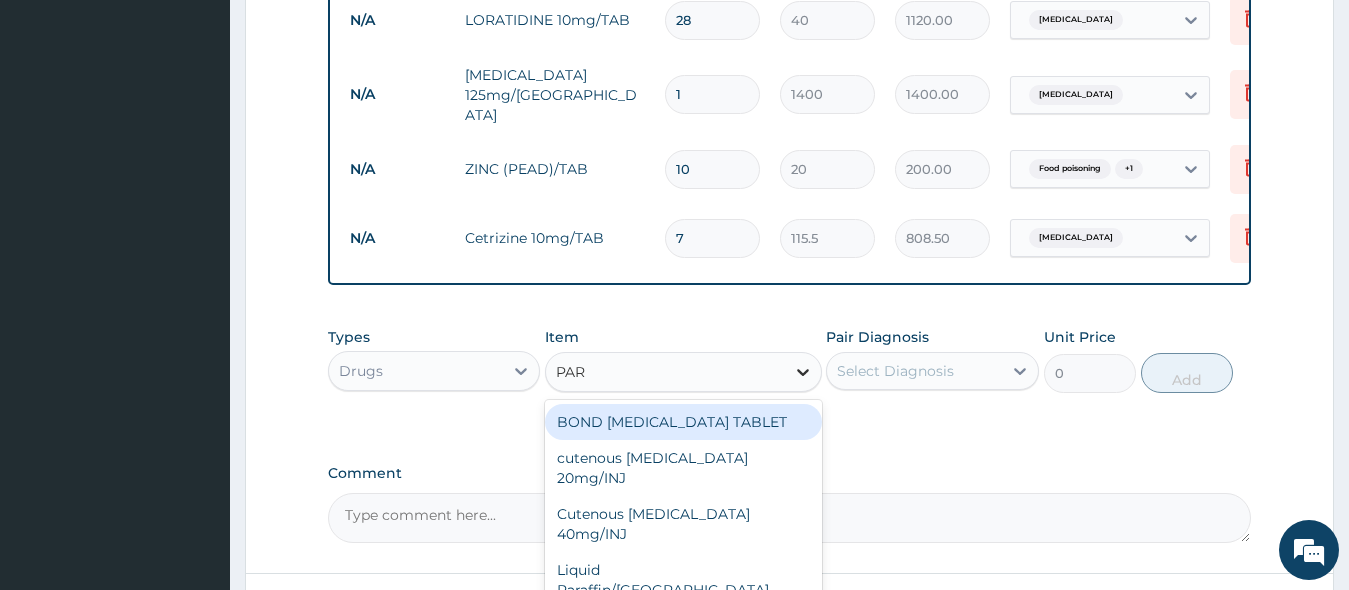 type on "PARA" 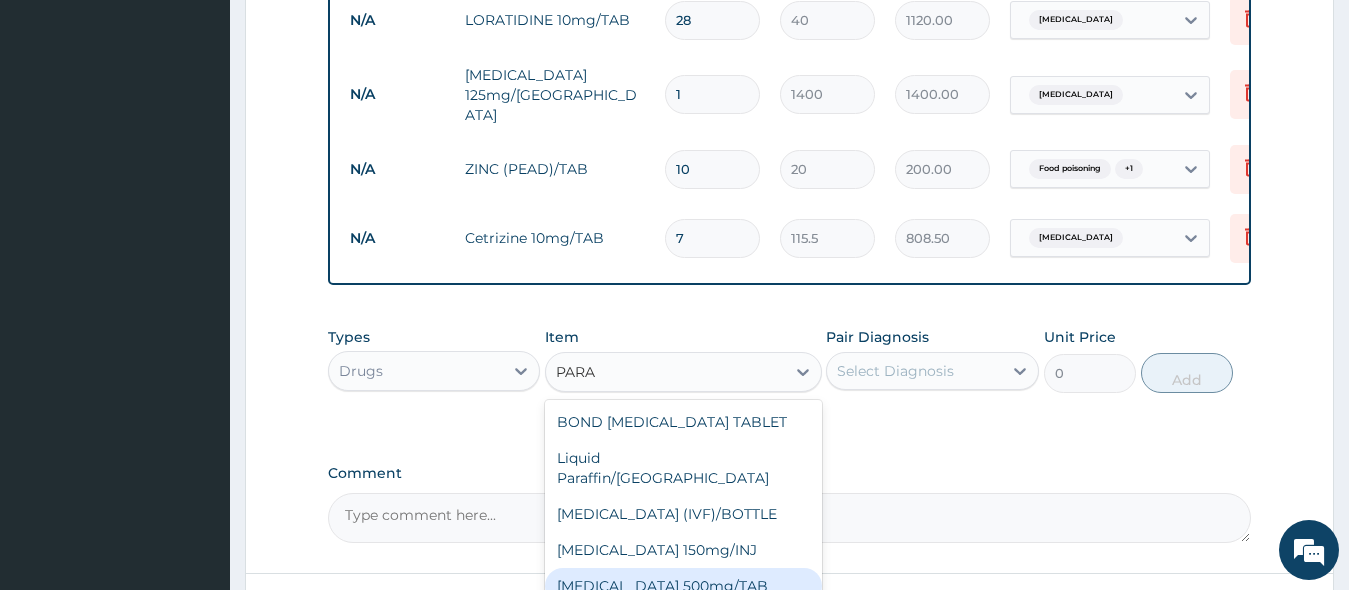 click on "[MEDICAL_DATA] 500mg/TAB" at bounding box center (683, 586) 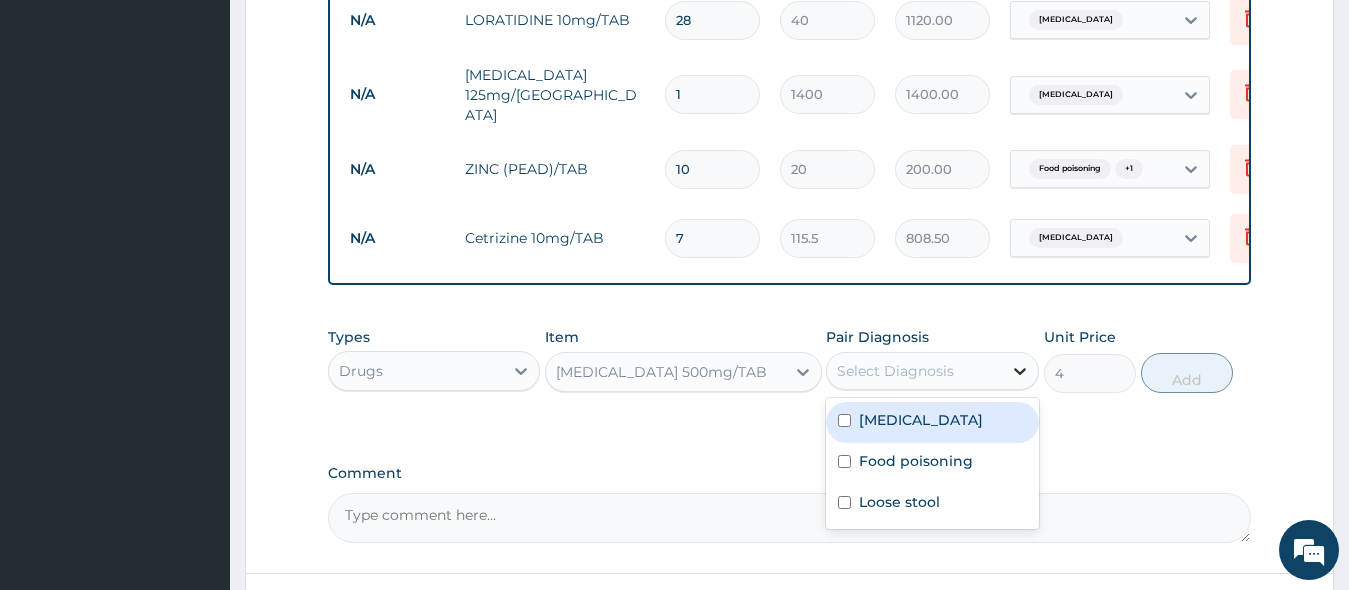 drag, startPoint x: 1030, startPoint y: 378, endPoint x: 1018, endPoint y: 378, distance: 12 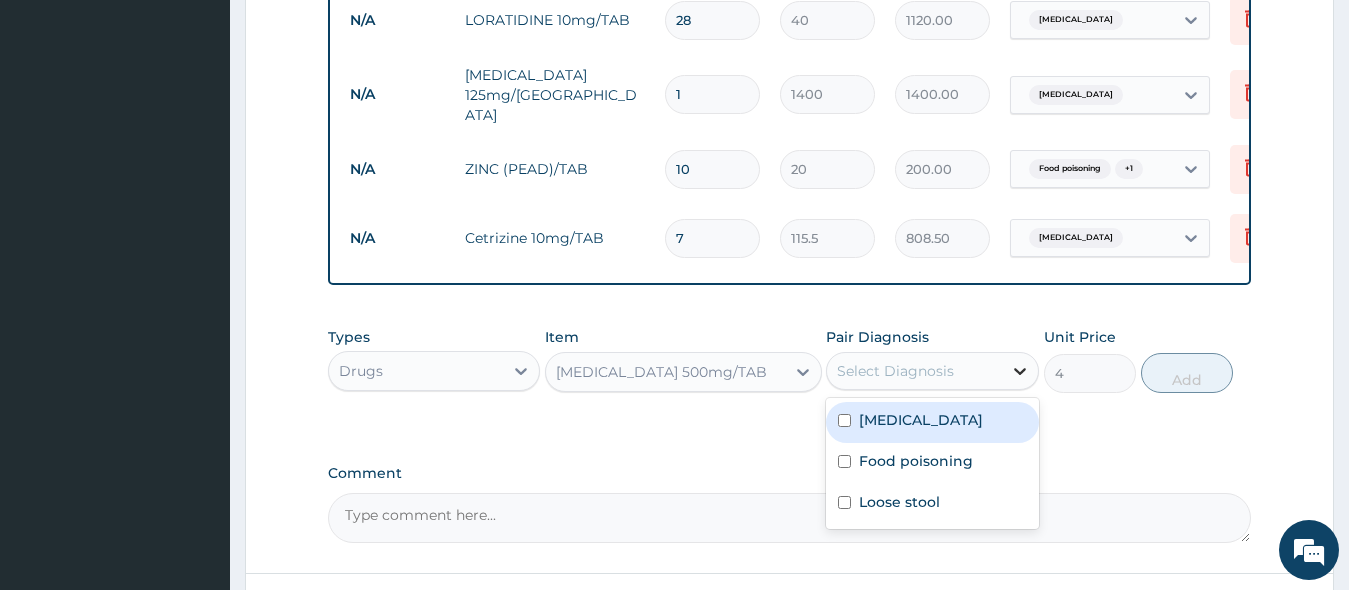 click at bounding box center (1020, 371) 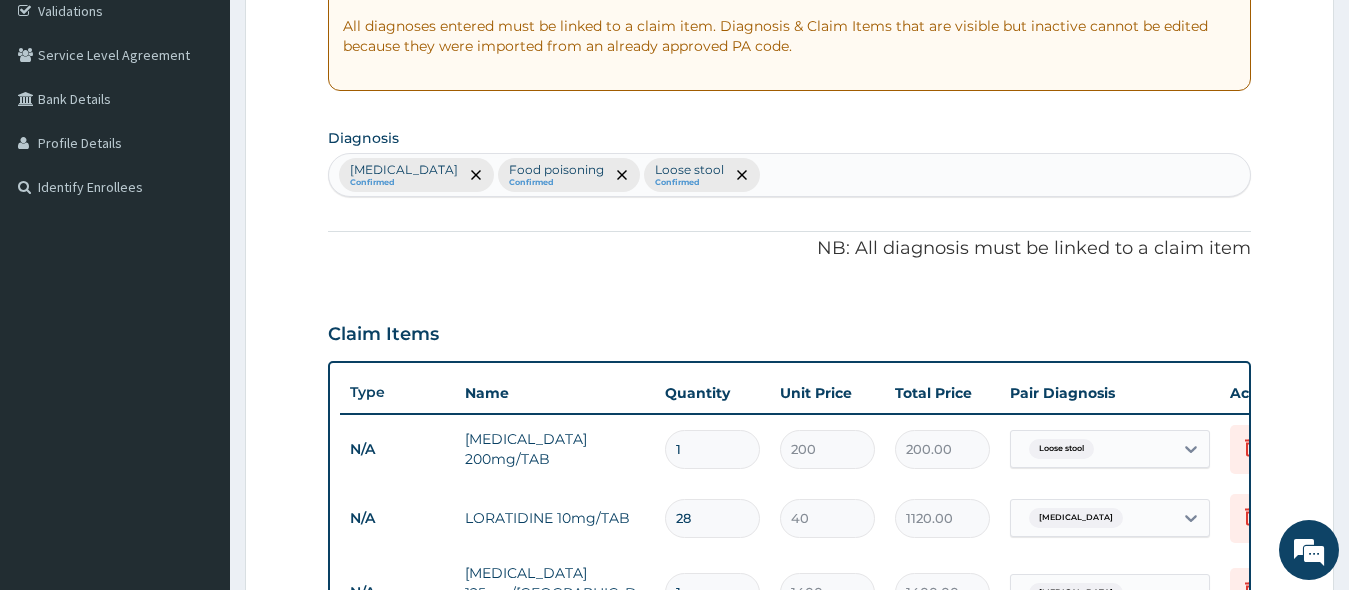 scroll, scrollTop: 381, scrollLeft: 0, axis: vertical 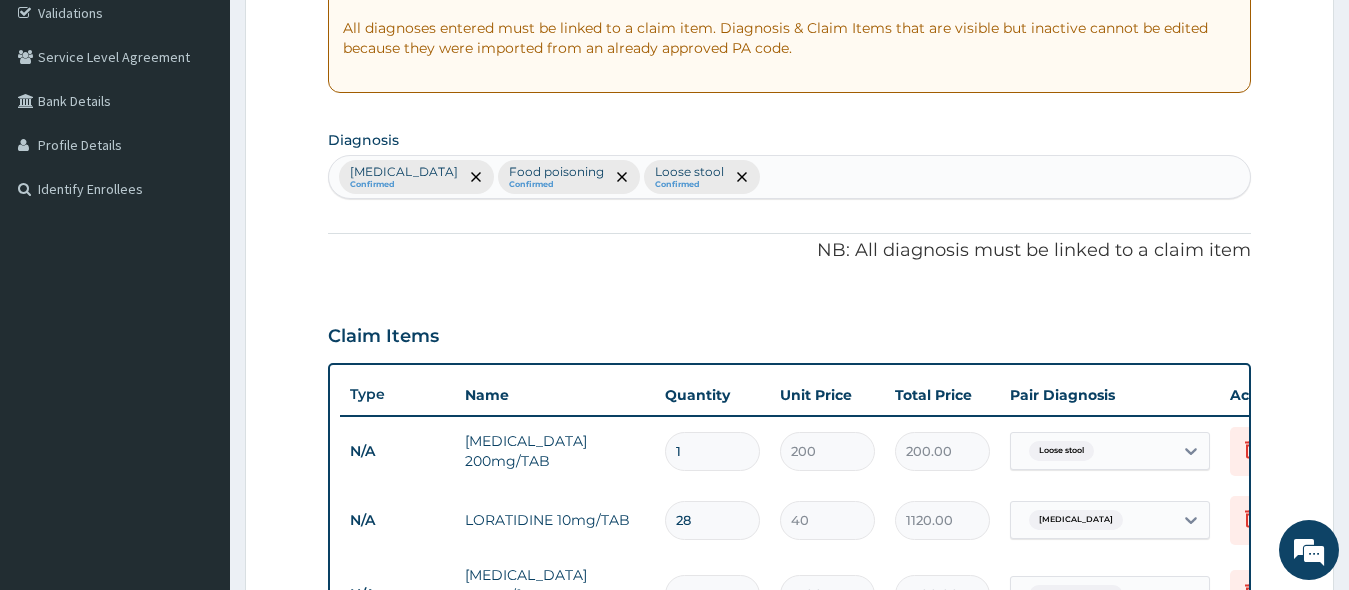 click on "Rhinitis Confirmed Food poisoning Confirmed Loose stool Confirmed" at bounding box center (790, 177) 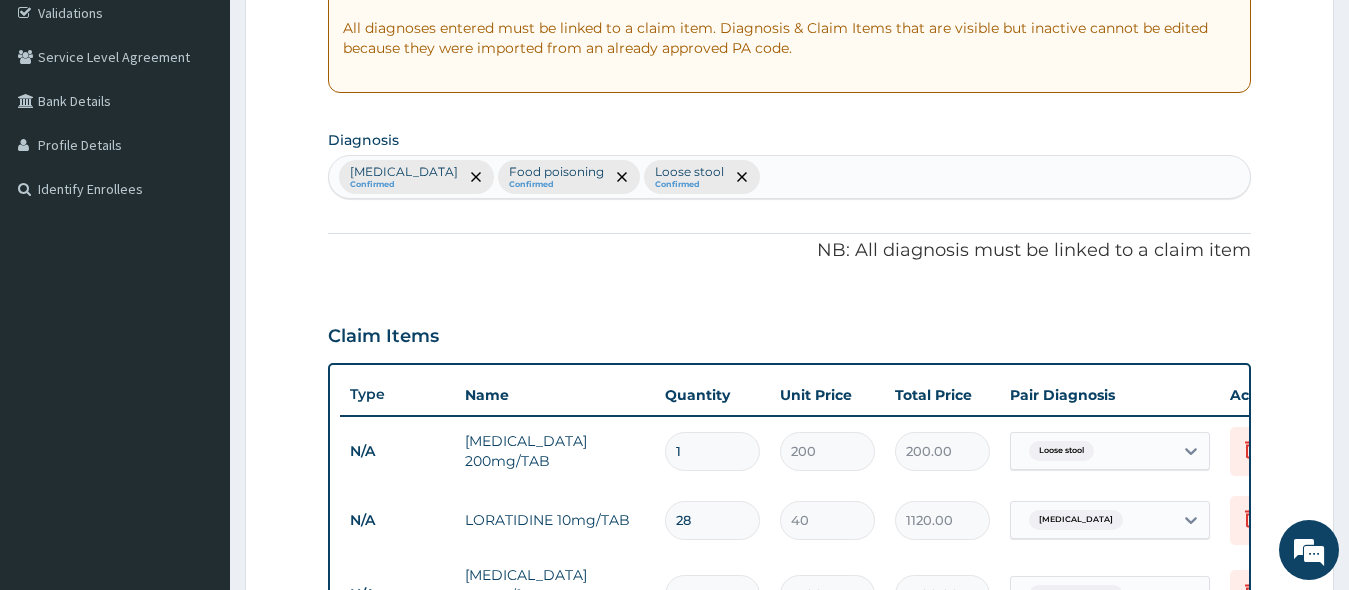 type on "," 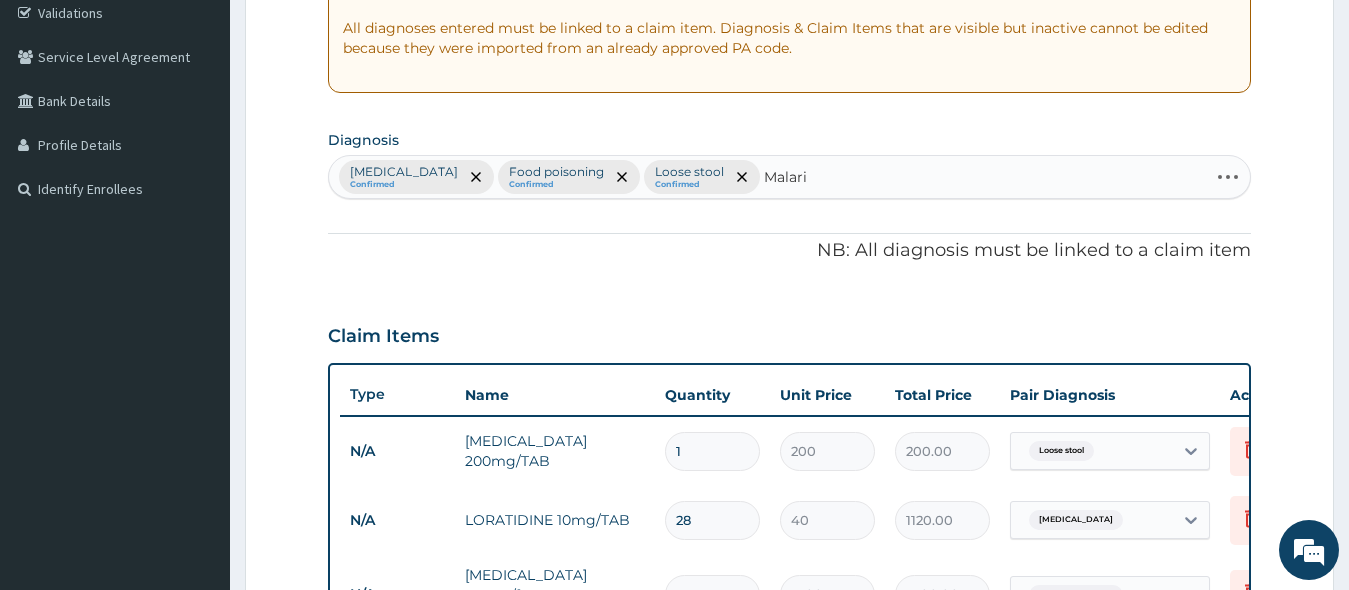 type on "[MEDICAL_DATA]" 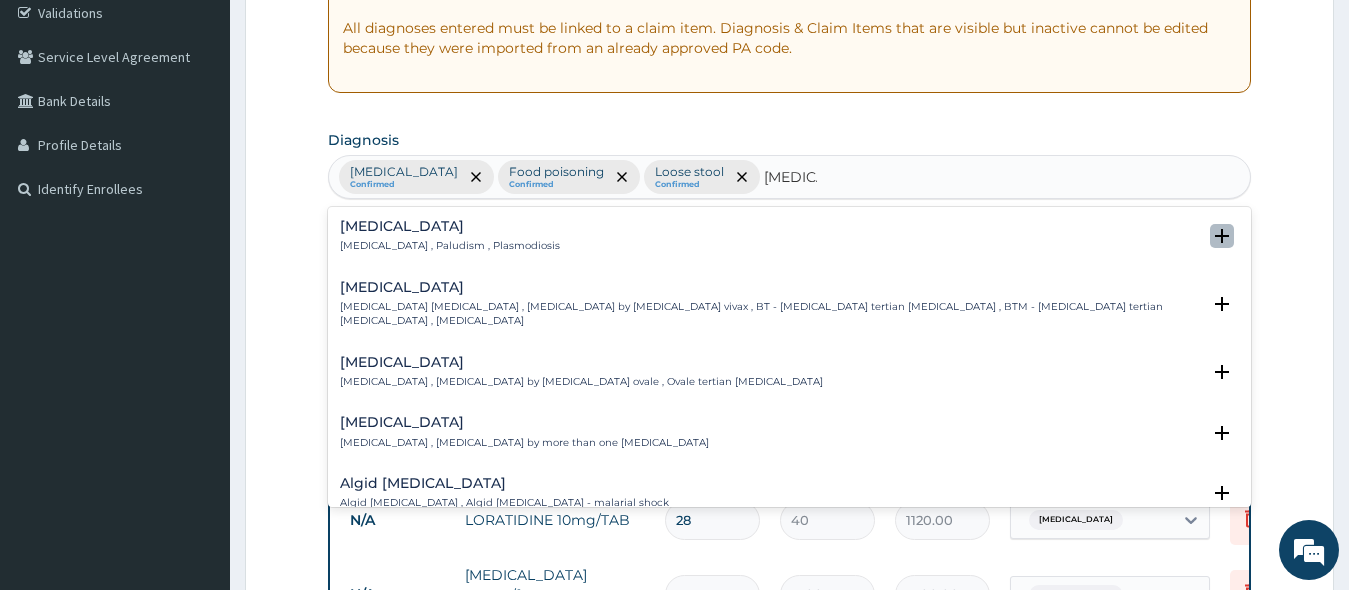 click 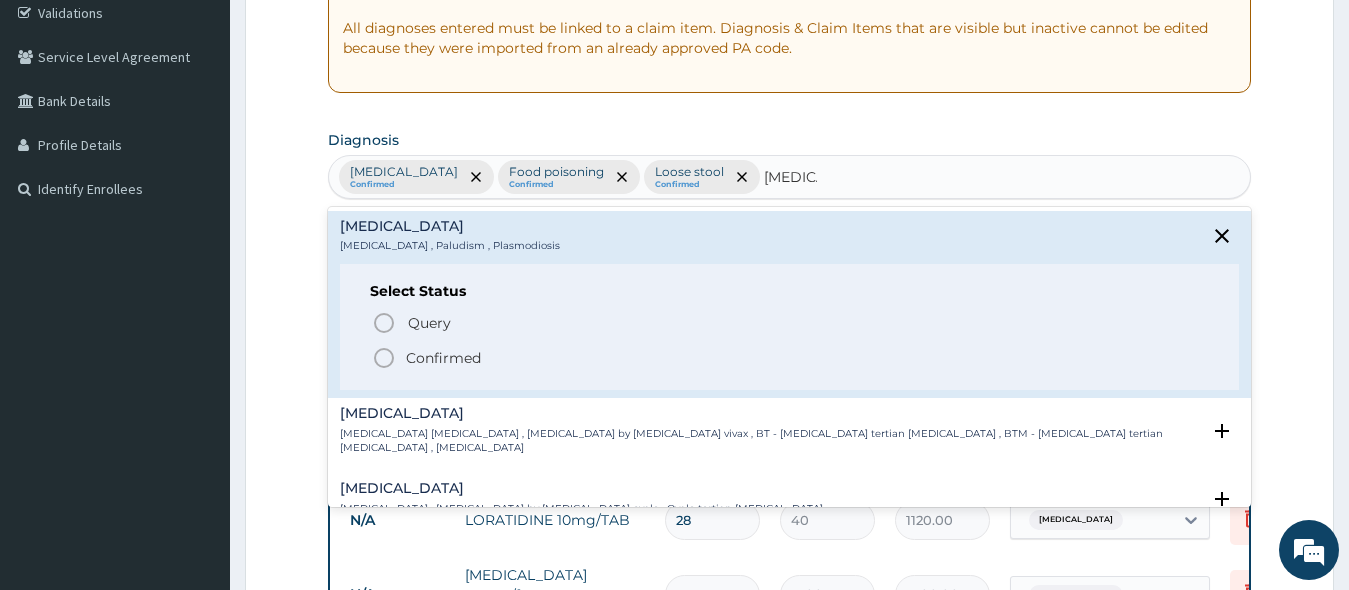 click 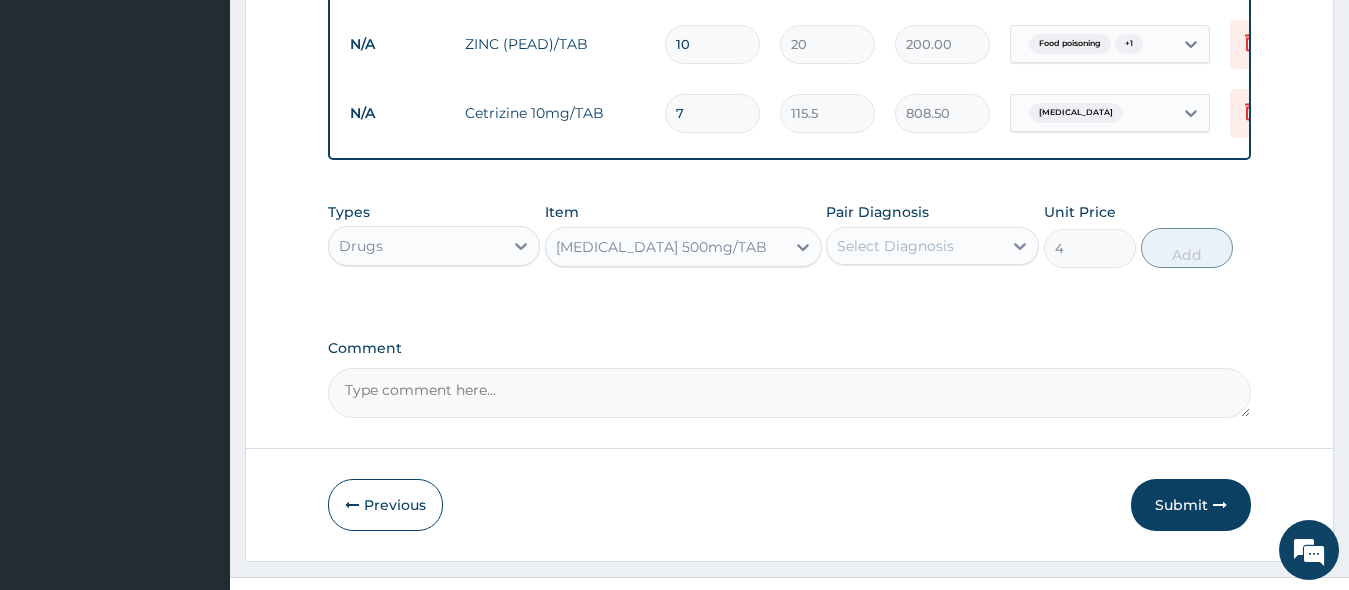 scroll, scrollTop: 1050, scrollLeft: 0, axis: vertical 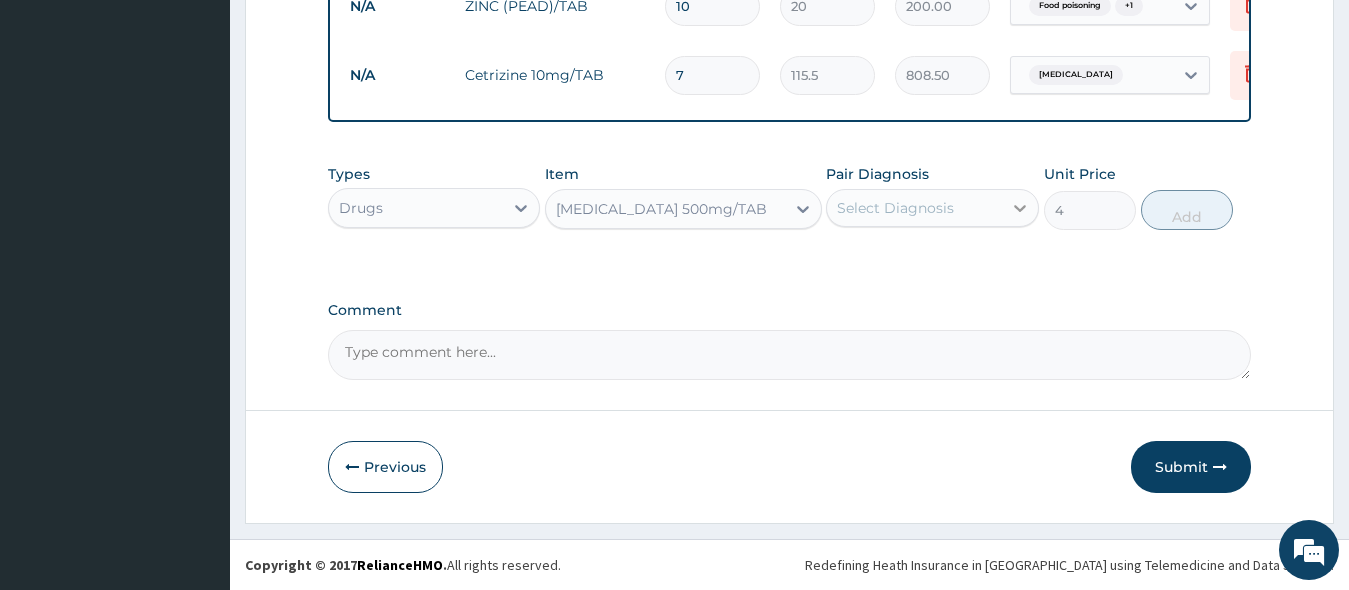 click 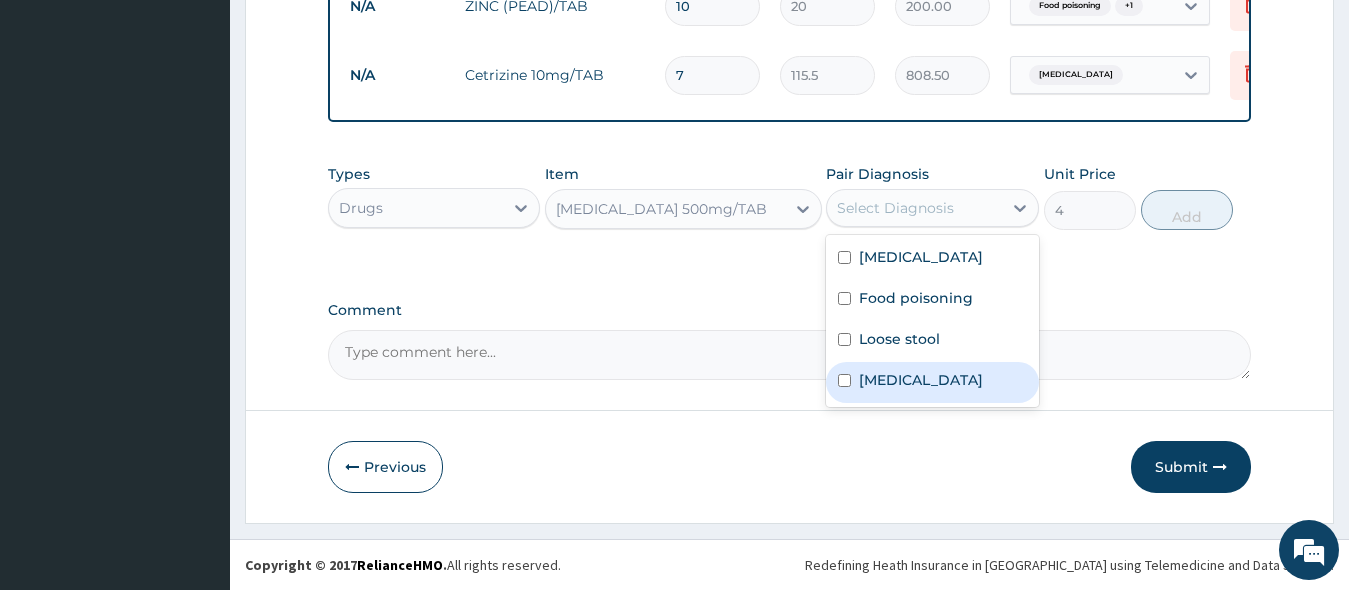 click at bounding box center (844, 380) 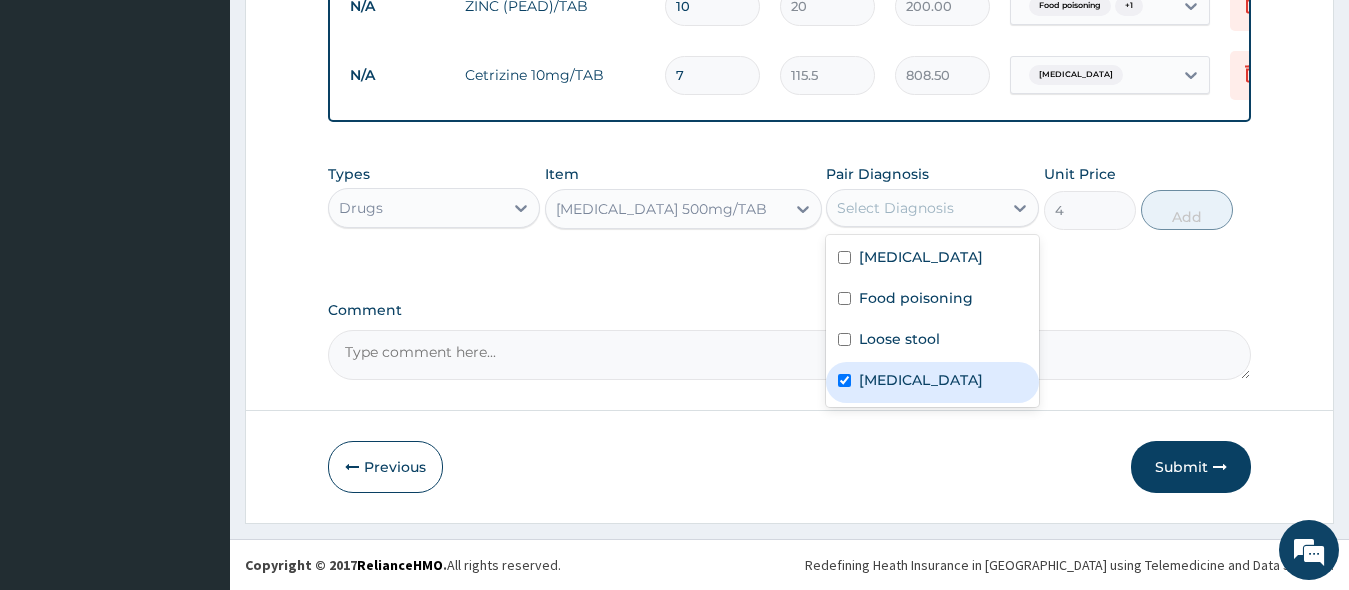 checkbox on "true" 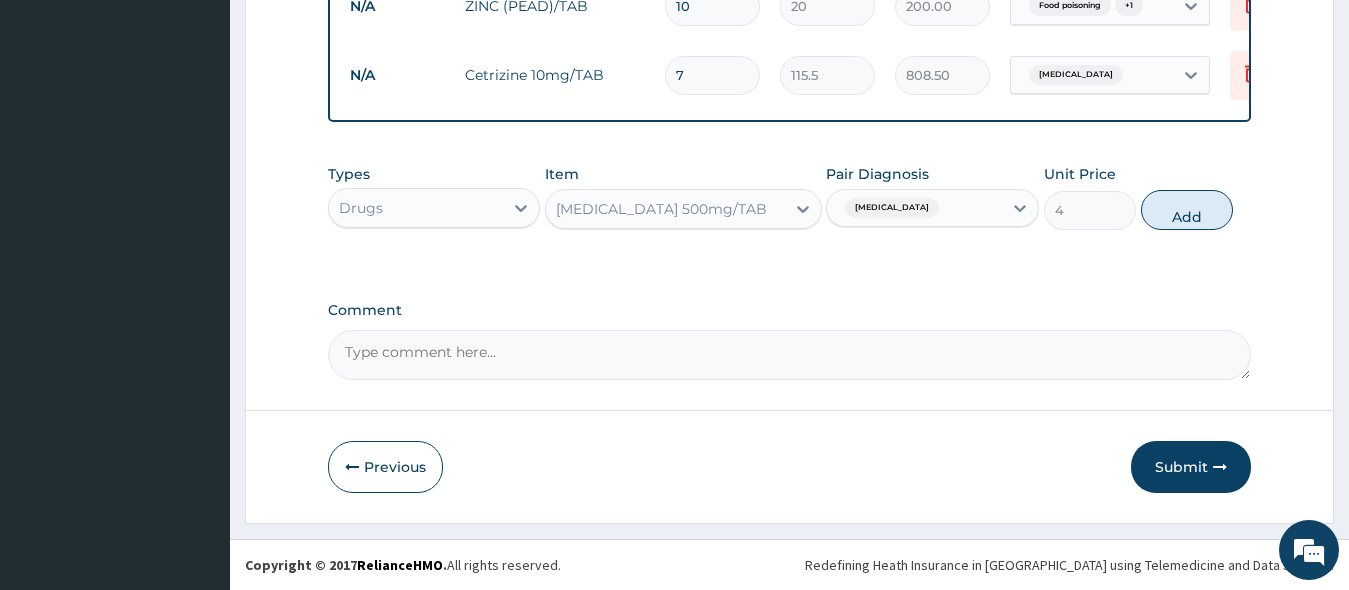 click on "4" at bounding box center [1090, 210] 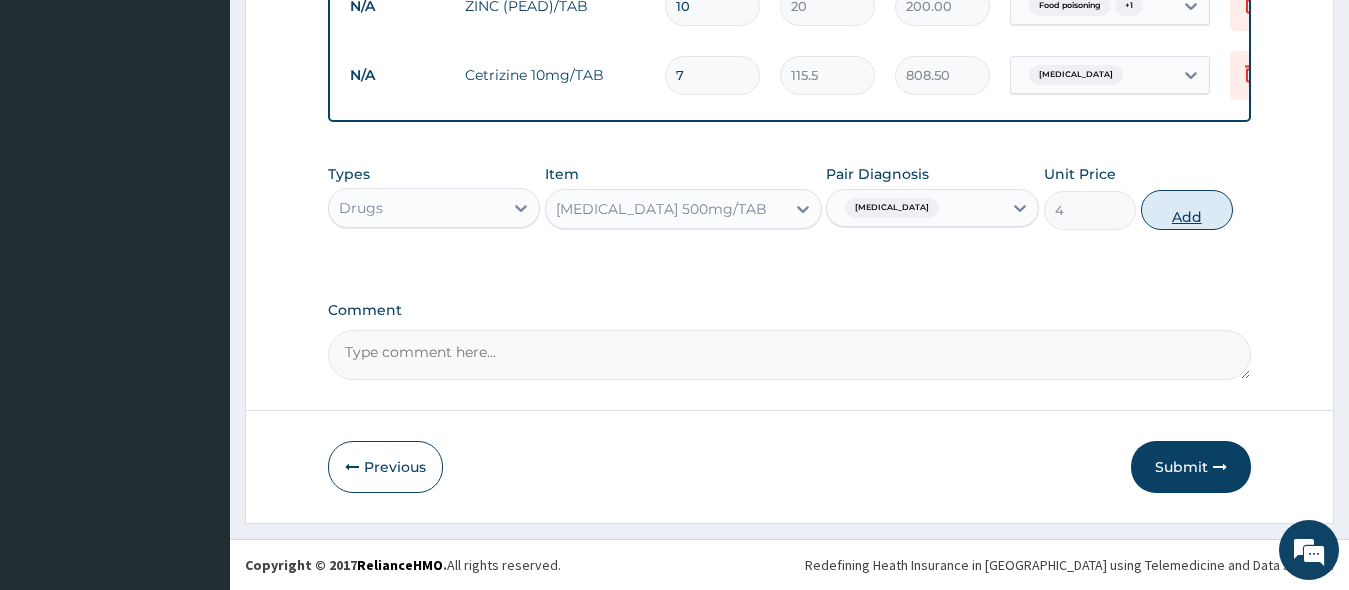 click on "Add" at bounding box center (1187, 210) 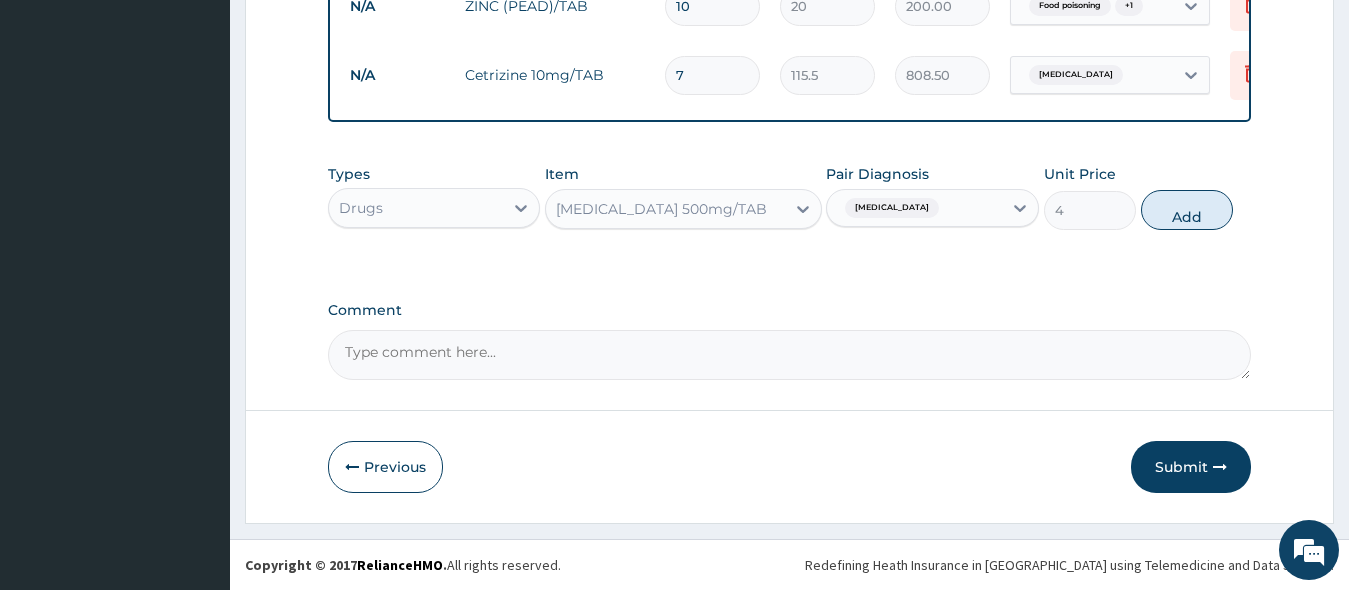 type on "0" 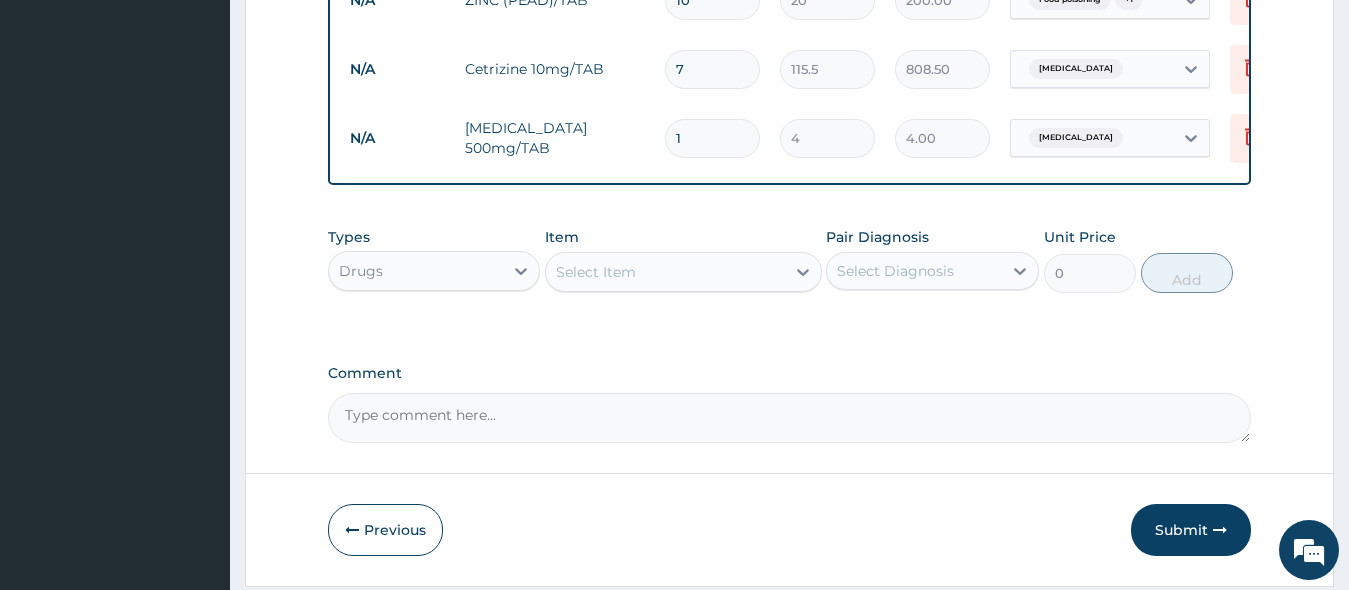 type on "18" 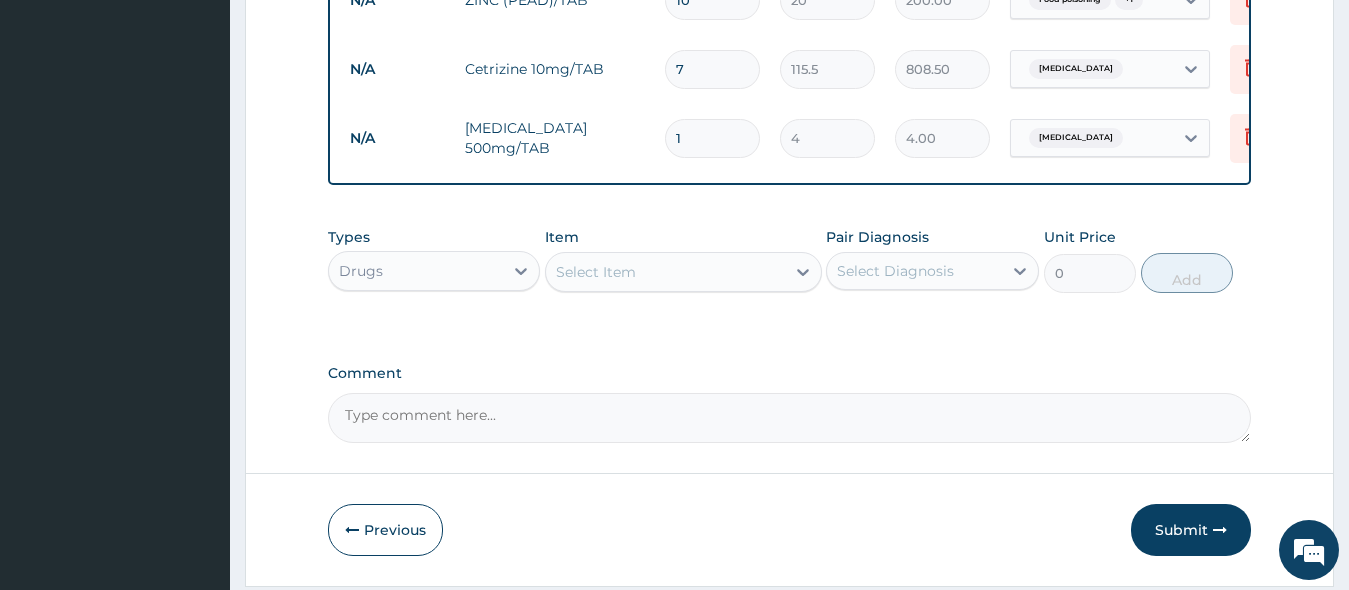 type on "72.00" 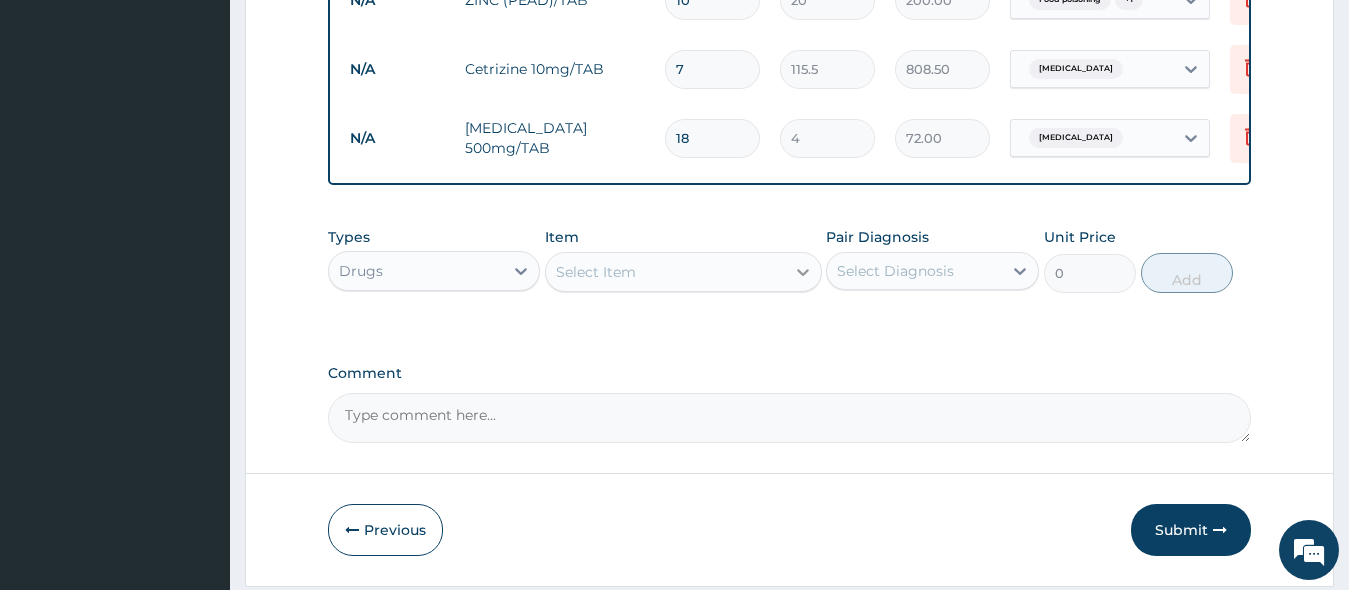type on "18" 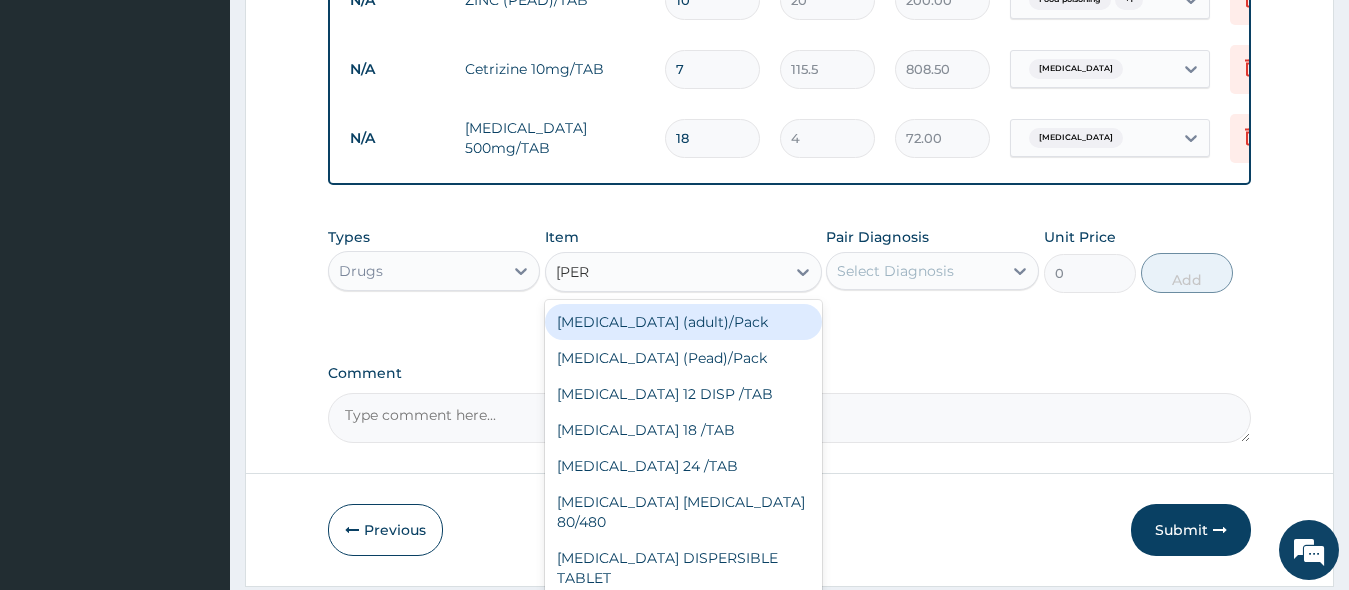 type on "coart" 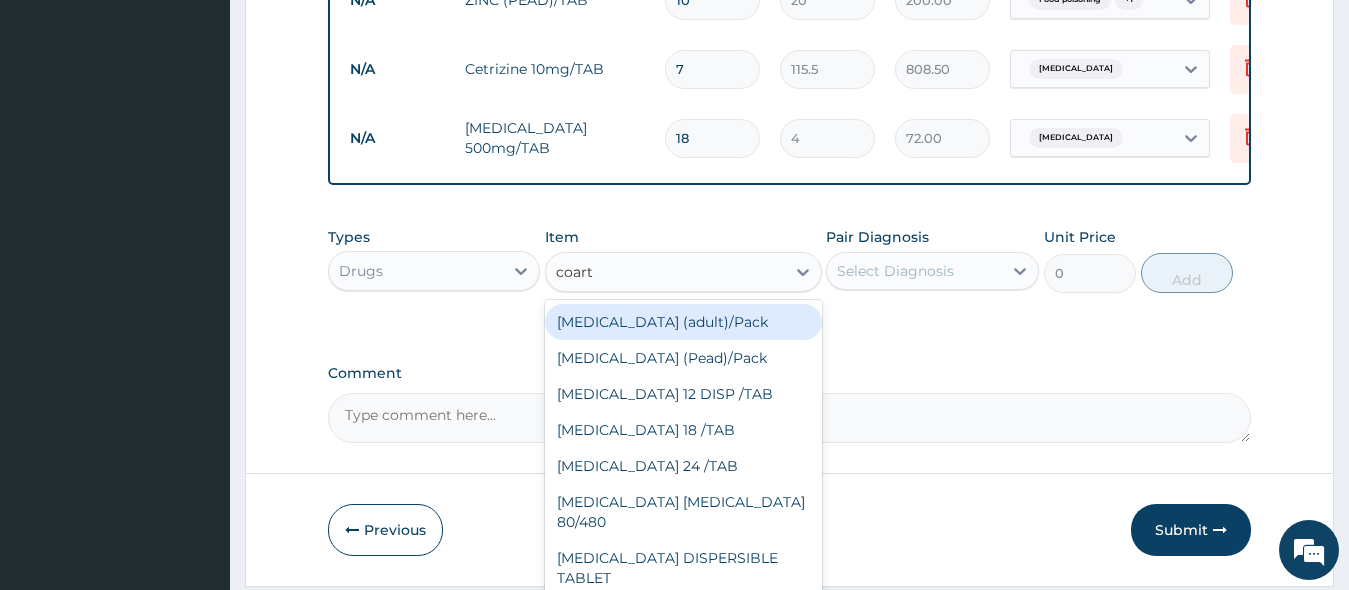 click on "[MEDICAL_DATA] (adult)/Pack" at bounding box center [683, 322] 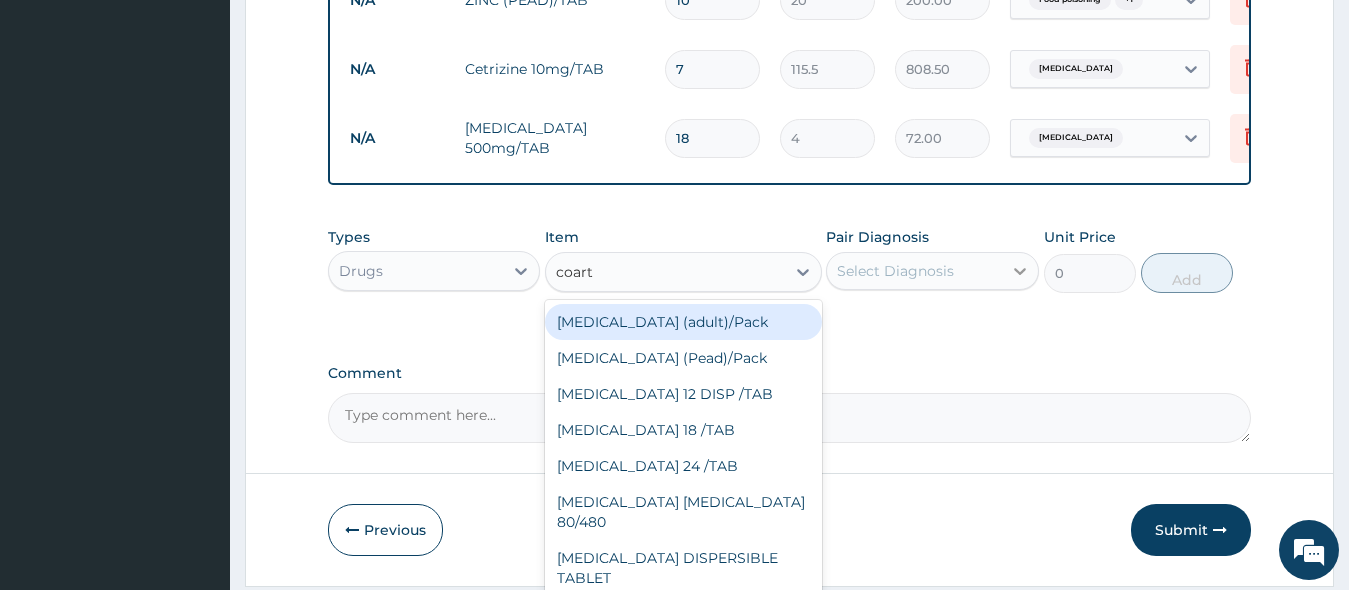 type 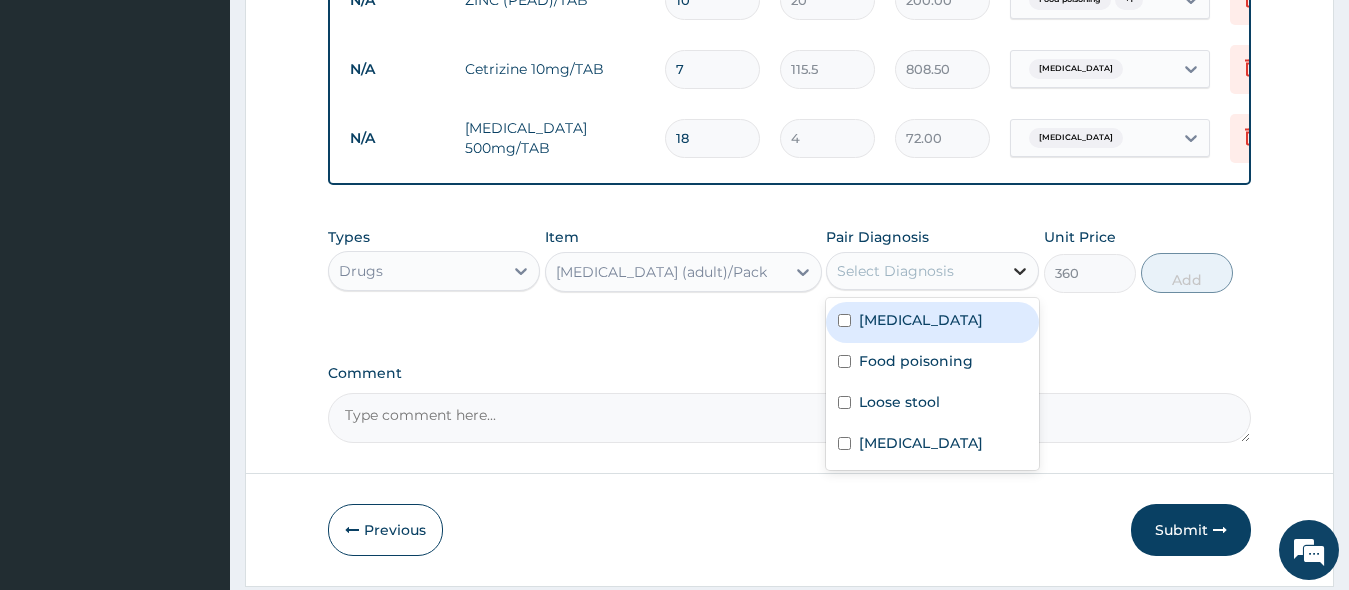 click 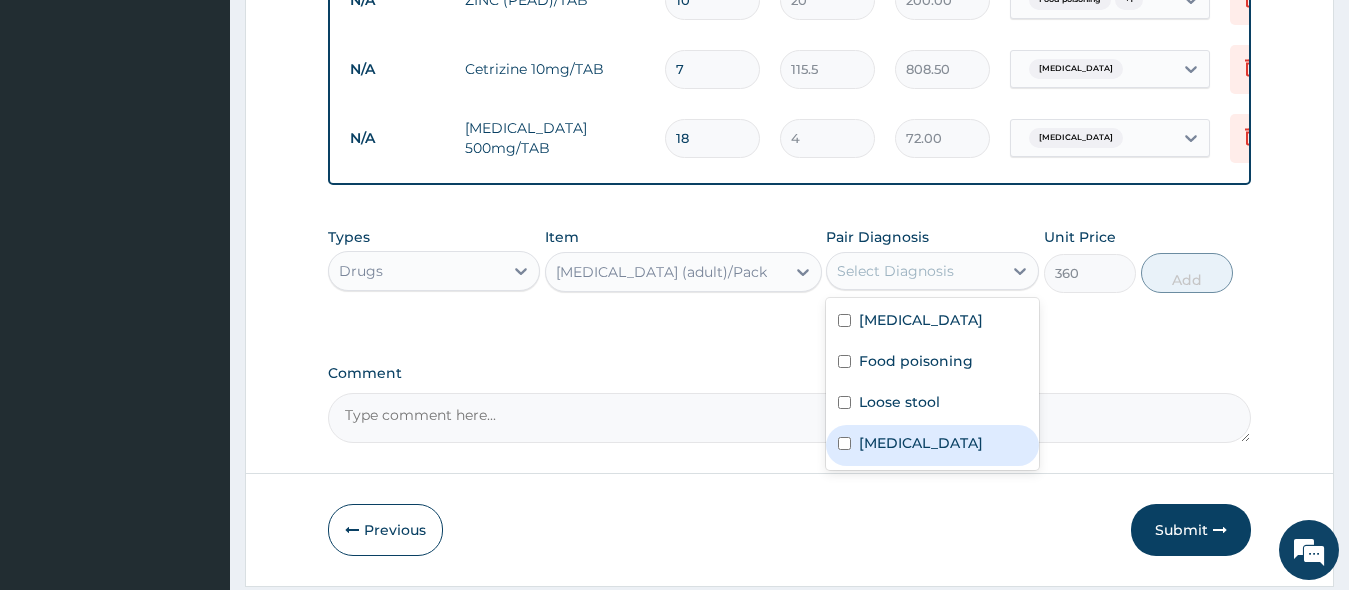 click at bounding box center [844, 443] 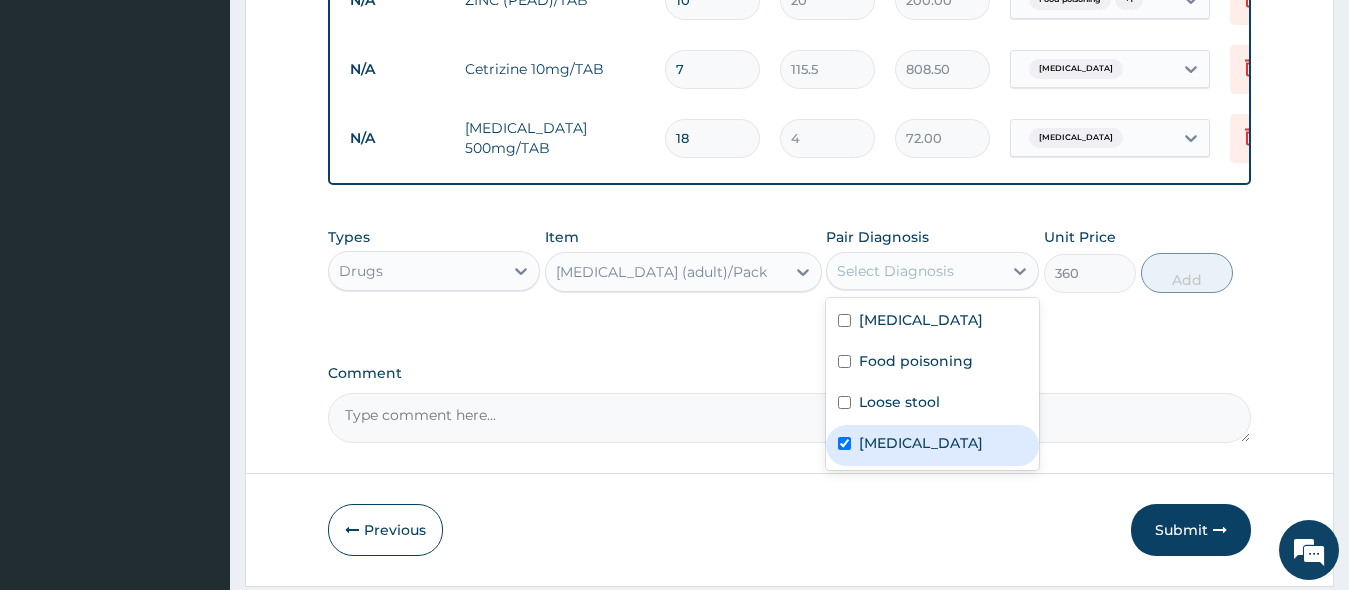 checkbox on "true" 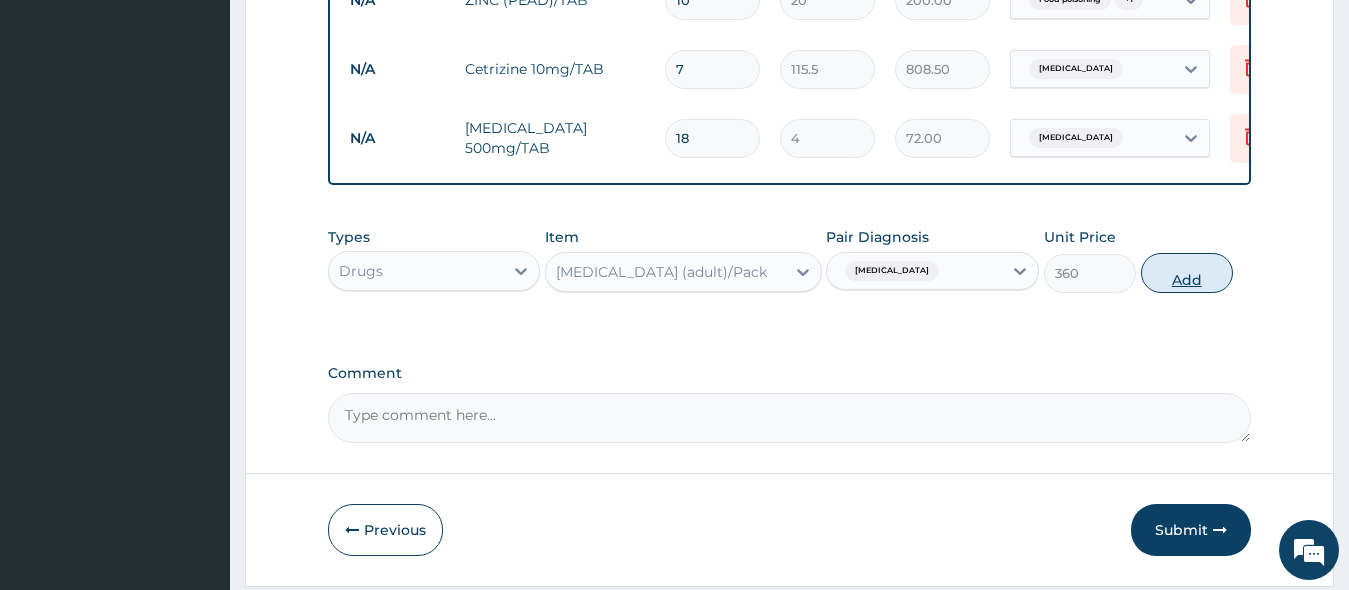 click on "Add" at bounding box center [1187, 273] 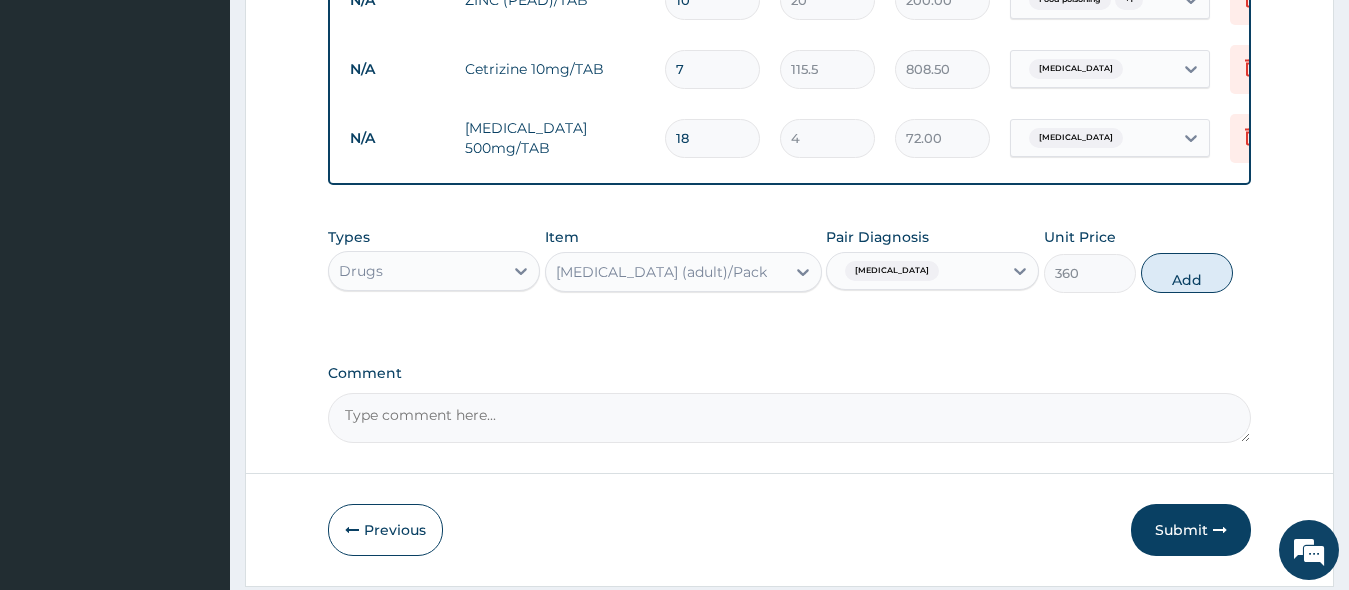 type on "0" 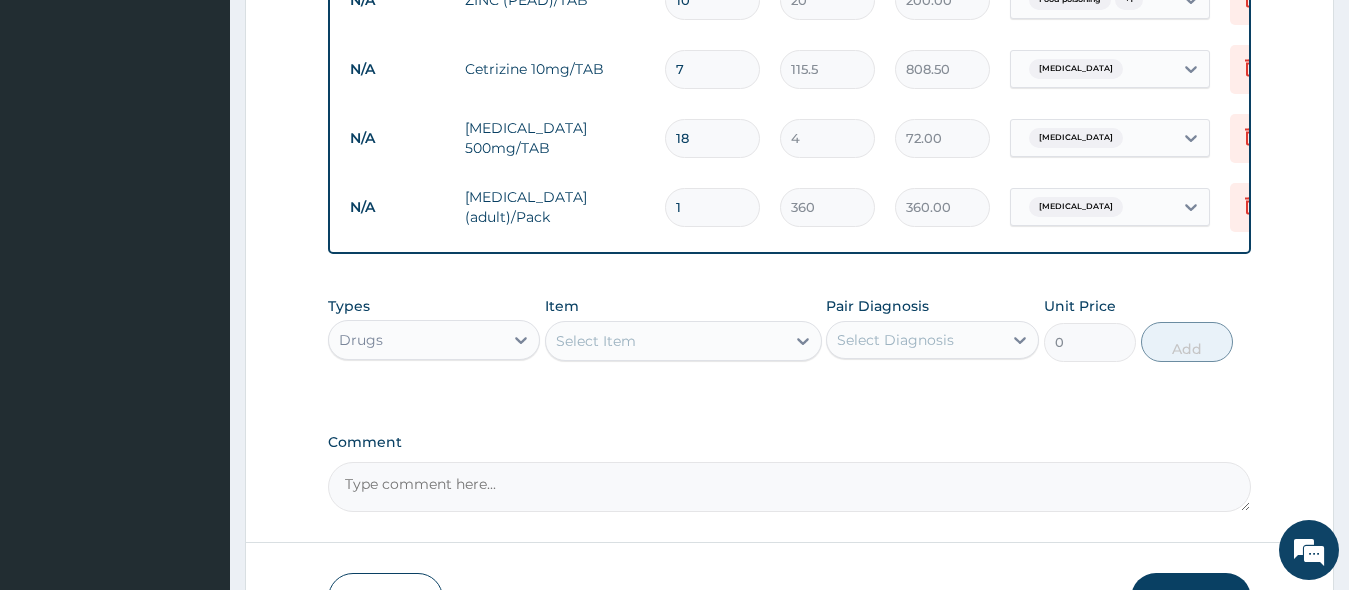 type 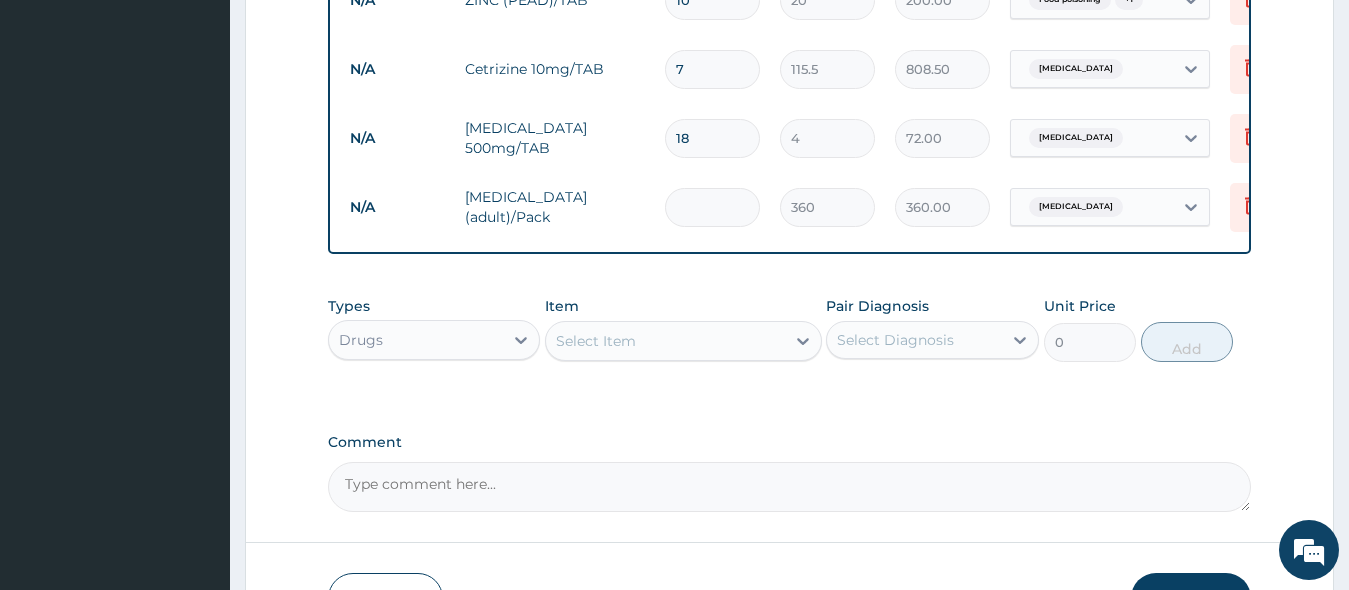 type on "0.00" 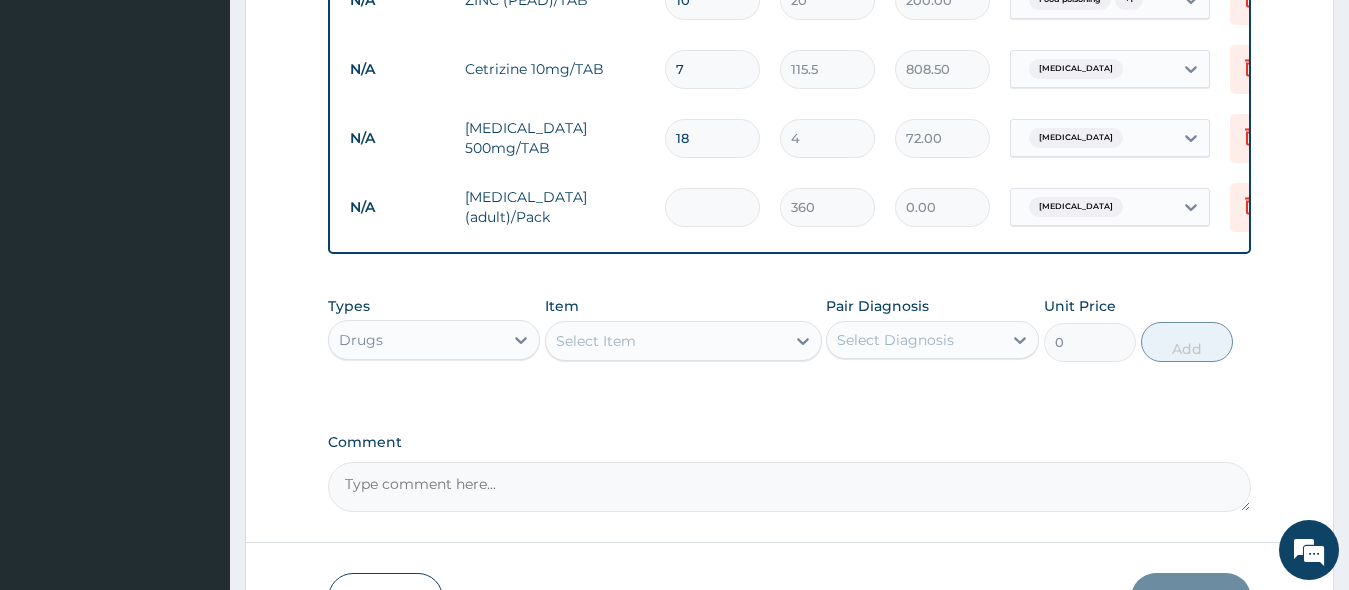 type on "6" 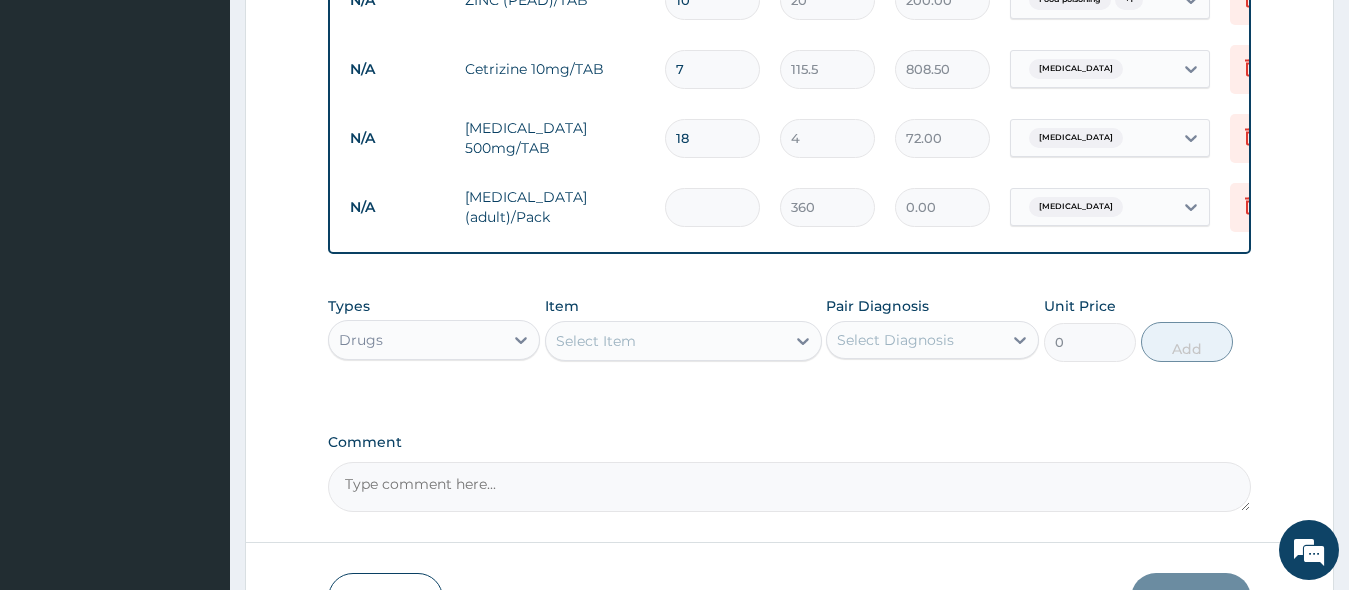 type on "2160.00" 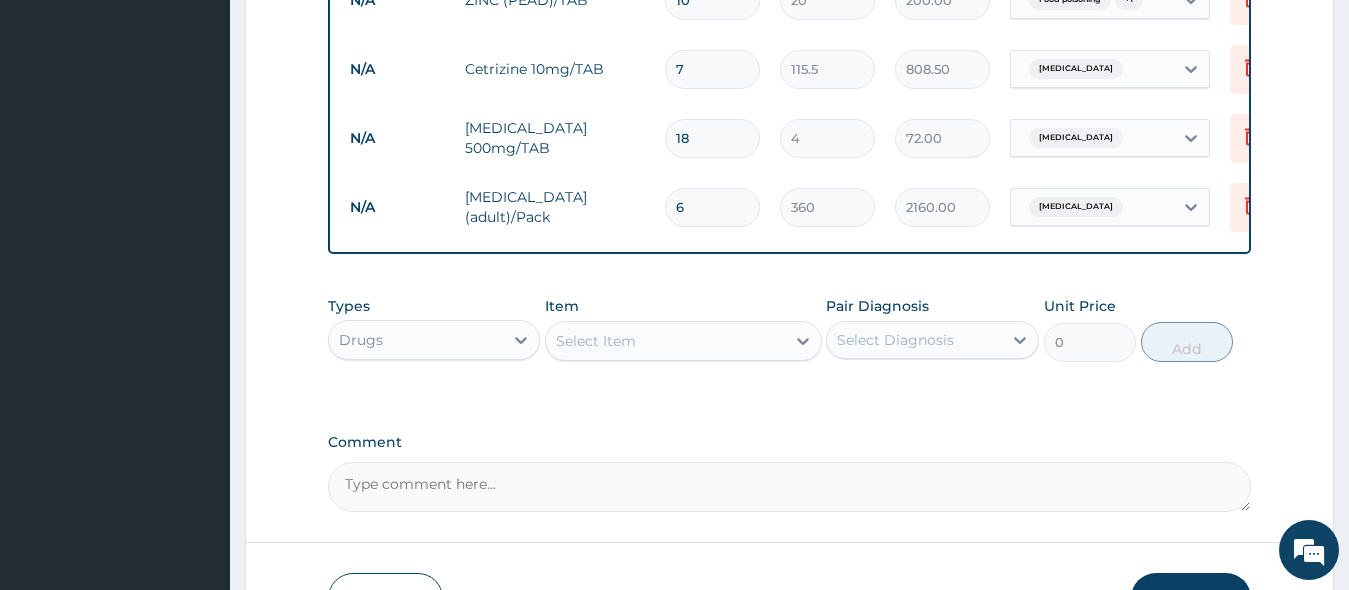 type on "6" 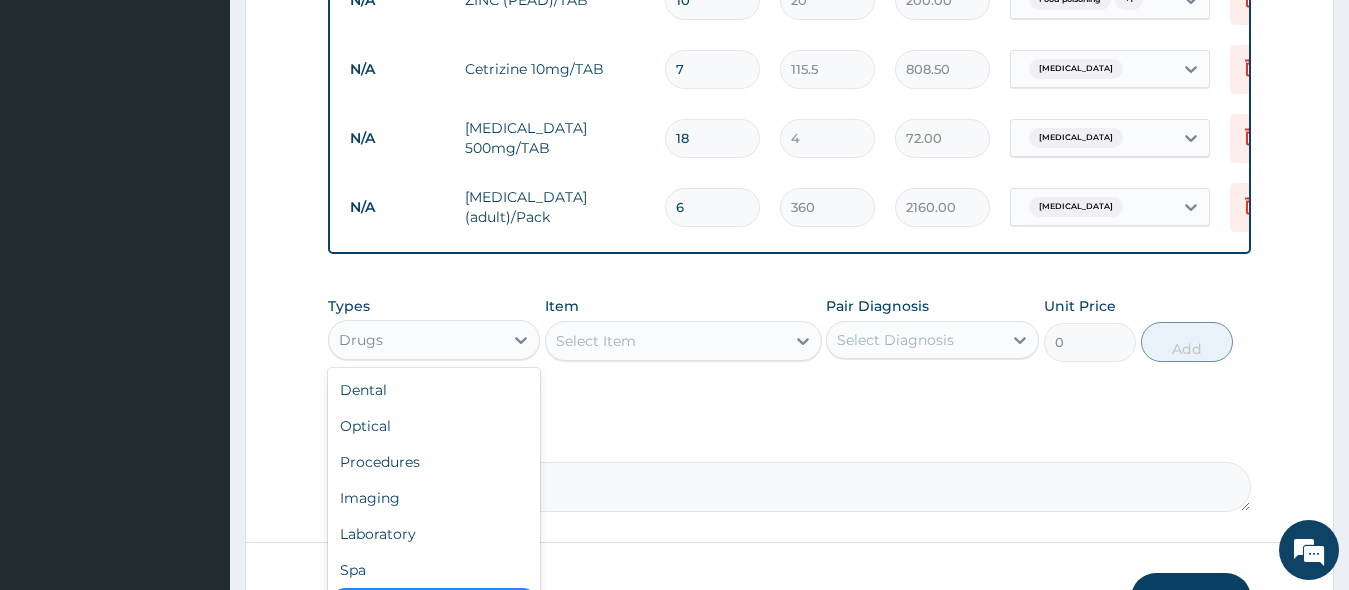 click at bounding box center (521, 340) 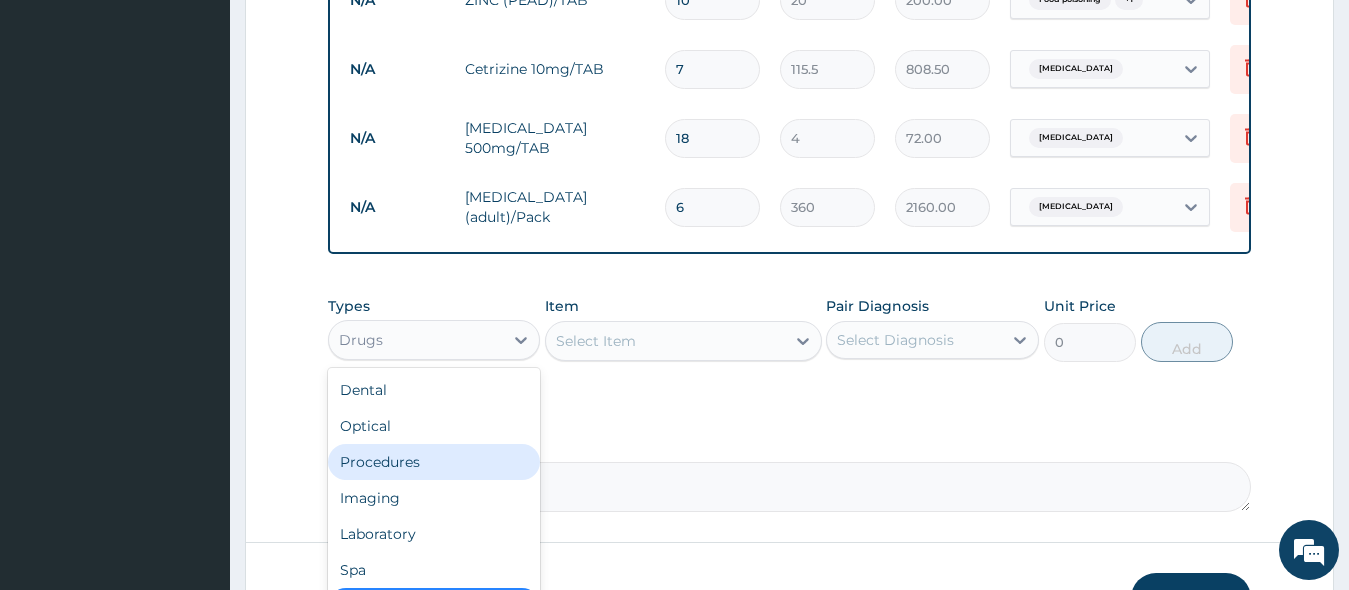 click on "Procedures" at bounding box center [434, 462] 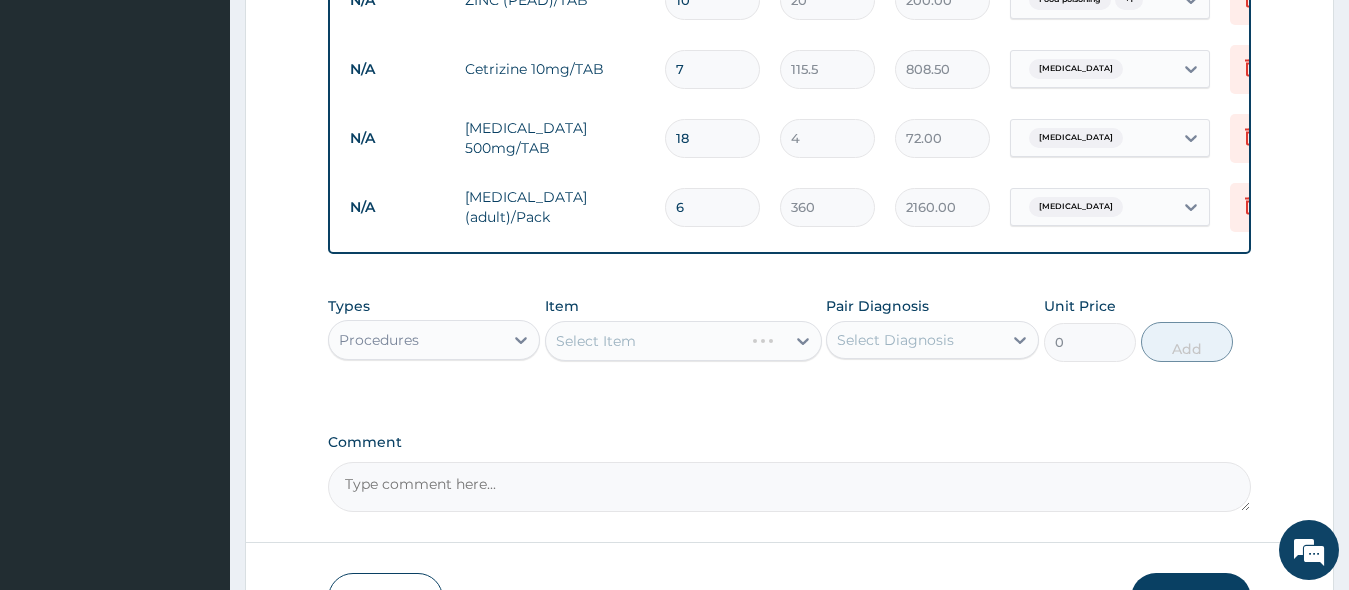 click on "Select Item" at bounding box center (683, 341) 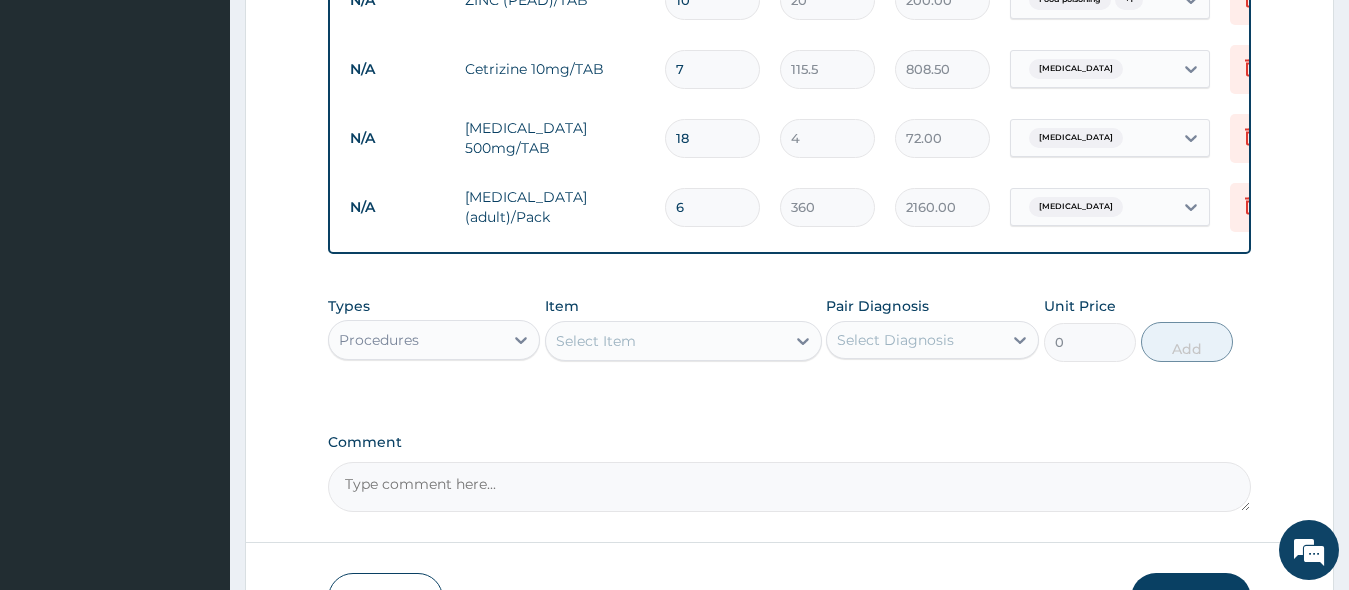 click 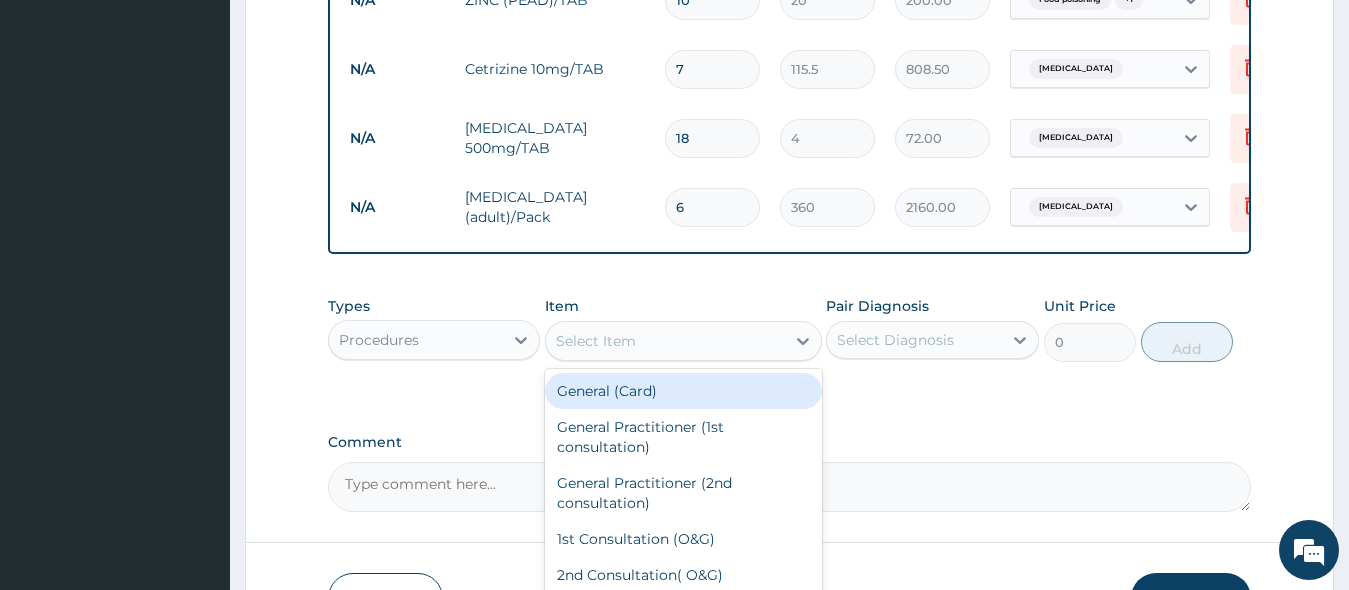 type on "c" 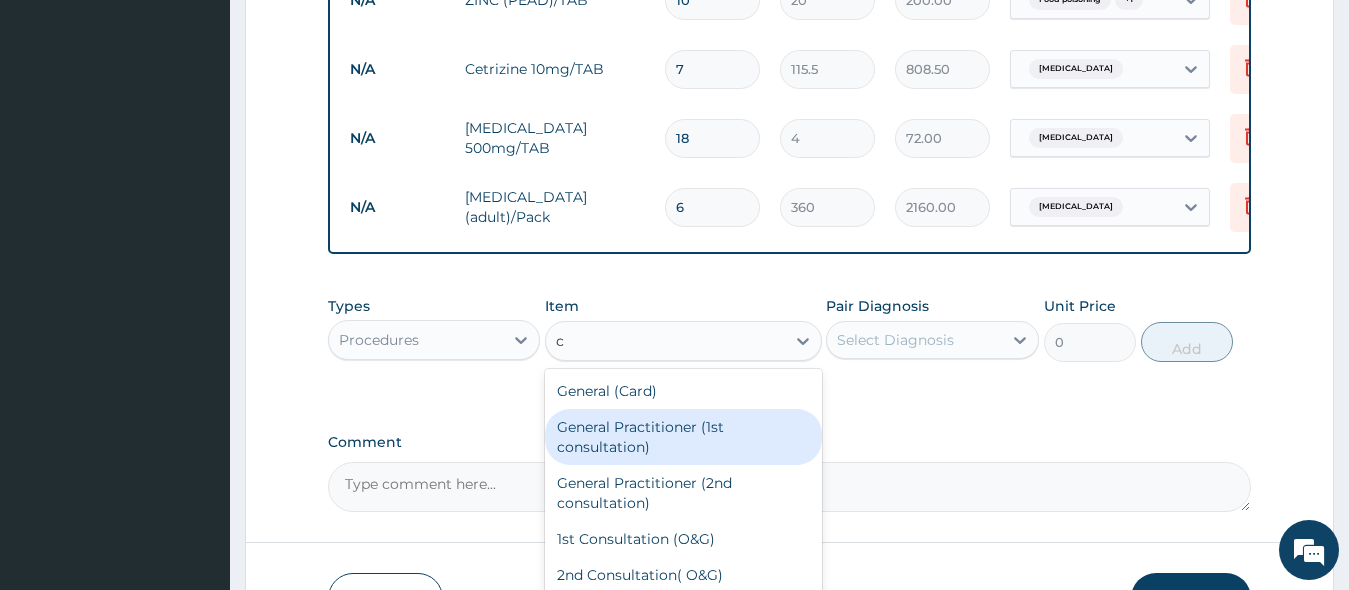 click on "General Practitioner (1st consultation)" at bounding box center [683, 437] 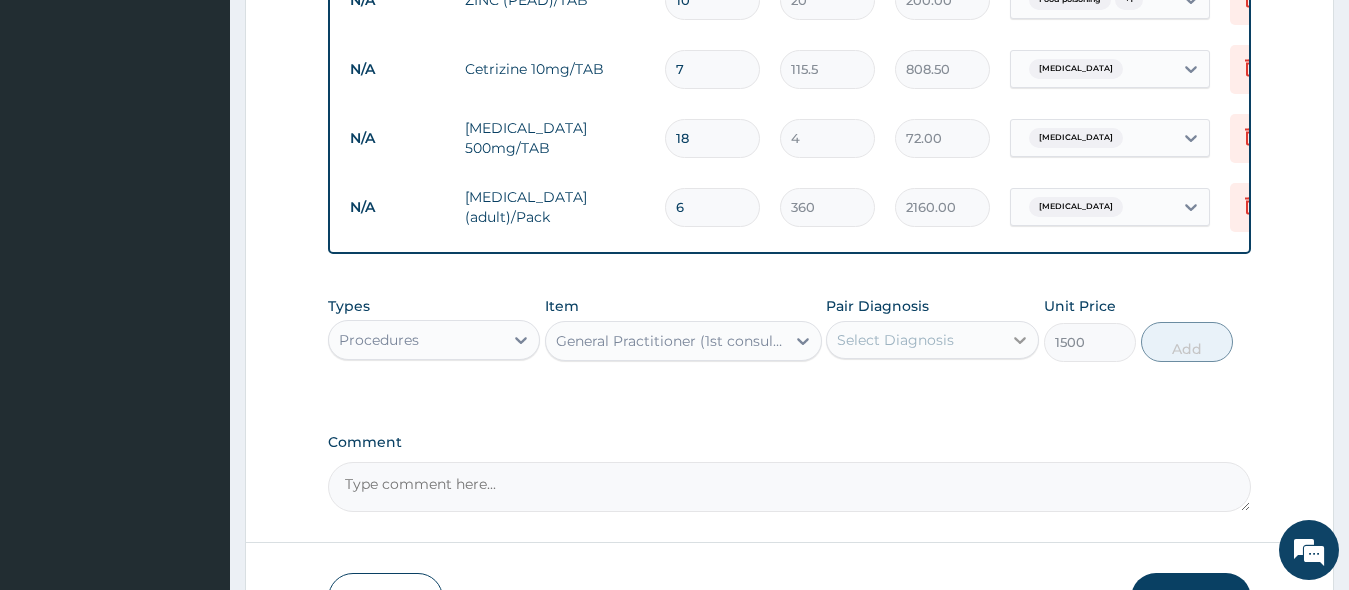 click 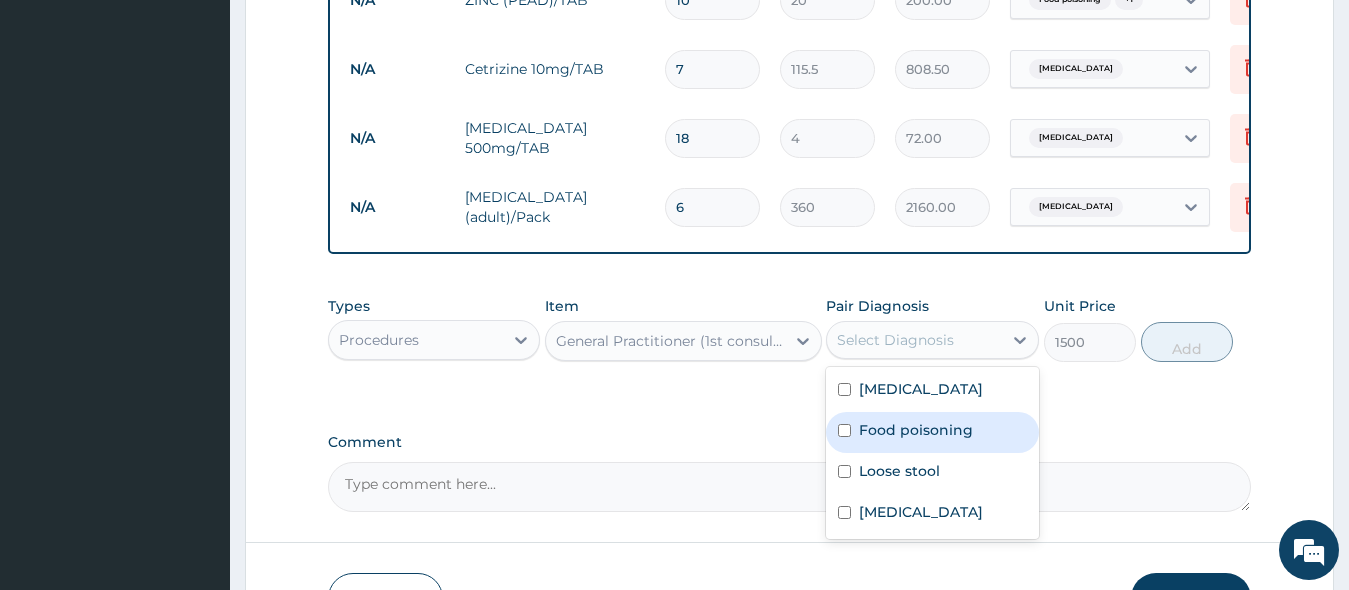 click at bounding box center [844, 430] 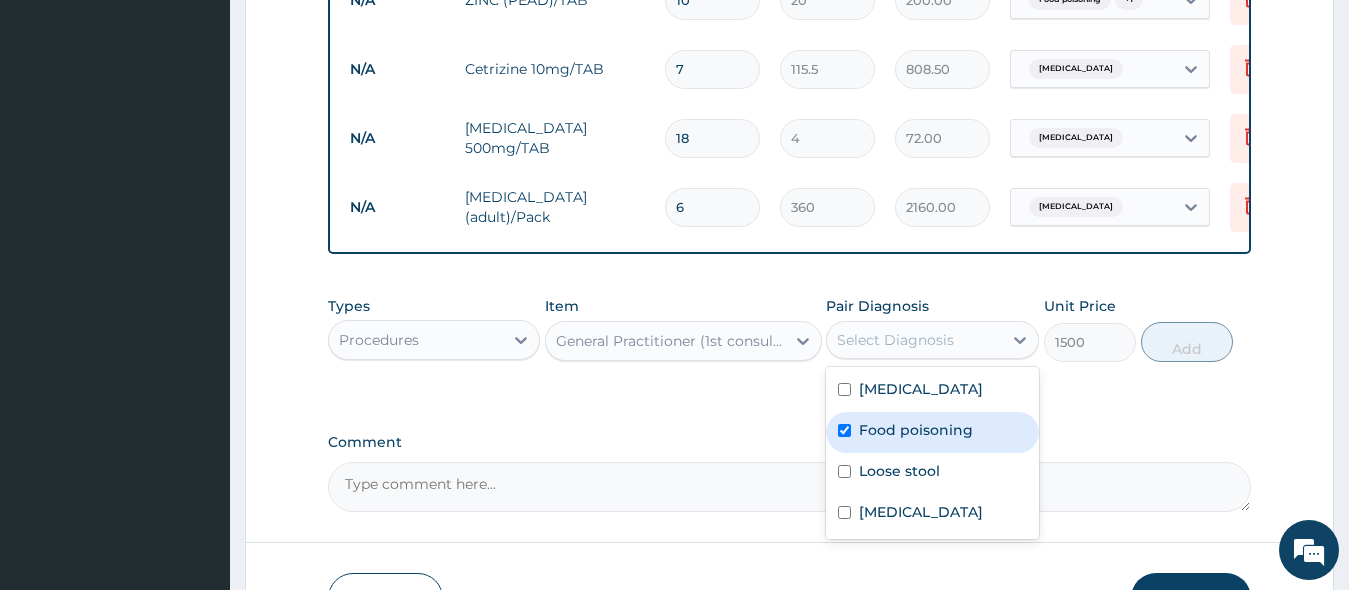 checkbox on "true" 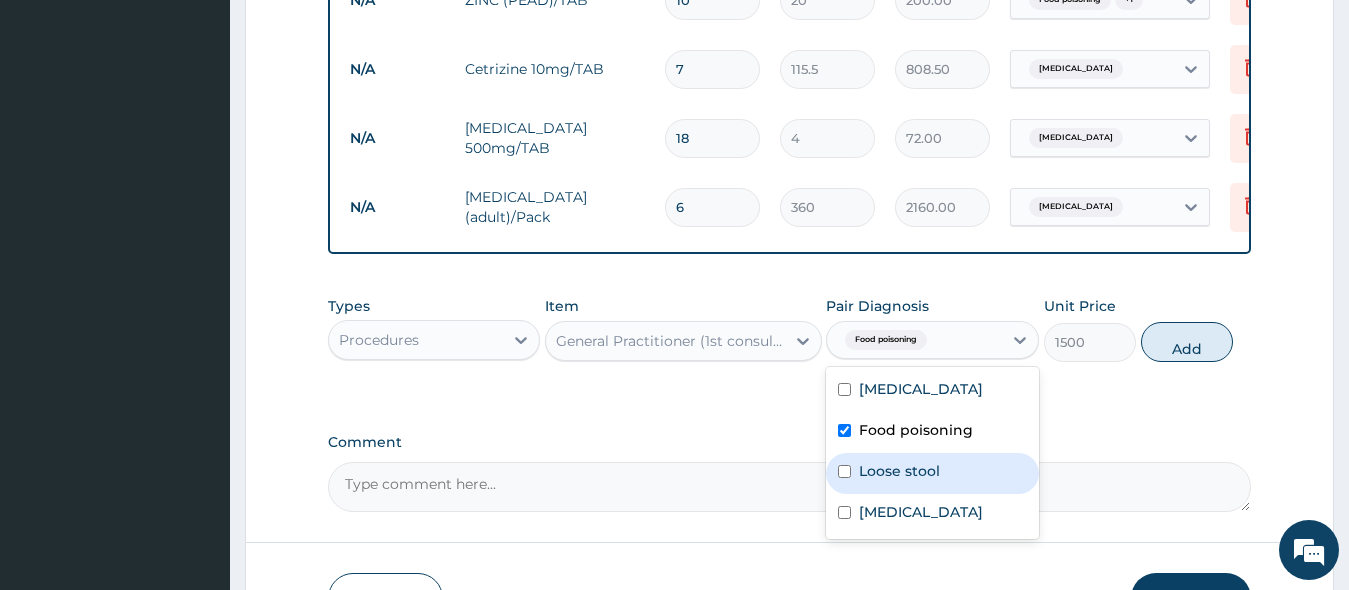 click on "Loose stool" at bounding box center [932, 473] 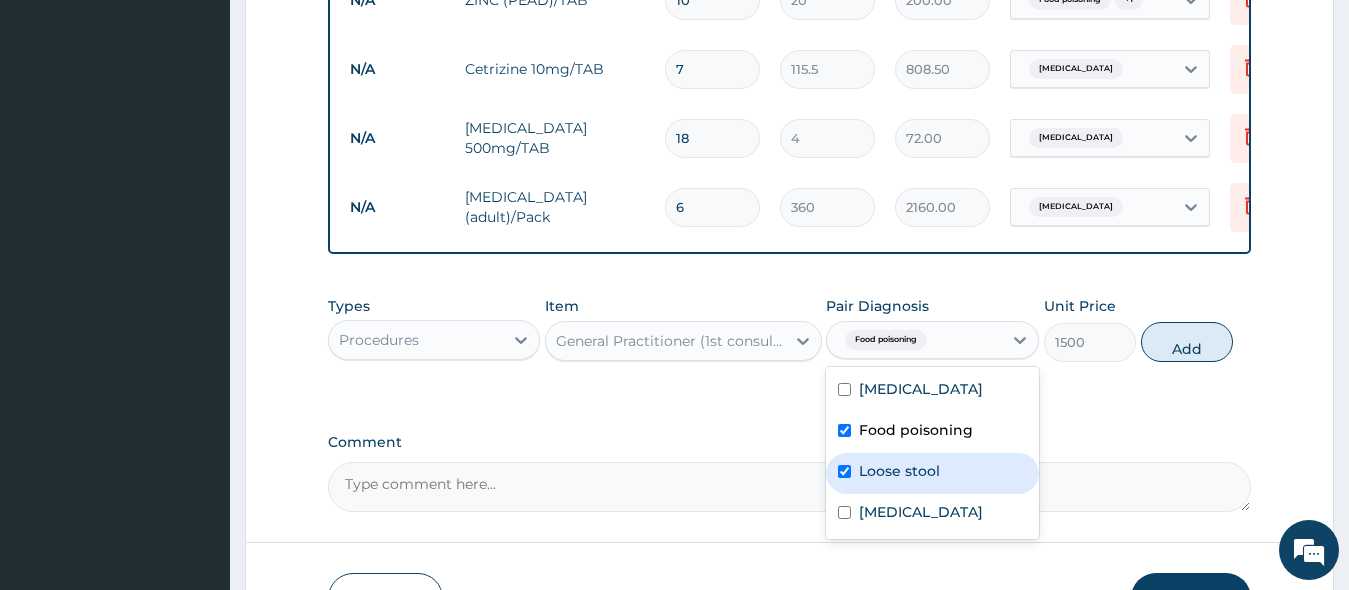 checkbox on "true" 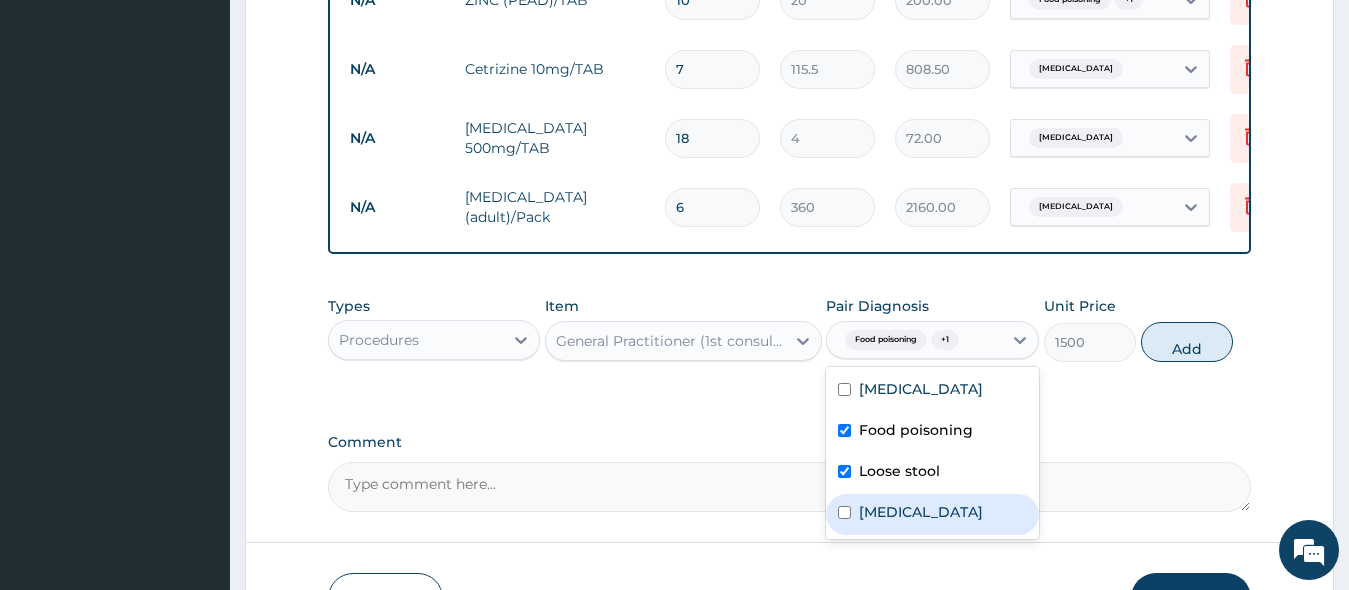 click on "[MEDICAL_DATA]" at bounding box center (932, 514) 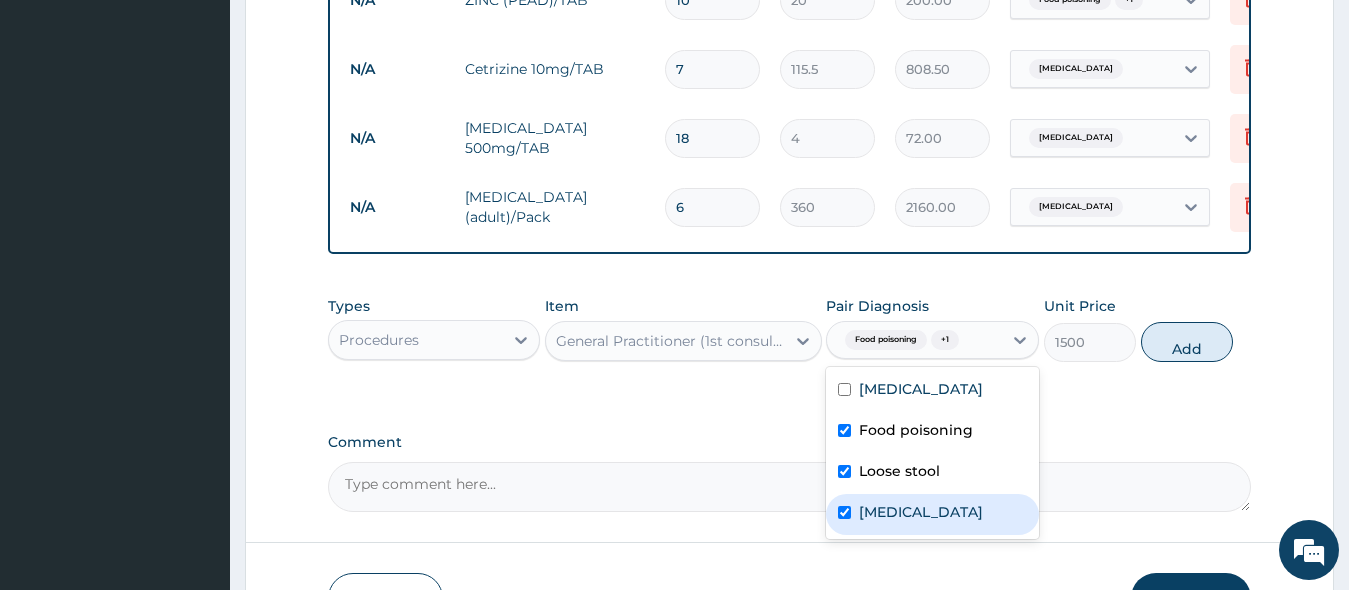 checkbox on "true" 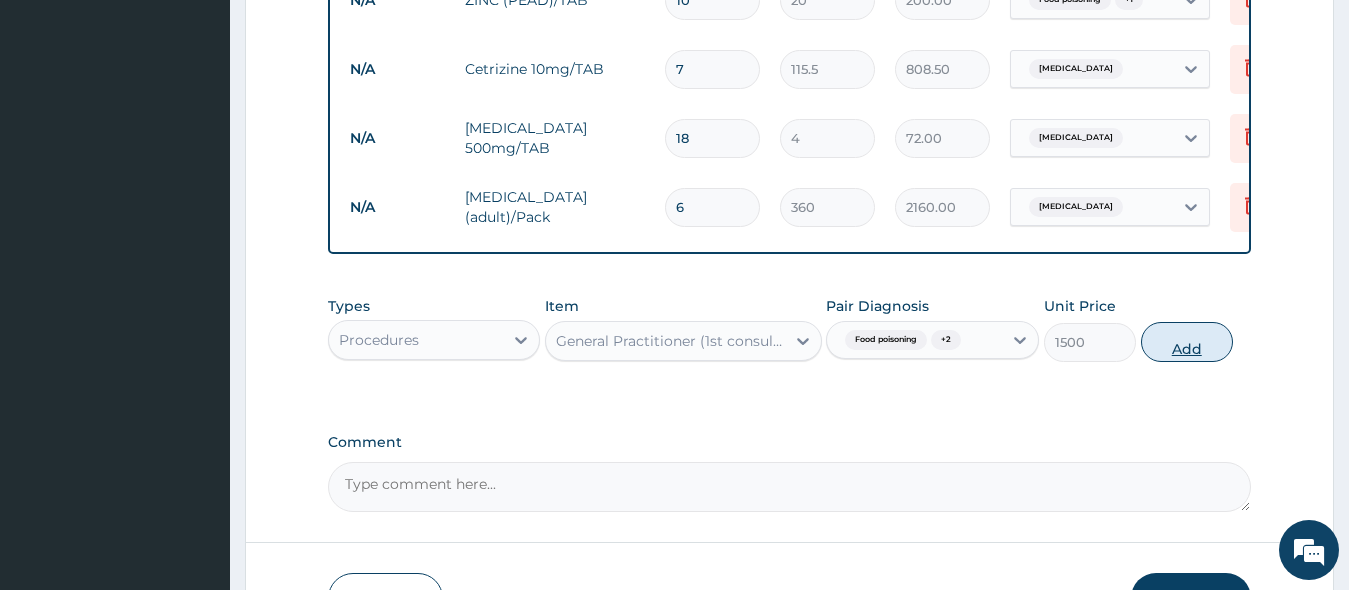 click on "Add" at bounding box center [1187, 342] 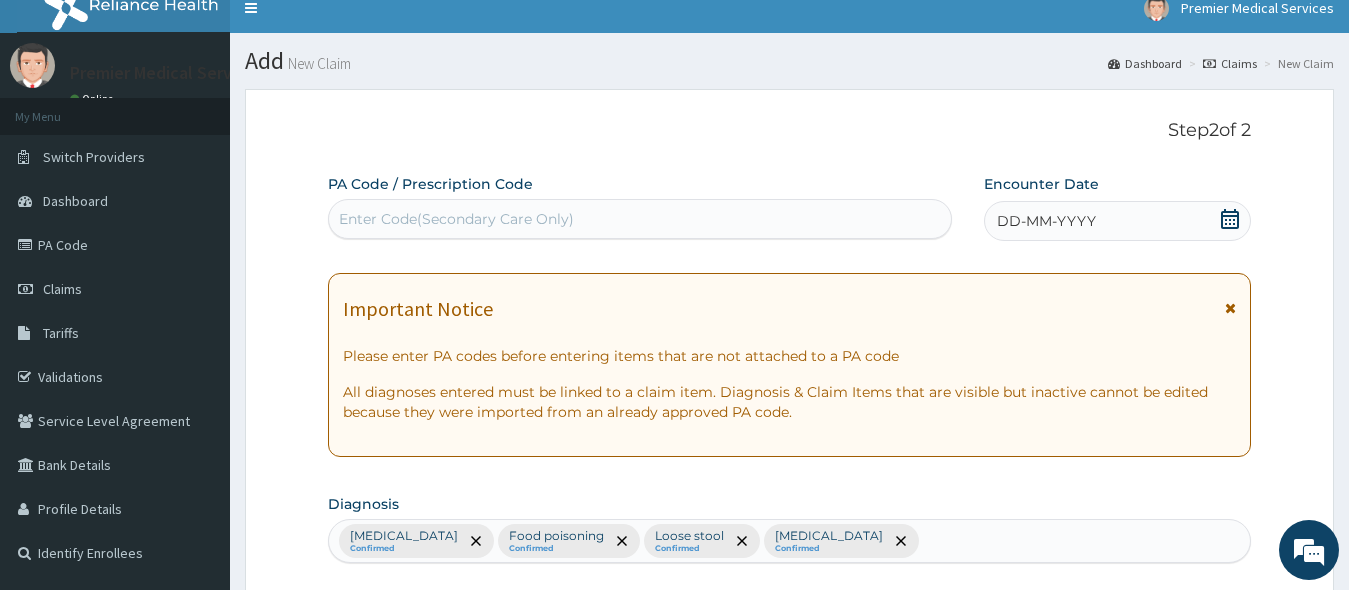 scroll, scrollTop: 0, scrollLeft: 0, axis: both 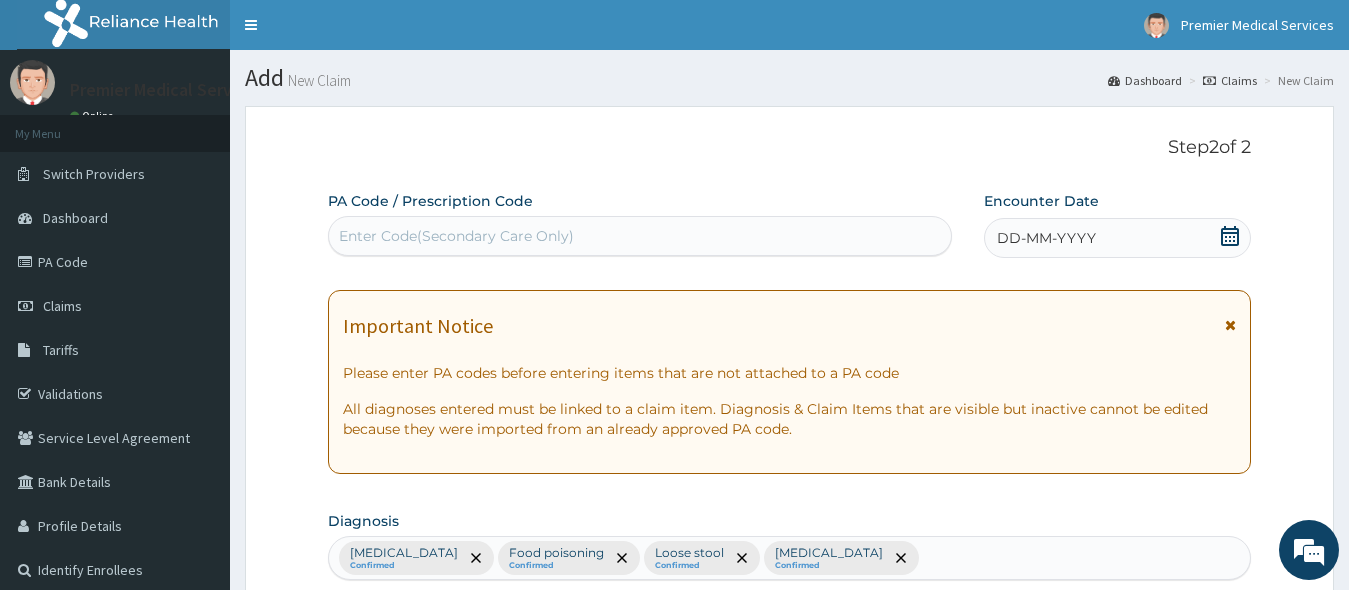 click 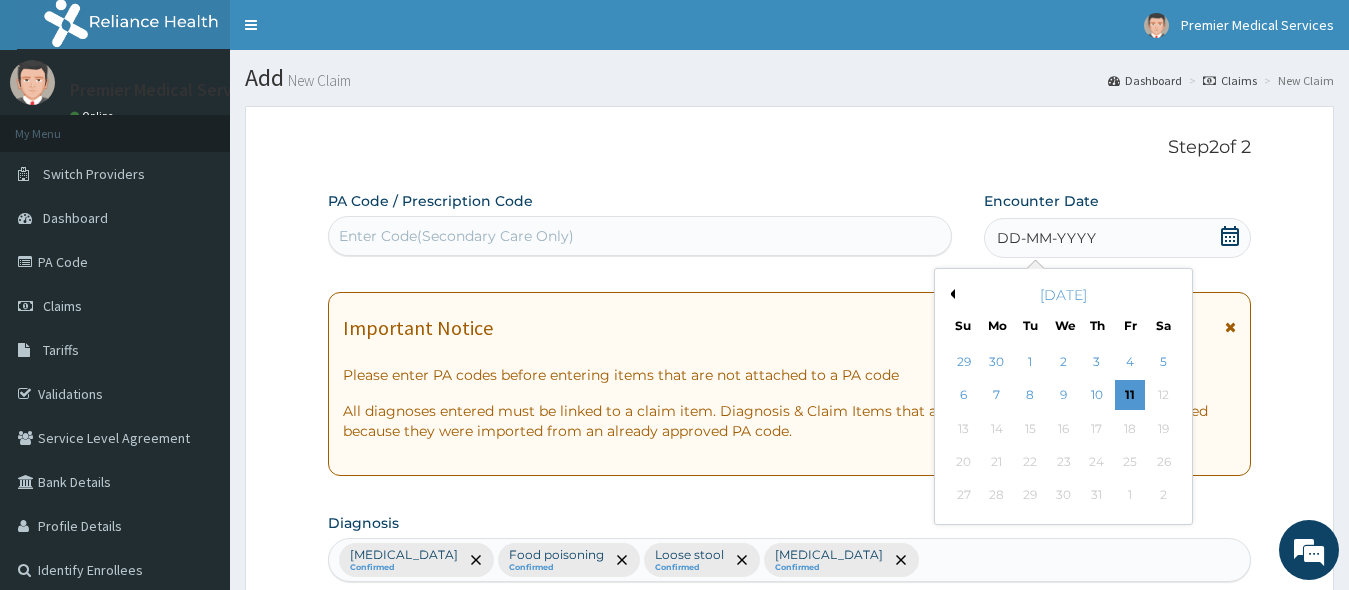 click on "July 2025" at bounding box center [1063, 295] 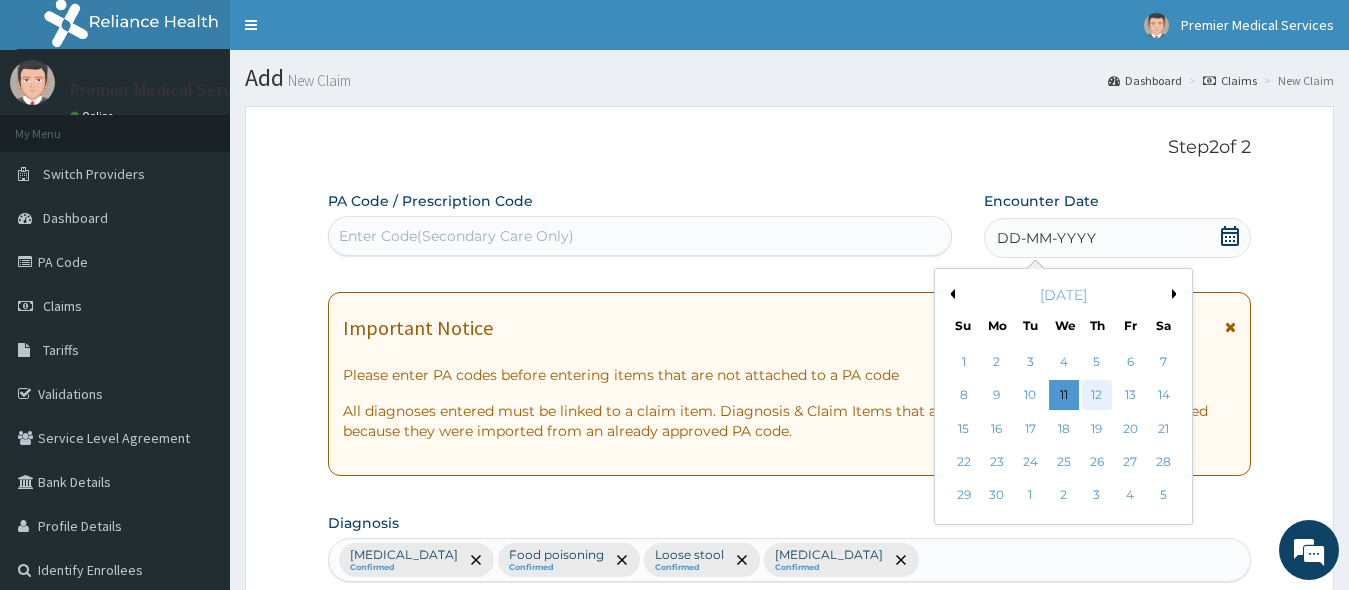 click on "12" at bounding box center [1097, 396] 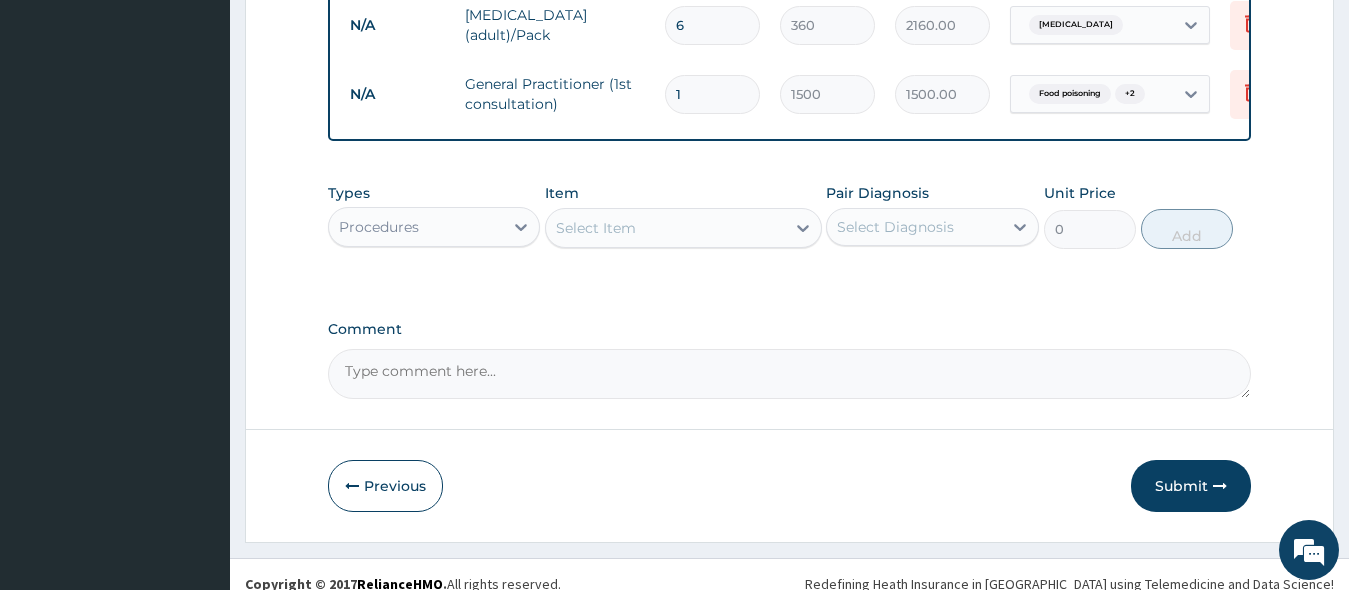 scroll, scrollTop: 1257, scrollLeft: 0, axis: vertical 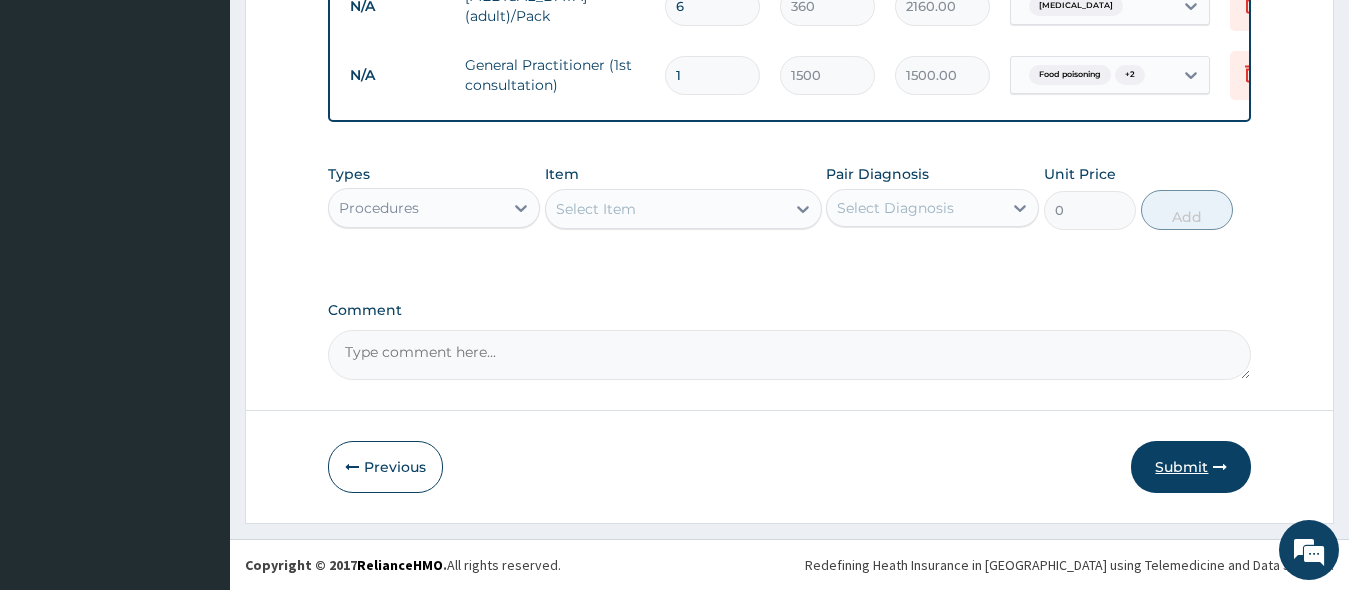 click on "Submit" at bounding box center (1191, 467) 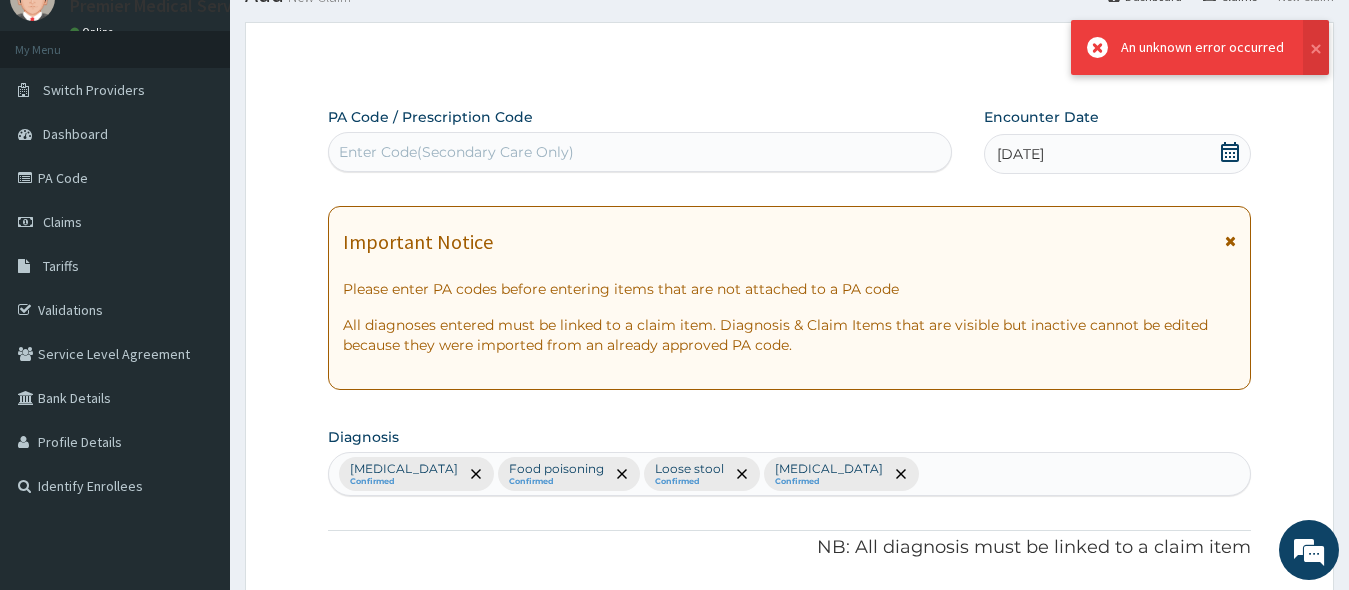 scroll, scrollTop: 1257, scrollLeft: 0, axis: vertical 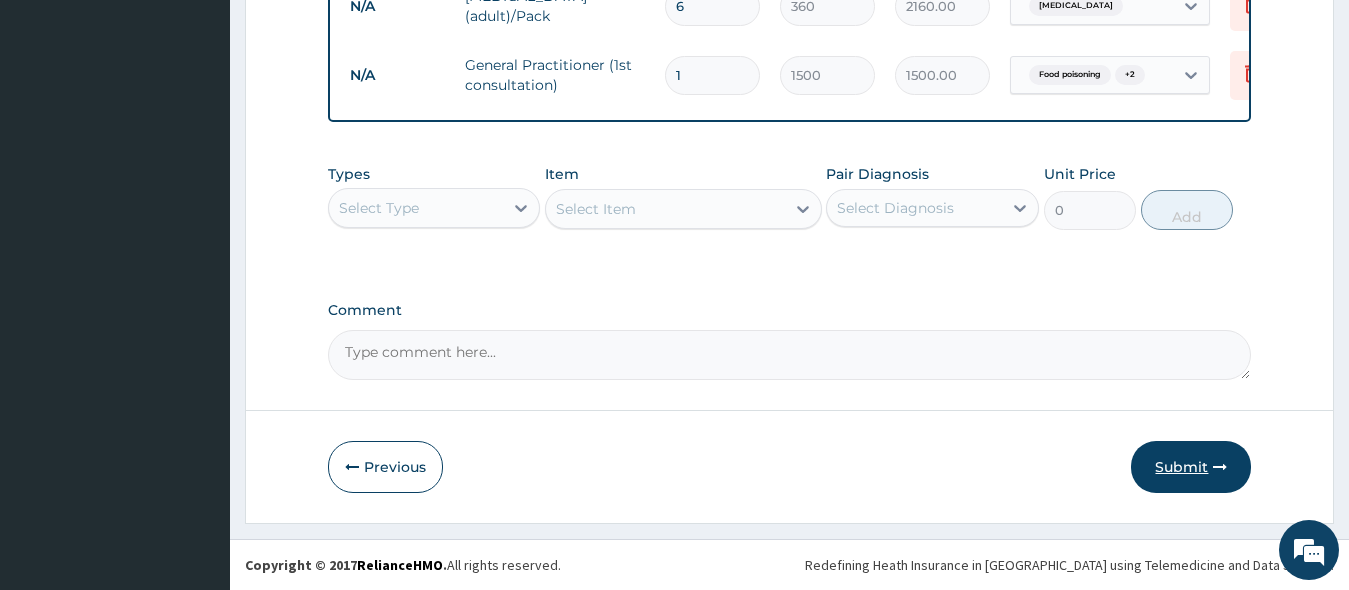 click on "Submit" at bounding box center (1191, 467) 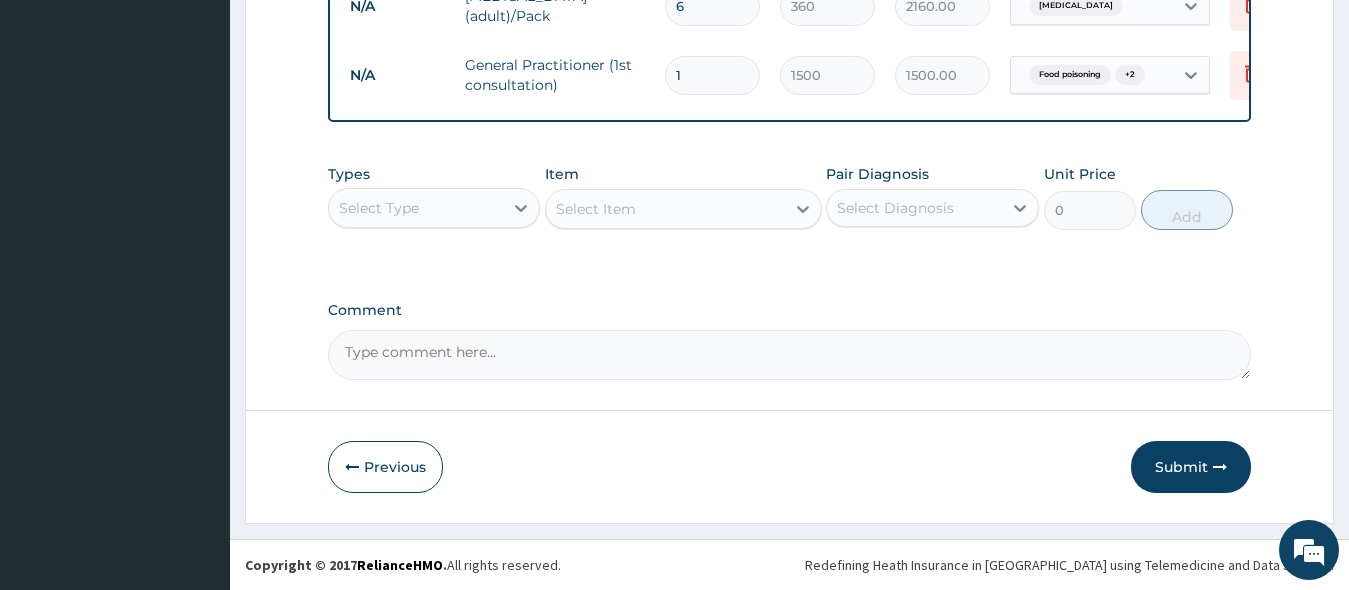 scroll, scrollTop: 1257, scrollLeft: 0, axis: vertical 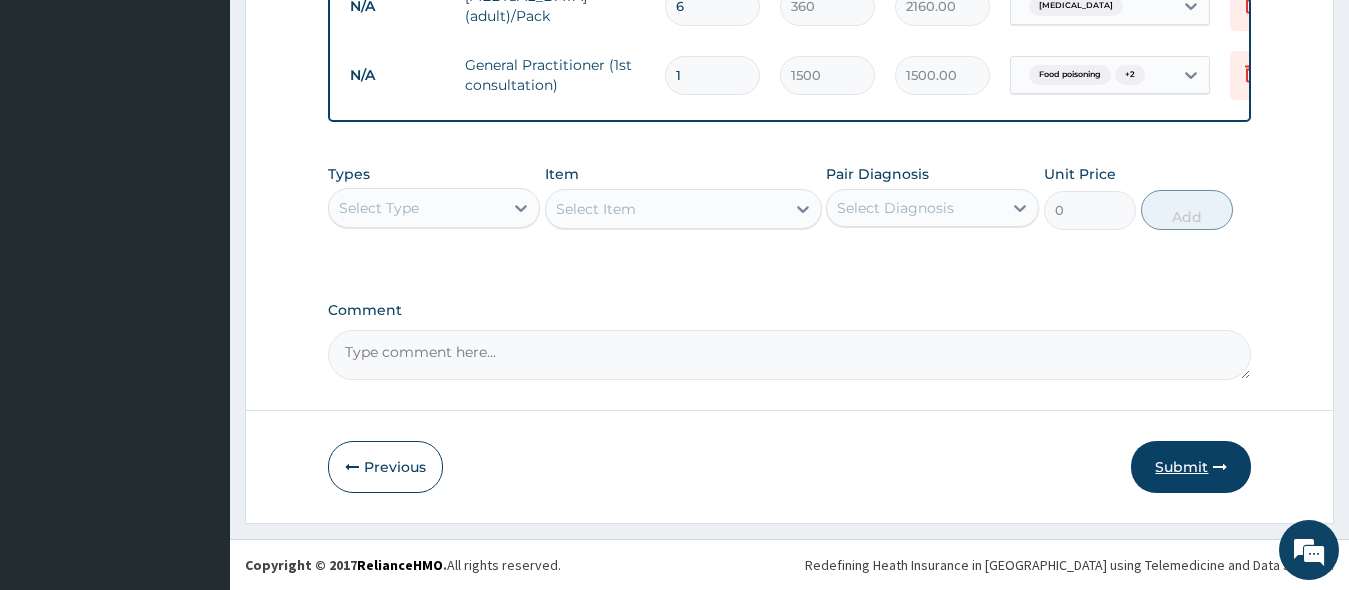 click on "Submit" at bounding box center [1191, 467] 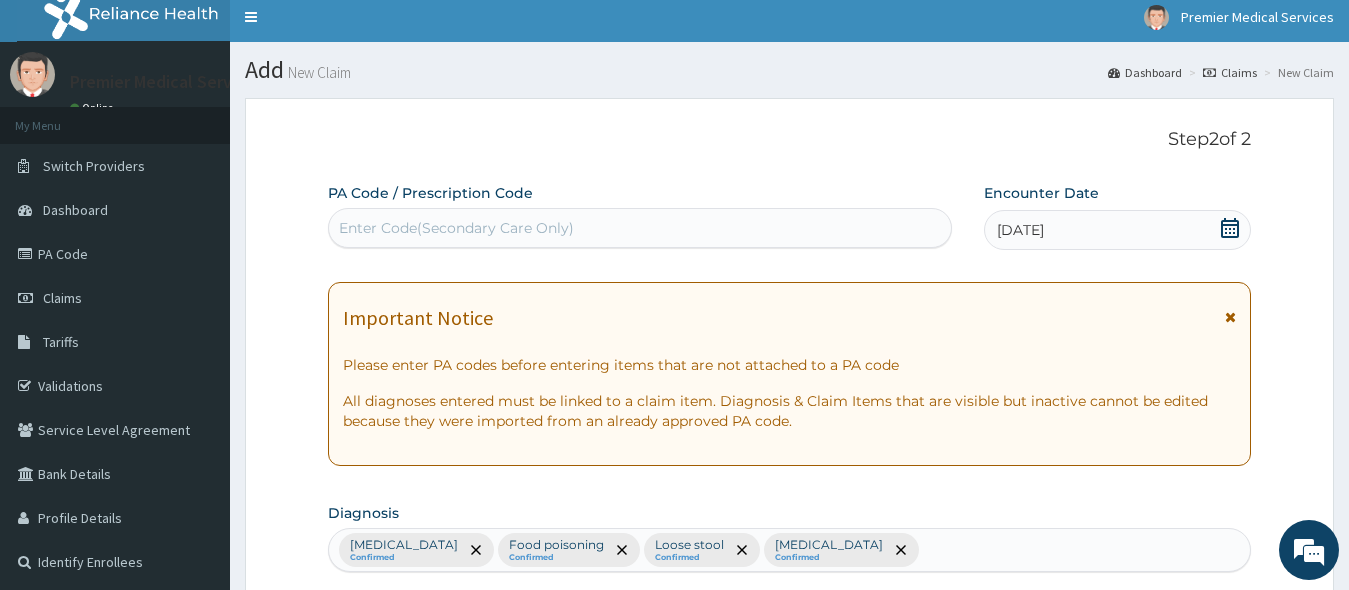 scroll, scrollTop: 0, scrollLeft: 0, axis: both 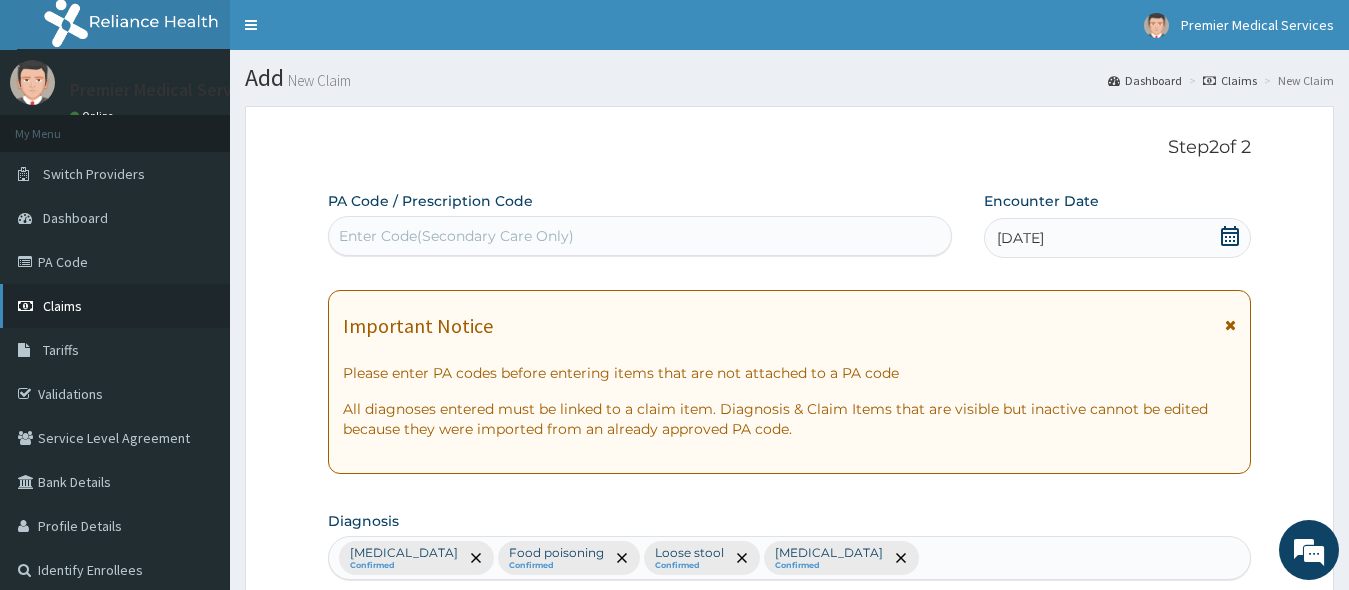 click on "Claims" at bounding box center (115, 306) 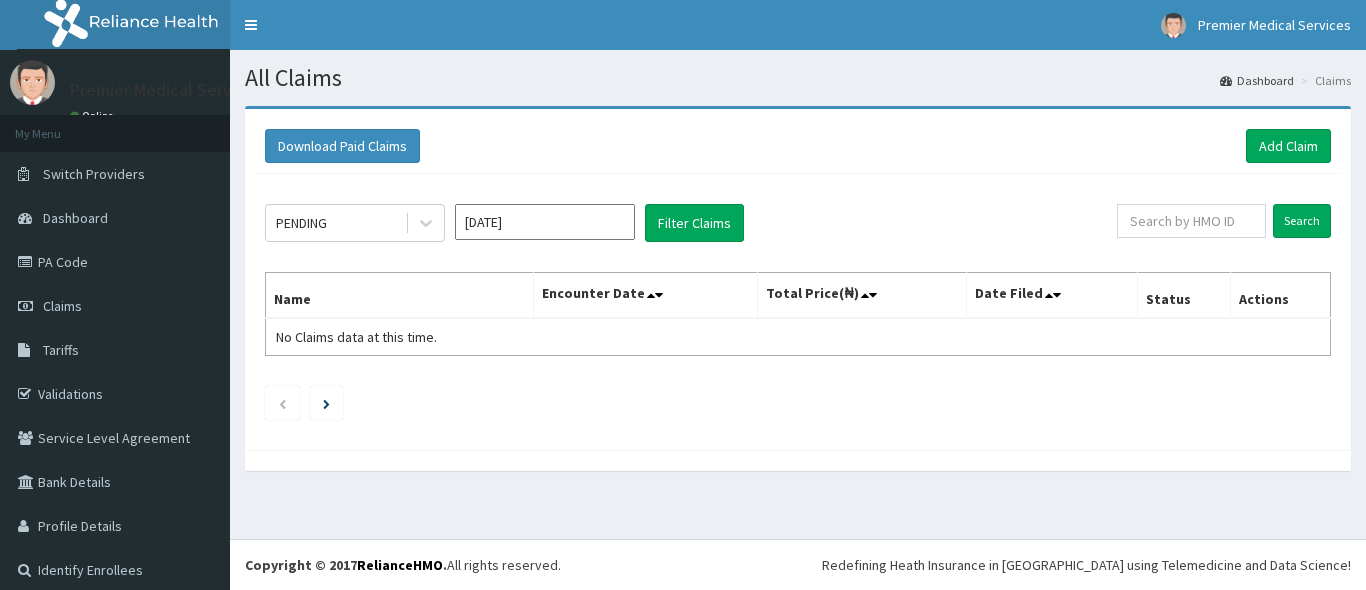 scroll, scrollTop: 0, scrollLeft: 0, axis: both 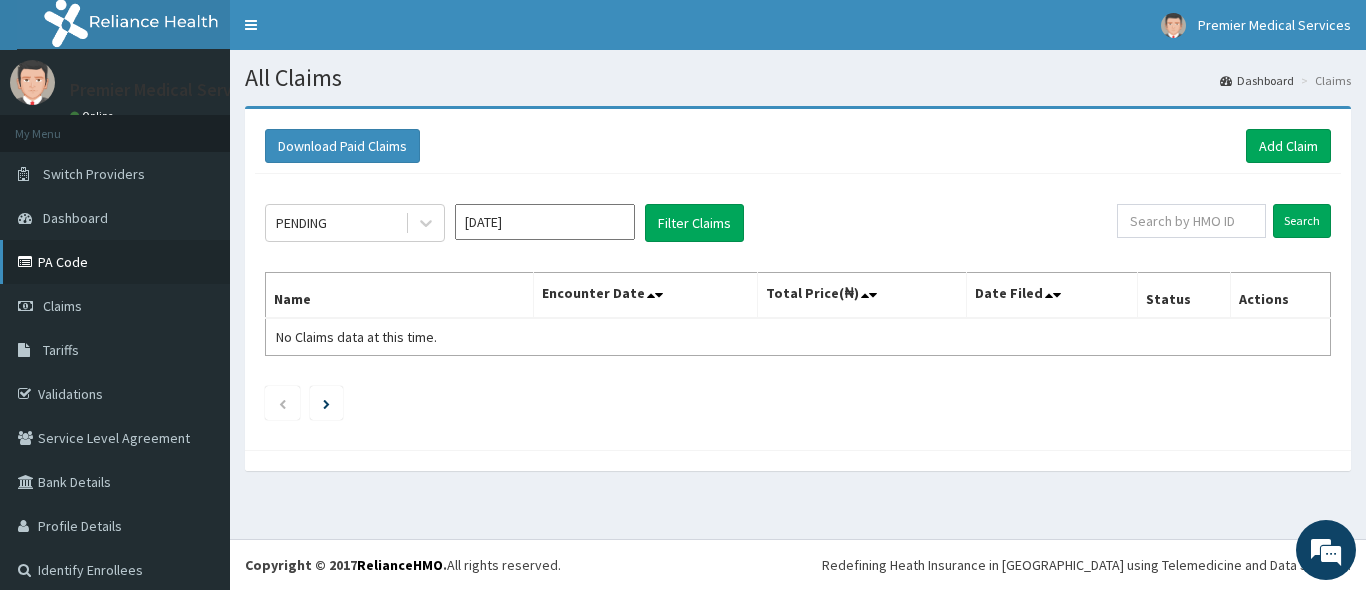 drag, startPoint x: 168, startPoint y: 256, endPoint x: 120, endPoint y: 261, distance: 48.259712 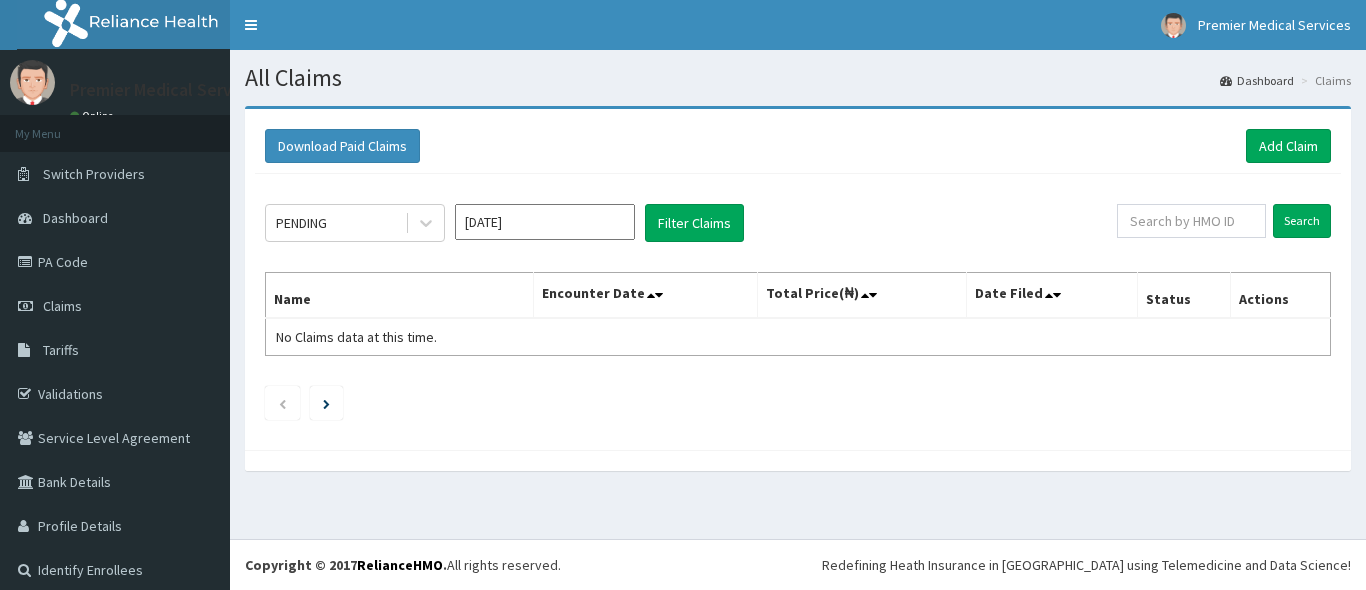 scroll, scrollTop: 0, scrollLeft: 0, axis: both 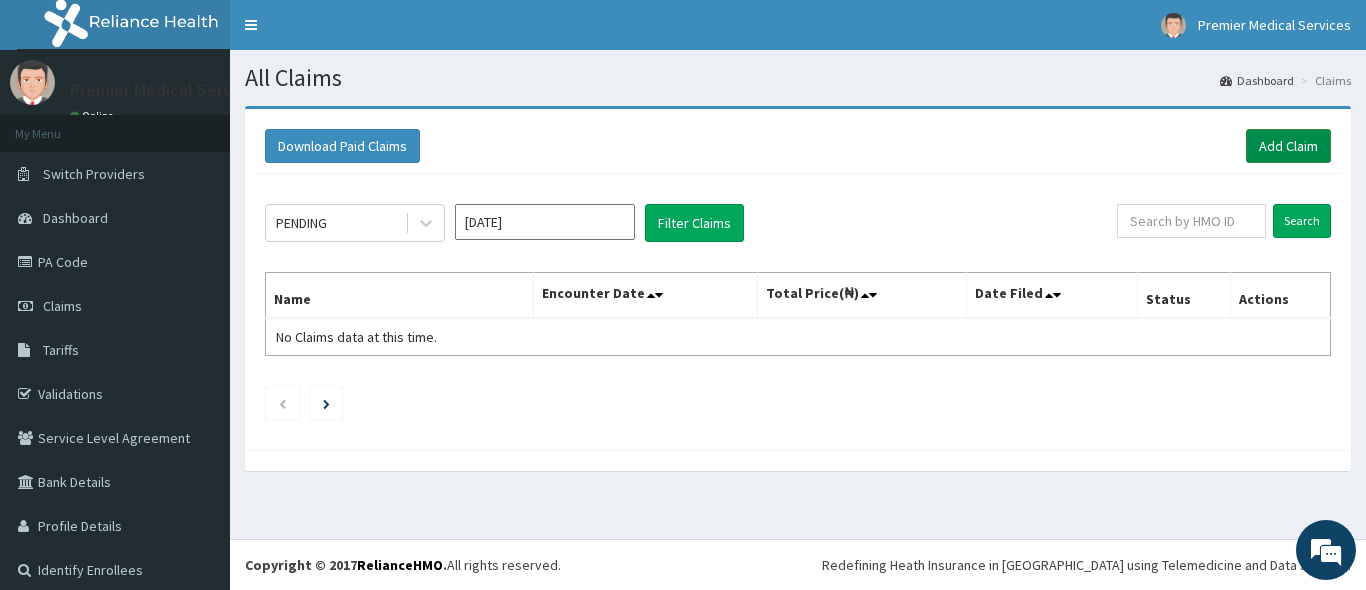 click on "Add Claim" at bounding box center (1288, 146) 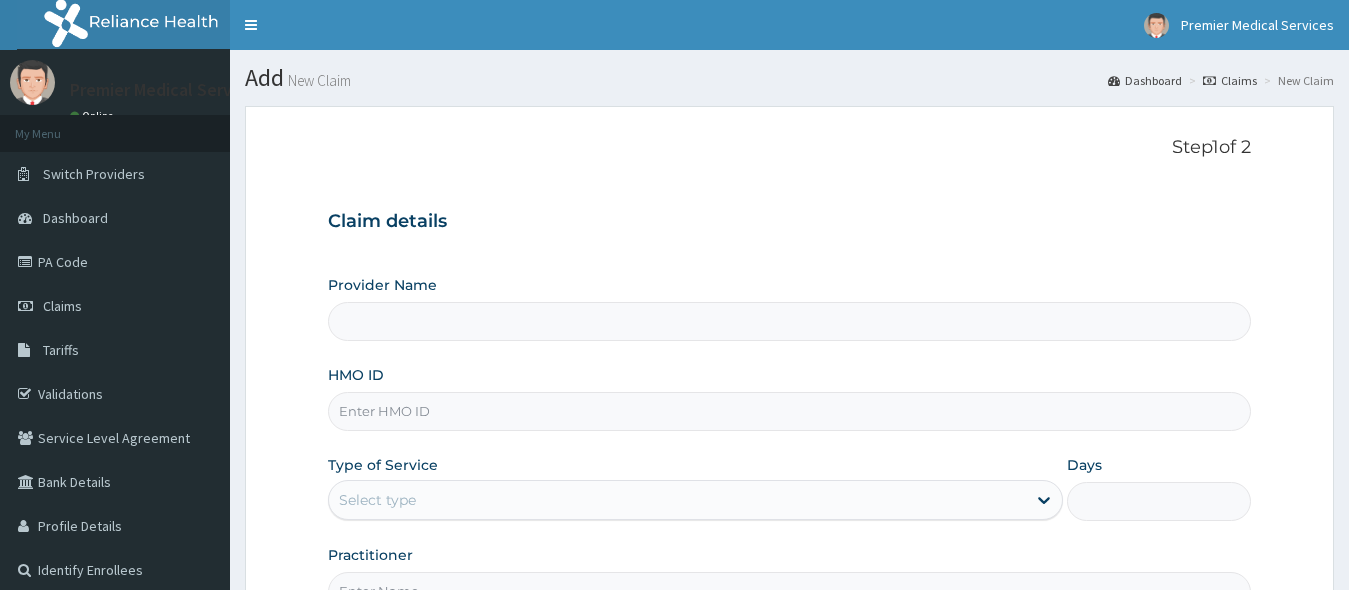 scroll, scrollTop: 0, scrollLeft: 0, axis: both 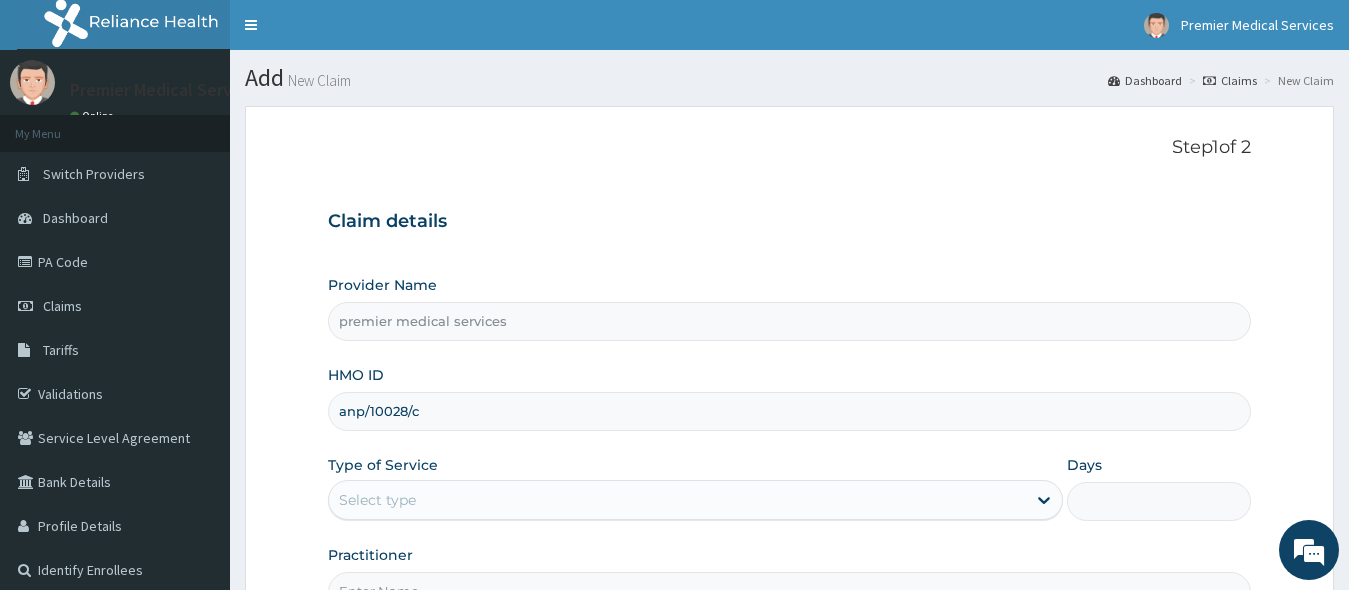 type on "anp/10028/c" 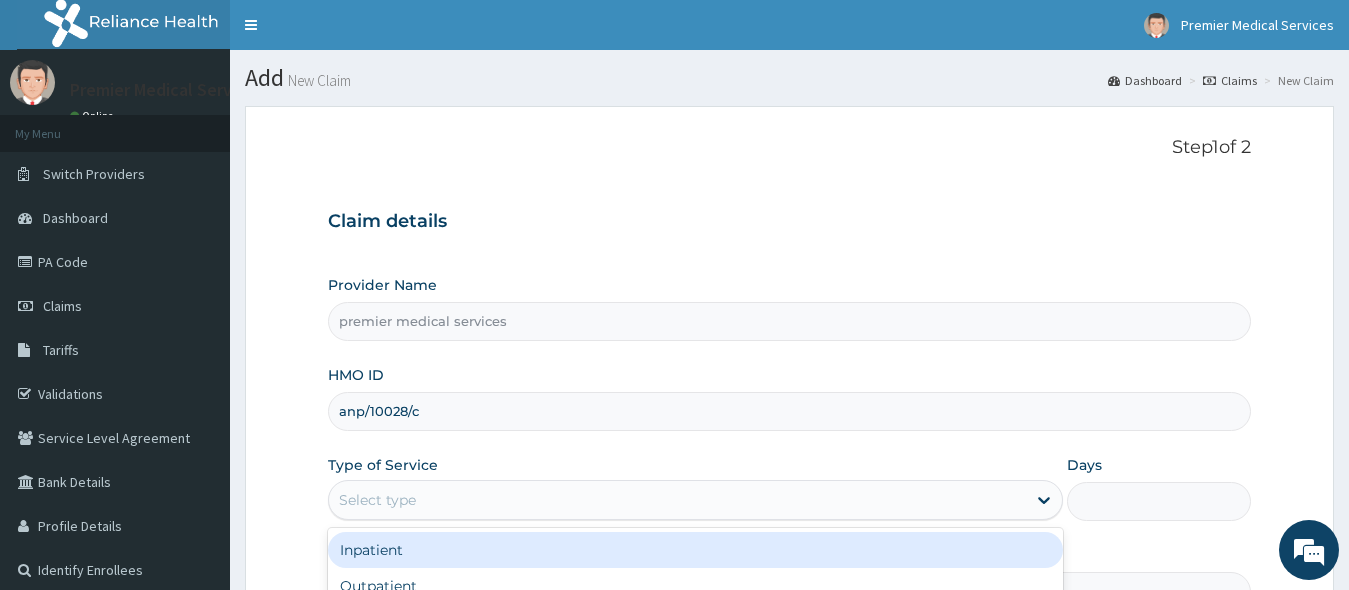 click on "Select type" at bounding box center (678, 500) 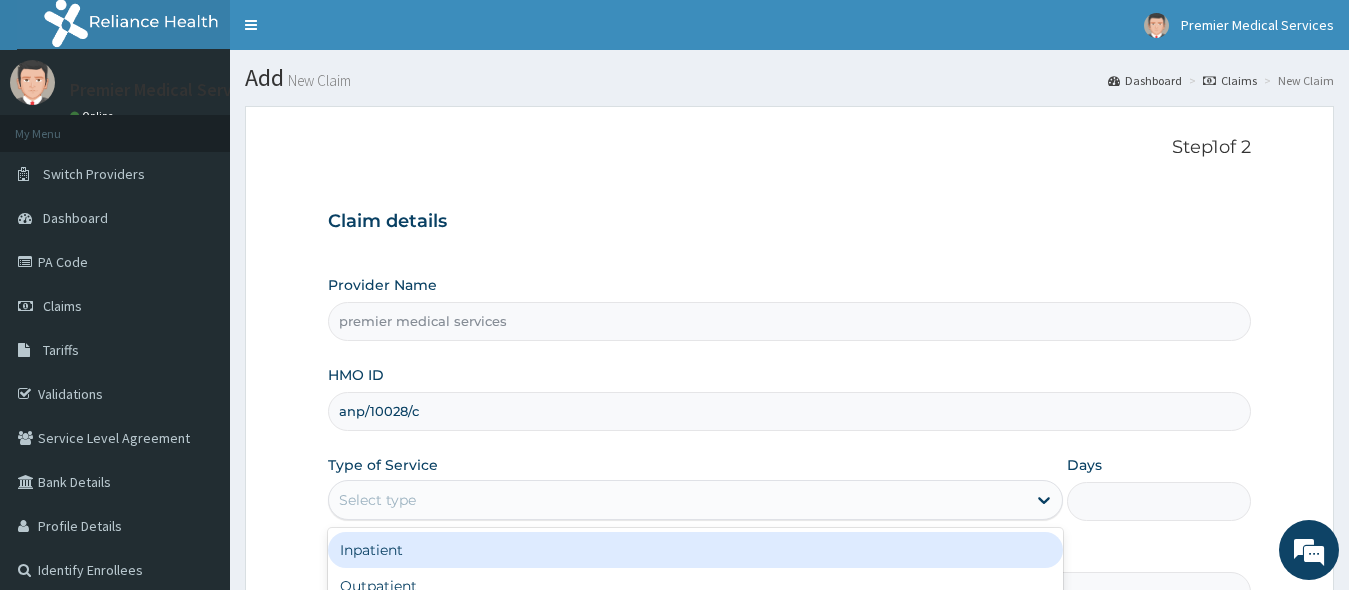 scroll, scrollTop: 100, scrollLeft: 0, axis: vertical 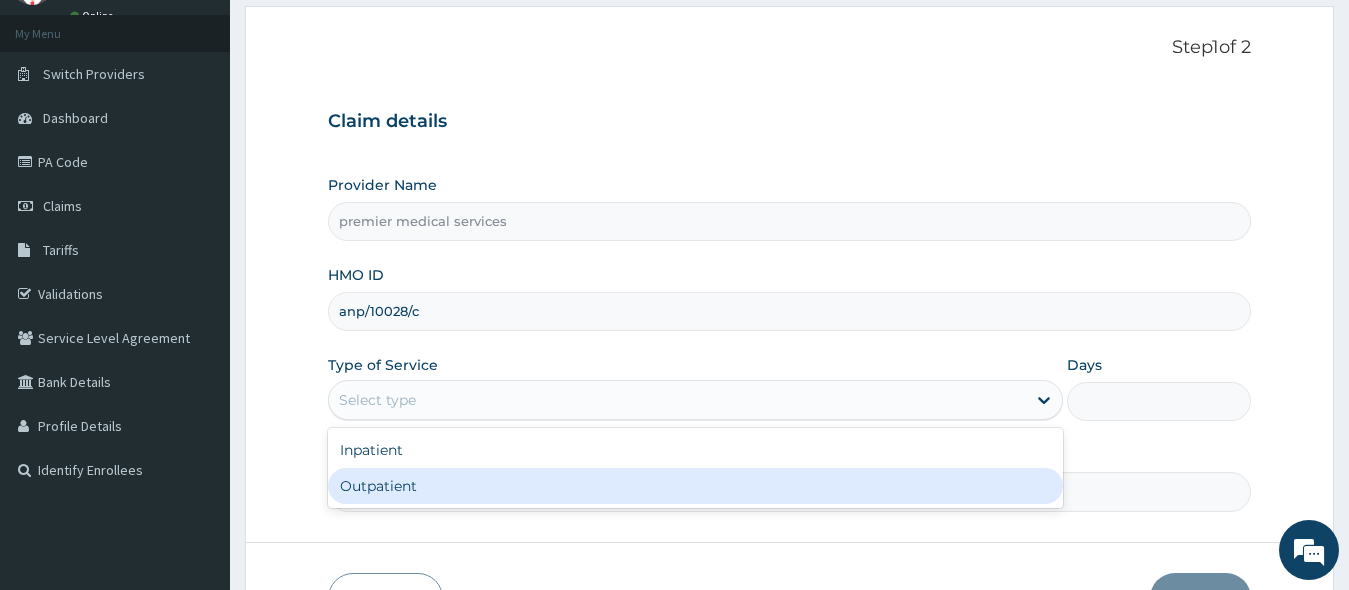 click on "Outpatient" at bounding box center [696, 486] 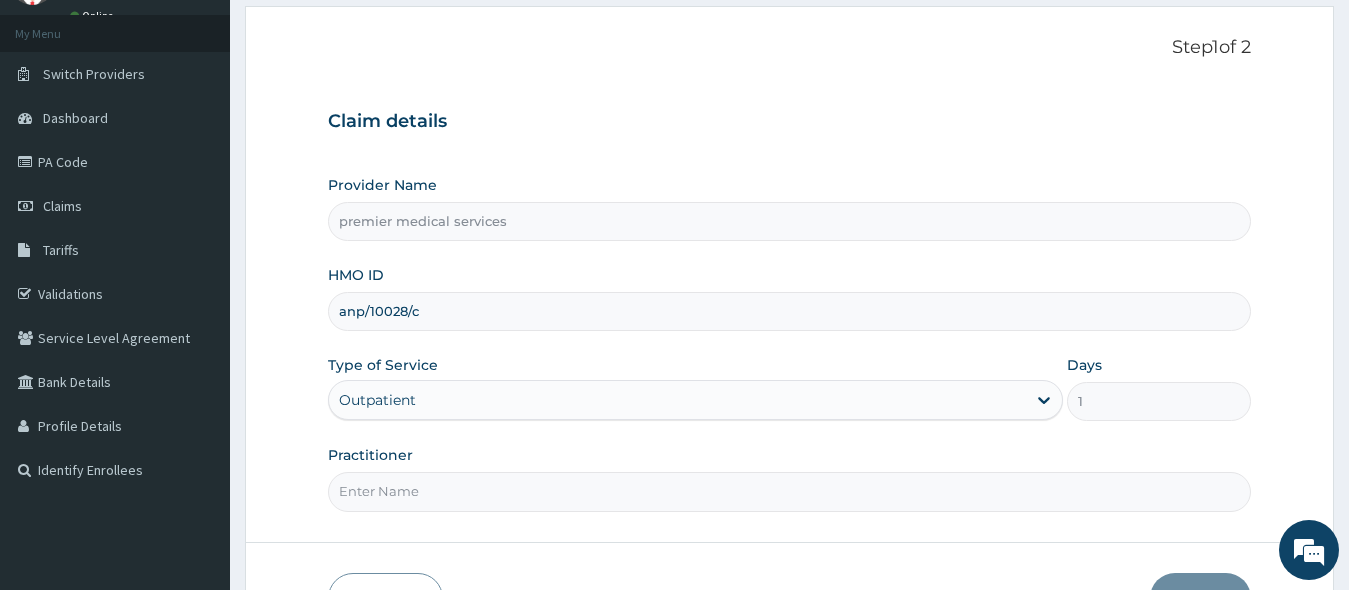 click on "Practitioner" at bounding box center [790, 491] 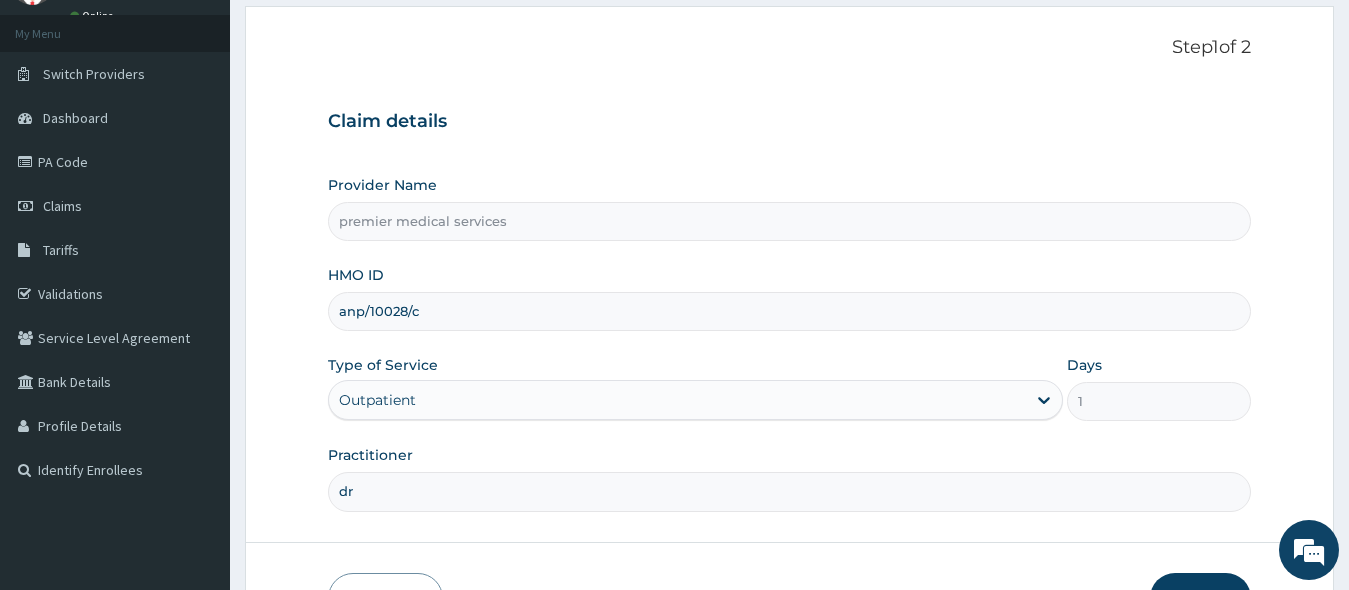 type on "d" 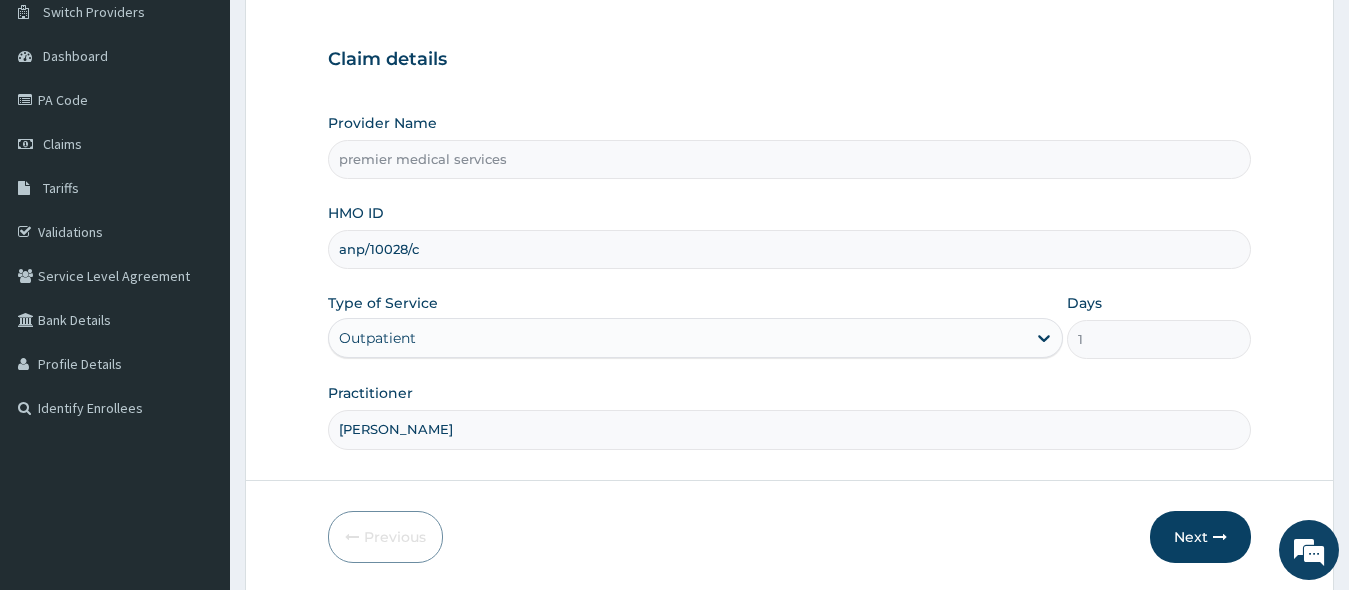scroll, scrollTop: 232, scrollLeft: 0, axis: vertical 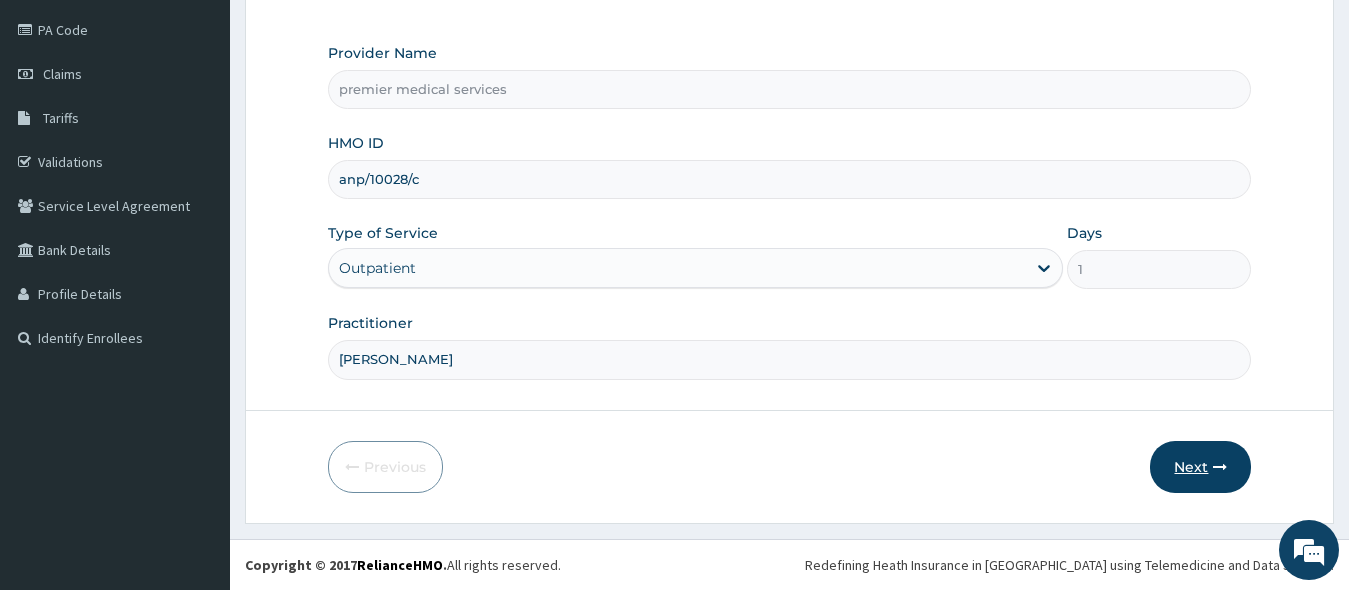 type on "DR NSIKAK UDOKANG" 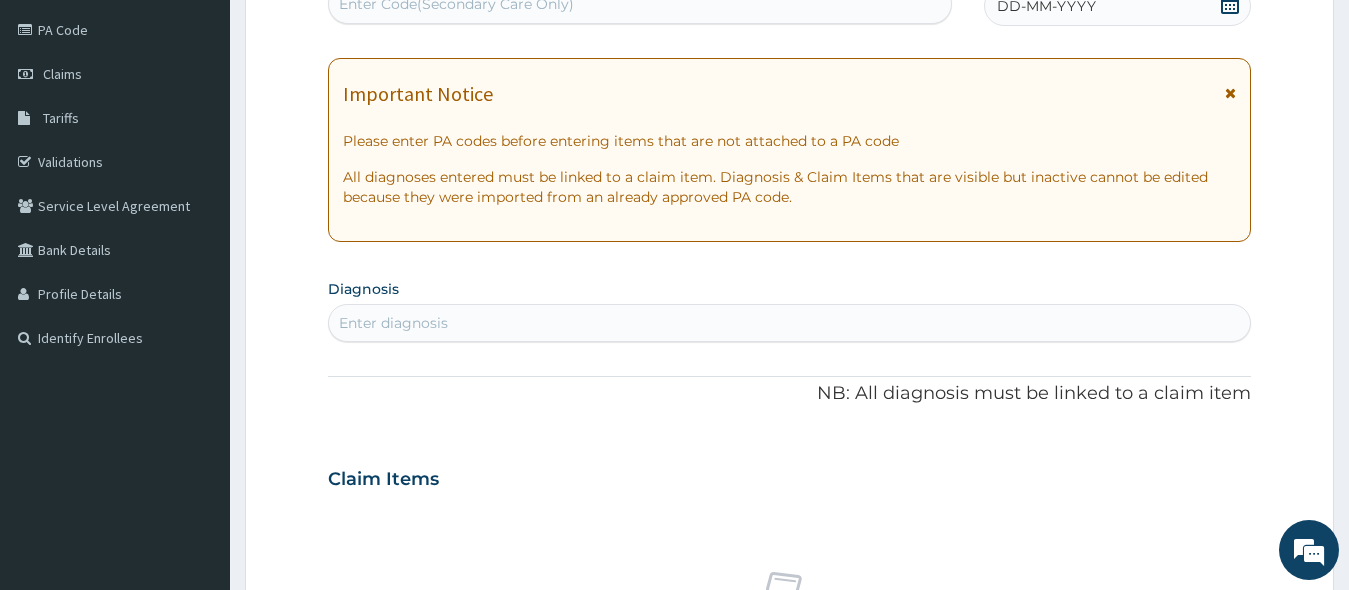 click on "Enter diagnosis" at bounding box center (790, 323) 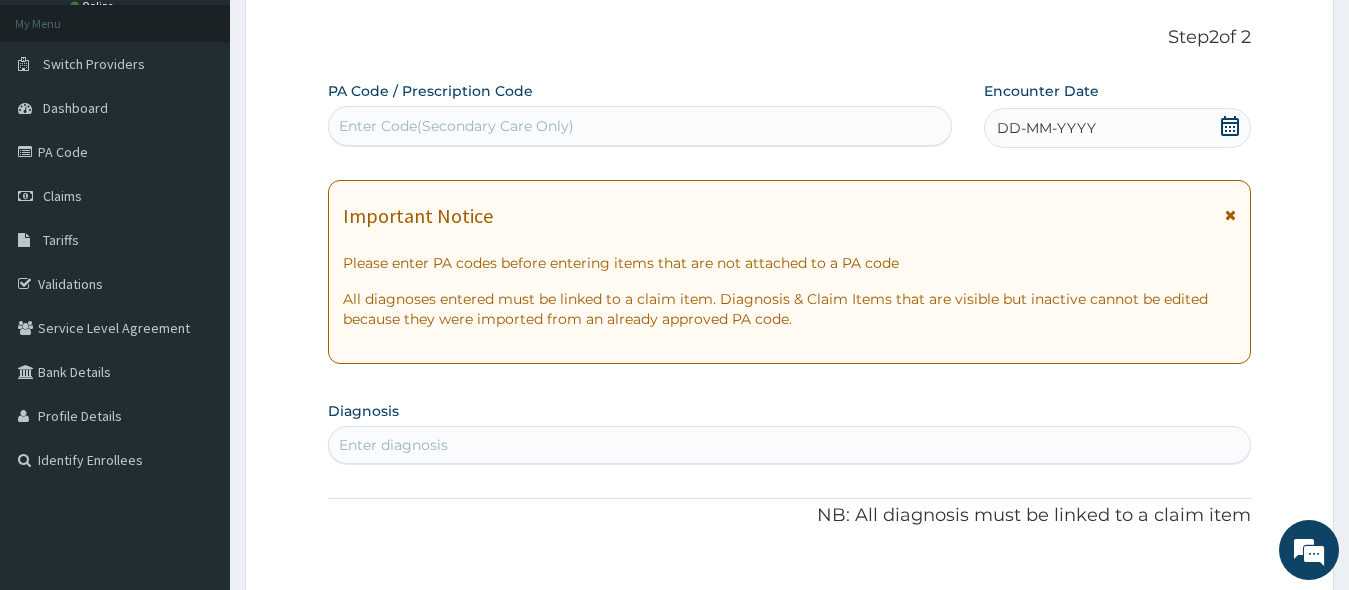 scroll, scrollTop: 0, scrollLeft: 0, axis: both 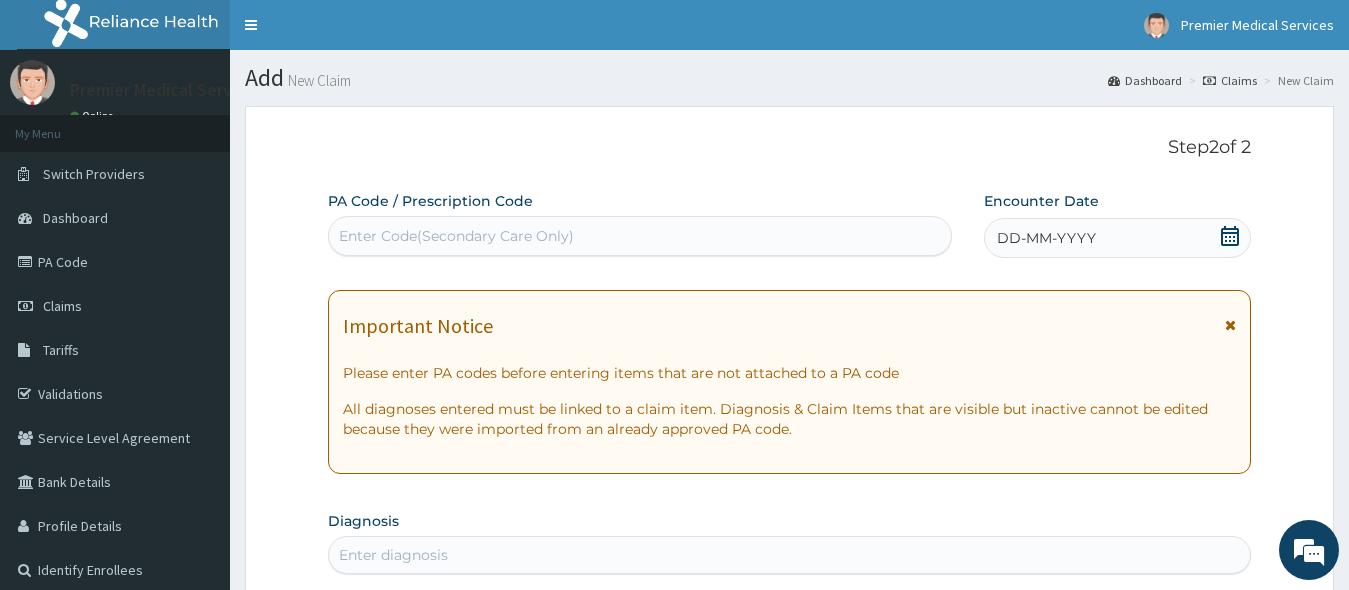click on "Enter Code(Secondary Care Only)" at bounding box center [640, 236] 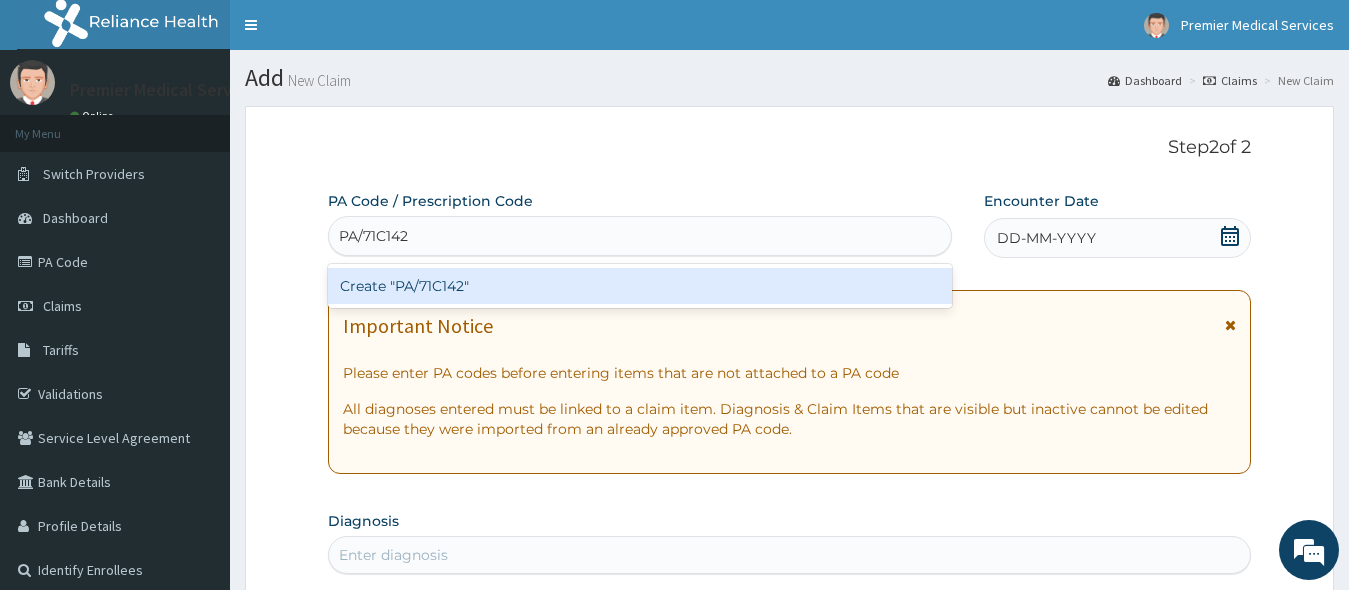 click on "Create "PA/71C142"" at bounding box center (640, 286) 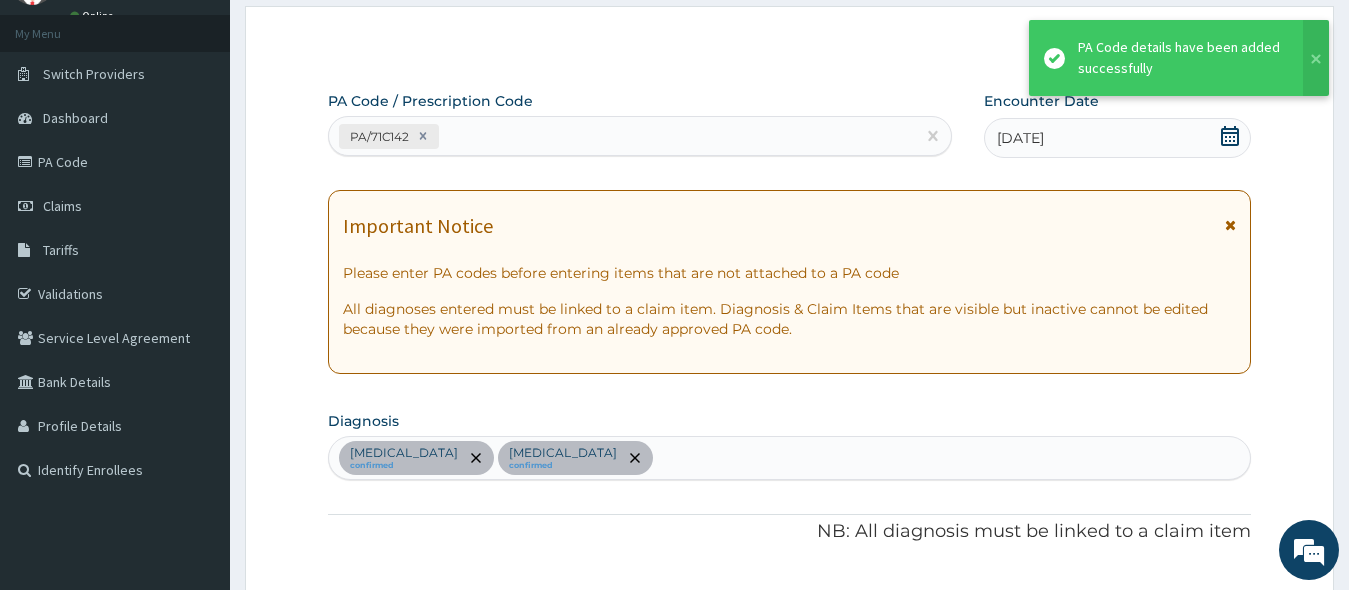 scroll, scrollTop: 882, scrollLeft: 0, axis: vertical 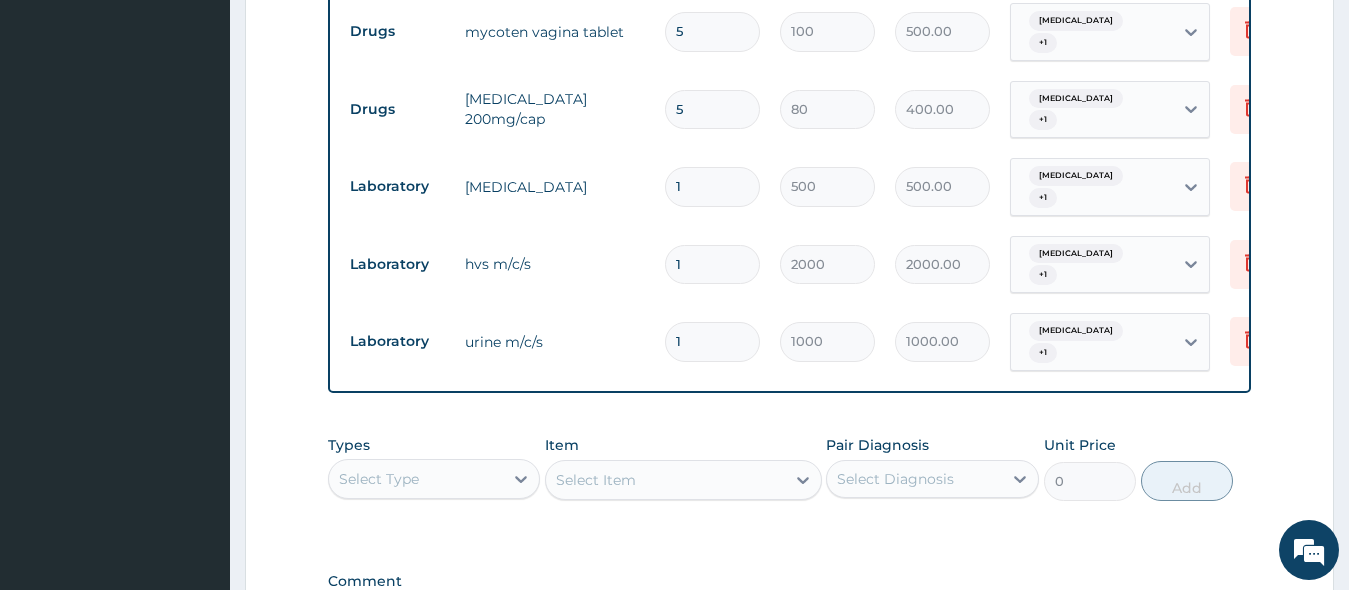 click on "5" at bounding box center [712, 31] 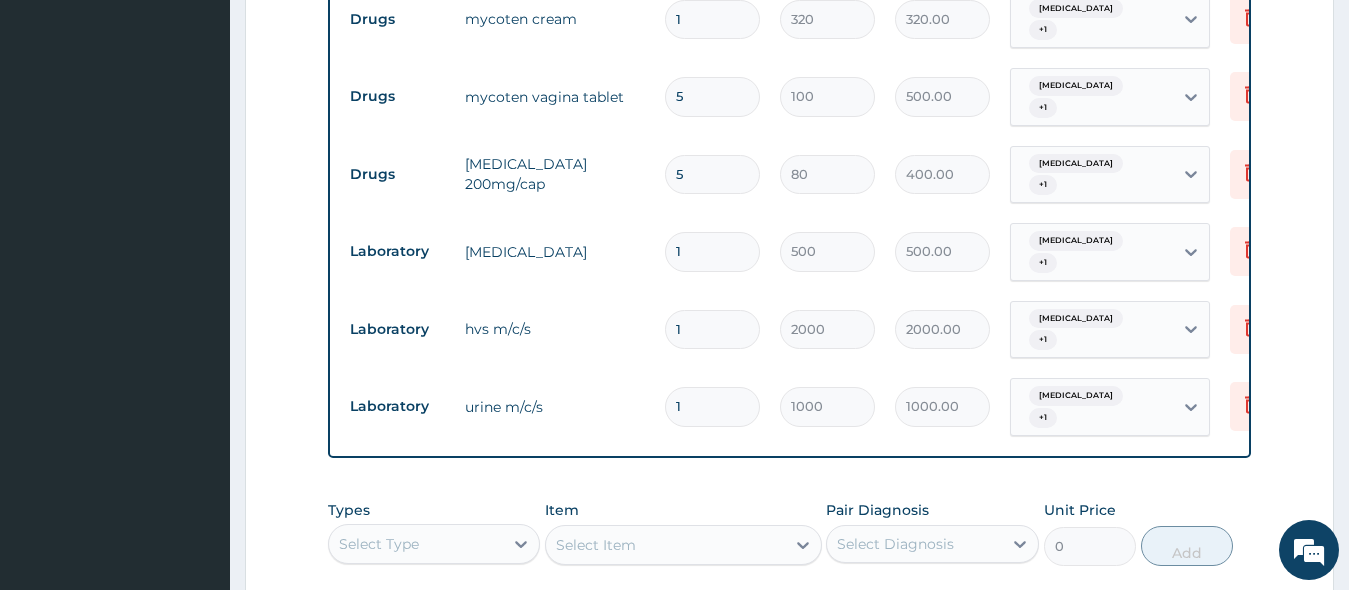 scroll, scrollTop: 782, scrollLeft: 0, axis: vertical 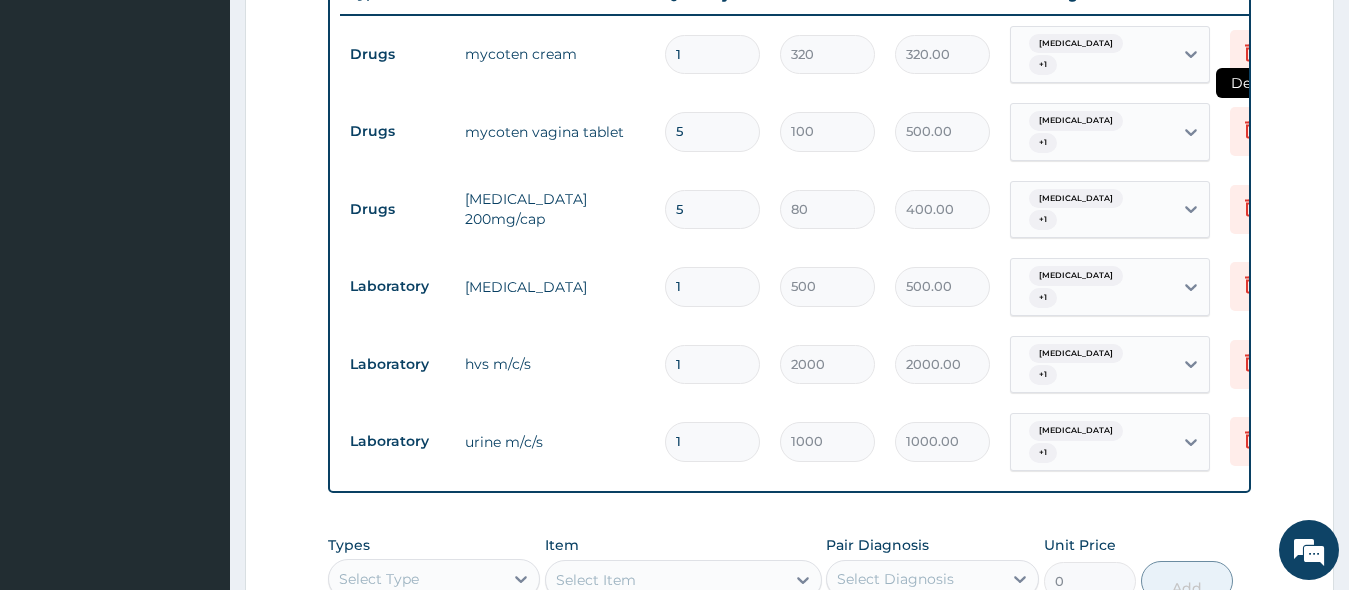 click 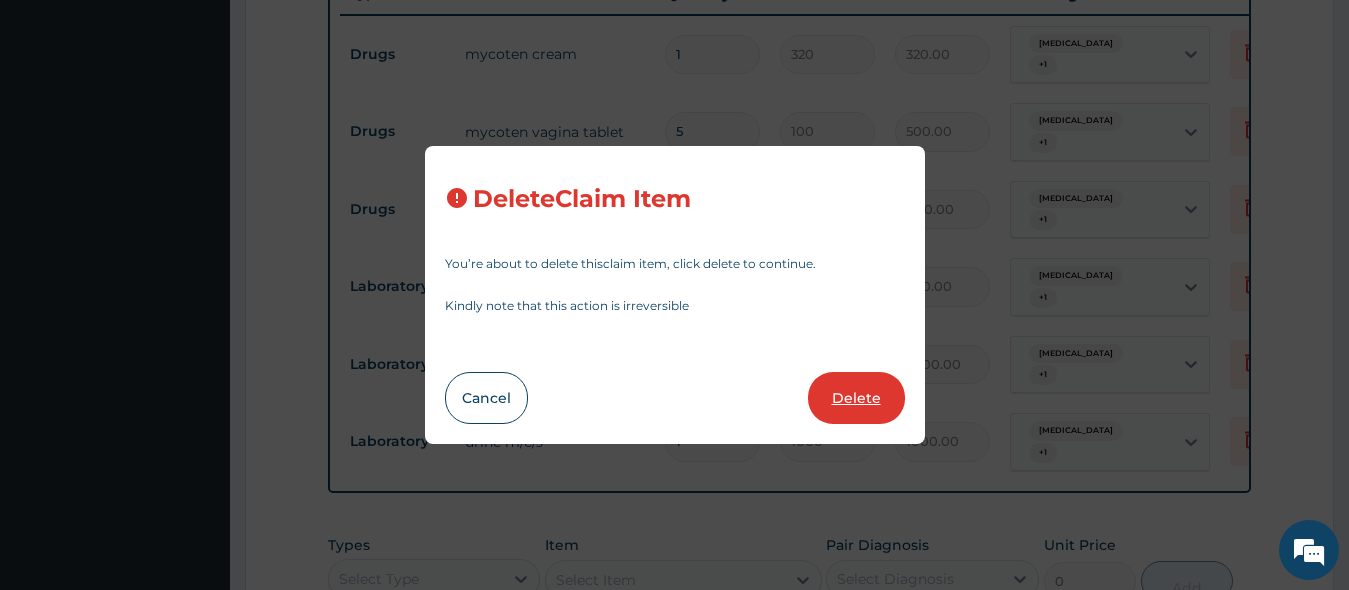 click on "Delete" at bounding box center (856, 398) 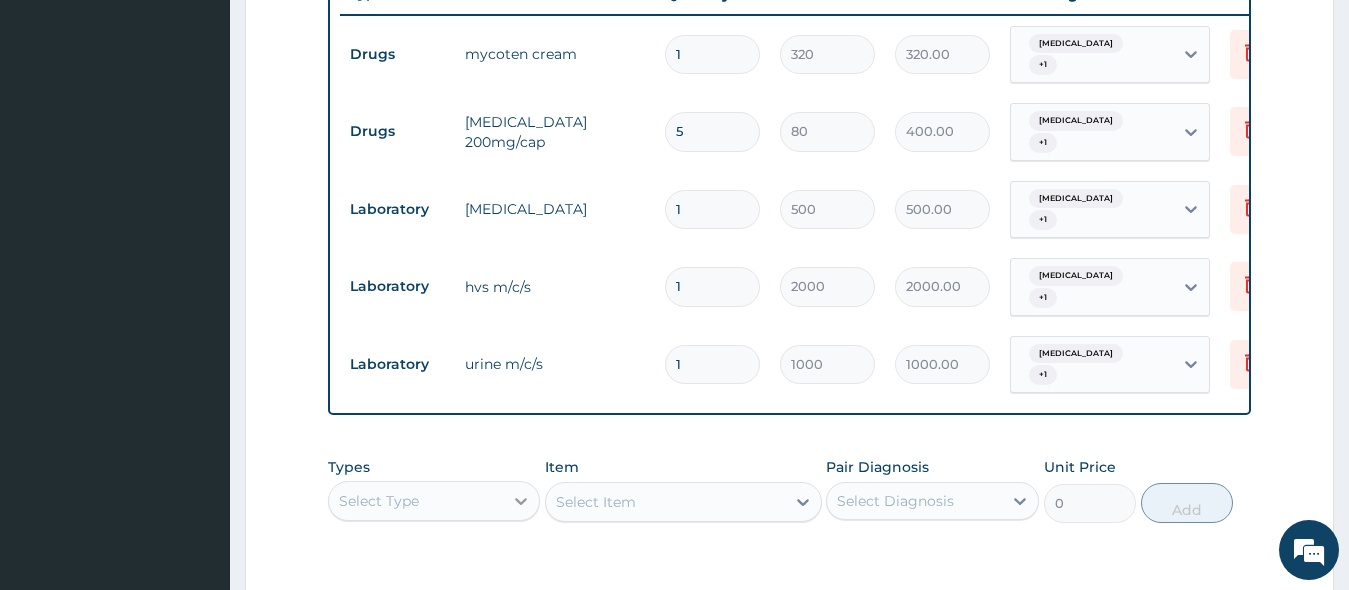 click 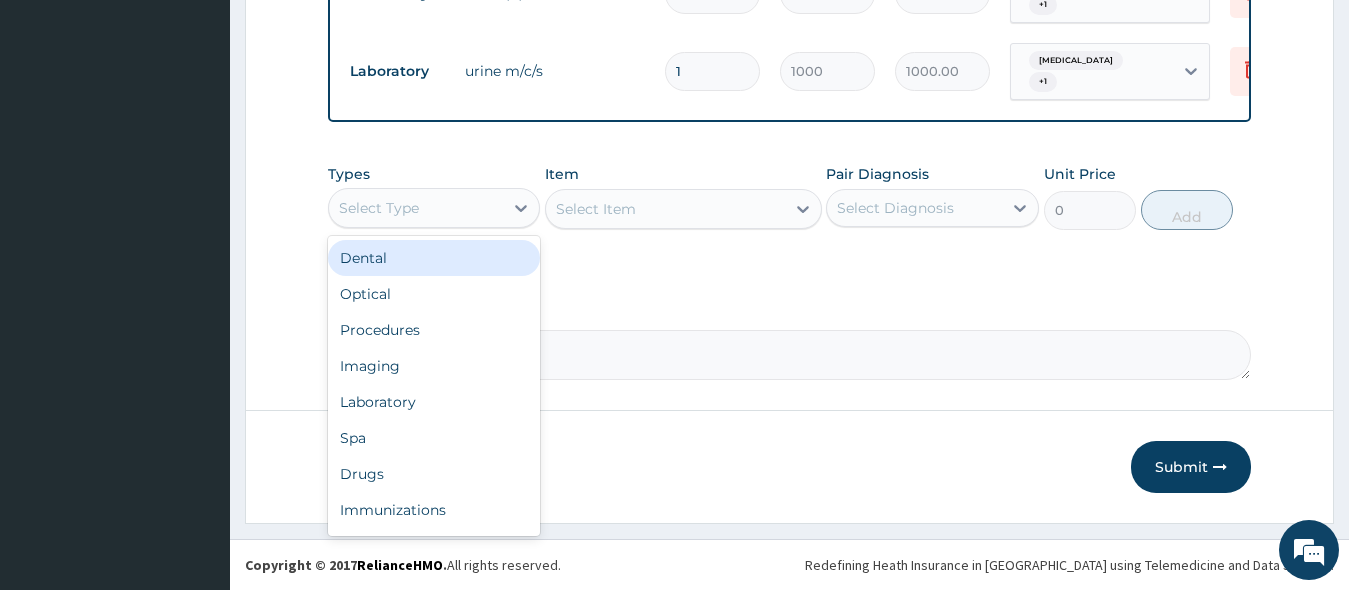 scroll, scrollTop: 1082, scrollLeft: 0, axis: vertical 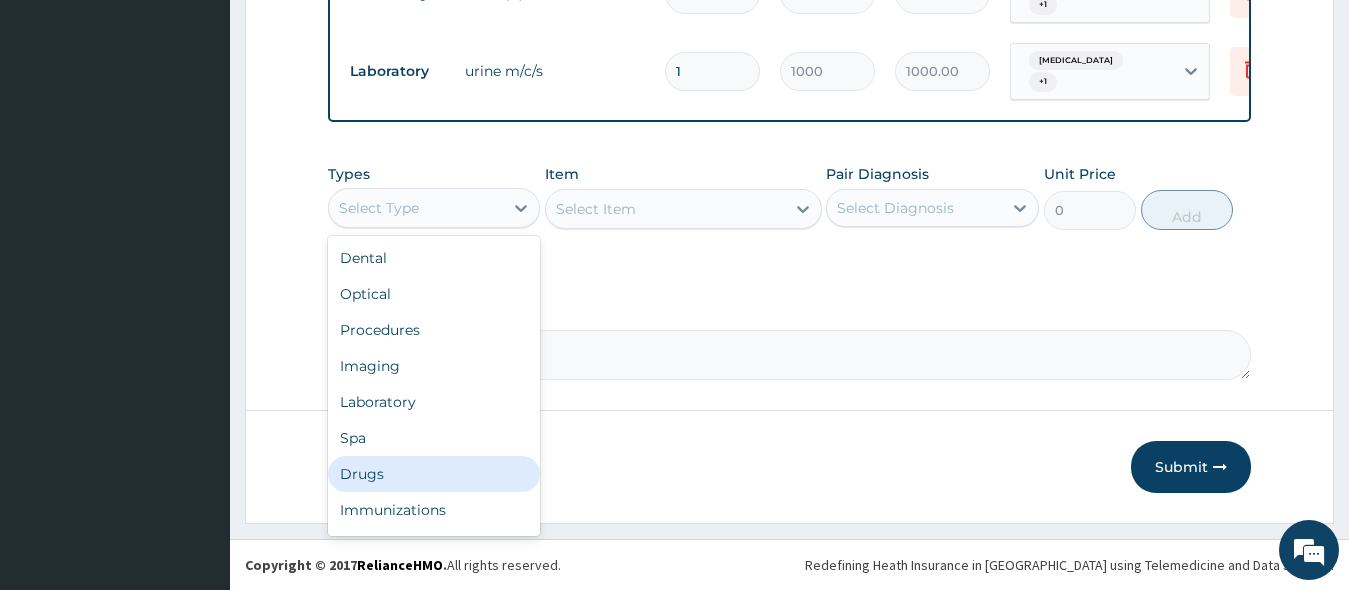 click on "Drugs" at bounding box center [434, 474] 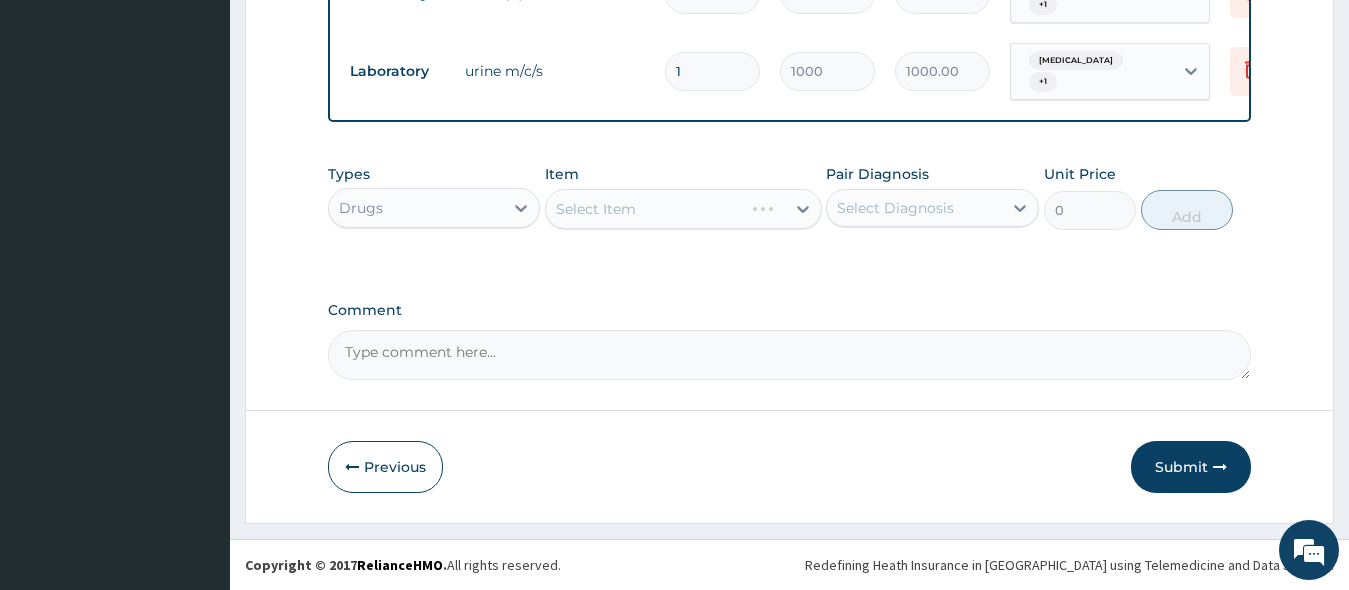 click on "Select Item" at bounding box center (683, 209) 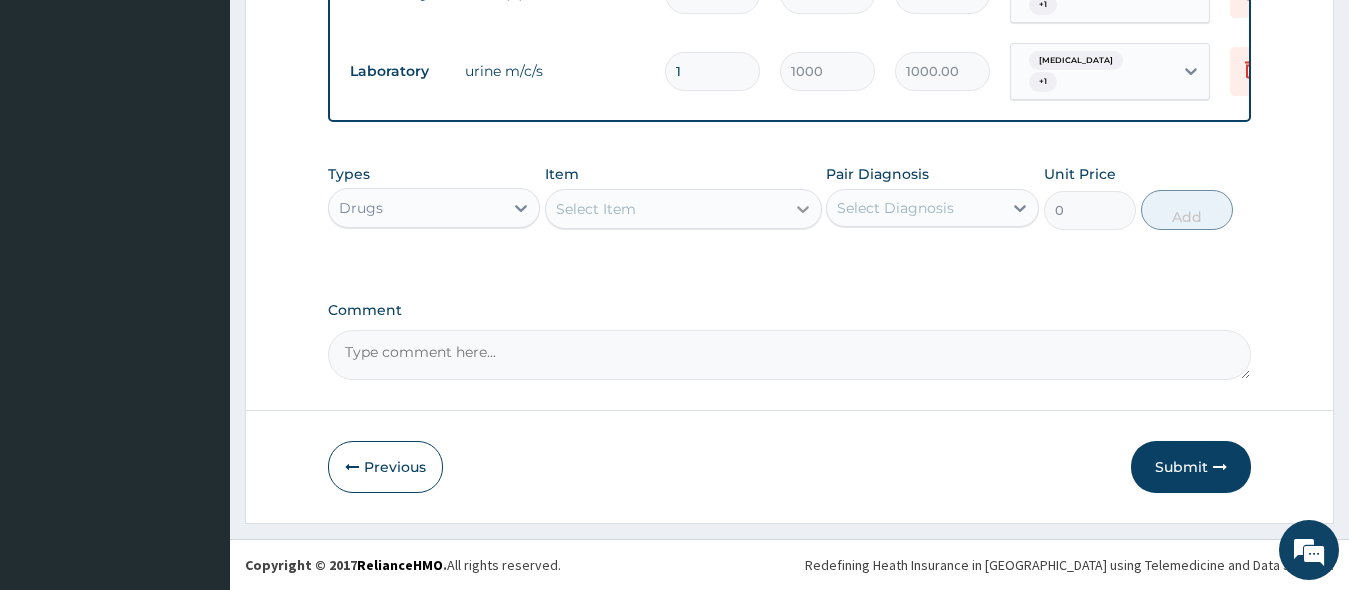click at bounding box center (803, 209) 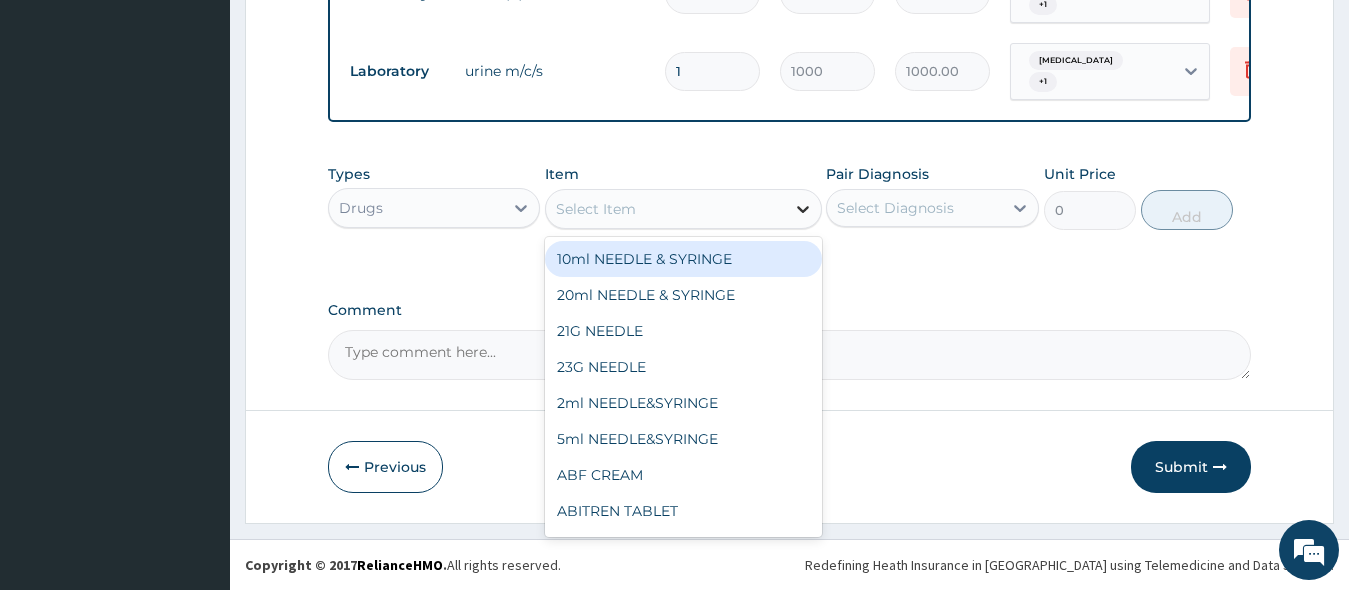 click 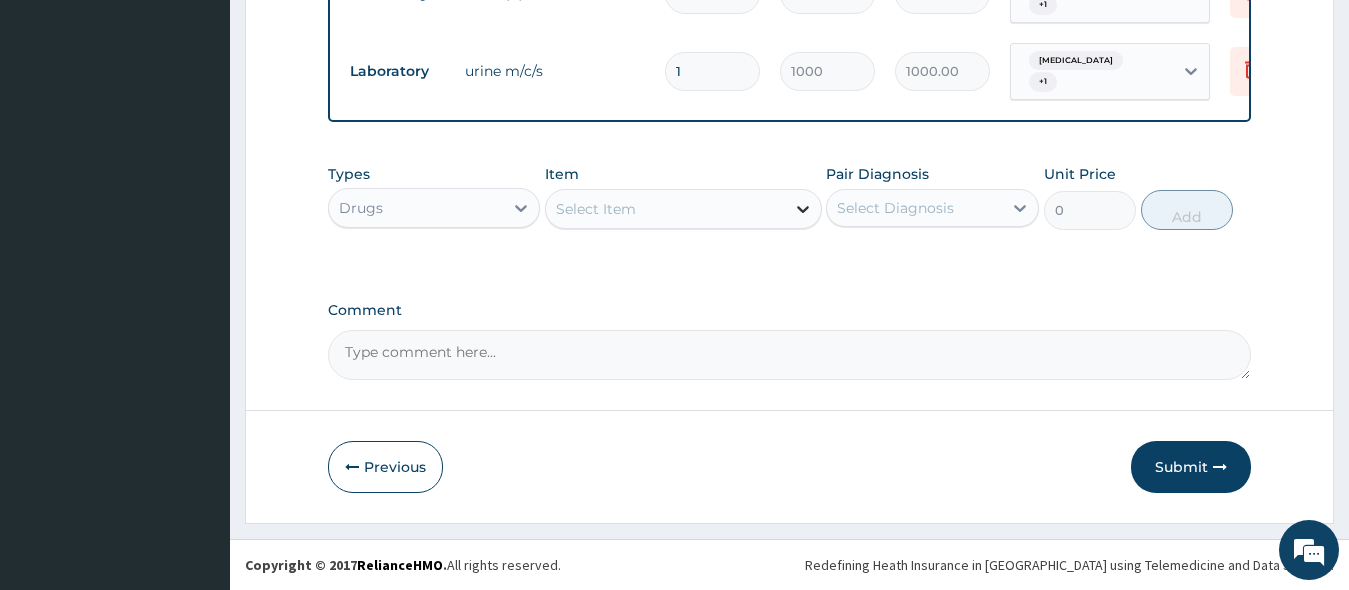 click at bounding box center (803, 209) 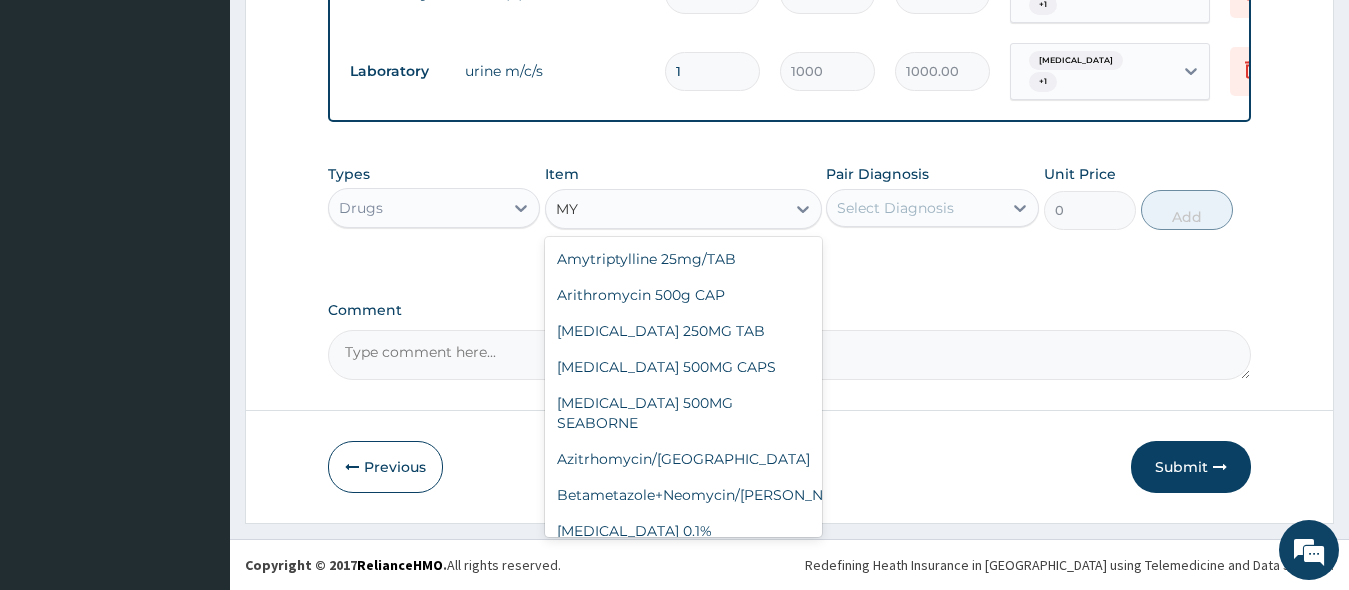 type on "M" 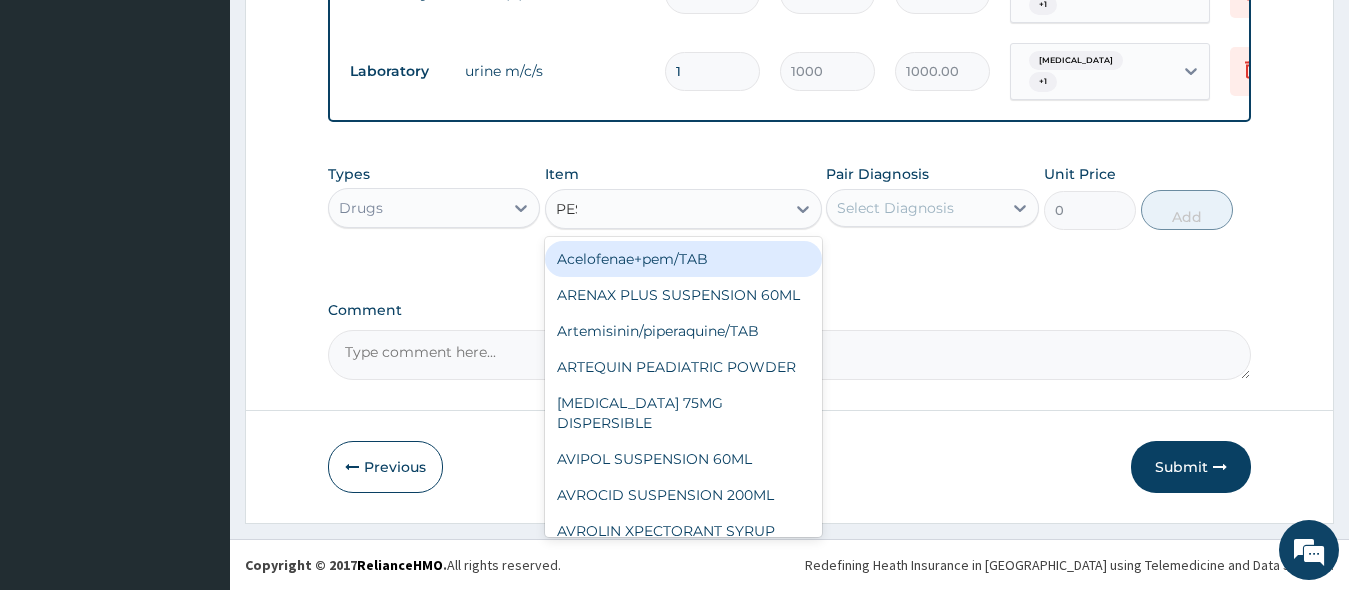 type on "PESS" 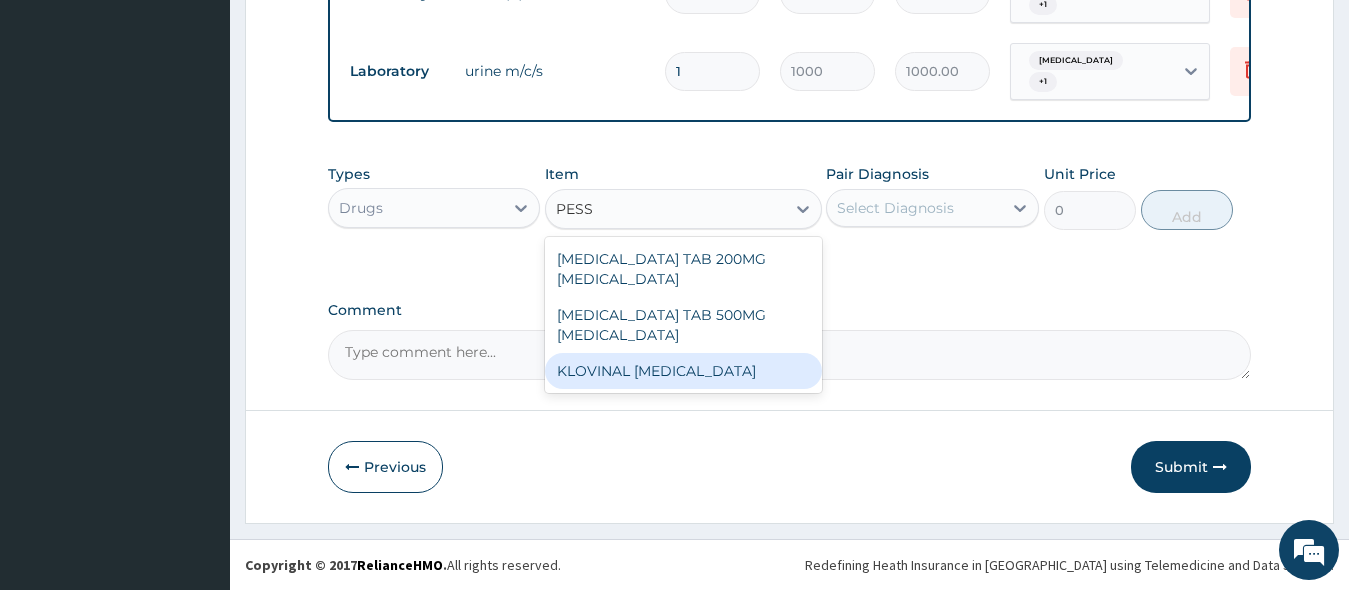 click on "KLOVINAL [MEDICAL_DATA]" at bounding box center (683, 371) 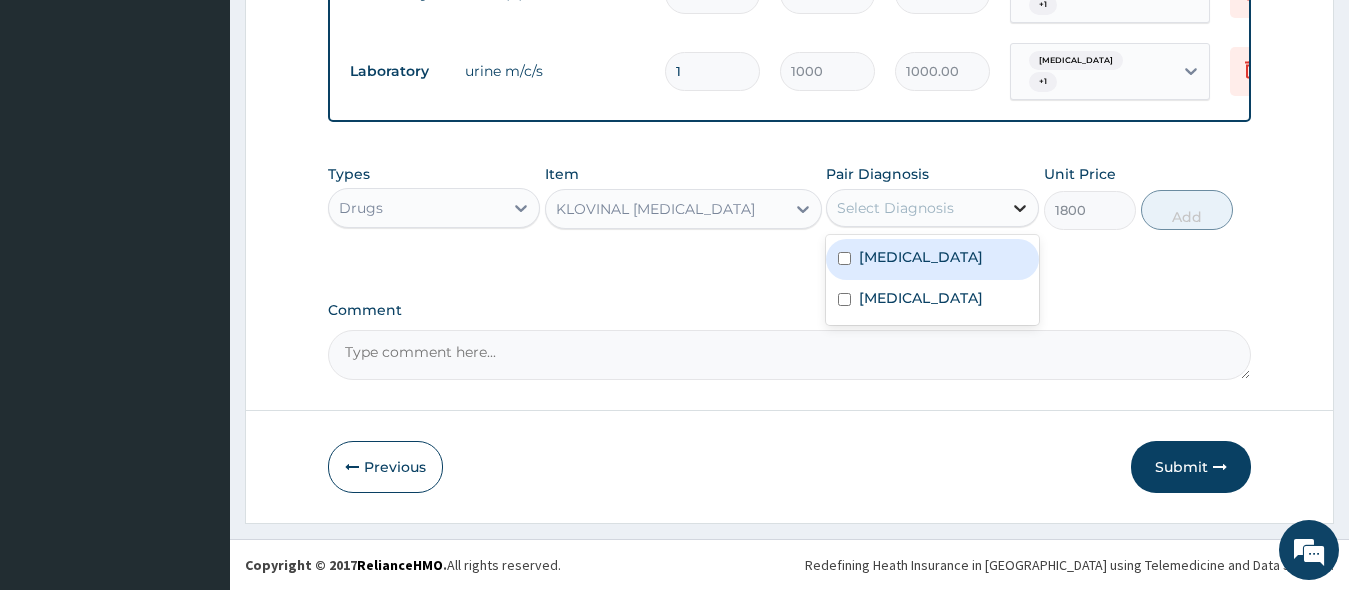 click at bounding box center (1020, 208) 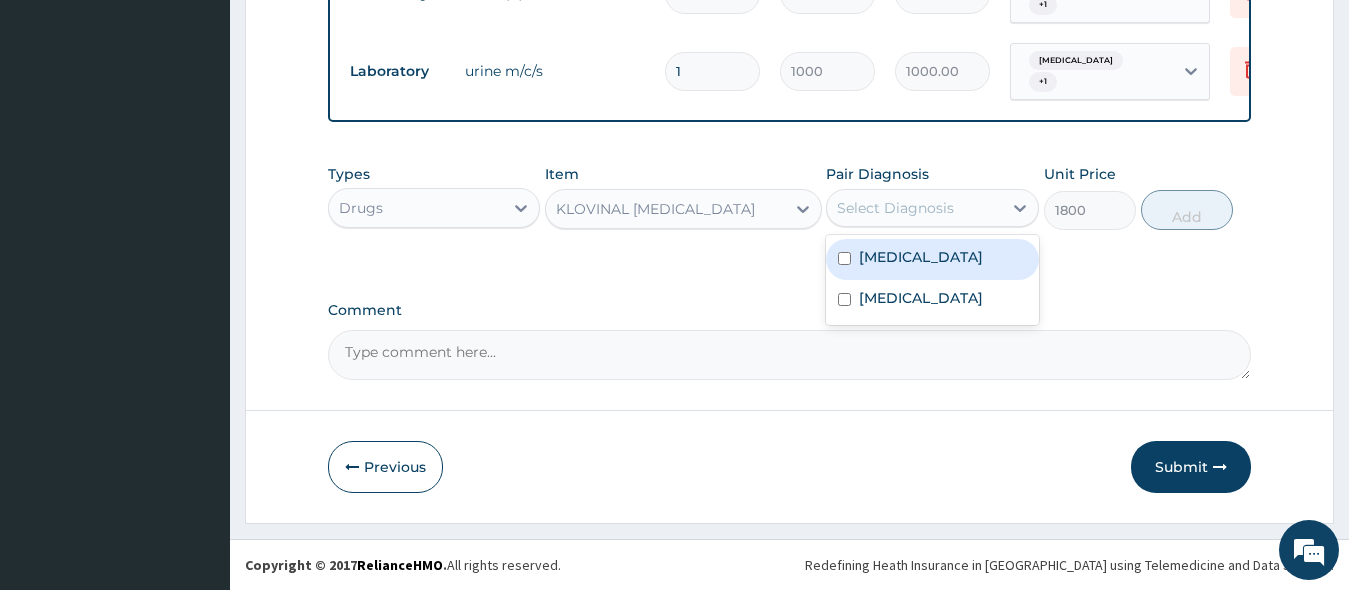 click on "Vaginal discharge" at bounding box center (932, 259) 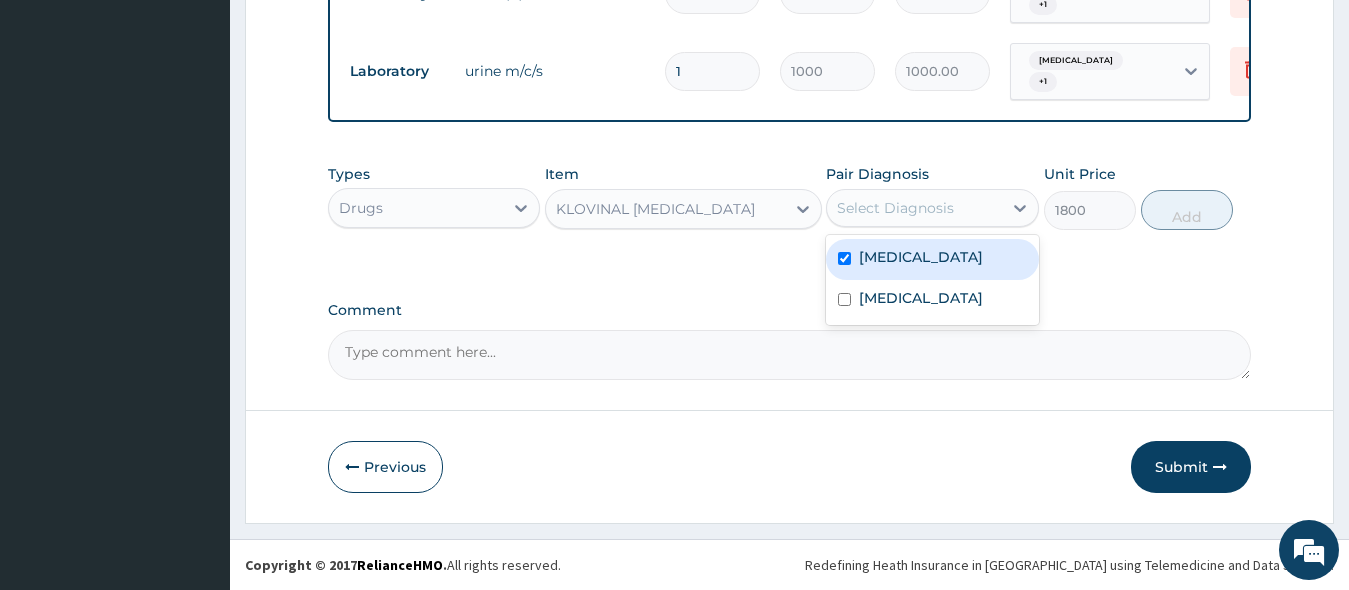 checkbox on "true" 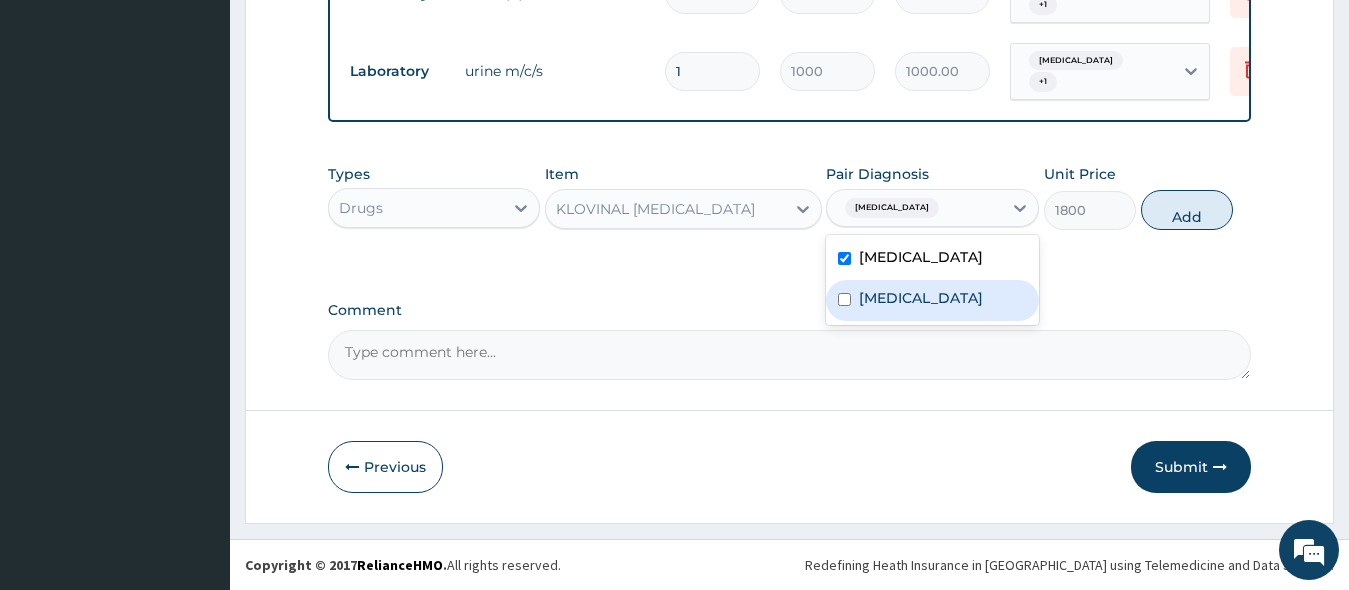 click at bounding box center (844, 299) 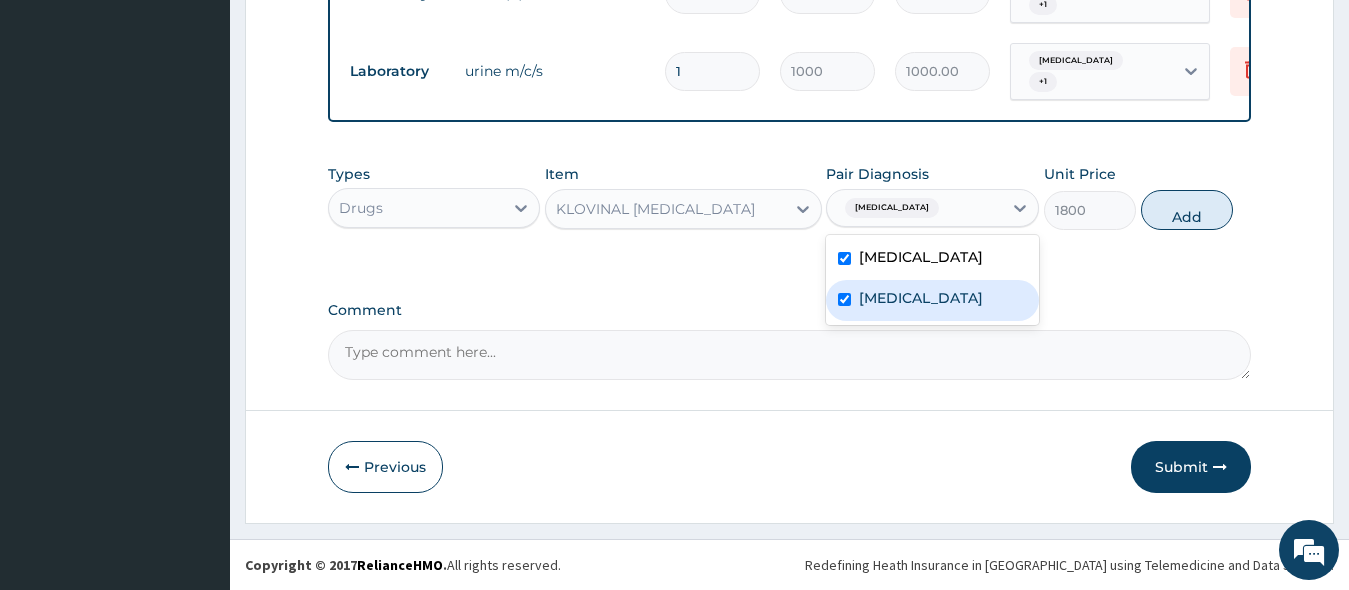 checkbox on "true" 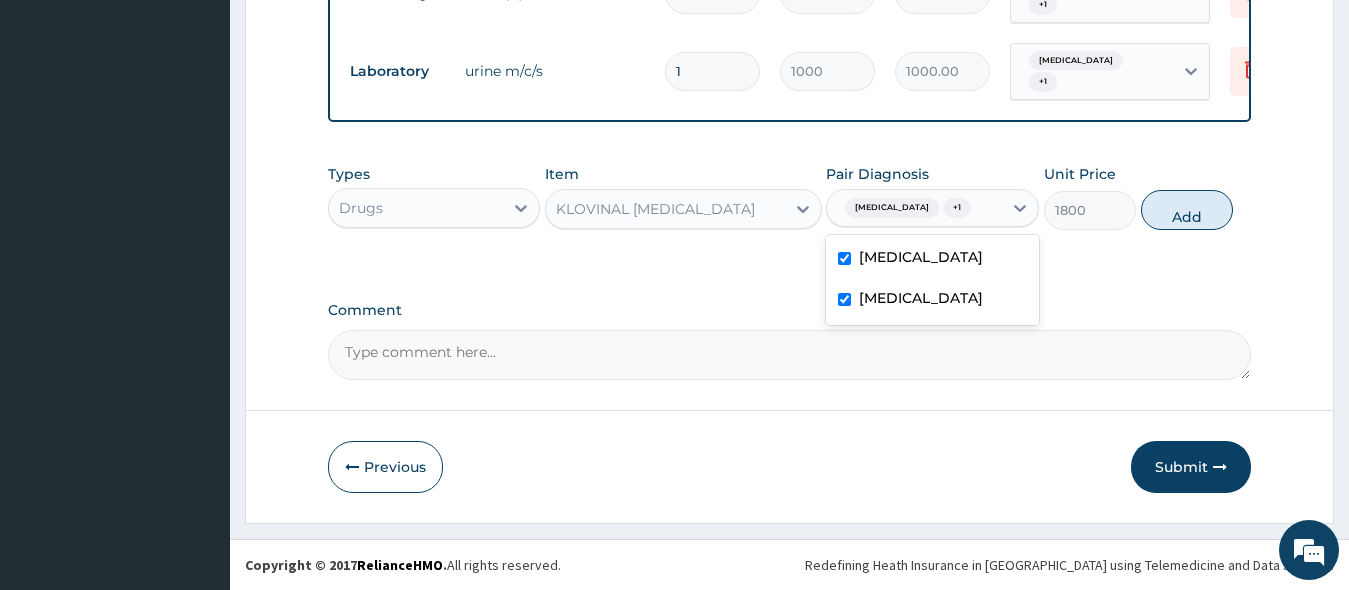 click on "Add" at bounding box center [1187, 210] 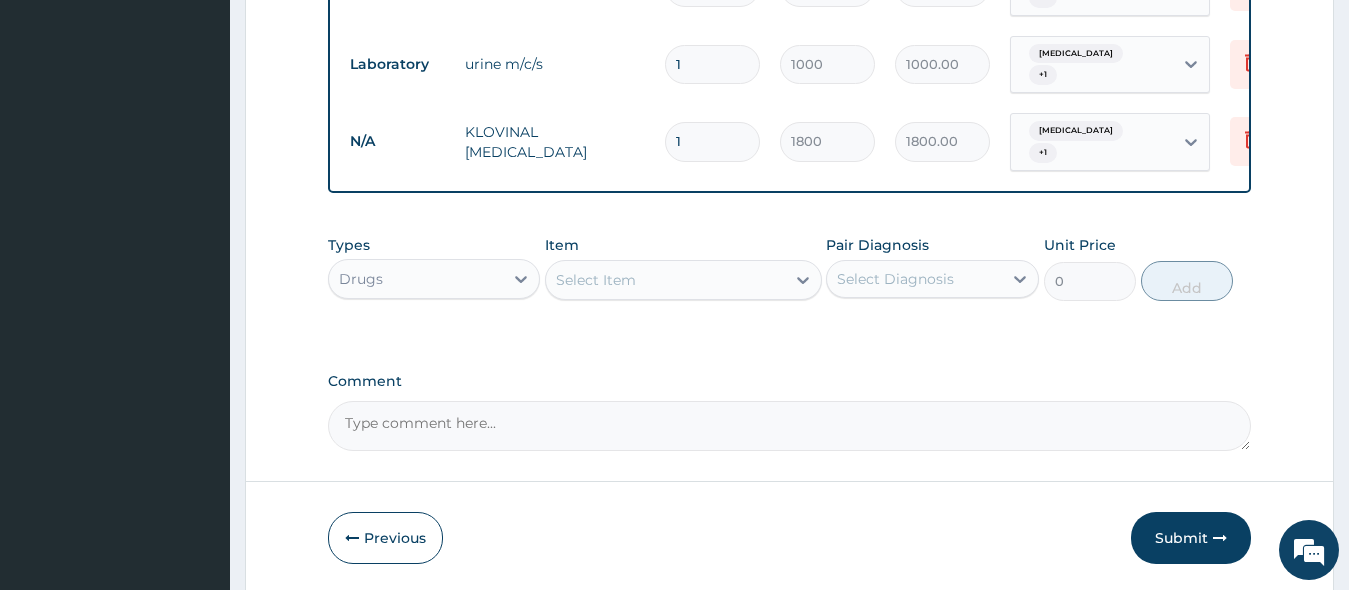 type on "10" 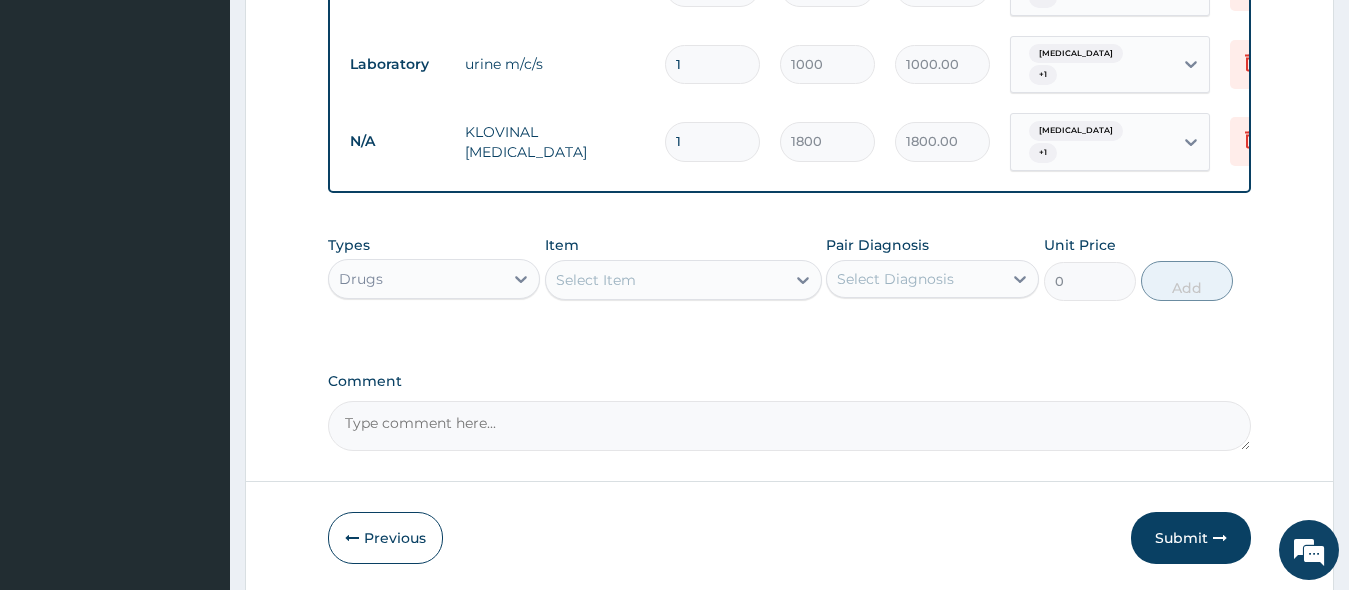 type on "18000.00" 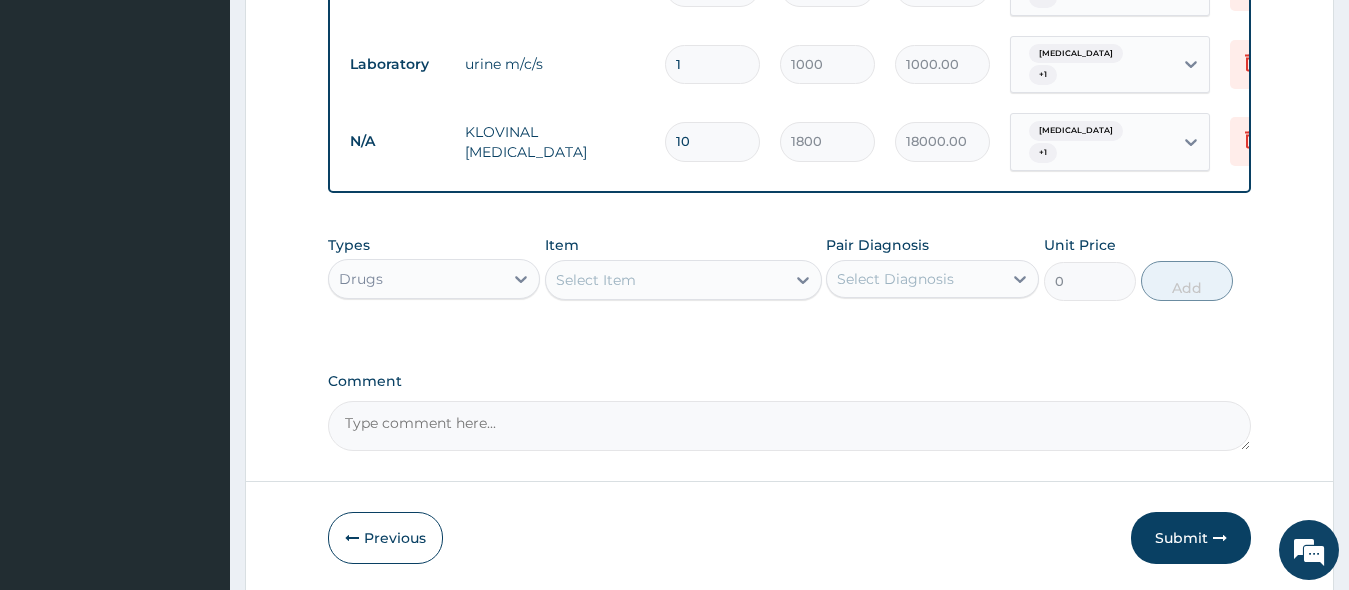 type on "1" 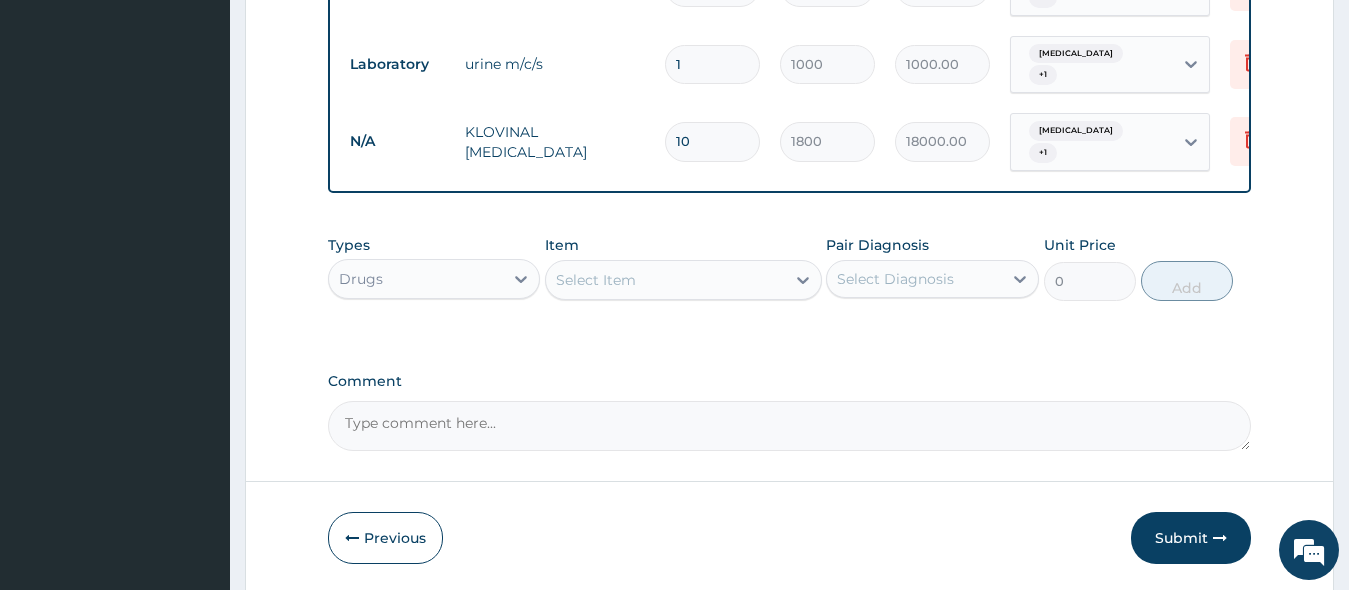 type on "1800.00" 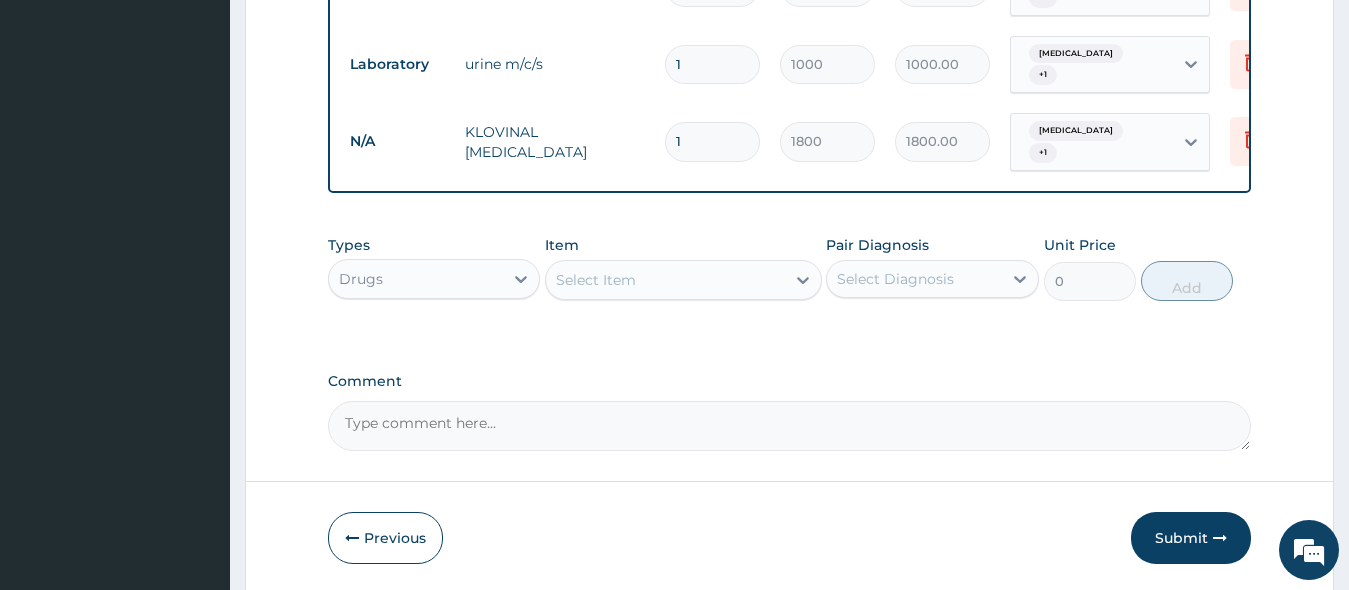 type 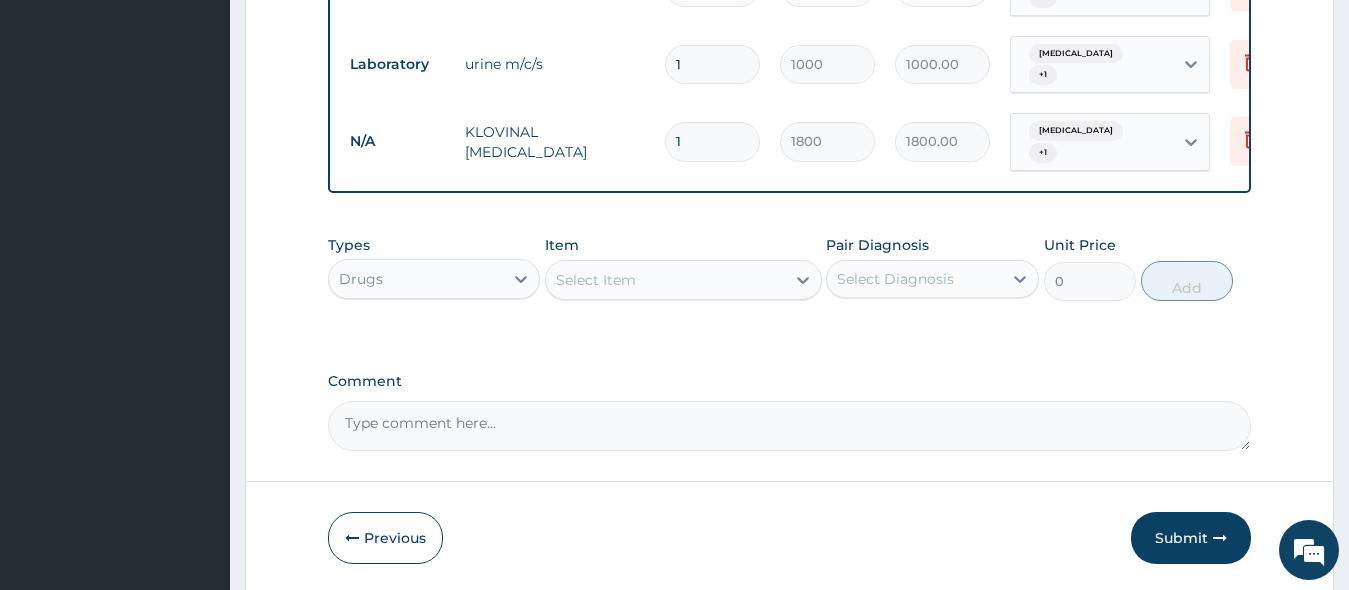 type on "0.00" 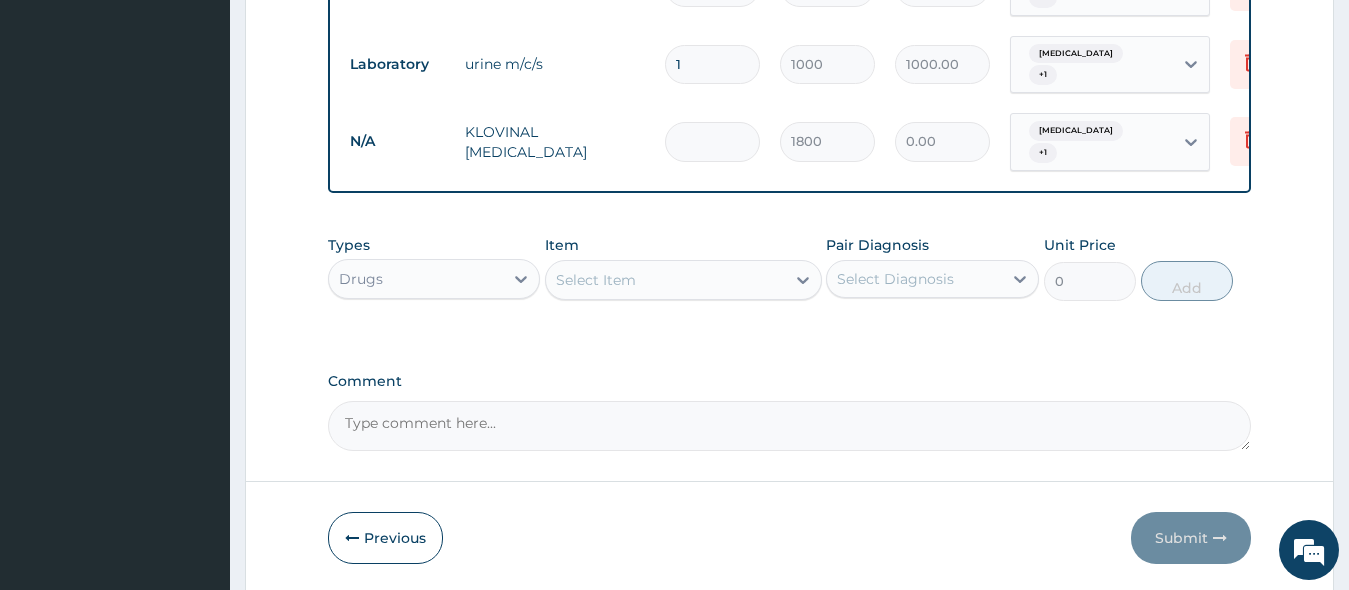 type on "5" 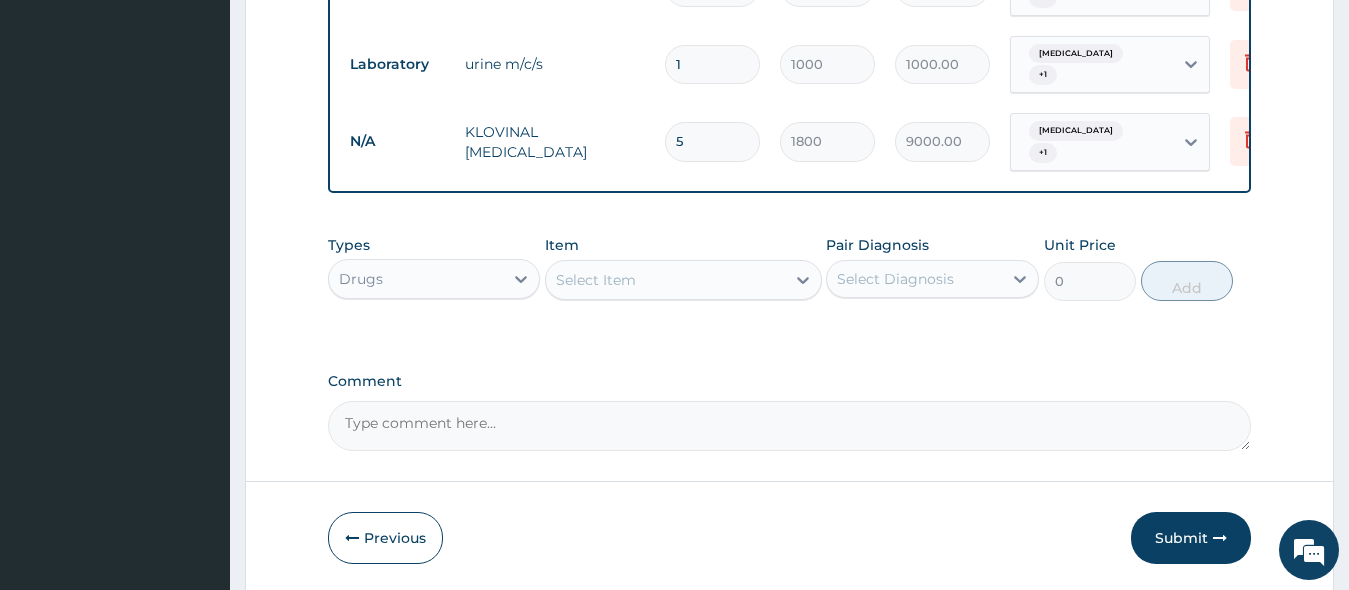 type 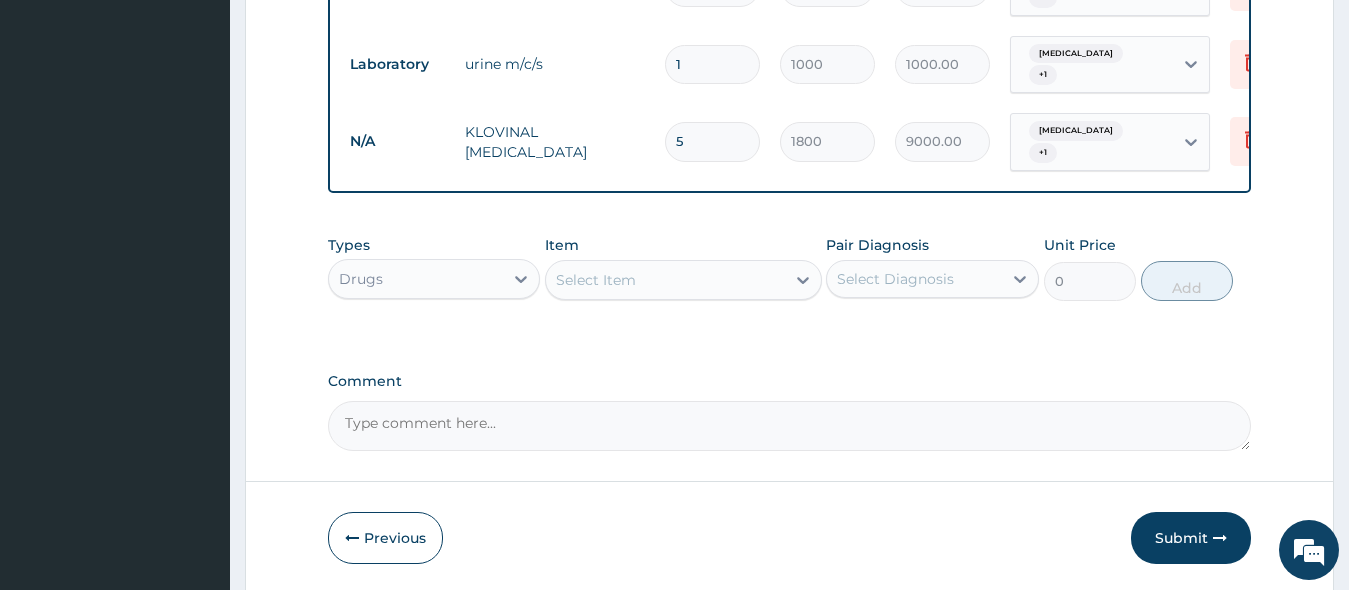 type on "0.00" 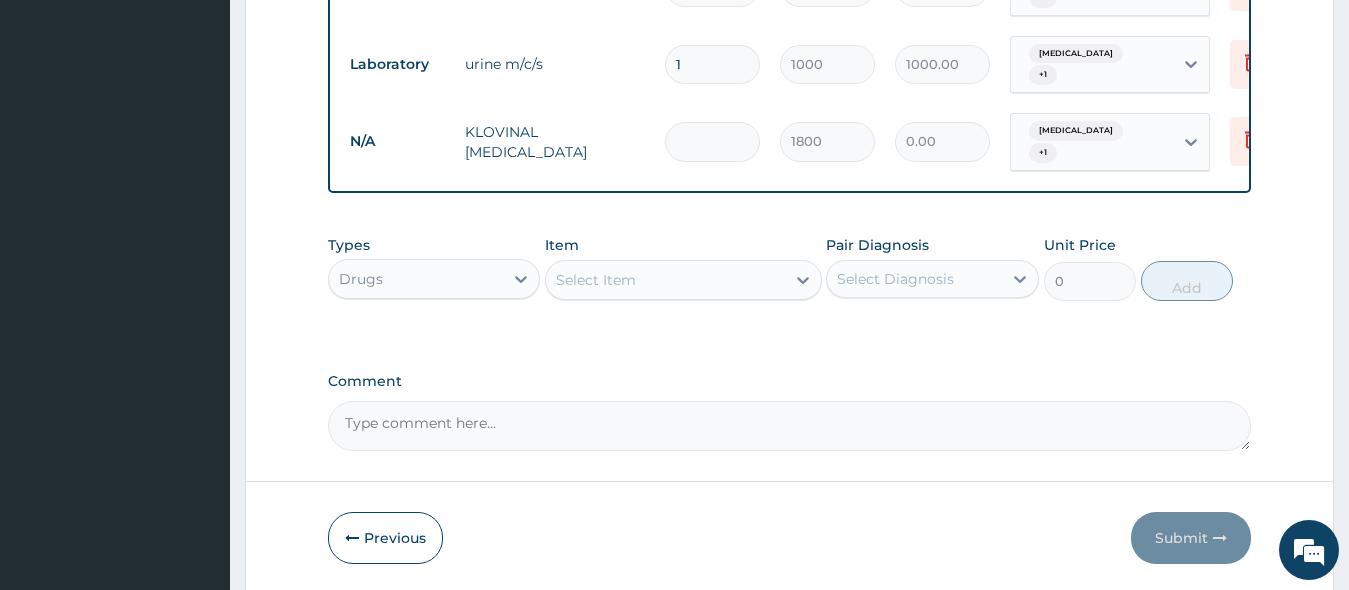 type on "0" 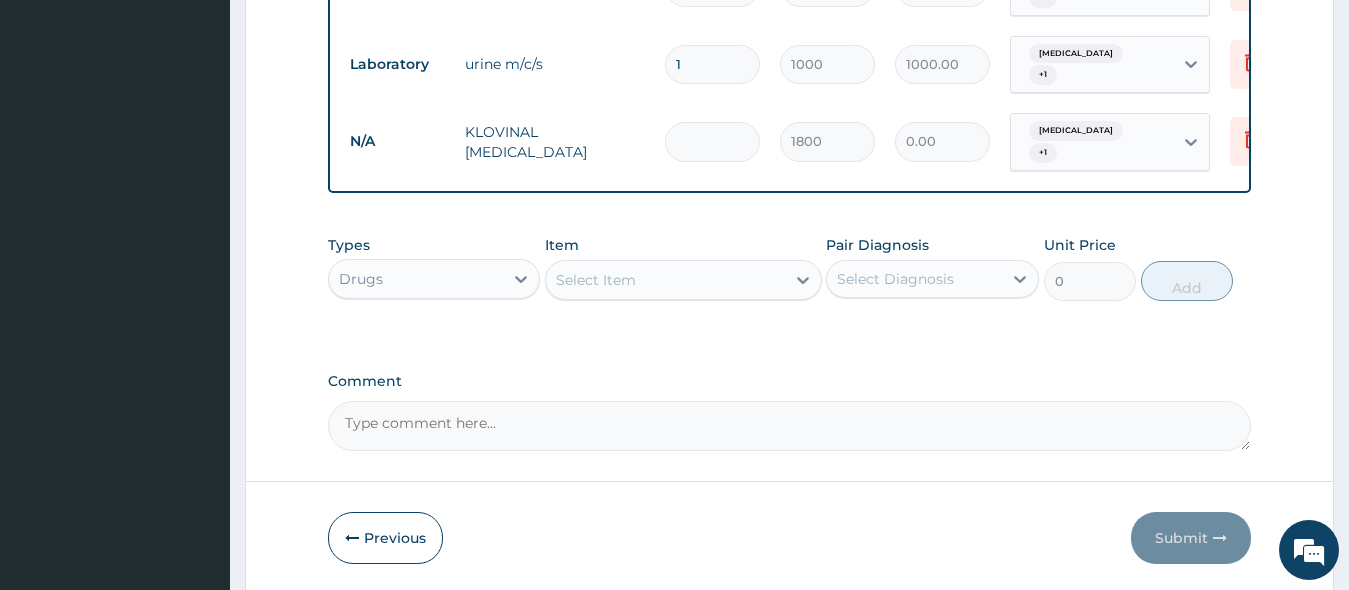 type on "1" 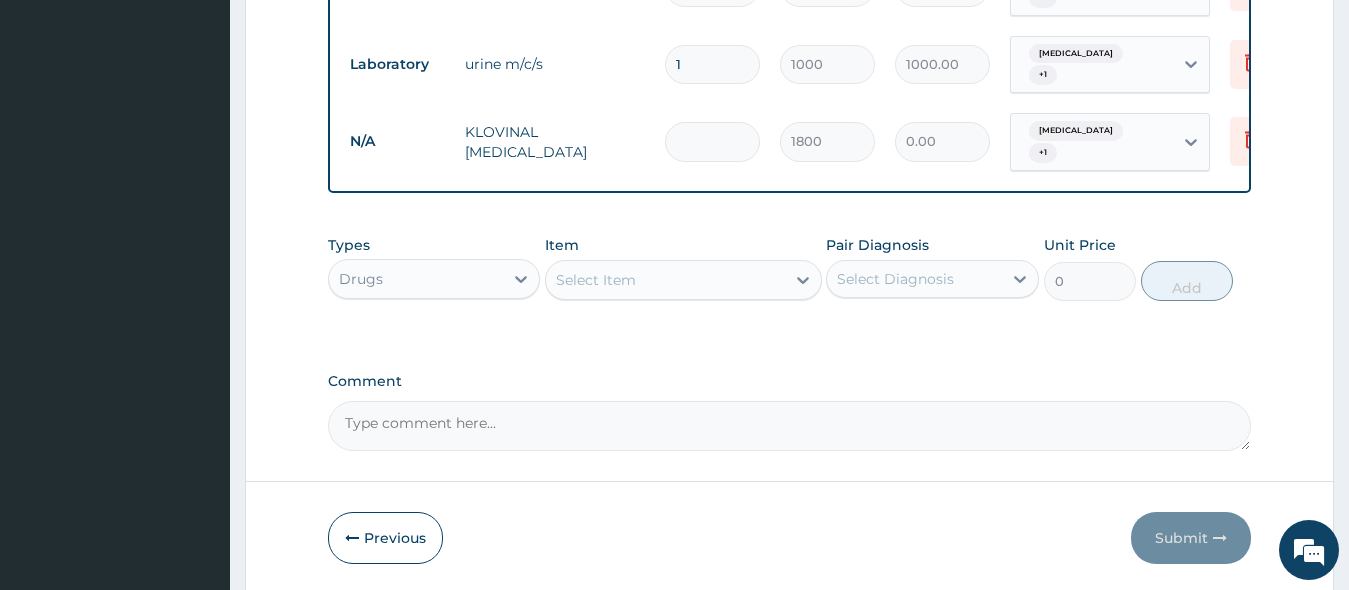 type on "1800.00" 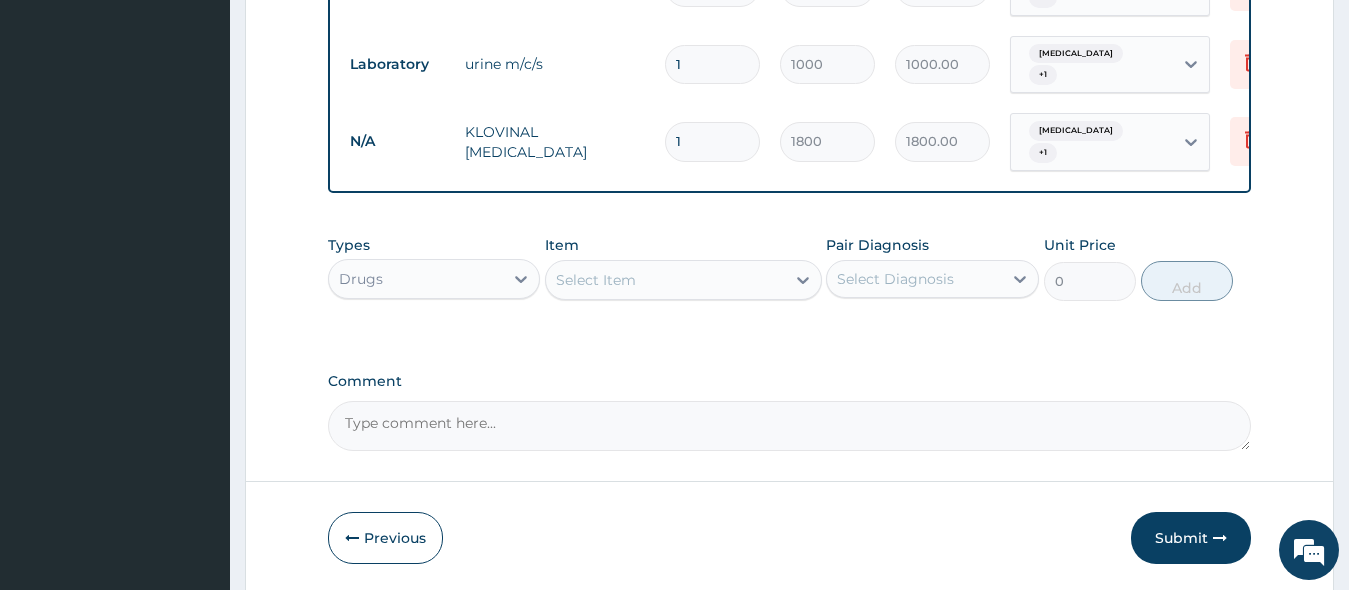 type 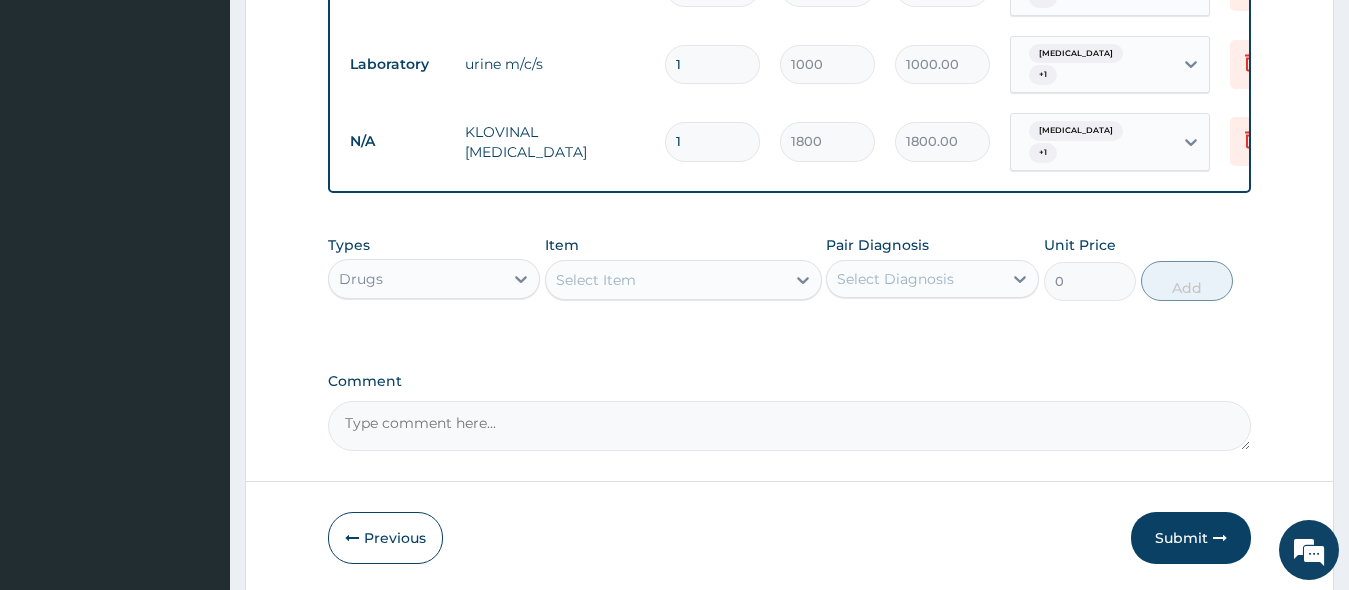 type on "0.00" 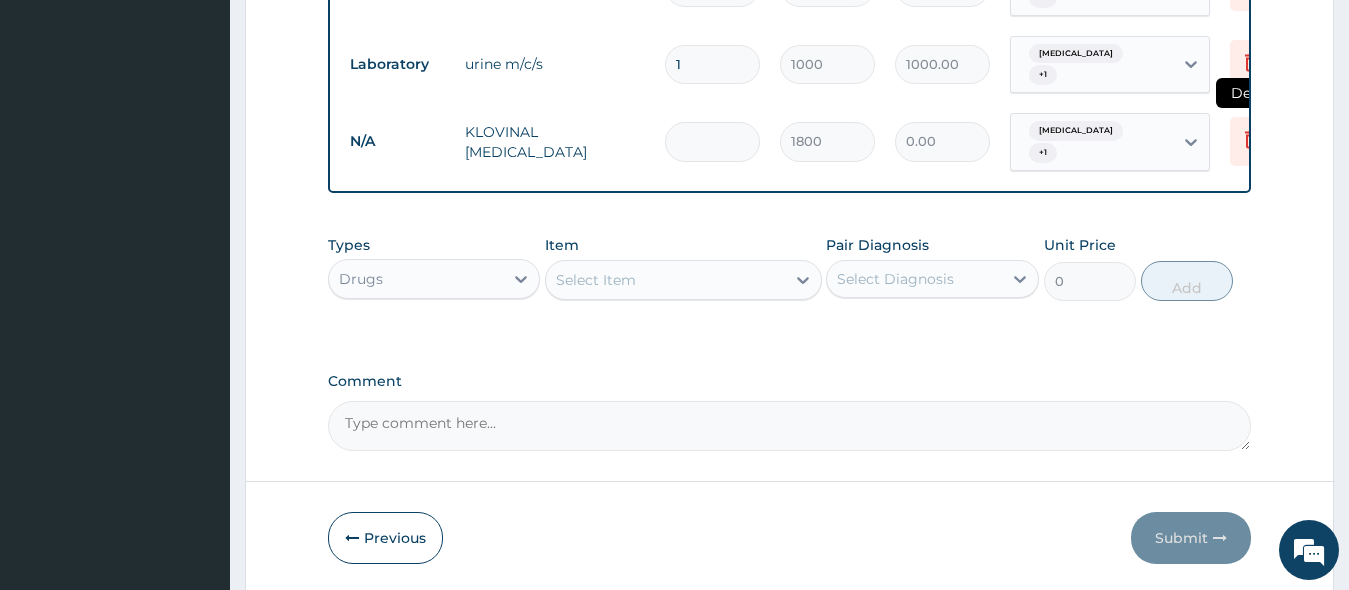 type 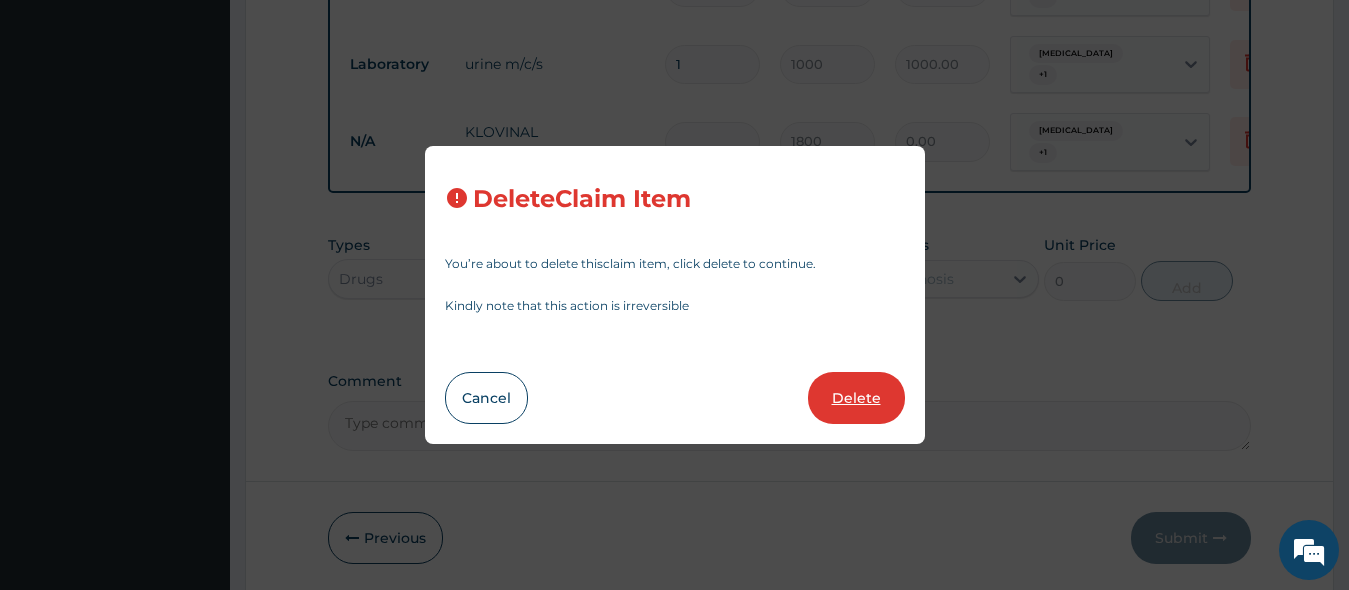 click on "Delete" at bounding box center [856, 398] 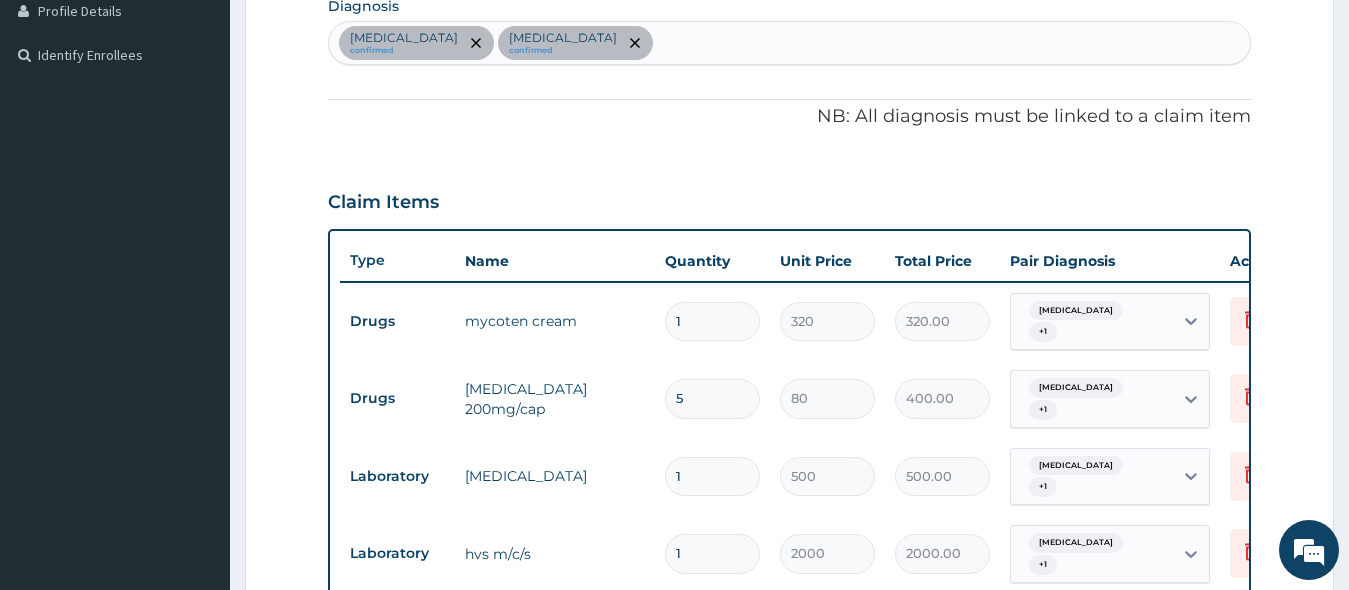 scroll, scrollTop: 482, scrollLeft: 0, axis: vertical 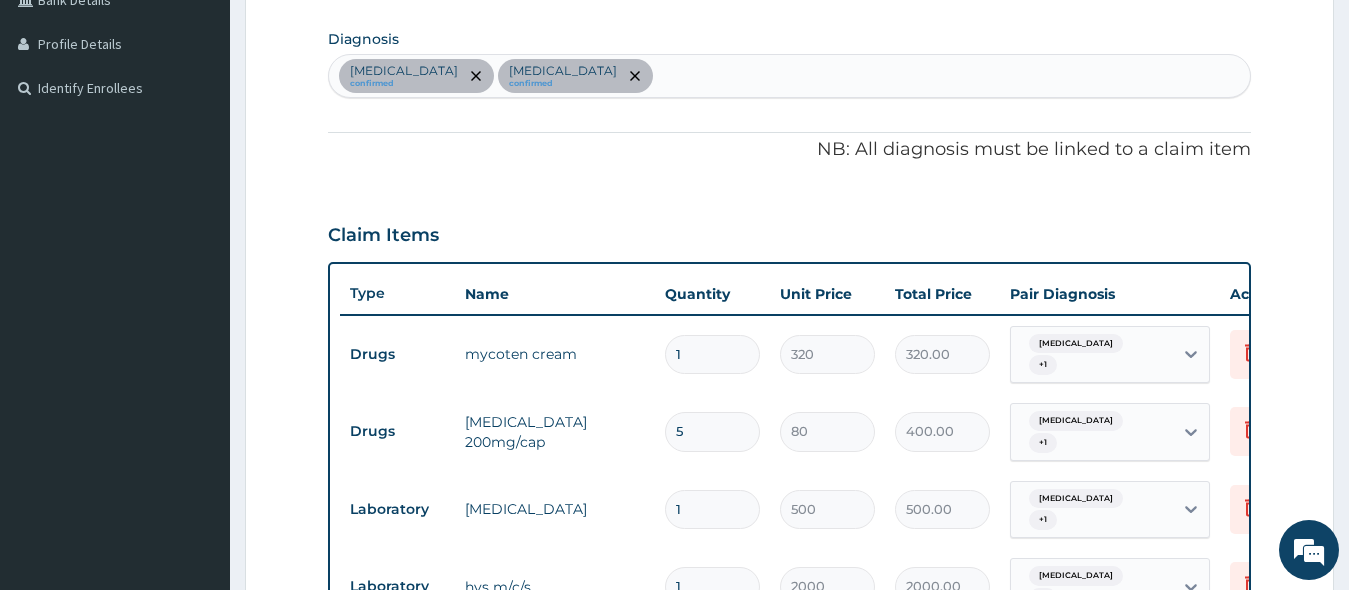 click on "Vaginal discharge confirmed Candidiasis confirmed" at bounding box center (790, 76) 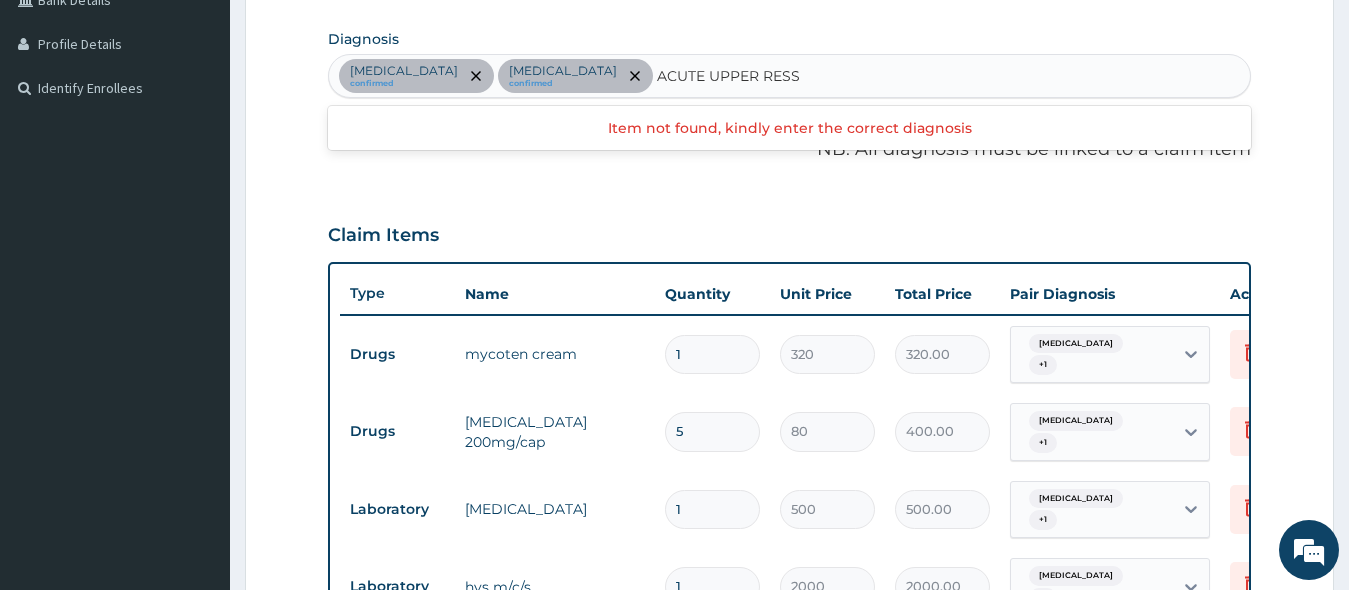type on "ACUTE UPPER RES" 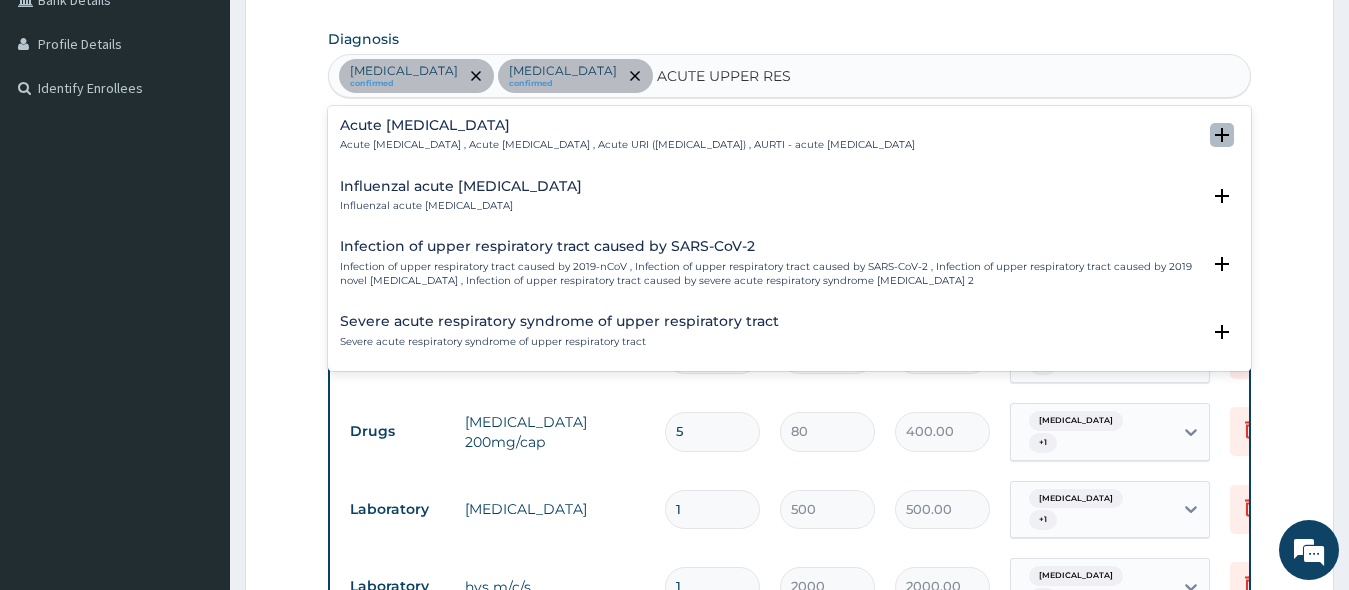 click 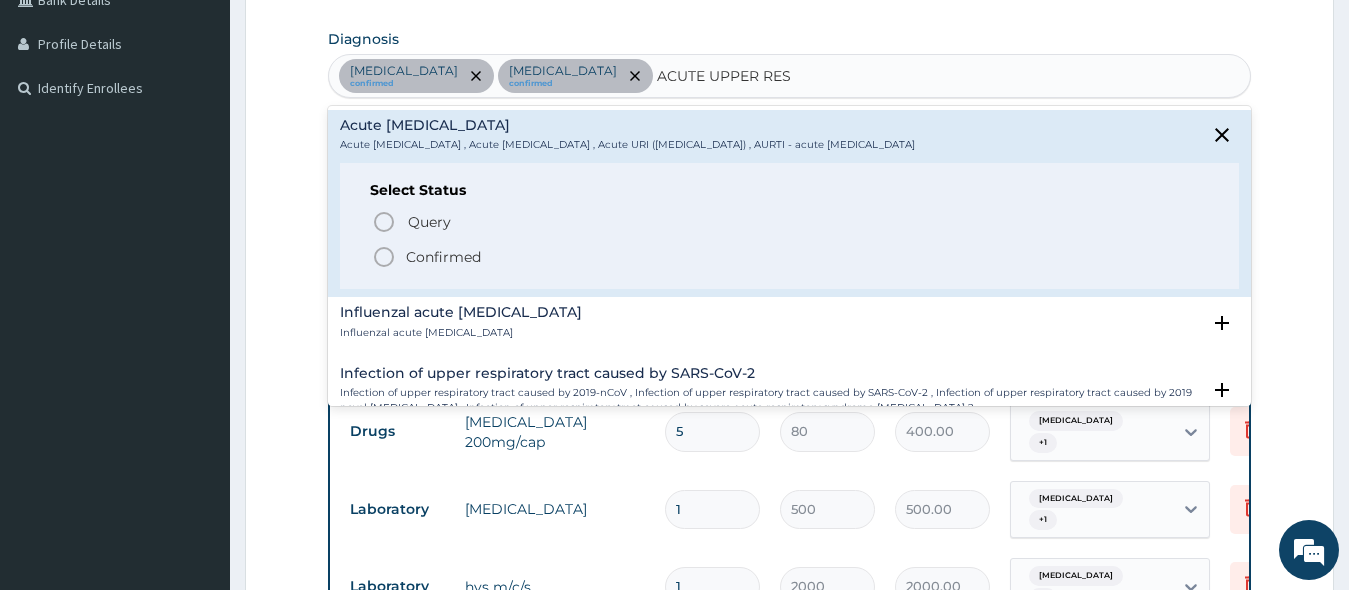 click 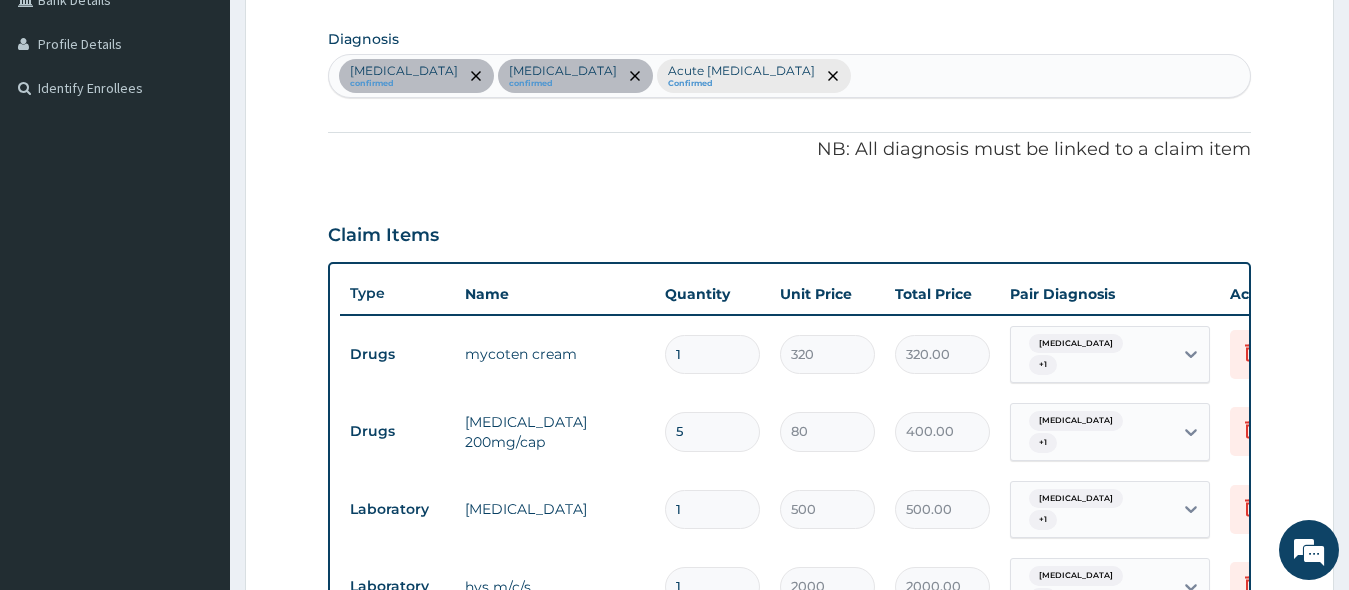 scroll, scrollTop: 882, scrollLeft: 0, axis: vertical 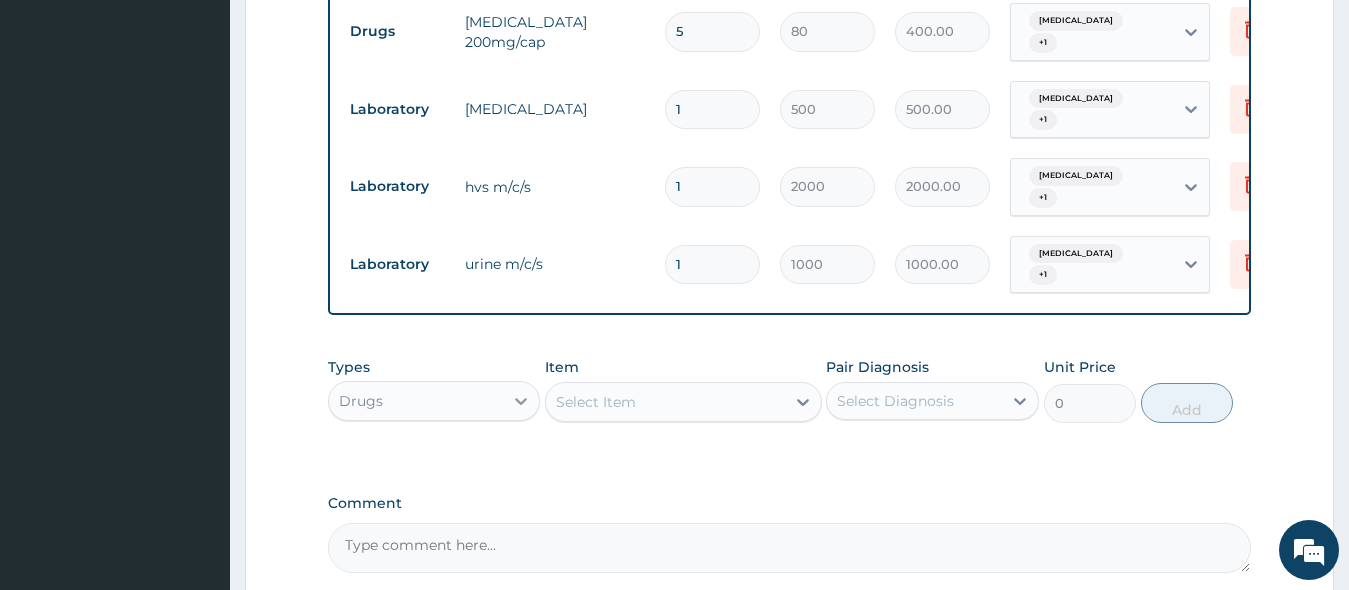 click 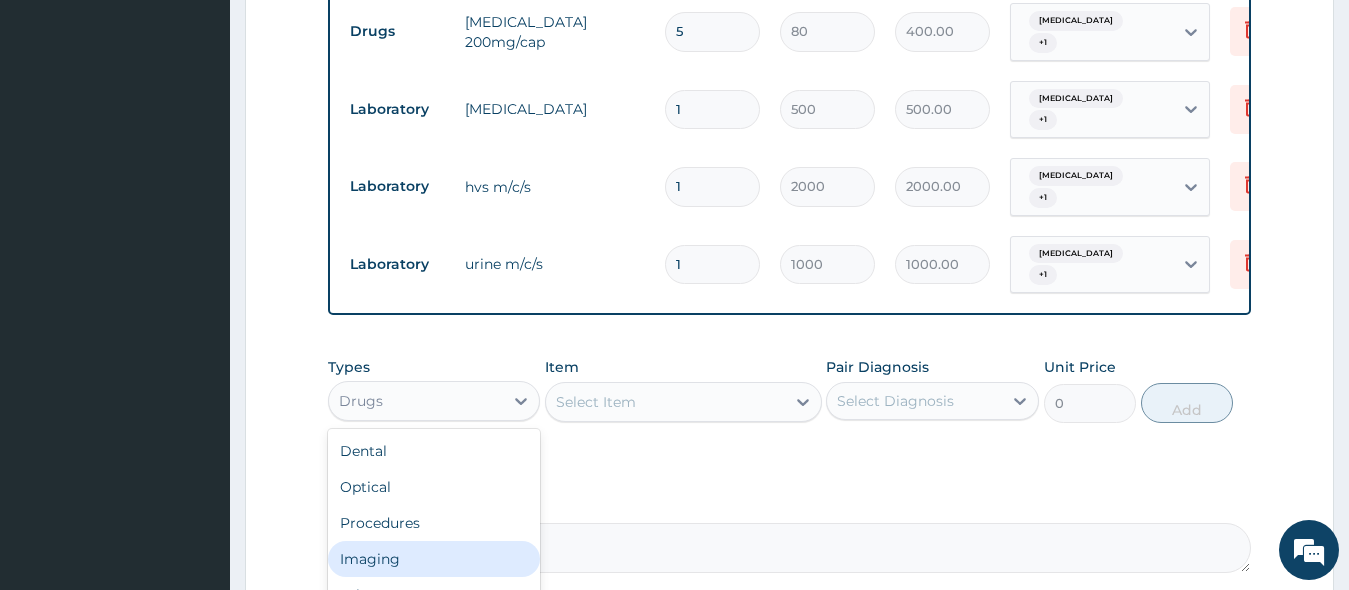 scroll, scrollTop: 68, scrollLeft: 0, axis: vertical 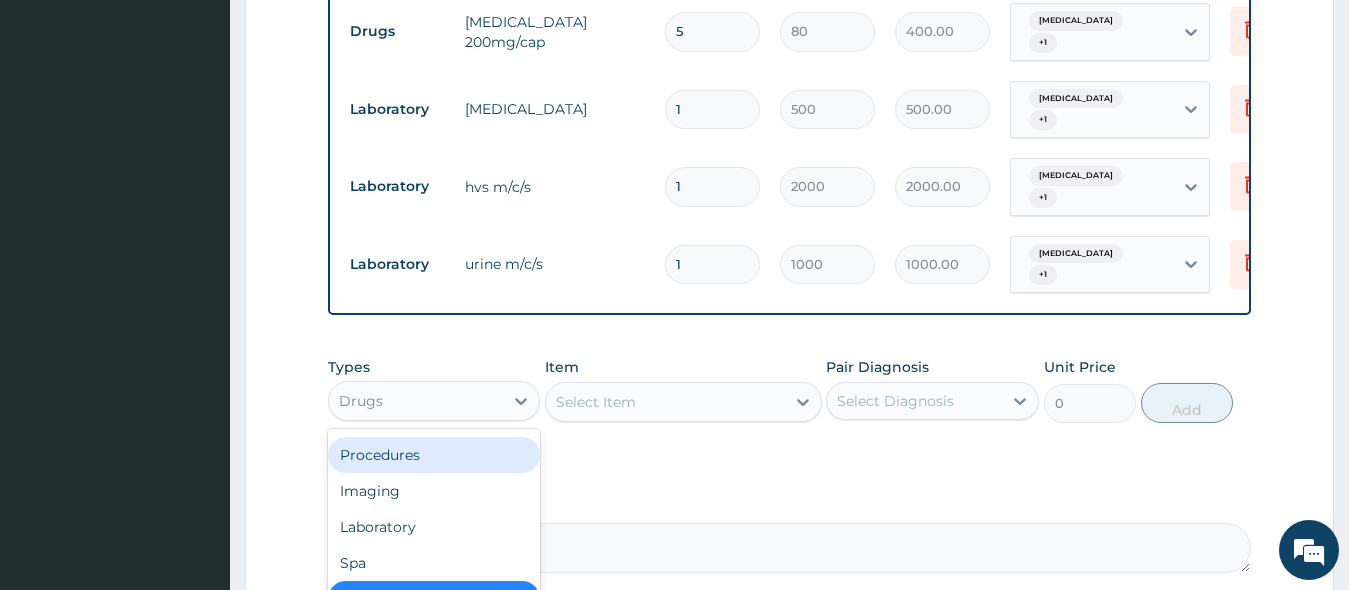 click on "PA Code / Prescription Code PA/71C142 Encounter Date 12-06-2025 Important Notice Please enter PA codes before entering items that are not attached to a PA code   All diagnoses entered must be linked to a claim item. Diagnosis & Claim Items that are visible but inactive cannot be edited because they were imported from an already approved PA code. Diagnosis Vaginal discharge confirmed Candidiasis confirmed Acute upper respiratory infection Confirmed NB: All diagnosis must be linked to a claim item Claim Items Type Name Quantity Unit Price Total Price Pair Diagnosis Actions Drugs mycoten cream 1 320 320.00 Vaginal discharge  + 1 Delete Drugs fluconazole 200mg/cap 5 80 400.00 Vaginal discharge  + 1 Delete Laboratory urinalysis 1 500 500.00 Vaginal discharge  + 1 Delete Laboratory hvs m/c/s 1 2000 2000.00 Vaginal discharge  + 1 Delete Laboratory urine m/c/s 1 1000 1000.00 Candidiasis  + 1 Delete Types option Drugs, selected. Drugs Dental Optical Procedures Imaging Laboratory Spa Drugs Immunizations Others Gym Item" at bounding box center (790, -59) 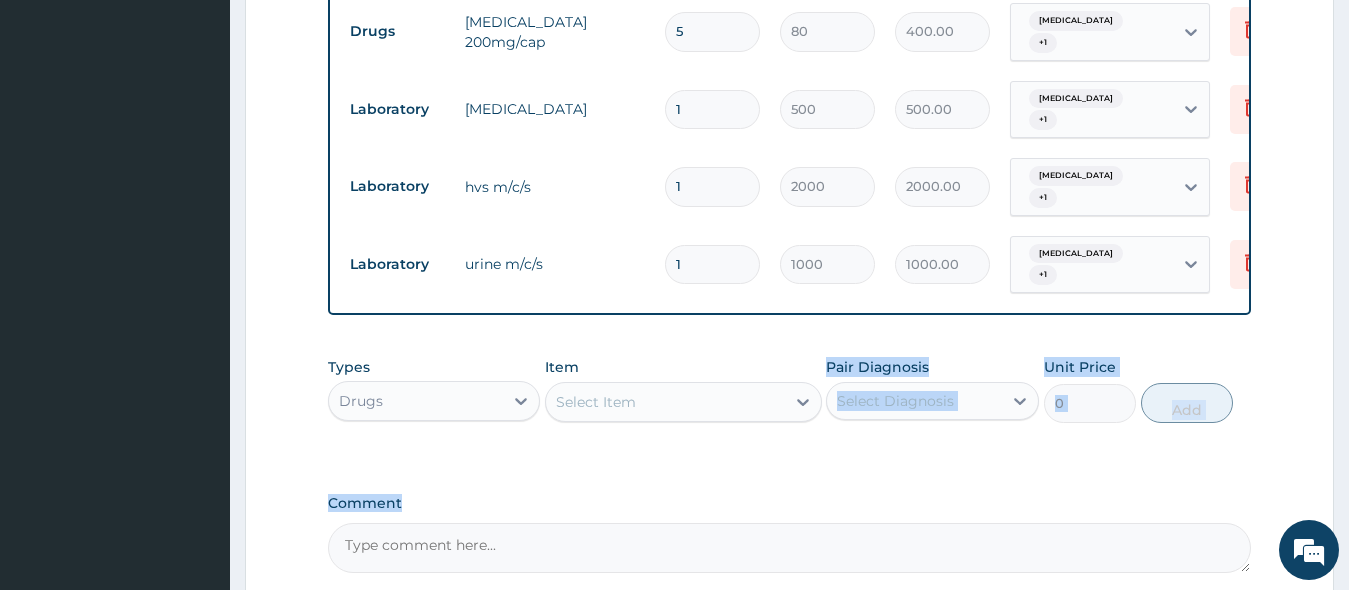 drag, startPoint x: 811, startPoint y: 412, endPoint x: 772, endPoint y: 419, distance: 39.623226 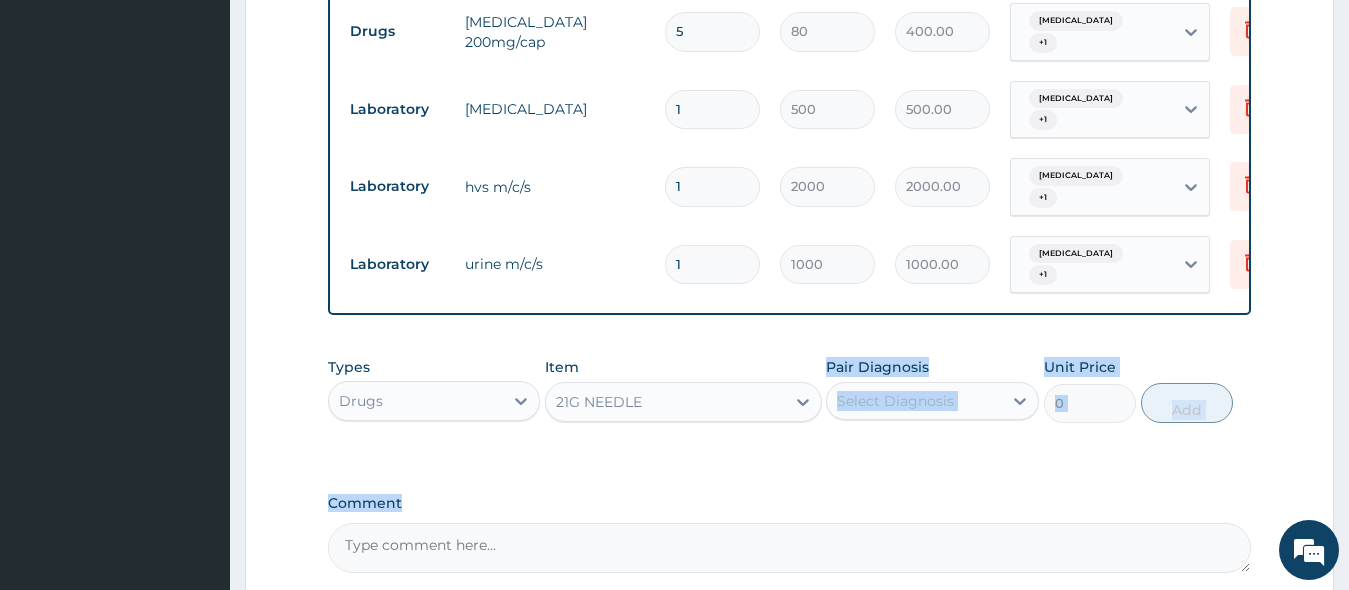 type on "10" 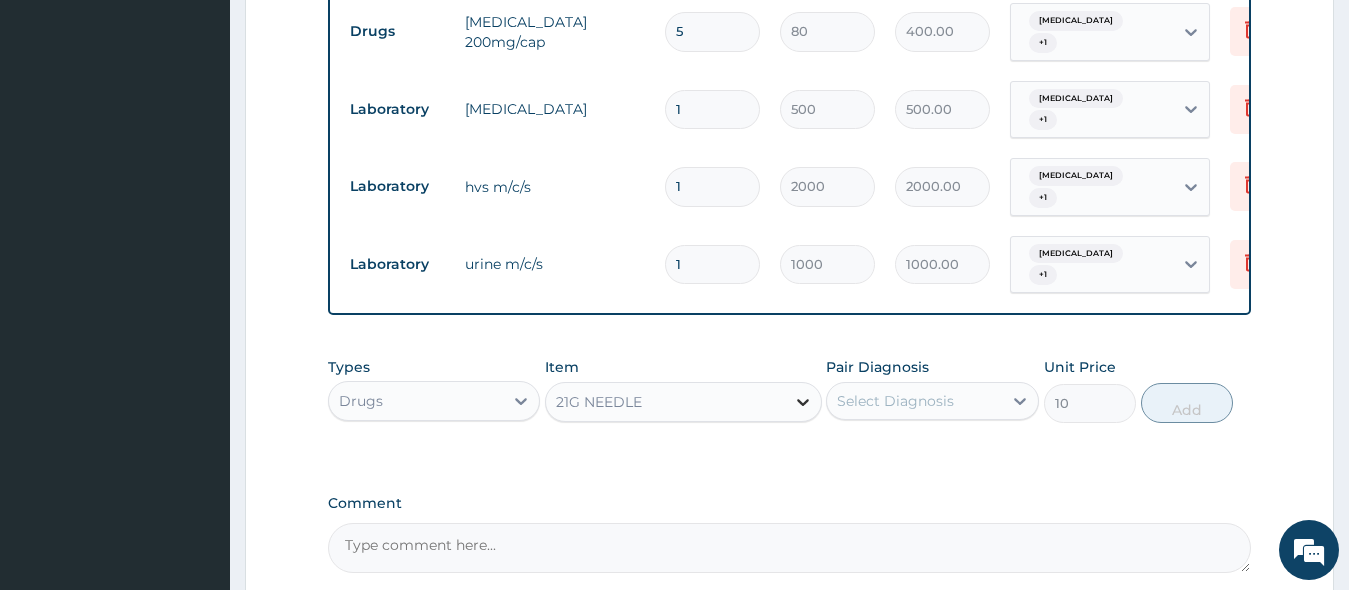 click 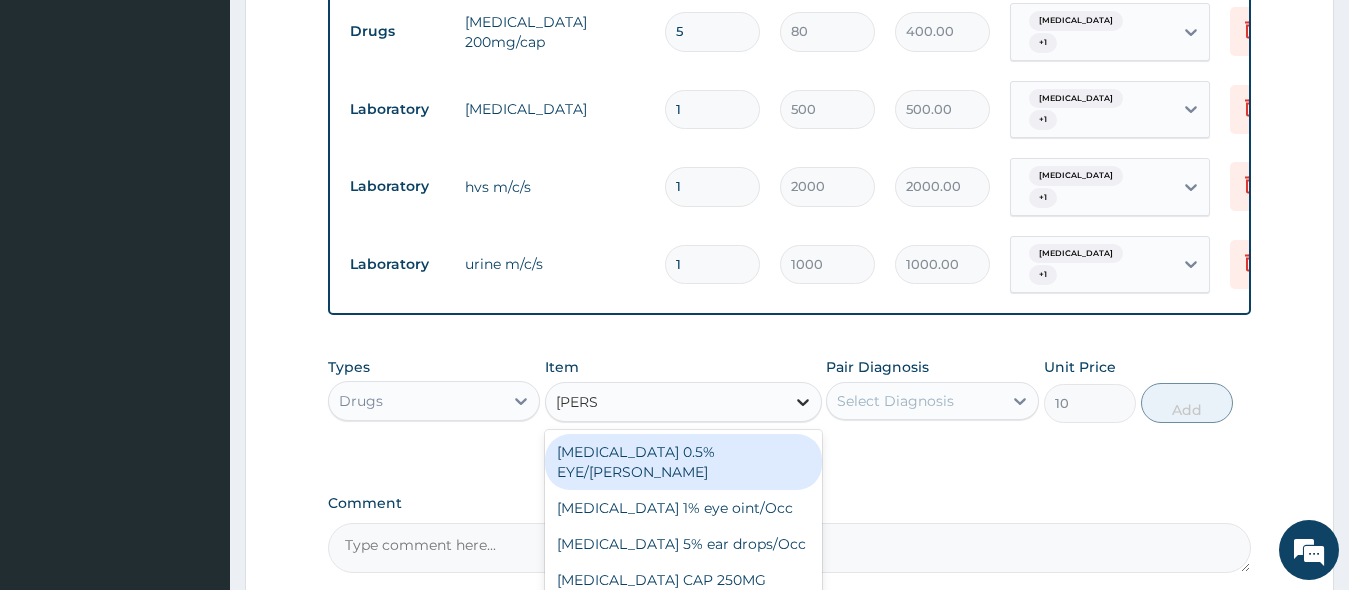 type on "LORAT" 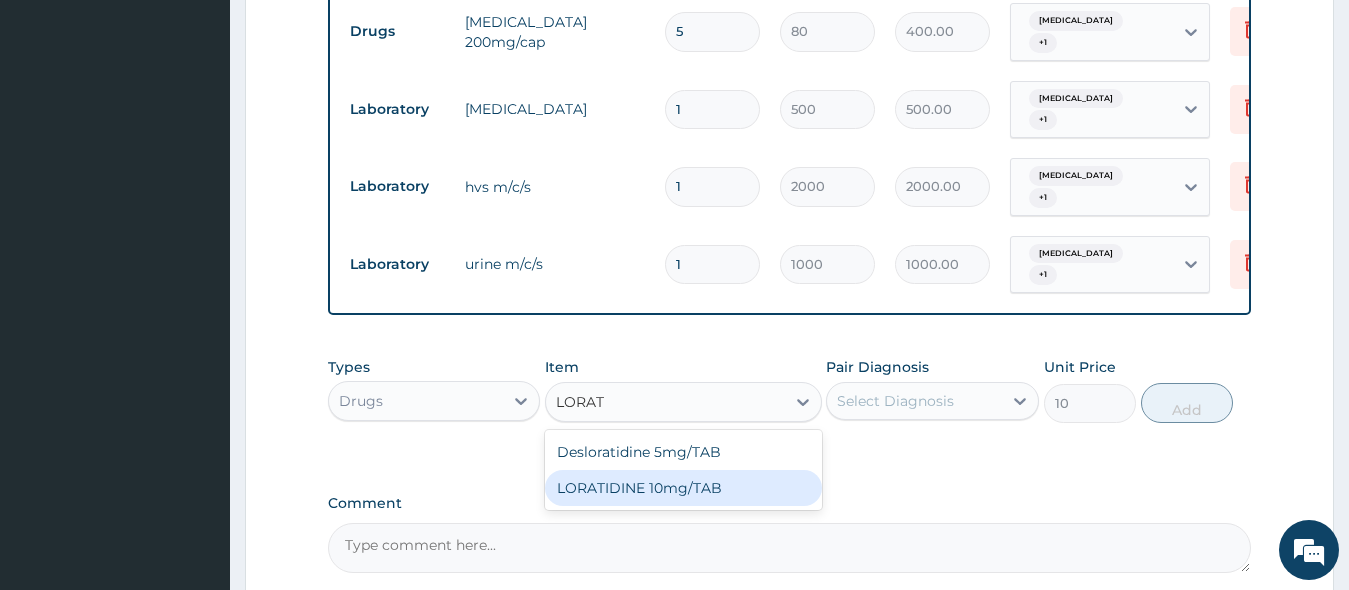 click on "LORATIDINE 10mg/TAB" at bounding box center [683, 488] 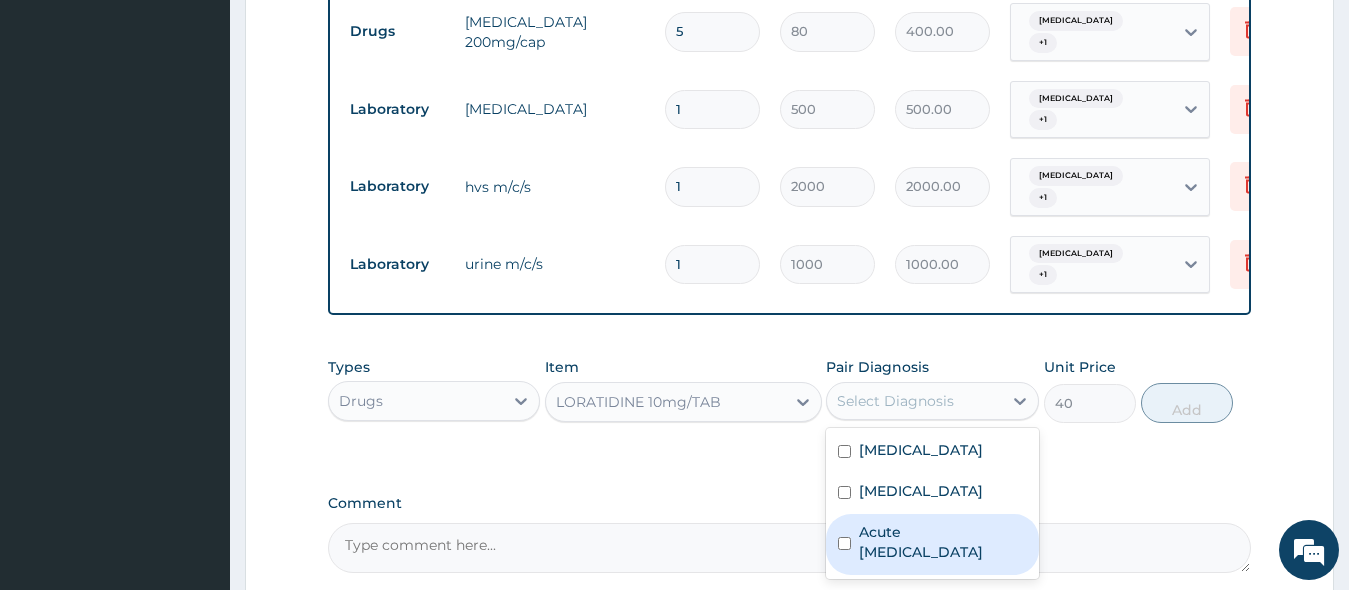 click at bounding box center [844, 543] 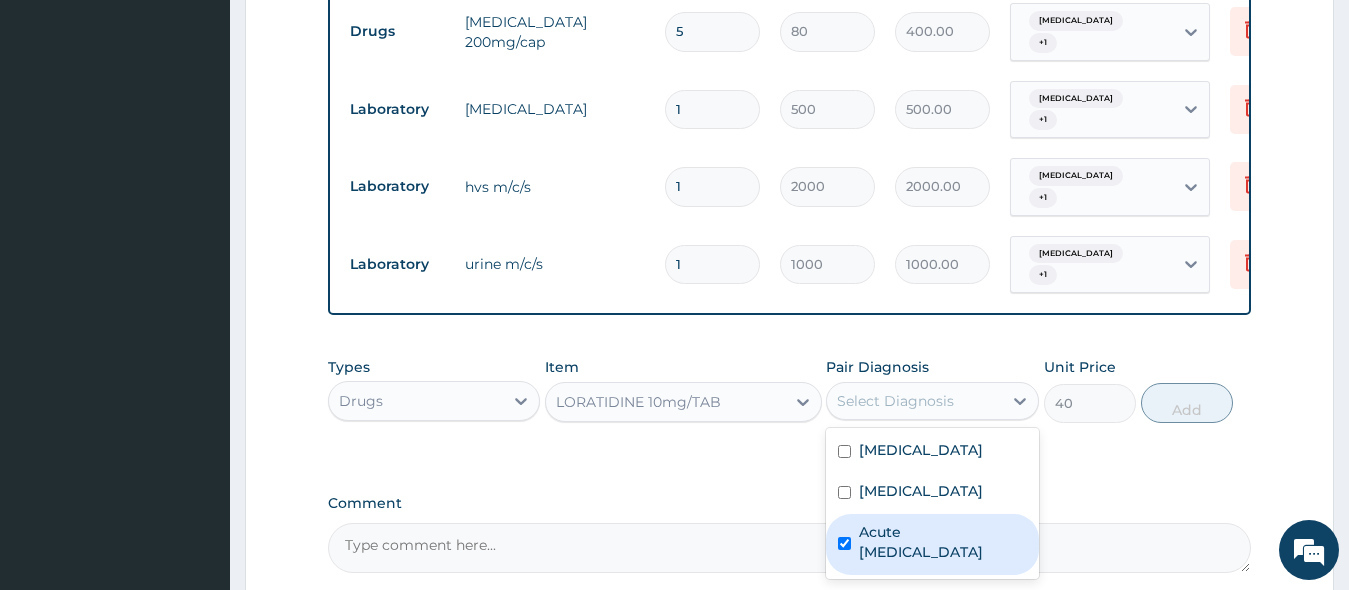 checkbox on "true" 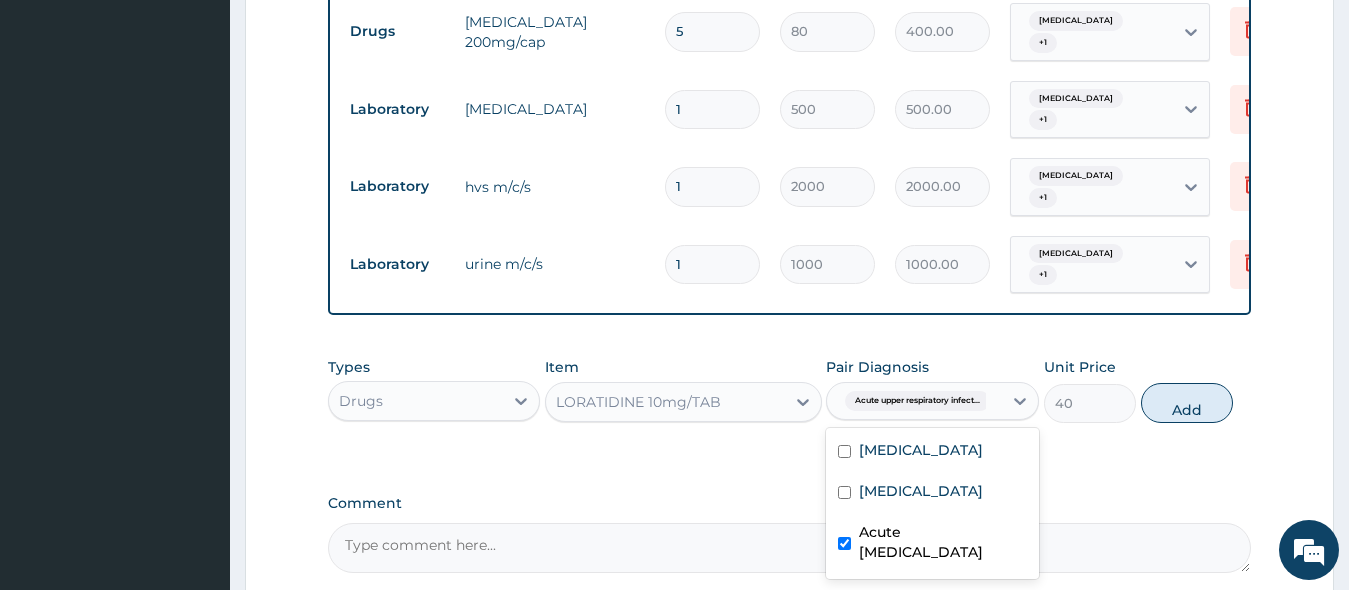 drag, startPoint x: 1185, startPoint y: 426, endPoint x: 1123, endPoint y: 426, distance: 62 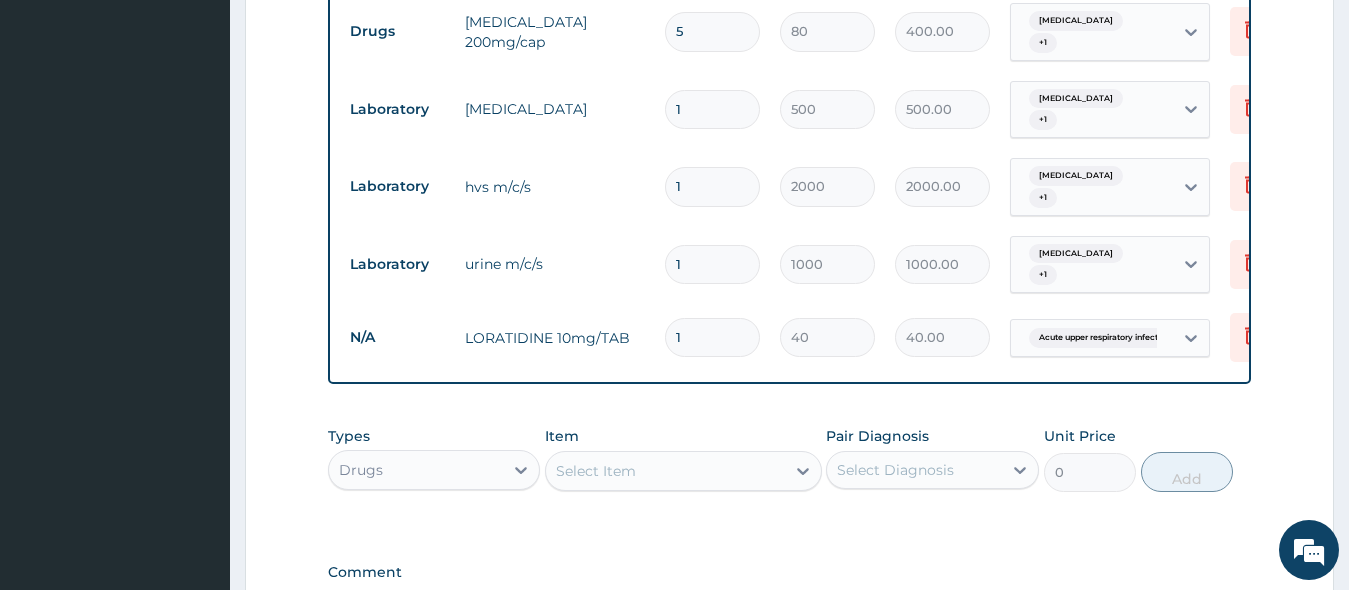 type 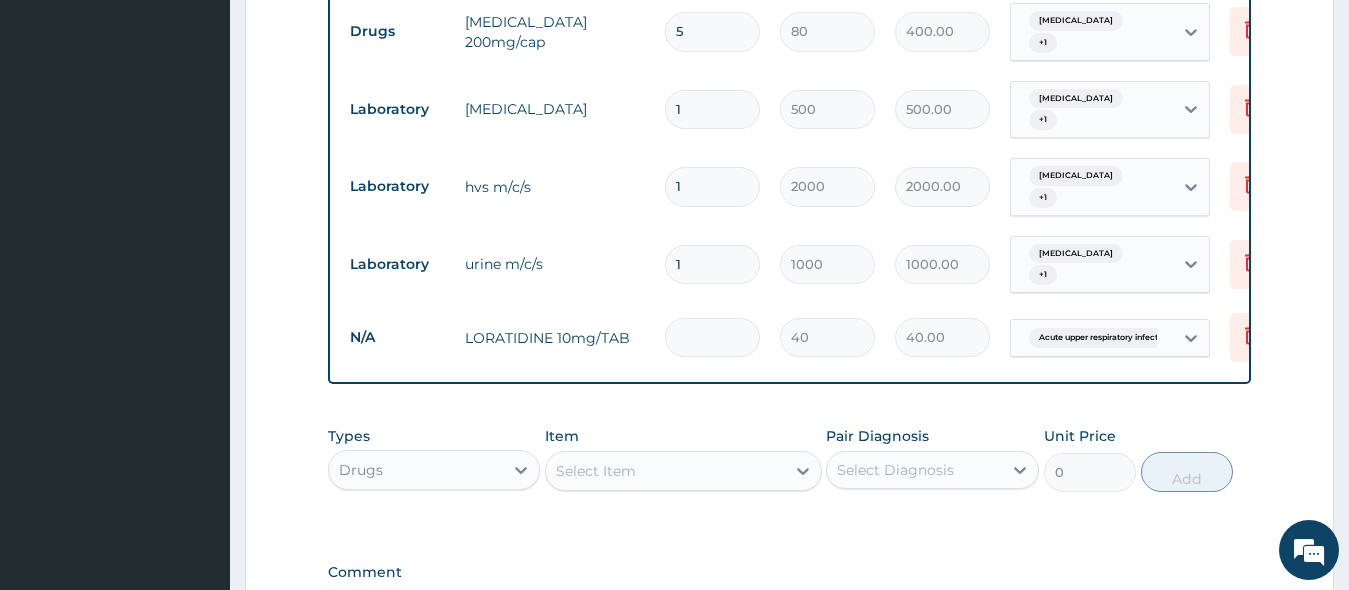 type on "0.00" 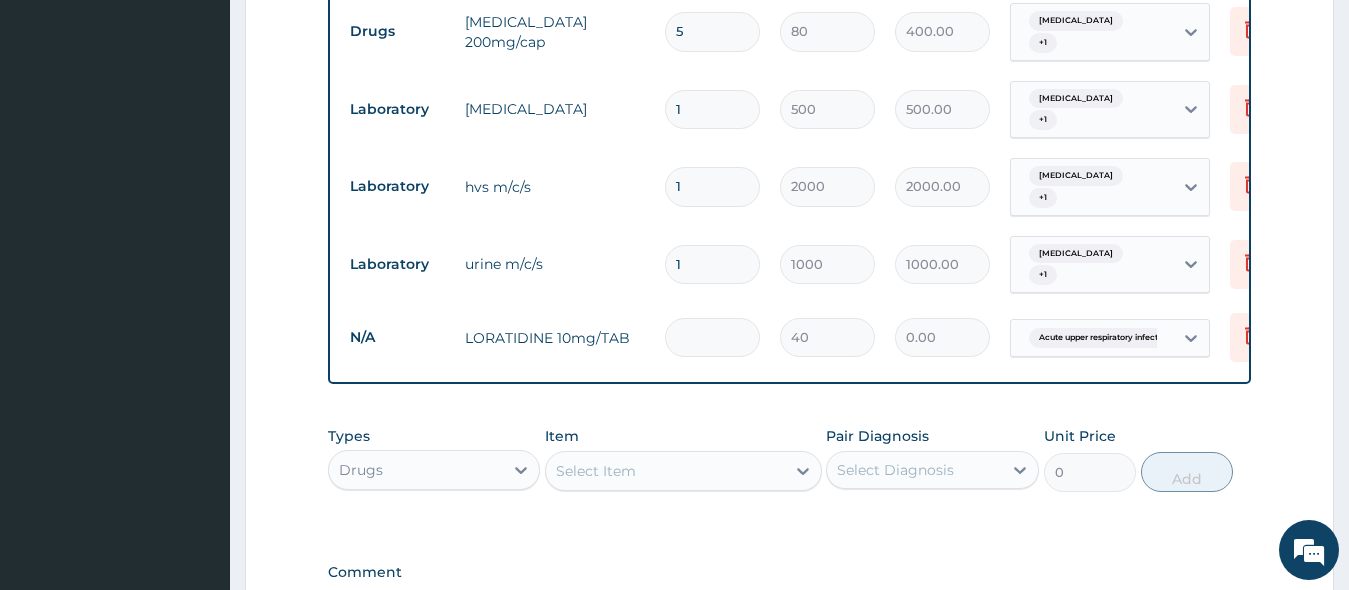 type on "5" 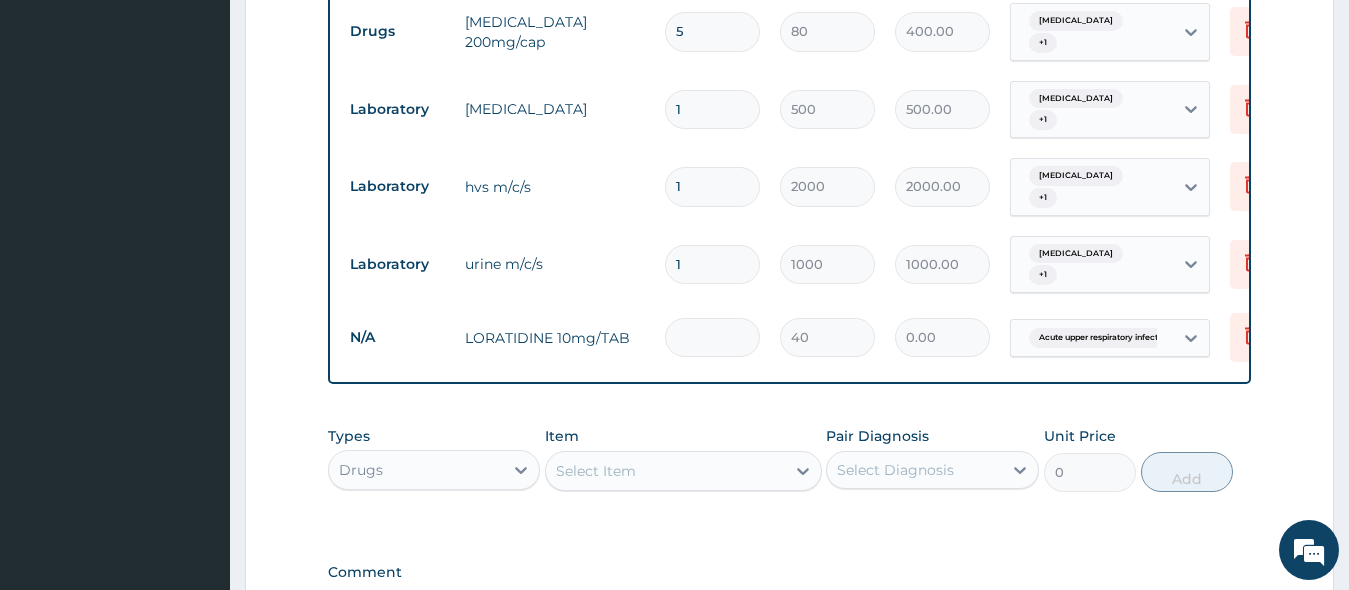 type on "200.00" 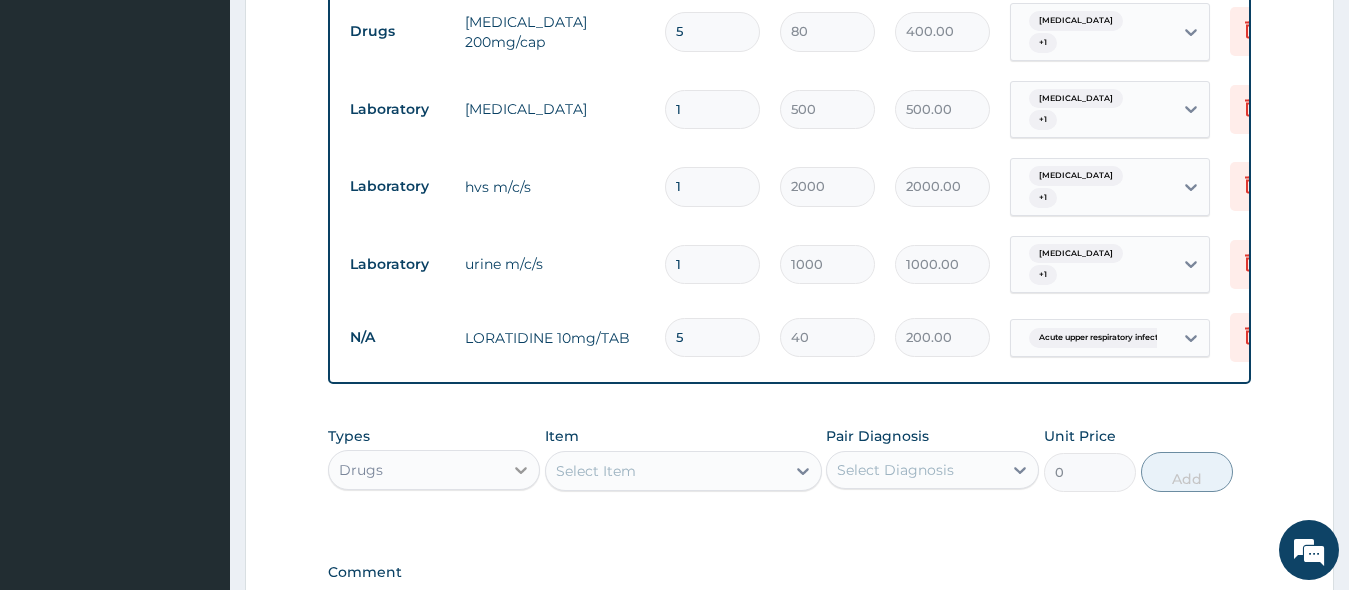 type on "5" 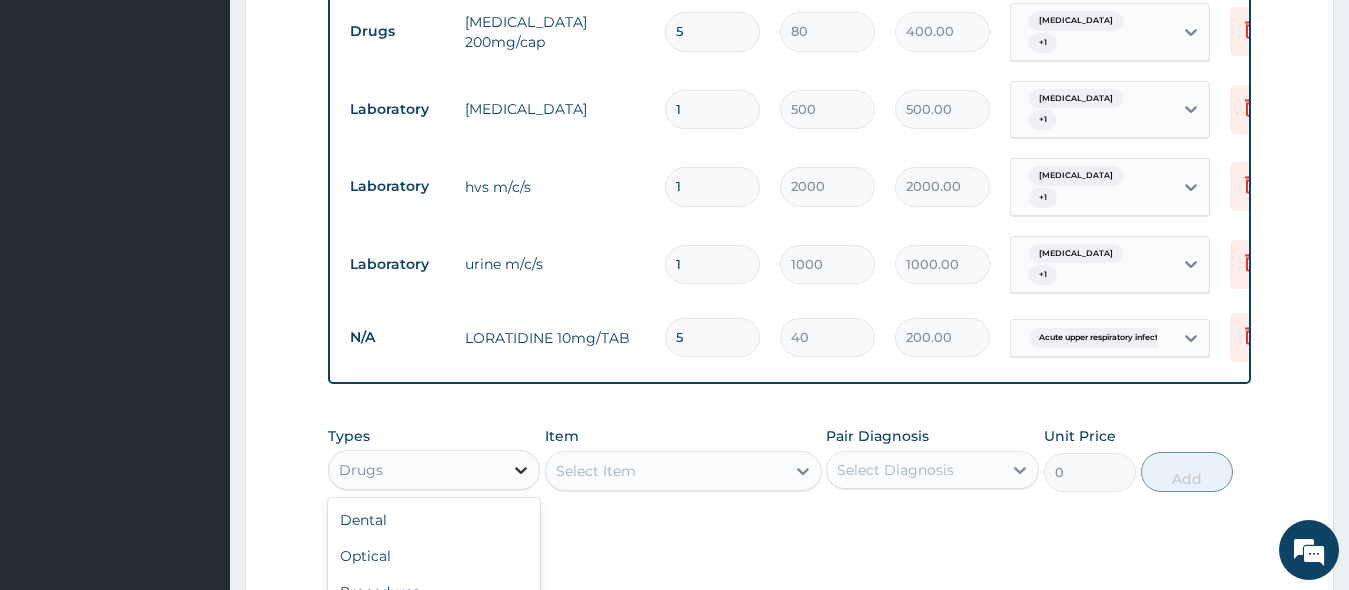 click at bounding box center (521, 470) 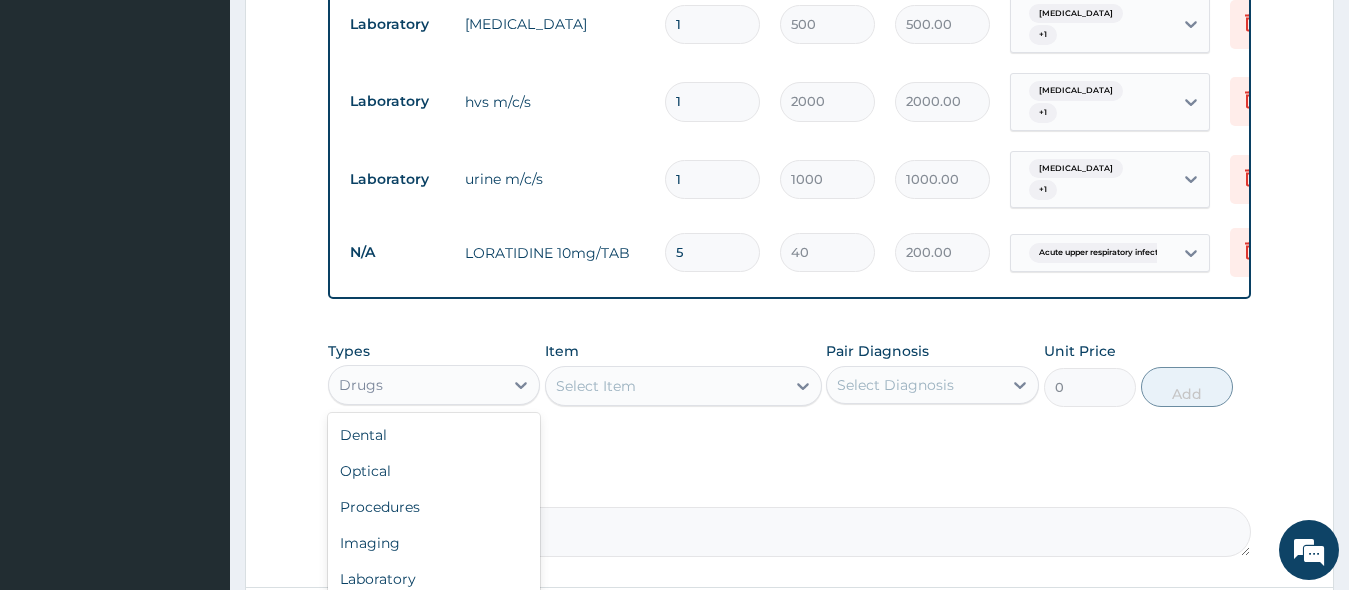 scroll, scrollTop: 1082, scrollLeft: 0, axis: vertical 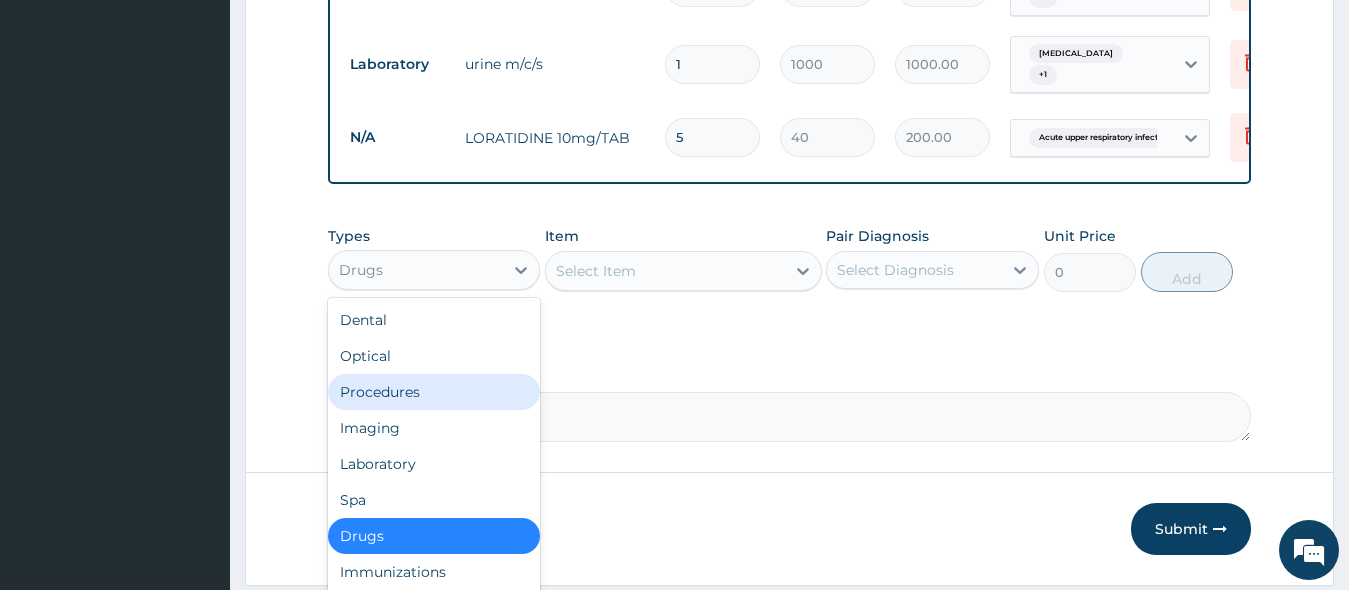 drag, startPoint x: 474, startPoint y: 406, endPoint x: 570, endPoint y: 316, distance: 131.59027 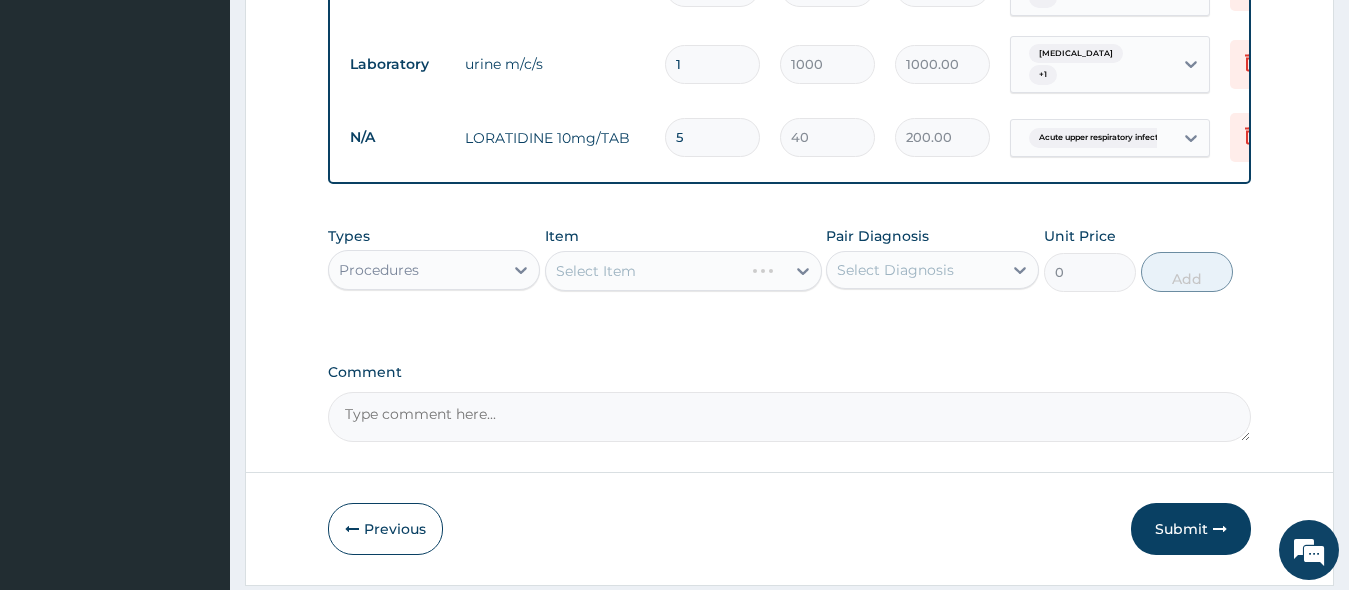 click on "Select Item" at bounding box center [683, 271] 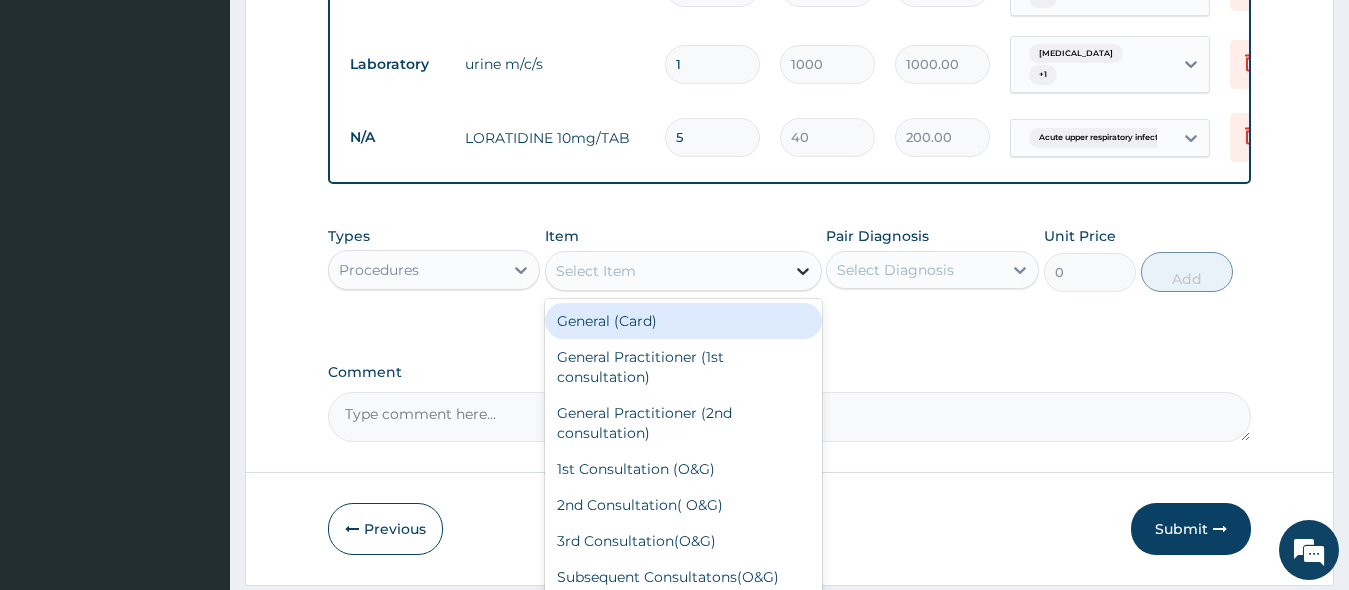 click at bounding box center (803, 271) 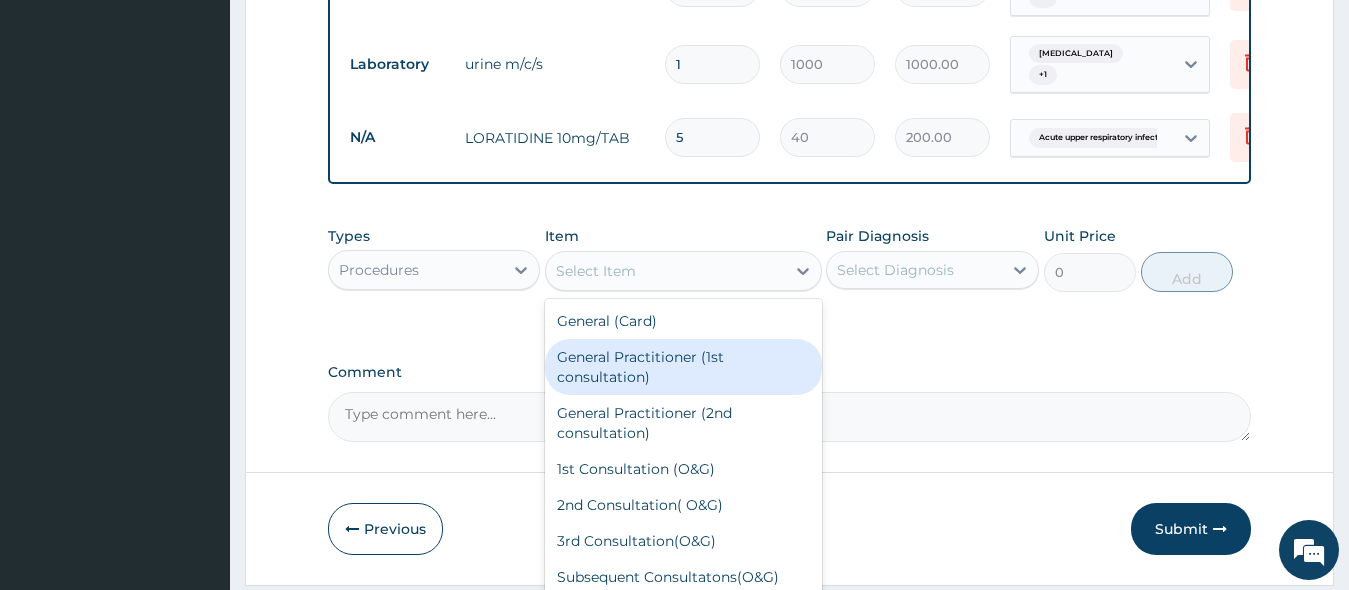 click on "General Practitioner (1st consultation)" at bounding box center (683, 367) 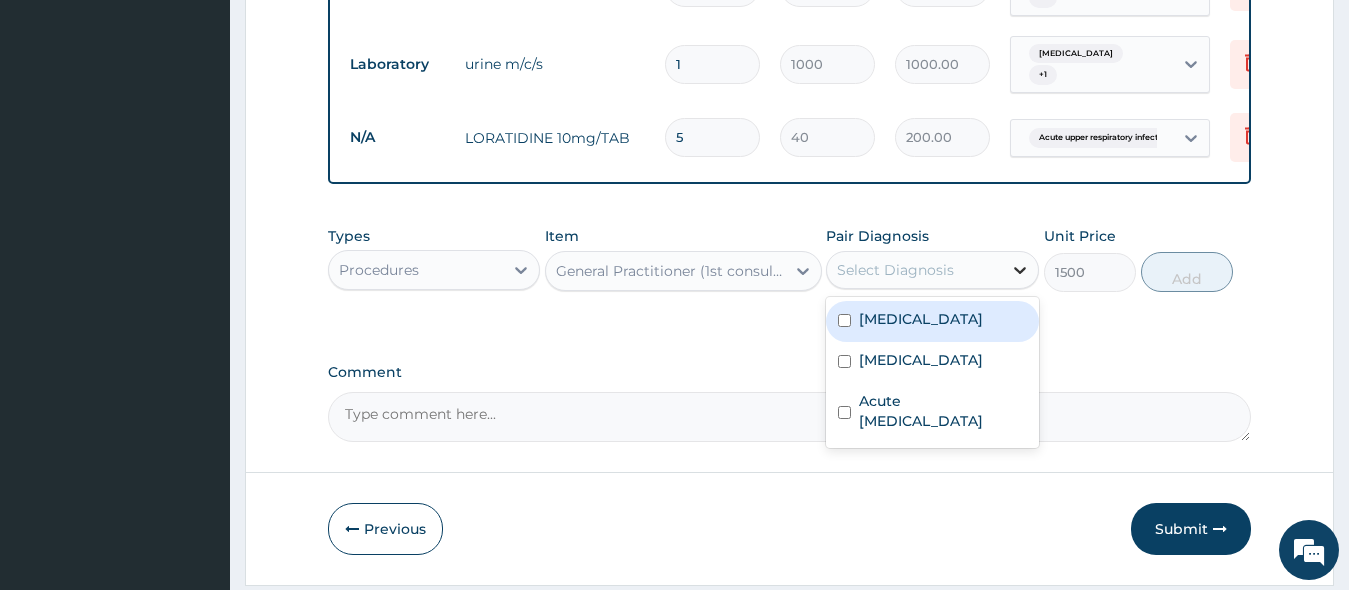click 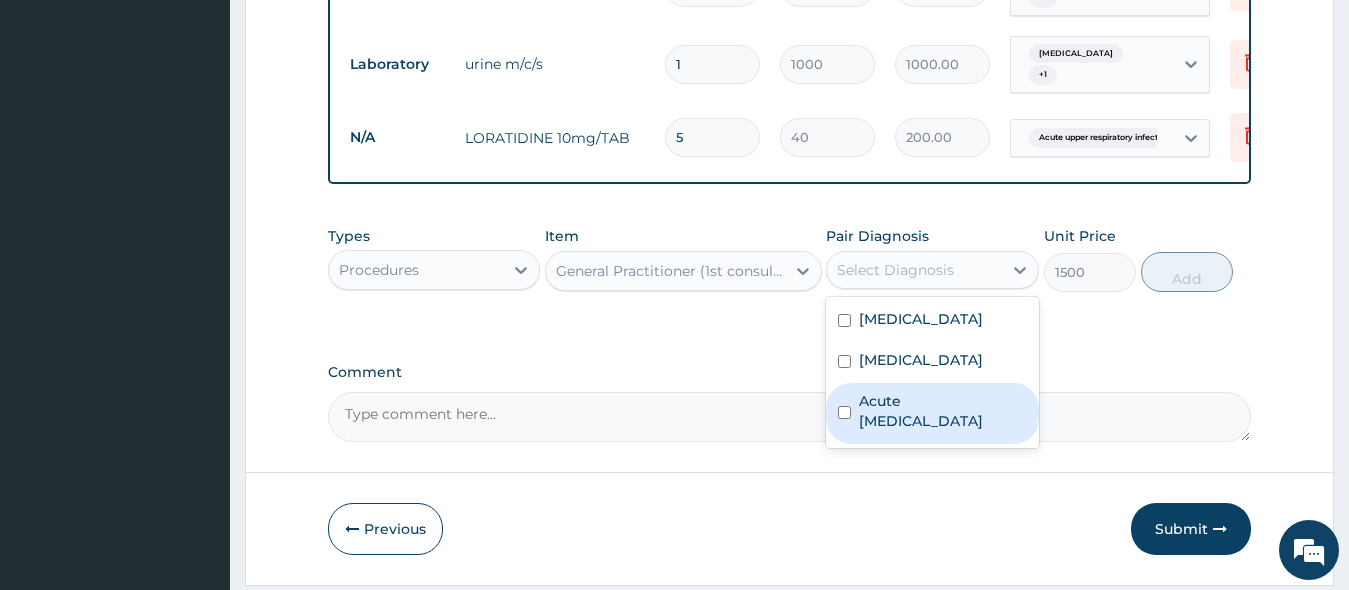 click on "Acute [MEDICAL_DATA]" at bounding box center [932, 413] 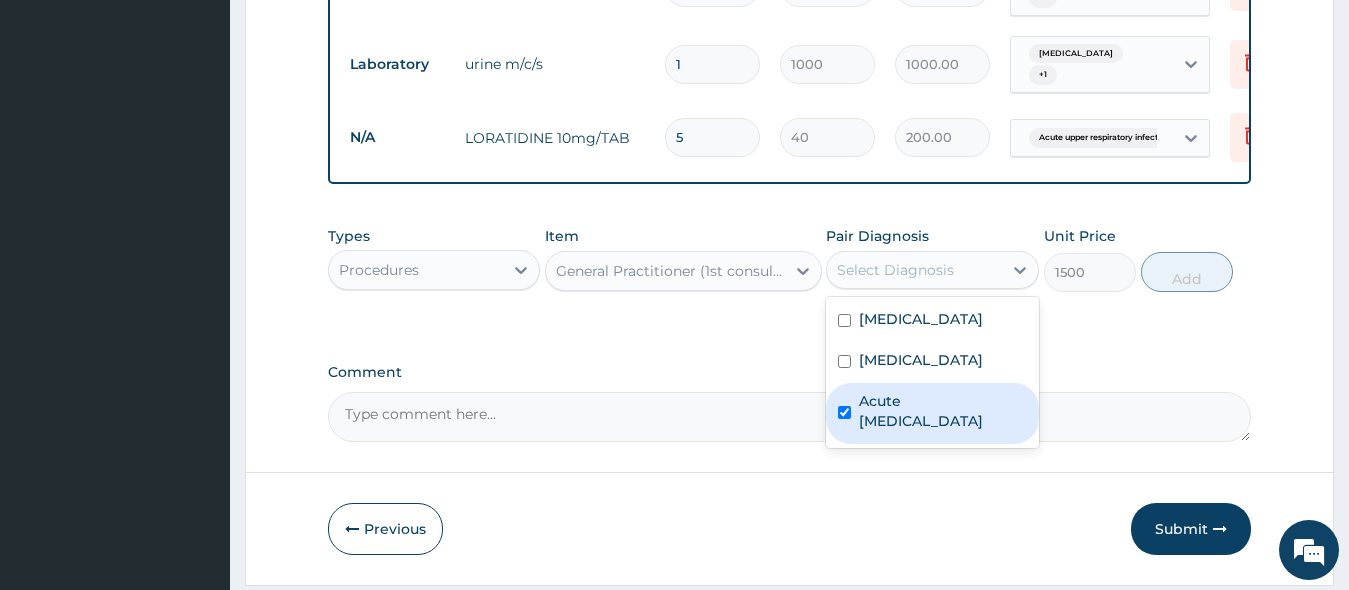 checkbox on "true" 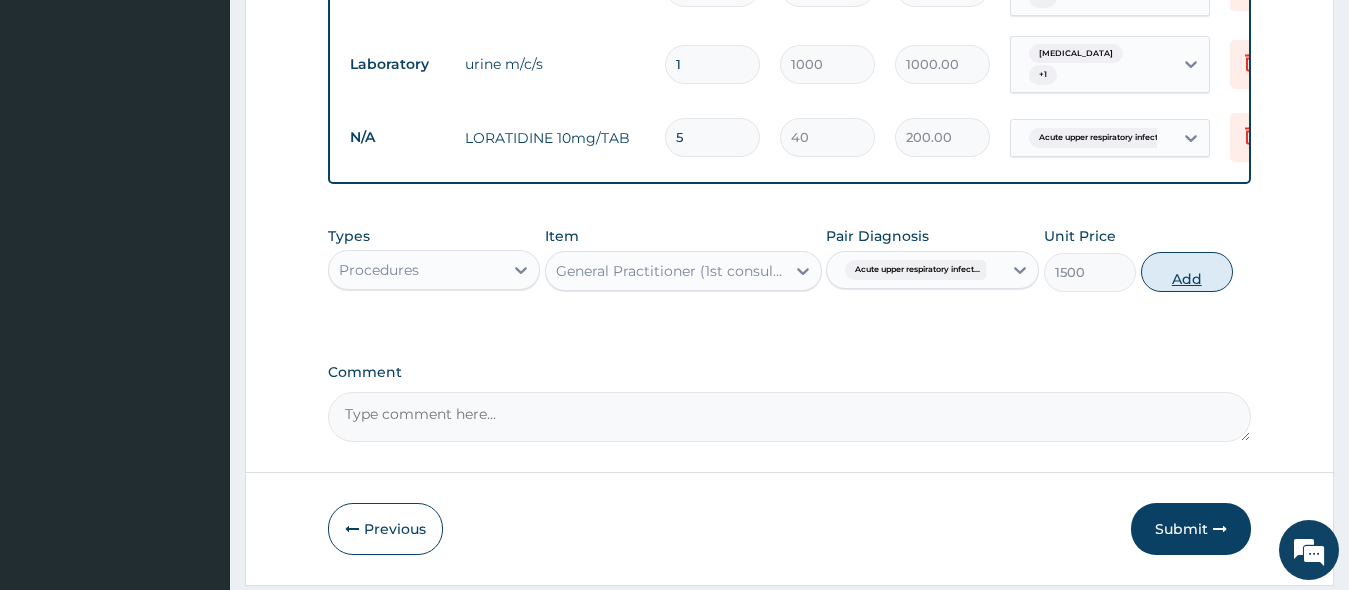 click on "Add" at bounding box center [1187, 272] 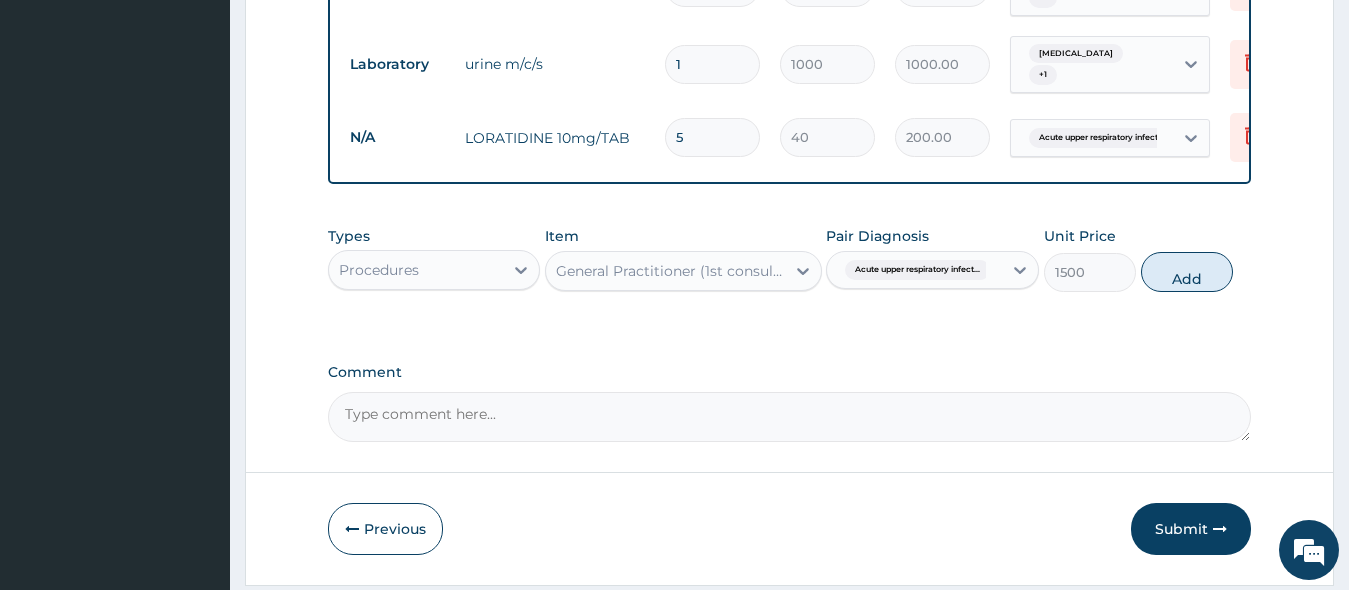type on "0" 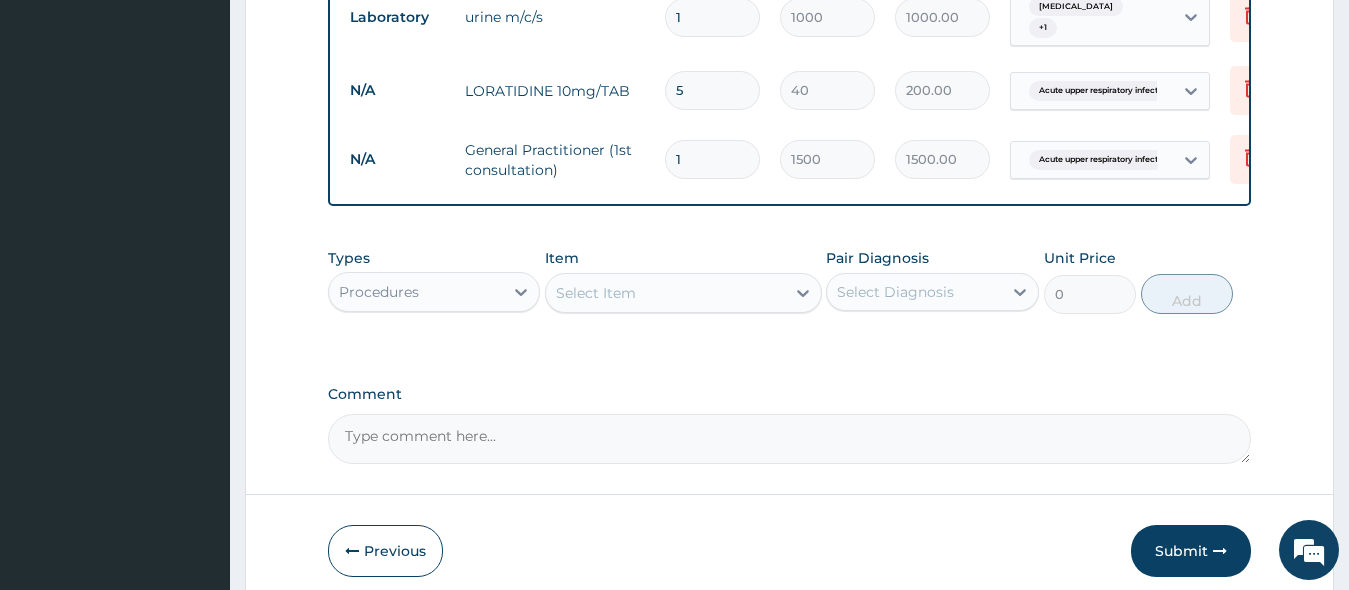 scroll, scrollTop: 1222, scrollLeft: 0, axis: vertical 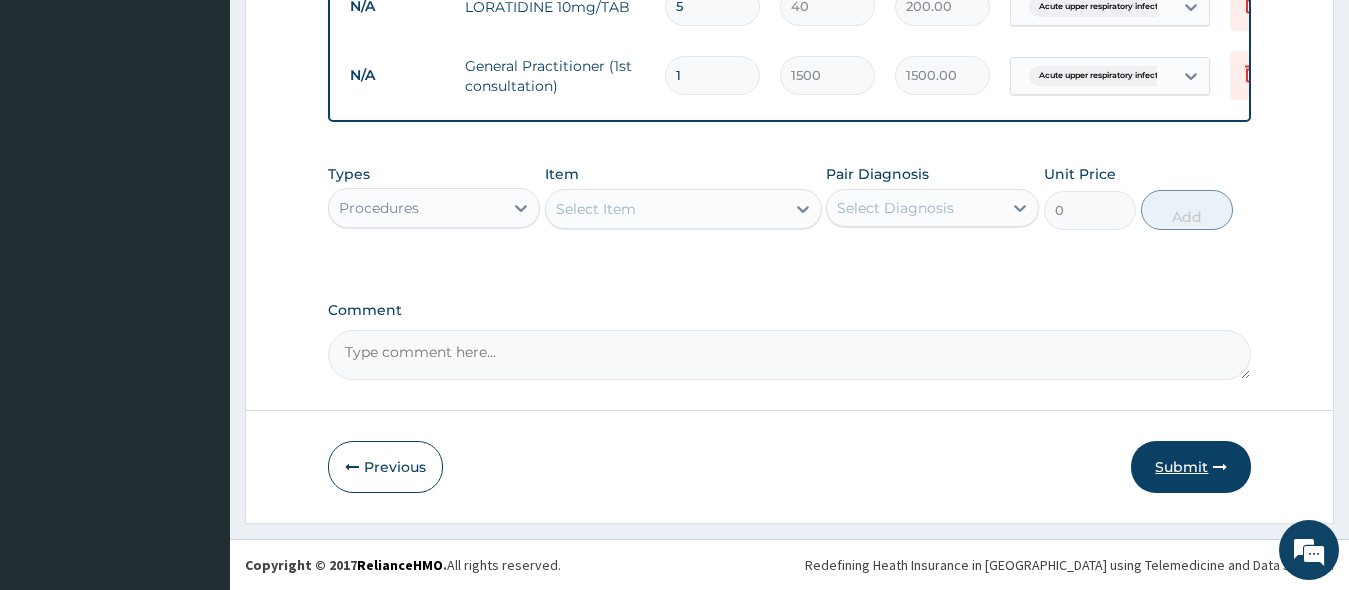 click on "Submit" at bounding box center [1191, 467] 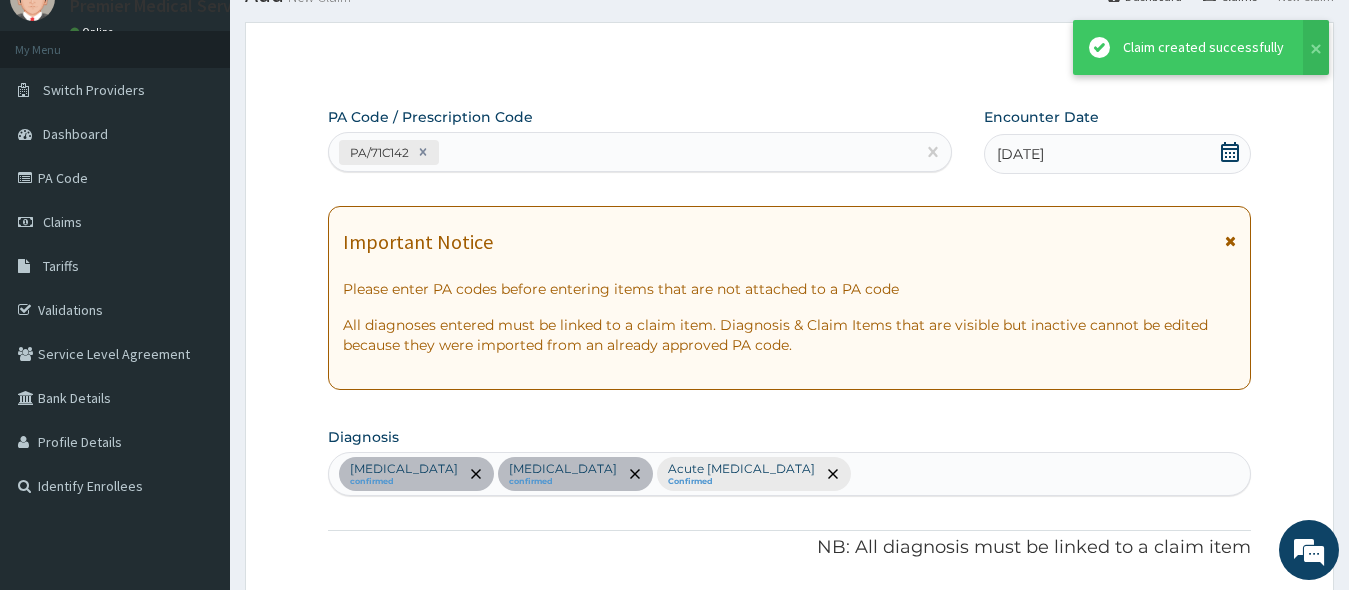 scroll, scrollTop: 1222, scrollLeft: 0, axis: vertical 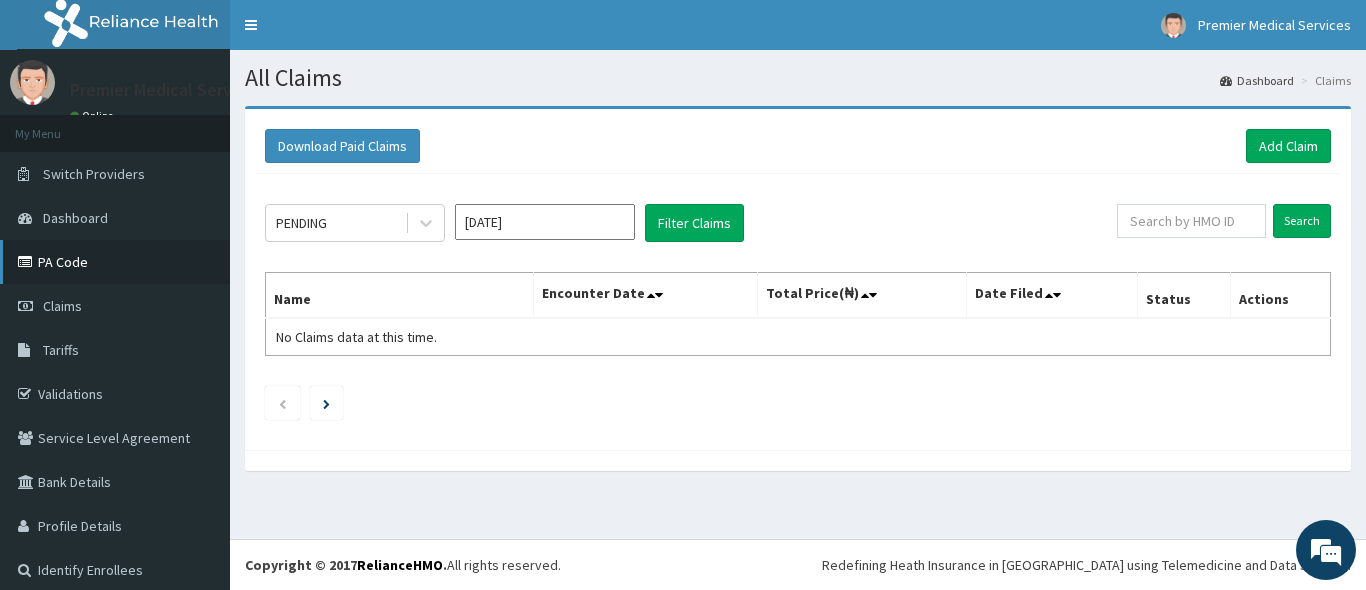 click on "PA Code" at bounding box center (115, 262) 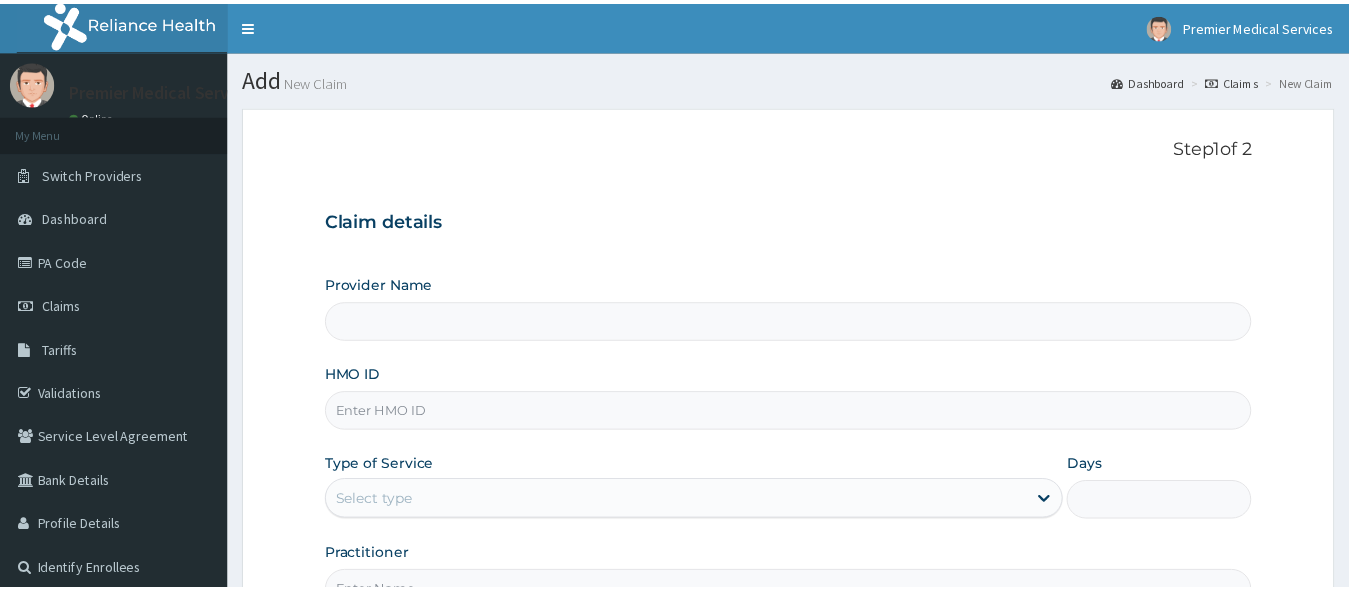 scroll, scrollTop: 0, scrollLeft: 0, axis: both 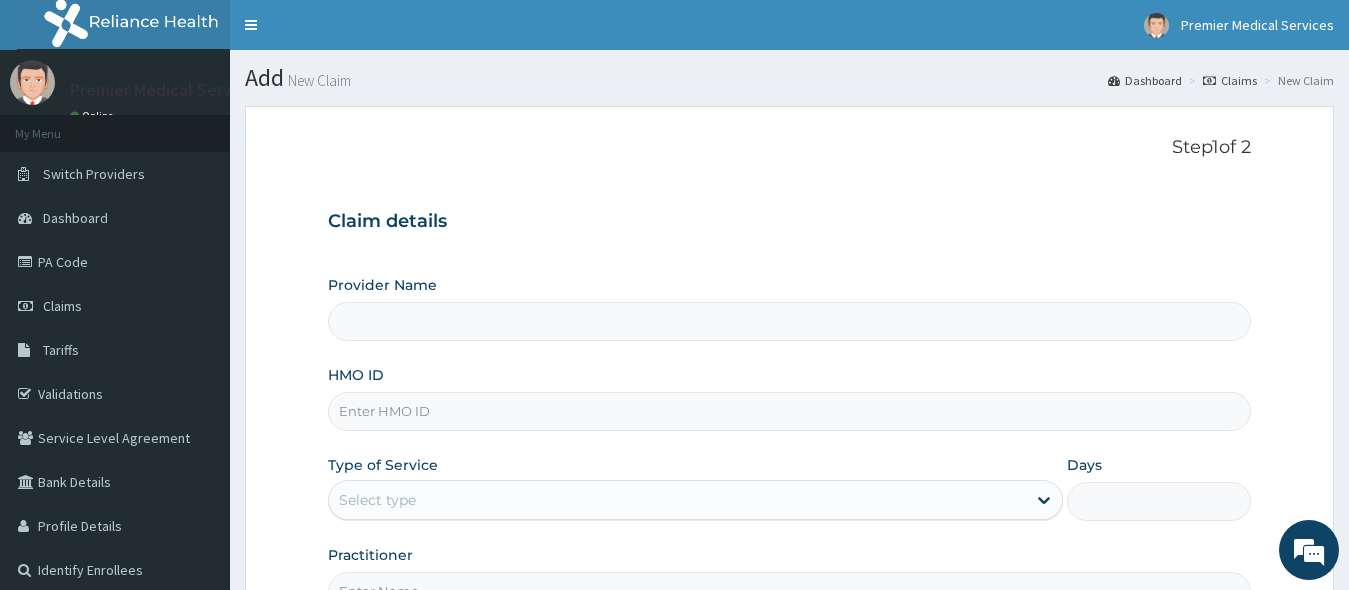 type on "premier medical services" 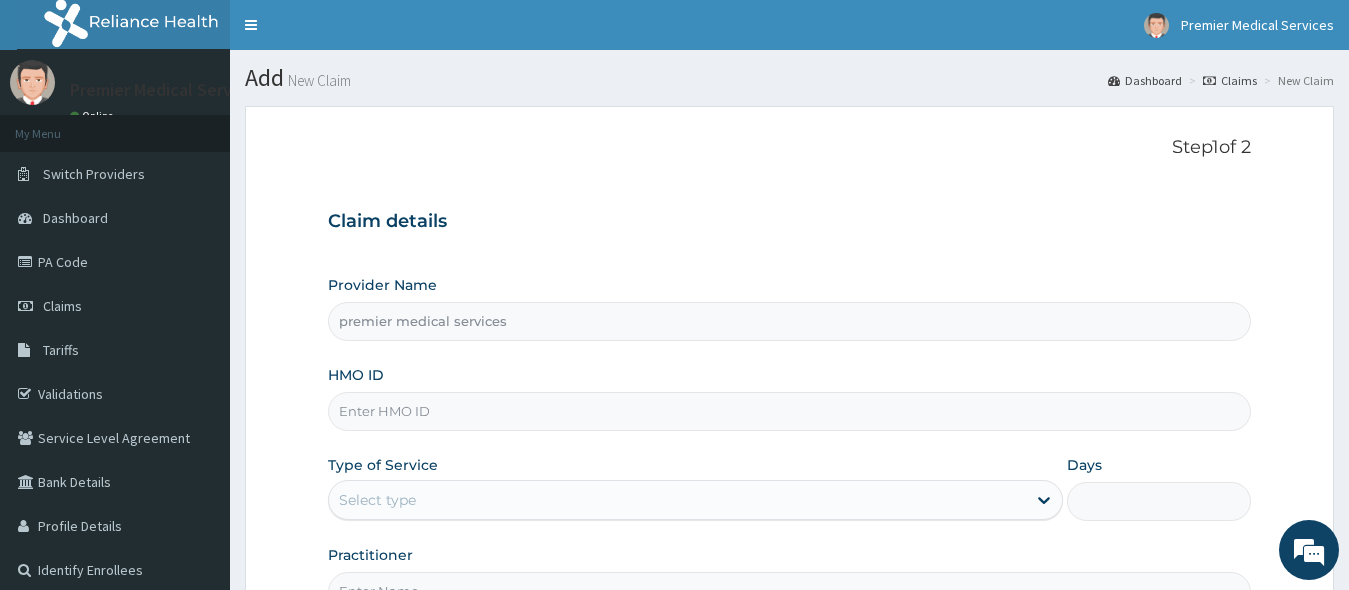 scroll, scrollTop: 0, scrollLeft: 0, axis: both 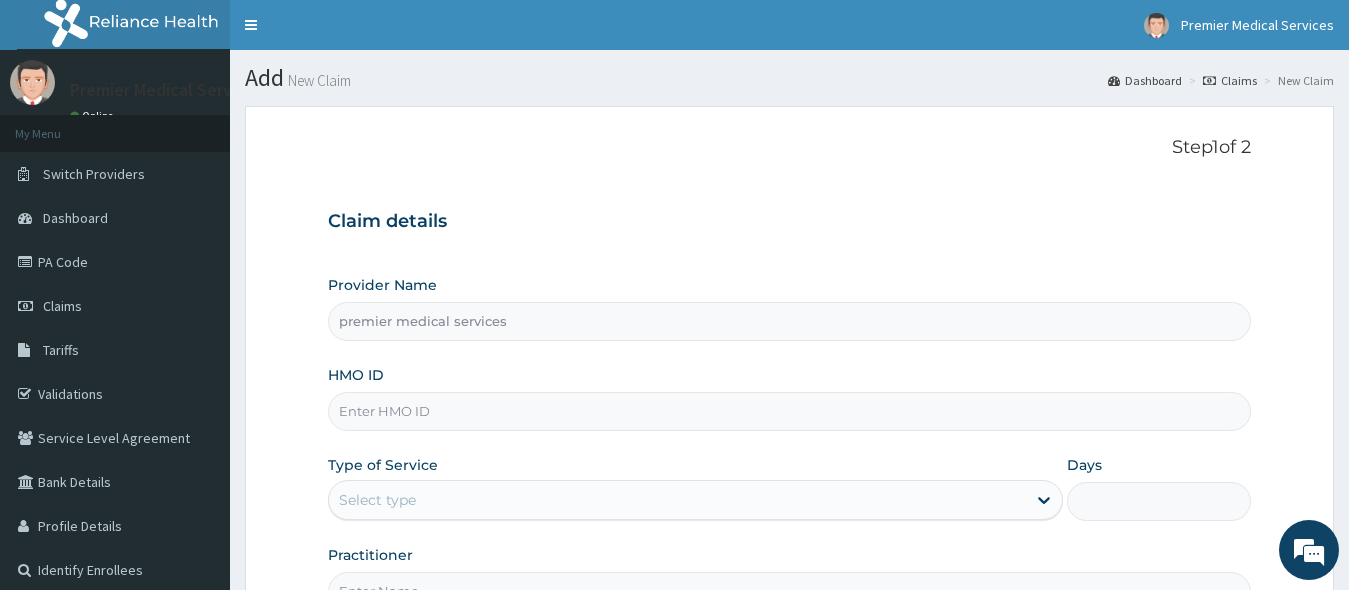 click on "HMO ID" at bounding box center [790, 411] 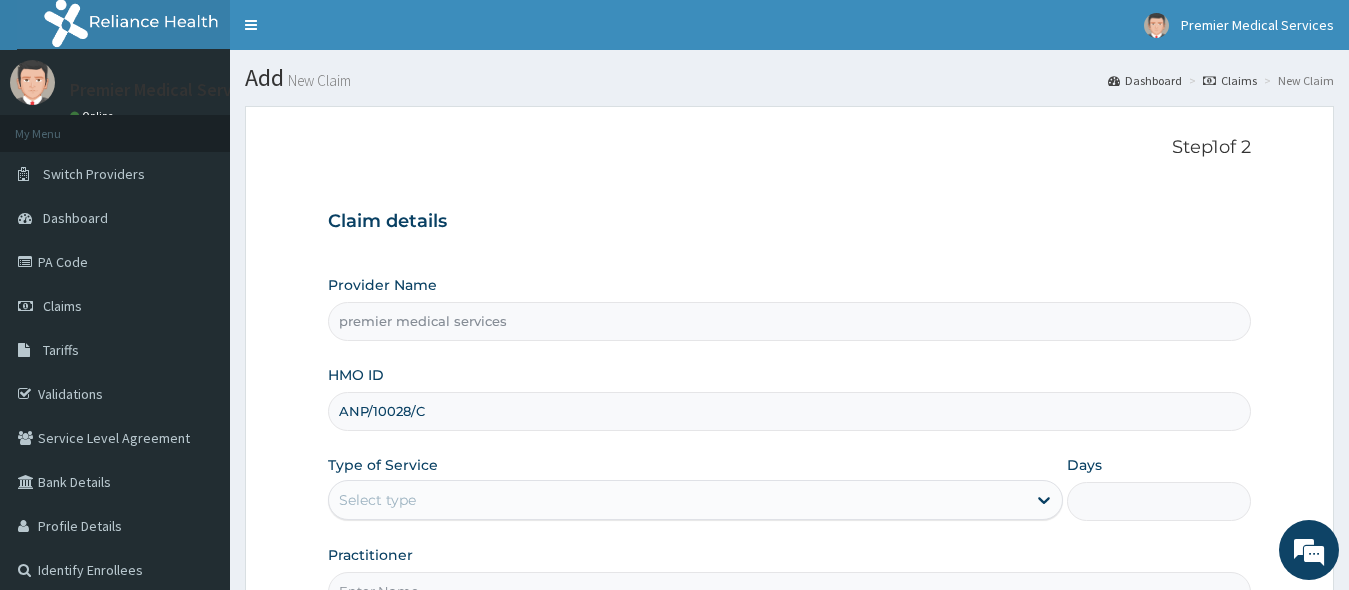 type on "ANP/10028/C" 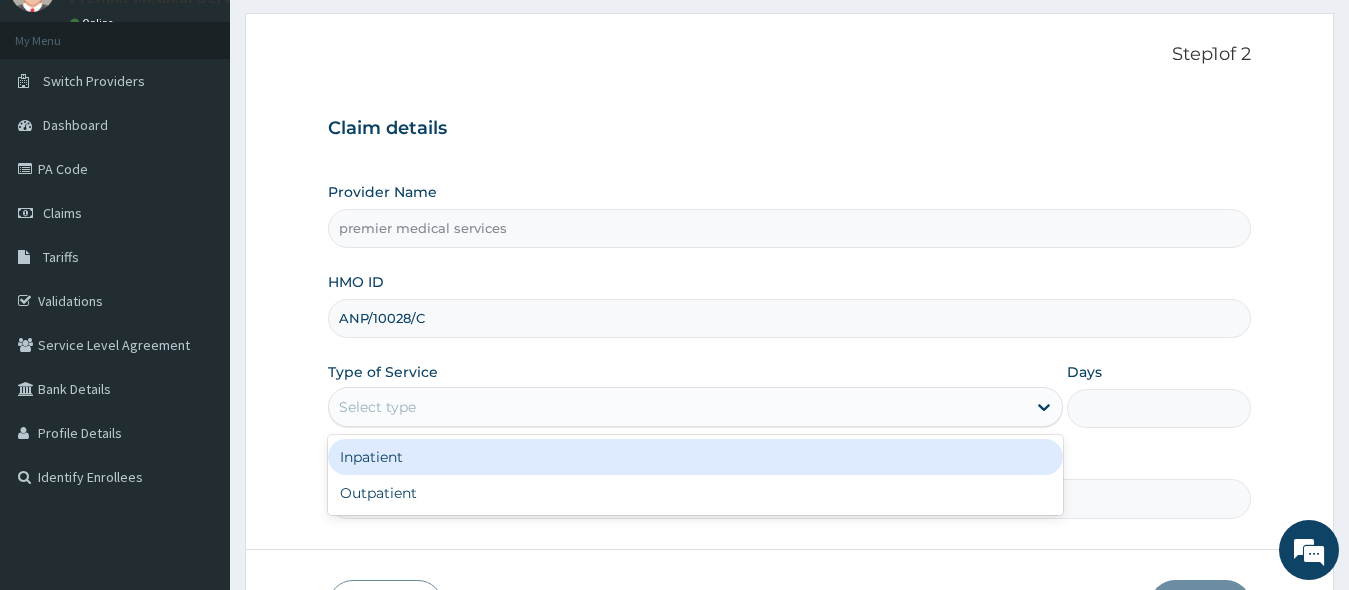 scroll, scrollTop: 200, scrollLeft: 0, axis: vertical 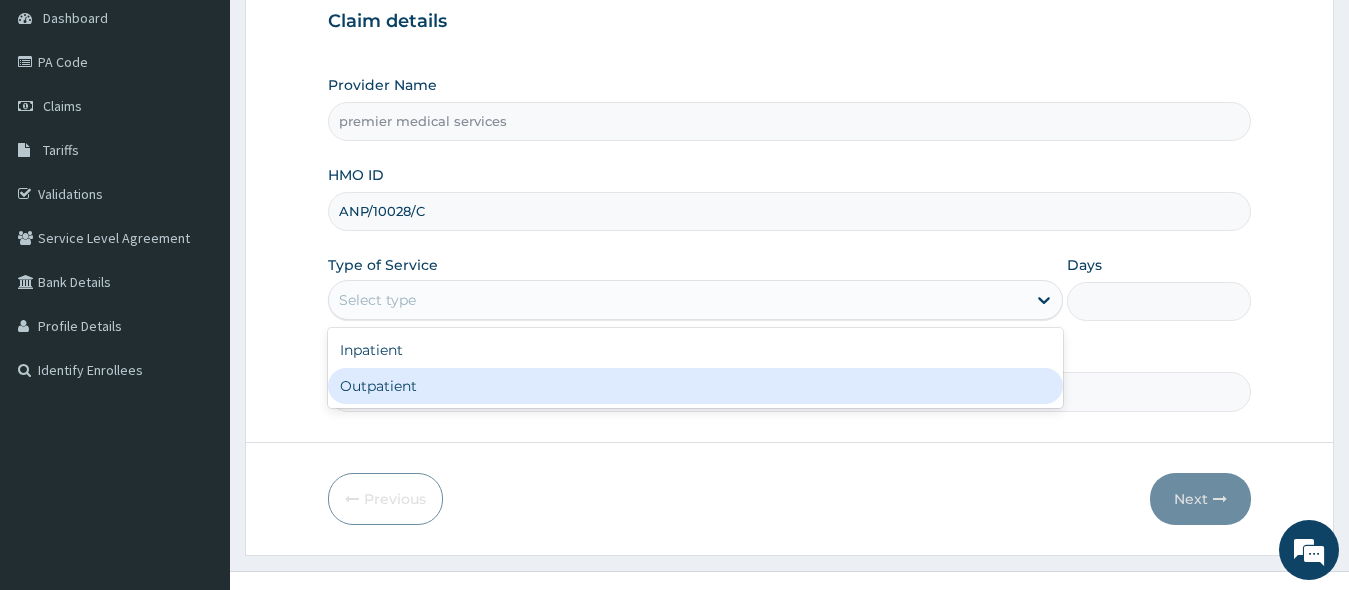 click on "Outpatient" at bounding box center [696, 386] 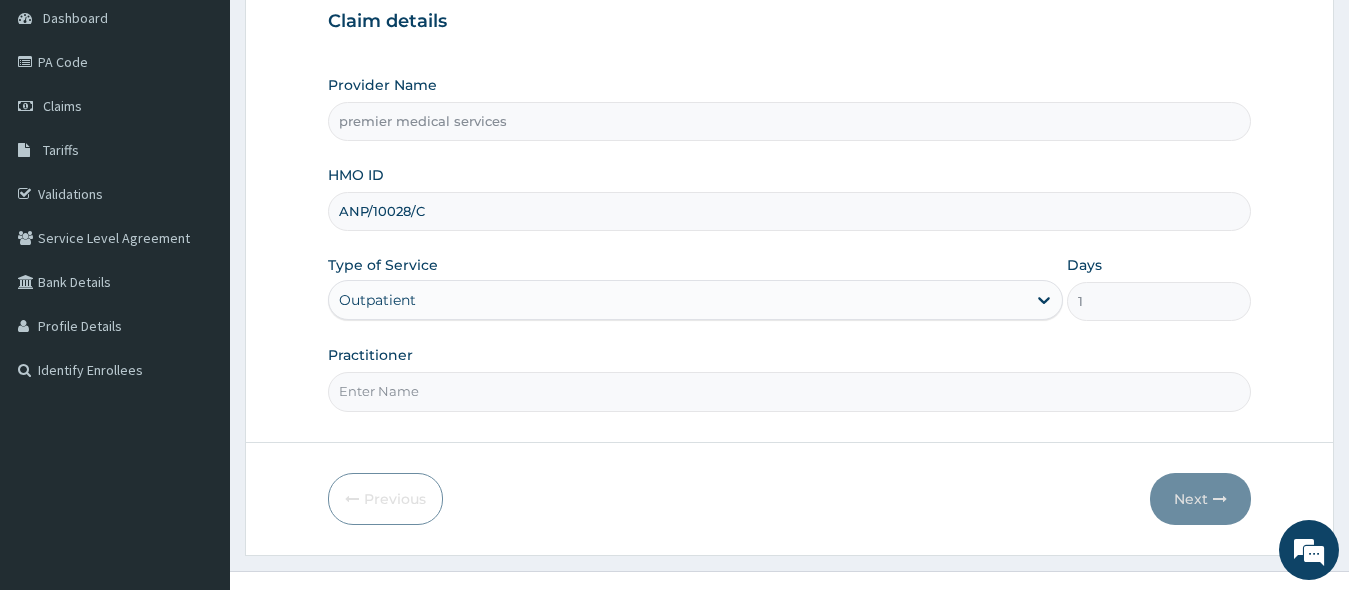 click on "Practitioner" at bounding box center [790, 391] 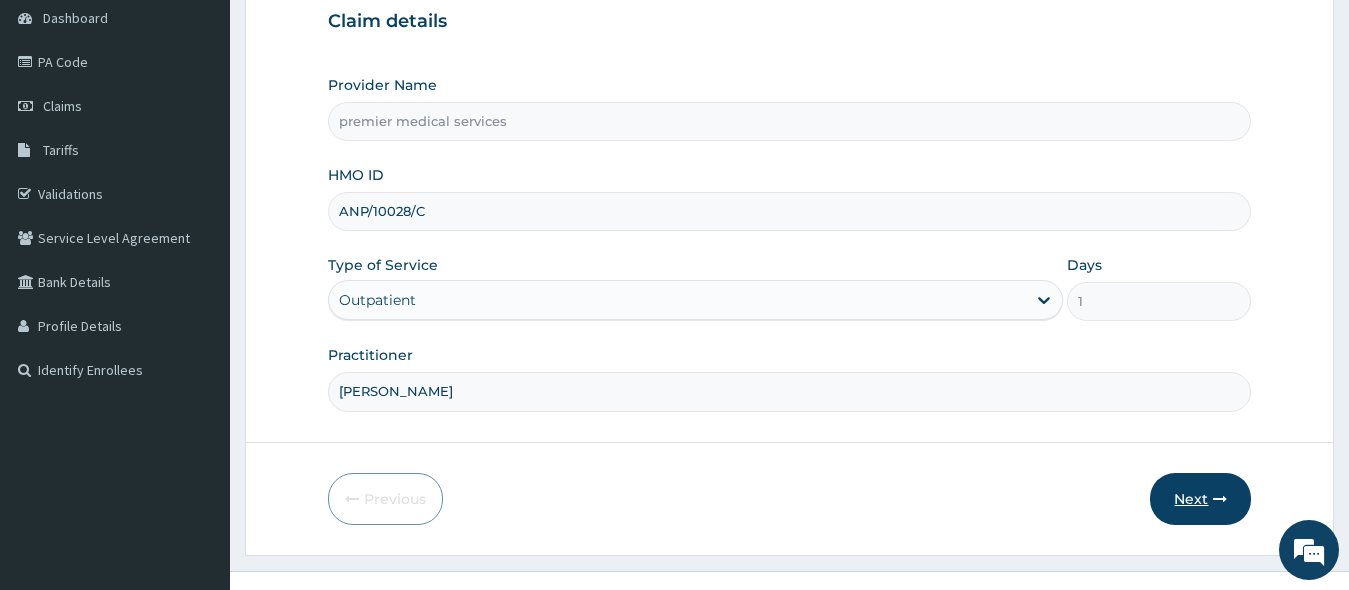 type on "[PERSON_NAME]" 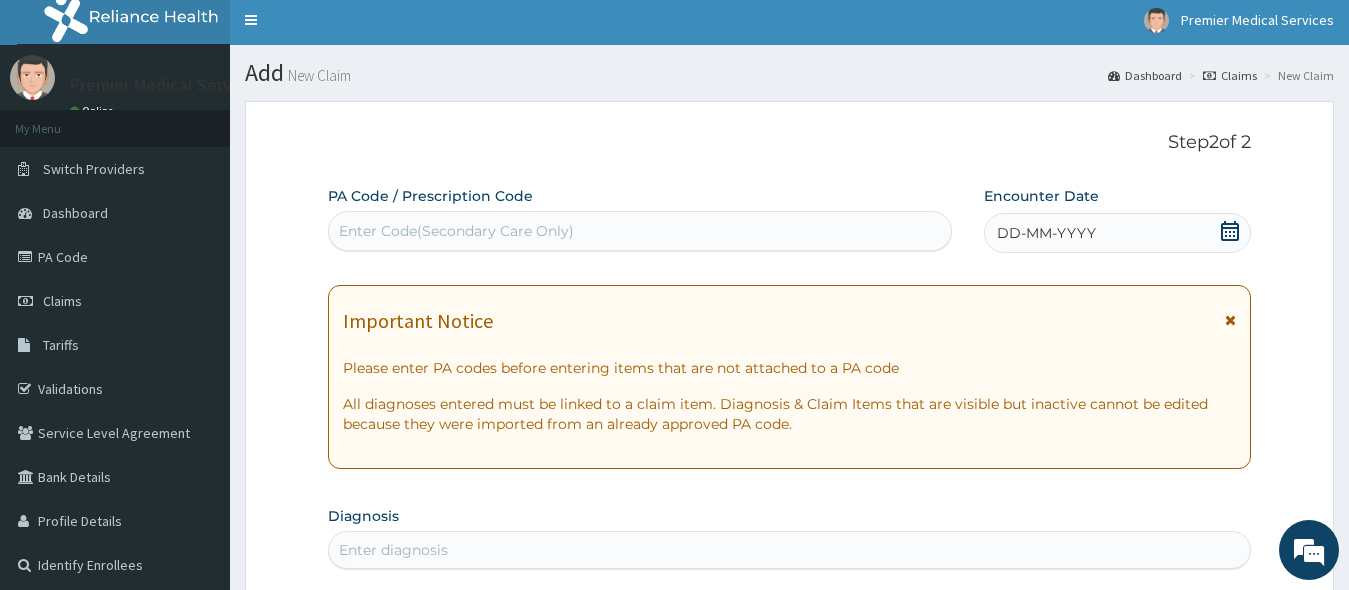 scroll, scrollTop: 0, scrollLeft: 0, axis: both 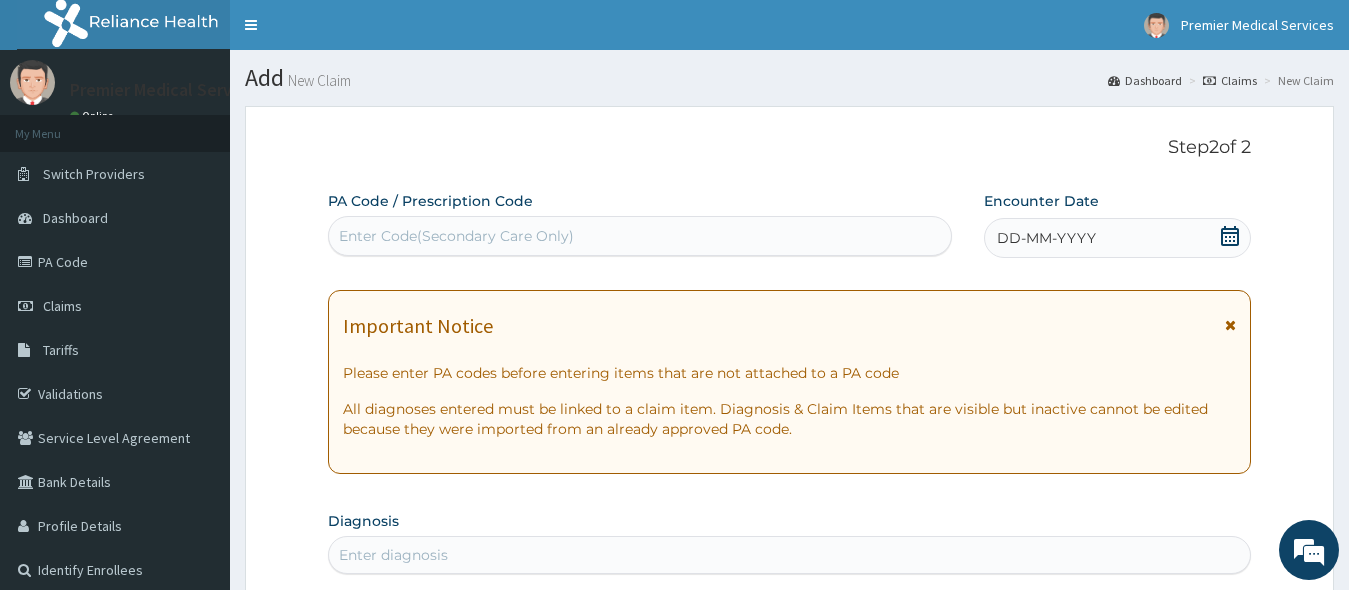 click on "Enter Code(Secondary Care Only)" at bounding box center [456, 236] 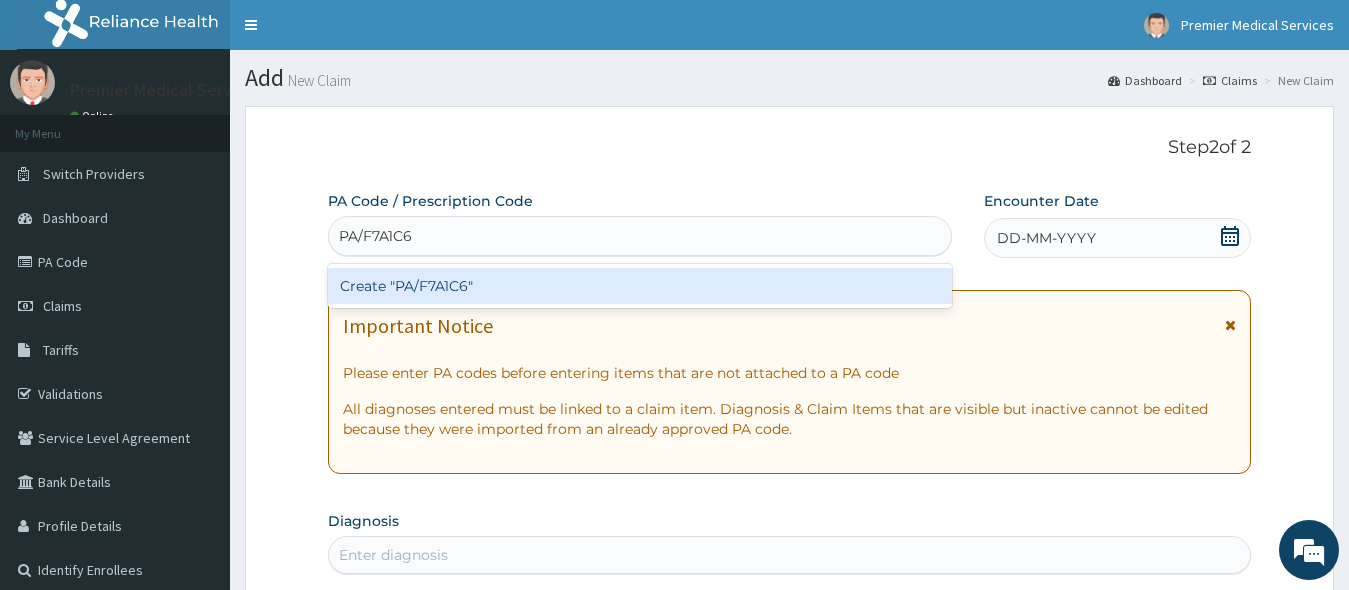 click on "Create "PA/F7A1C6"" at bounding box center [640, 286] 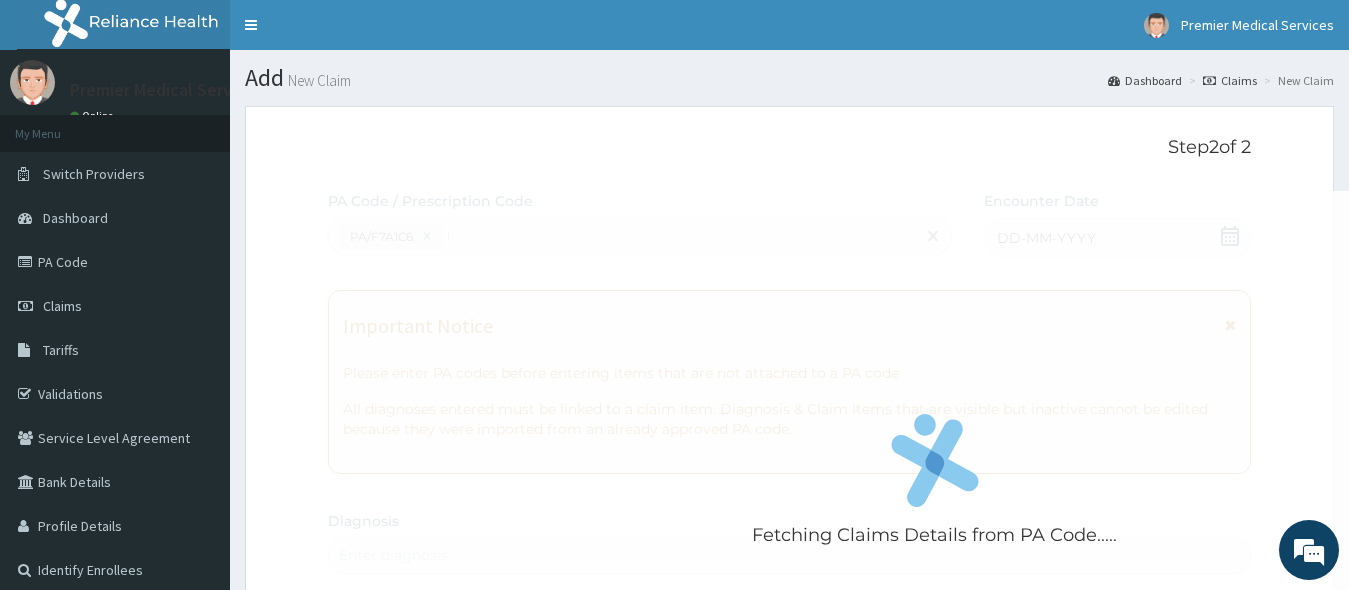 type 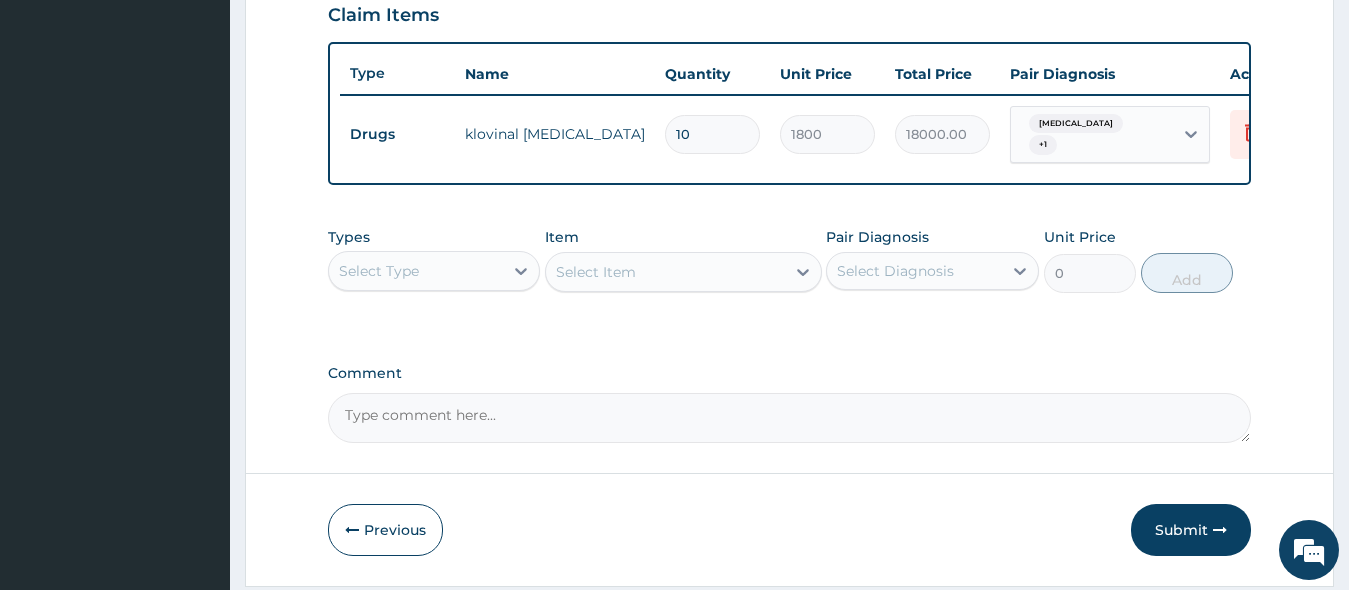 scroll, scrollTop: 782, scrollLeft: 0, axis: vertical 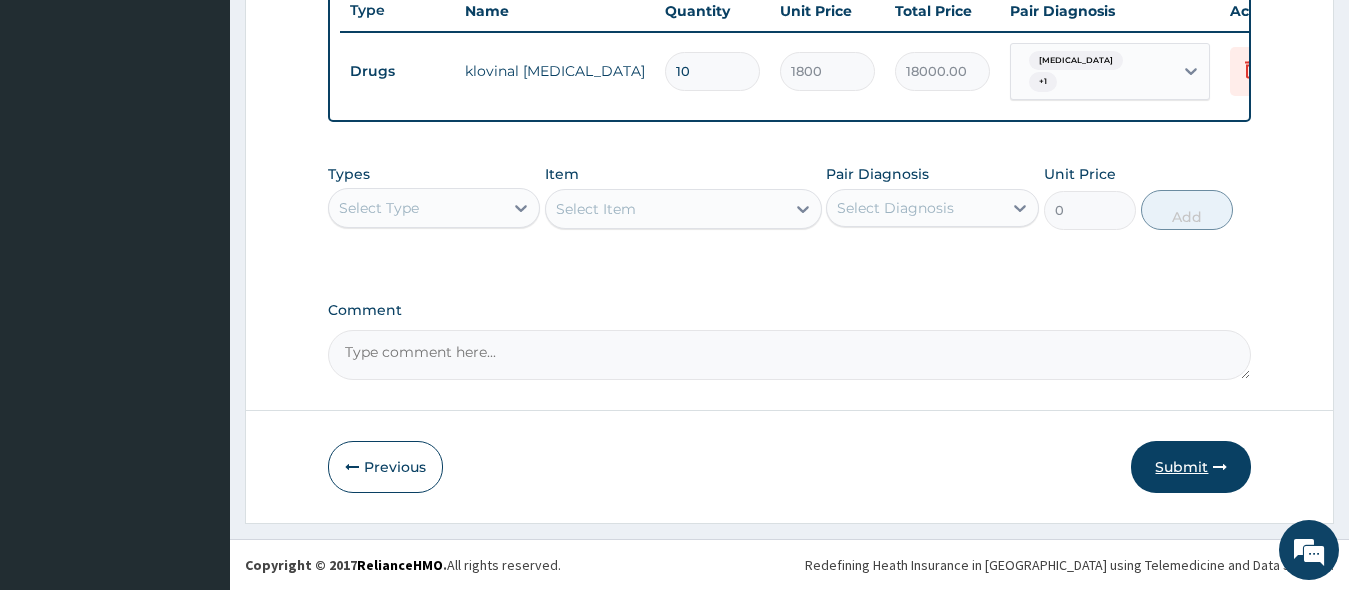 click on "Submit" at bounding box center [1191, 467] 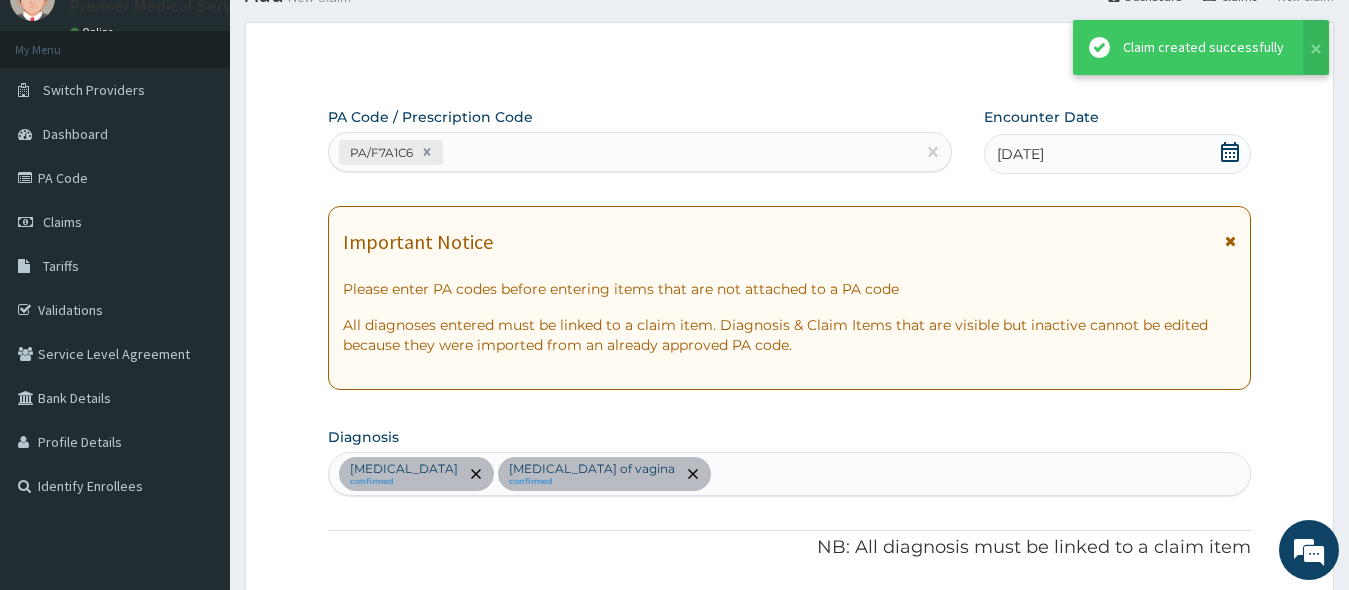 scroll, scrollTop: 782, scrollLeft: 0, axis: vertical 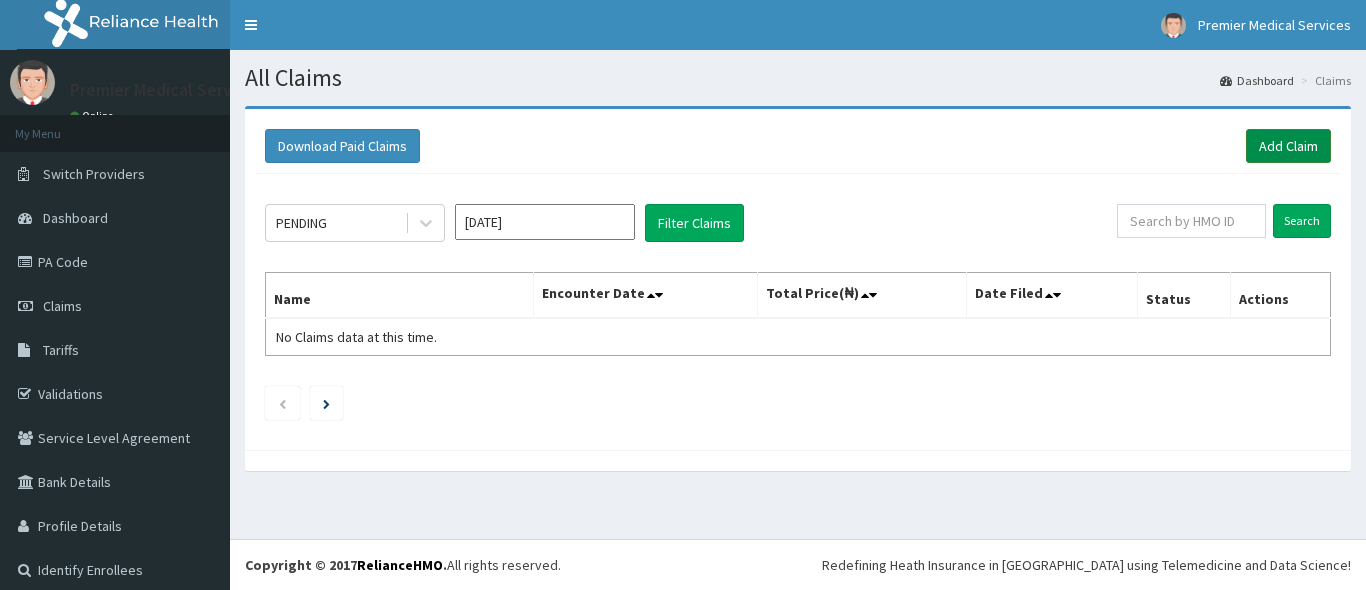 click on "Add Claim" at bounding box center (1288, 146) 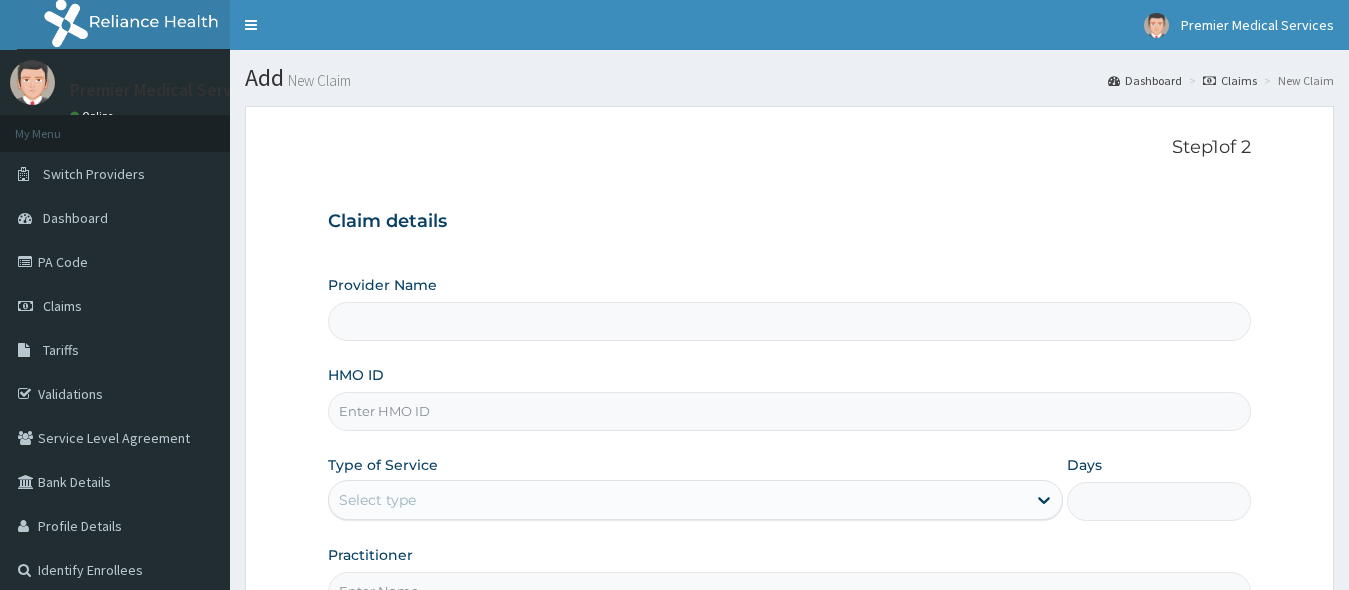 scroll, scrollTop: 0, scrollLeft: 0, axis: both 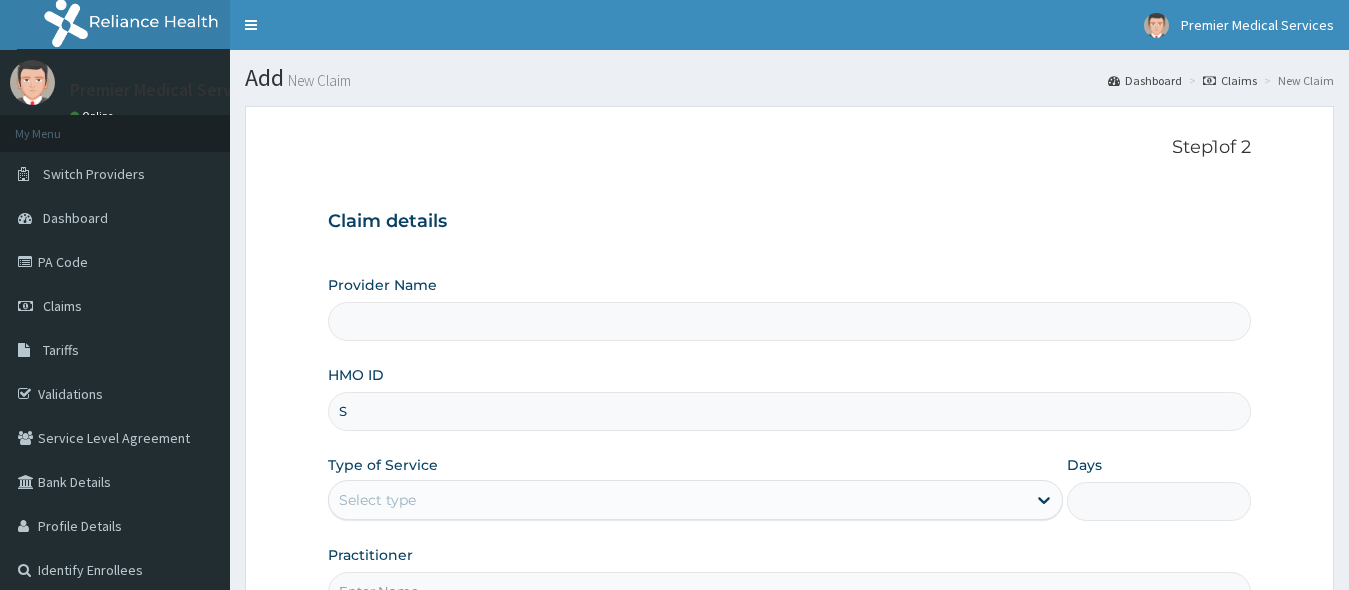 type on "ST" 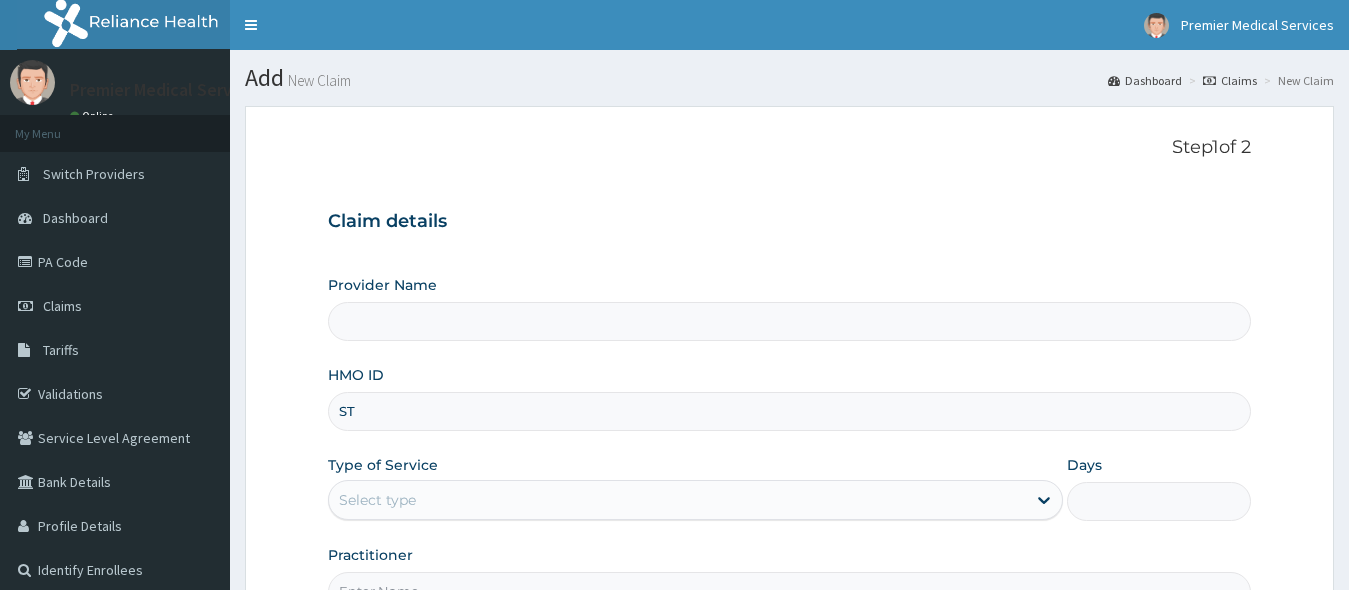 type on "premier medical services" 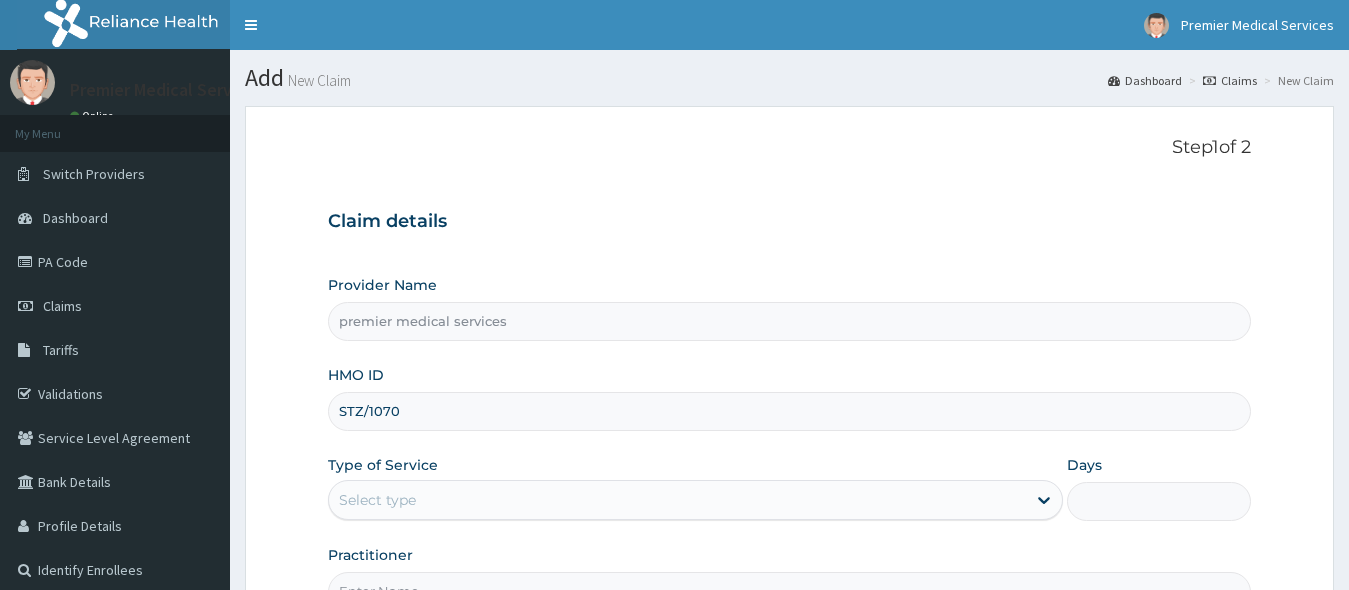 scroll, scrollTop: 0, scrollLeft: 0, axis: both 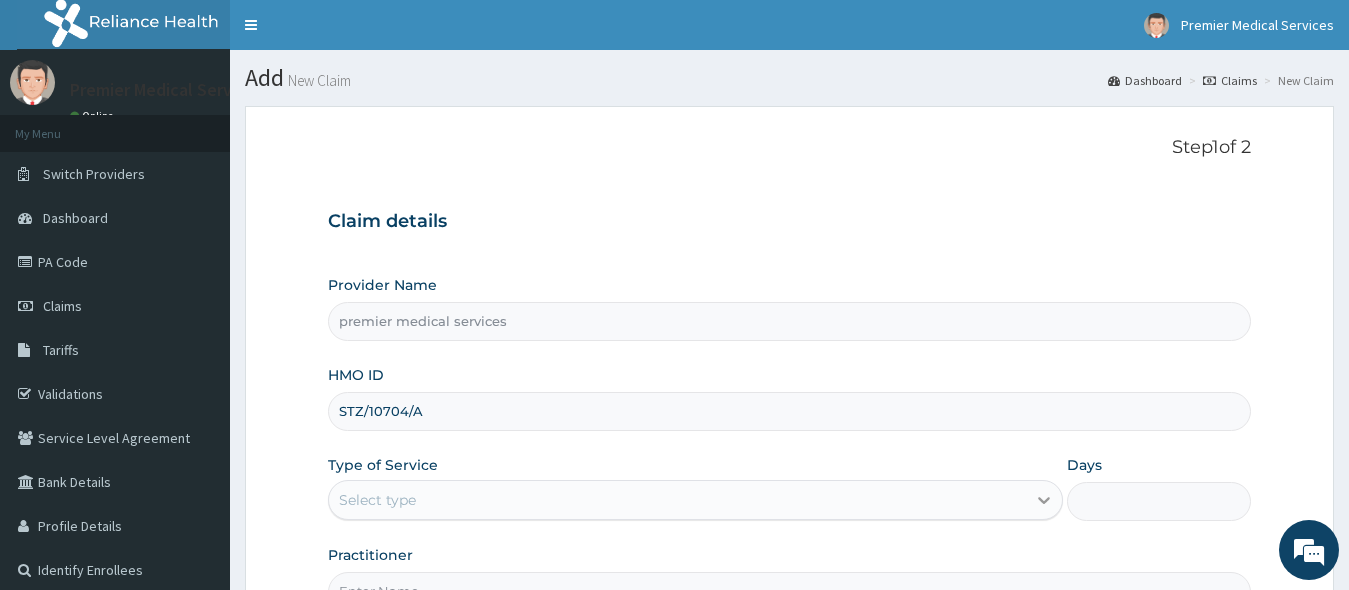 type on "STZ/10704/A" 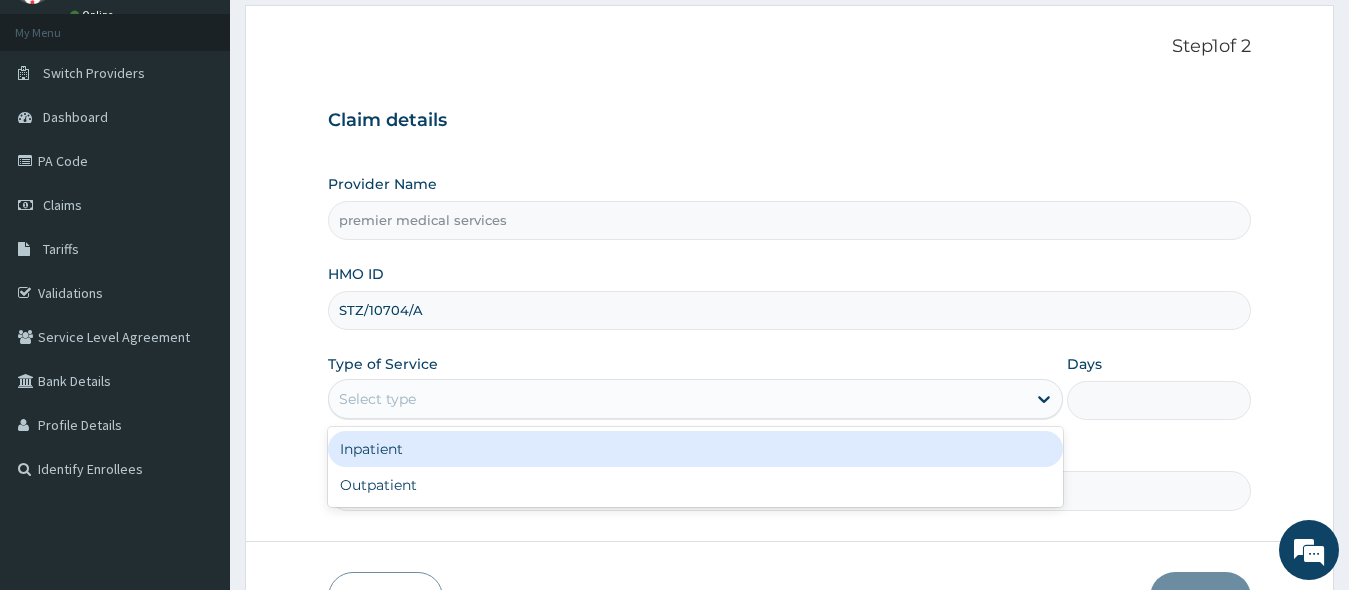 scroll, scrollTop: 200, scrollLeft: 0, axis: vertical 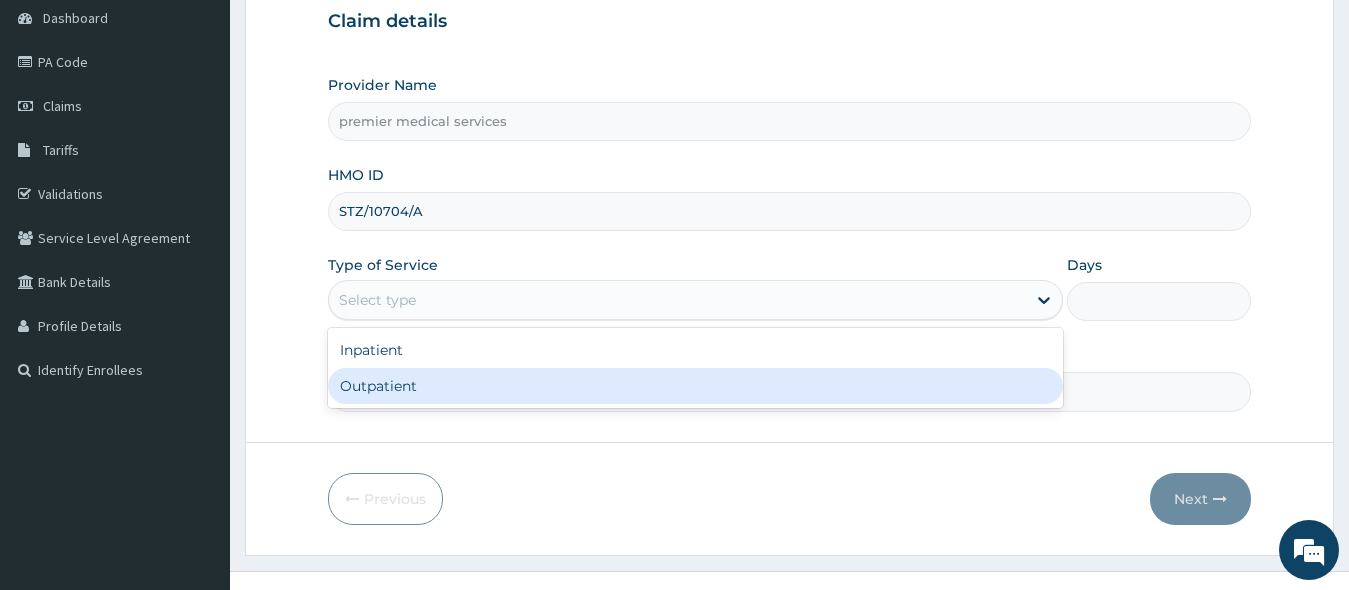 click on "Outpatient" at bounding box center [696, 386] 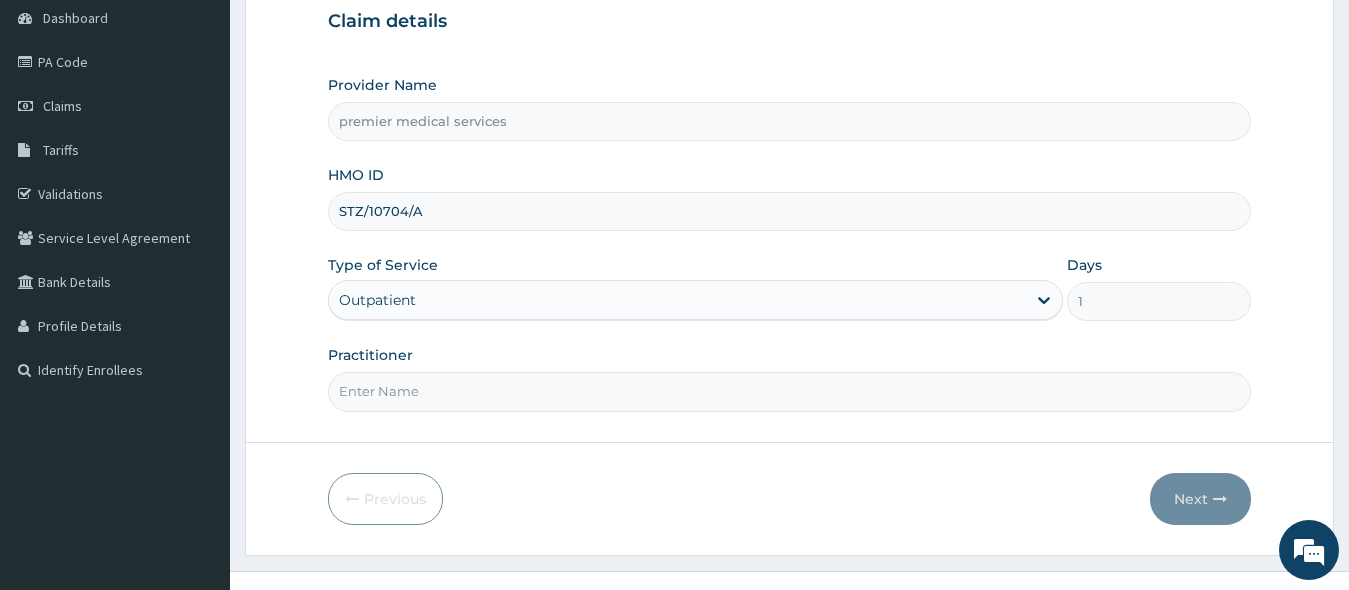 click on "Practitioner" at bounding box center (790, 391) 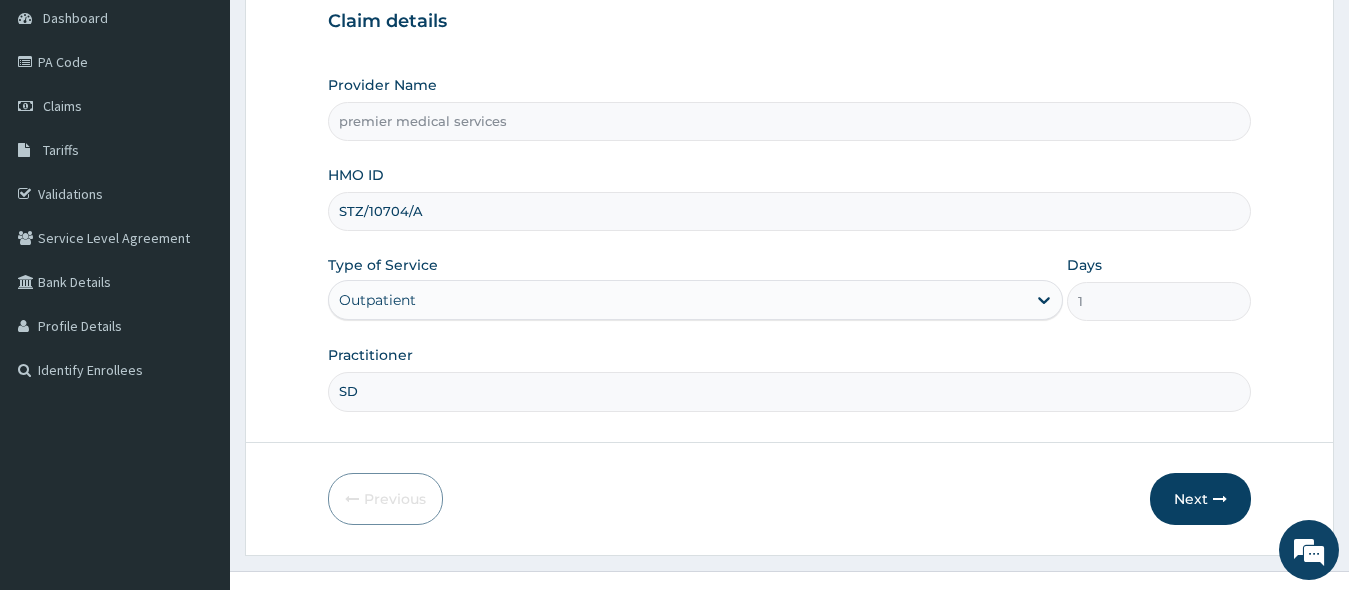 type on "S" 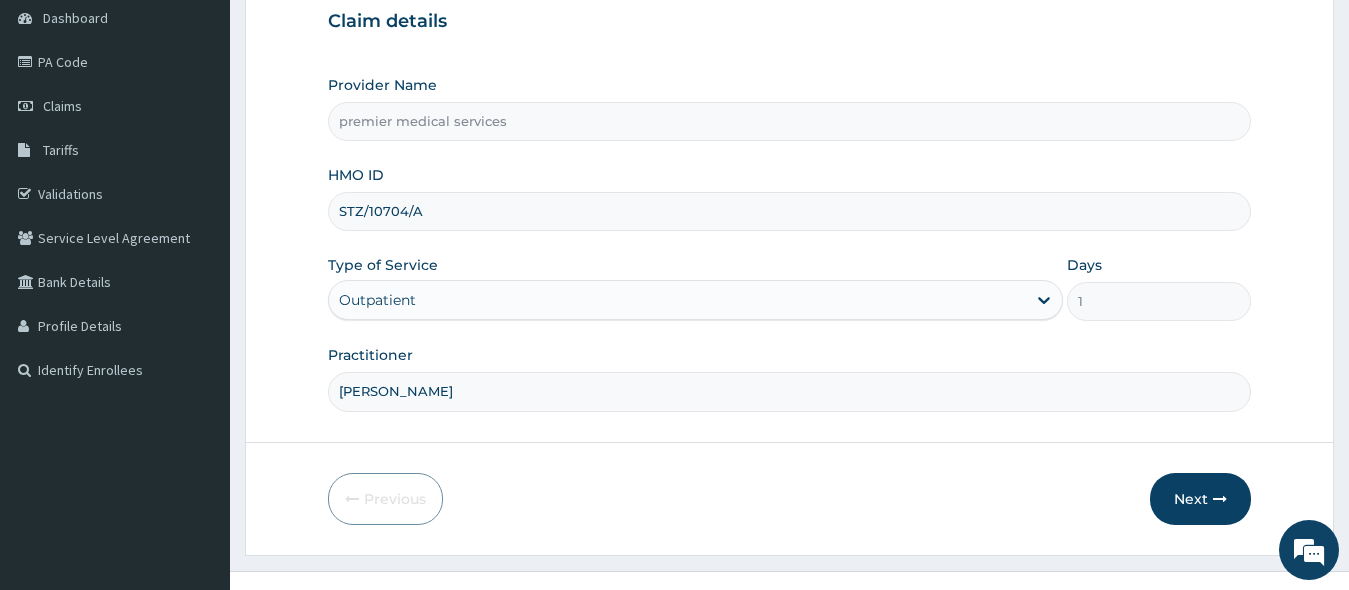 scroll, scrollTop: 0, scrollLeft: 0, axis: both 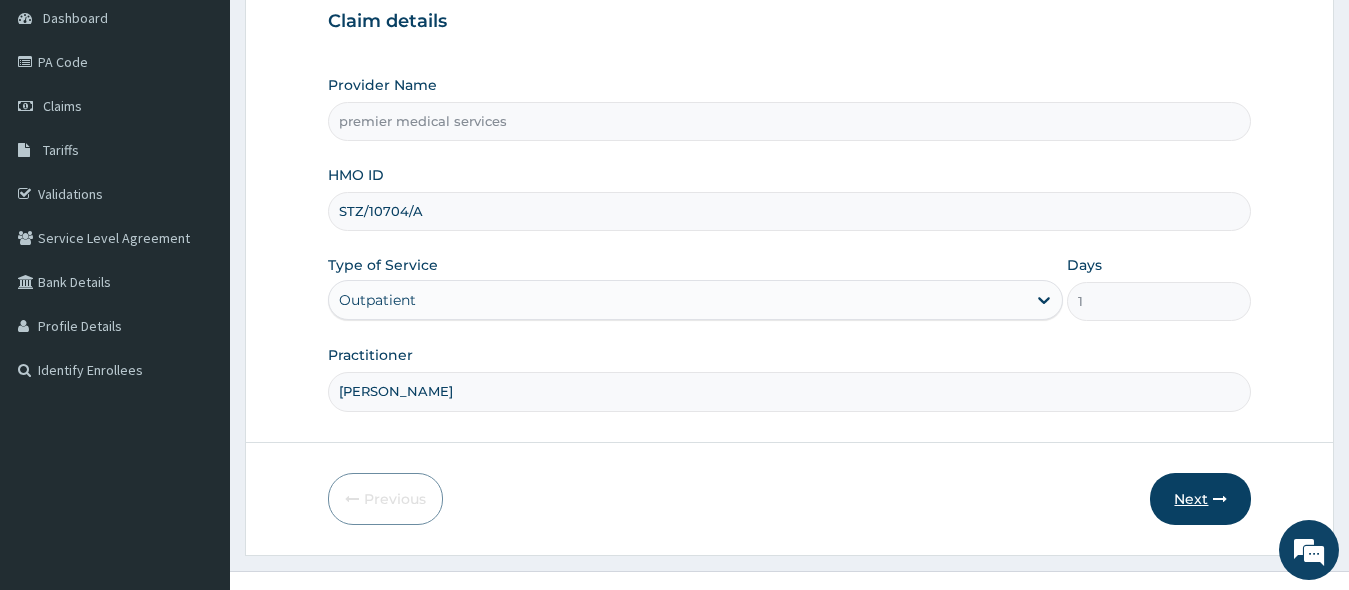type on "[PERSON_NAME]" 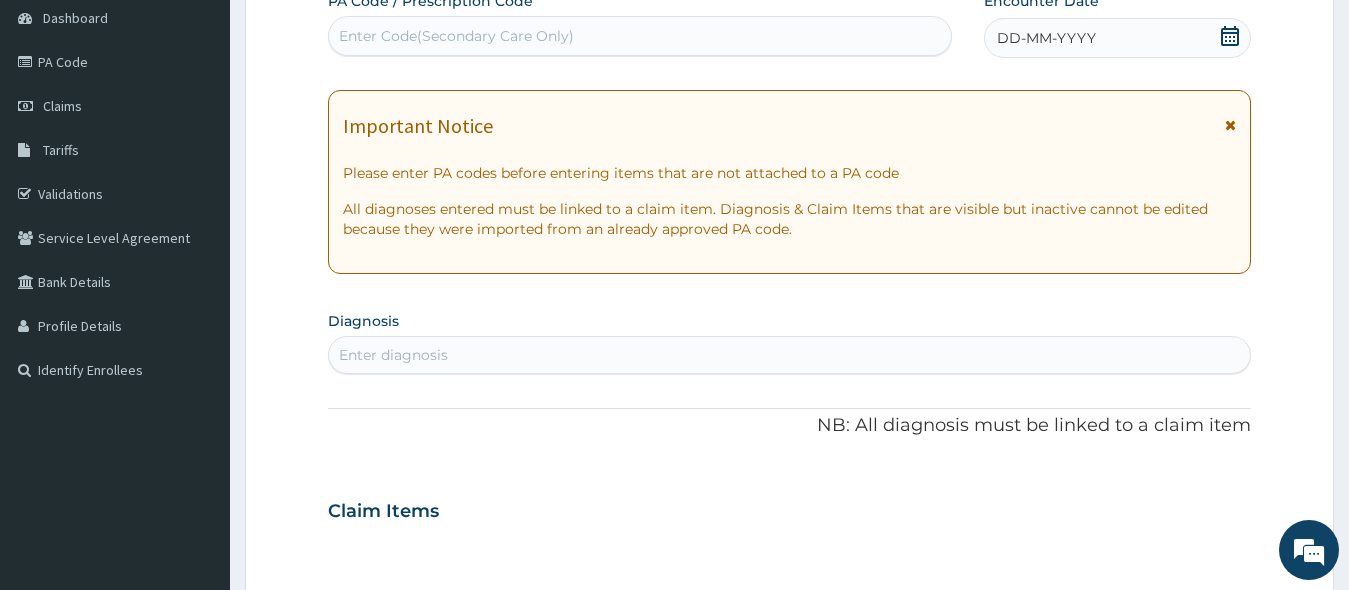 click on "DD-MM-YYYY" at bounding box center [1046, 38] 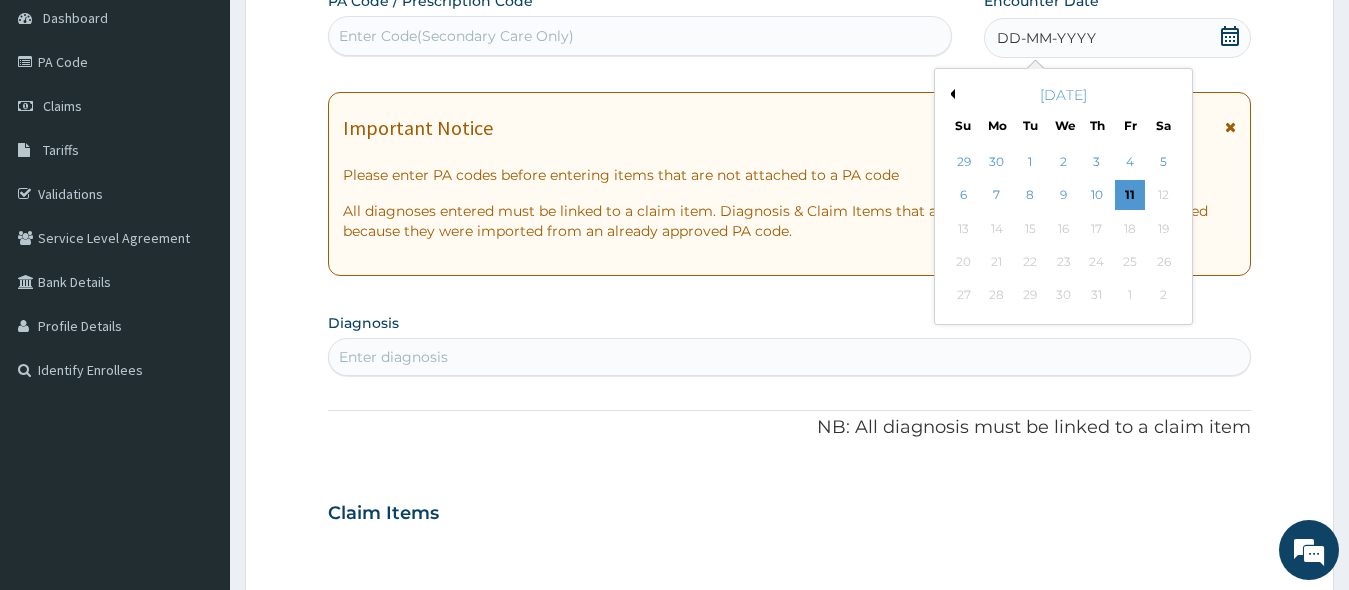 click on "Previous Month" at bounding box center (950, 94) 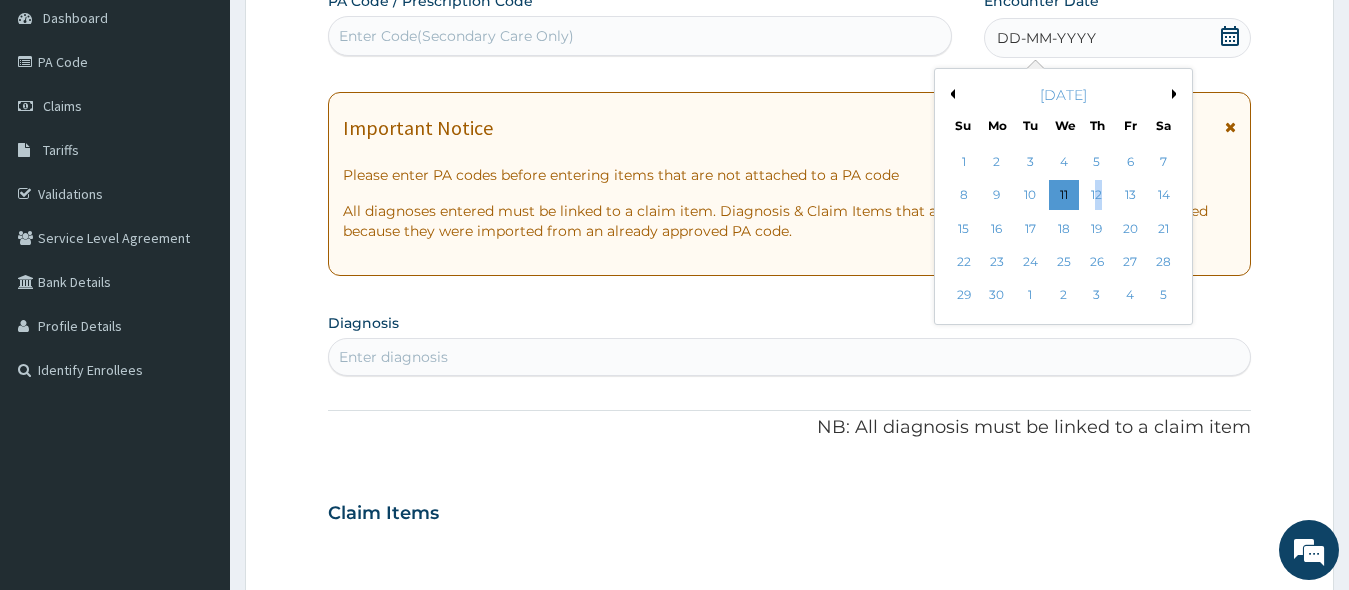 click on "12" at bounding box center [1097, 196] 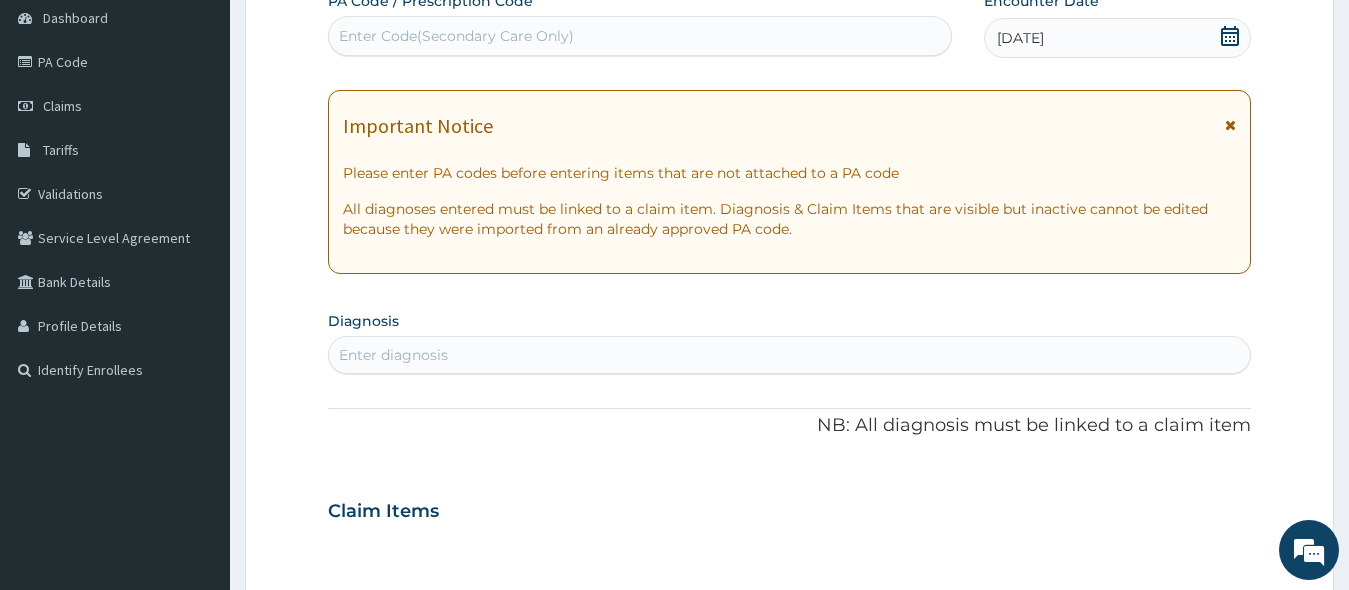 click on "Enter diagnosis" at bounding box center [790, 355] 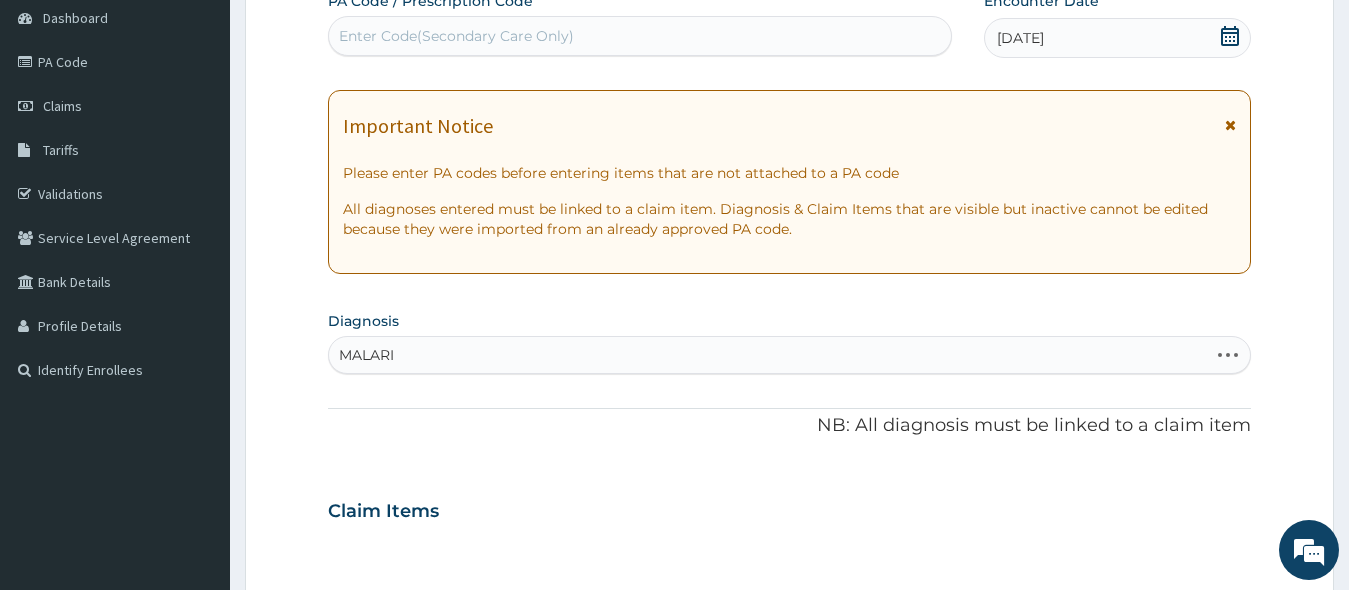 type on "[MEDICAL_DATA]" 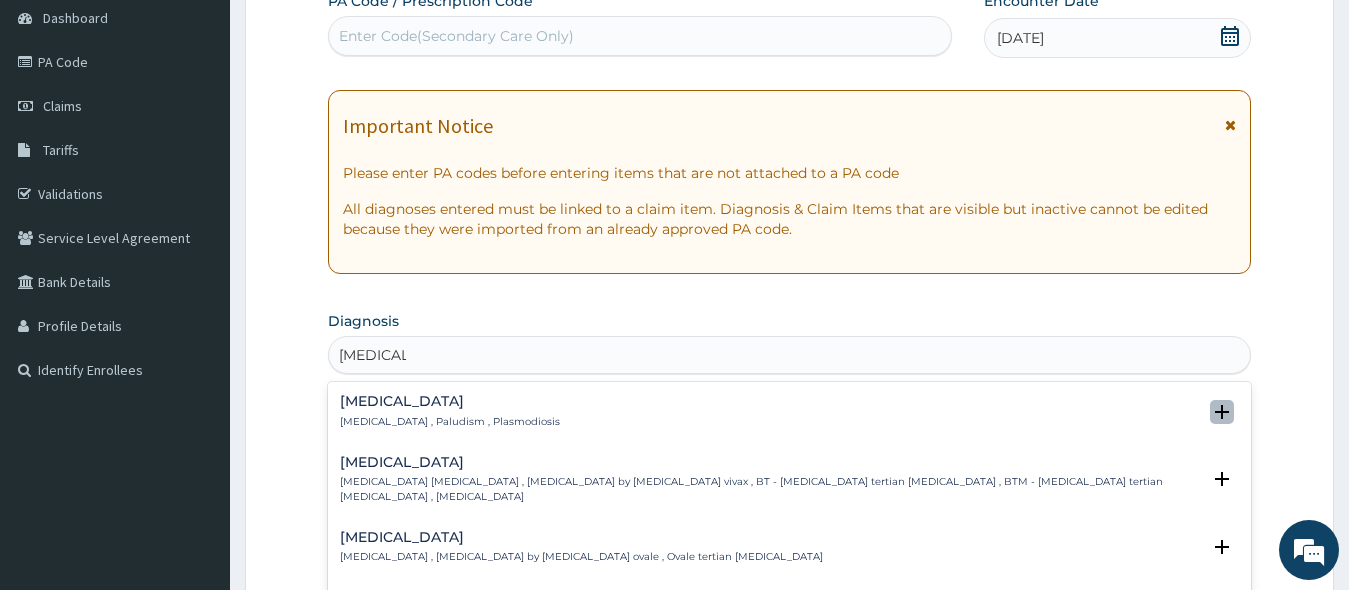 click 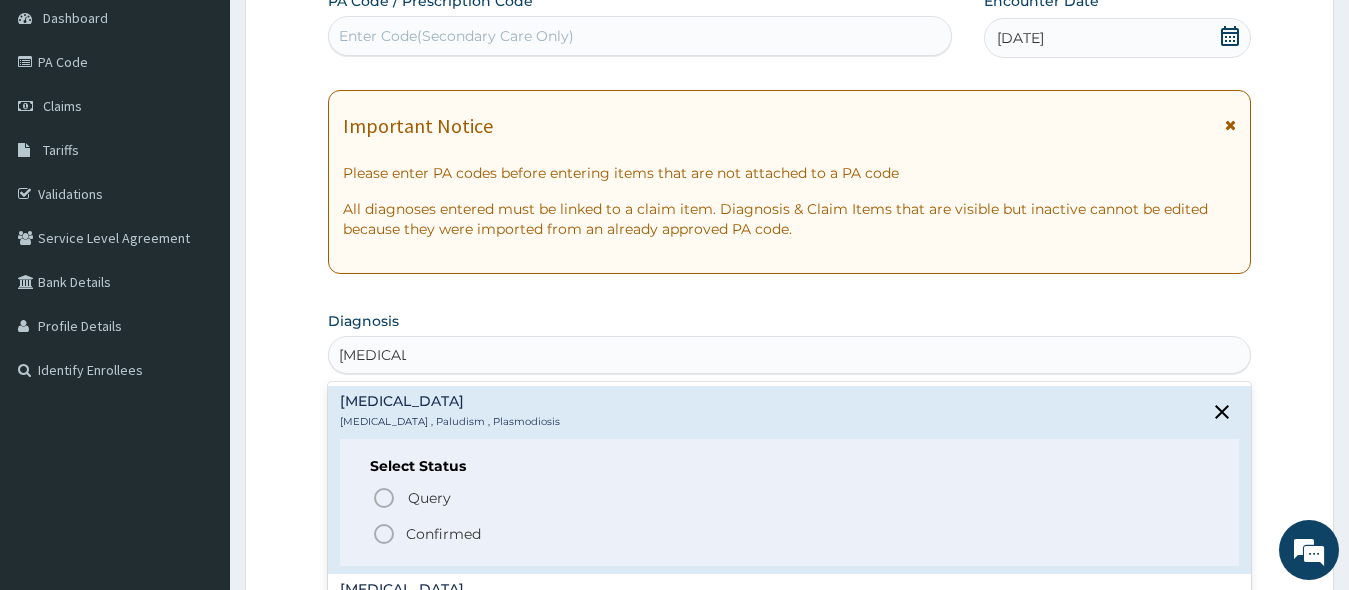 click 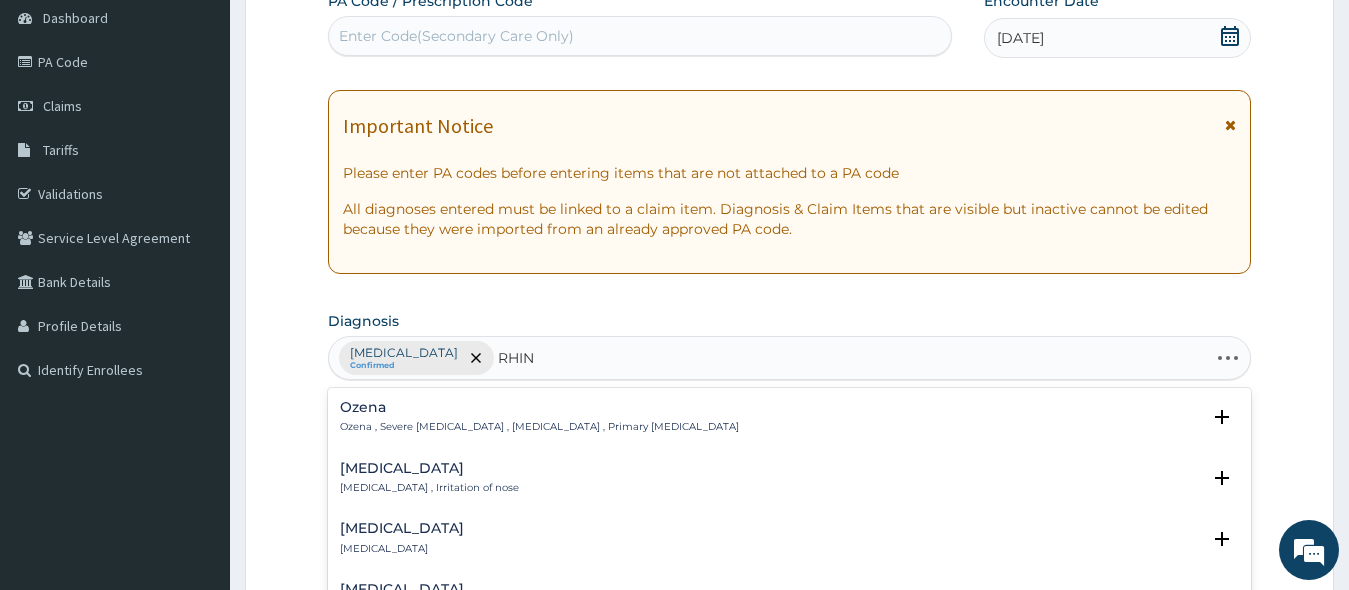 type on "RHINI" 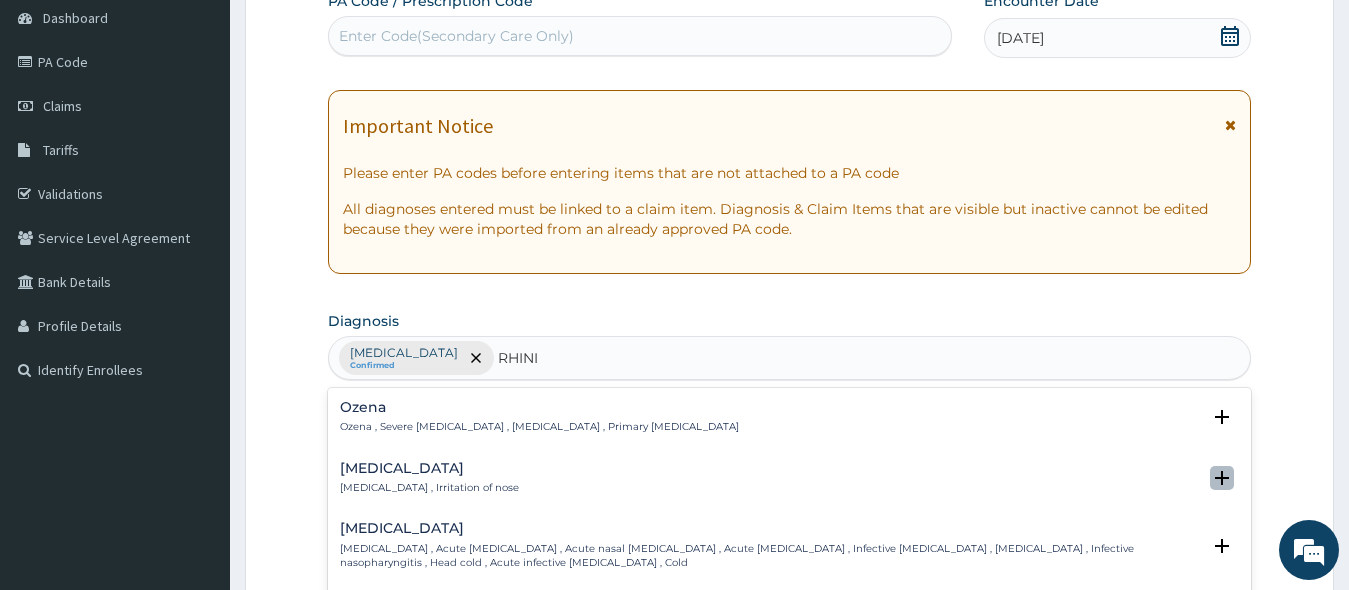 click 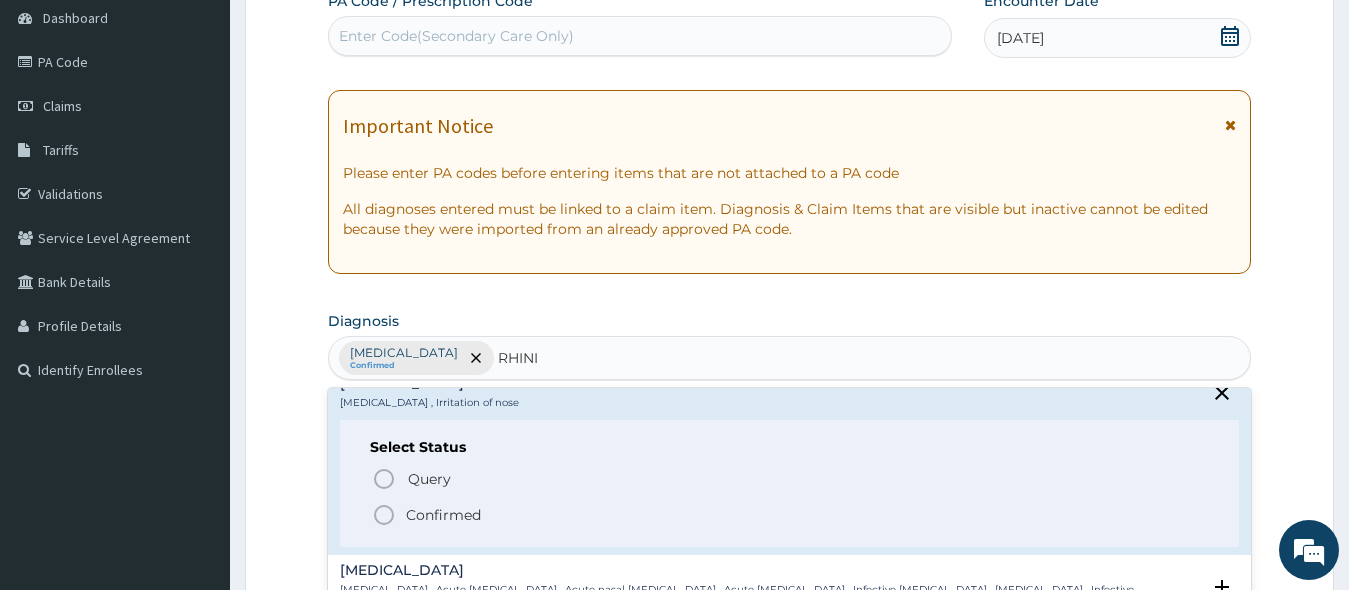 scroll, scrollTop: 200, scrollLeft: 0, axis: vertical 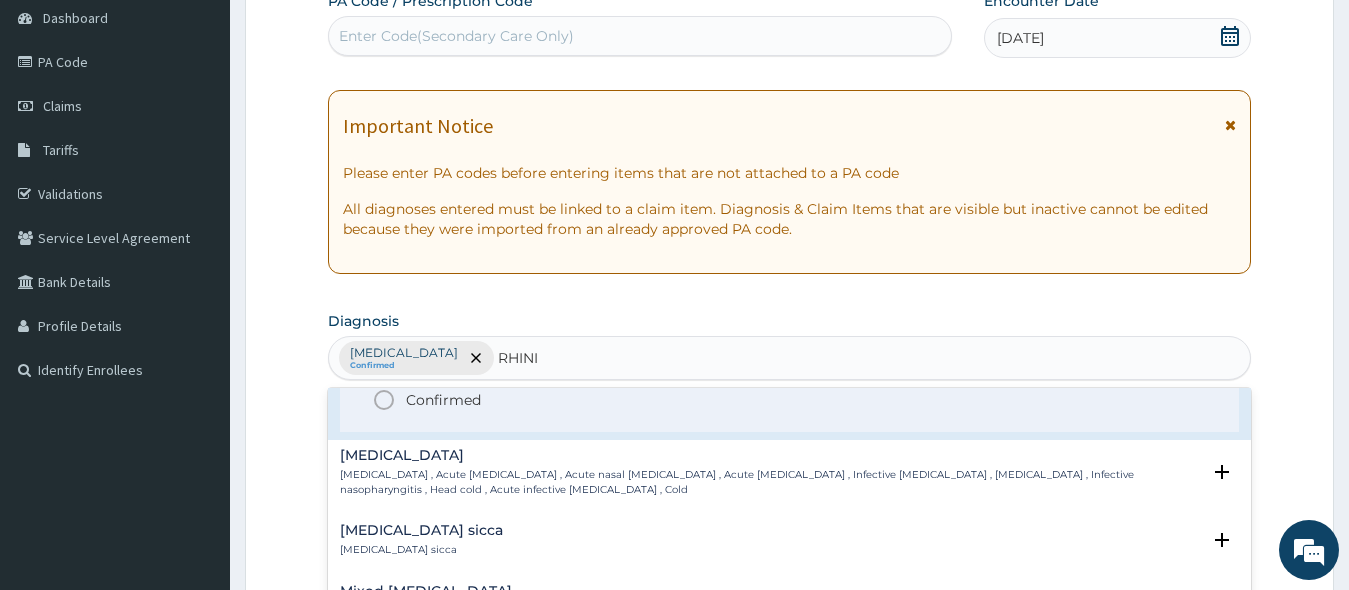 drag, startPoint x: 382, startPoint y: 402, endPoint x: 406, endPoint y: 390, distance: 26.832815 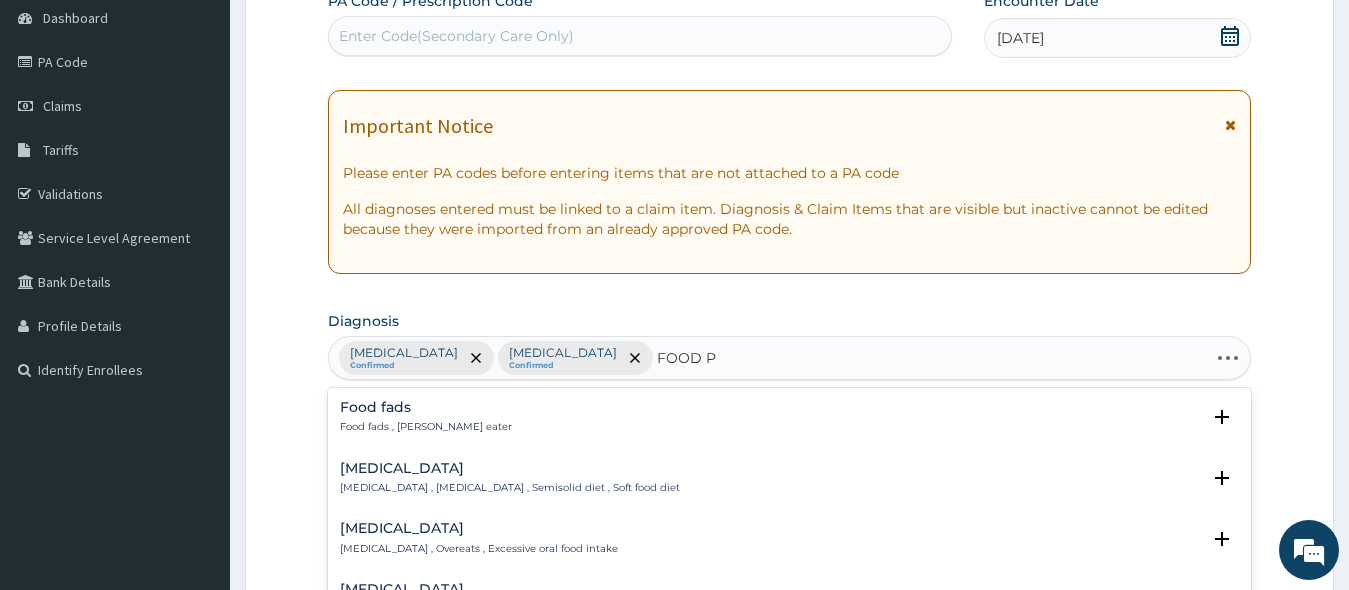 type on "FOOD PO" 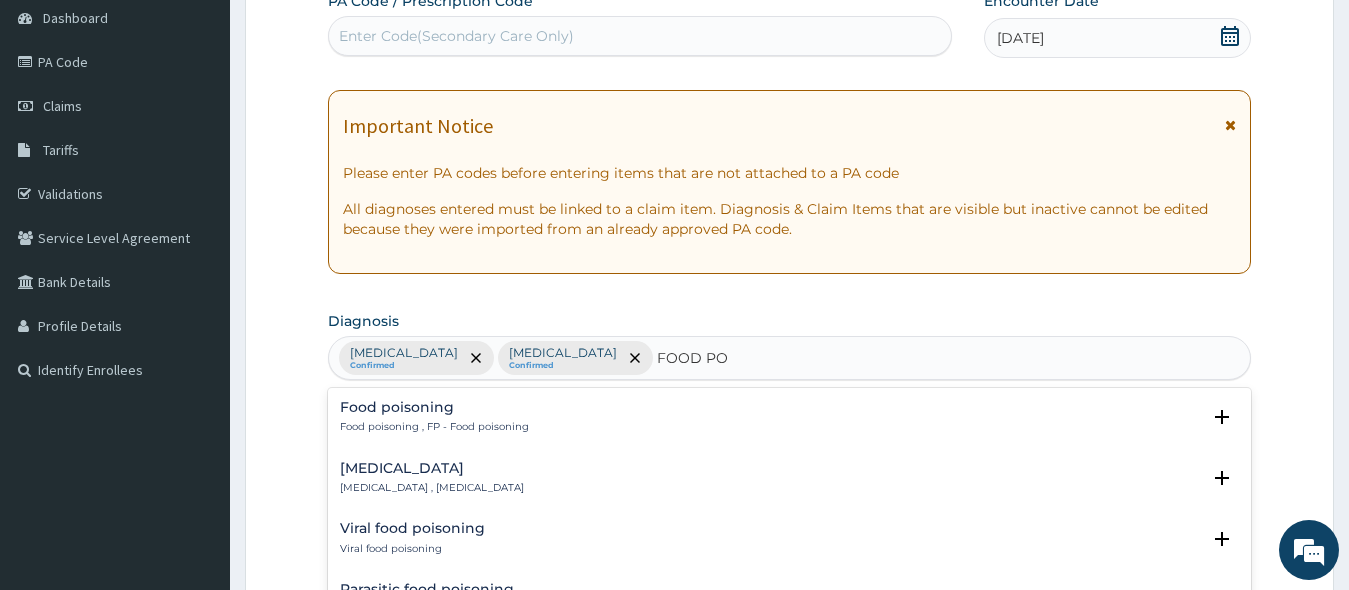 click on "Food poisoning Food poisoning , FP - Food poisoning" at bounding box center (434, 417) 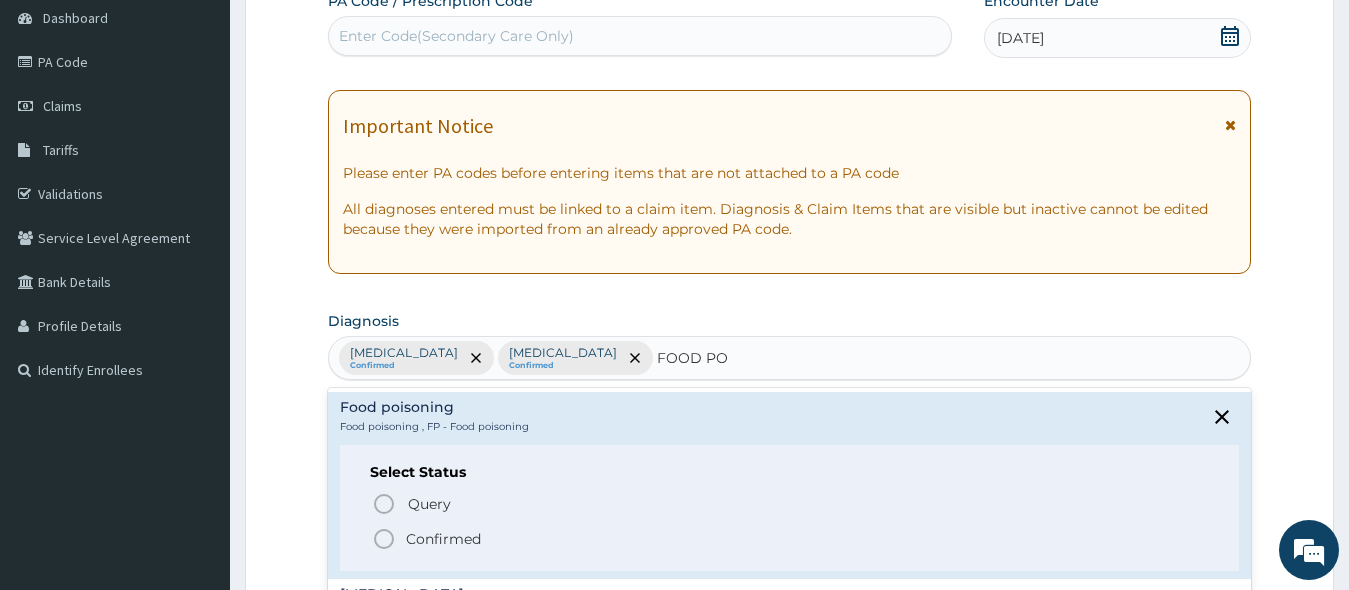click 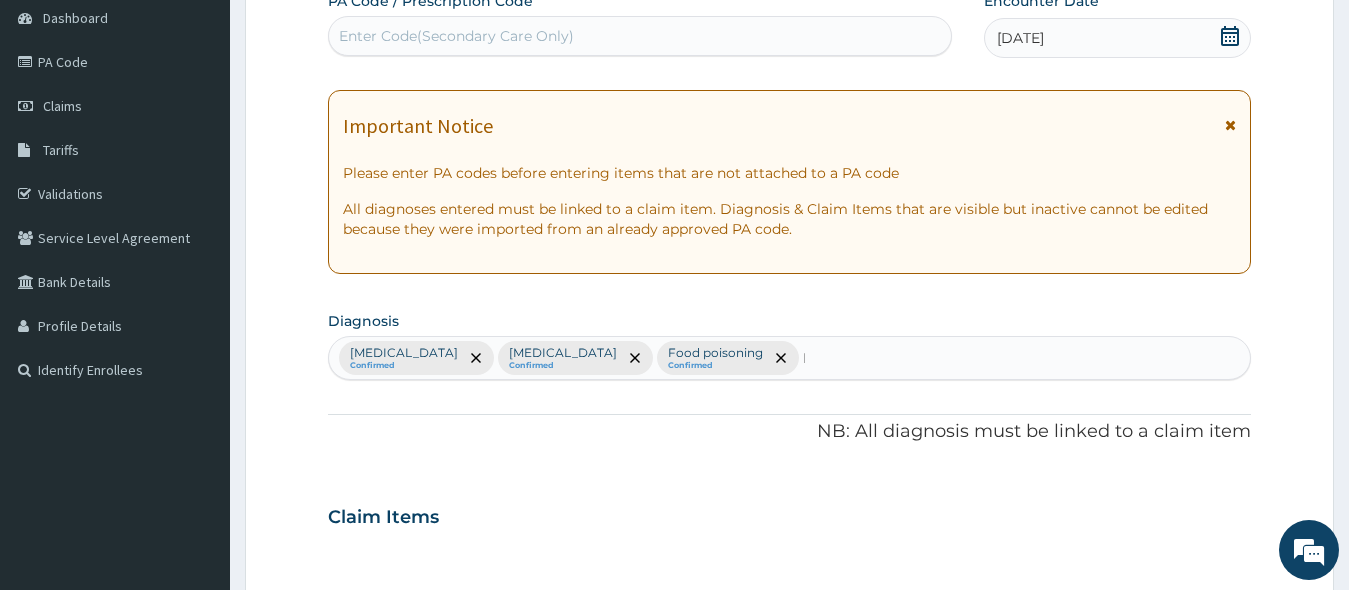 type 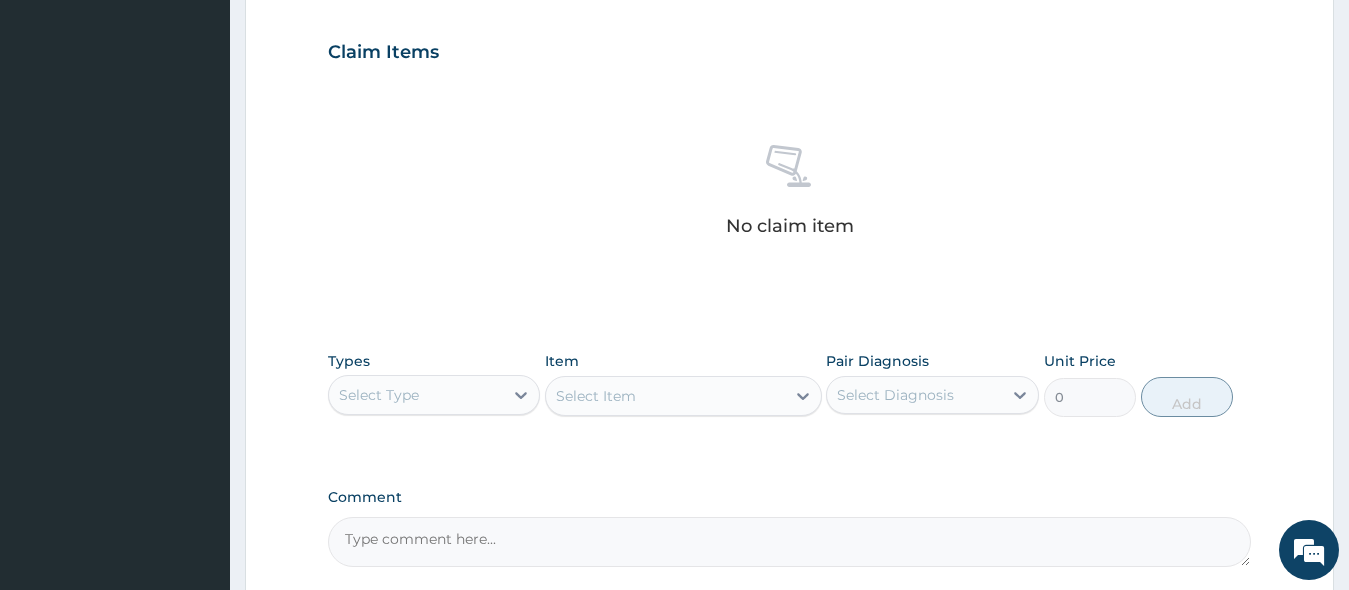 scroll, scrollTop: 700, scrollLeft: 0, axis: vertical 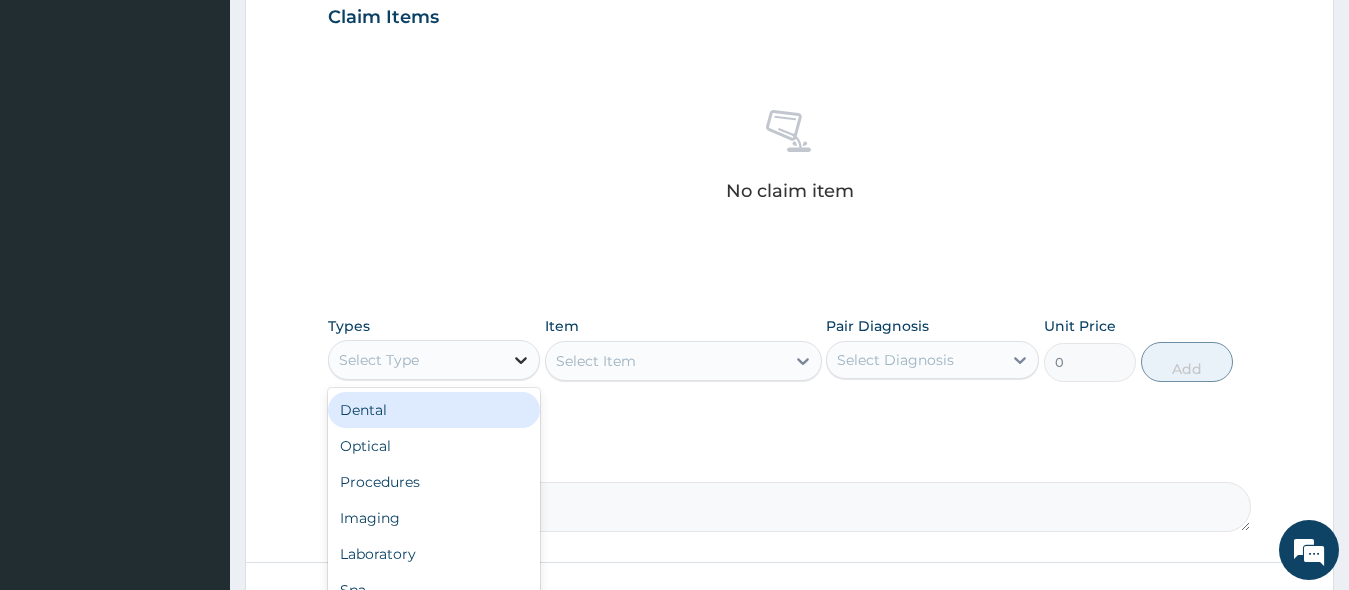 click 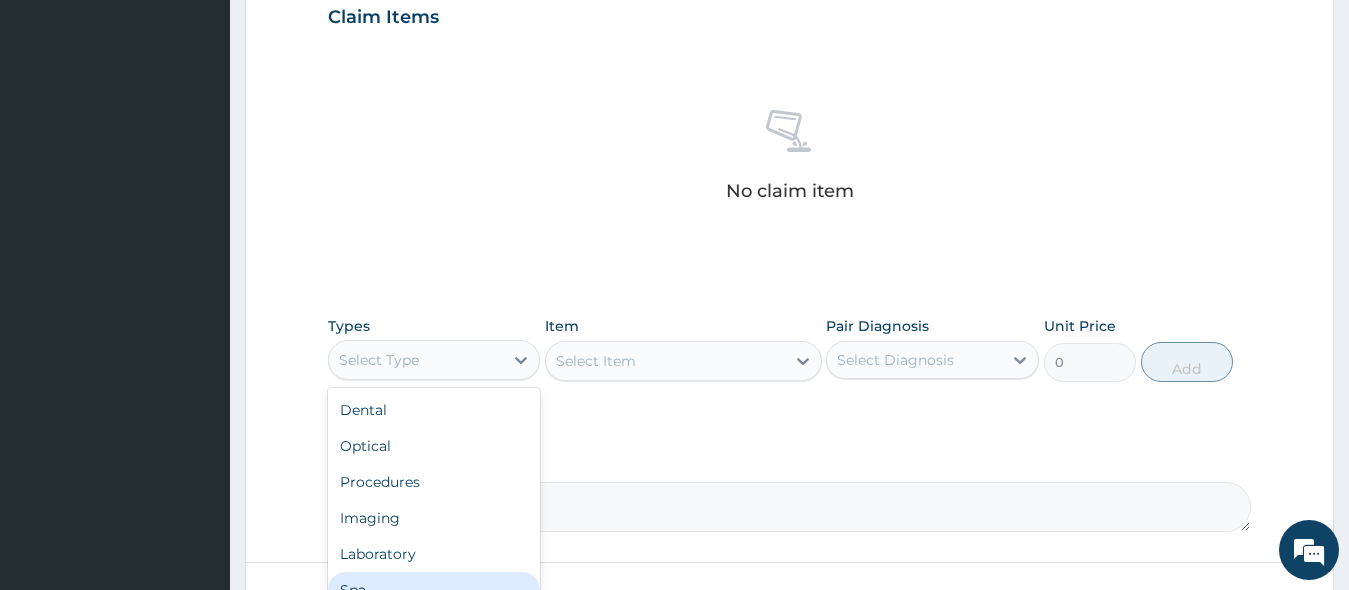 scroll, scrollTop: 68, scrollLeft: 0, axis: vertical 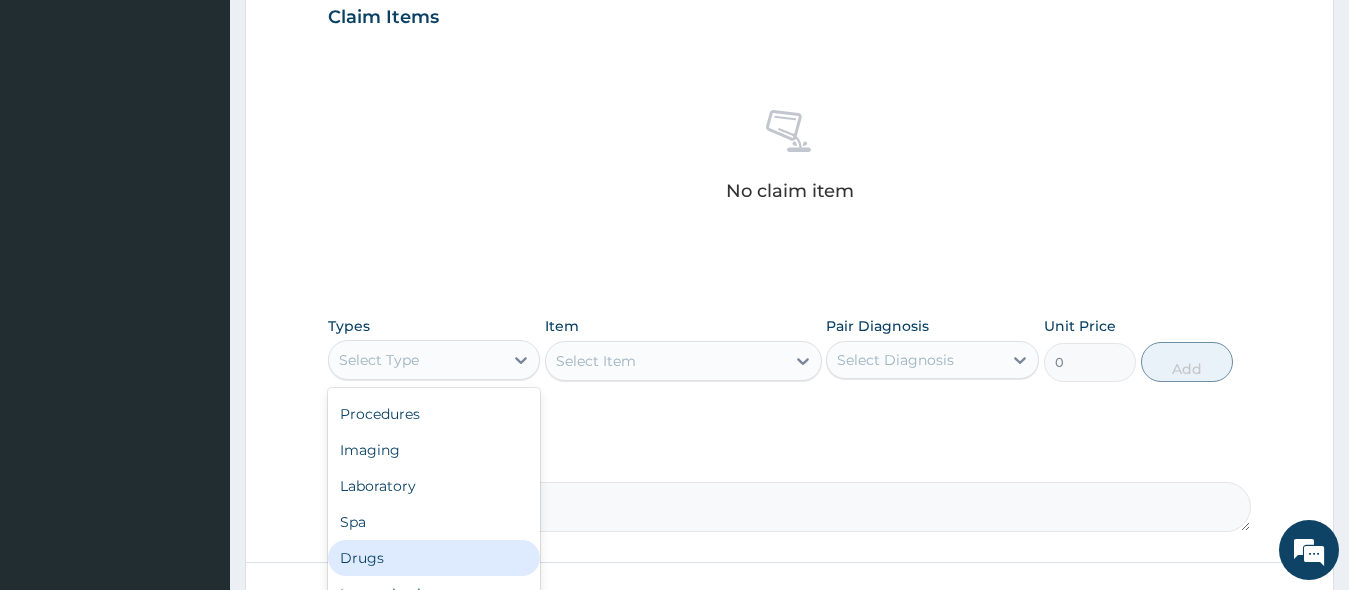 click on "Drugs" at bounding box center (434, 558) 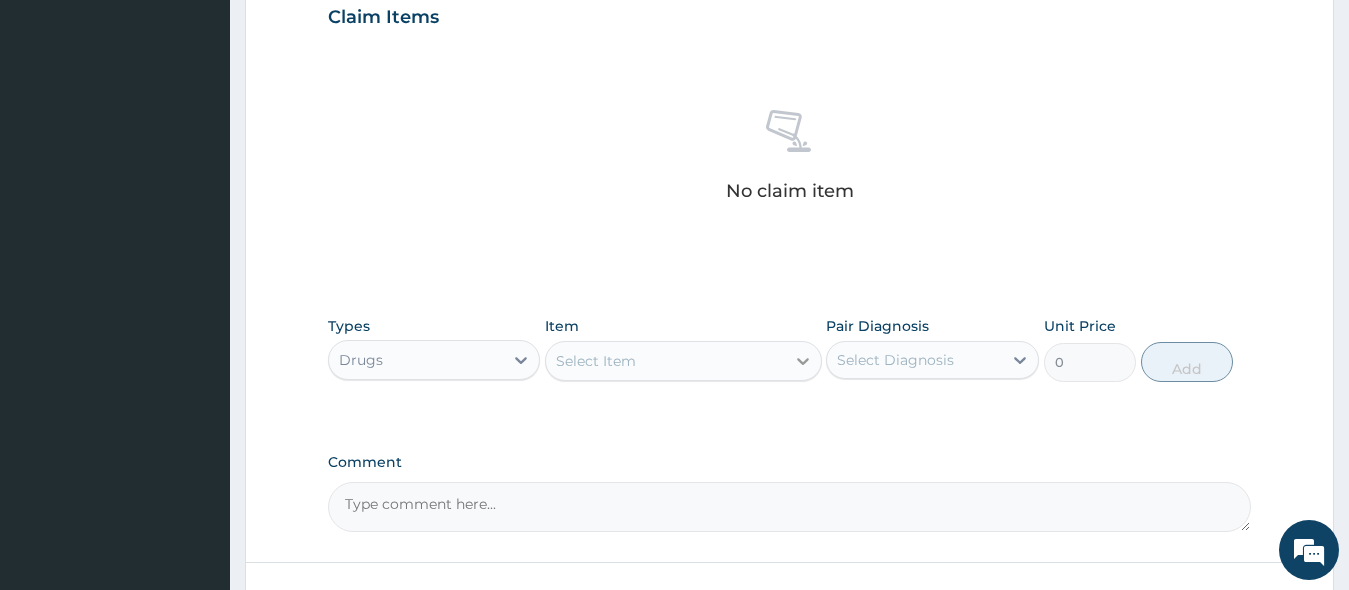click 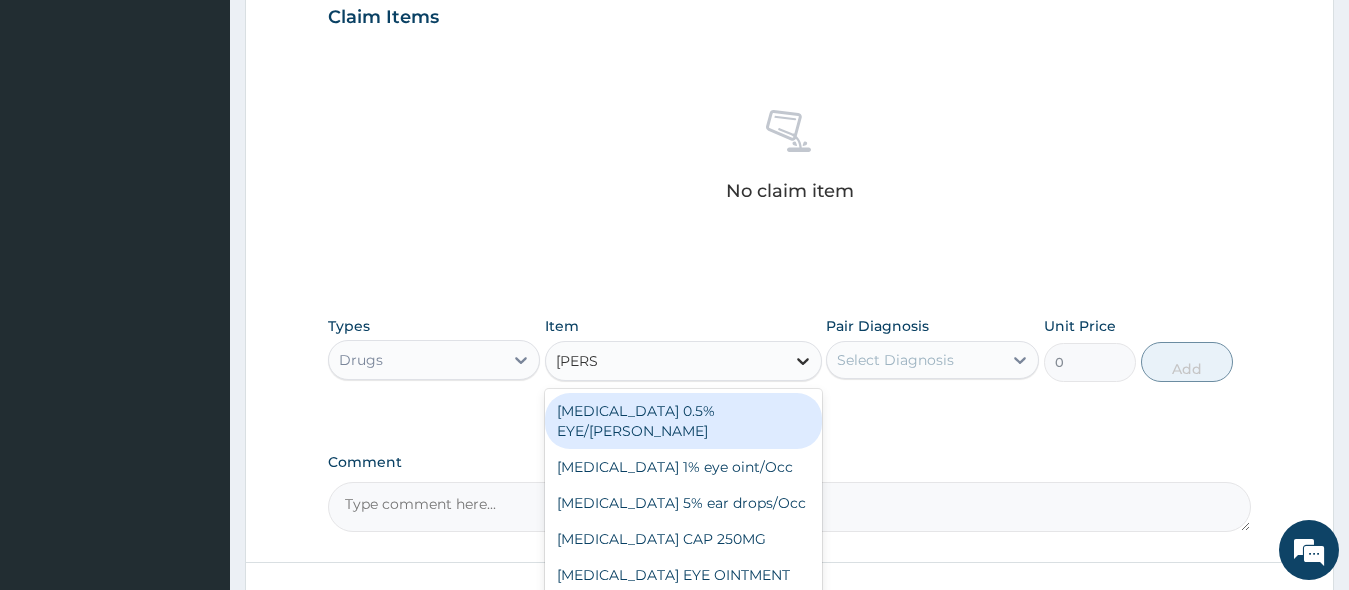 type on "LORAT" 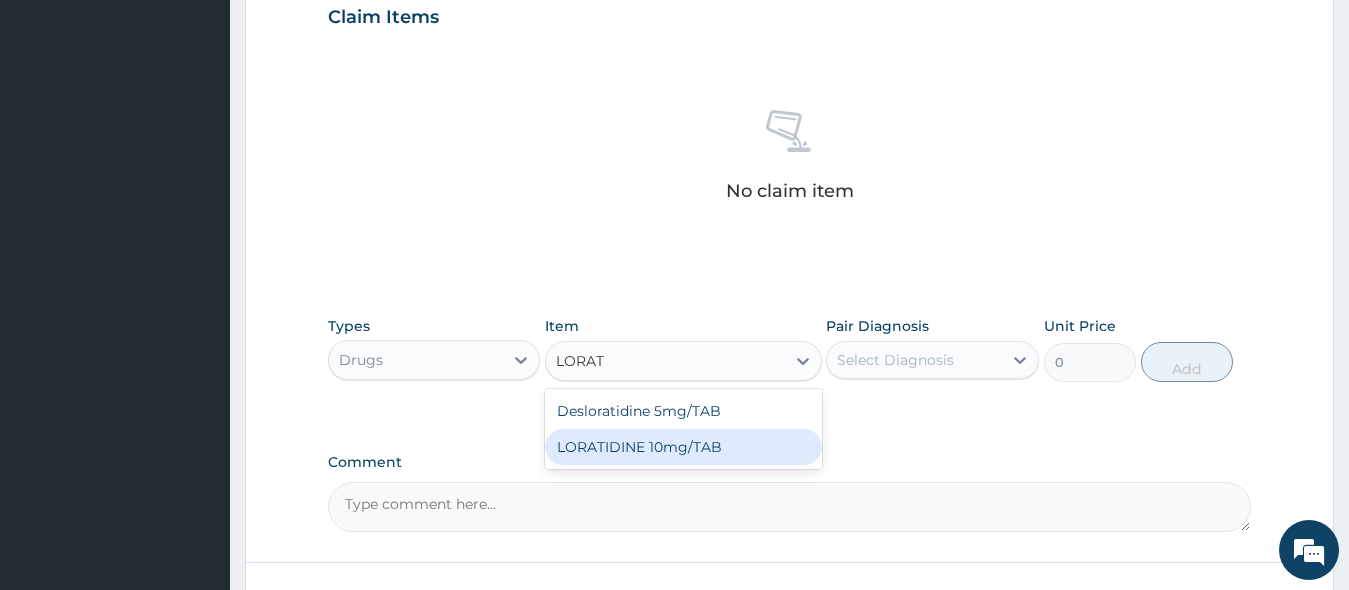 click on "LORATIDINE 10mg/TAB" at bounding box center [683, 447] 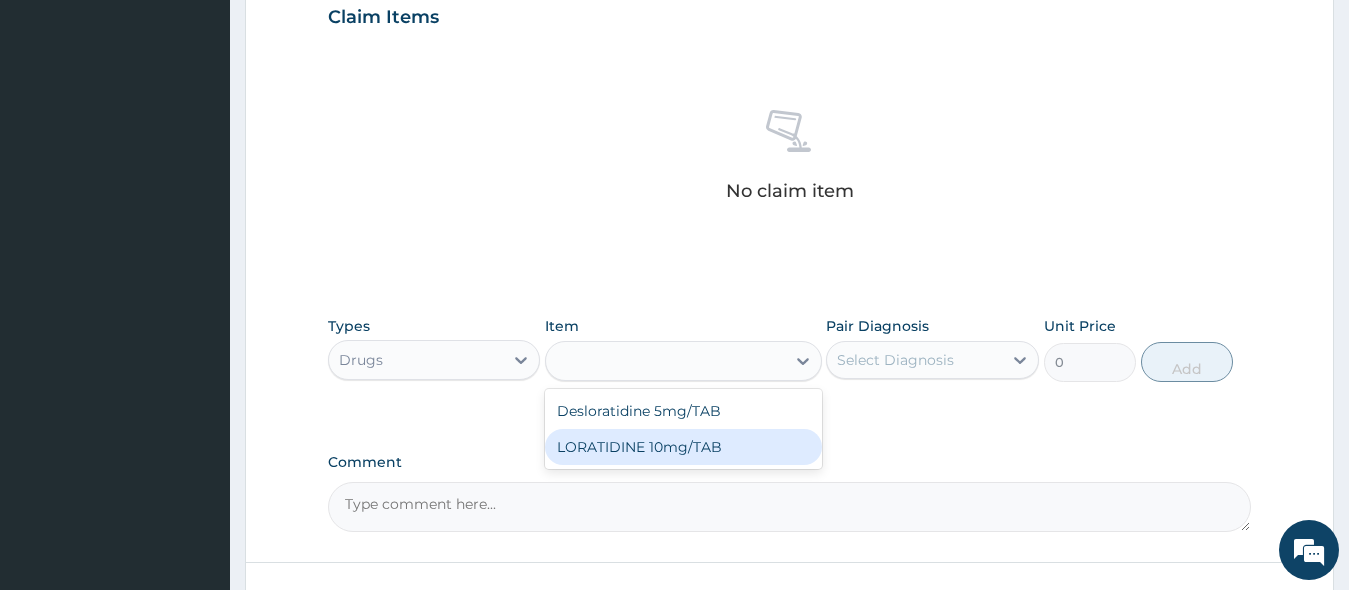 type on "40" 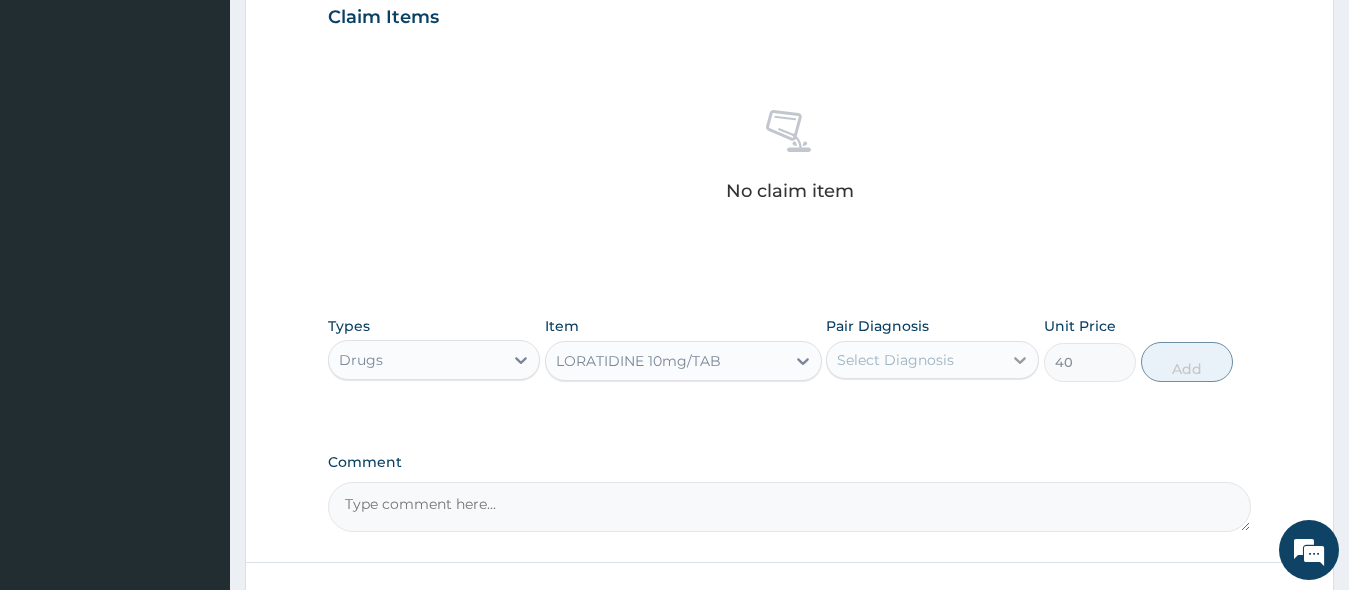 click at bounding box center [1020, 360] 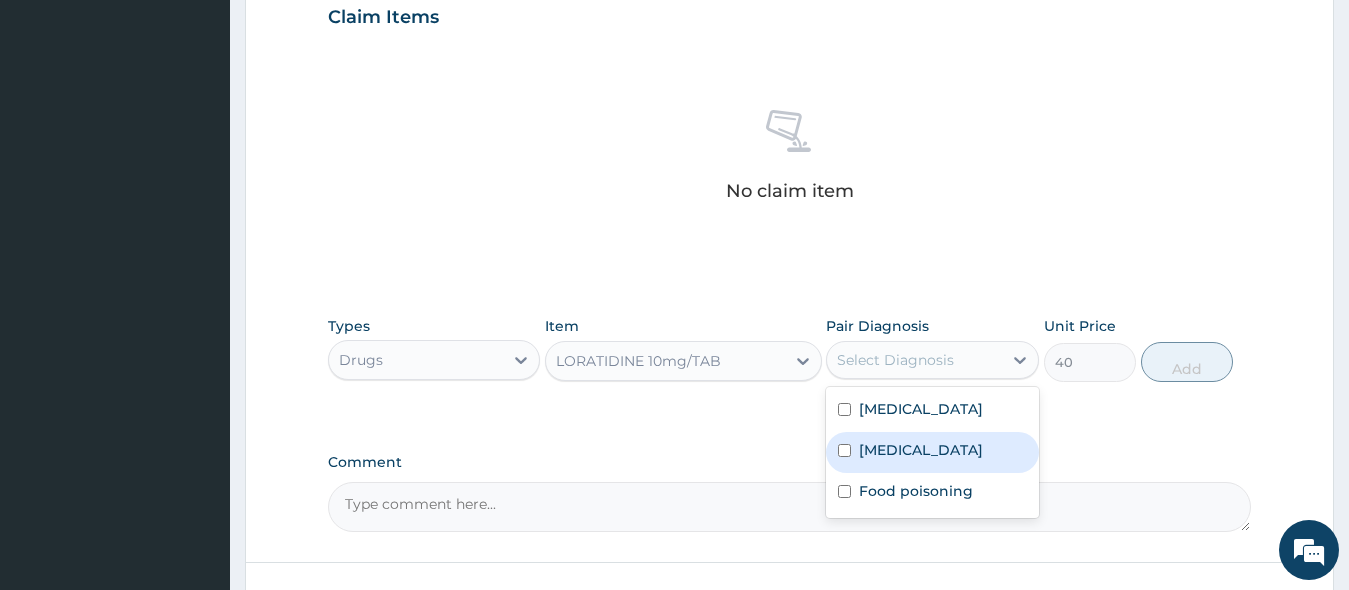 click at bounding box center [844, 450] 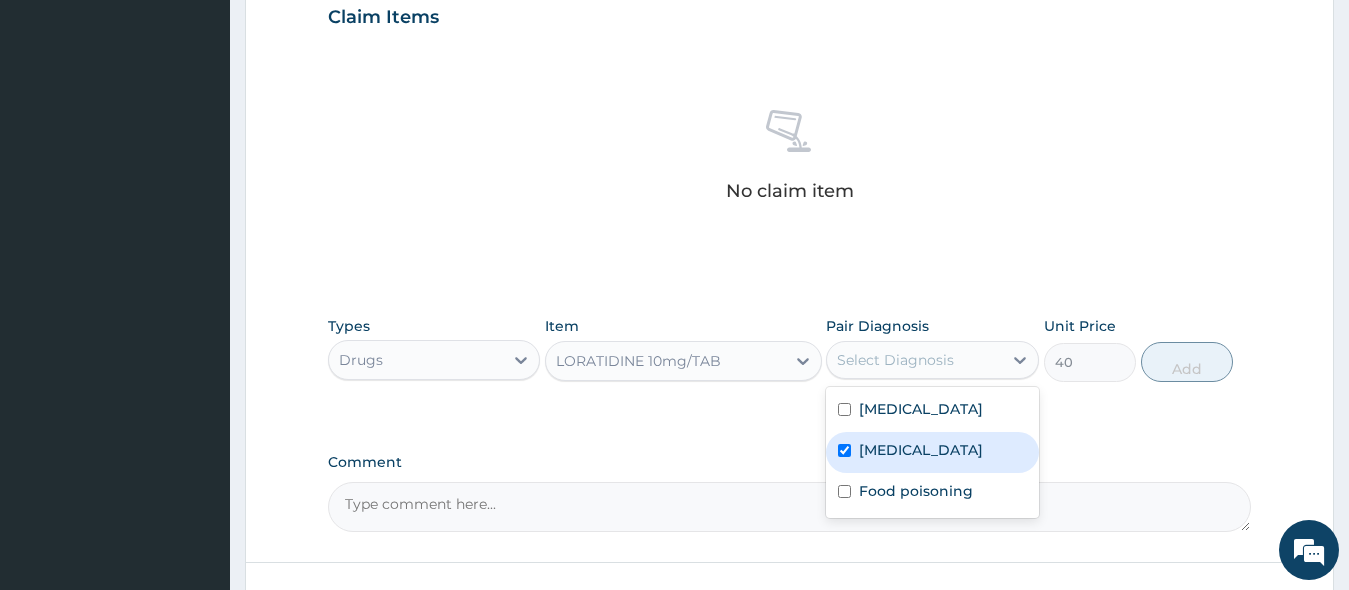 checkbox on "true" 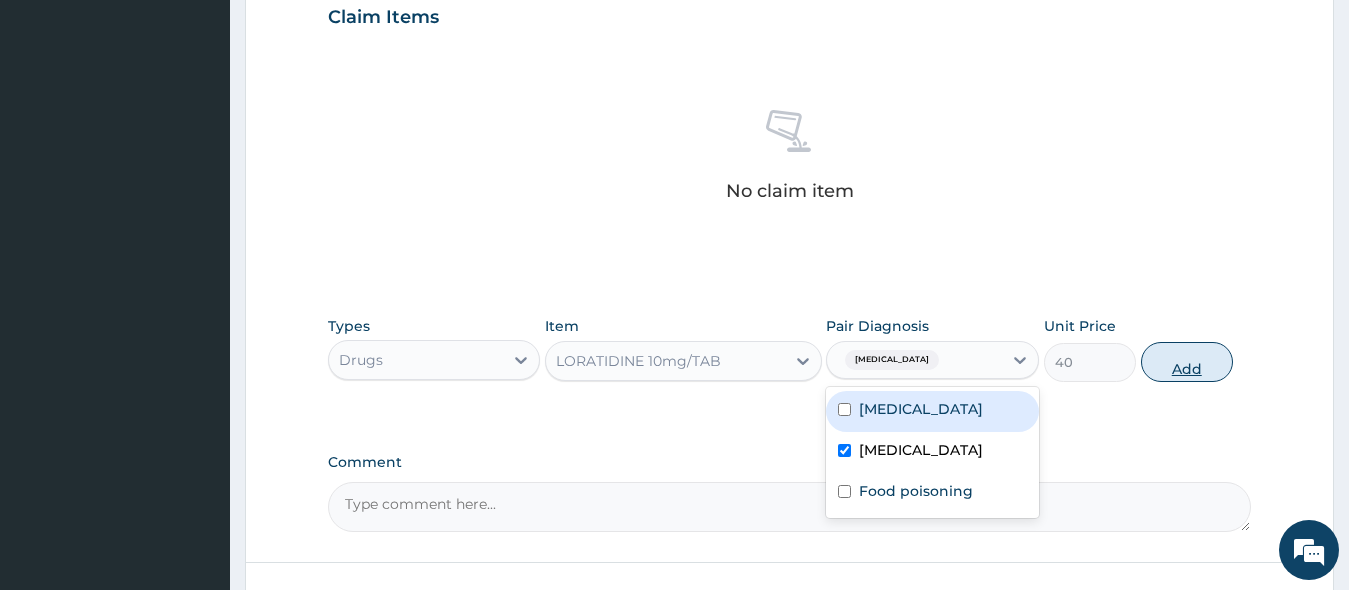 click on "Add" at bounding box center (1187, 362) 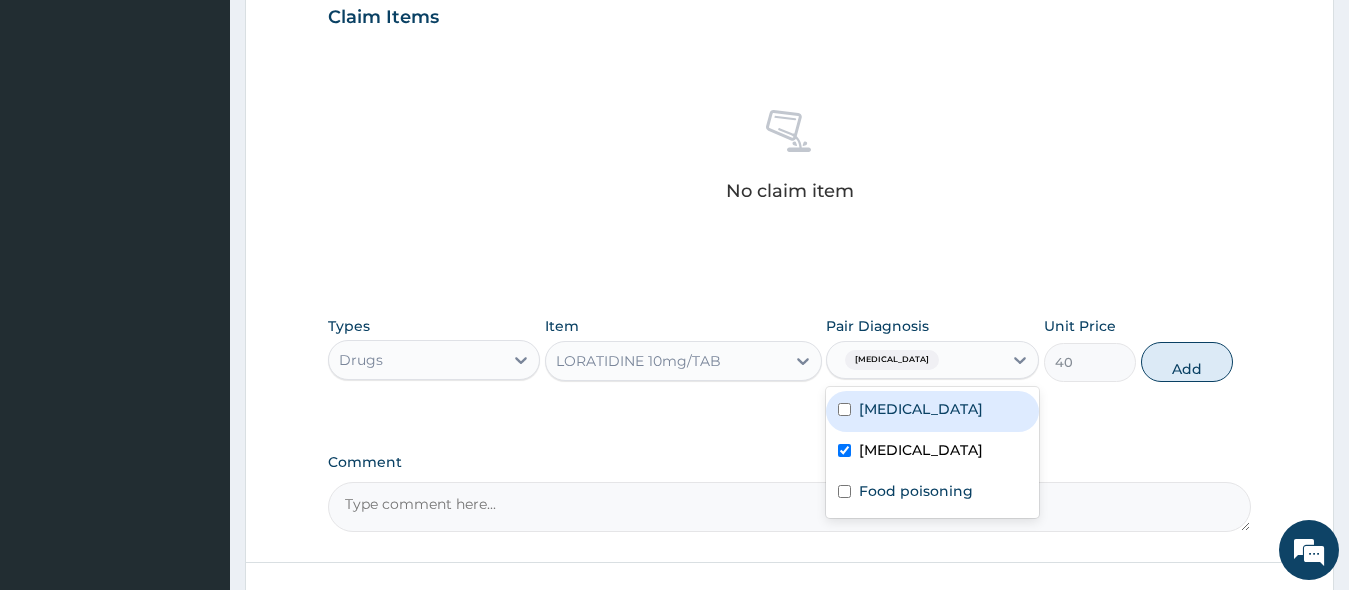 type on "0" 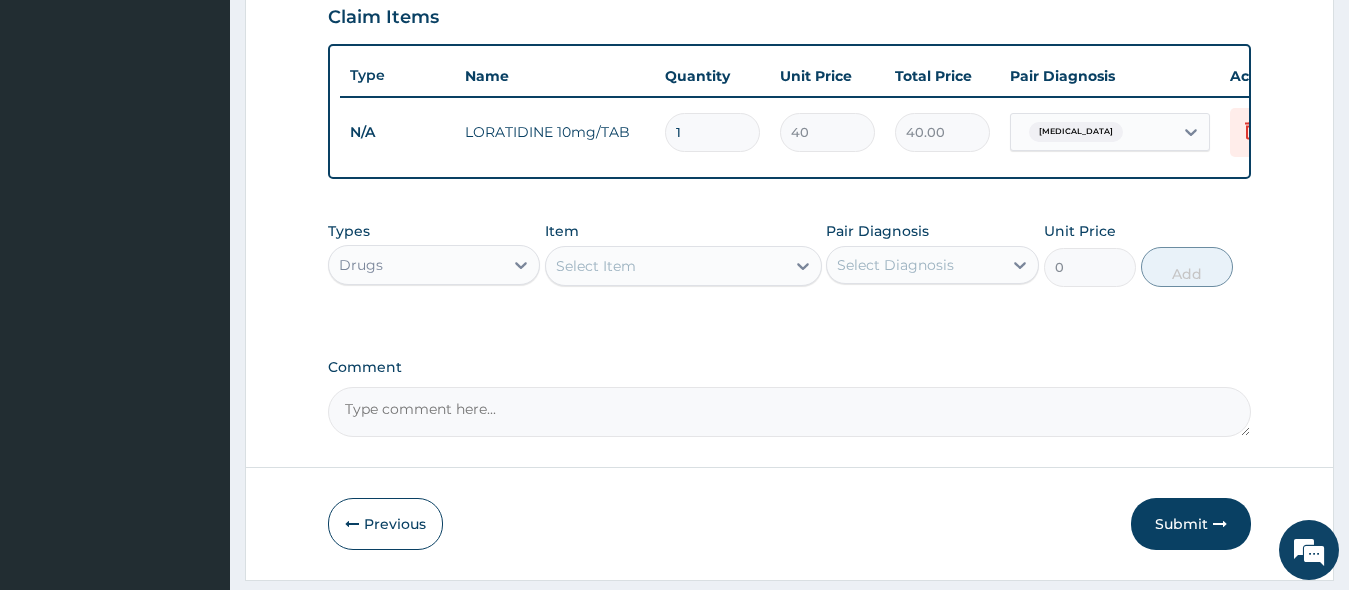 type 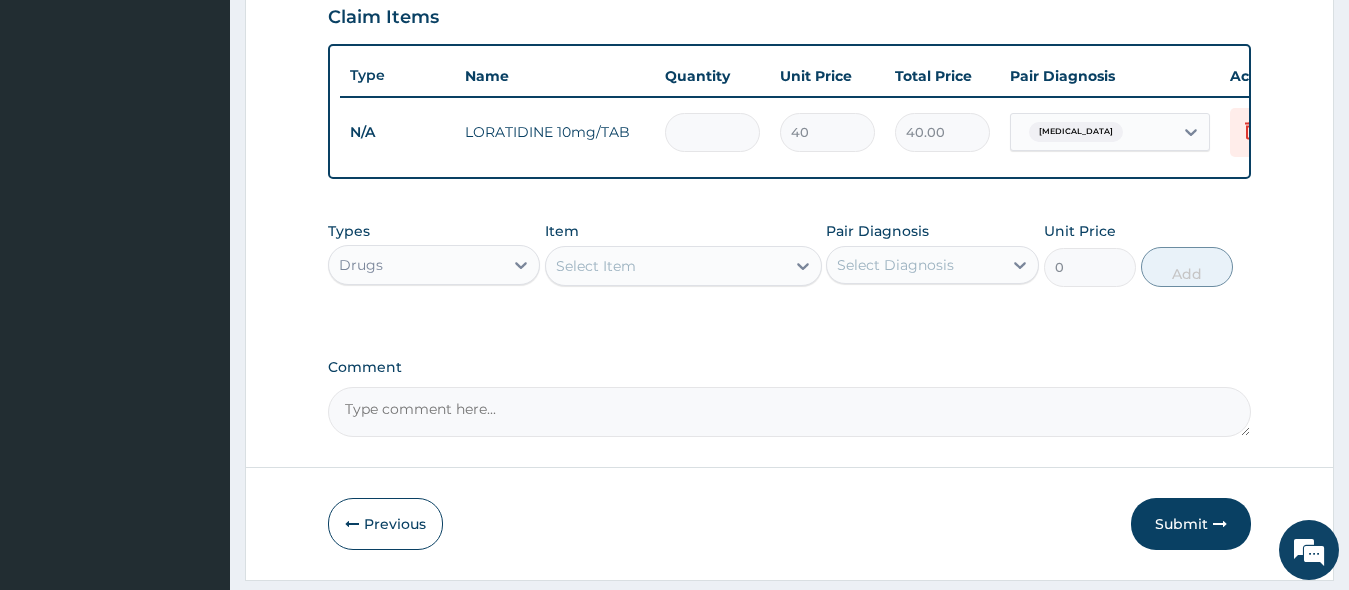type on "0.00" 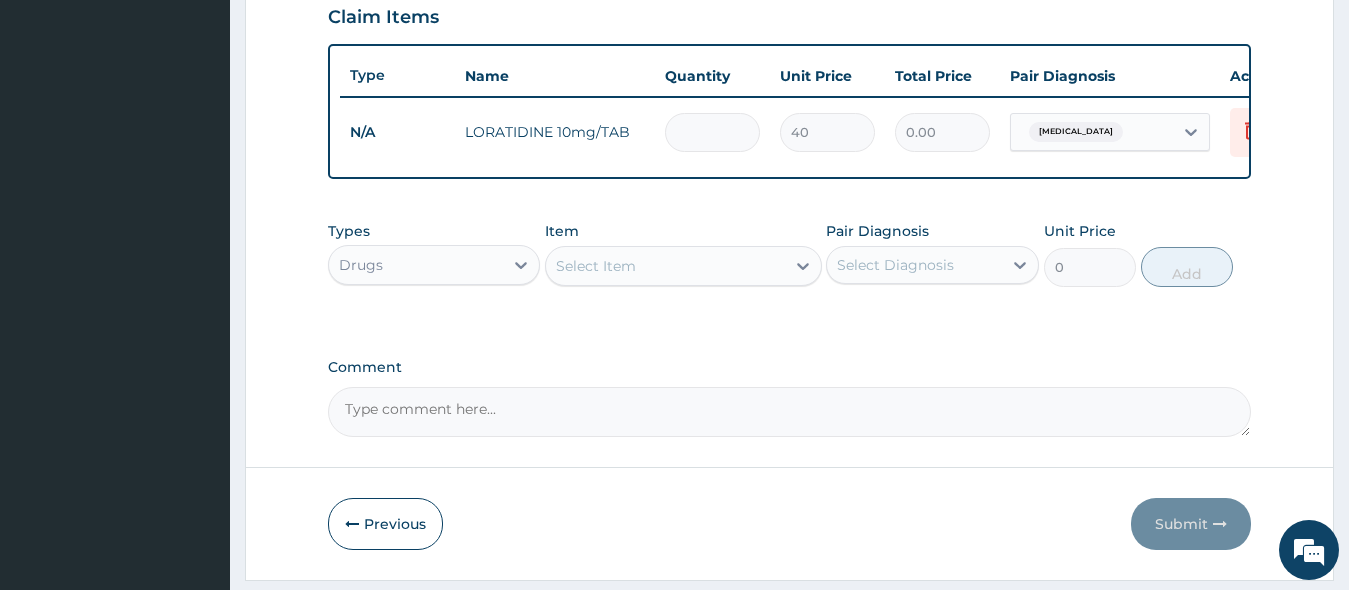 type on "2" 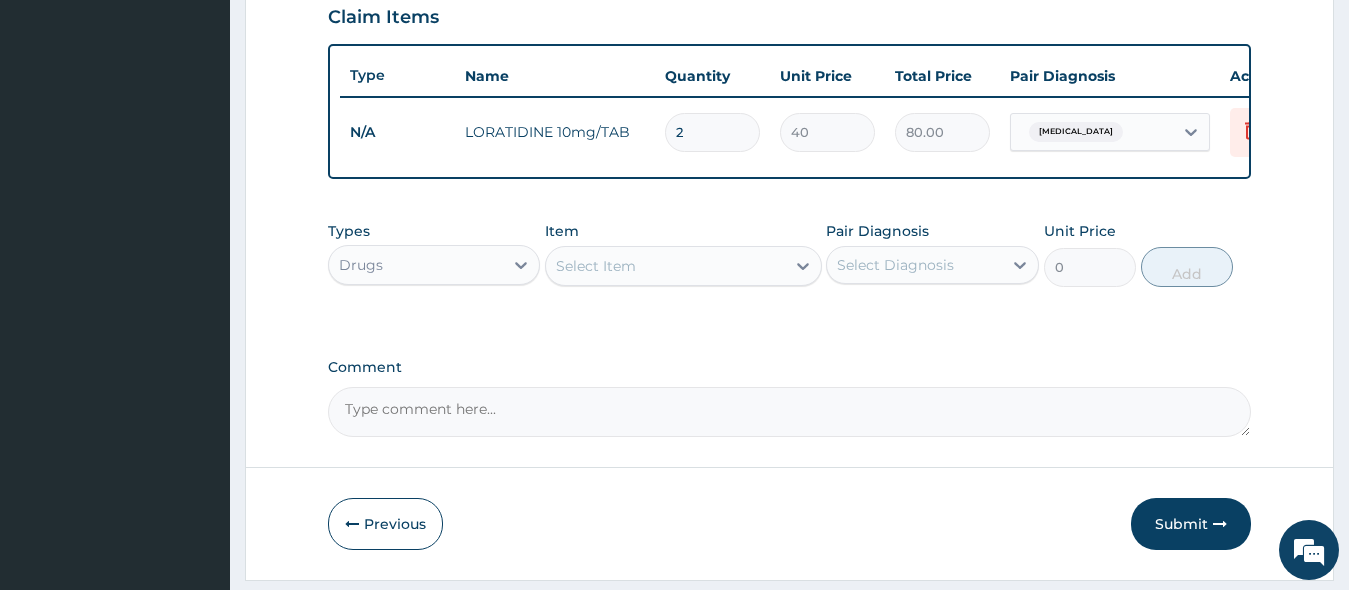 type on "28" 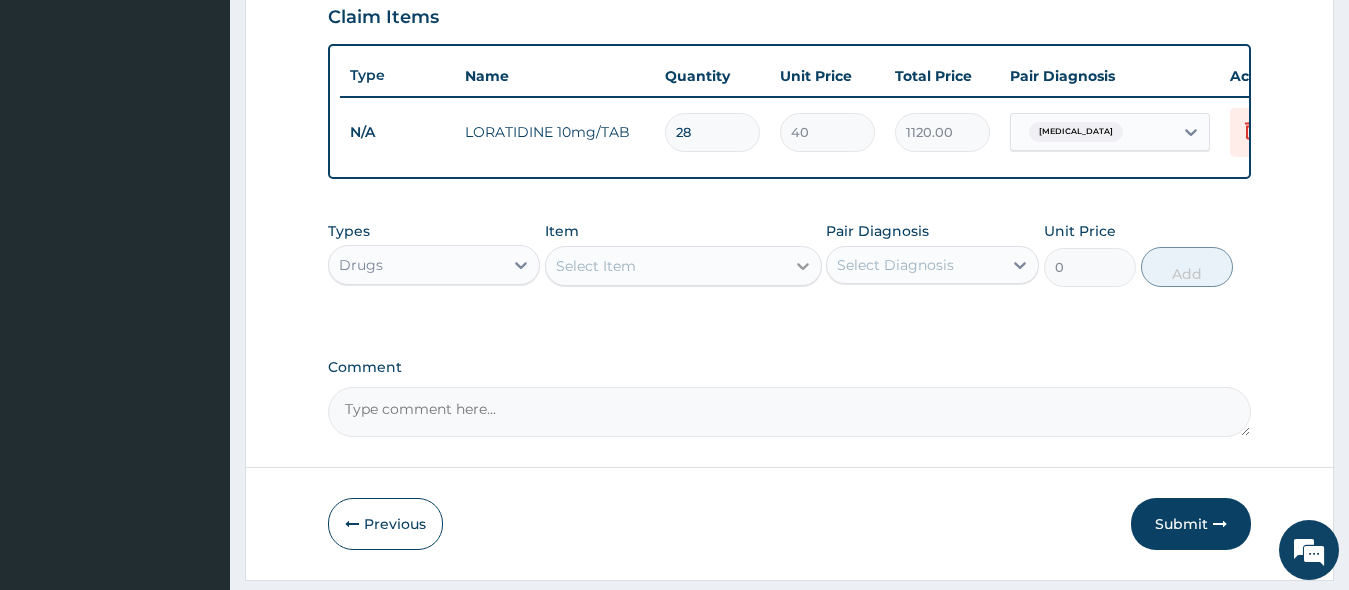 type on "28" 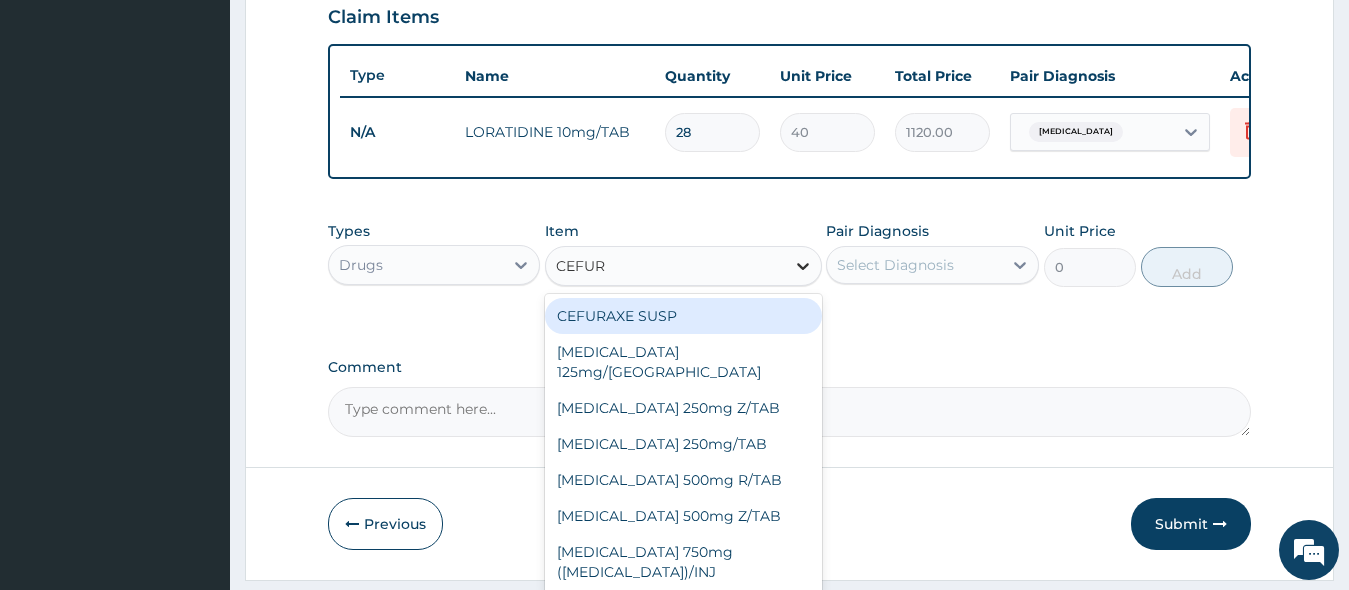 type on "CEFURO" 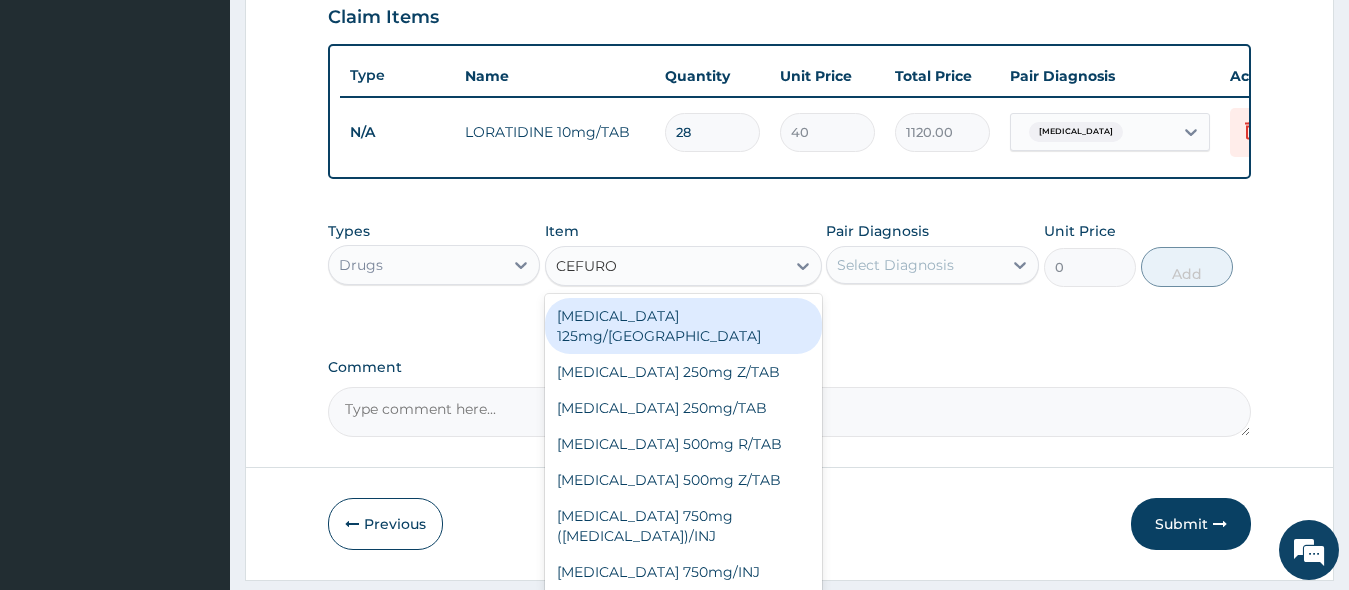 click on "[MEDICAL_DATA] 125mg/[GEOGRAPHIC_DATA]" at bounding box center (683, 326) 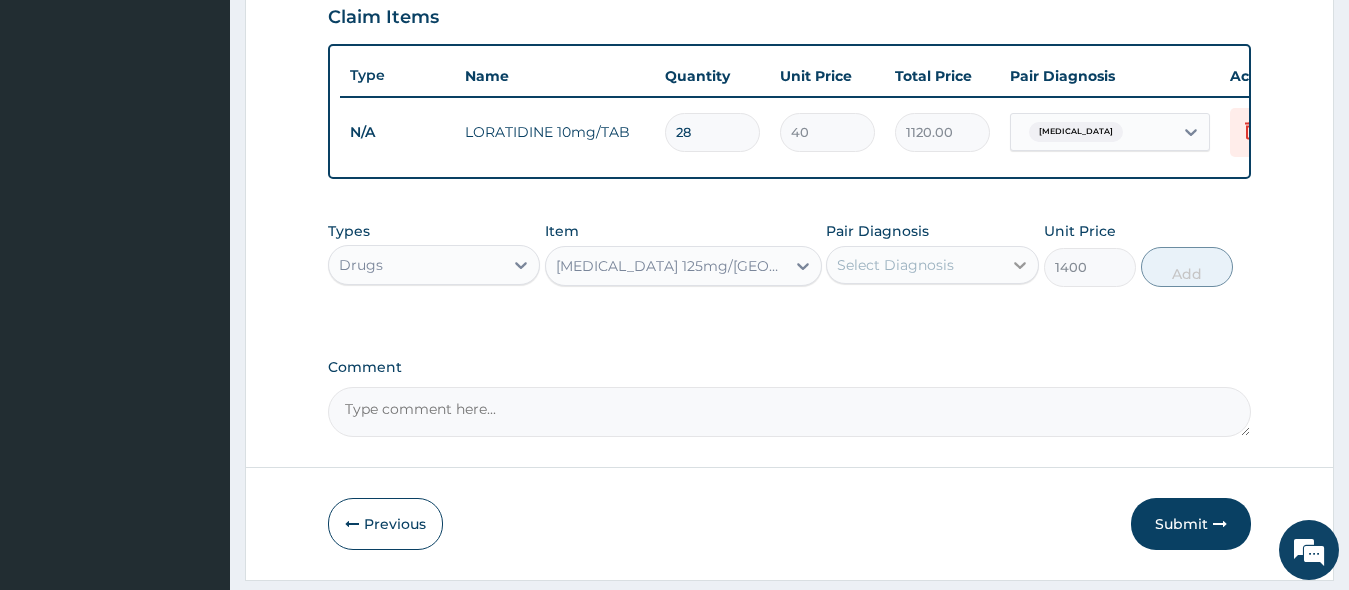 click 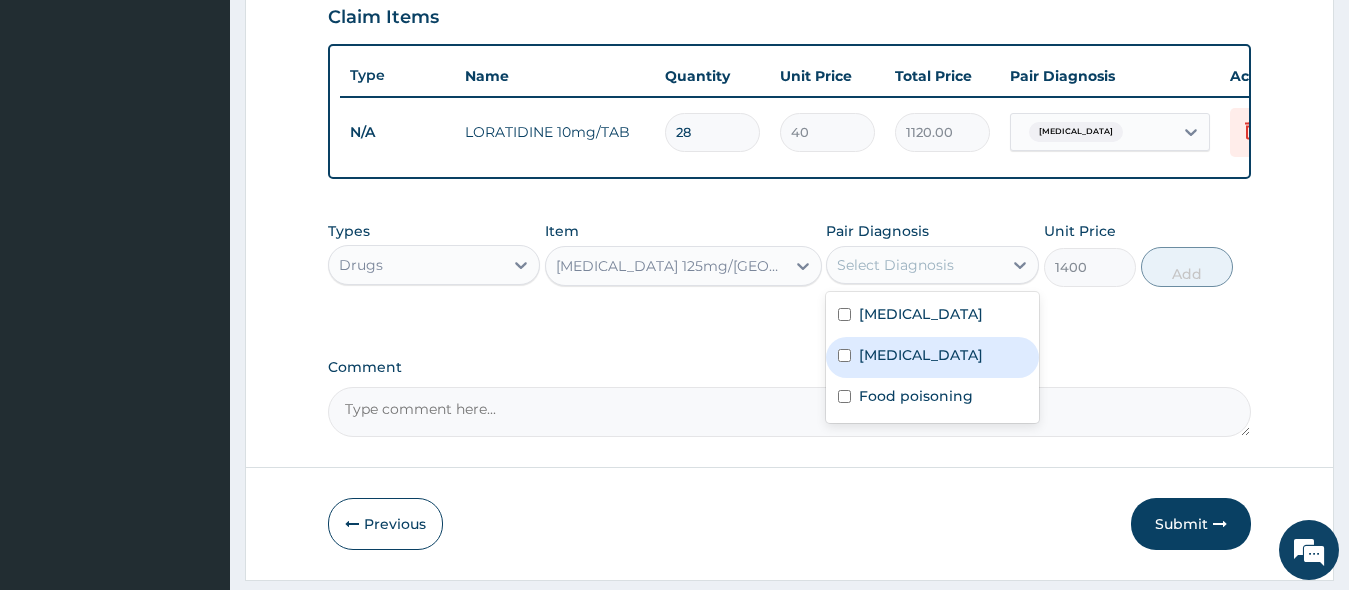 click on "Rhinitis" at bounding box center [932, 357] 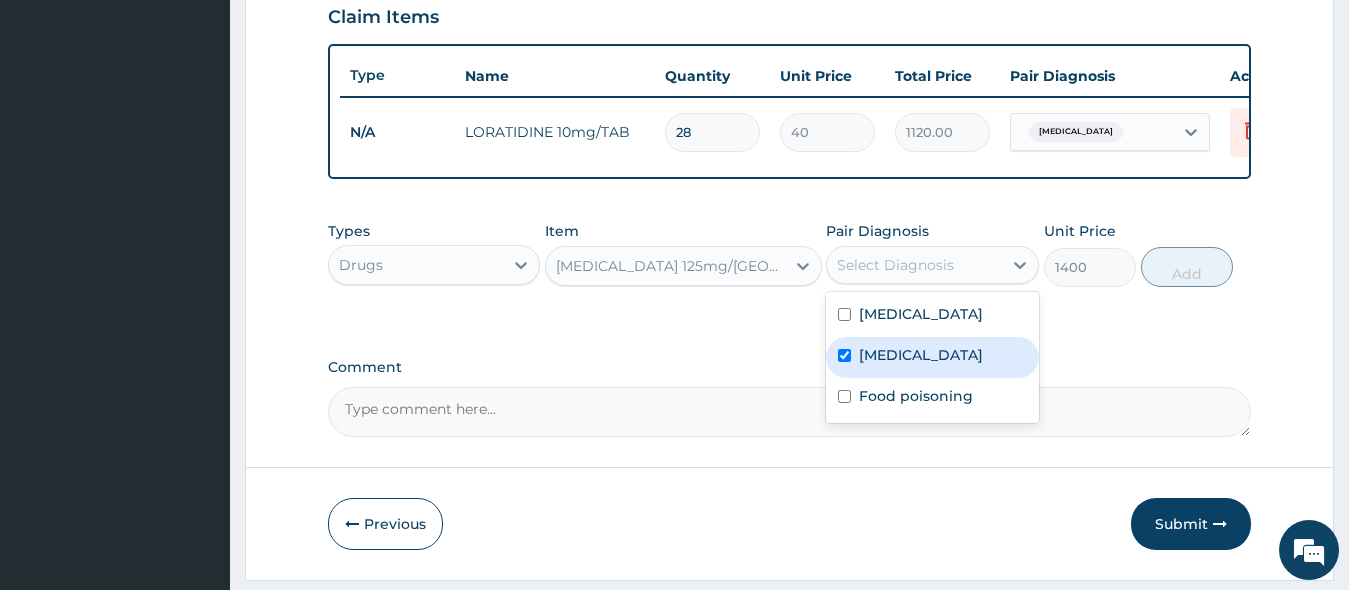 checkbox on "true" 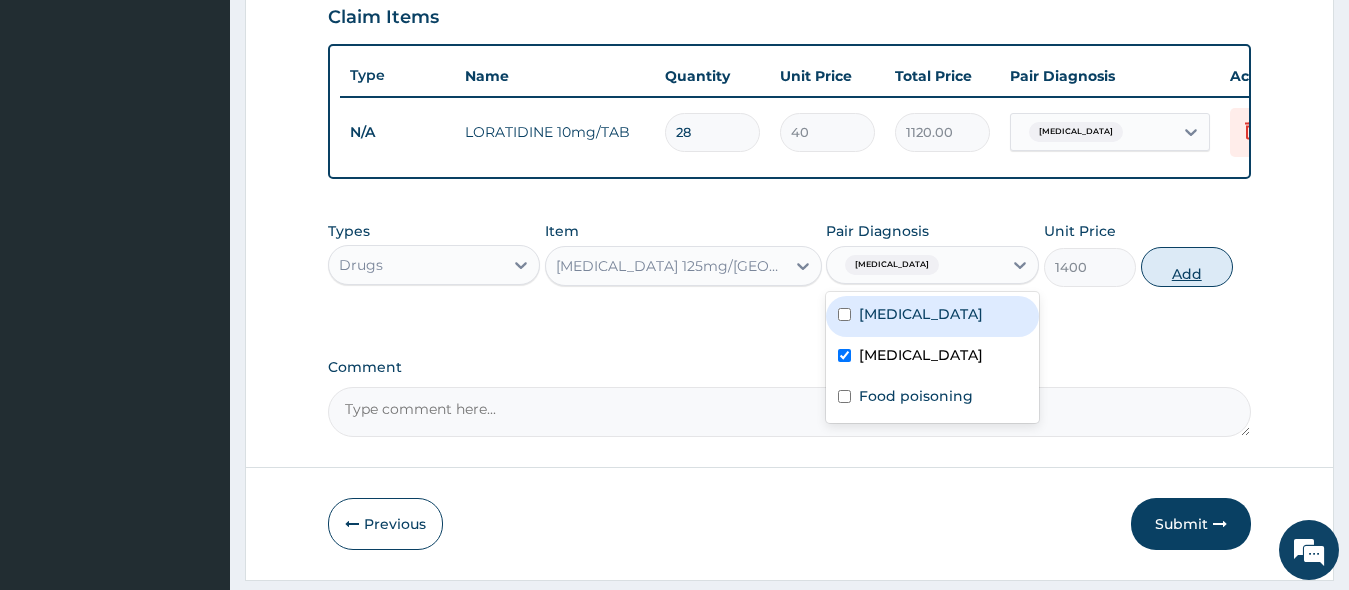 click on "Add" at bounding box center (1187, 267) 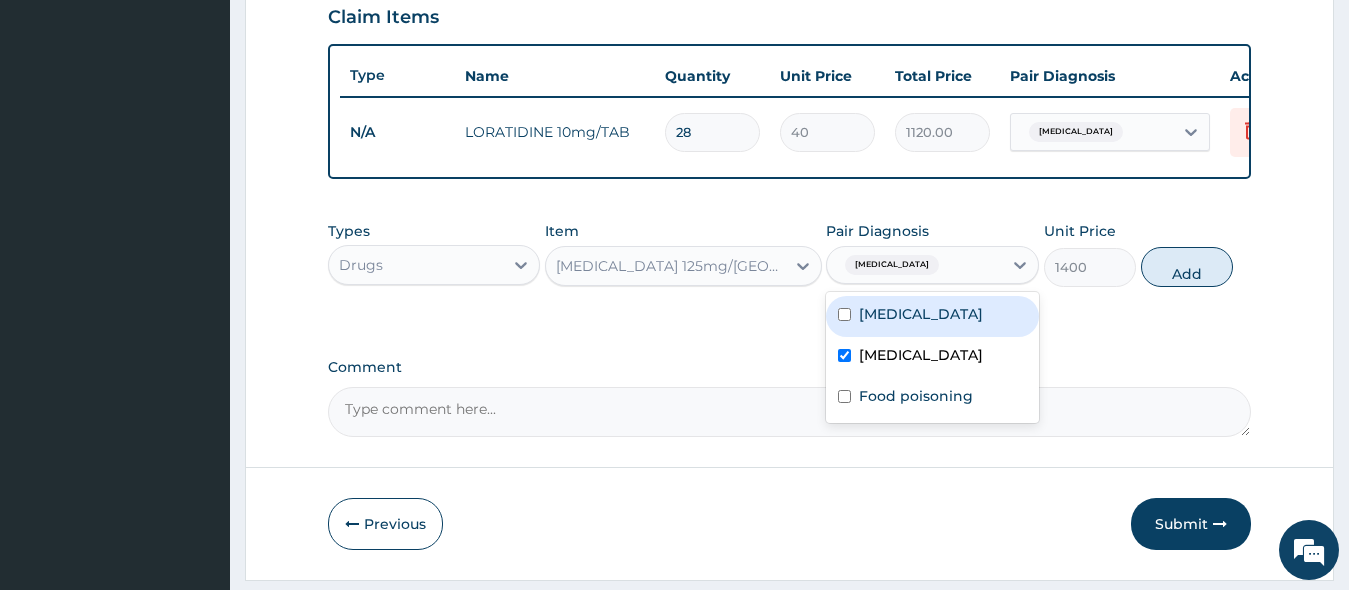 type on "0" 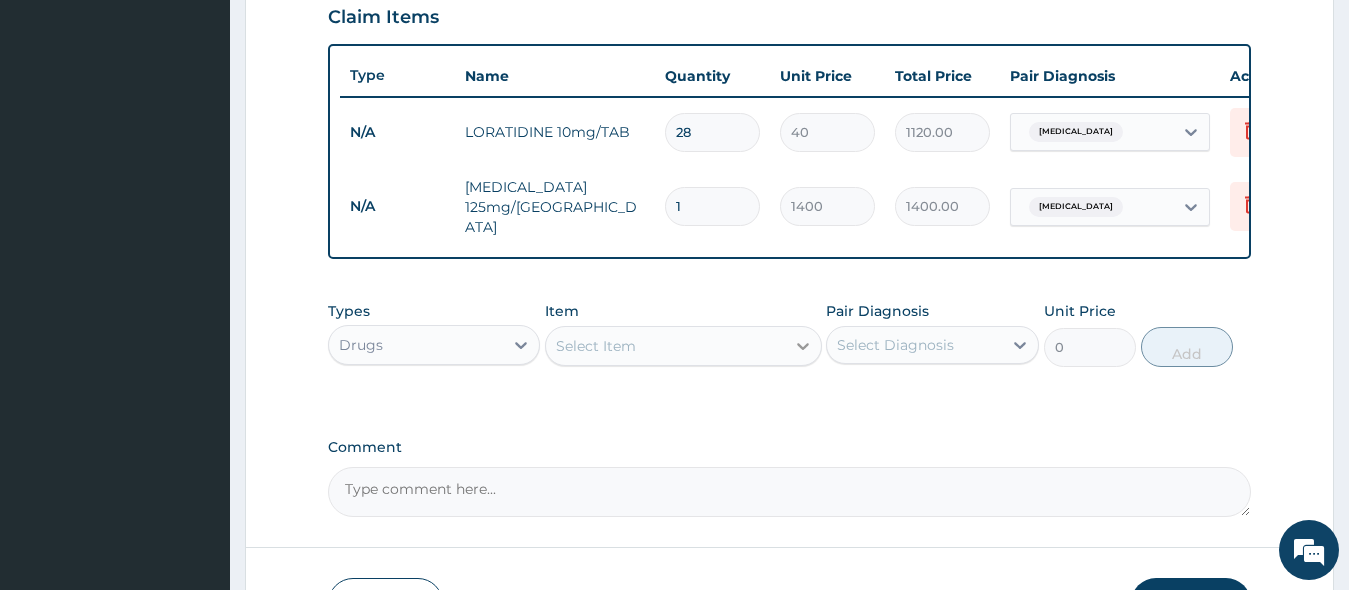 click 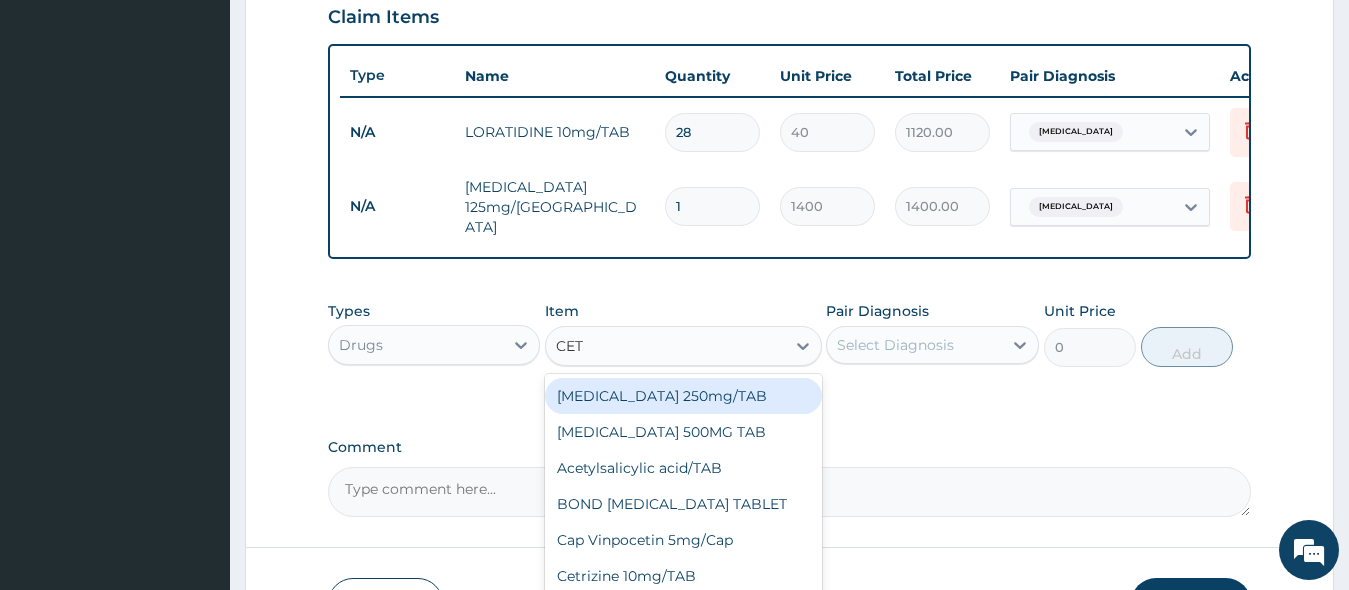 type on "CETR" 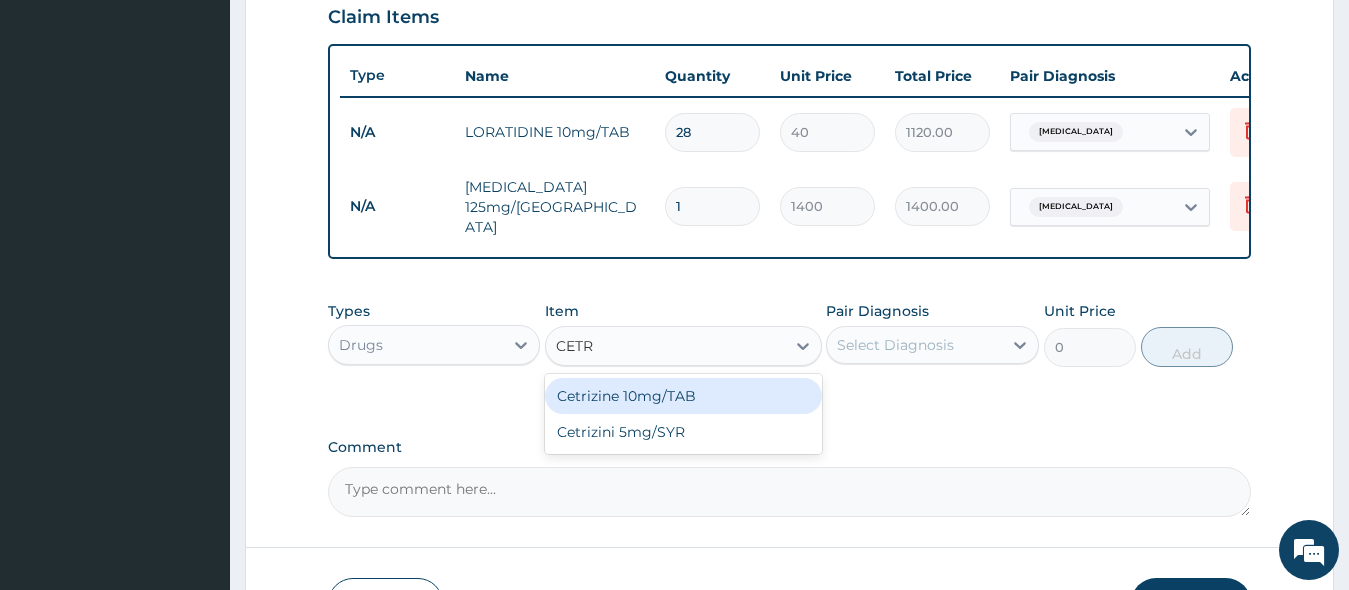 click on "Cetrizine 10mg/TAB" at bounding box center [683, 396] 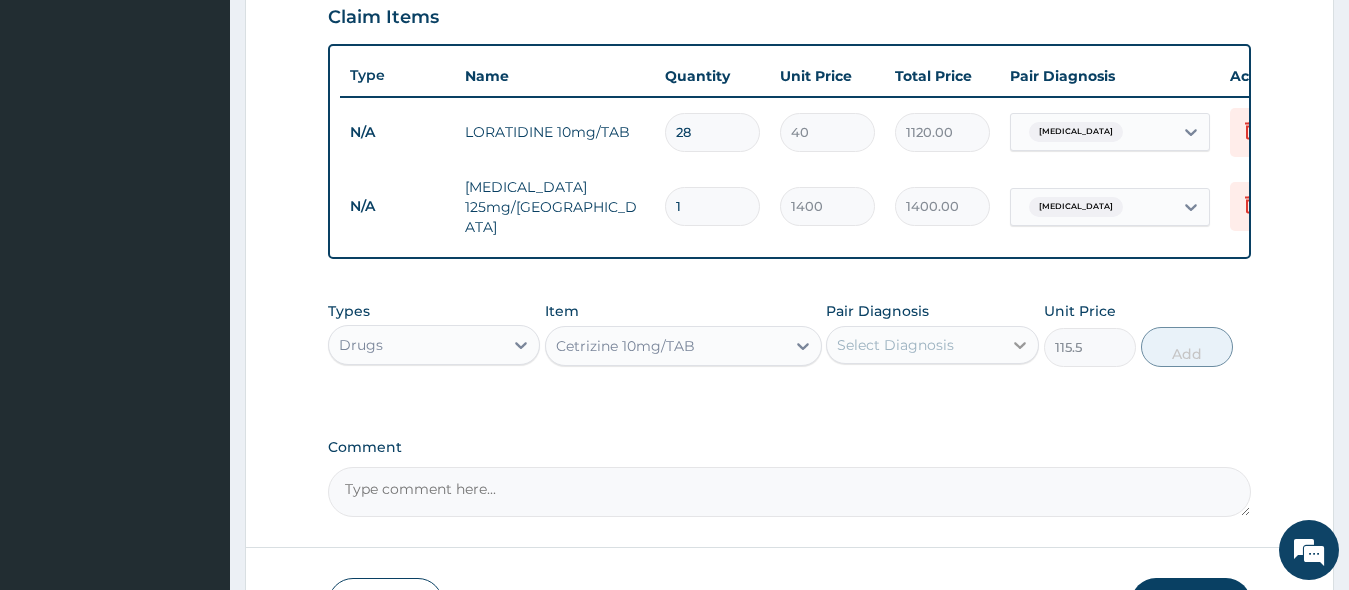 click at bounding box center (1020, 345) 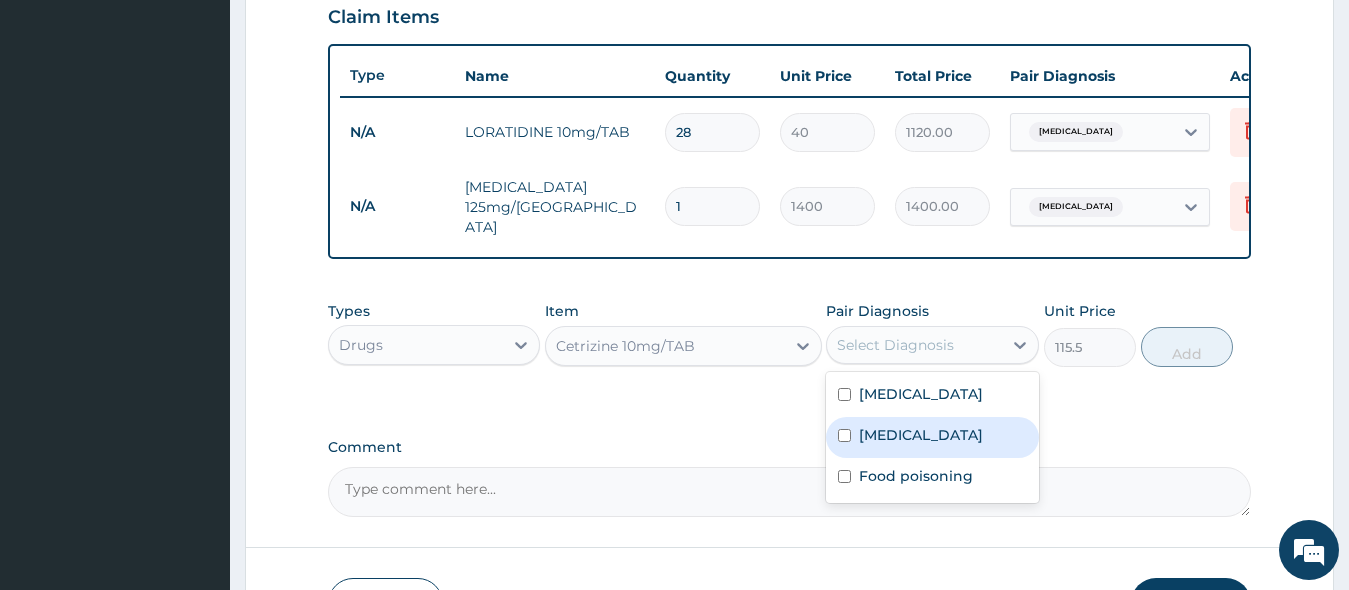 click at bounding box center (844, 435) 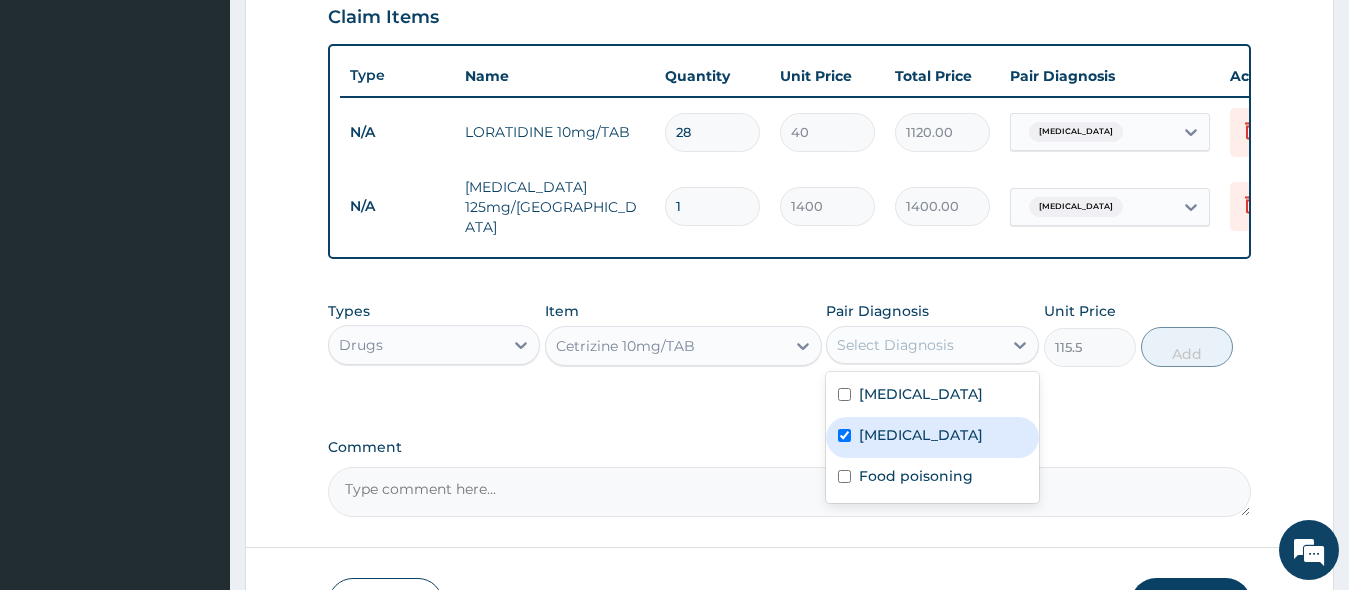 checkbox on "true" 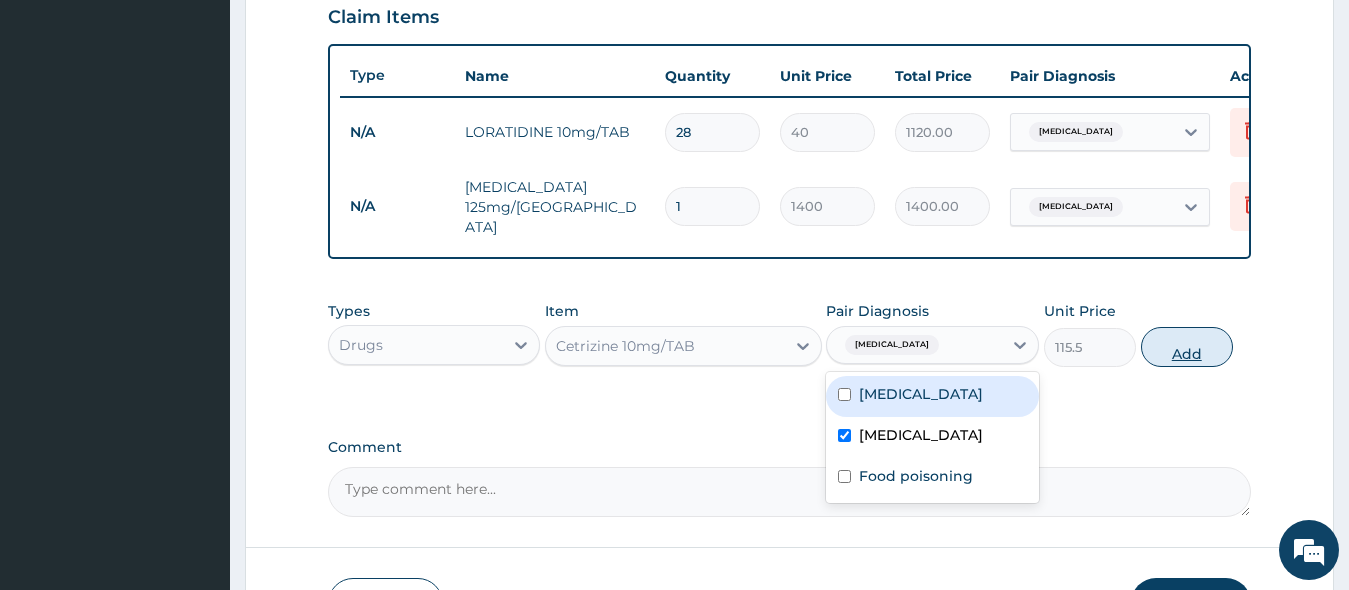 click on "Add" at bounding box center [1187, 347] 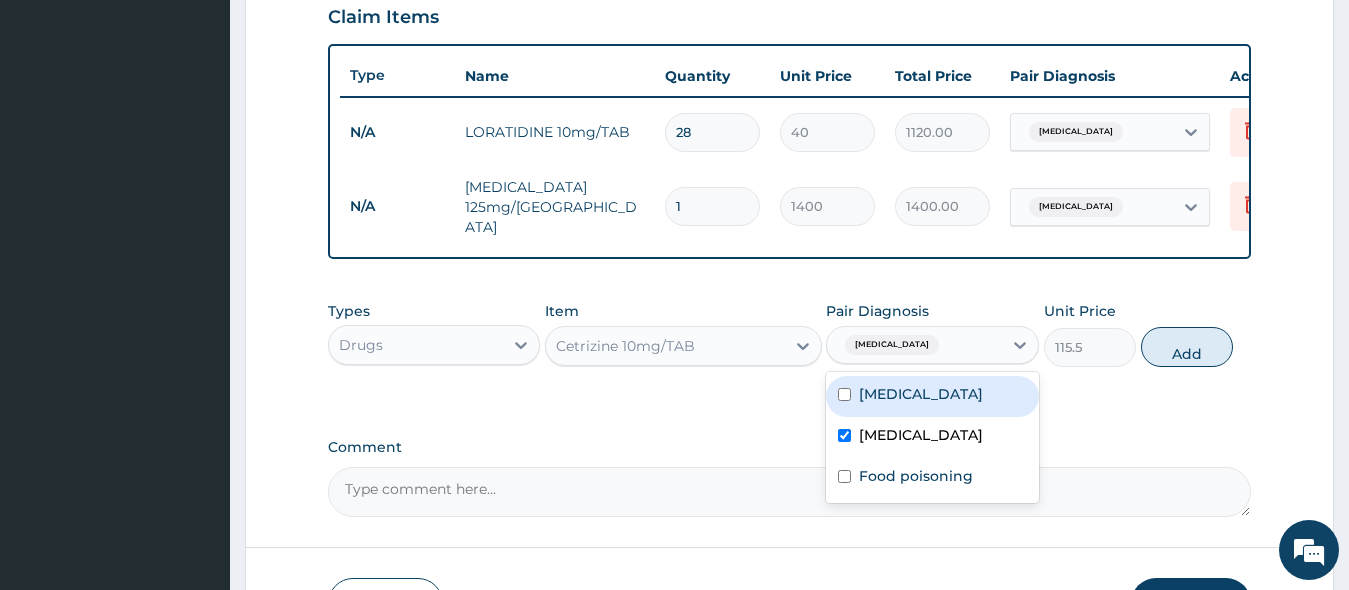 type on "0" 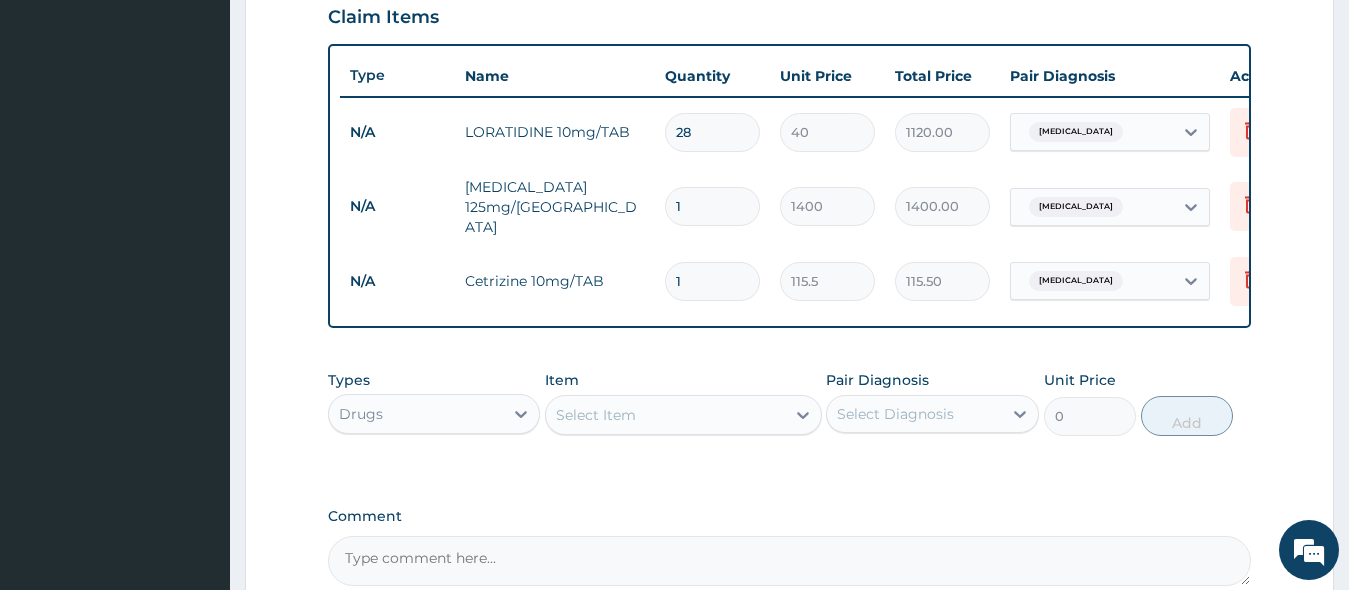 type 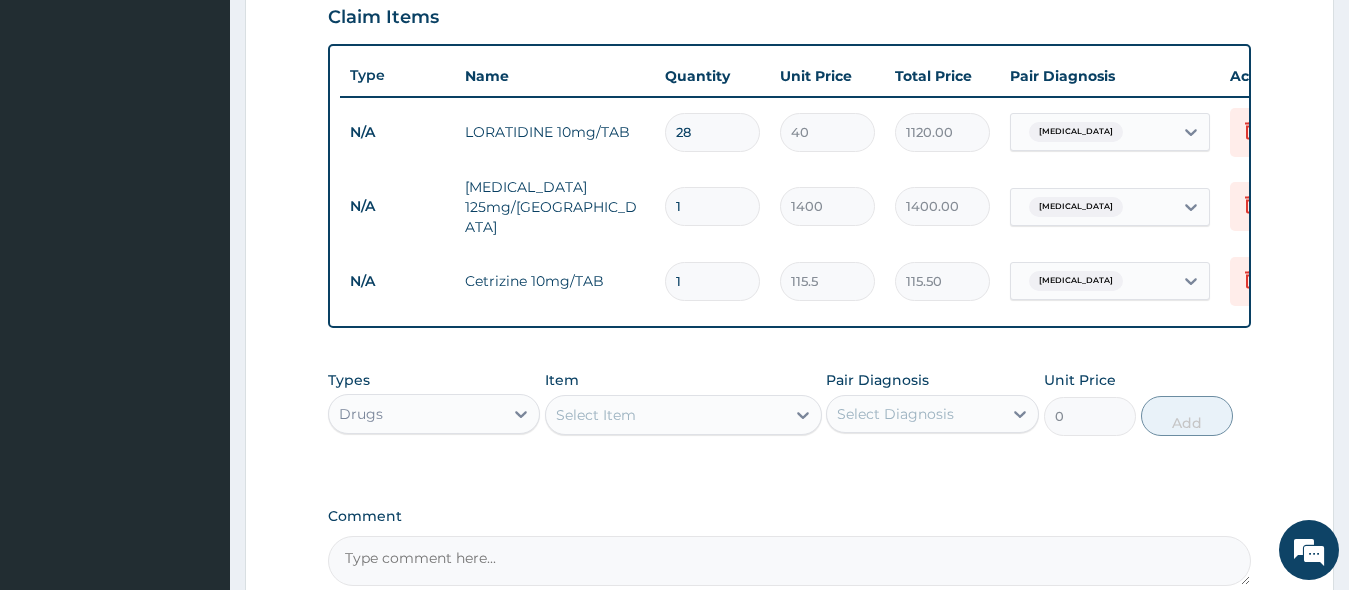 type on "0.00" 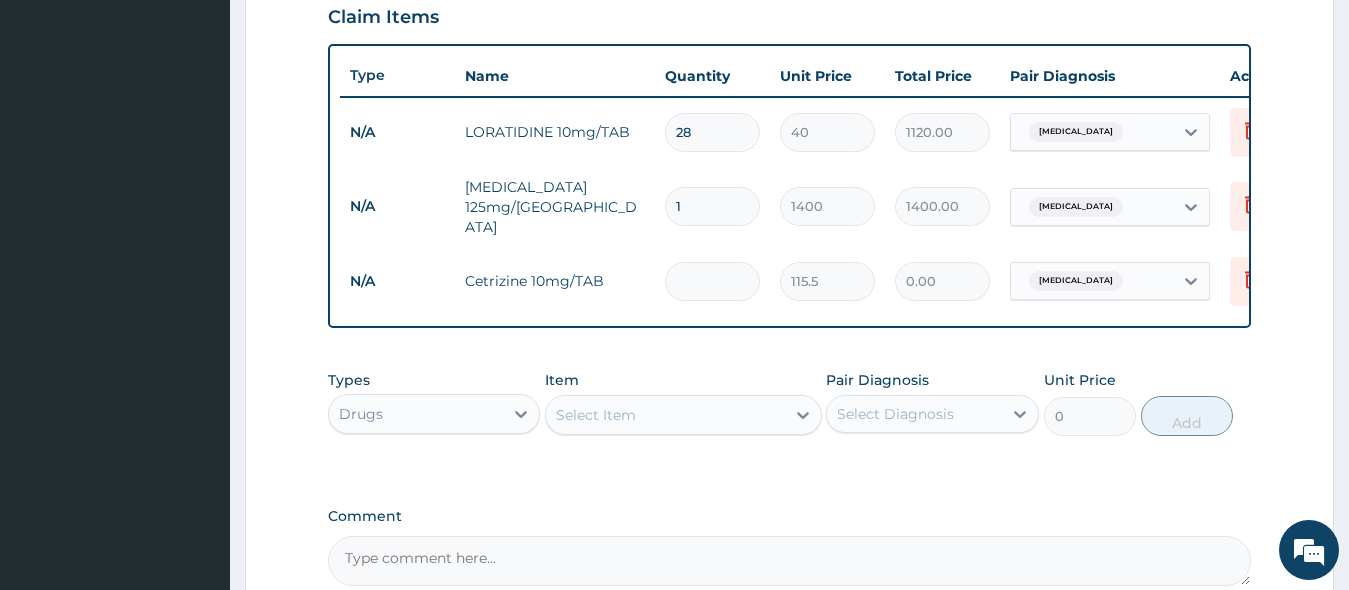type on "7" 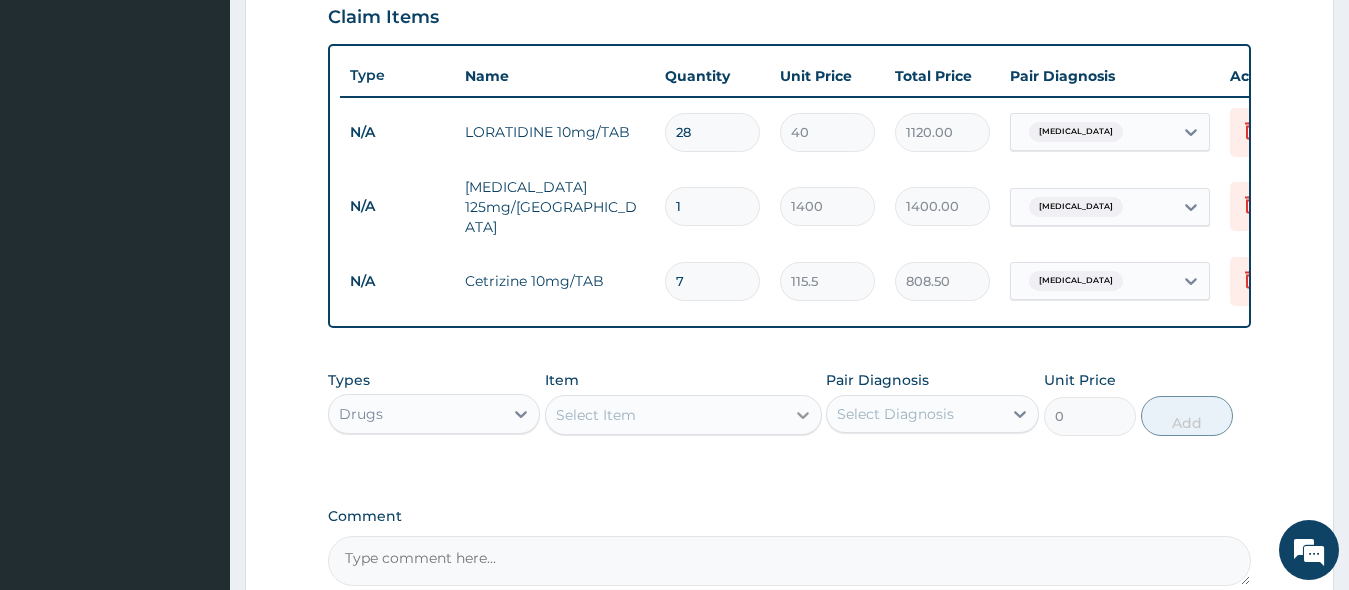 type on "7" 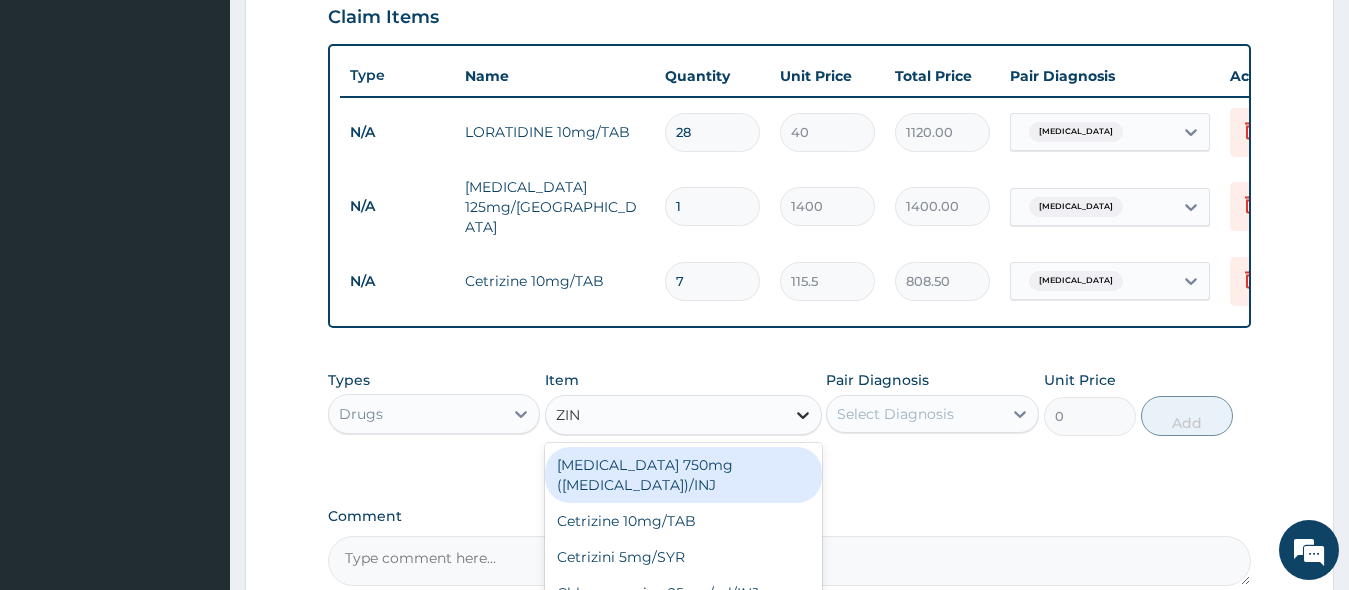 type on "ZINC" 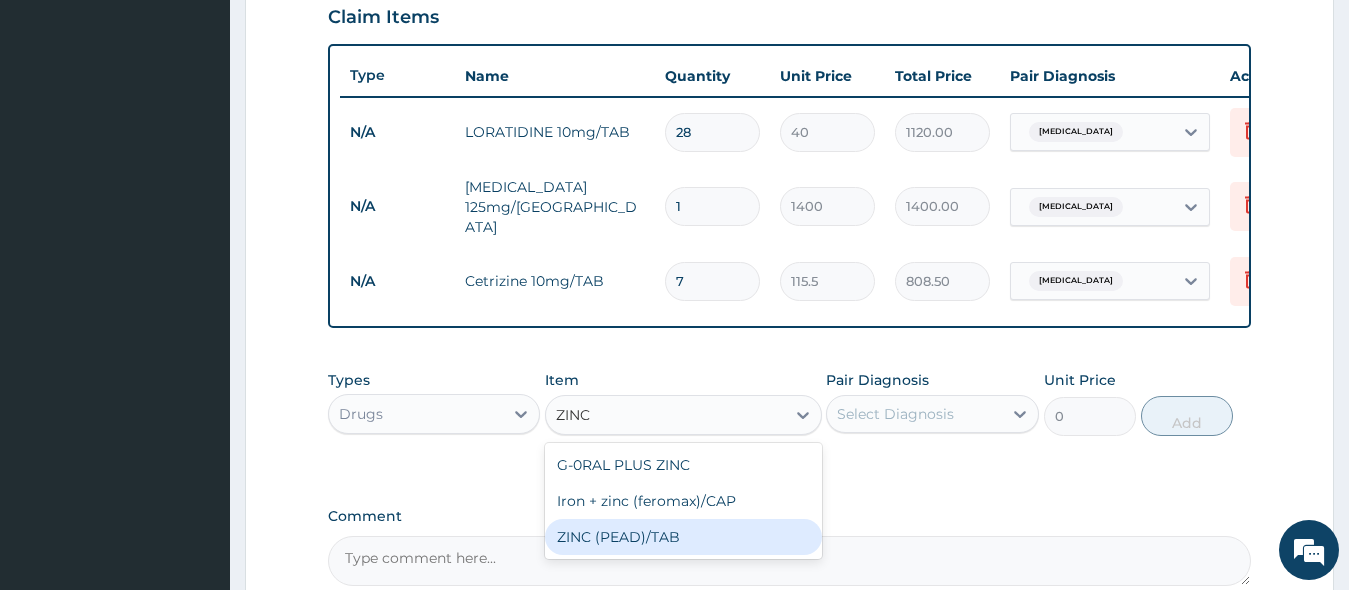 click on "ZINC (PEAD)/TAB" at bounding box center [683, 537] 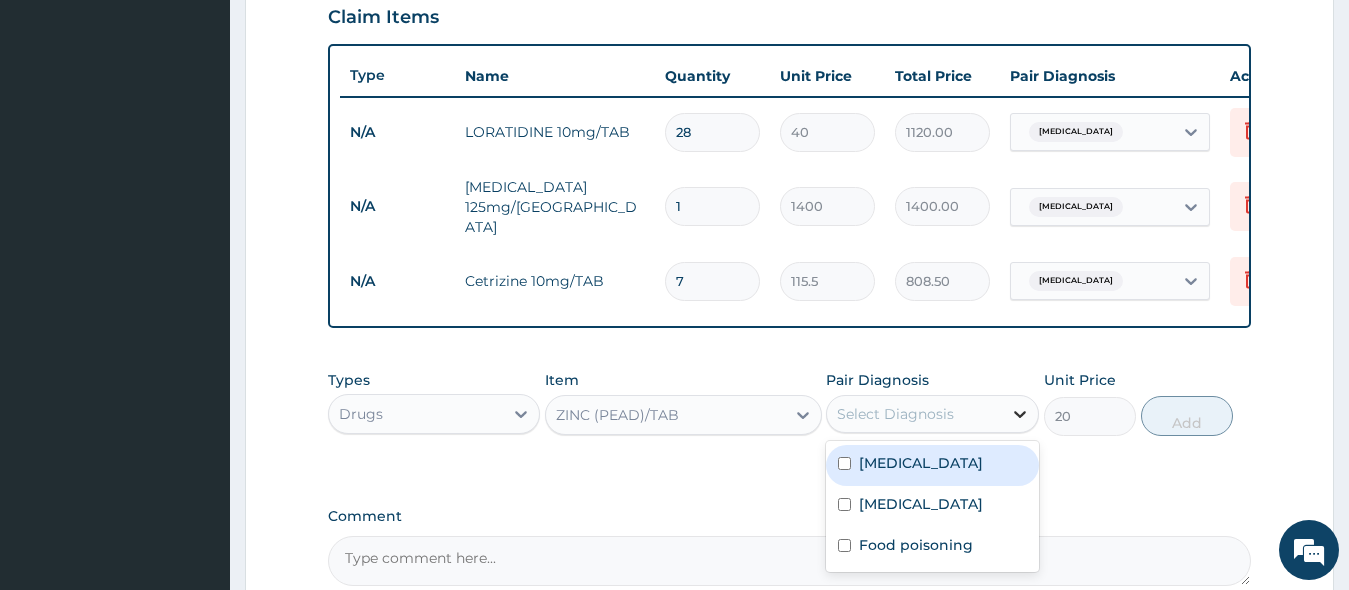 click 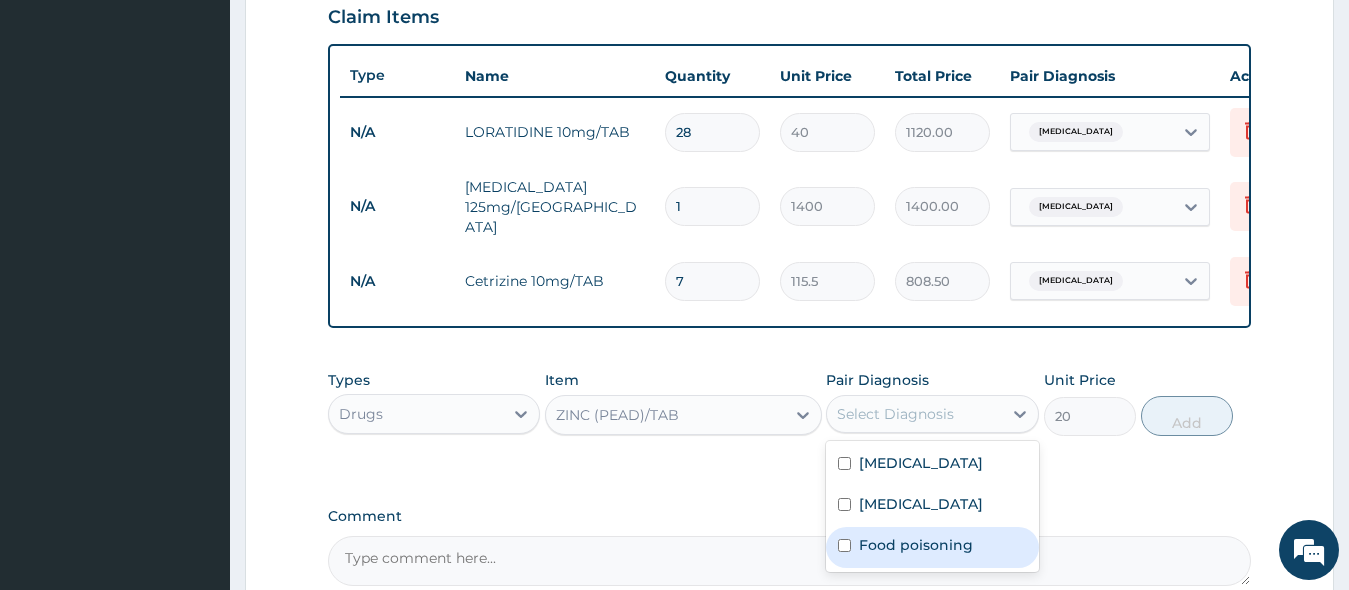 click on "Food poisoning" at bounding box center [932, 547] 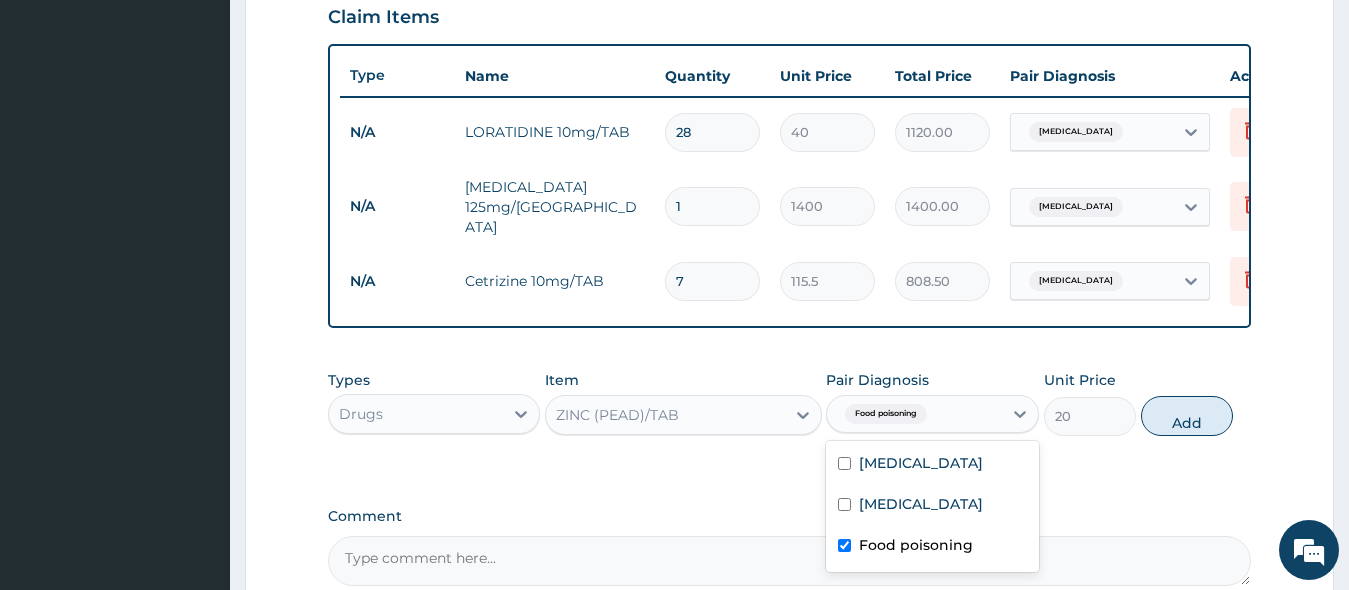 checkbox on "true" 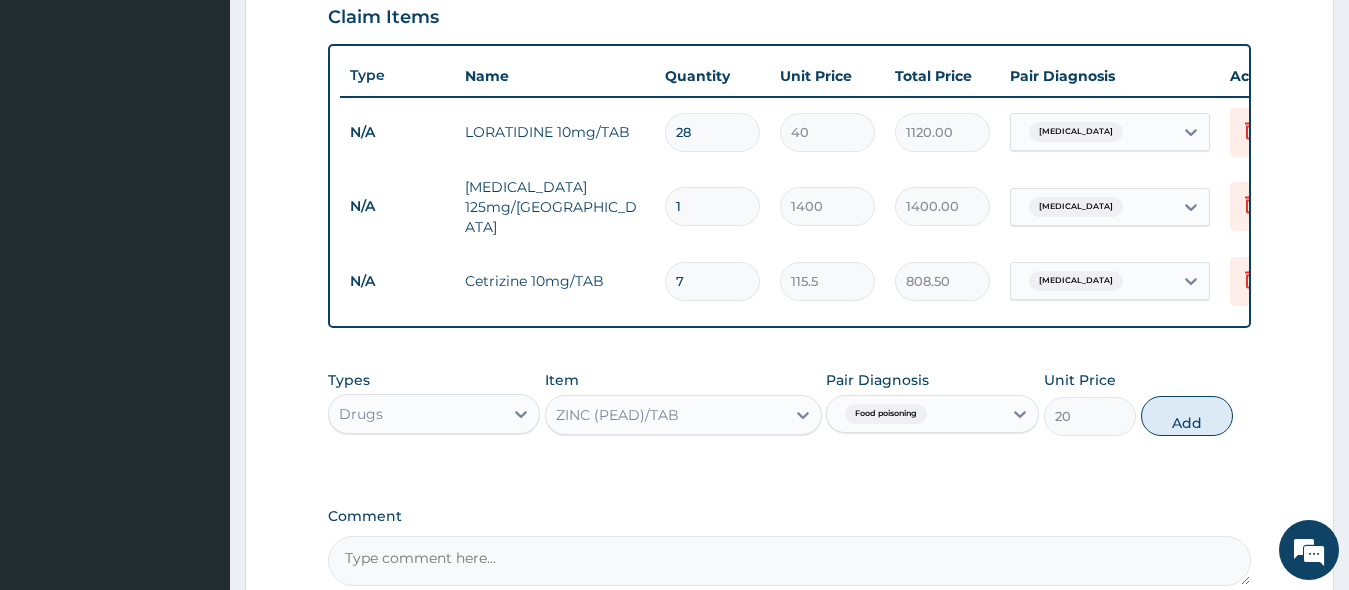 drag, startPoint x: 1186, startPoint y: 432, endPoint x: 1095, endPoint y: 420, distance: 91.787796 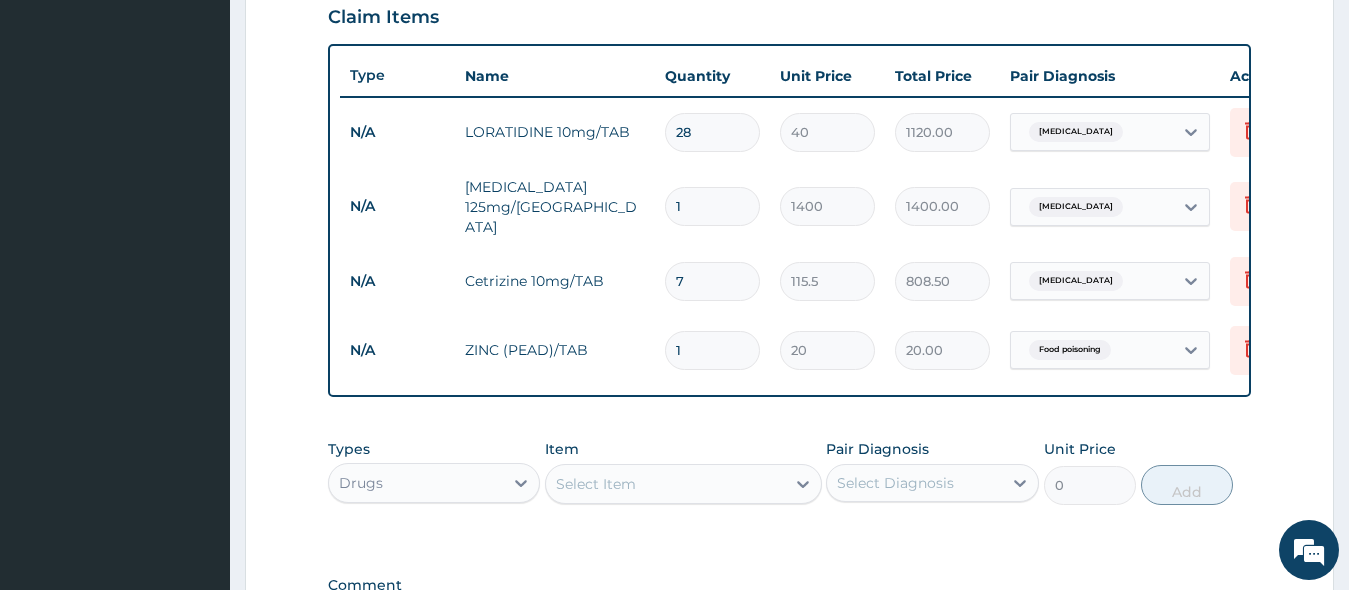 type on "10" 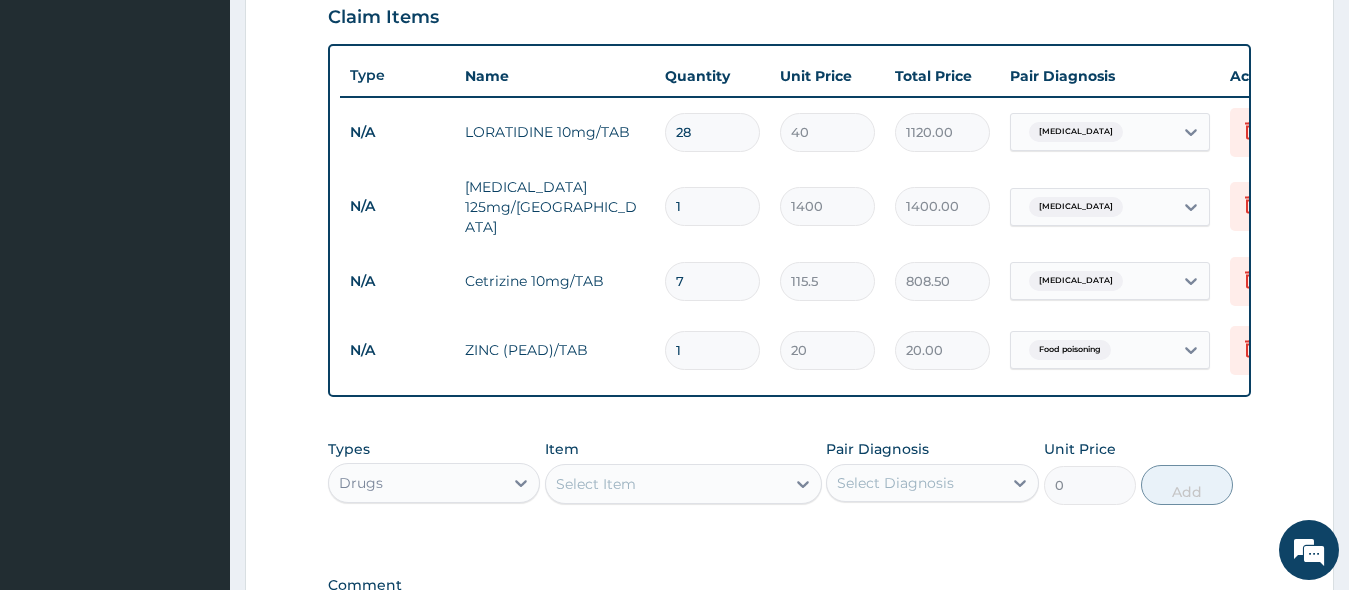 type on "200.00" 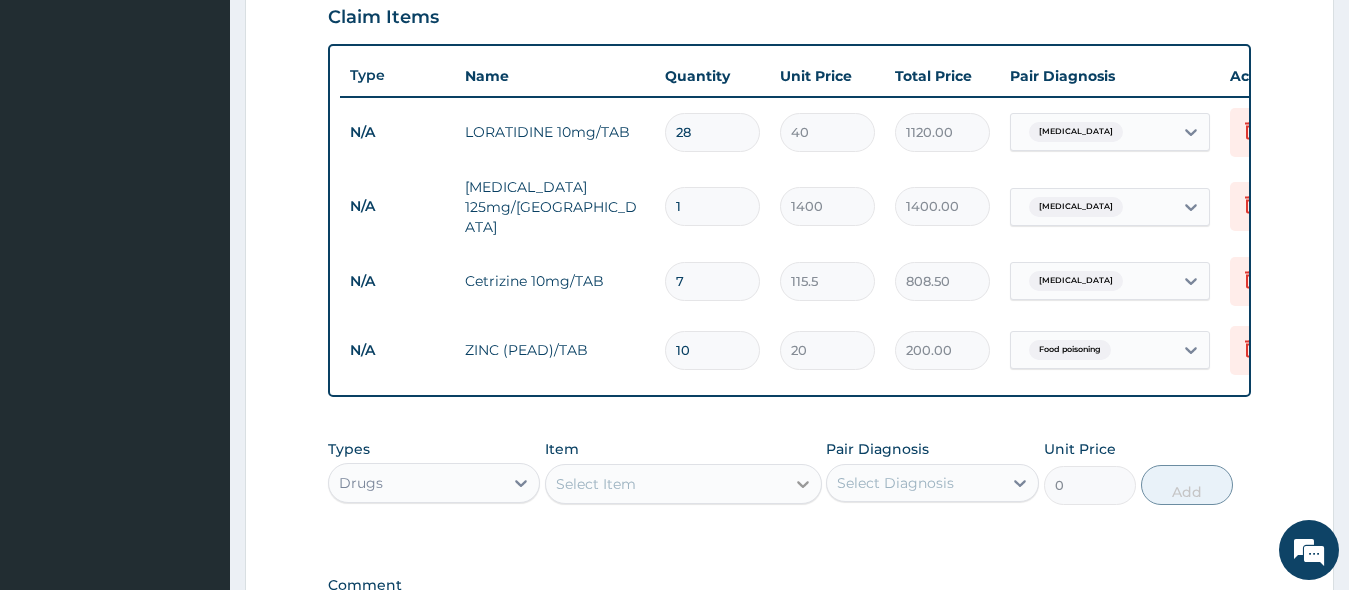 type on "10" 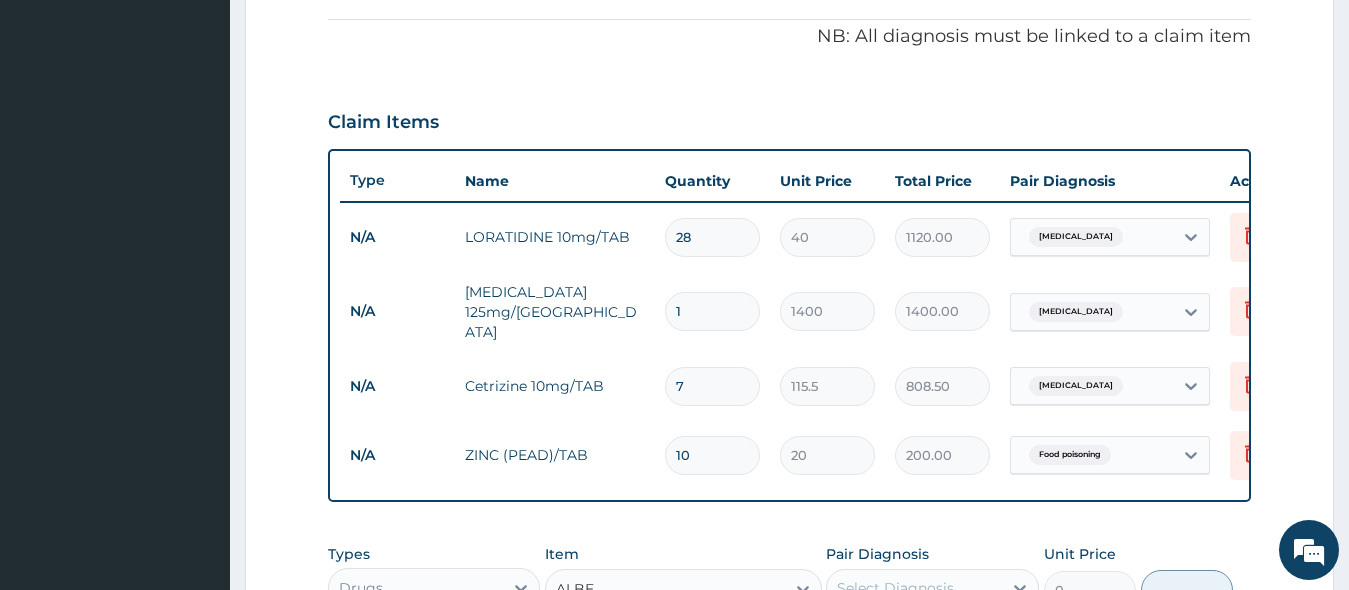 scroll, scrollTop: 400, scrollLeft: 0, axis: vertical 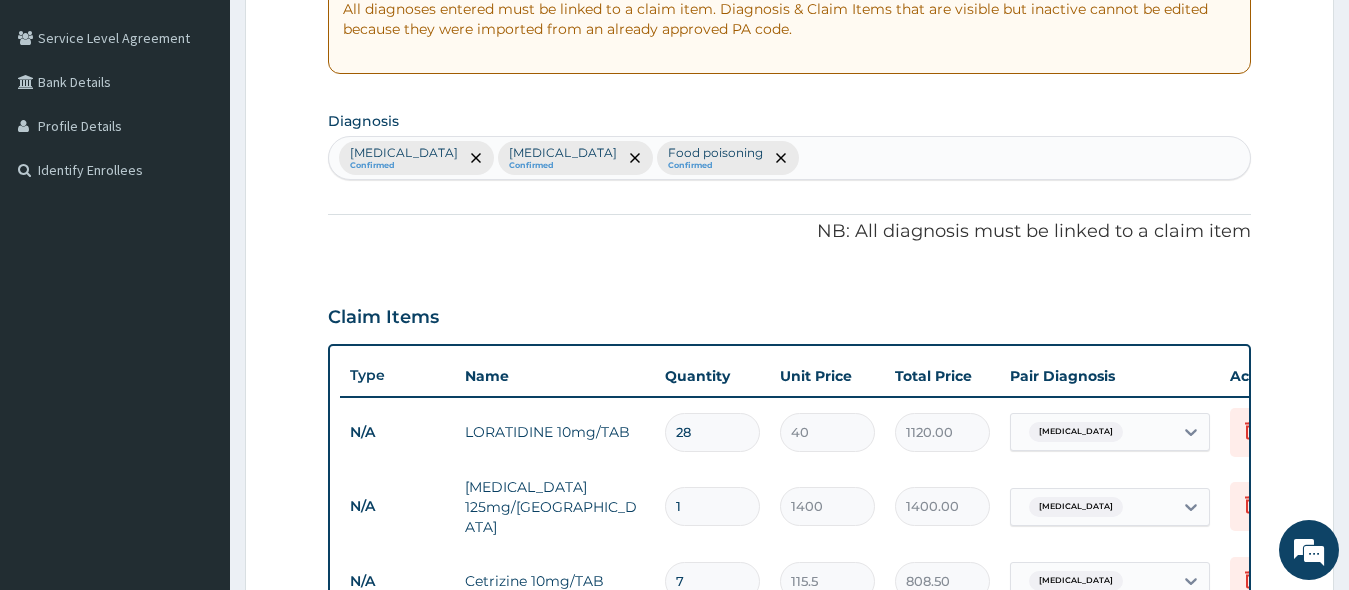 type on "ALBE" 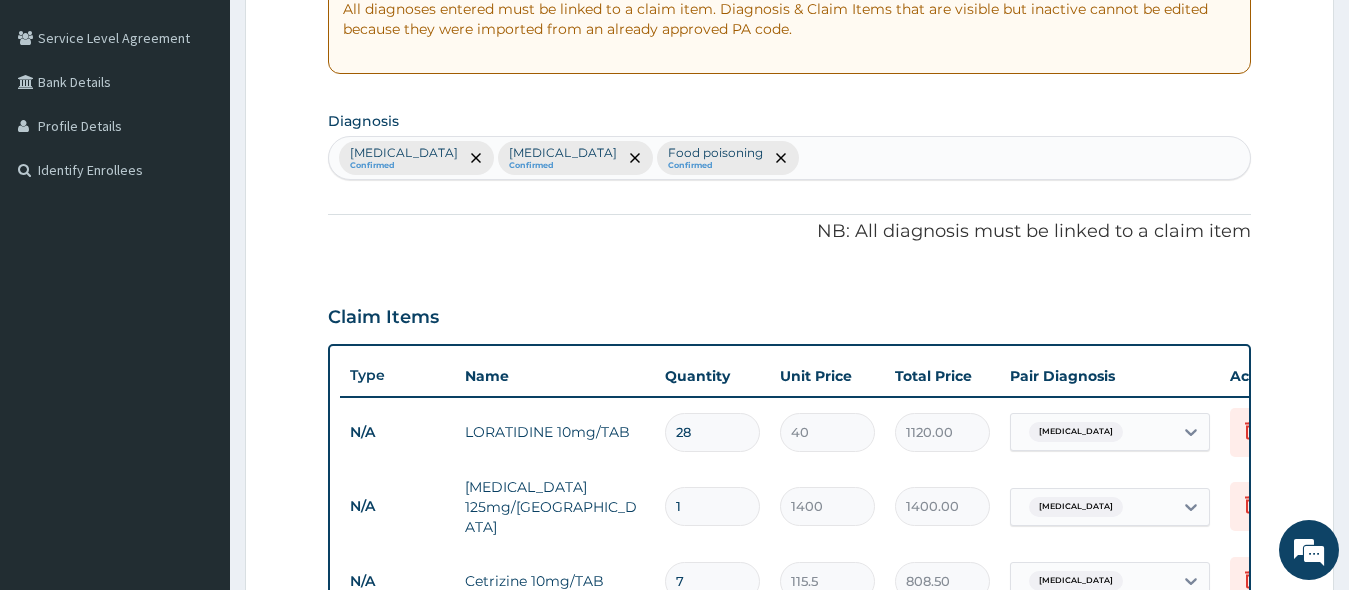 type 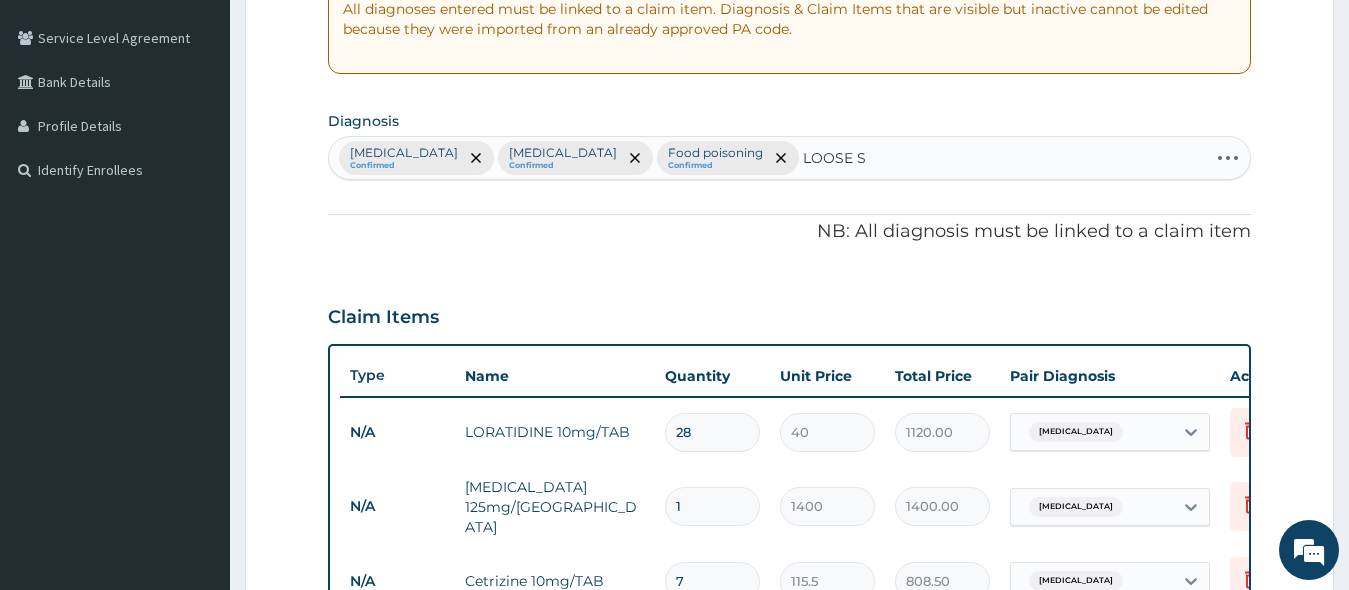 type on "LOOSE ST" 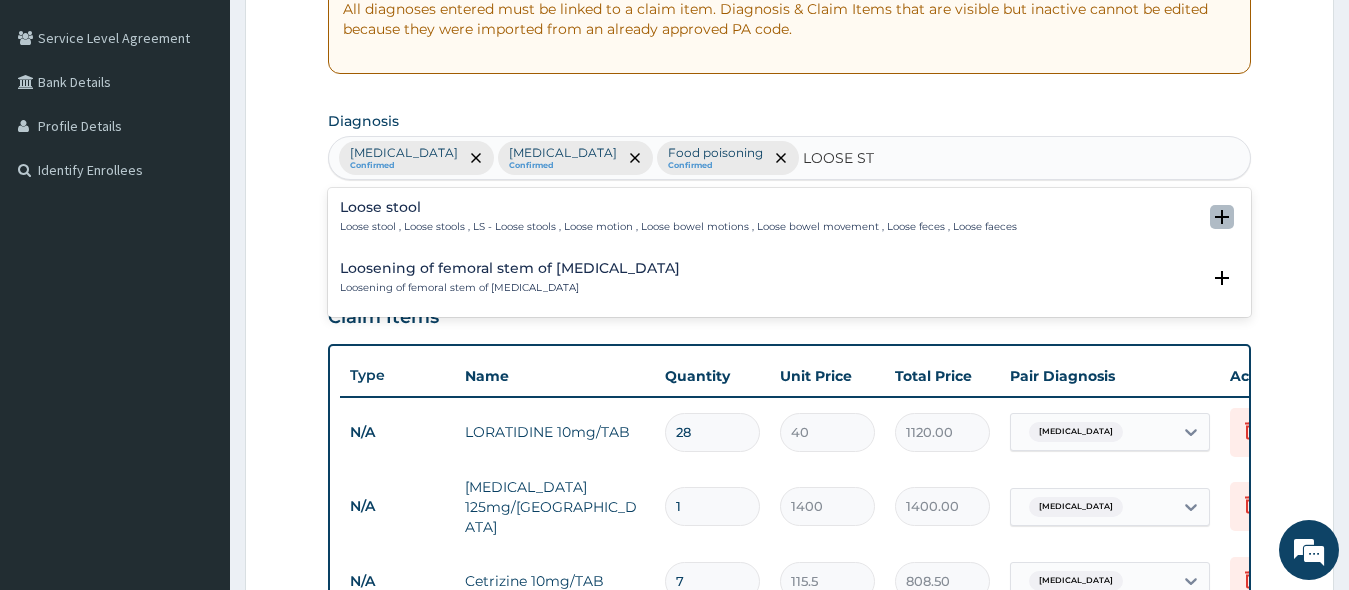 click at bounding box center [1222, 217] 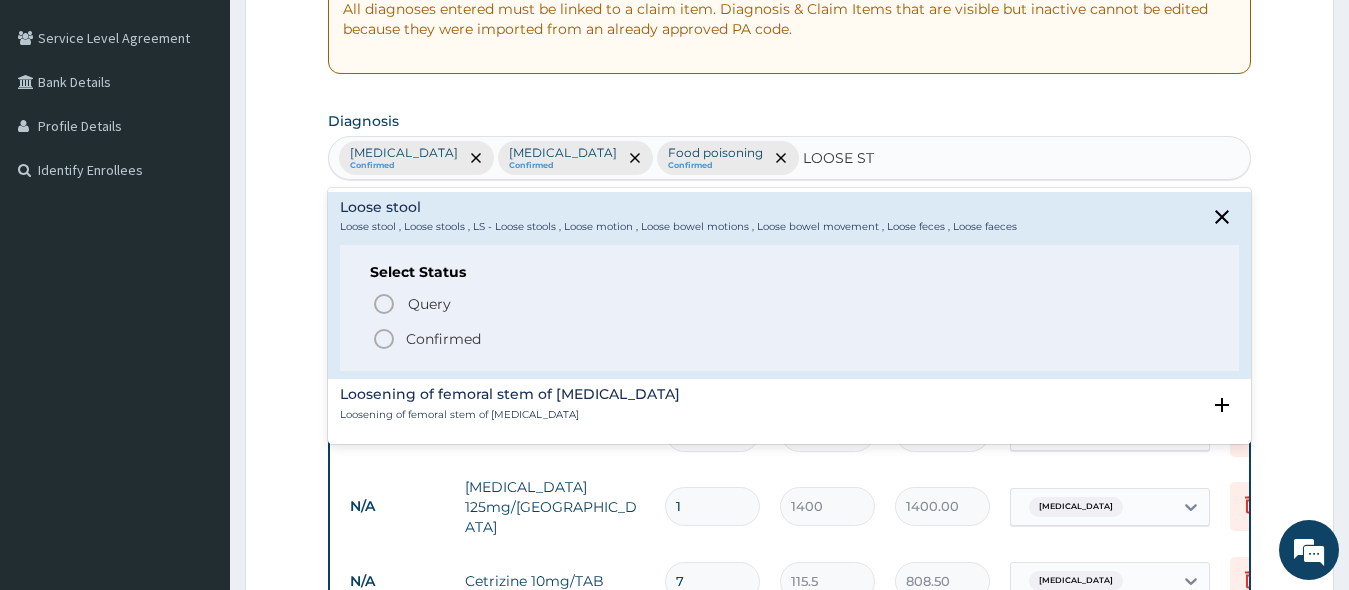 click 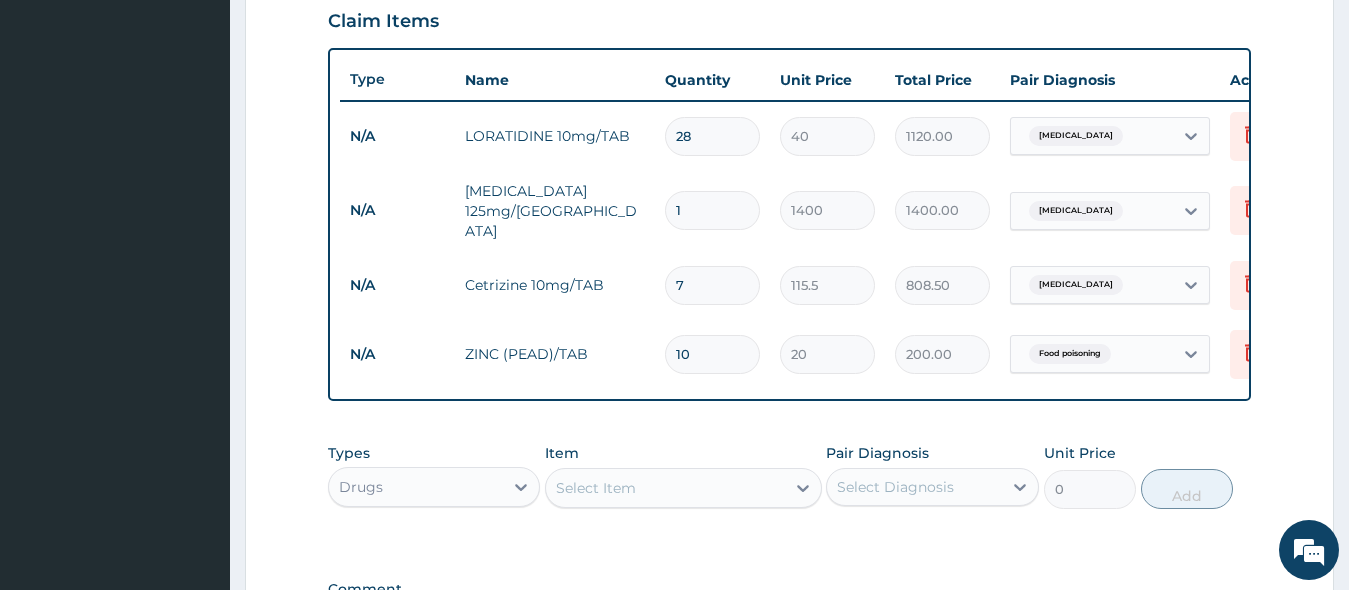 scroll, scrollTop: 700, scrollLeft: 0, axis: vertical 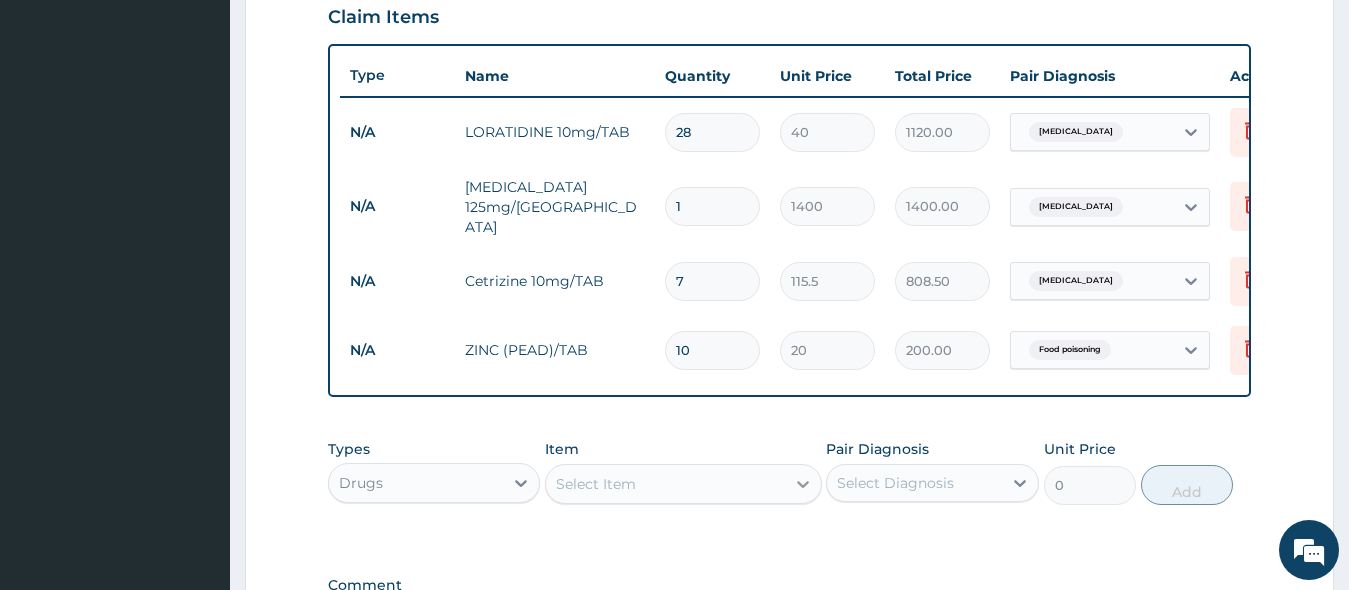 click 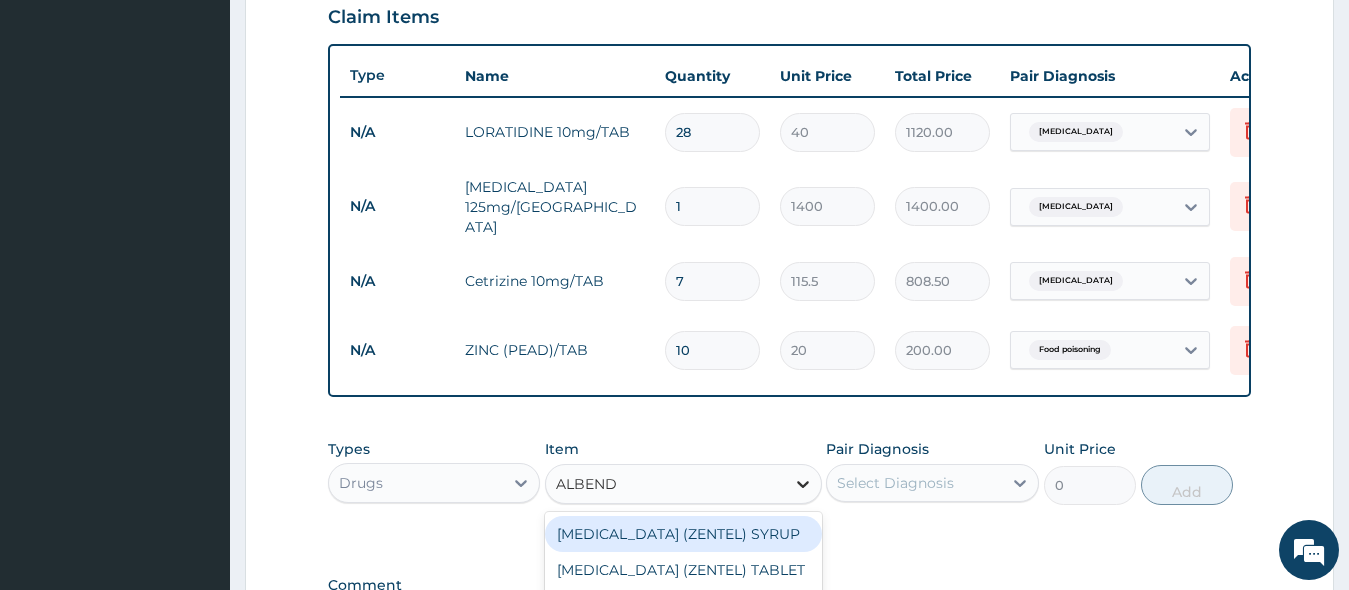 type on "ALBENDA" 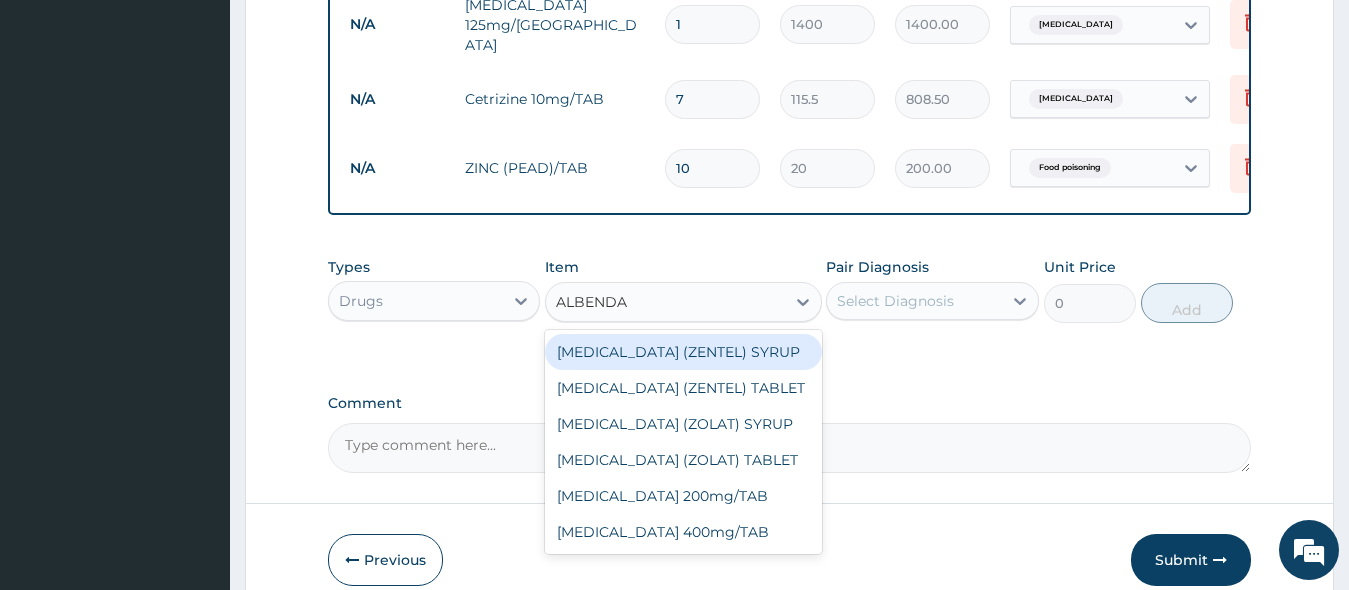 scroll, scrollTop: 981, scrollLeft: 0, axis: vertical 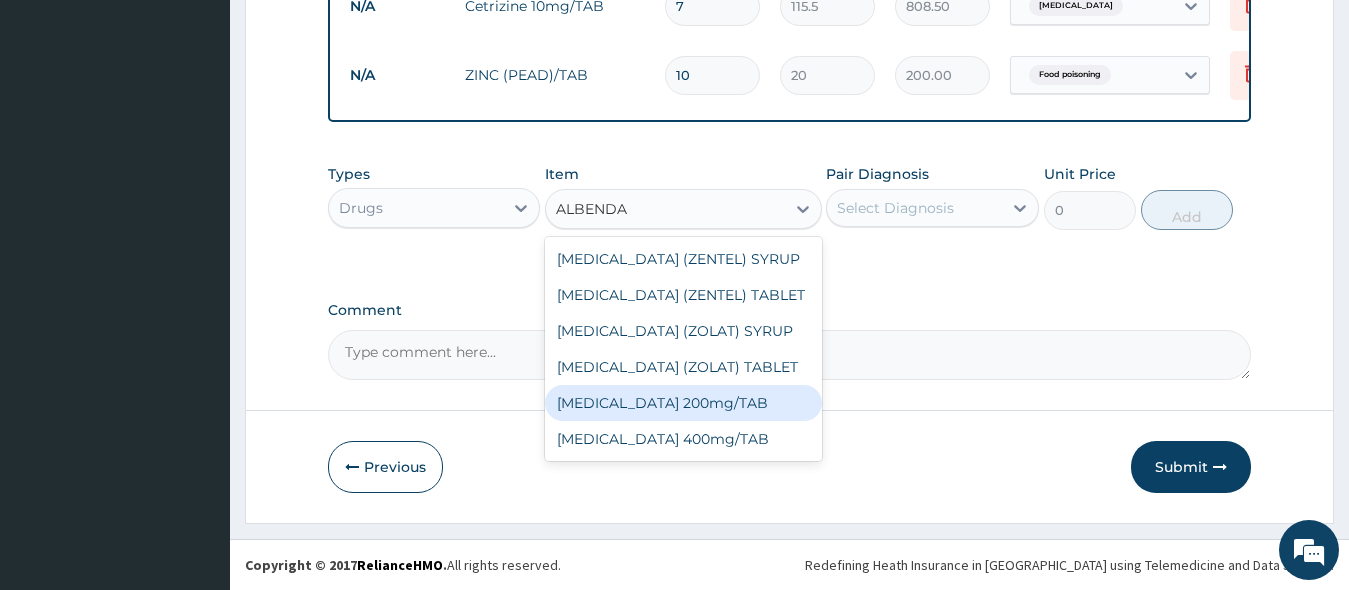click on "[MEDICAL_DATA] 200mg/TAB" at bounding box center (683, 403) 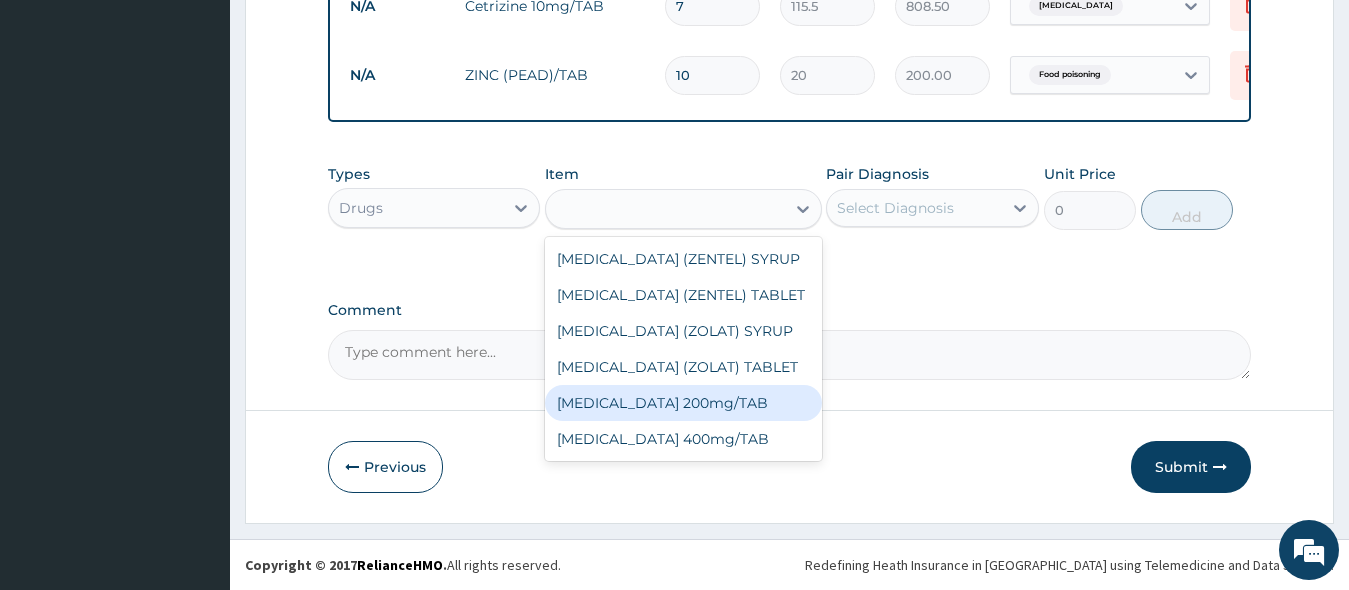 type on "200" 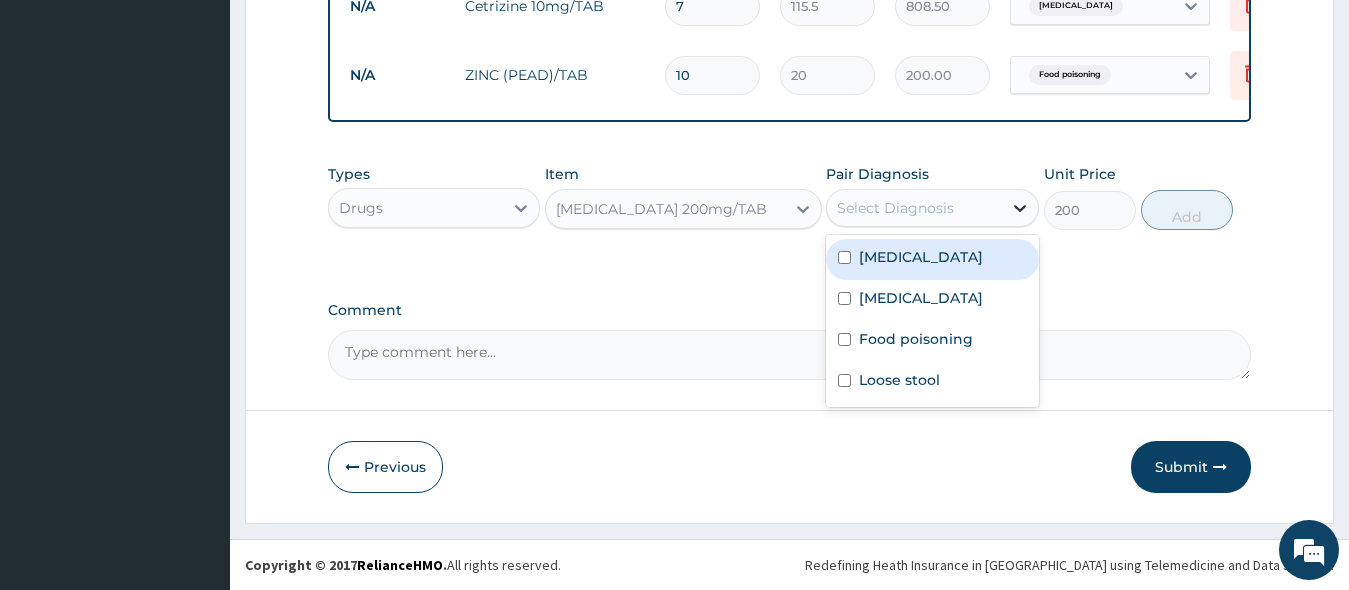 click 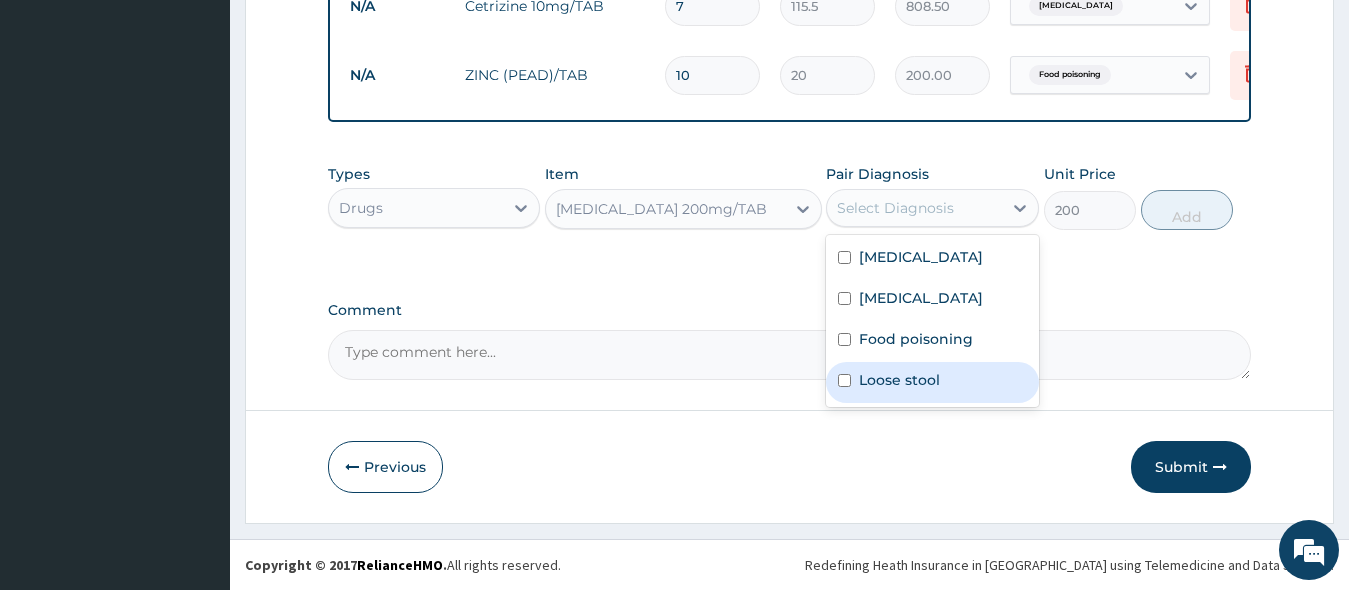 click at bounding box center [844, 380] 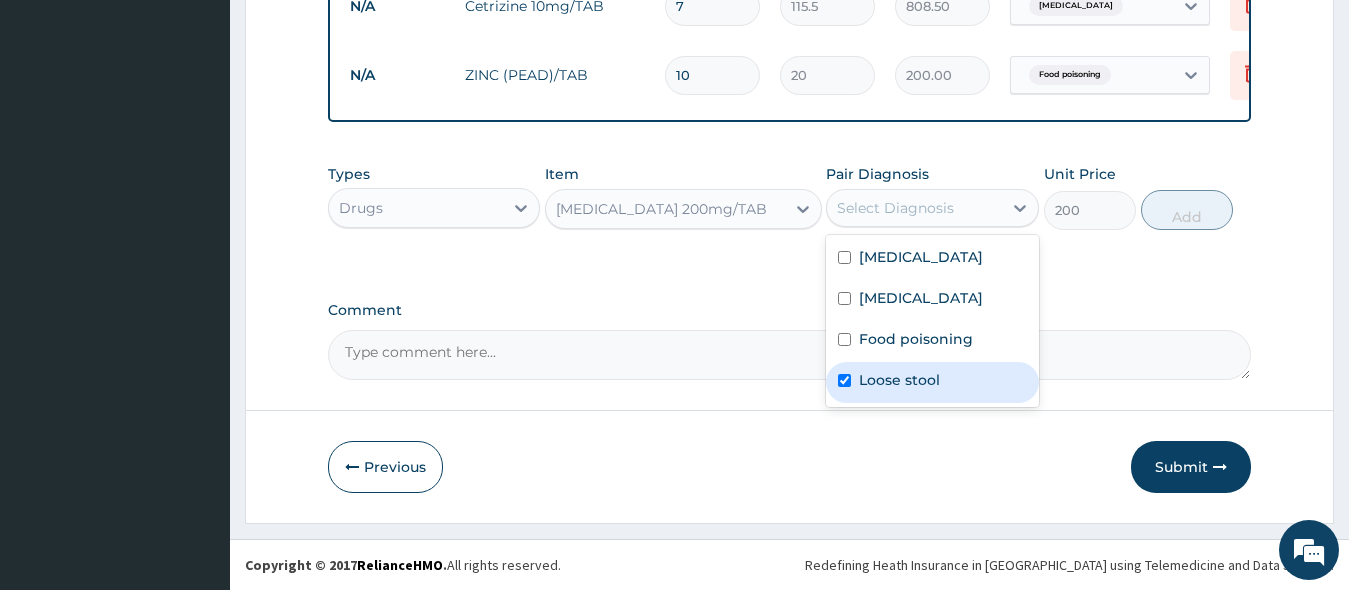 checkbox on "true" 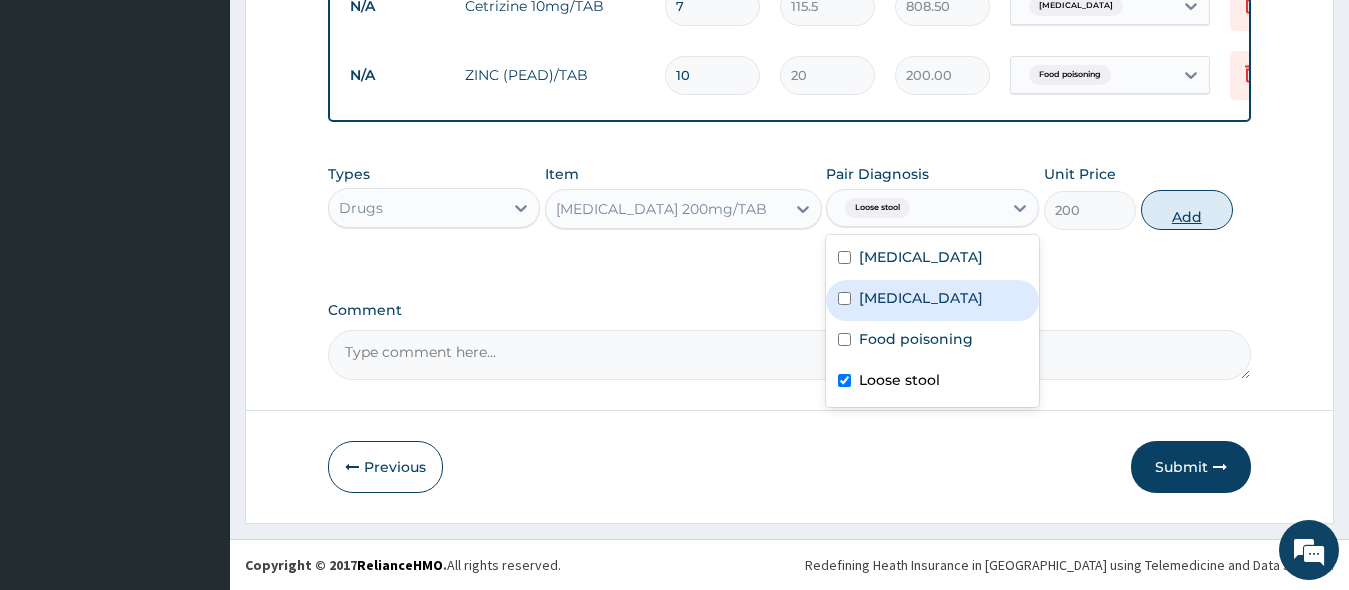 click on "Add" at bounding box center [1187, 210] 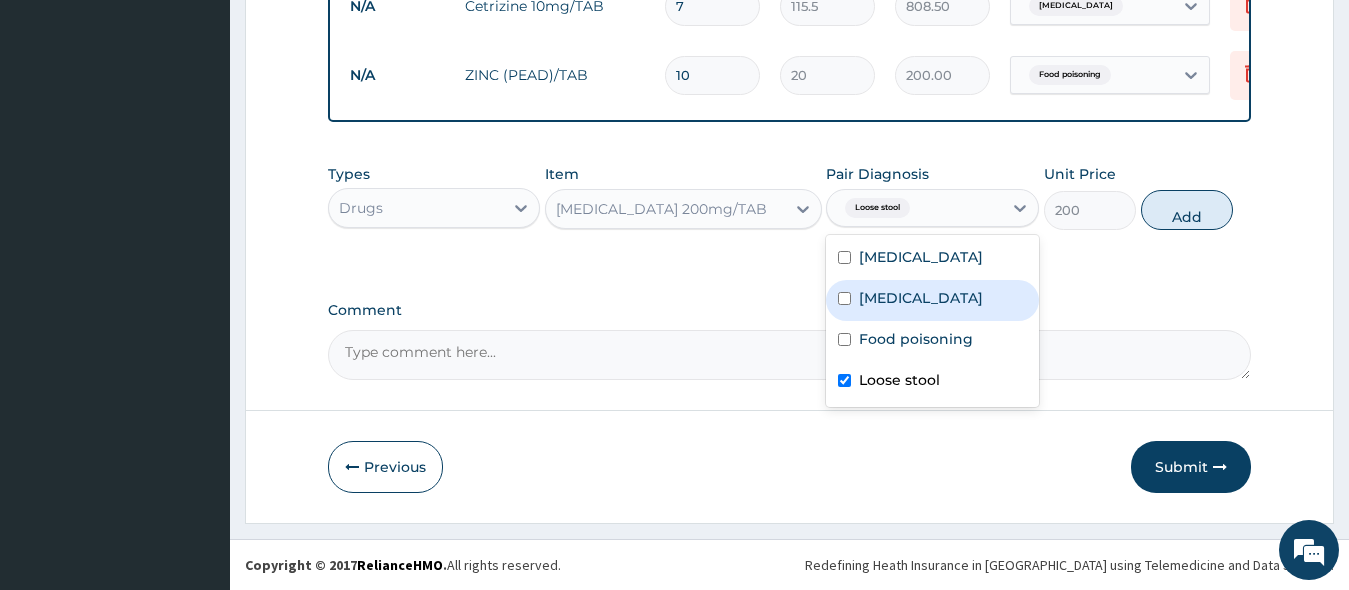 type on "0" 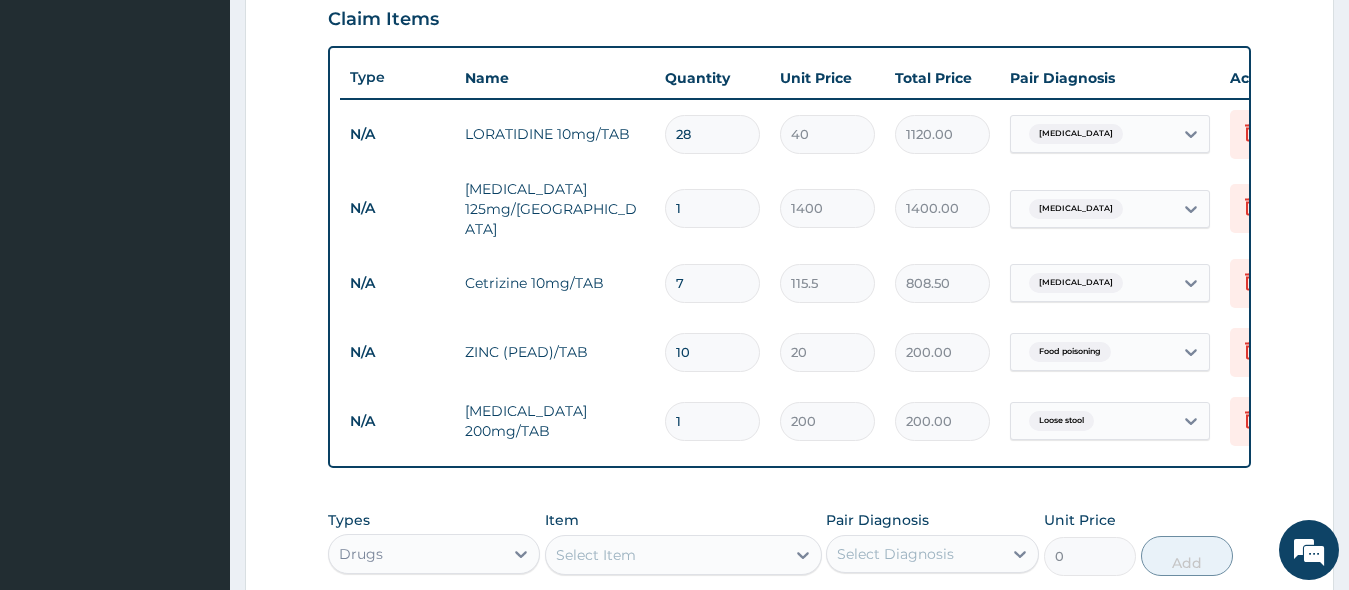 scroll, scrollTop: 881, scrollLeft: 0, axis: vertical 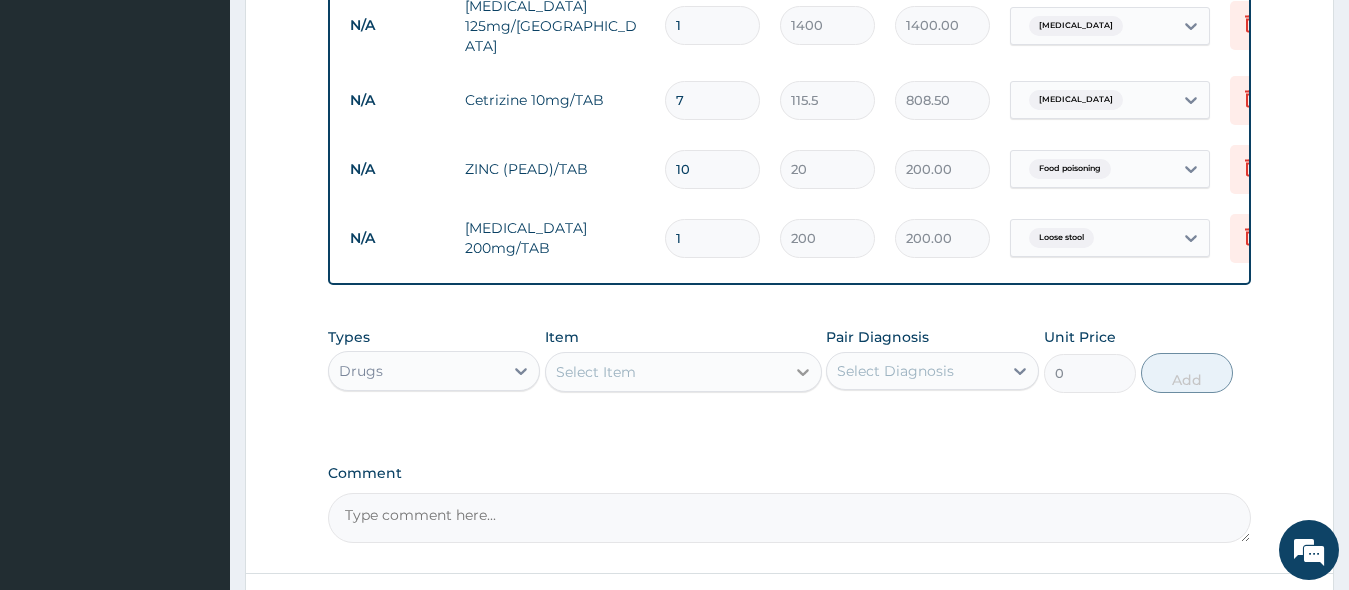 click at bounding box center (803, 372) 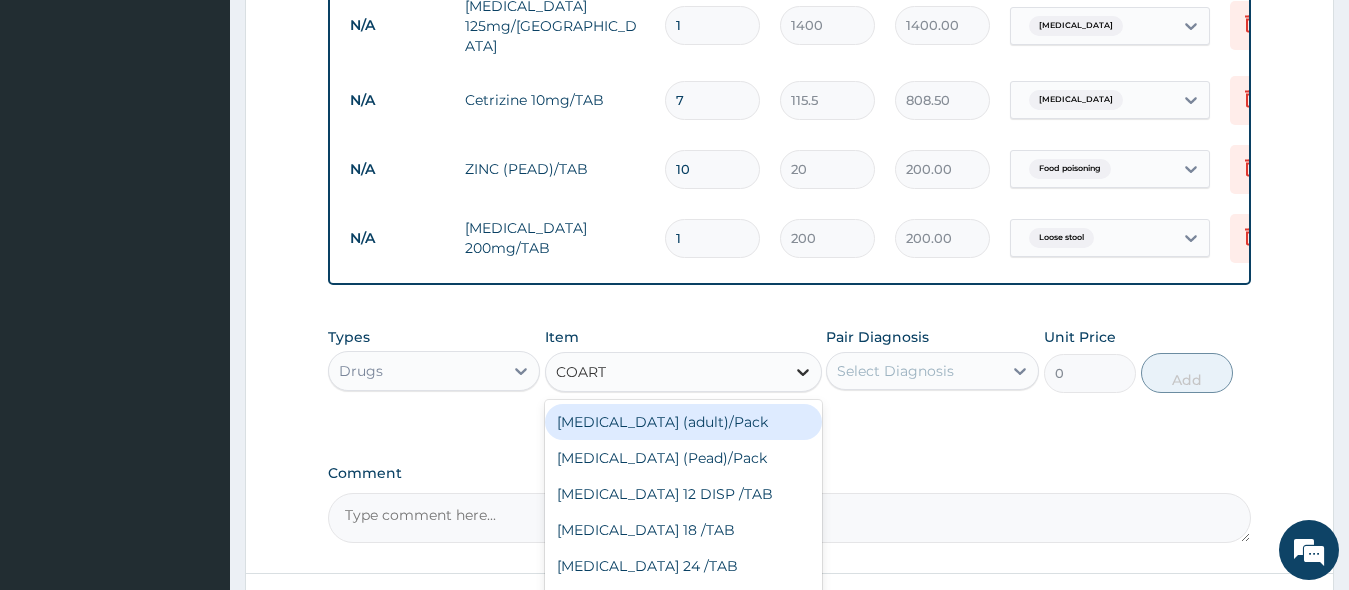 type on "COARTE" 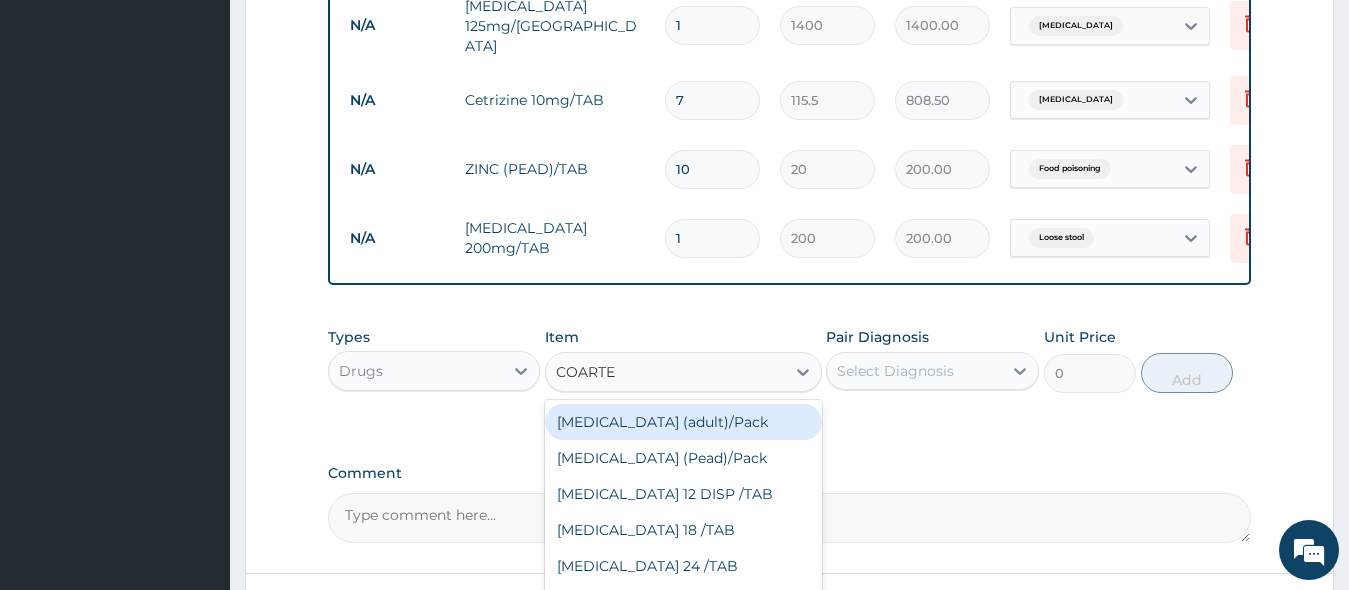 click on "[MEDICAL_DATA] (adult)/Pack" at bounding box center (683, 422) 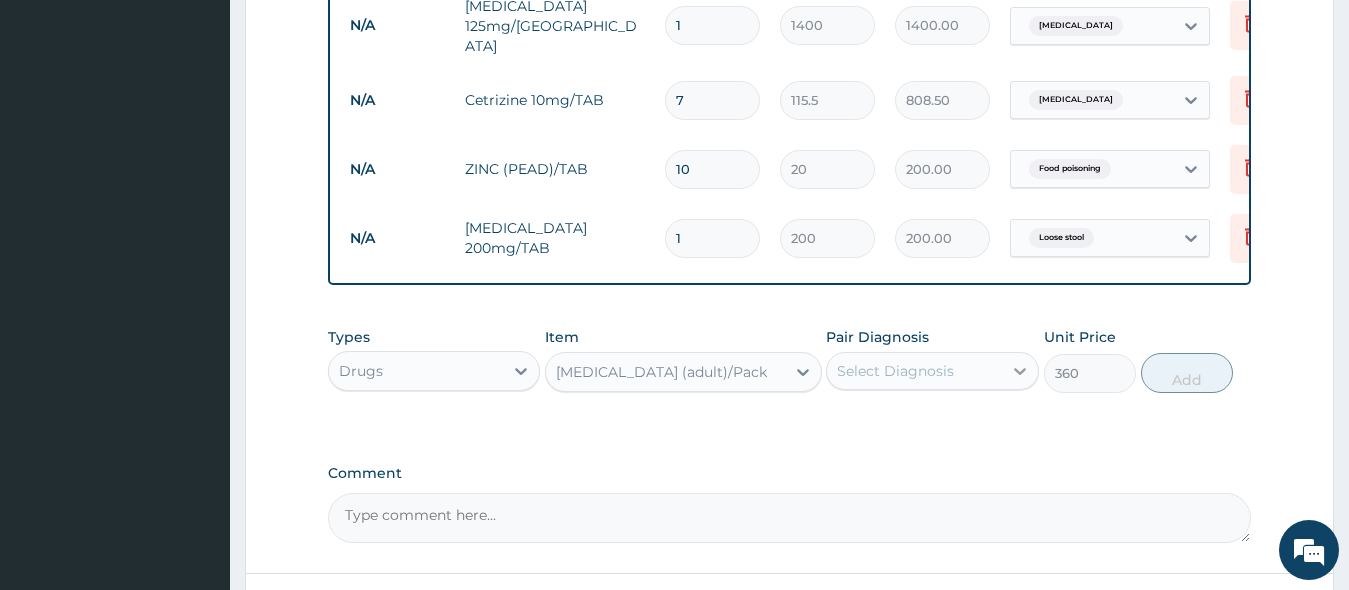 click at bounding box center (1020, 371) 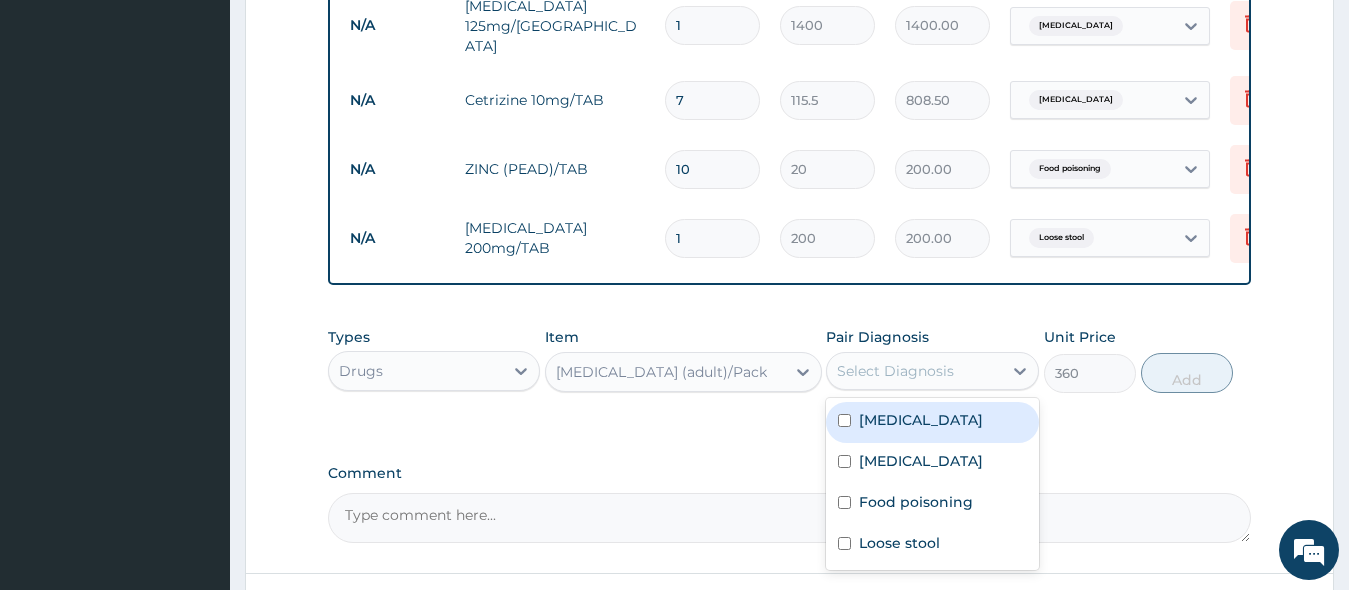 click at bounding box center [844, 420] 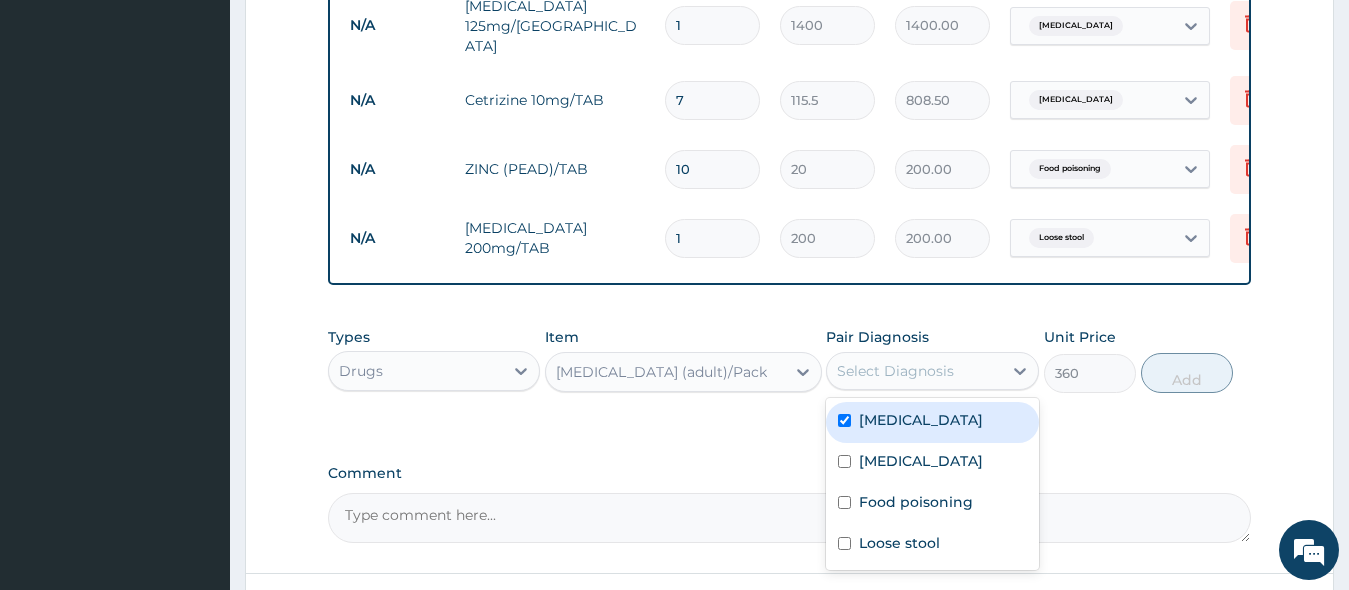 checkbox on "true" 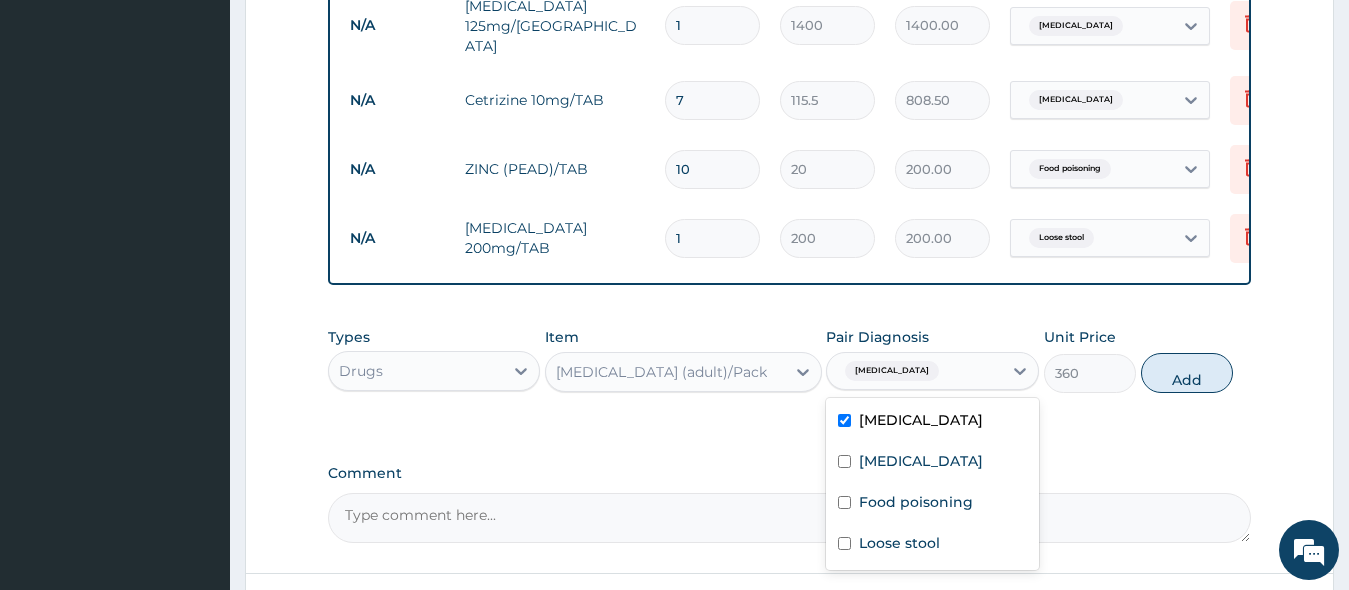 drag, startPoint x: 1202, startPoint y: 387, endPoint x: 1027, endPoint y: 386, distance: 175.00285 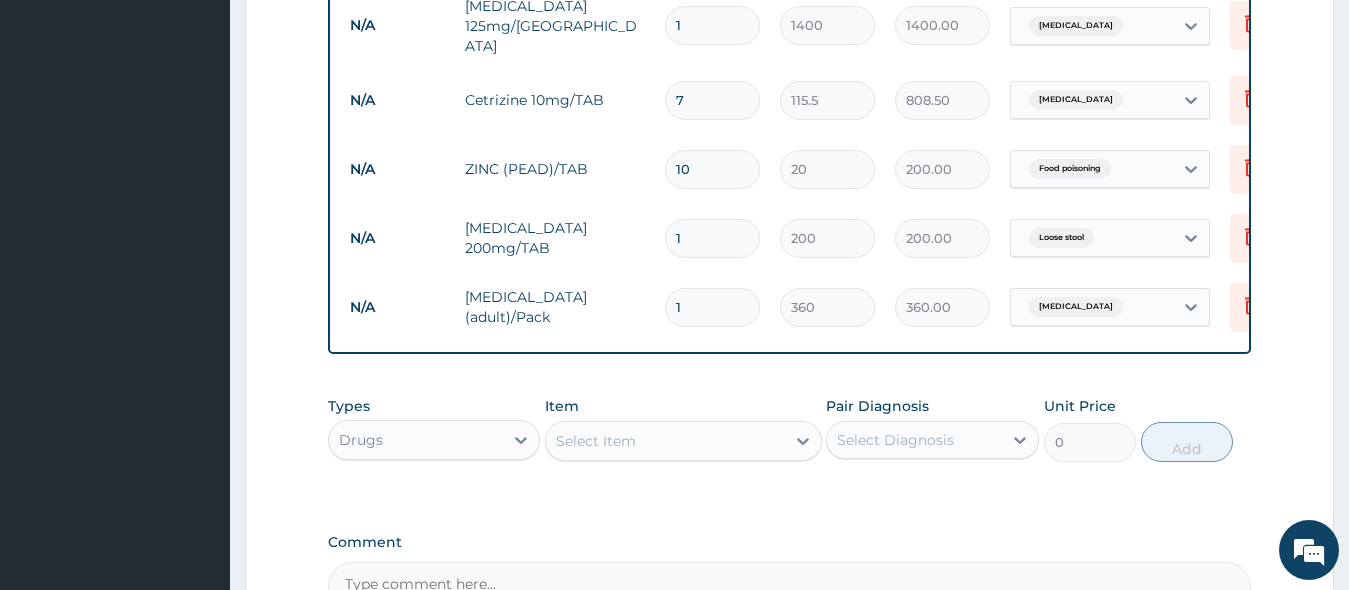 type 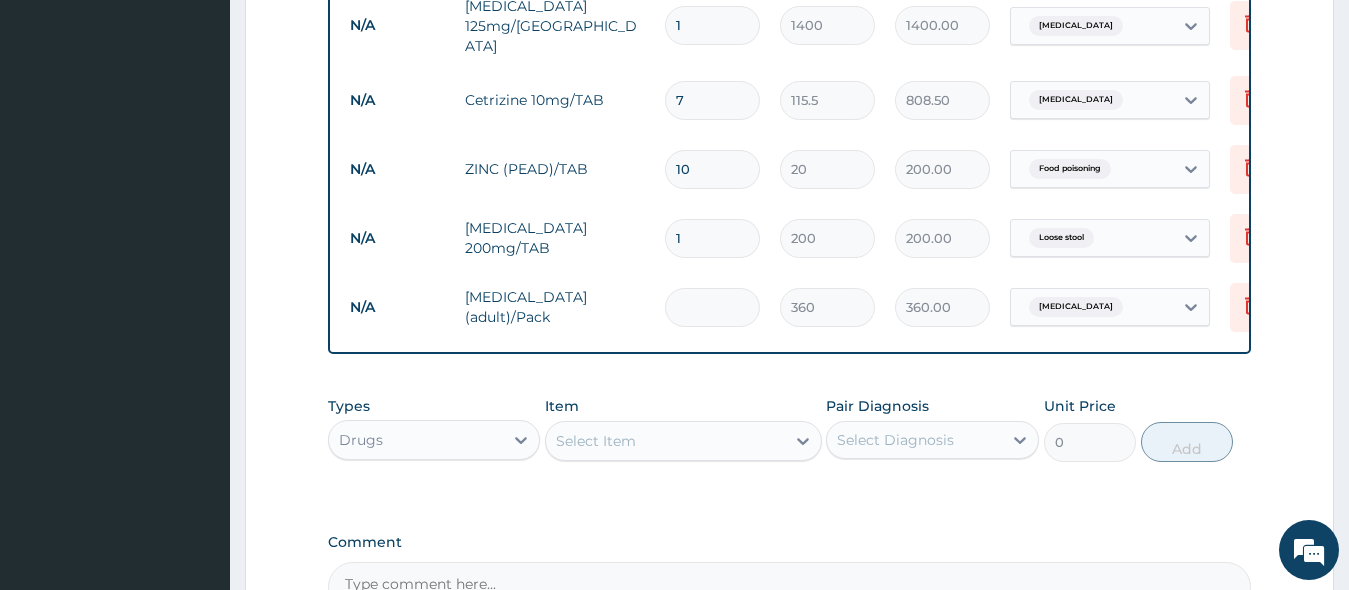 type on "0.00" 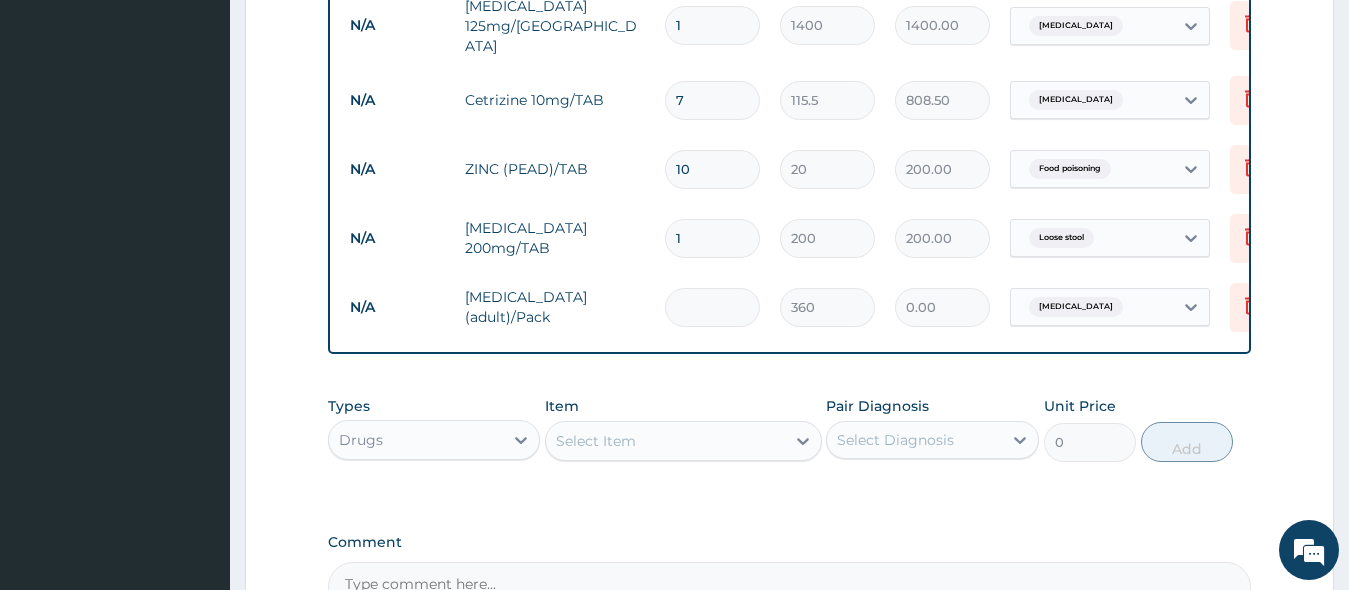 type on "6" 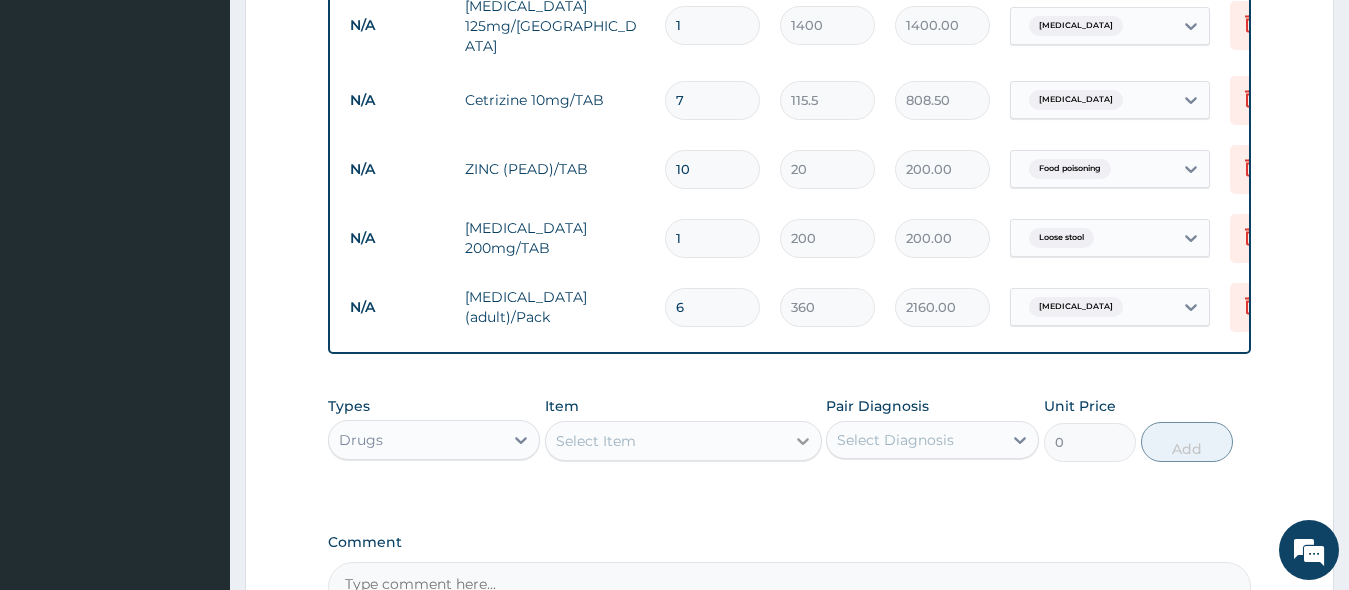 type on "6" 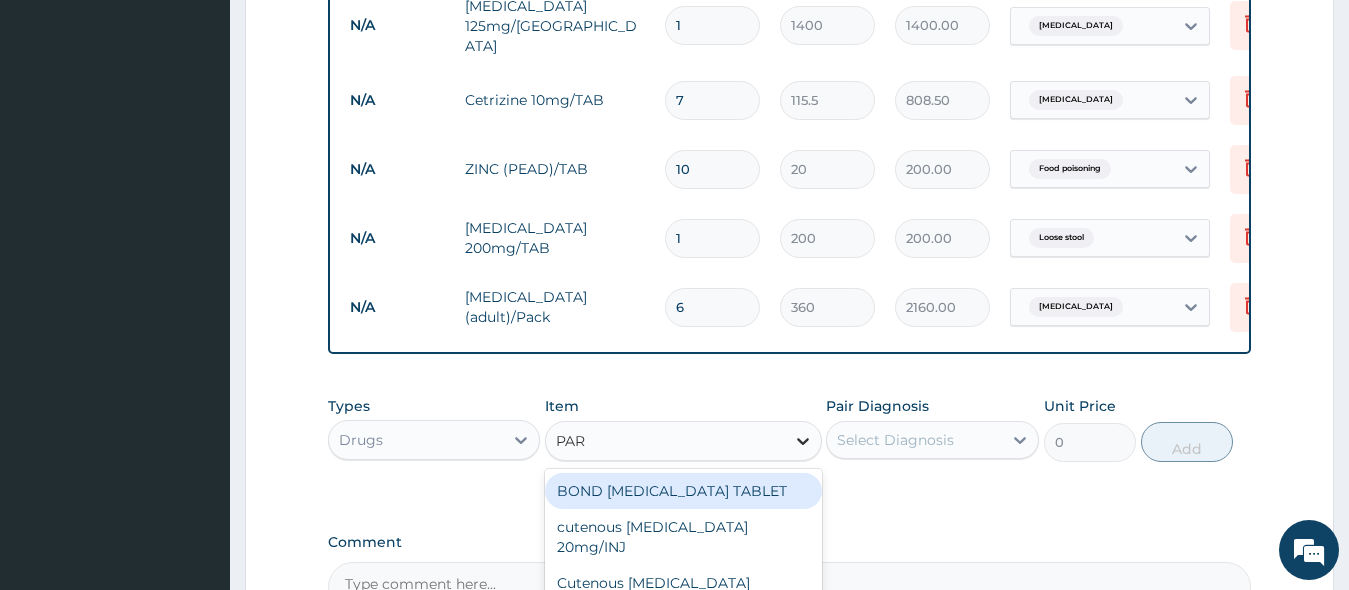 type on "PARA" 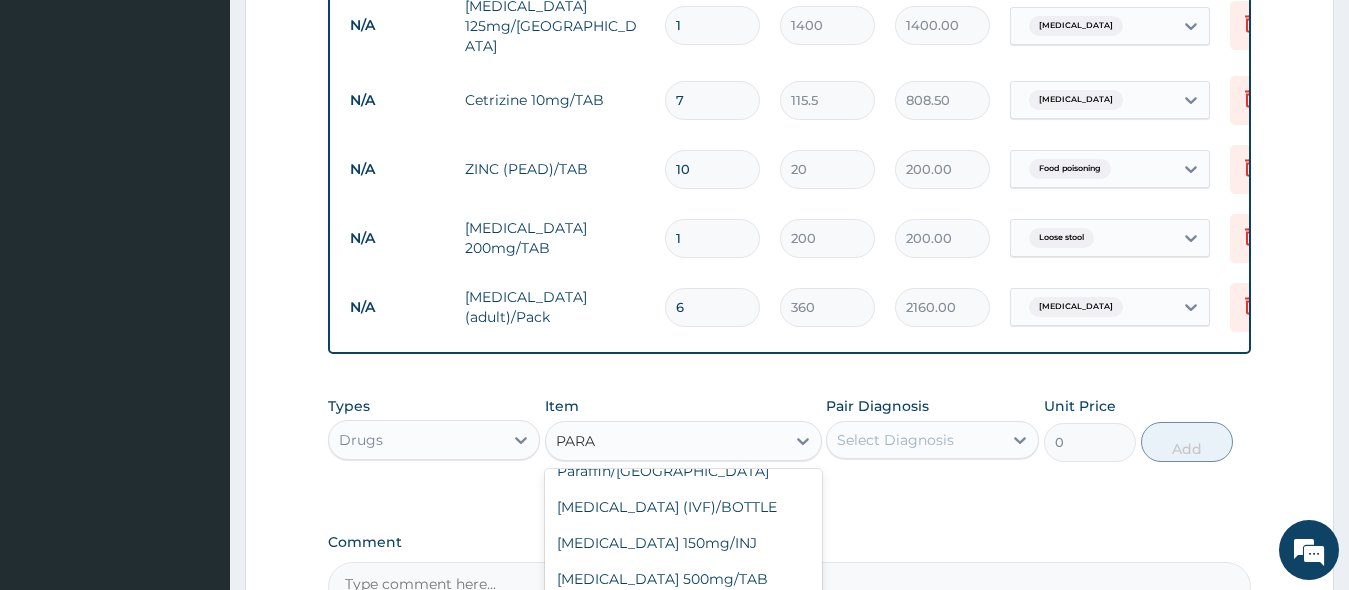 scroll, scrollTop: 100, scrollLeft: 0, axis: vertical 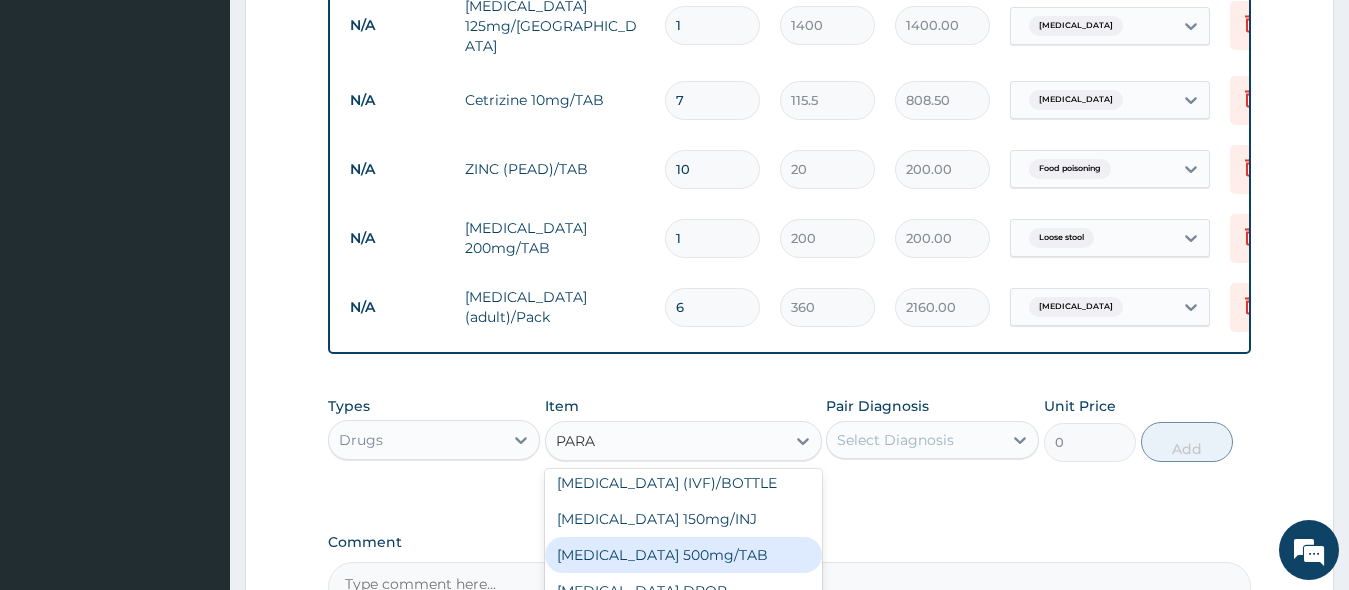 click on "[MEDICAL_DATA] 500mg/TAB" at bounding box center [683, 555] 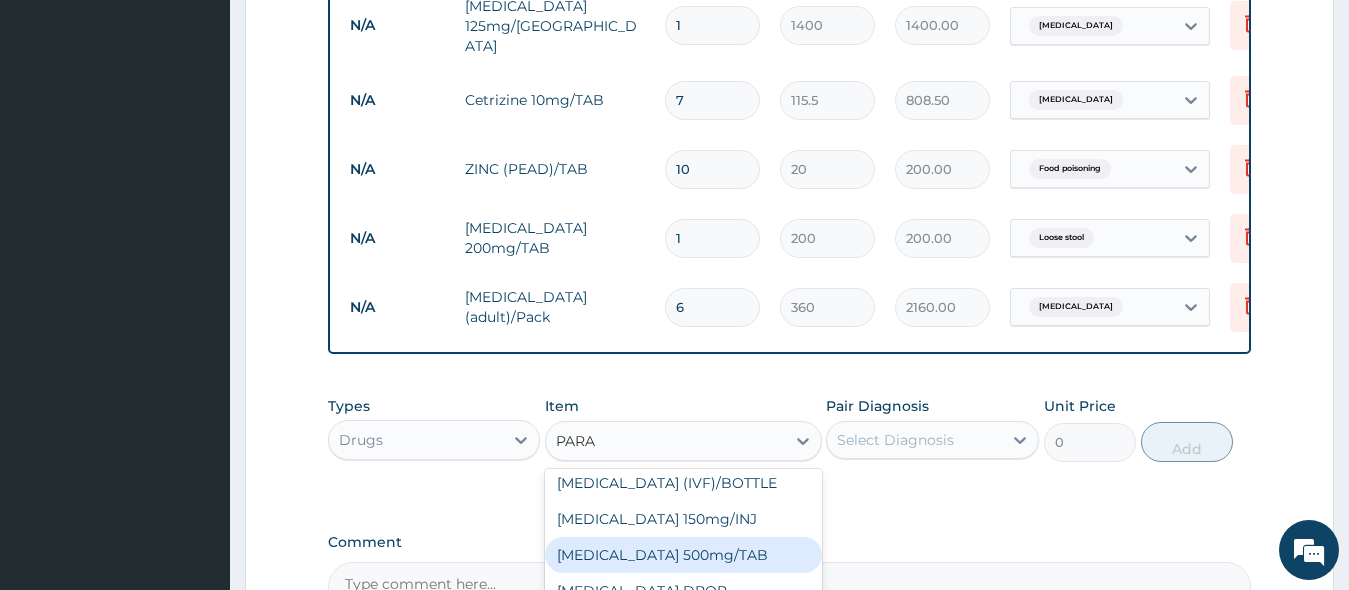 type 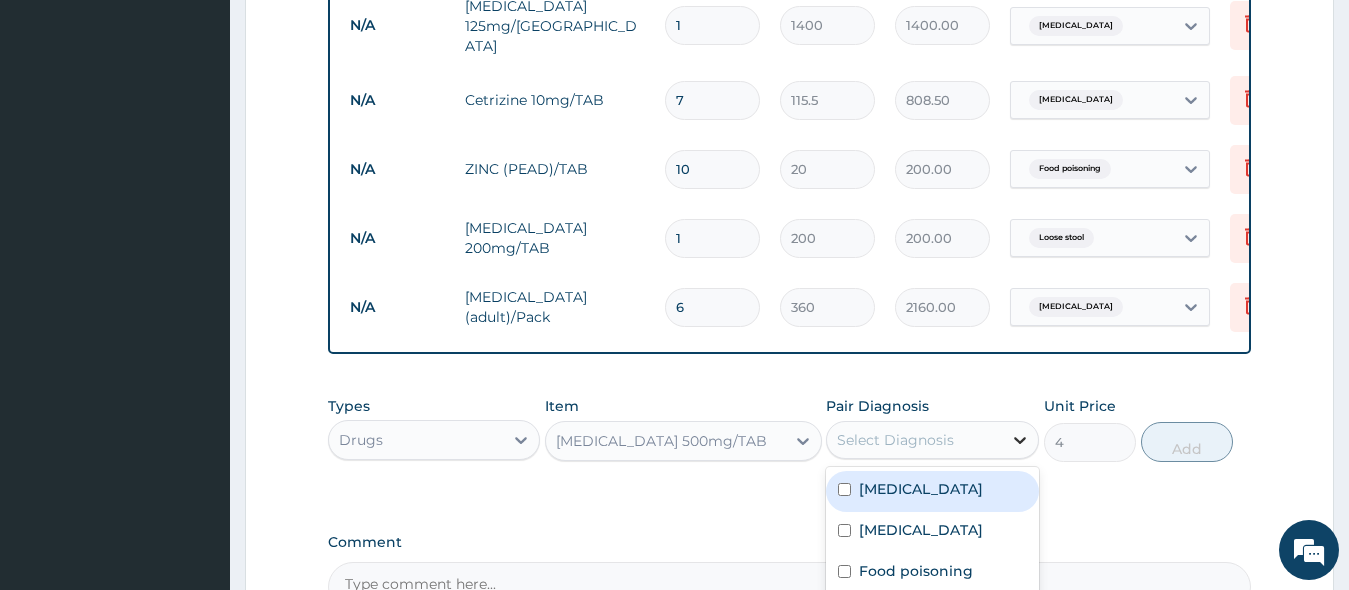 click 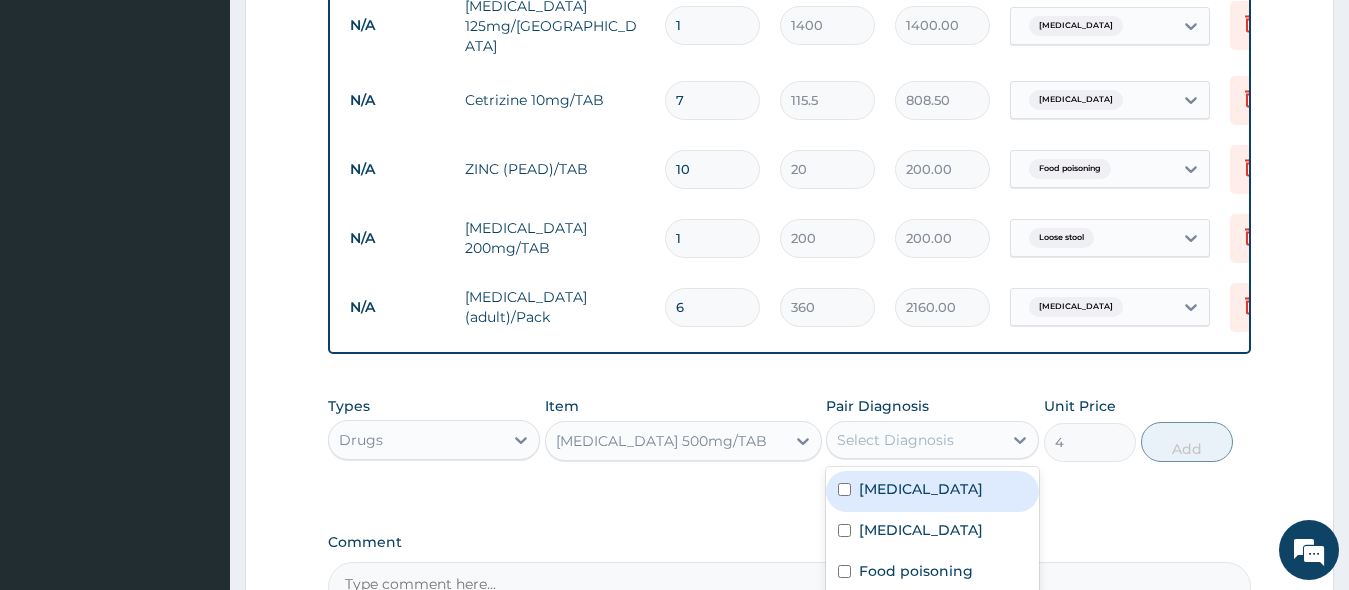 click at bounding box center (844, 489) 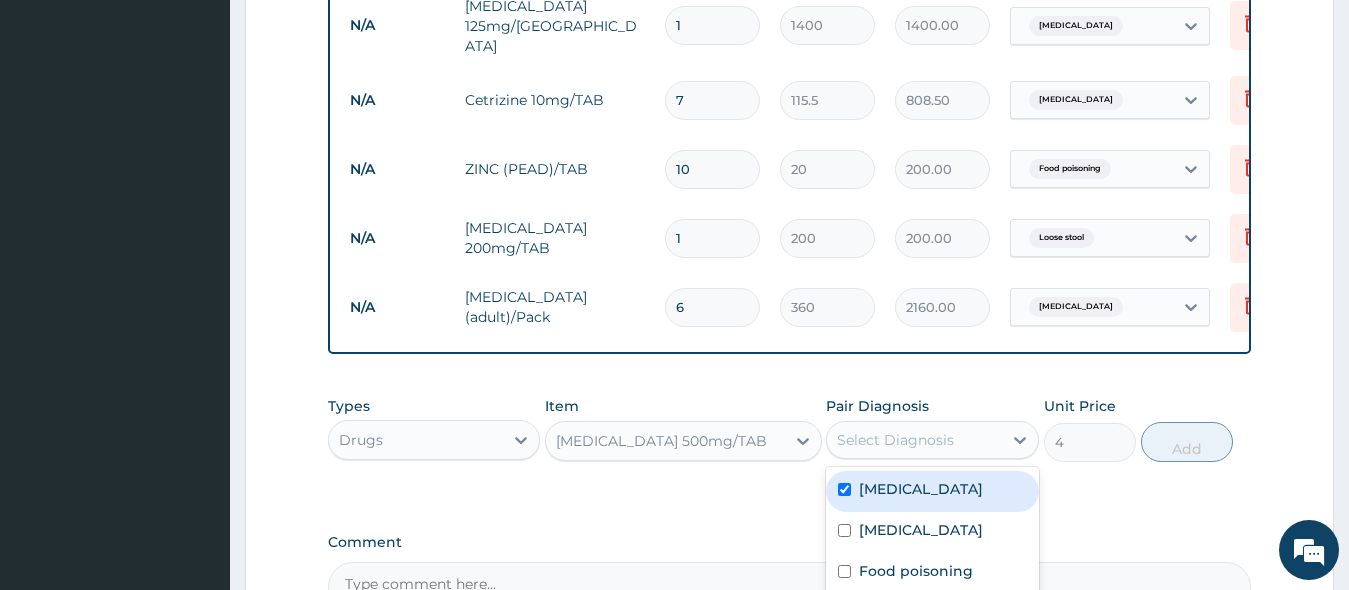 checkbox on "true" 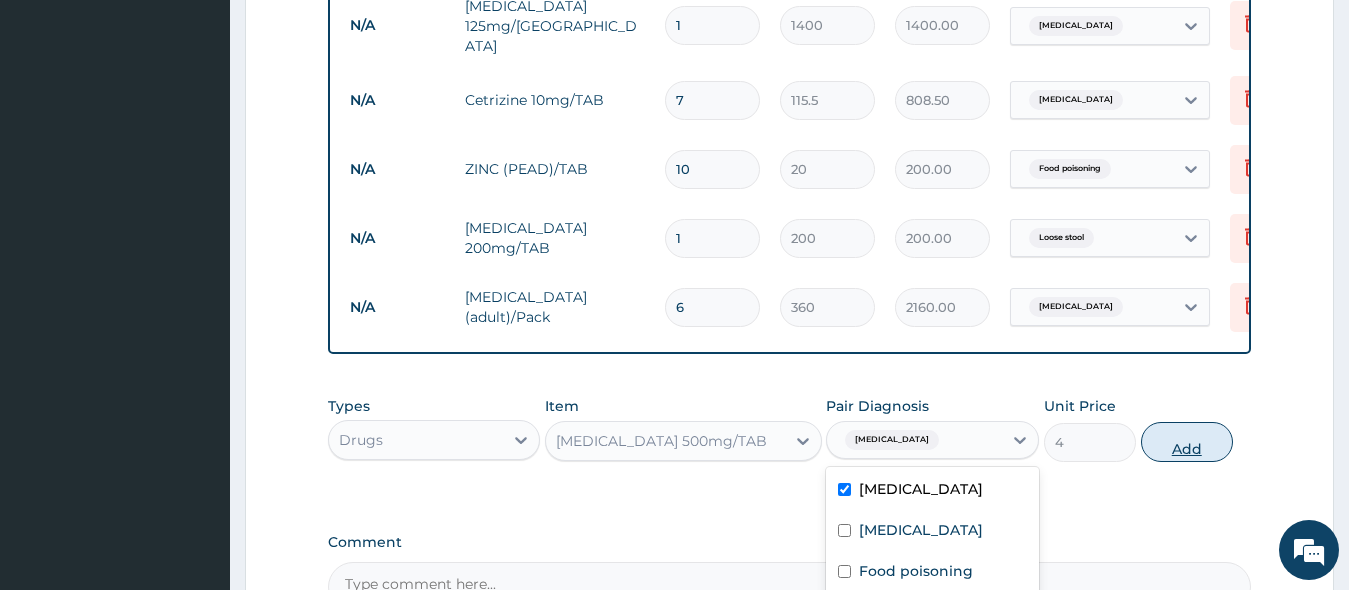 click on "Add" at bounding box center (1187, 442) 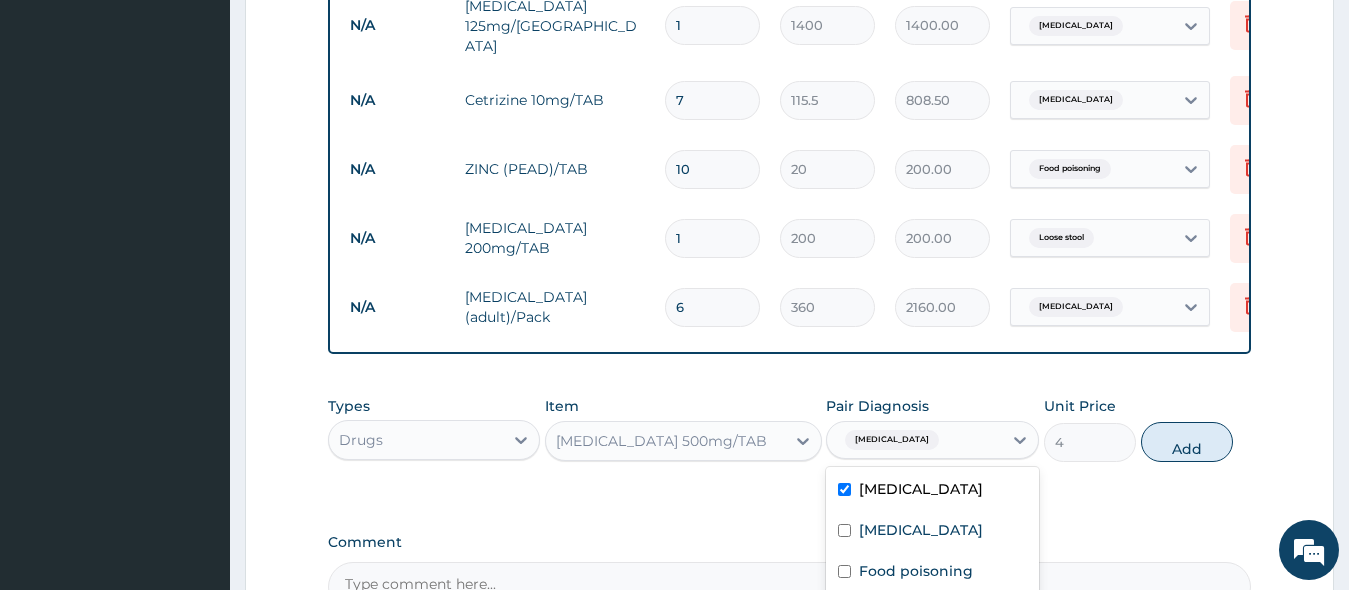 type on "0" 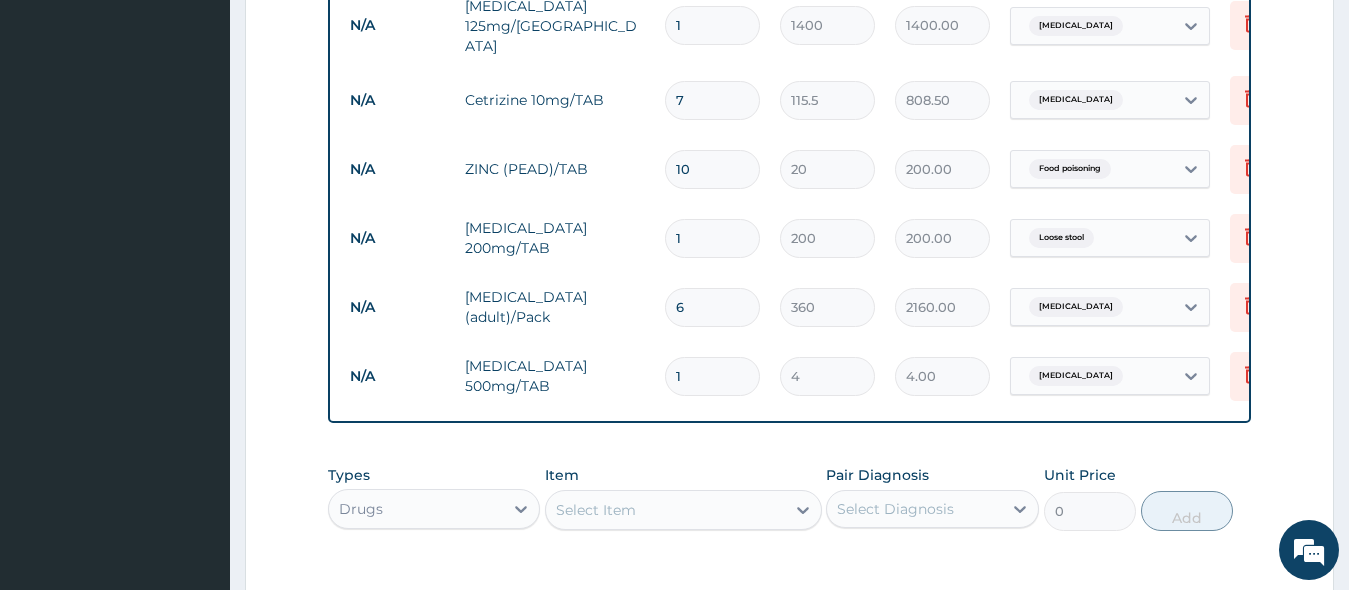 type on "18" 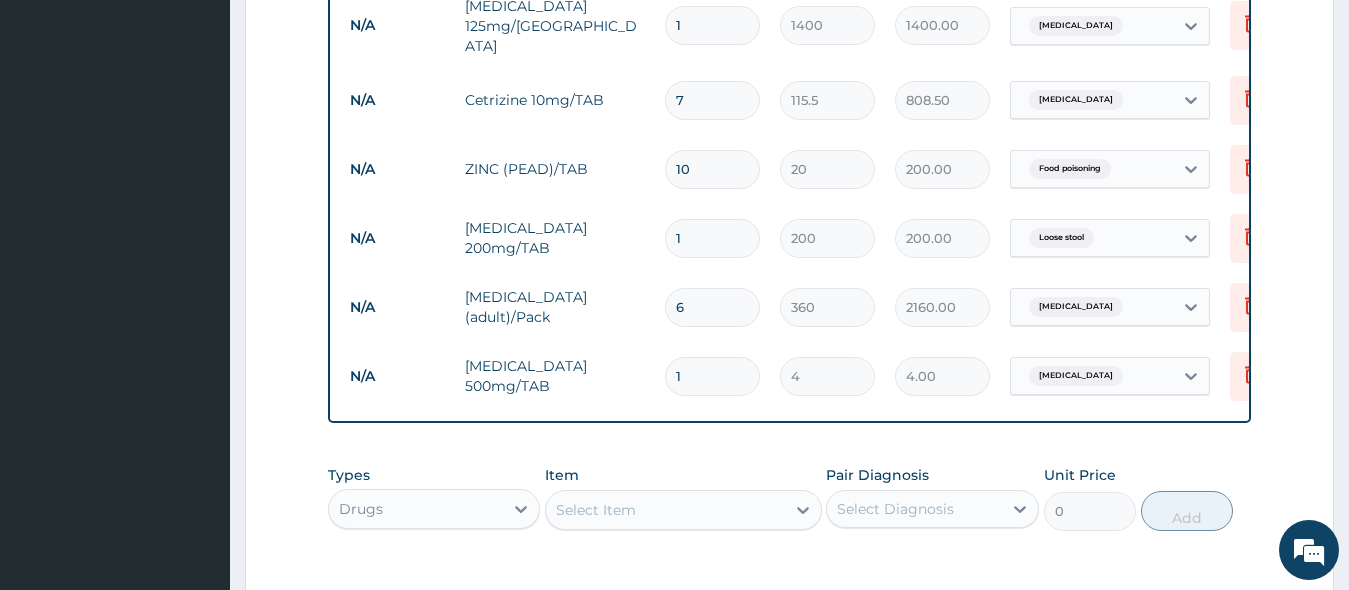 type on "72.00" 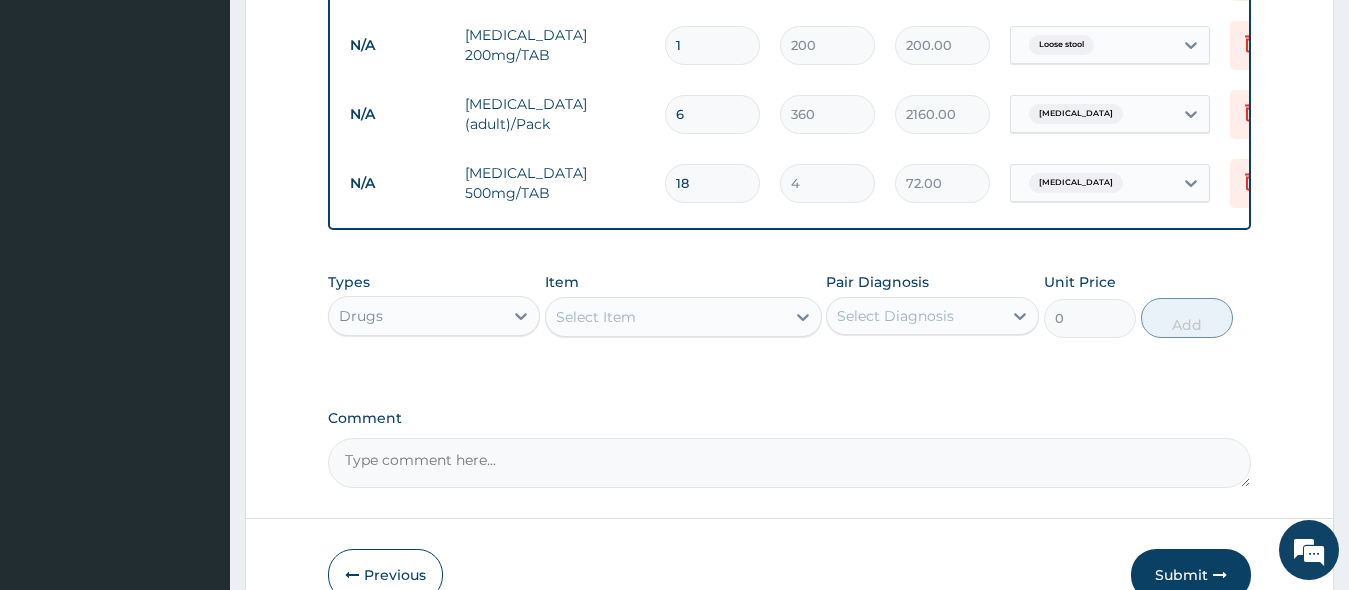 scroll, scrollTop: 1081, scrollLeft: 0, axis: vertical 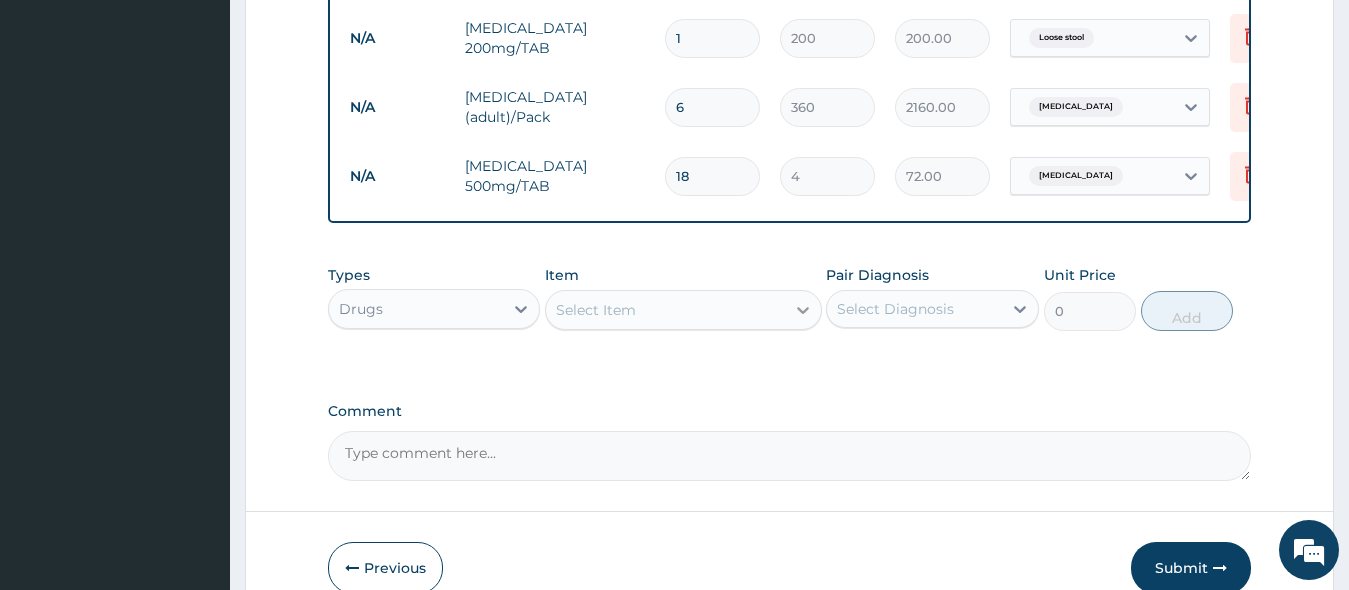 type on "18" 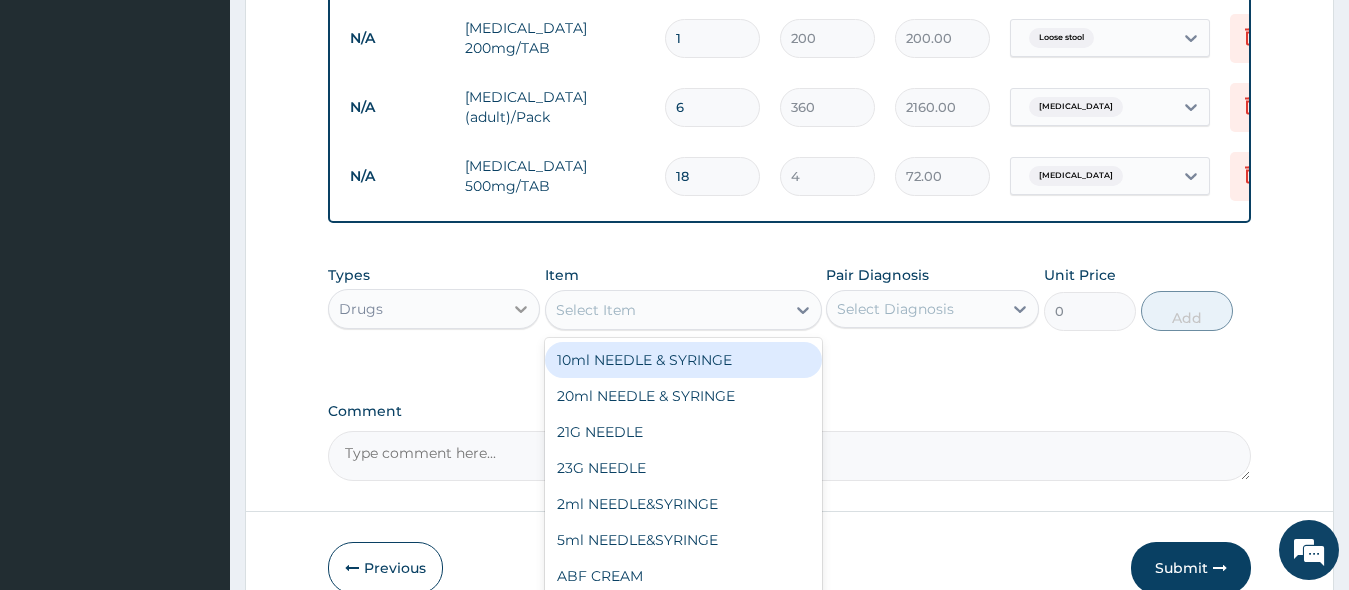 click at bounding box center (521, 309) 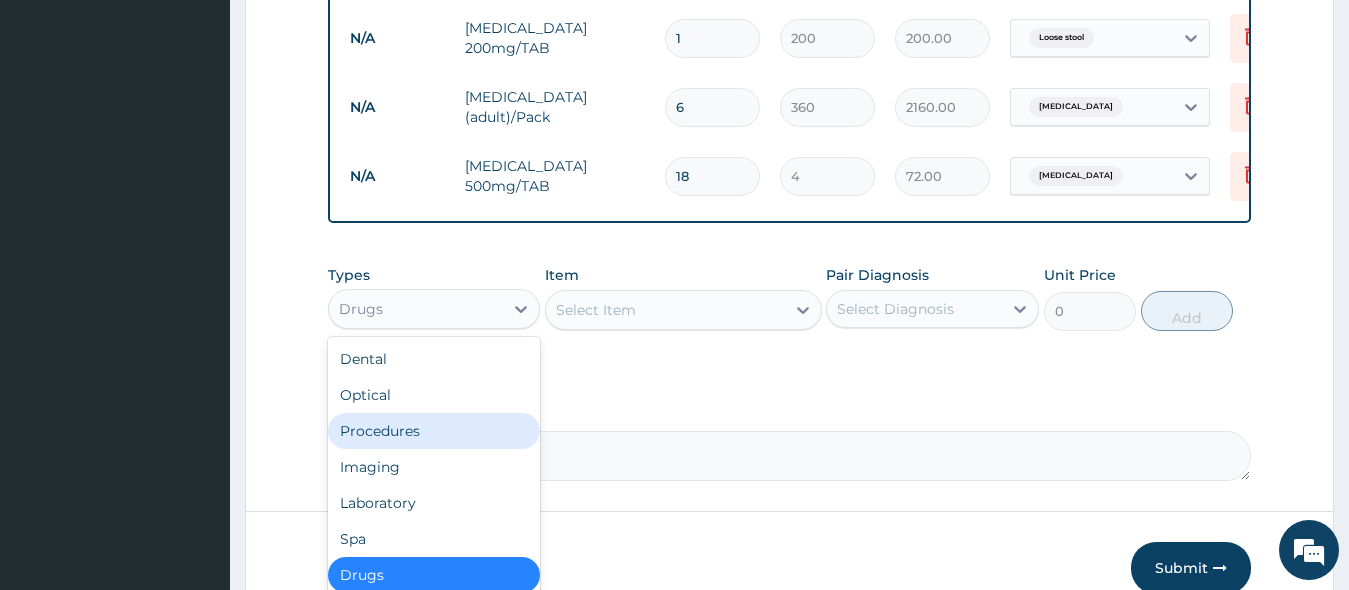 drag, startPoint x: 431, startPoint y: 431, endPoint x: 459, endPoint y: 426, distance: 28.442924 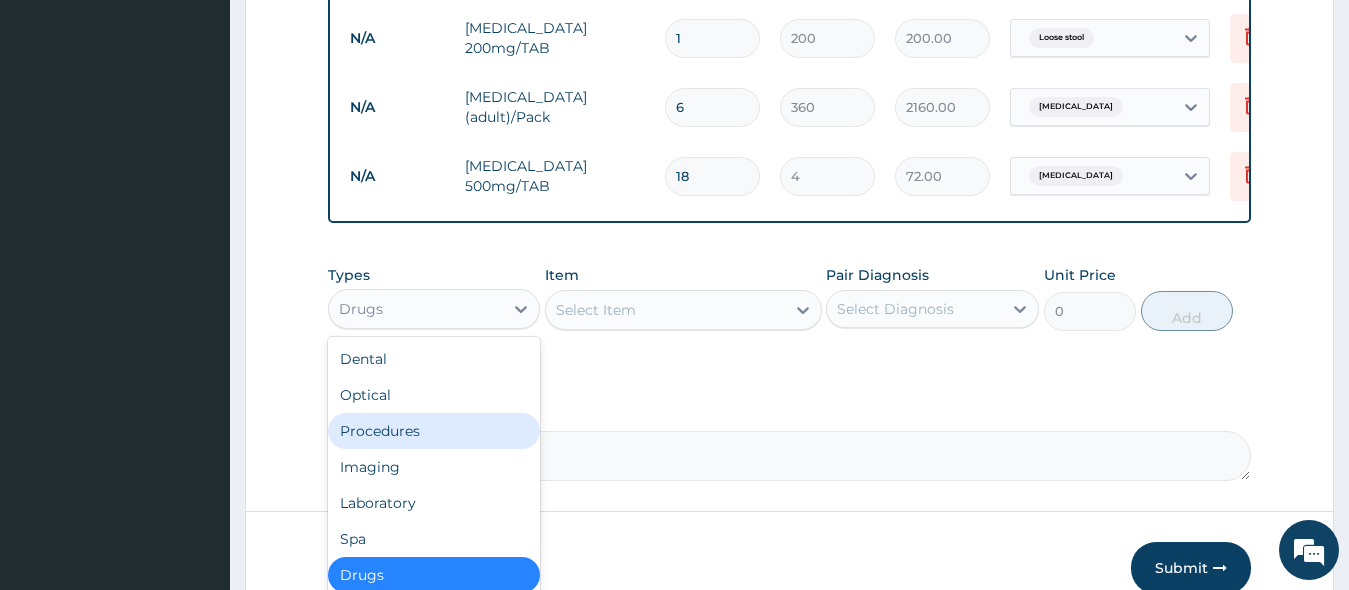 click on "Procedures" at bounding box center (434, 431) 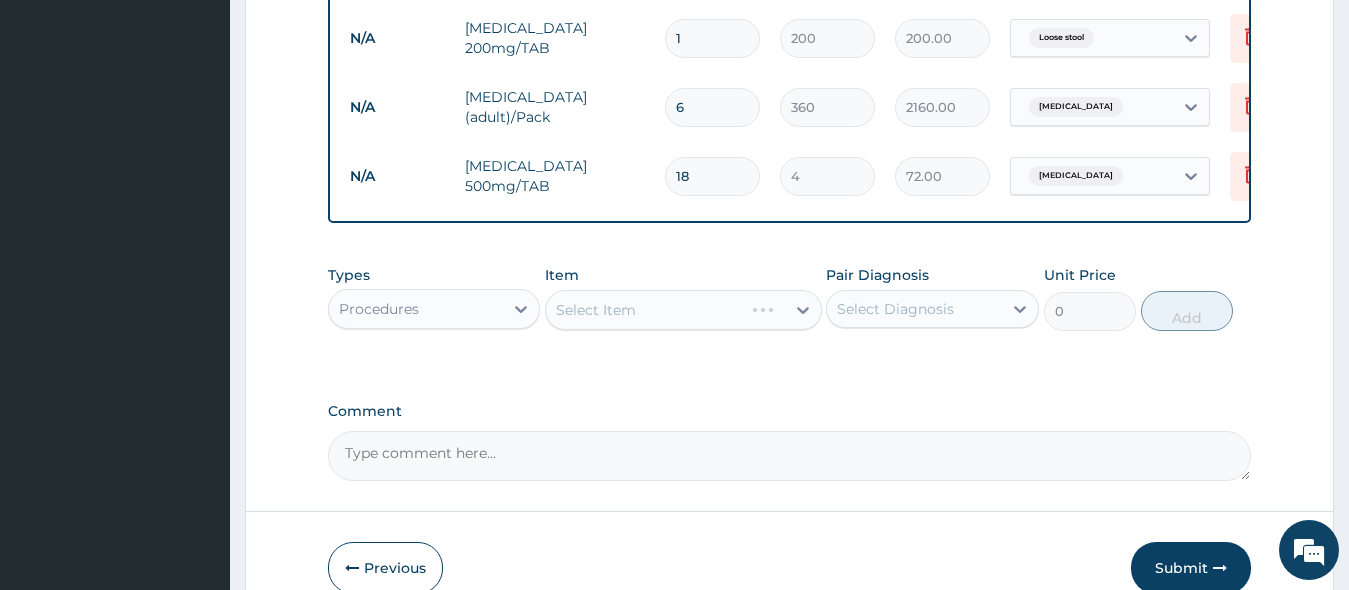 click on "Select Item" at bounding box center (683, 310) 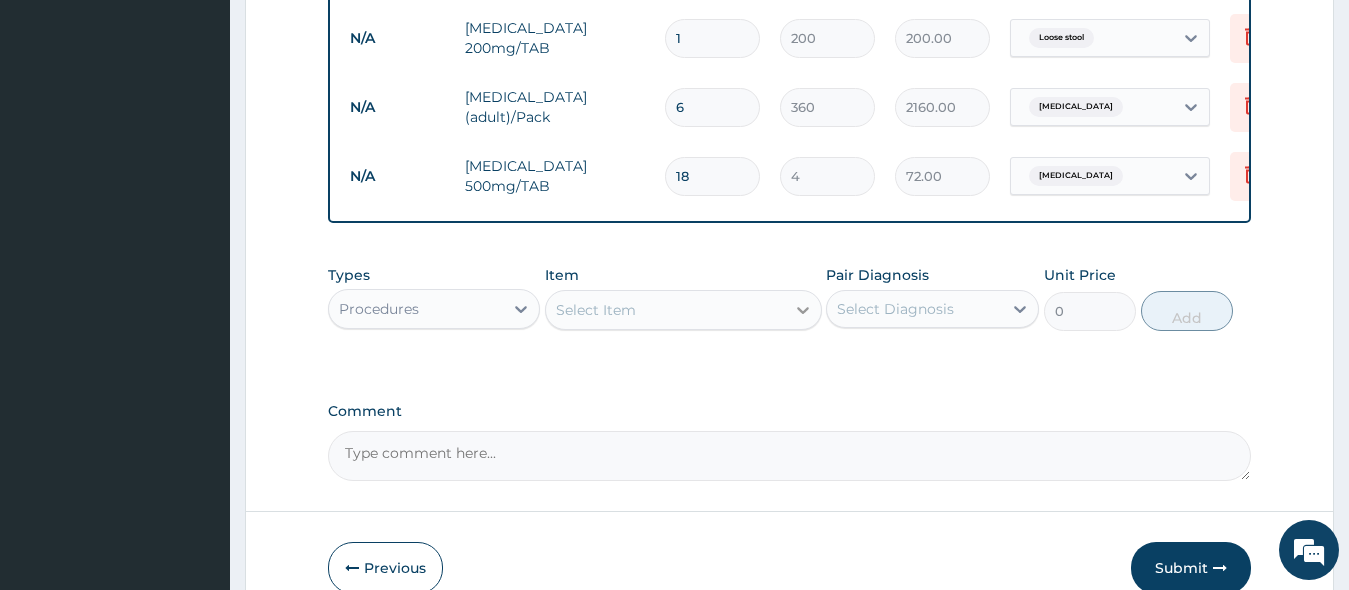 click at bounding box center (803, 310) 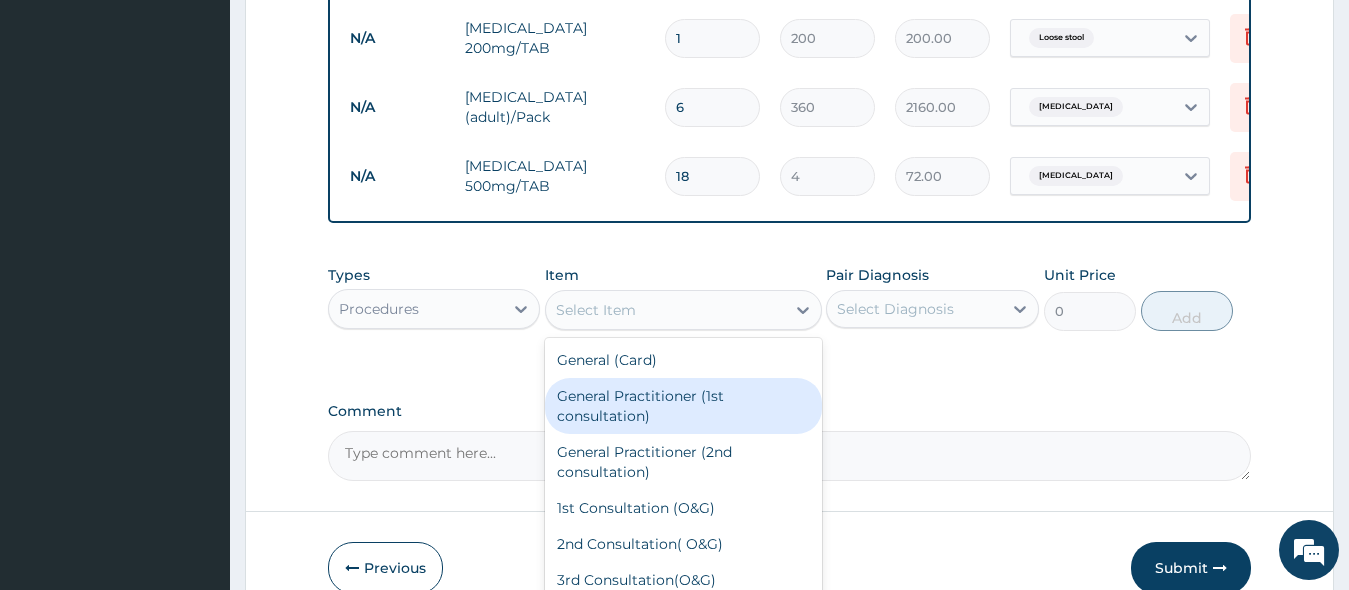 click on "General Practitioner (1st consultation)" at bounding box center [683, 406] 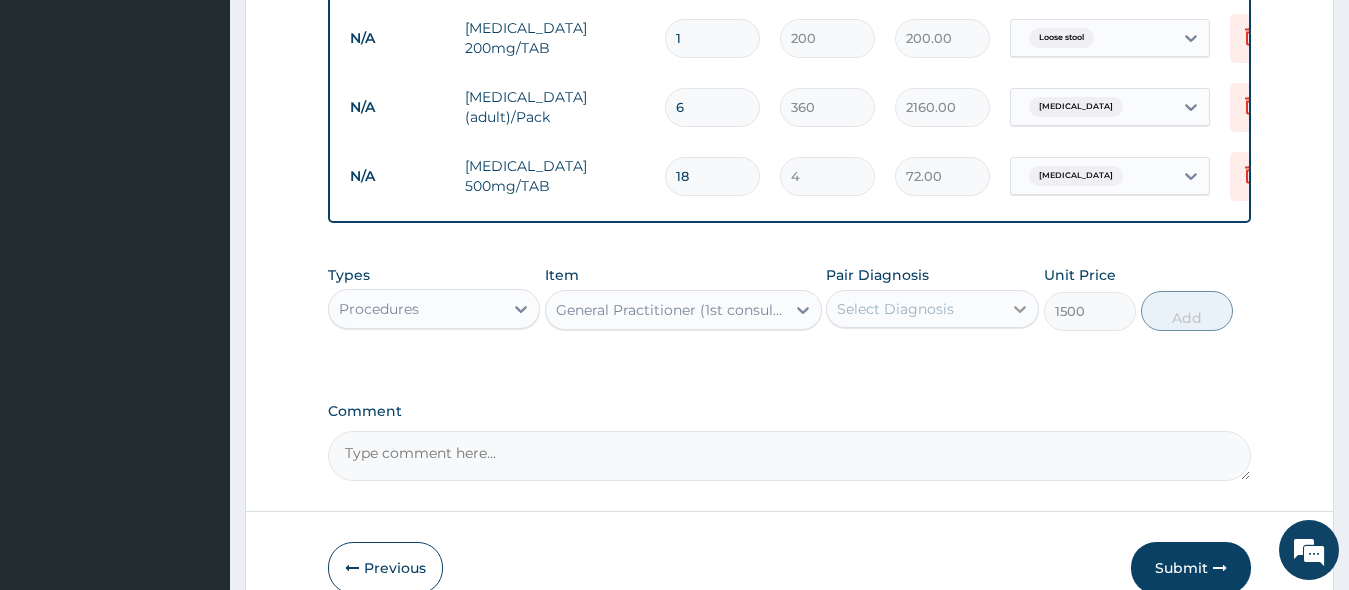 click 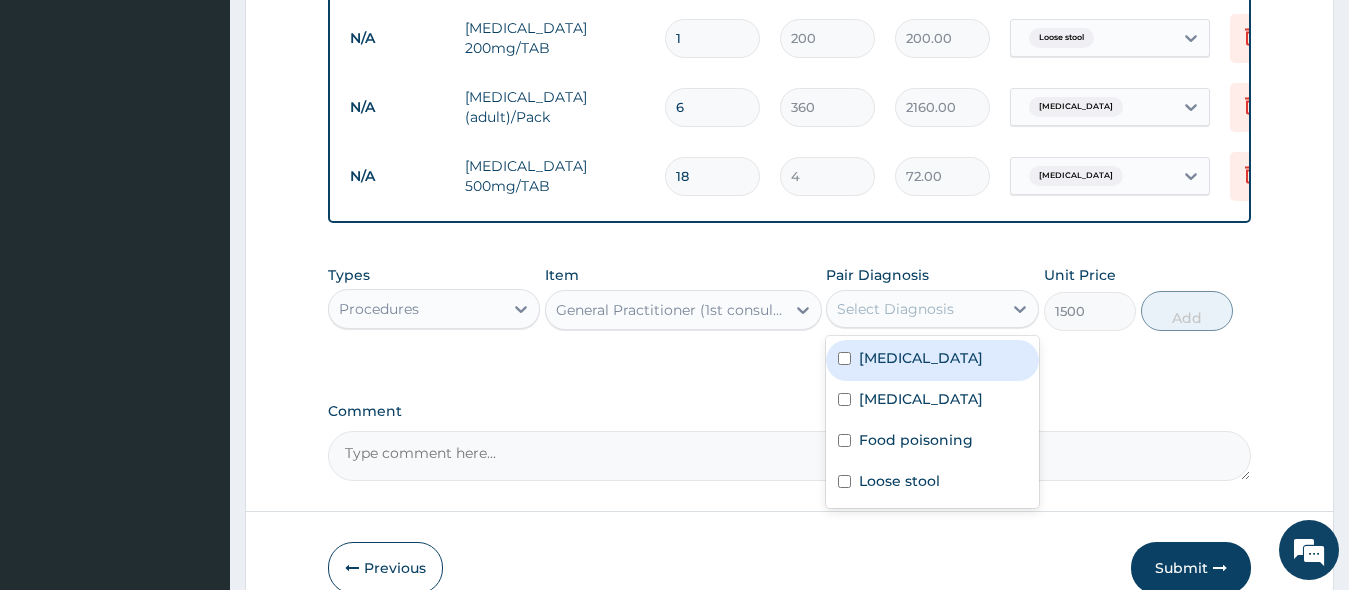 click at bounding box center [844, 358] 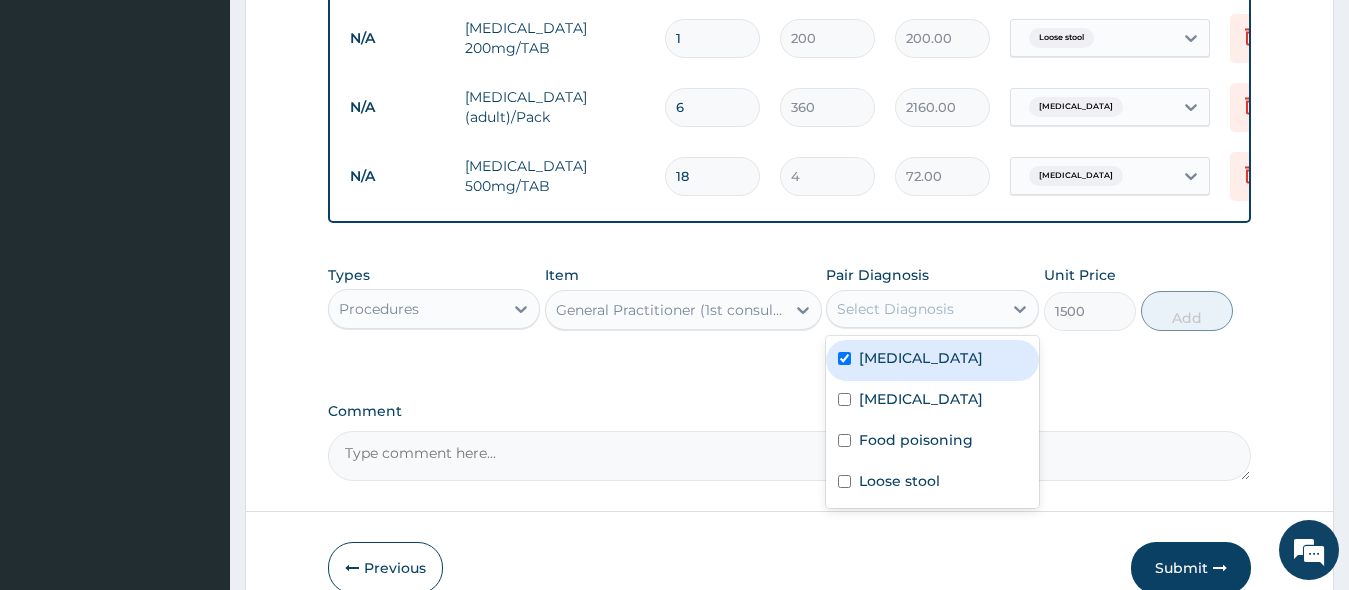 checkbox on "true" 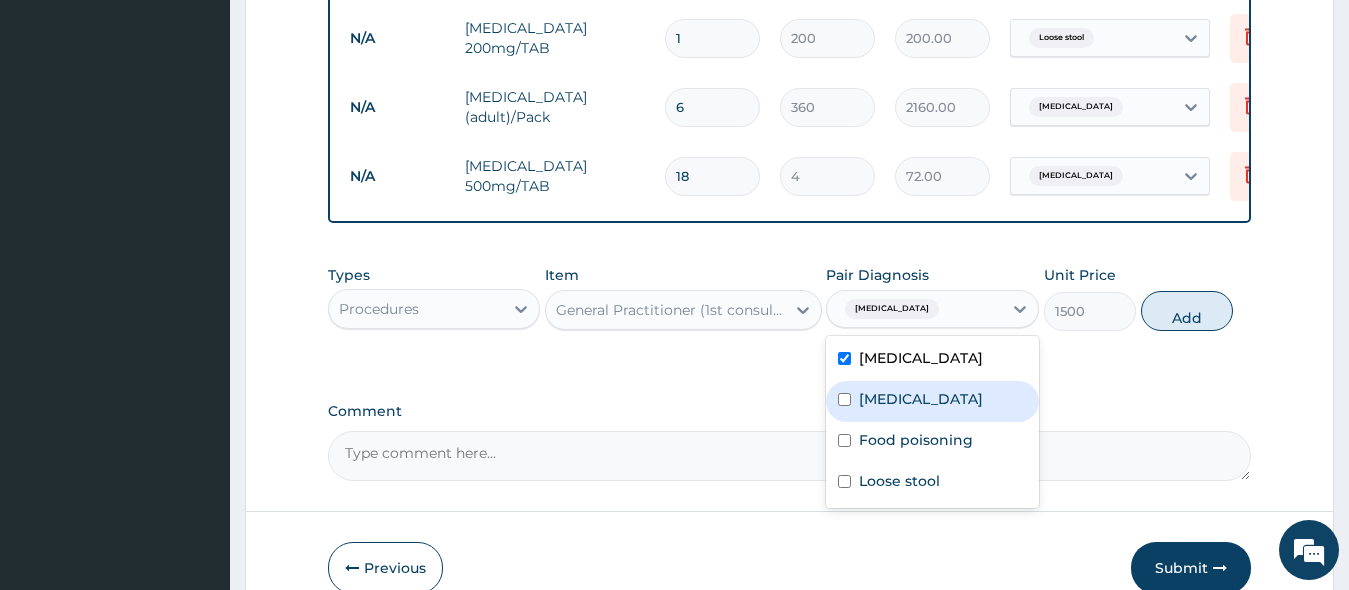 click at bounding box center [844, 399] 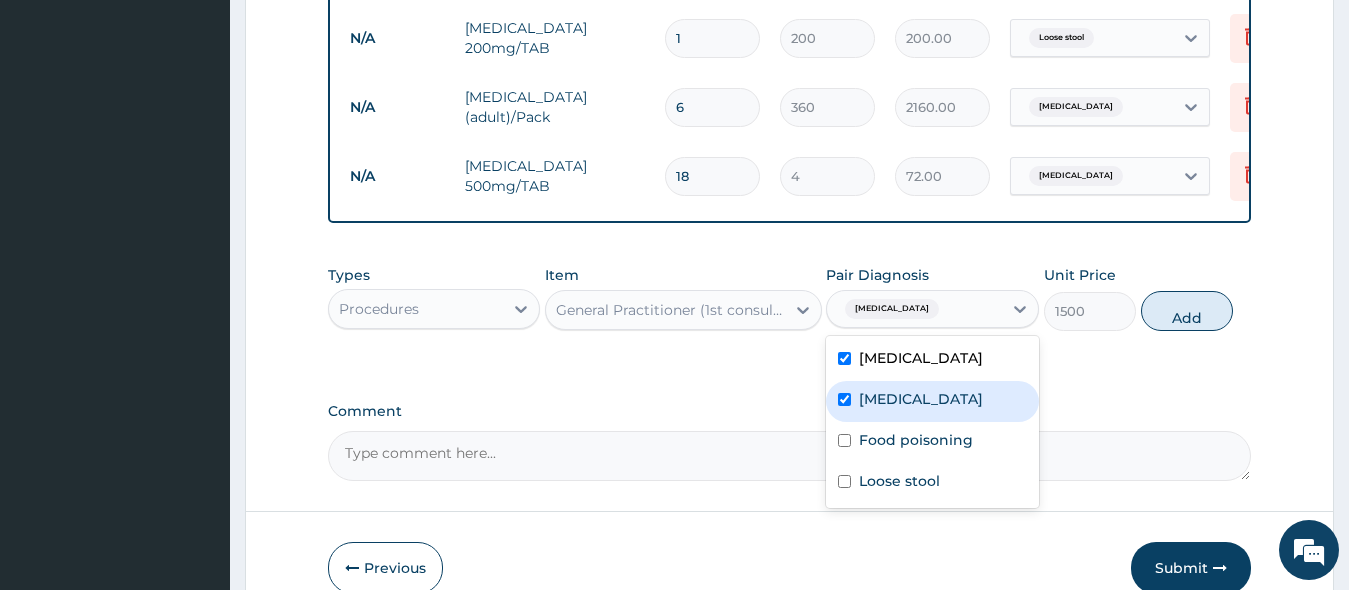 checkbox on "true" 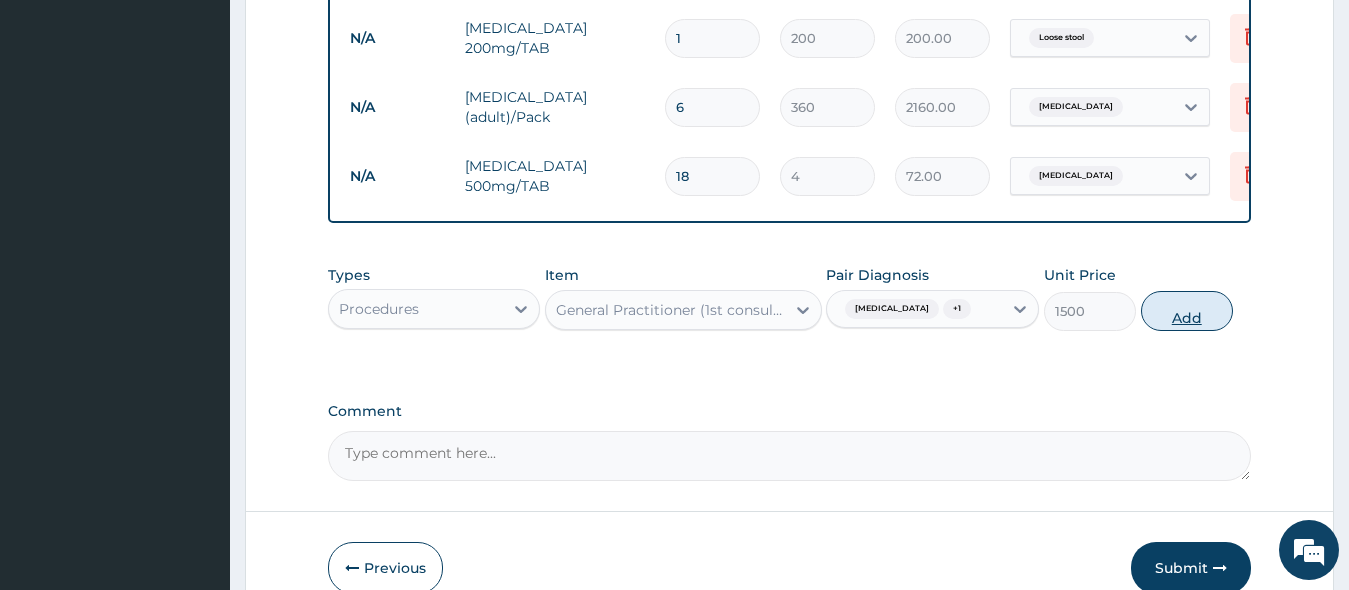 click on "Add" at bounding box center (1187, 311) 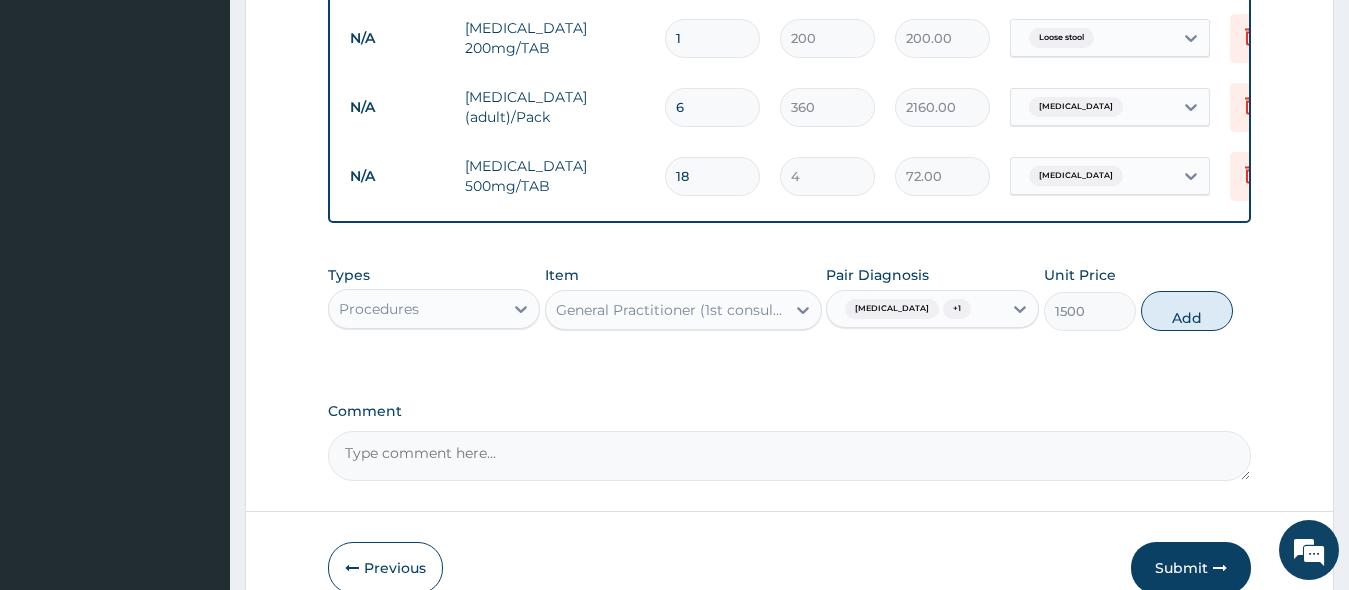 type on "0" 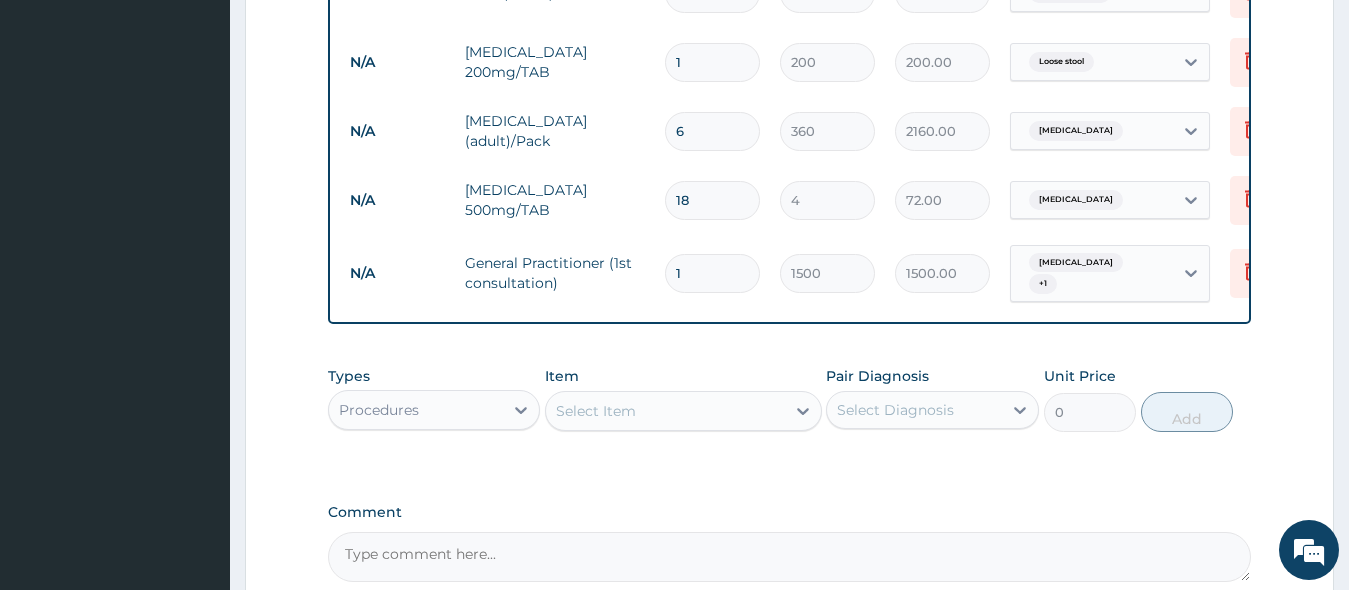 scroll, scrollTop: 1257, scrollLeft: 0, axis: vertical 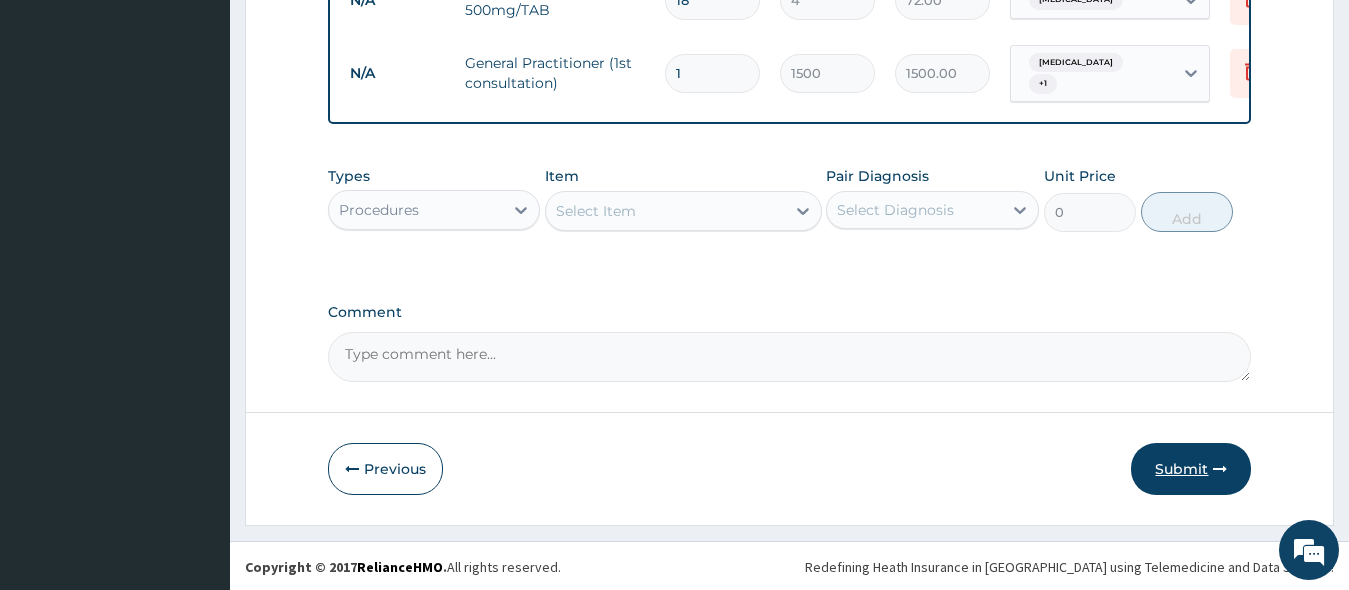 click on "Submit" at bounding box center [1191, 469] 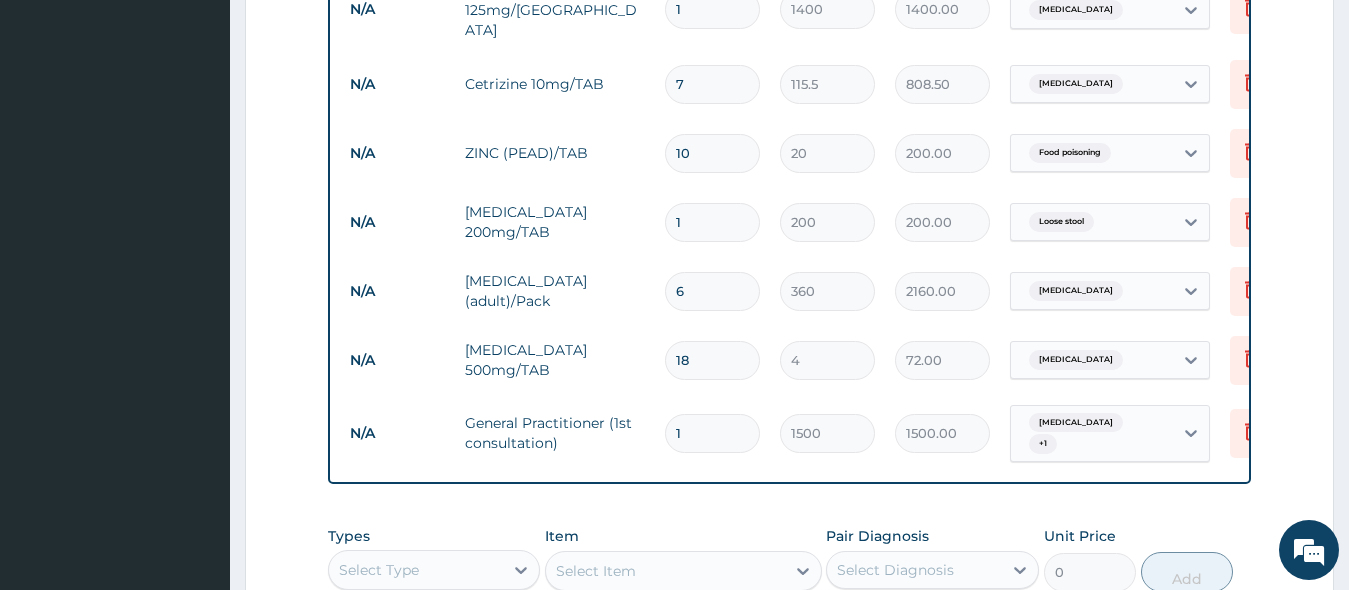 scroll, scrollTop: 857, scrollLeft: 0, axis: vertical 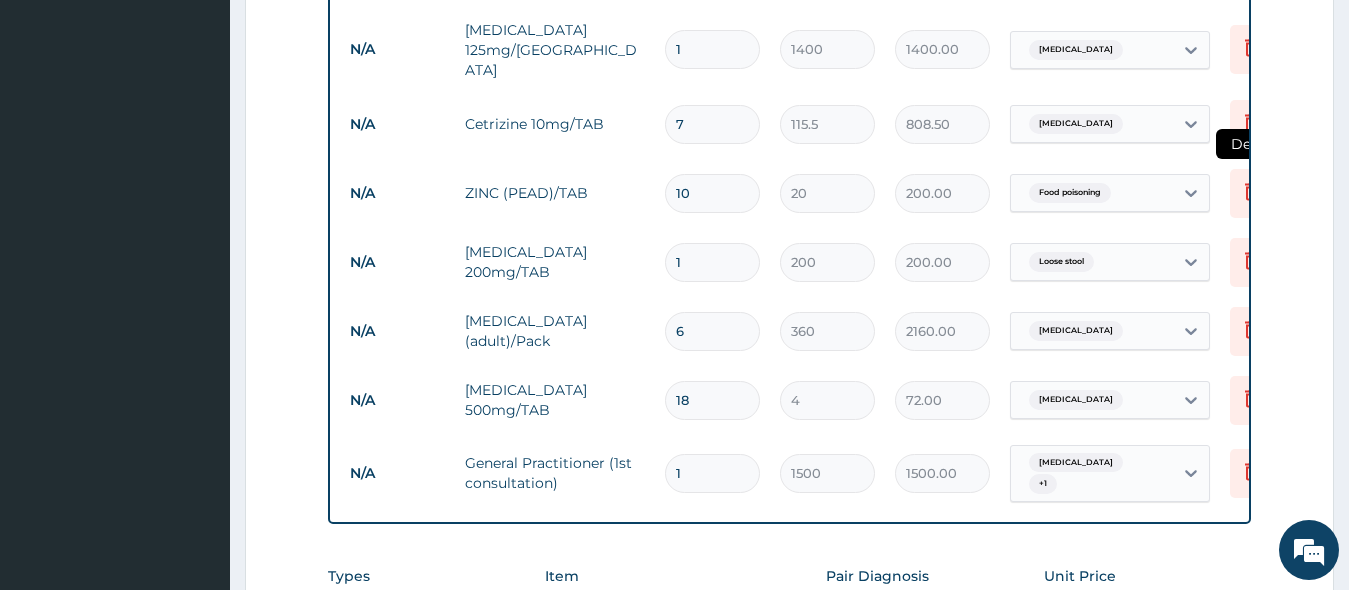 click 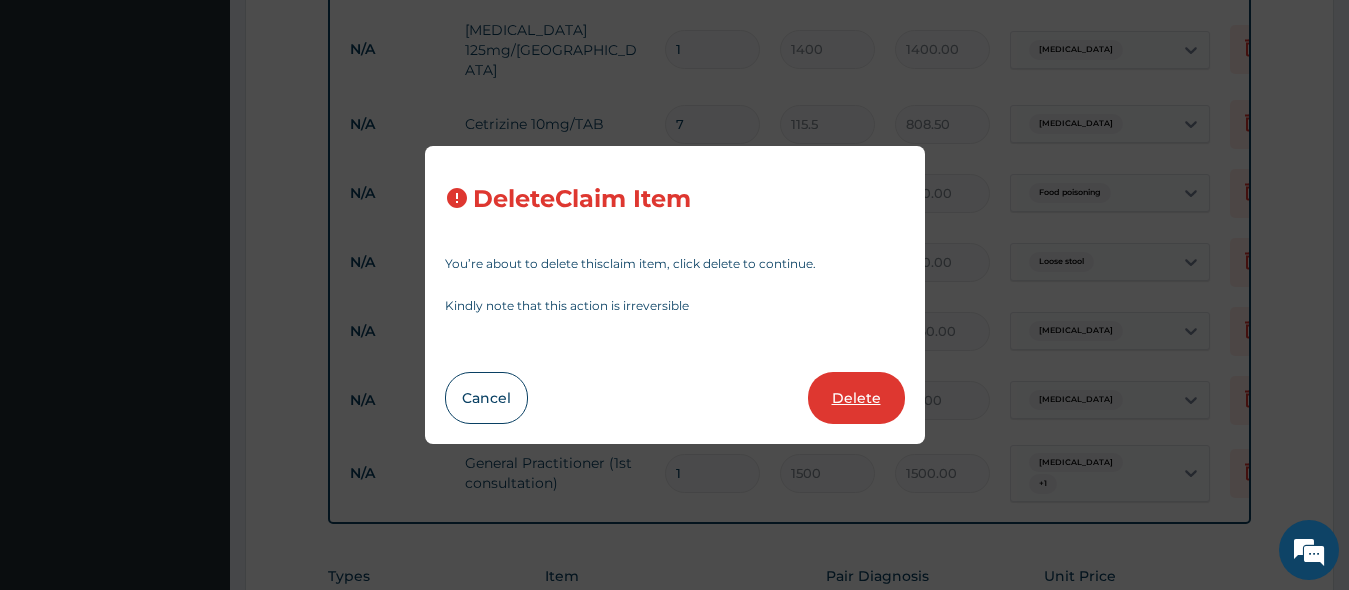 click on "Delete" at bounding box center (856, 398) 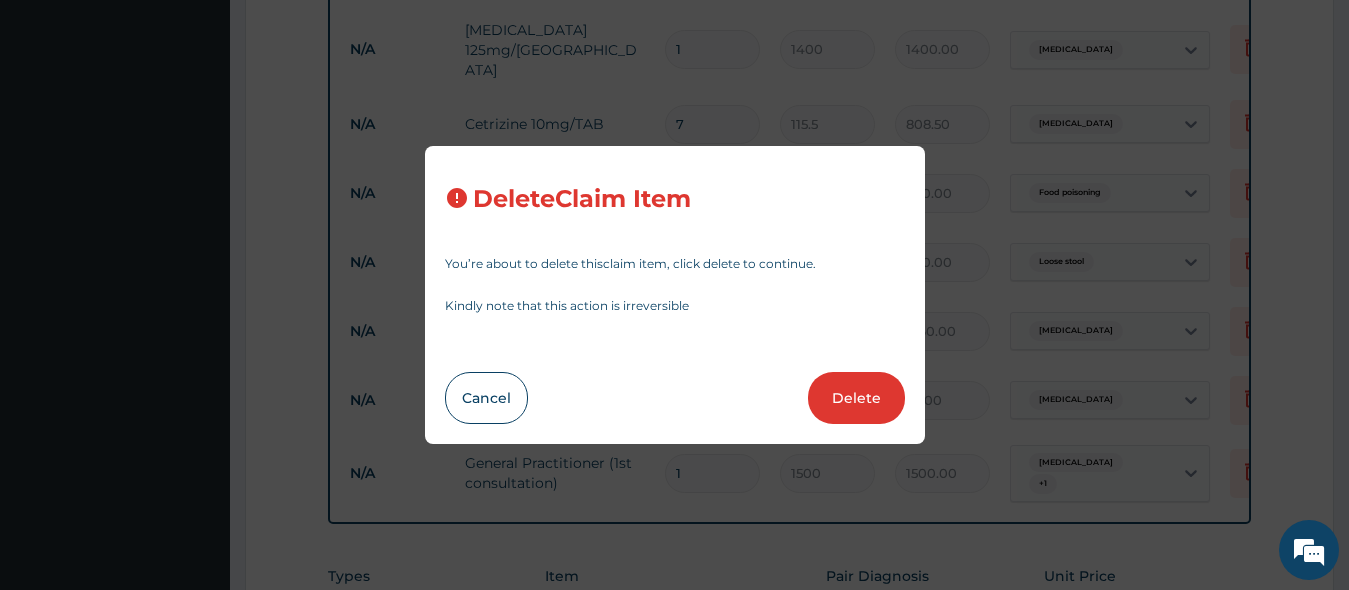 type on "1" 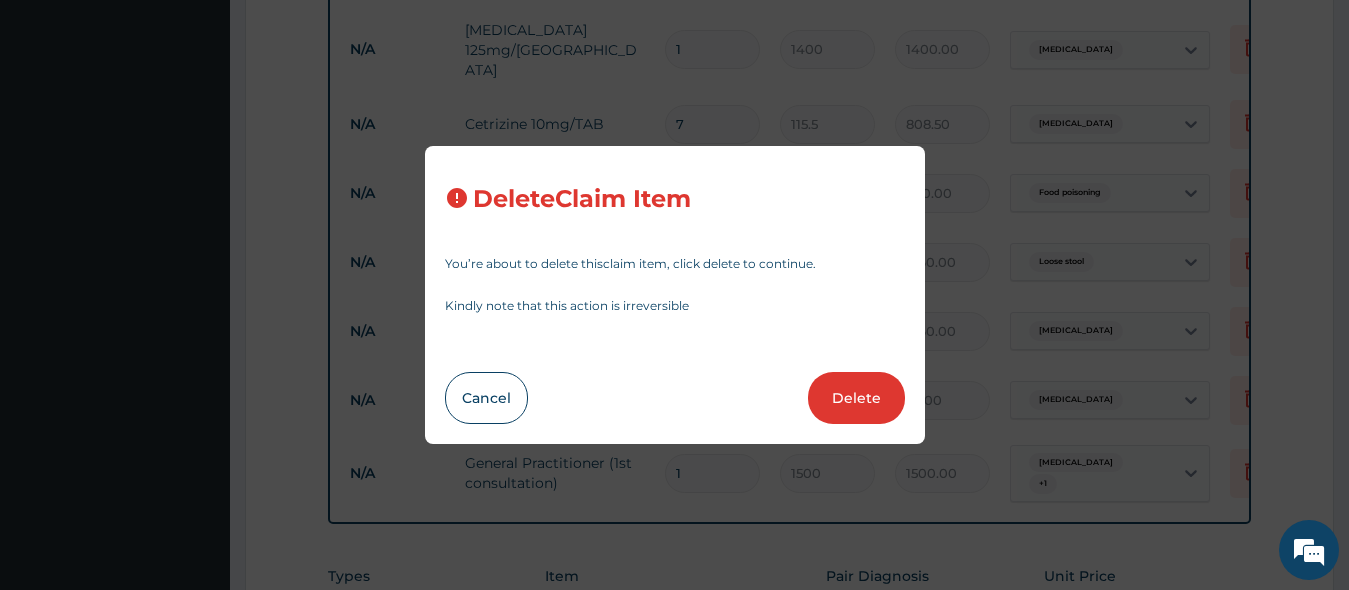 type on "4" 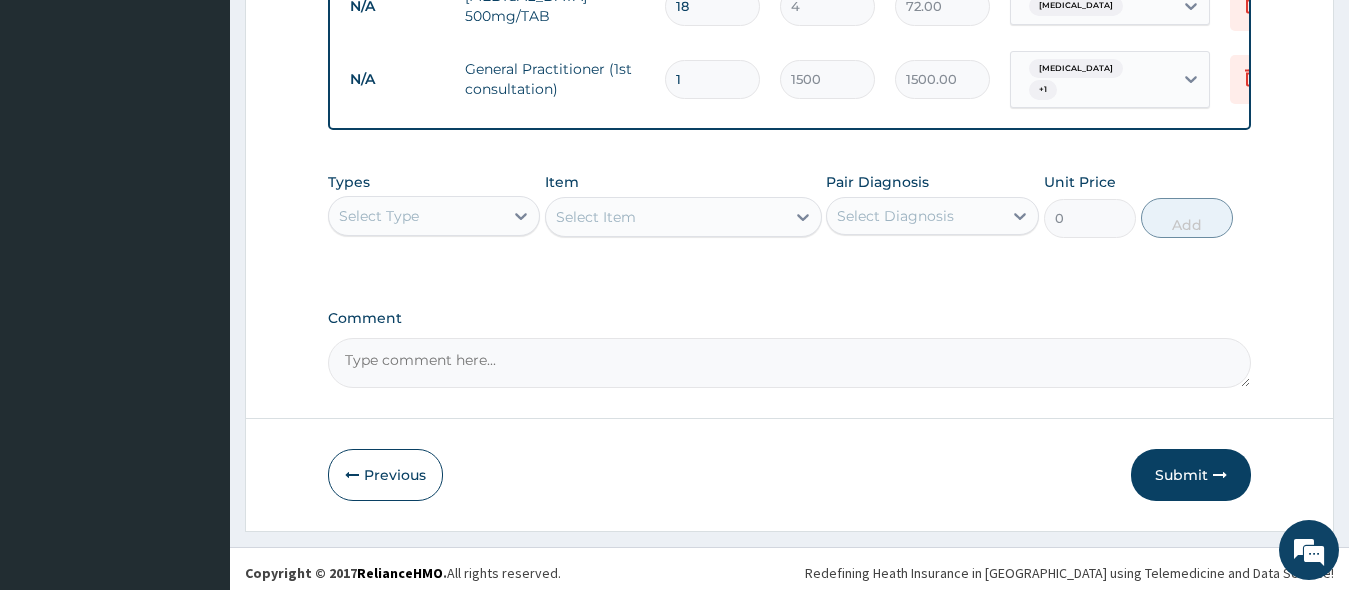 scroll, scrollTop: 1188, scrollLeft: 0, axis: vertical 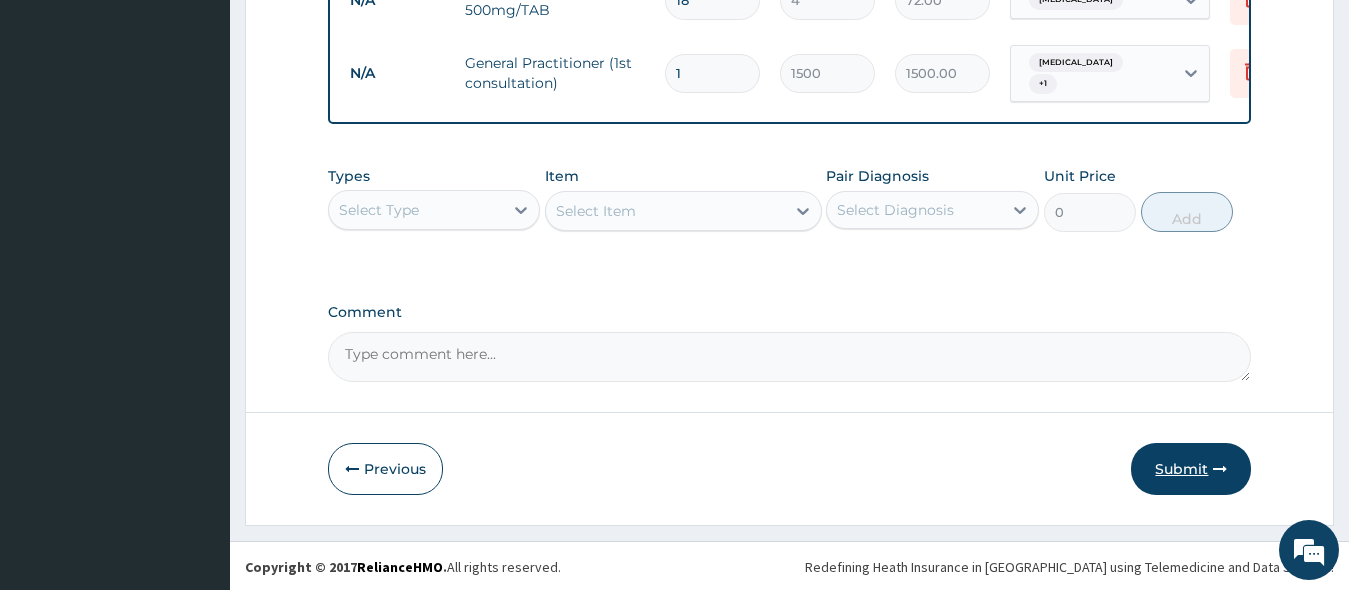 click on "Submit" at bounding box center (1191, 469) 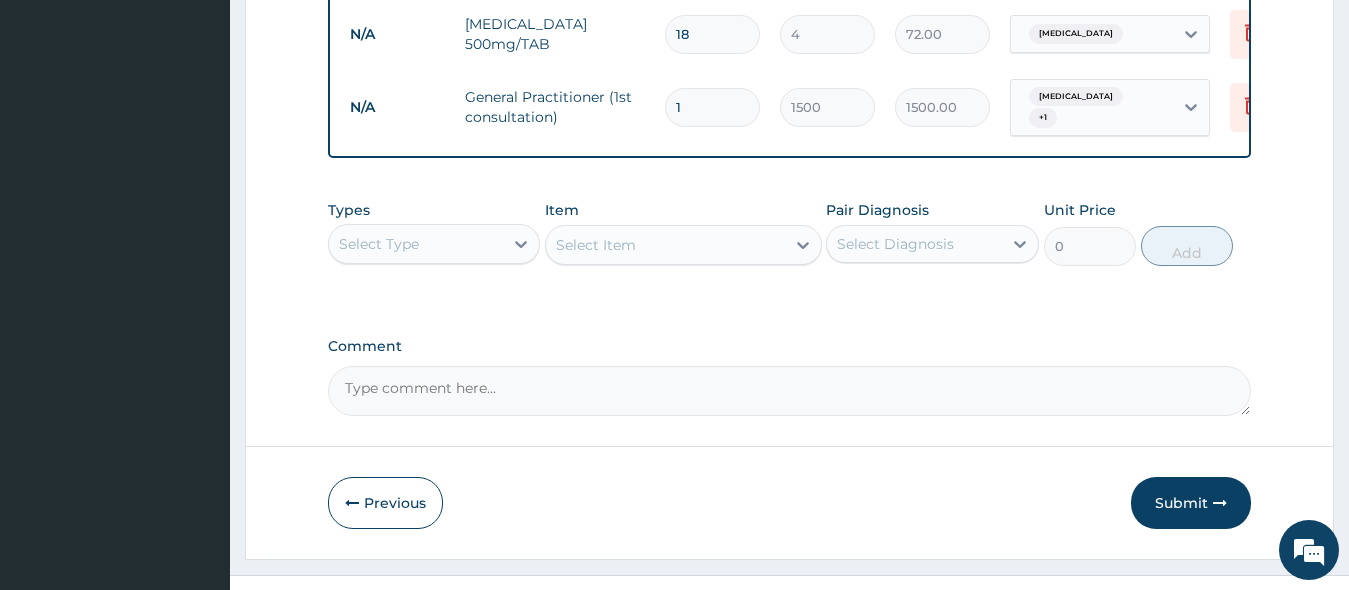 scroll, scrollTop: 1188, scrollLeft: 0, axis: vertical 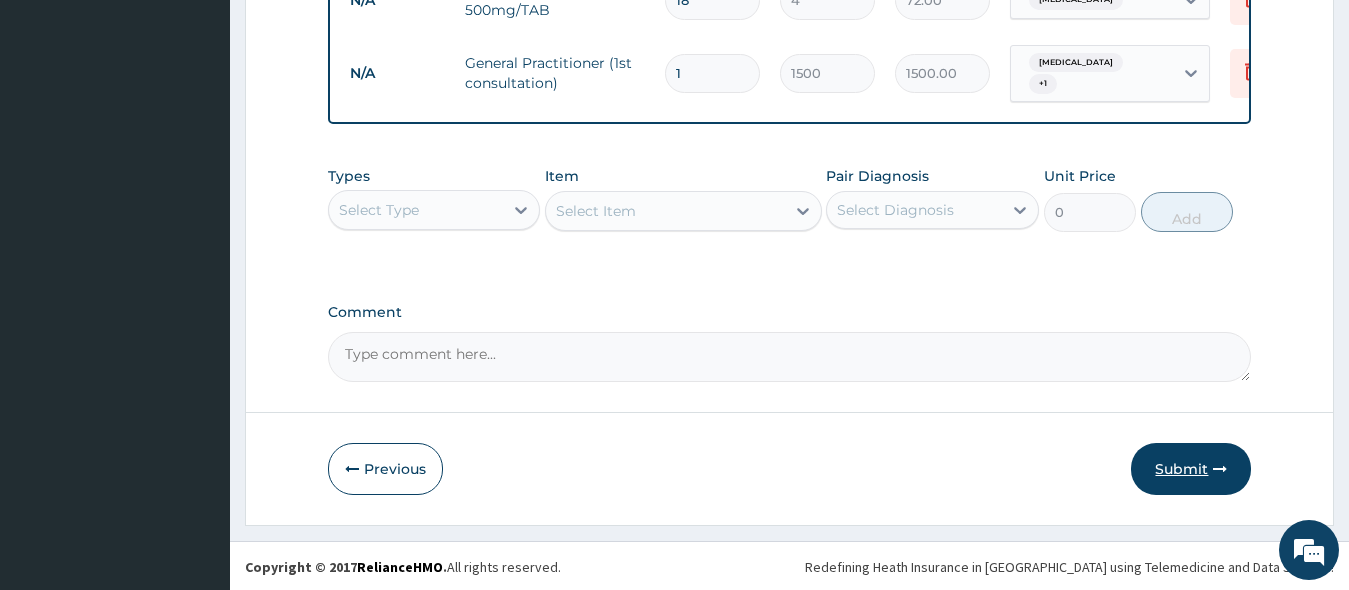 click on "Submit" at bounding box center [1191, 469] 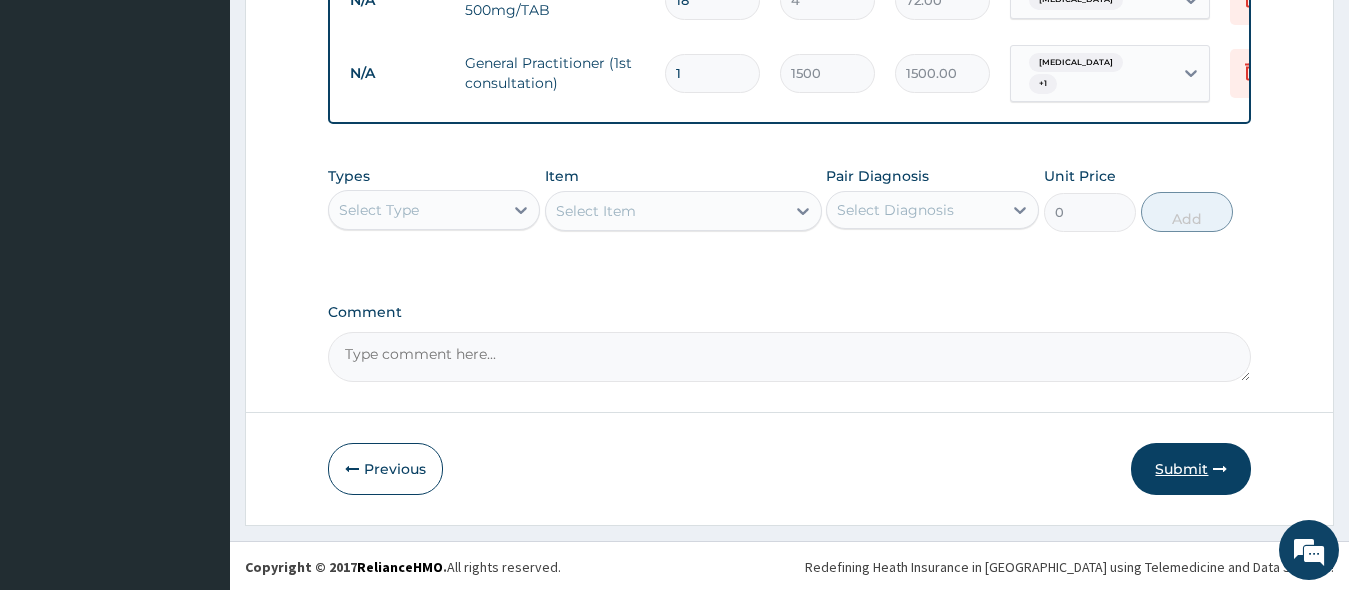 click on "Submit" at bounding box center [1191, 469] 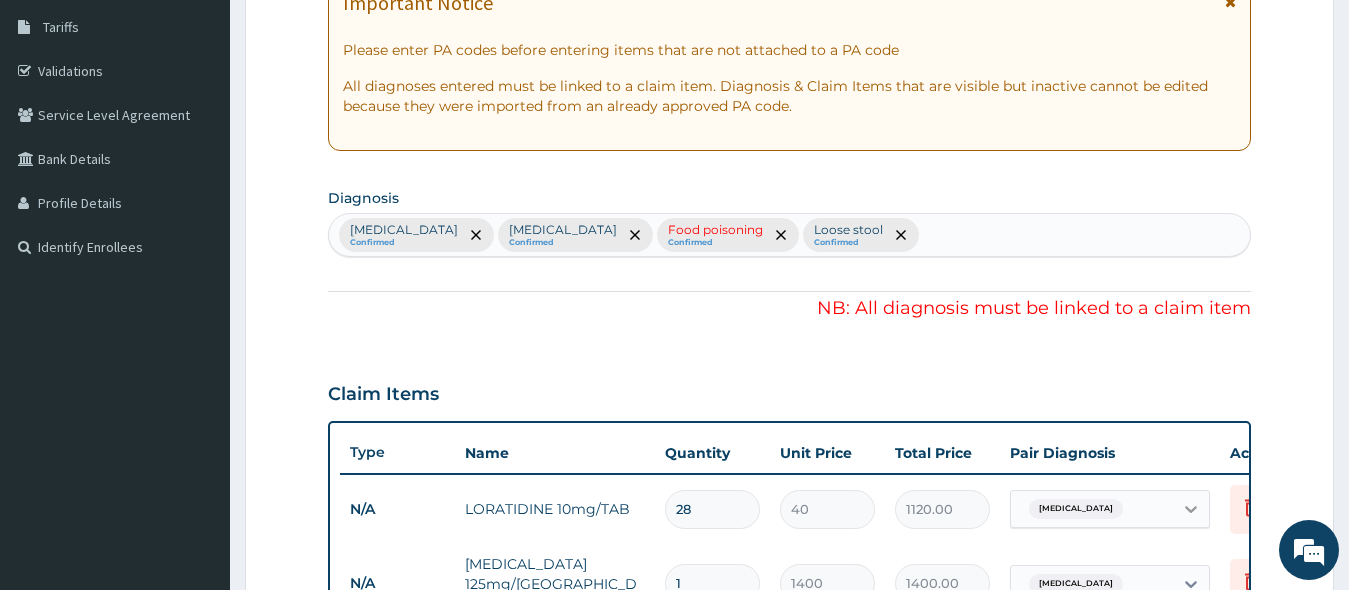 scroll, scrollTop: 288, scrollLeft: 0, axis: vertical 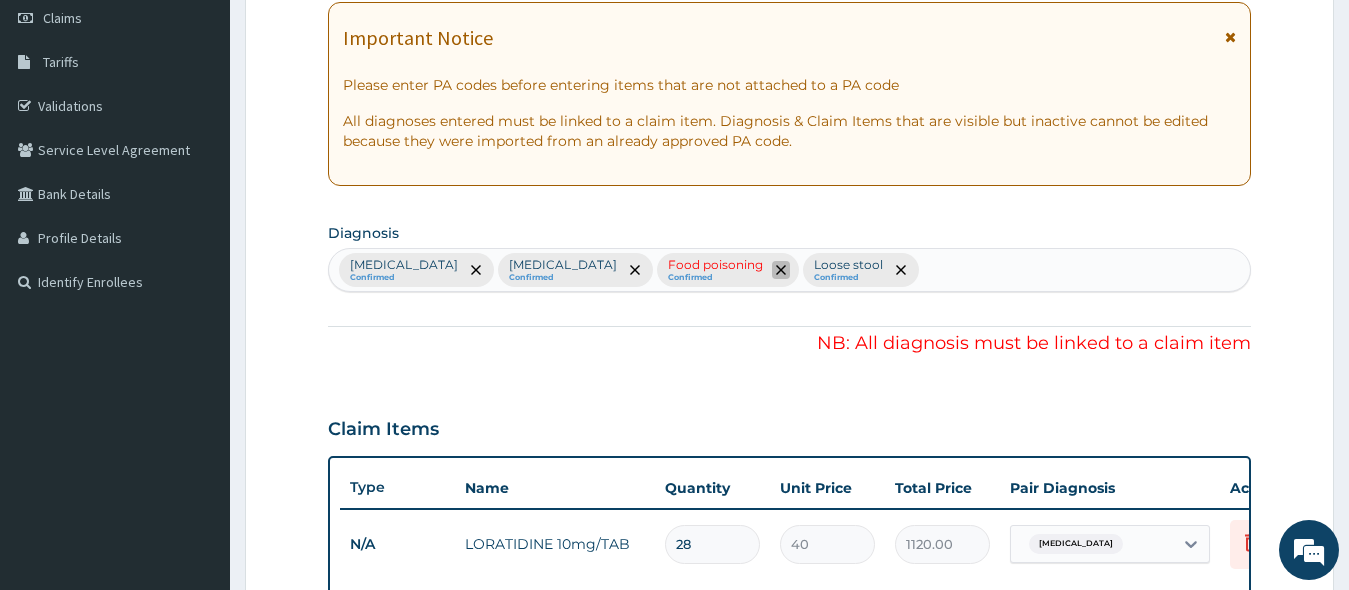 click at bounding box center (781, 270) 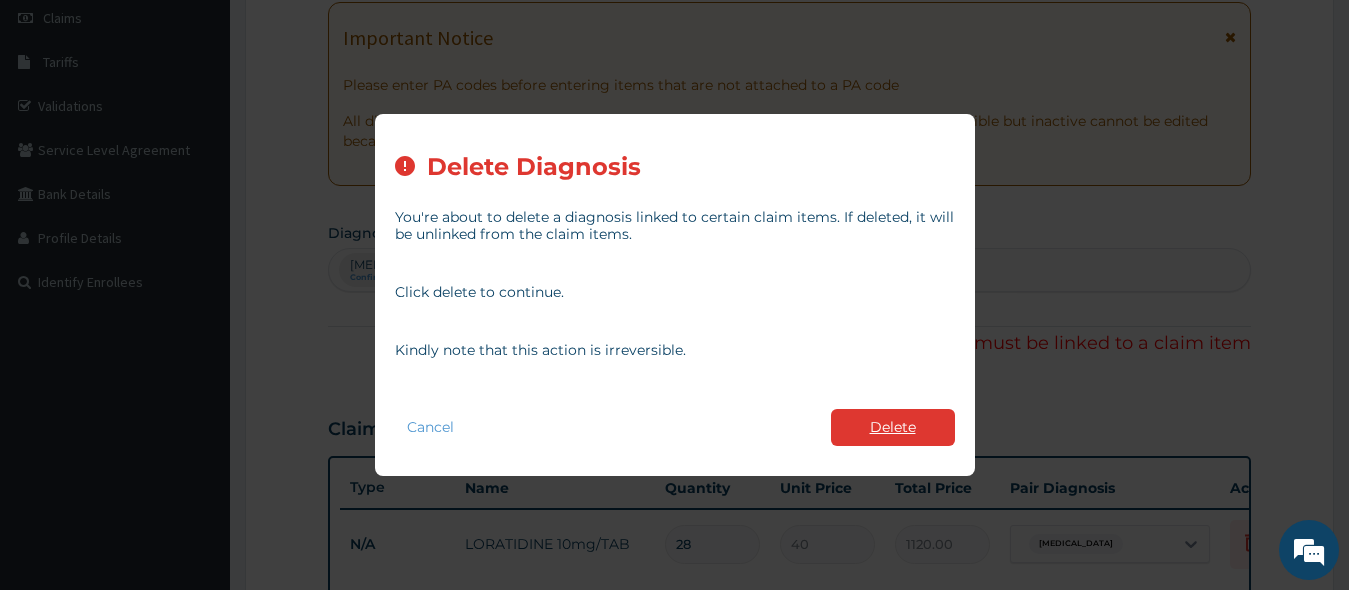 click on "Delete" at bounding box center [893, 427] 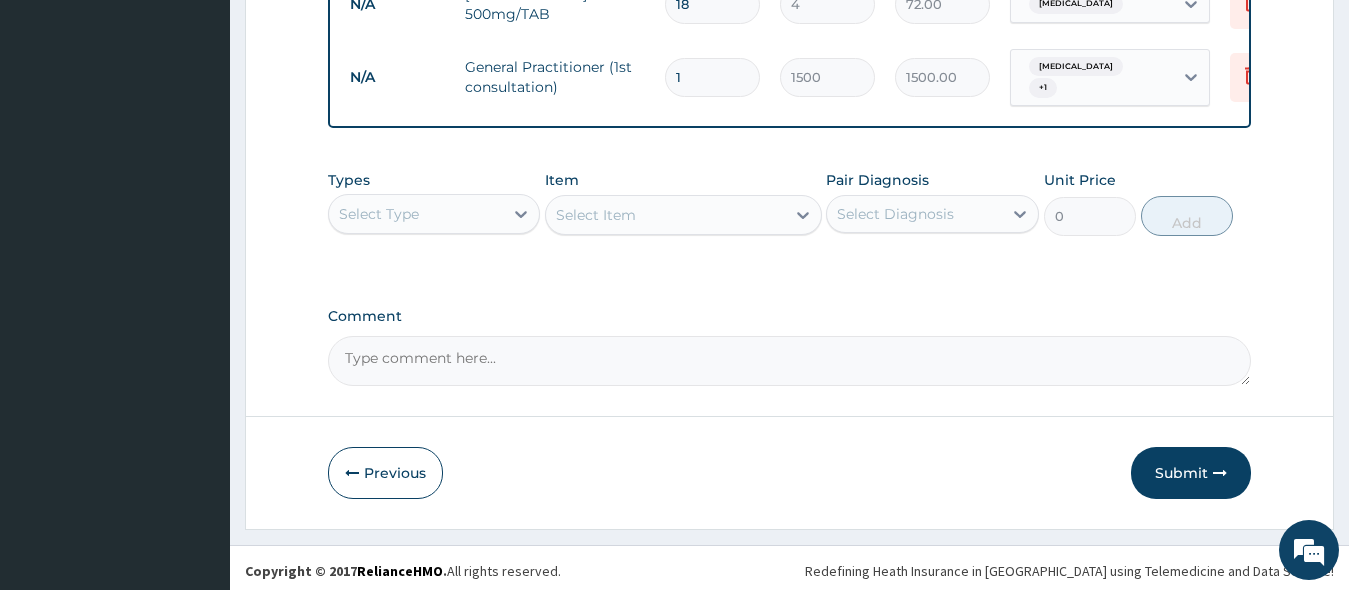 scroll, scrollTop: 1188, scrollLeft: 0, axis: vertical 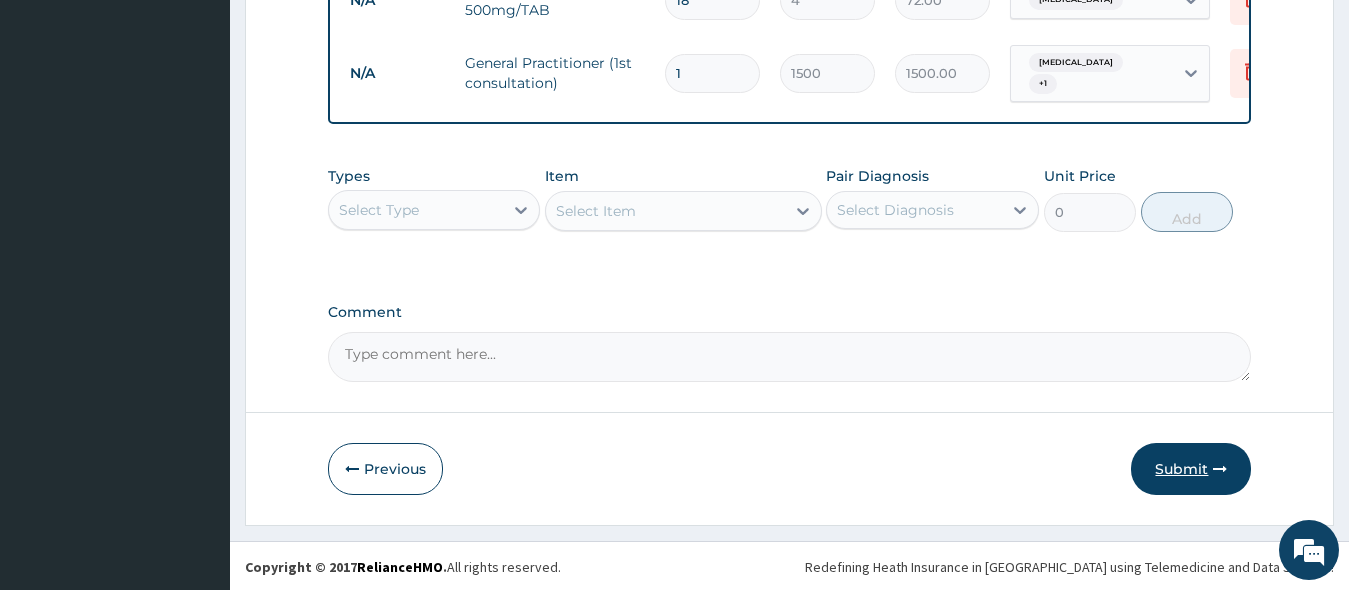 click on "Submit" at bounding box center (1191, 469) 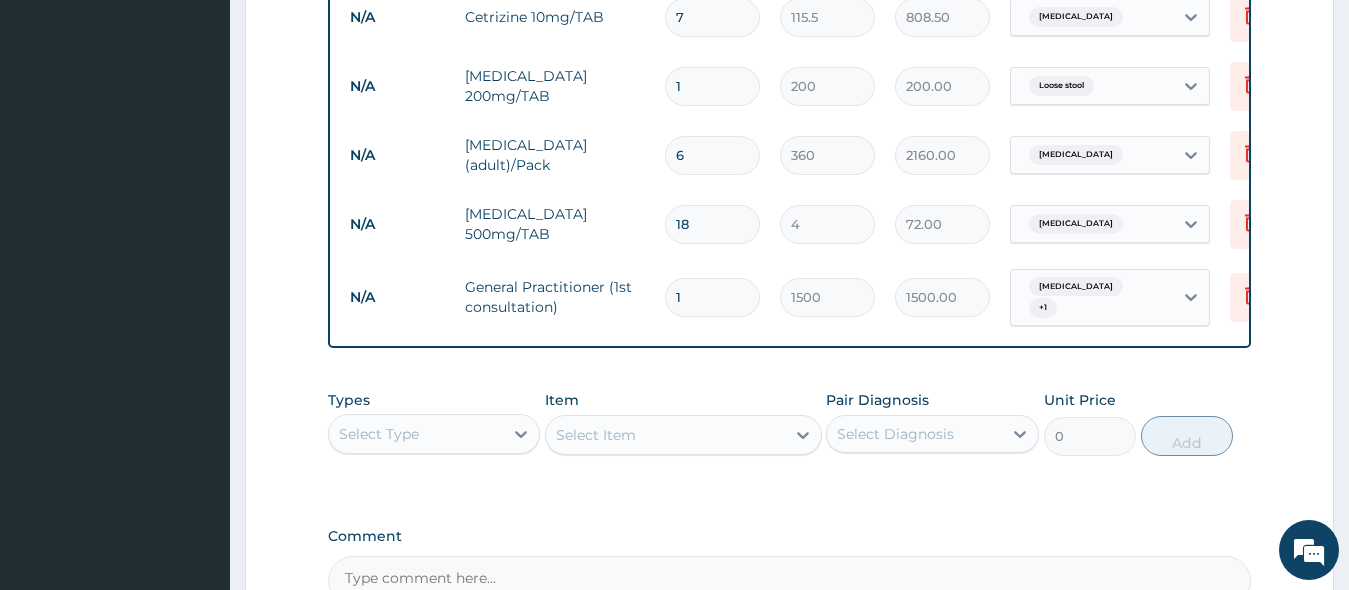 scroll, scrollTop: 988, scrollLeft: 0, axis: vertical 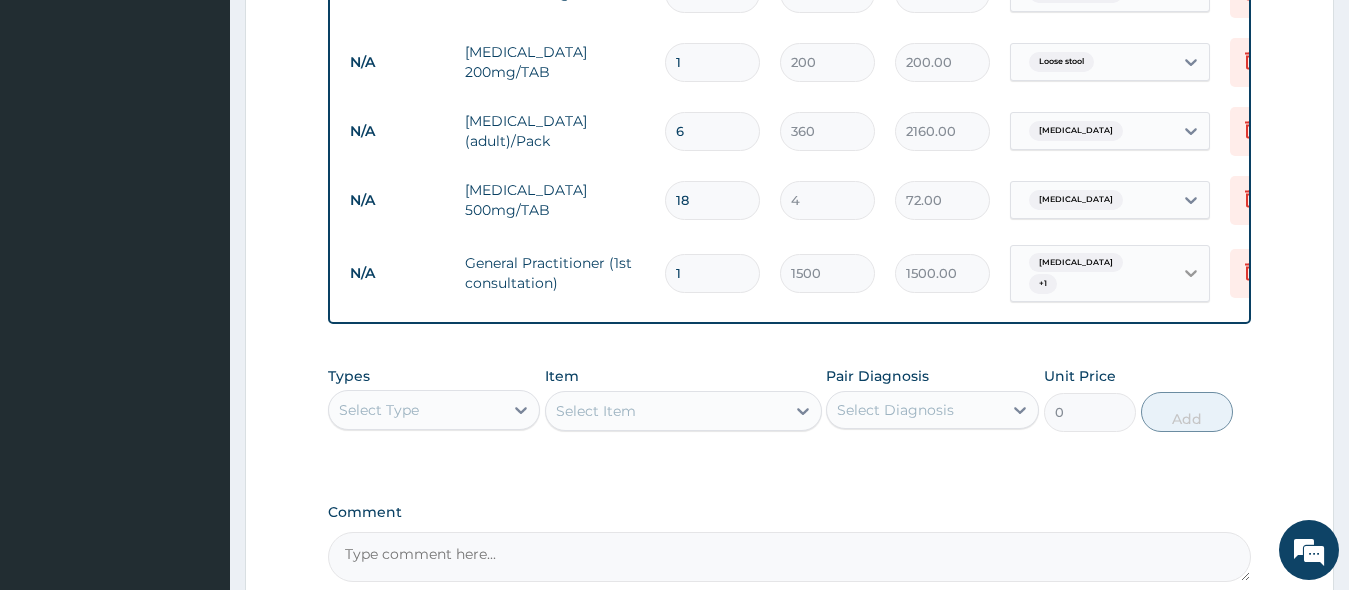 click at bounding box center [1191, 273] 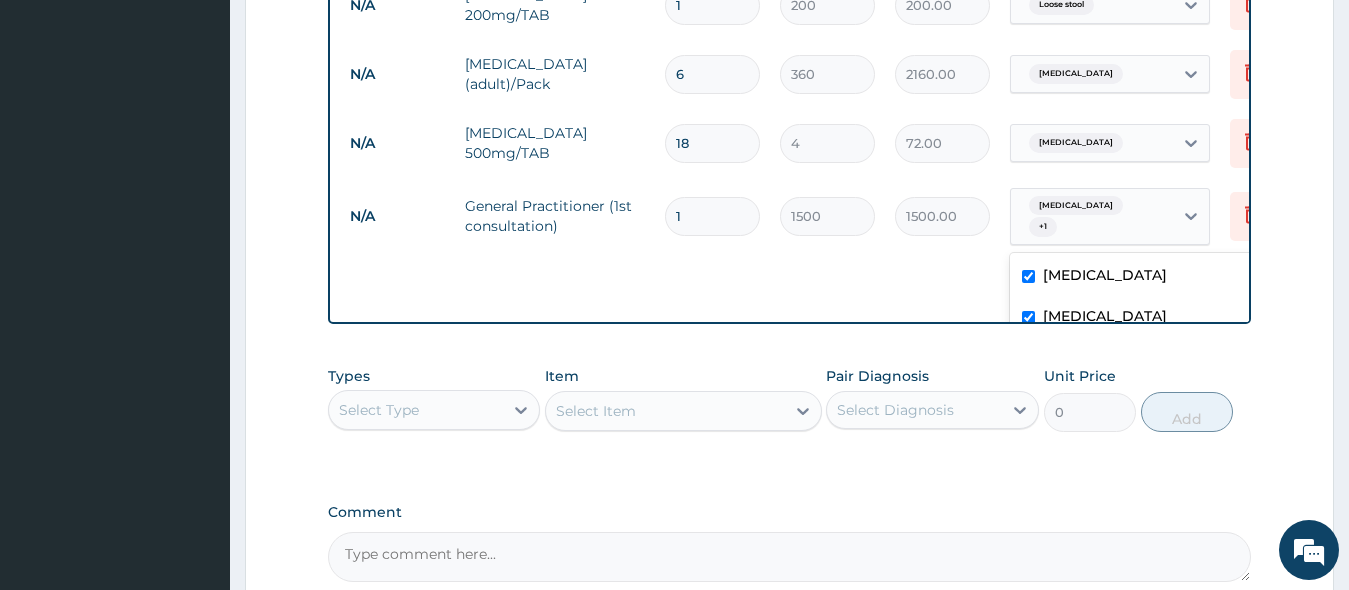 scroll, scrollTop: 113, scrollLeft: 0, axis: vertical 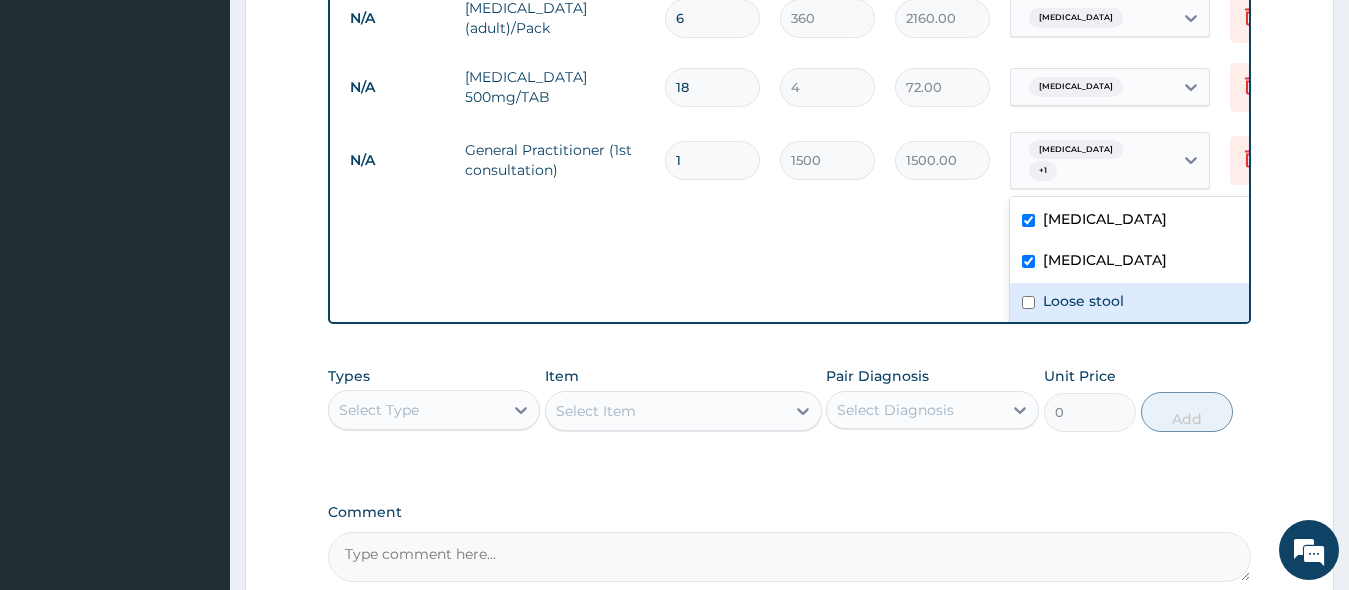 click at bounding box center [1028, 302] 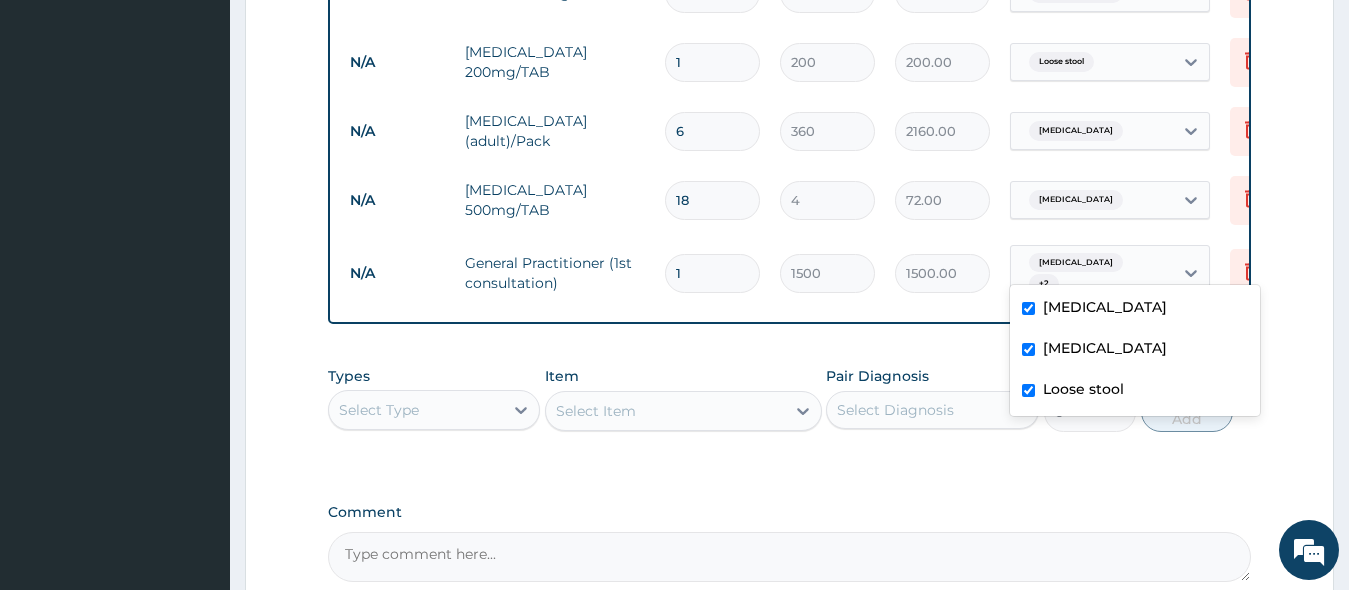 scroll, scrollTop: 0, scrollLeft: 0, axis: both 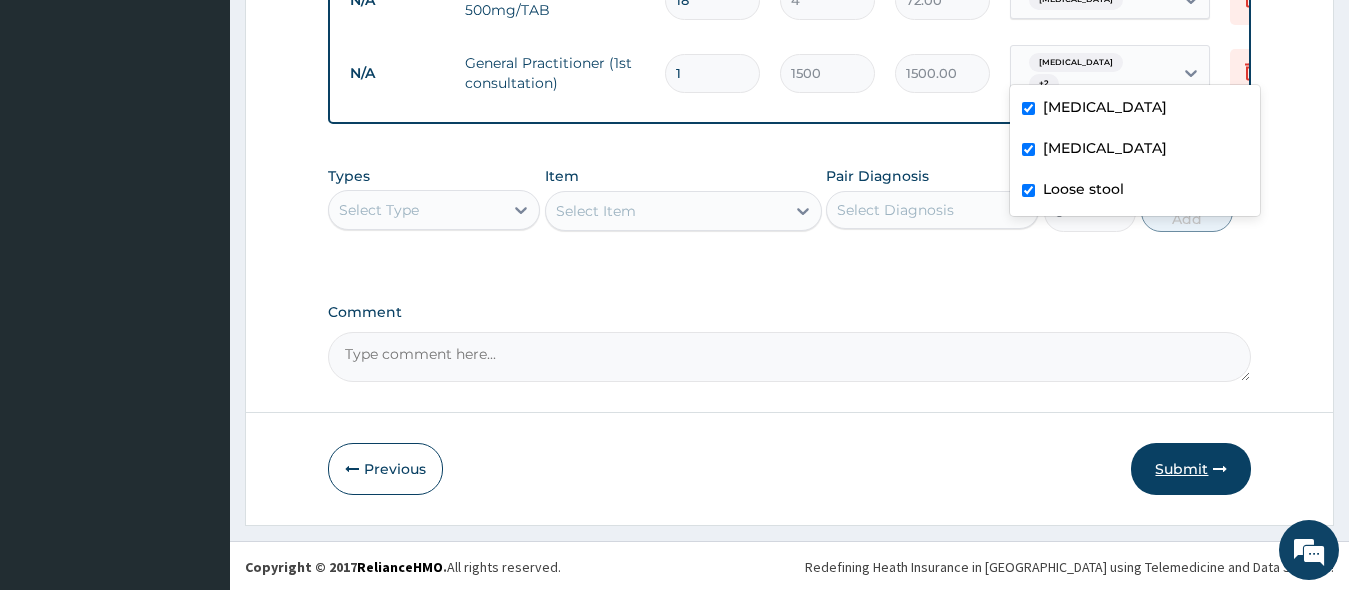 click on "Submit" at bounding box center [1191, 469] 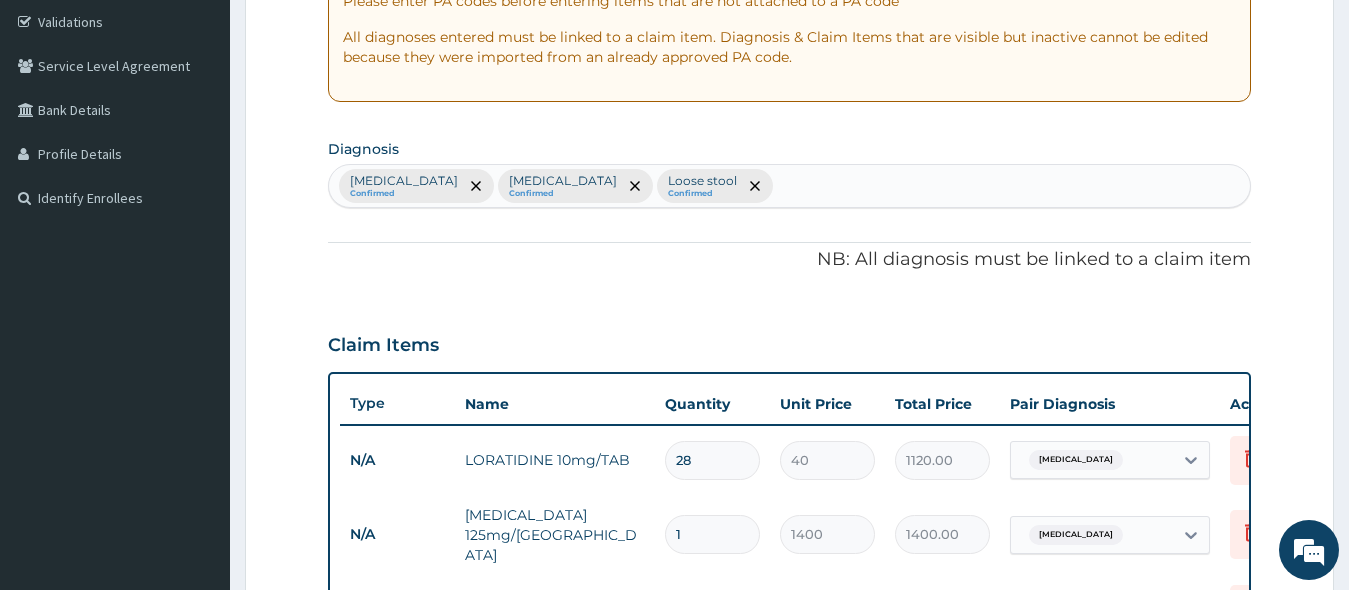 scroll, scrollTop: 0, scrollLeft: 0, axis: both 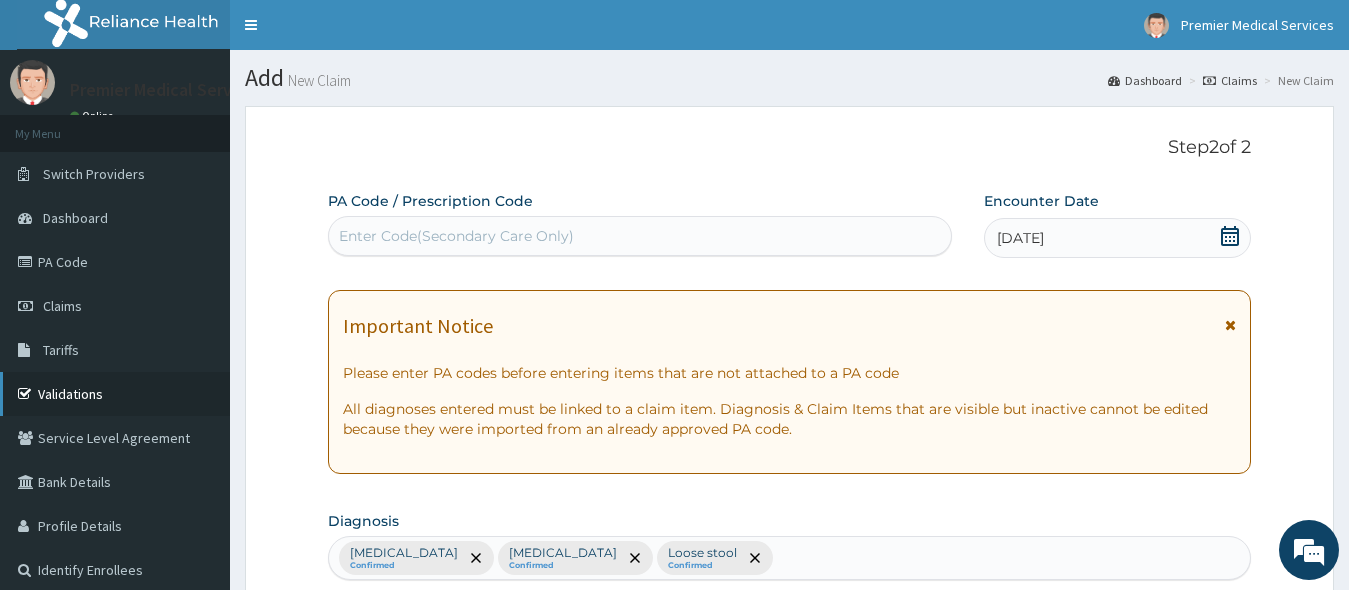 click on "Validations" at bounding box center (115, 394) 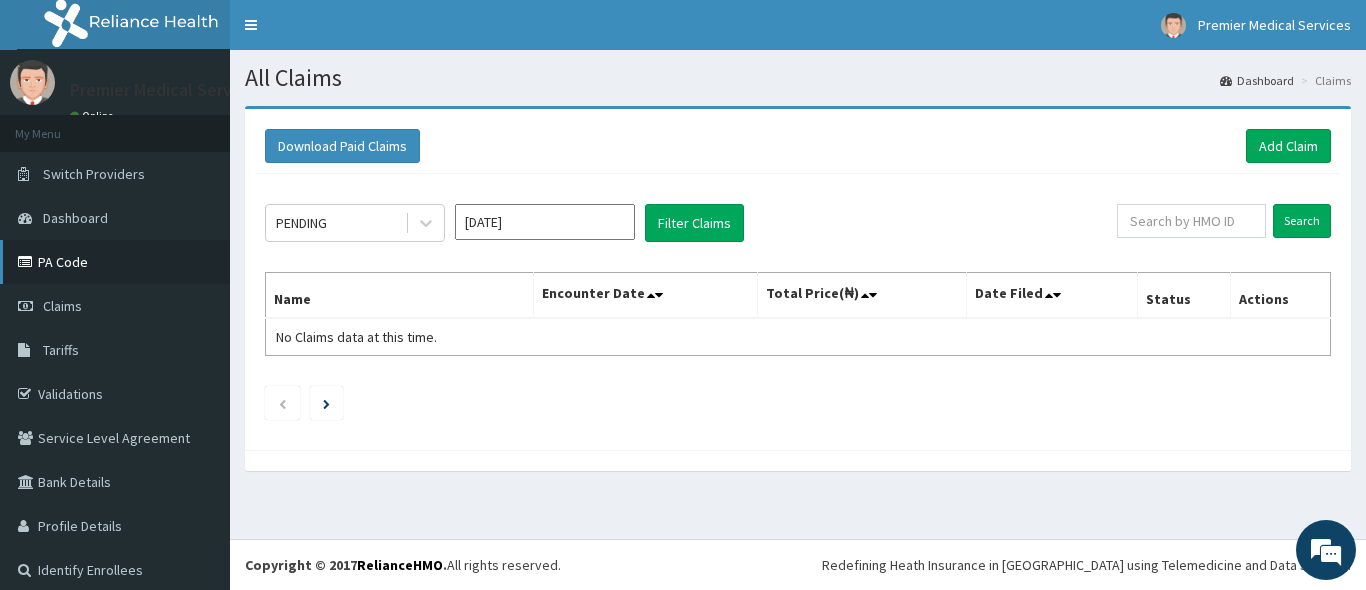 scroll, scrollTop: 0, scrollLeft: 0, axis: both 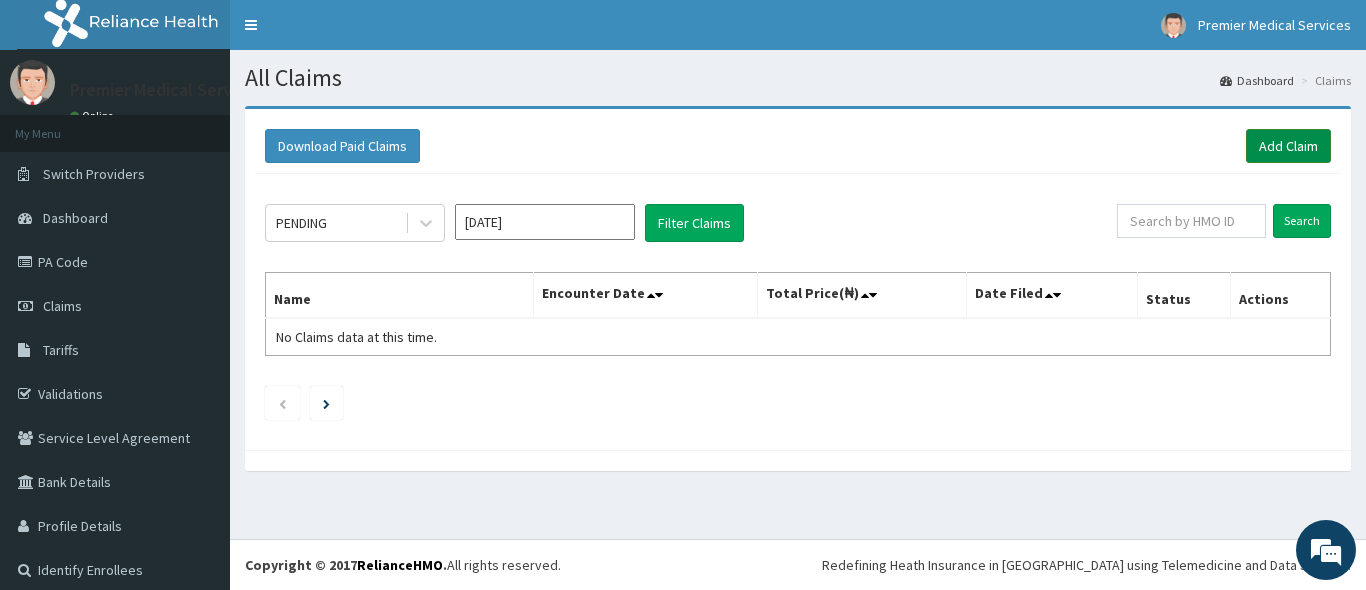 click on "Add Claim" at bounding box center [1288, 146] 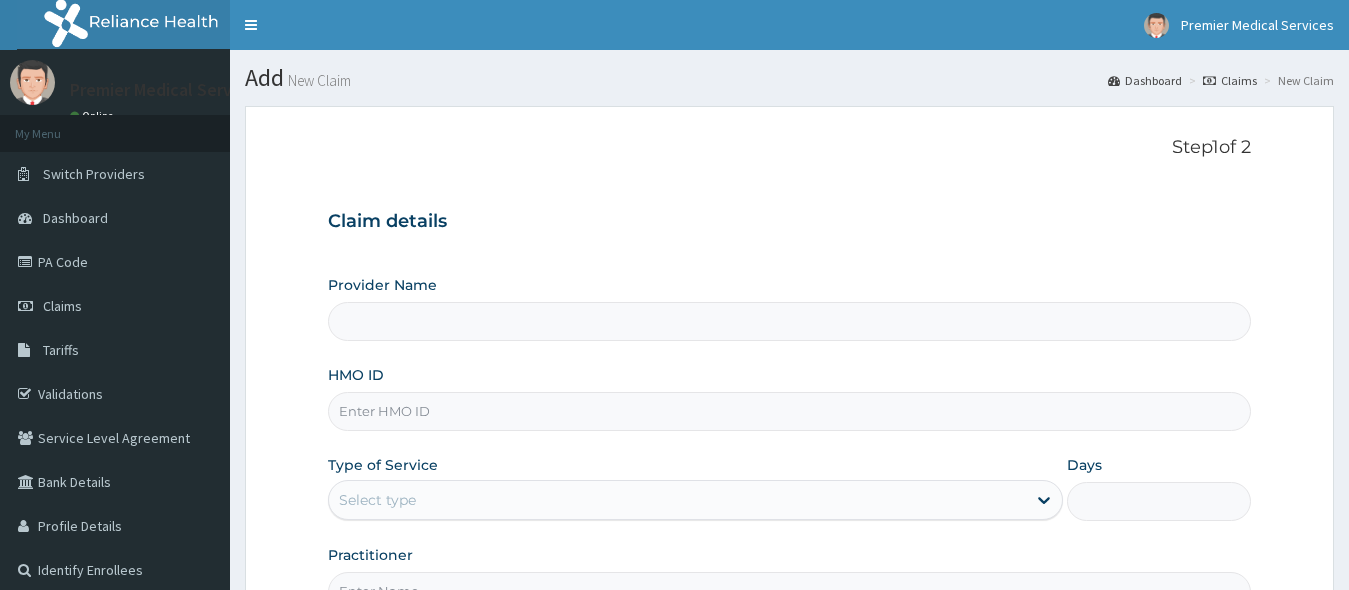 scroll, scrollTop: 0, scrollLeft: 0, axis: both 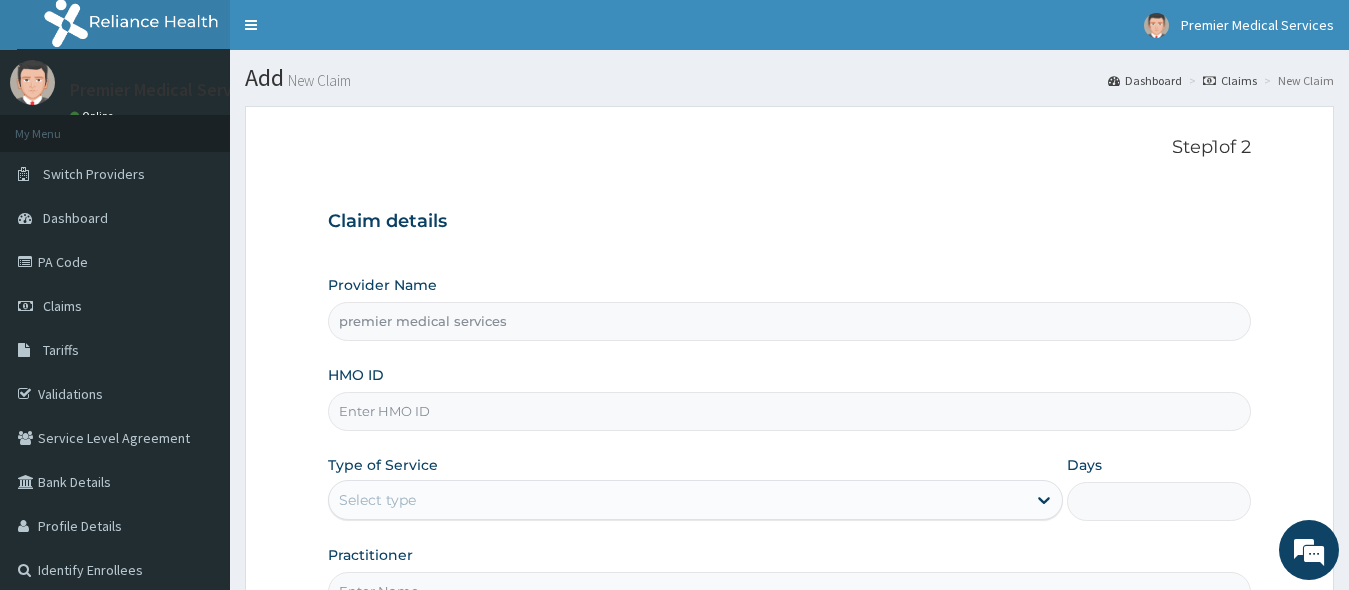 click on "HMO ID" at bounding box center [790, 411] 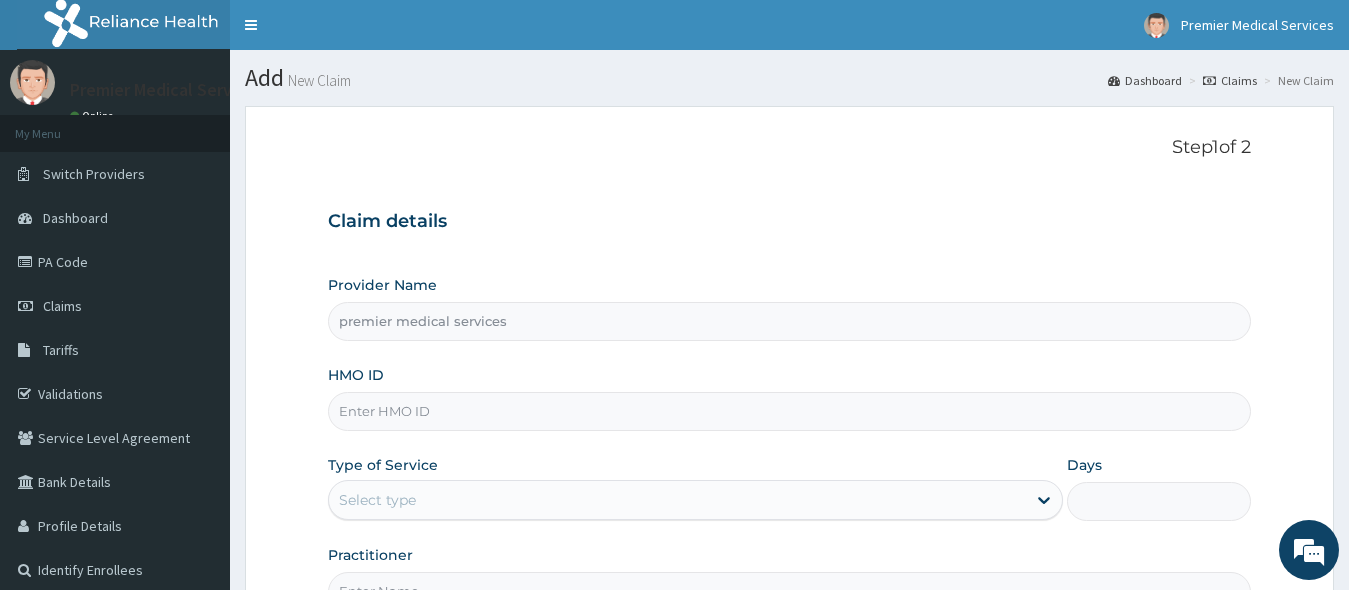 paste on "SBL/10335/B" 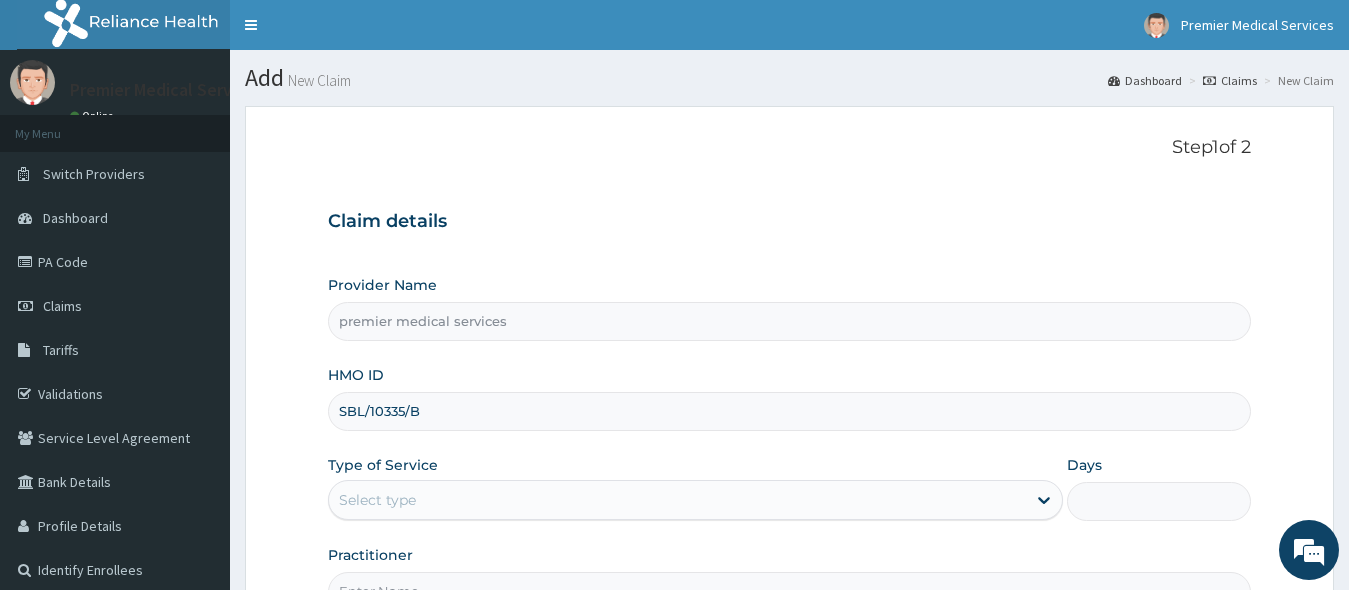 type on "SBL/10335/B" 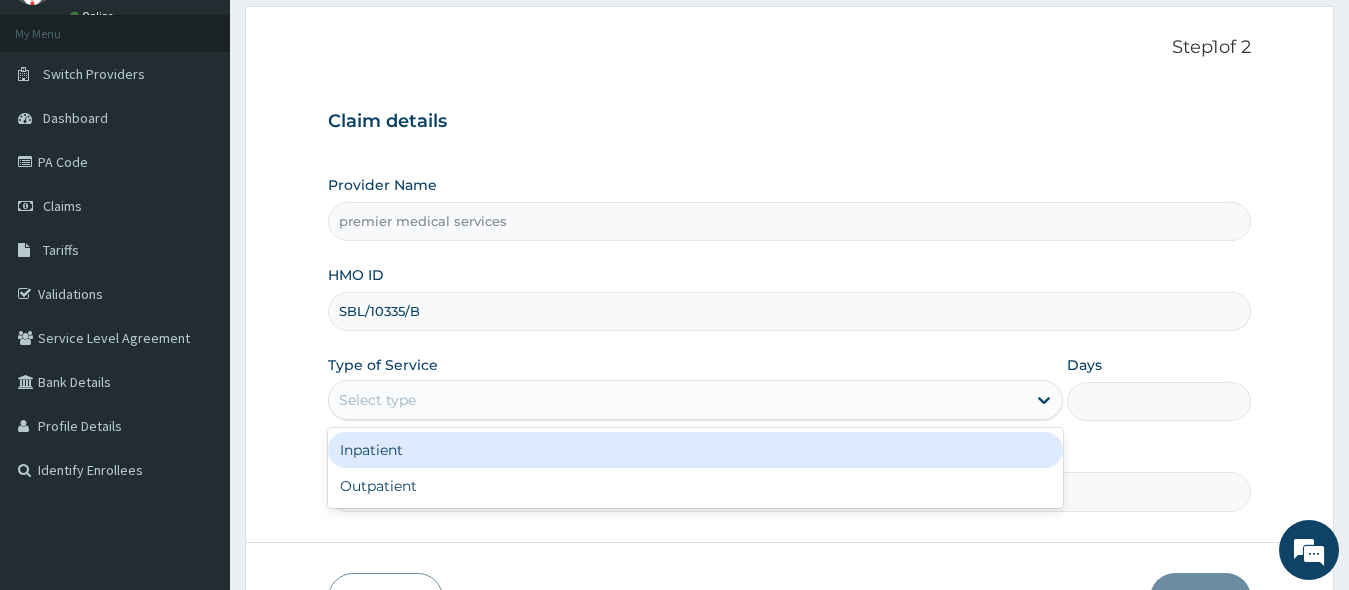 scroll, scrollTop: 200, scrollLeft: 0, axis: vertical 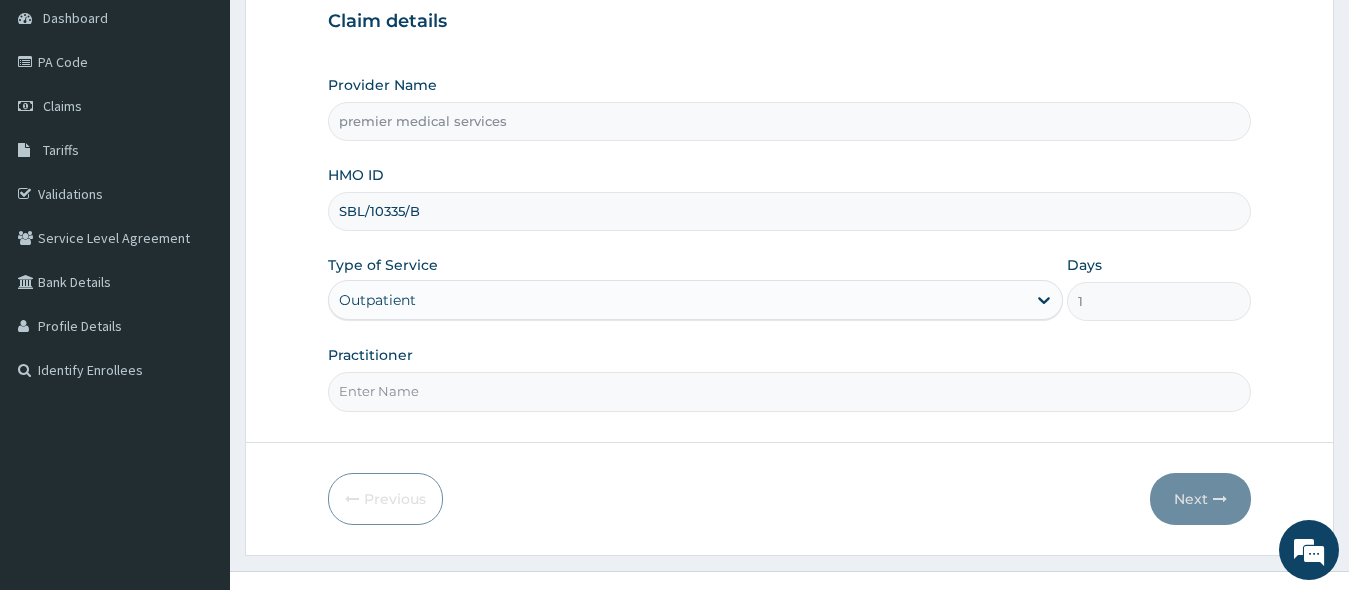 click on "Practitioner" at bounding box center (790, 391) 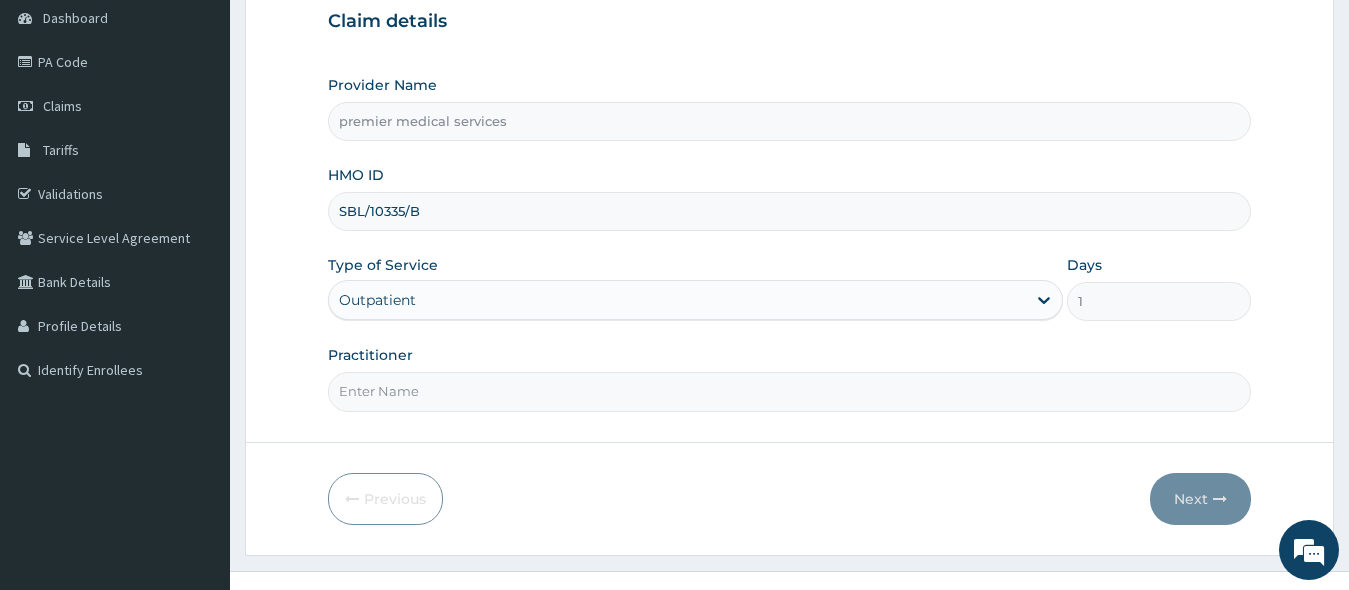 scroll, scrollTop: 0, scrollLeft: 0, axis: both 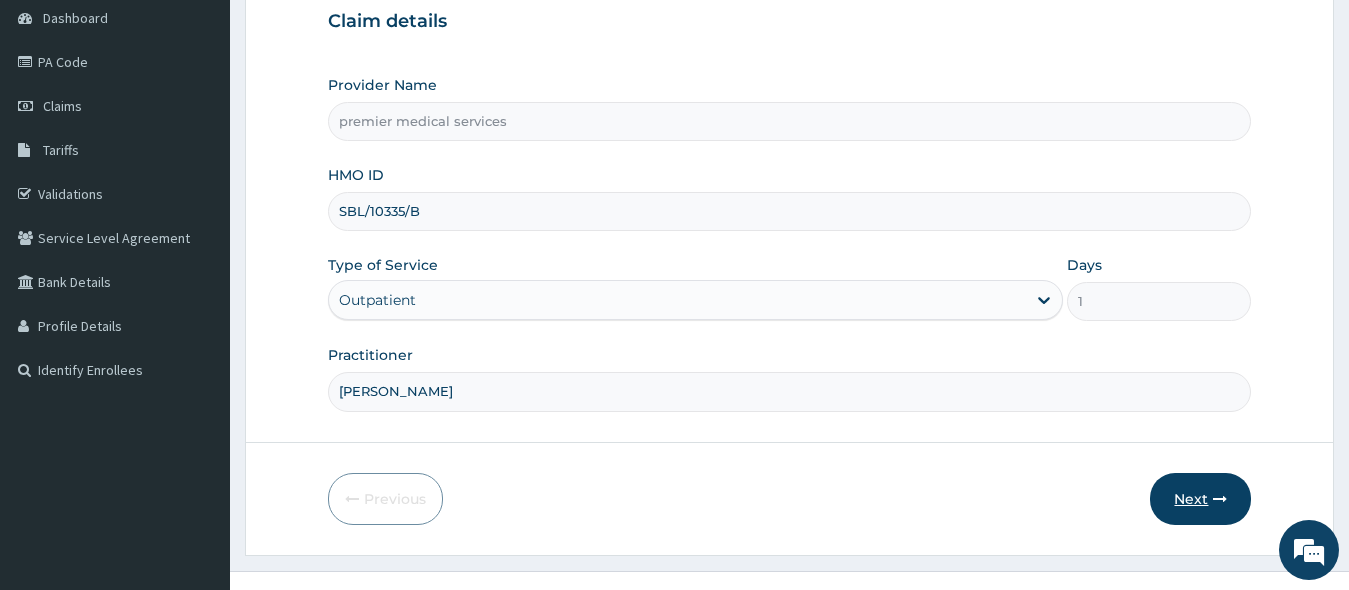 type on "[PERSON_NAME]" 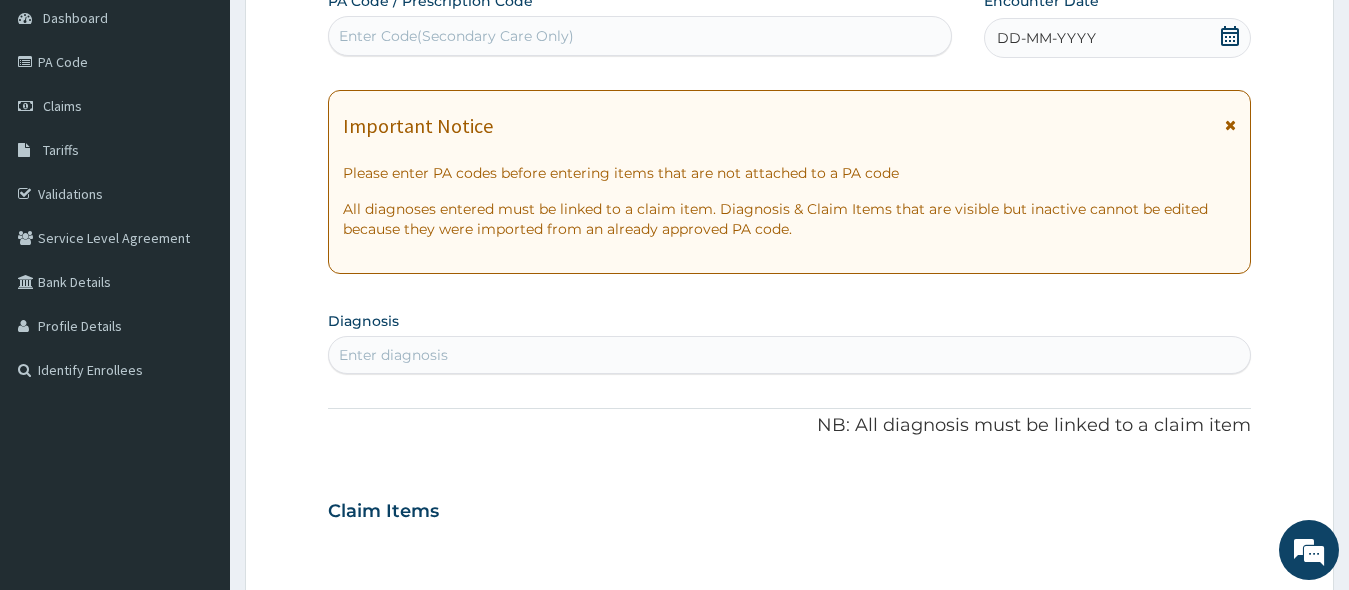 click on "Enter diagnosis" at bounding box center [790, 355] 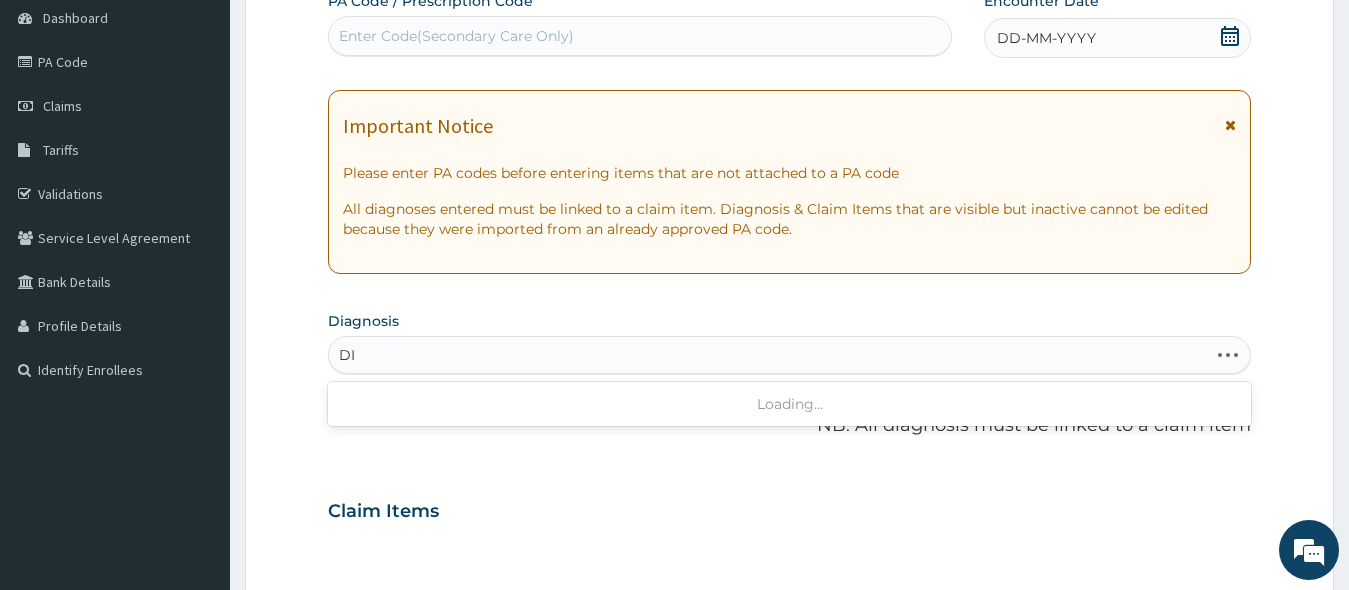 type on "D" 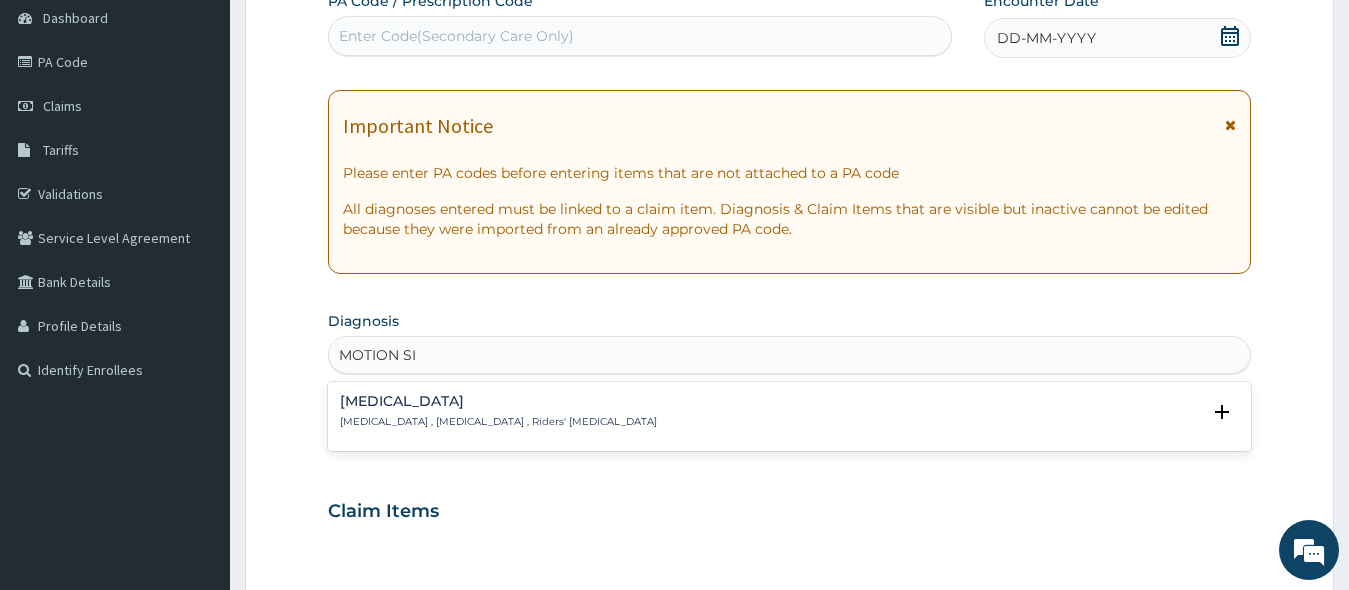 type on "MOTION SIC" 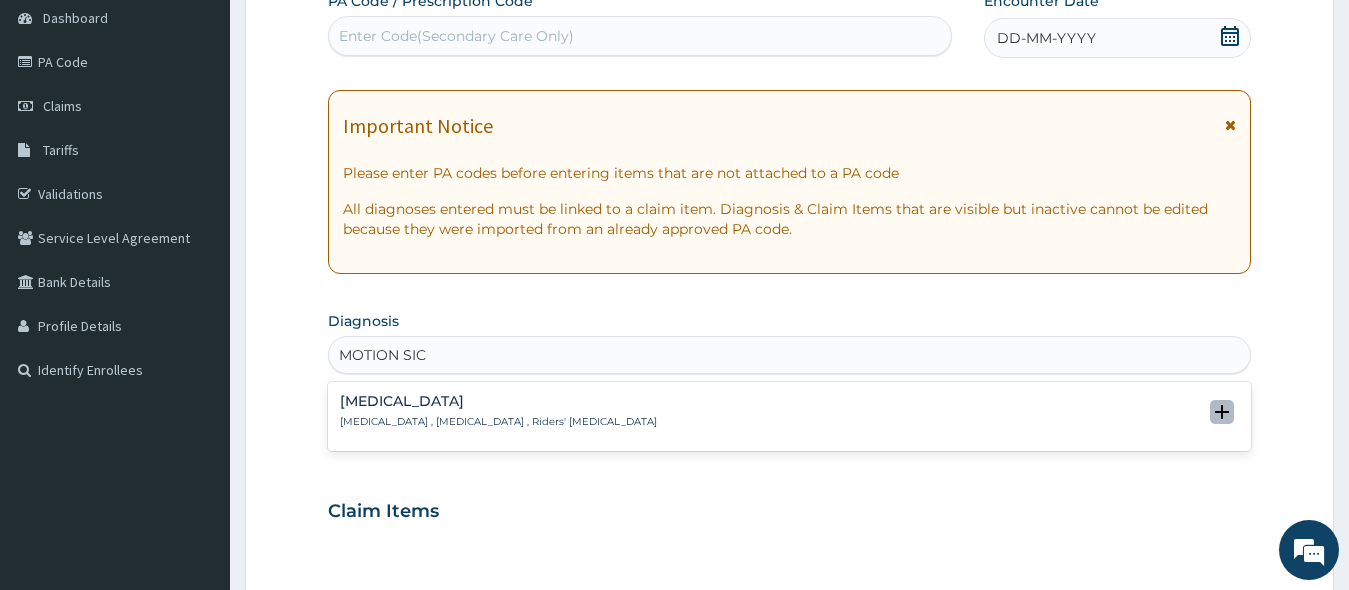 click at bounding box center (1222, 412) 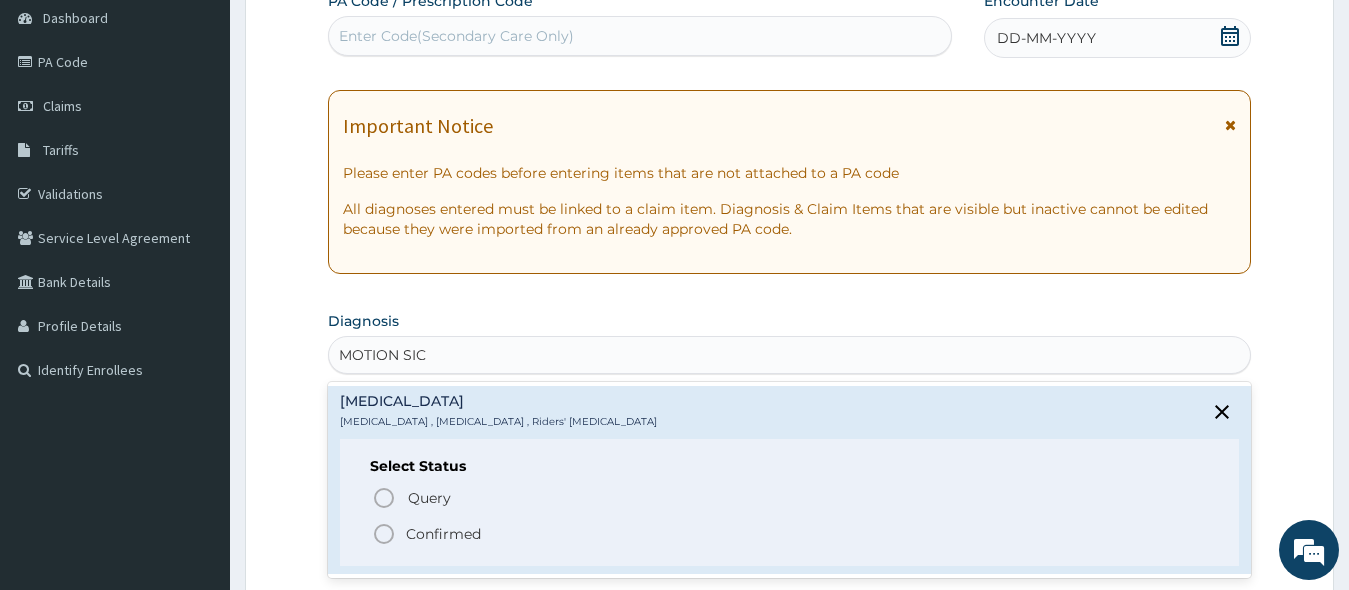 click 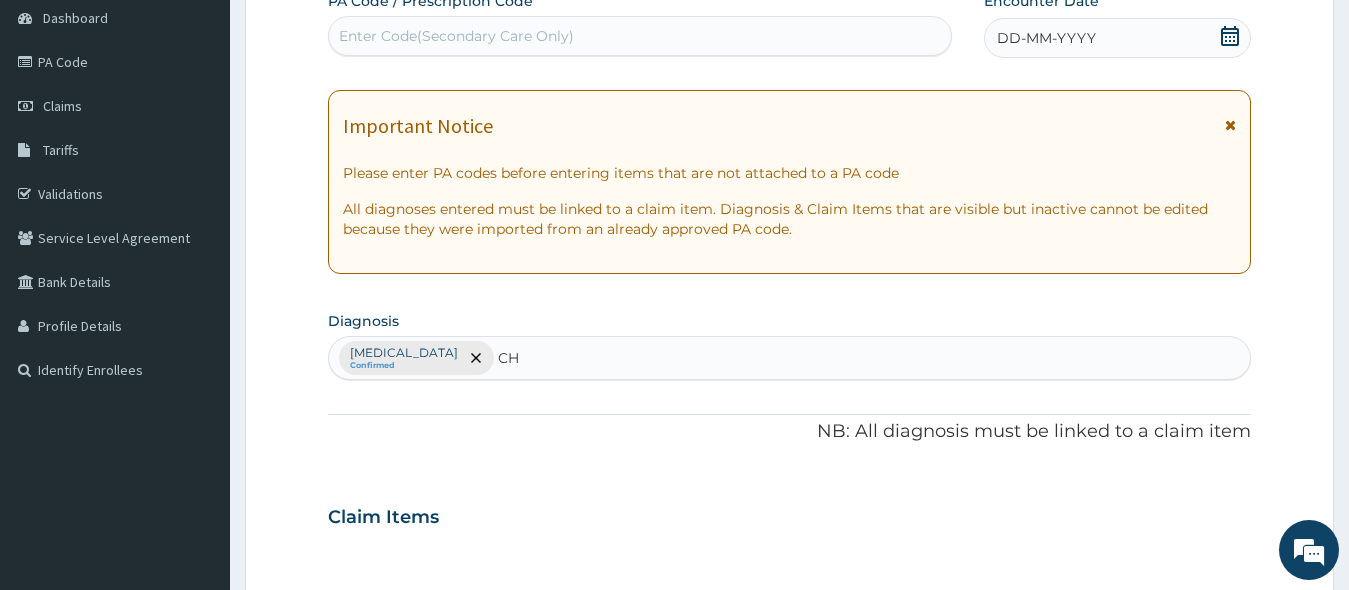 type on "C" 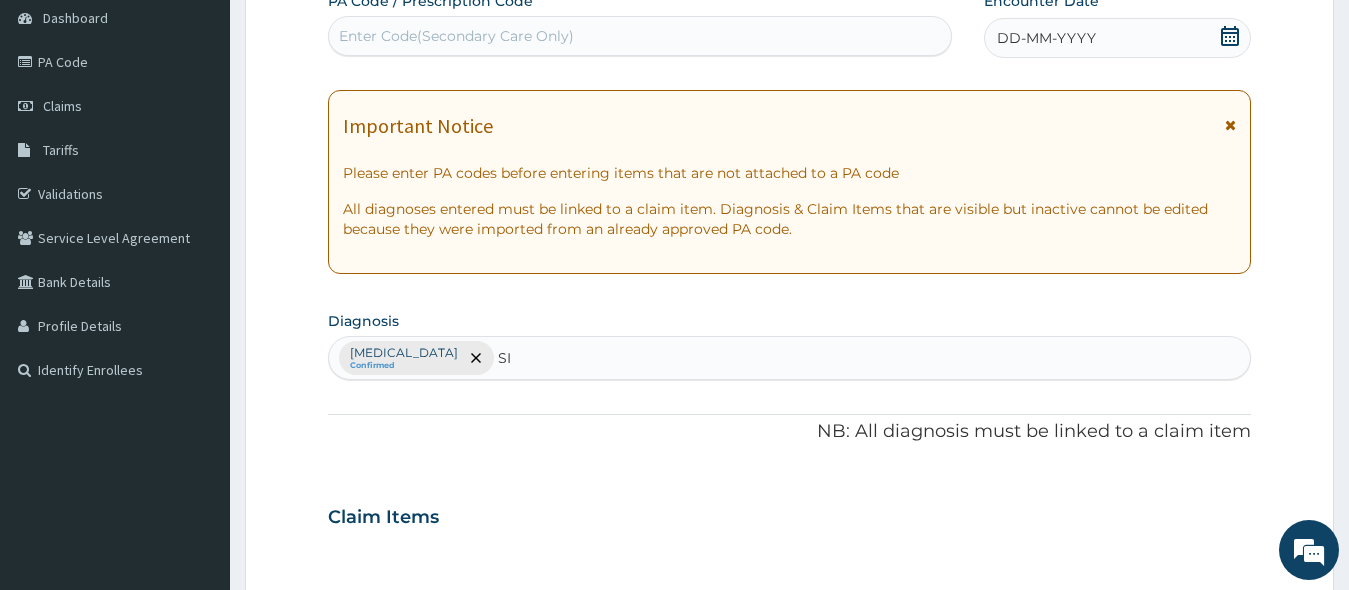 type on "SIN" 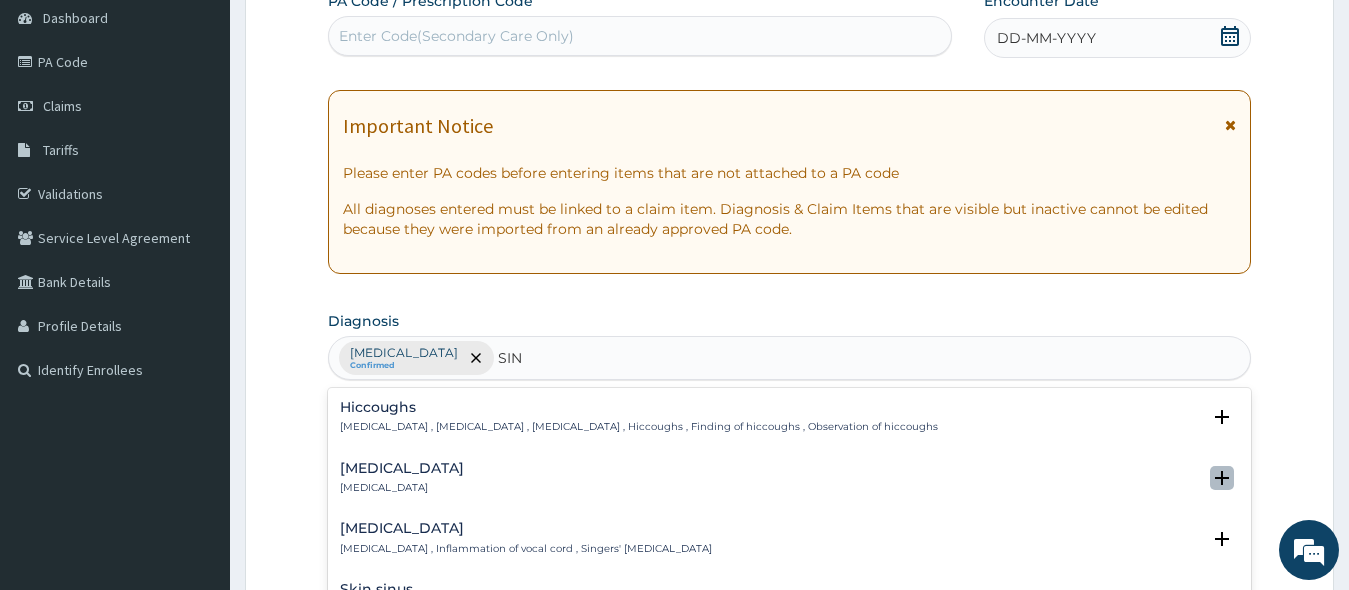 click at bounding box center [1222, 478] 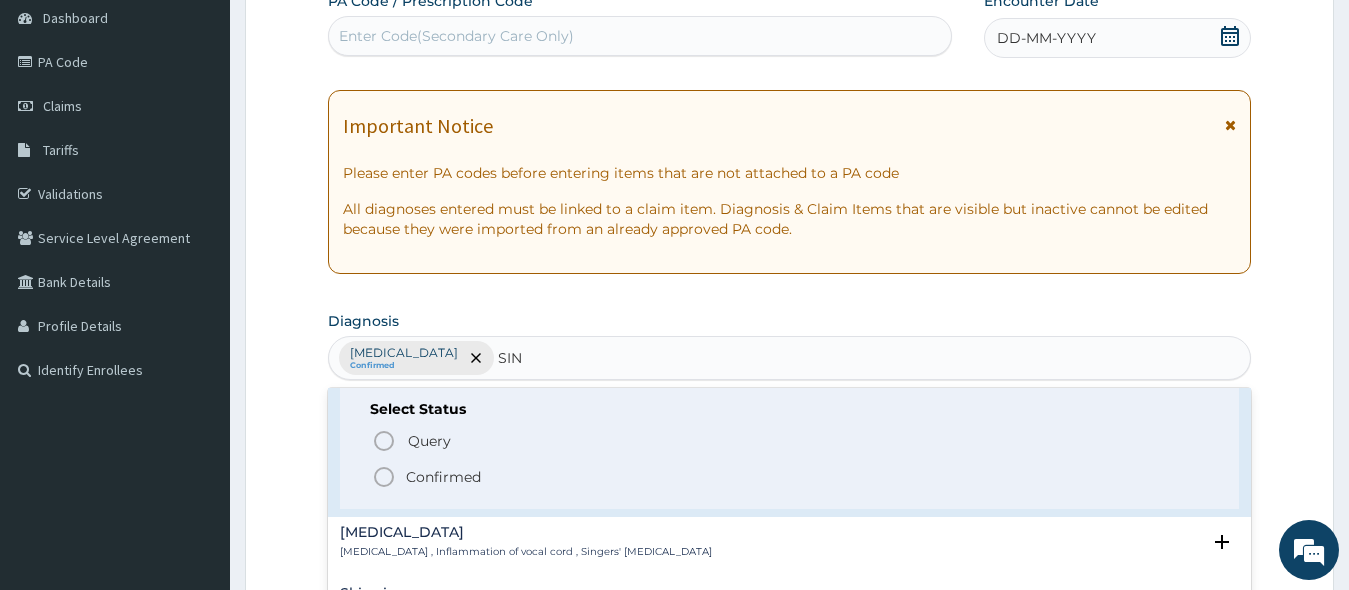 scroll, scrollTop: 200, scrollLeft: 0, axis: vertical 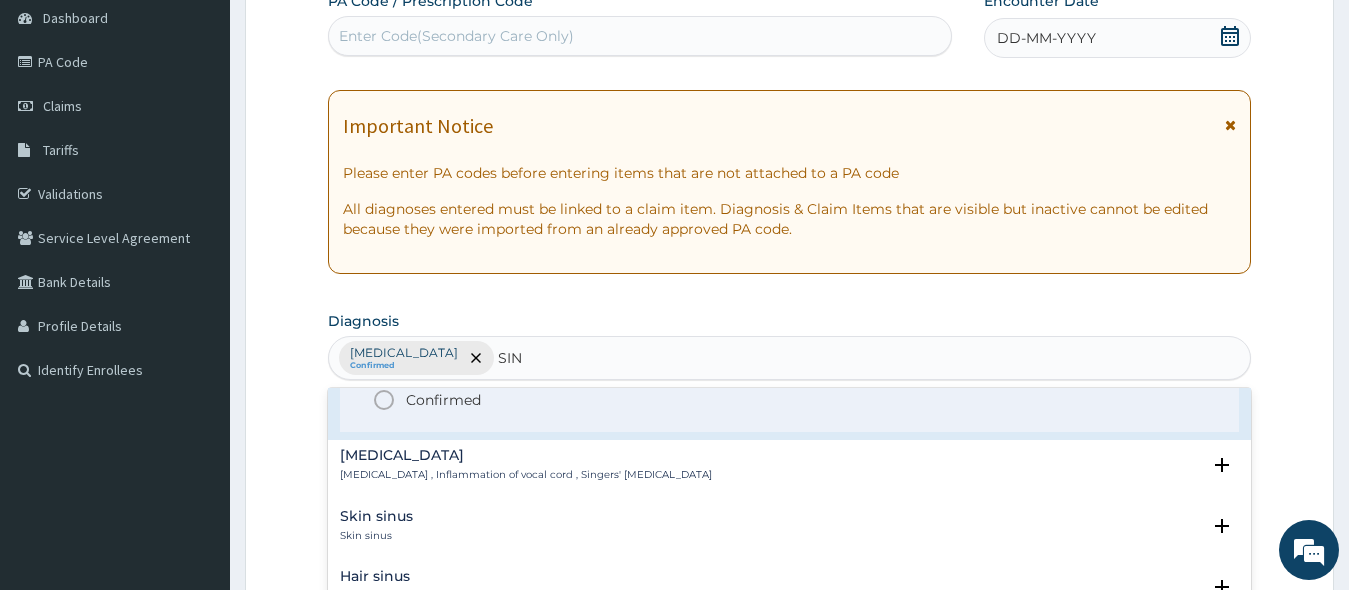 click 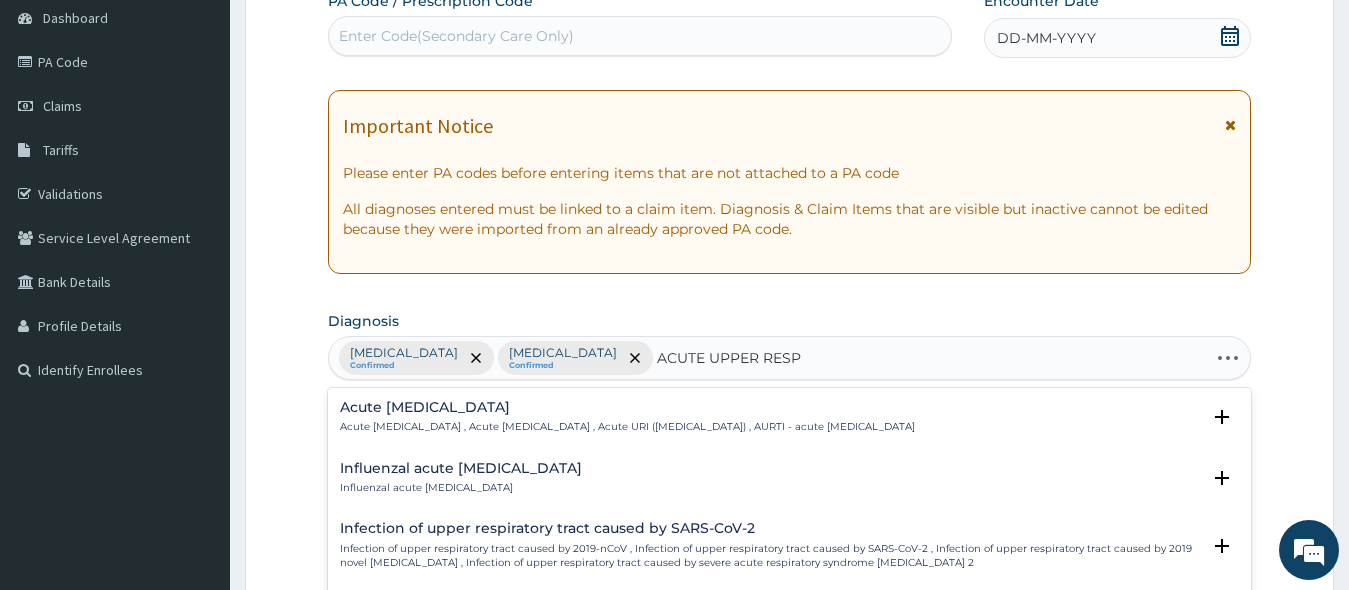 type on "ACUTE UPPER RESPI" 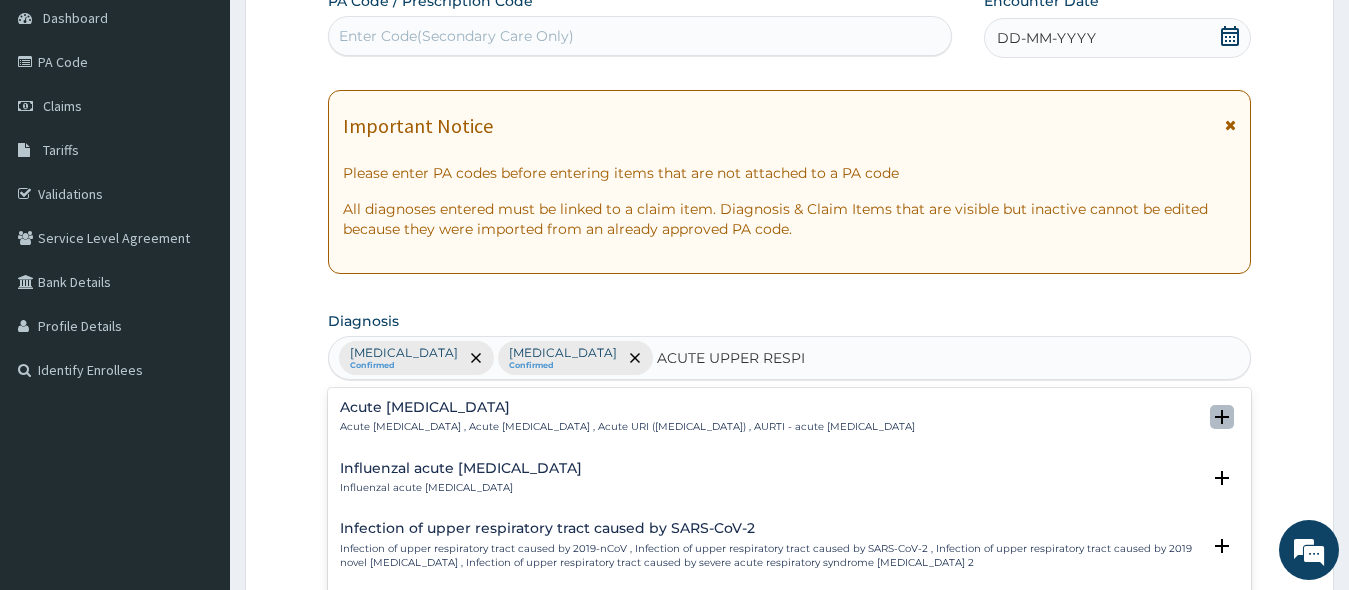 click 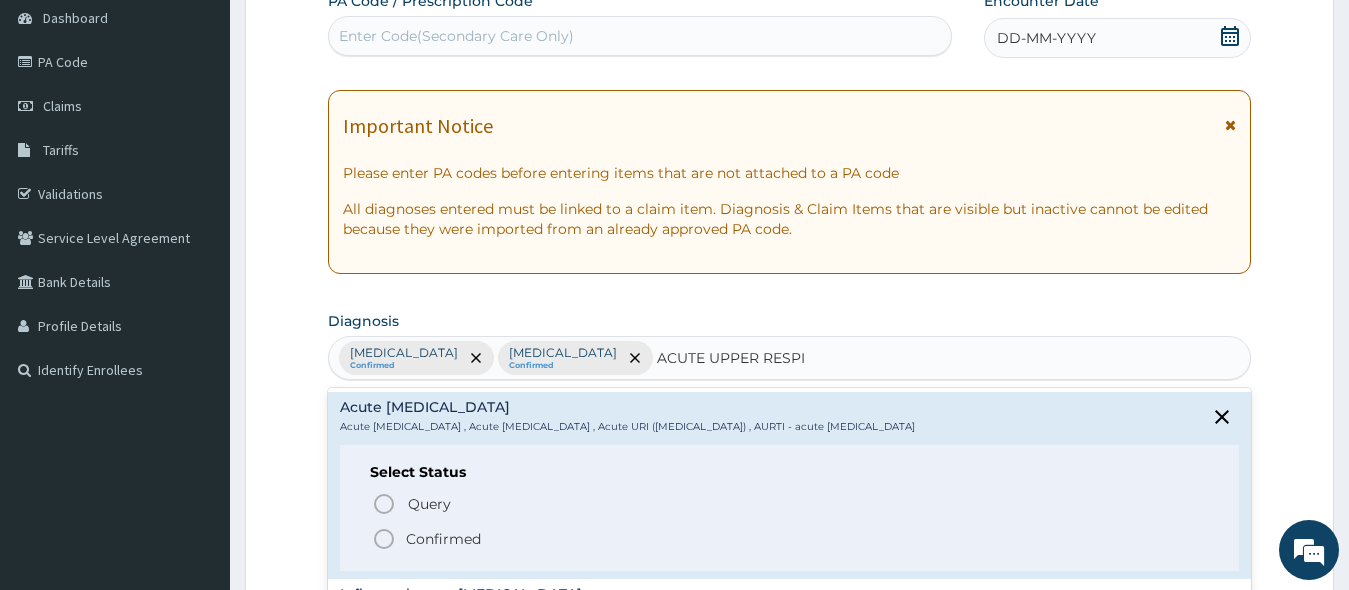 click 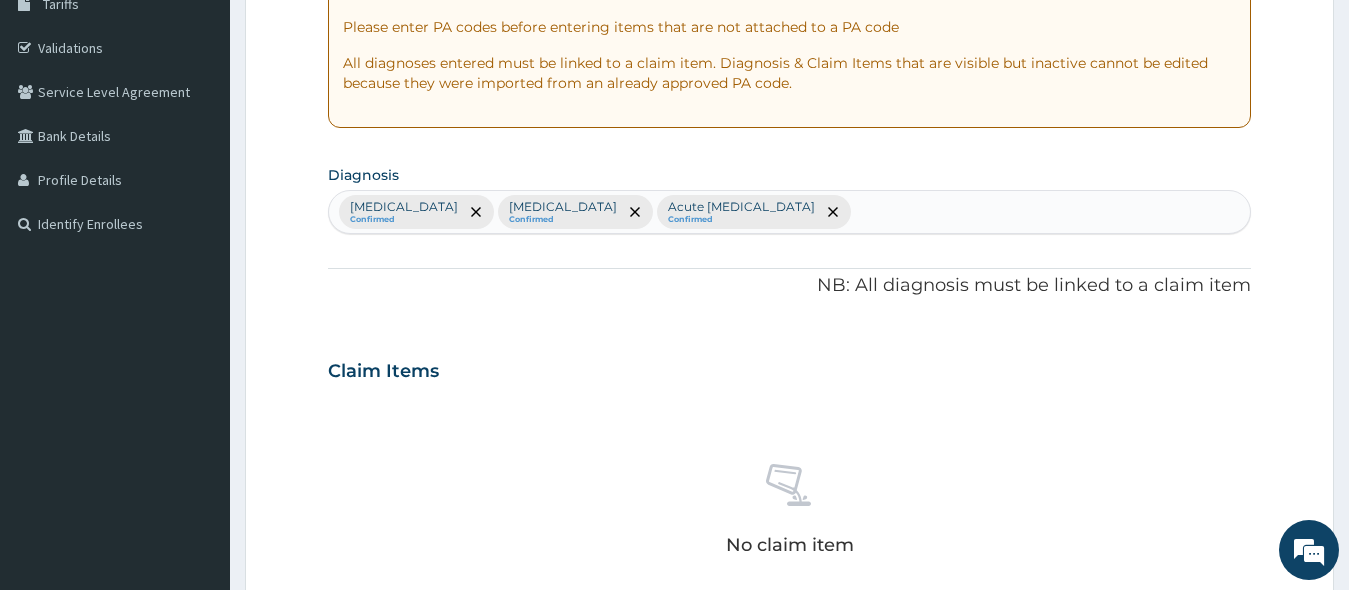 scroll, scrollTop: 600, scrollLeft: 0, axis: vertical 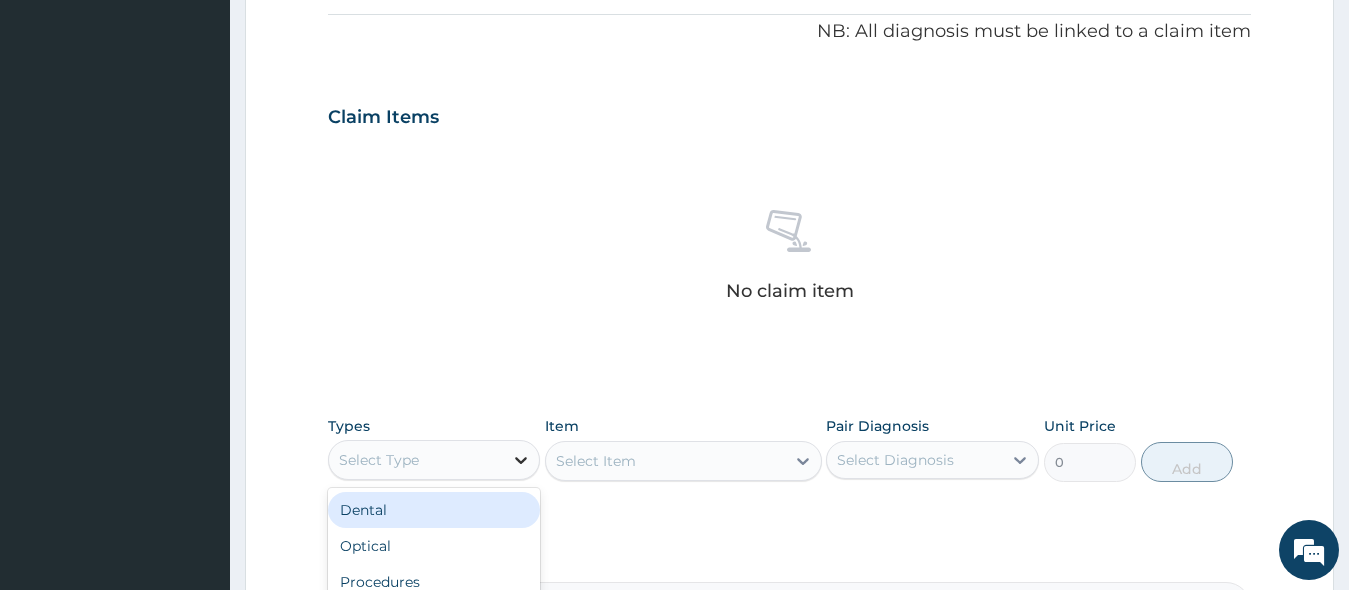 click 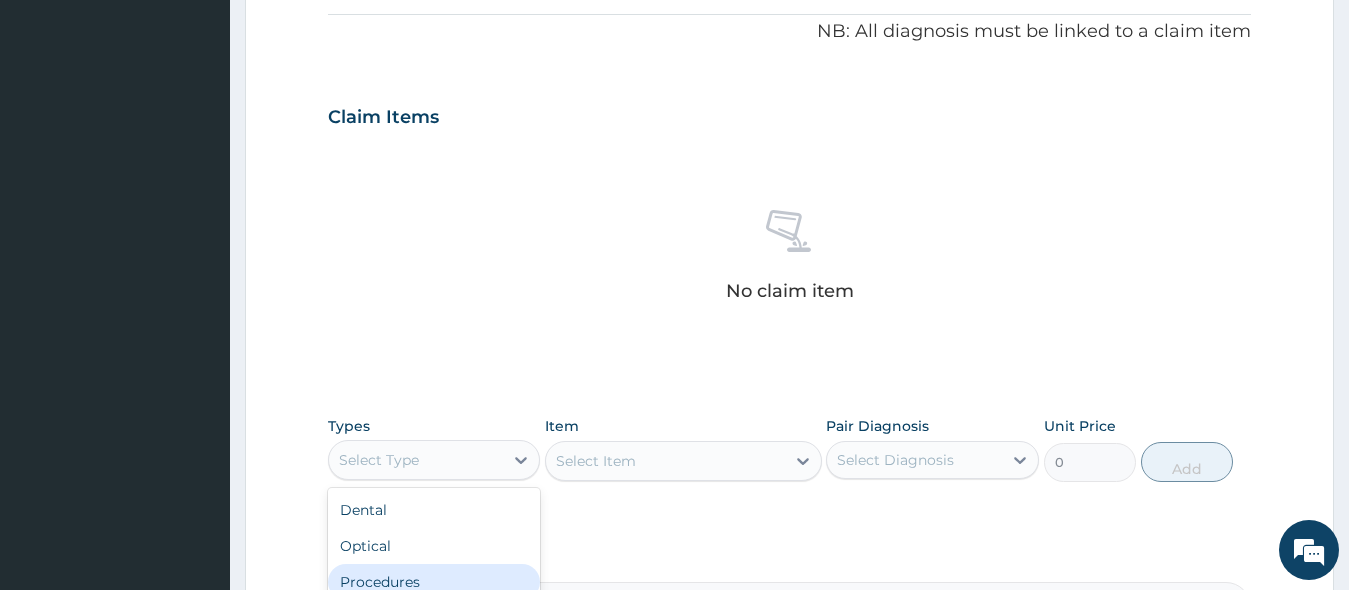 scroll, scrollTop: 68, scrollLeft: 0, axis: vertical 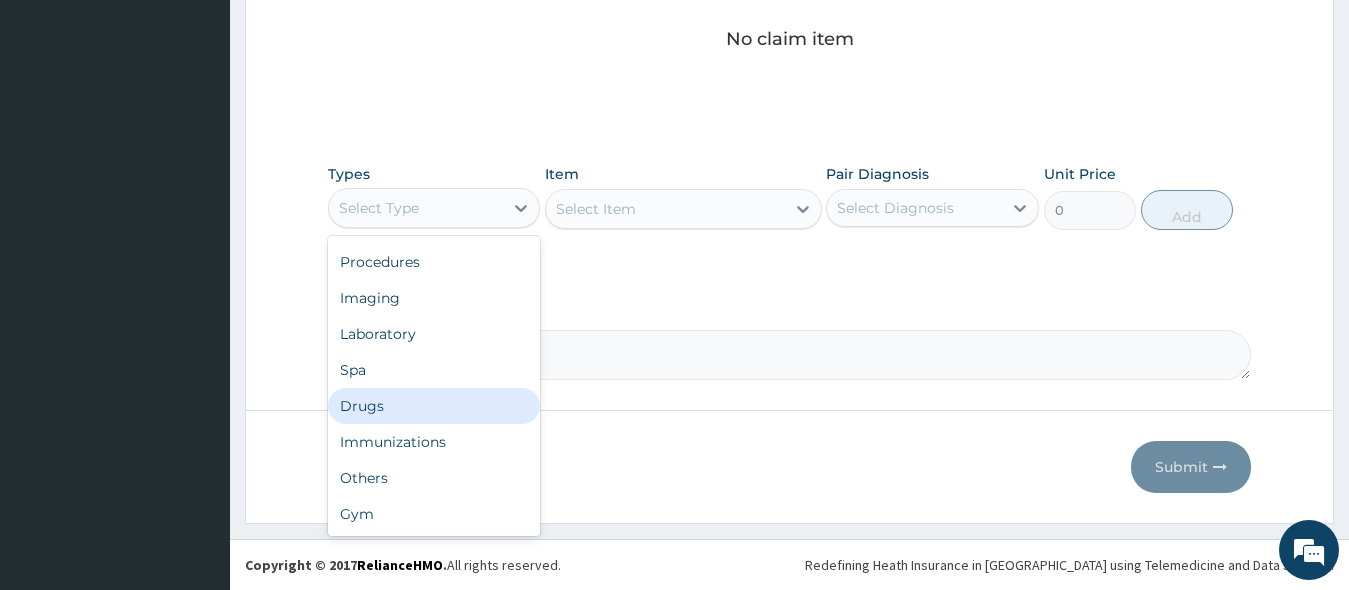 click on "Drugs" at bounding box center (434, 406) 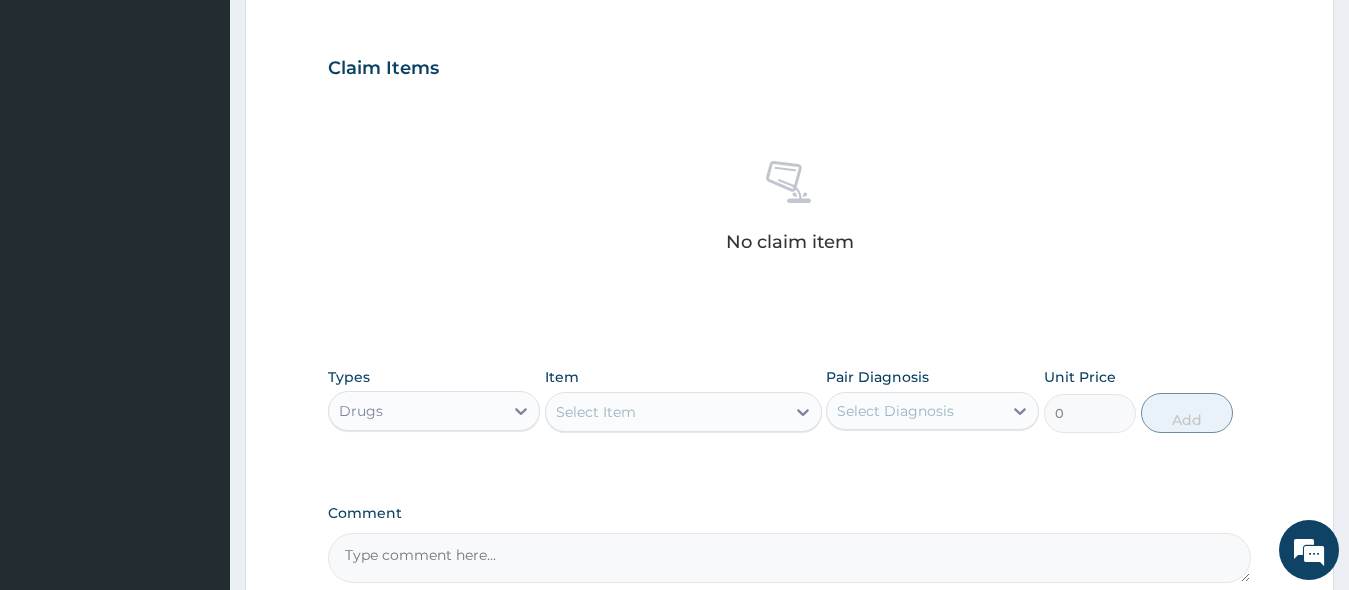 scroll, scrollTop: 452, scrollLeft: 0, axis: vertical 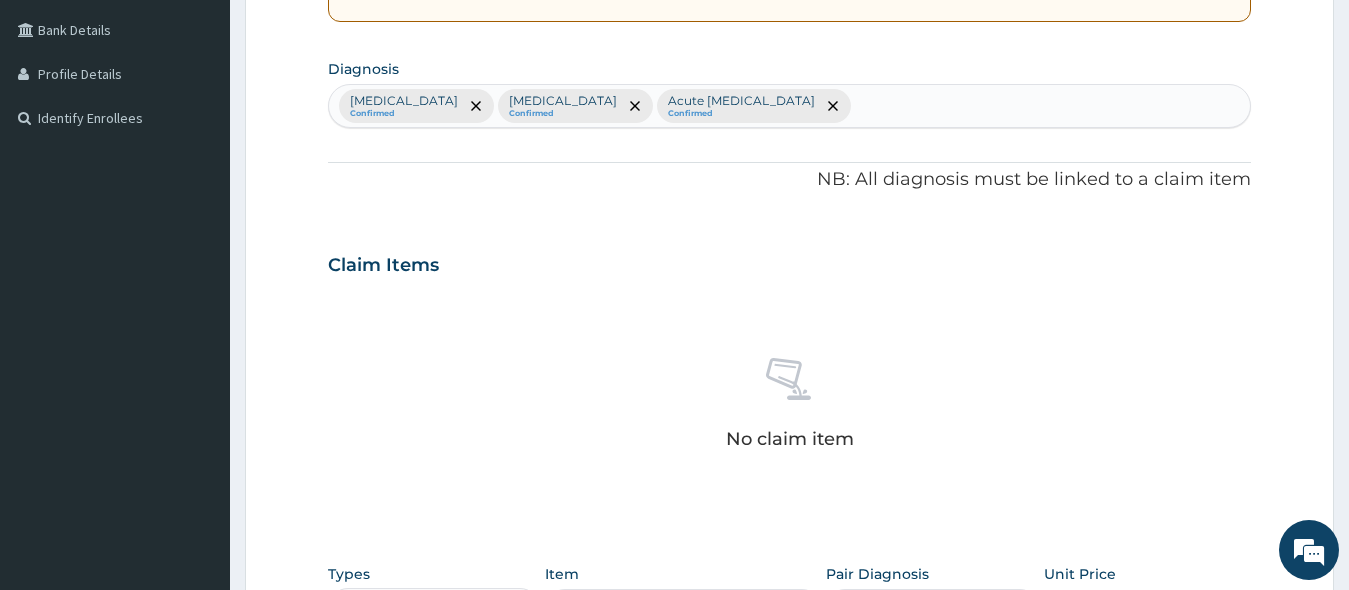 click on "[MEDICAL_DATA] Confirmed [MEDICAL_DATA] Confirmed Acute [MEDICAL_DATA] Confirmed" at bounding box center [790, 106] 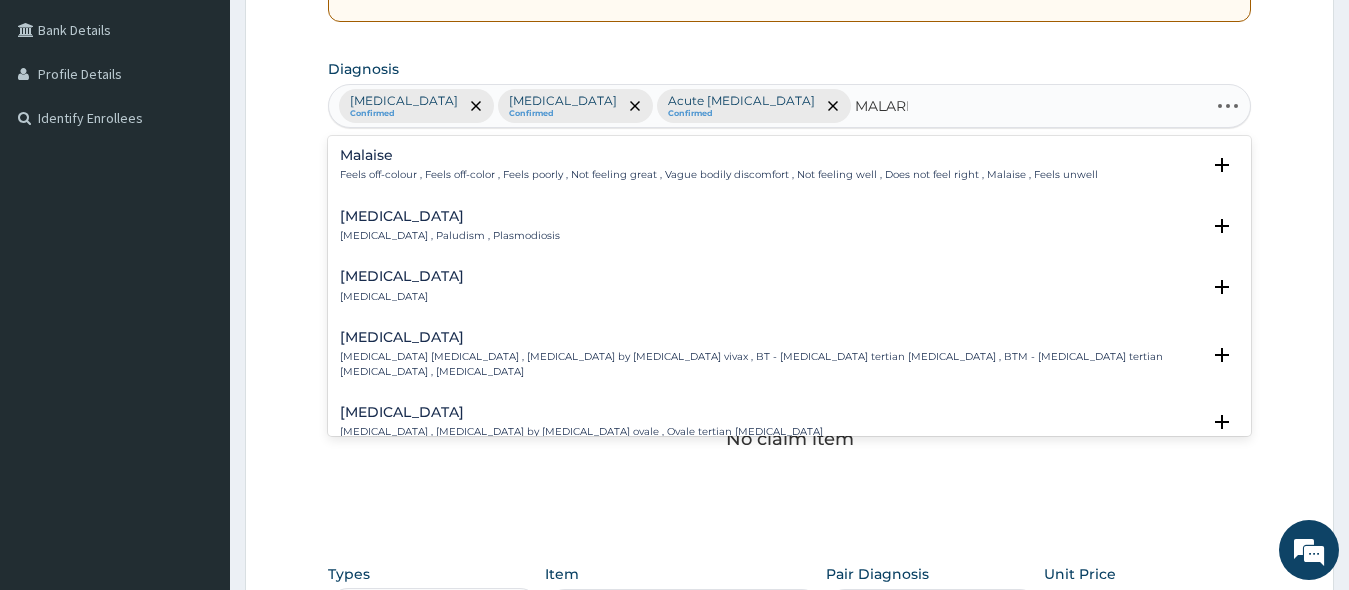 type on "[MEDICAL_DATA]" 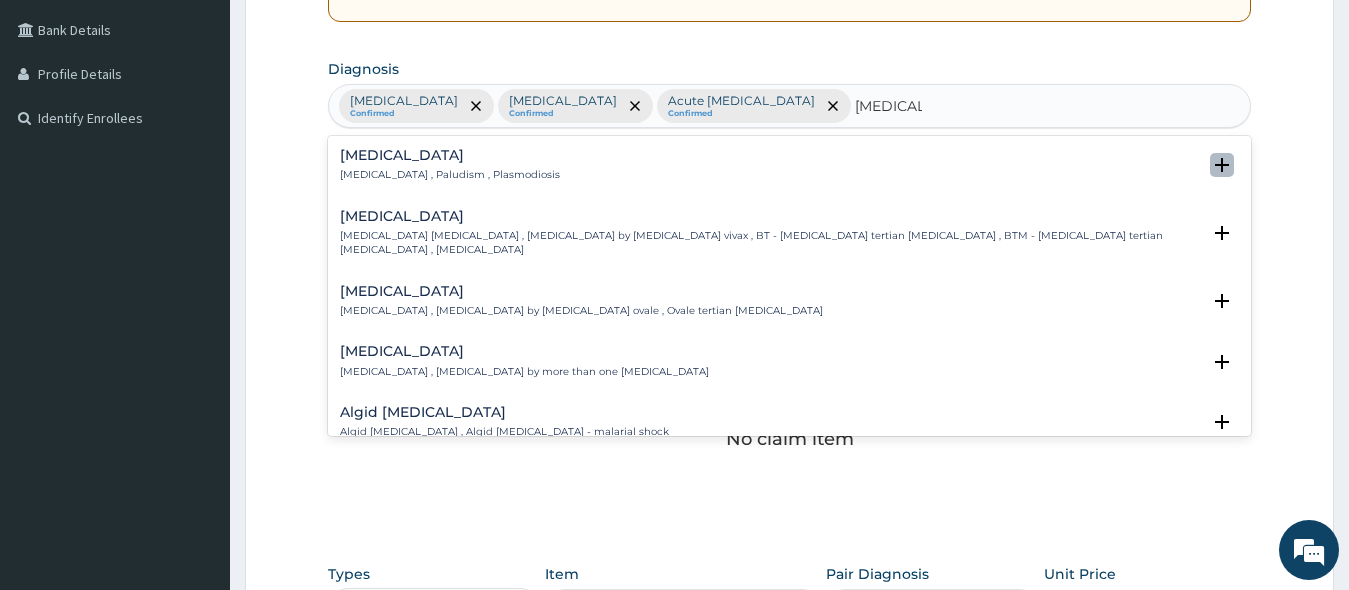 click at bounding box center (1222, 165) 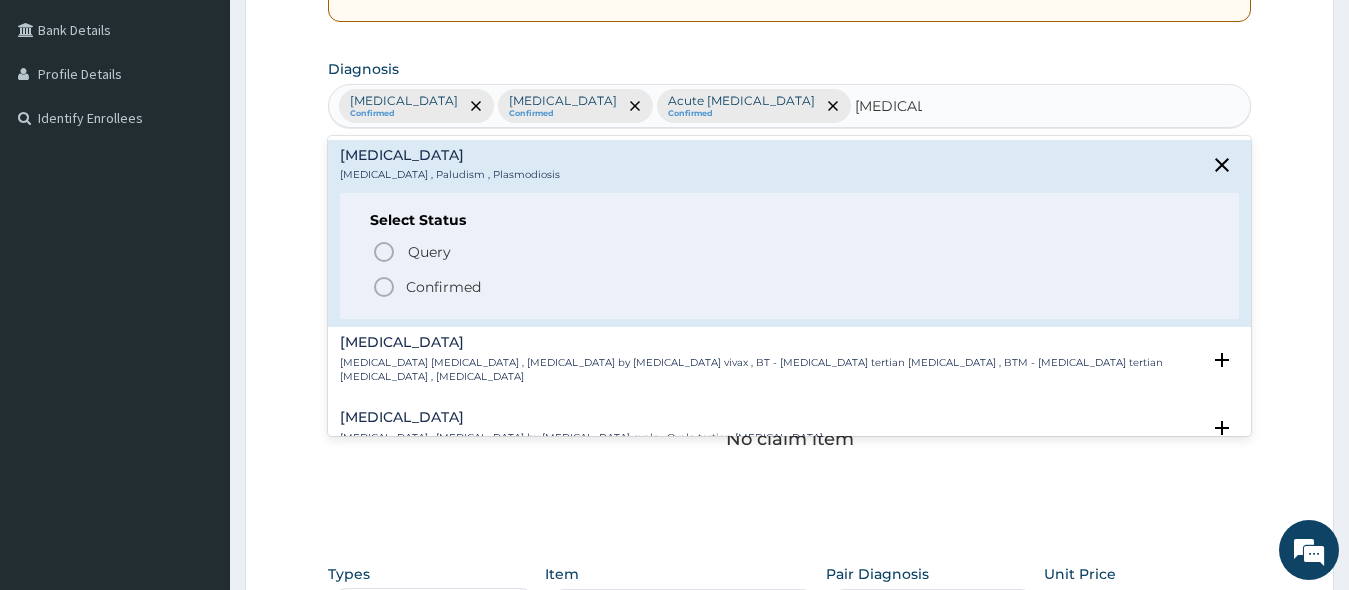 click 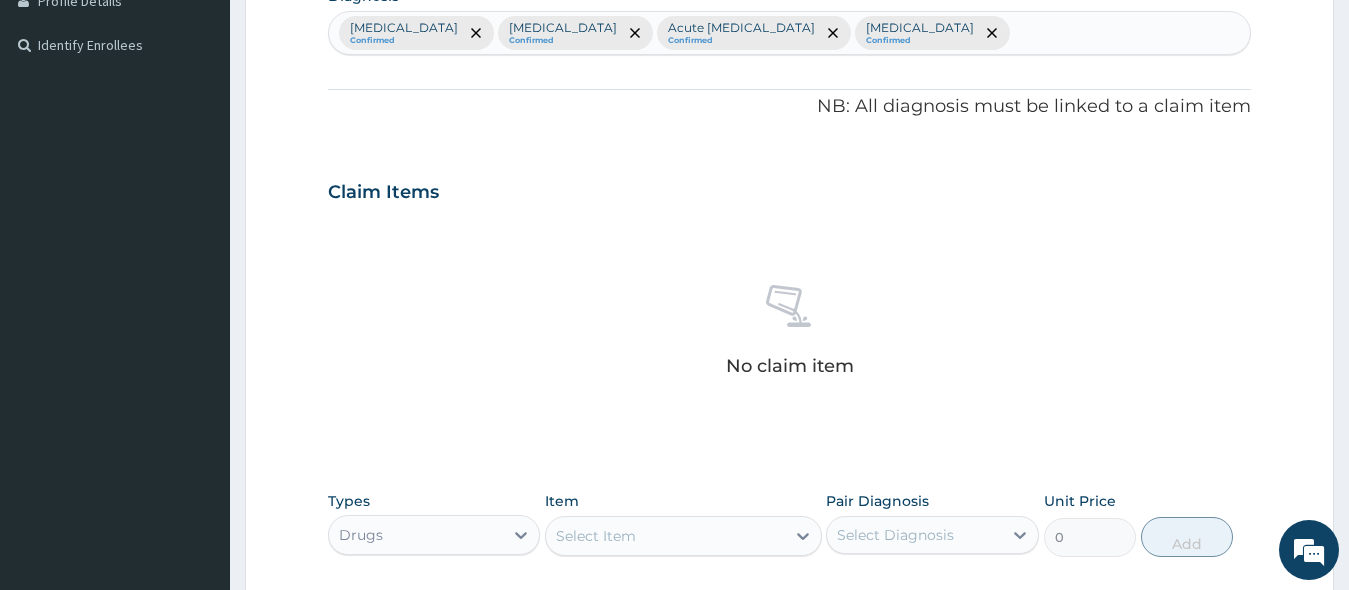 scroll, scrollTop: 852, scrollLeft: 0, axis: vertical 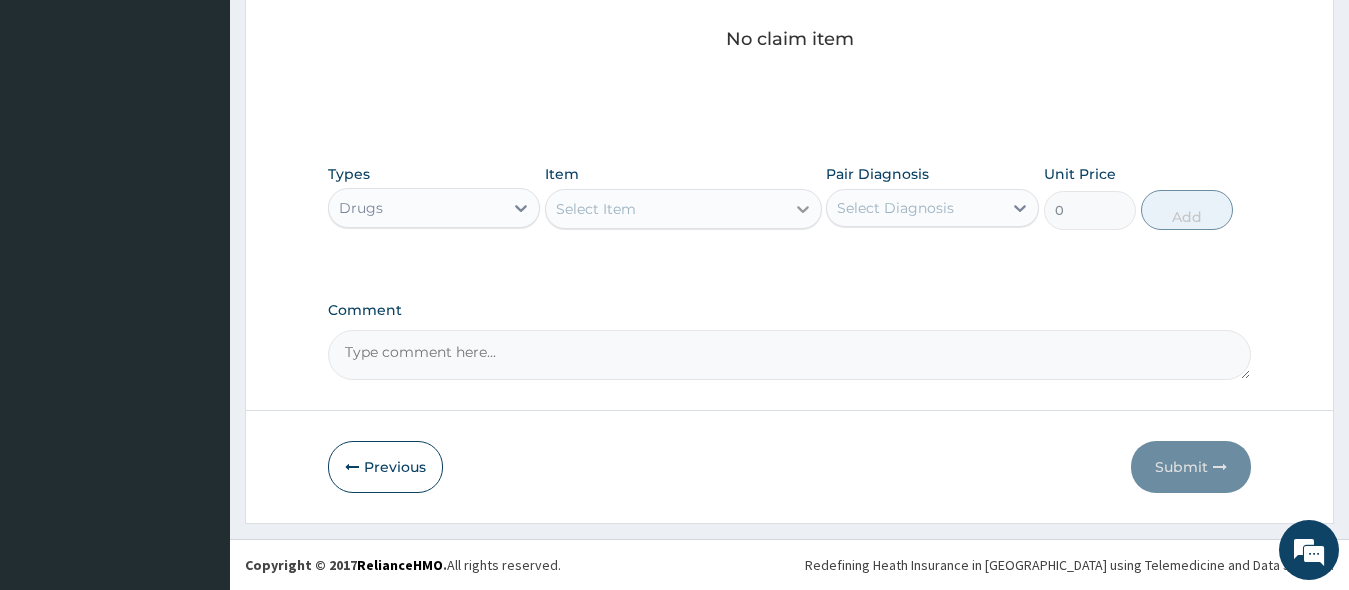 click 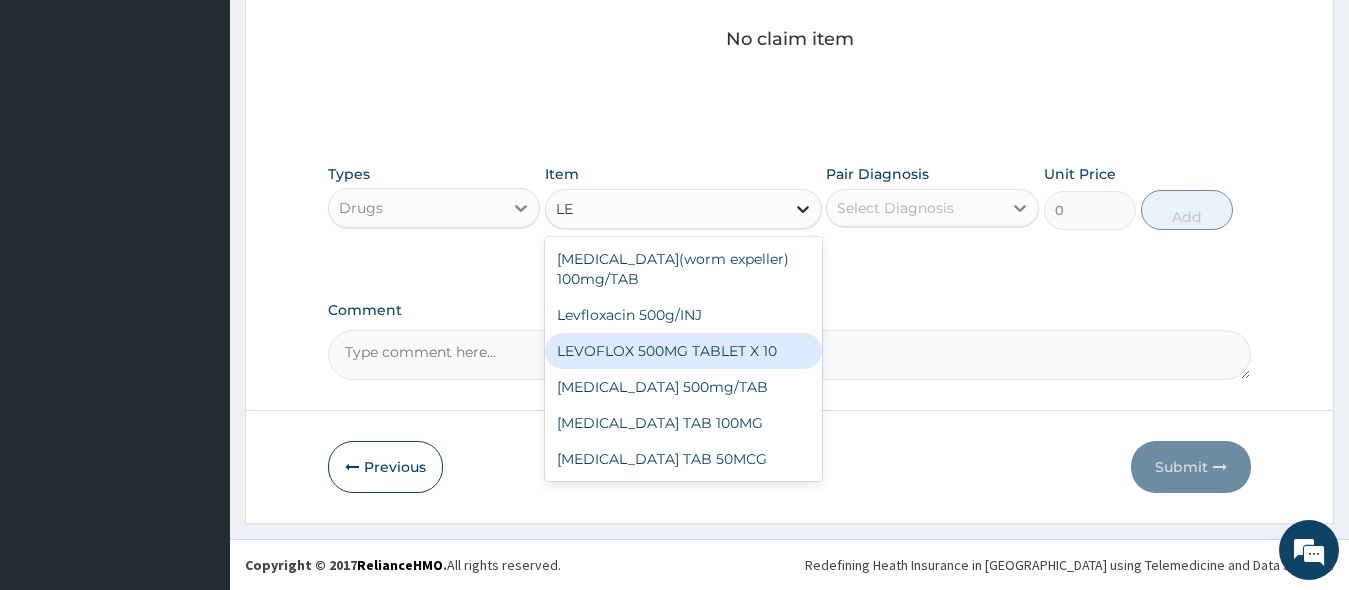 type on "L" 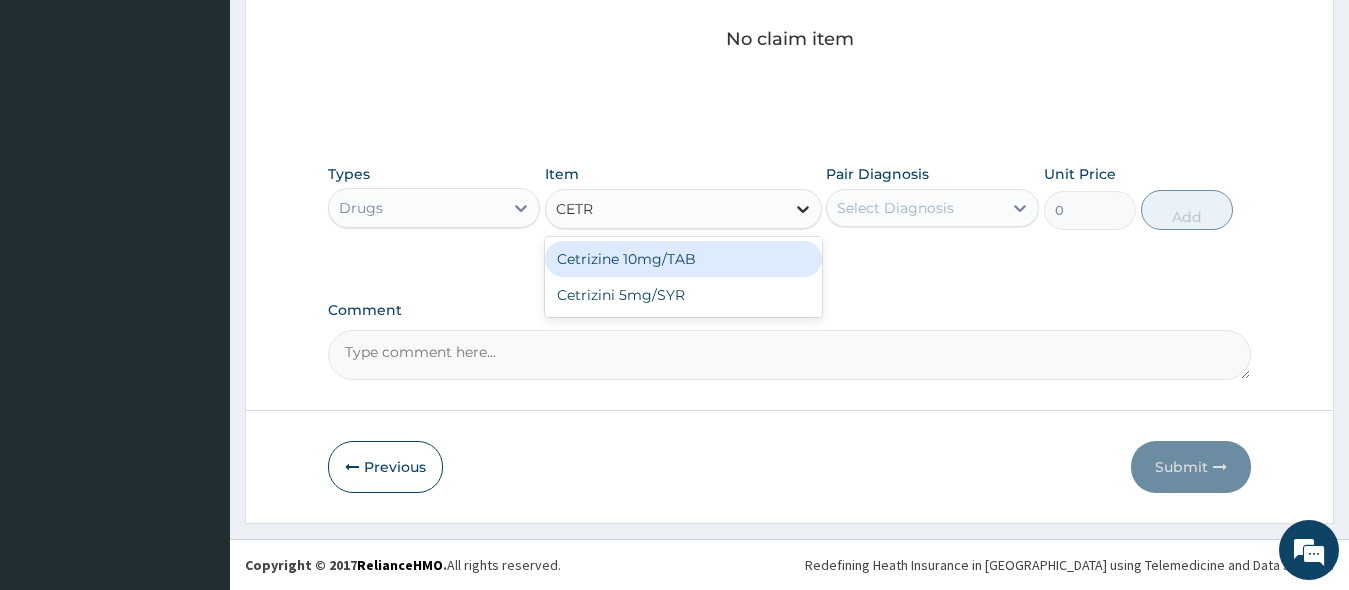 type on "CETRI" 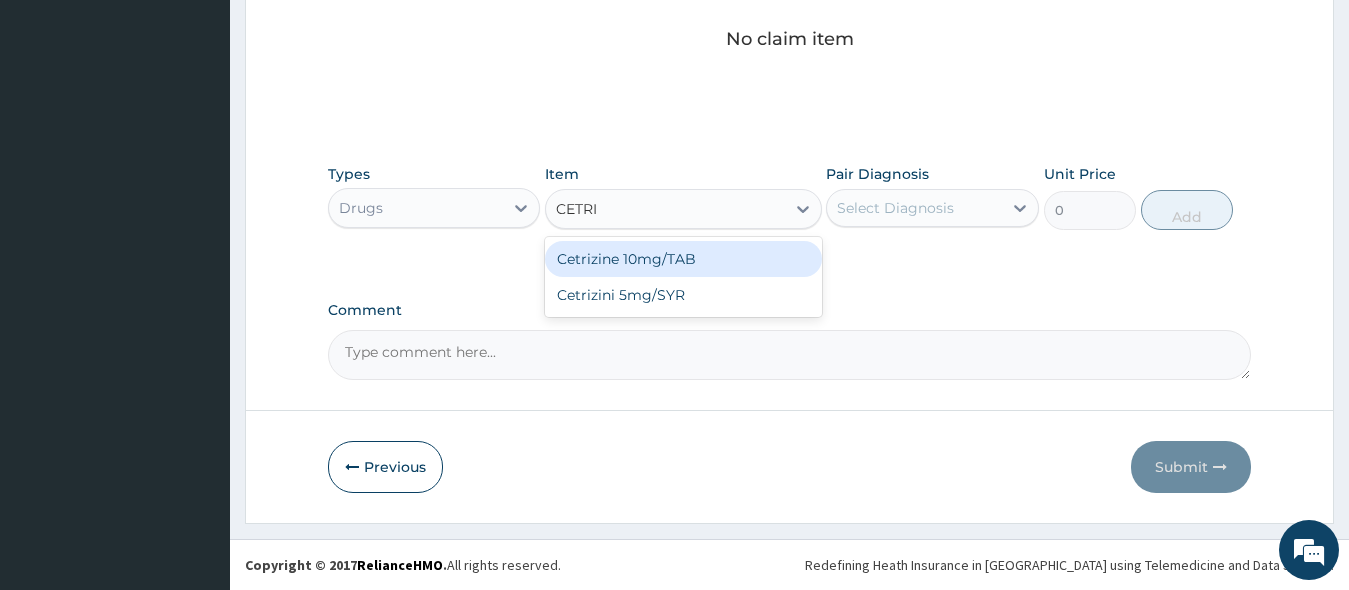 drag, startPoint x: 766, startPoint y: 258, endPoint x: 882, endPoint y: 247, distance: 116.520386 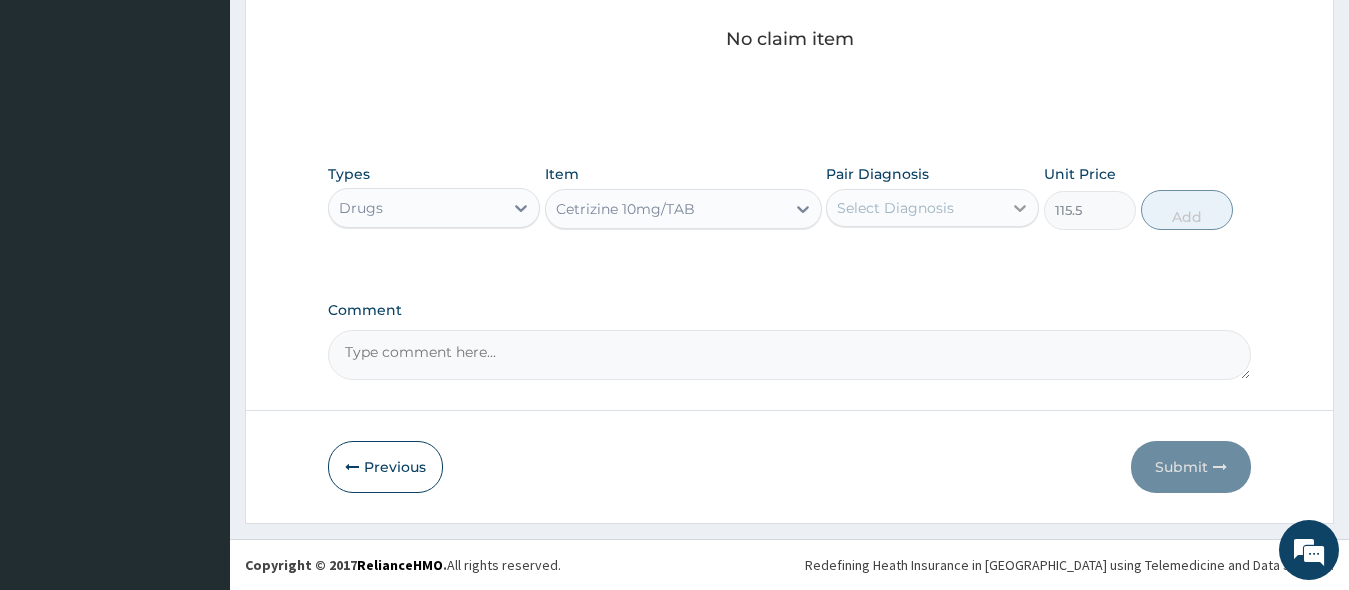 click at bounding box center [1020, 208] 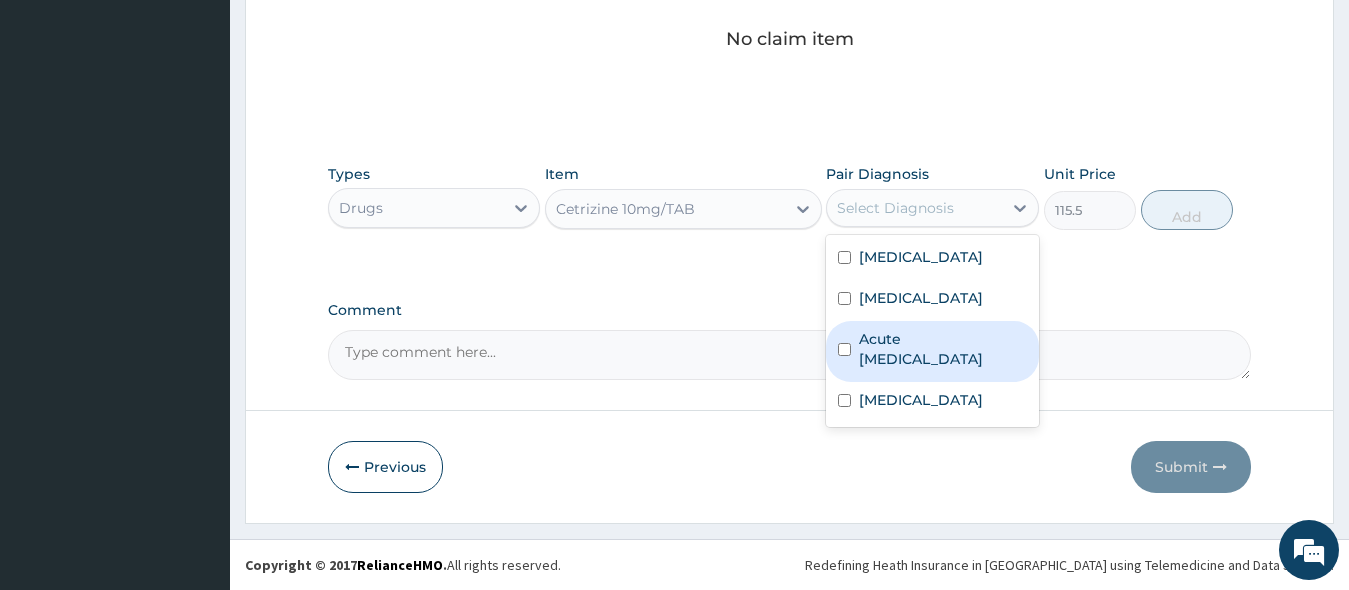 click on "Acute upper respiratory infection" at bounding box center (932, 351) 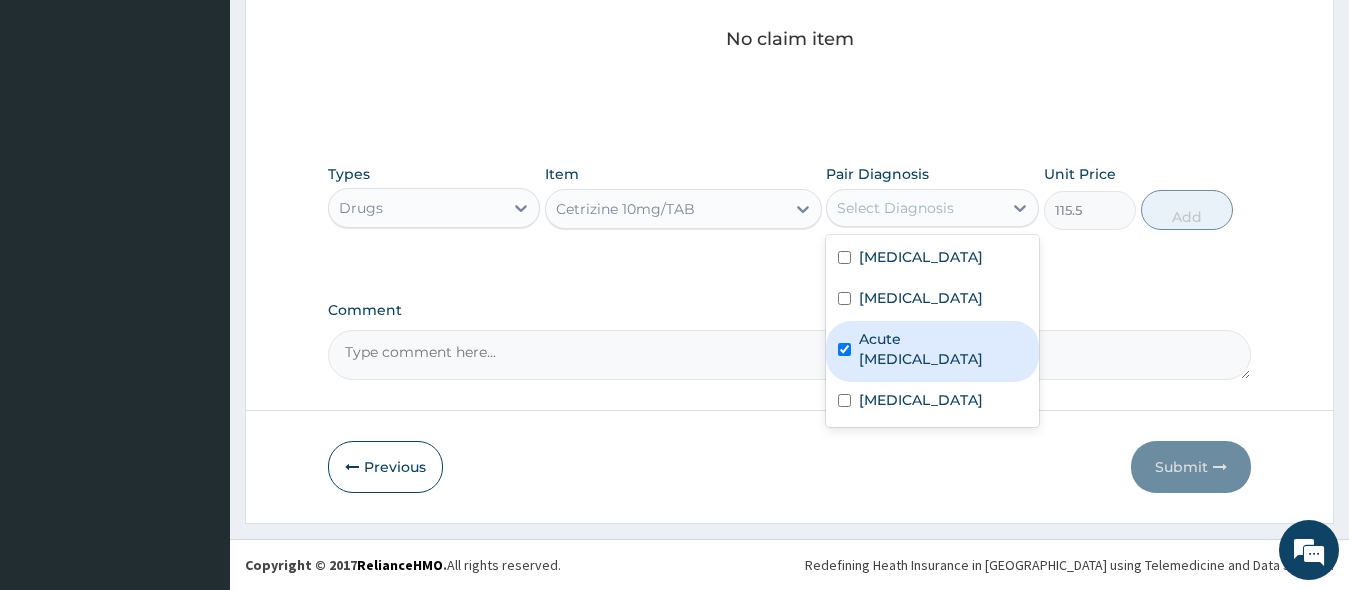 checkbox on "true" 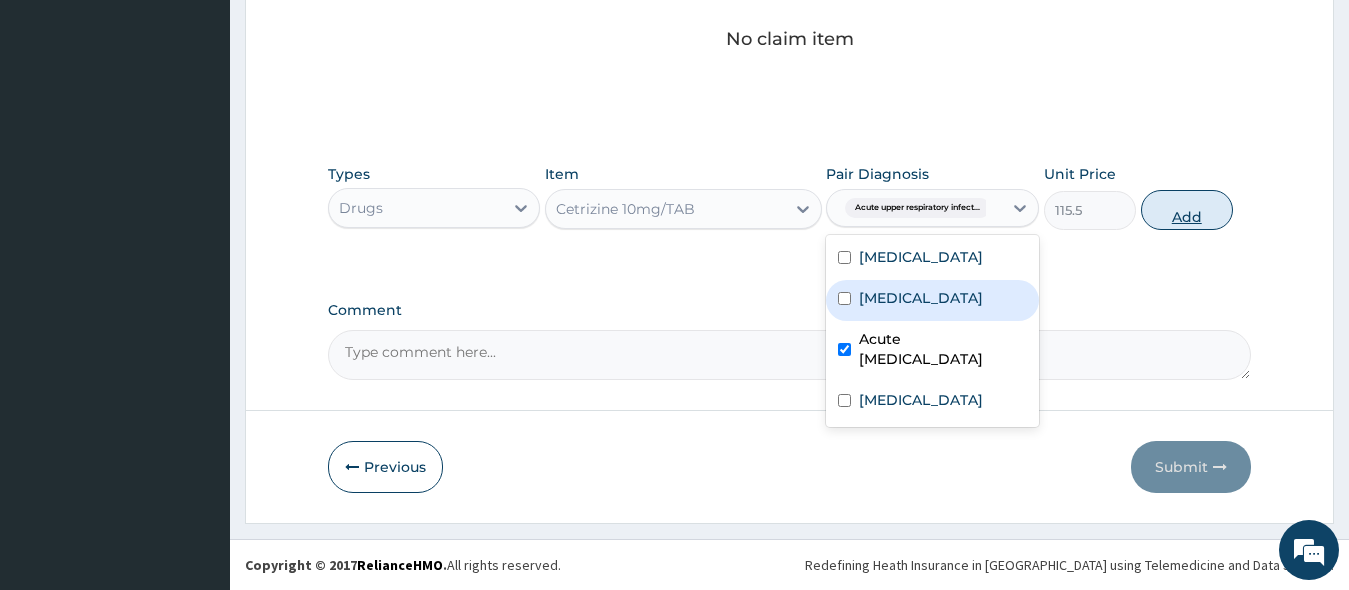 click on "Add" at bounding box center (1187, 210) 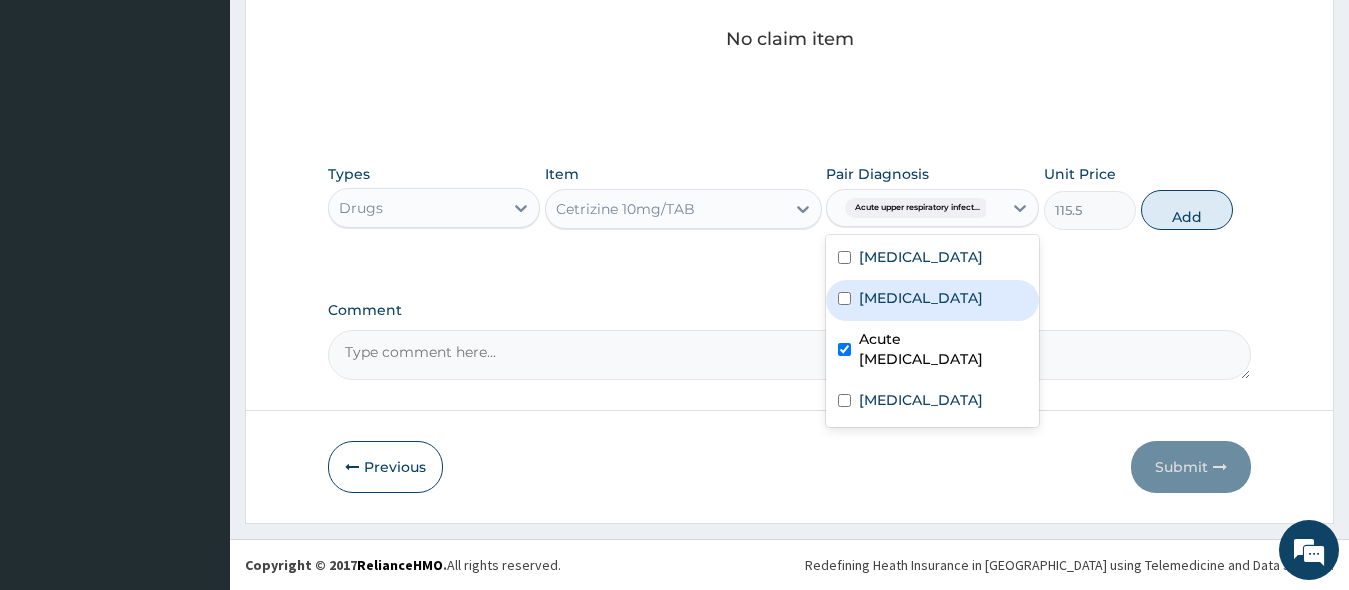 type on "0" 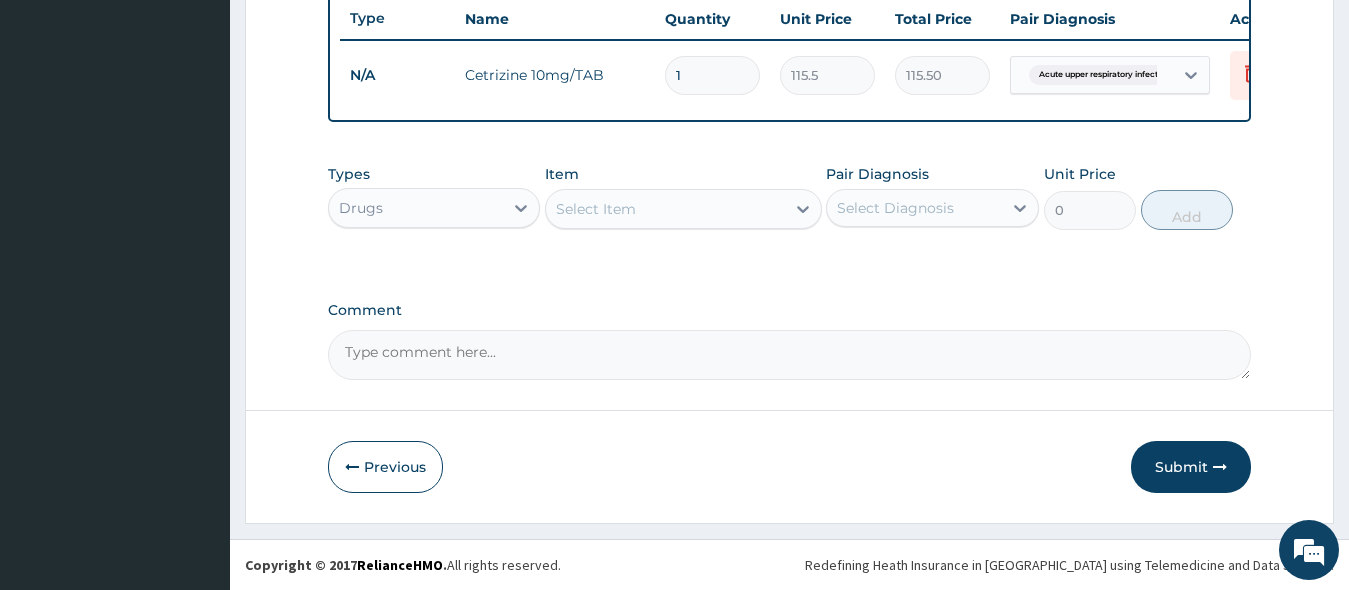 scroll, scrollTop: 774, scrollLeft: 0, axis: vertical 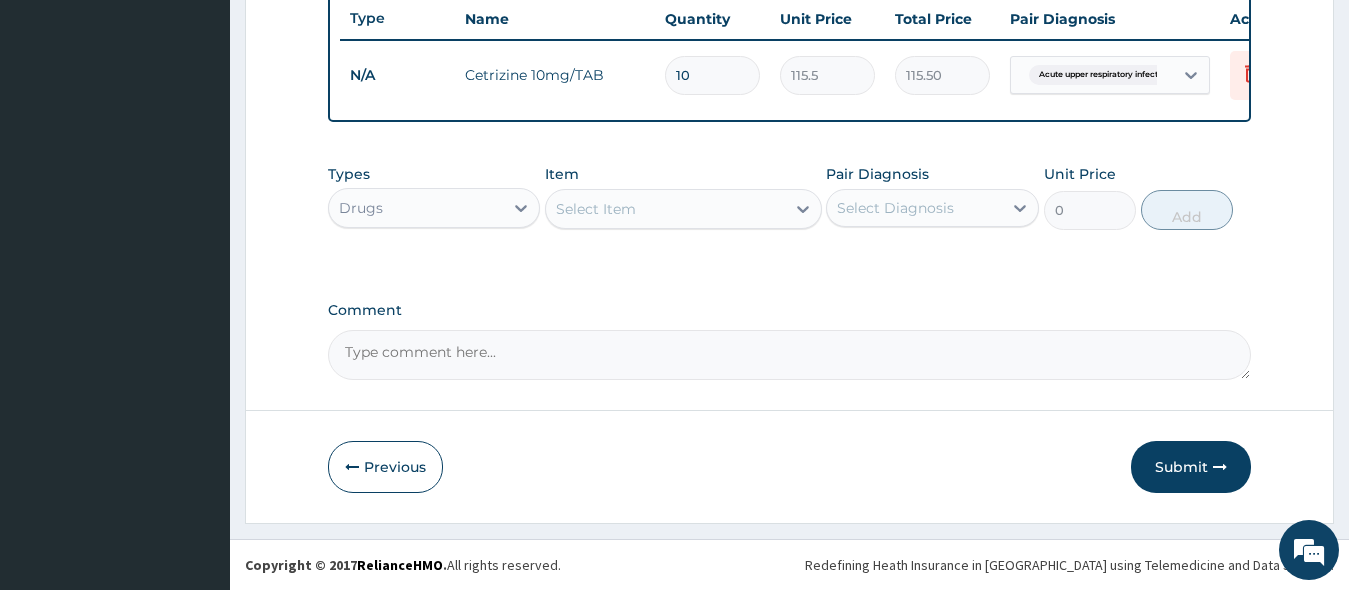 type on "1155.00" 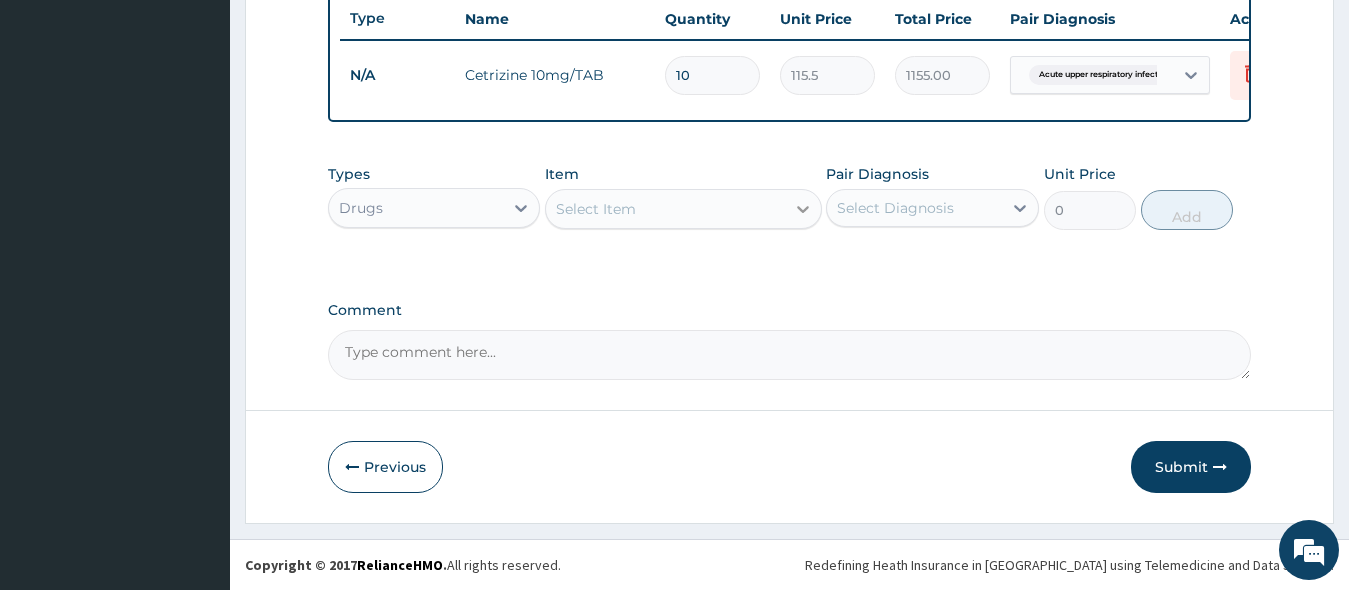 type on "10" 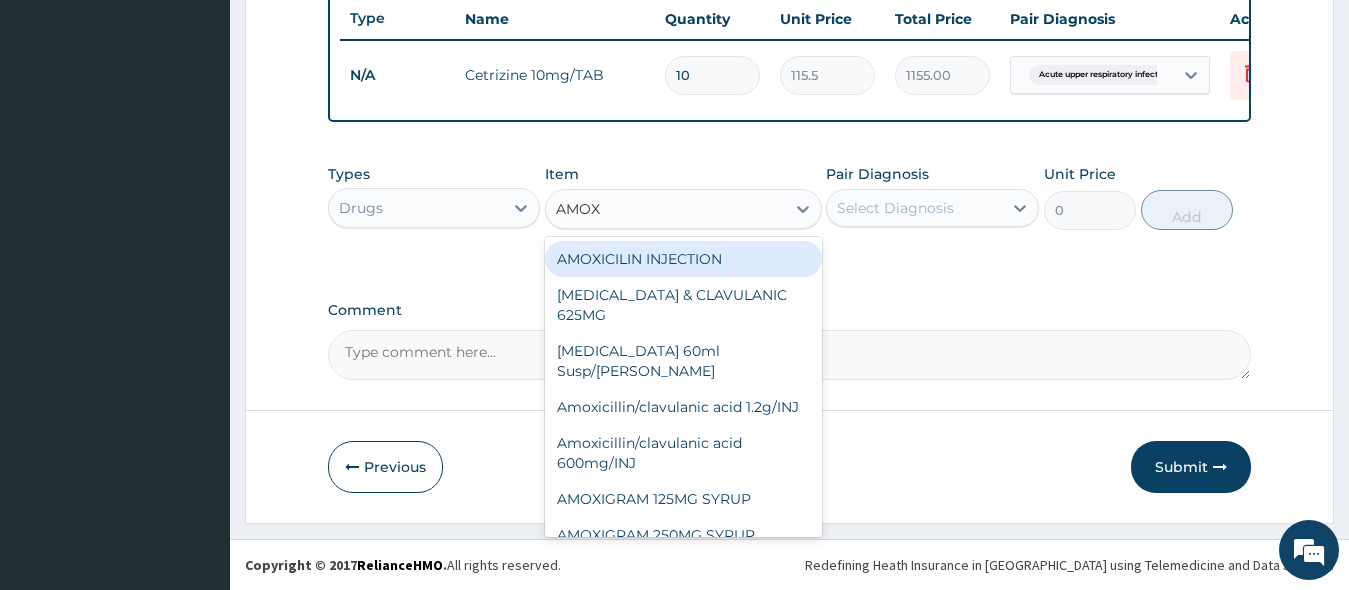 type on "AMOXI" 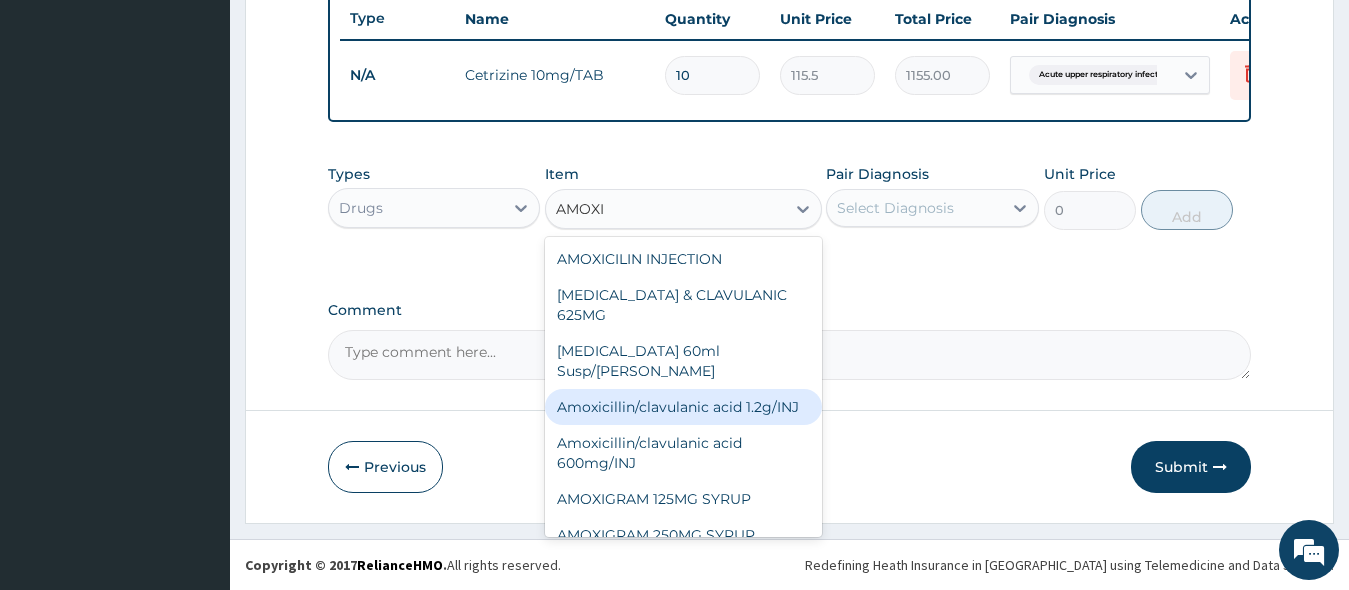 click on "Amoxicillin/clavulanic acid 1.2g/INJ" at bounding box center (683, 407) 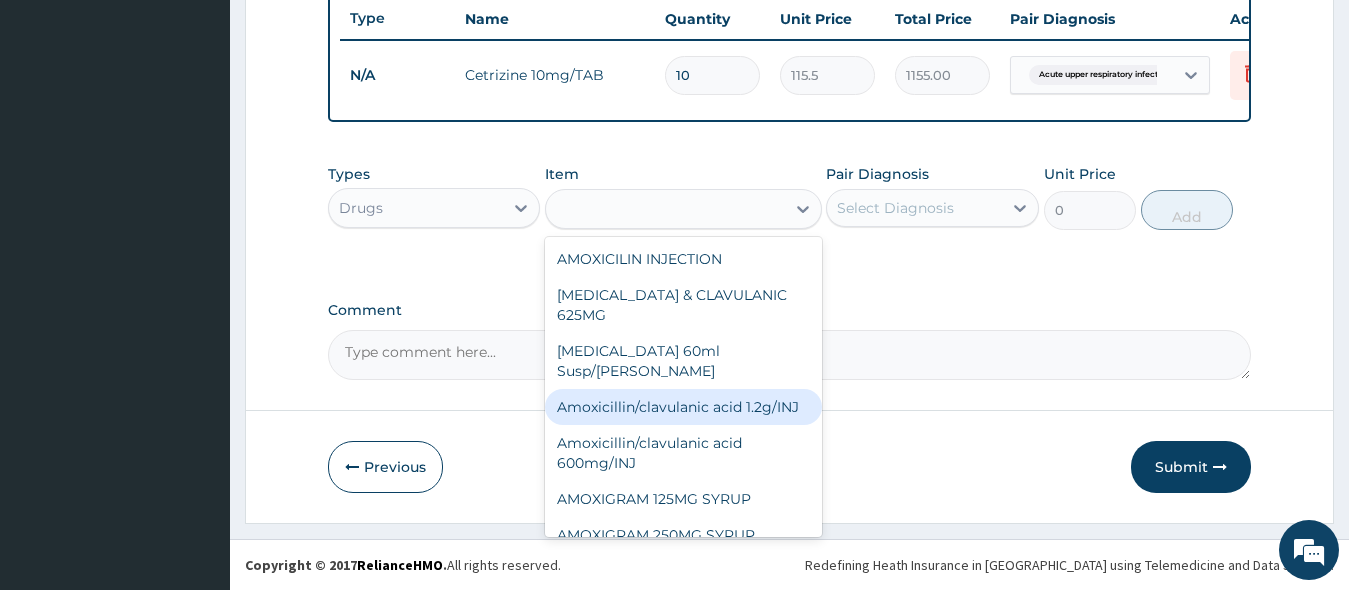 type on "720" 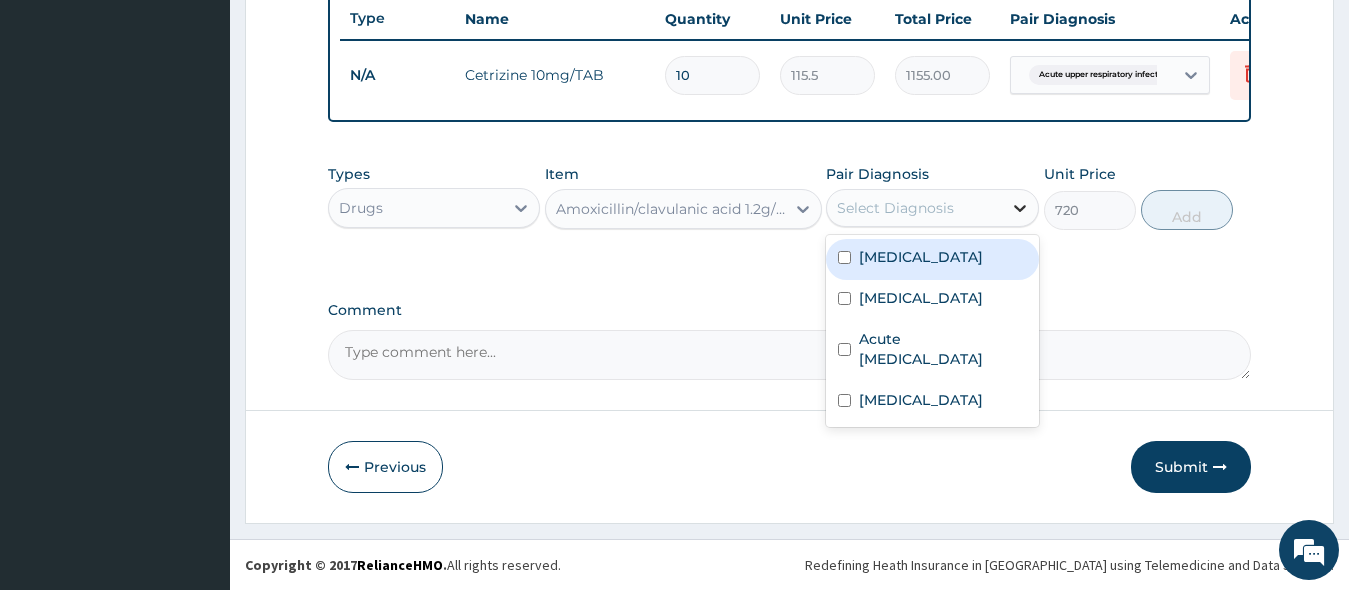 click at bounding box center (1020, 208) 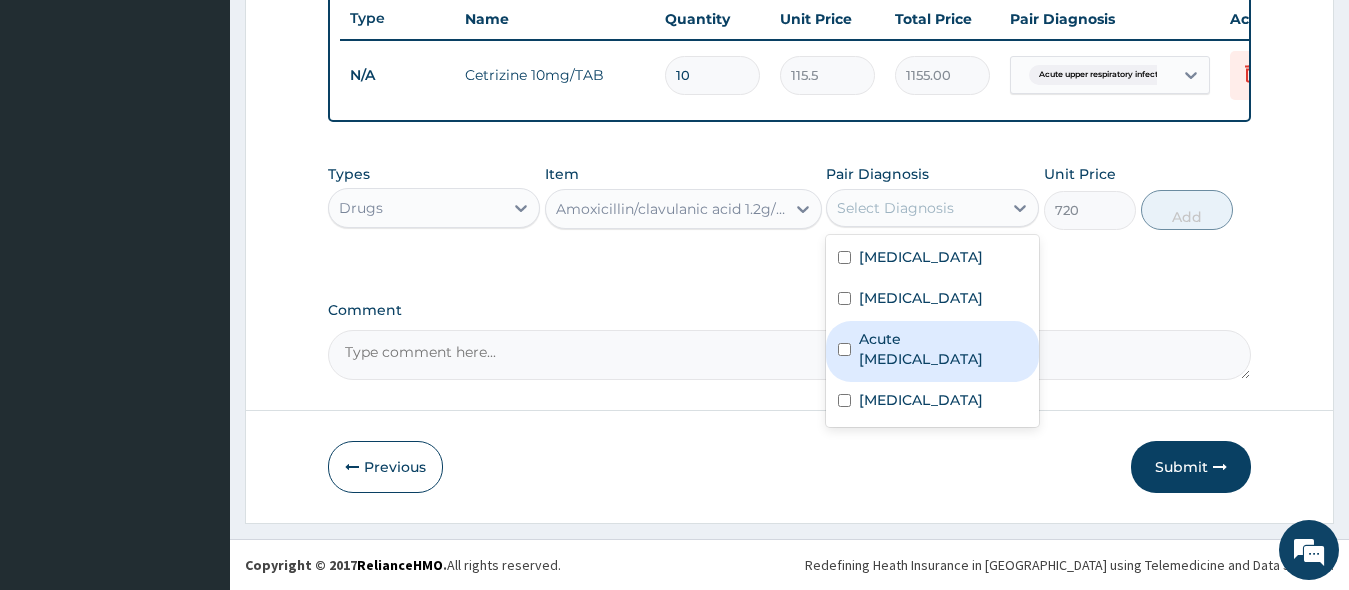 click on "Acute upper respiratory infection" at bounding box center [932, 351] 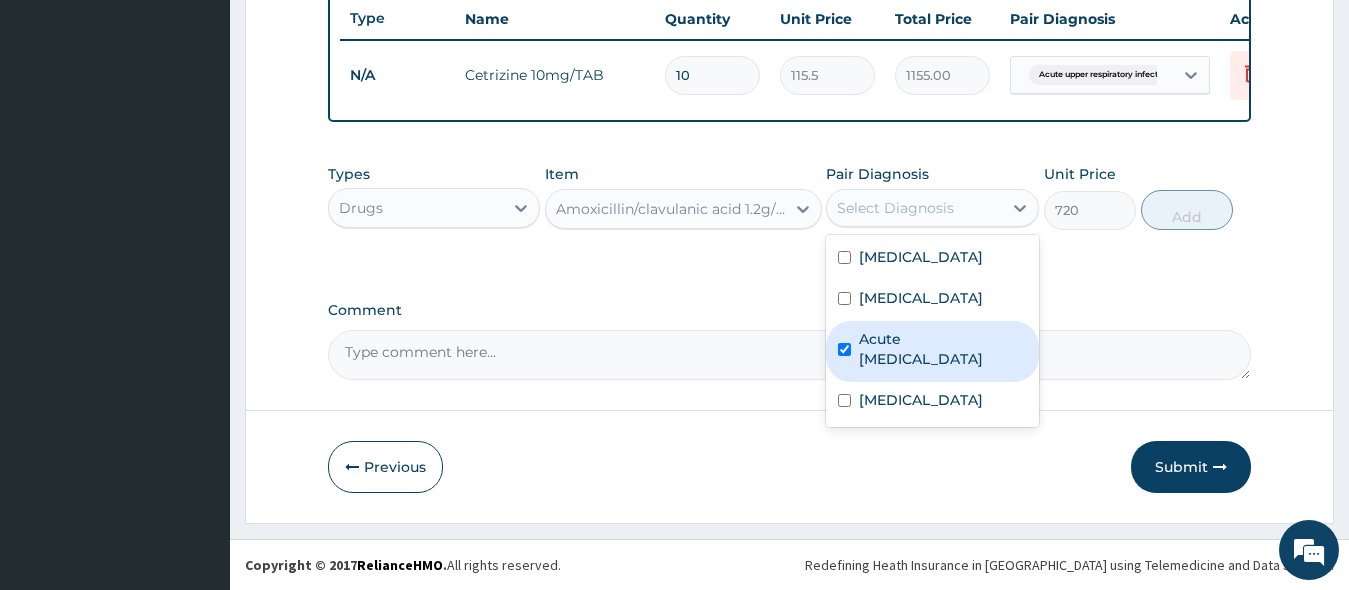 checkbox on "true" 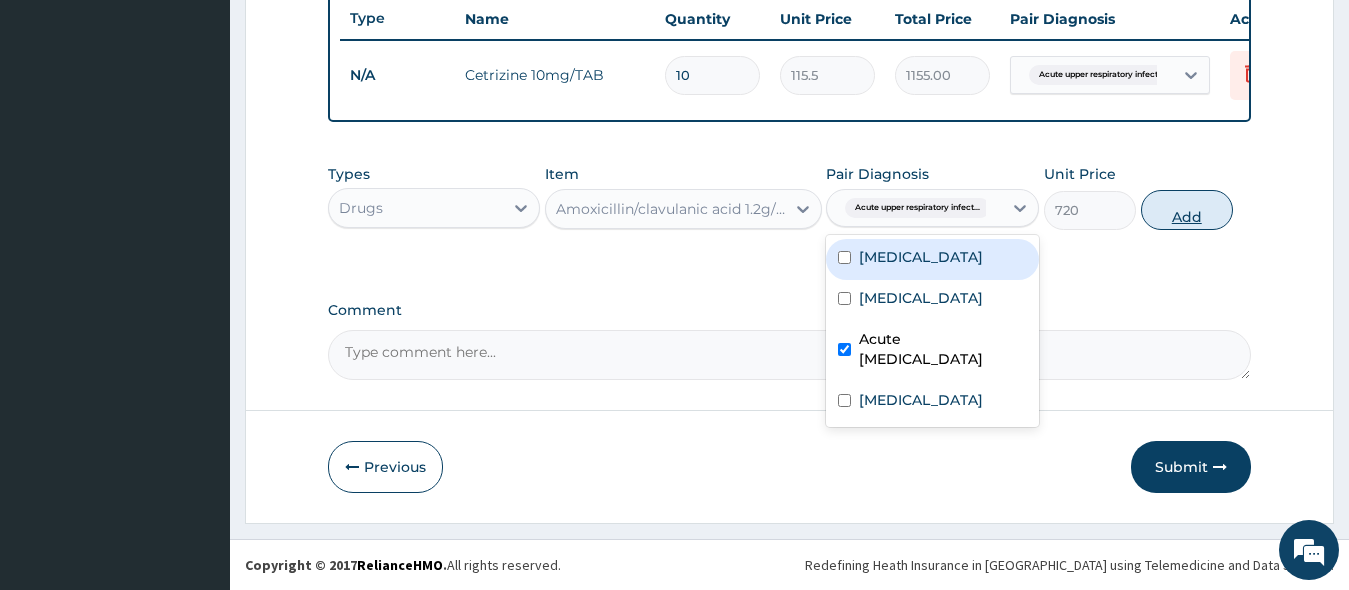 click on "Add" at bounding box center (1187, 210) 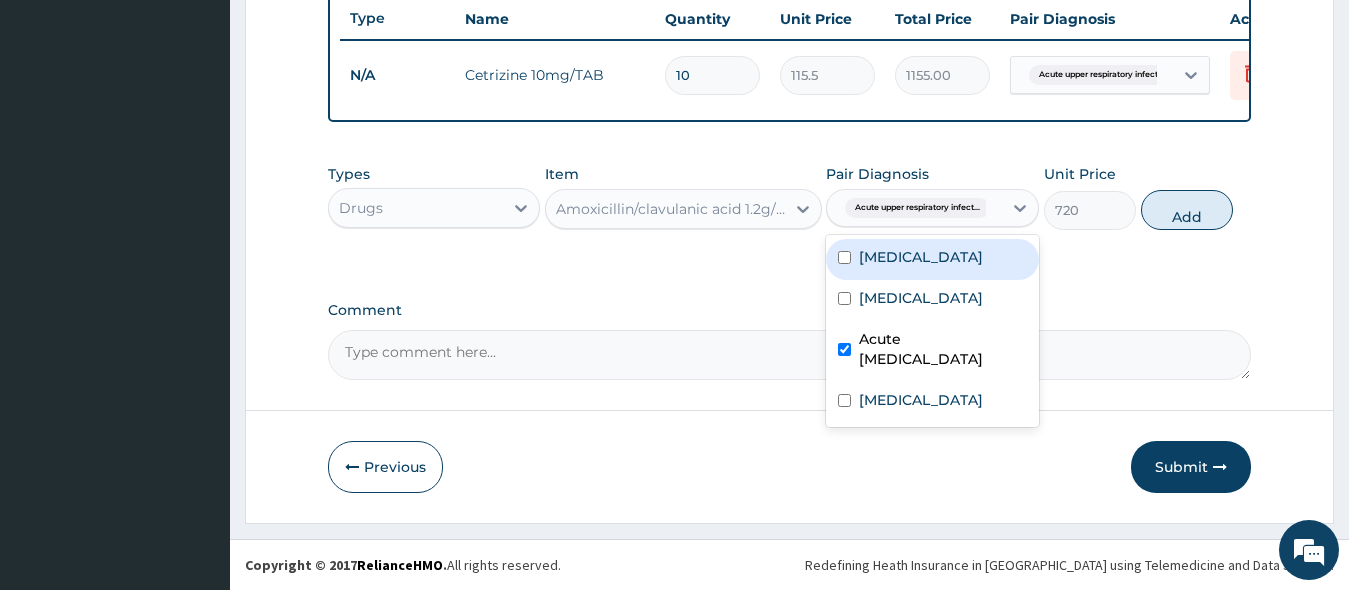 type on "0" 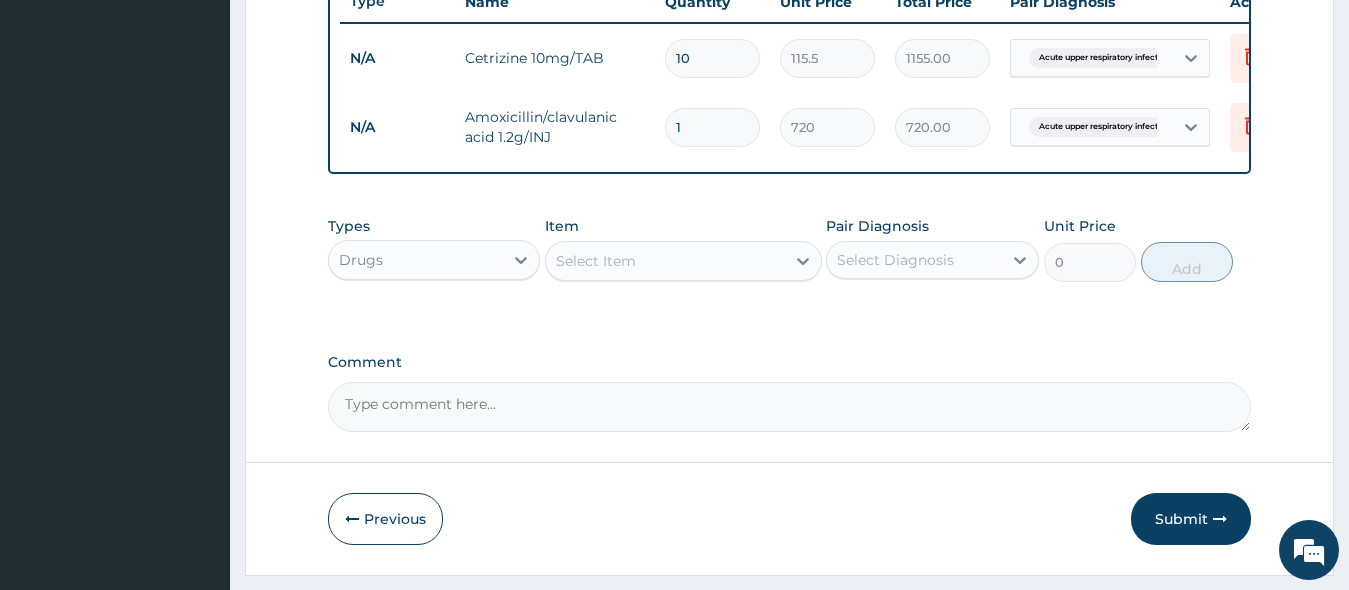 type on "14" 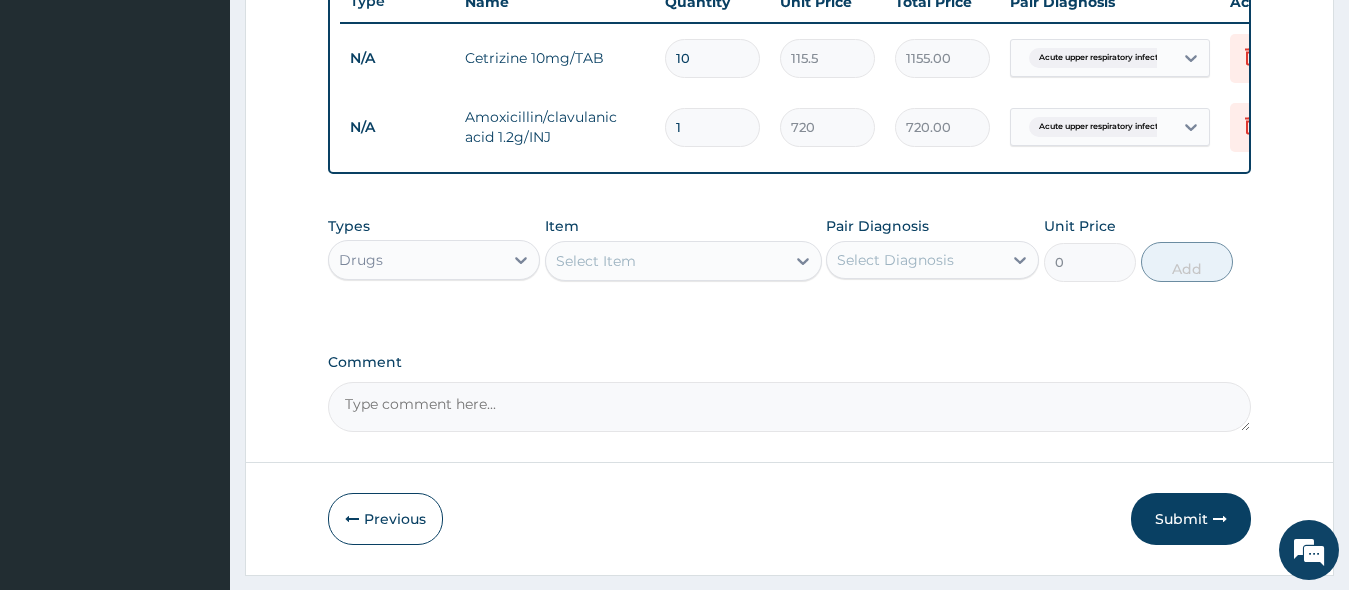 type on "10080.00" 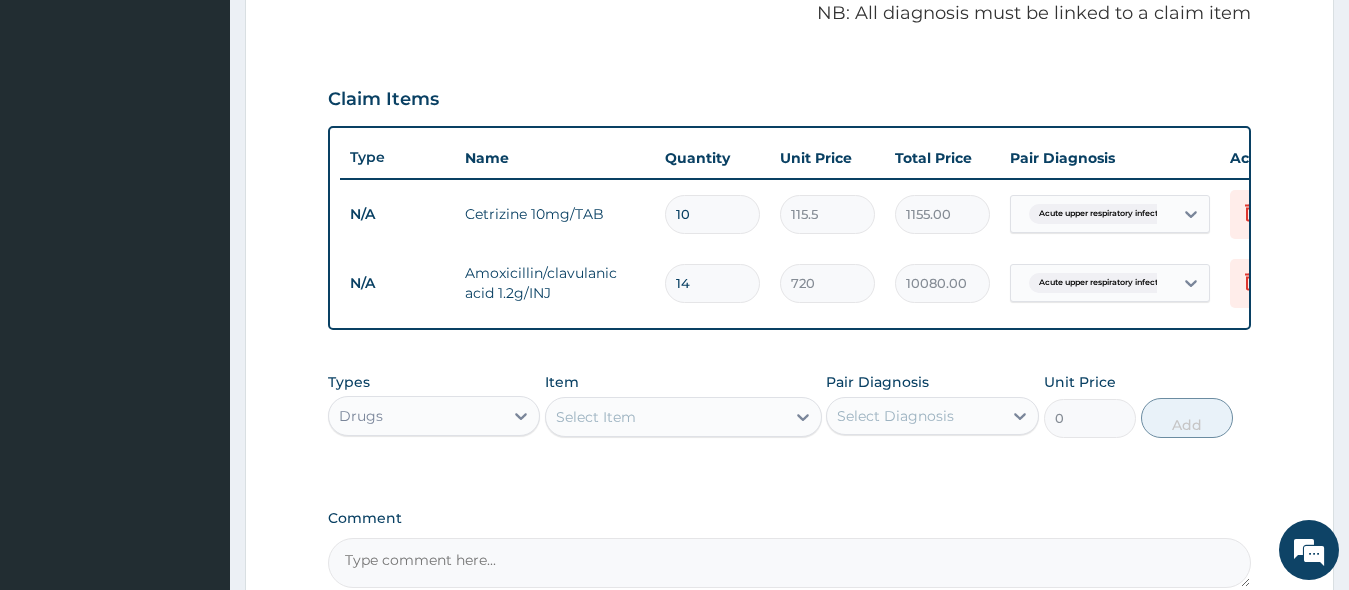 scroll, scrollTop: 374, scrollLeft: 0, axis: vertical 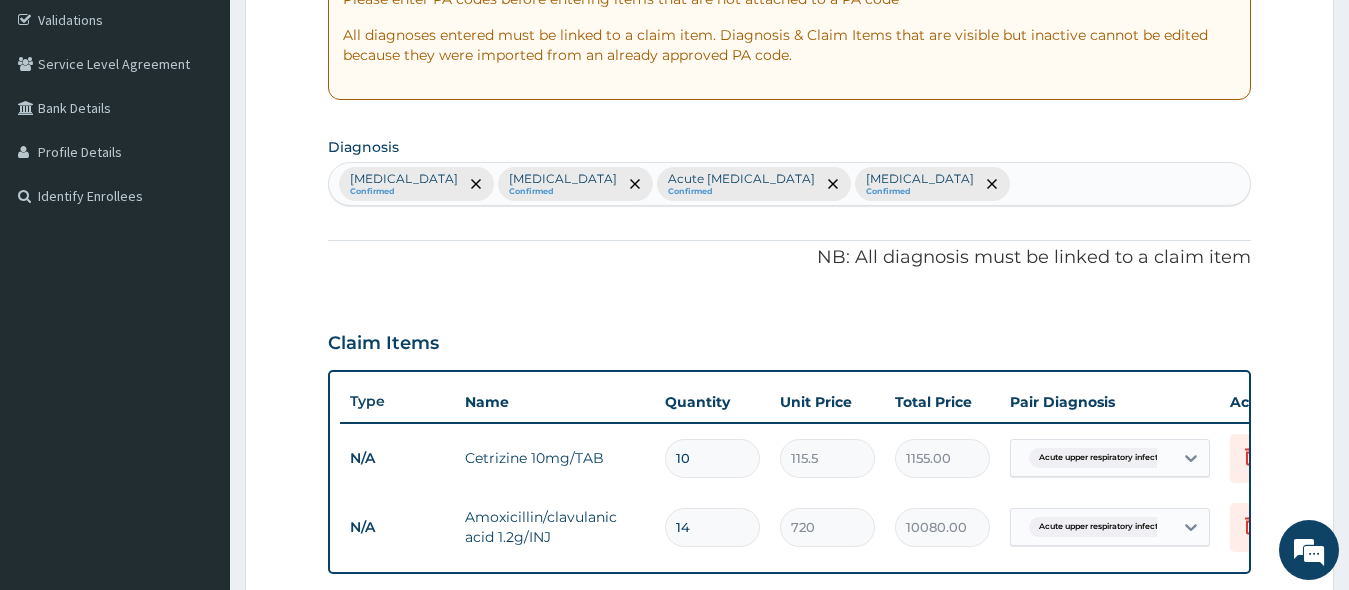 type on "14" 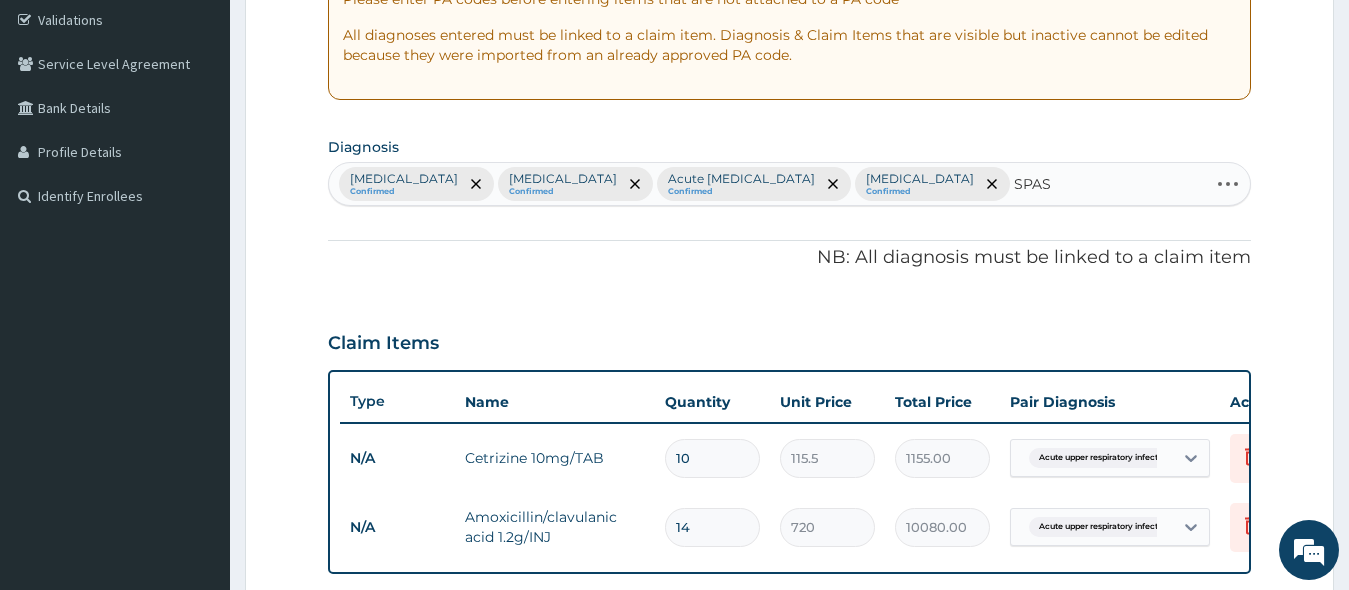 type on "SPASM" 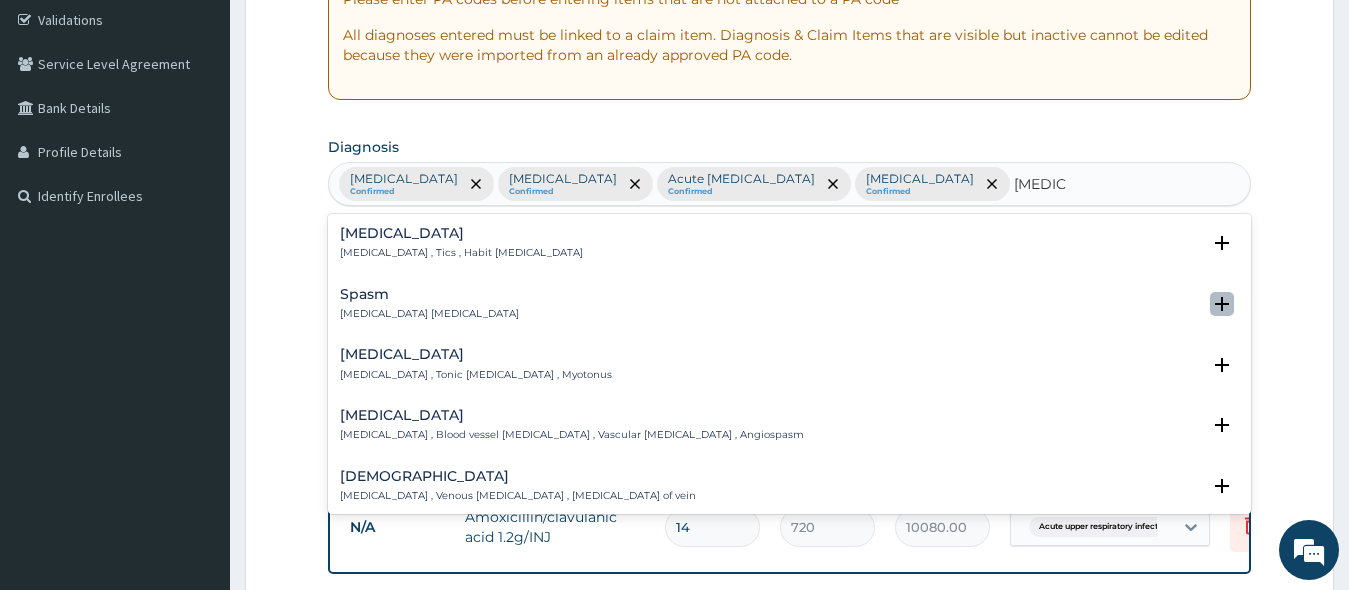click at bounding box center [1222, 304] 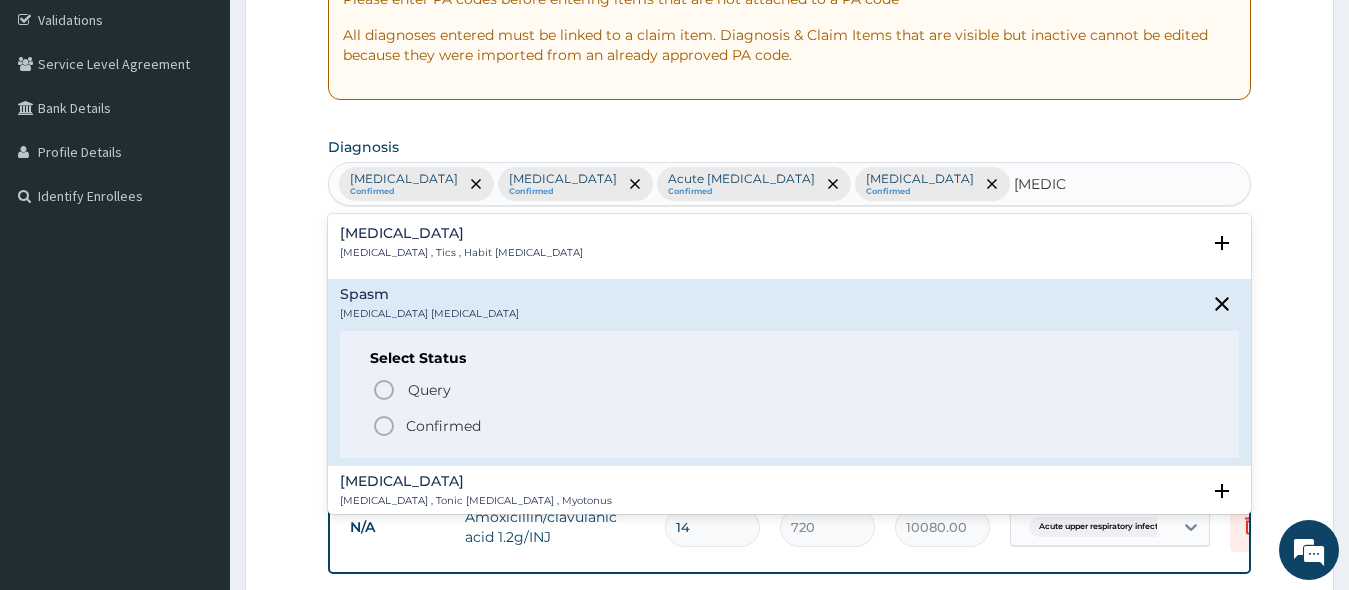 drag, startPoint x: 385, startPoint y: 430, endPoint x: 402, endPoint y: 418, distance: 20.808653 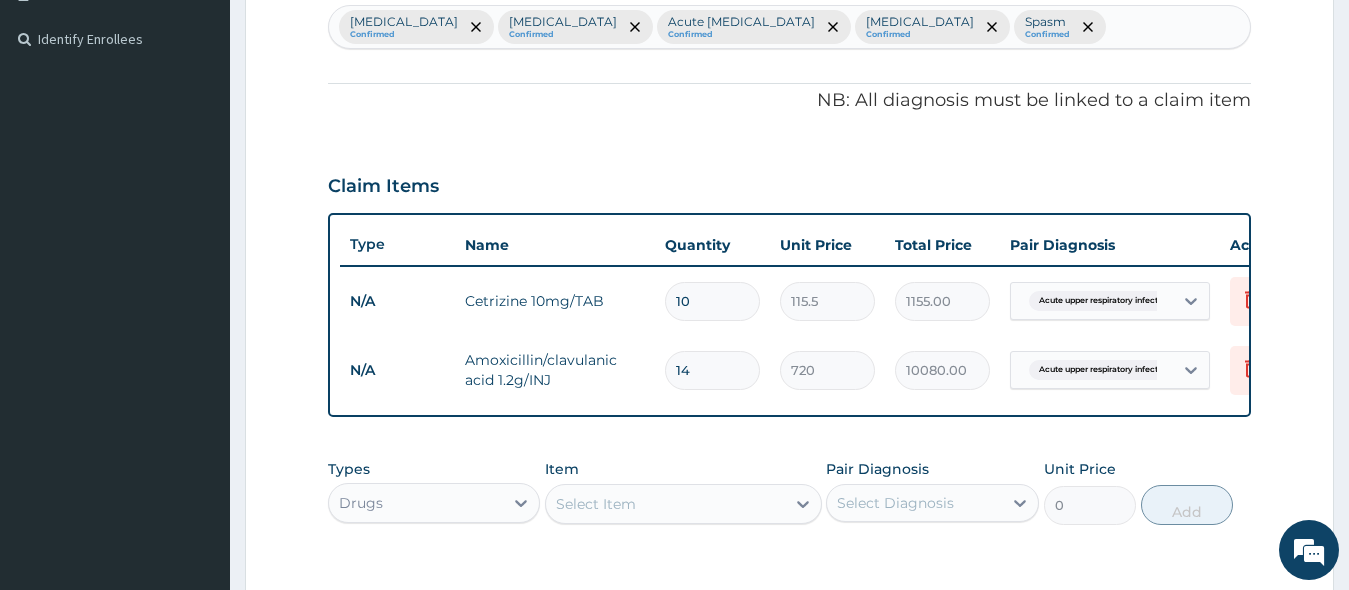 scroll, scrollTop: 674, scrollLeft: 0, axis: vertical 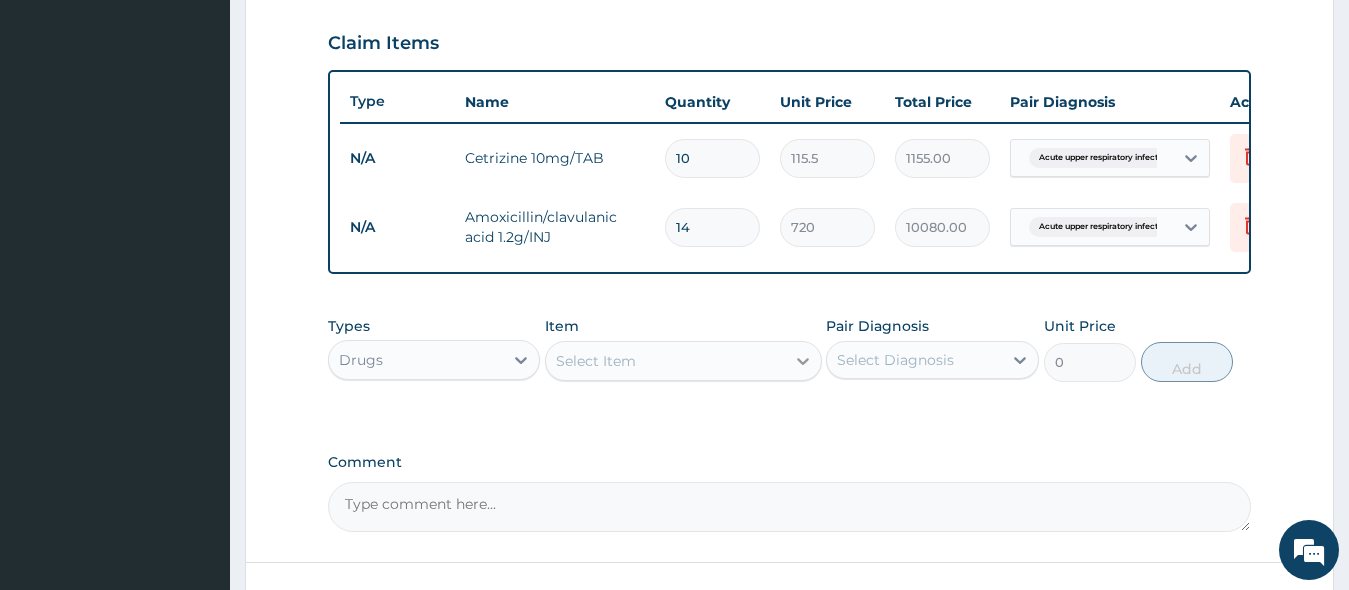 click 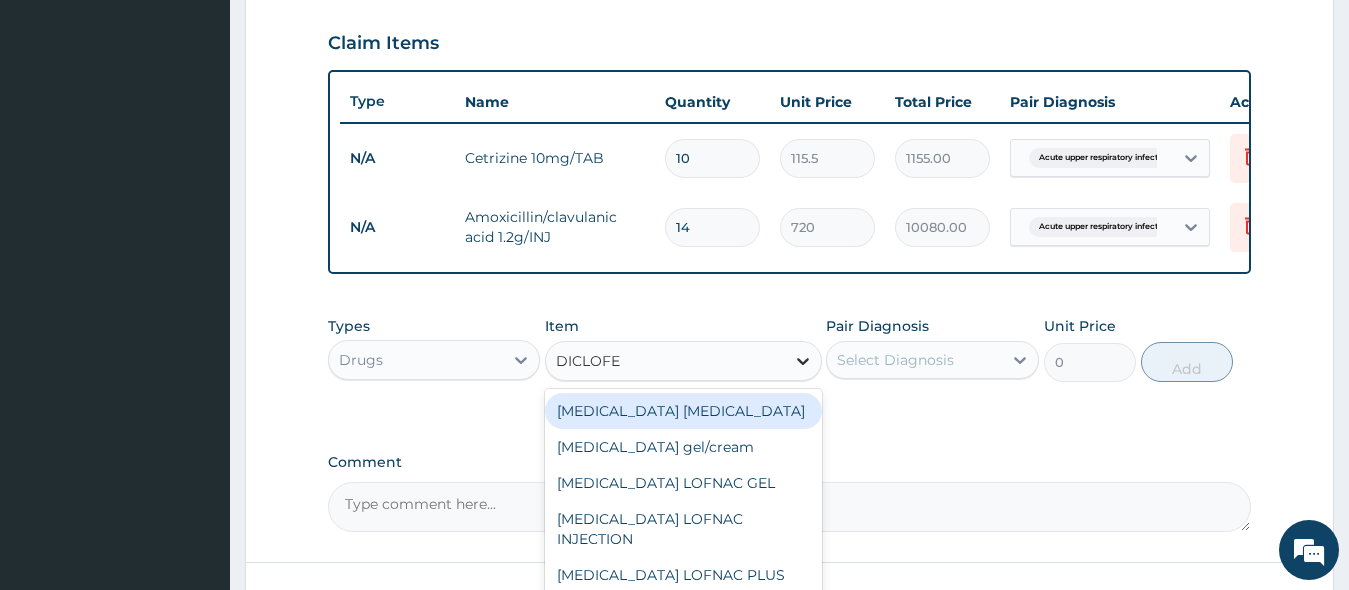 type on "DICLOFEN" 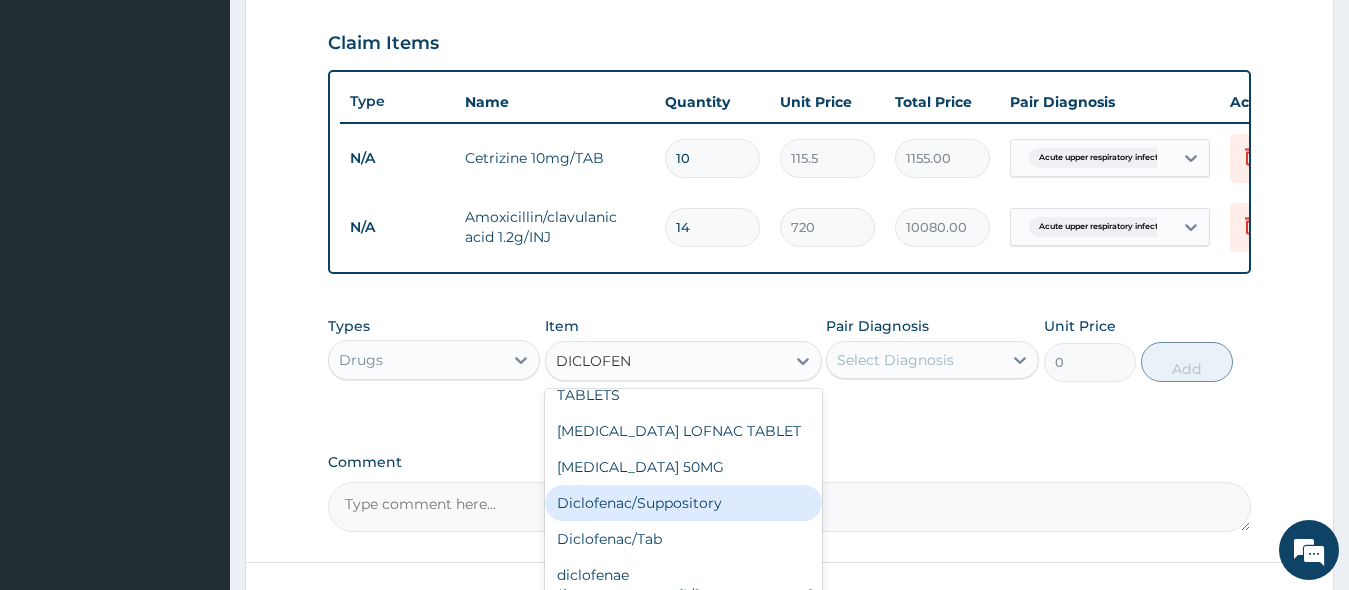 scroll, scrollTop: 216, scrollLeft: 0, axis: vertical 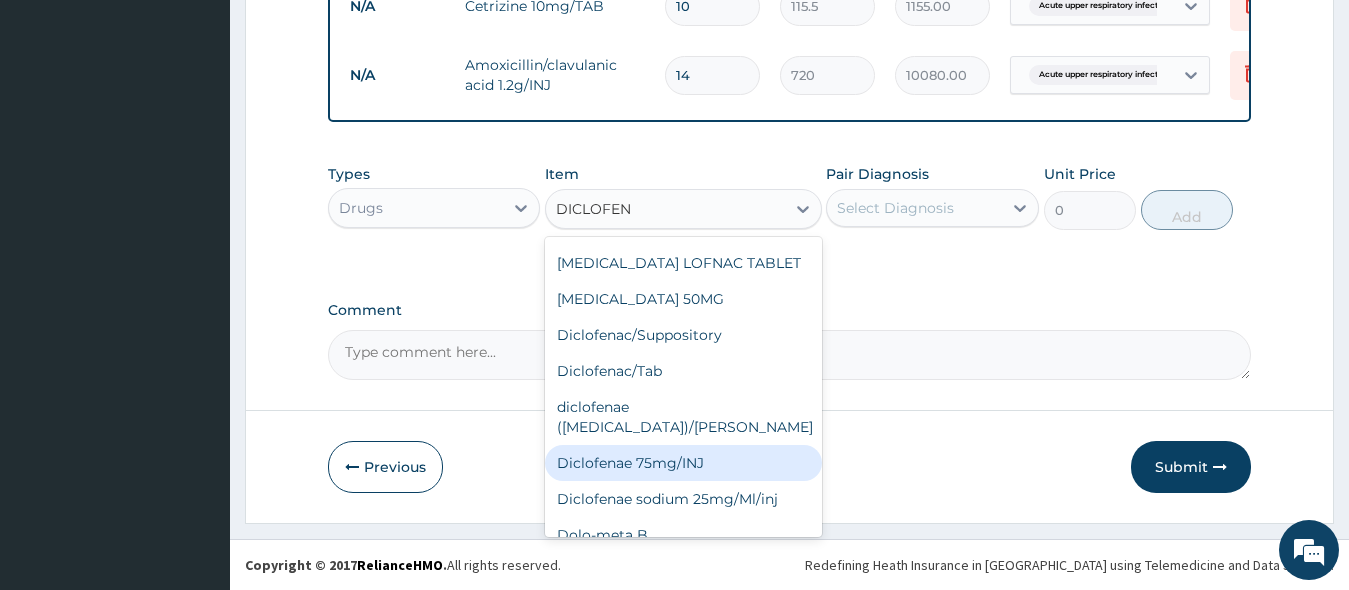 click on "Diclofenae 75mg/INJ" at bounding box center (683, 463) 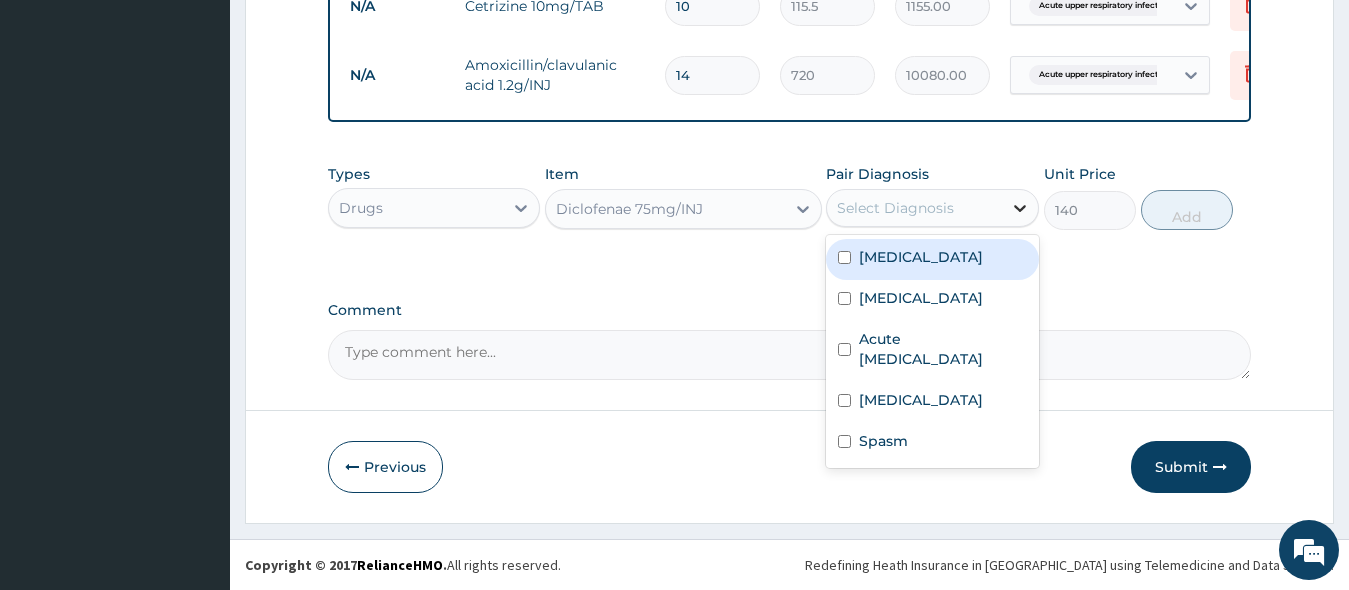 click at bounding box center [1020, 208] 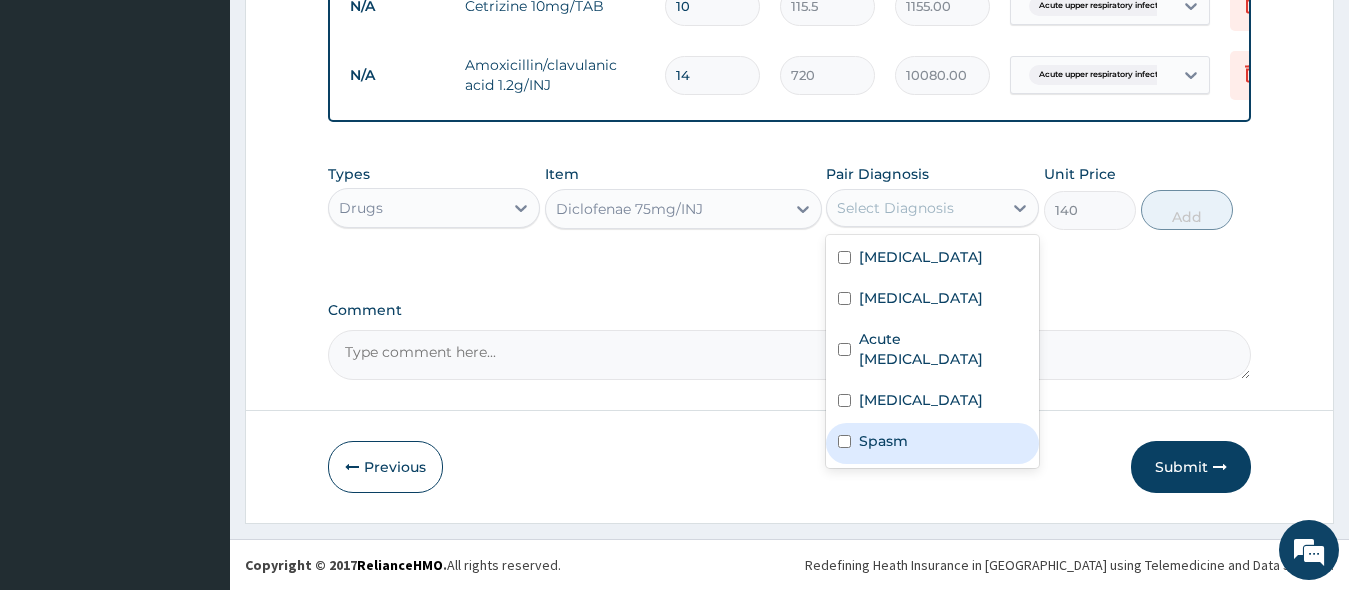 click at bounding box center [844, 441] 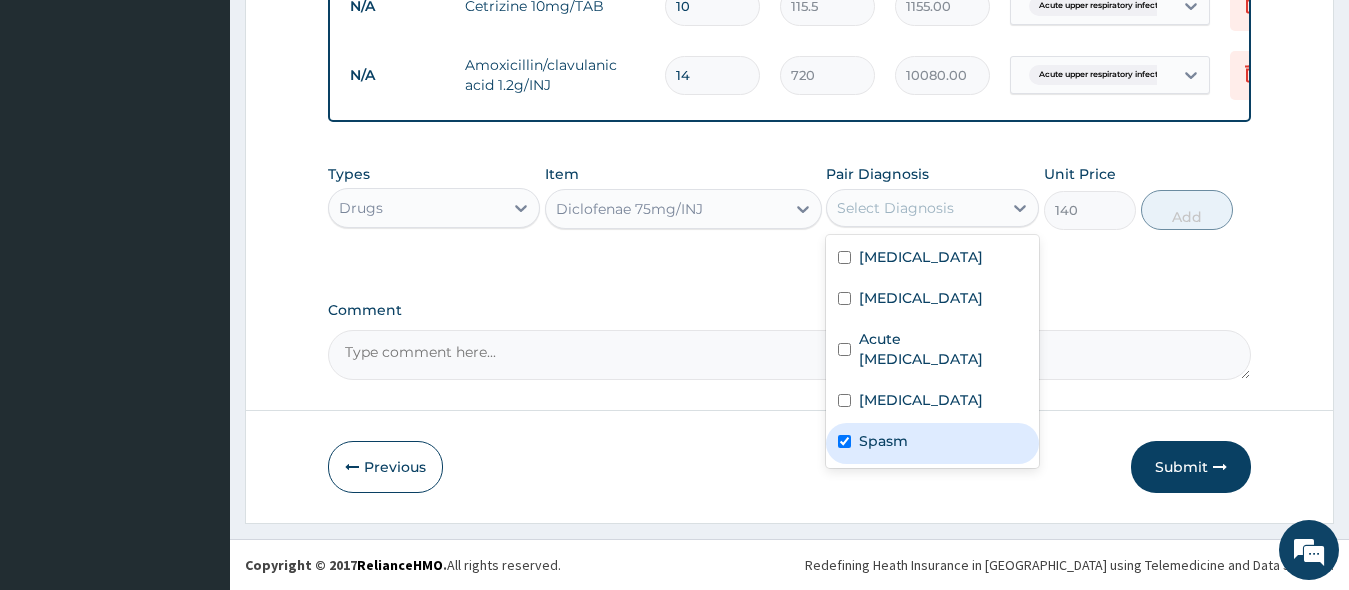 checkbox on "true" 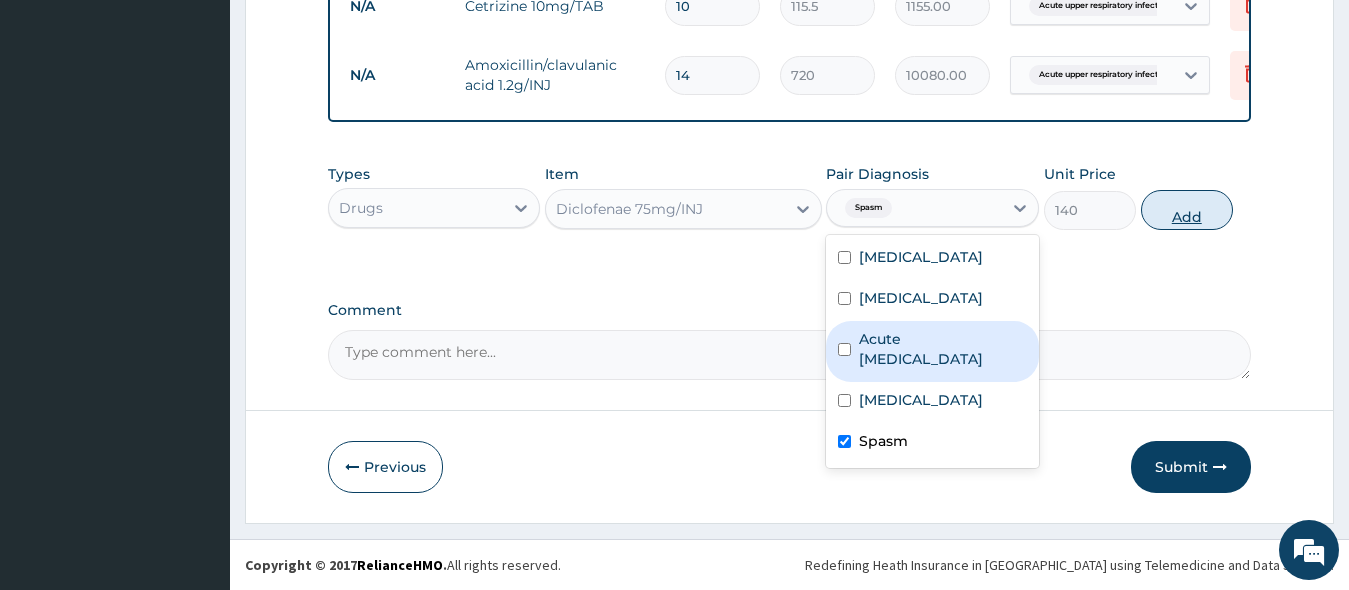 click on "Add" at bounding box center [1187, 210] 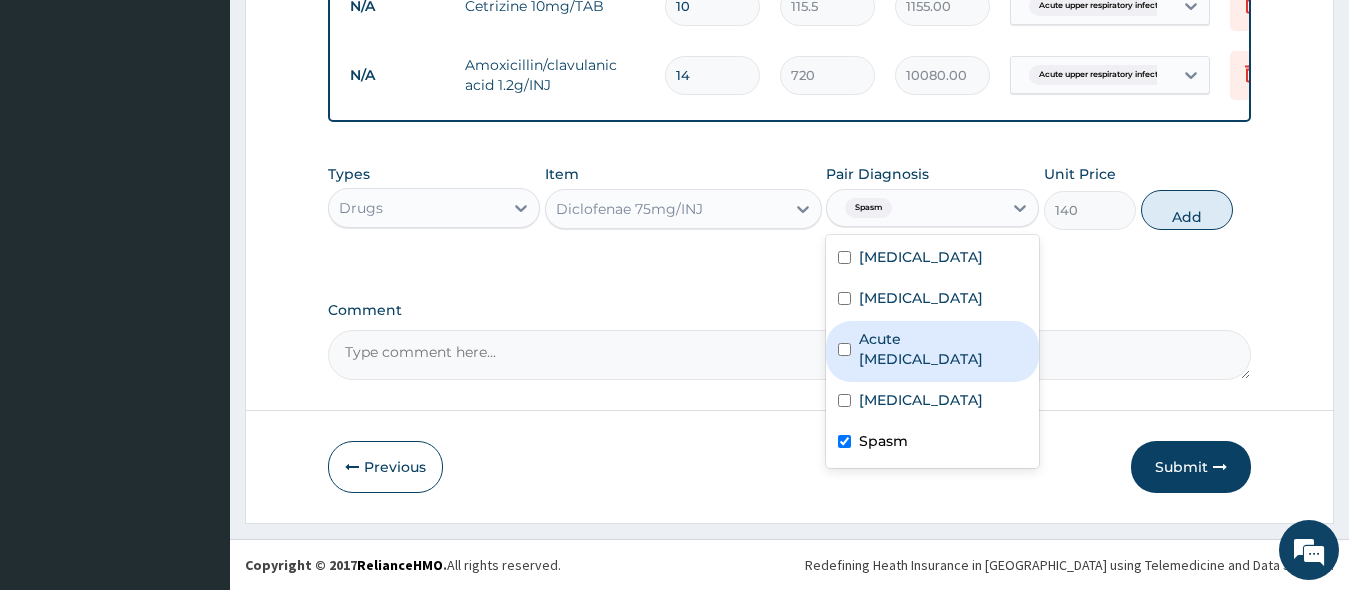 type on "0" 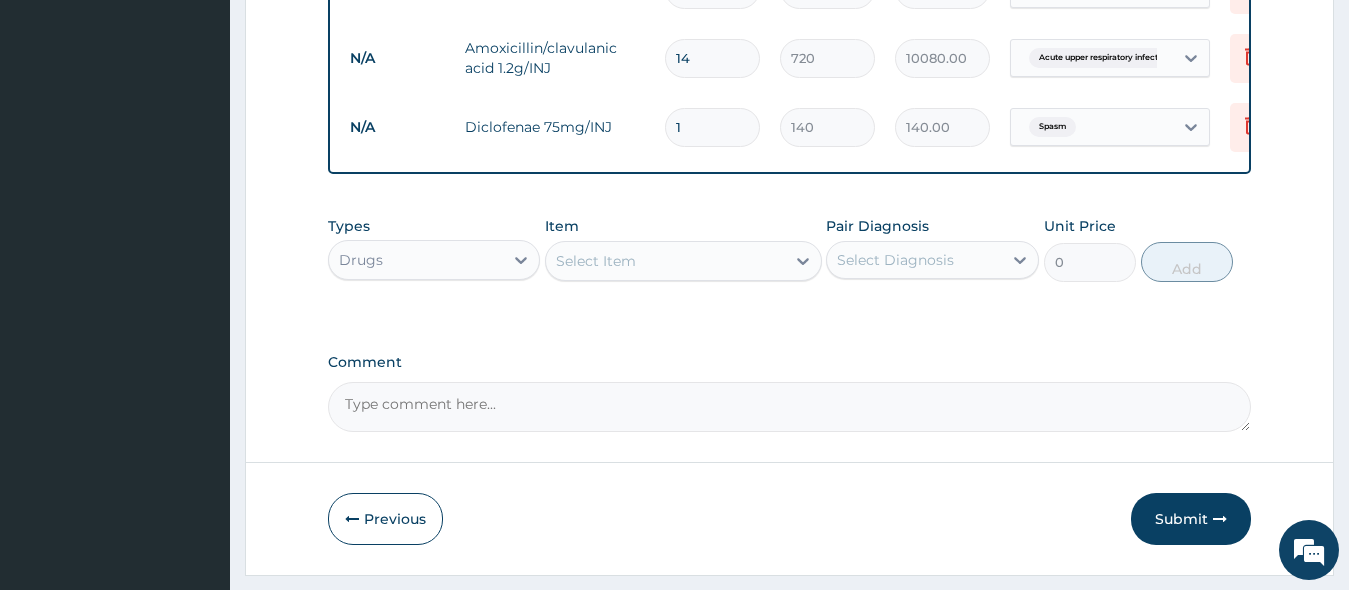 type on "14" 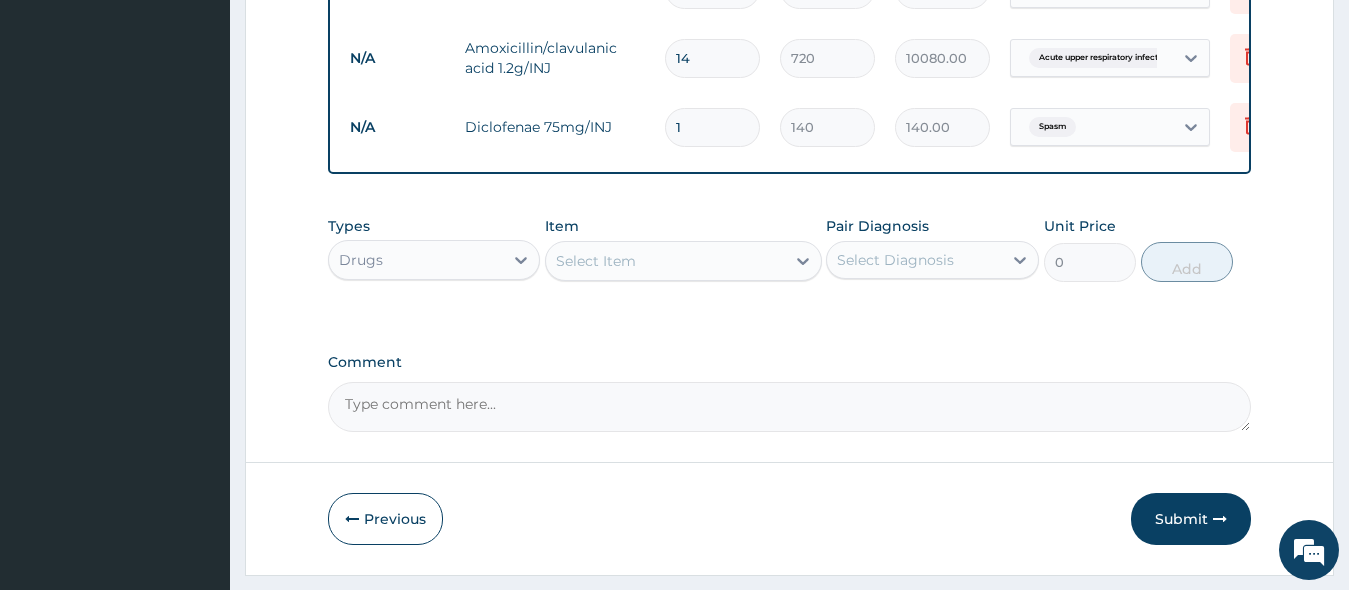 type on "1960.00" 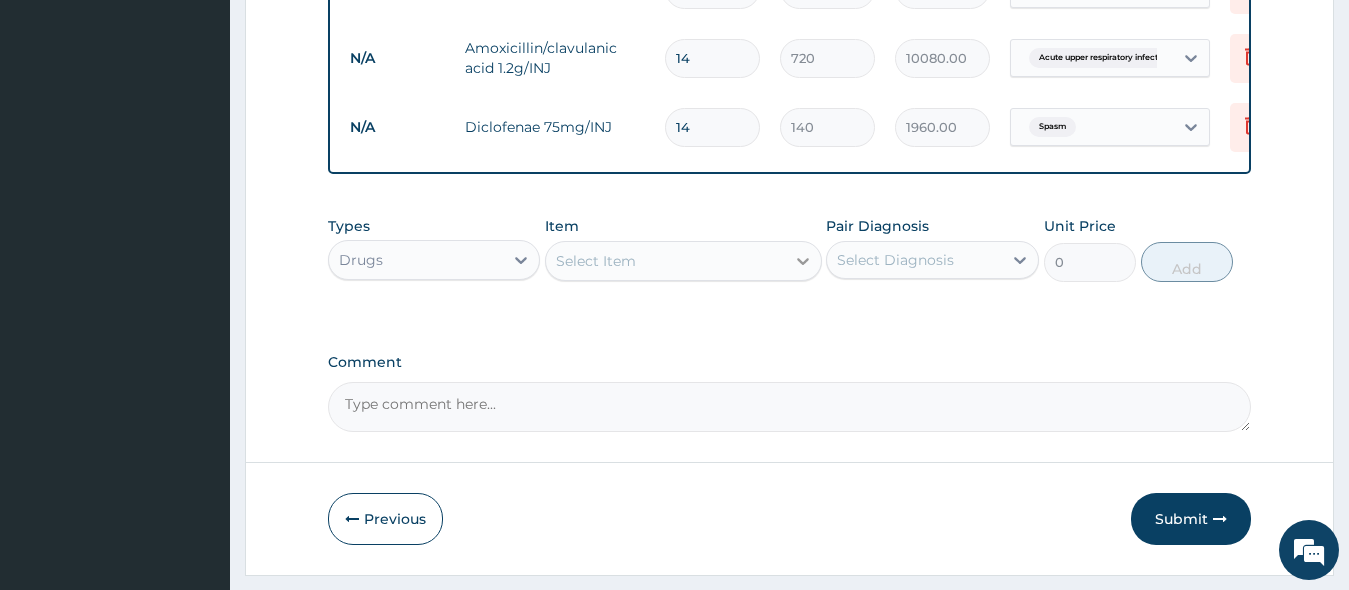 type on "14" 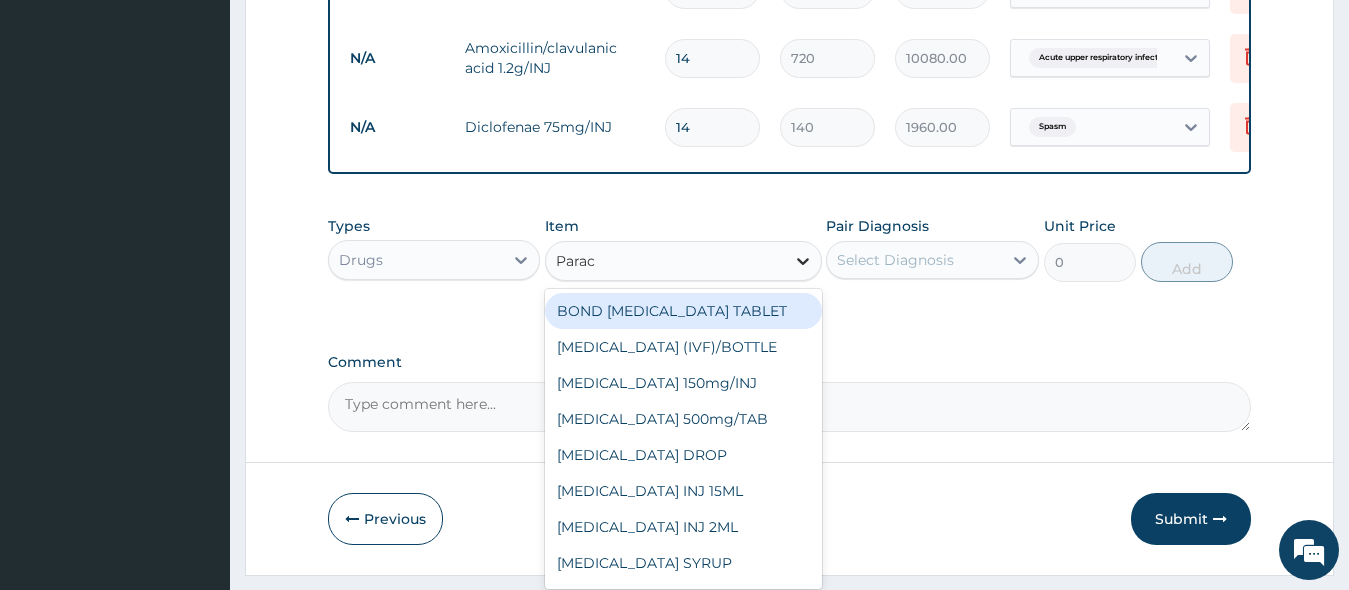 type on "Parace" 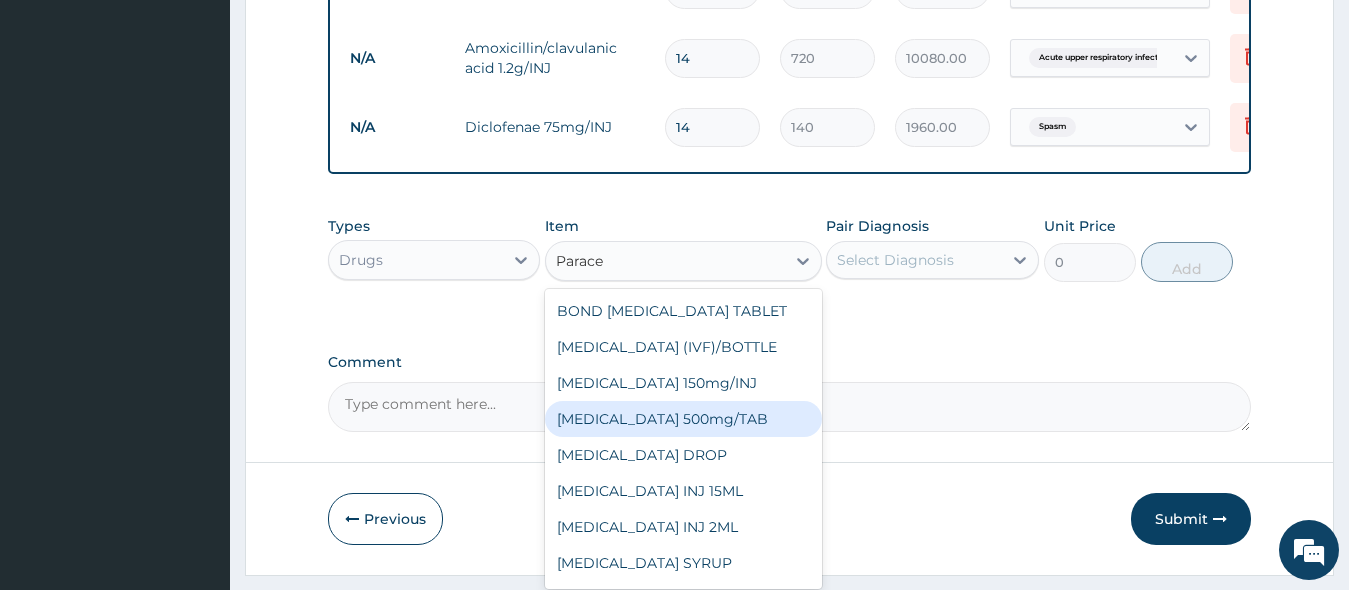 click on "[MEDICAL_DATA] 500mg/TAB" at bounding box center [683, 419] 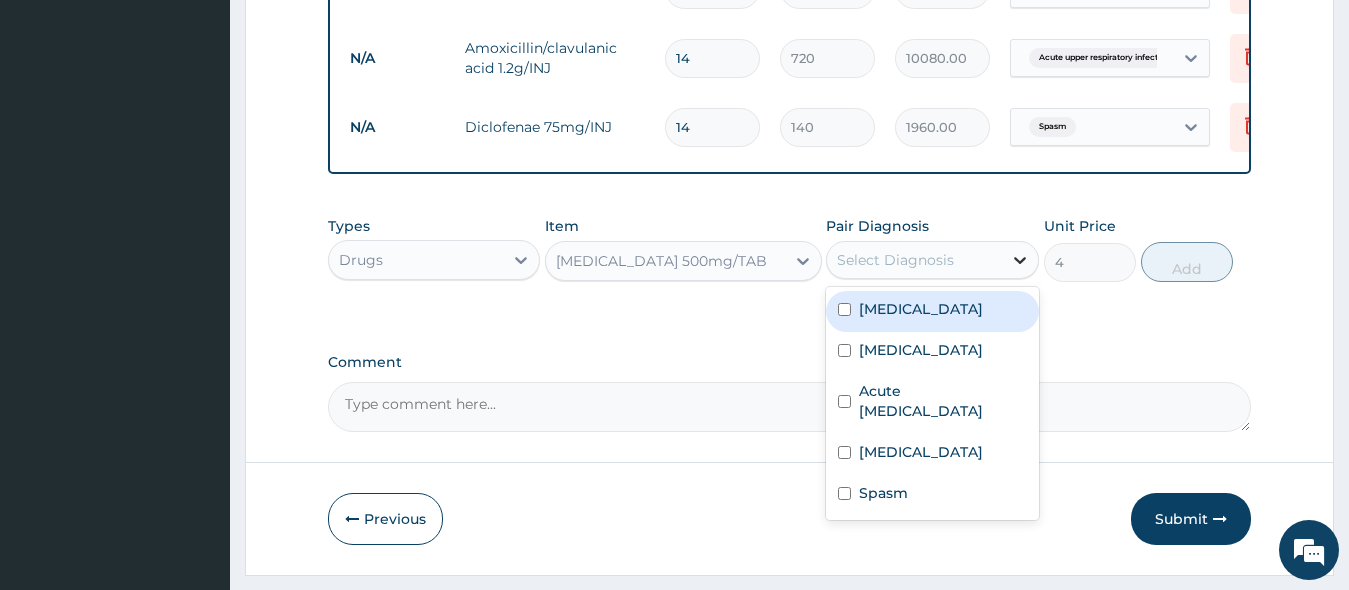 click 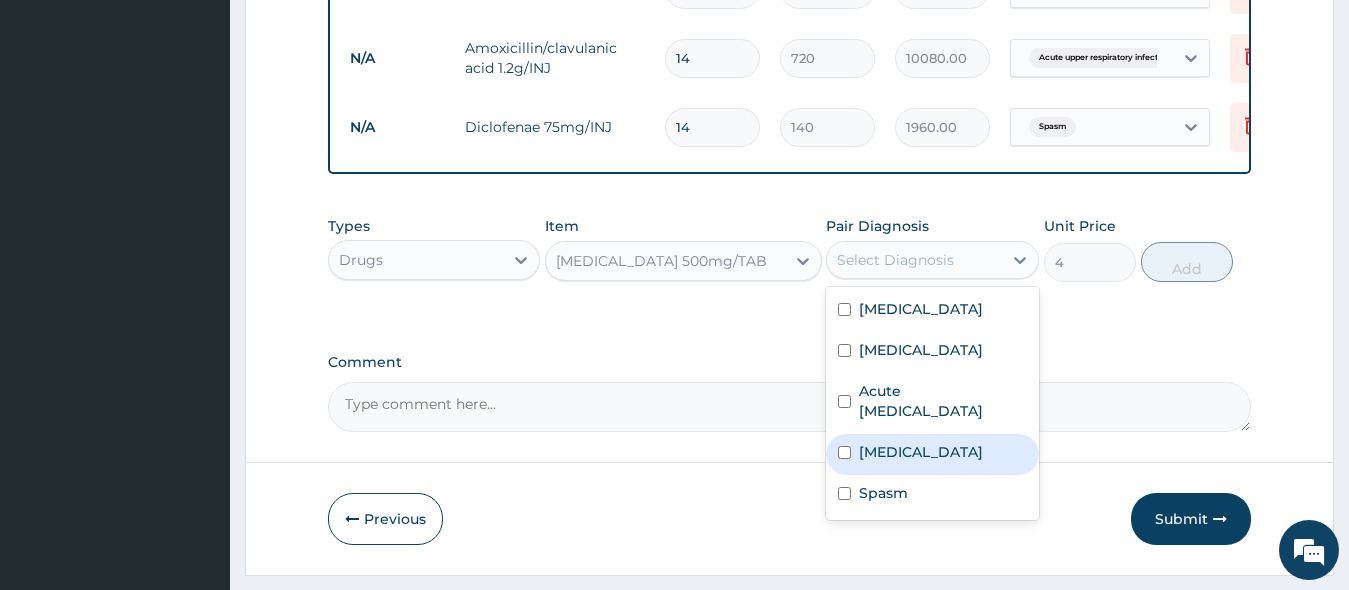 click on "[MEDICAL_DATA]" at bounding box center [932, 454] 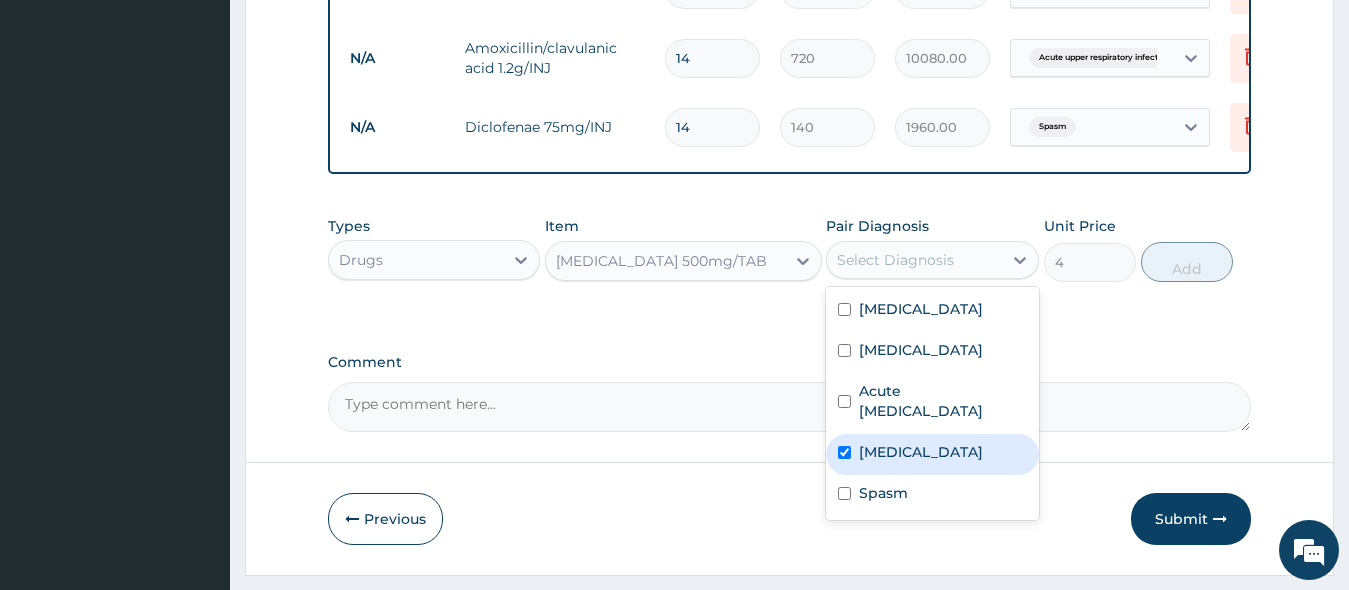checkbox on "true" 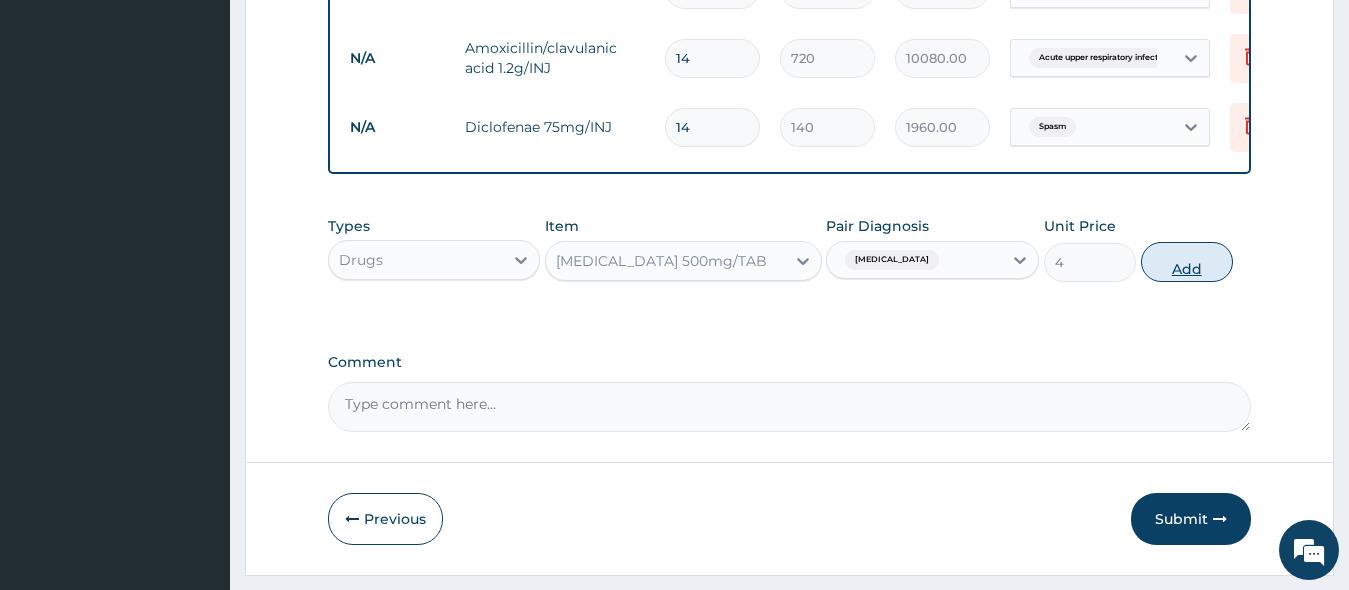 click on "Add" at bounding box center [1187, 262] 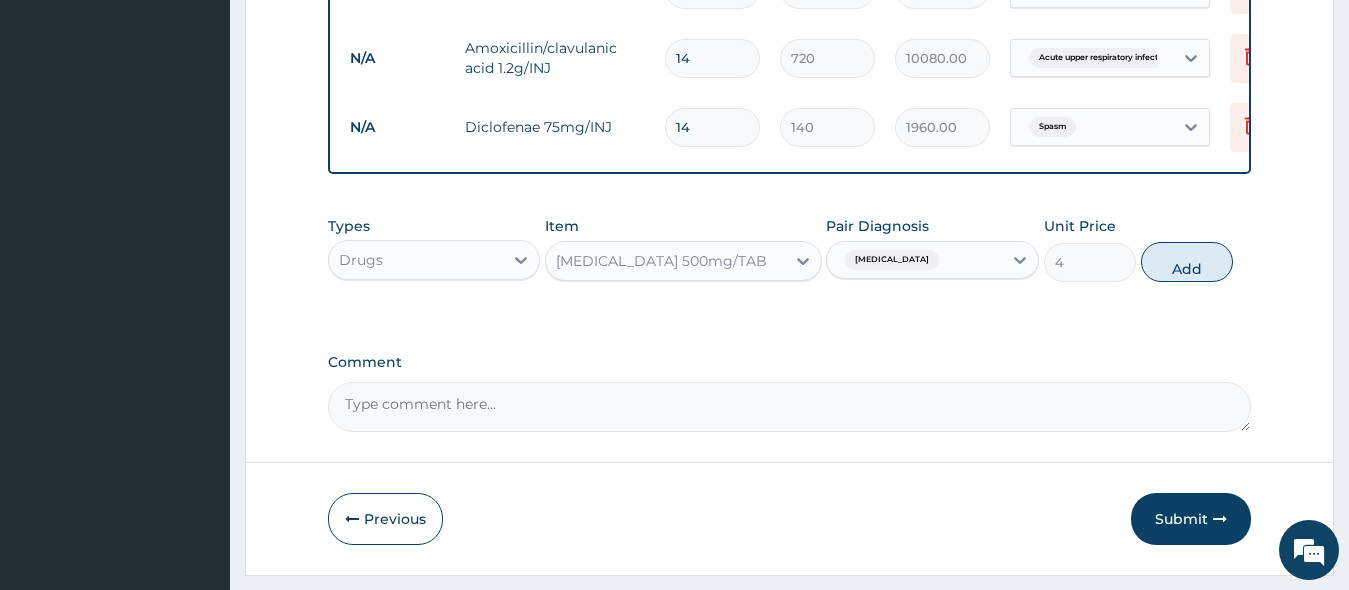 type on "0" 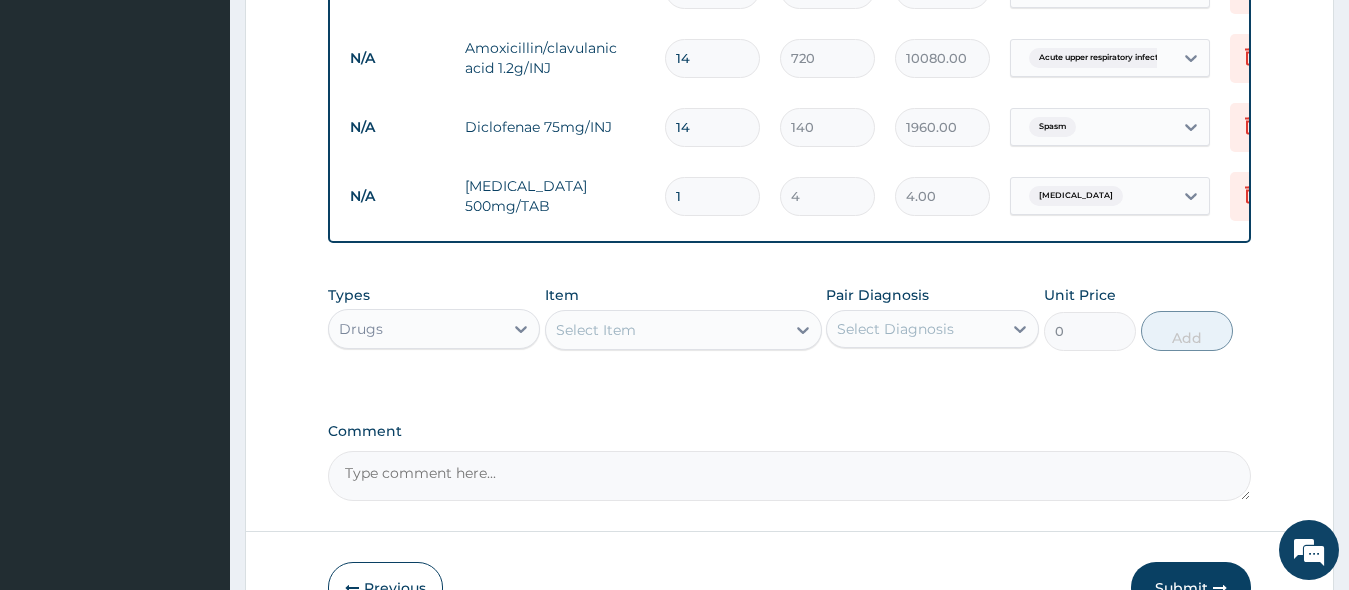 type 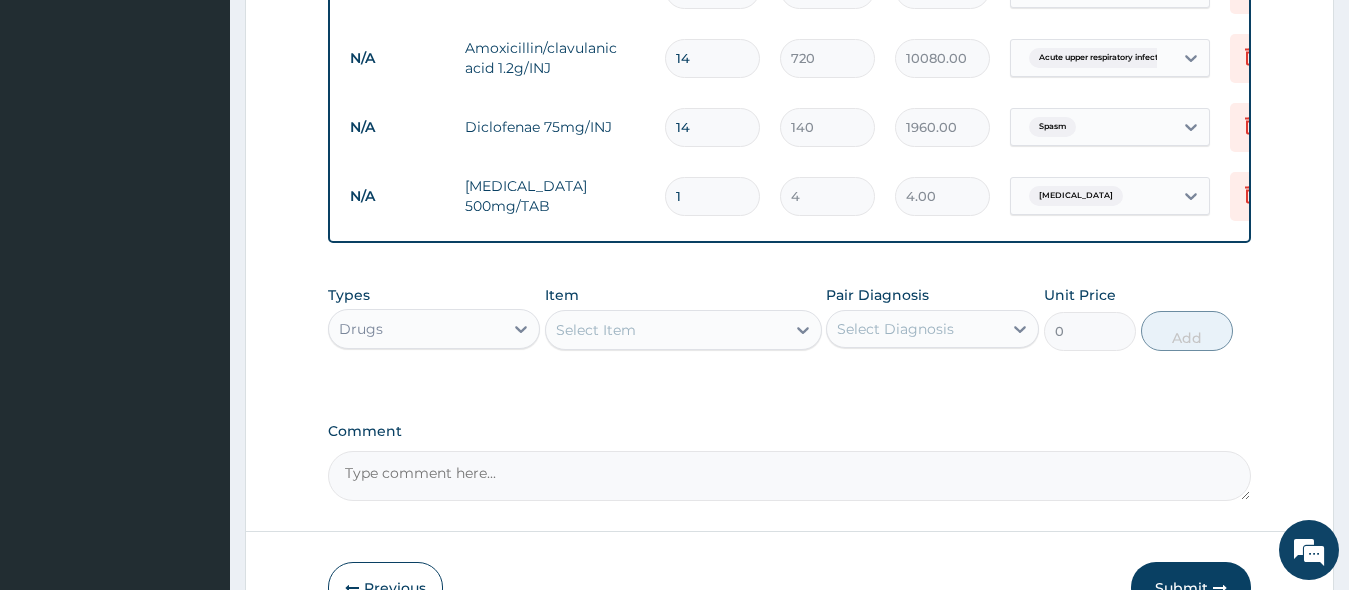 type on "0.00" 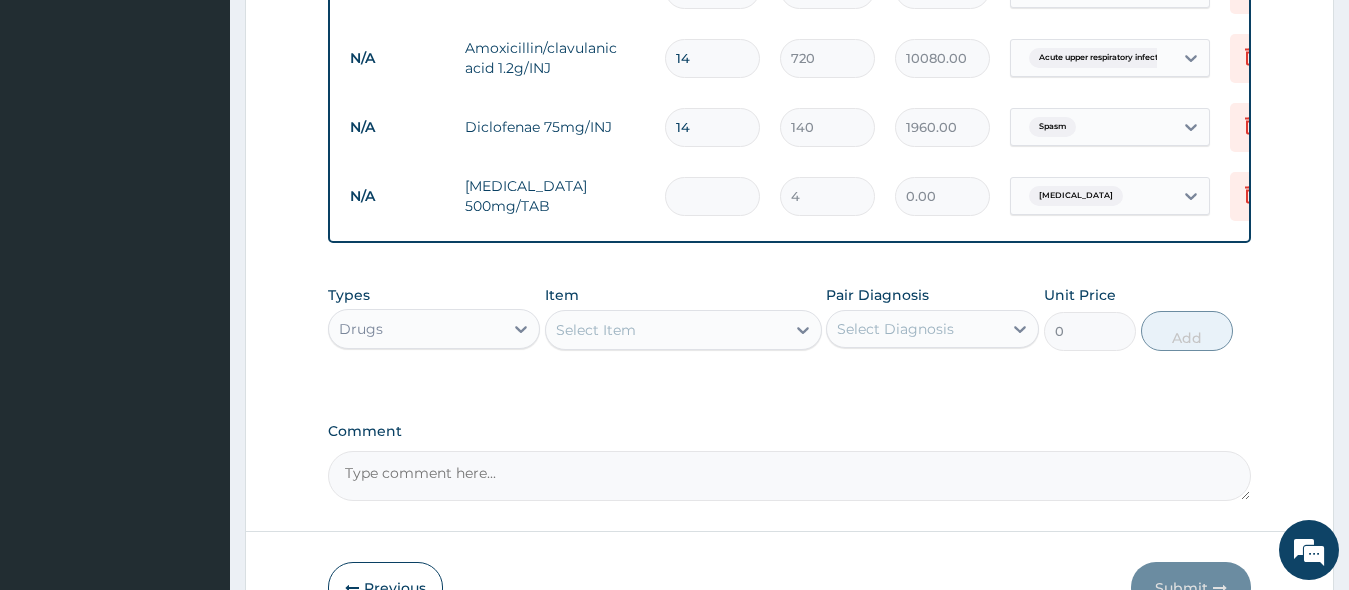 type on "2" 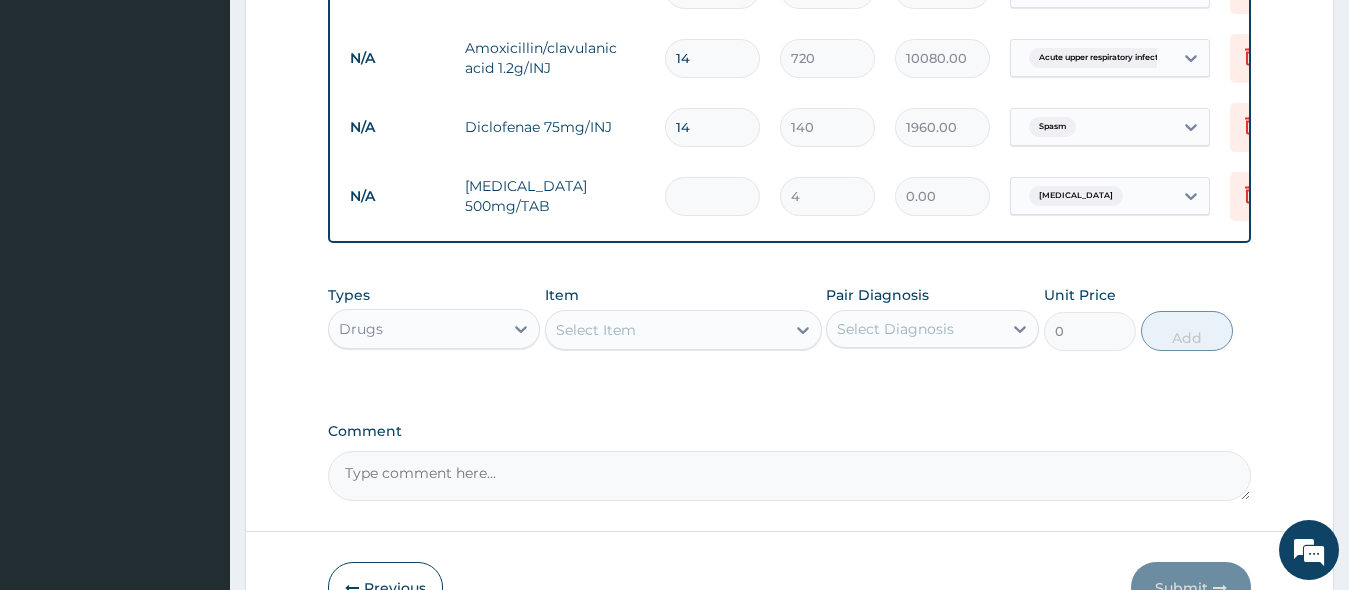 type on "8.00" 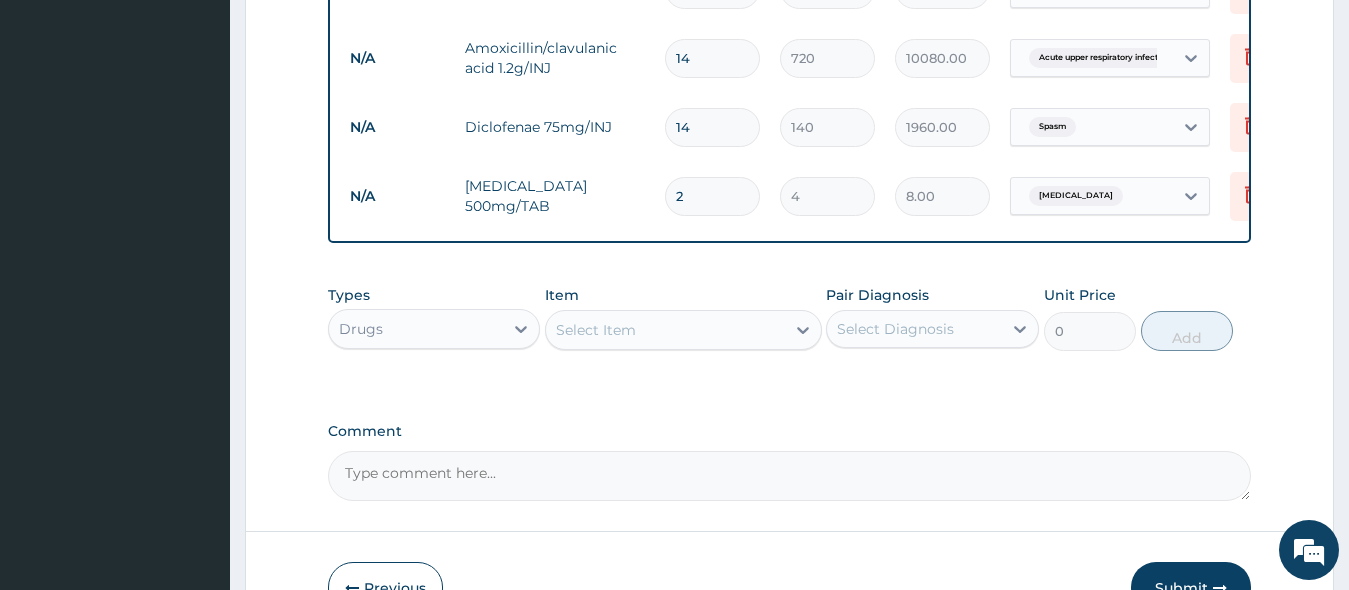type on "21" 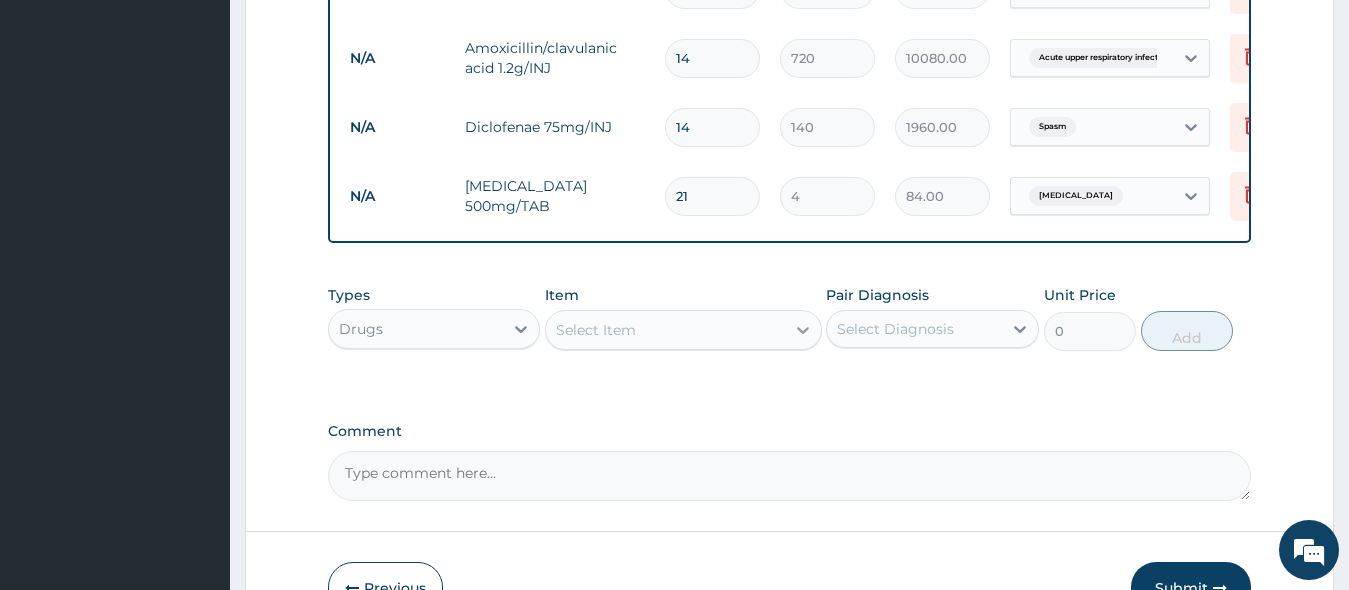 type on "21" 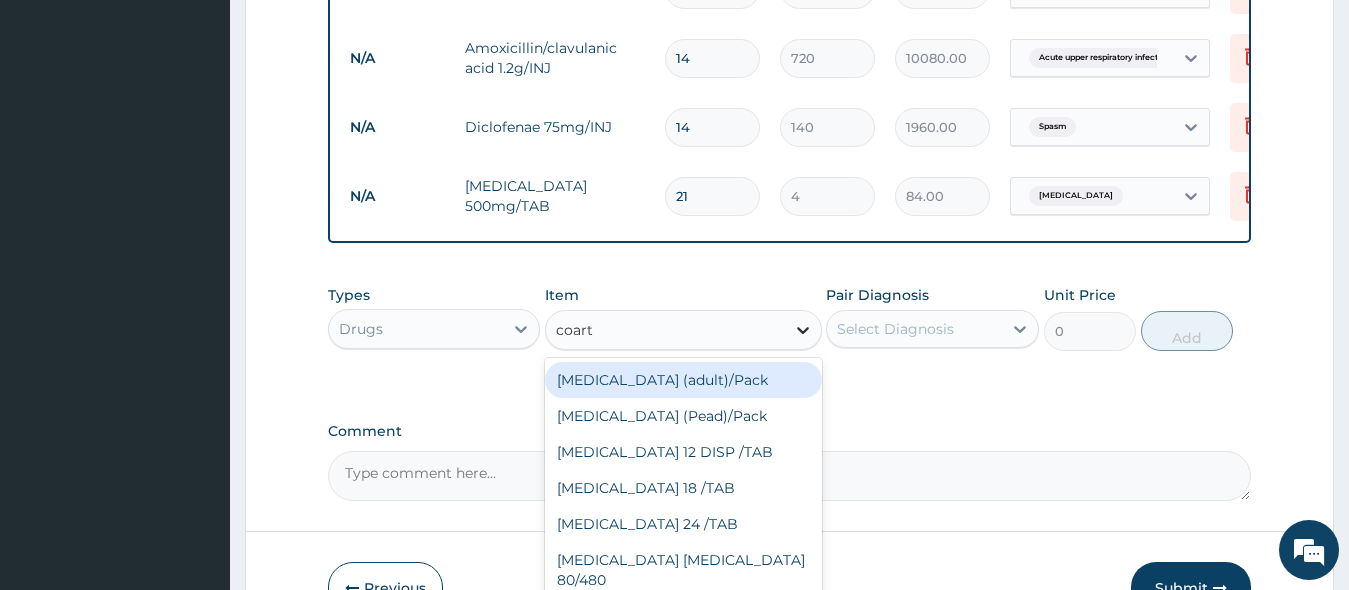type on "coarte" 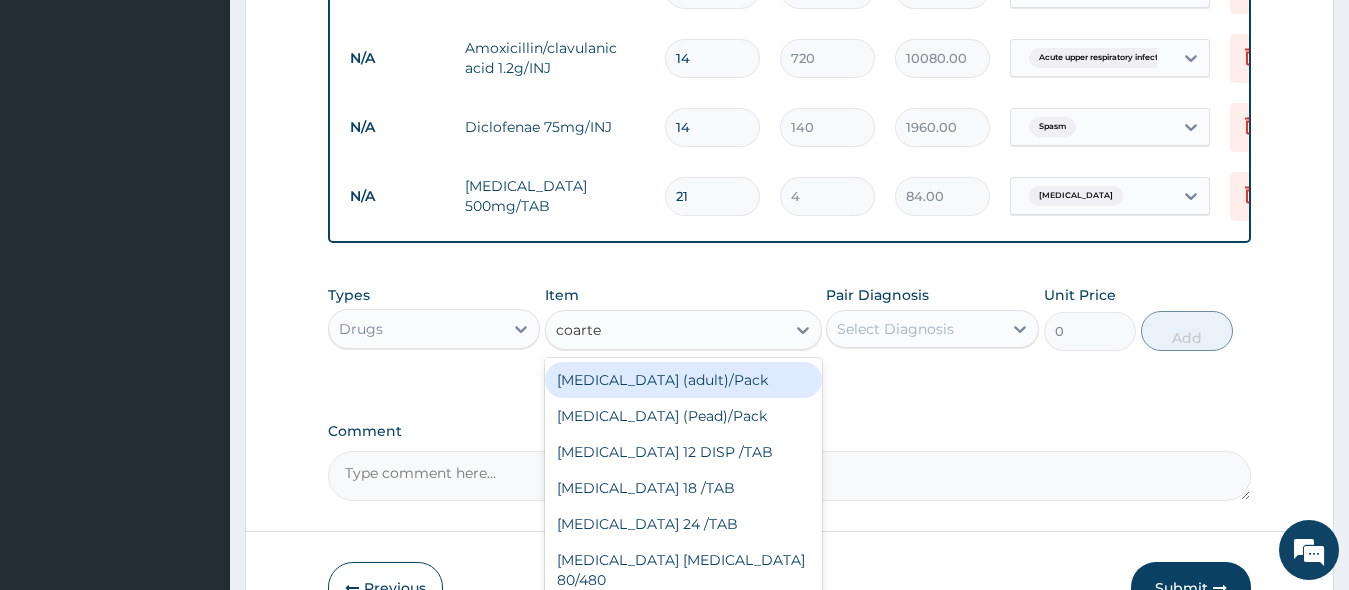click on "[MEDICAL_DATA] (adult)/Pack" at bounding box center (683, 380) 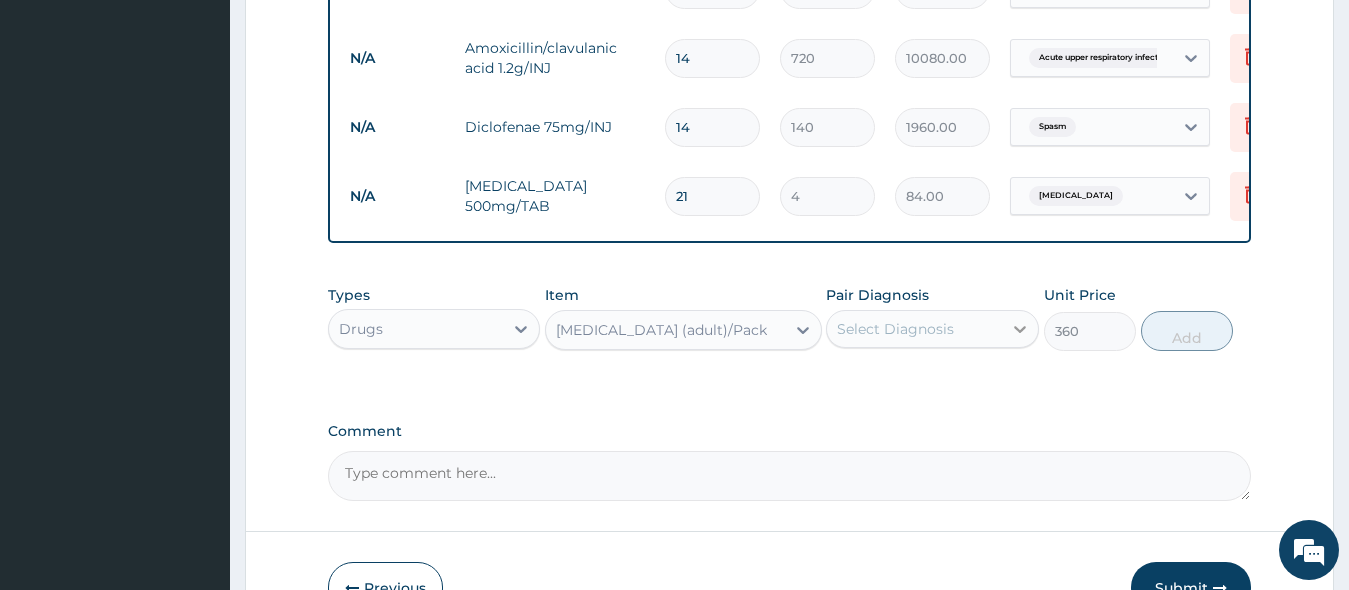 click 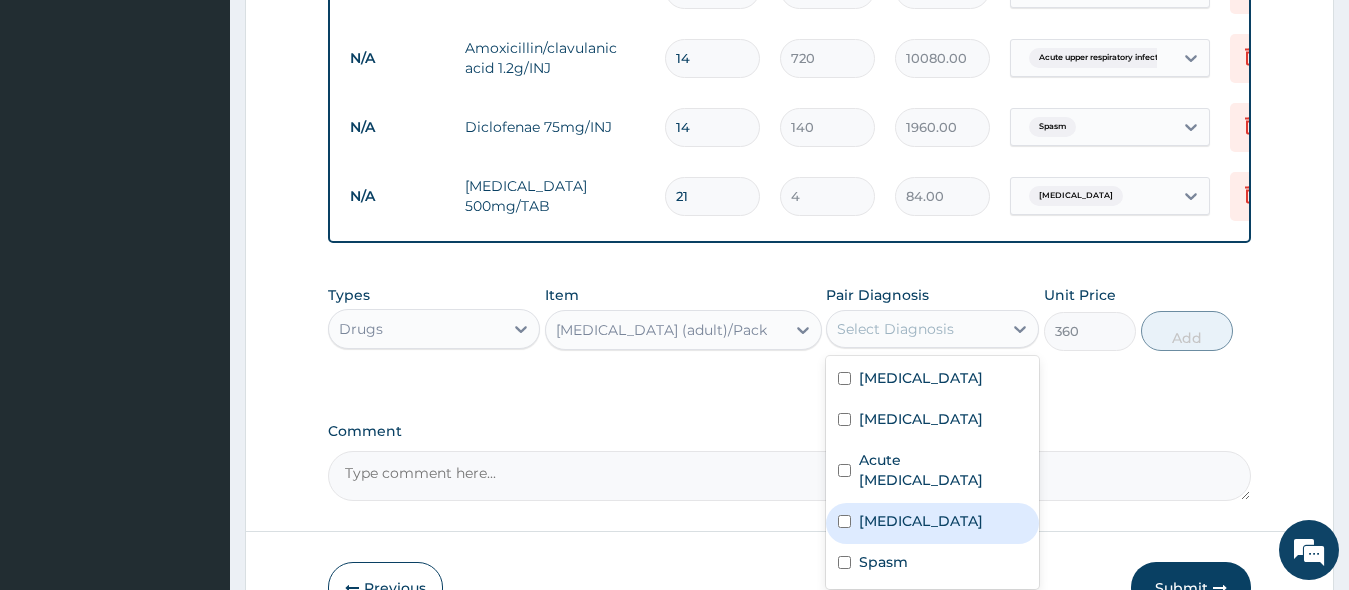 click on "[MEDICAL_DATA]" at bounding box center (932, 523) 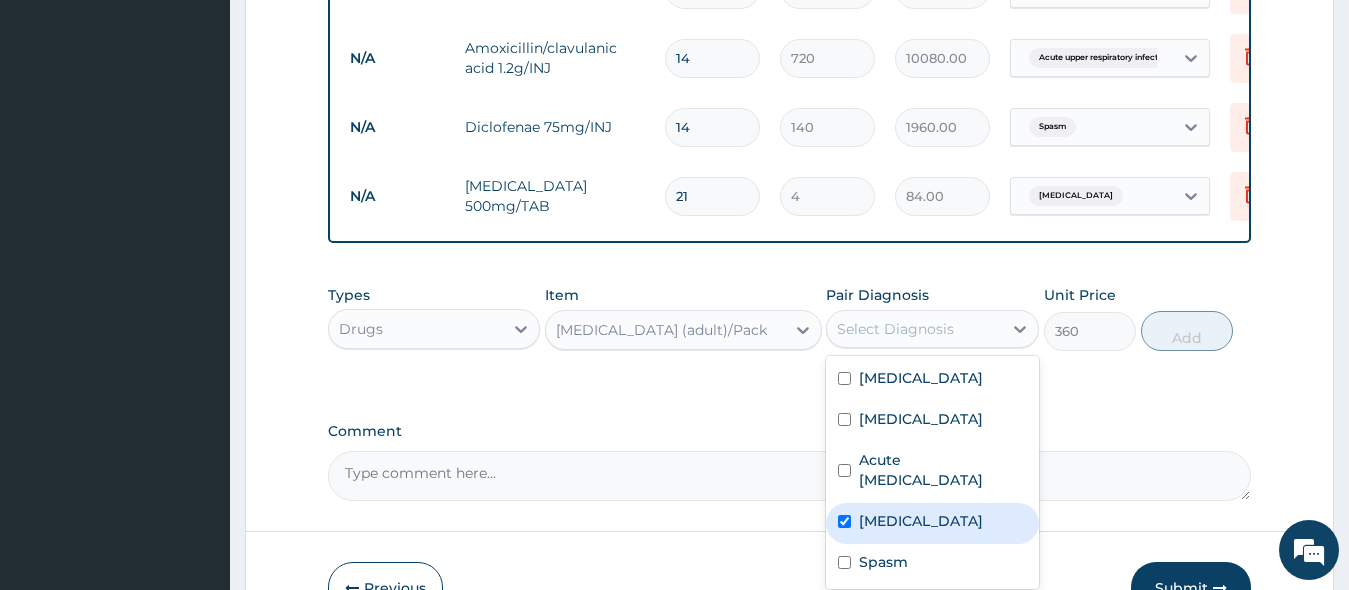 checkbox on "true" 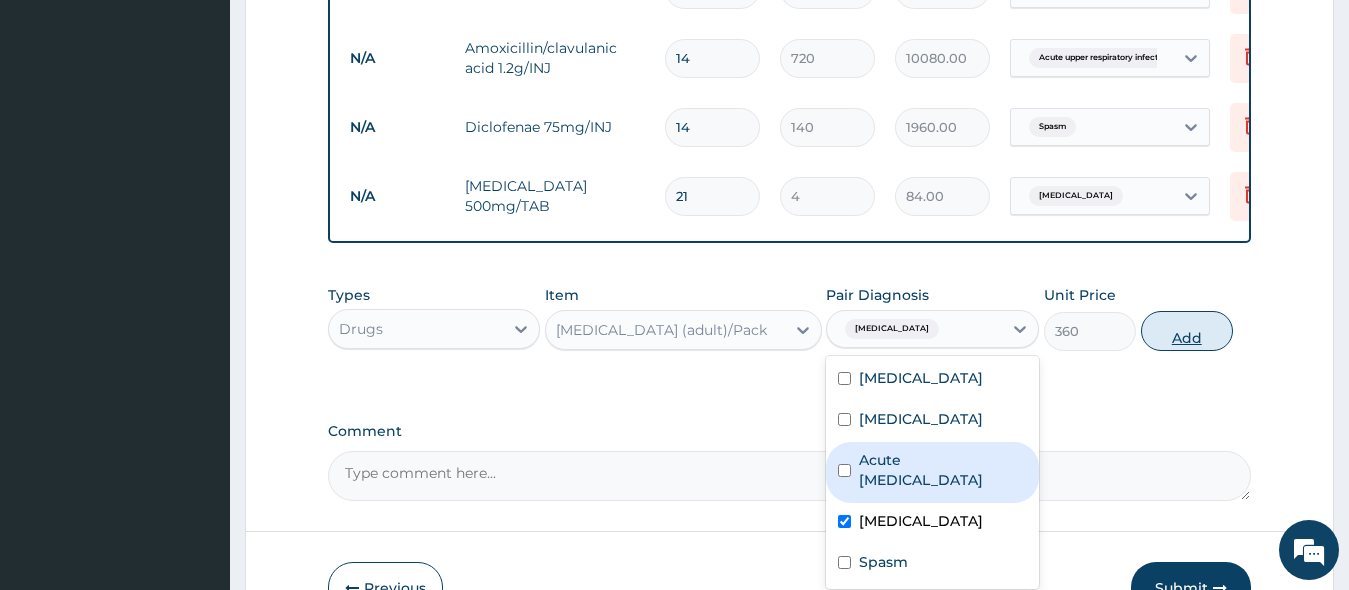 click on "Add" at bounding box center [1187, 331] 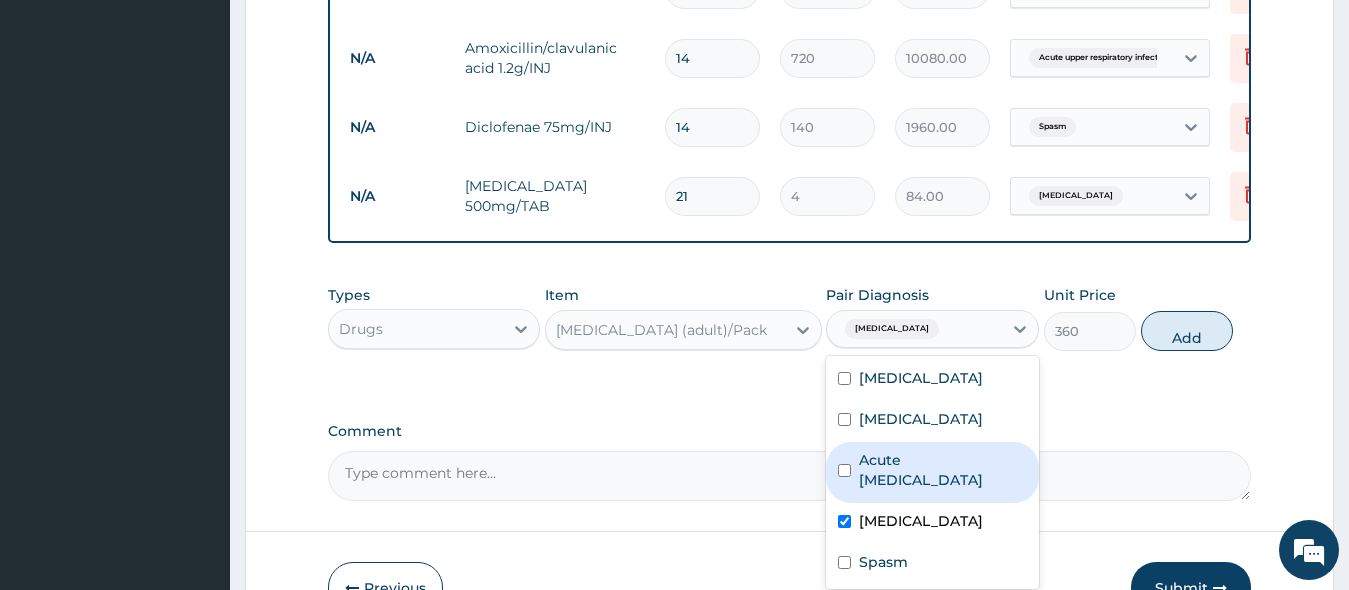 type on "0" 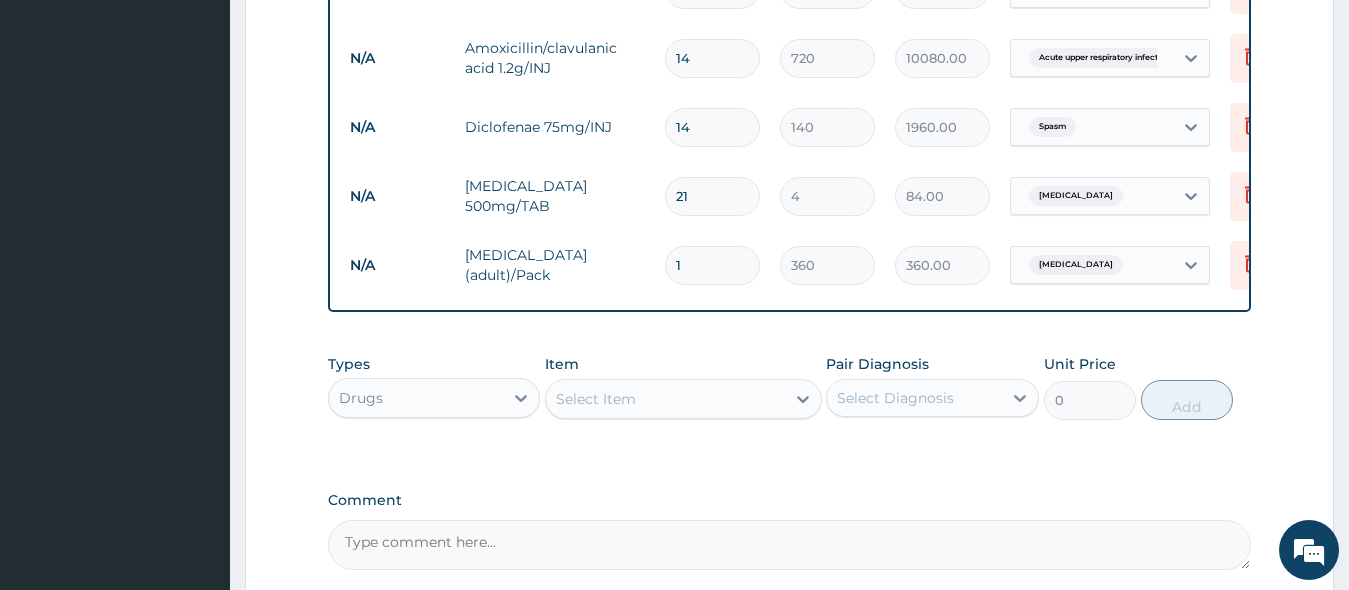 type 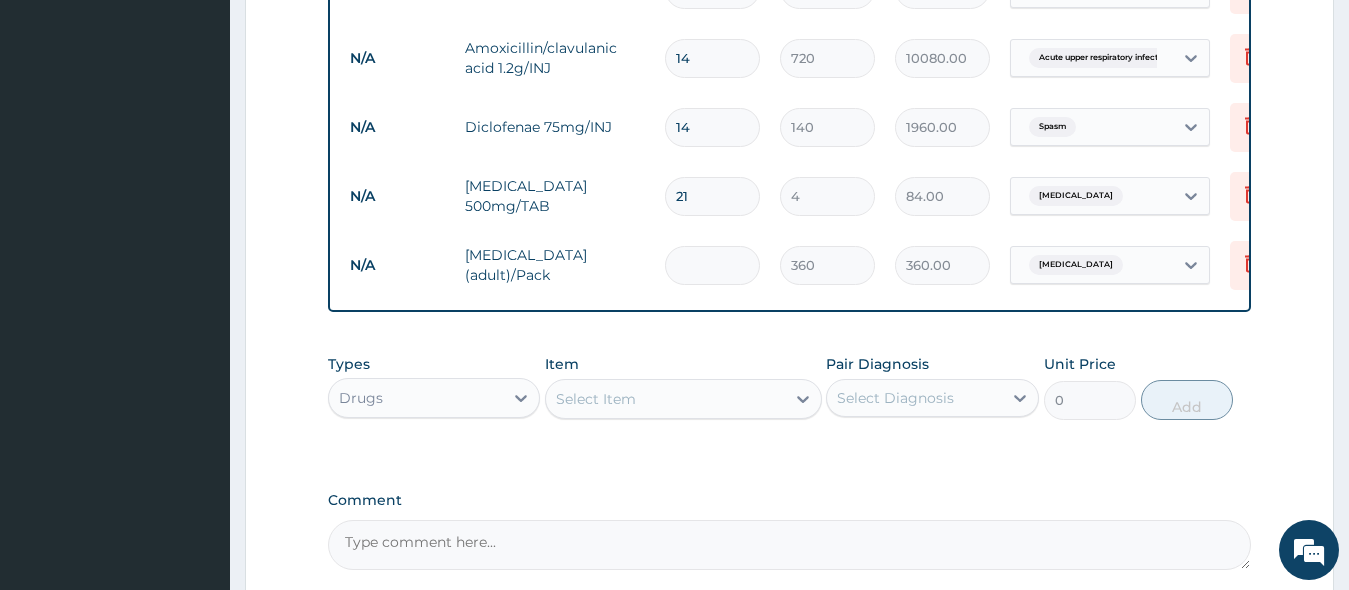 type on "0.00" 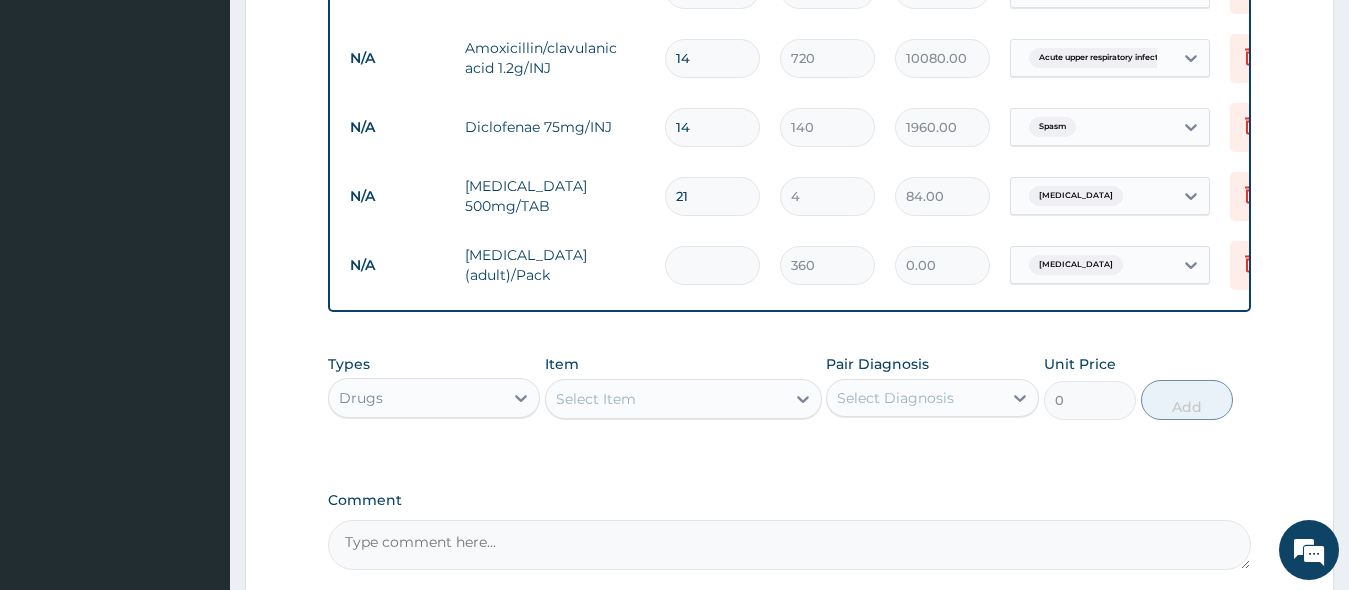 type on "6" 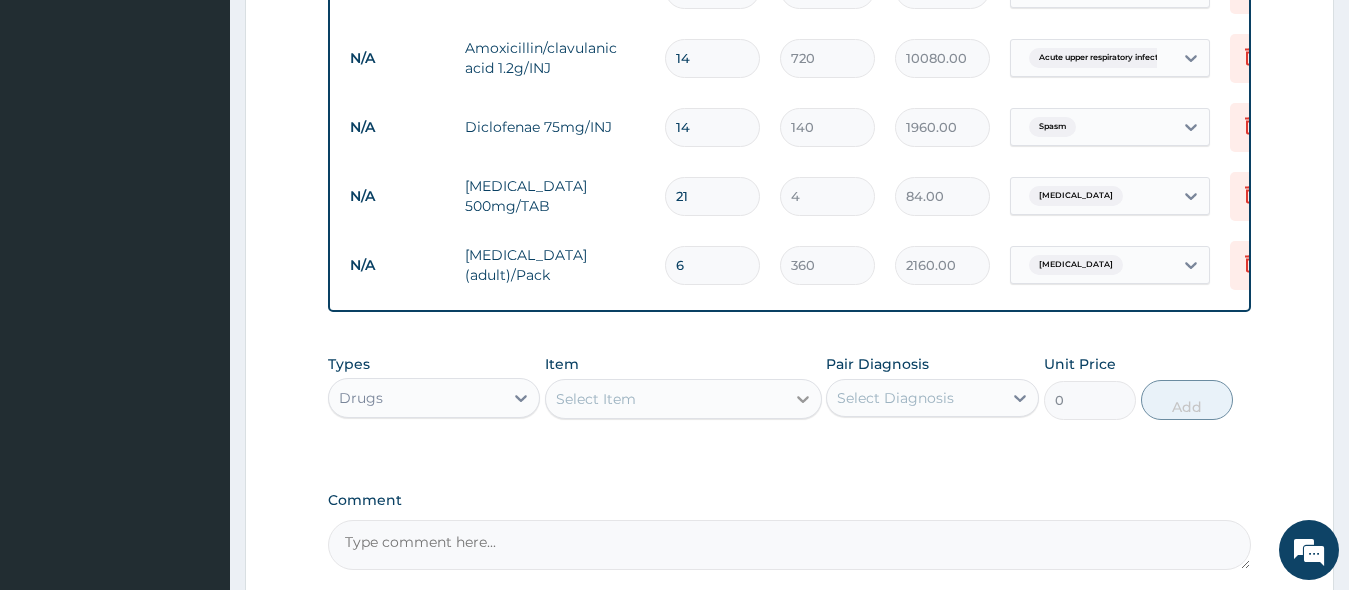 type on "6" 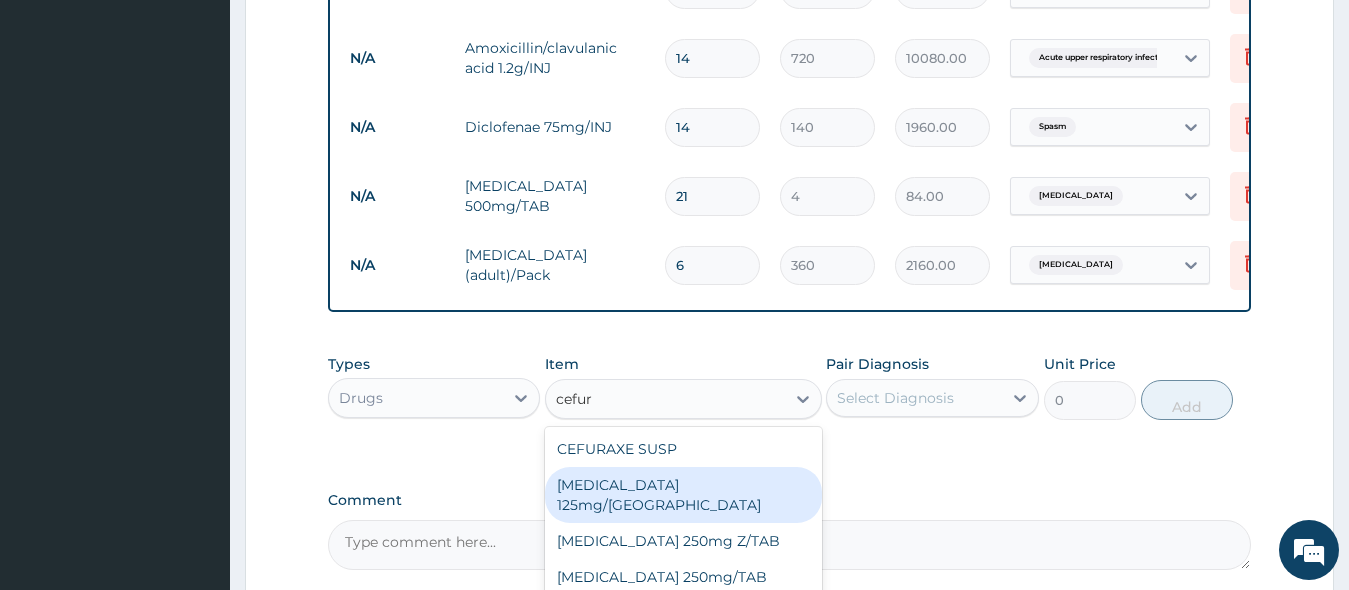 scroll, scrollTop: 32, scrollLeft: 0, axis: vertical 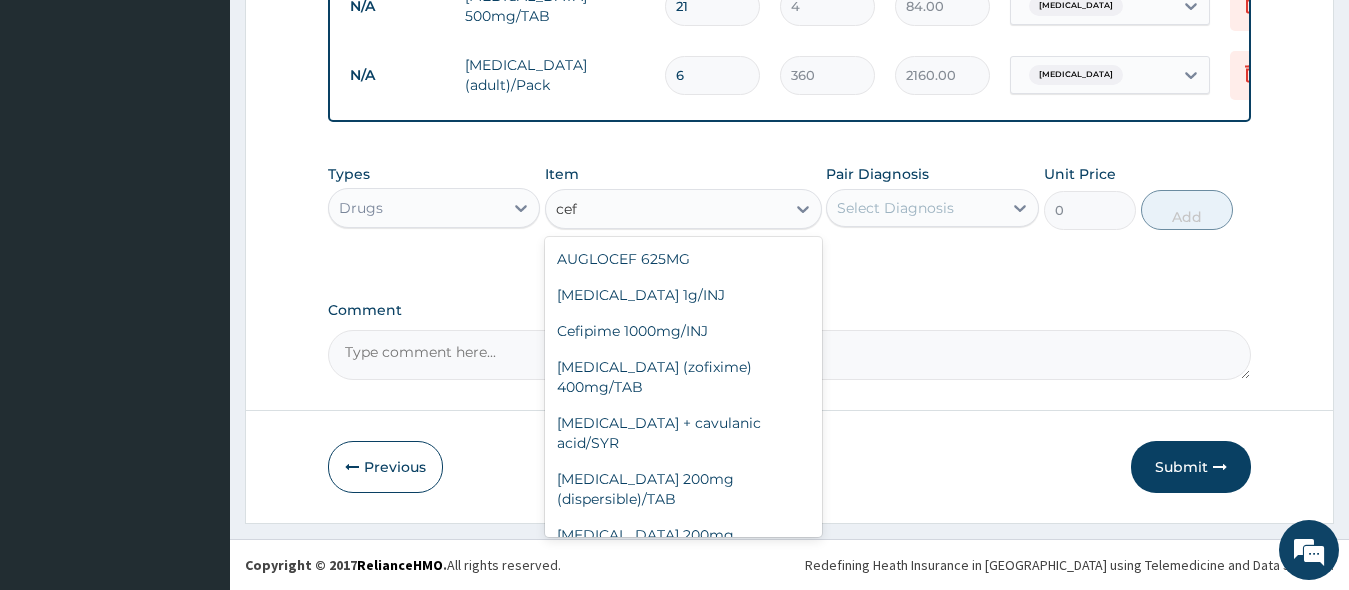 type on "cefu" 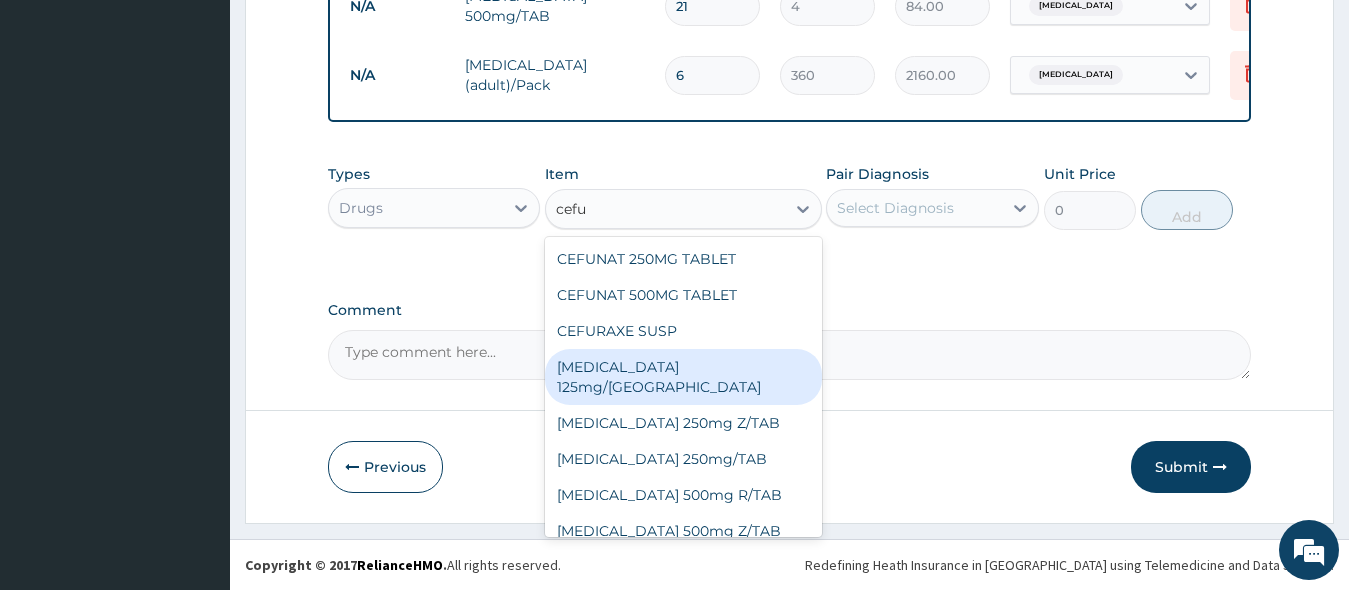 click on "[MEDICAL_DATA] 125mg/[GEOGRAPHIC_DATA]" at bounding box center (683, 377) 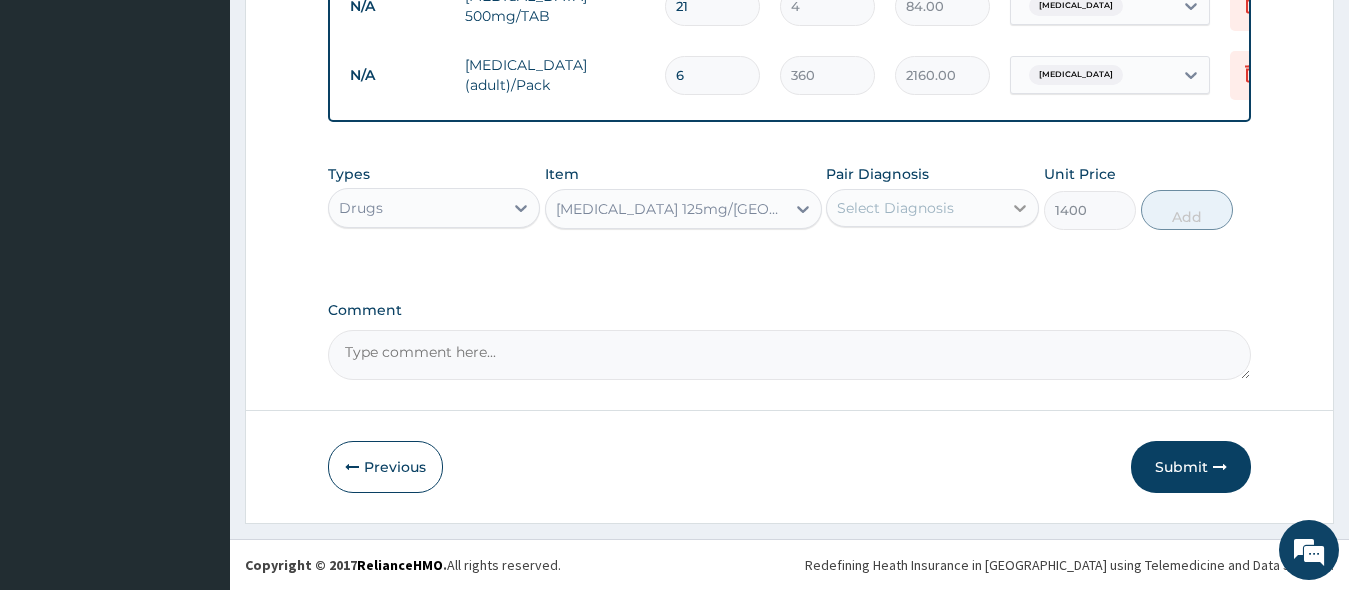 click 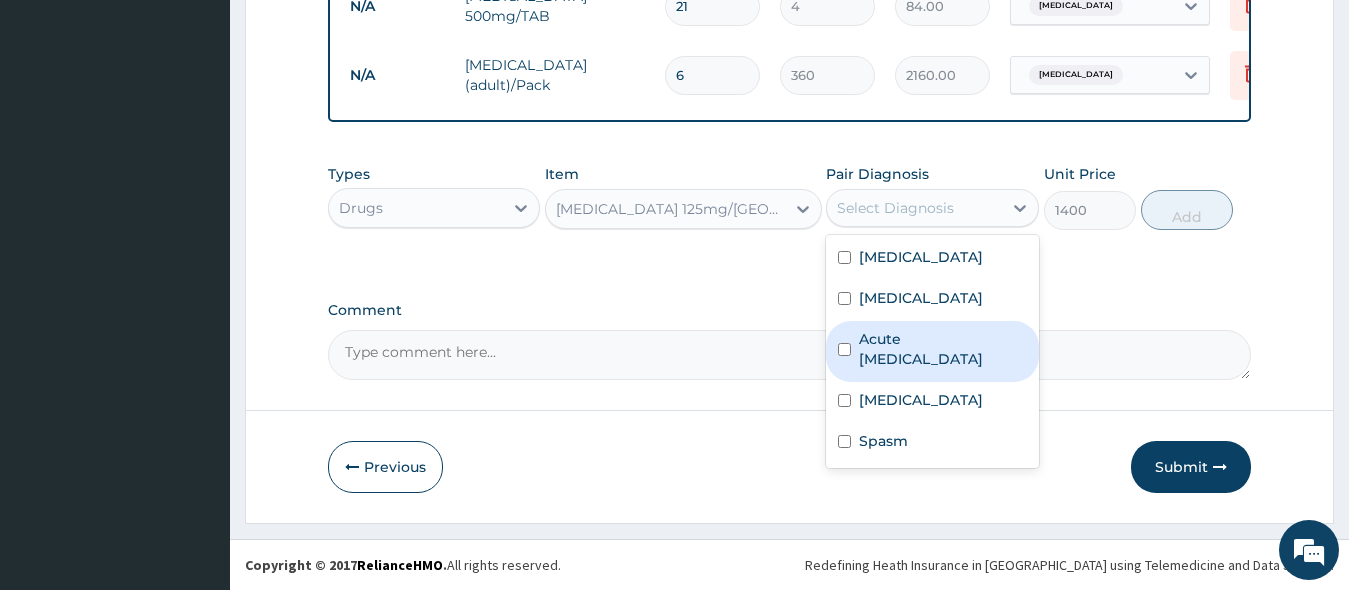 click at bounding box center (844, 349) 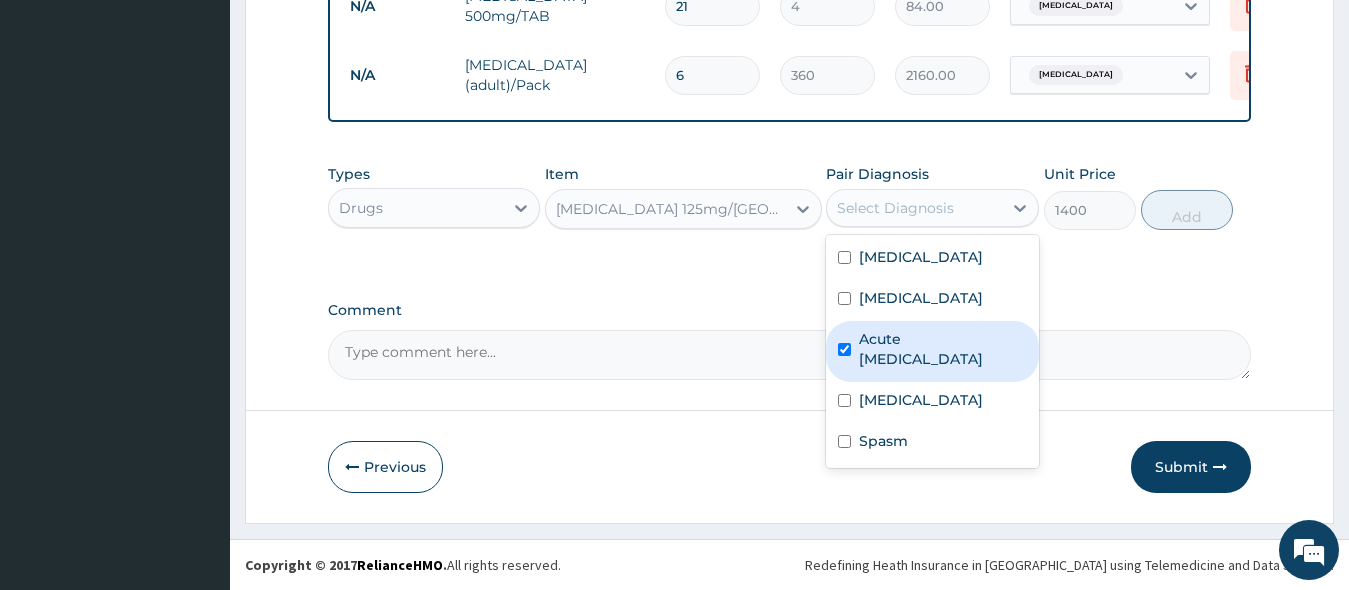 checkbox on "true" 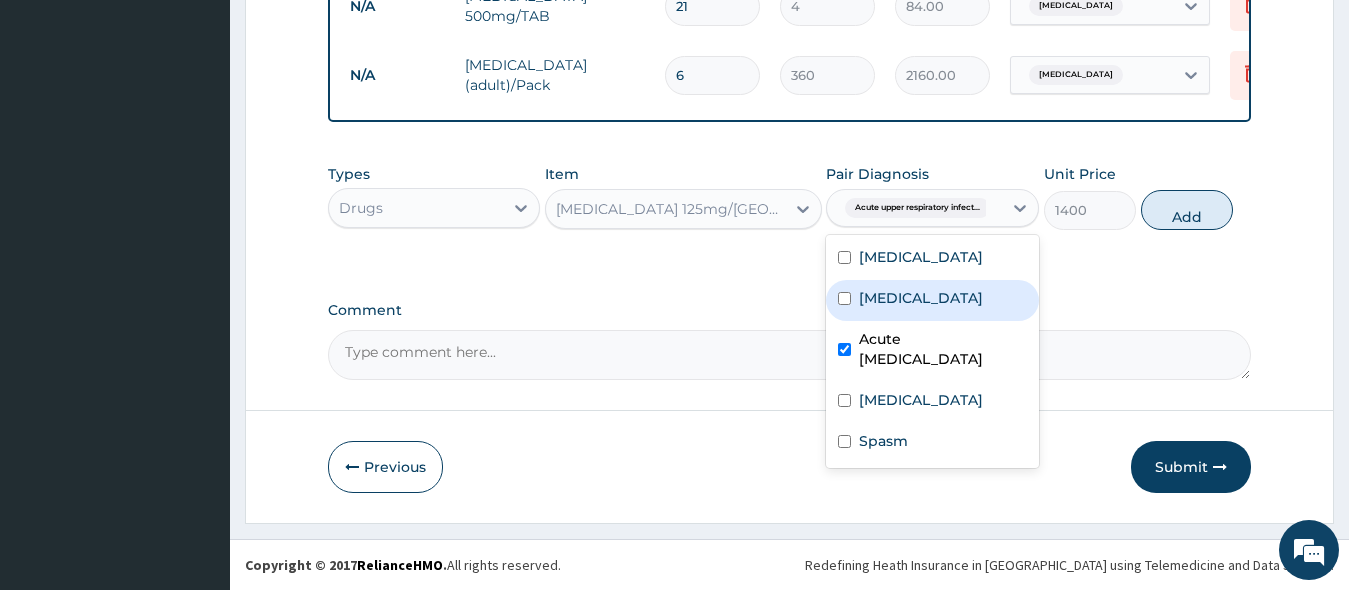 click on "Sinusitis" at bounding box center (932, 300) 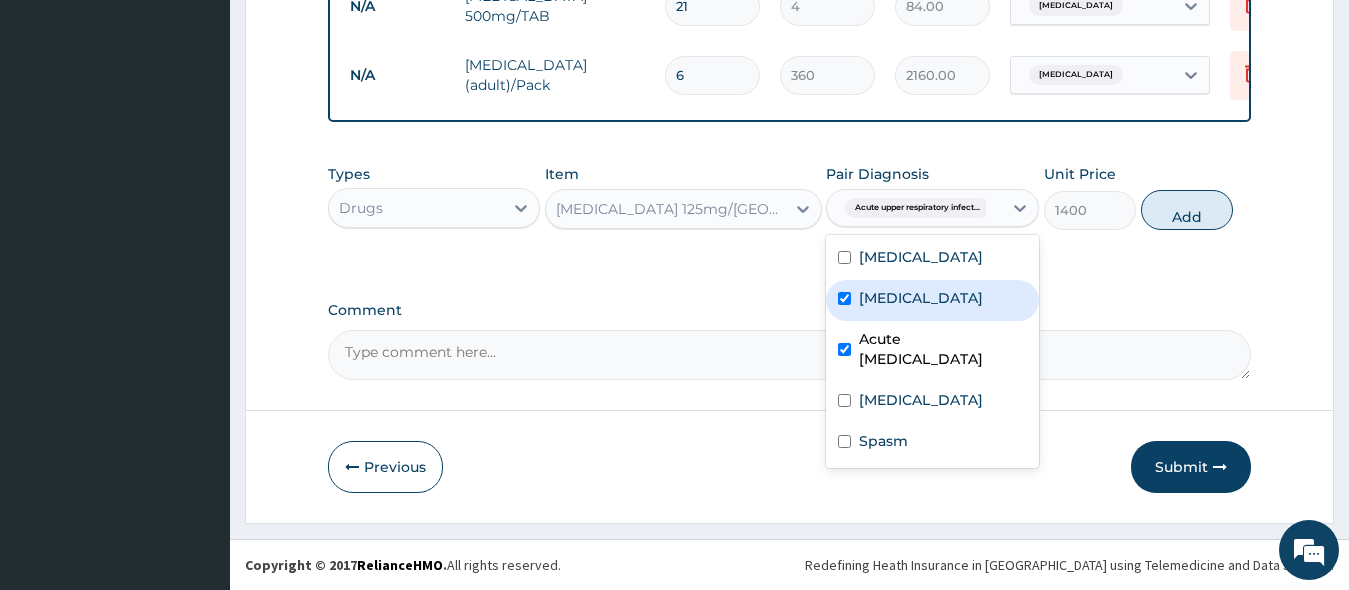 checkbox on "true" 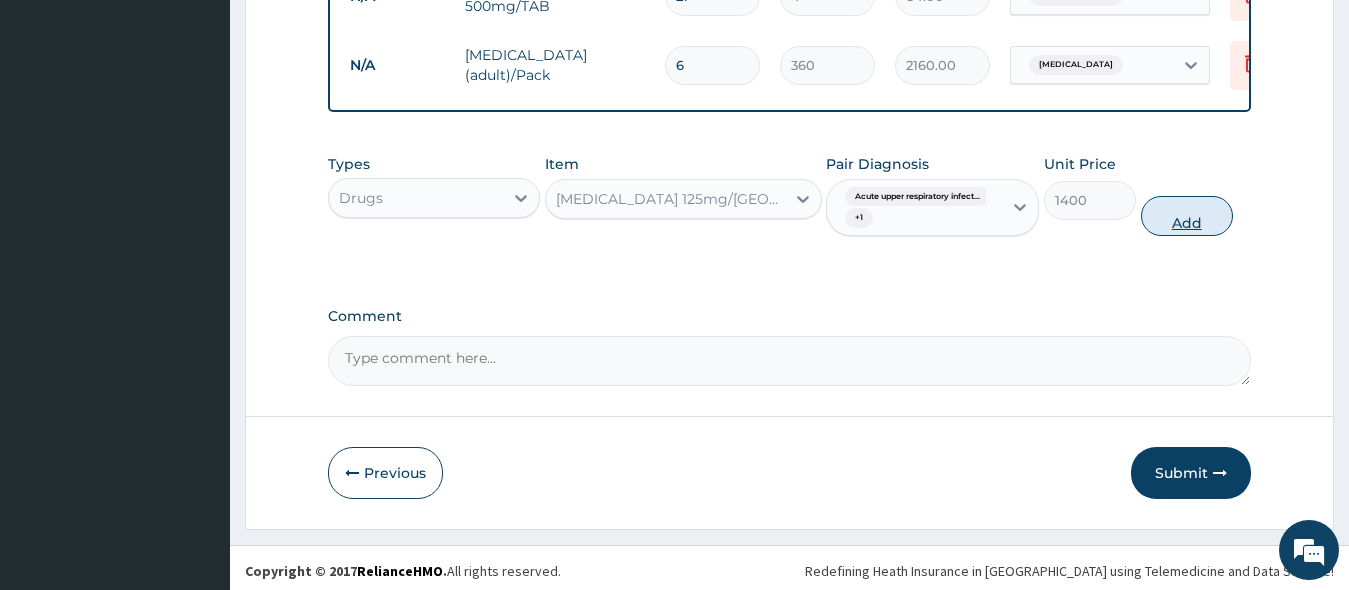 click on "Add" at bounding box center [1187, 216] 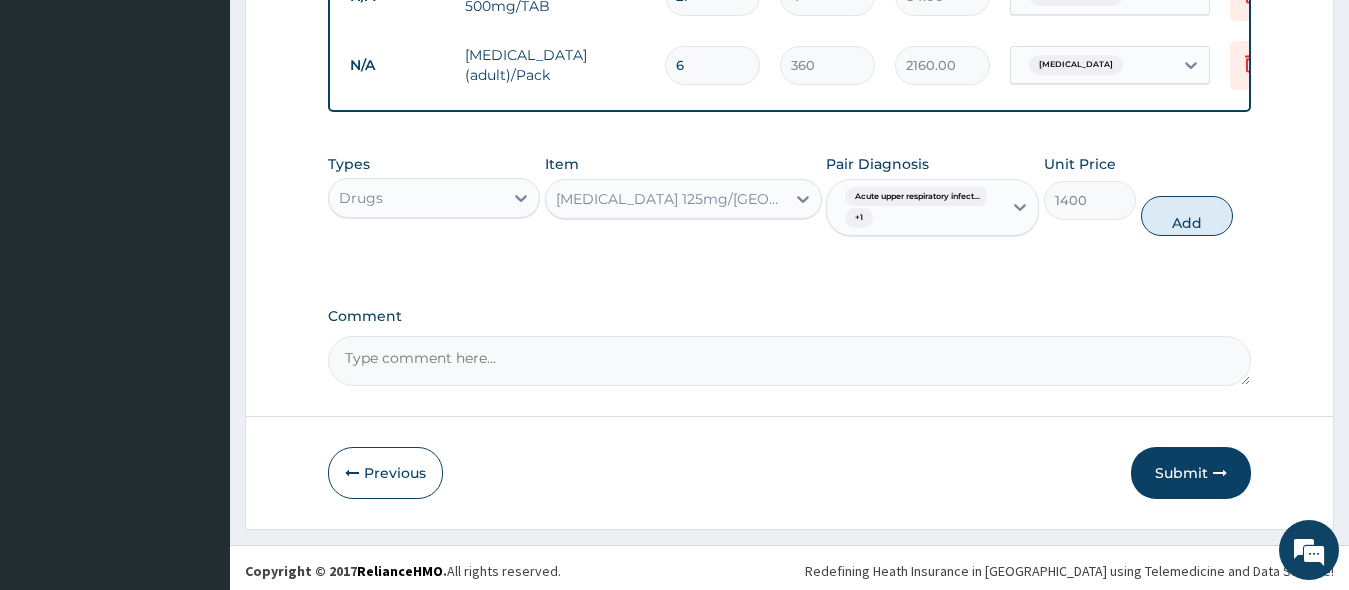 type on "0" 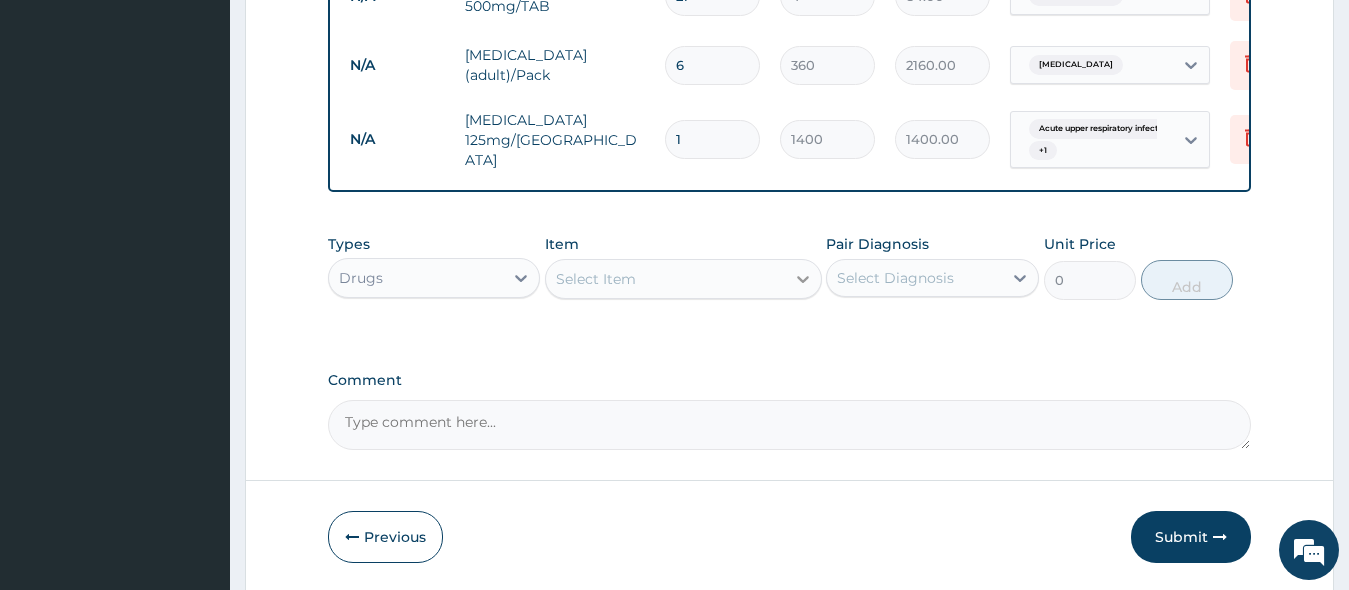 click at bounding box center (803, 279) 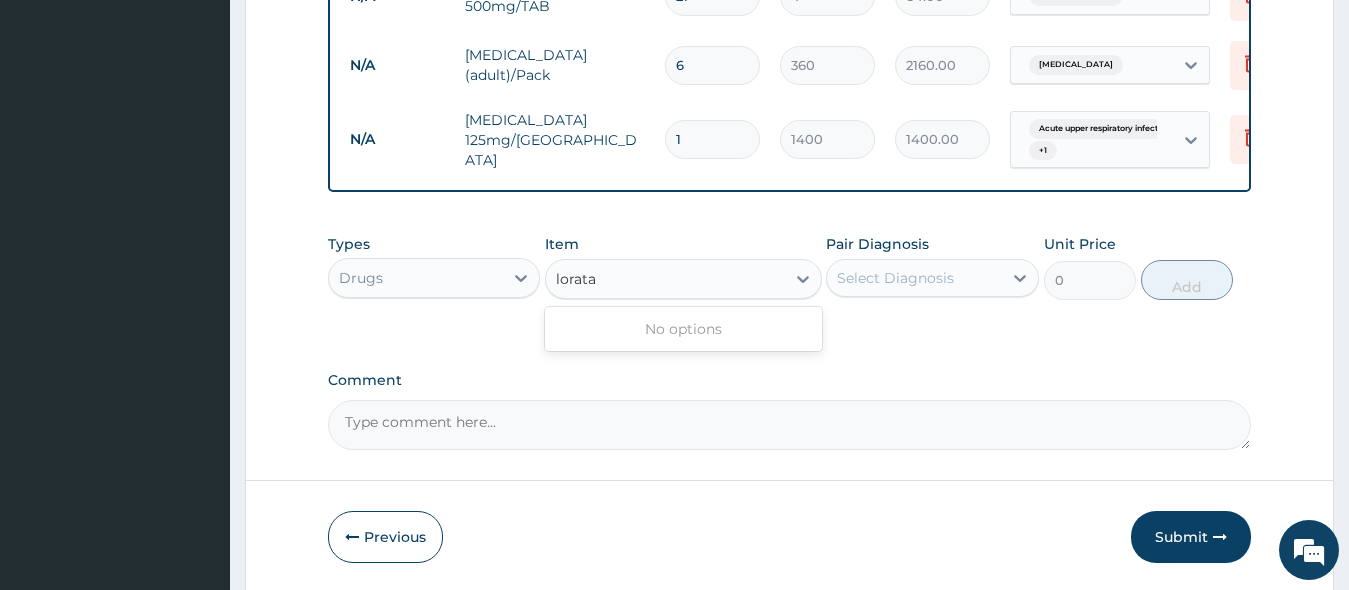 type on "lorat" 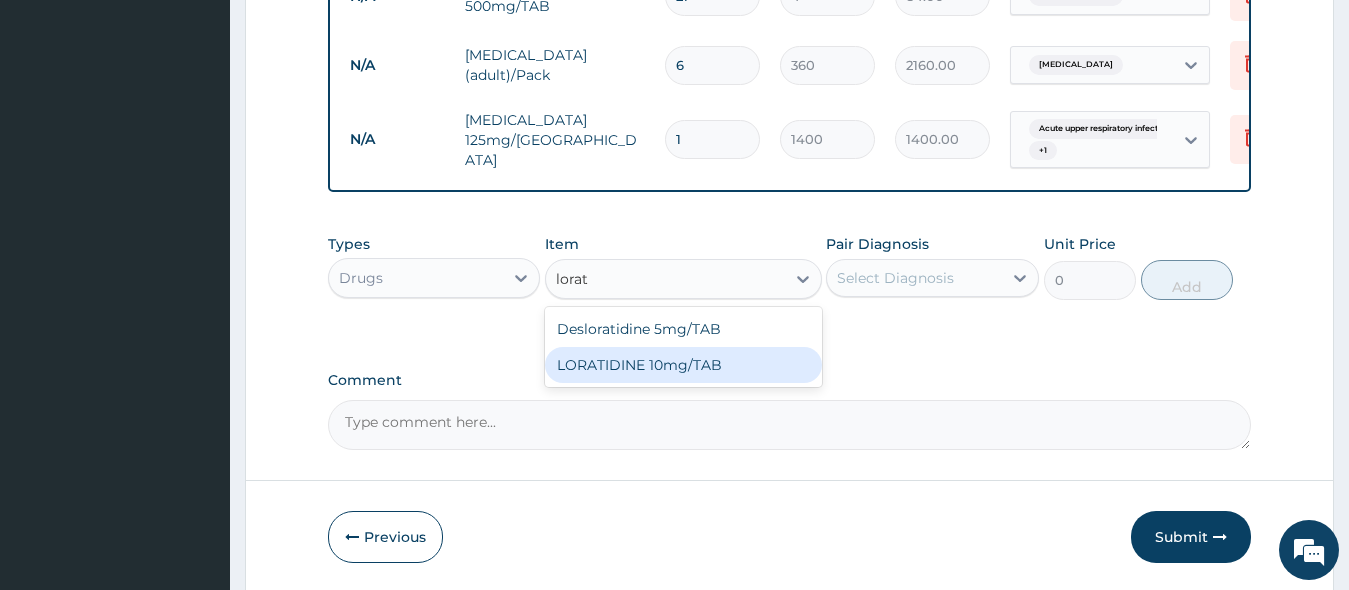 drag, startPoint x: 757, startPoint y: 388, endPoint x: 920, endPoint y: 362, distance: 165.0606 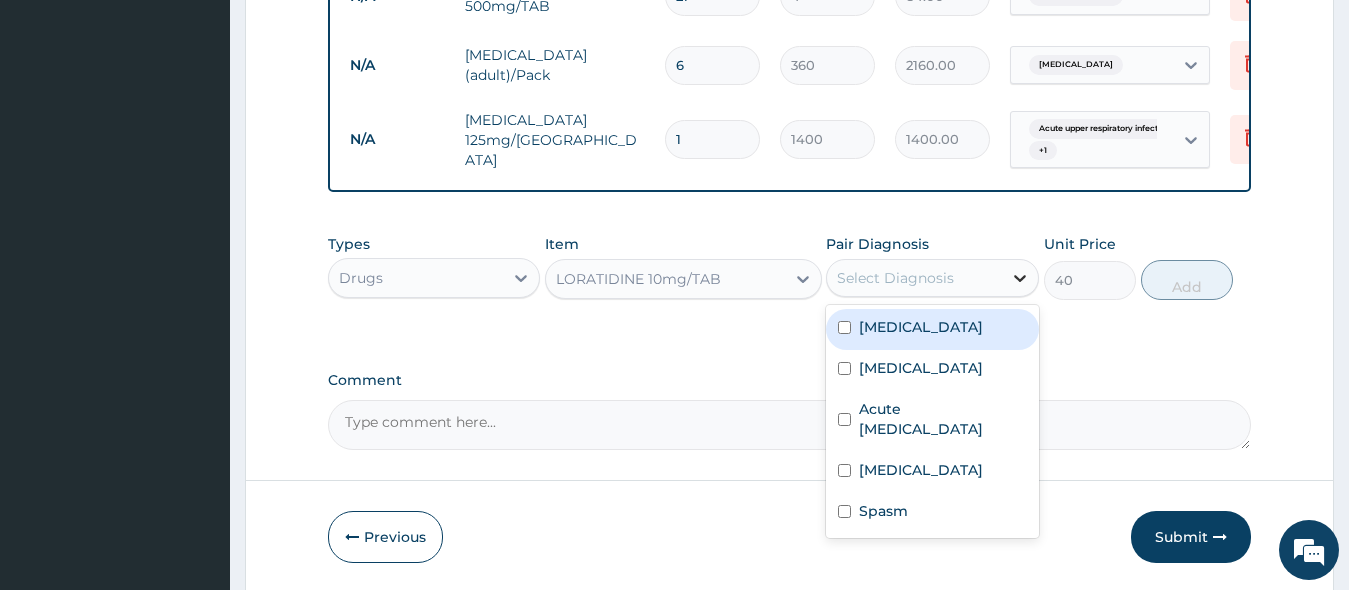 click at bounding box center [1020, 278] 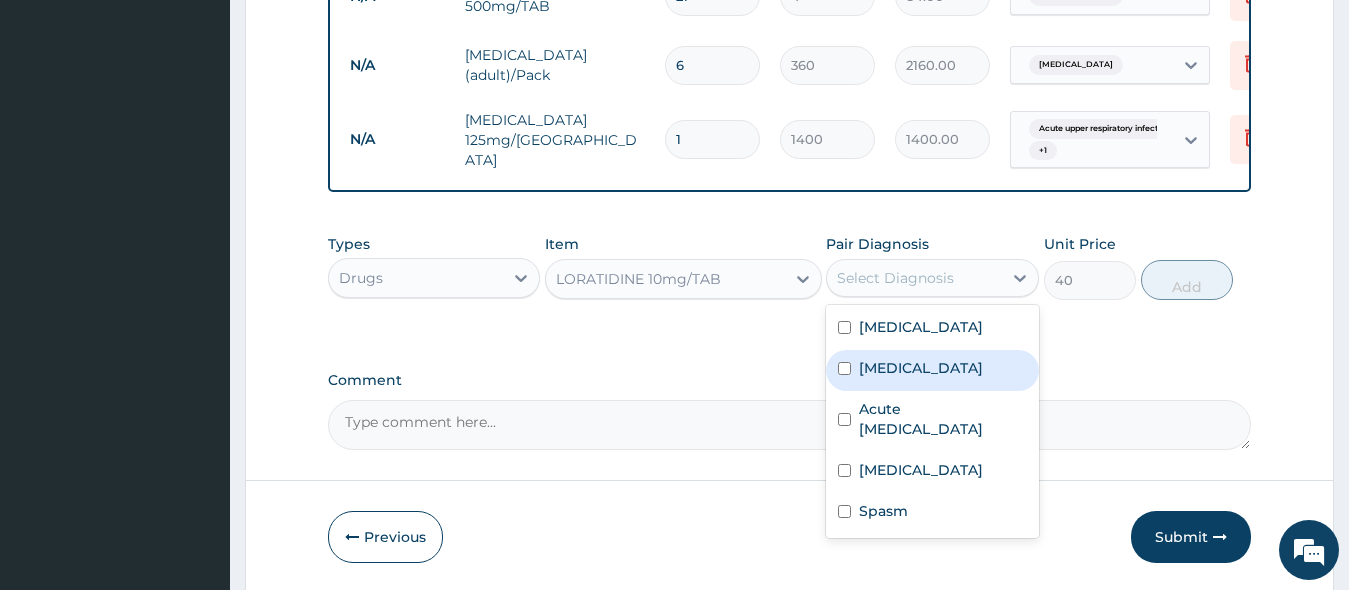 click on "Sinusitis" at bounding box center [932, 370] 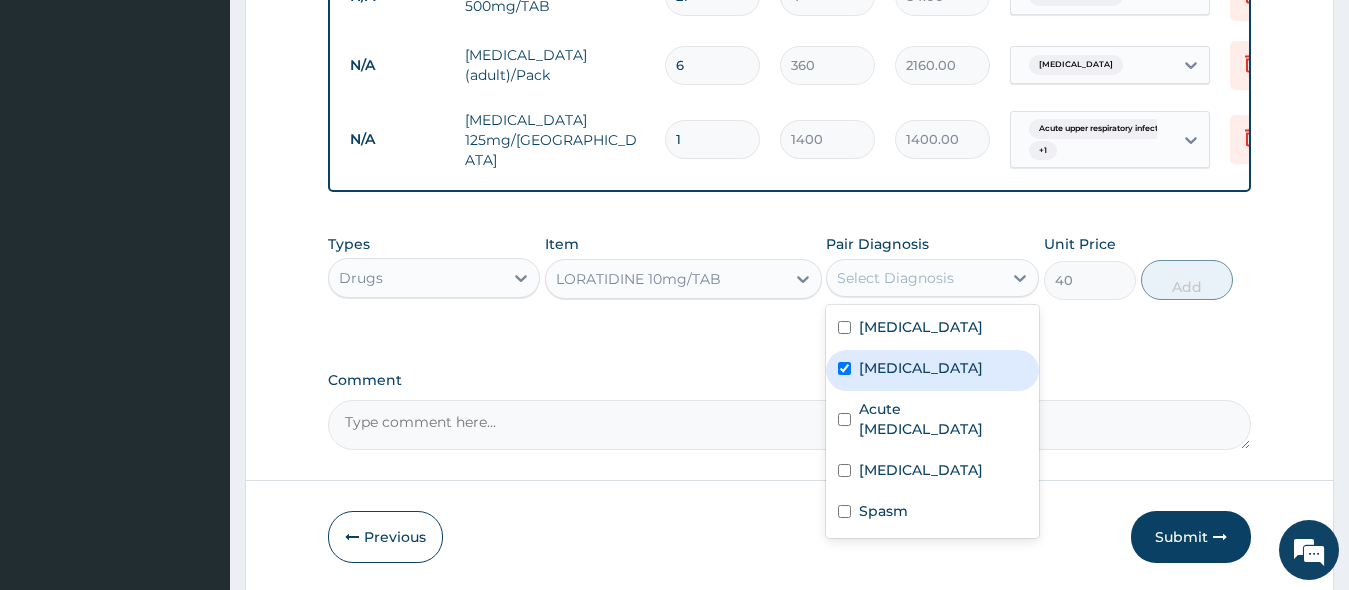 checkbox on "true" 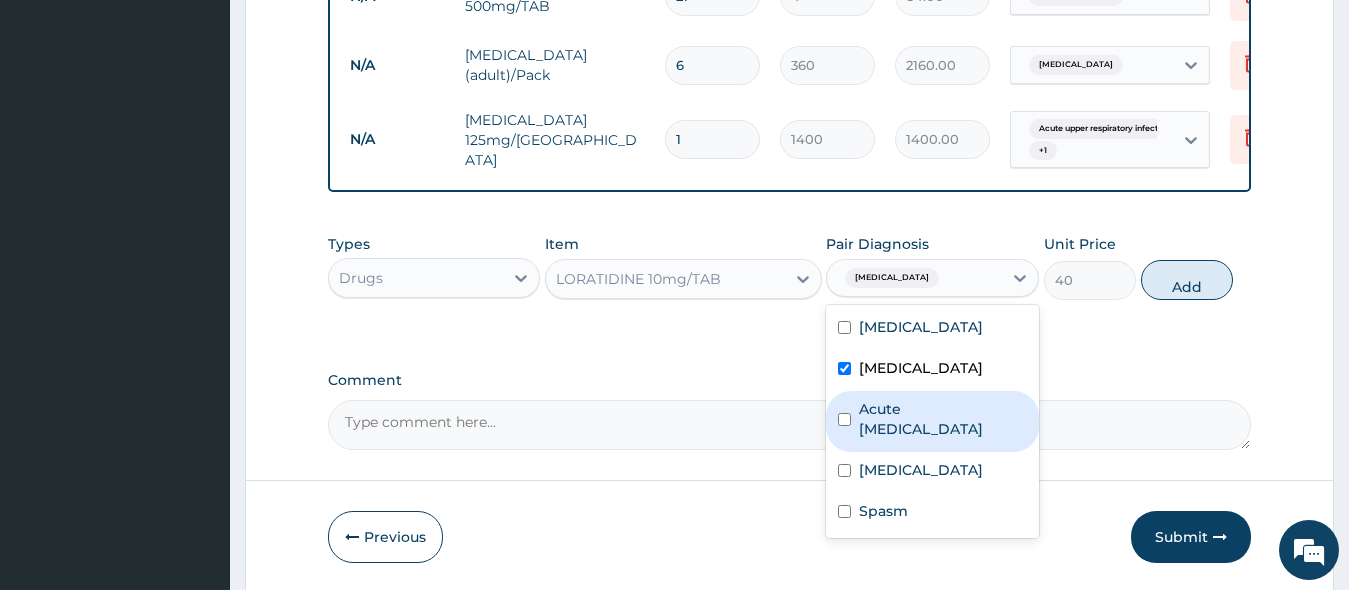 click on "Acute [MEDICAL_DATA]" at bounding box center (932, 421) 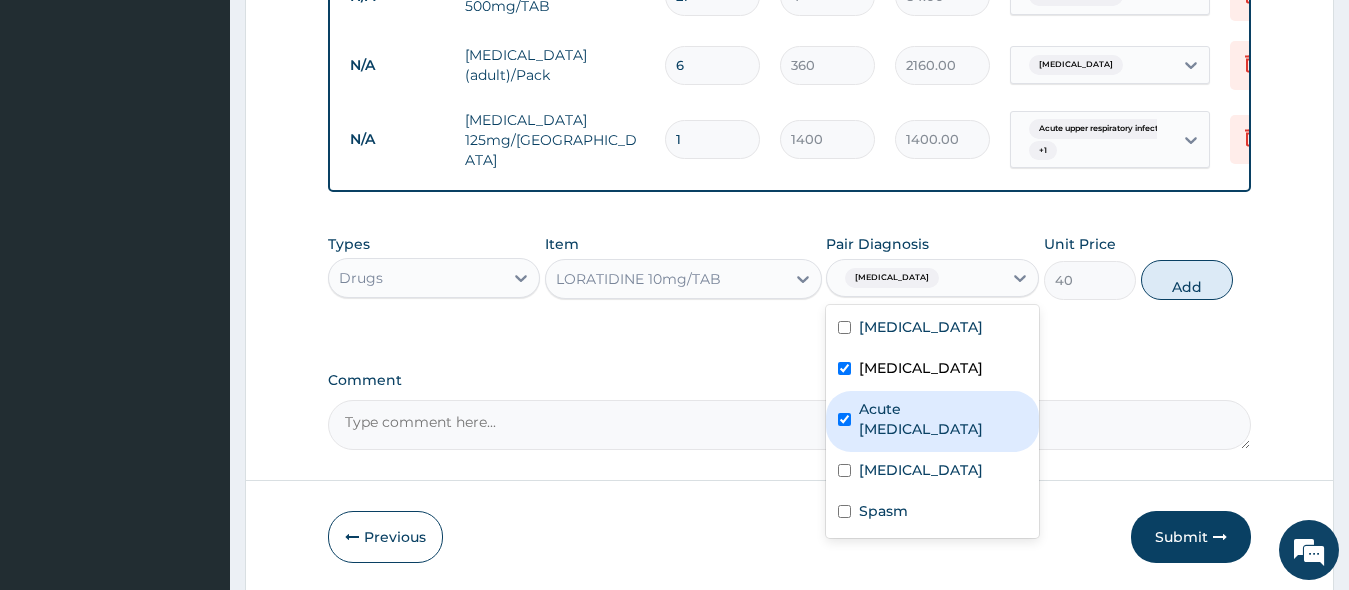 checkbox on "true" 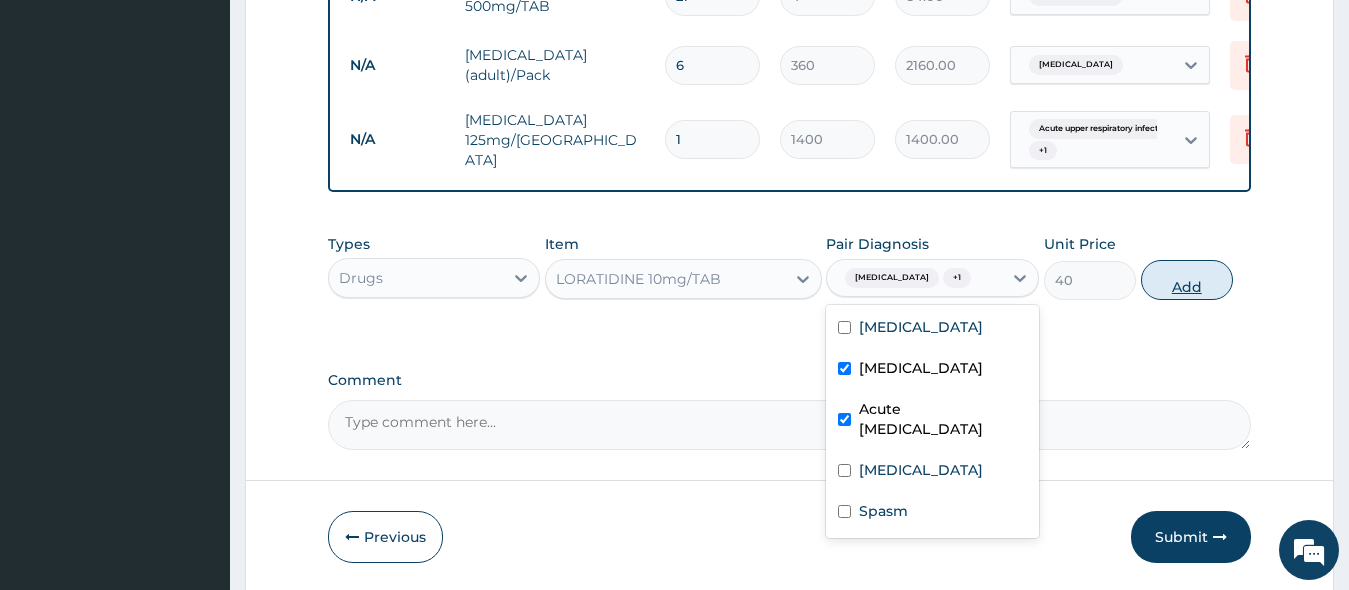 click on "Add" at bounding box center (1187, 280) 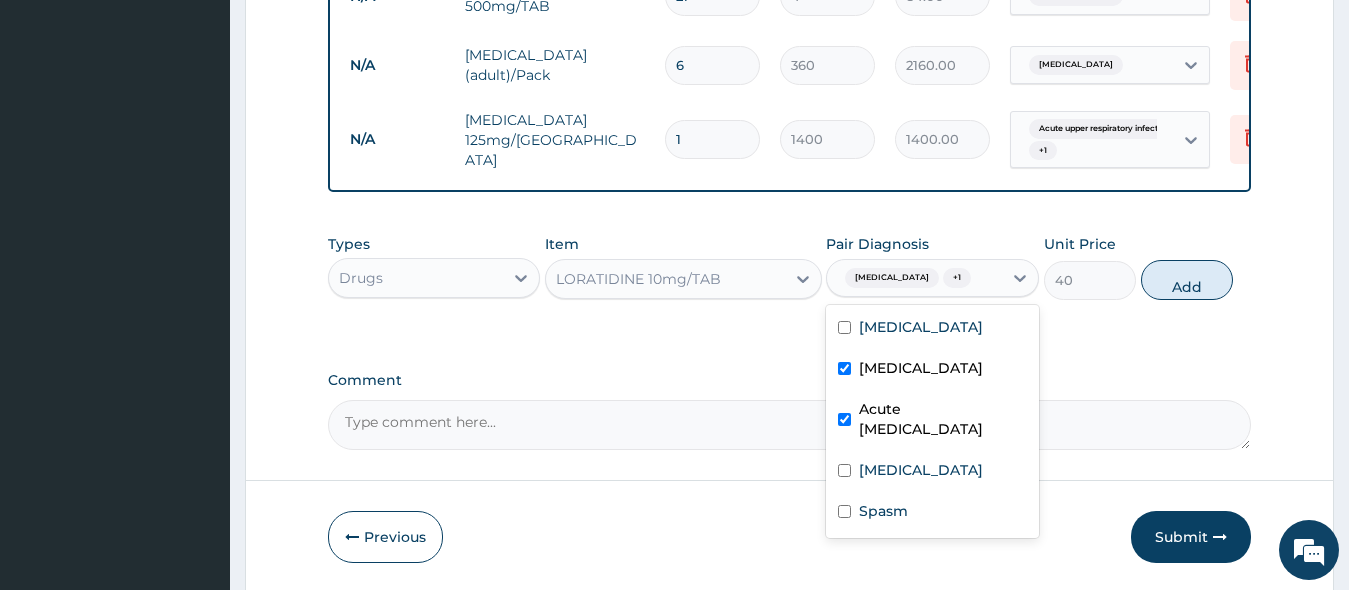 type on "0" 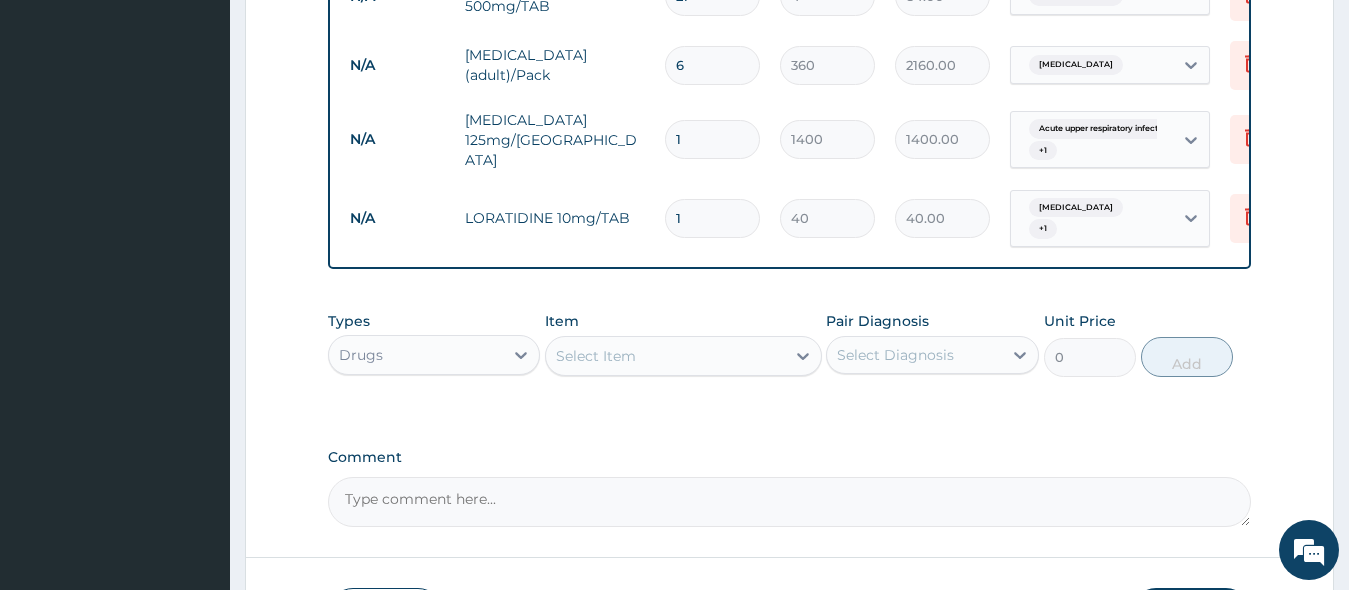 type 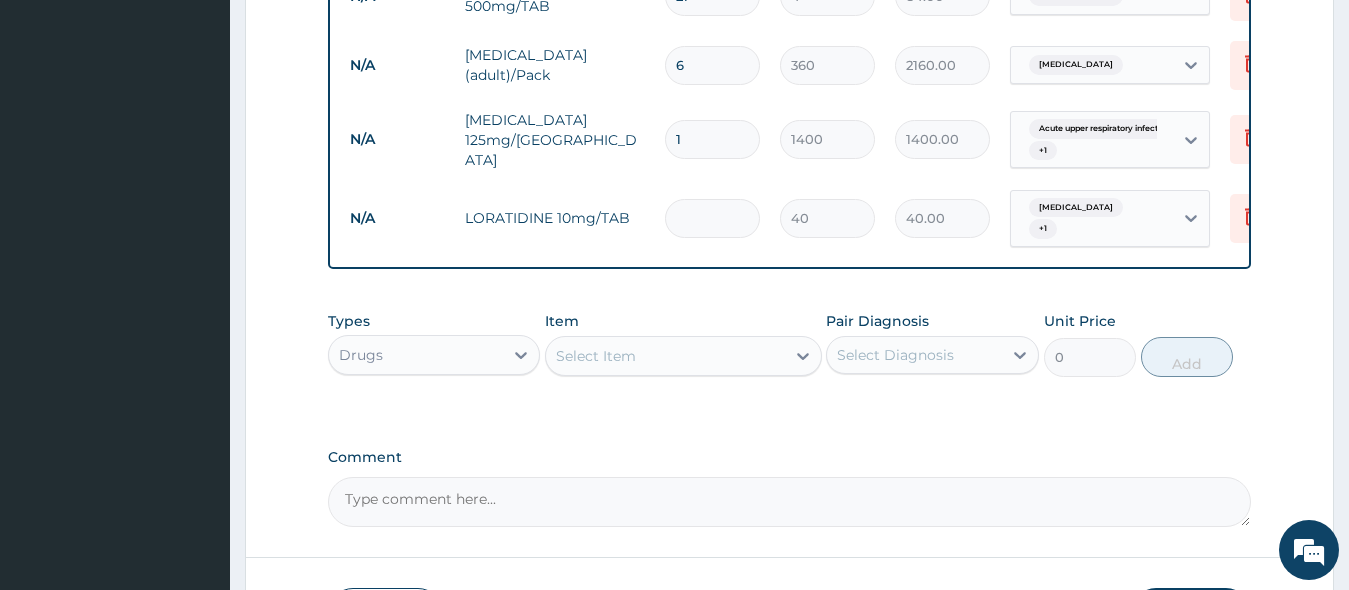 type on "0.00" 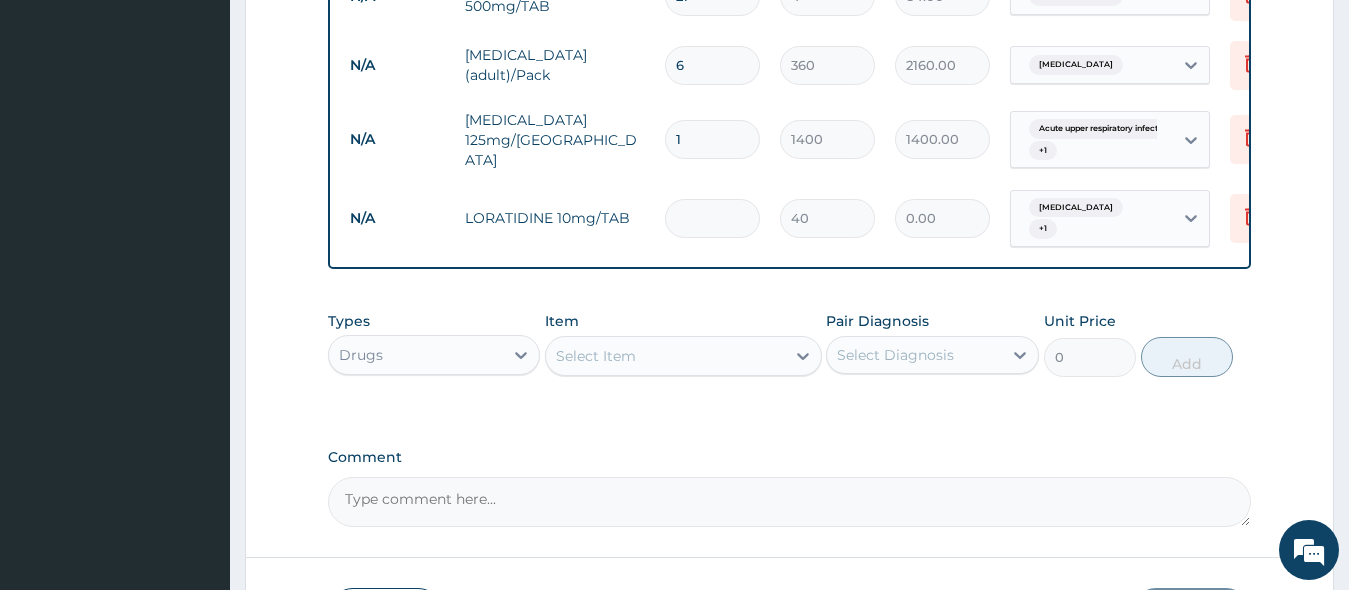 type on "5" 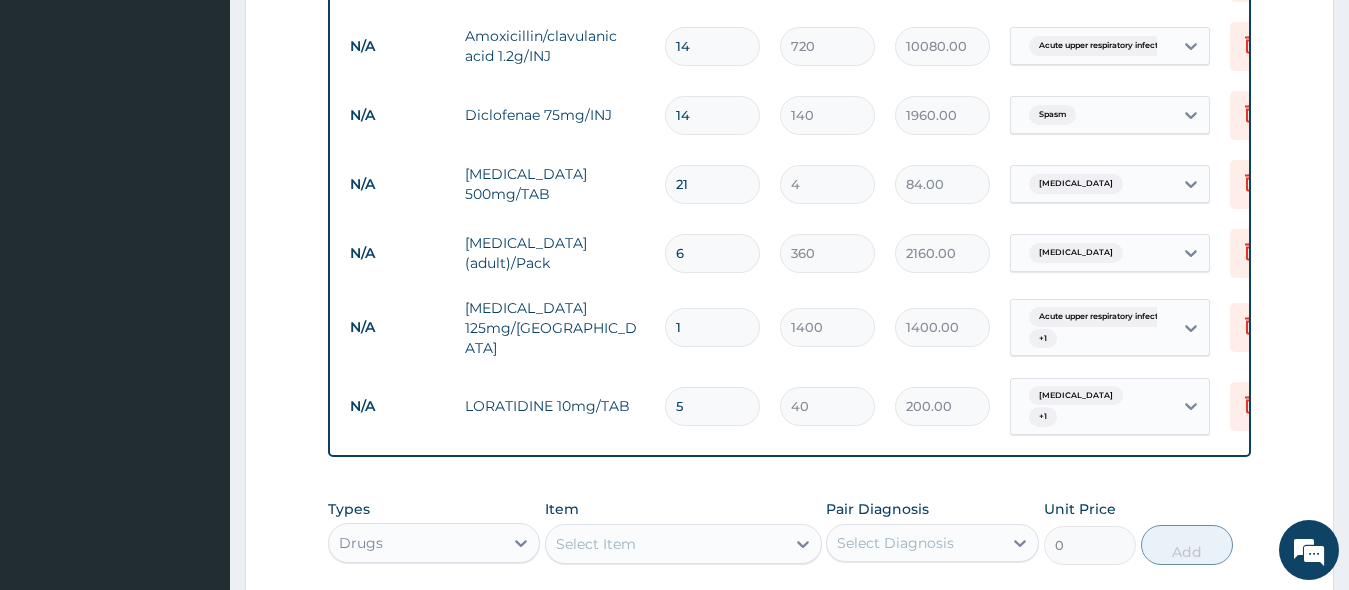 scroll, scrollTop: 843, scrollLeft: 0, axis: vertical 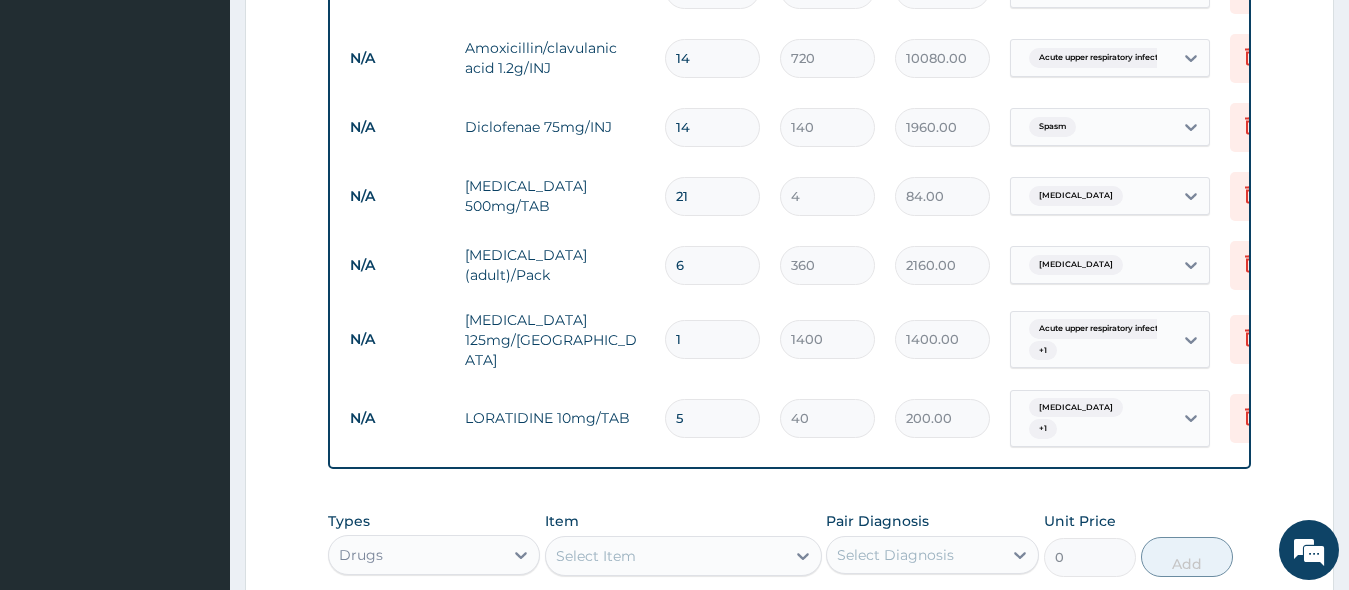 type on "5" 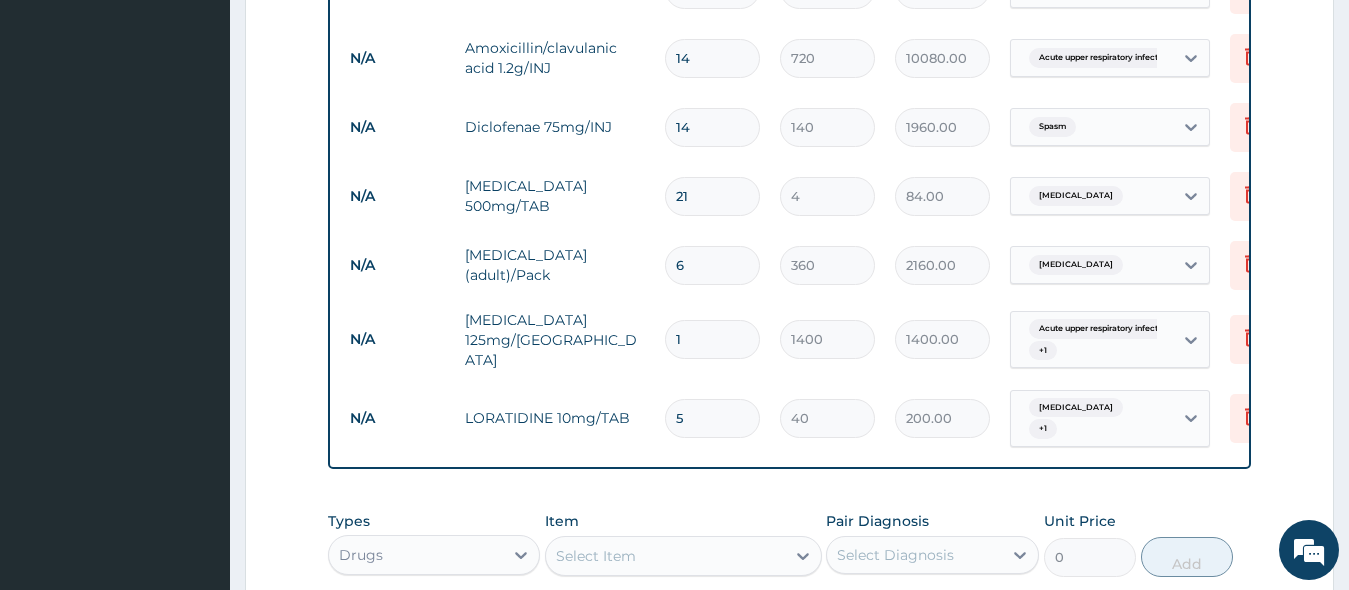 type on "2" 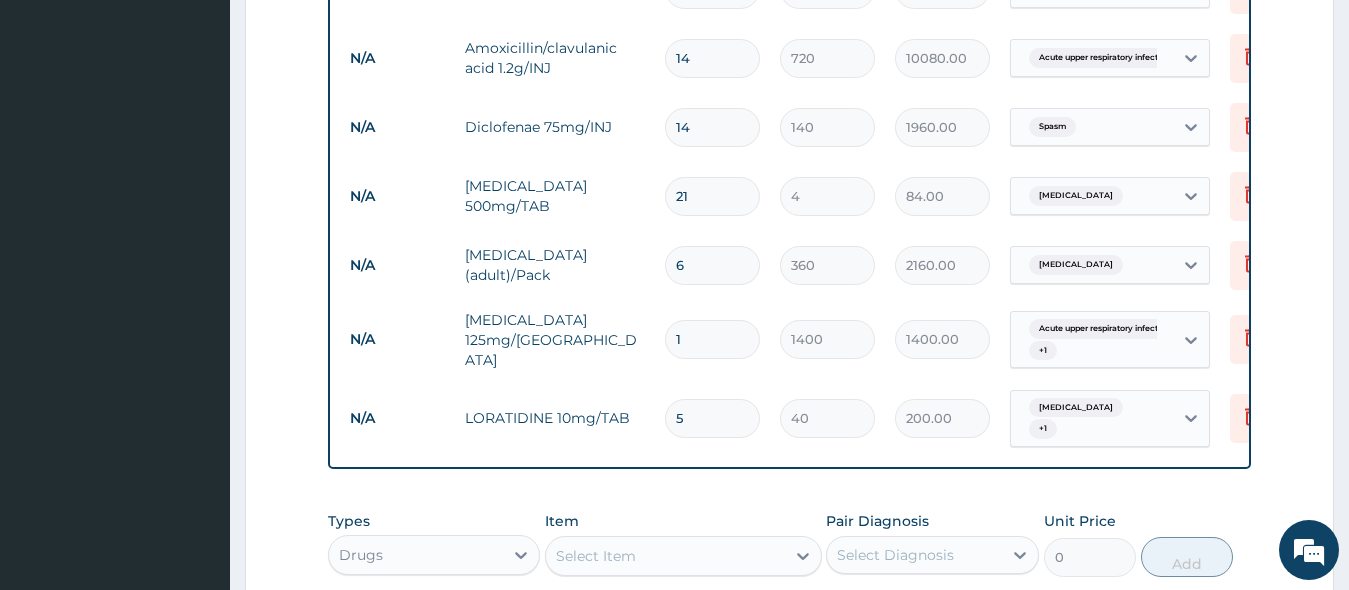 type on "8.00" 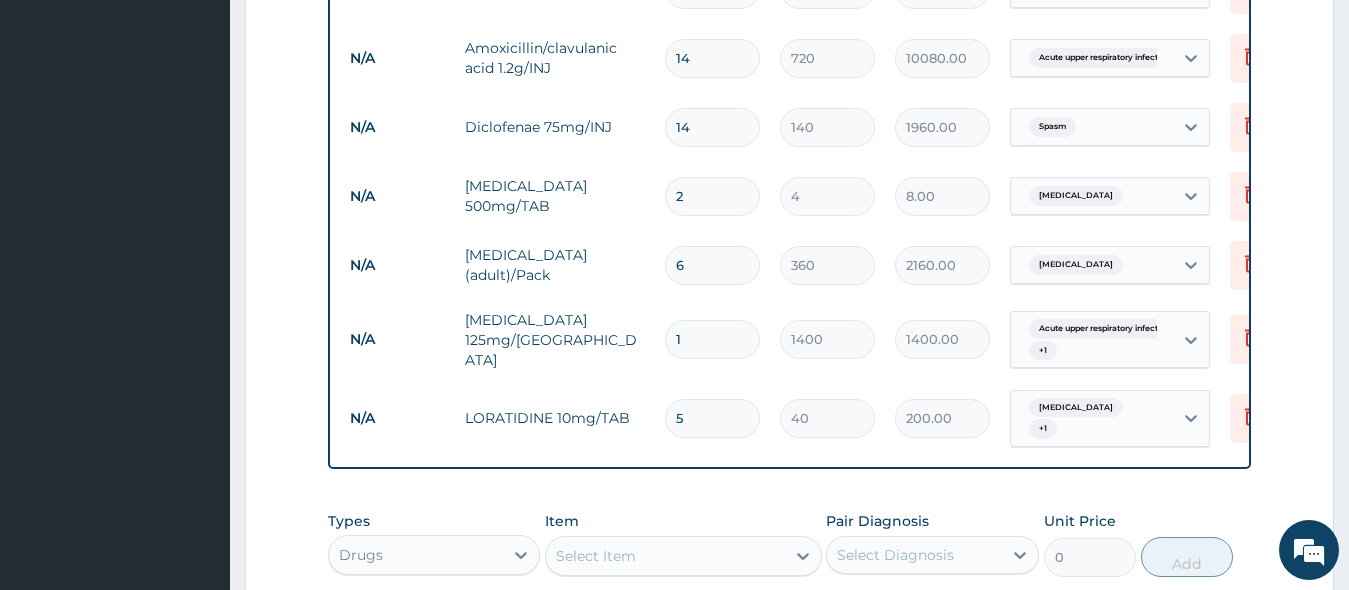 type 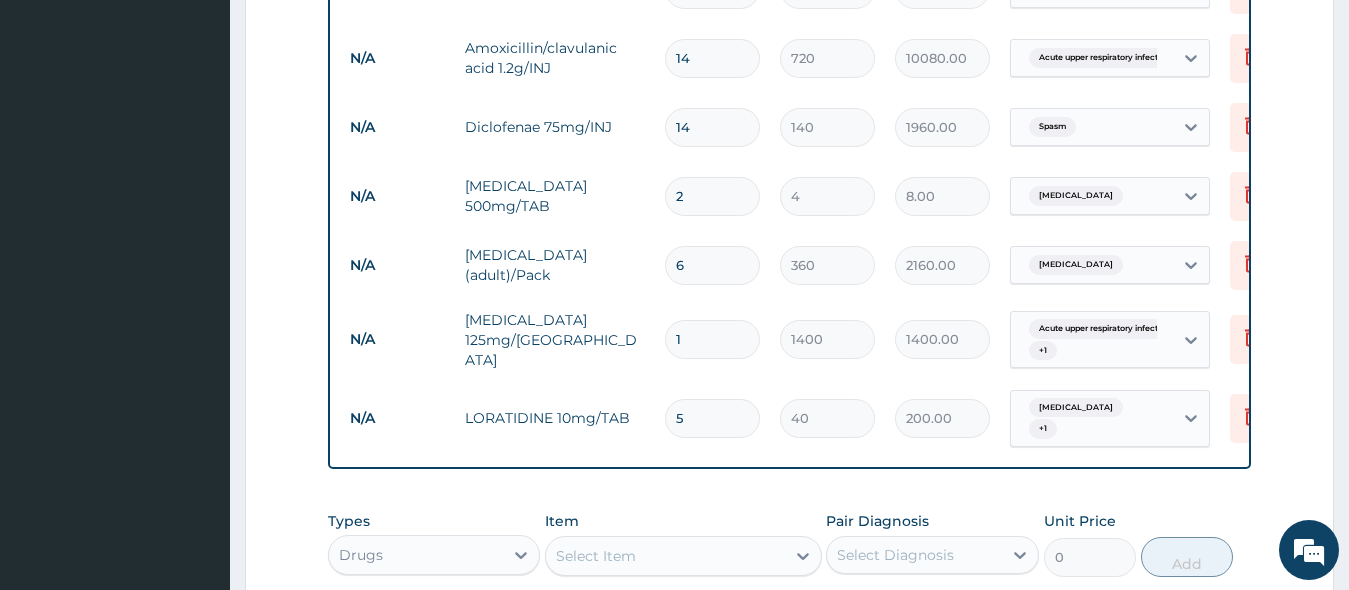 type on "0.00" 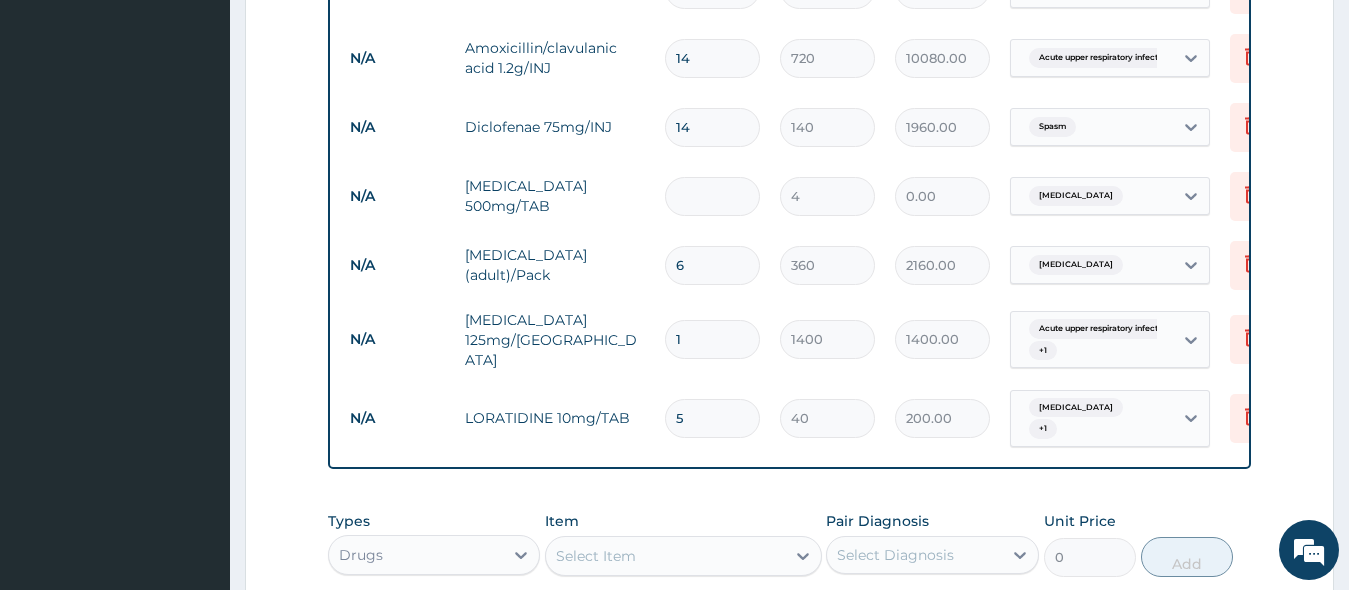 type on "5" 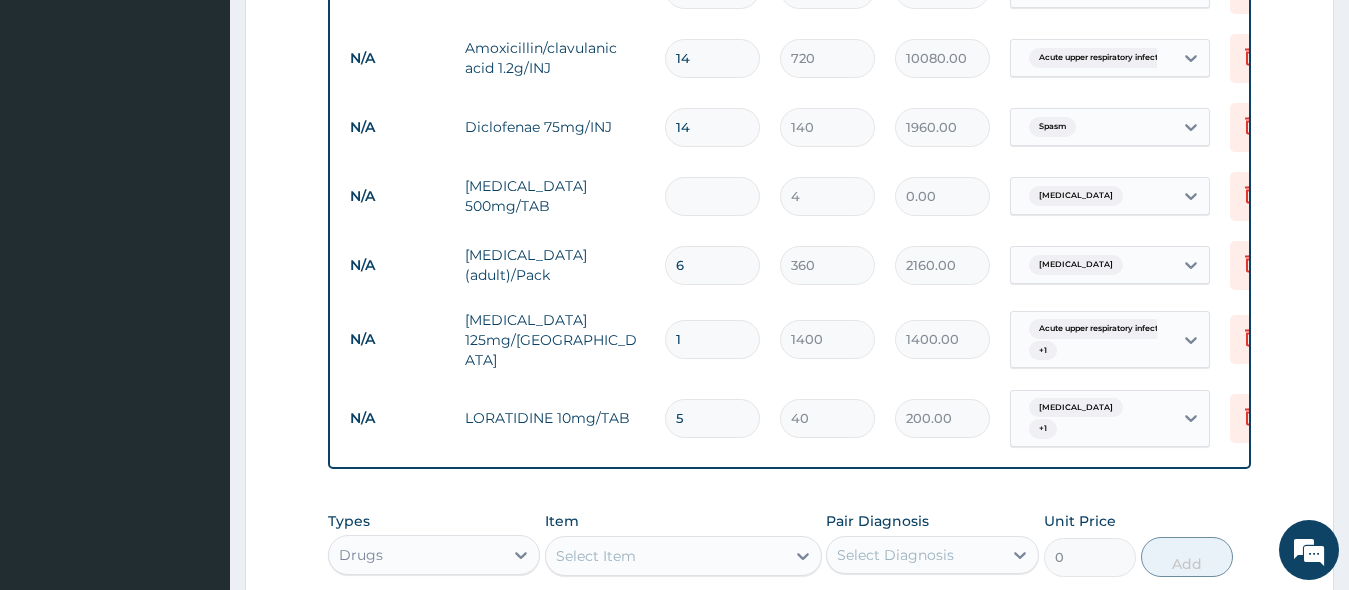 type on "20.00" 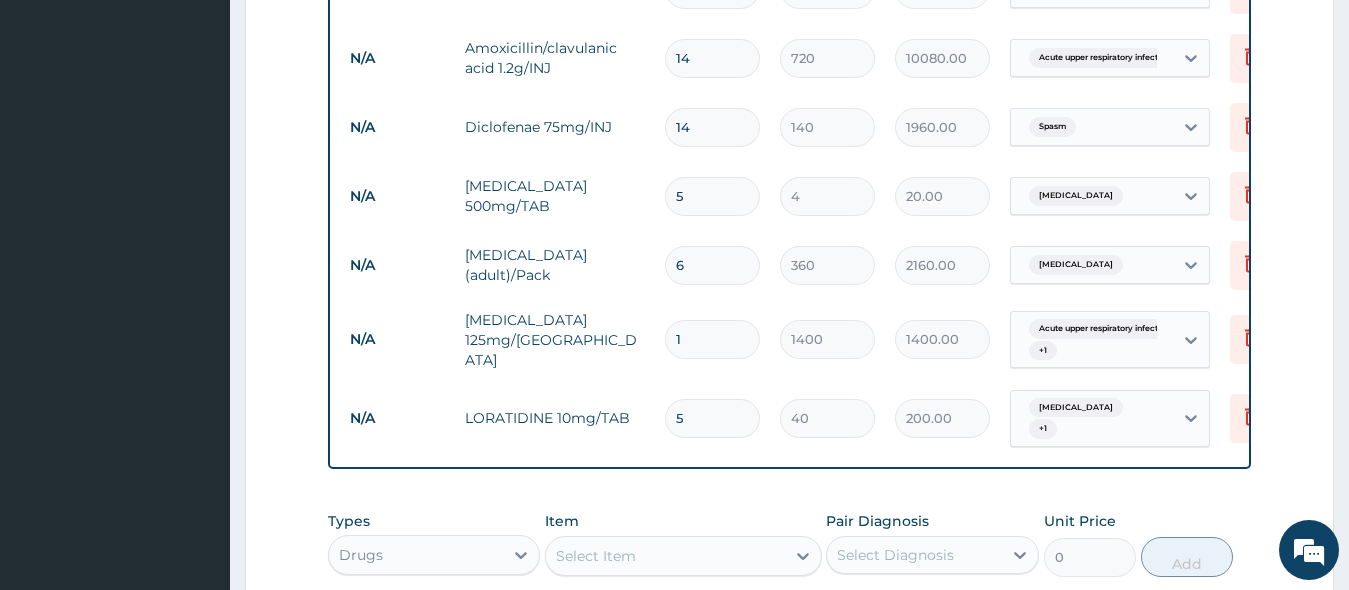 type on "56" 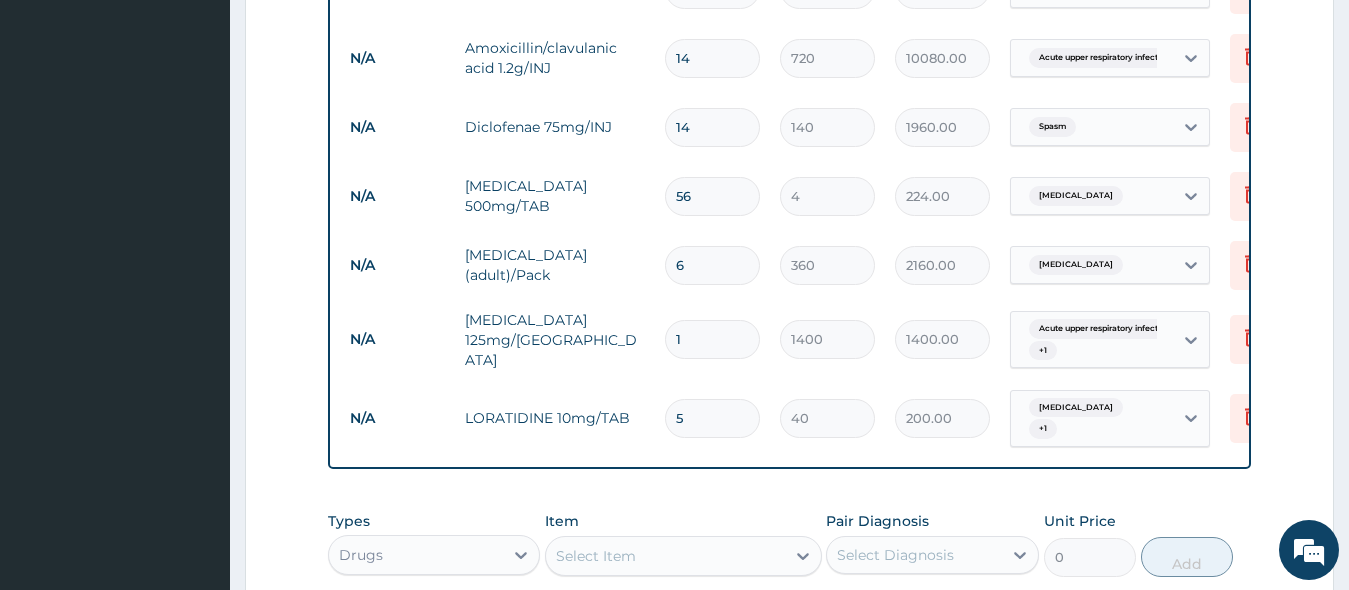 type on "5" 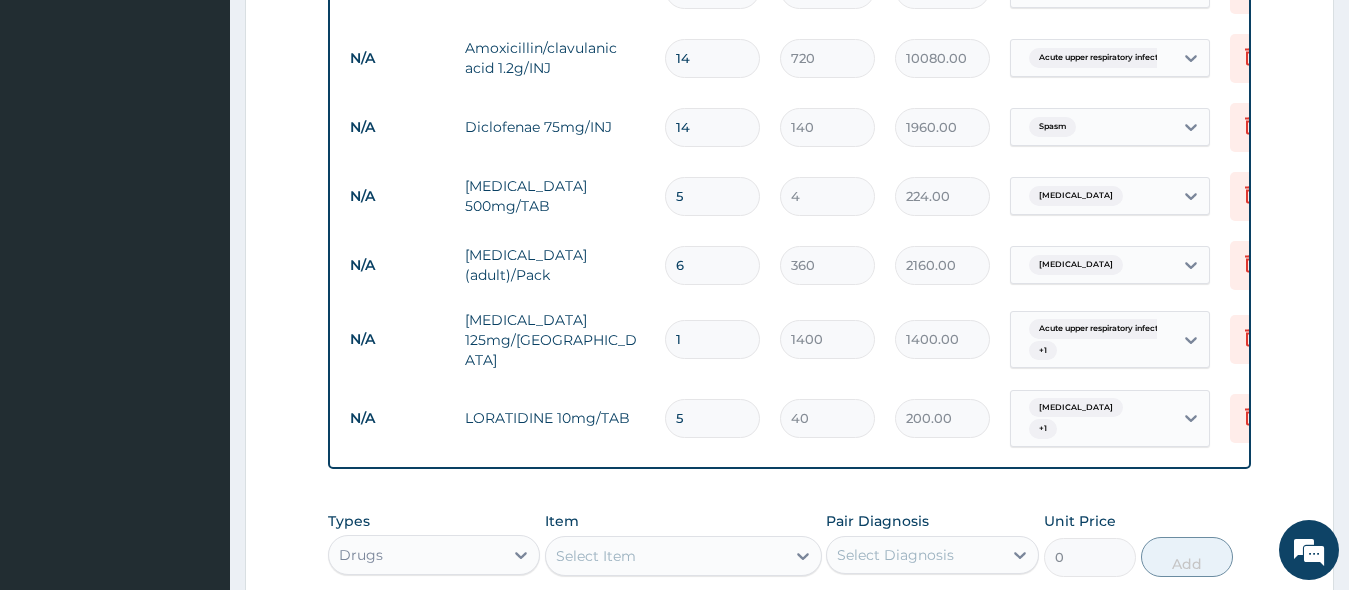 type on "20.00" 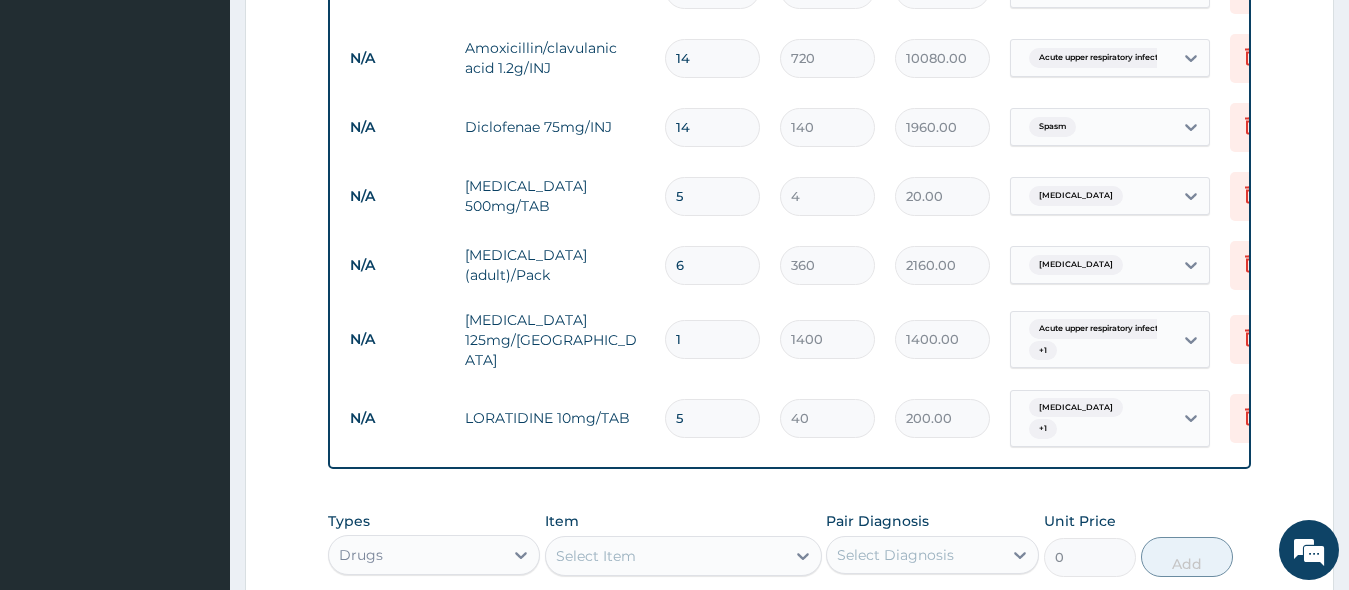 type 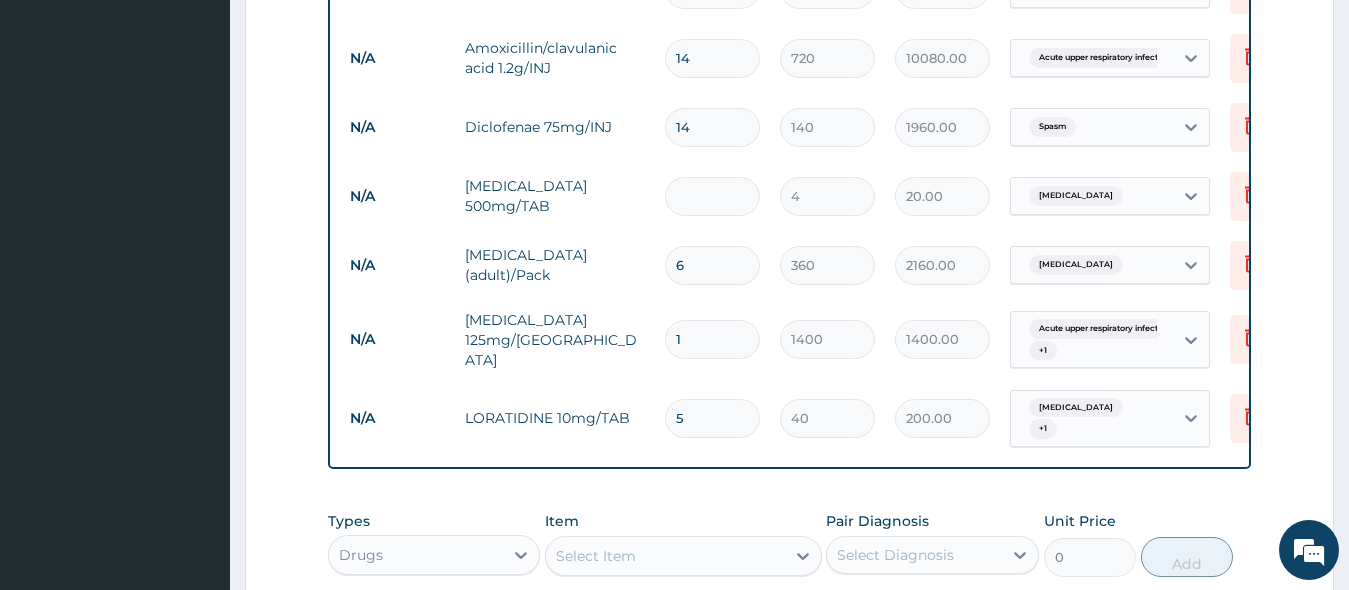 type on "0.00" 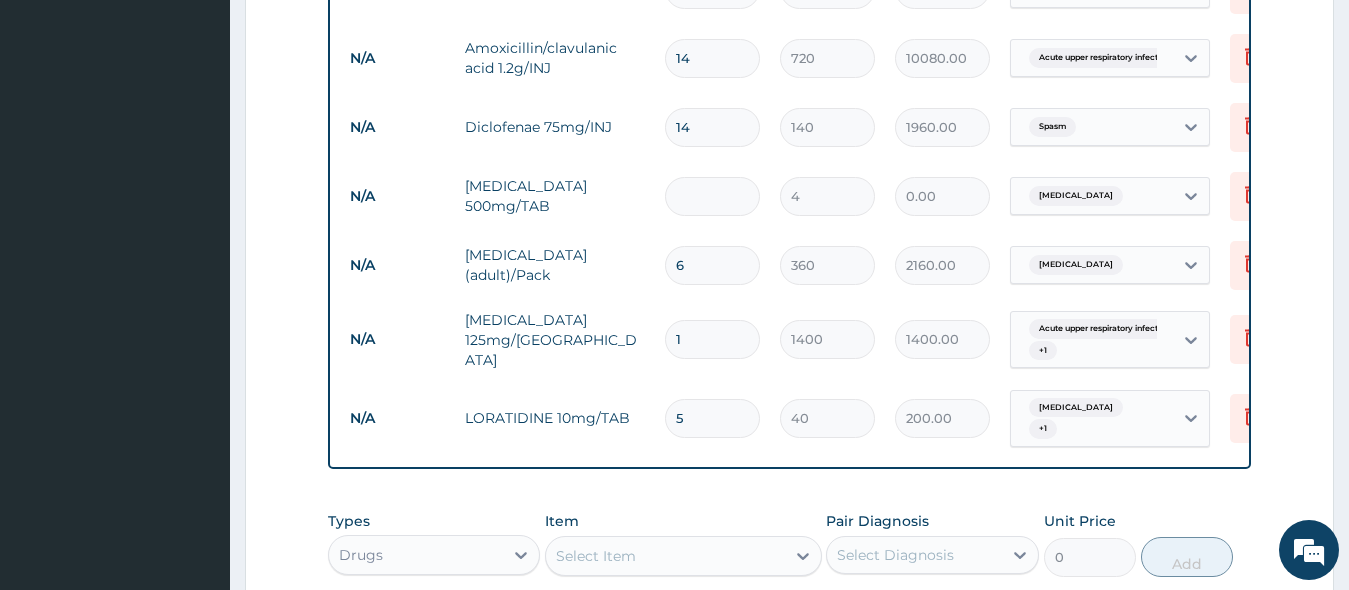 type on "4" 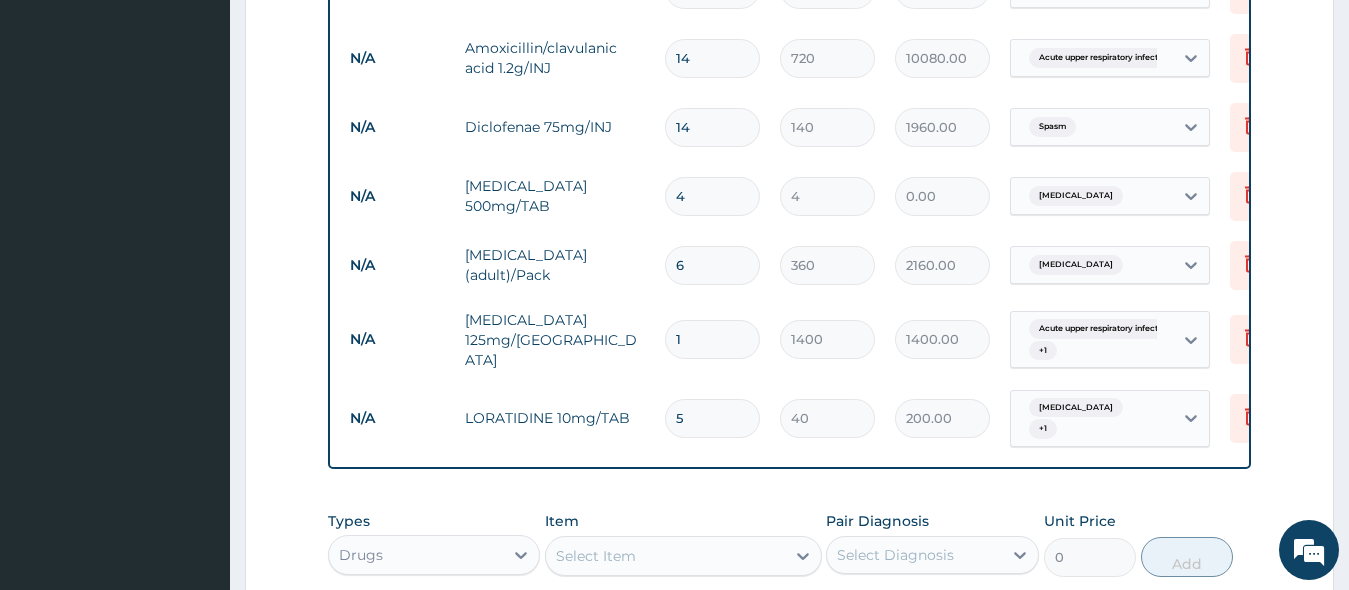 type on "16.00" 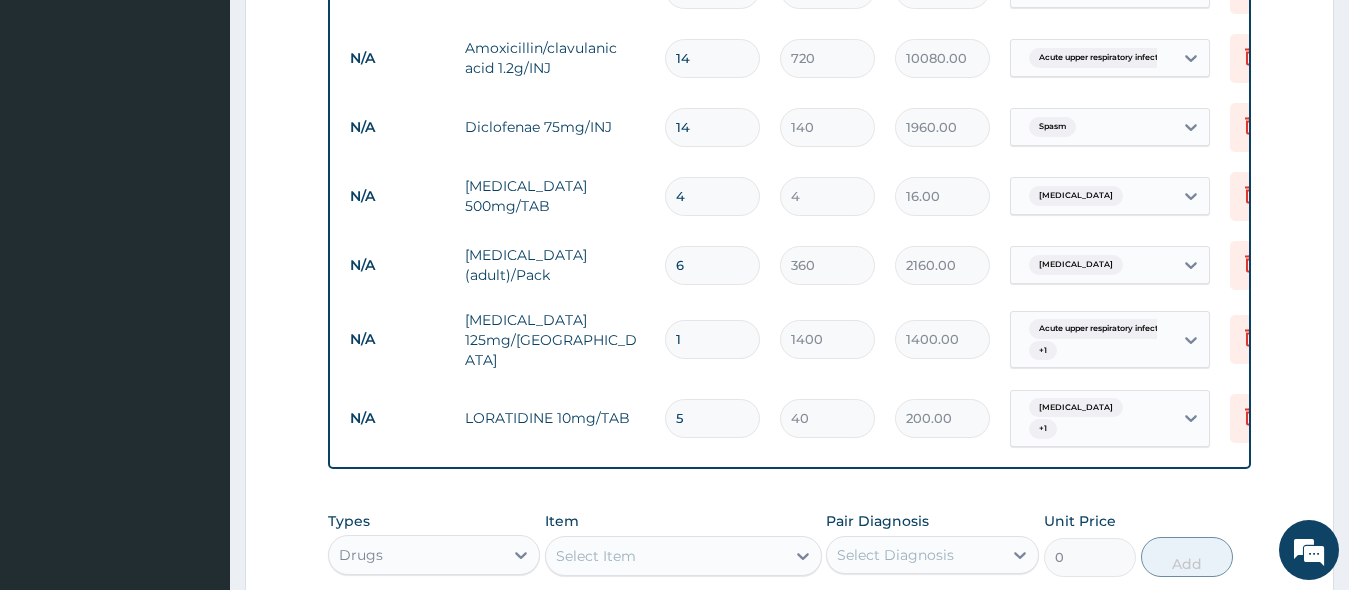 type on "42" 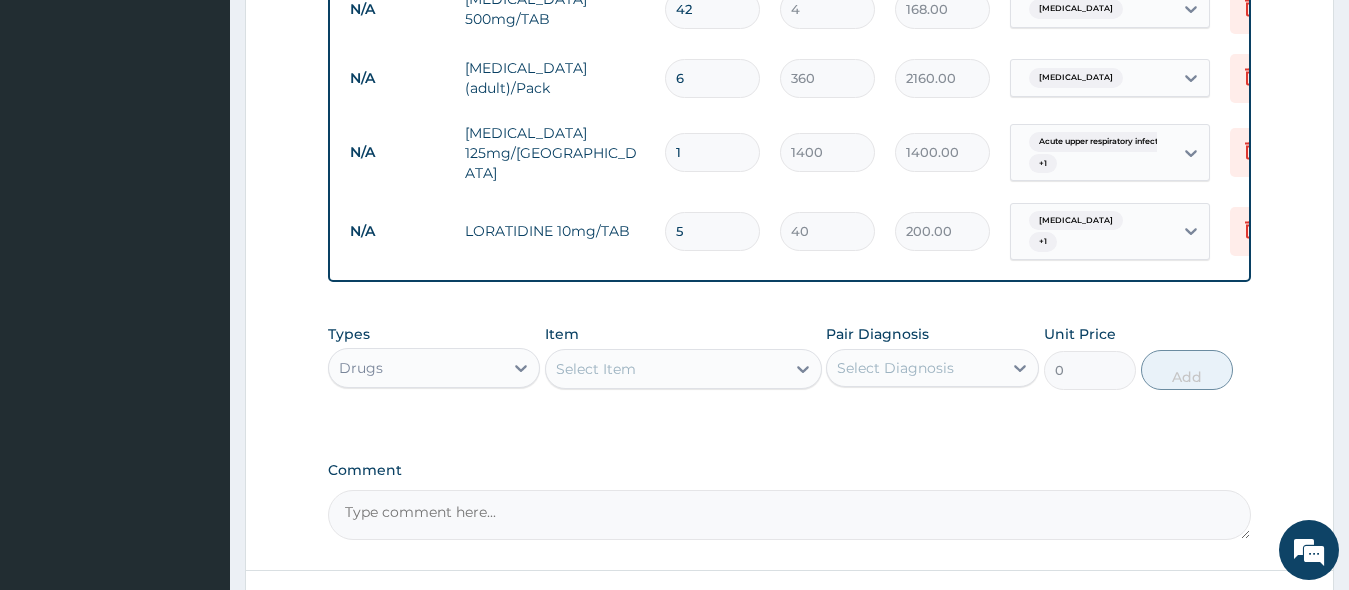 scroll, scrollTop: 1043, scrollLeft: 0, axis: vertical 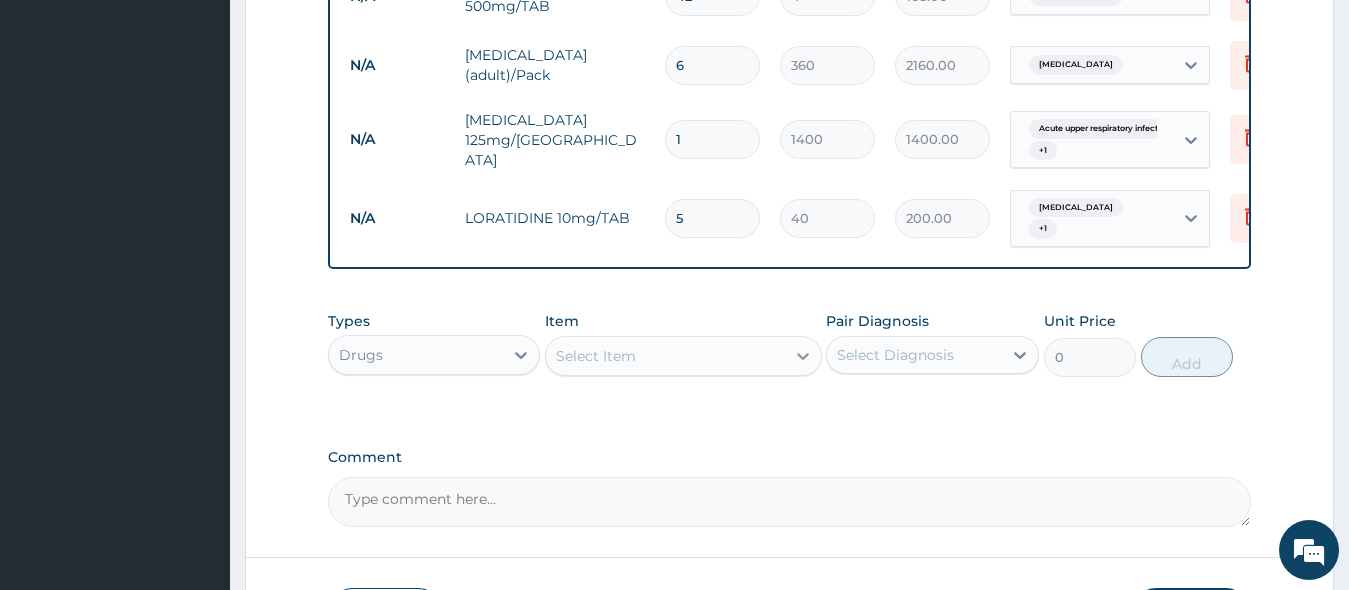 type on "42" 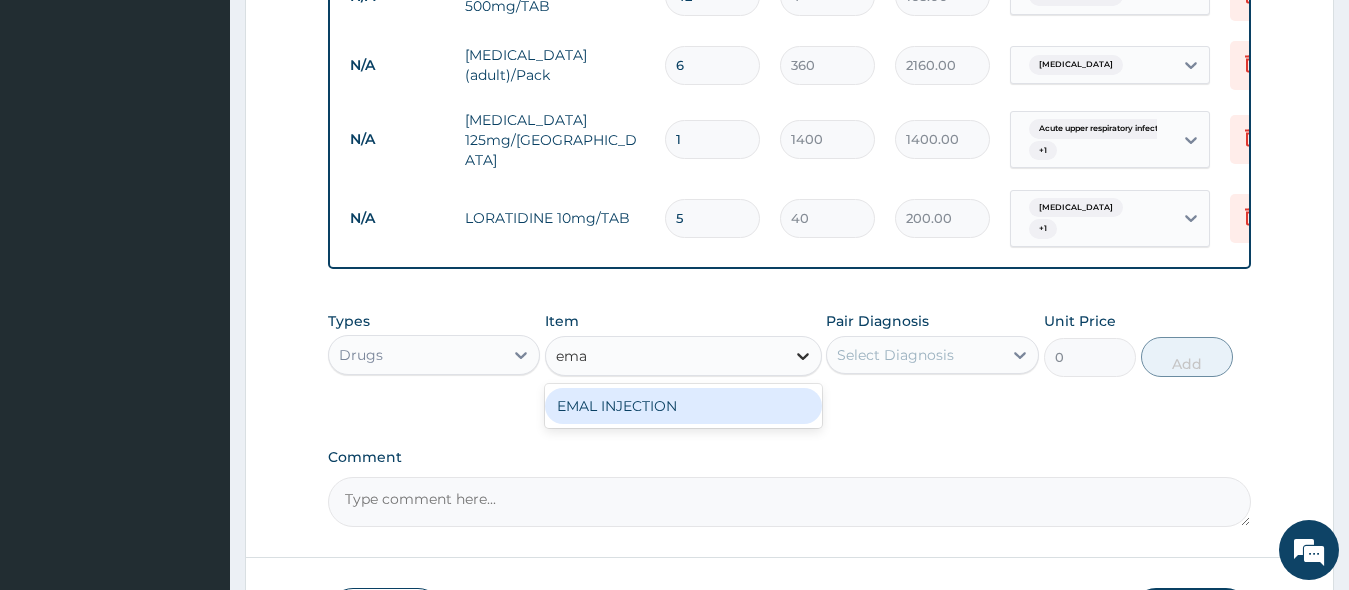 type on "emal" 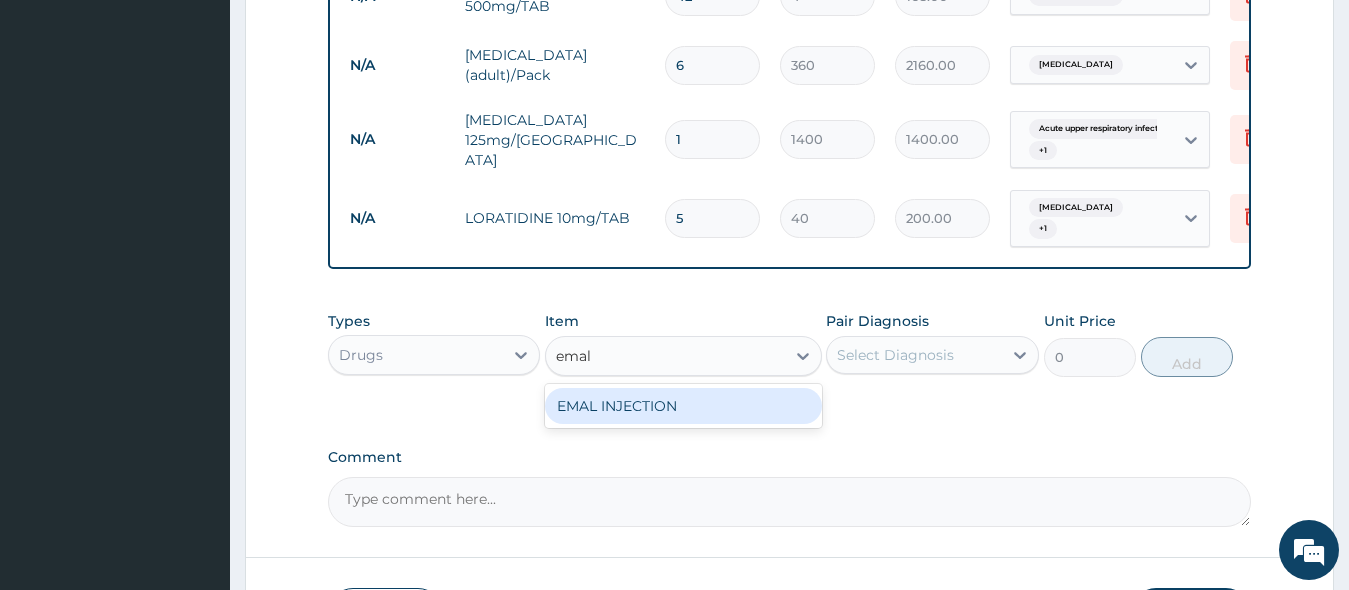 click on "EMAL INJECTION" at bounding box center (683, 406) 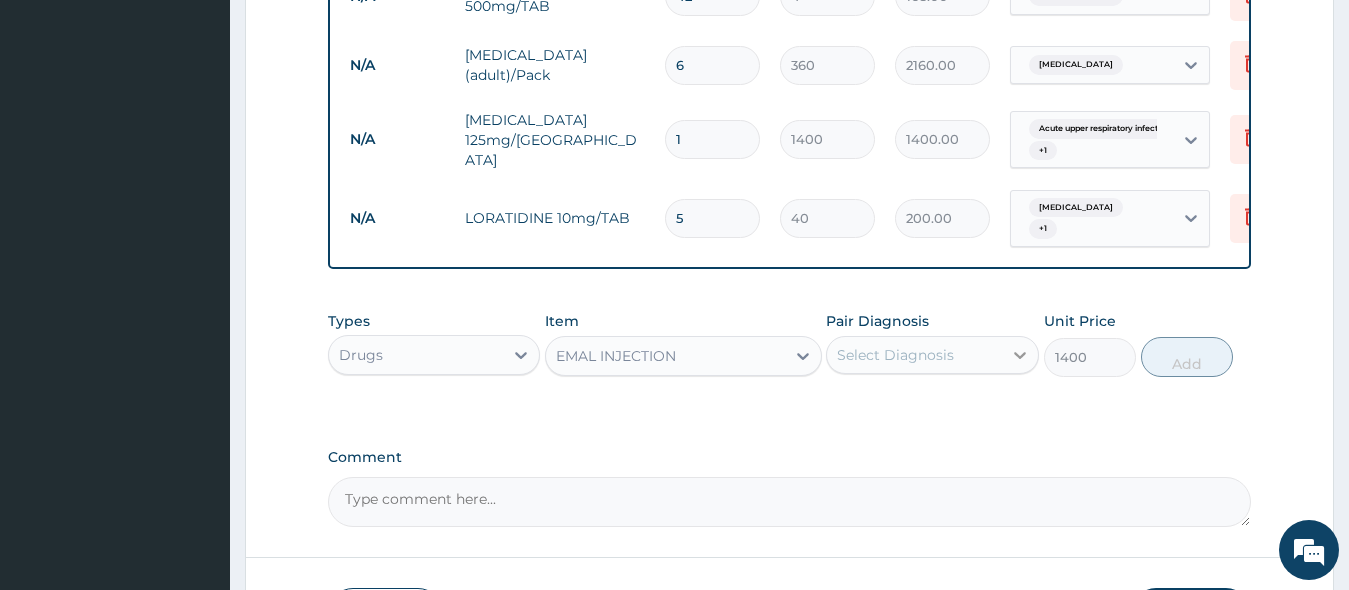 click 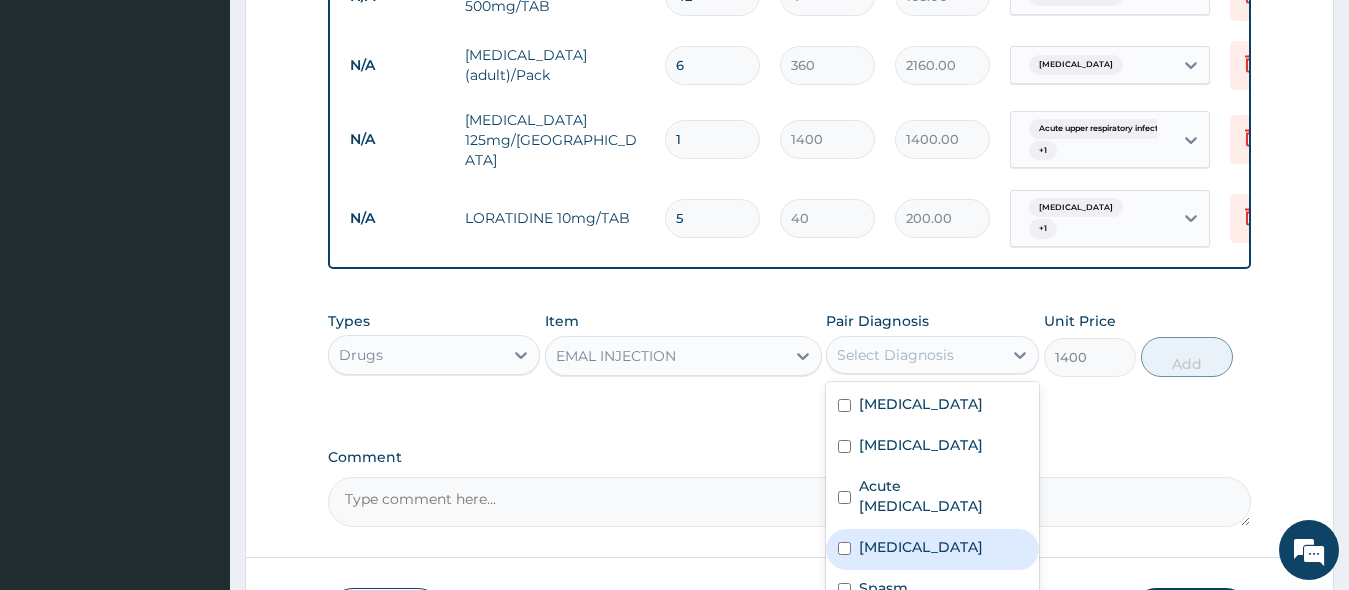 click on "[MEDICAL_DATA]" at bounding box center (932, 549) 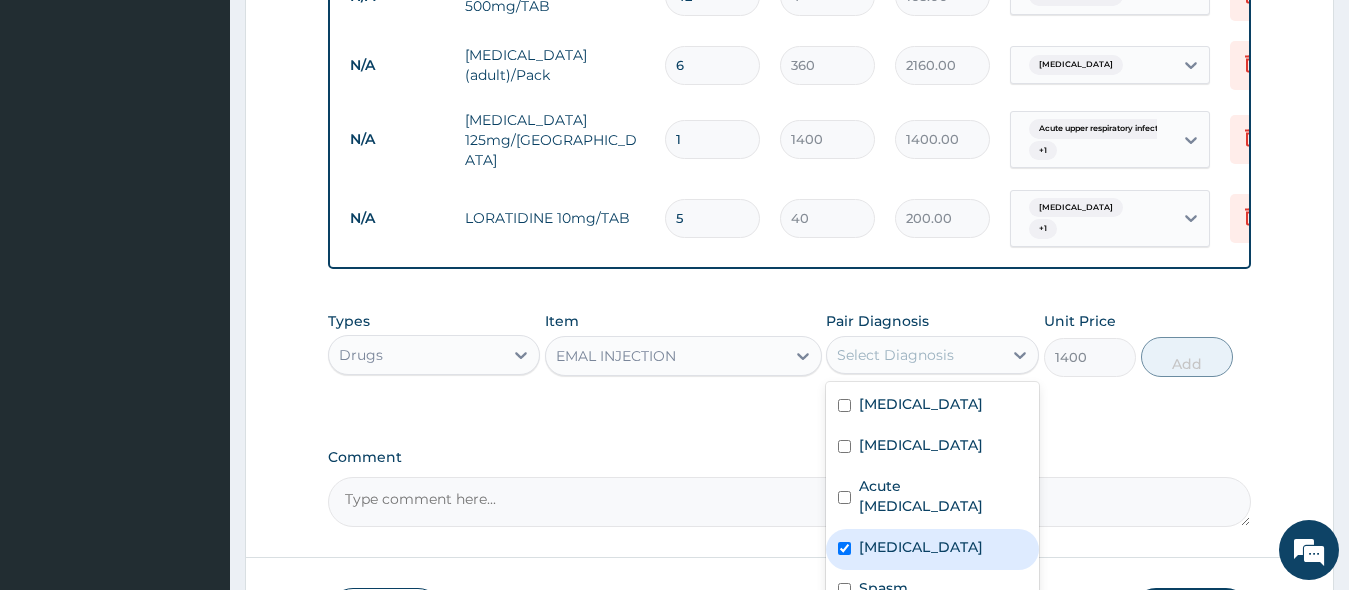 checkbox on "true" 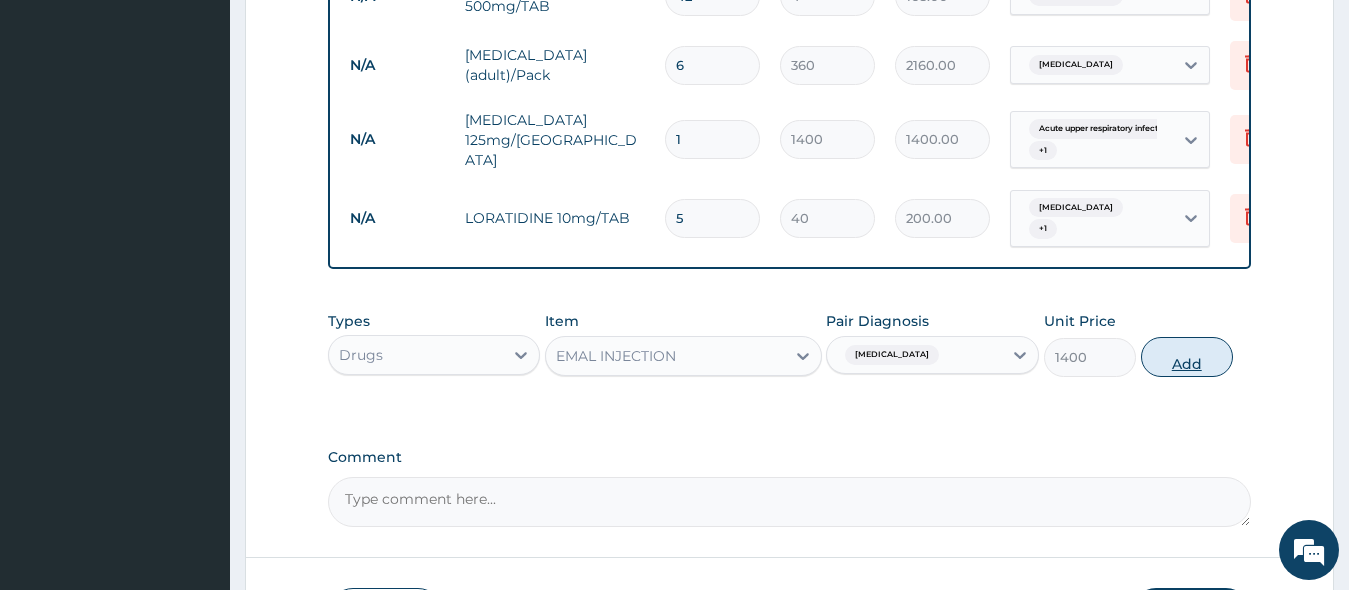 click on "Add" at bounding box center [1187, 357] 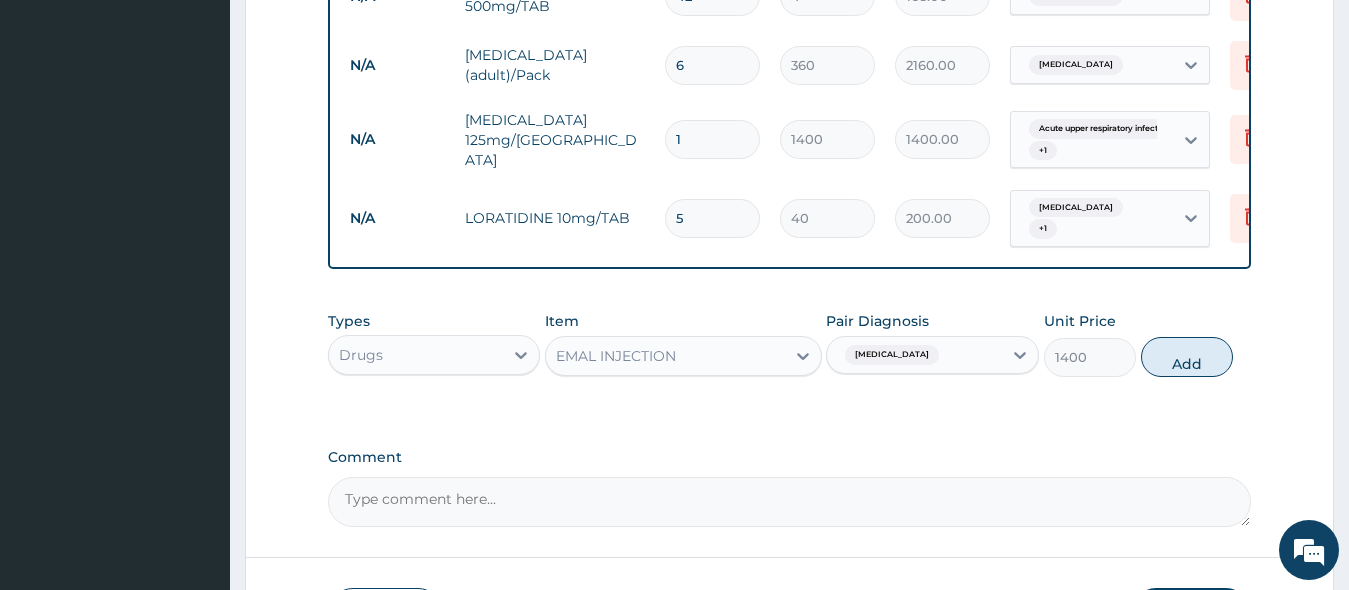 type on "0" 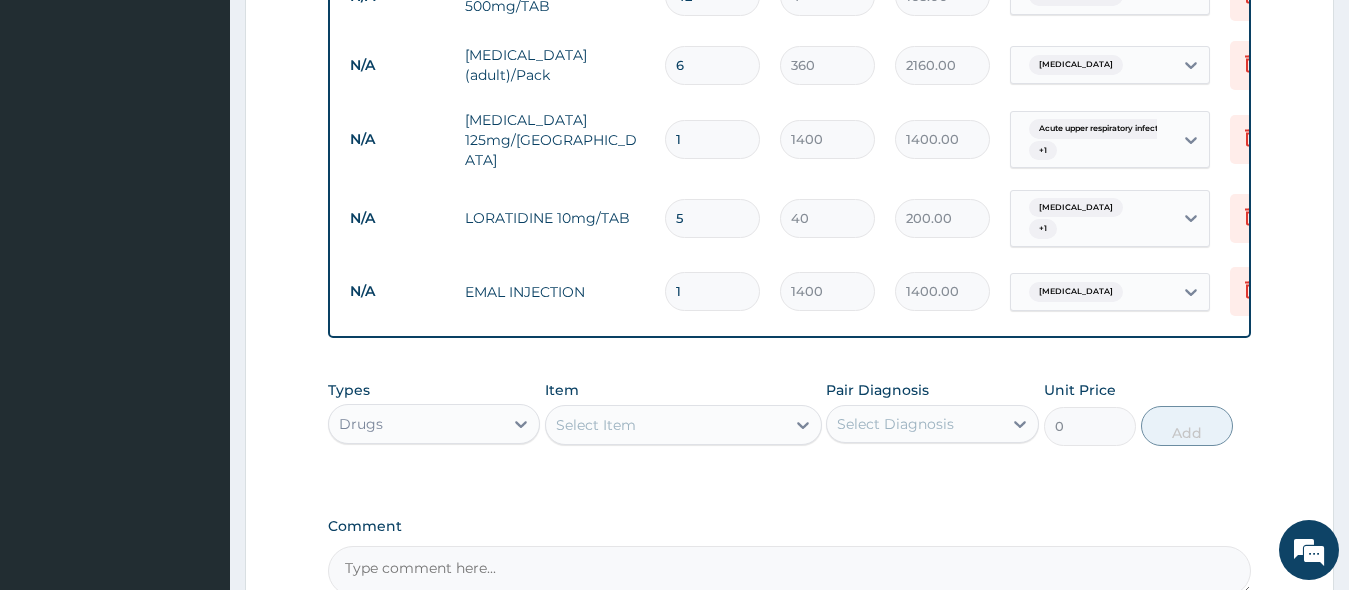type 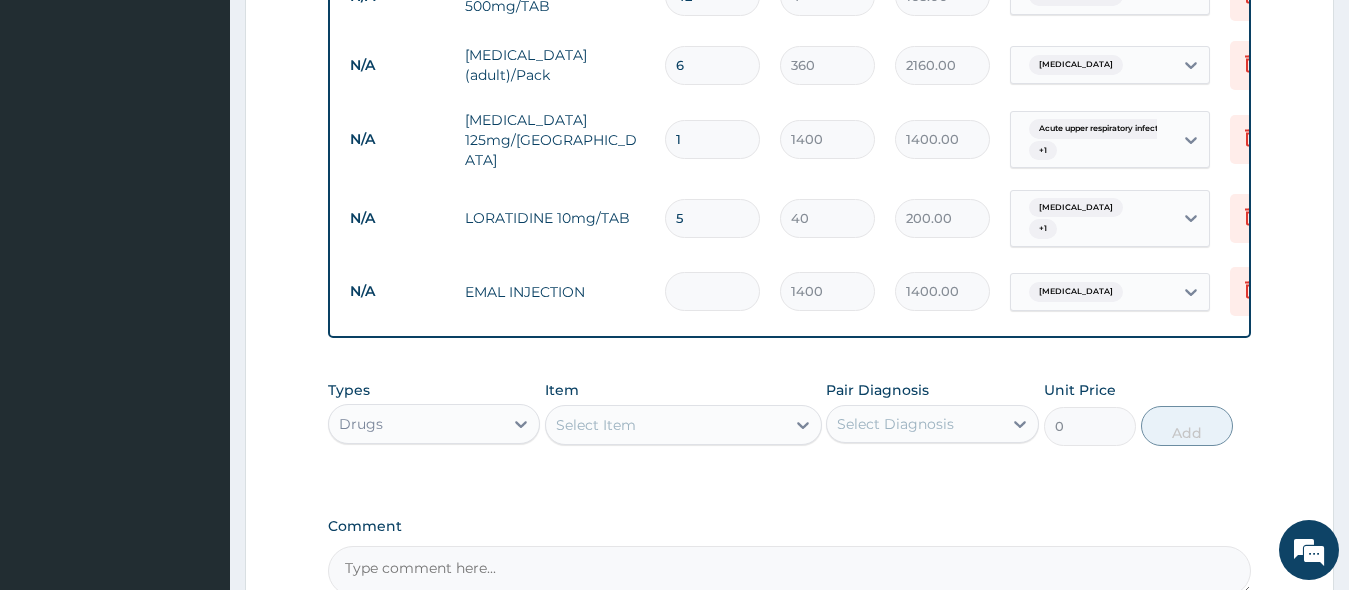 type on "0.00" 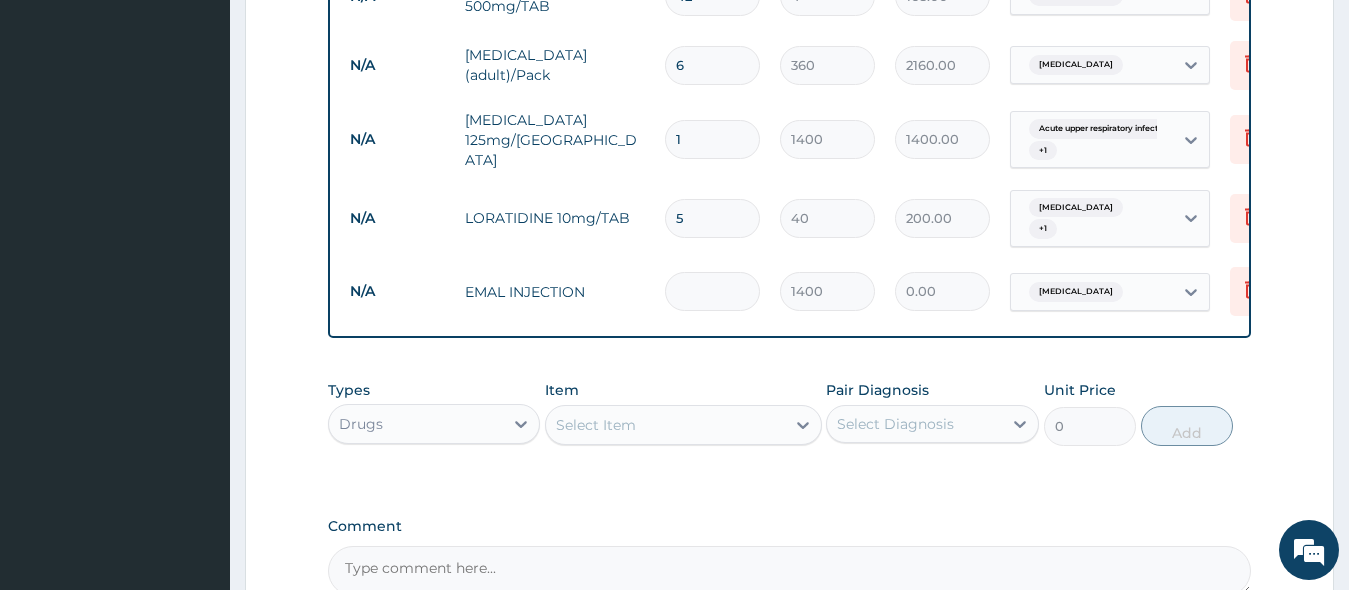 type on "3" 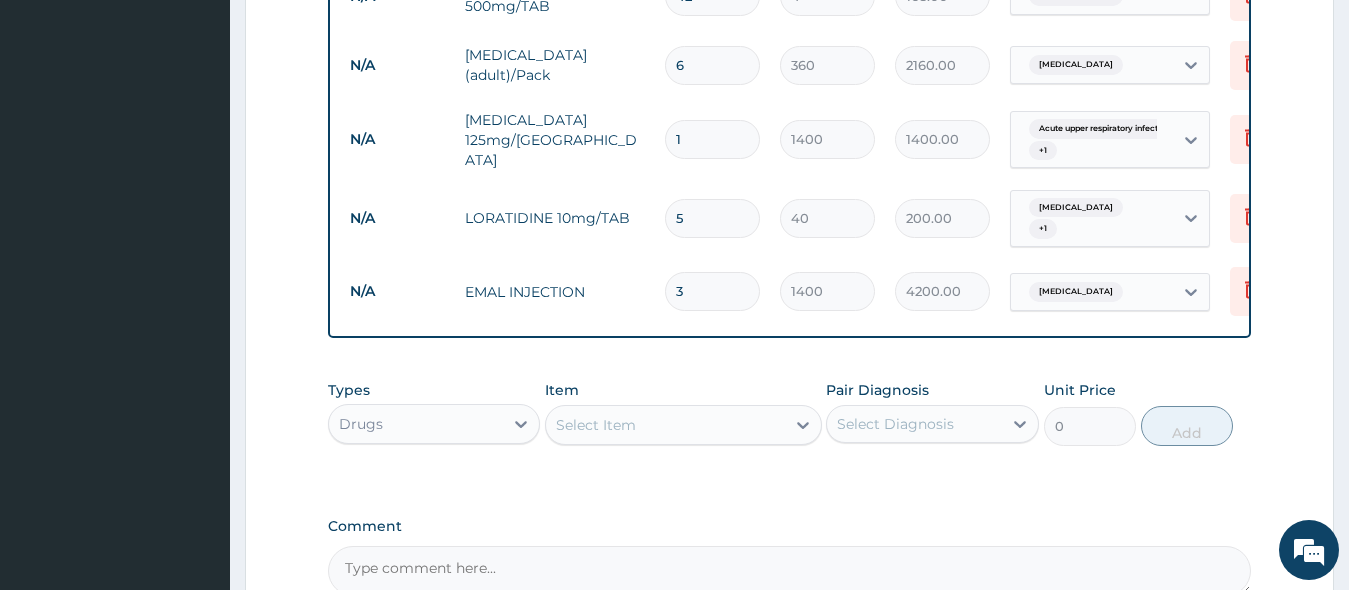type on "3" 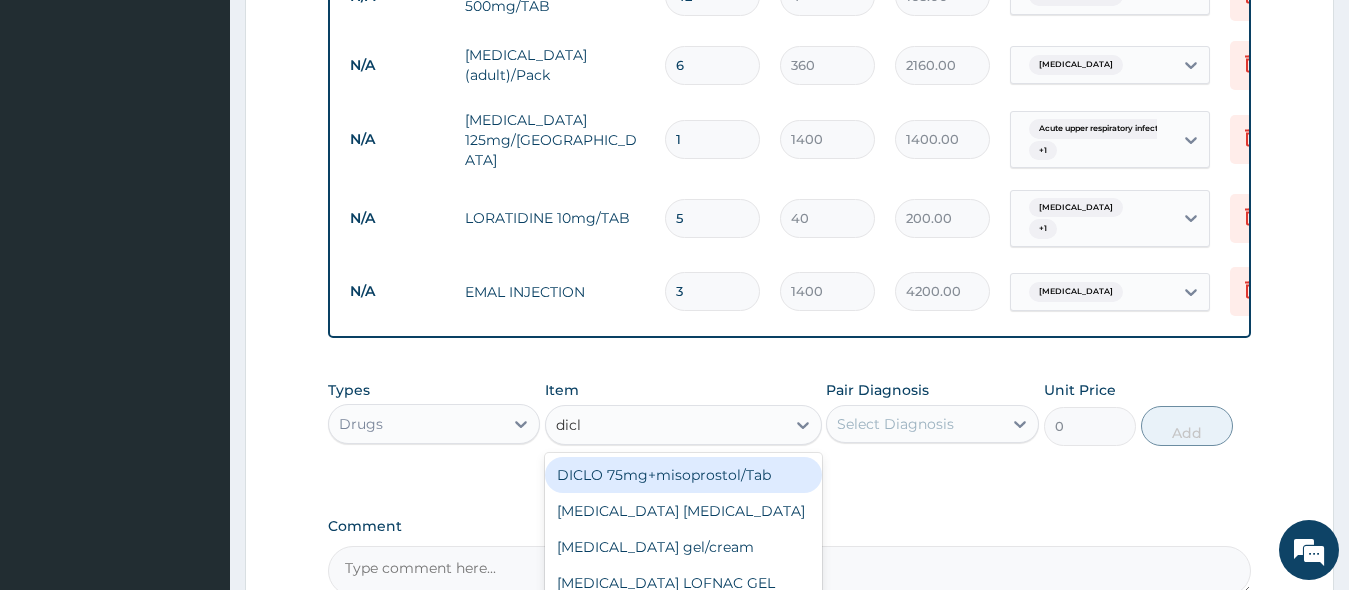 type on "diclo" 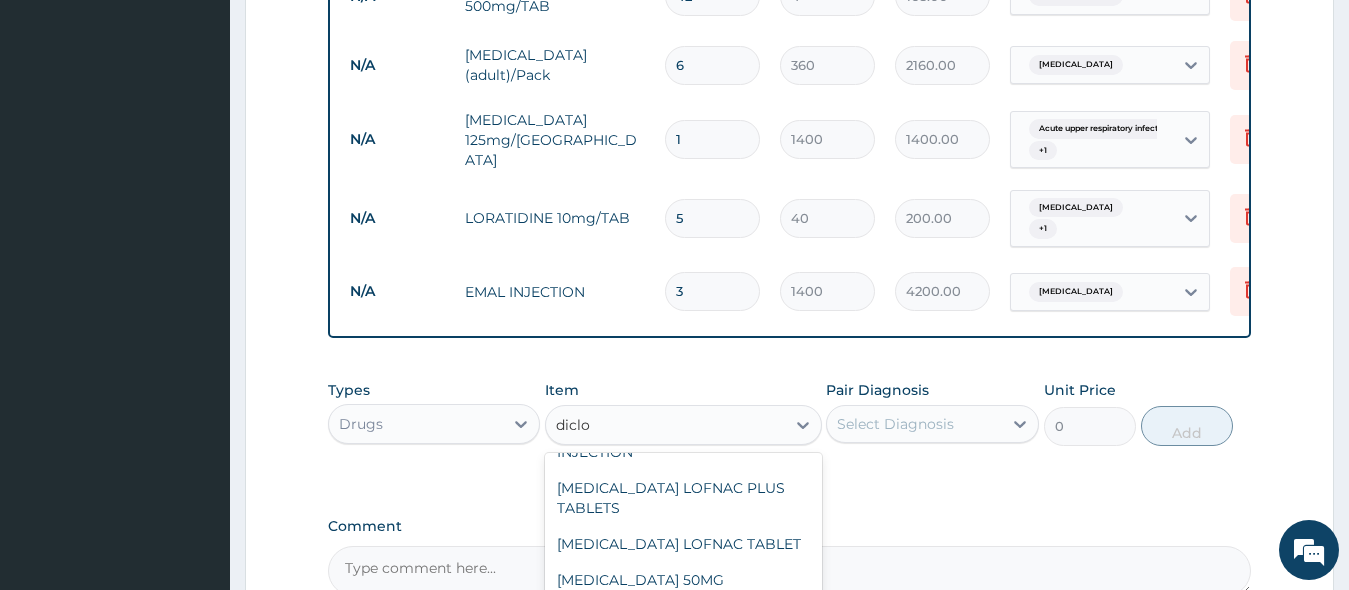 scroll, scrollTop: 152, scrollLeft: 0, axis: vertical 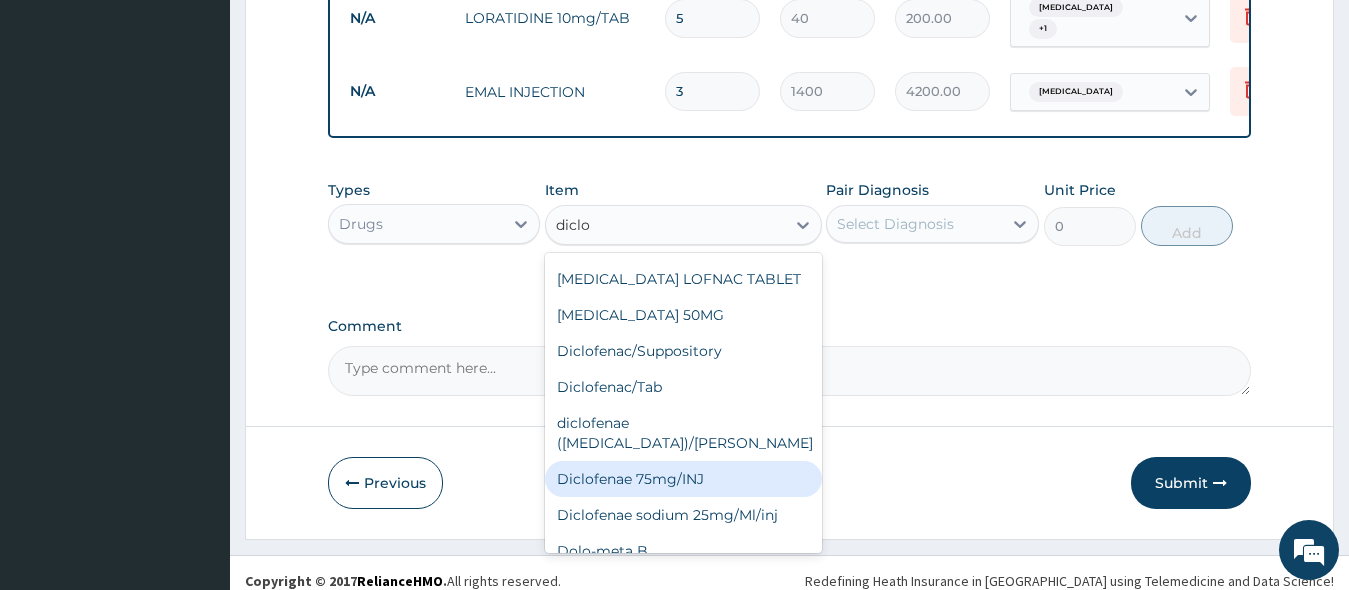 click on "Diclofenae 75mg/INJ" at bounding box center [683, 479] 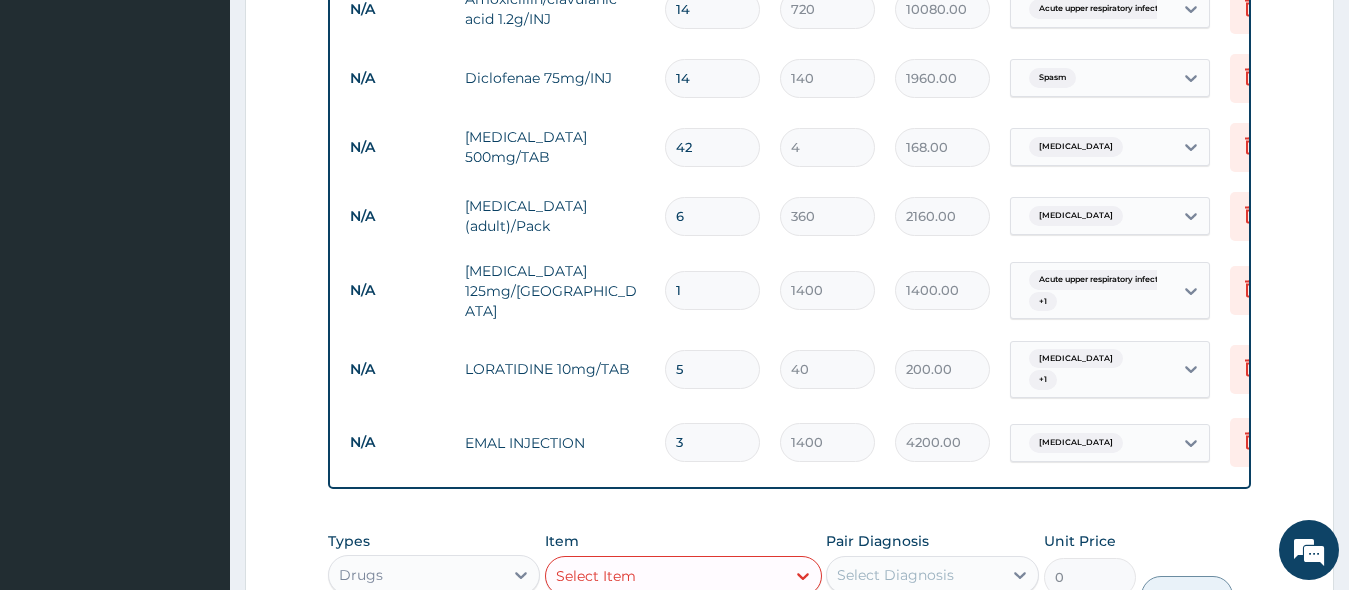 scroll, scrollTop: 843, scrollLeft: 0, axis: vertical 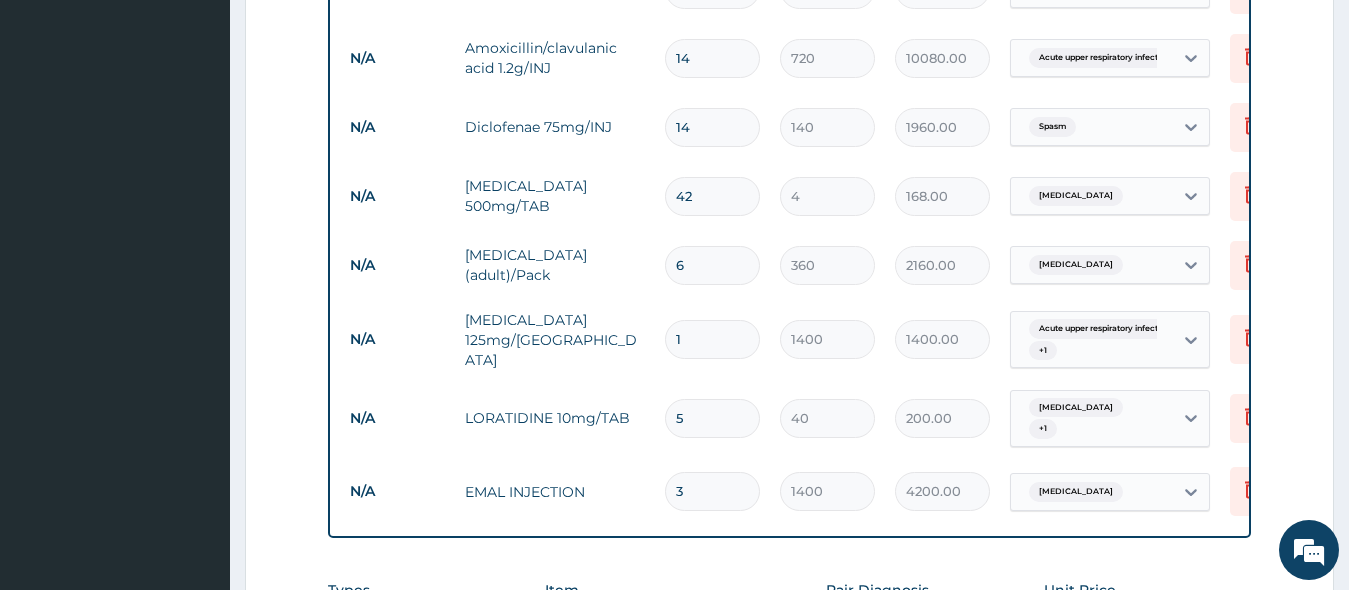 click on "14" at bounding box center (712, 127) 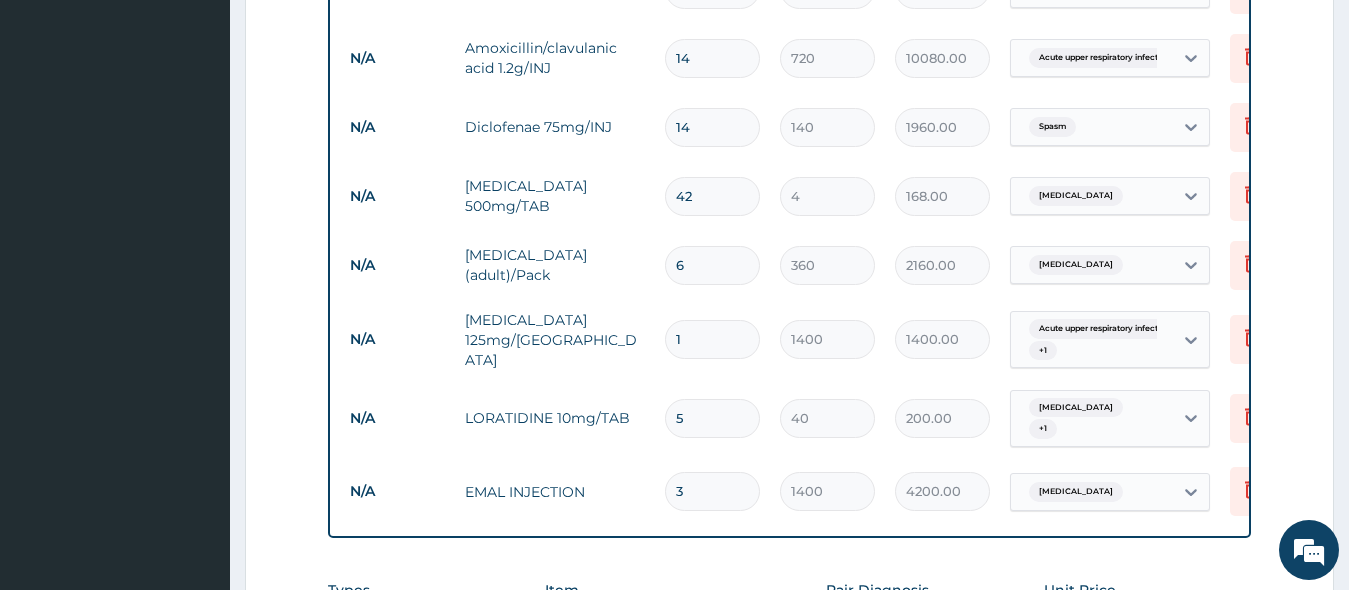 type on "1" 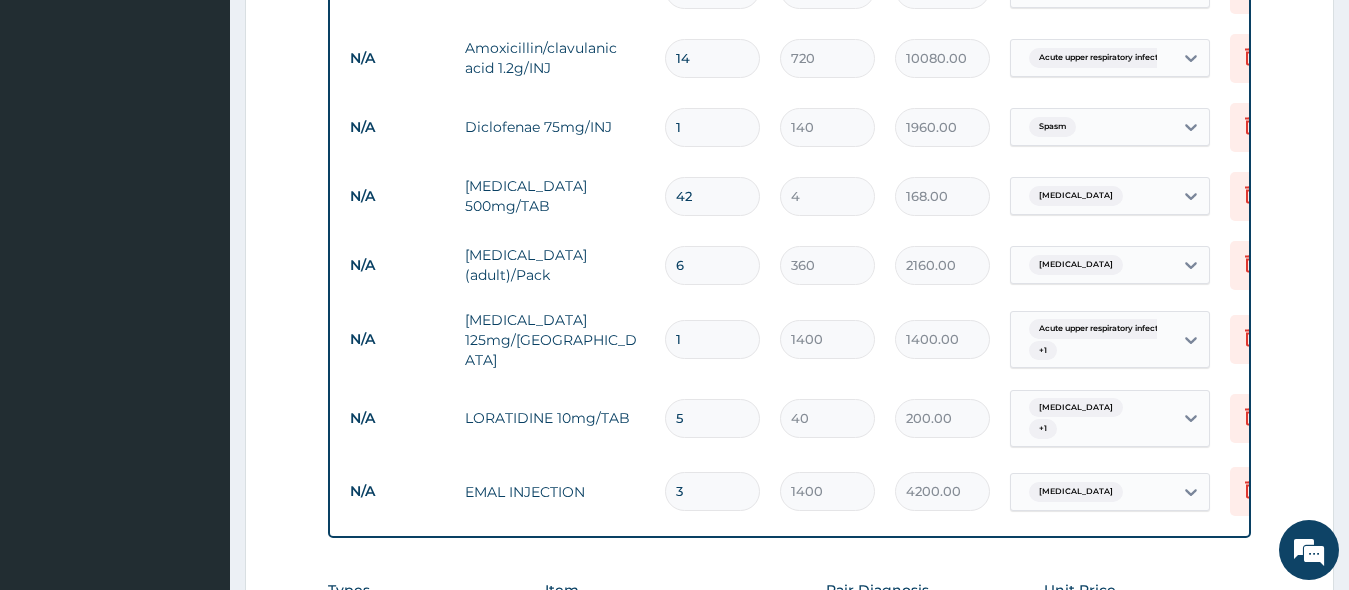 type on "140.00" 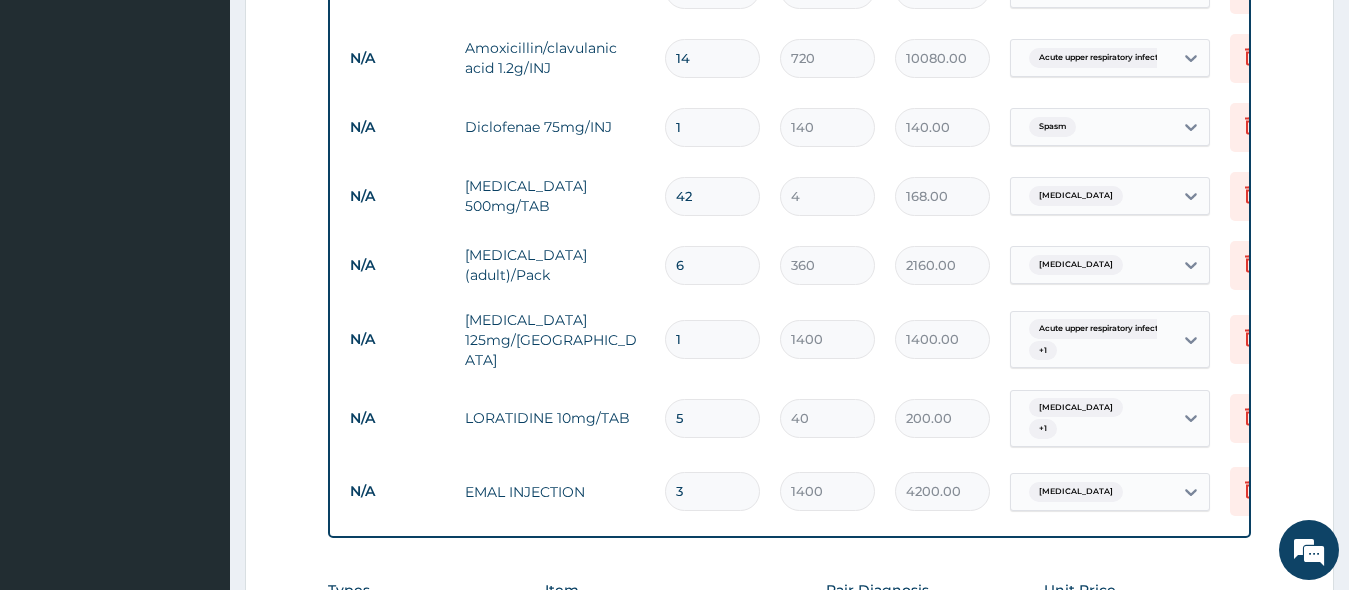 type on "14" 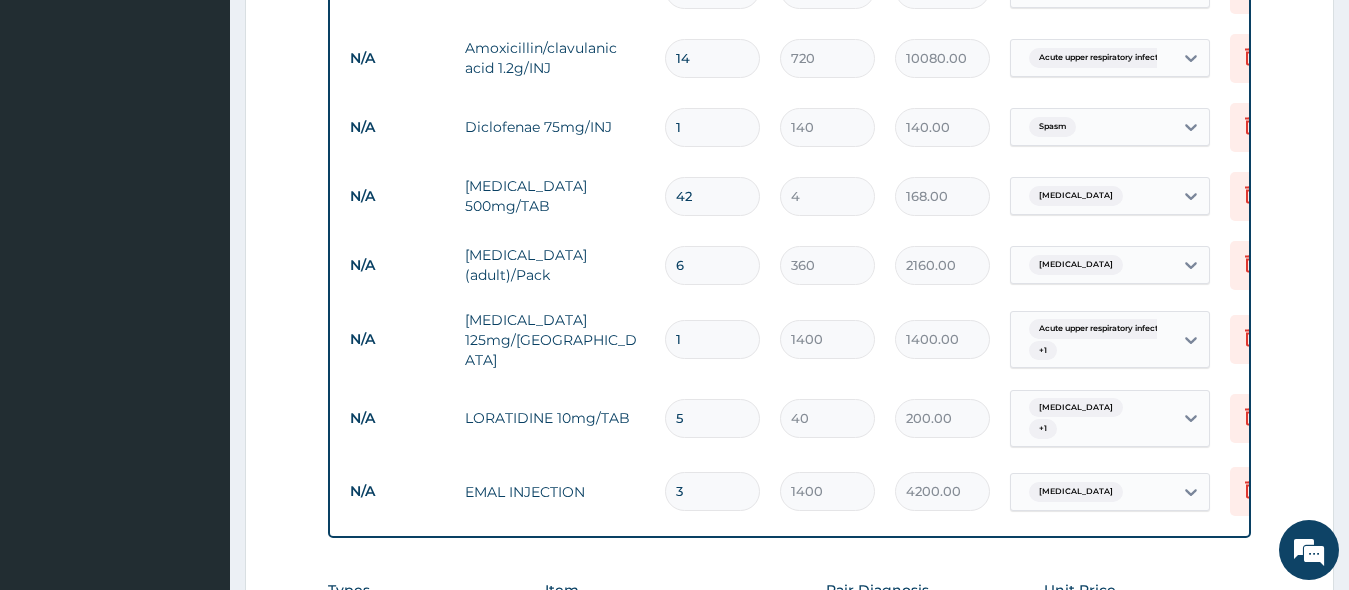 type on "1960.00" 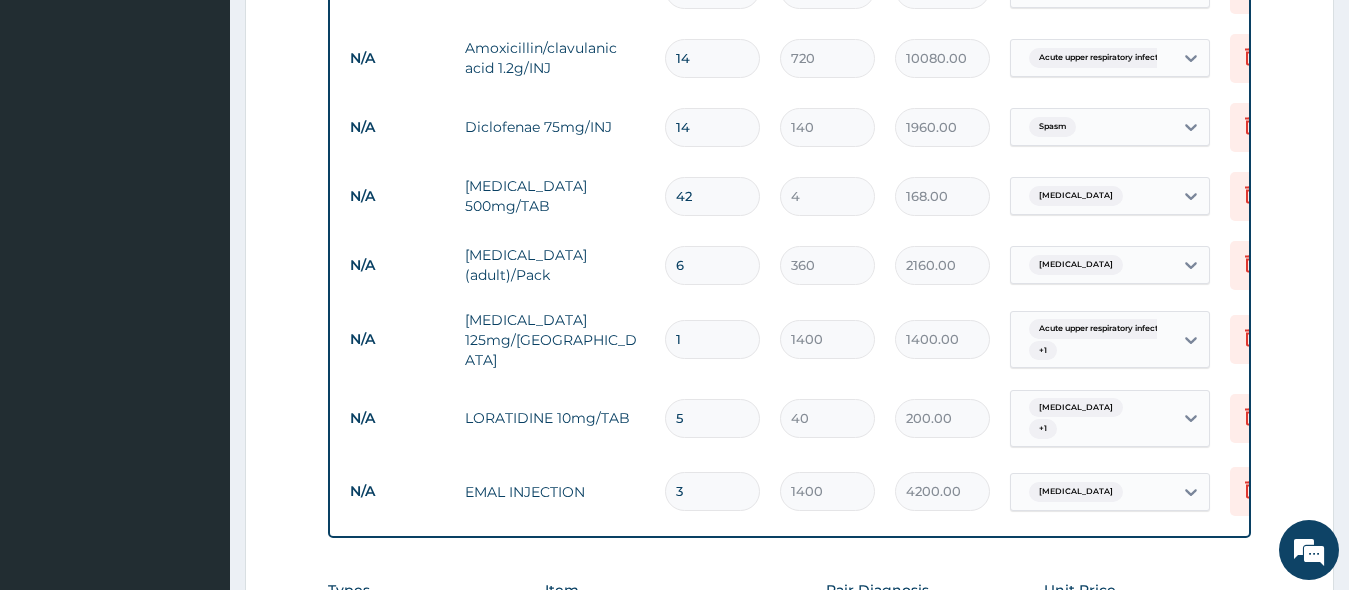 type on "1" 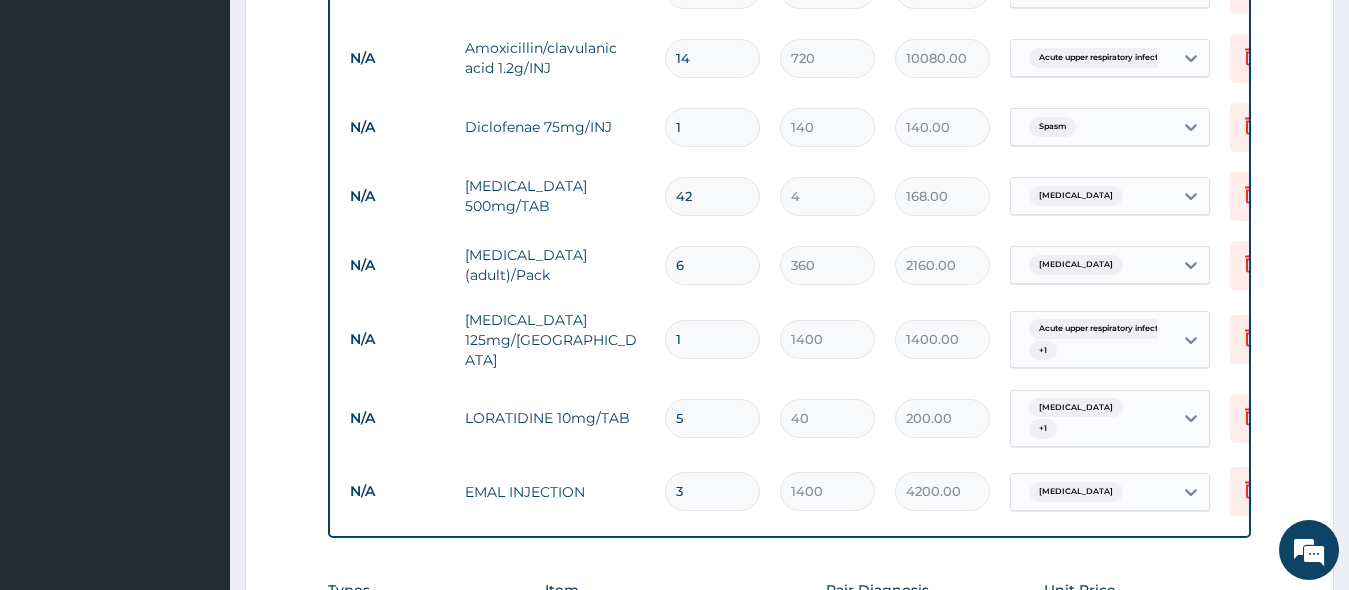 type 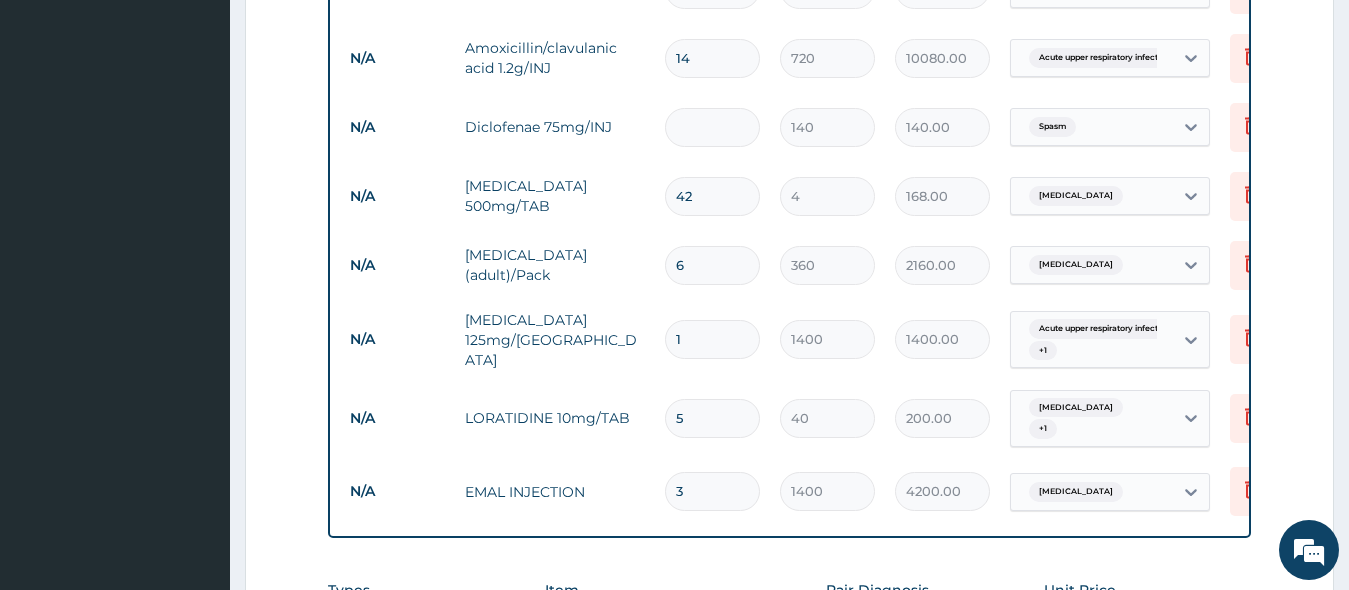 type on "0.00" 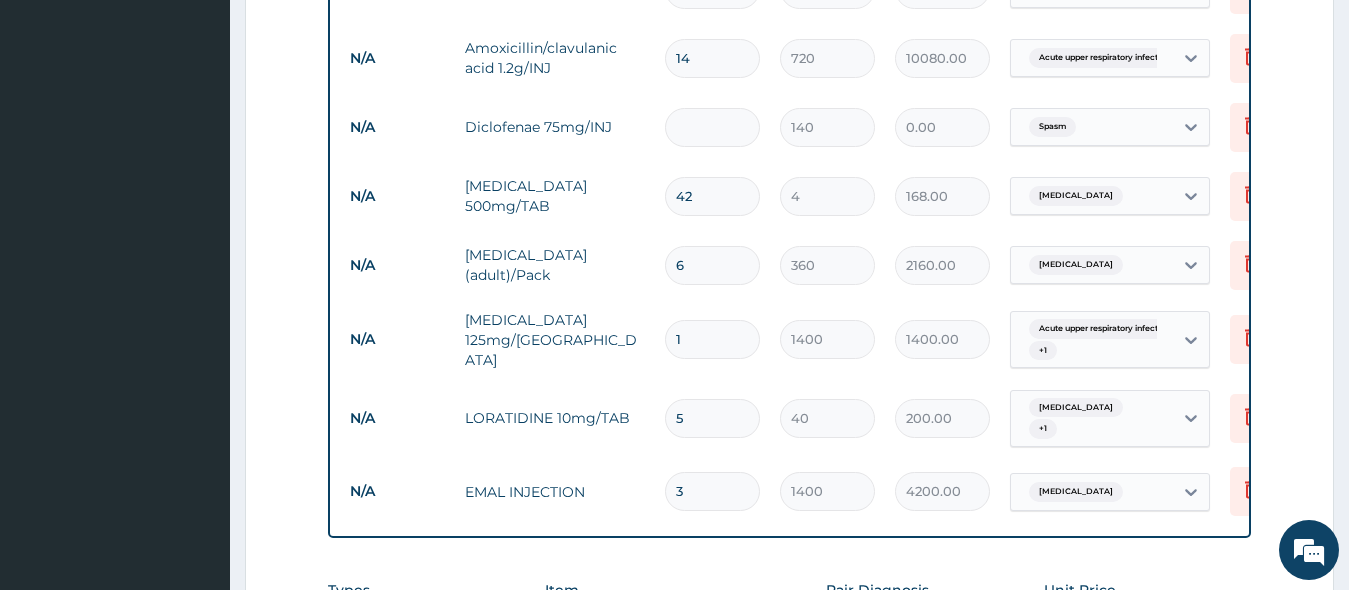 type on "3" 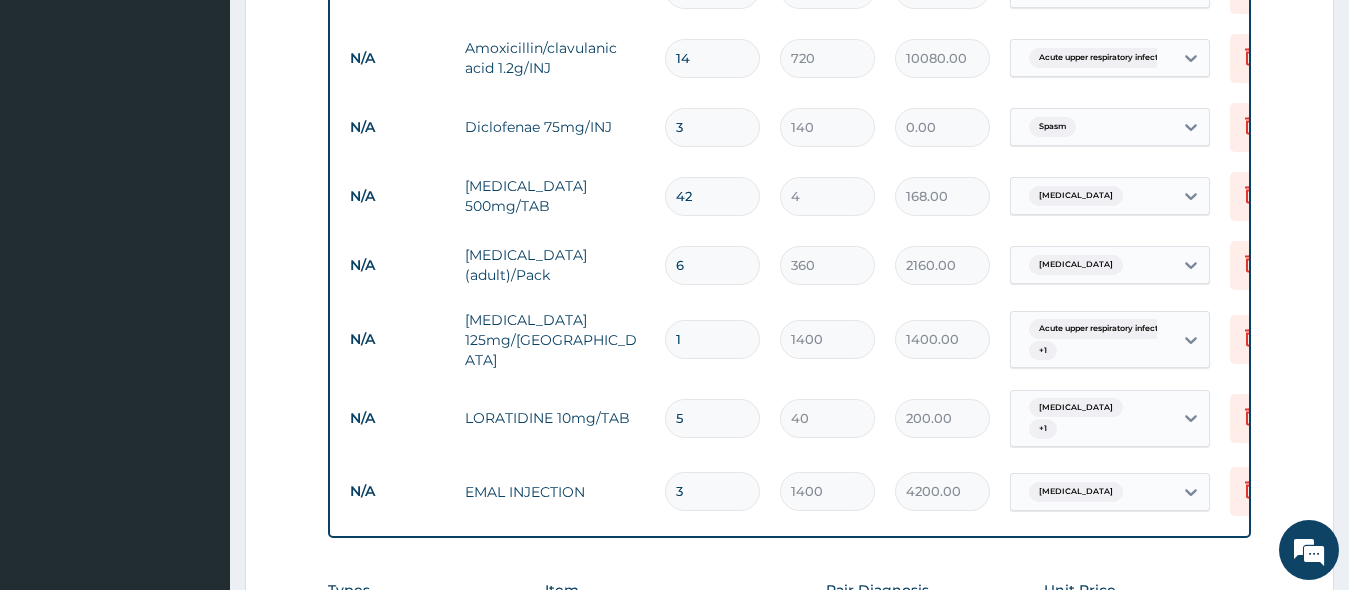 type on "420.00" 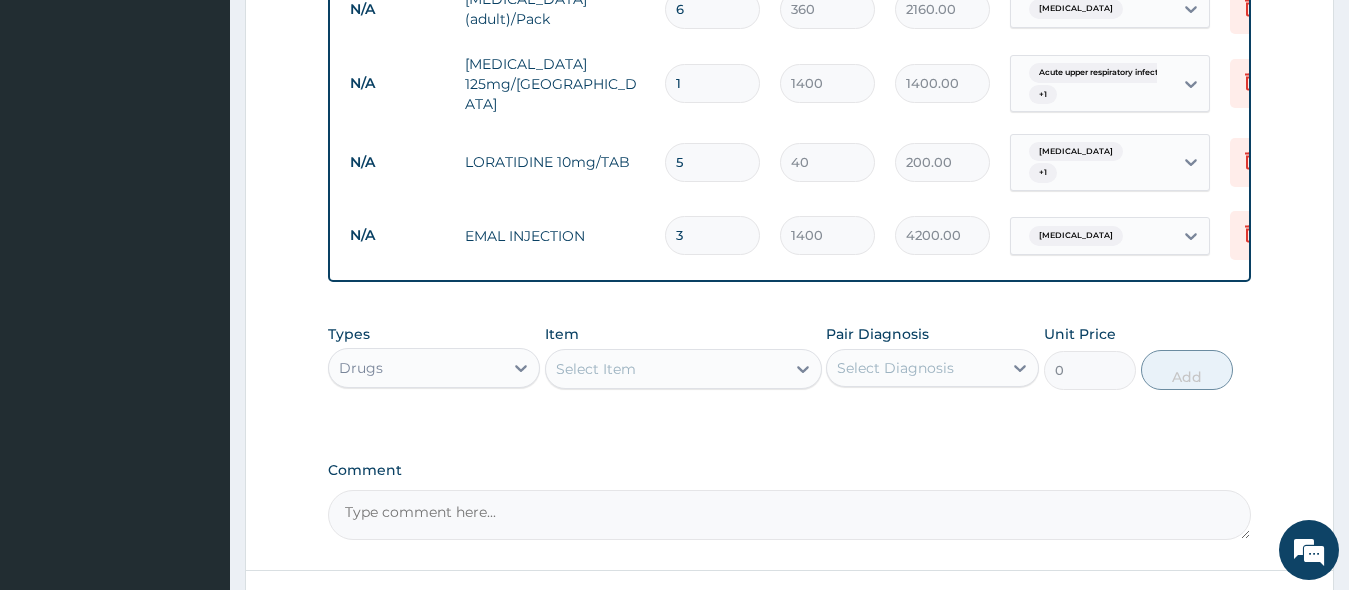 scroll, scrollTop: 1143, scrollLeft: 0, axis: vertical 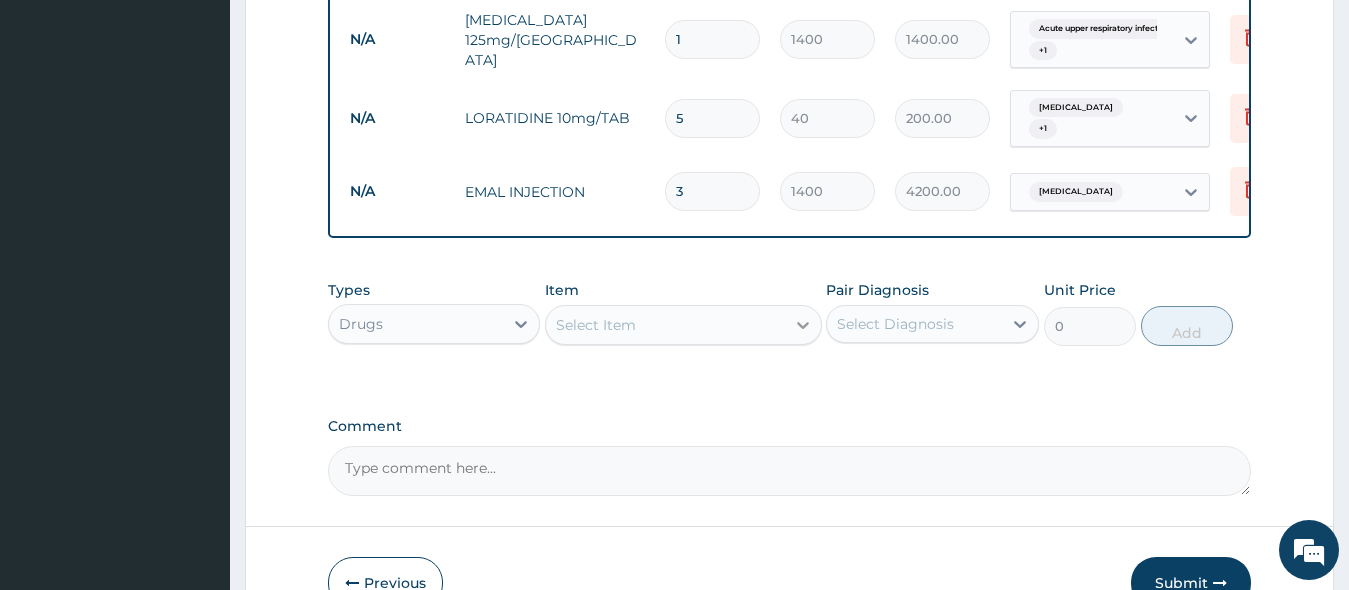 type on "3" 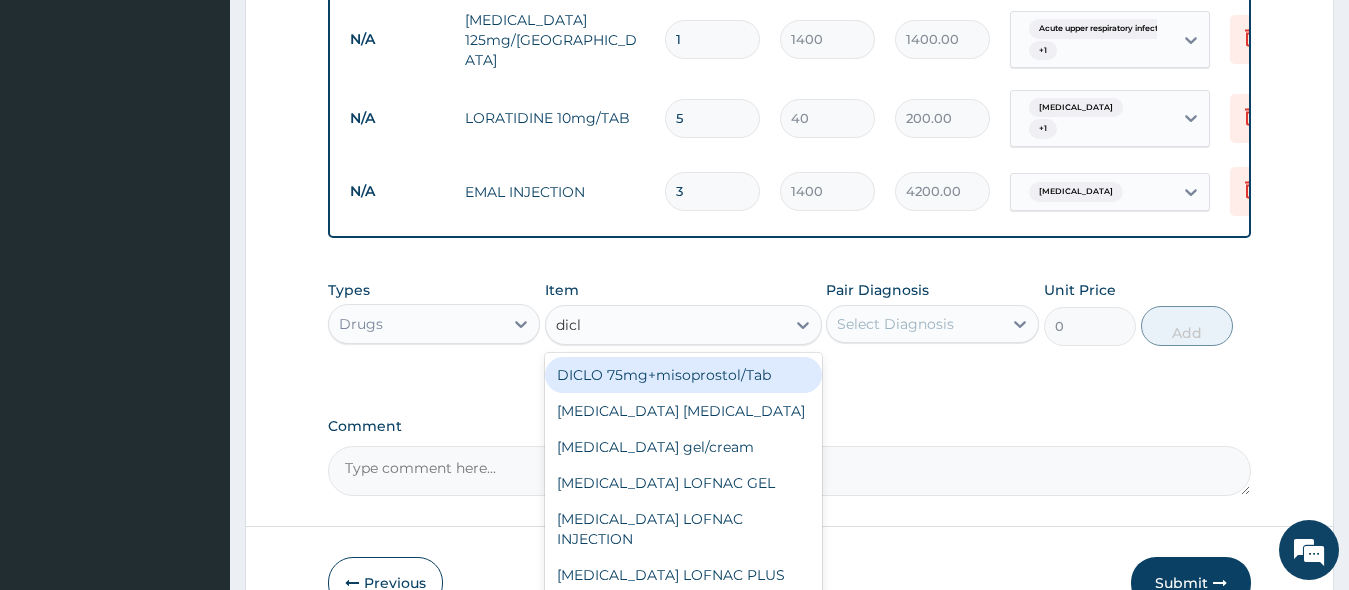 type on "diclo" 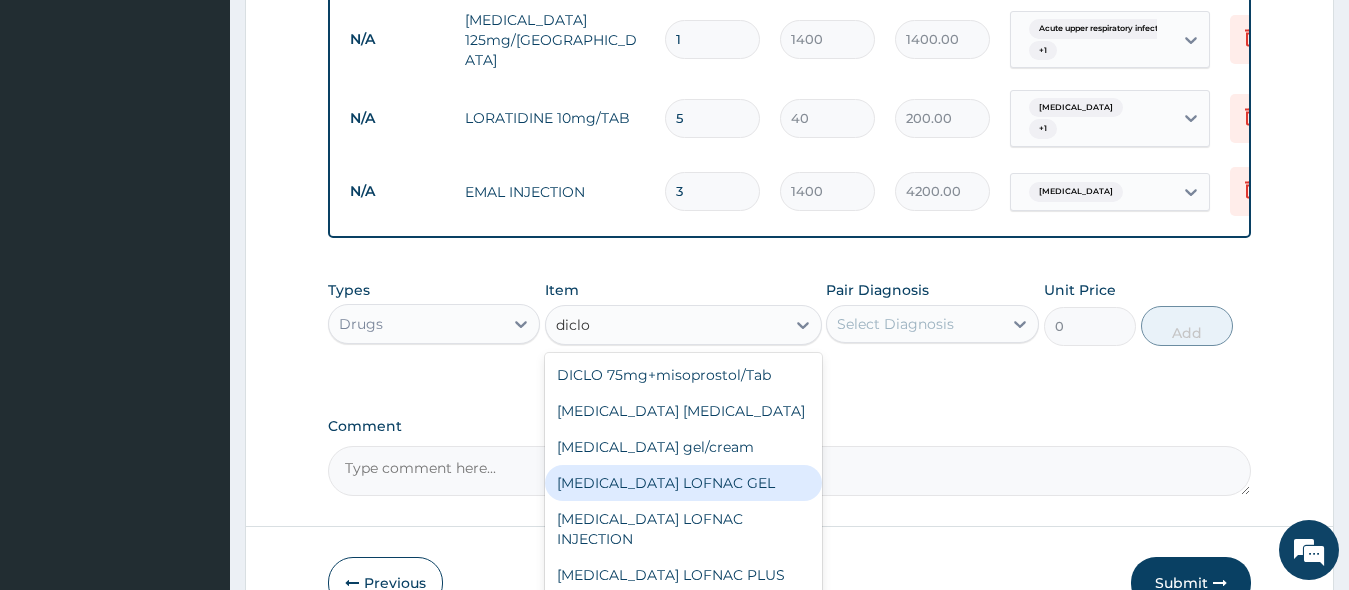scroll, scrollTop: 100, scrollLeft: 0, axis: vertical 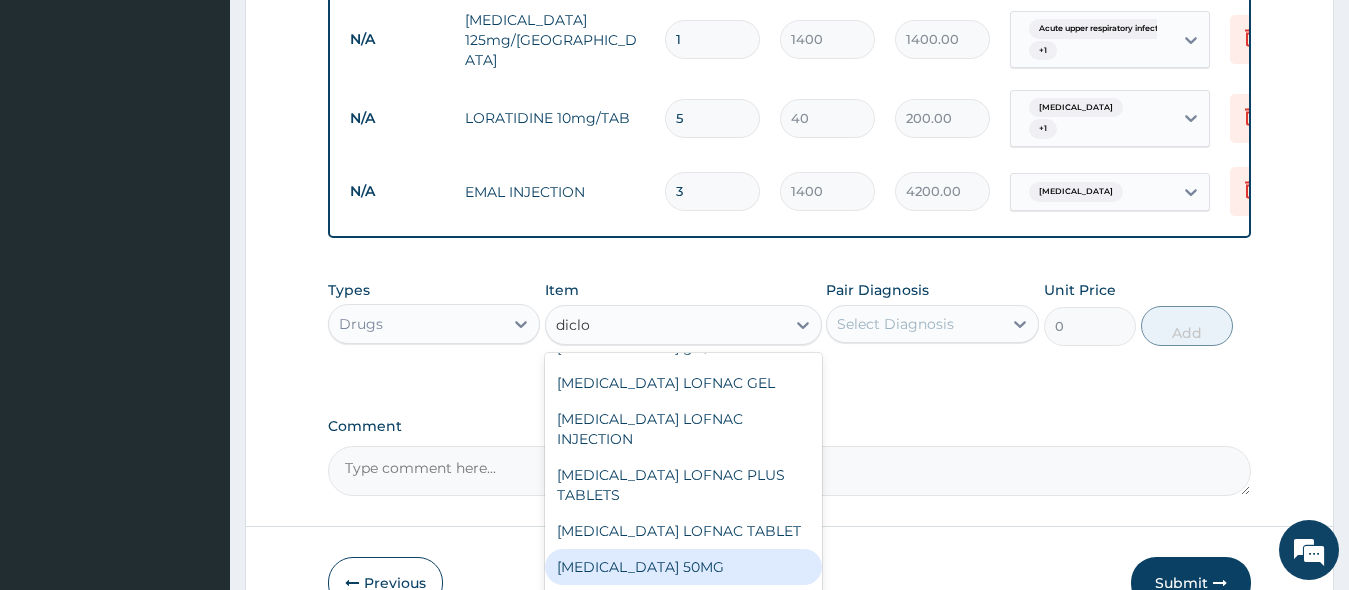 click on "DICLOFENAC SODIUM 50MG" at bounding box center (683, 567) 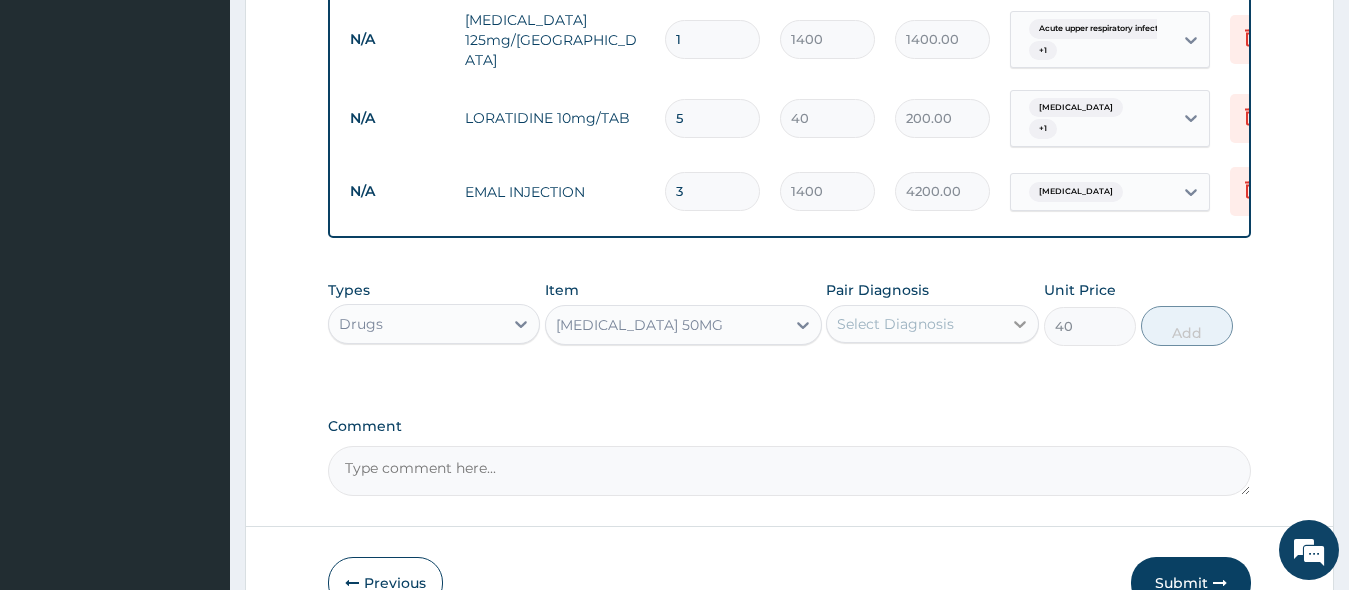 click at bounding box center [1020, 324] 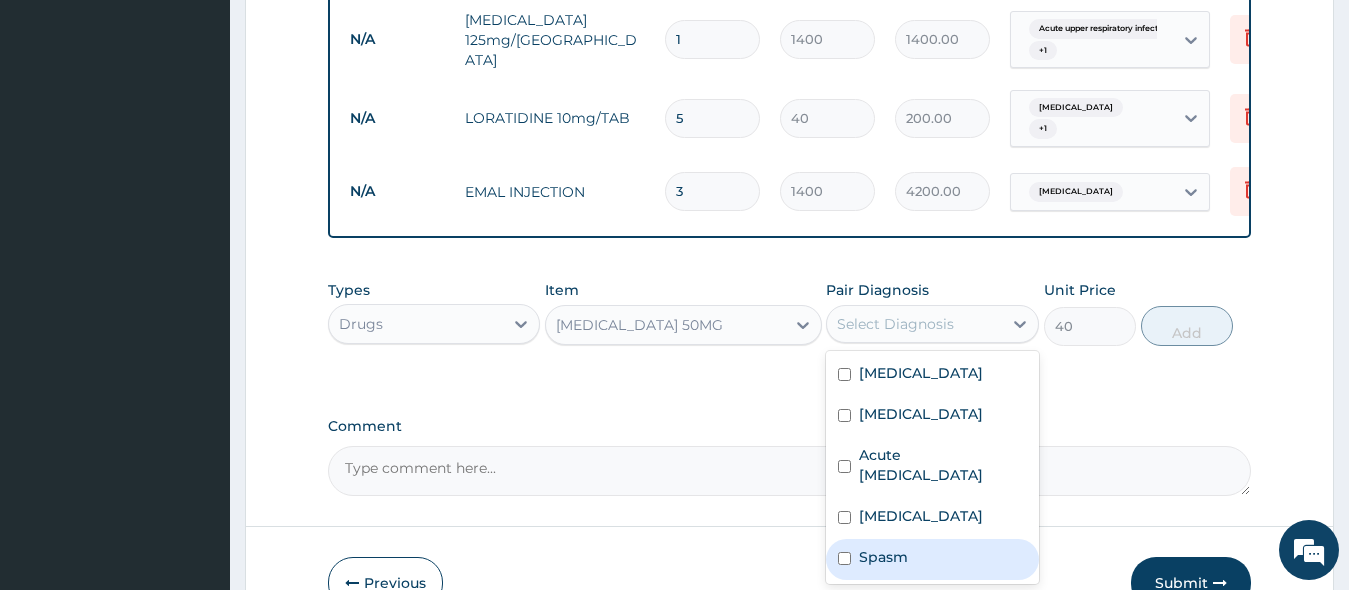 click at bounding box center [844, 558] 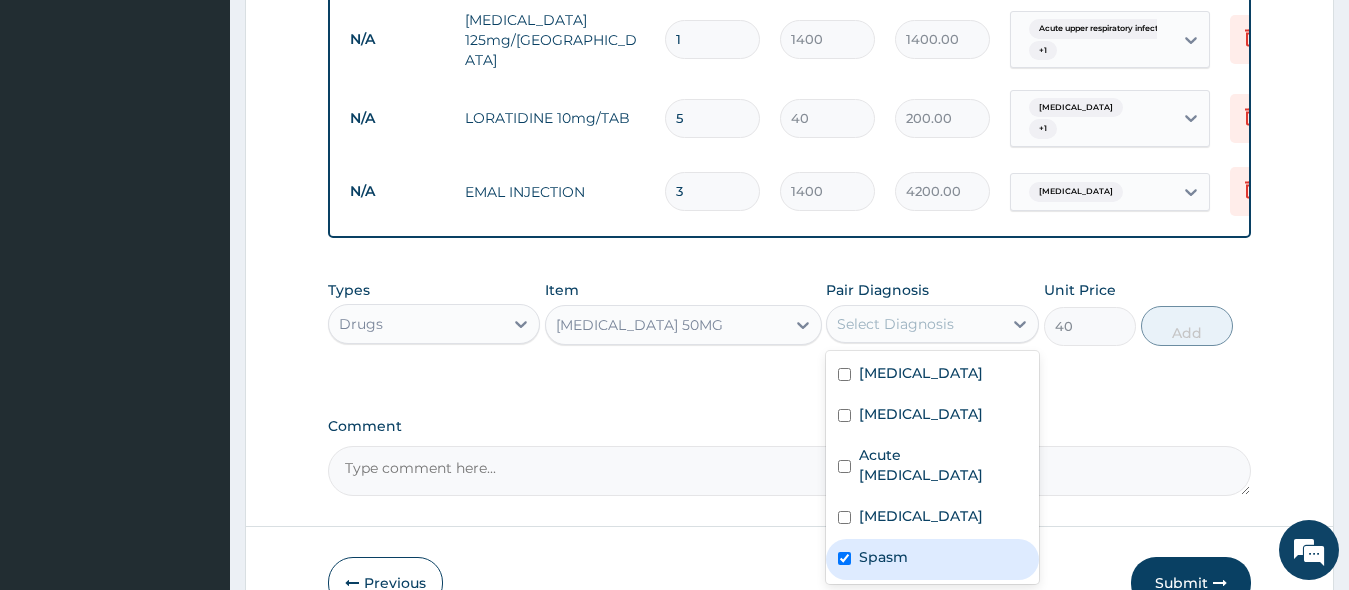 checkbox on "true" 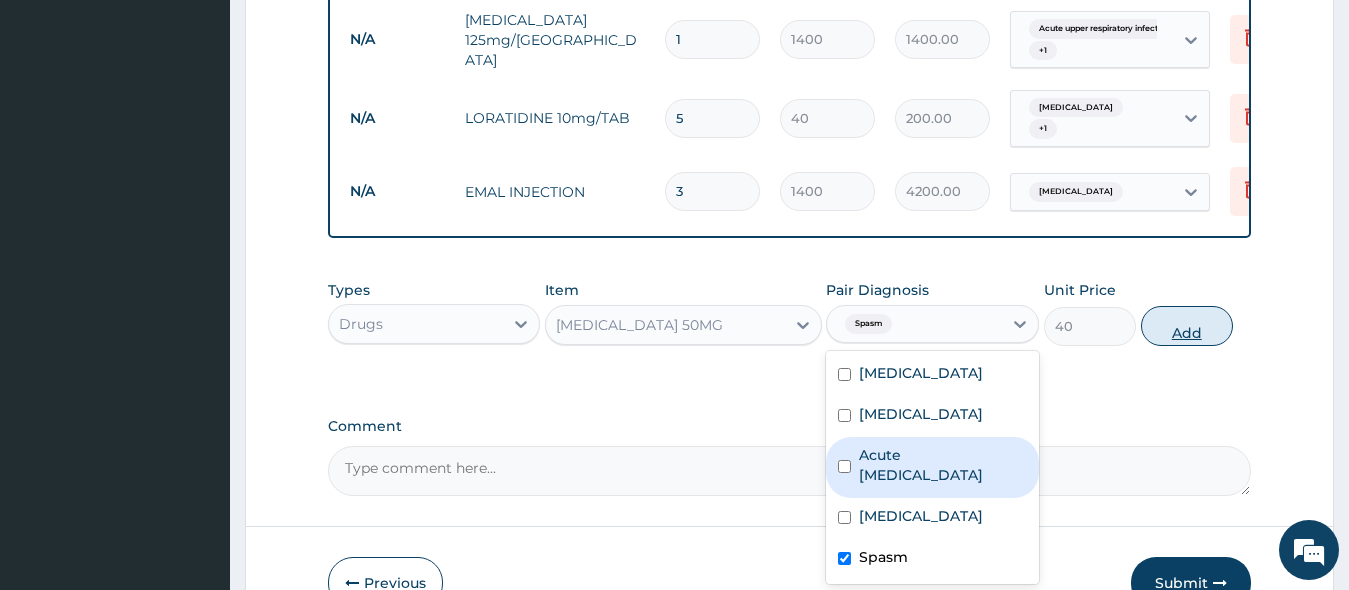 click on "Add" at bounding box center (1187, 326) 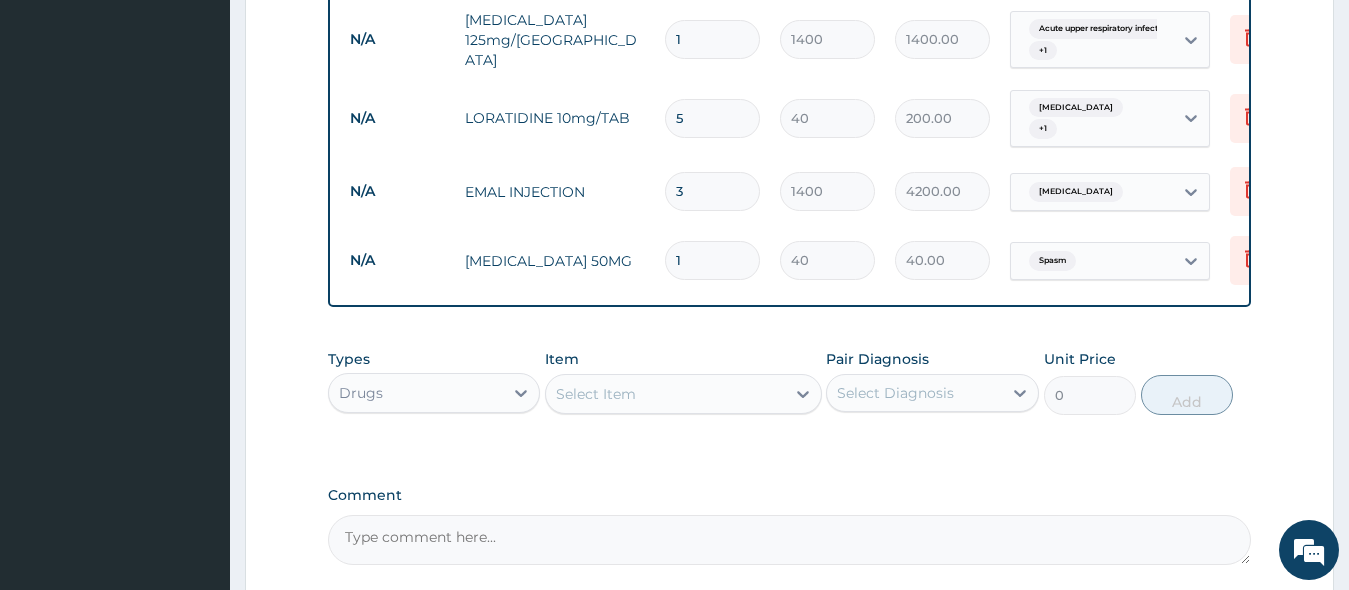 click on "1" at bounding box center [712, 260] 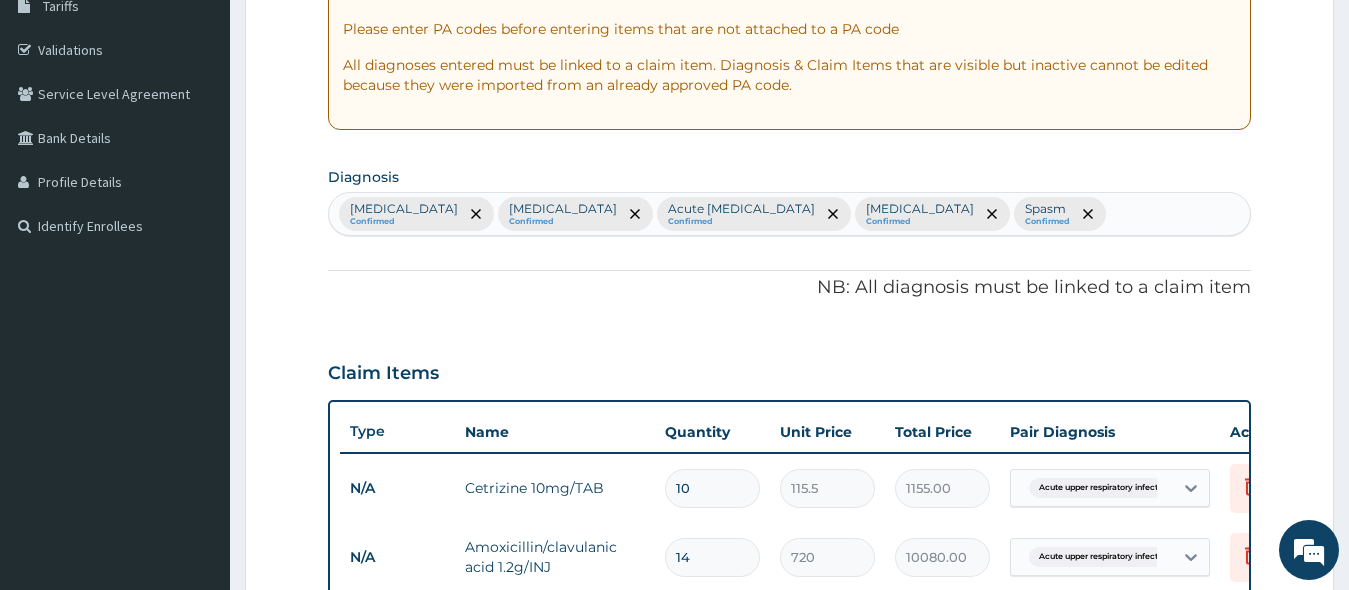 scroll, scrollTop: 343, scrollLeft: 0, axis: vertical 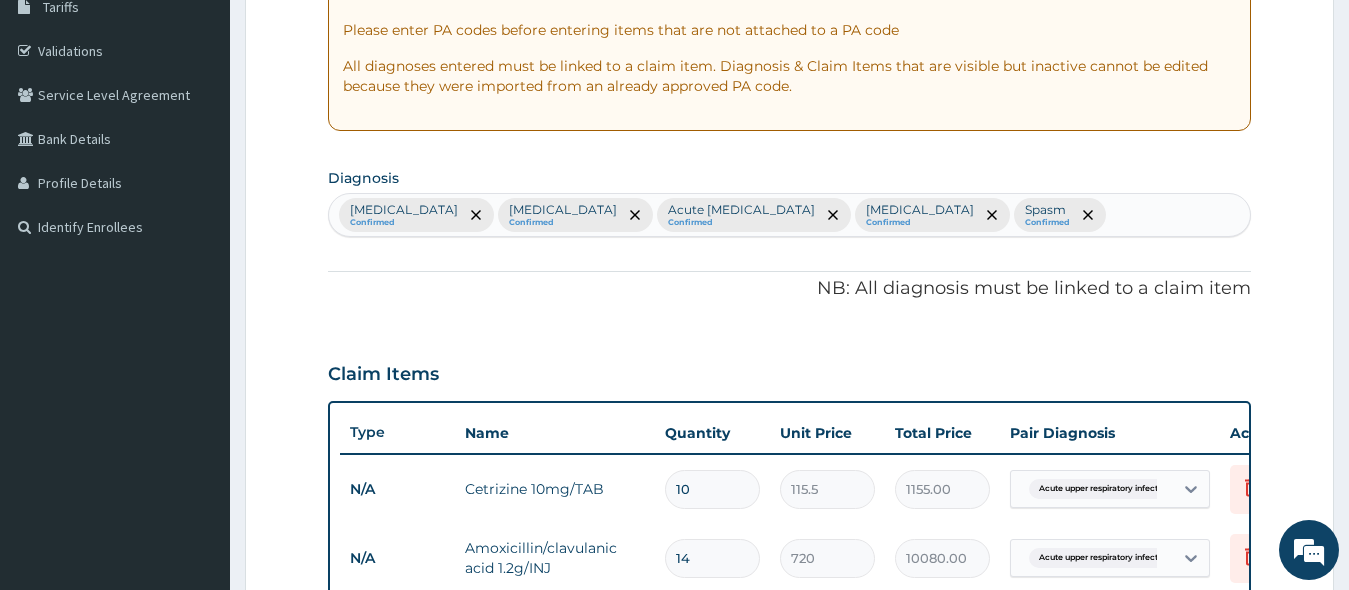 type on "14" 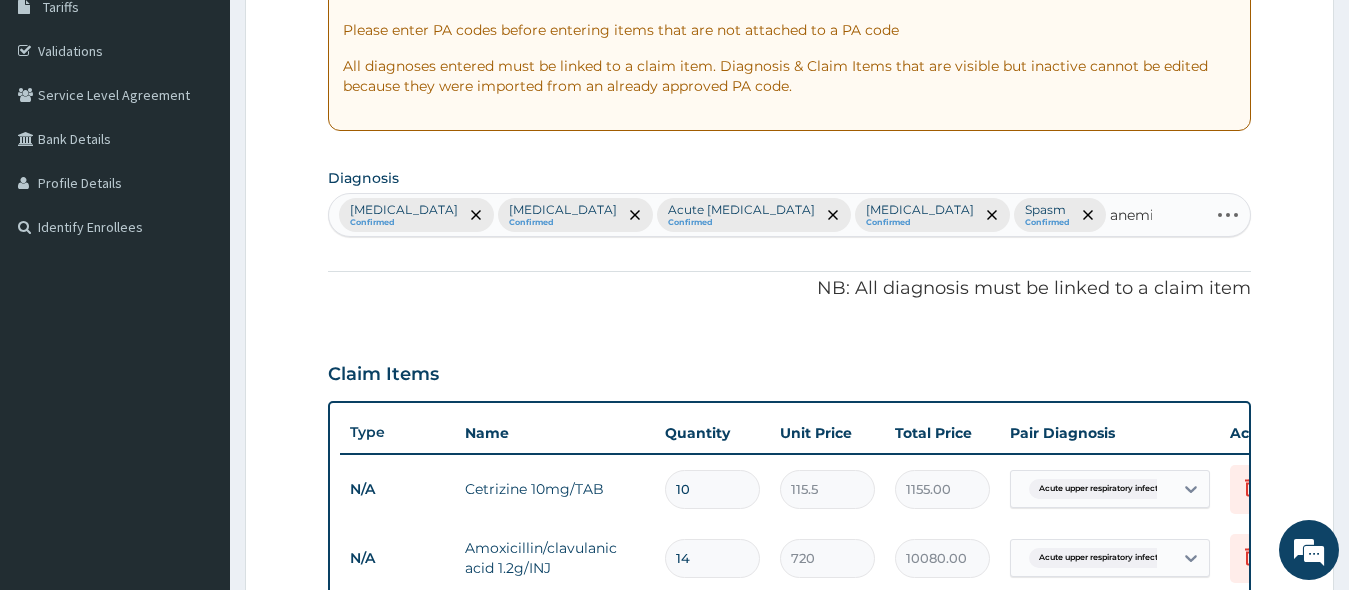 type on "anemia" 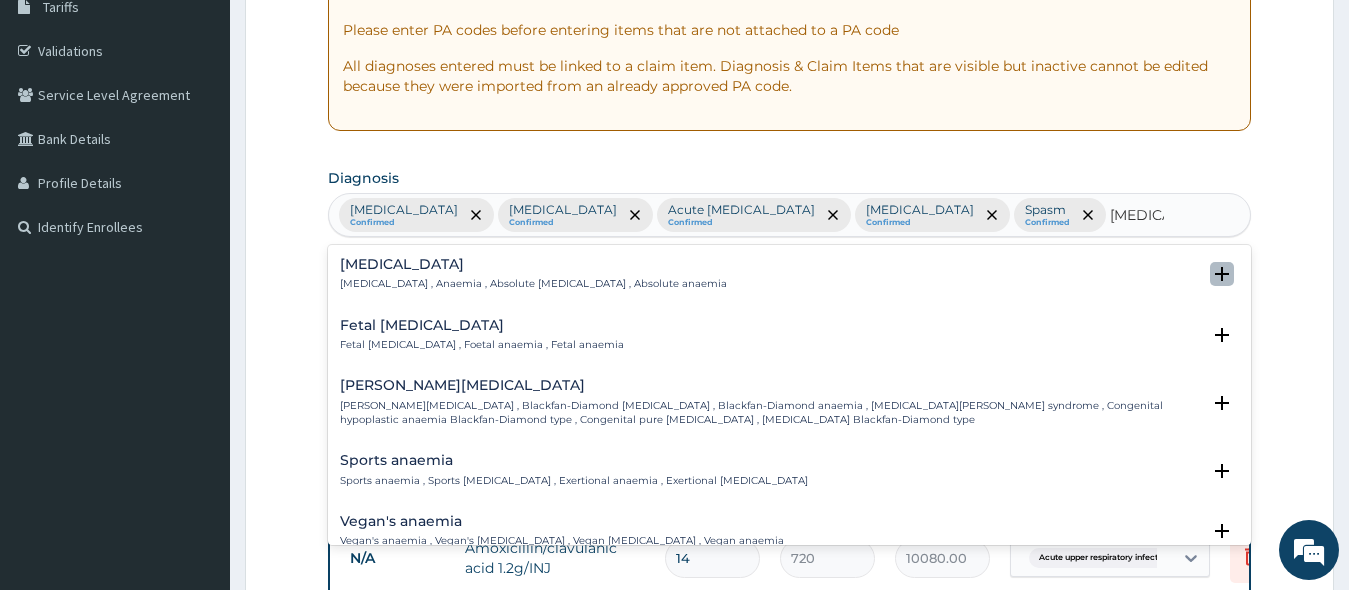 click 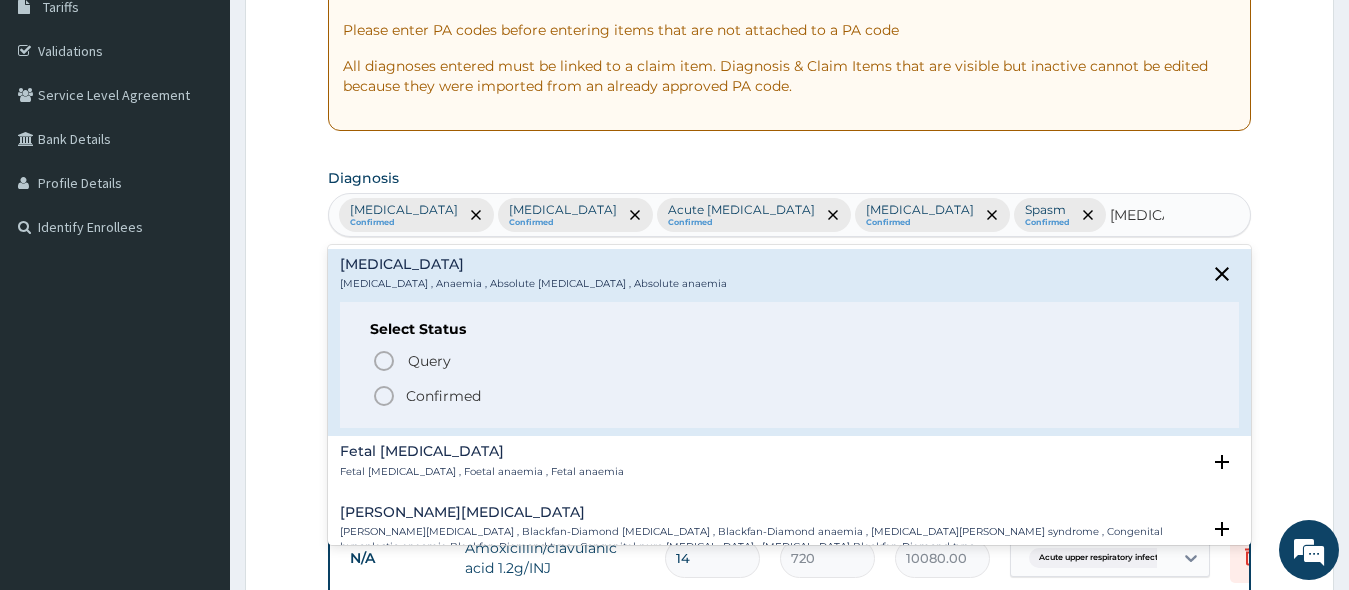 click 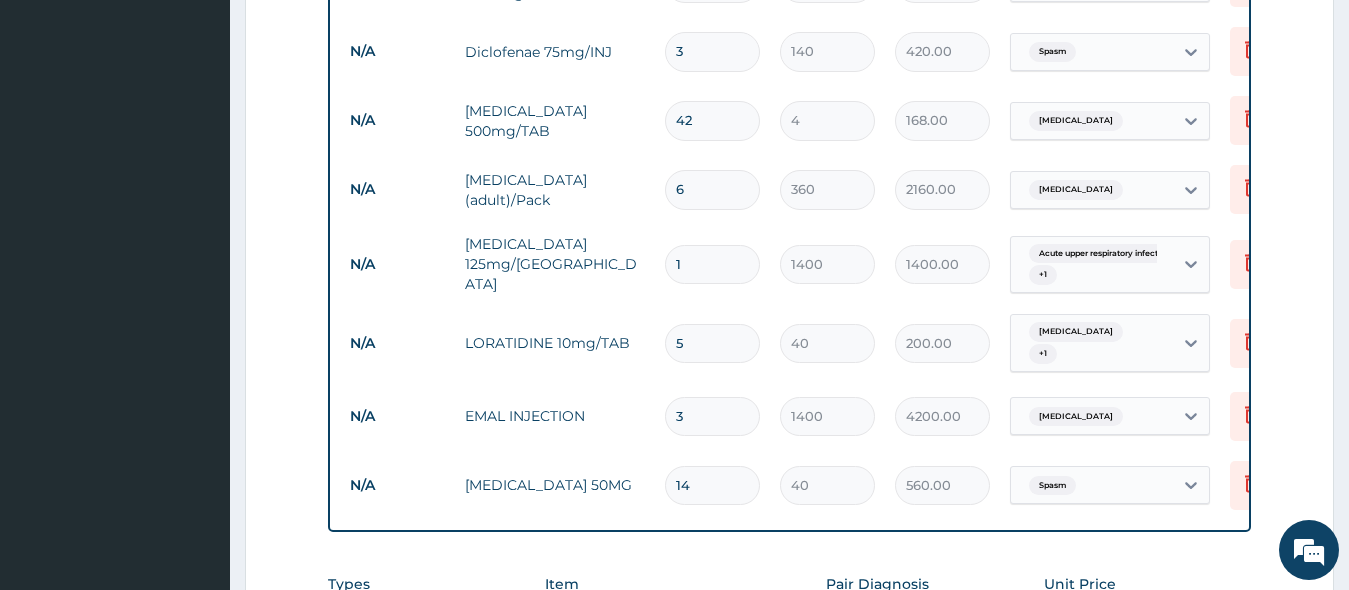 scroll, scrollTop: 1143, scrollLeft: 0, axis: vertical 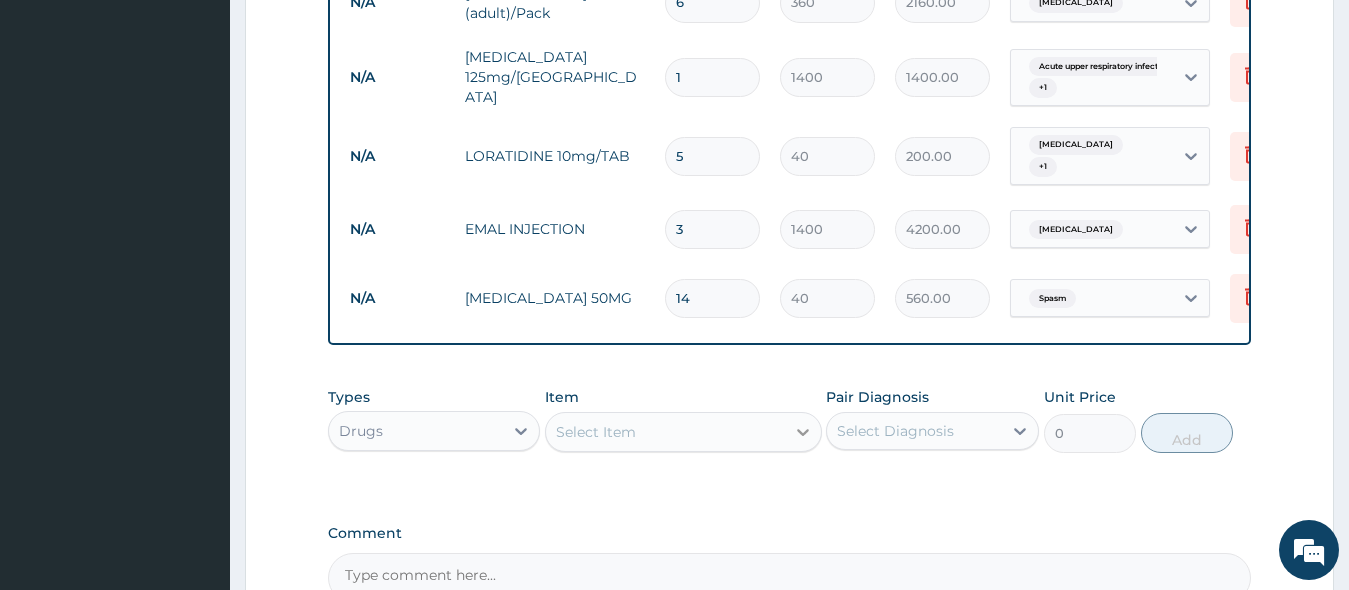 click 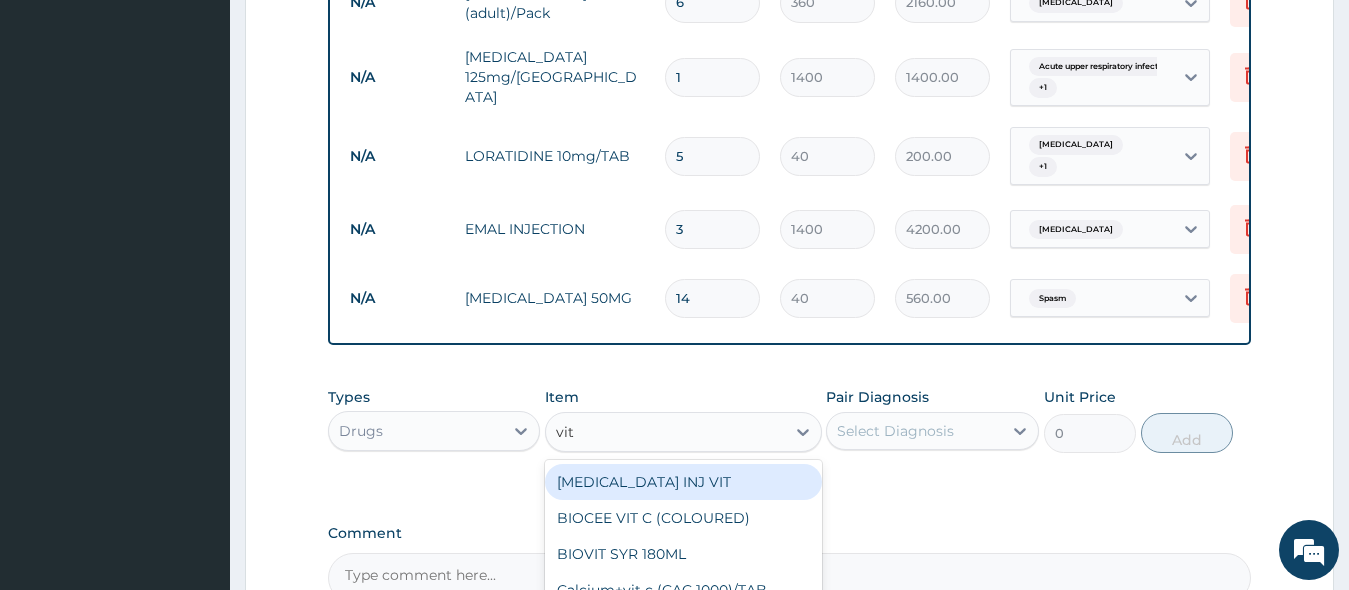 type on "vit c" 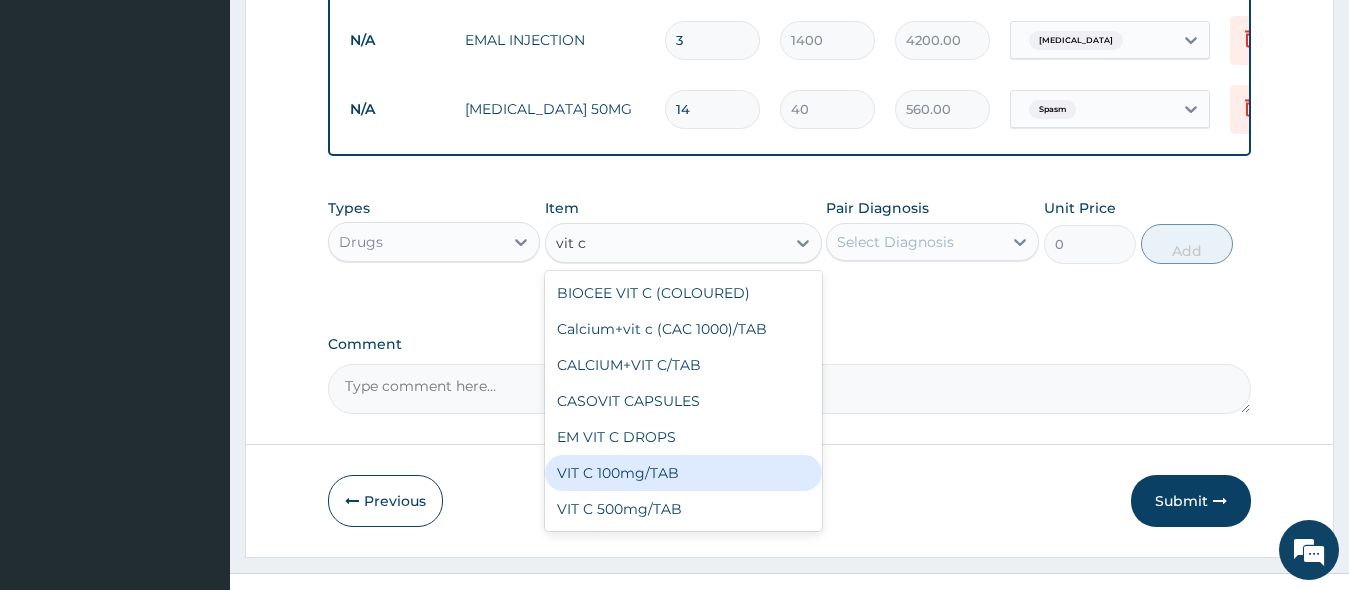 scroll, scrollTop: 1334, scrollLeft: 0, axis: vertical 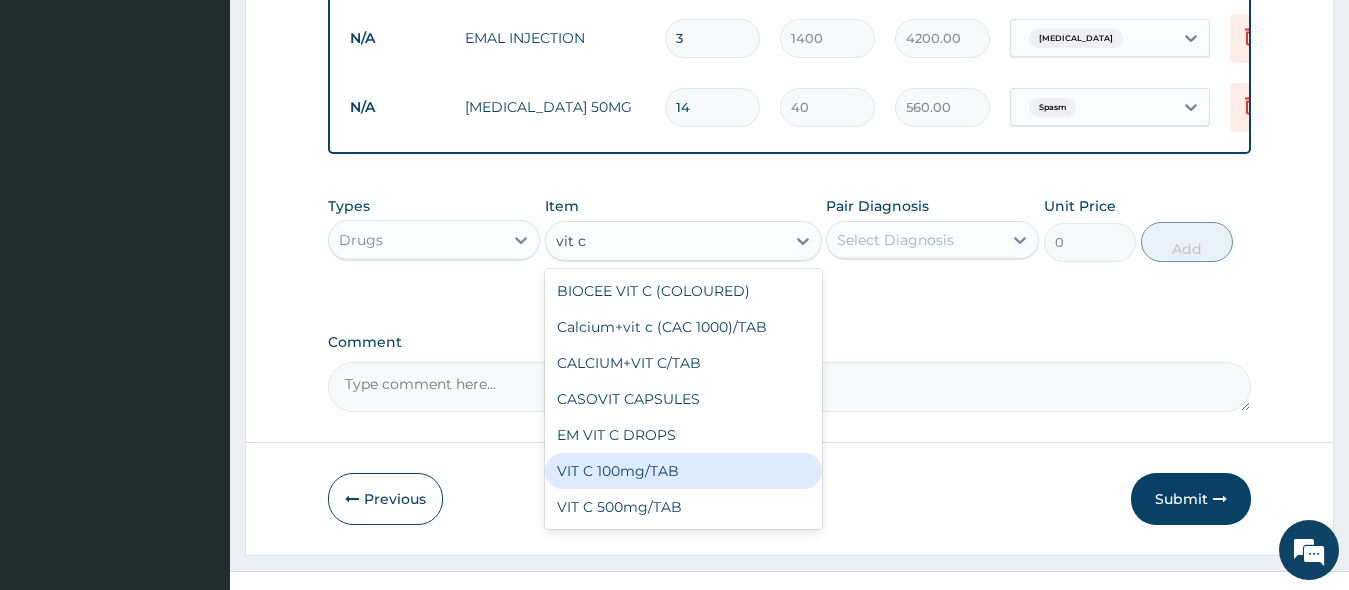 click on "VIT C 100mg/TAB" at bounding box center [683, 471] 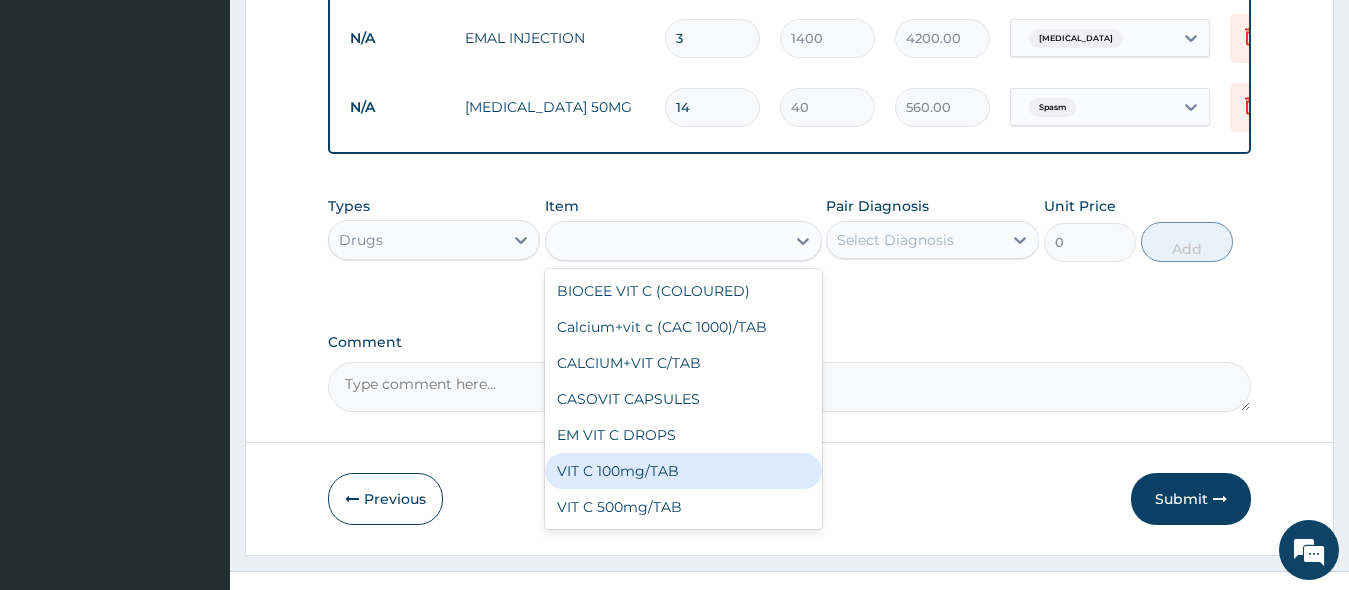 type on "8" 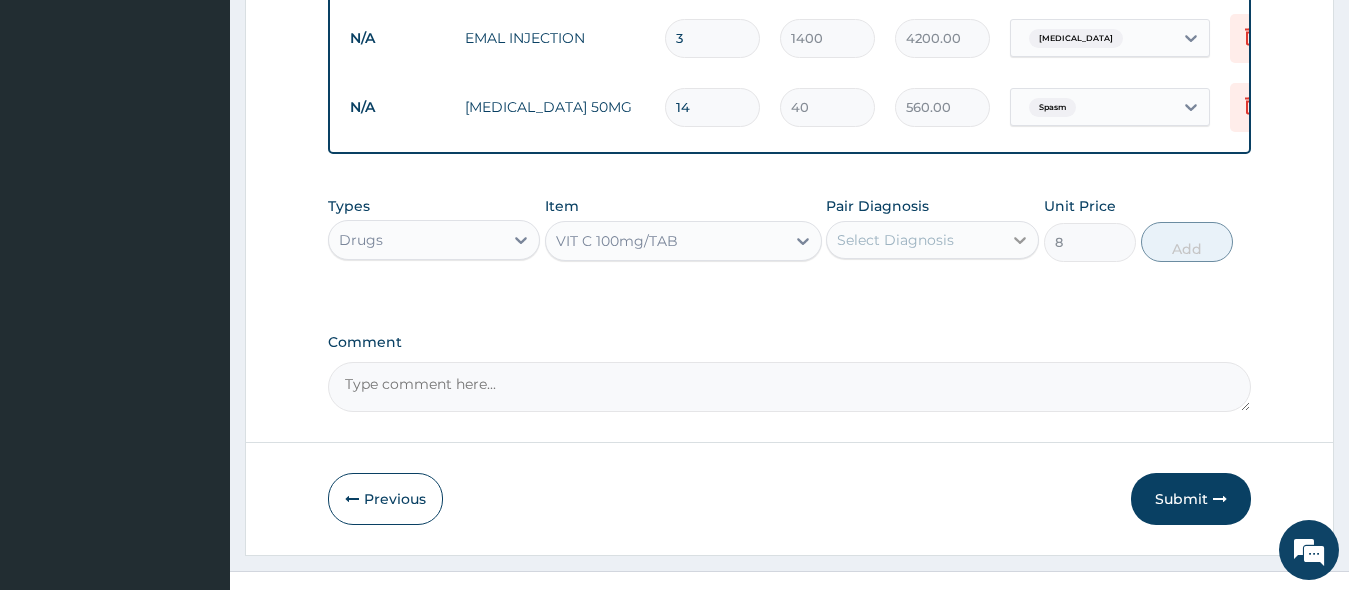 click 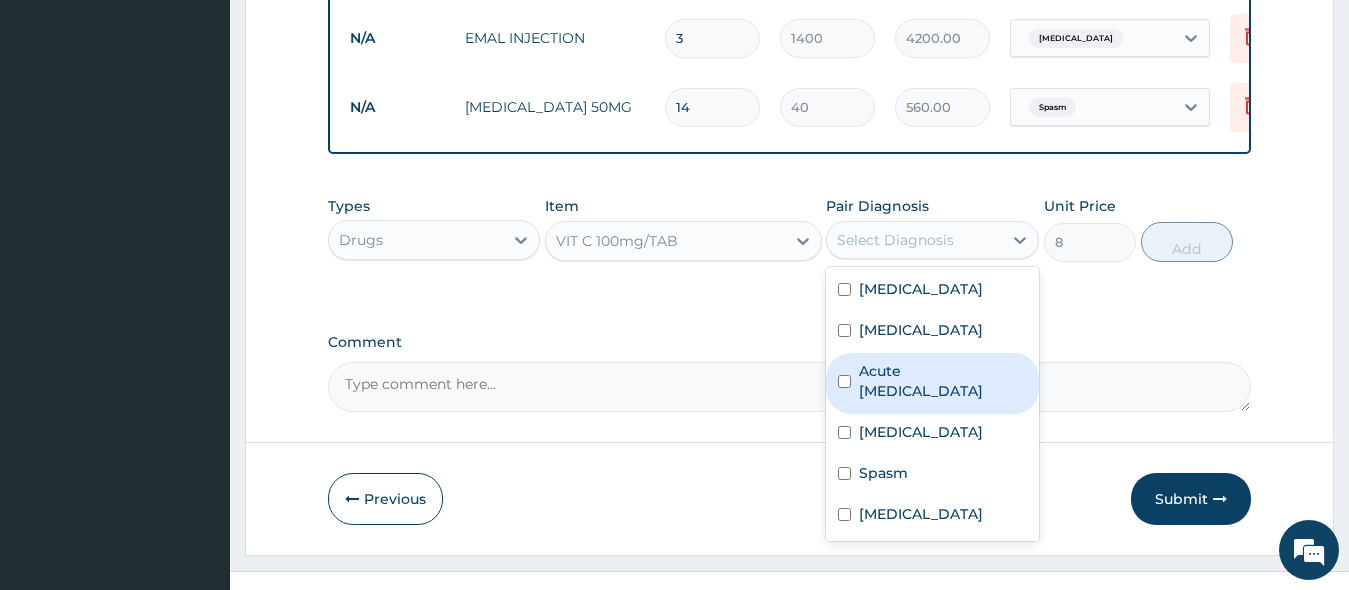 drag, startPoint x: 840, startPoint y: 348, endPoint x: 852, endPoint y: 344, distance: 12.649111 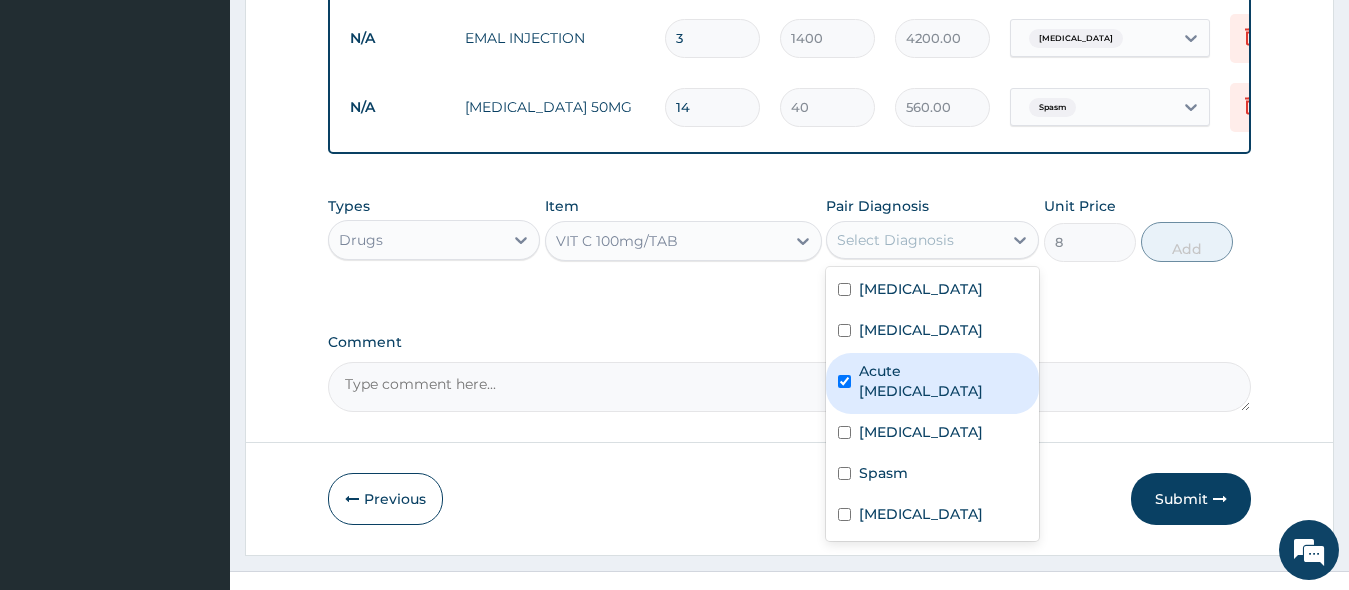 checkbox on "true" 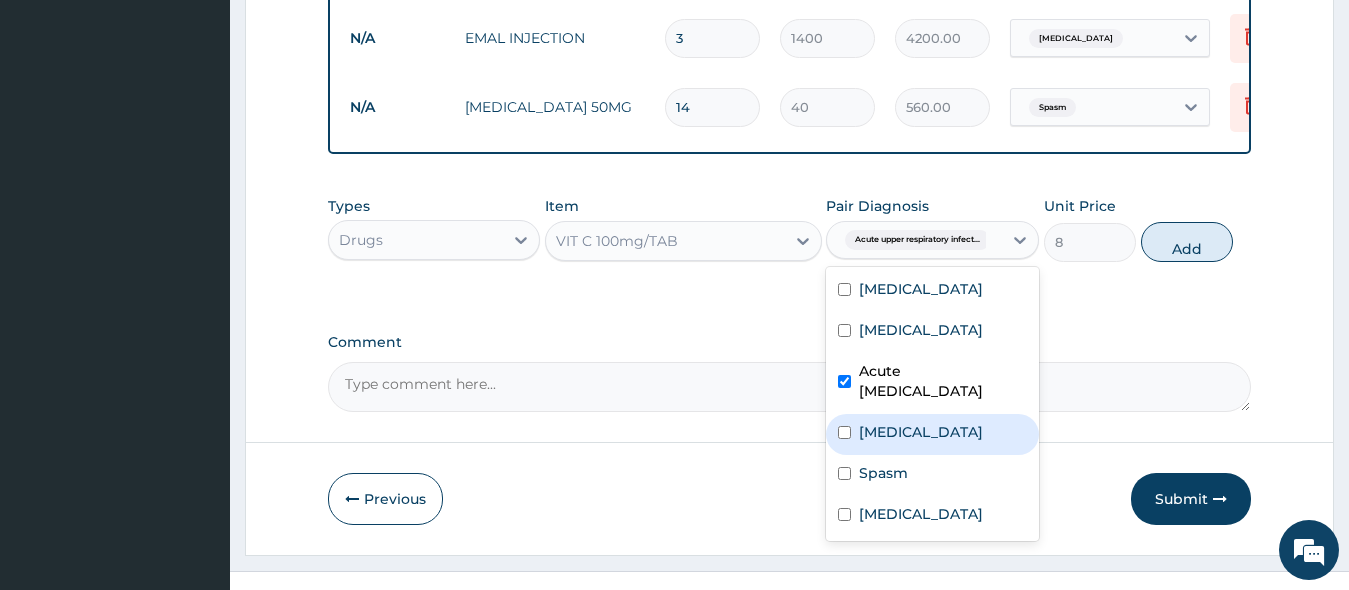 drag, startPoint x: 854, startPoint y: 408, endPoint x: 876, endPoint y: 391, distance: 27.802877 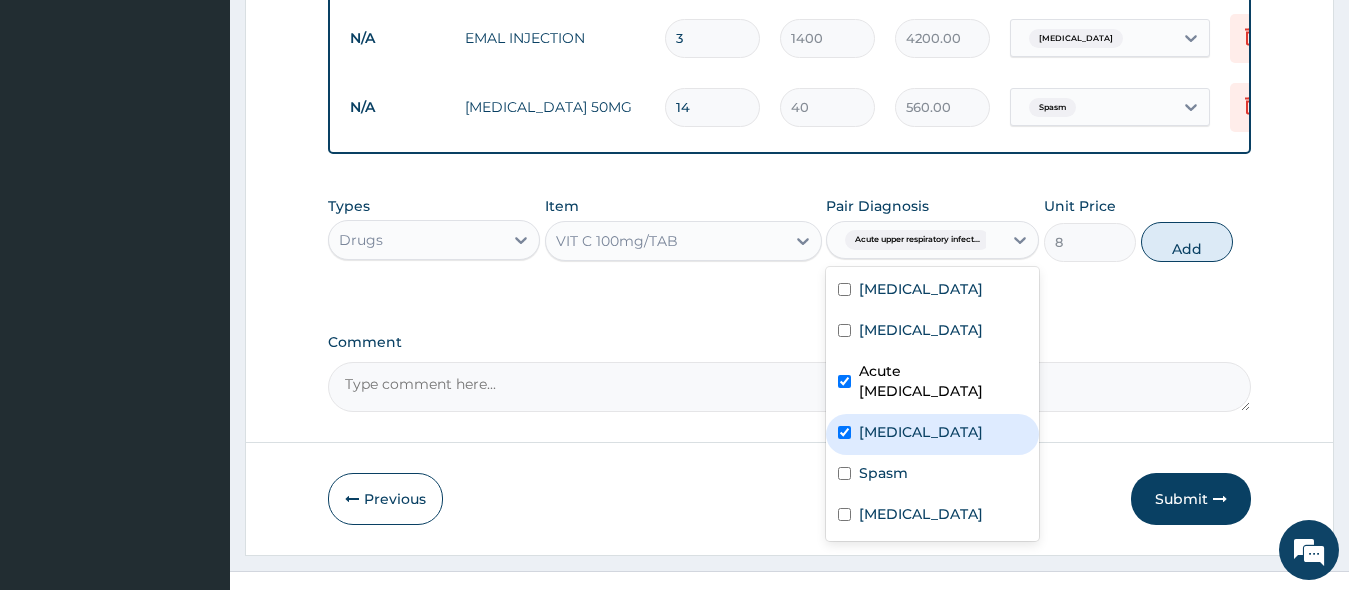 checkbox on "true" 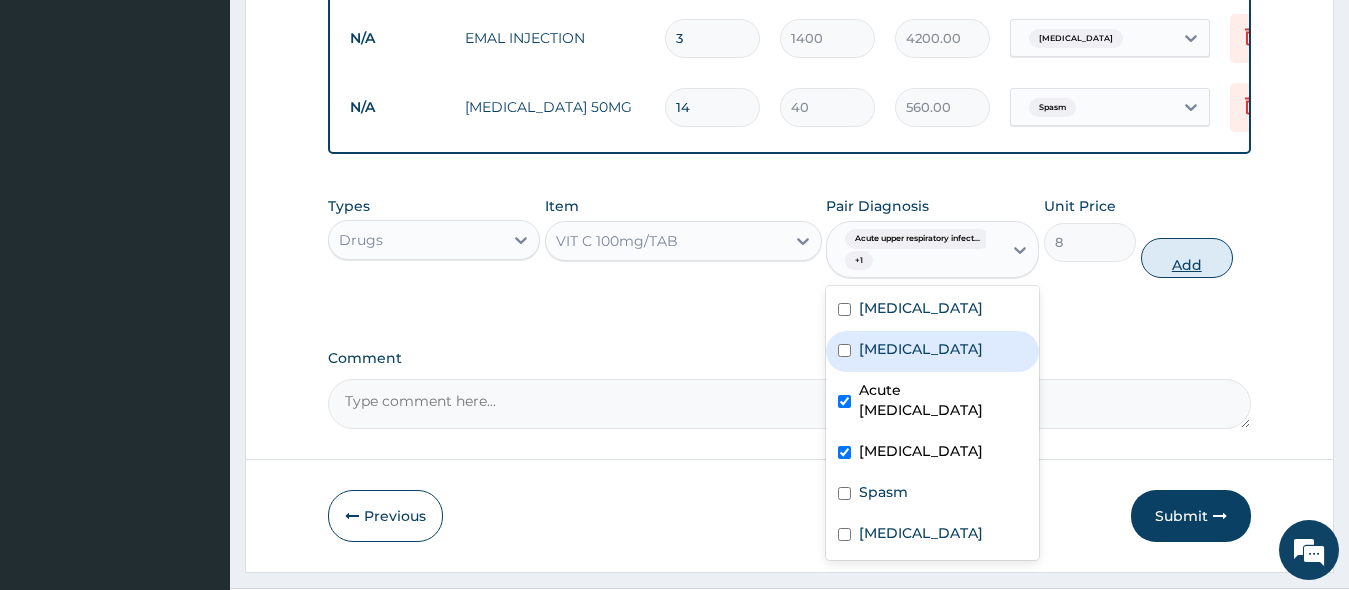 click on "Add" at bounding box center [1187, 258] 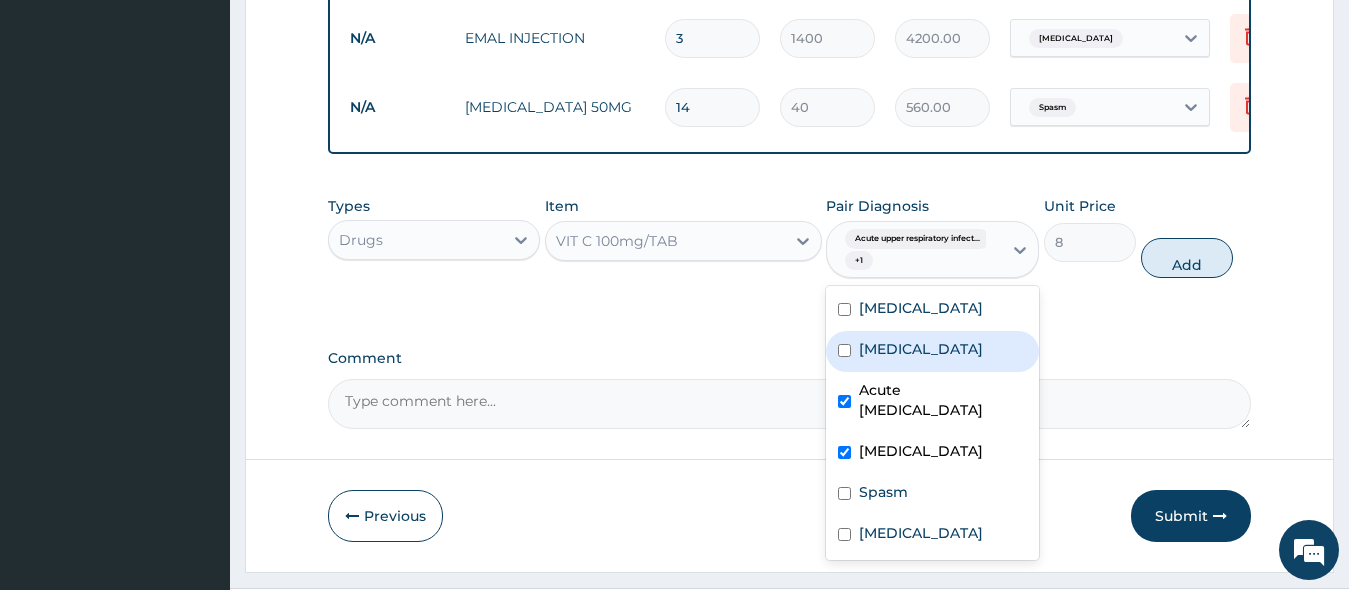 type on "0" 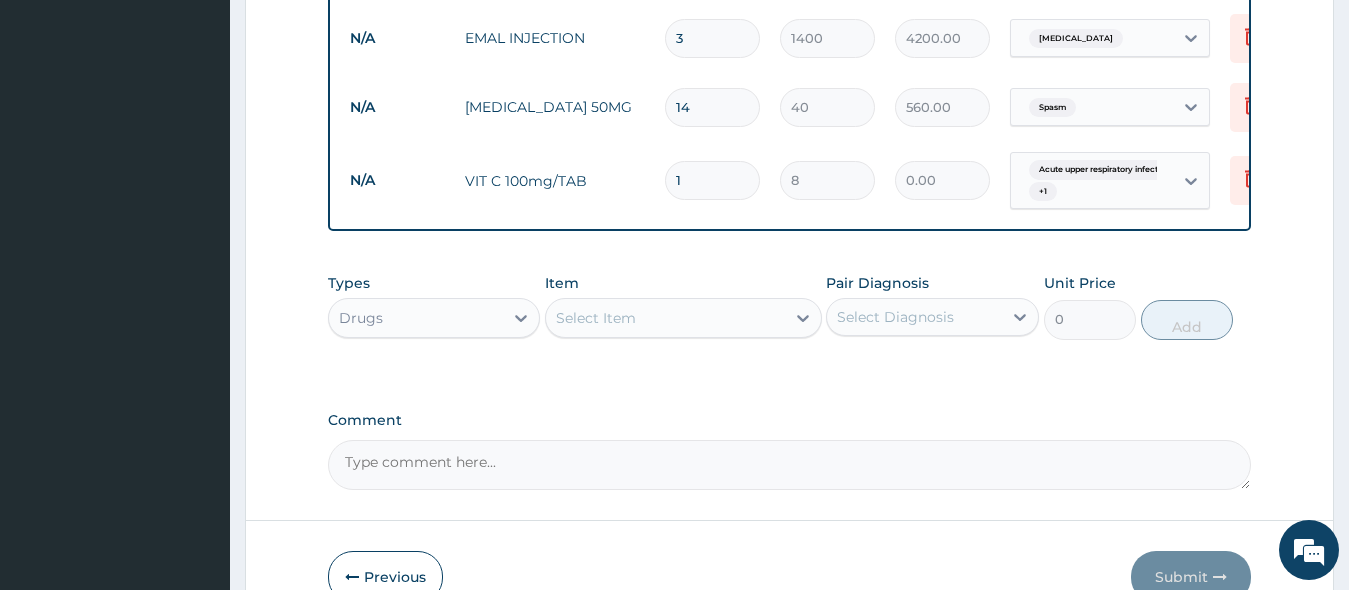 type 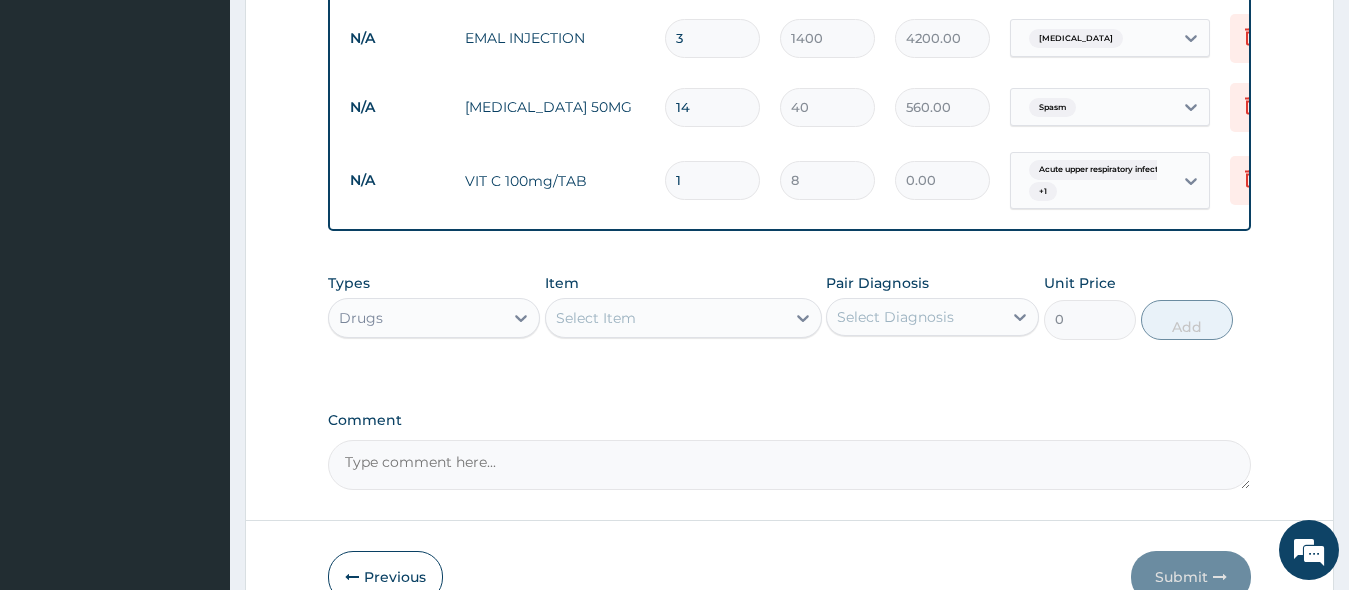 type on "0.00" 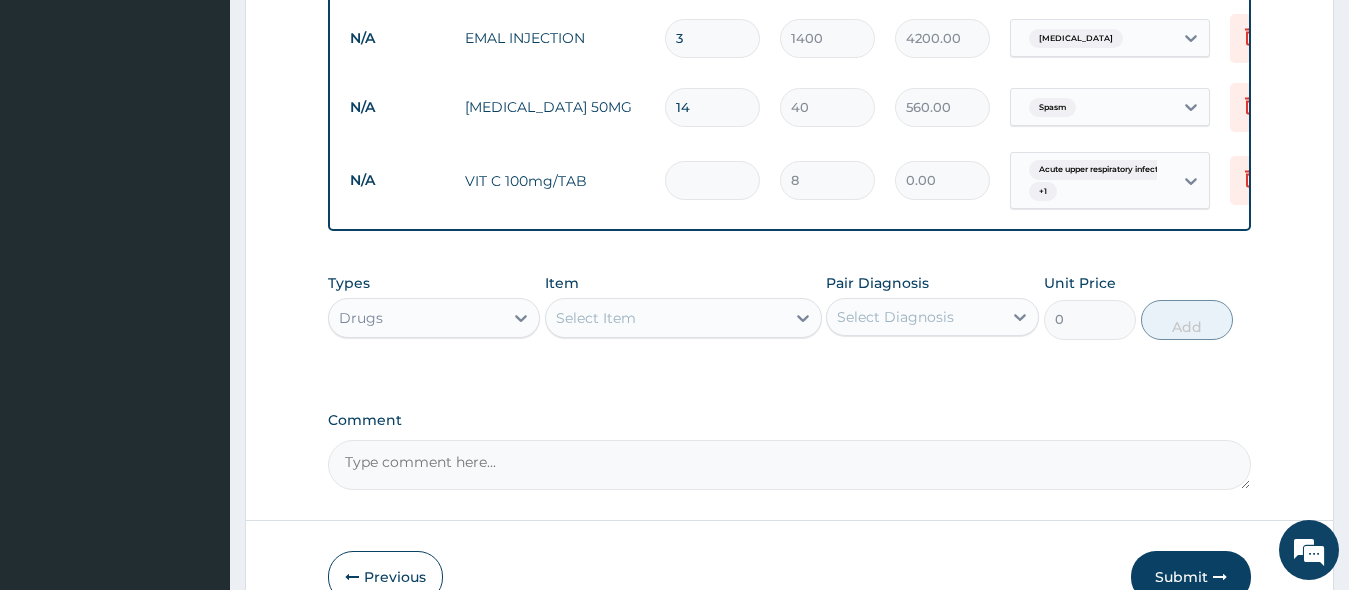 type on "8" 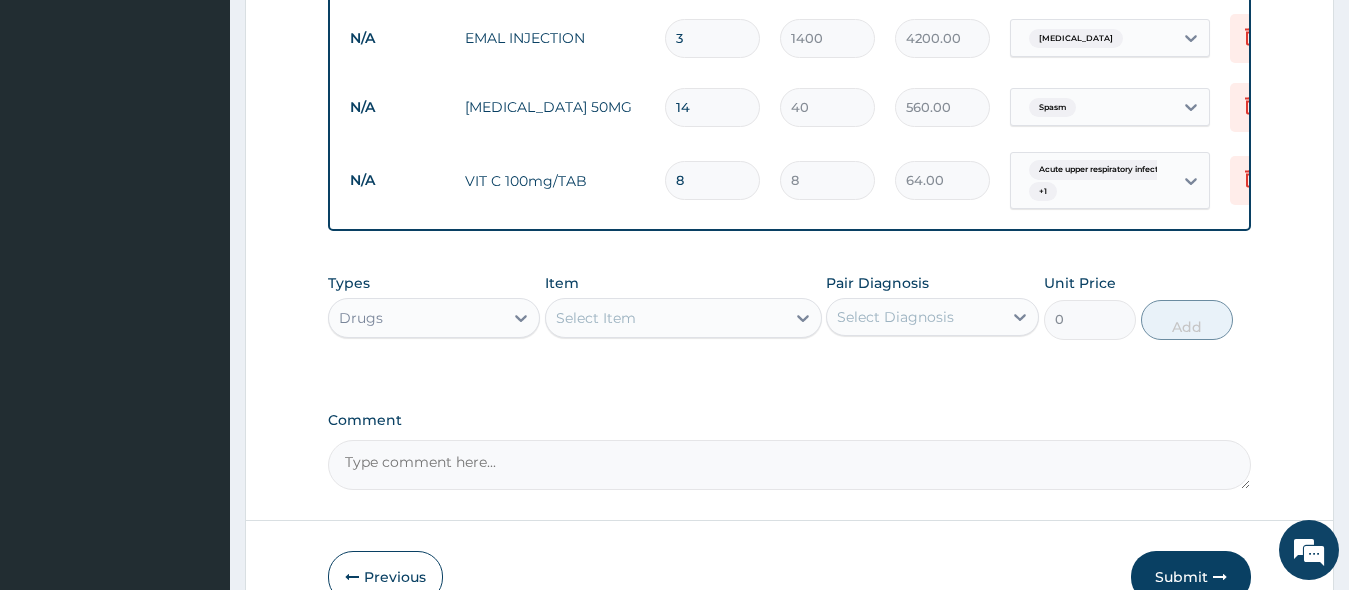 type on "84" 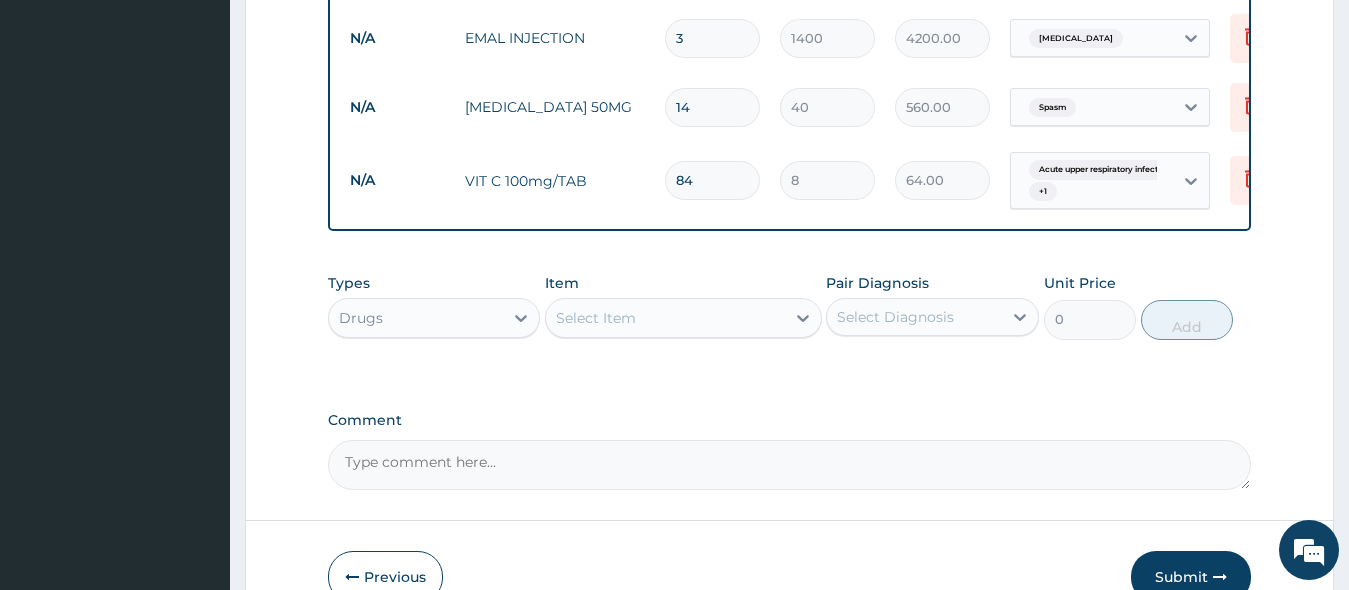 type on "672.00" 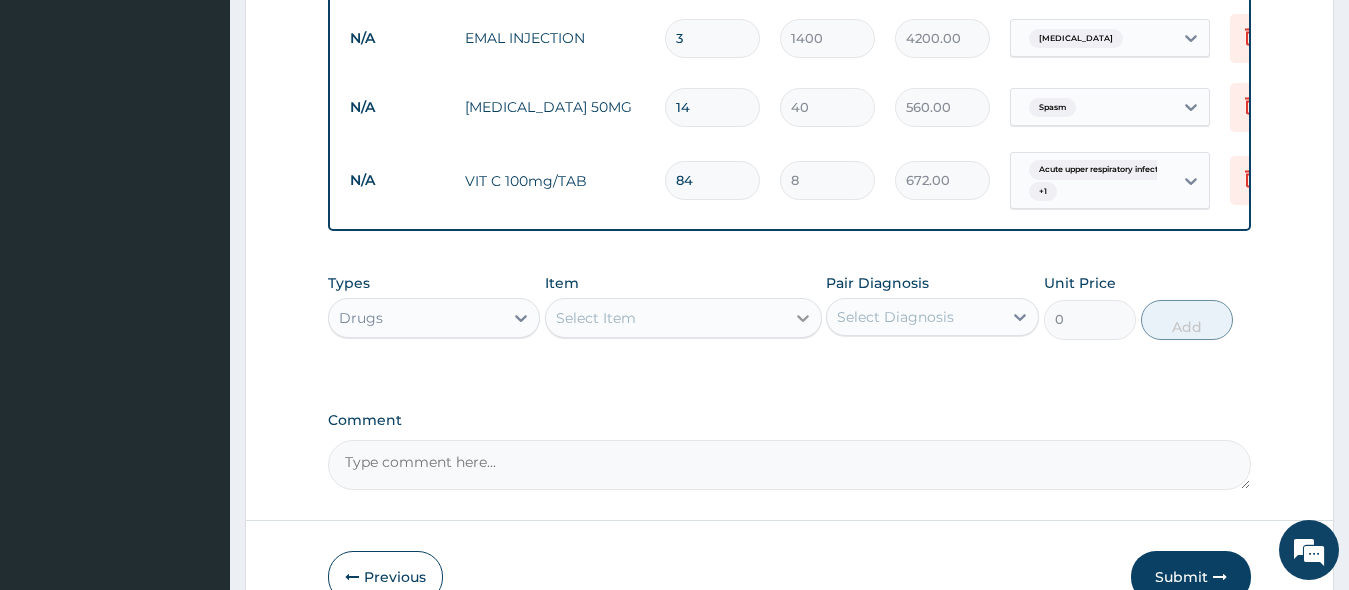 type on "84" 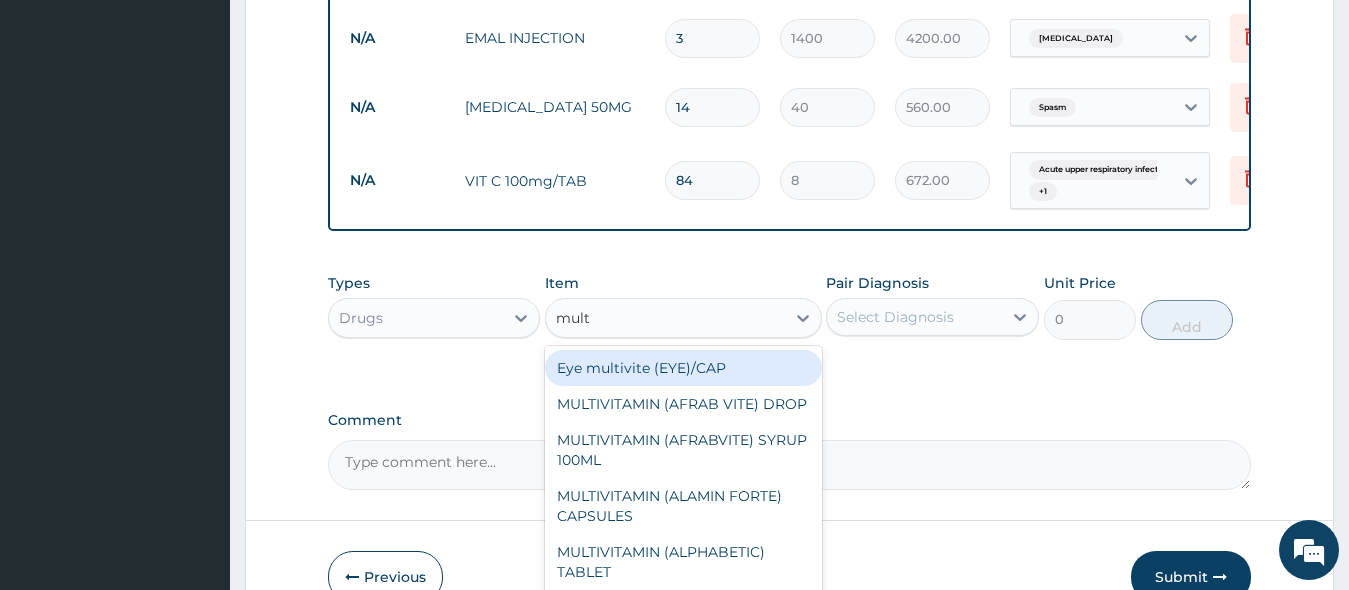 type on "multi" 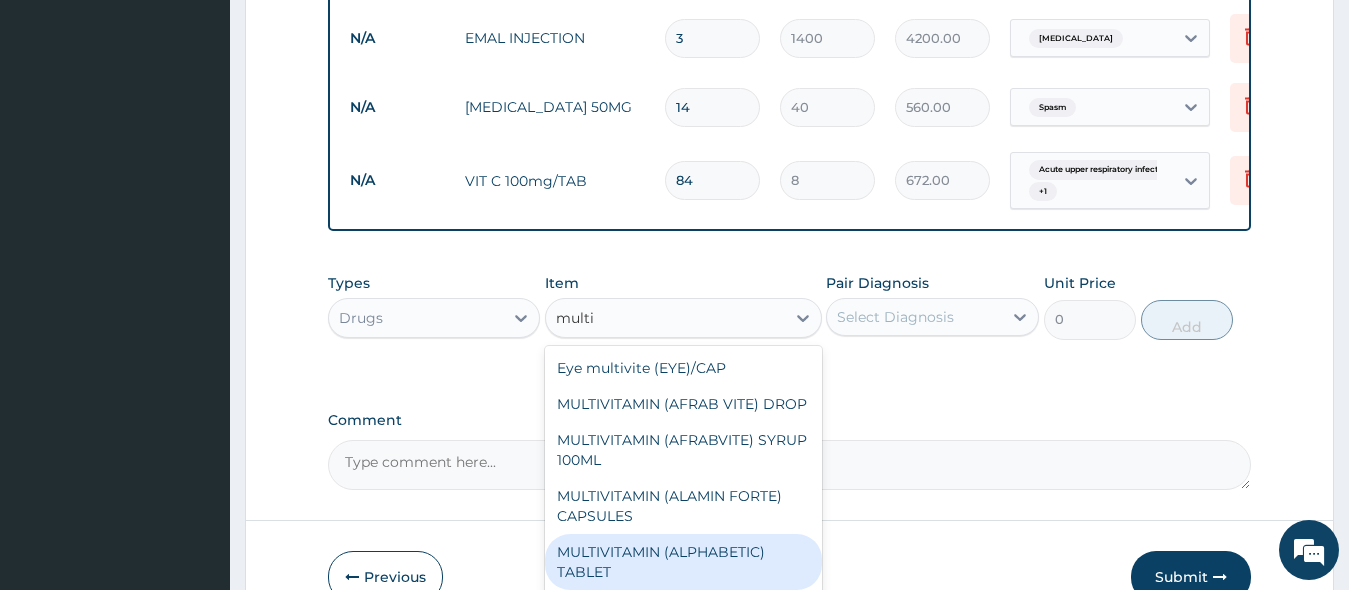 click on "MULTIVITAMIN (ALPHABETIC) TABLET" at bounding box center (683, 562) 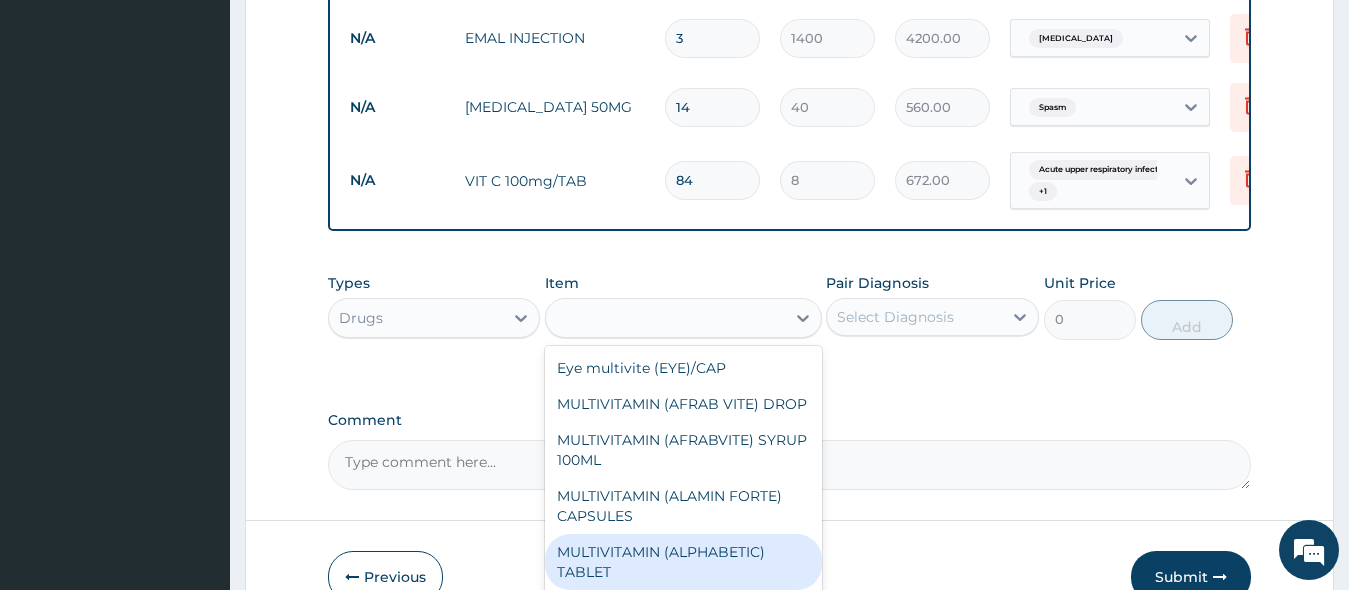 type on "100" 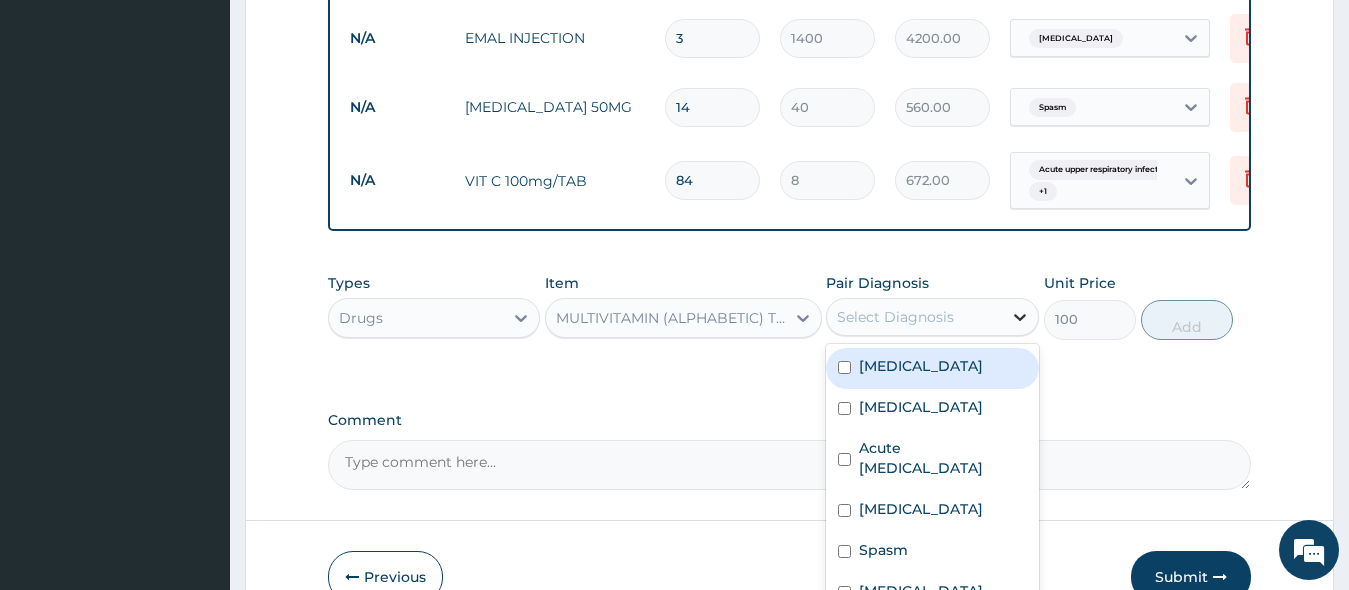 click 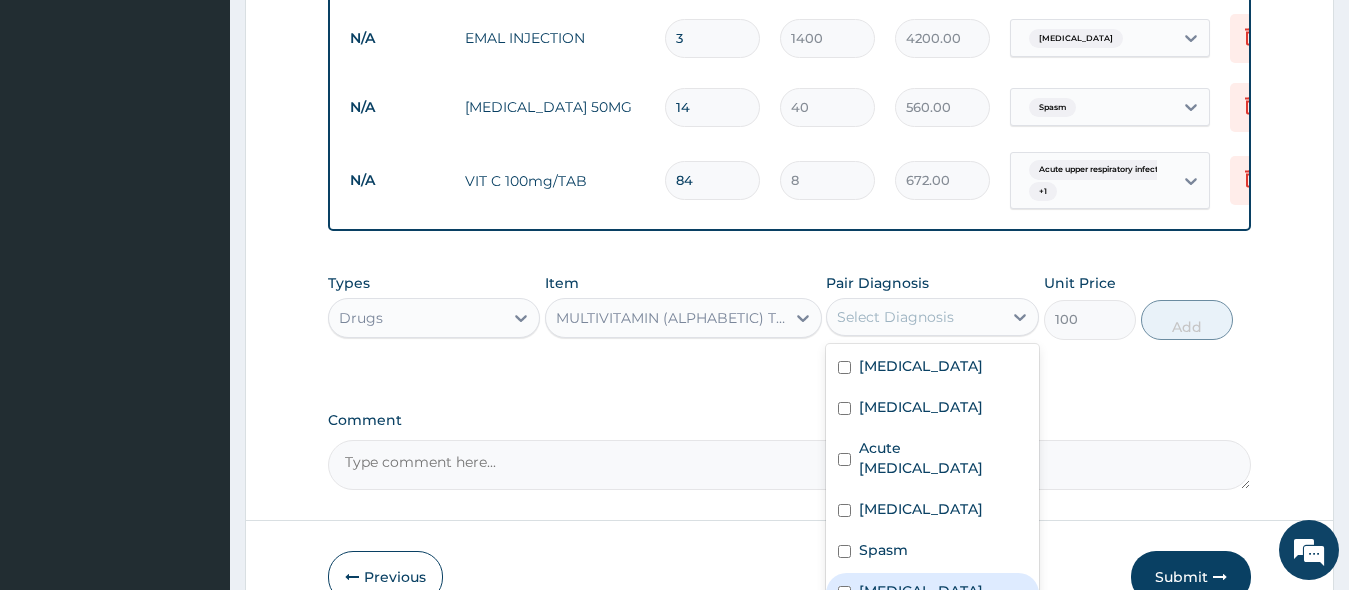 click at bounding box center [844, 592] 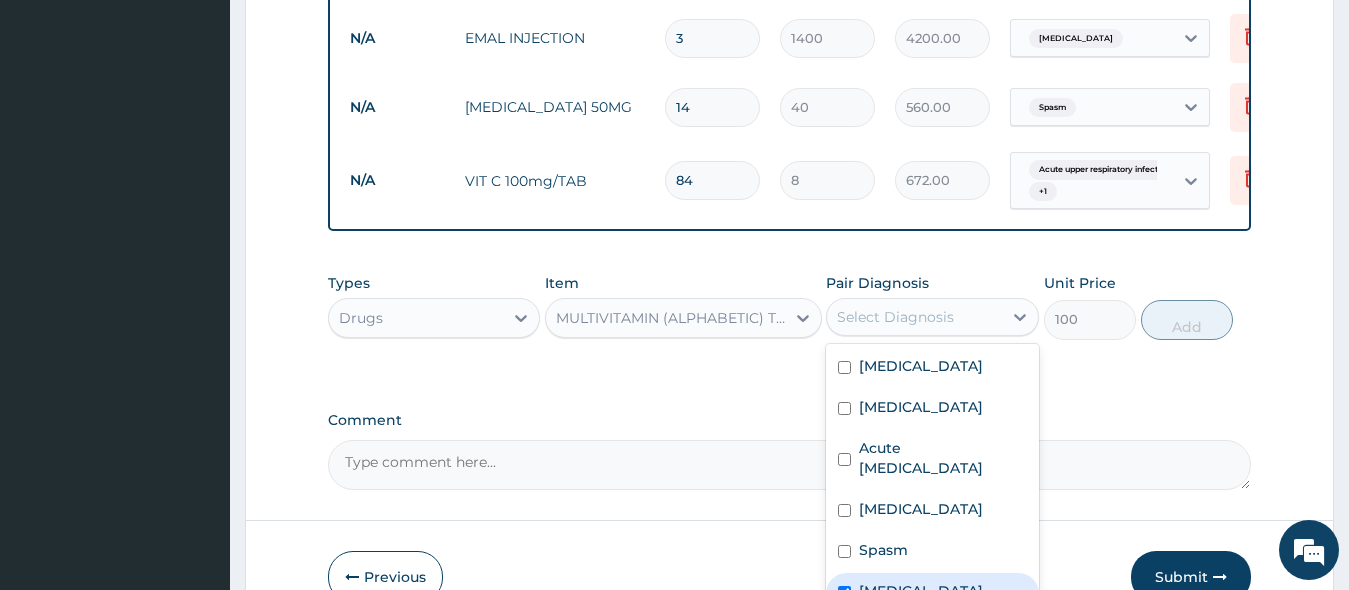checkbox on "true" 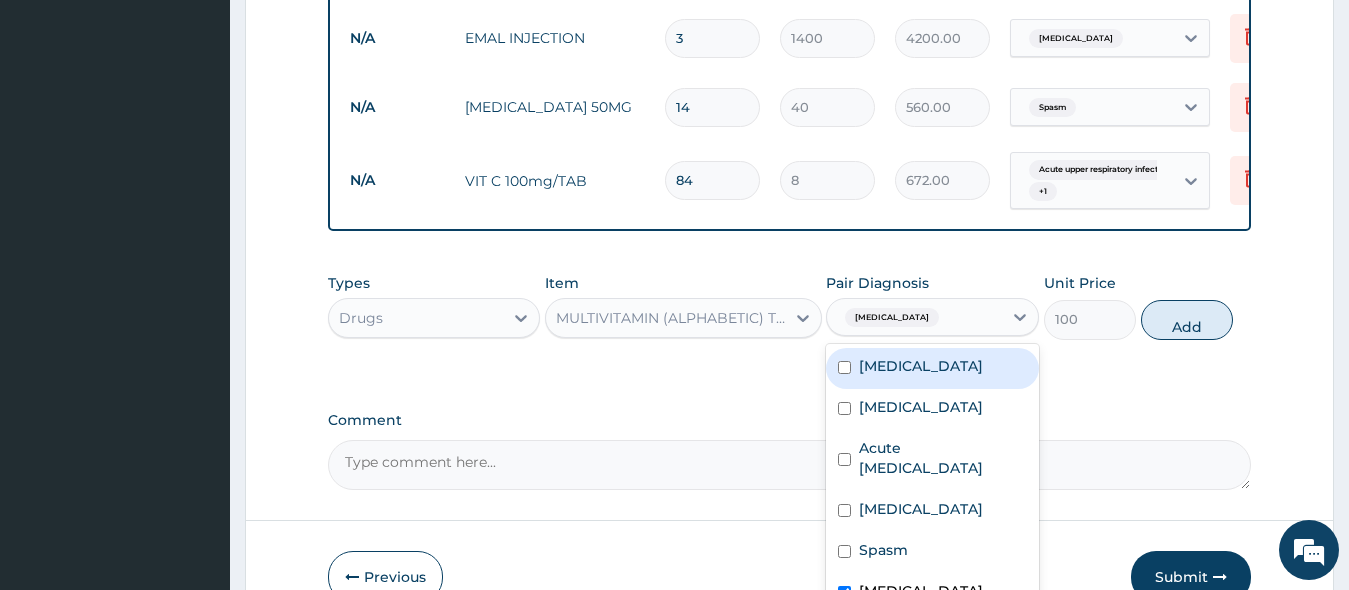 click on "Types Drugs Item MULTIVITAMIN (ALPHABETIC) TABLET Pair Diagnosis option Anemia, selected. option Motion sickness focused, 1 of 6. 6 results available. Use Up and Down to choose options, press Enter to select the currently focused option, press Escape to exit the menu, press Tab to select the option and exit the menu. Anemia Motion sickness Sinusitis Acute upper respiratory infection Malaria Spasm Anemia Unit Price 100 Add" at bounding box center [790, 306] 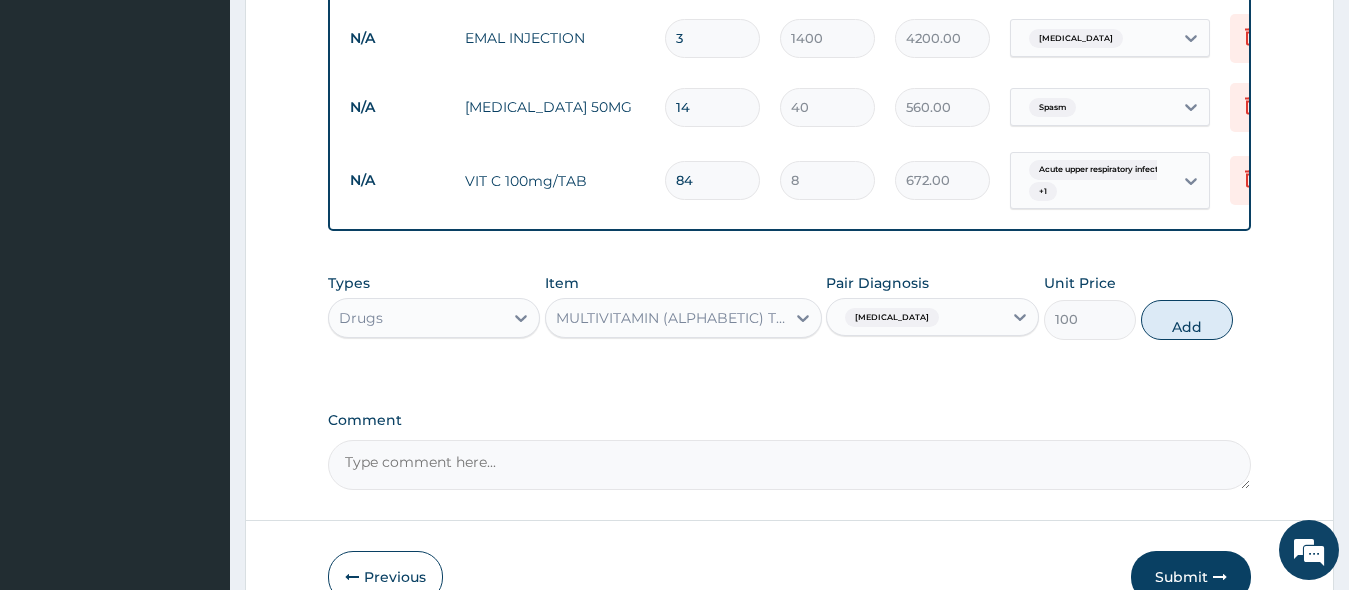 drag, startPoint x: 1215, startPoint y: 291, endPoint x: 1197, endPoint y: 293, distance: 18.110771 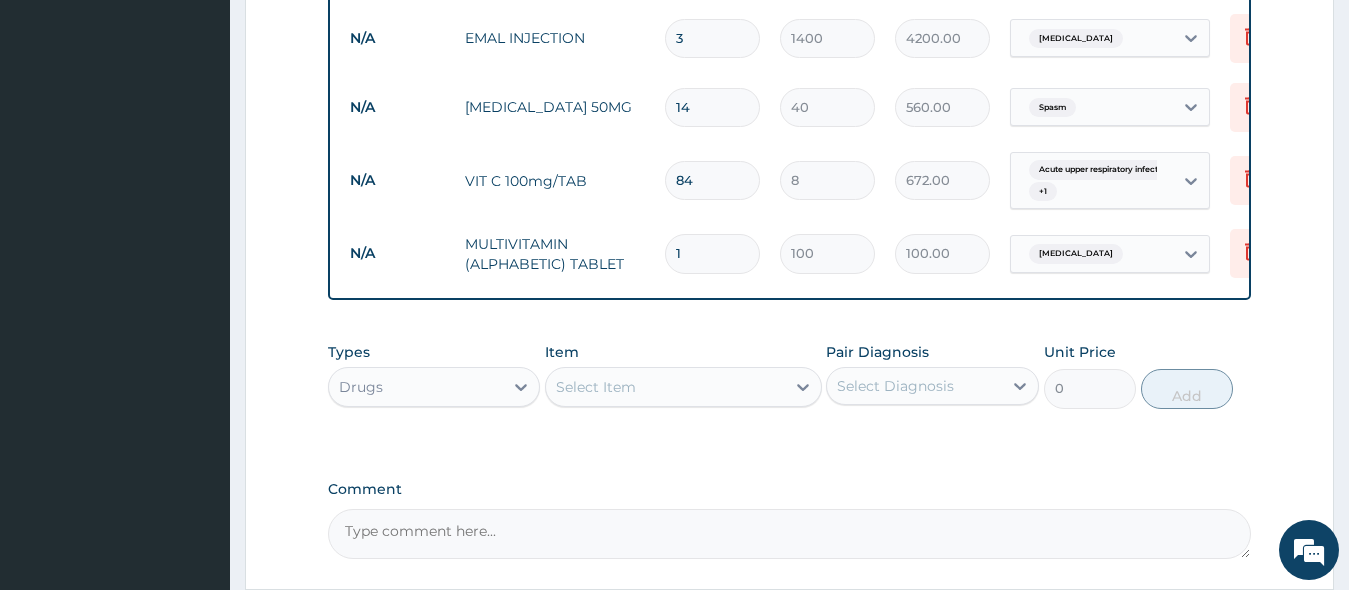 type 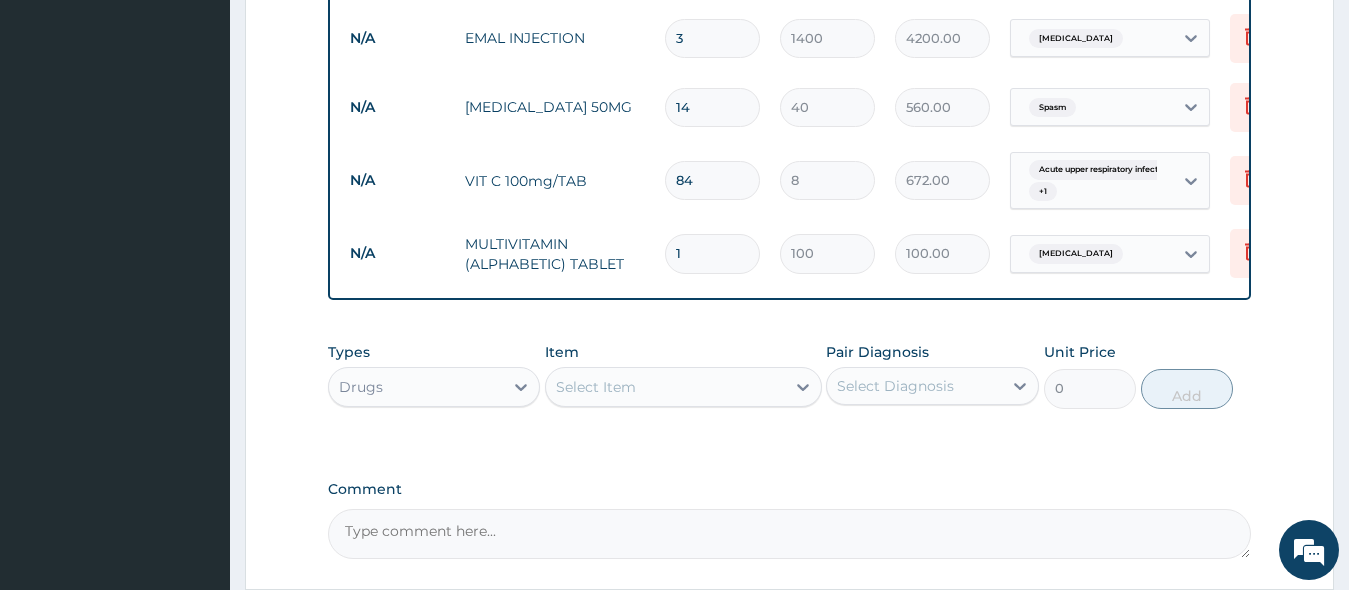 type on "0.00" 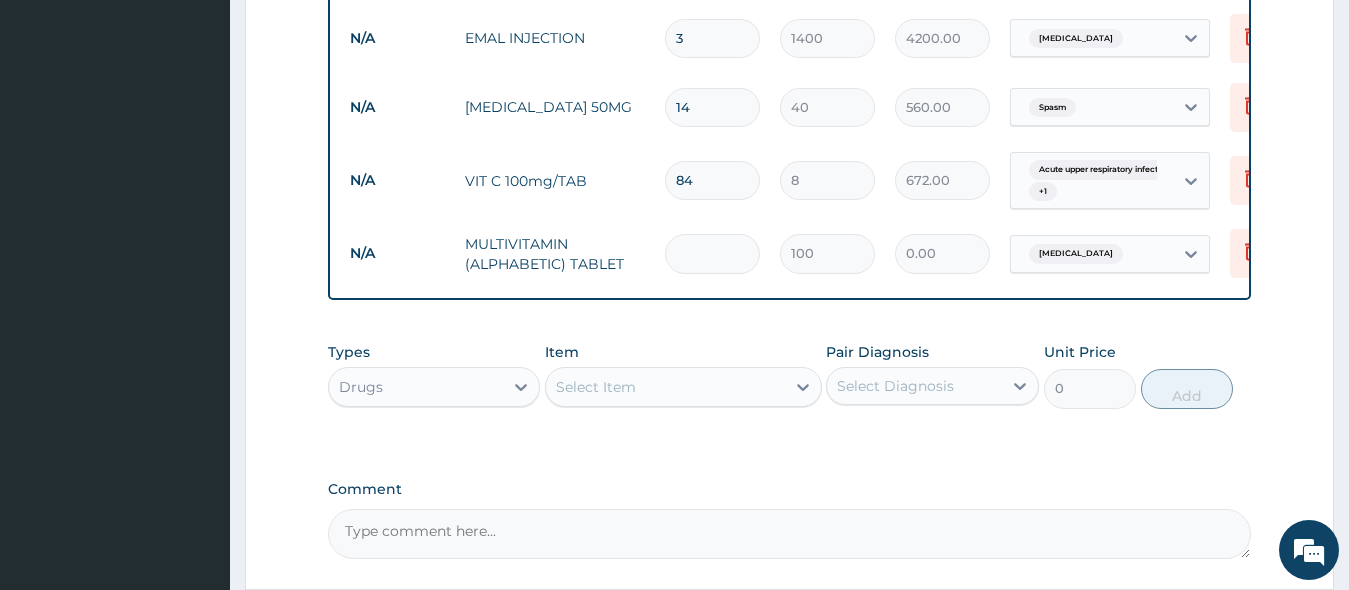 type on "2" 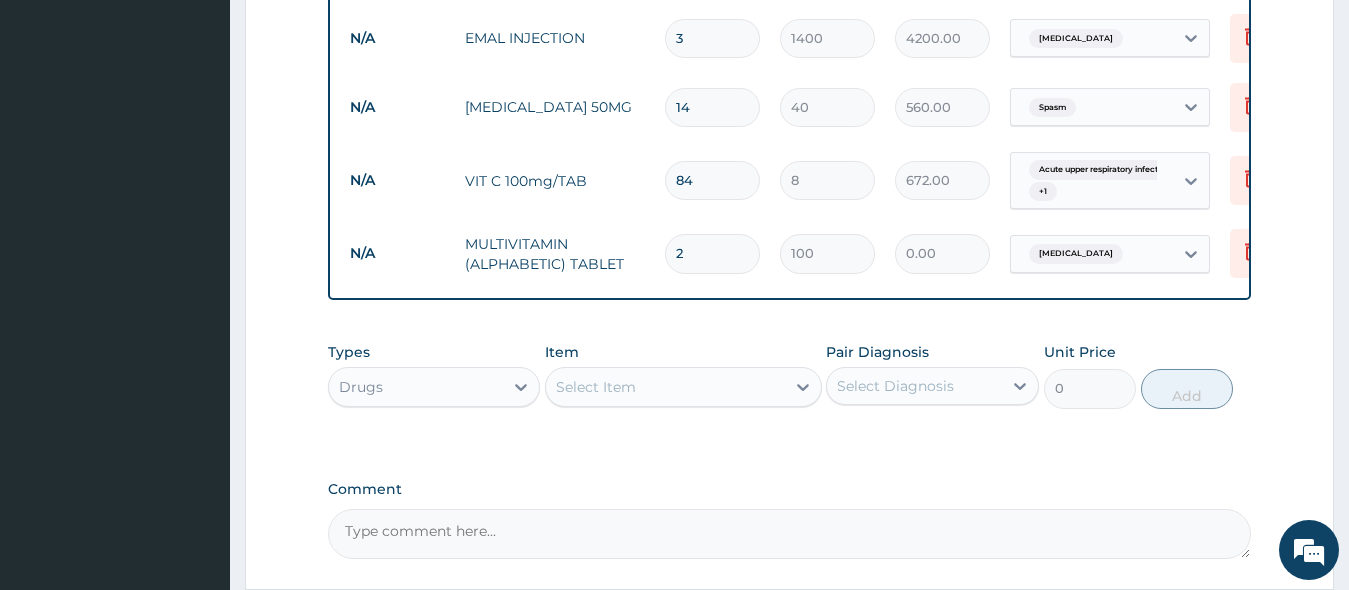type on "200.00" 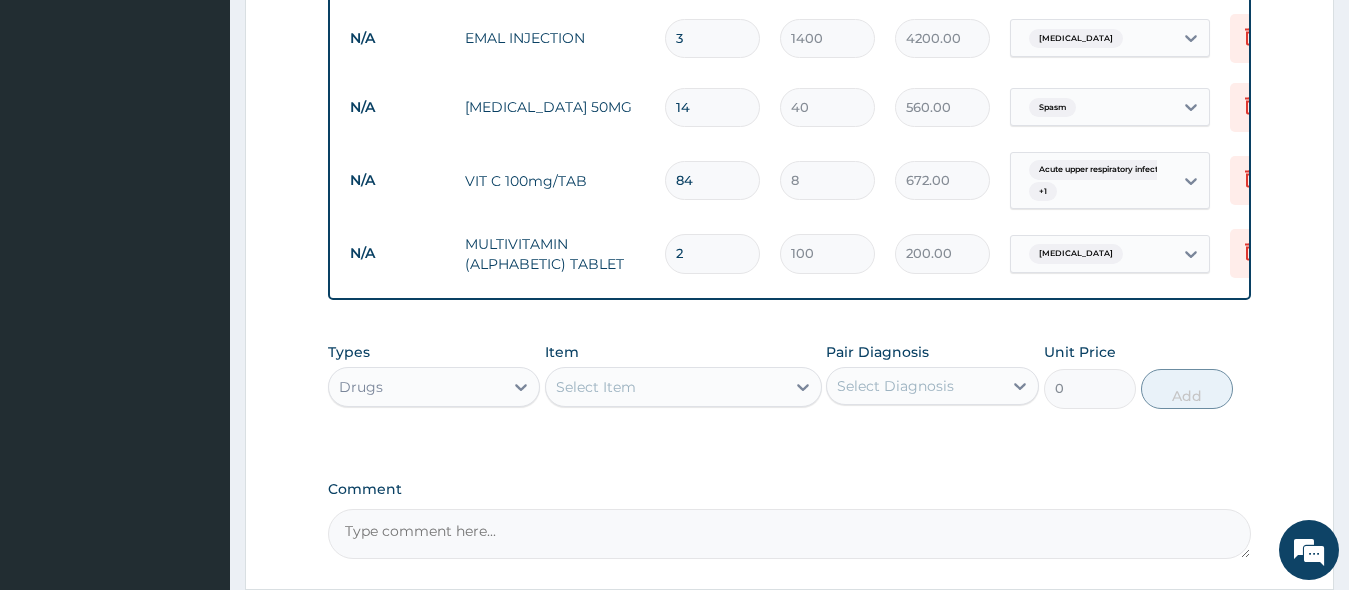 type on "28" 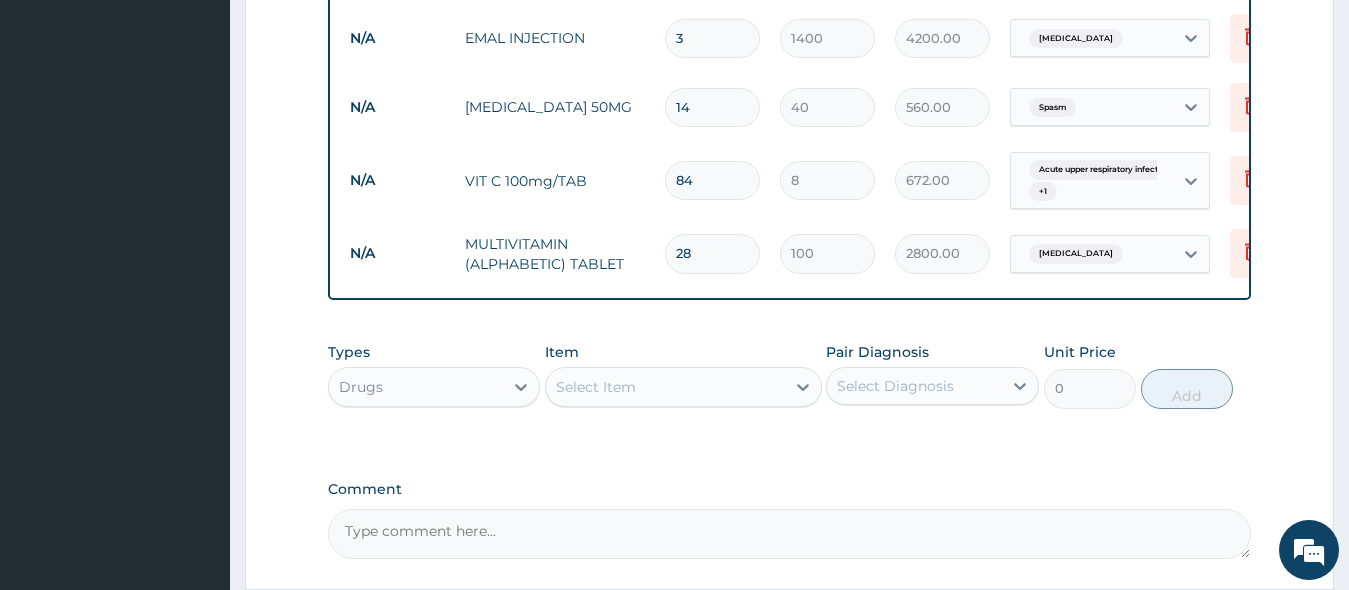 type on "28" 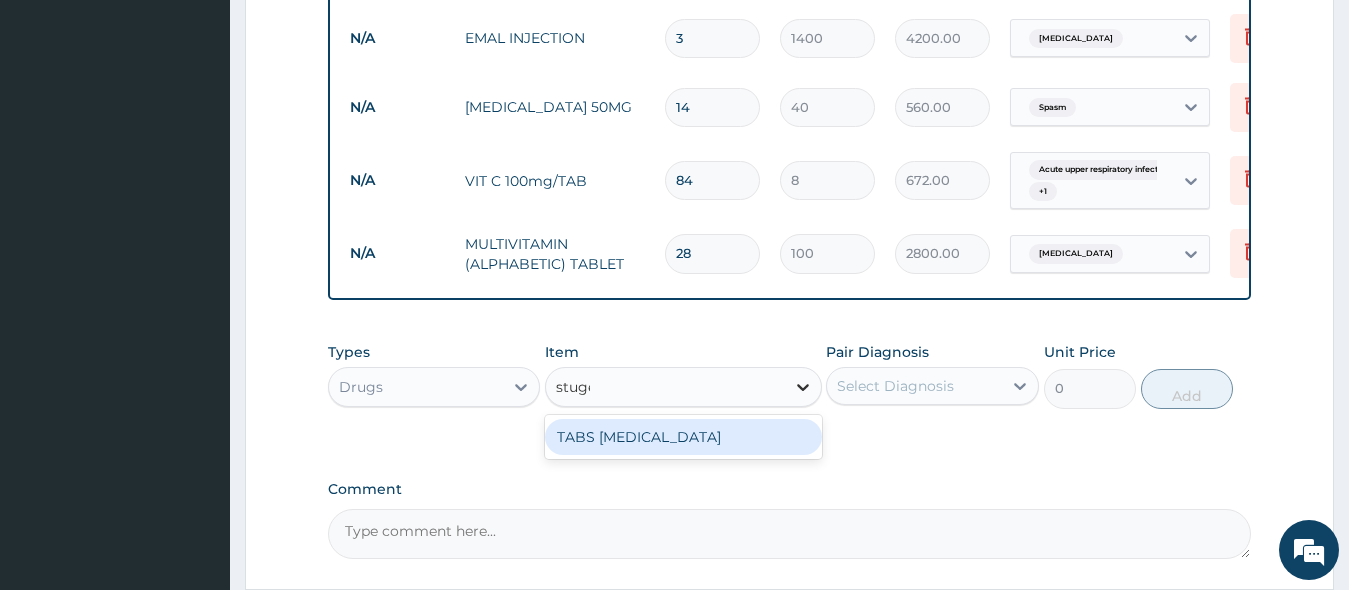 type on "stuger" 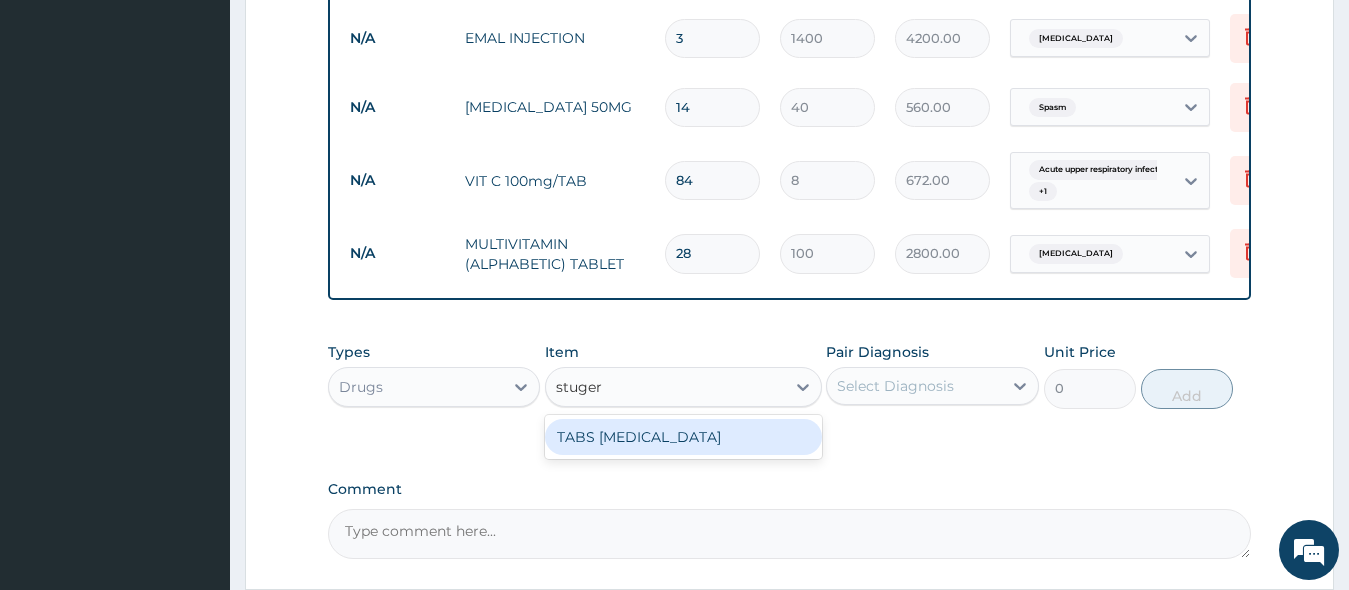 click on "TABS [MEDICAL_DATA]" at bounding box center (683, 437) 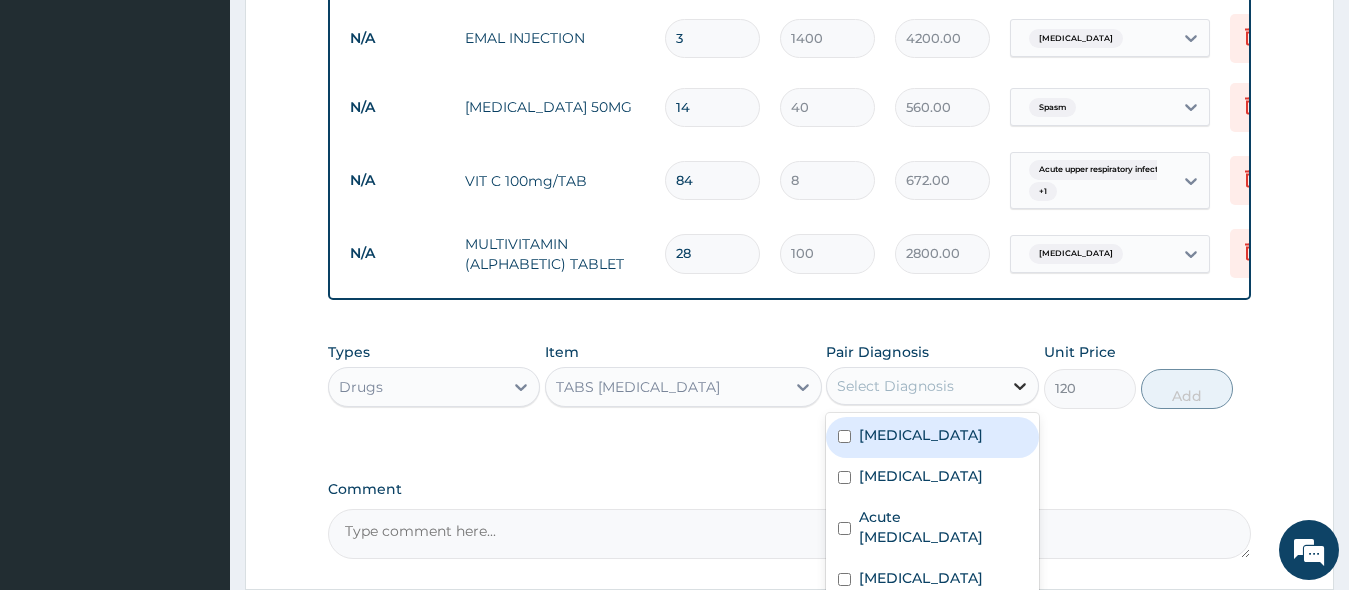click 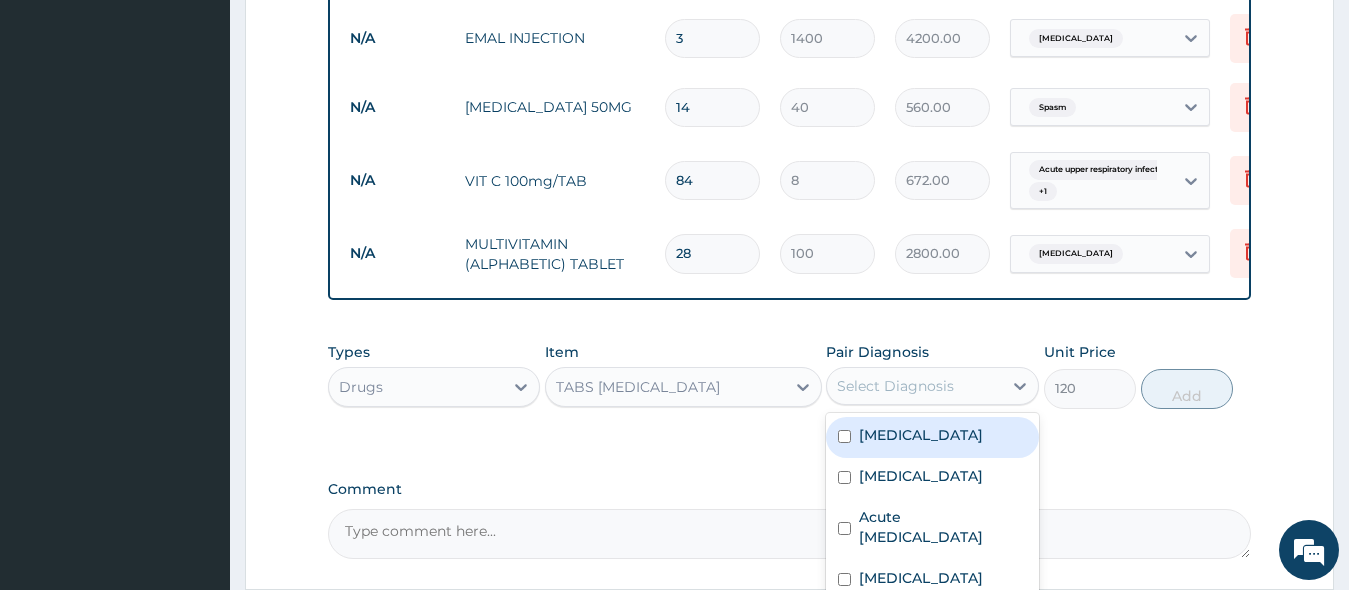 click on "Motion sickness" at bounding box center (932, 437) 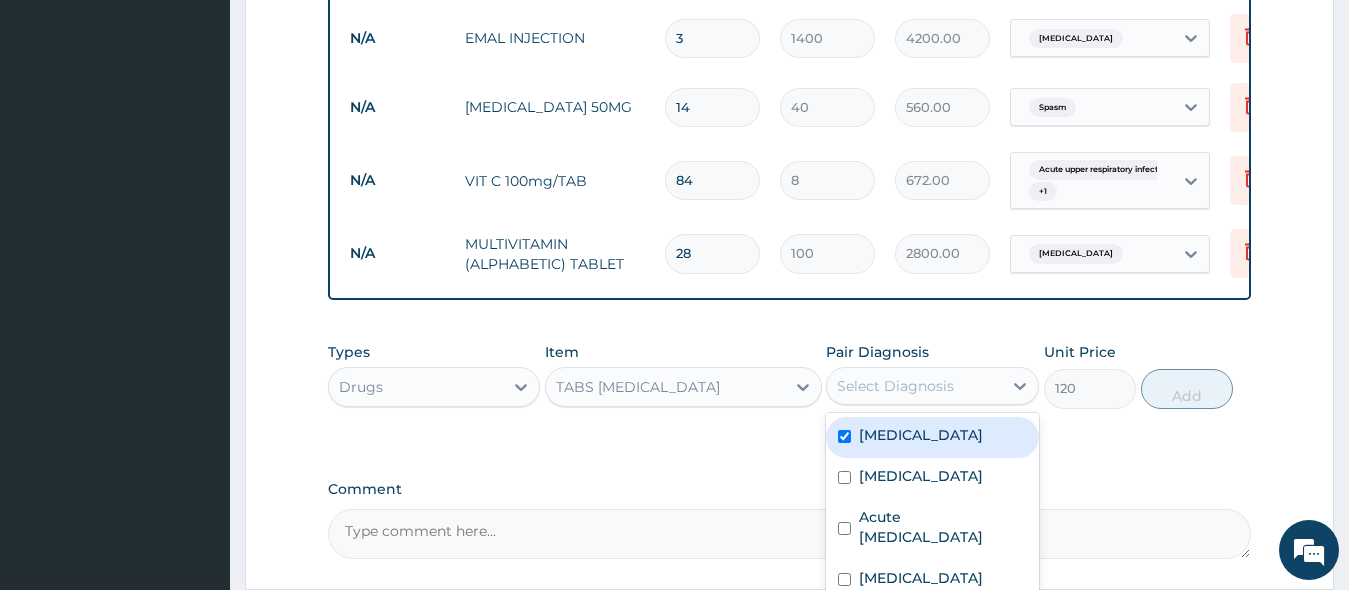 checkbox on "true" 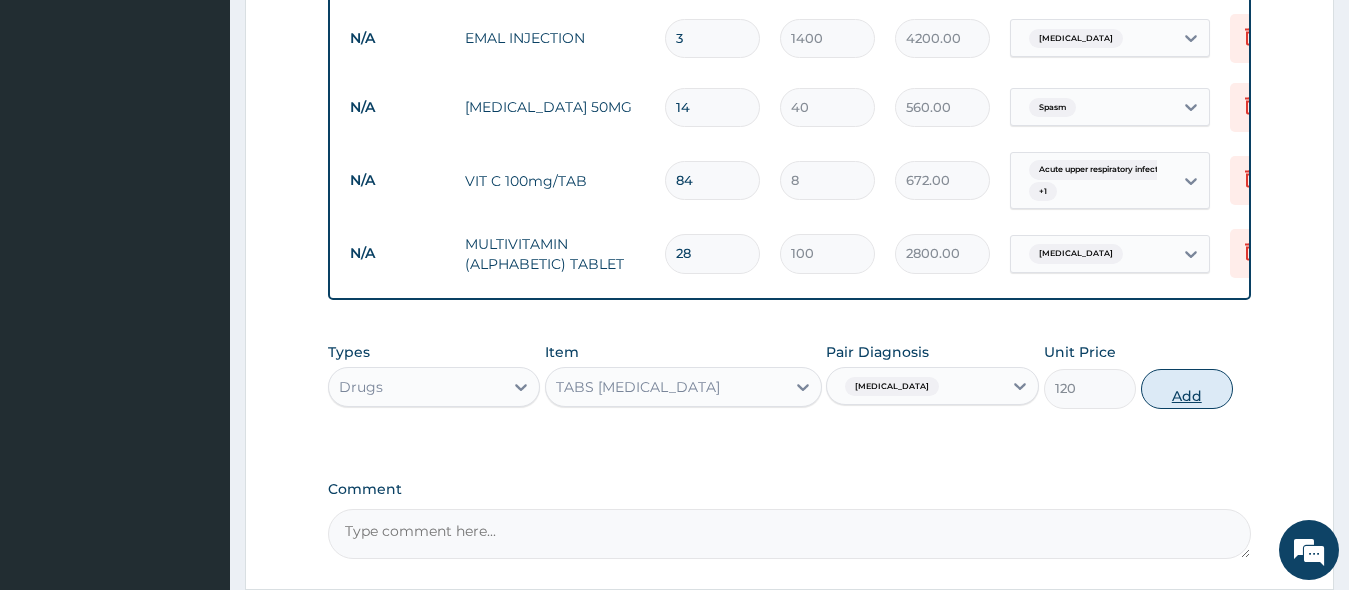 click on "Add" at bounding box center (1187, 389) 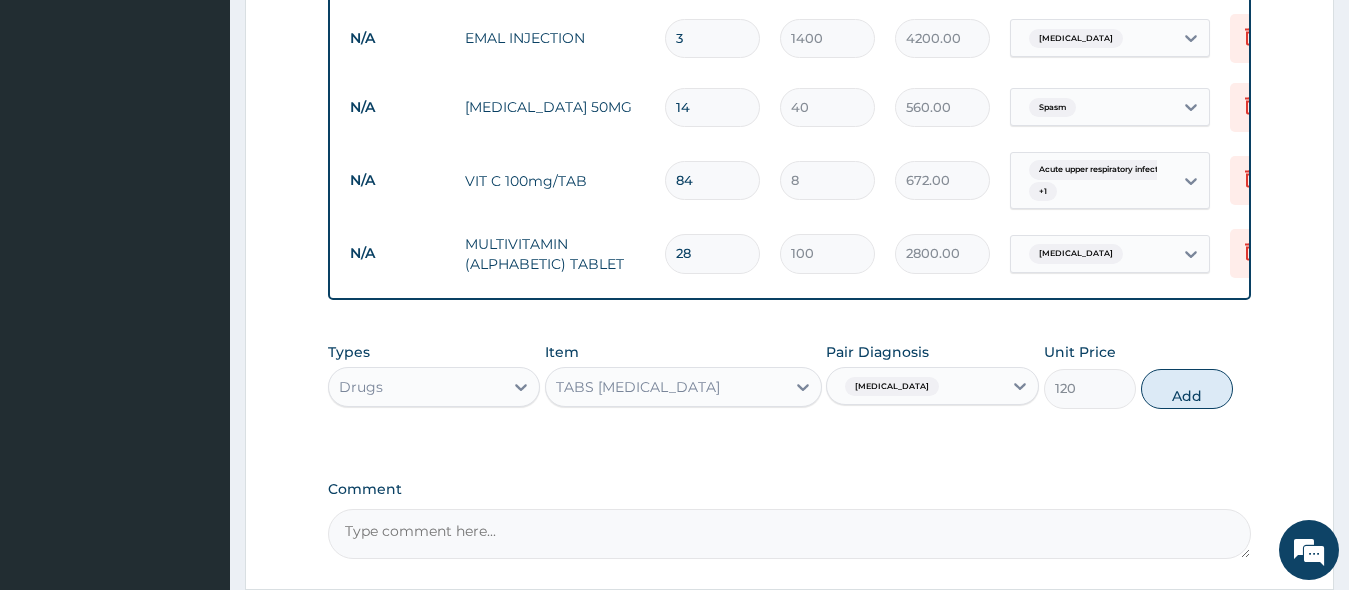 type on "0" 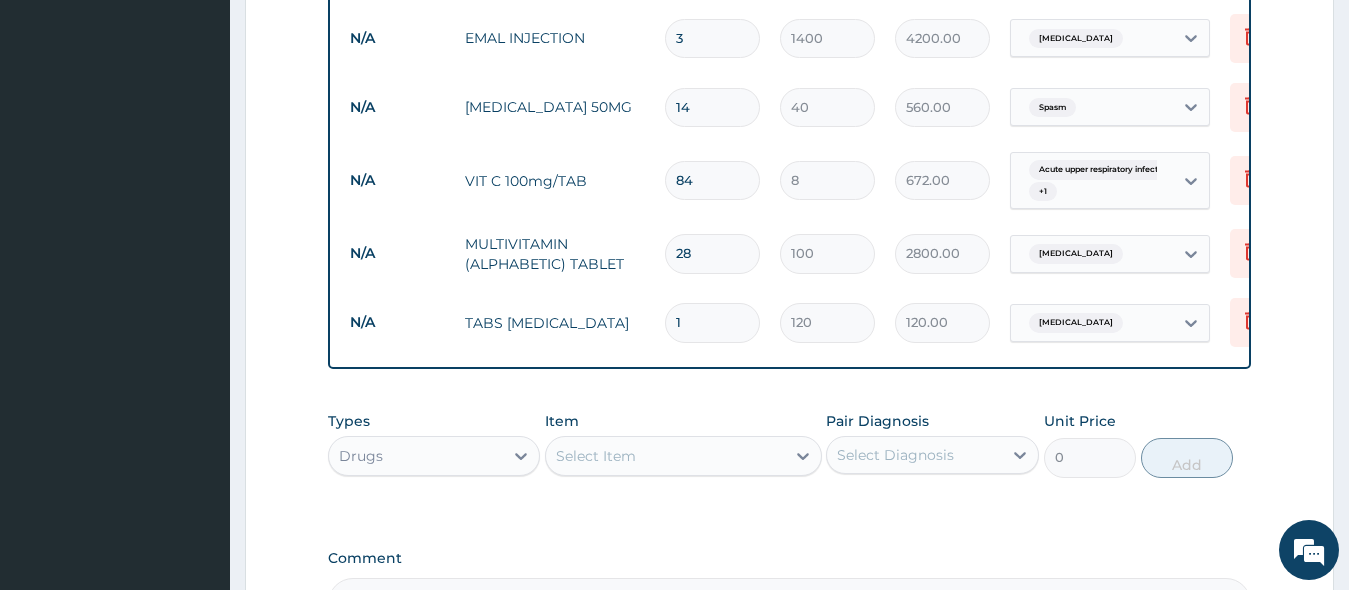 type on "10" 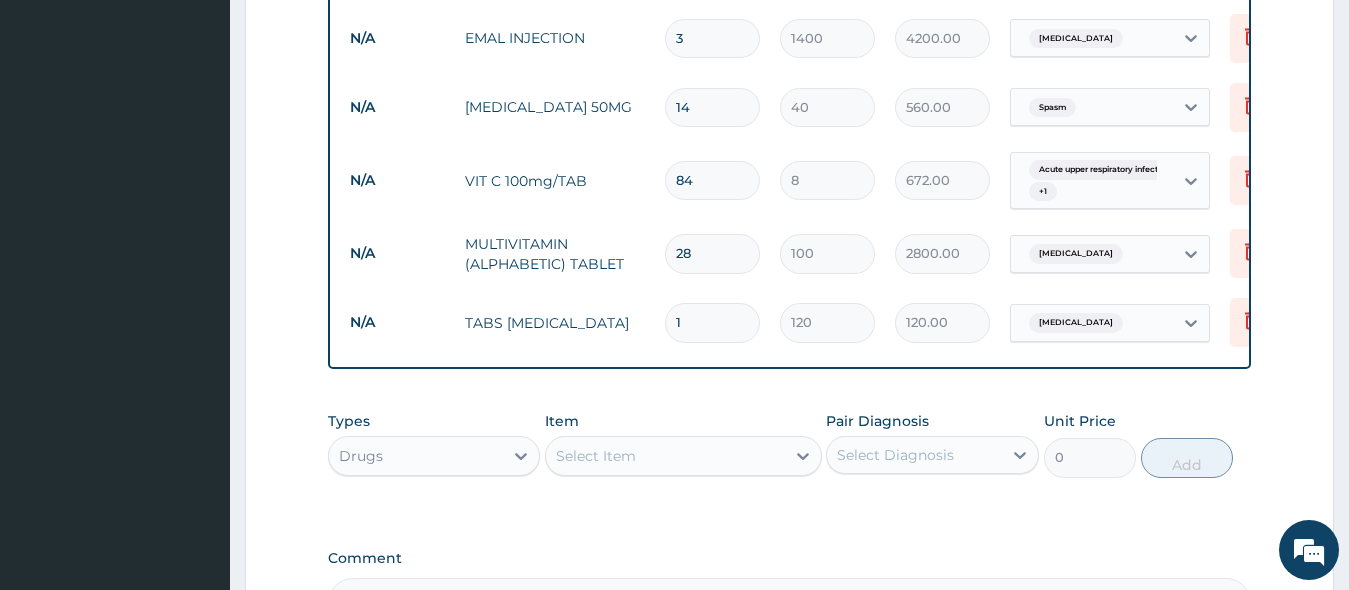 type on "1200.00" 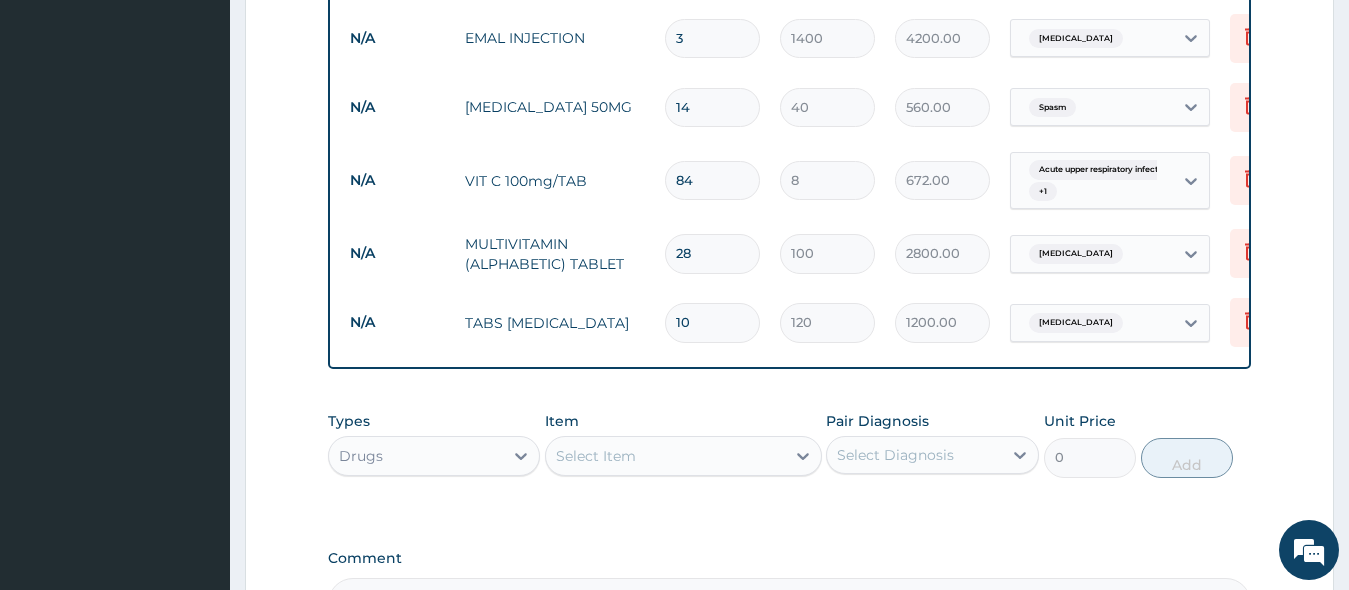 type on "10" 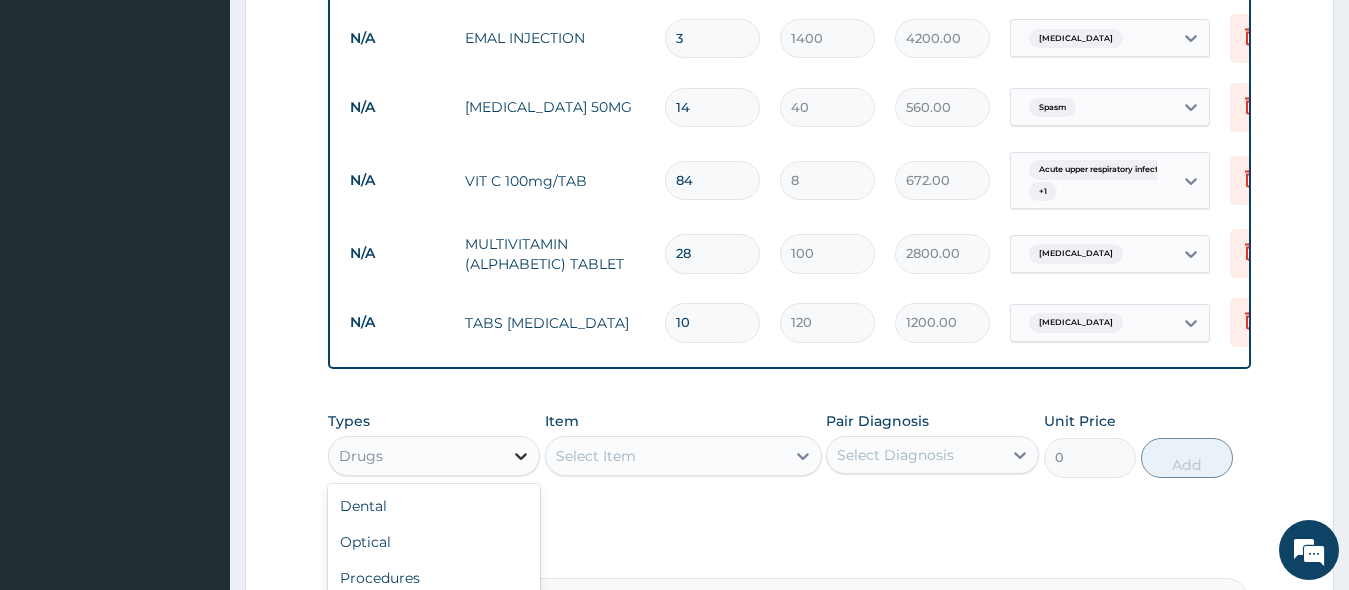 click 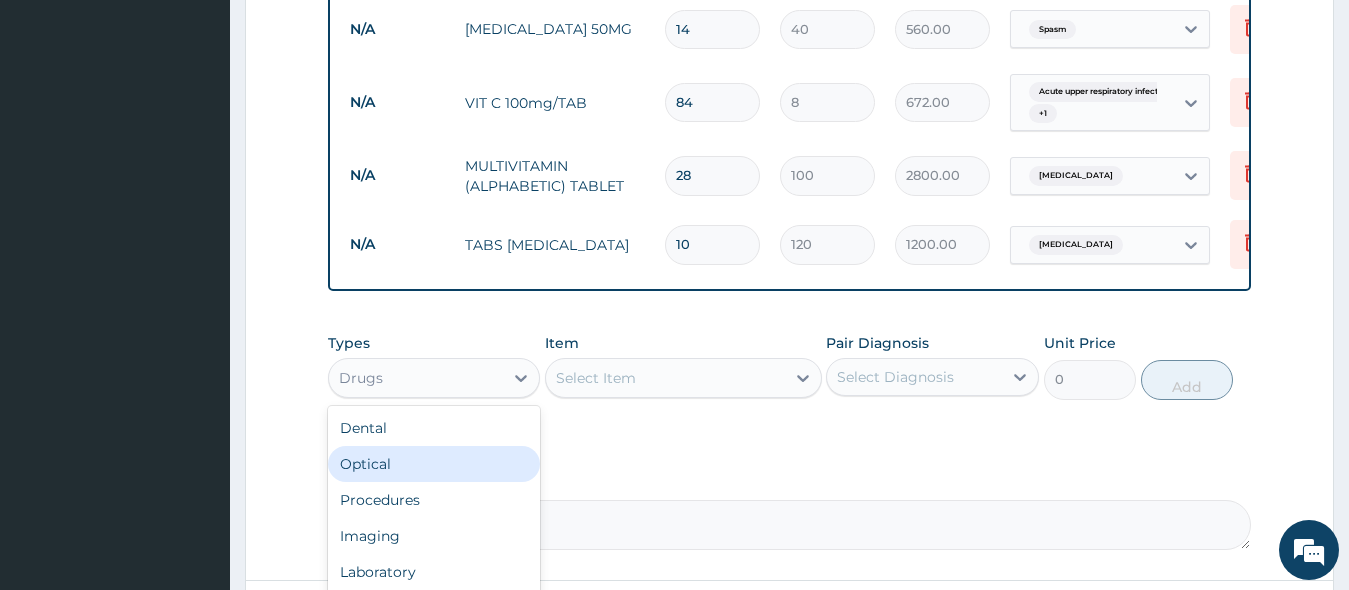 scroll, scrollTop: 1434, scrollLeft: 0, axis: vertical 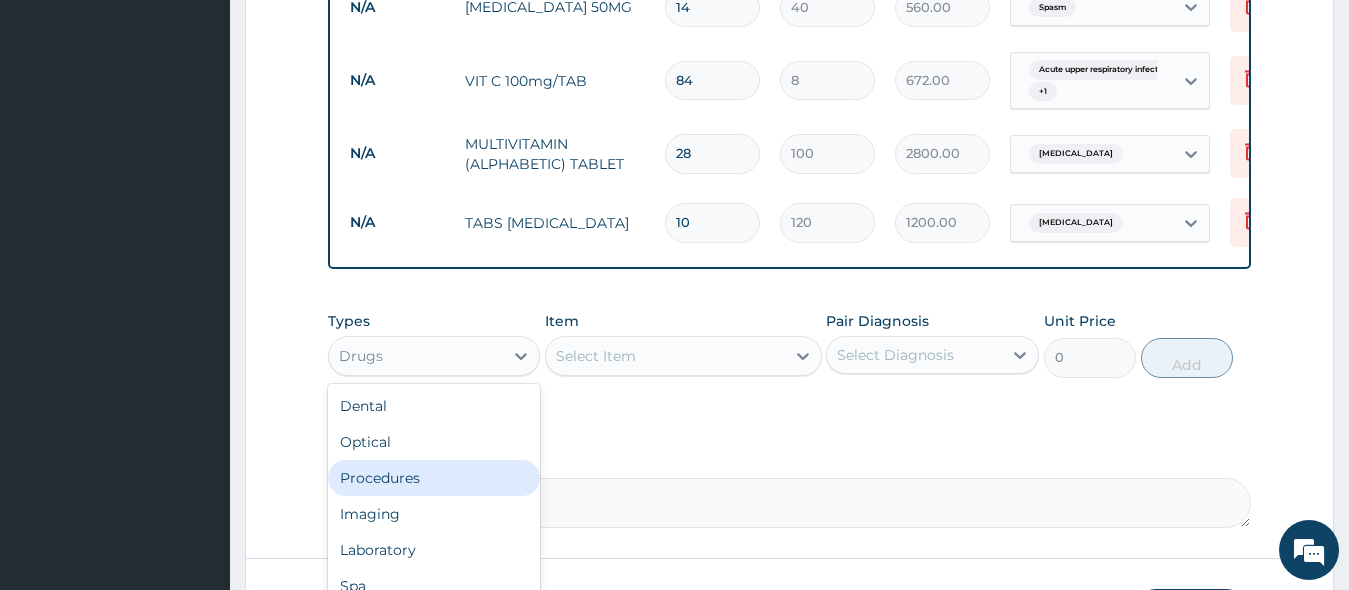 click on "Procedures" at bounding box center [434, 478] 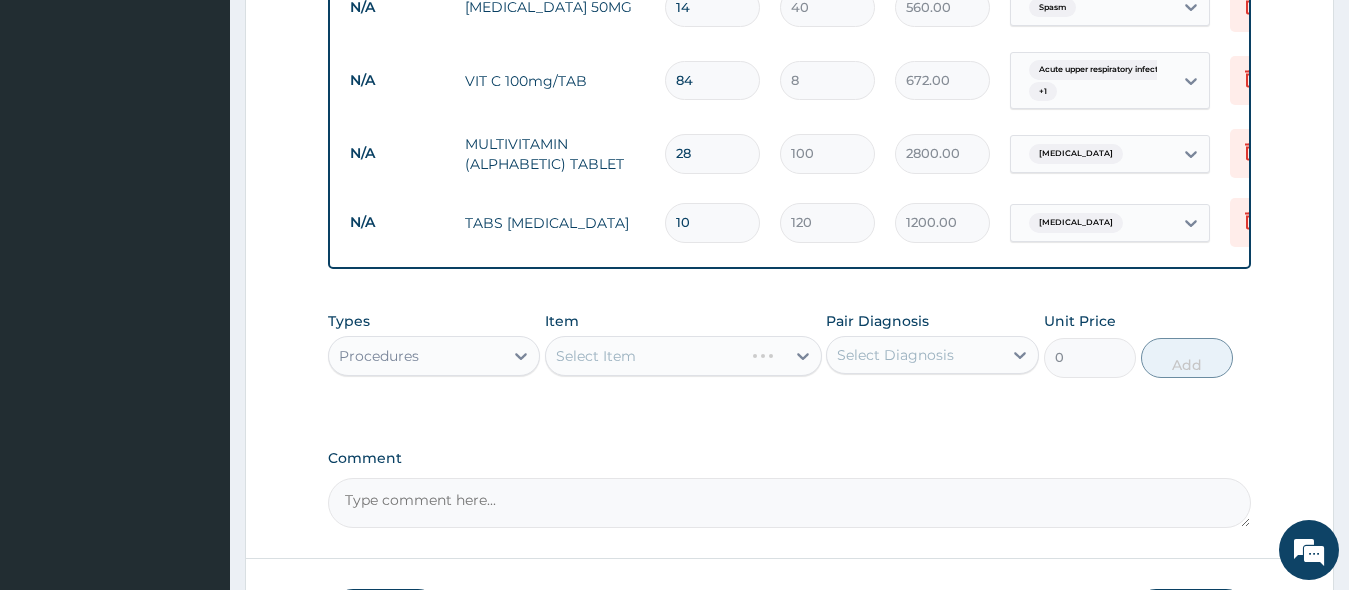 click on "Select Item" at bounding box center [683, 356] 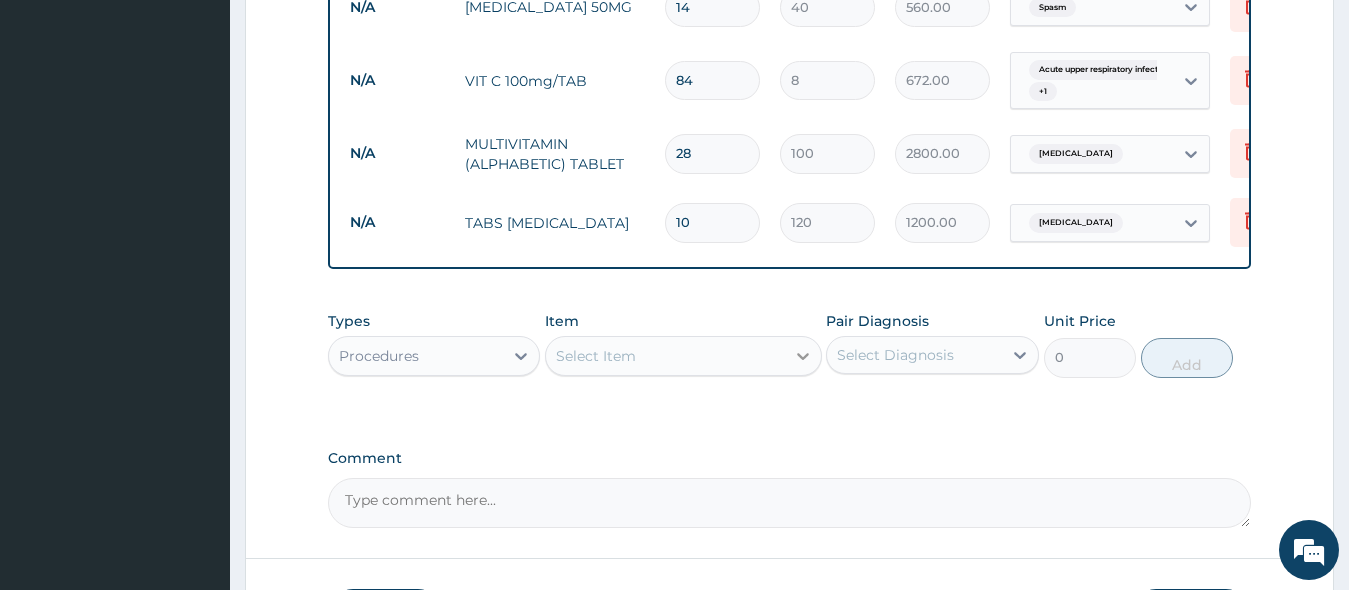 click at bounding box center [803, 356] 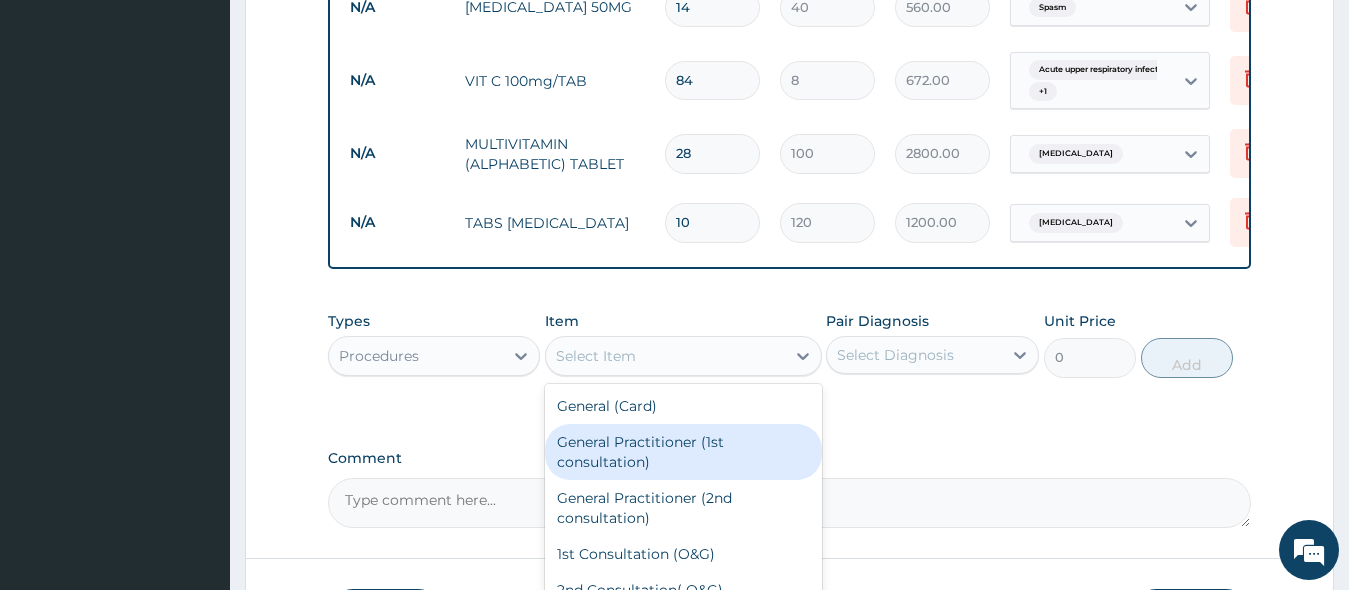click on "General Practitioner (1st consultation)" at bounding box center (683, 452) 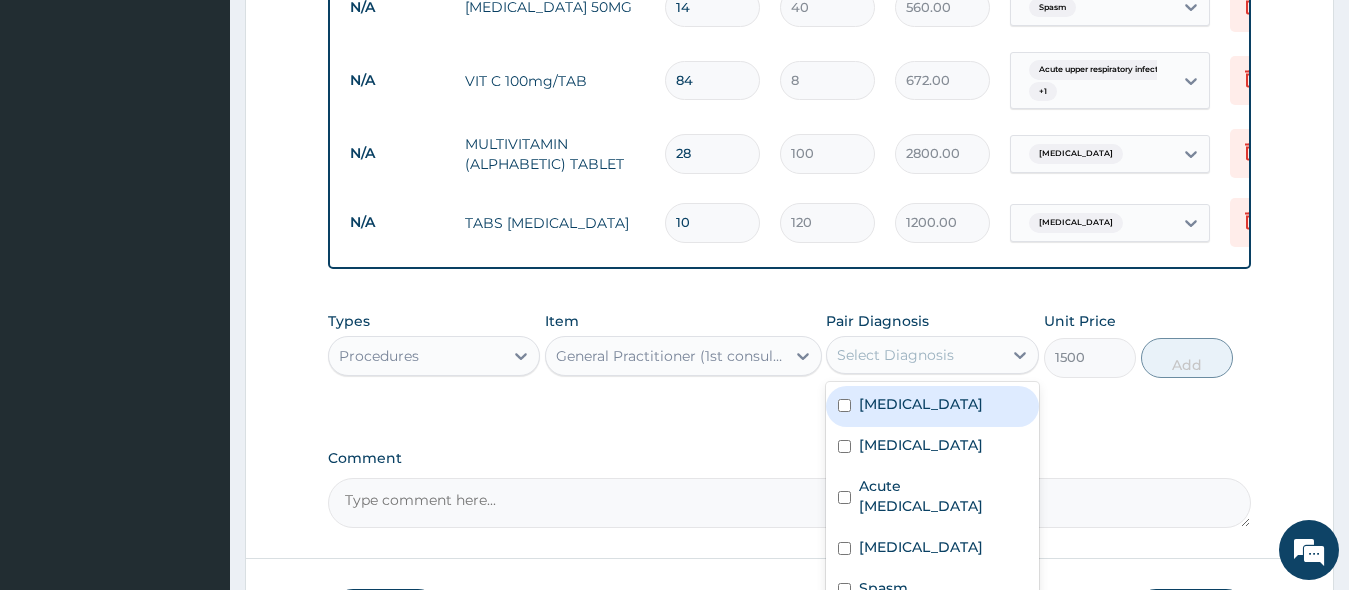 drag, startPoint x: 1021, startPoint y: 328, endPoint x: 989, endPoint y: 329, distance: 32.01562 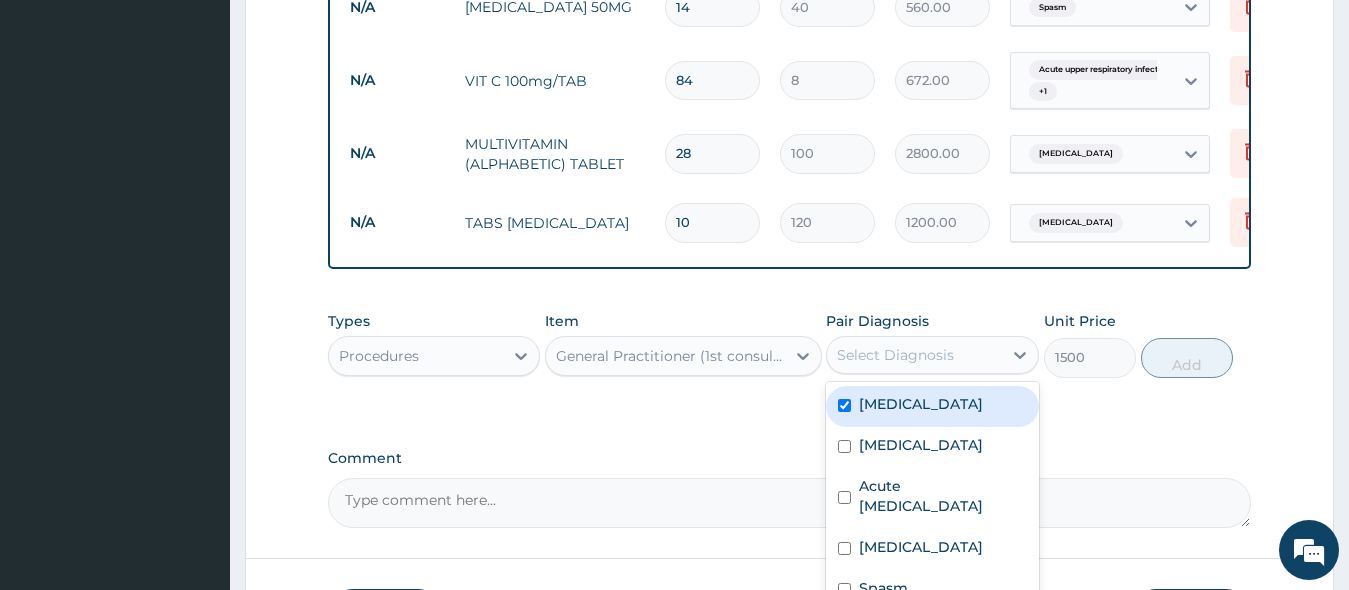 checkbox on "true" 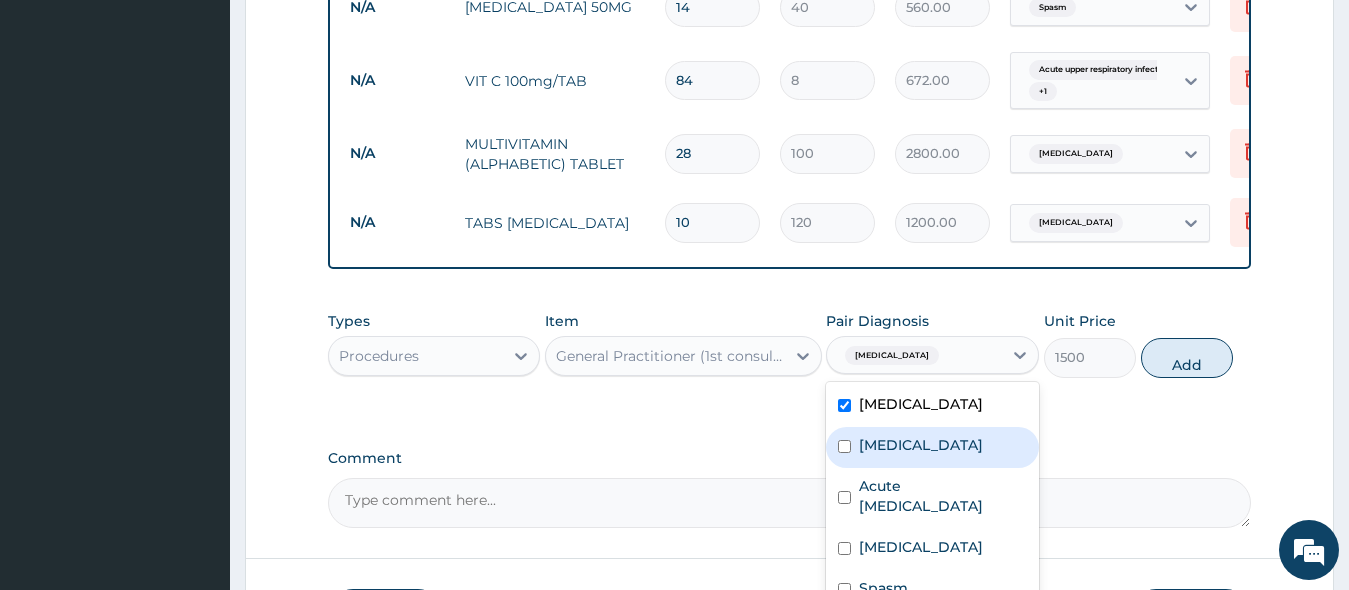 click at bounding box center (844, 446) 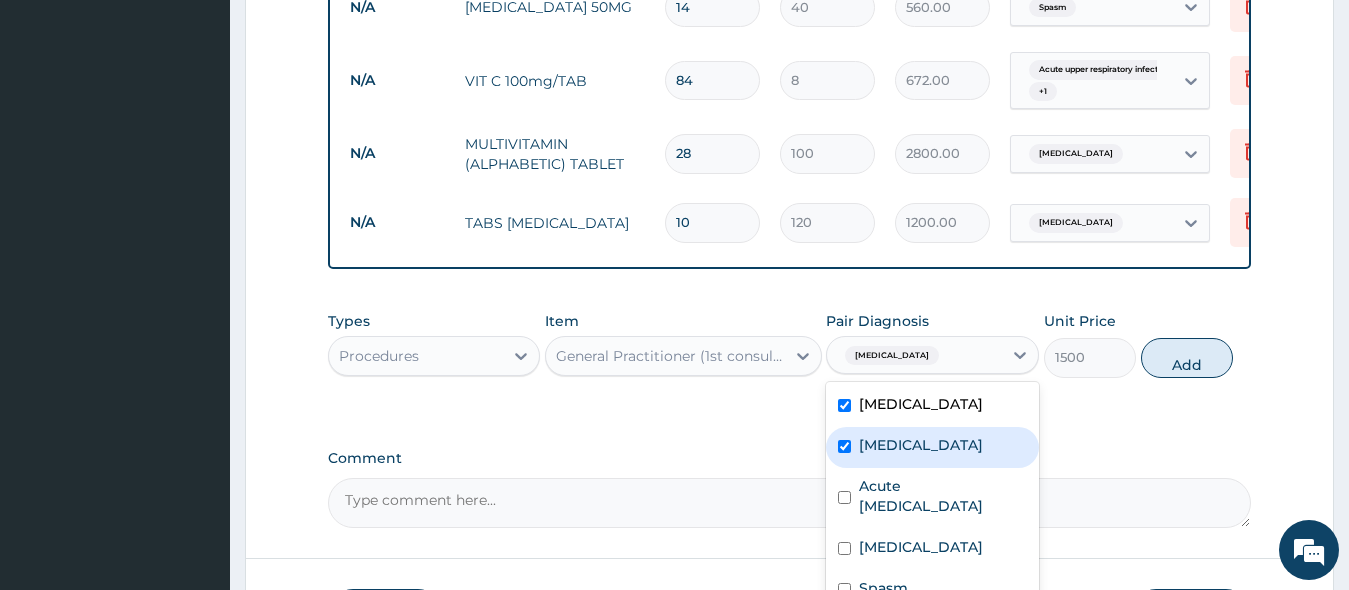 checkbox on "true" 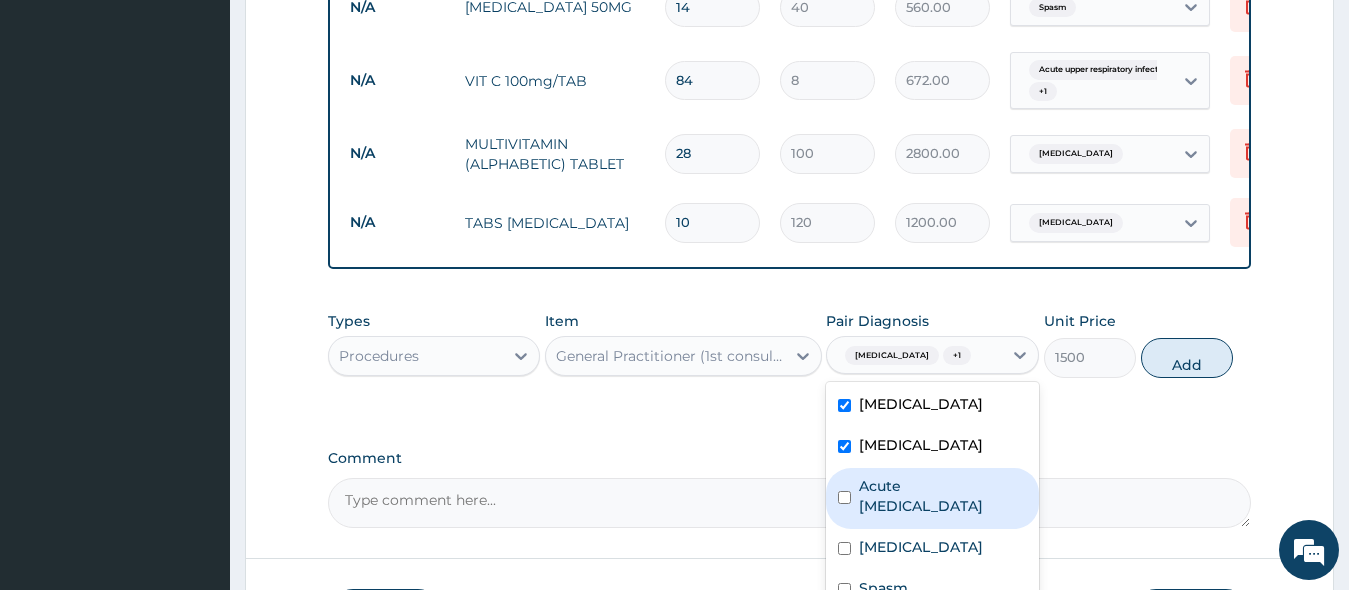 click at bounding box center [844, 497] 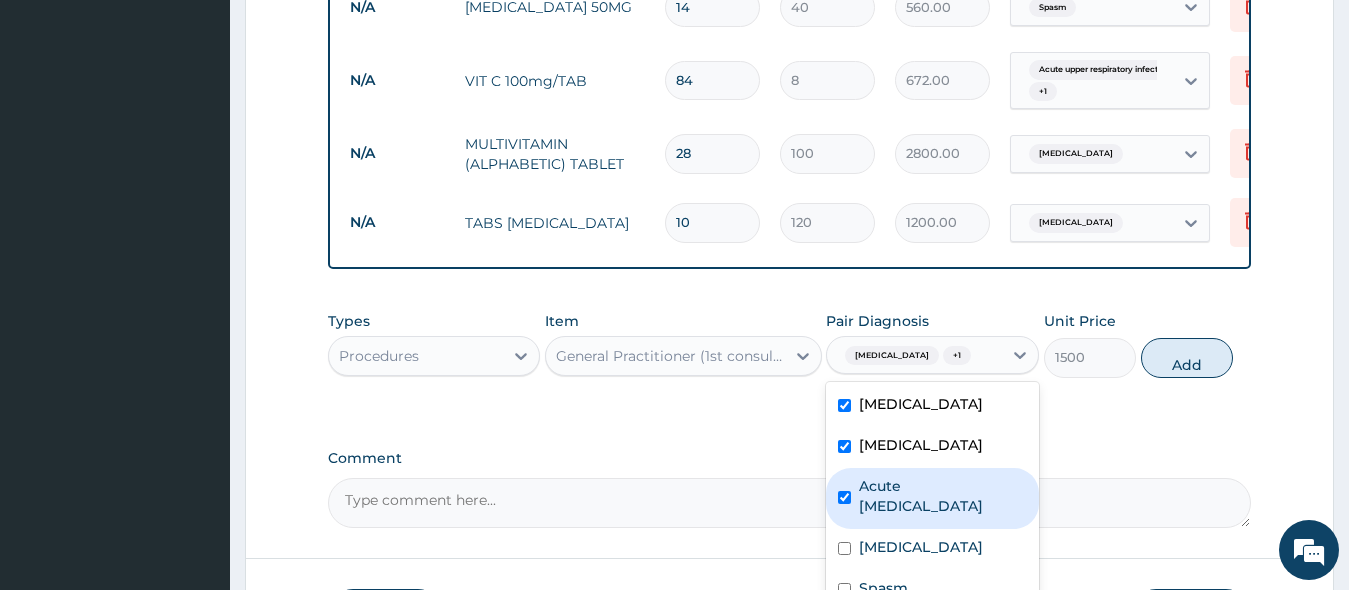checkbox on "true" 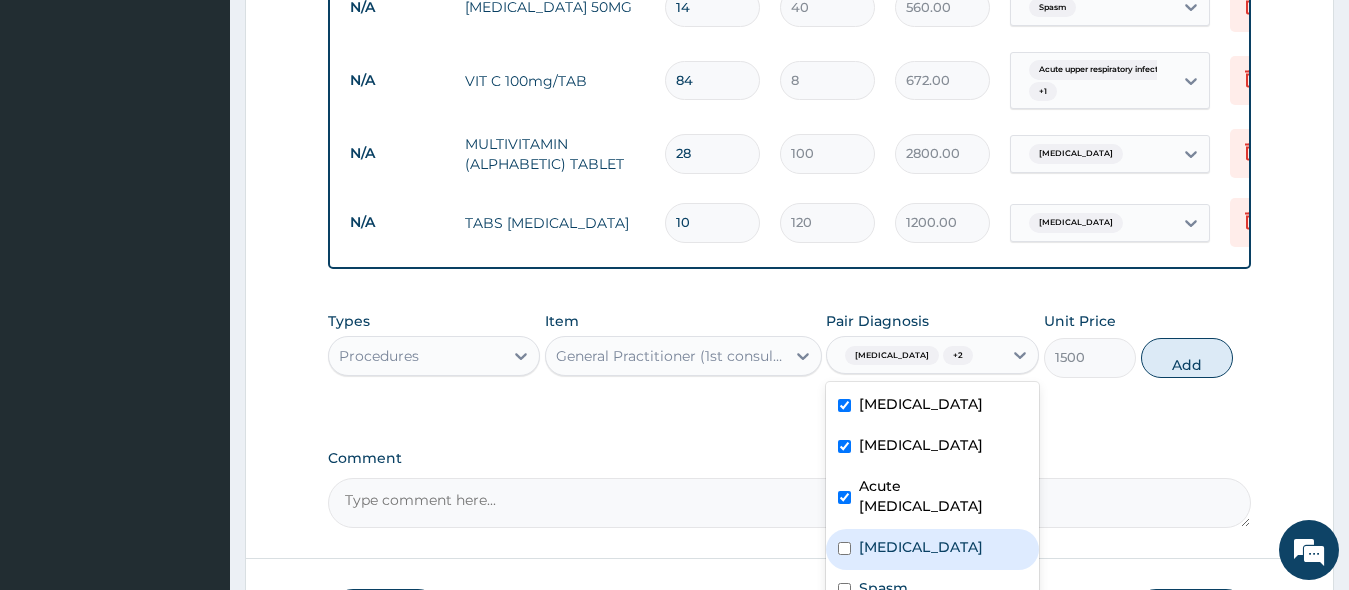 click on "[MEDICAL_DATA]" at bounding box center [932, 549] 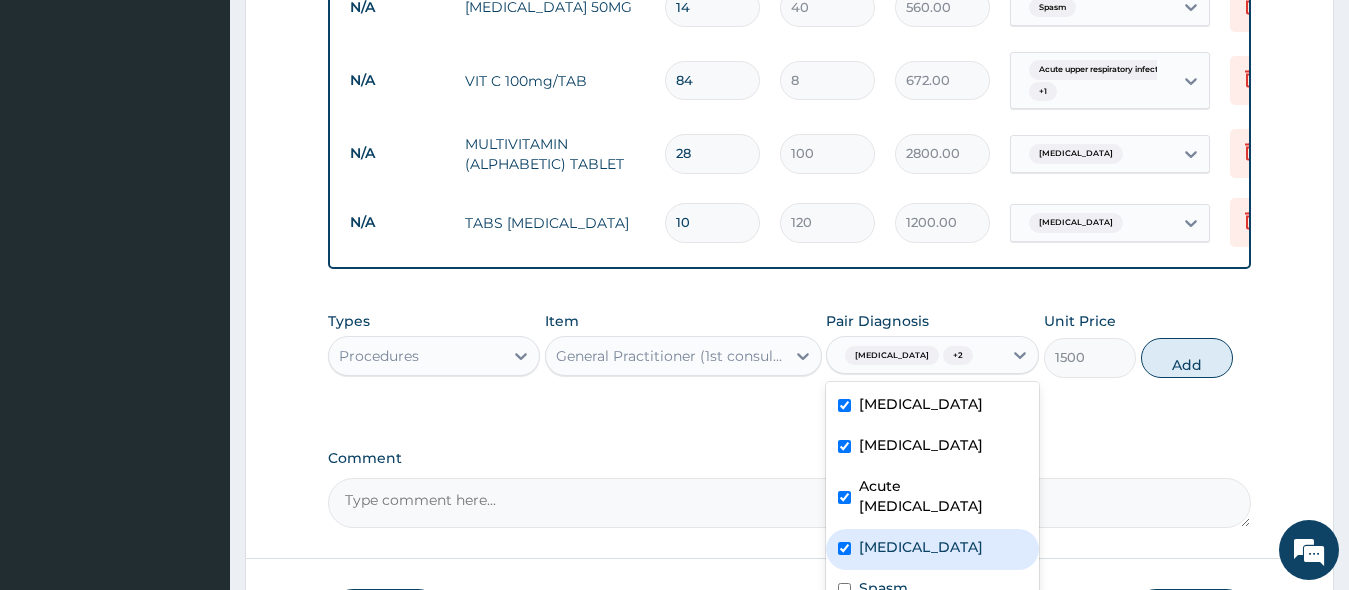 checkbox on "true" 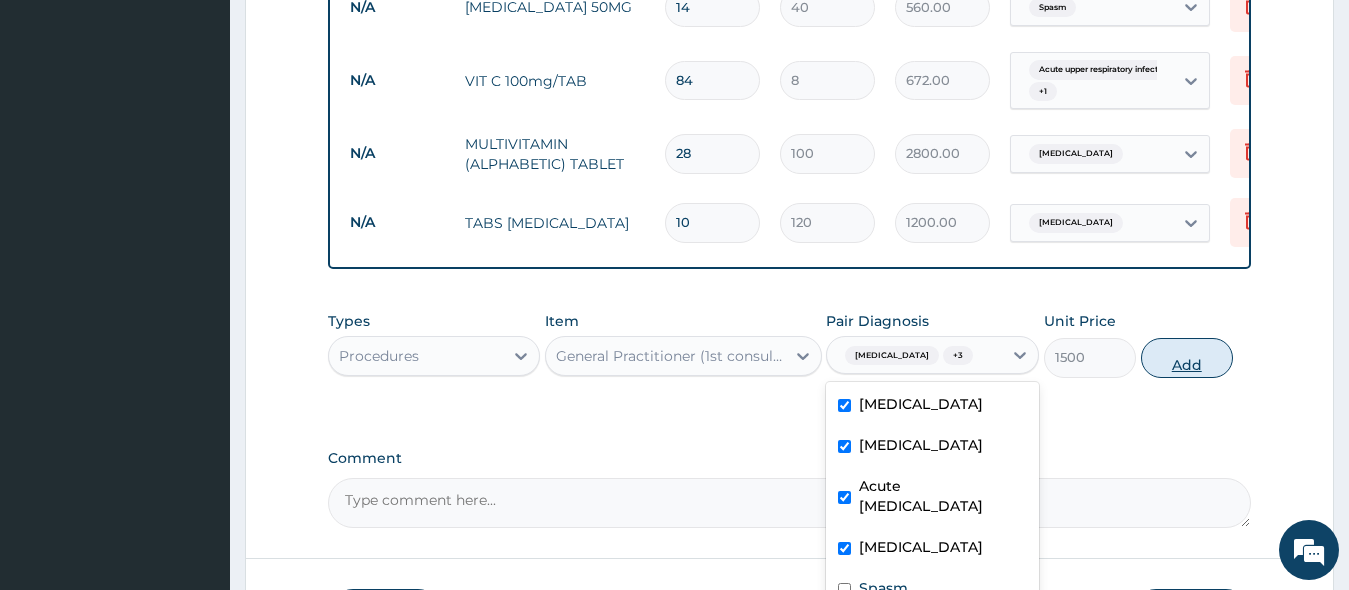 click on "Add" at bounding box center (1187, 358) 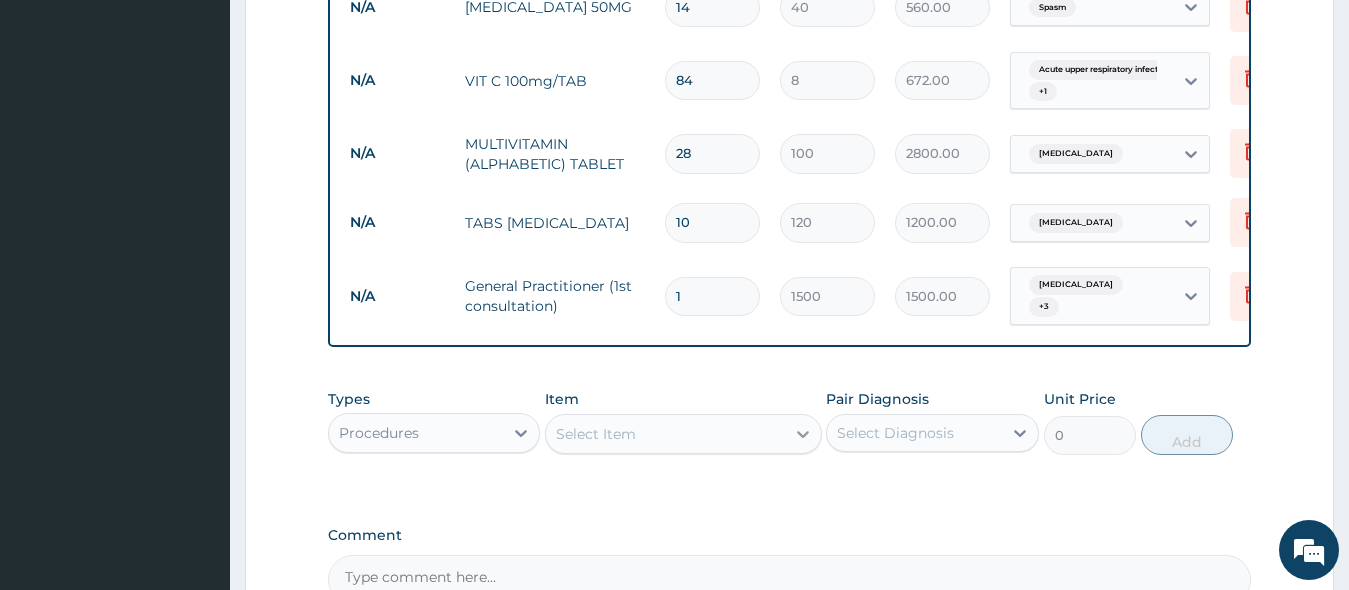 click 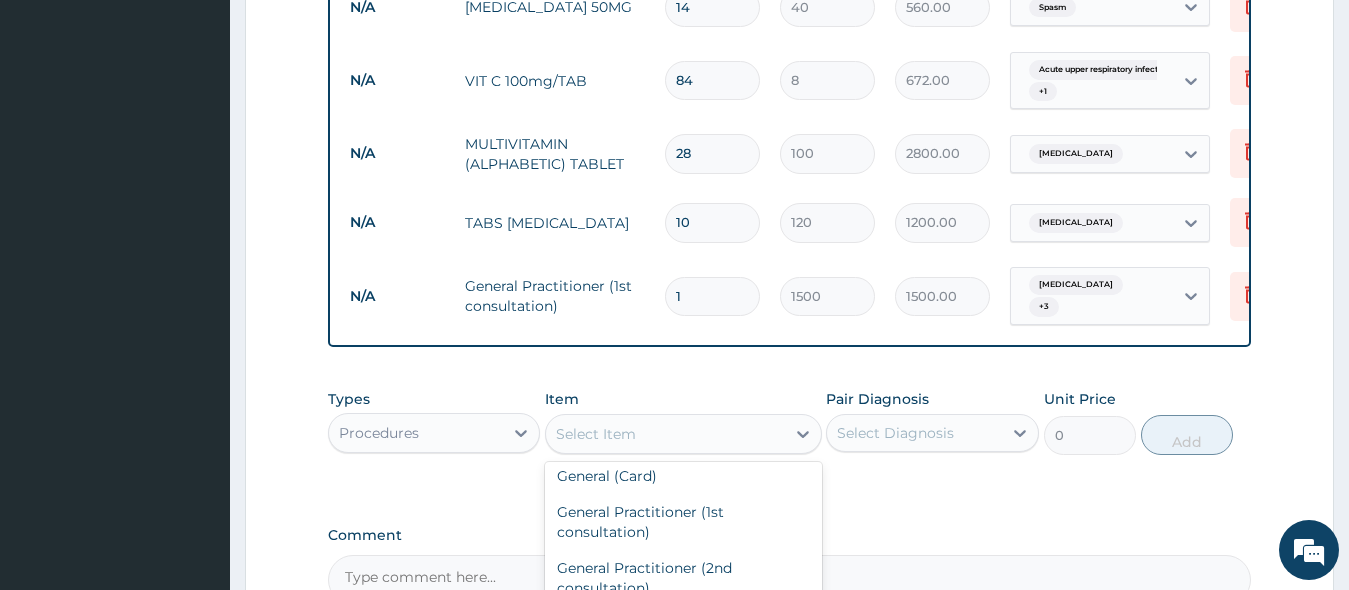 scroll, scrollTop: 0, scrollLeft: 0, axis: both 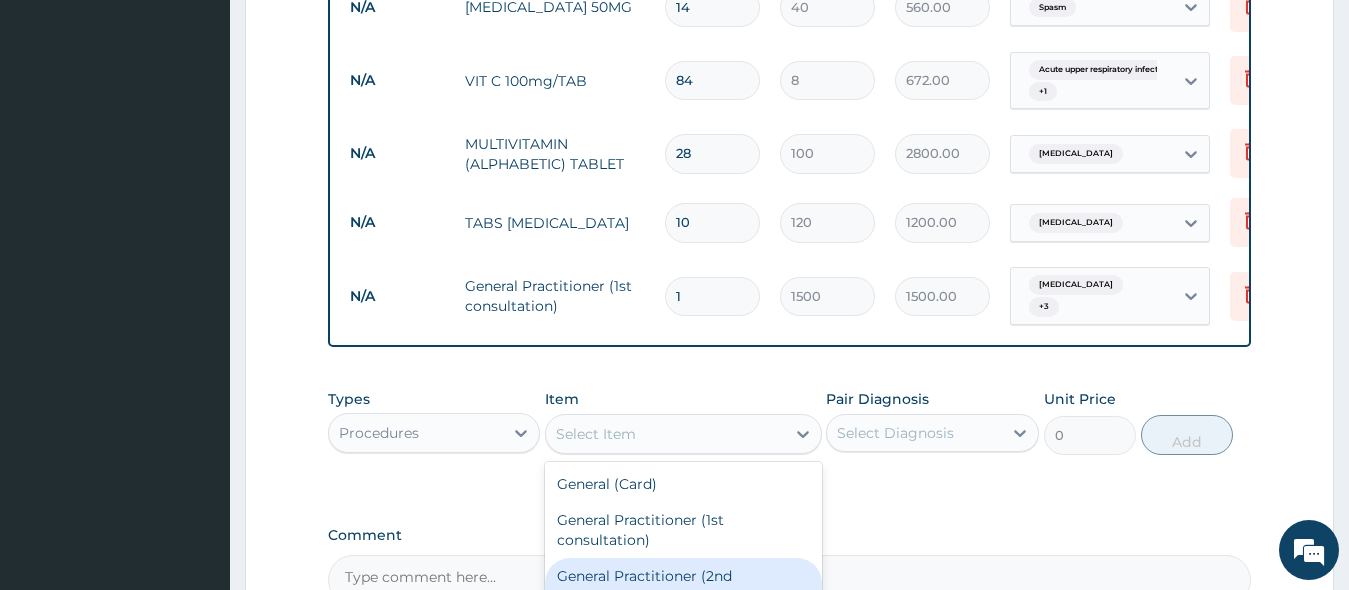 click on "General Practitioner (2nd consultation)" at bounding box center [683, 586] 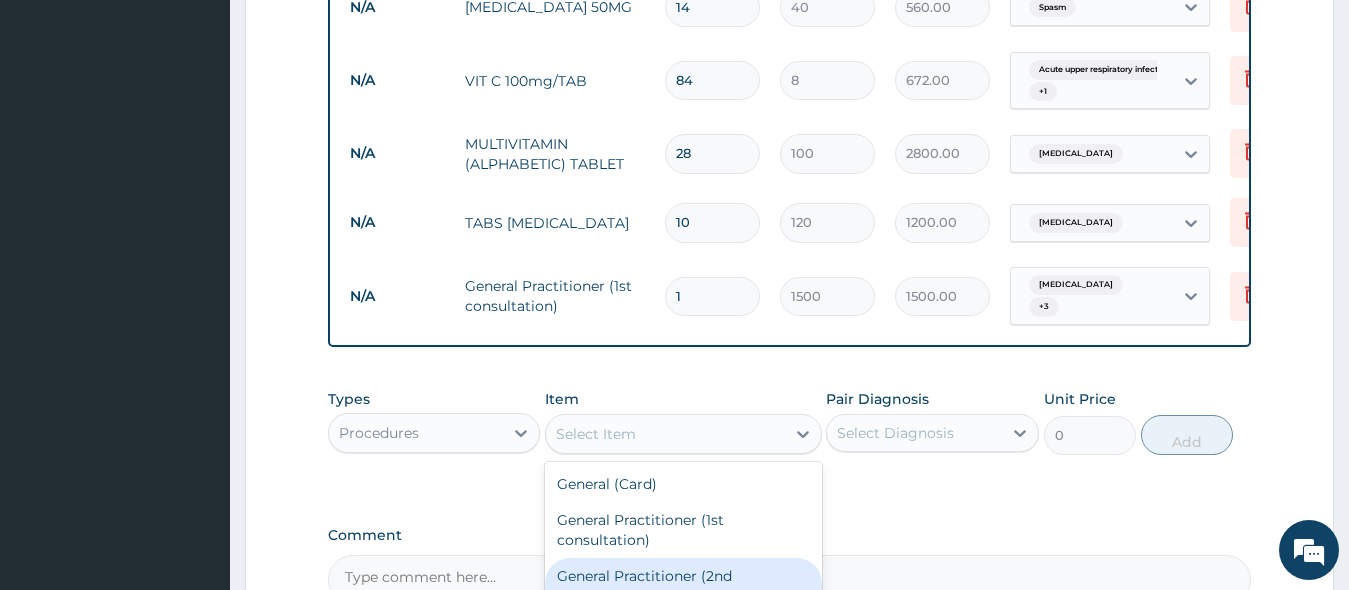 type on "800" 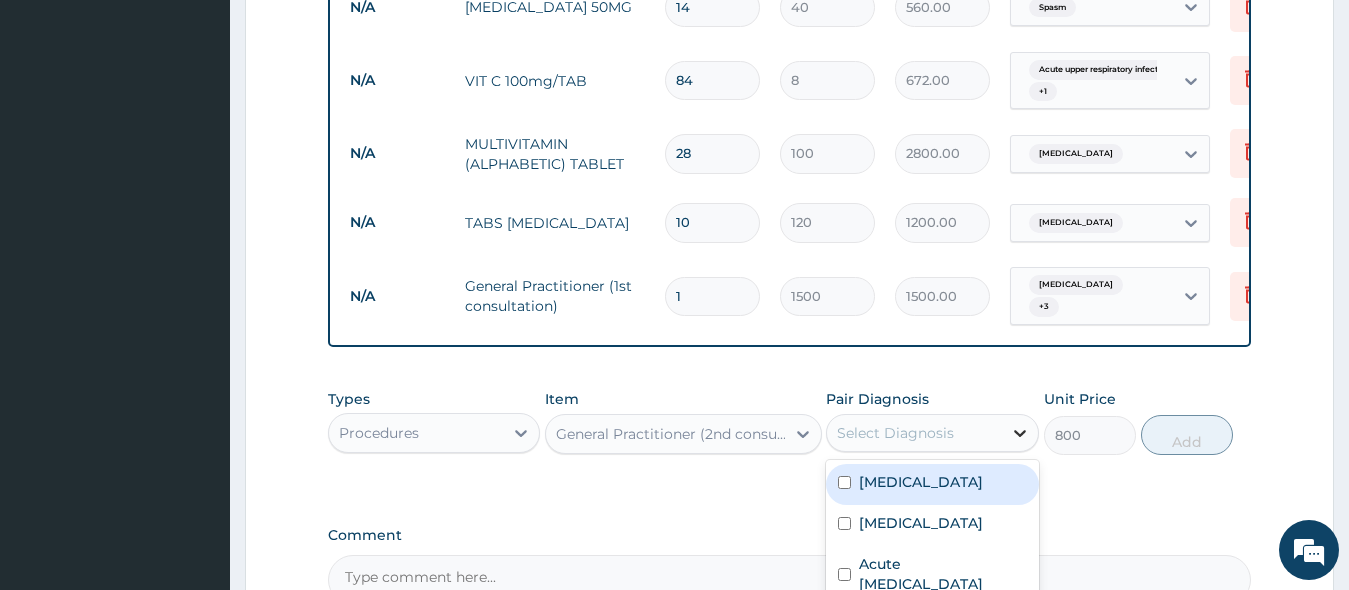 click 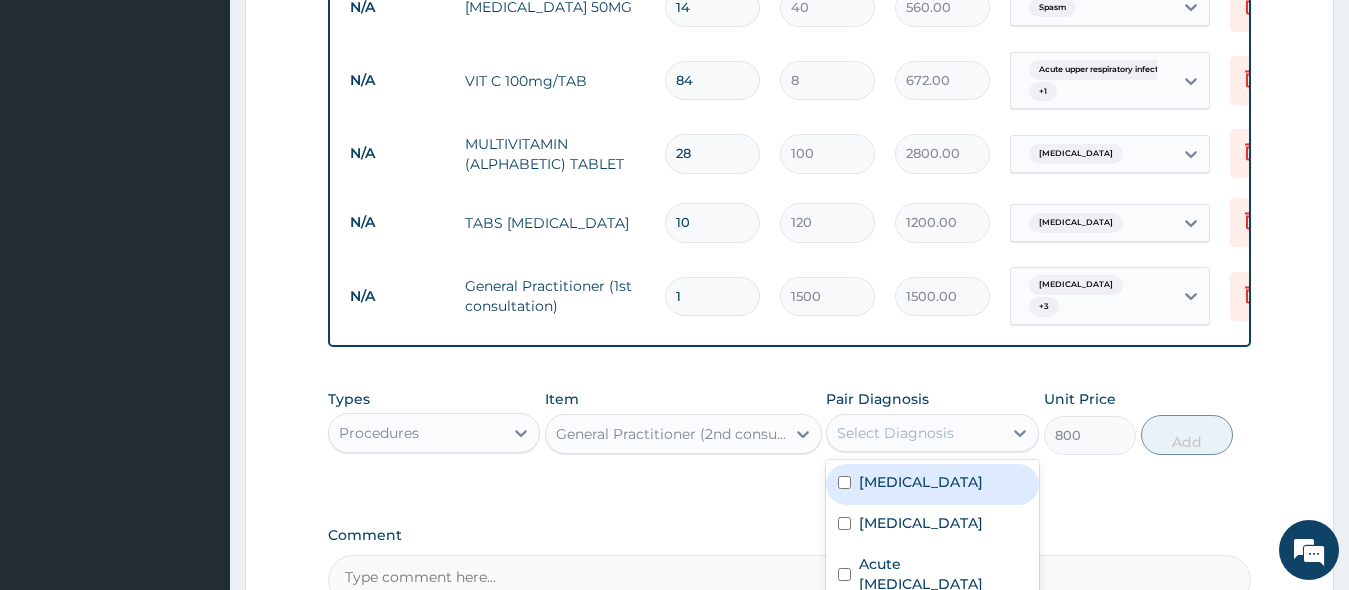 click on "Motion sickness" at bounding box center [932, 484] 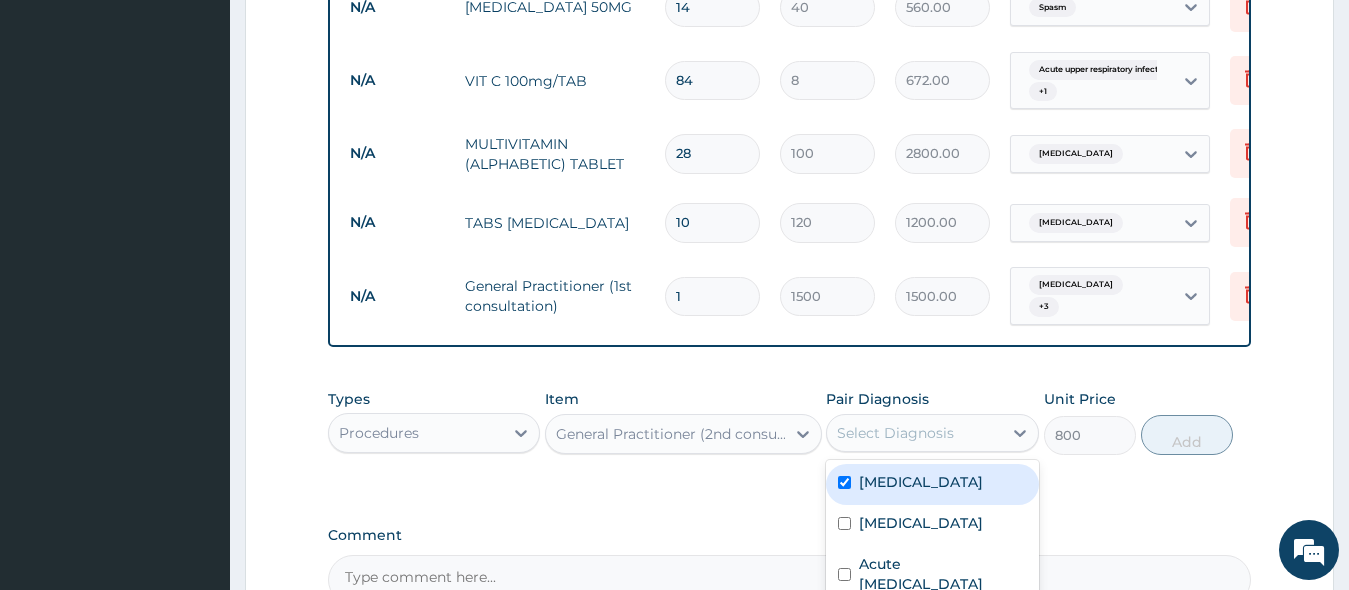 checkbox on "true" 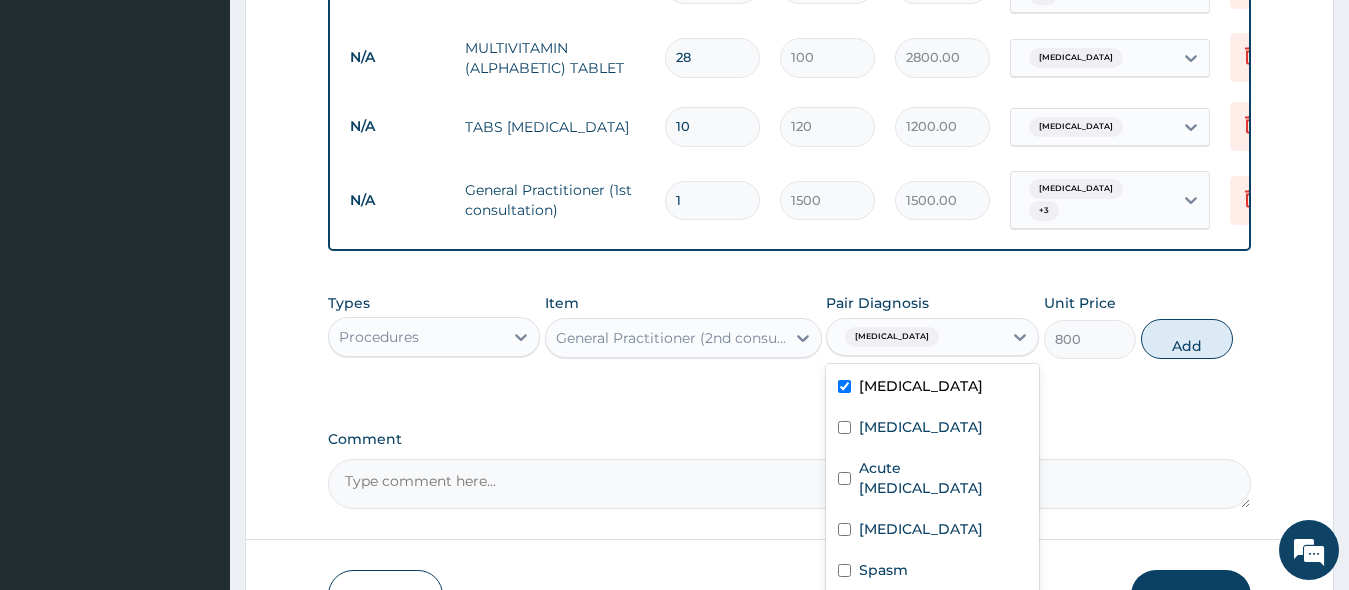 scroll, scrollTop: 1619, scrollLeft: 0, axis: vertical 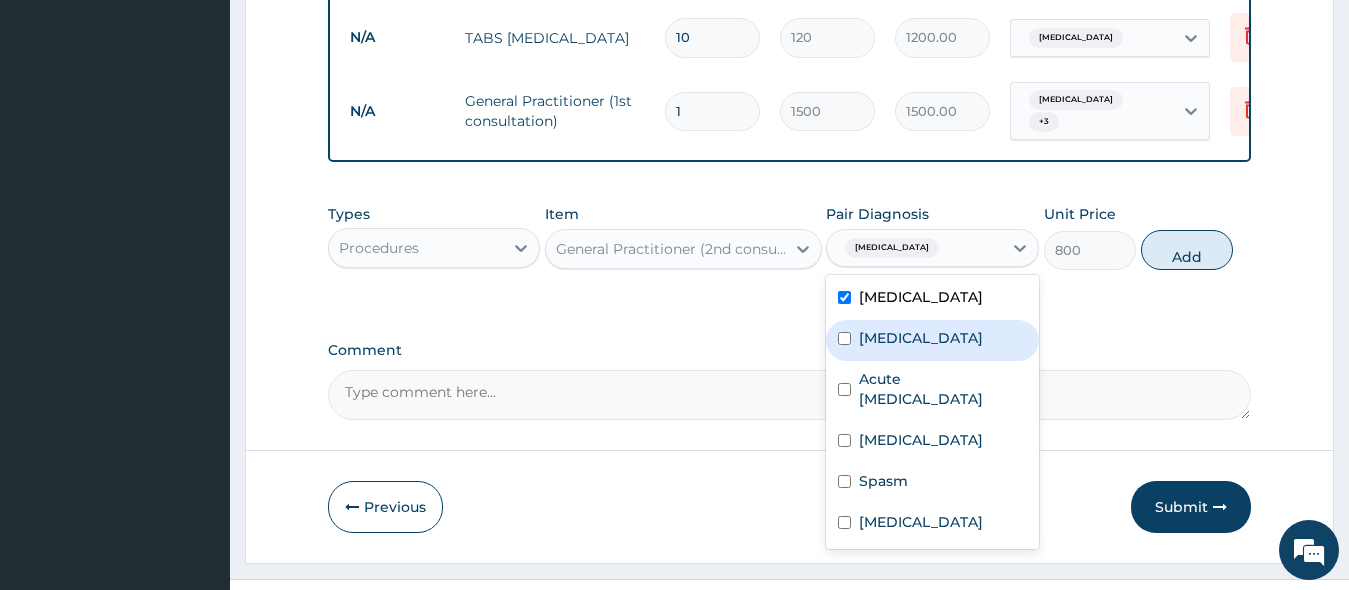 drag, startPoint x: 840, startPoint y: 289, endPoint x: 854, endPoint y: 341, distance: 53.851646 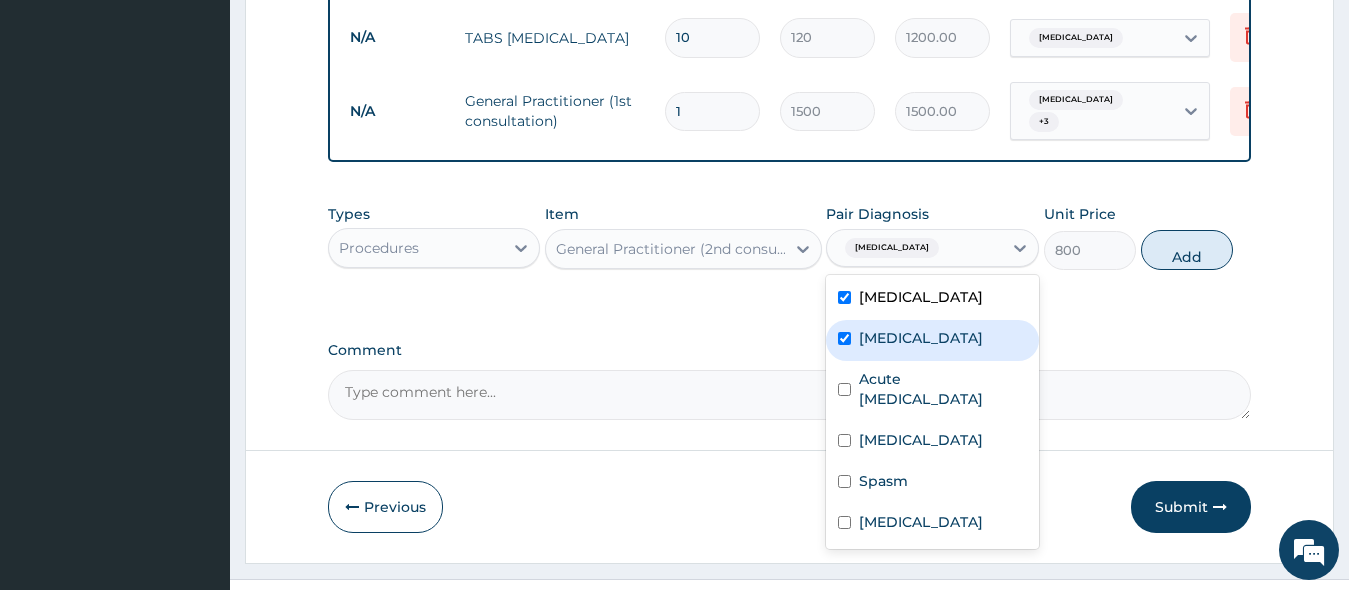 checkbox on "true" 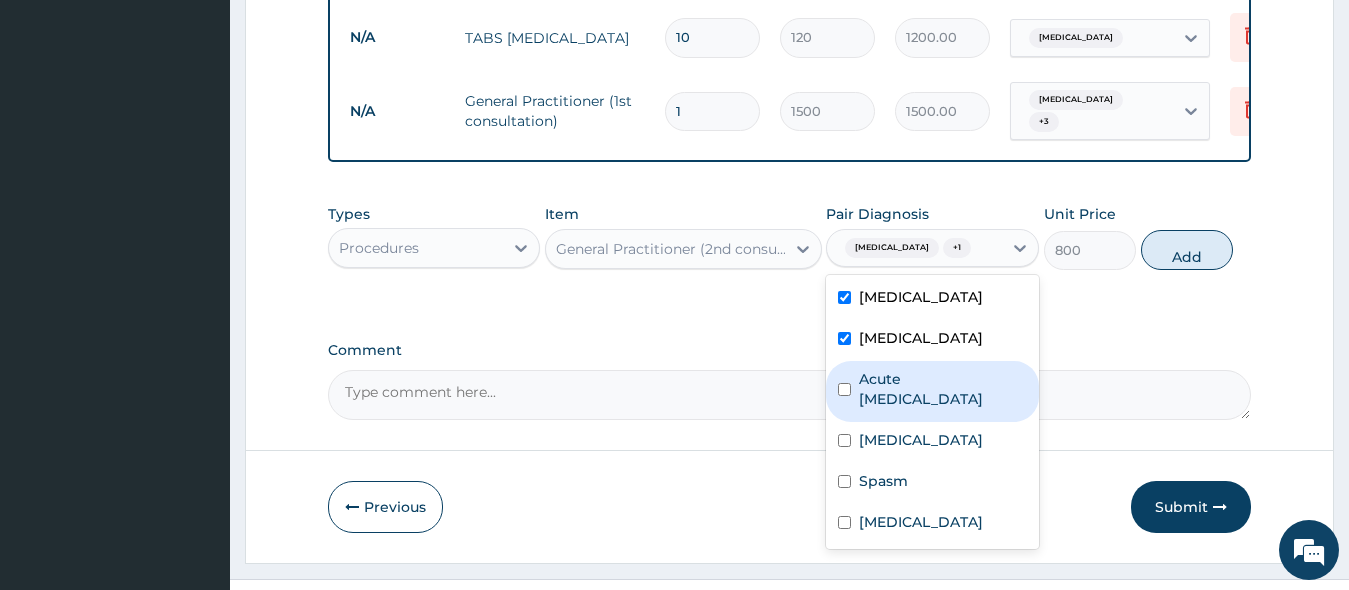 click on "Acute upper respiratory infection" at bounding box center (932, 391) 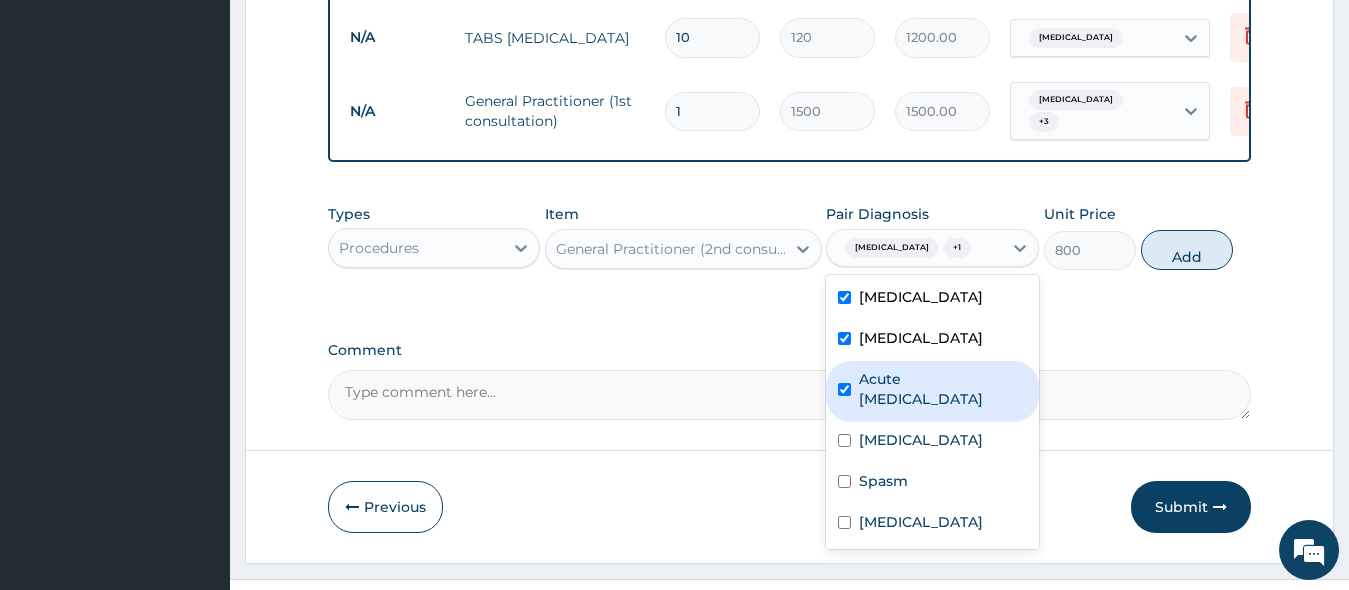 checkbox on "true" 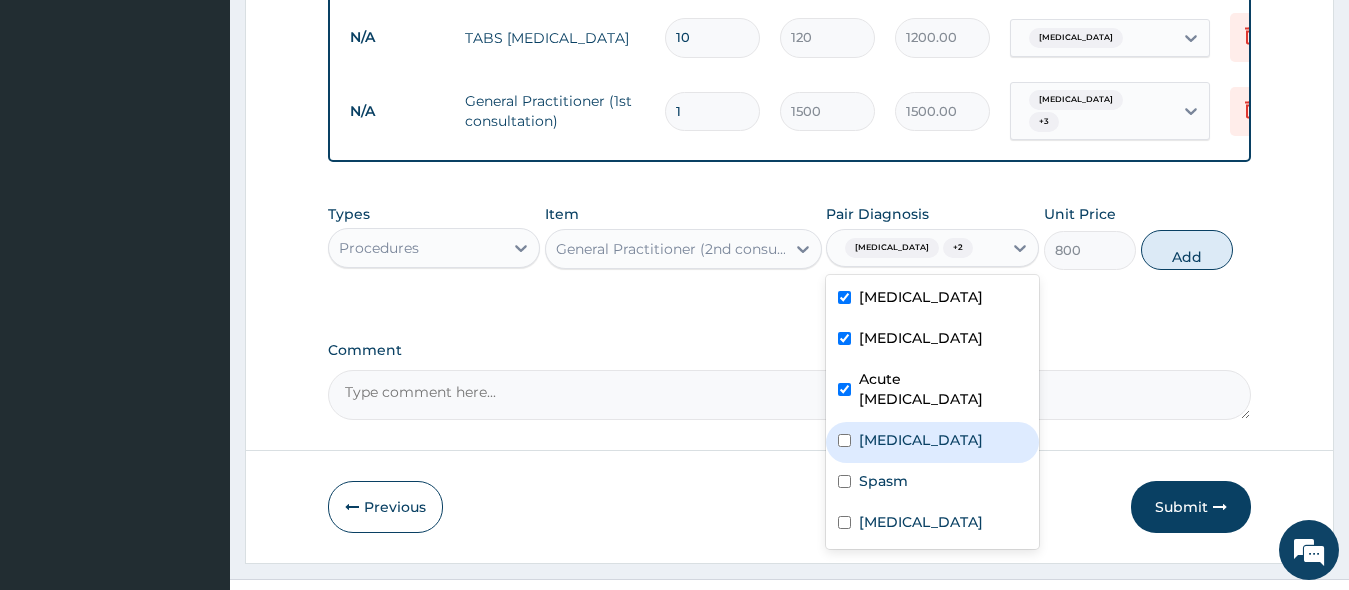 click at bounding box center (844, 440) 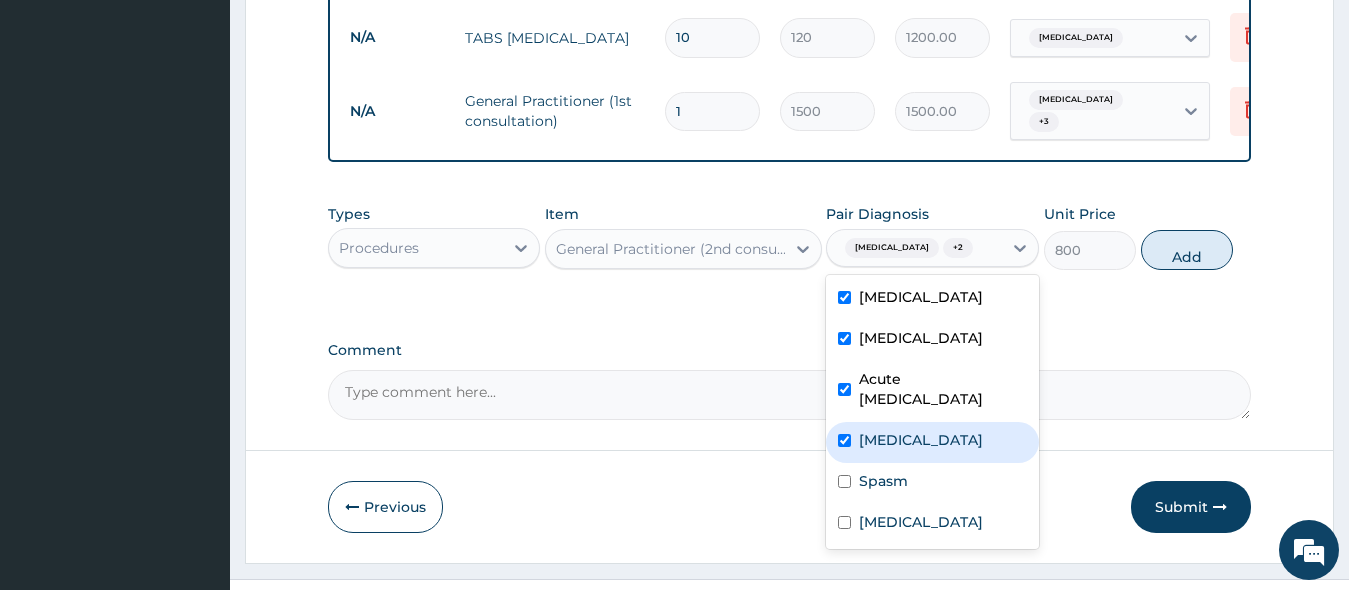 checkbox on "true" 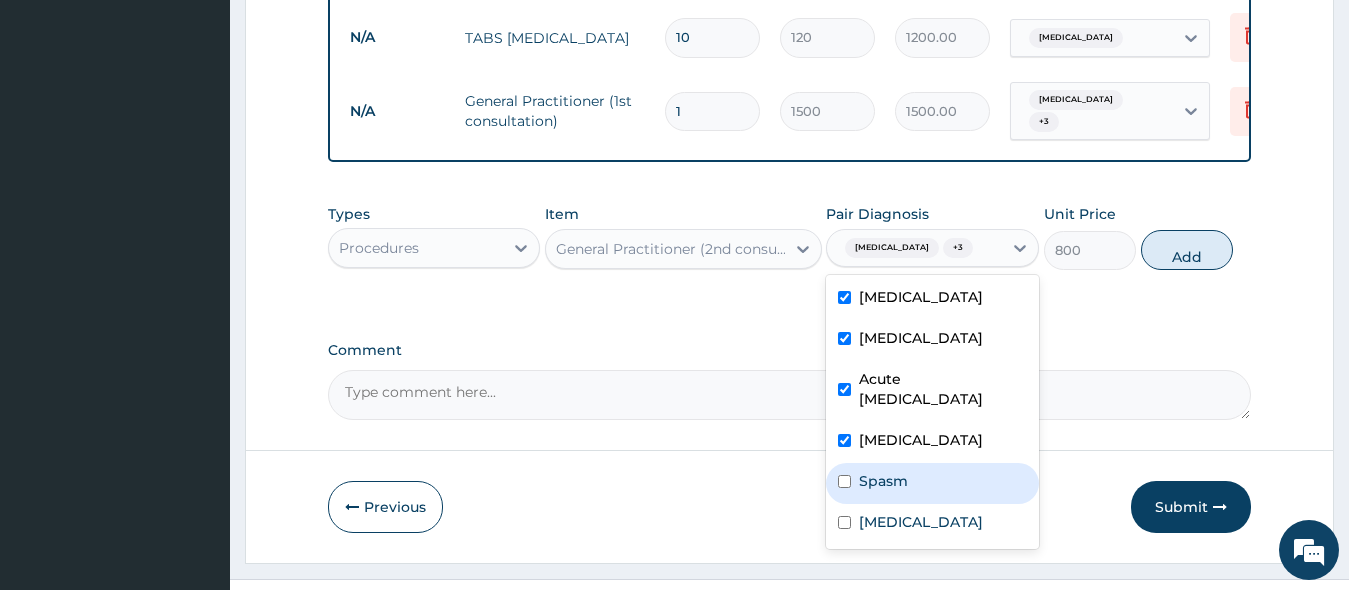 click on "Spasm" at bounding box center (883, 481) 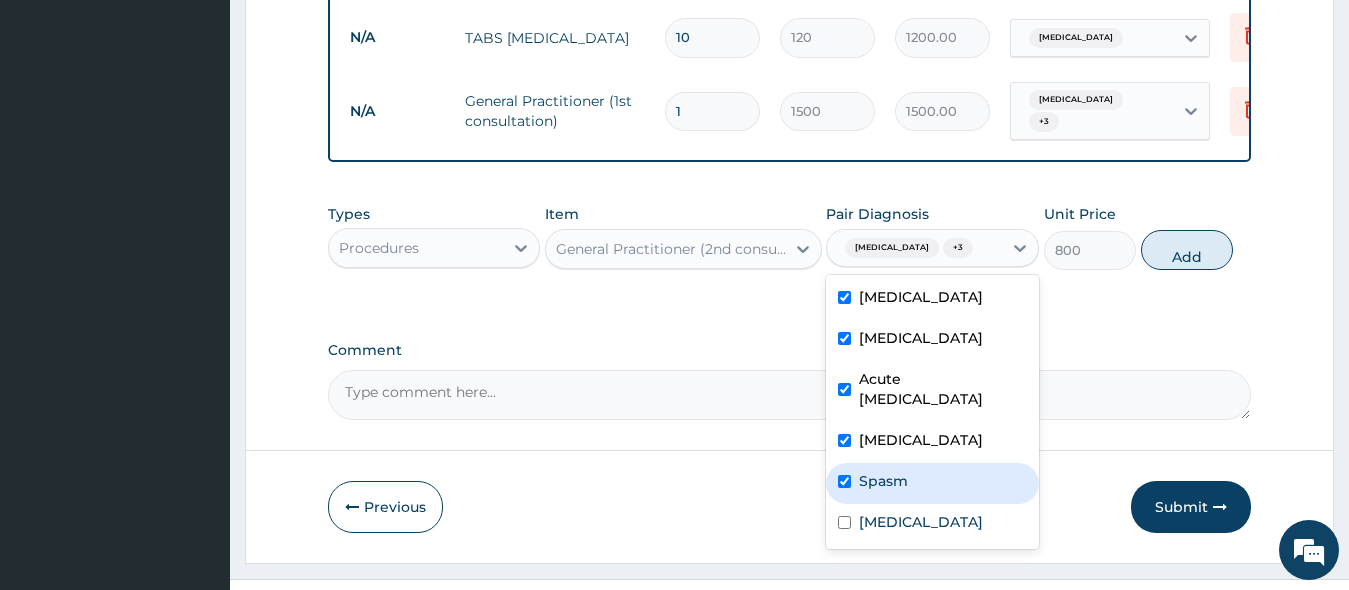 checkbox on "true" 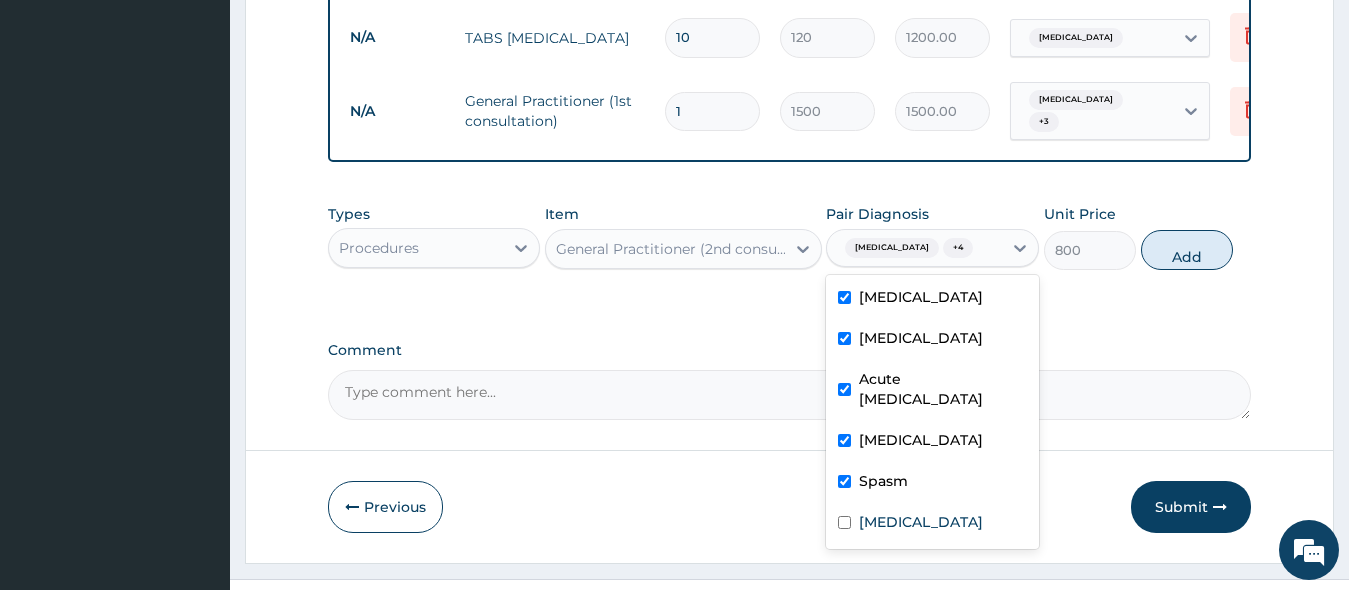 click on "Anemia" at bounding box center [921, 522] 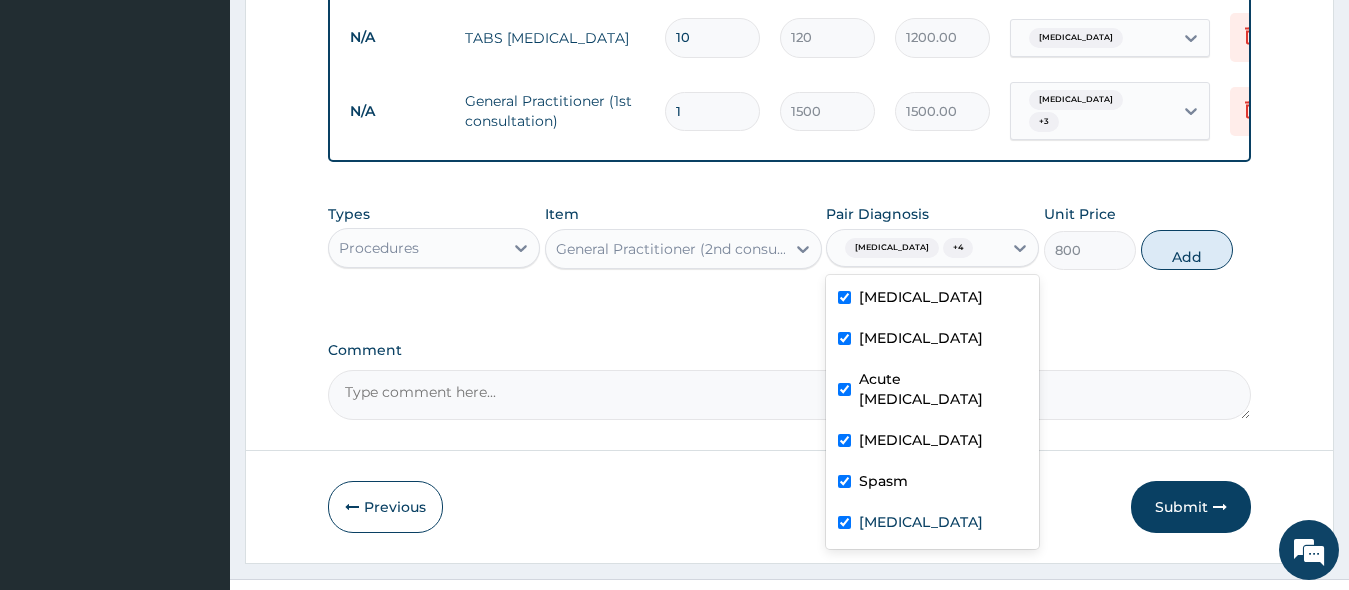 checkbox on "true" 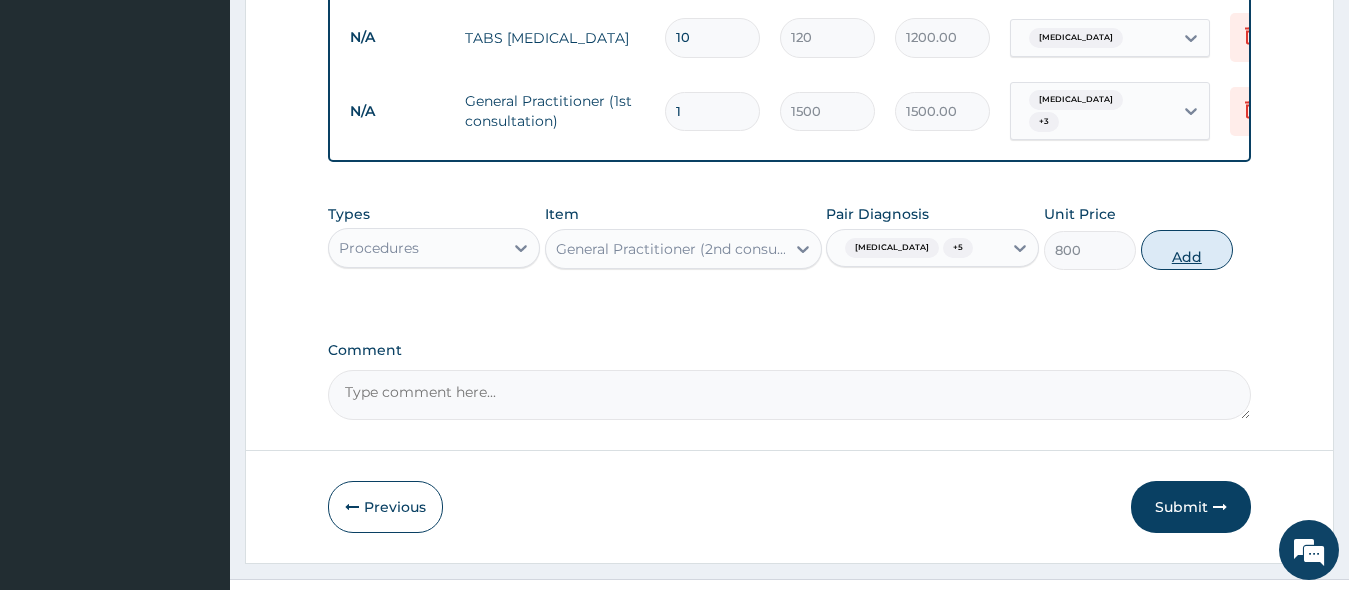 click on "Add" at bounding box center (1187, 250) 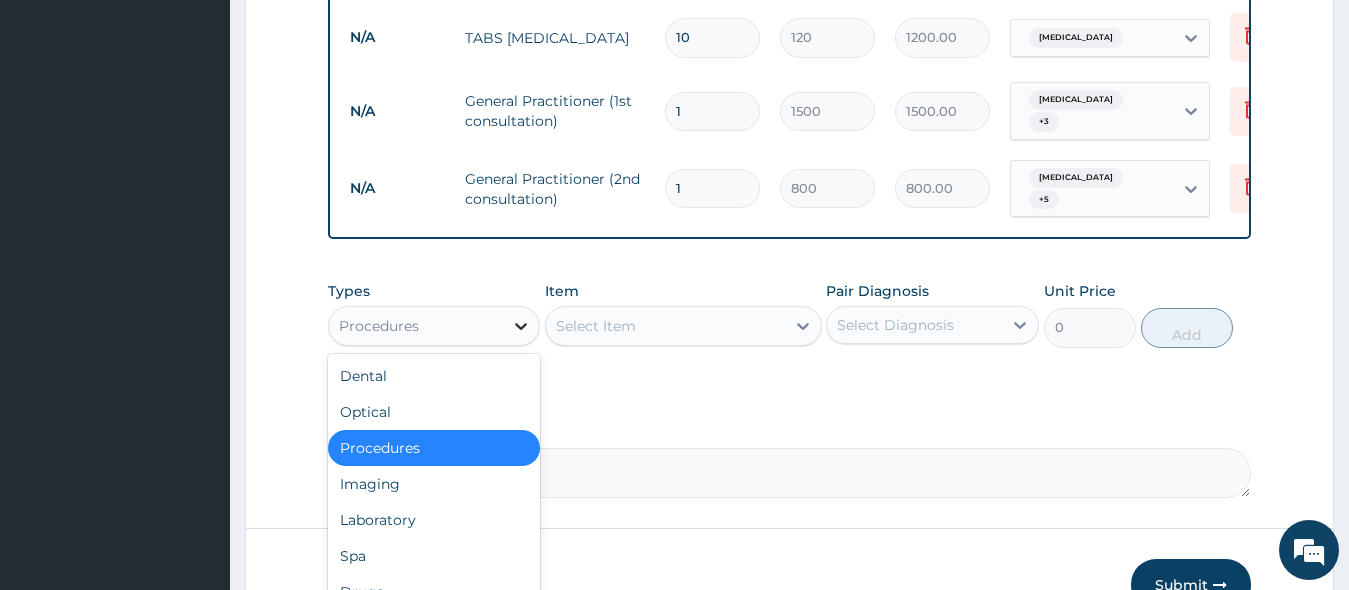click 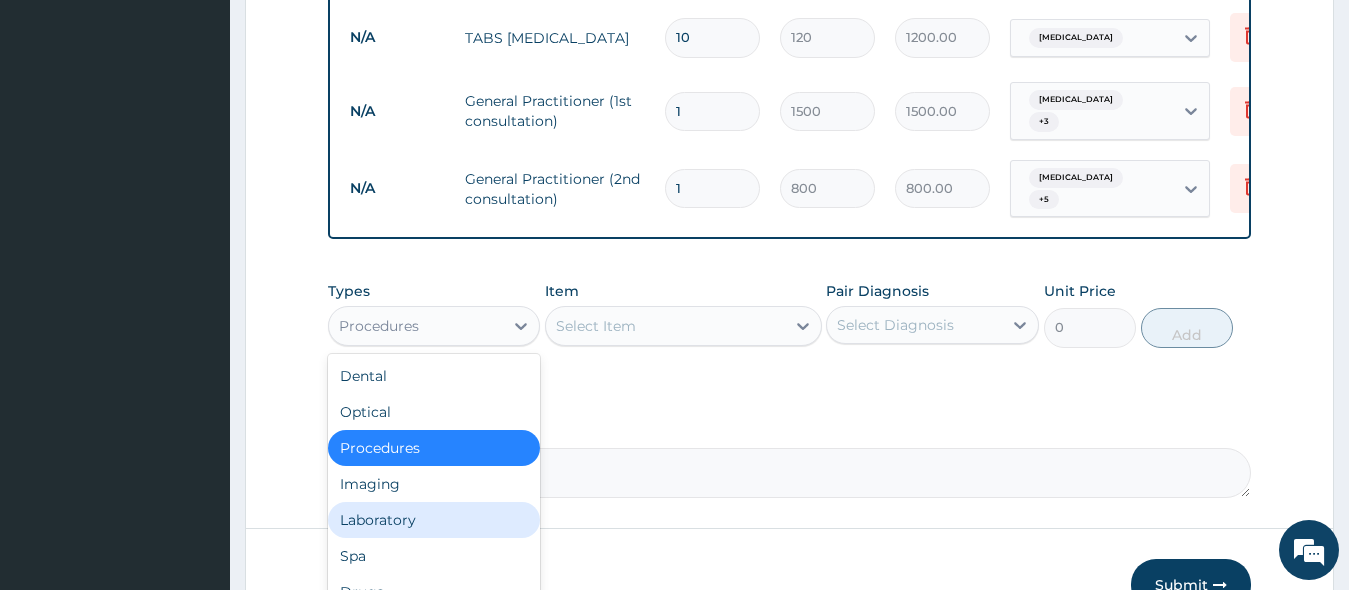 click on "Laboratory" at bounding box center (434, 520) 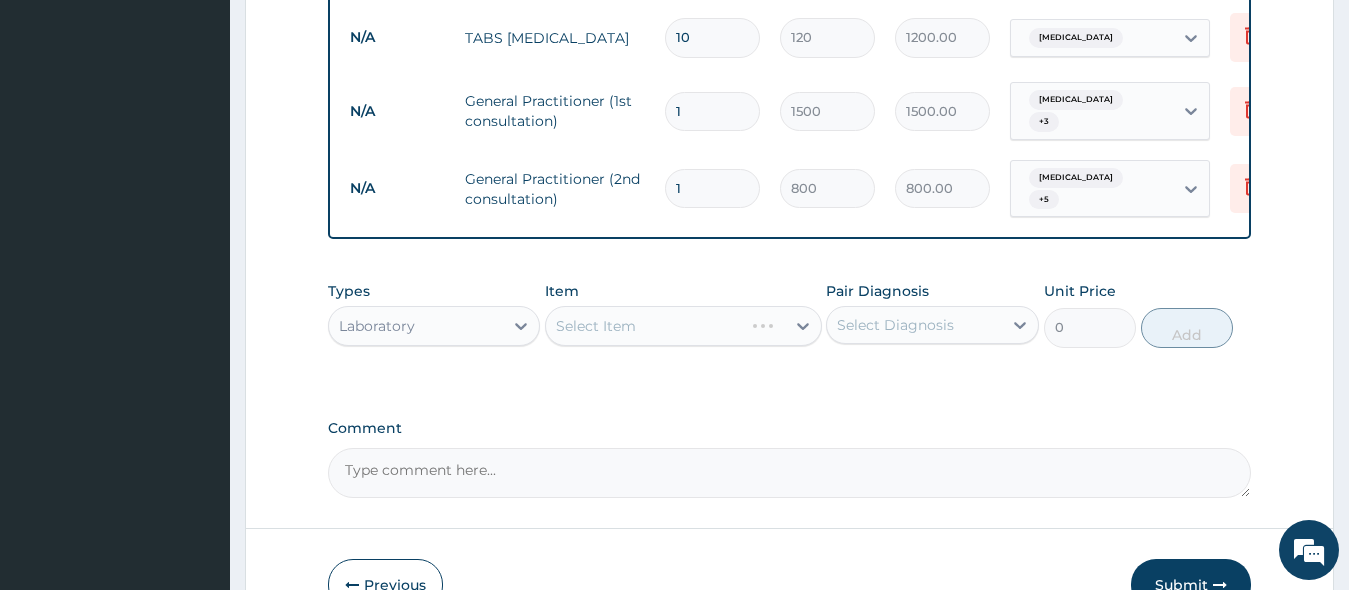 click on "Select Item" at bounding box center (683, 326) 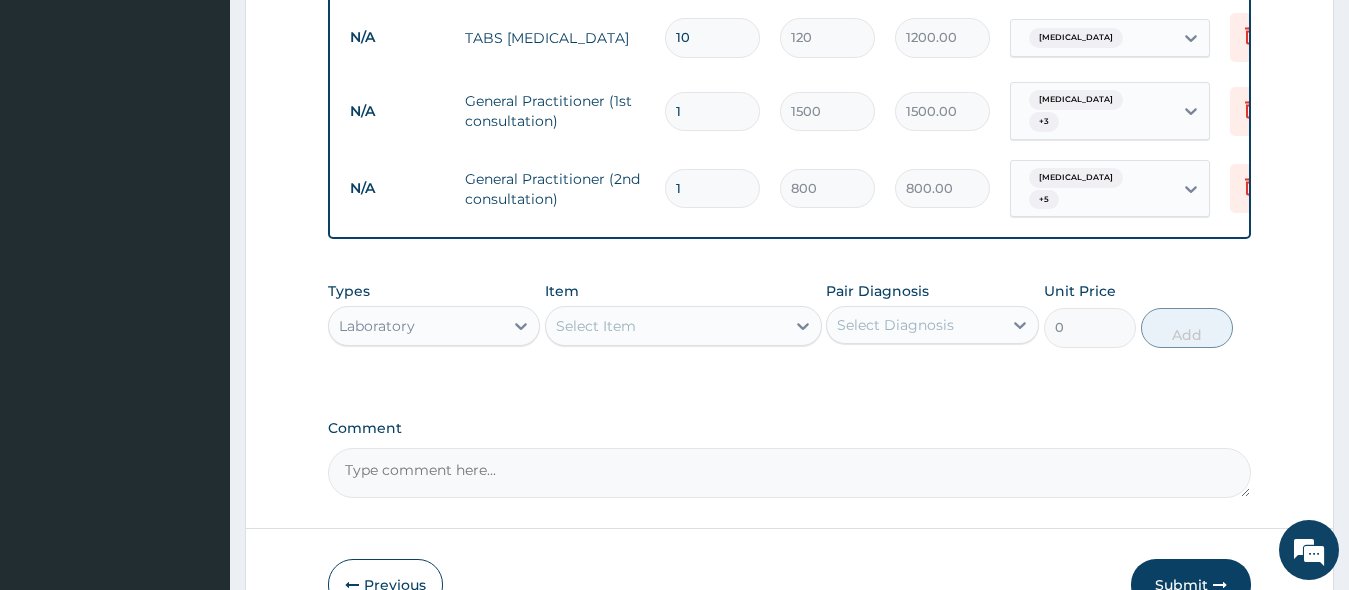 click on "Types Laboratory Item Select Item Pair Diagnosis Select Diagnosis Unit Price 0 Add" at bounding box center (790, 314) 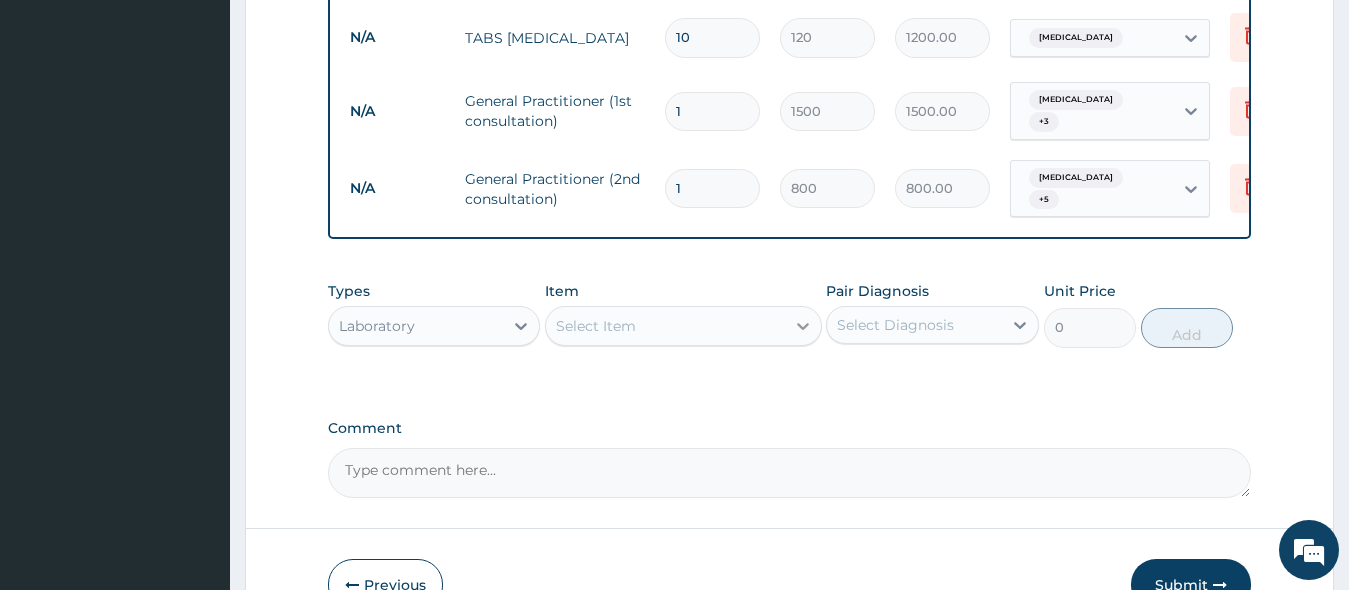click 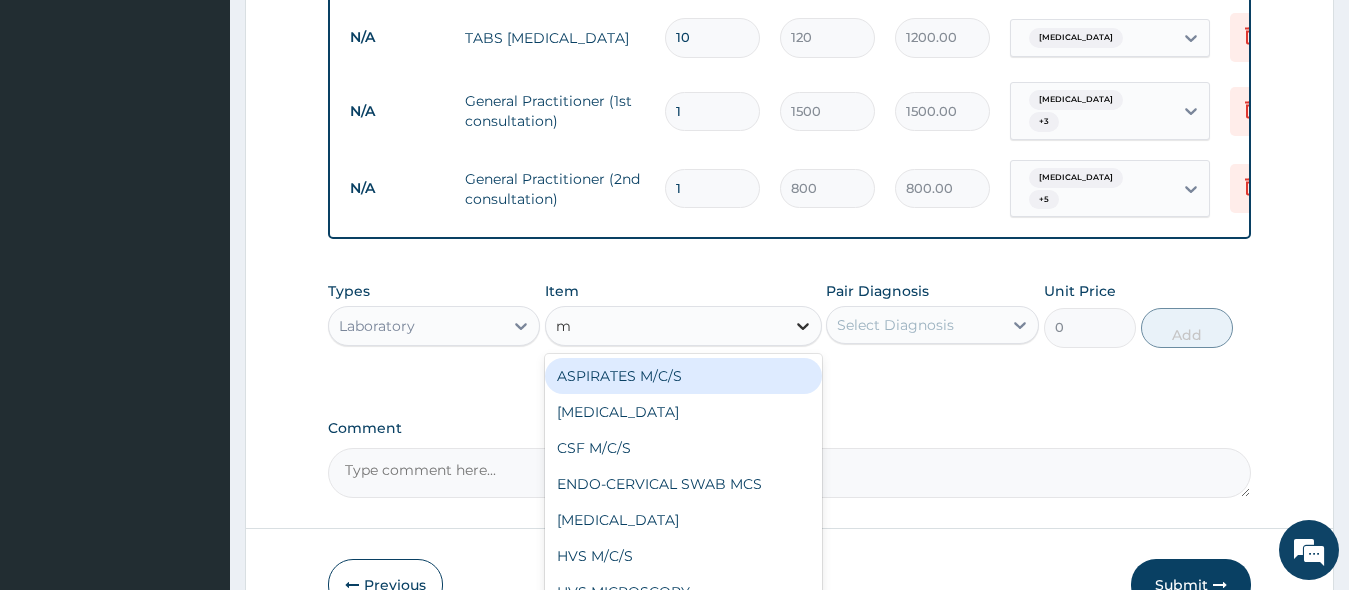 type on "mp" 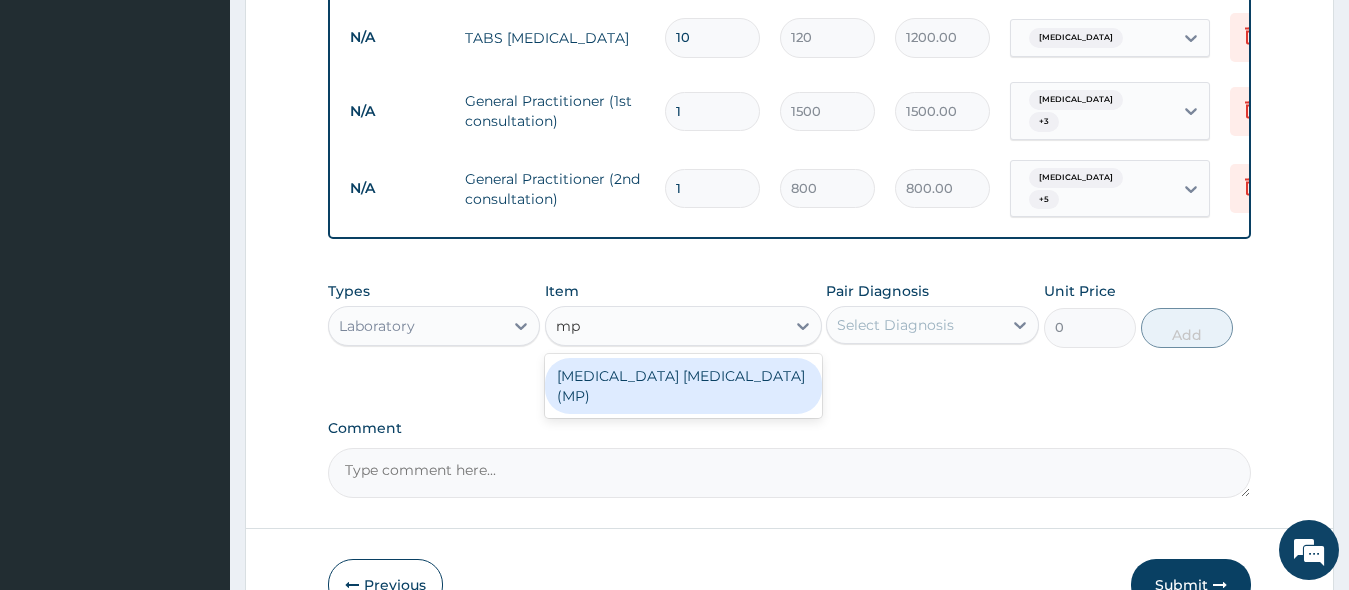 click on "[MEDICAL_DATA] [MEDICAL_DATA] (MP)" at bounding box center (683, 386) 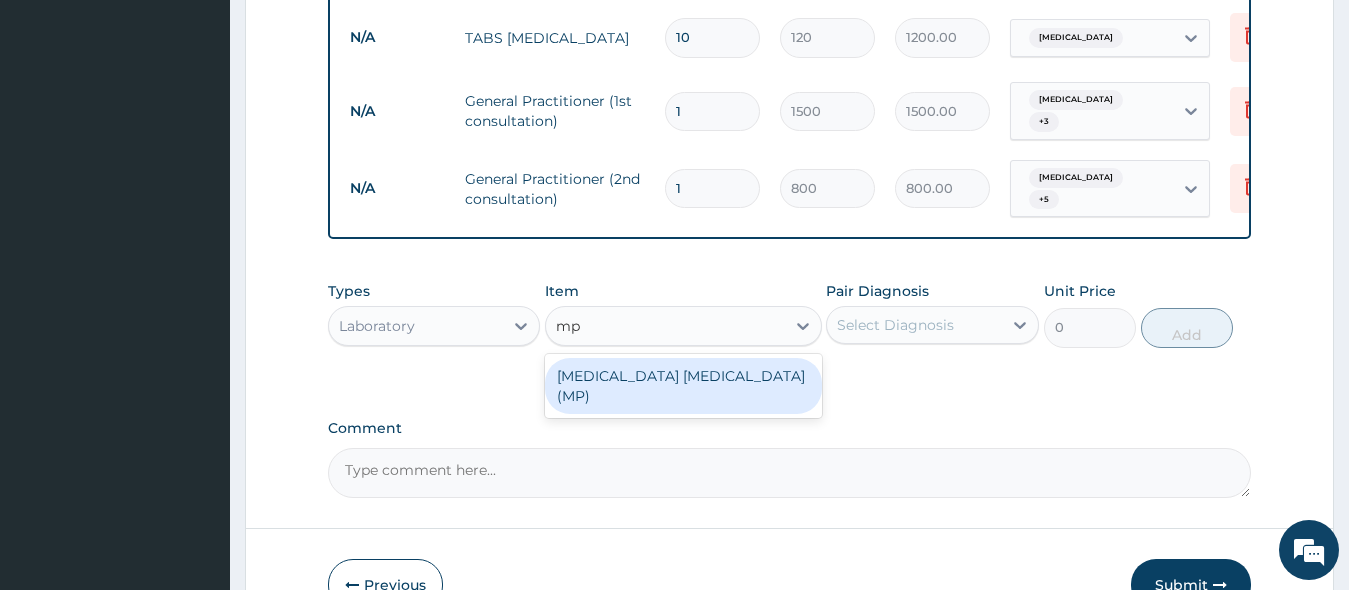 type 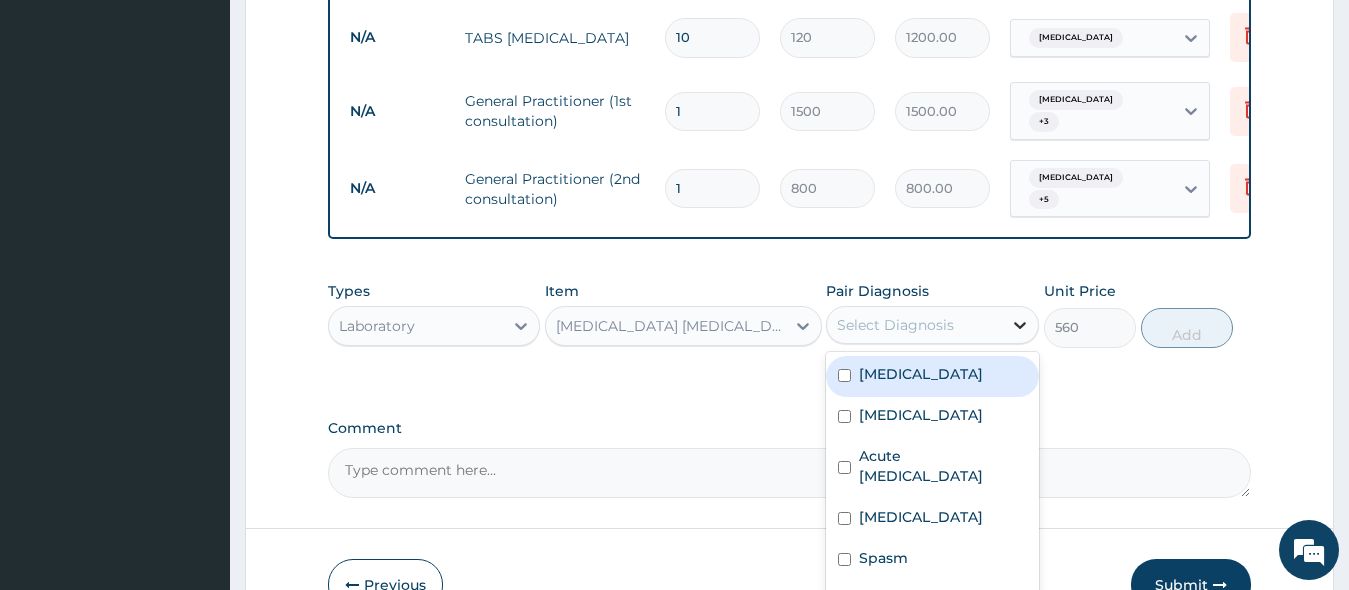 click 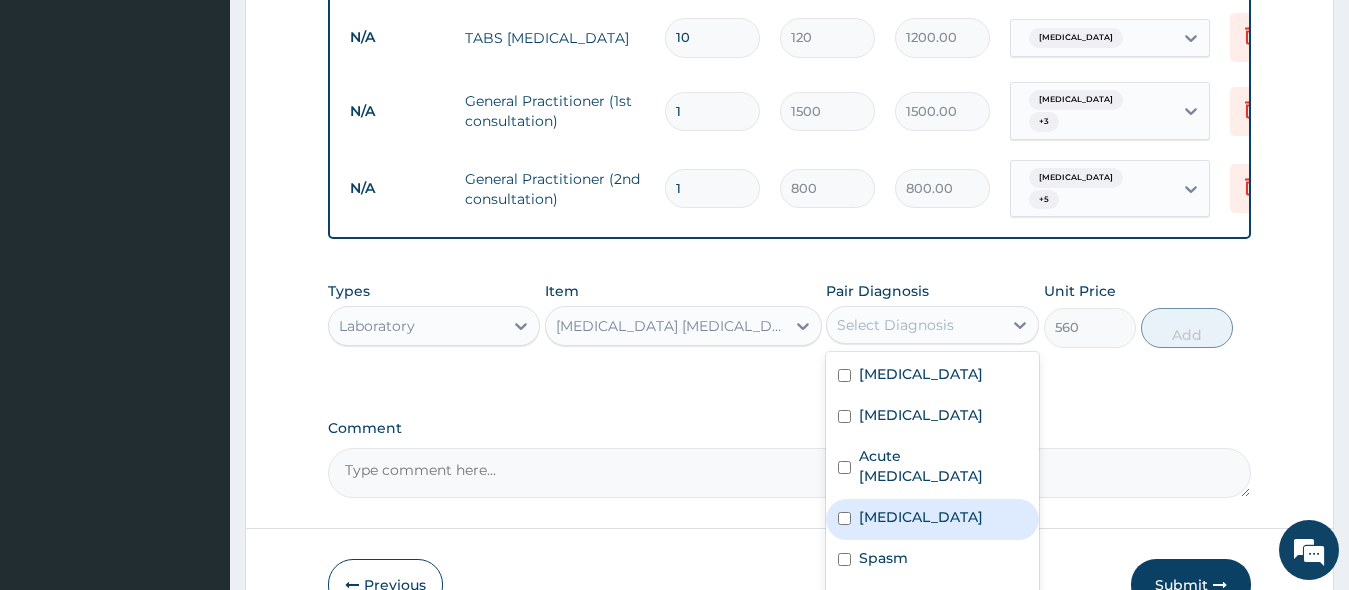 click on "[MEDICAL_DATA]" at bounding box center [932, 519] 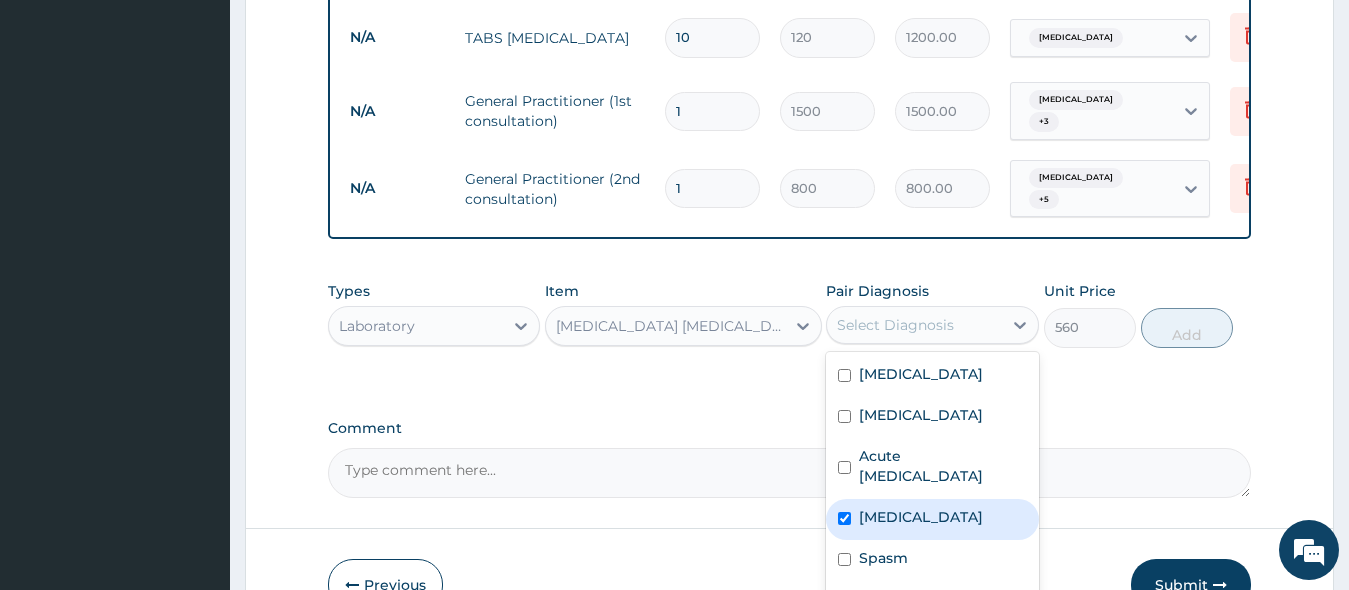 checkbox on "true" 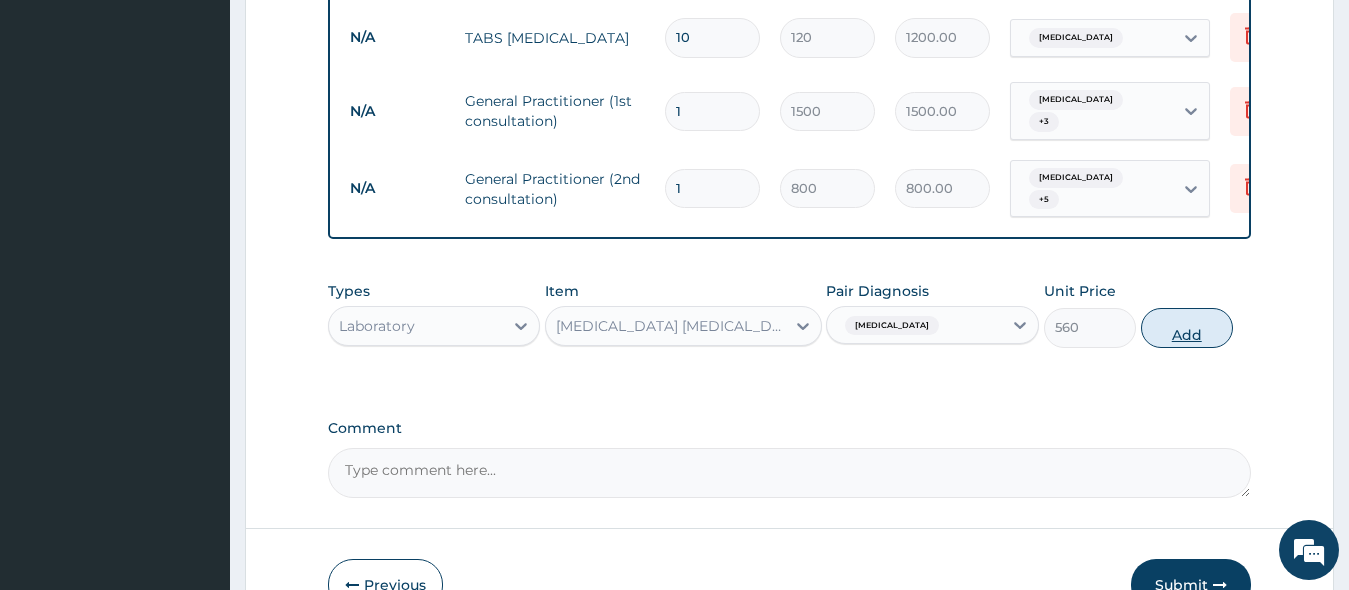 click on "Add" at bounding box center [1187, 328] 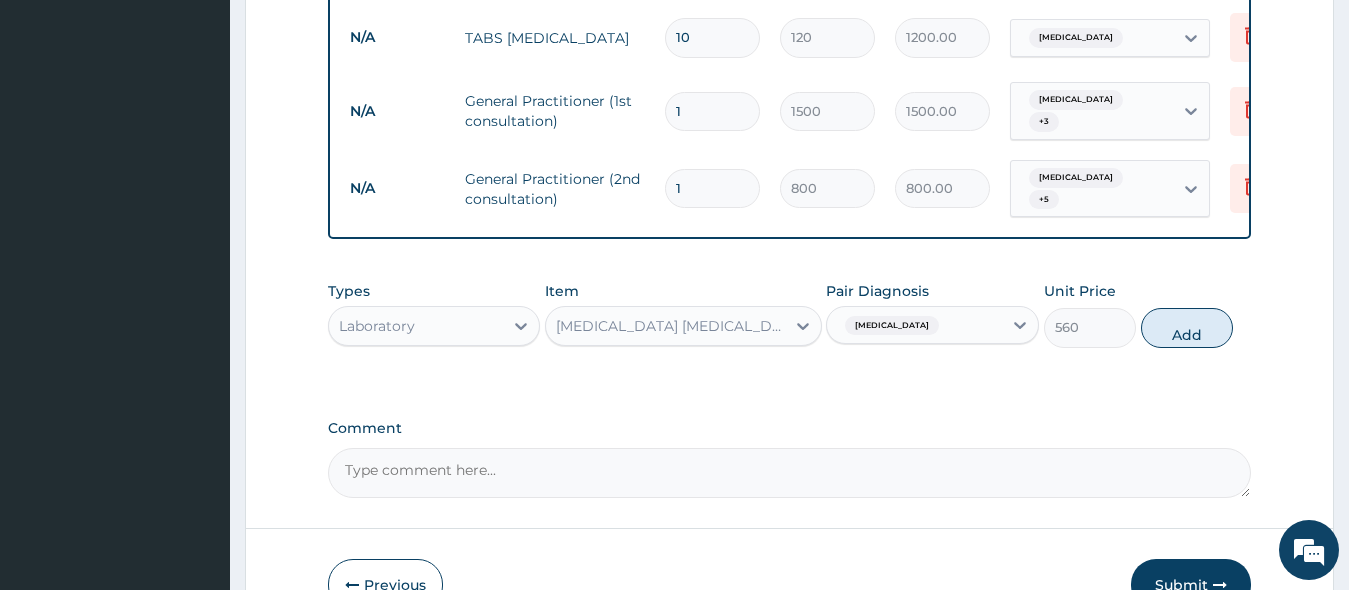 type on "0" 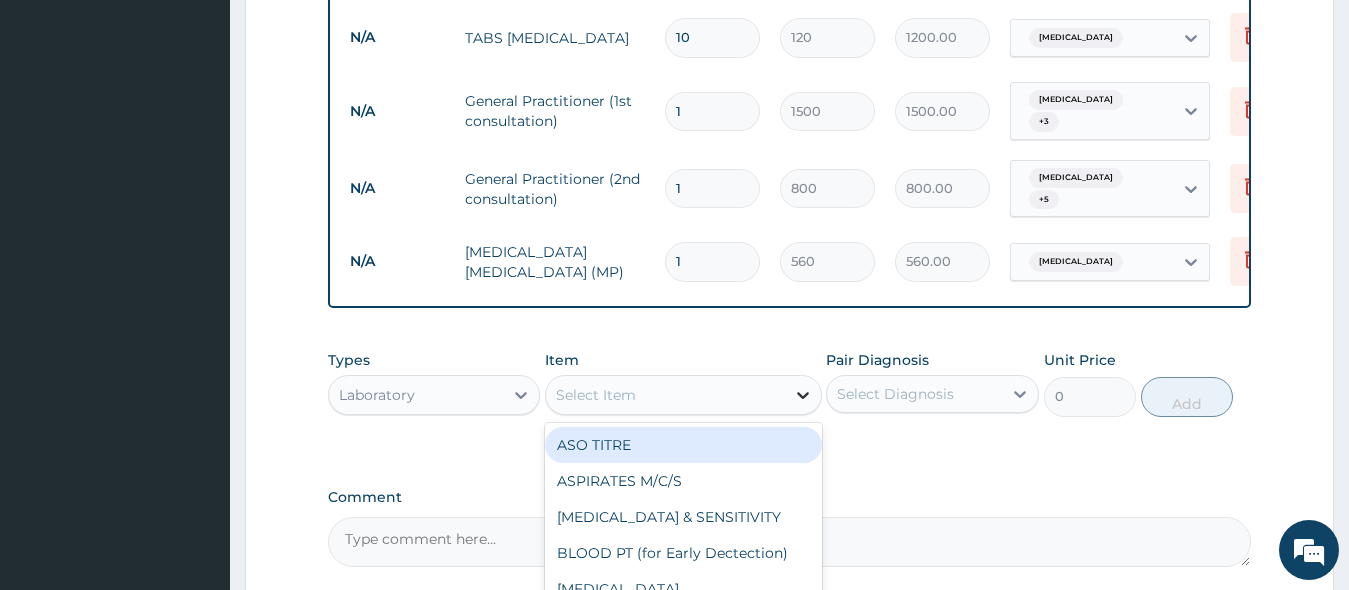 click 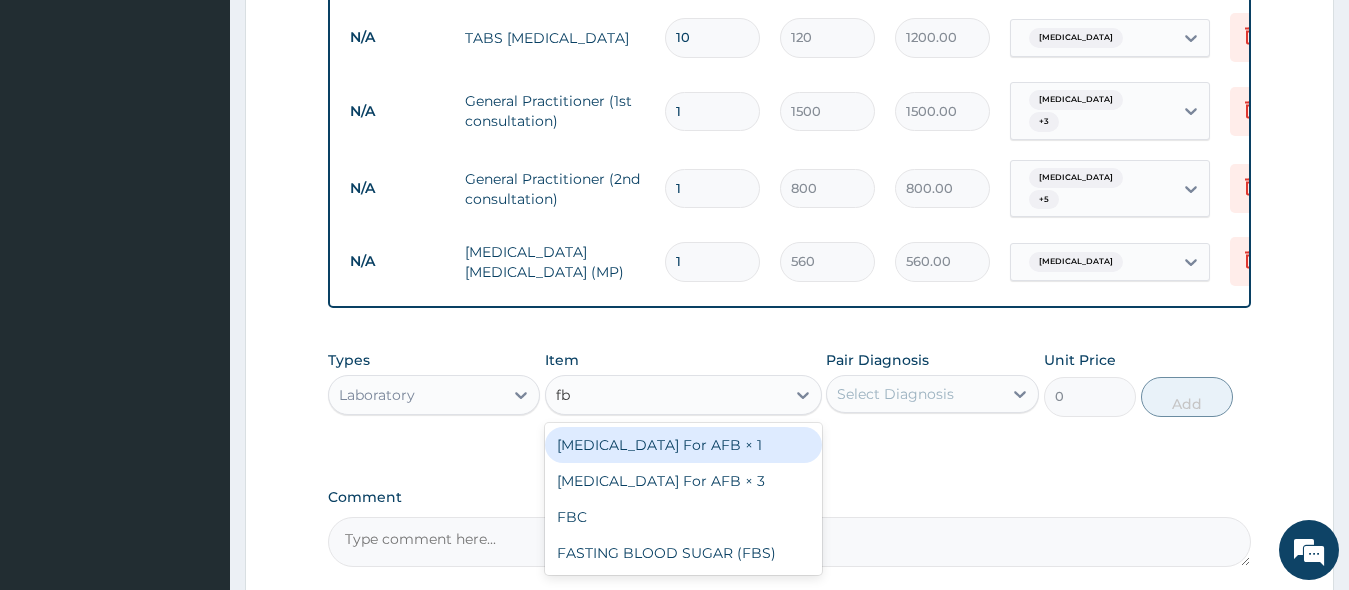 type on "fbc" 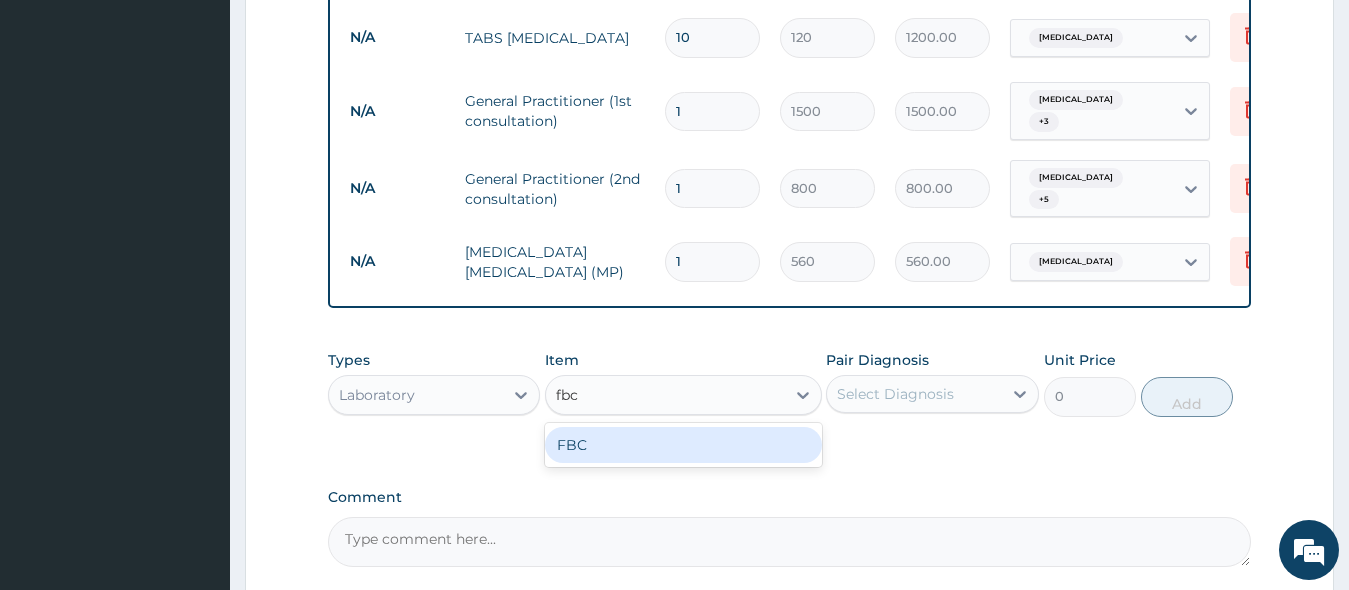 click on "FBC" at bounding box center (683, 445) 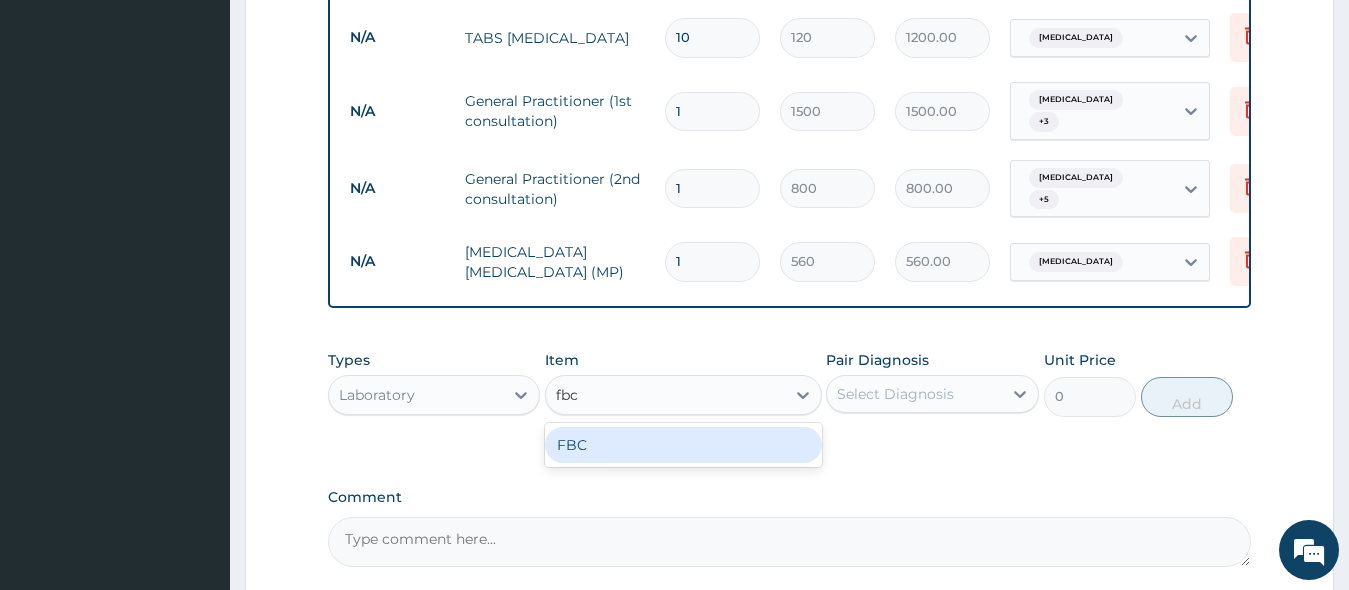 type 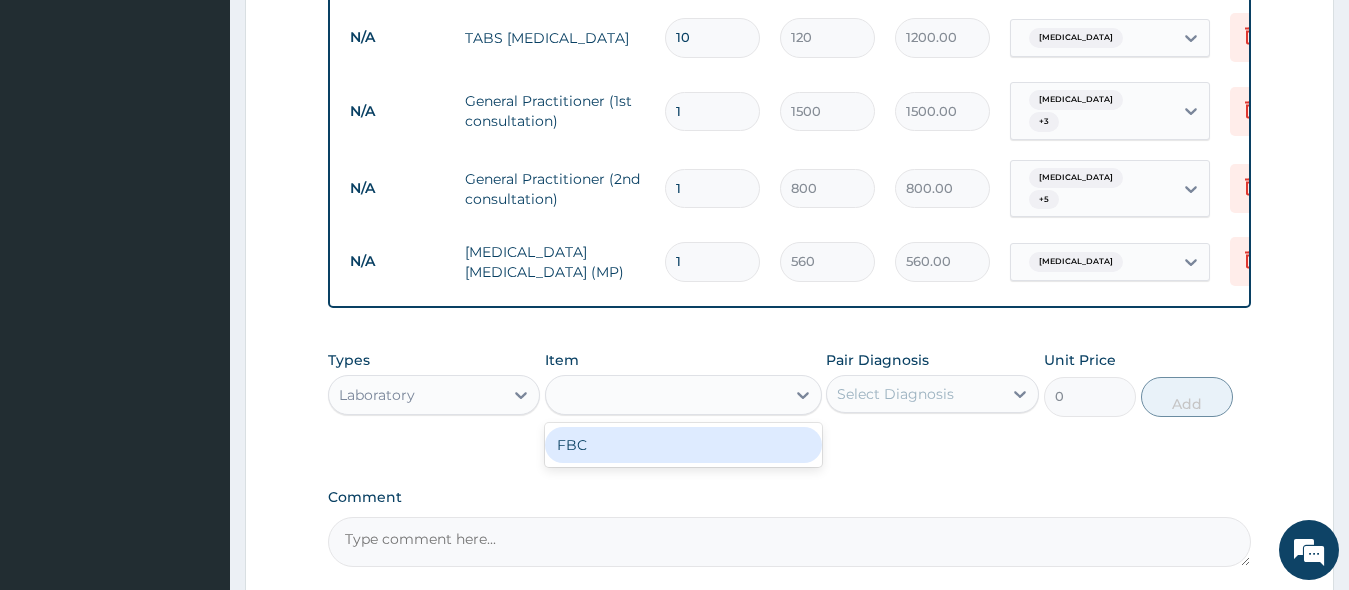 type on "1600" 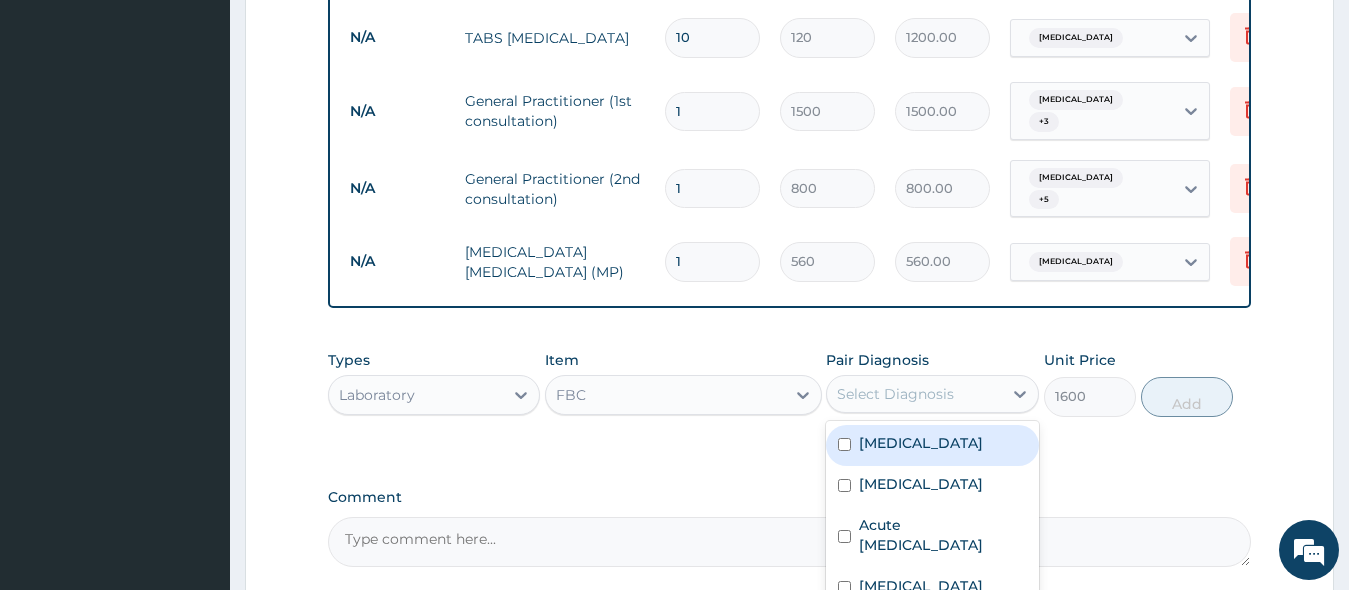 drag, startPoint x: 1011, startPoint y: 357, endPoint x: 1001, endPoint y: 361, distance: 10.770329 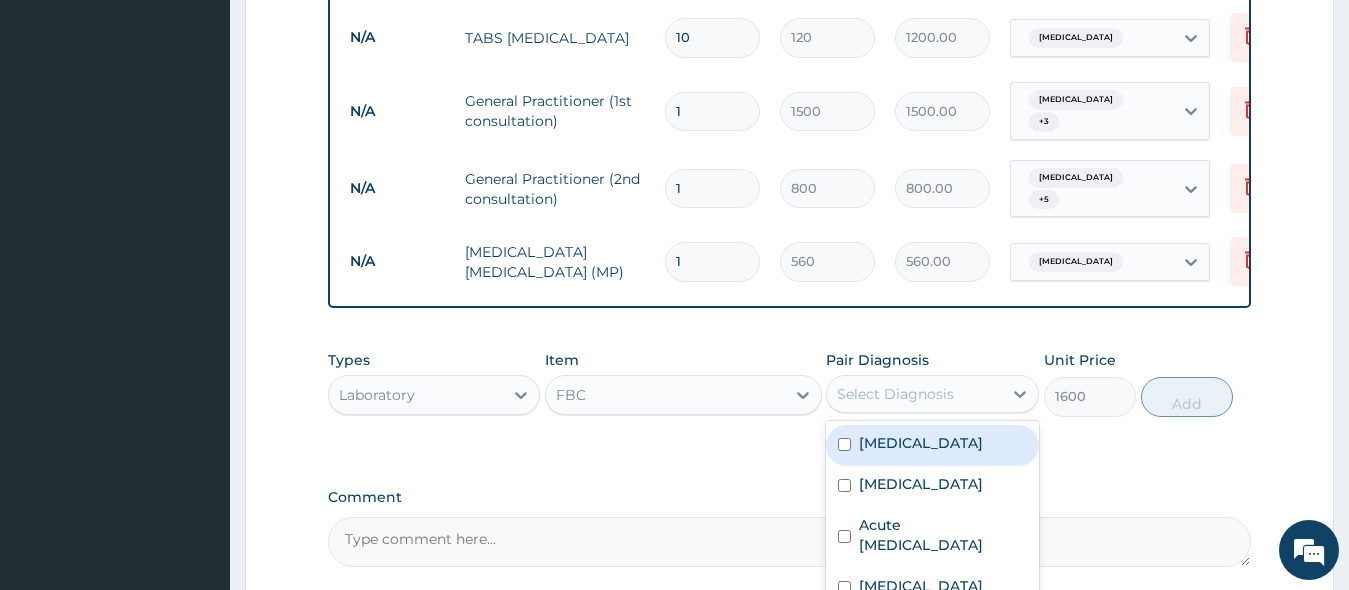 click at bounding box center (1020, 394) 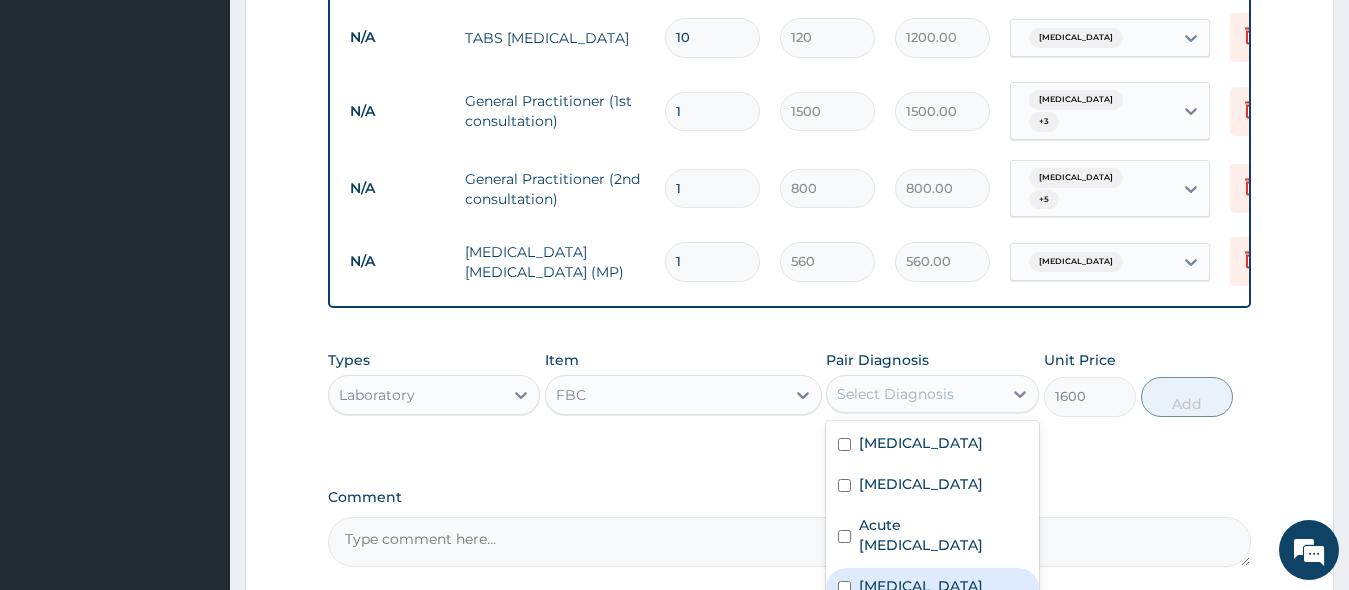 click on "[MEDICAL_DATA]" at bounding box center (932, 588) 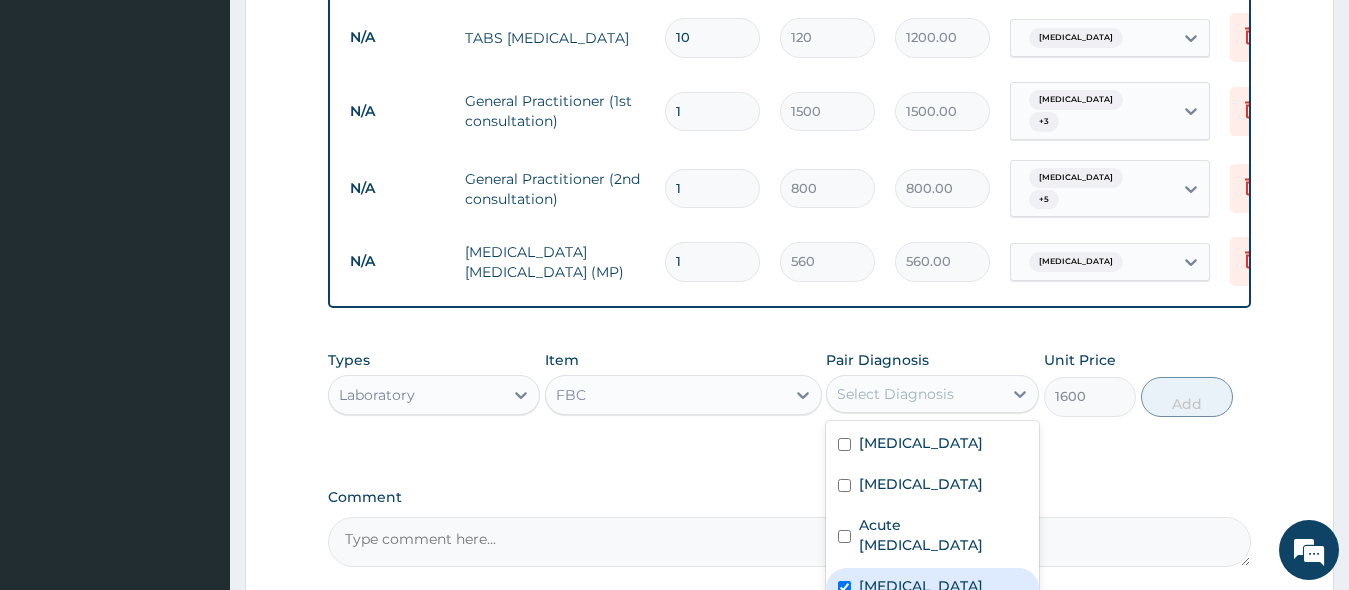 checkbox on "true" 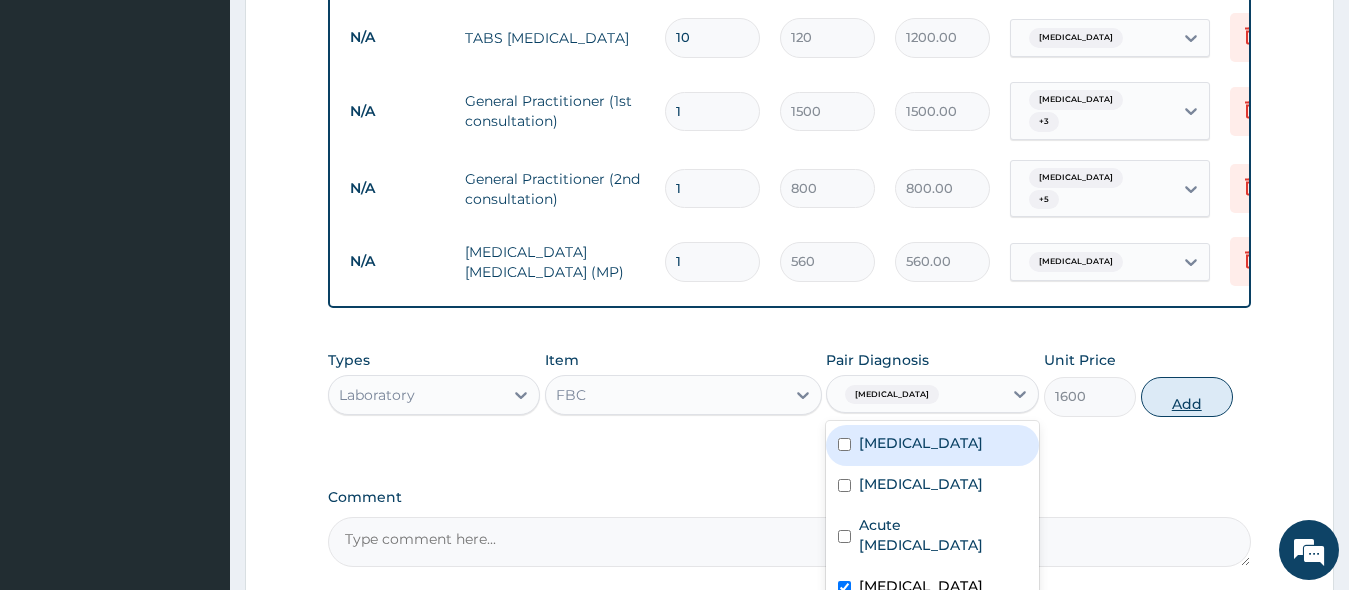 click on "Add" at bounding box center (1187, 397) 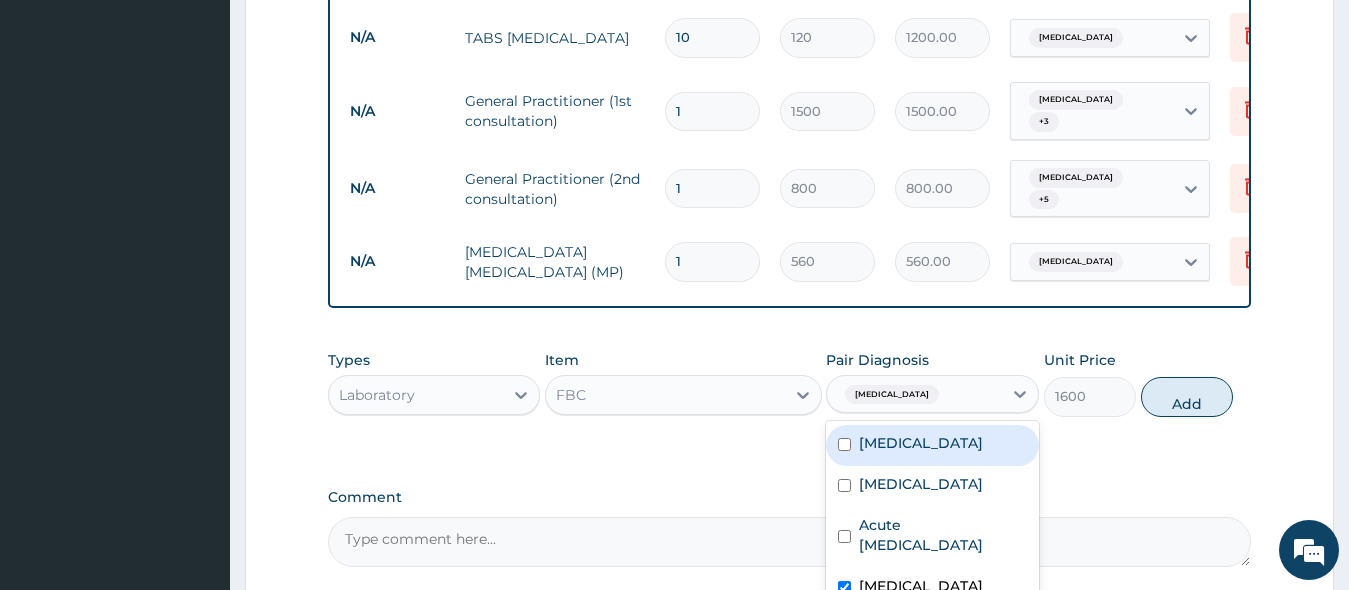 type on "0" 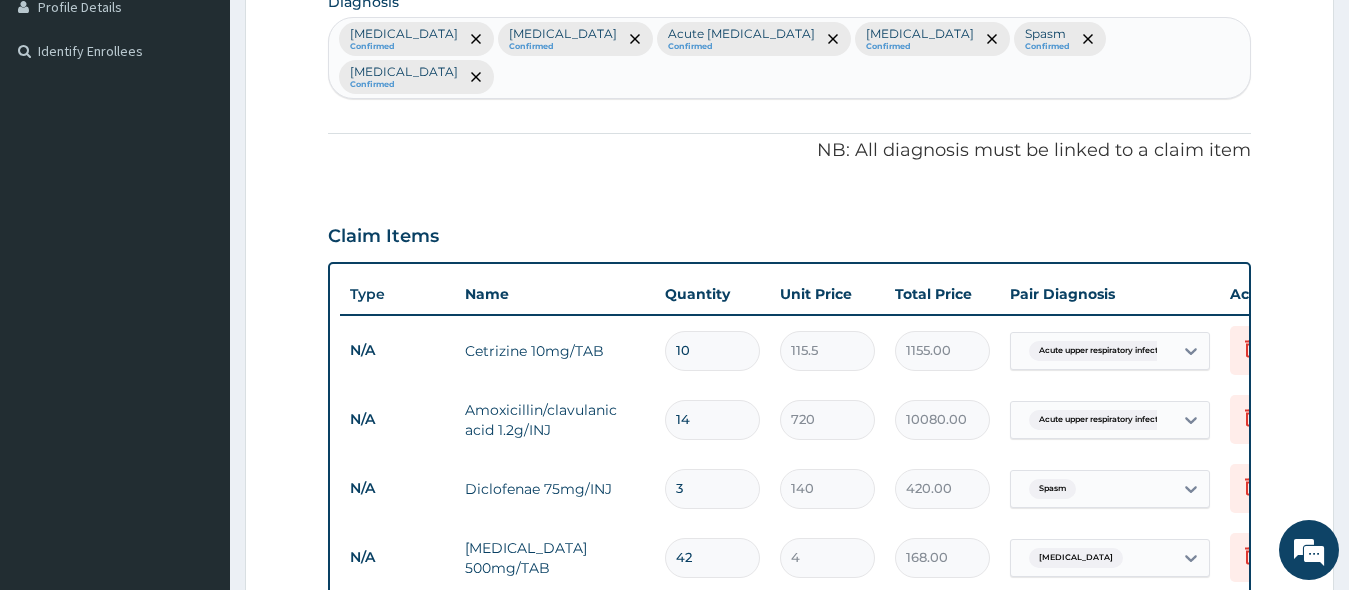 scroll, scrollTop: 119, scrollLeft: 0, axis: vertical 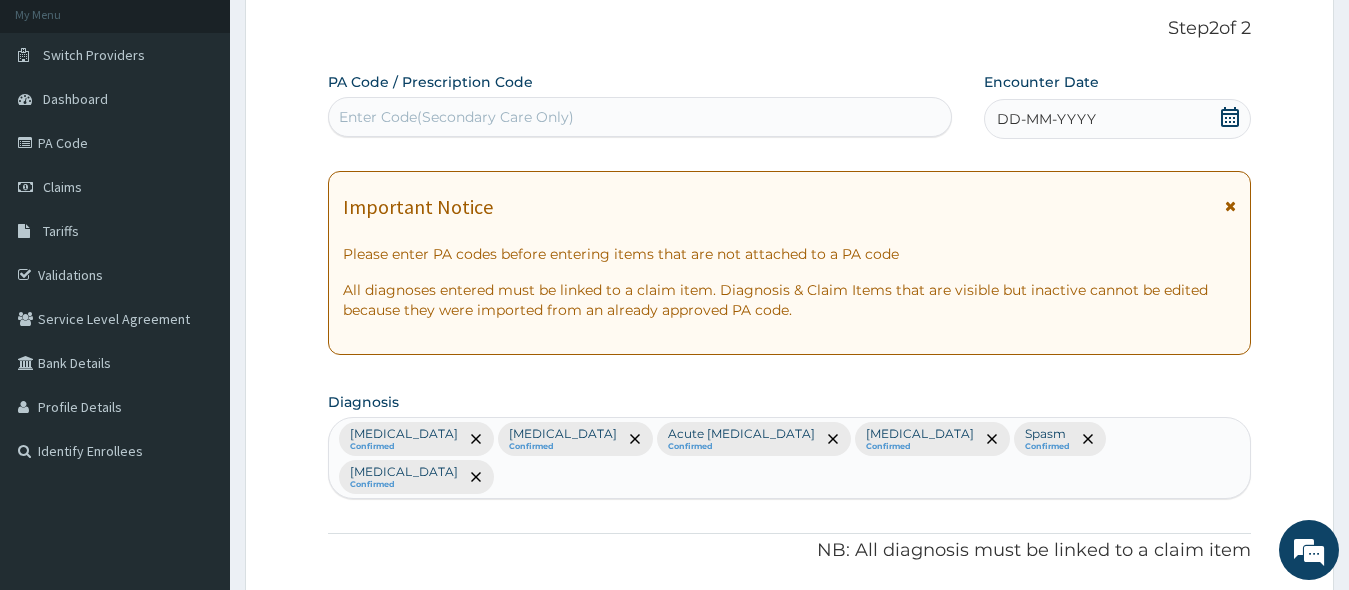 click 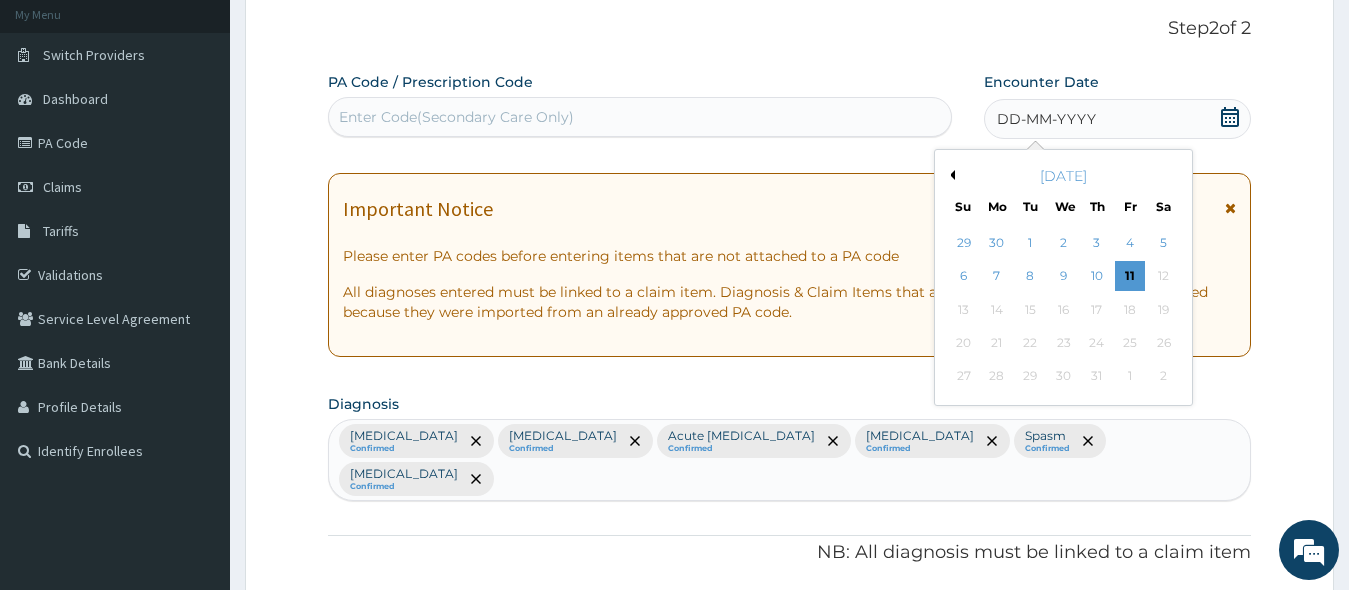 click on "Previous Month" at bounding box center (950, 175) 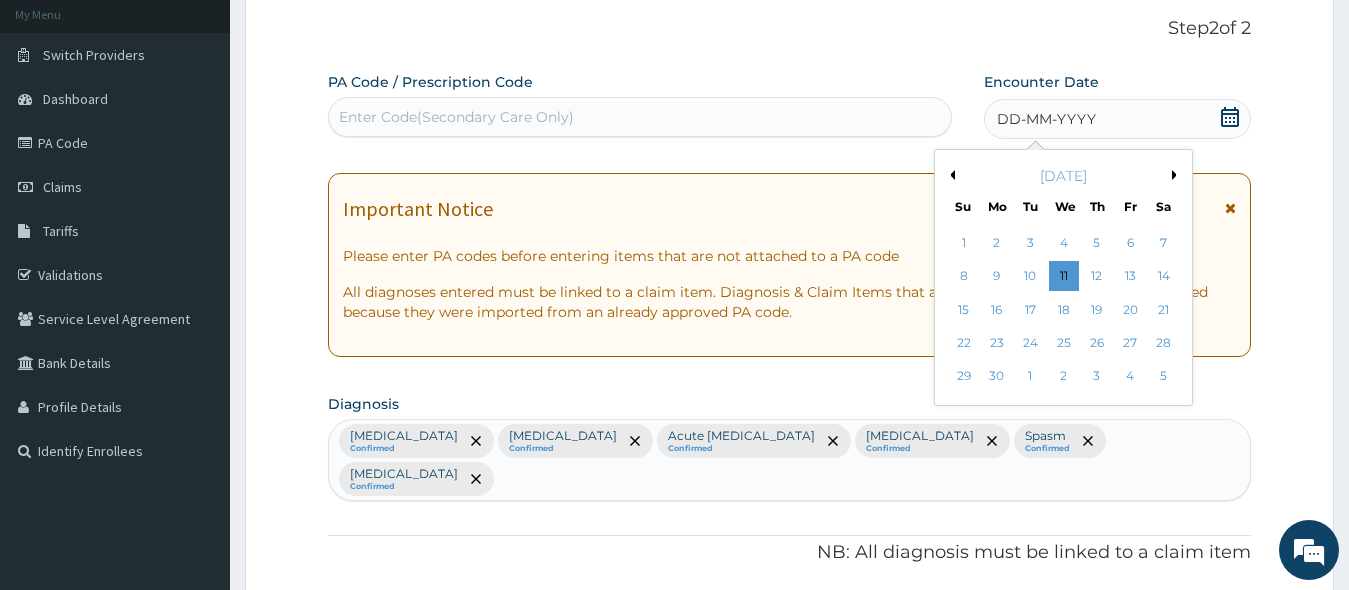 click on "2" at bounding box center (997, 243) 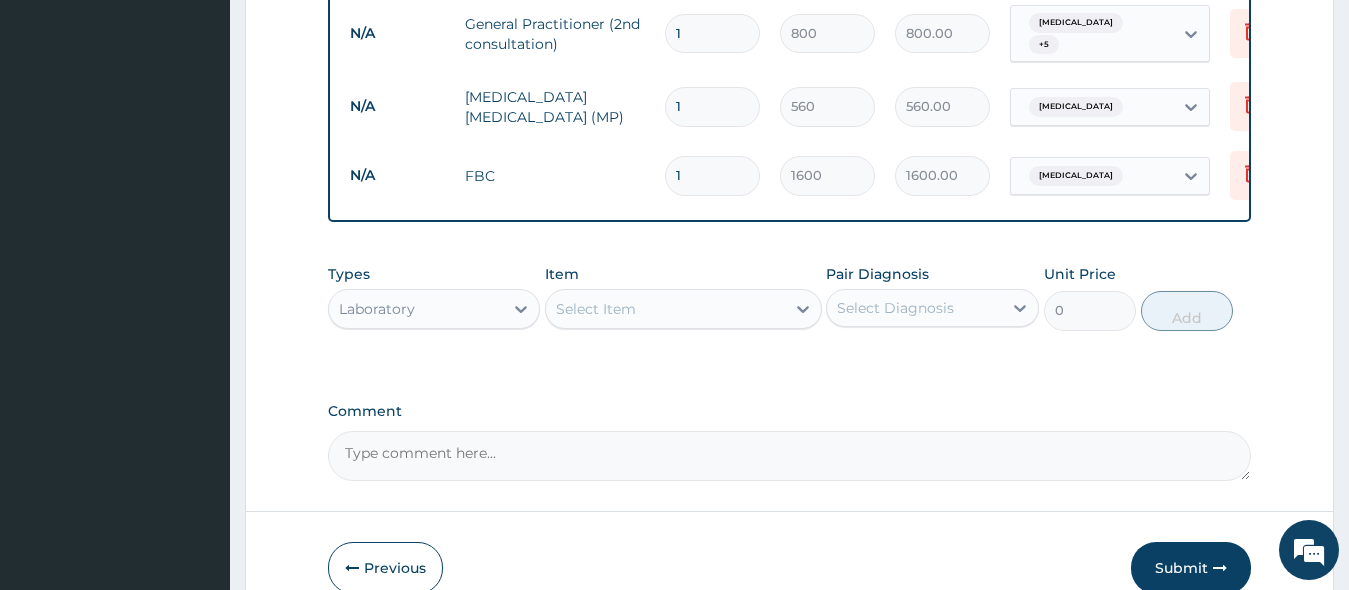 scroll, scrollTop: 1826, scrollLeft: 0, axis: vertical 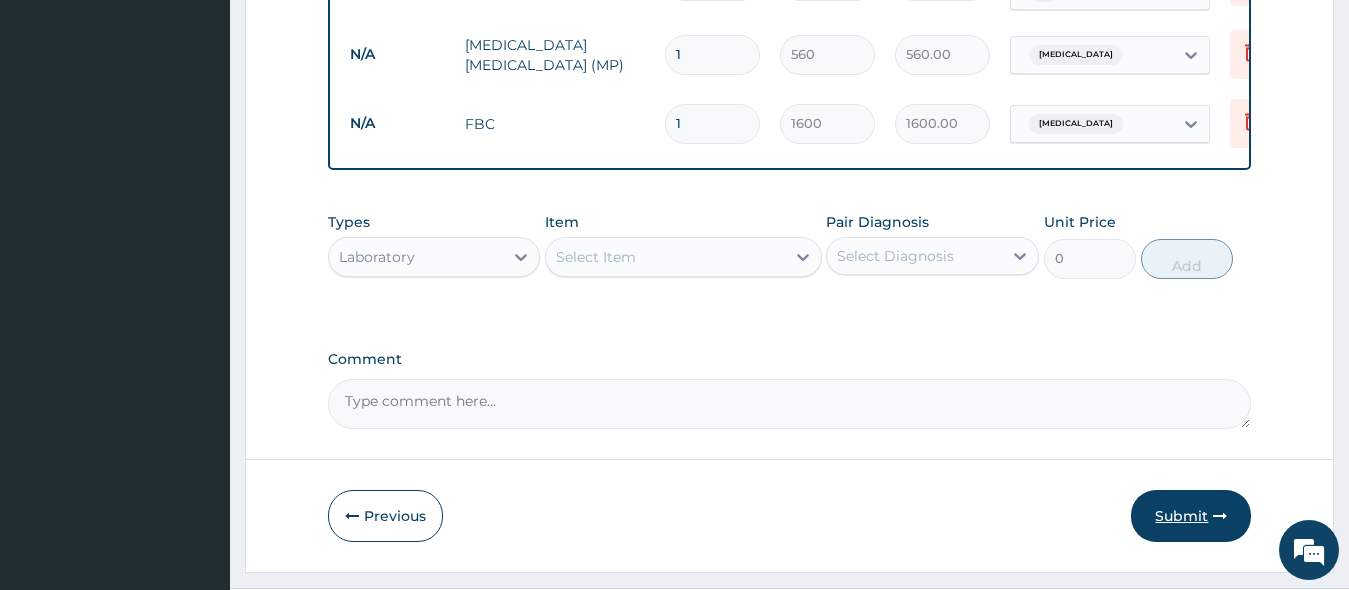 click on "Submit" at bounding box center (1191, 516) 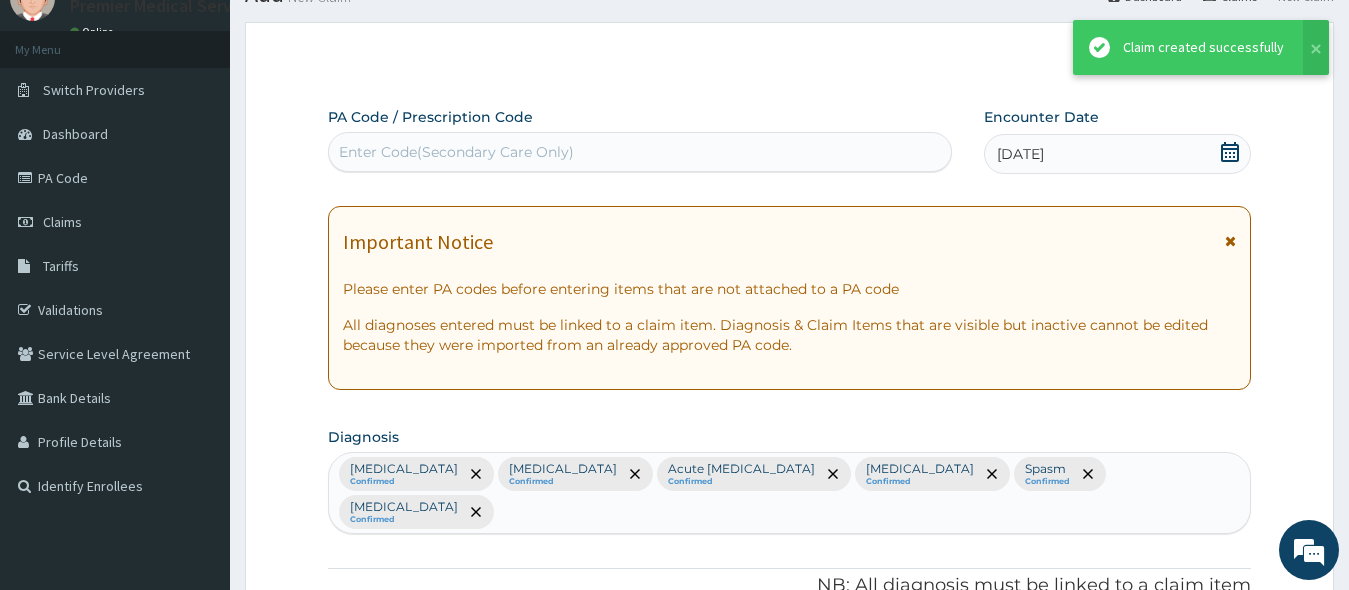 scroll, scrollTop: 1826, scrollLeft: 0, axis: vertical 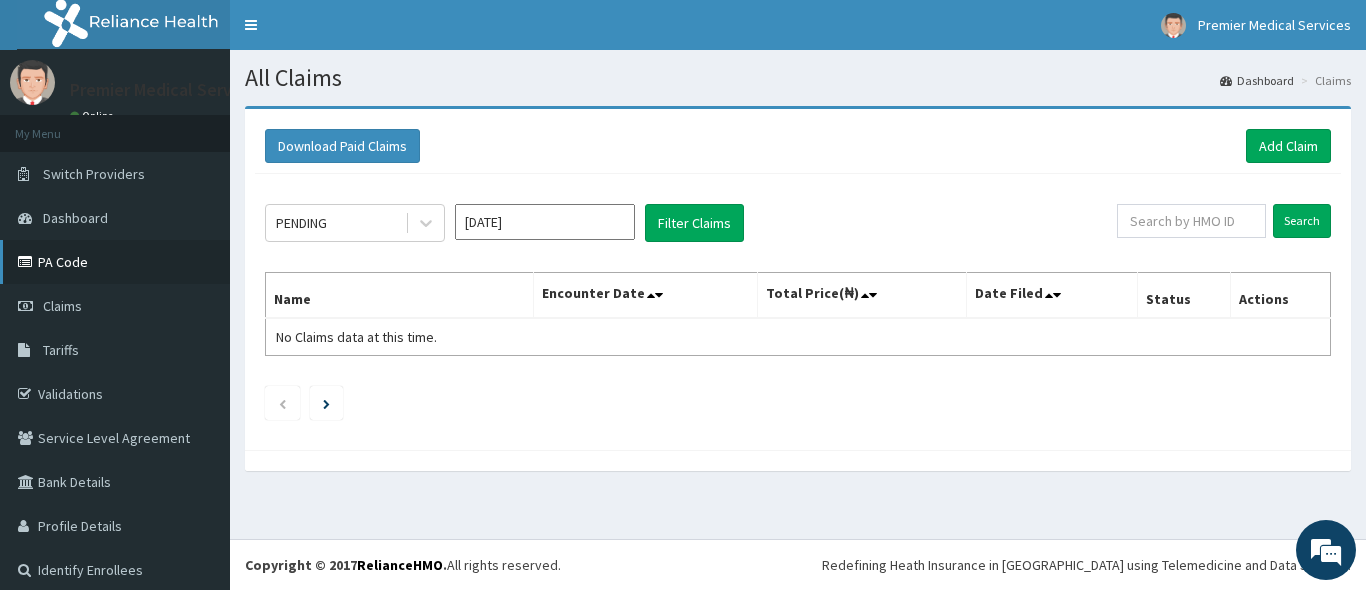 click on "PA Code" at bounding box center [115, 262] 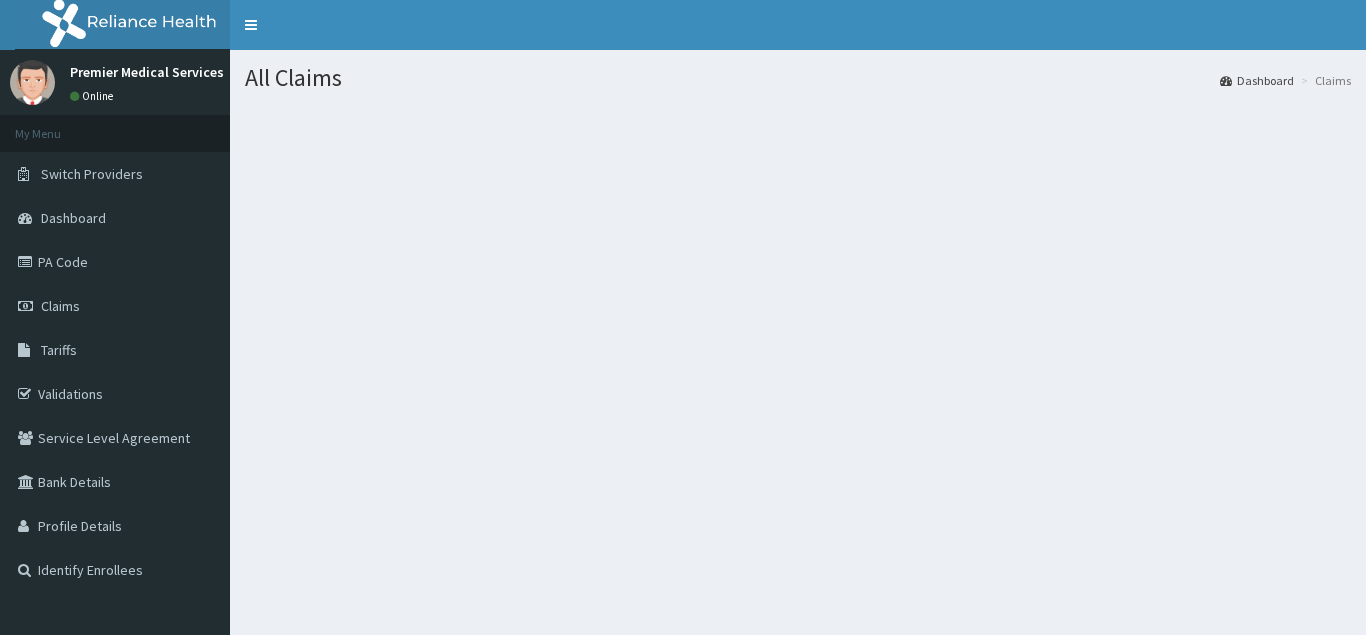 scroll, scrollTop: 0, scrollLeft: 0, axis: both 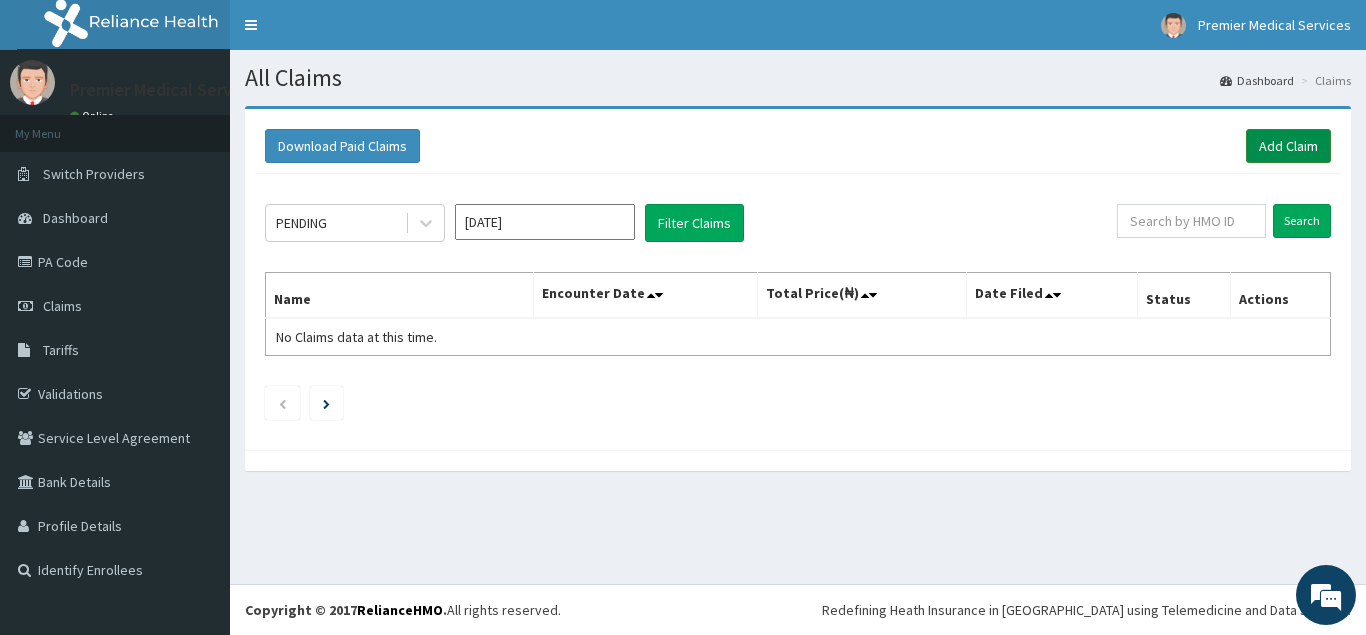 click on "Add Claim" at bounding box center (1288, 146) 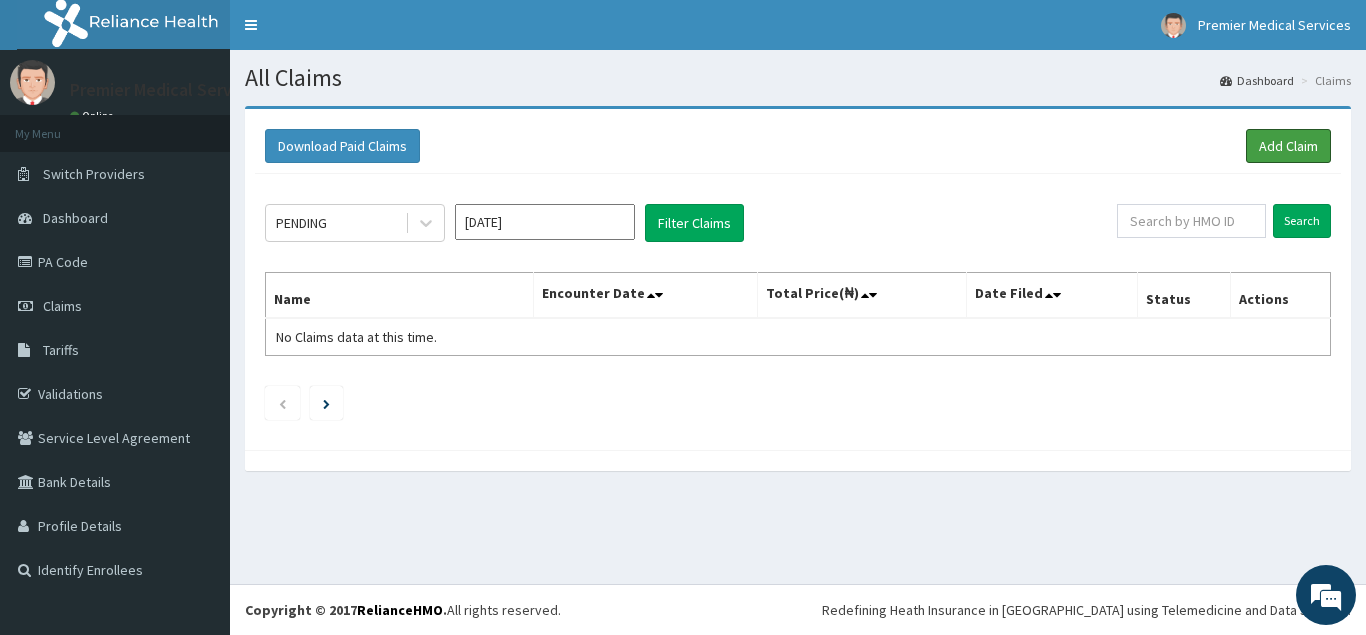 scroll, scrollTop: 0, scrollLeft: 0, axis: both 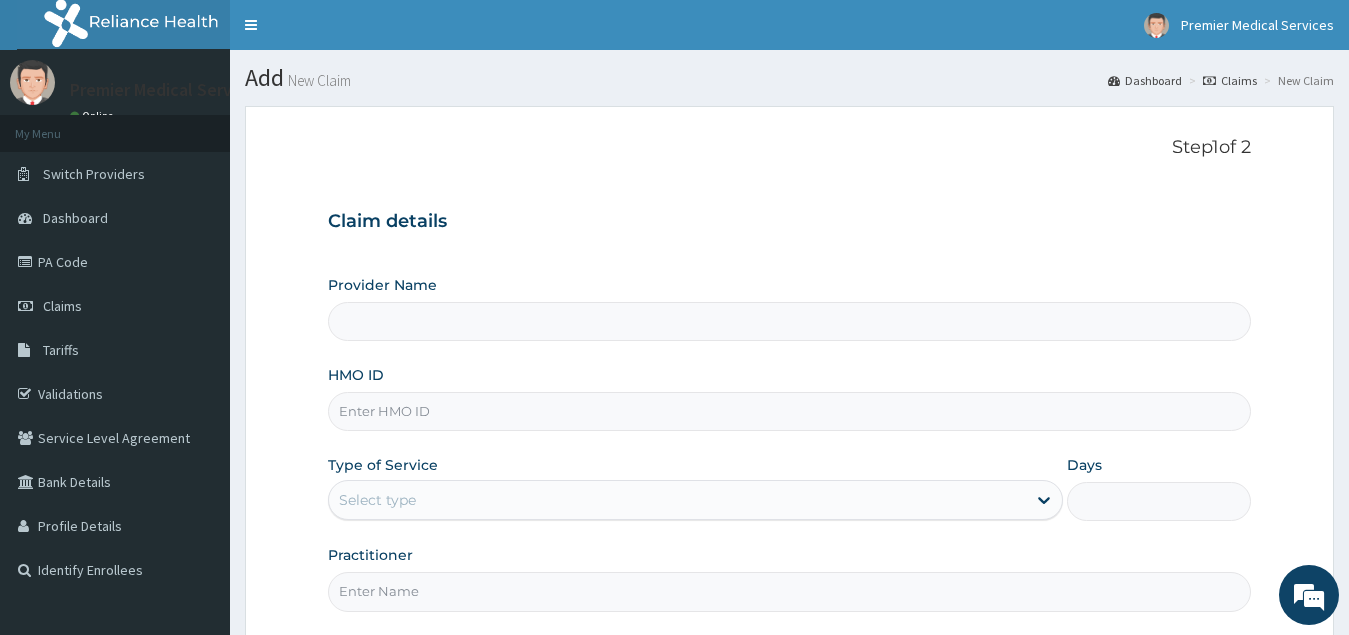 type on "premier medical services" 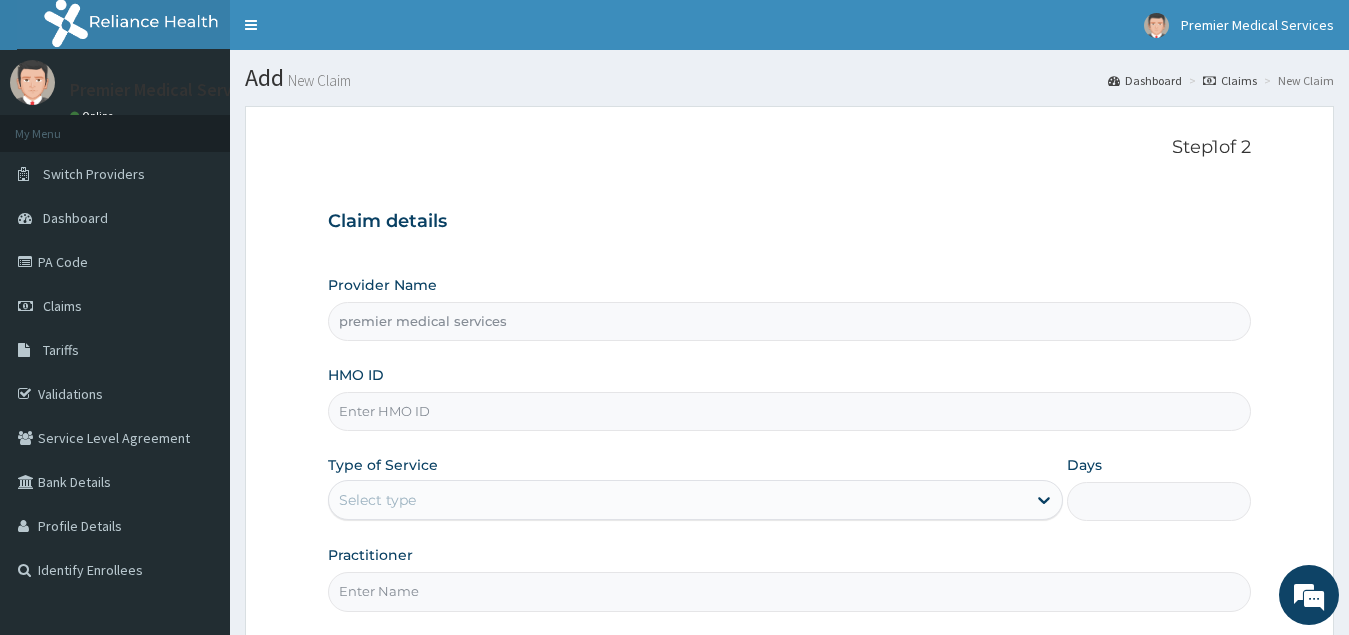 click on "HMO ID" at bounding box center [790, 411] 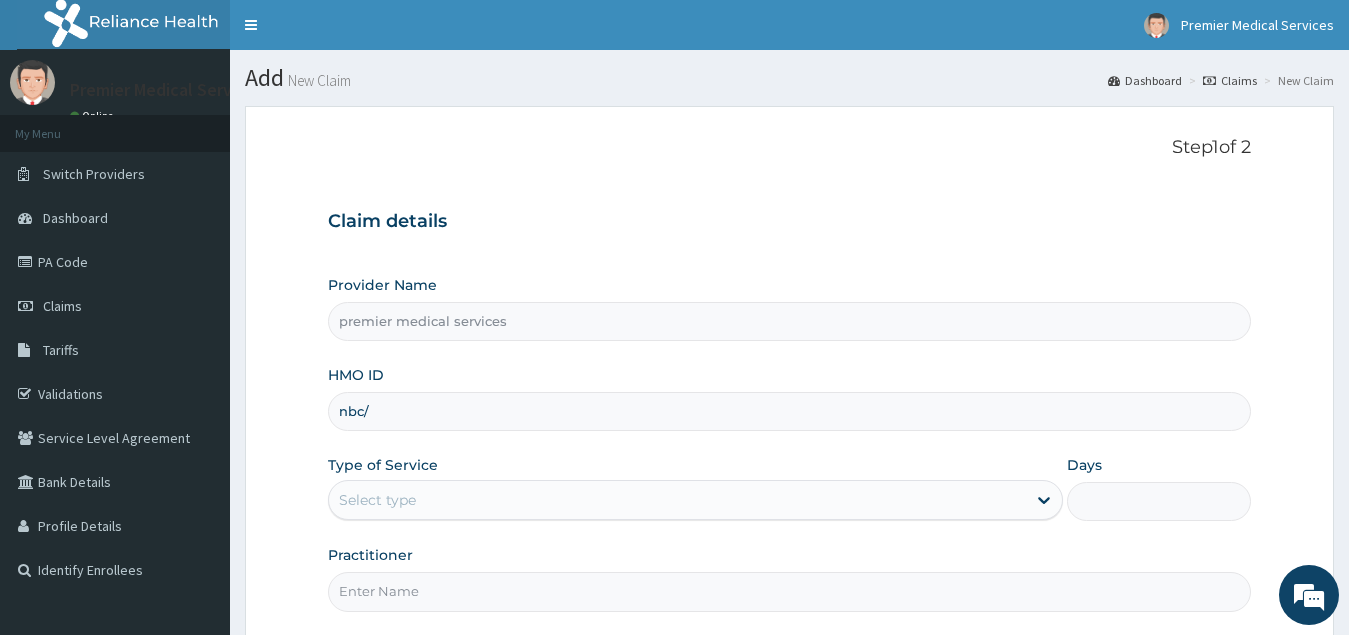 scroll, scrollTop: 0, scrollLeft: 0, axis: both 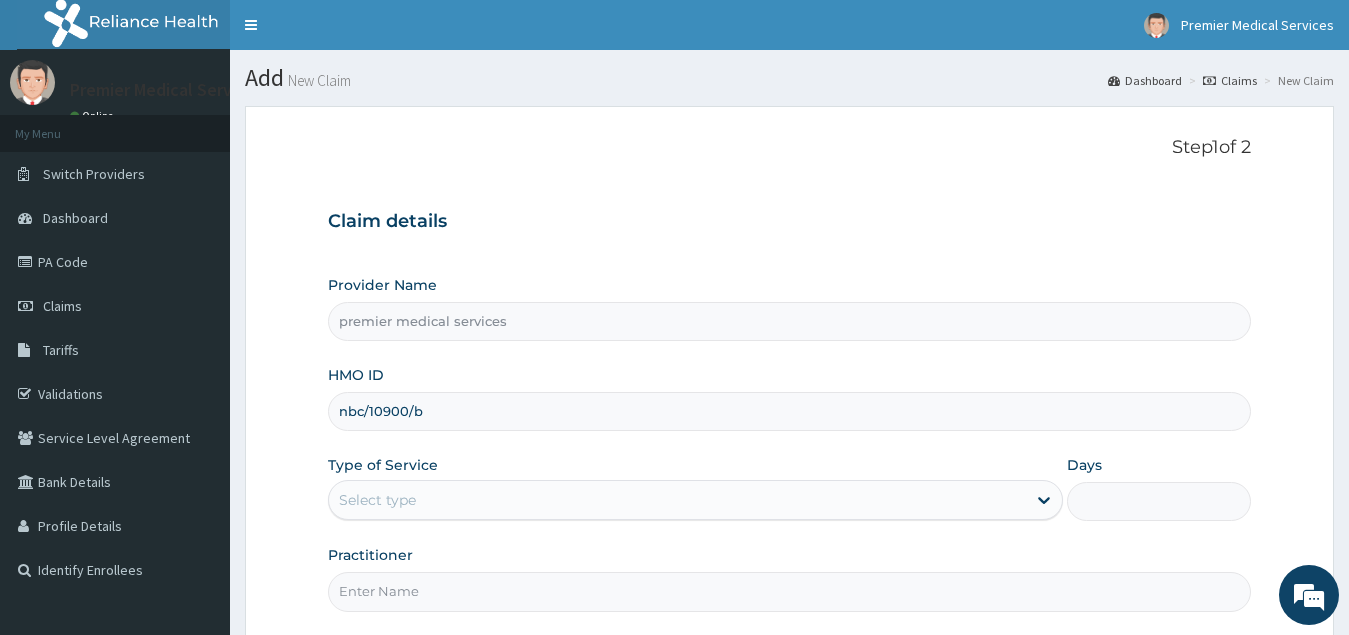 type on "nbc/10900/b" 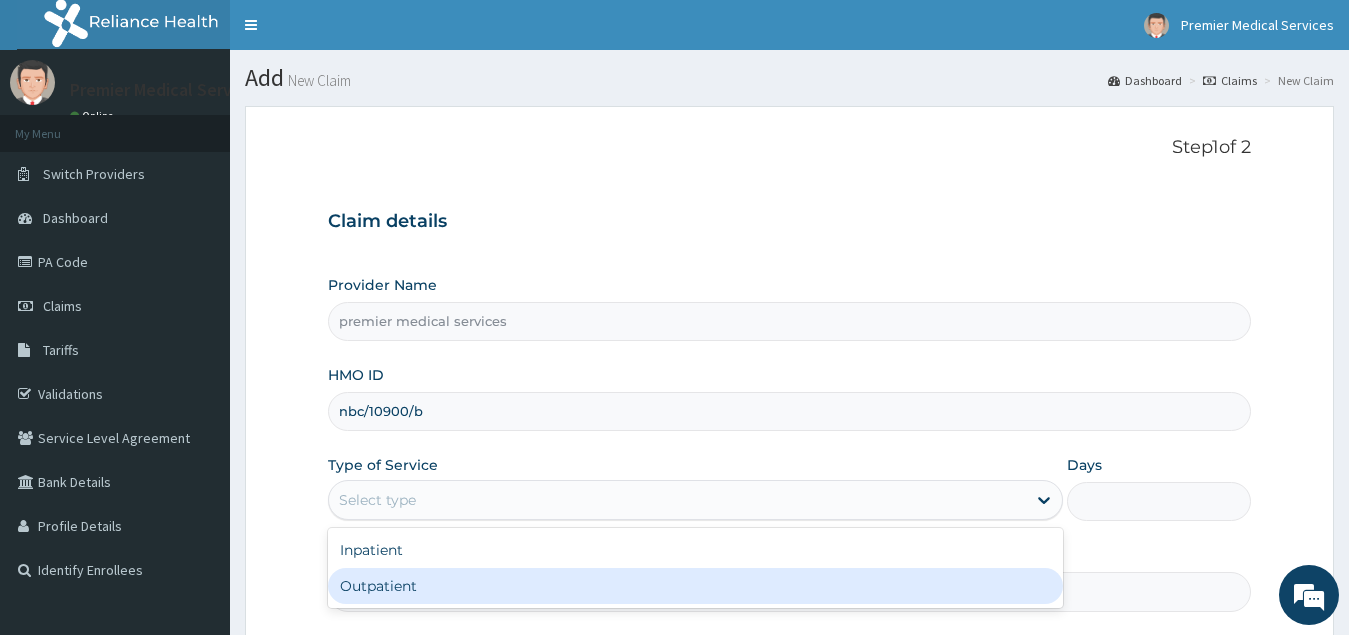 click on "Outpatient" at bounding box center (696, 586) 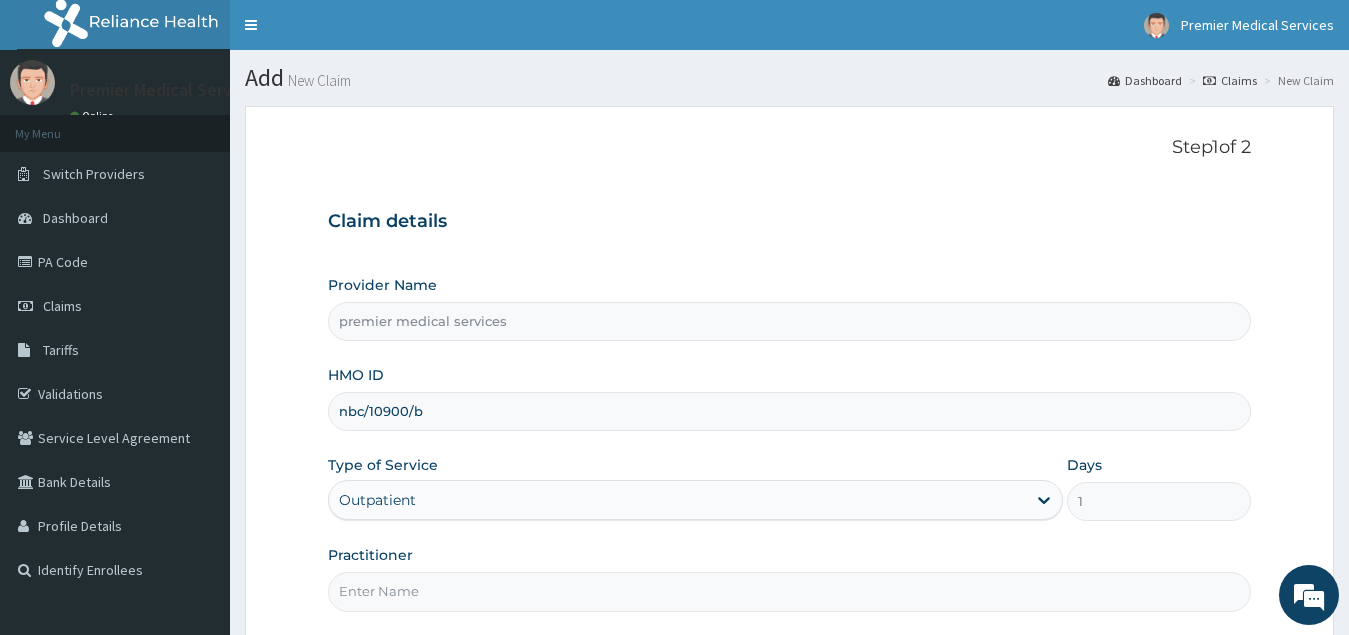 click on "Practitioner" at bounding box center [790, 591] 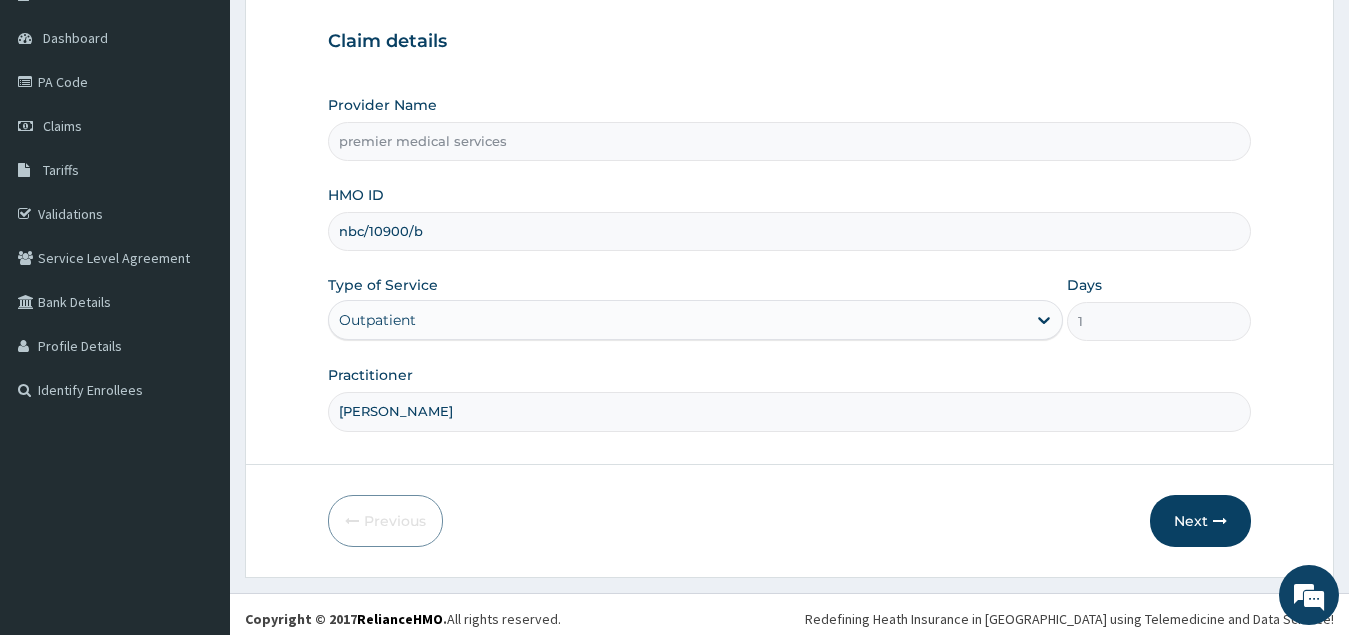 scroll, scrollTop: 189, scrollLeft: 0, axis: vertical 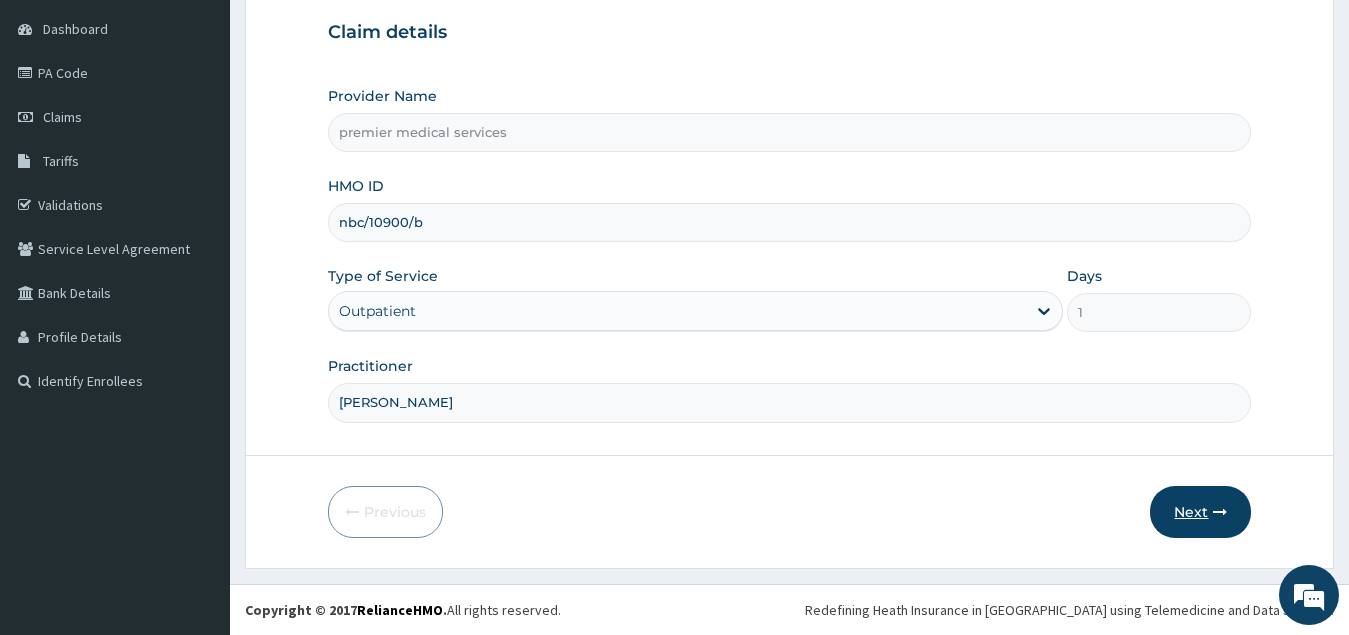 type on "[PERSON_NAME]" 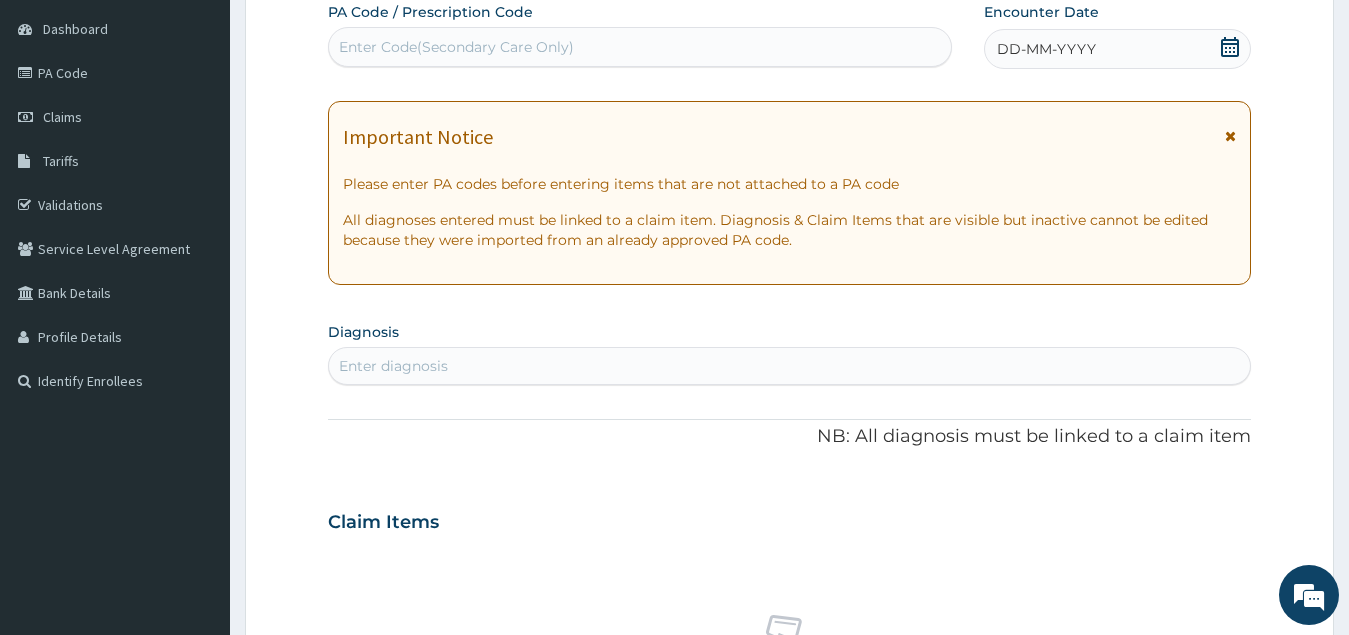 click on "Enter diagnosis" at bounding box center [790, 366] 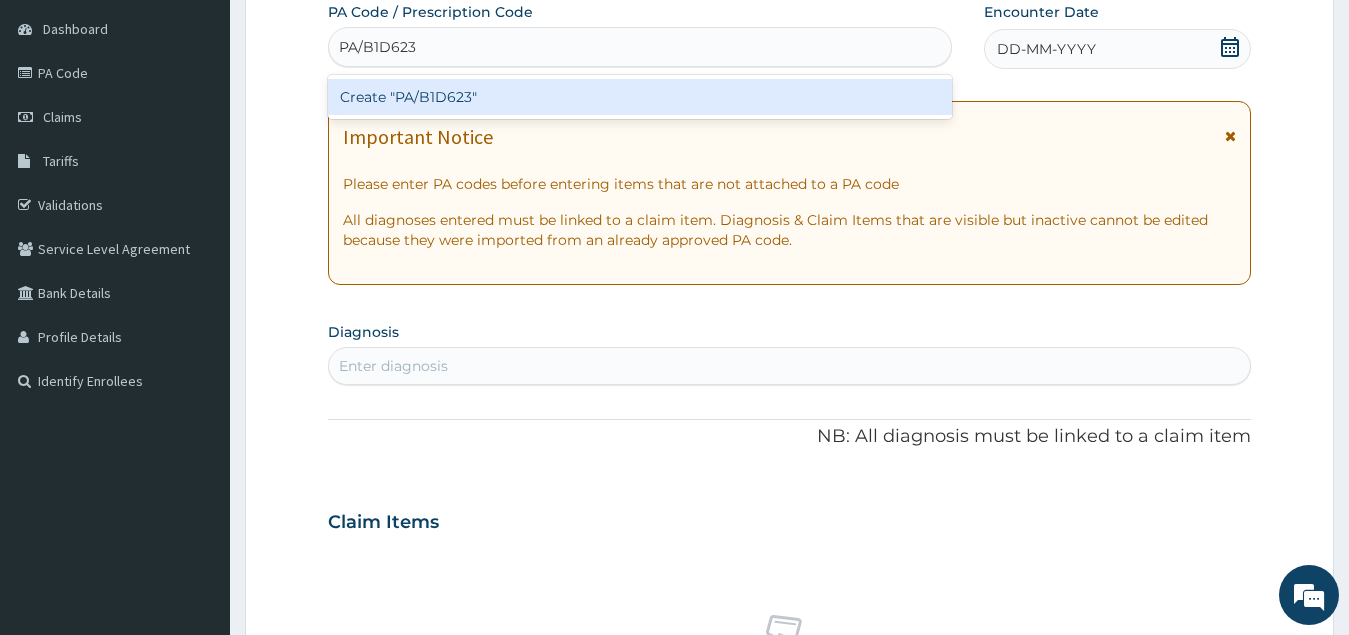 click on "Create "PA/B1D623"" at bounding box center [640, 97] 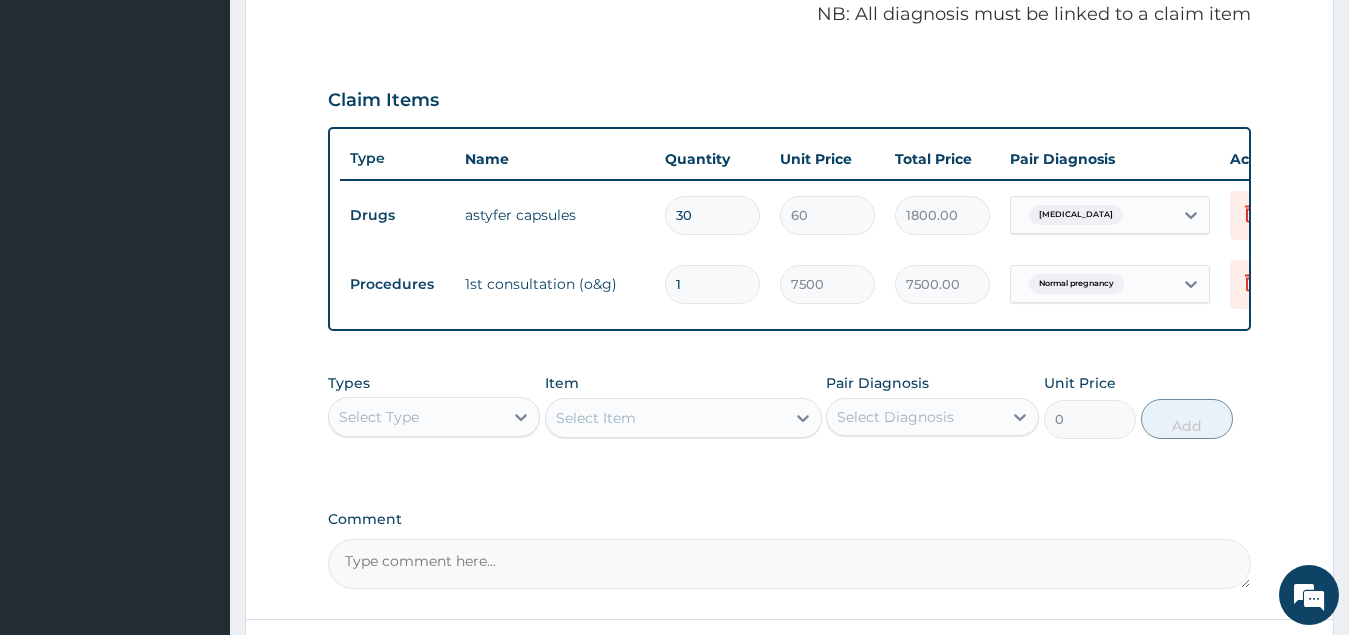scroll, scrollTop: 483, scrollLeft: 0, axis: vertical 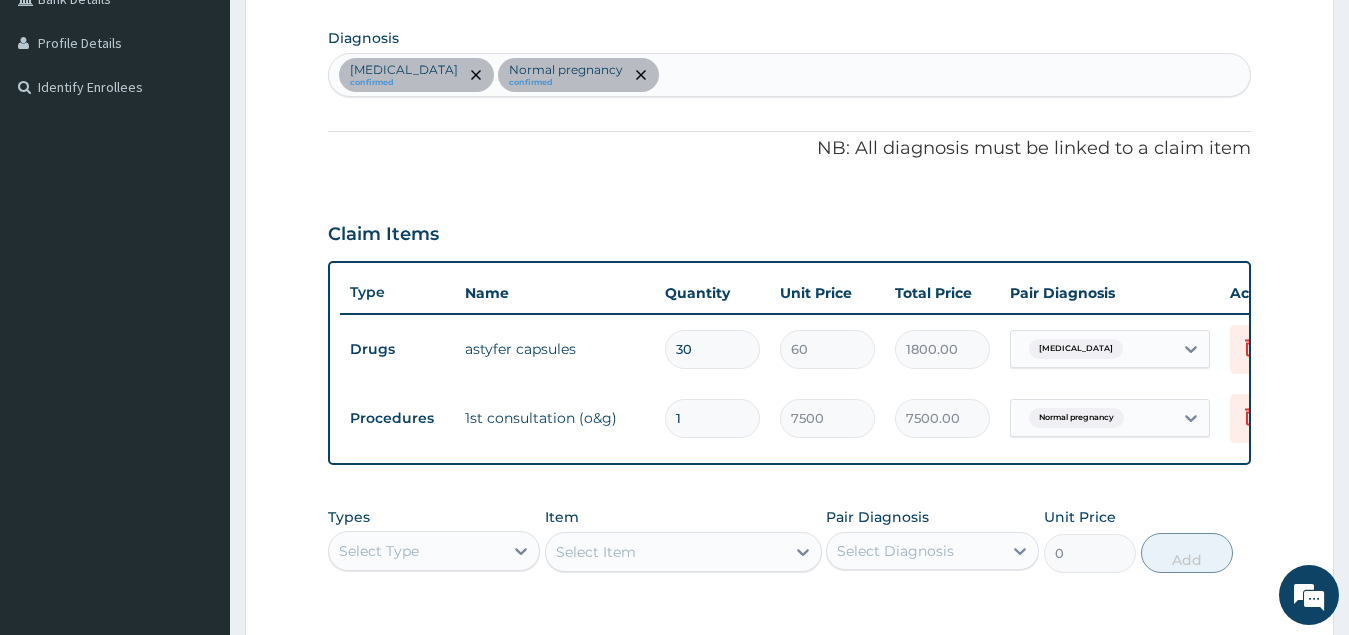 click on "[MEDICAL_DATA] confirmed Normal pregnancy confirmed" at bounding box center (790, 75) 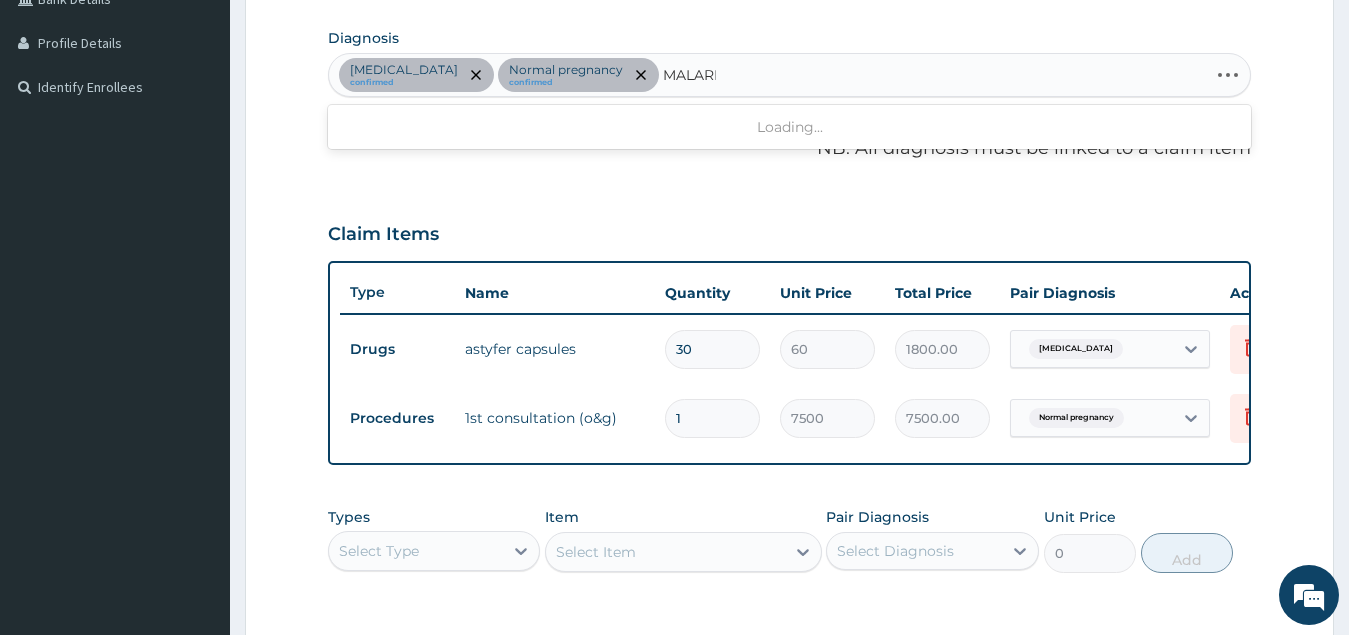 type on "[MEDICAL_DATA]" 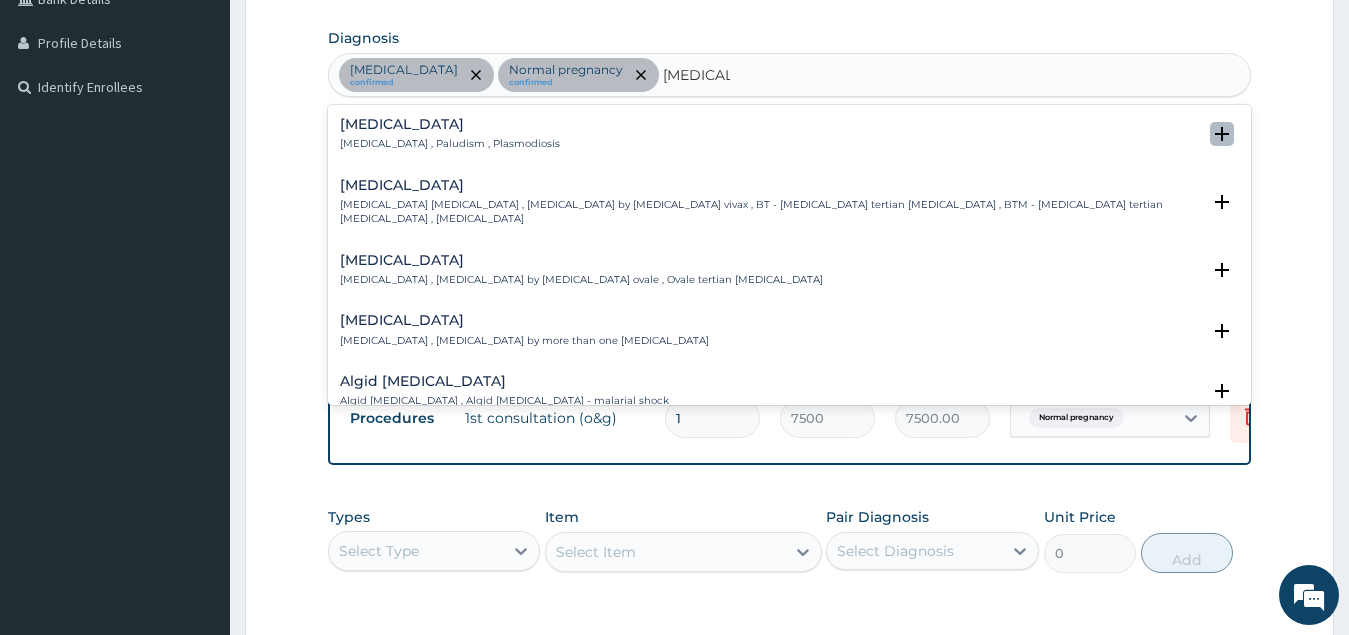 click at bounding box center [1222, 134] 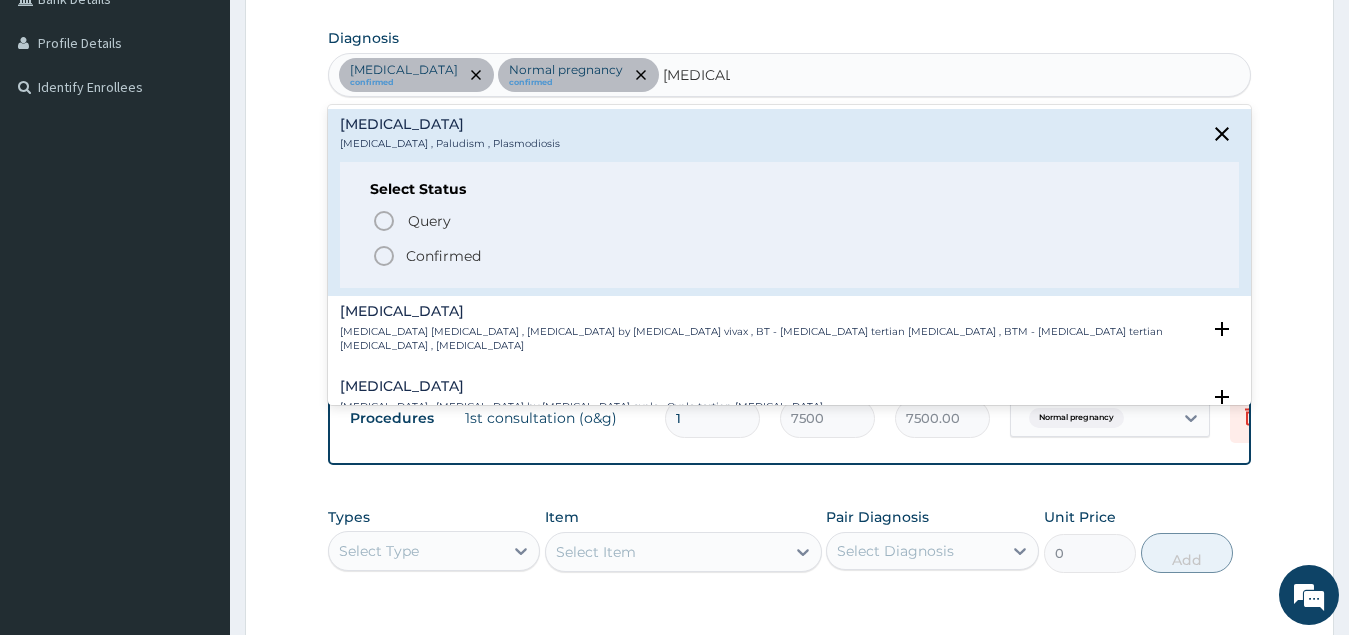 drag, startPoint x: 394, startPoint y: 259, endPoint x: 393, endPoint y: 248, distance: 11.045361 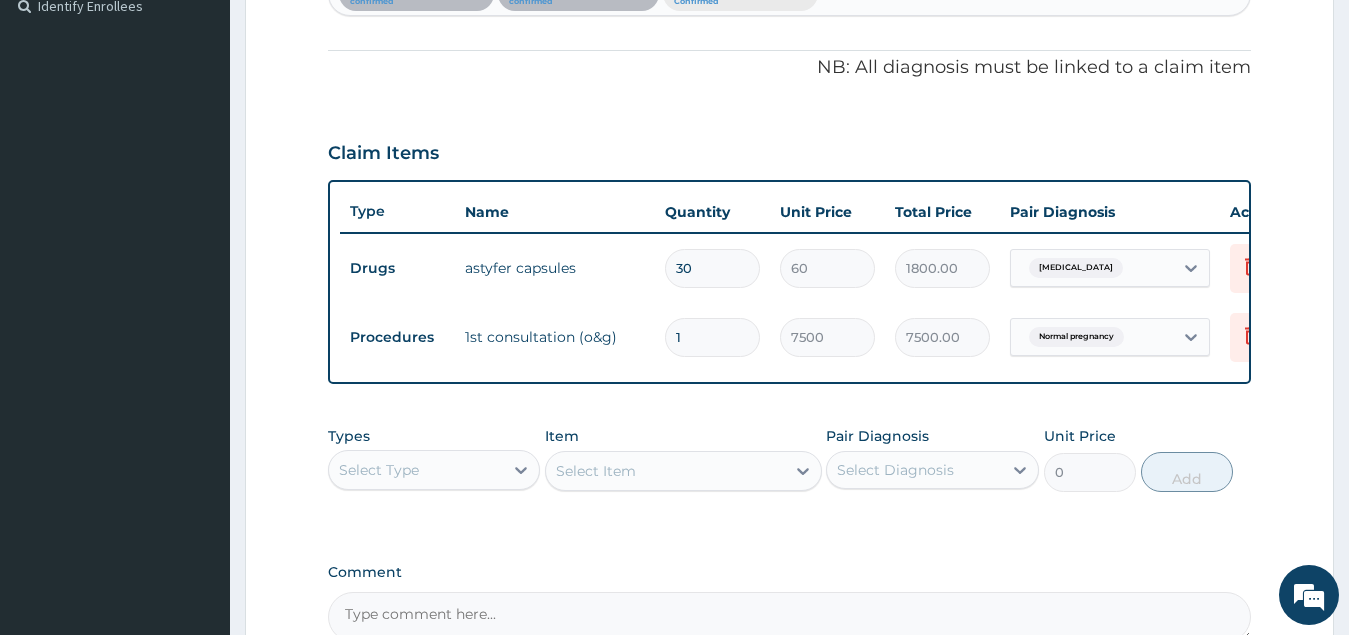 scroll, scrollTop: 783, scrollLeft: 0, axis: vertical 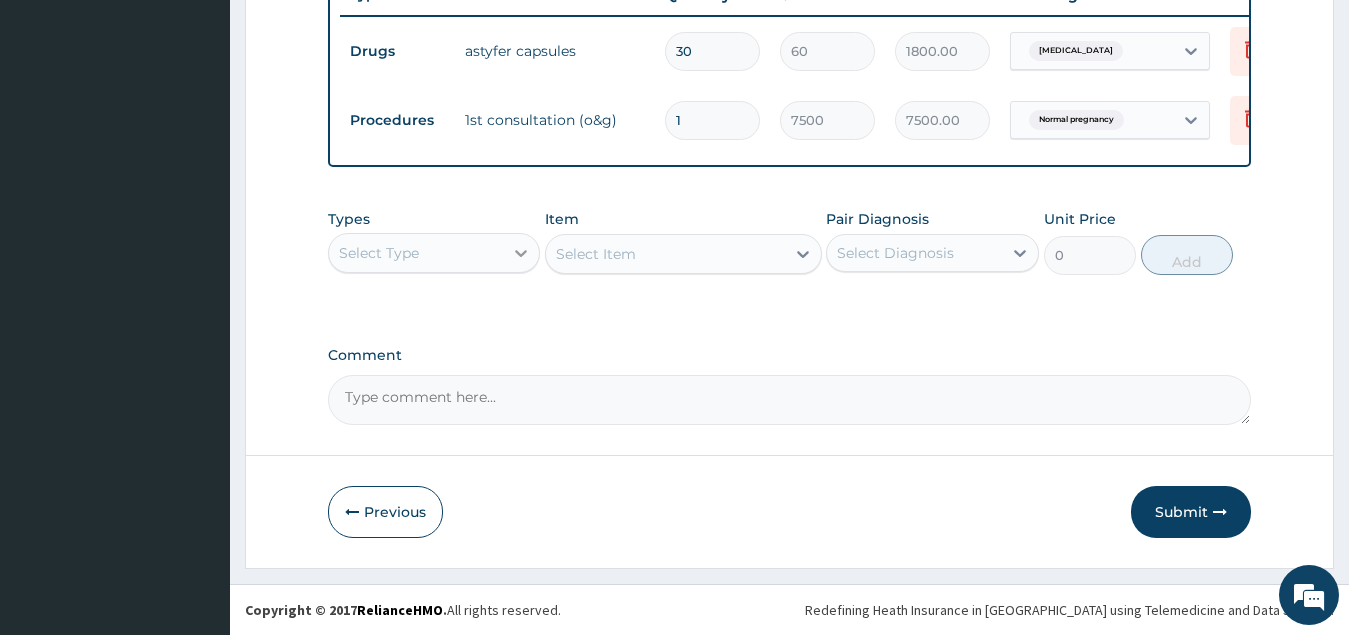 click 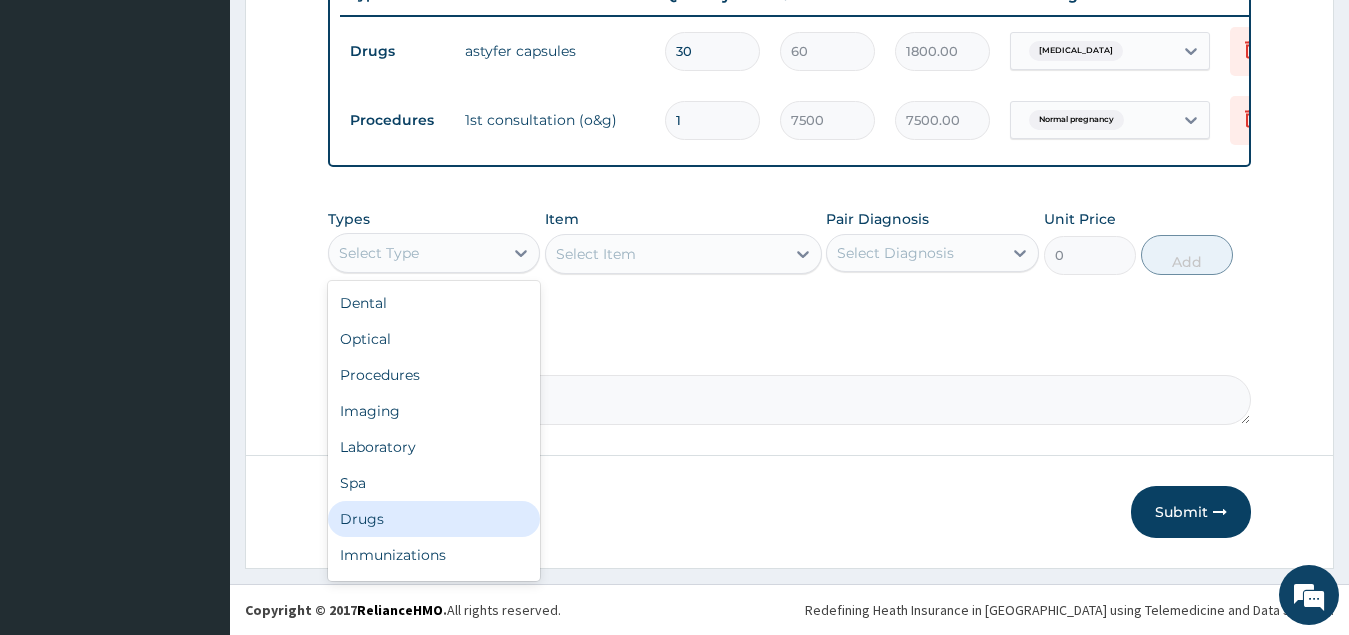 click on "Drugs" at bounding box center [434, 519] 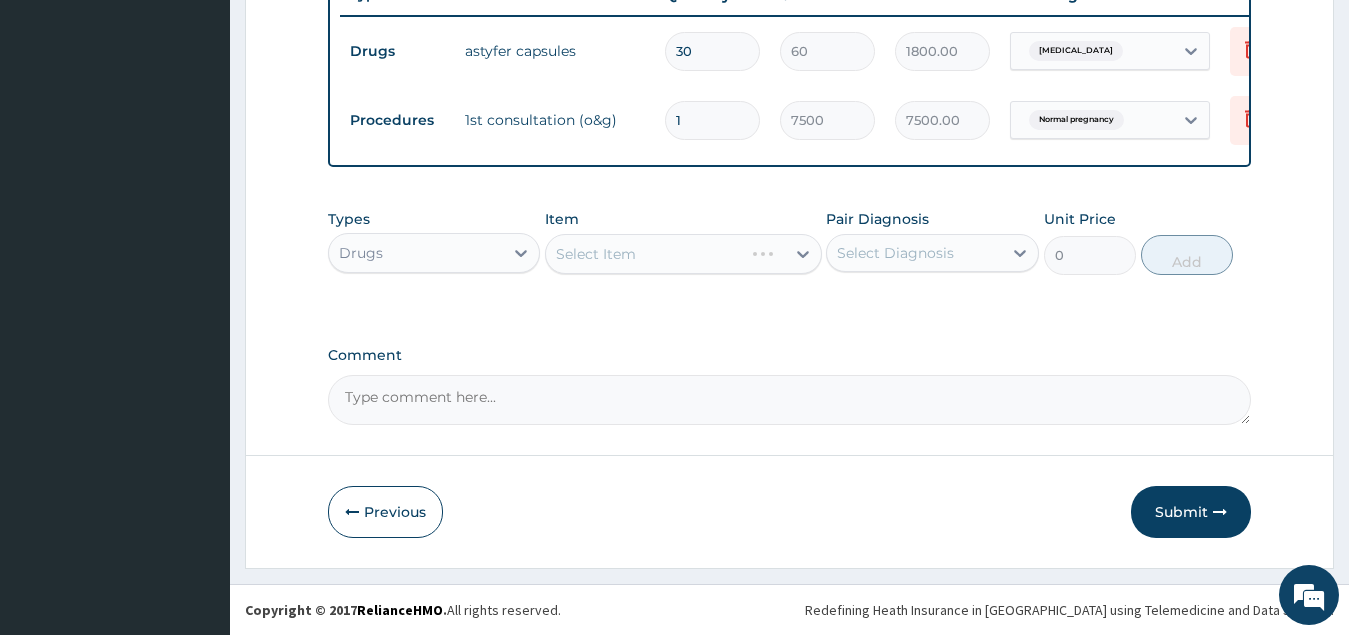 click on "Select Item" at bounding box center (683, 254) 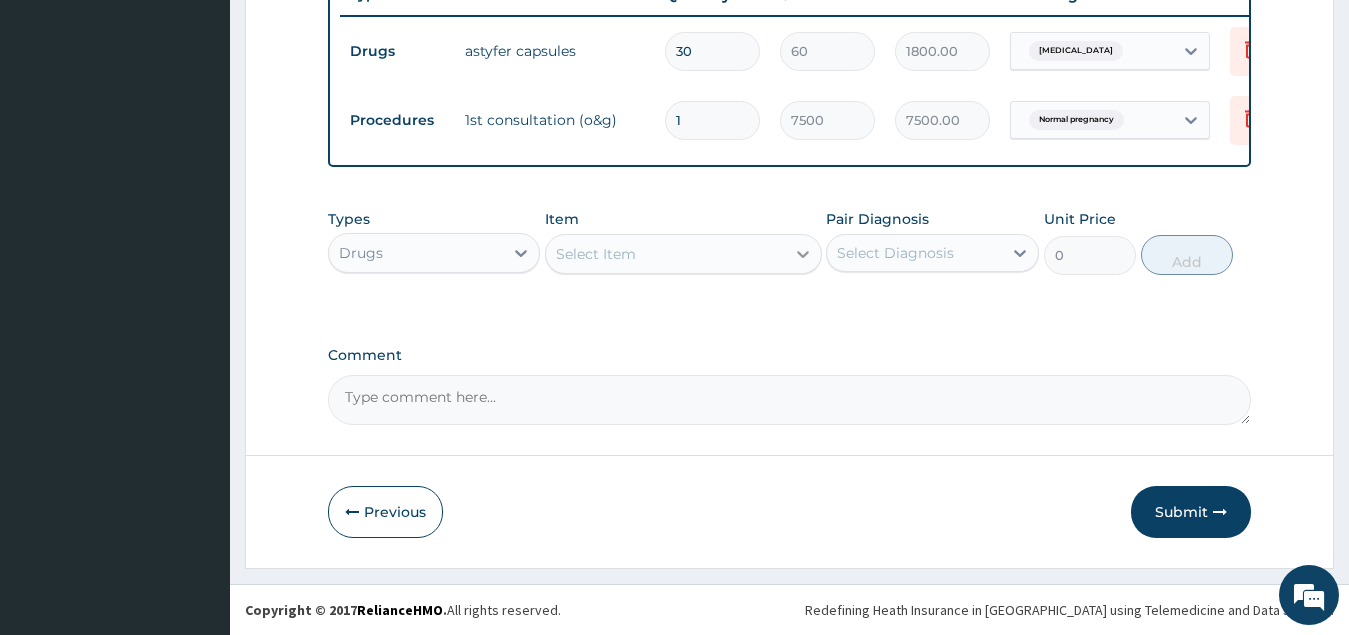 click 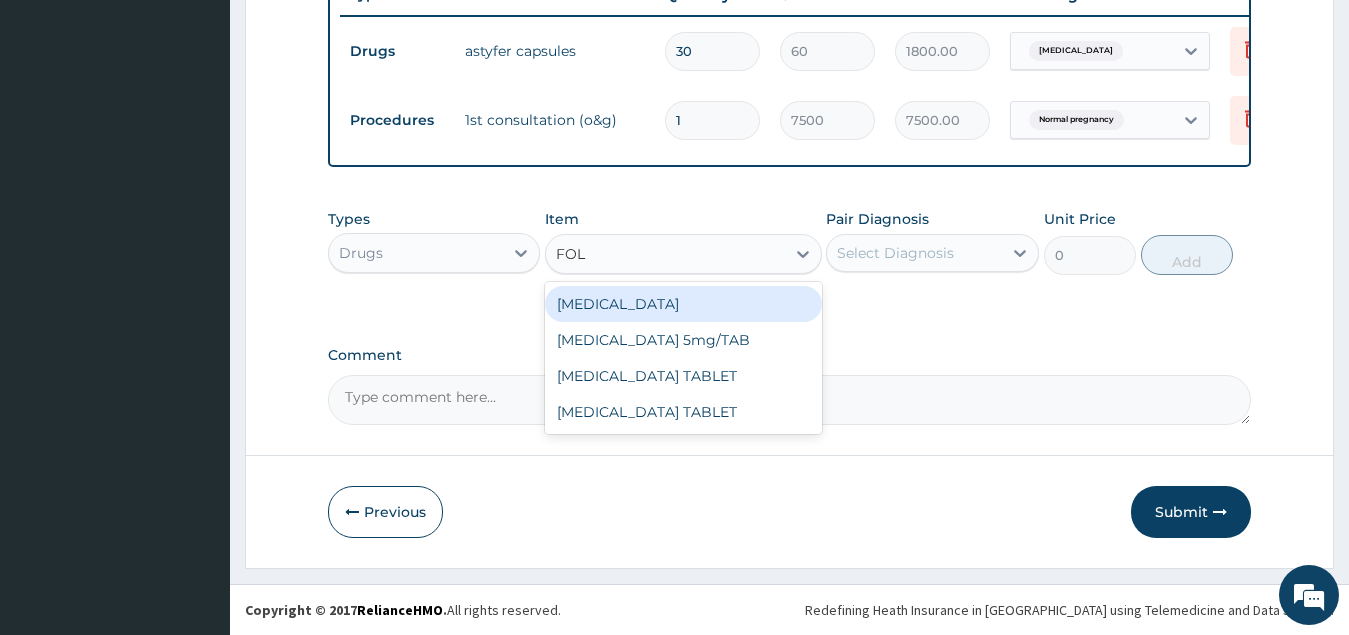 type on "FOLI" 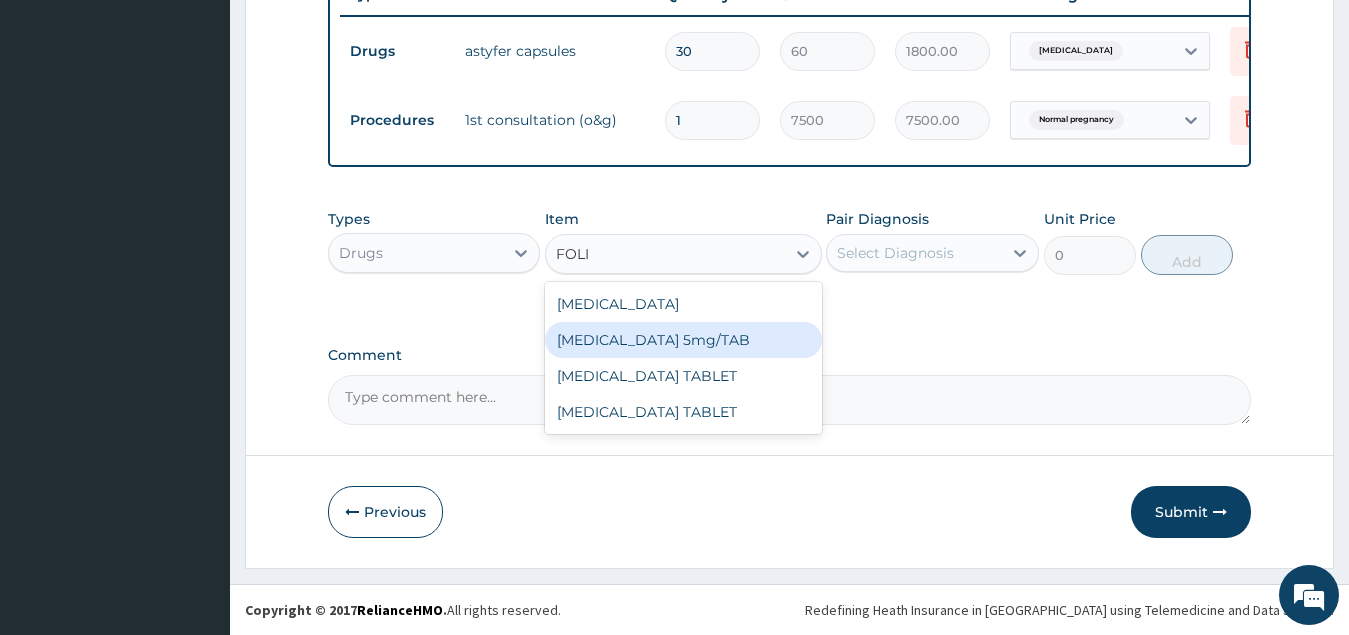 drag, startPoint x: 707, startPoint y: 360, endPoint x: 776, endPoint y: 312, distance: 84.05355 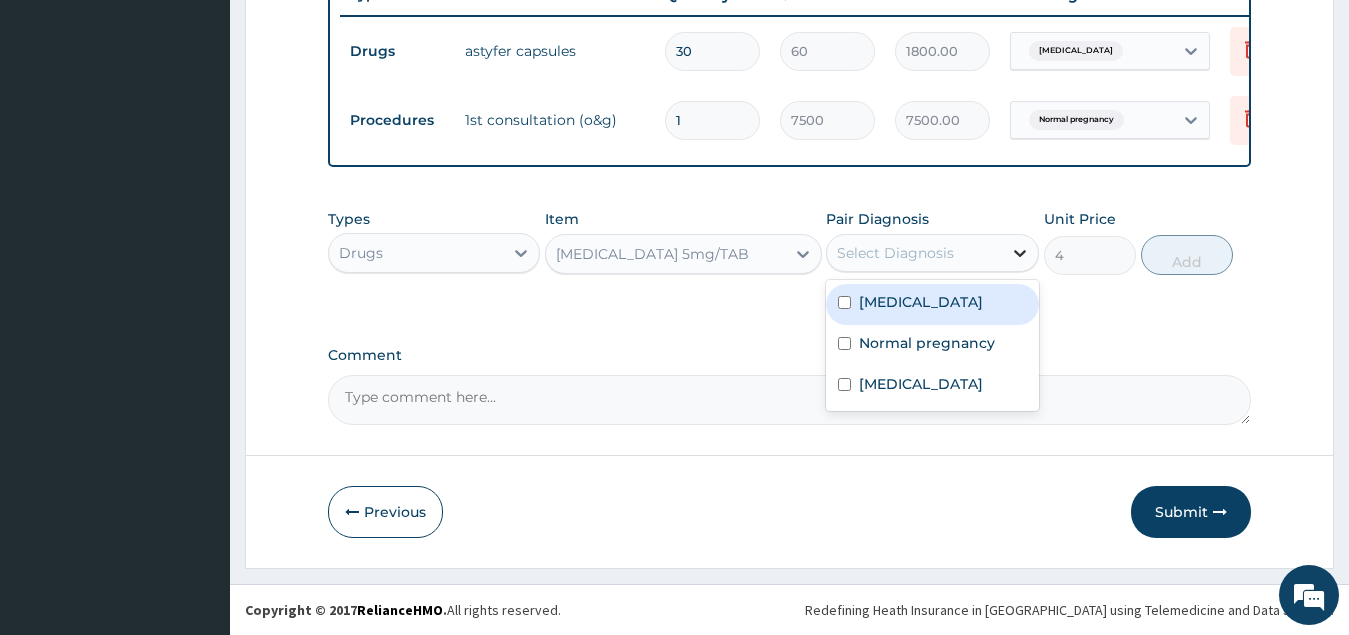 click 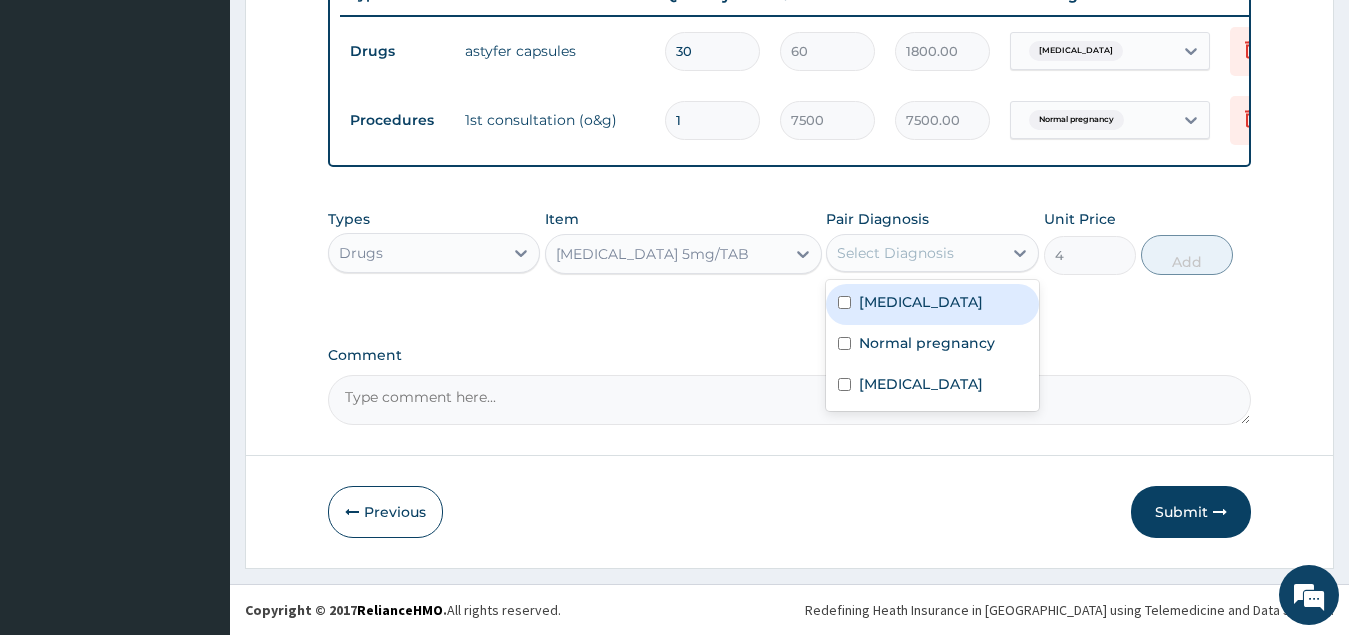click at bounding box center (844, 302) 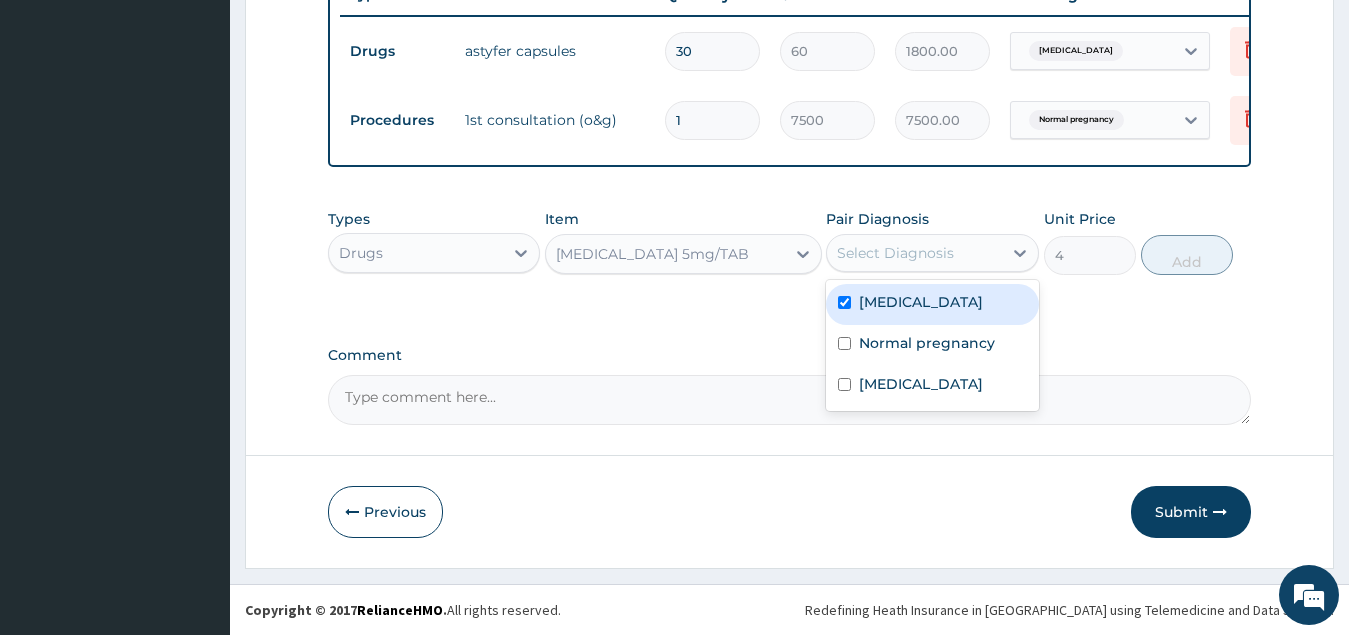 checkbox on "true" 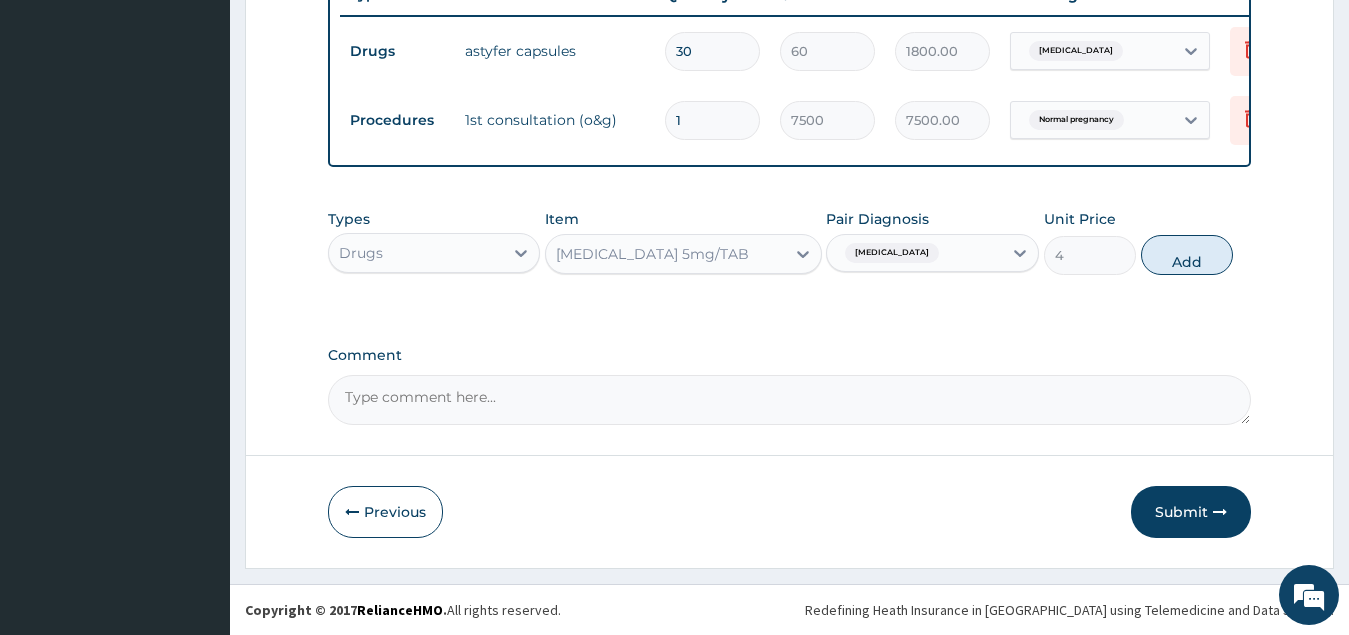 drag, startPoint x: 1201, startPoint y: 278, endPoint x: 1162, endPoint y: 269, distance: 40.024994 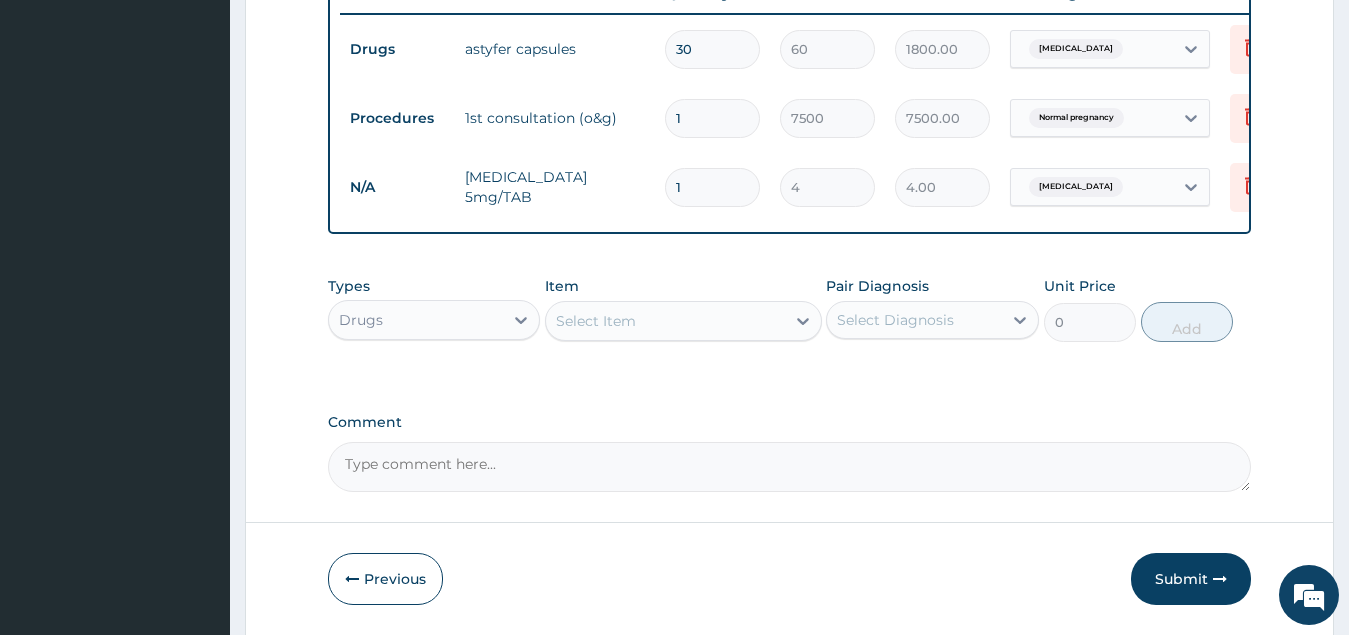 type 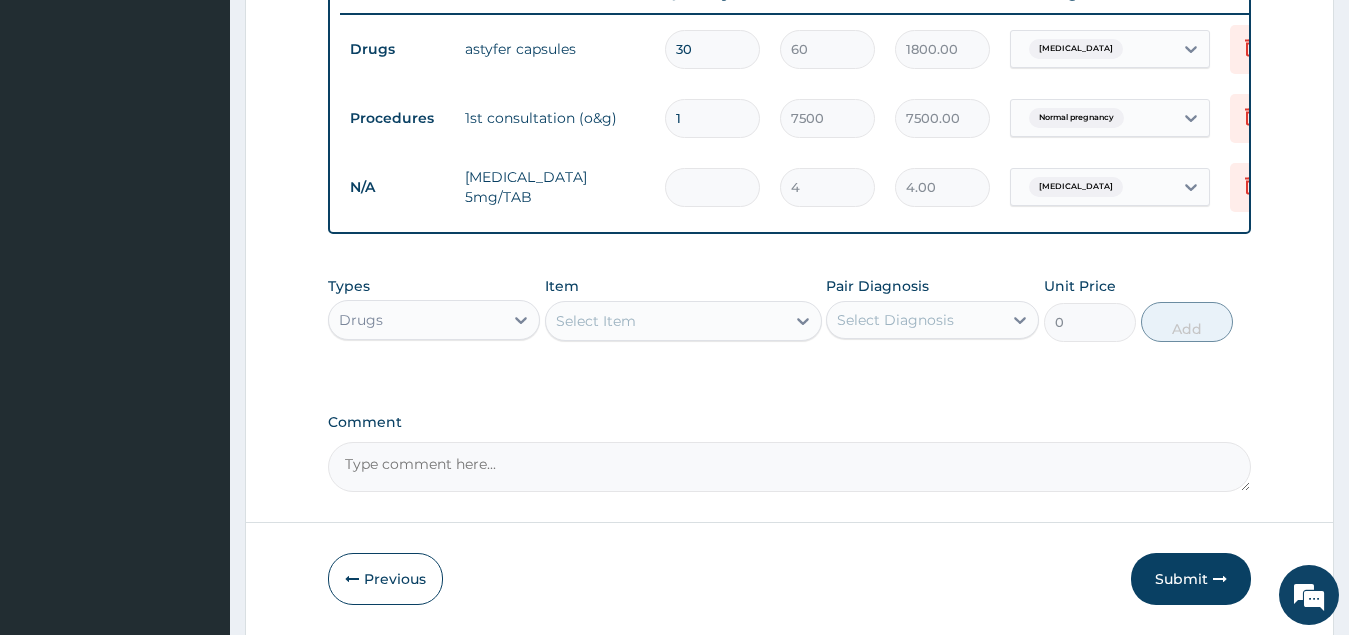 type on "0.00" 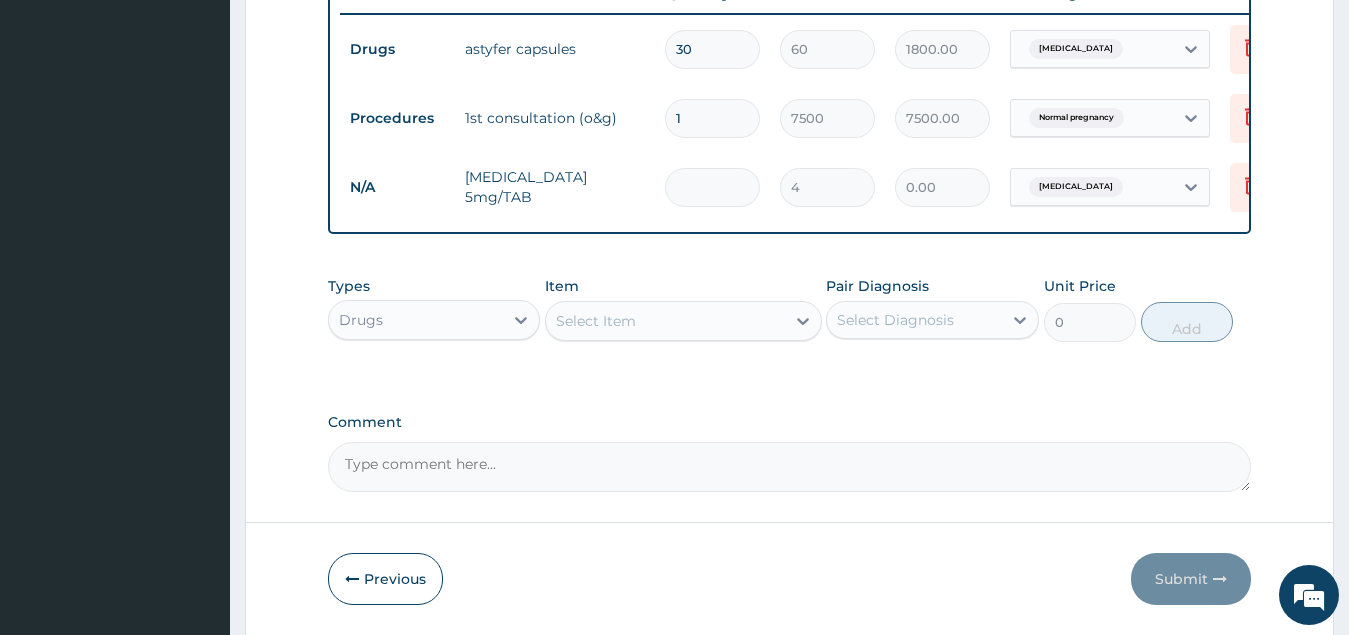 type on "3" 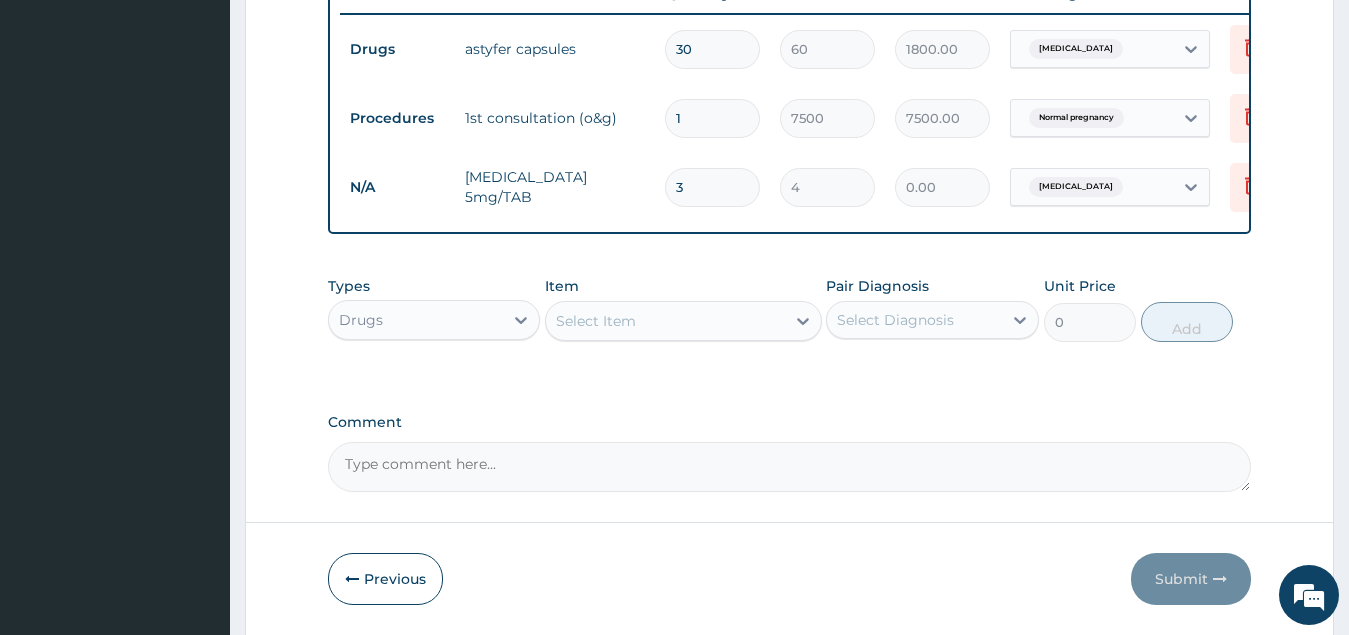 type on "12.00" 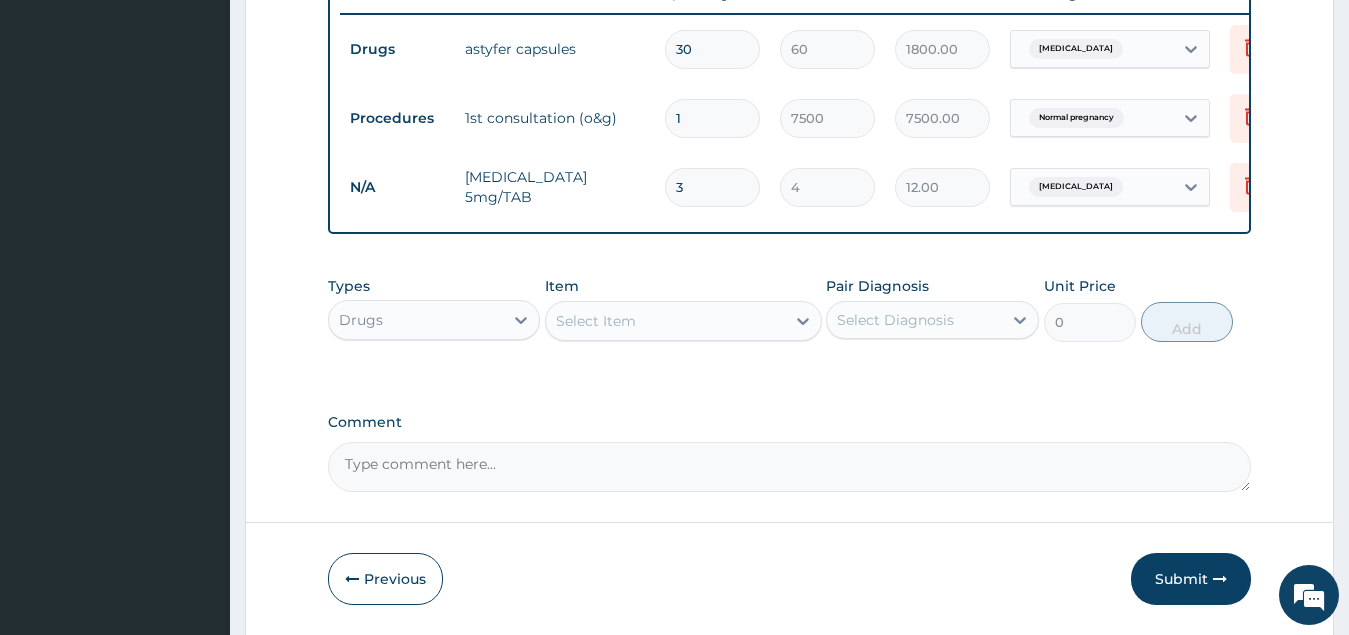 type on "30" 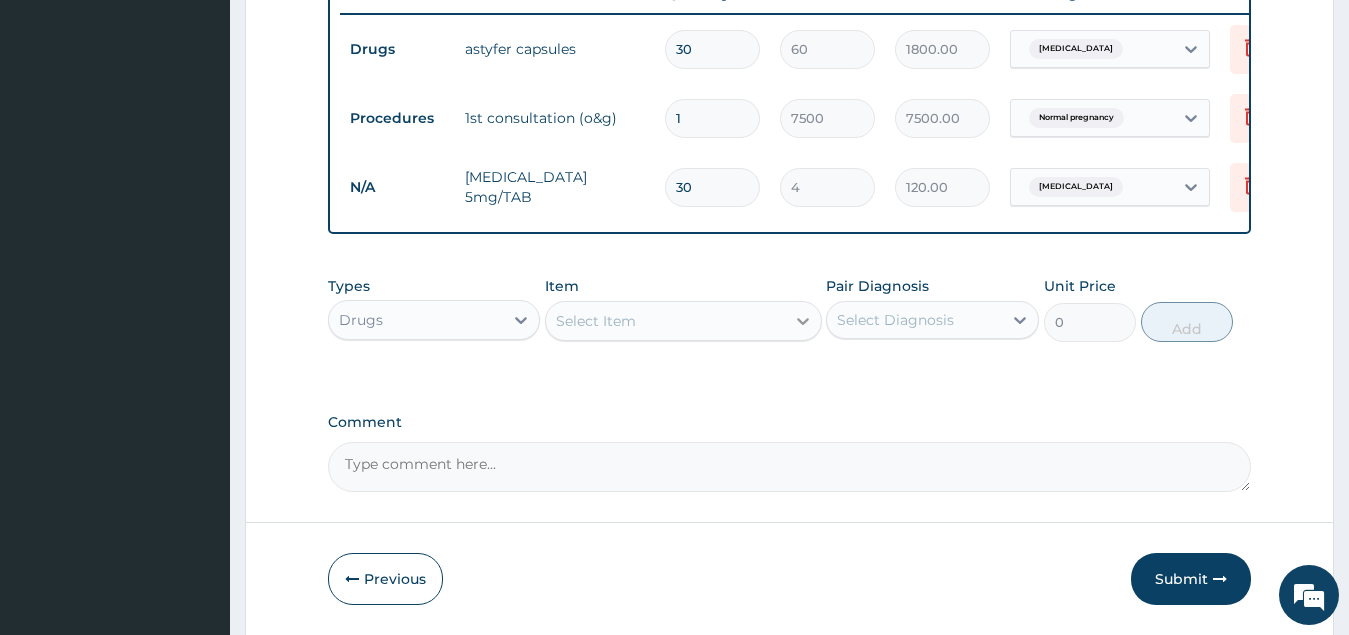 type on "30" 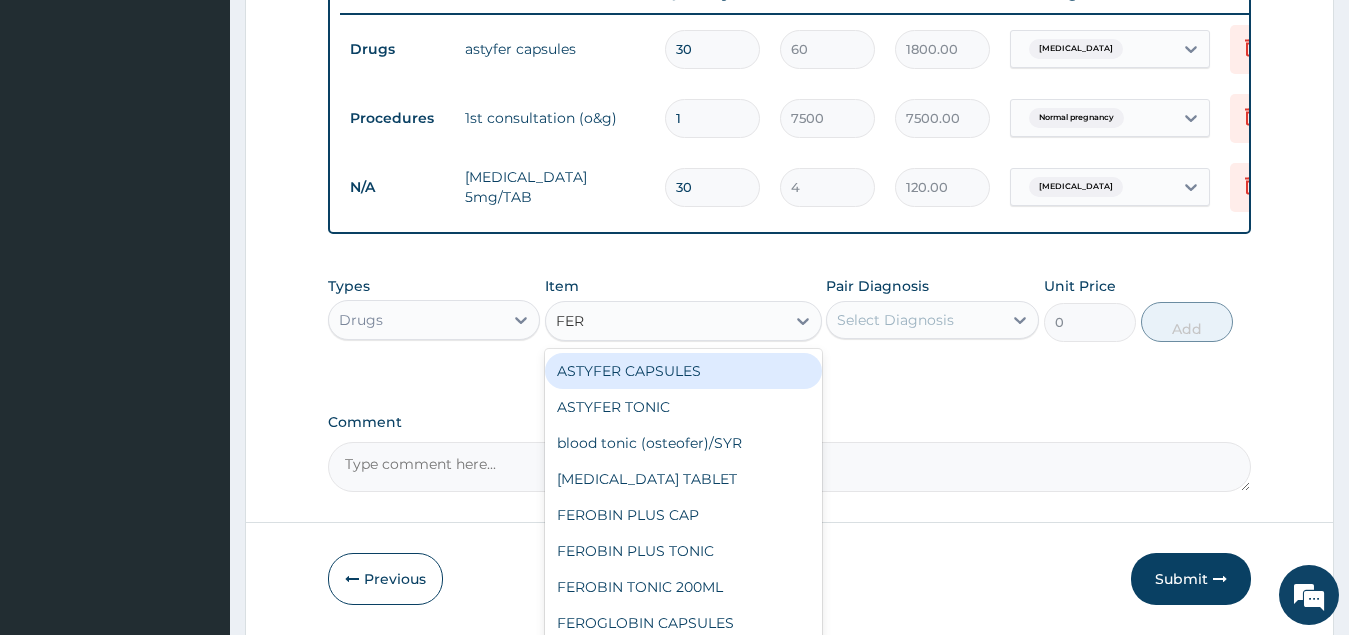 type on "FERR" 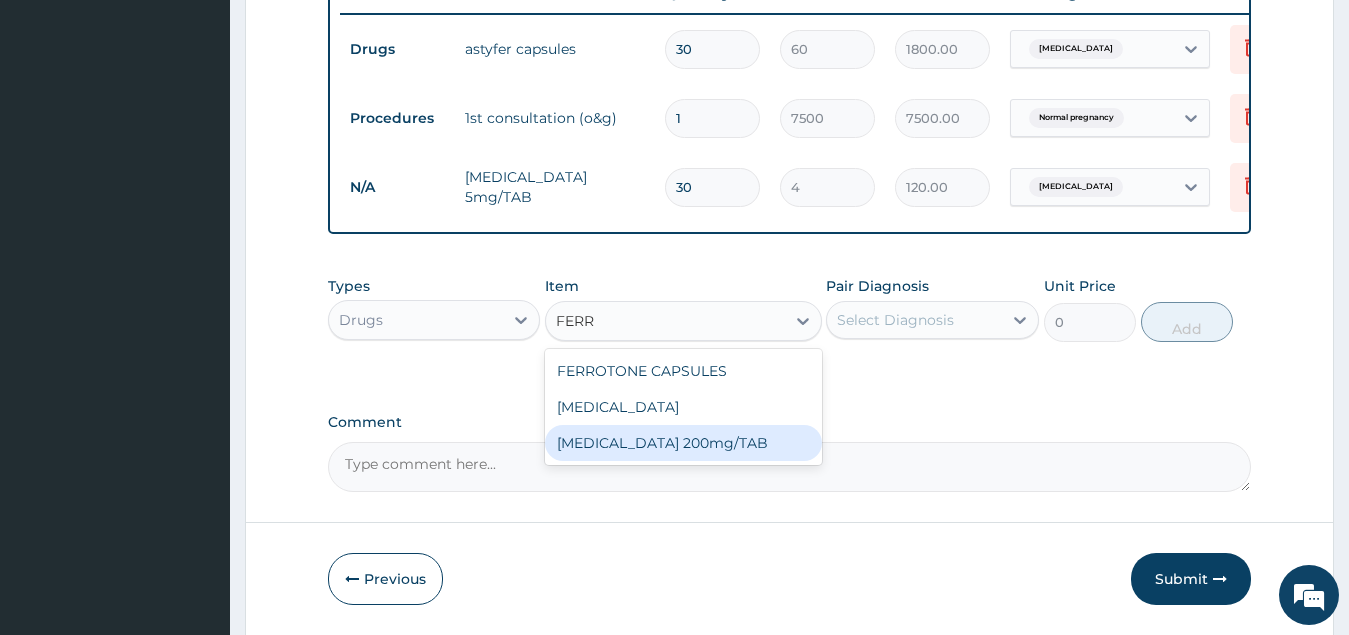 drag, startPoint x: 771, startPoint y: 462, endPoint x: 914, endPoint y: 372, distance: 168.9645 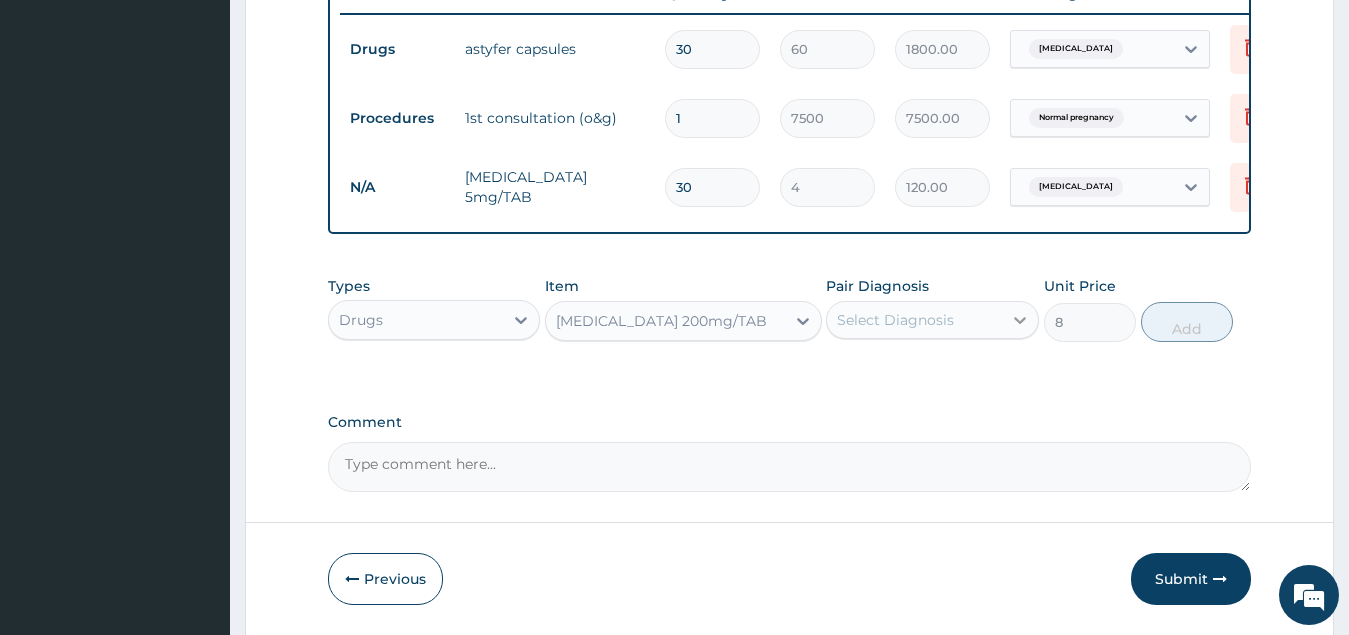click 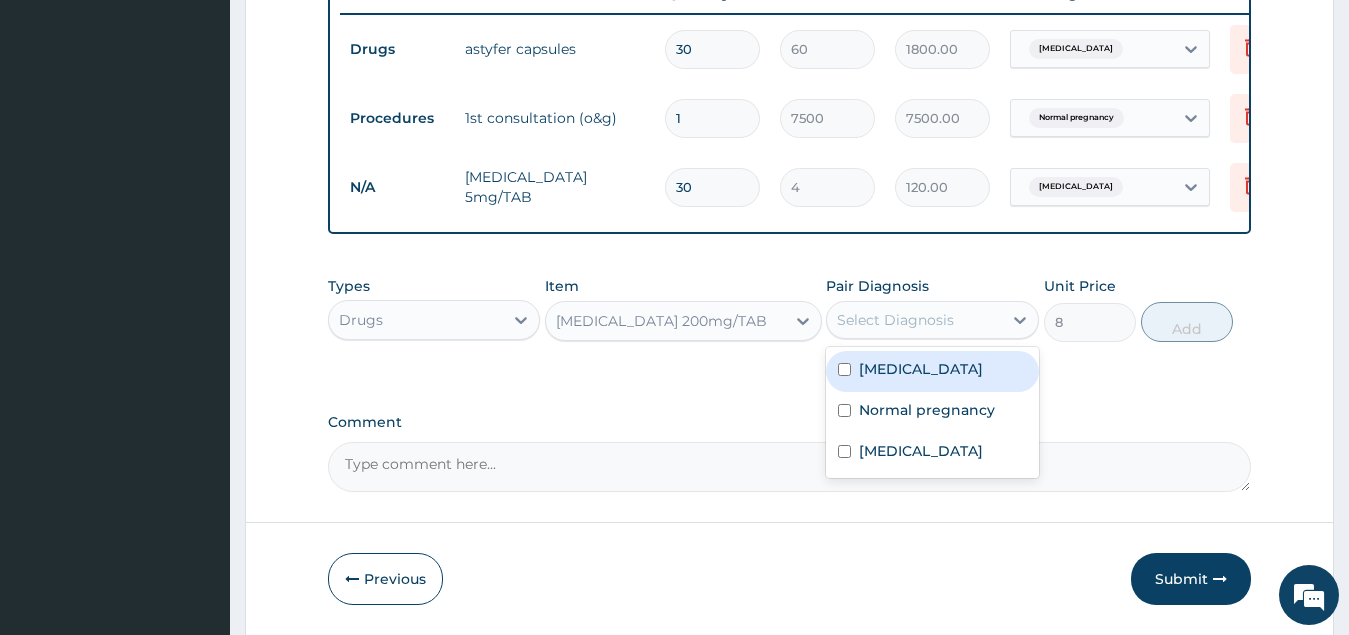 click at bounding box center [844, 369] 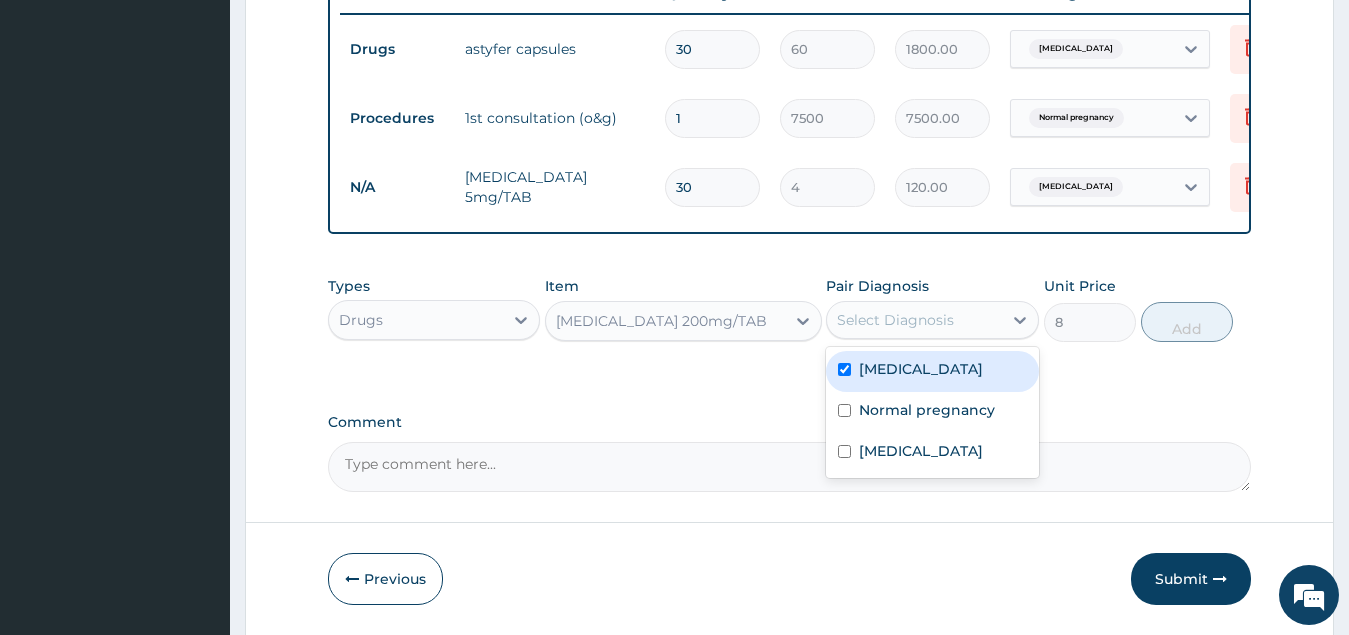 checkbox on "true" 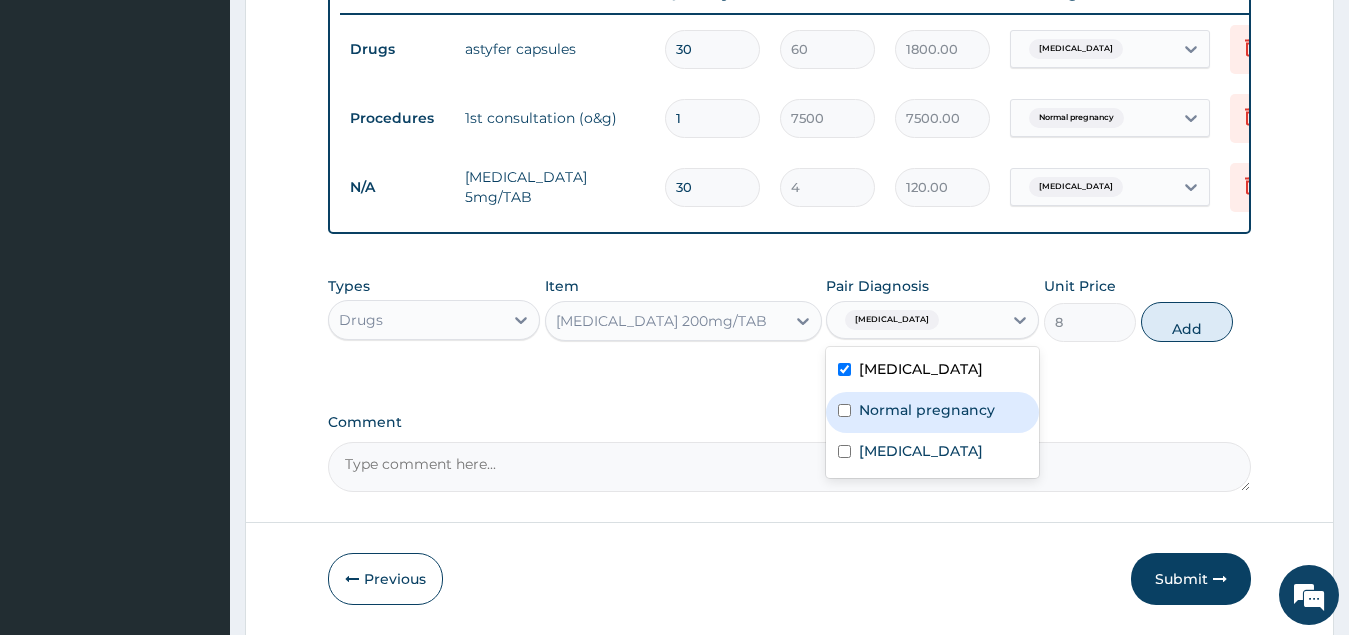 click at bounding box center [844, 410] 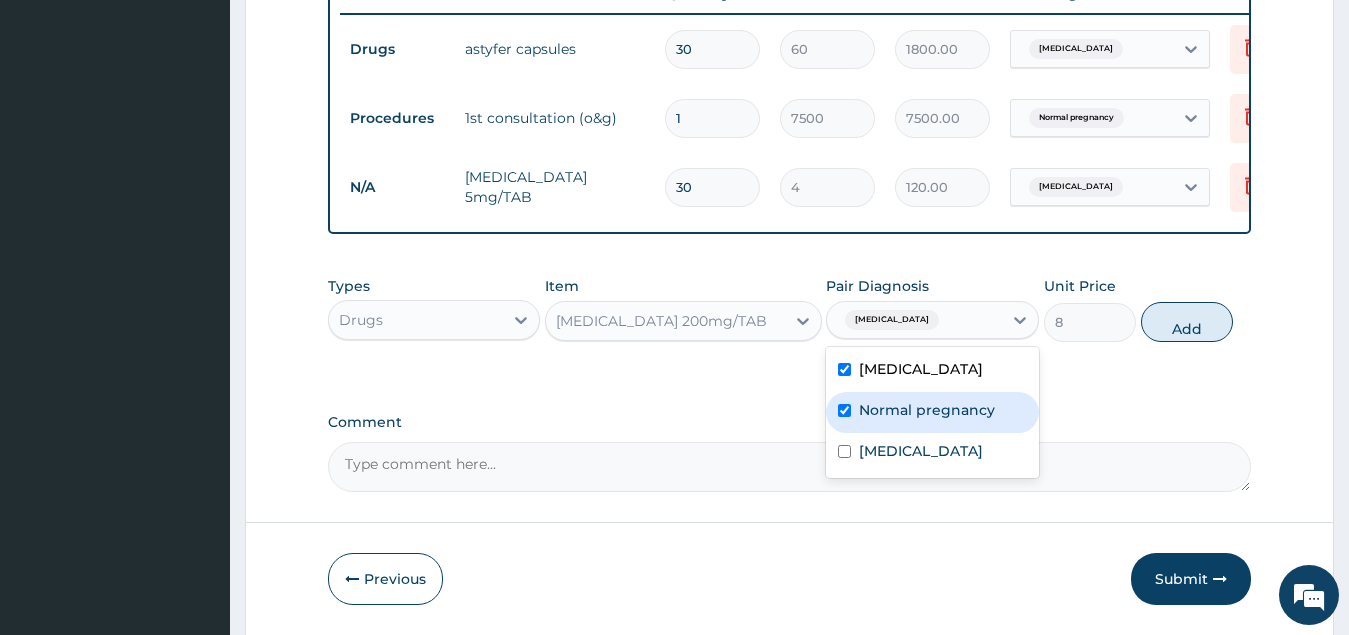 checkbox on "true" 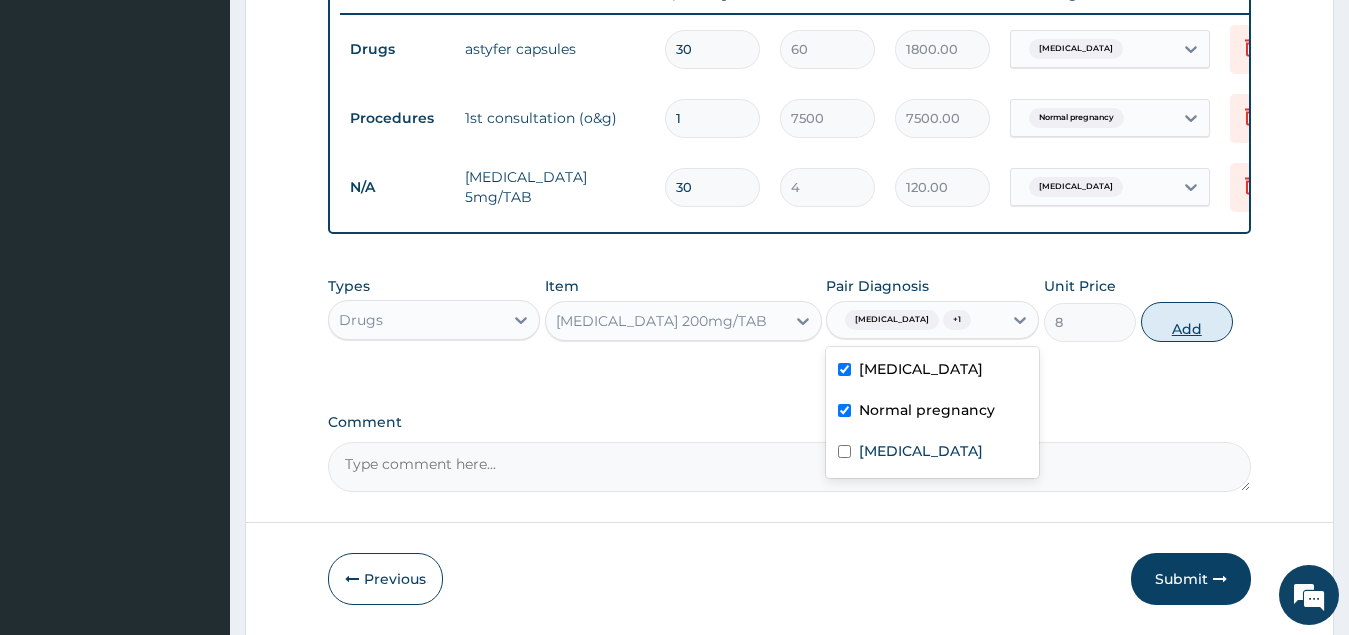 click on "Add" at bounding box center (1187, 322) 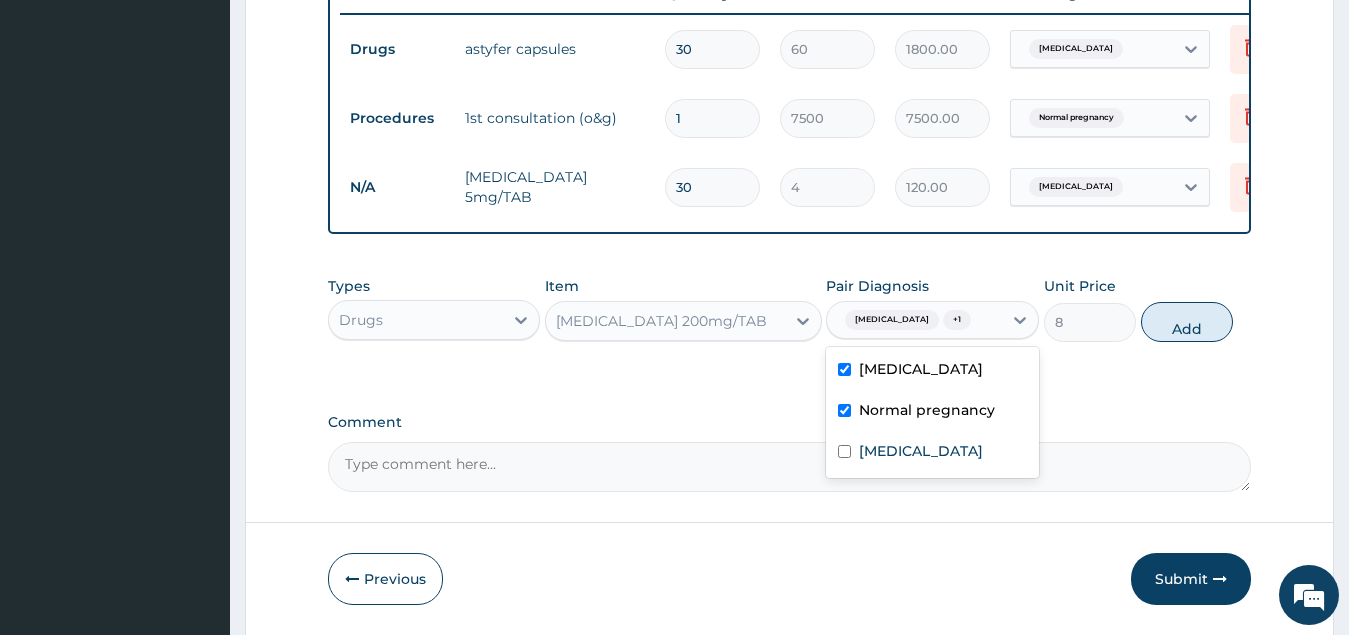 type on "0" 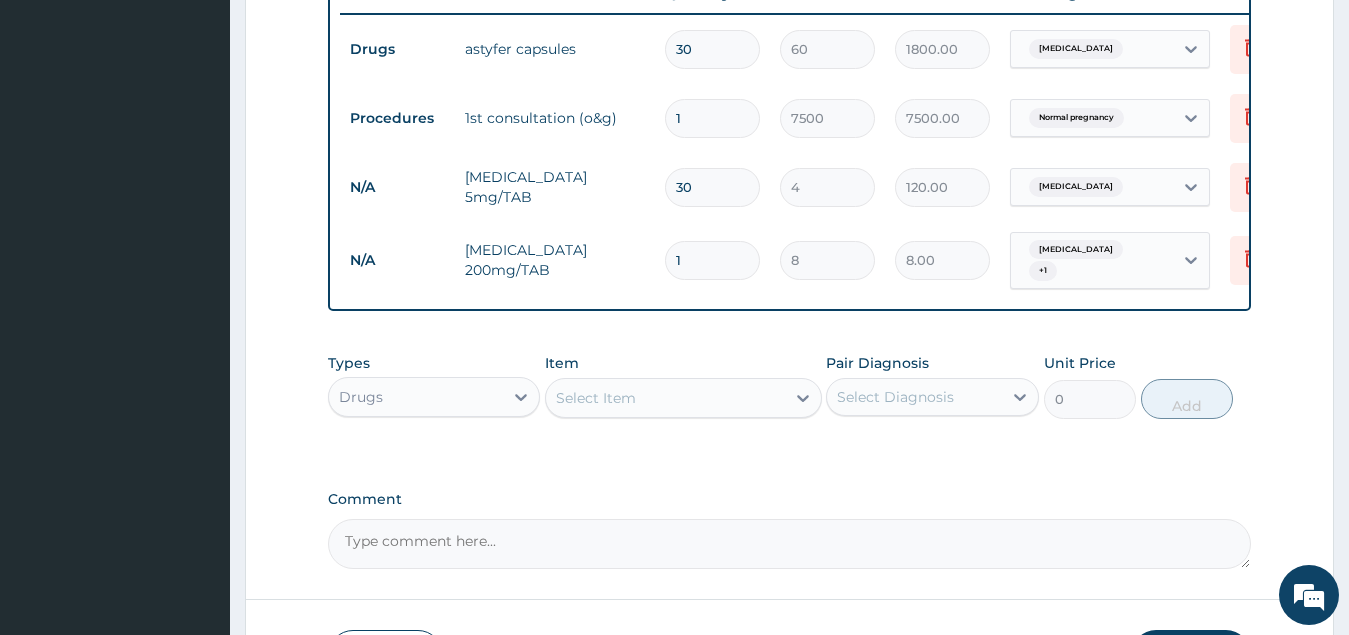 type 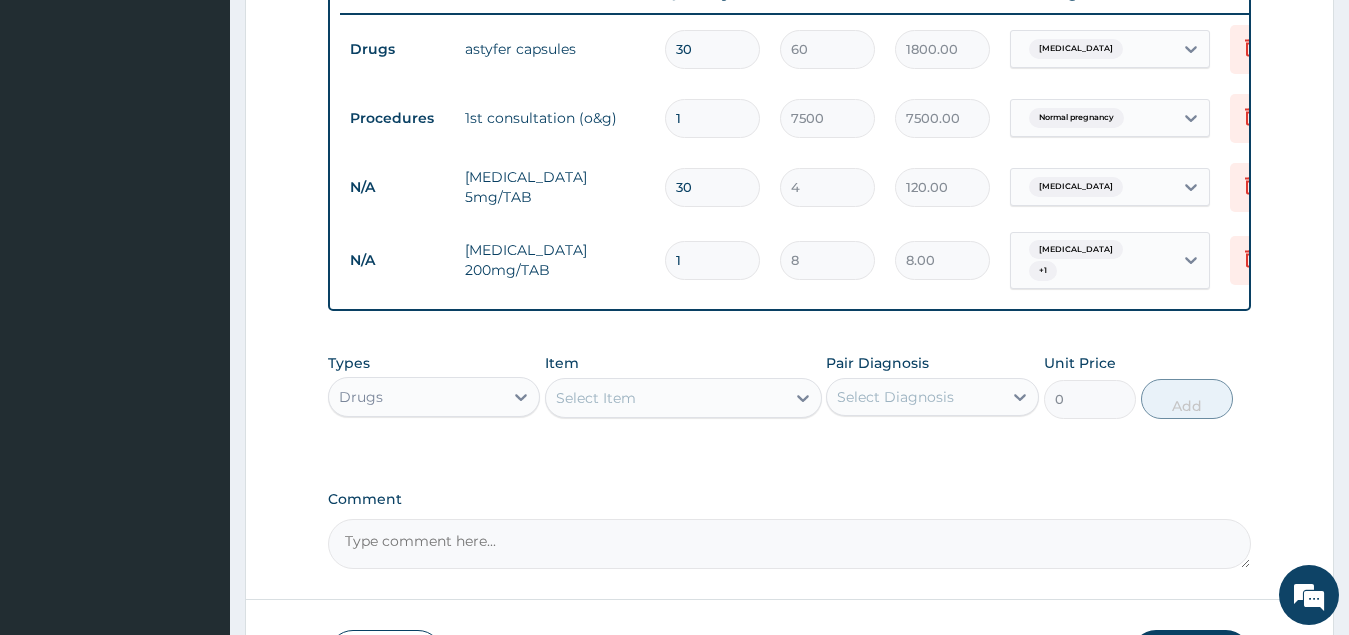 type on "0.00" 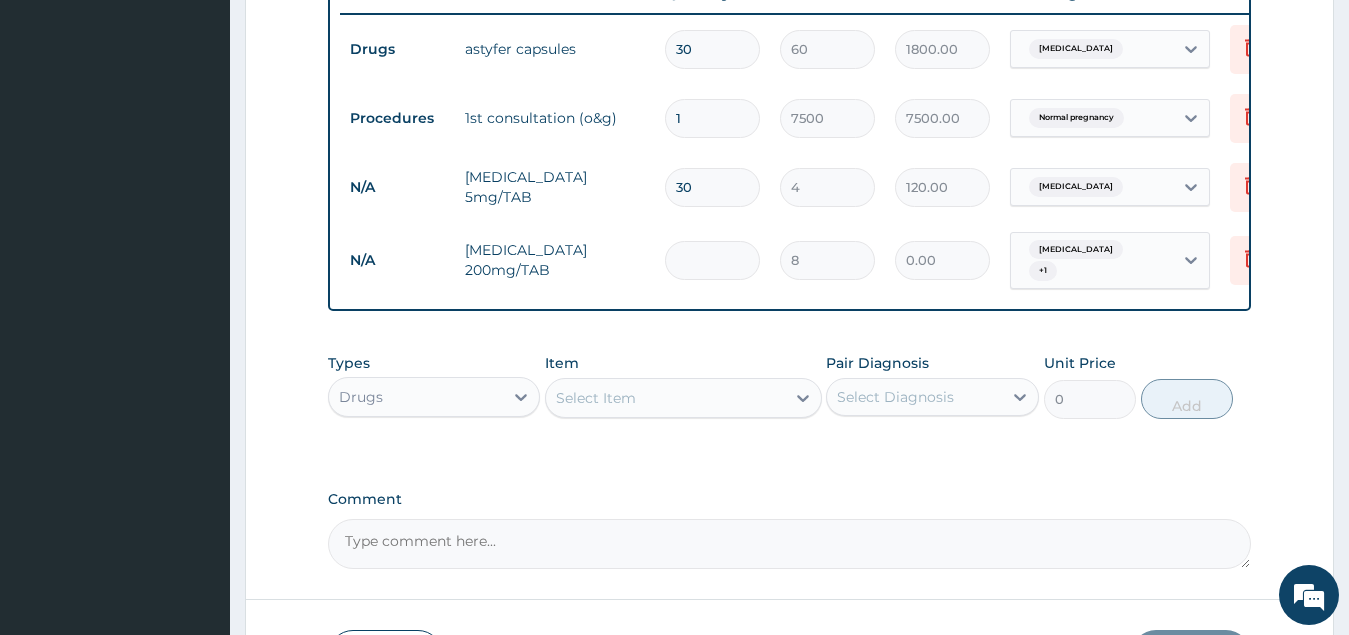 type on "3" 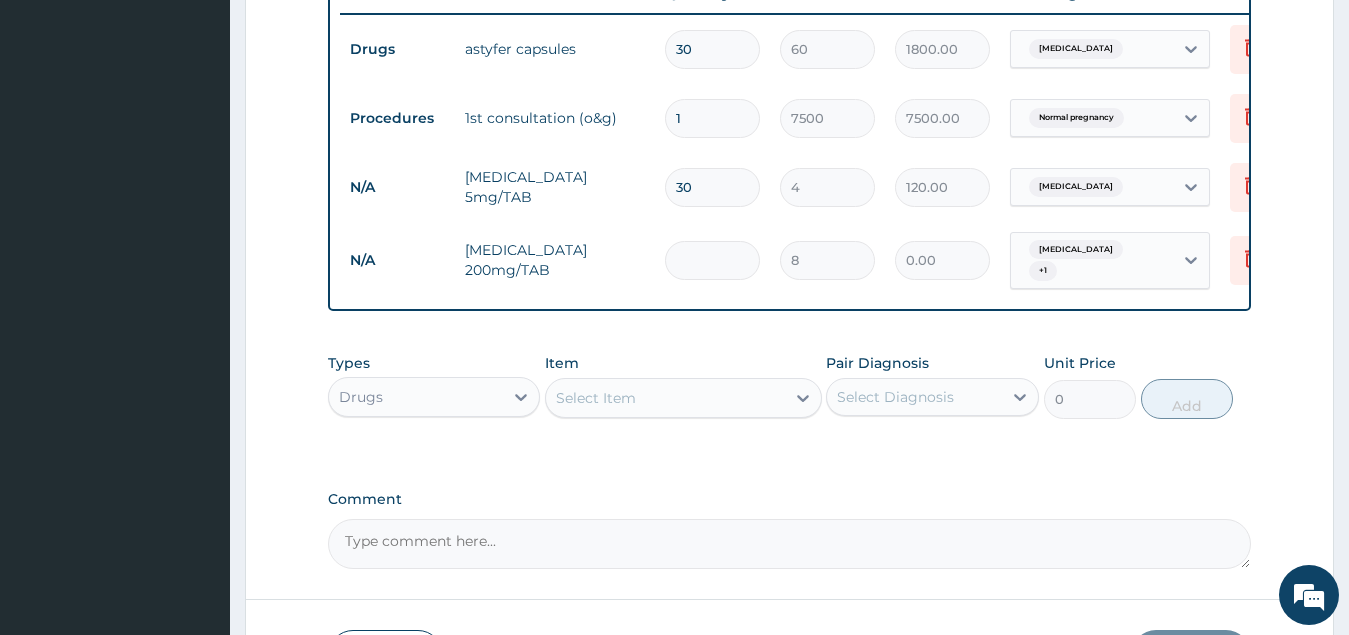type on "24.00" 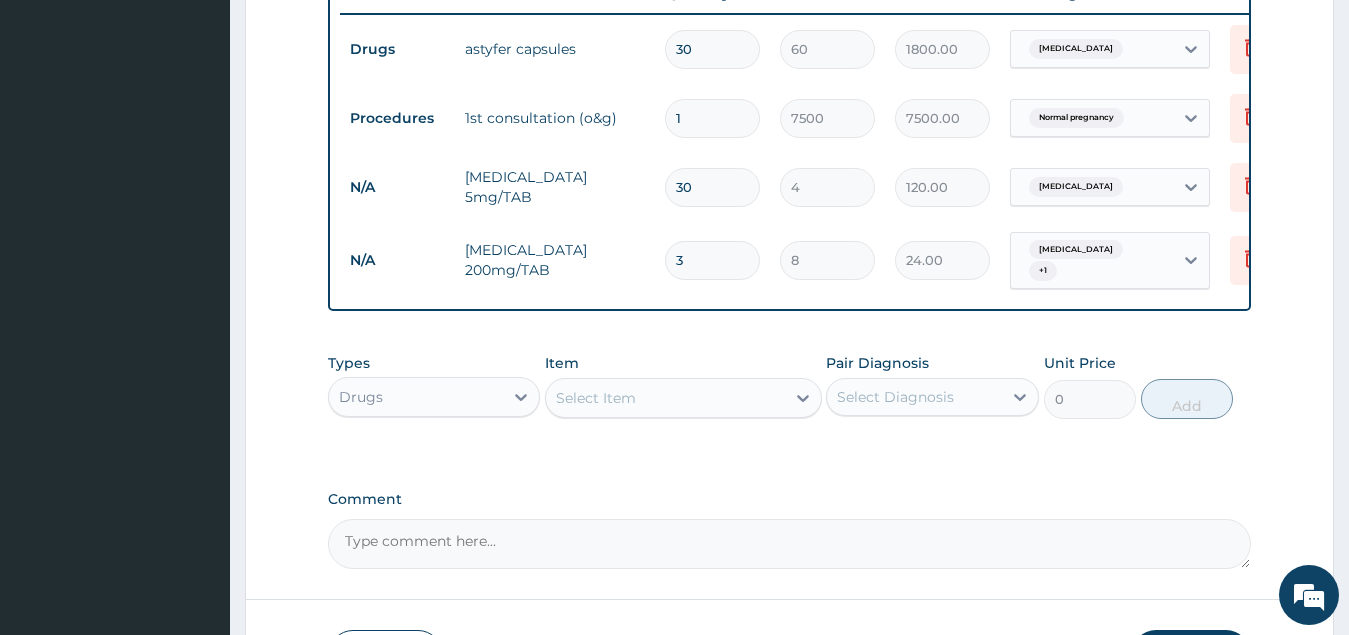 type on "30" 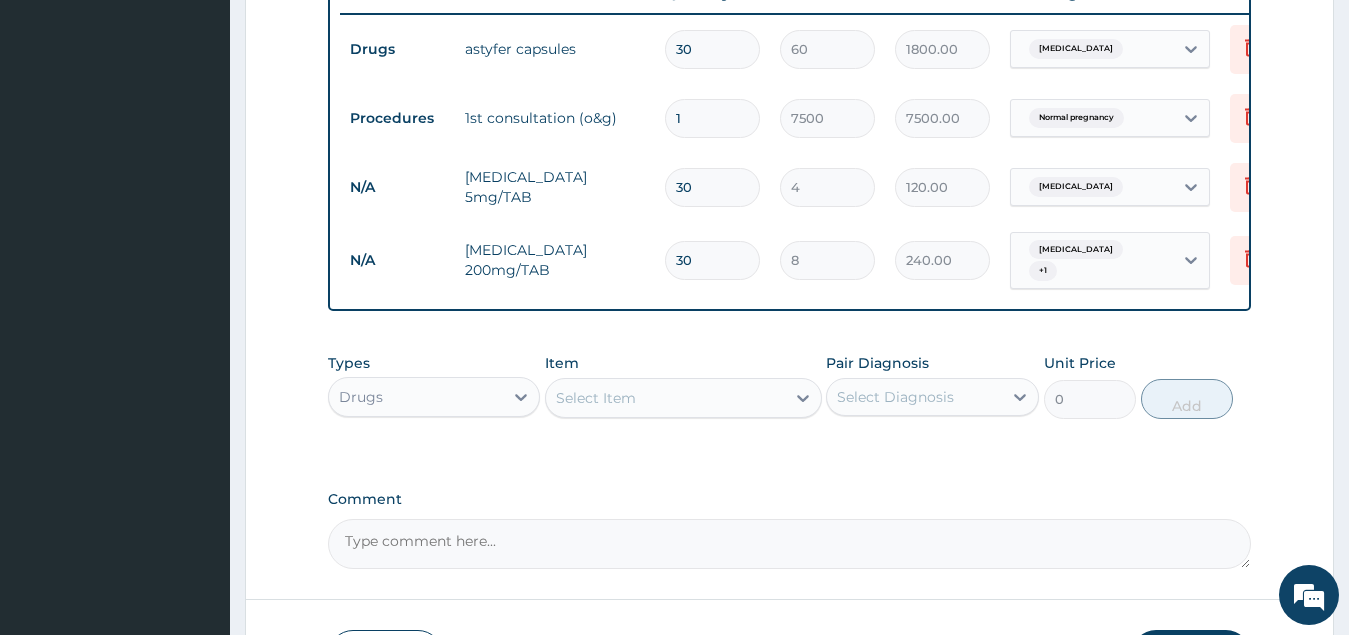 type on "30" 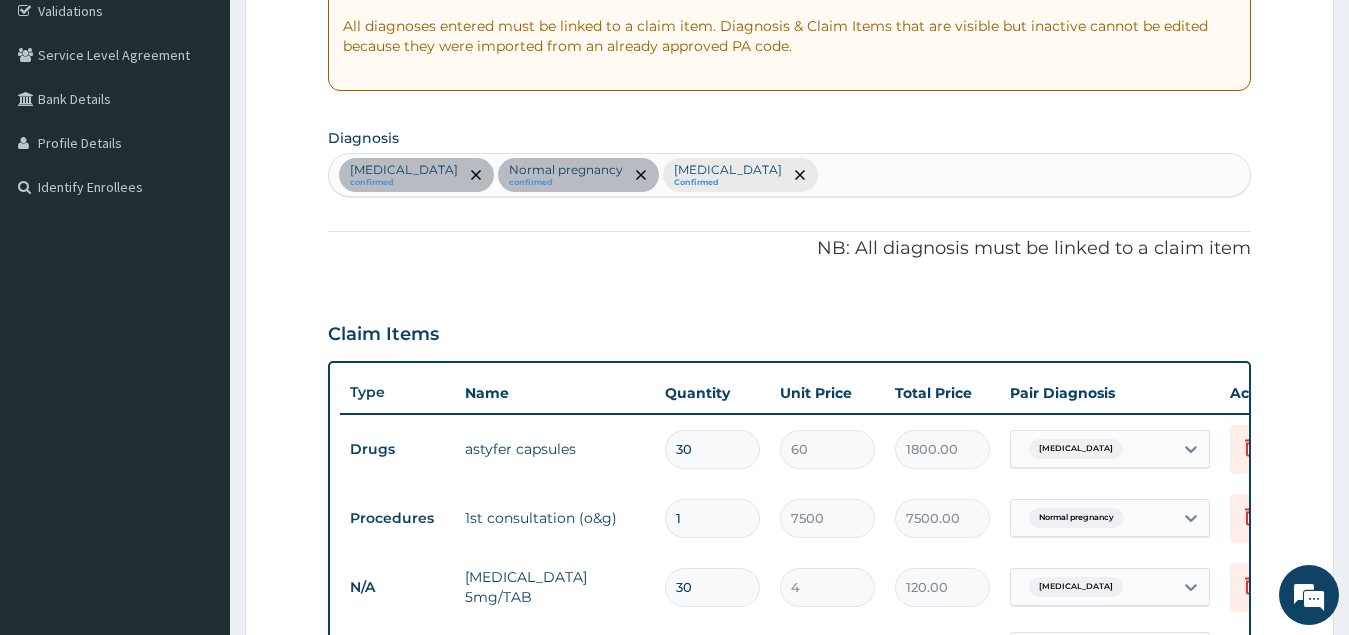 scroll, scrollTop: 183, scrollLeft: 0, axis: vertical 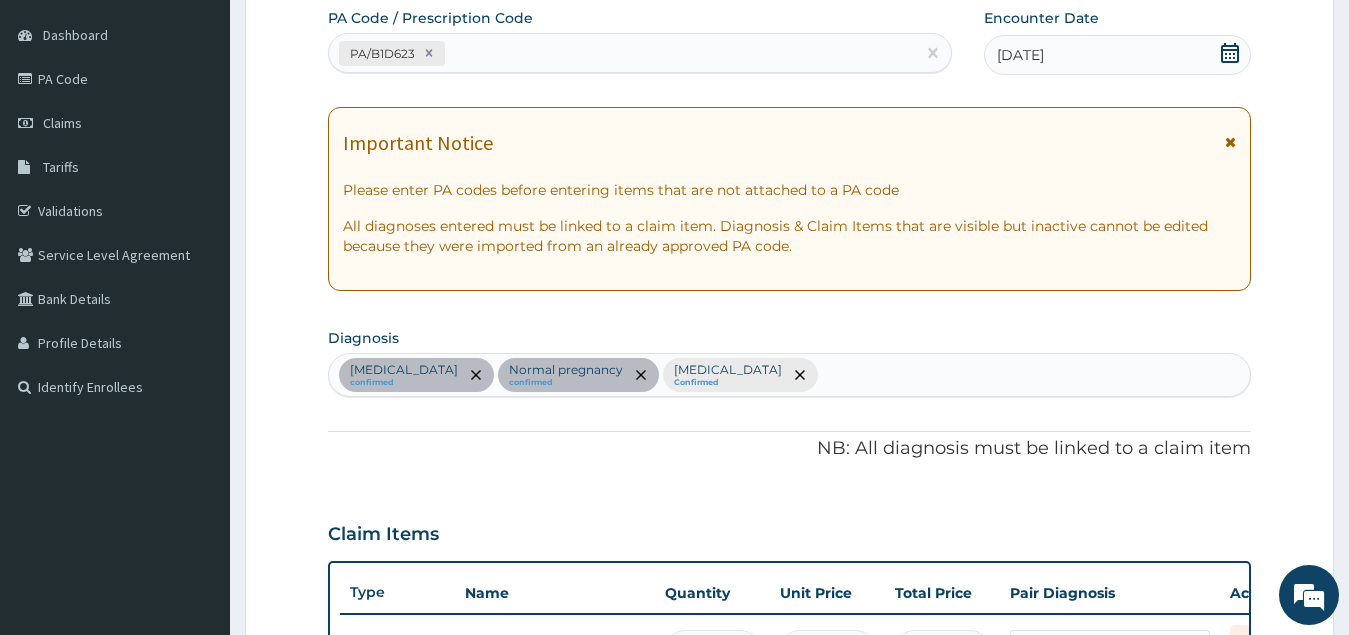 click on "[MEDICAL_DATA] confirmed Normal pregnancy confirmed [MEDICAL_DATA] Confirmed" at bounding box center [790, 375] 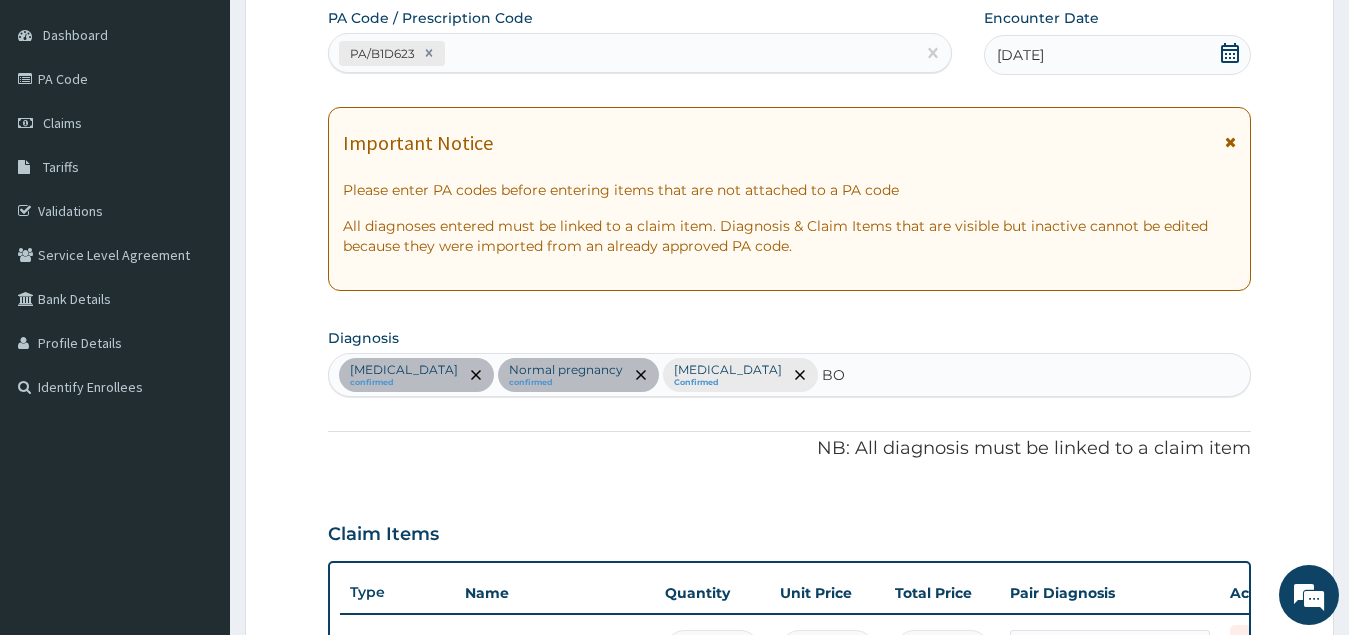 type on "B" 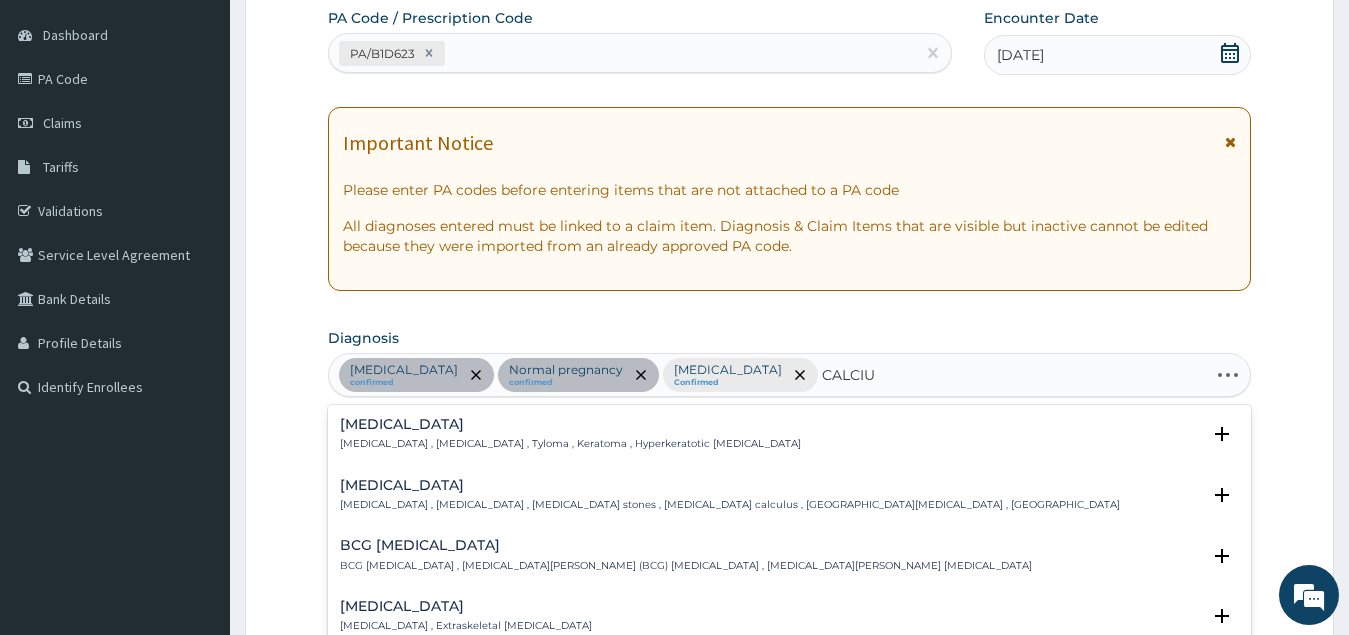 type on "CALCIUM" 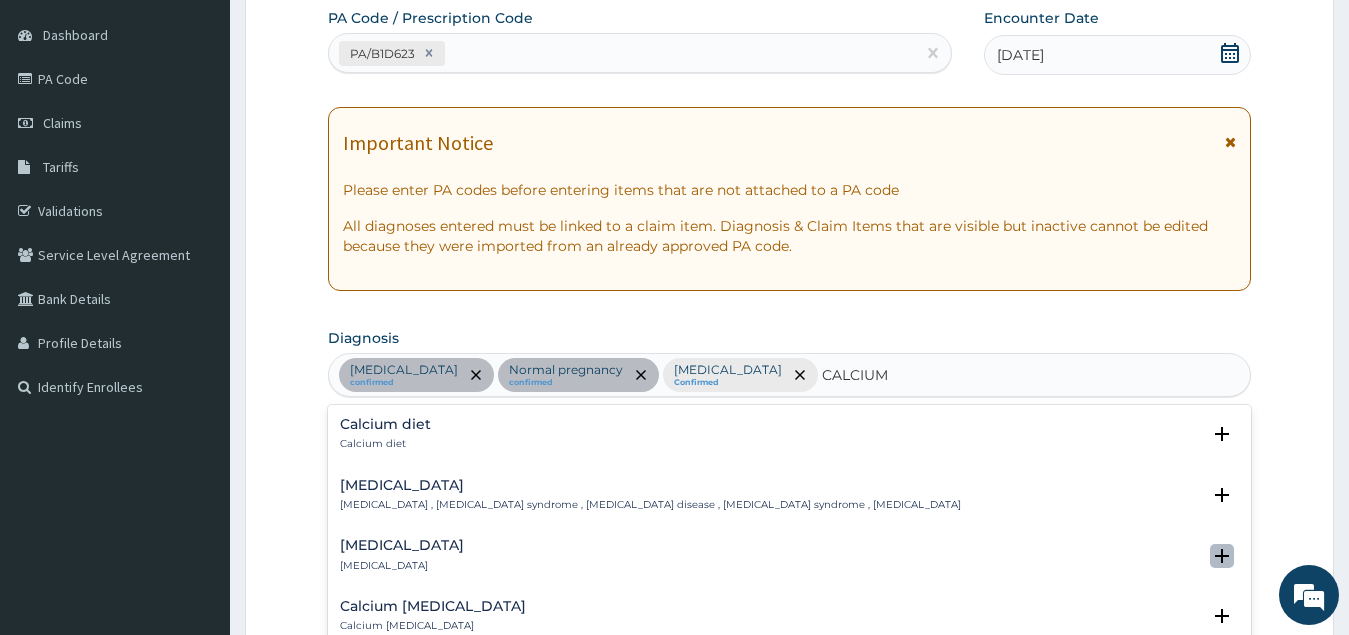 click 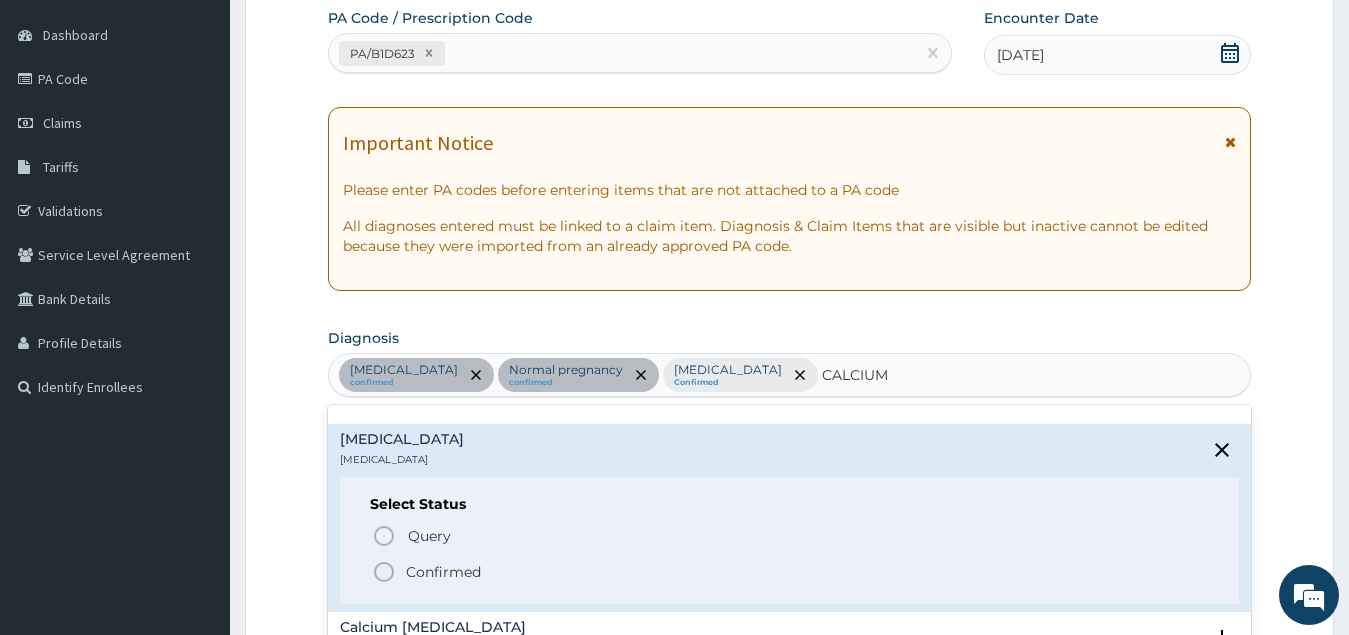 scroll, scrollTop: 200, scrollLeft: 0, axis: vertical 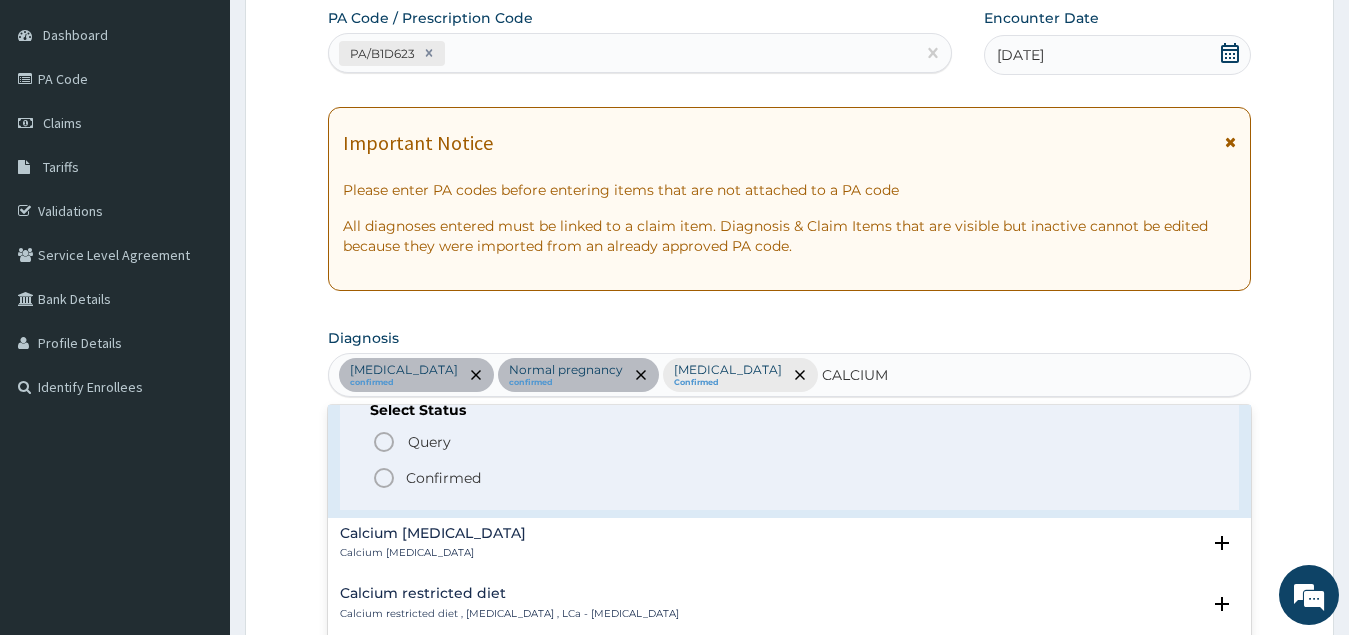 click 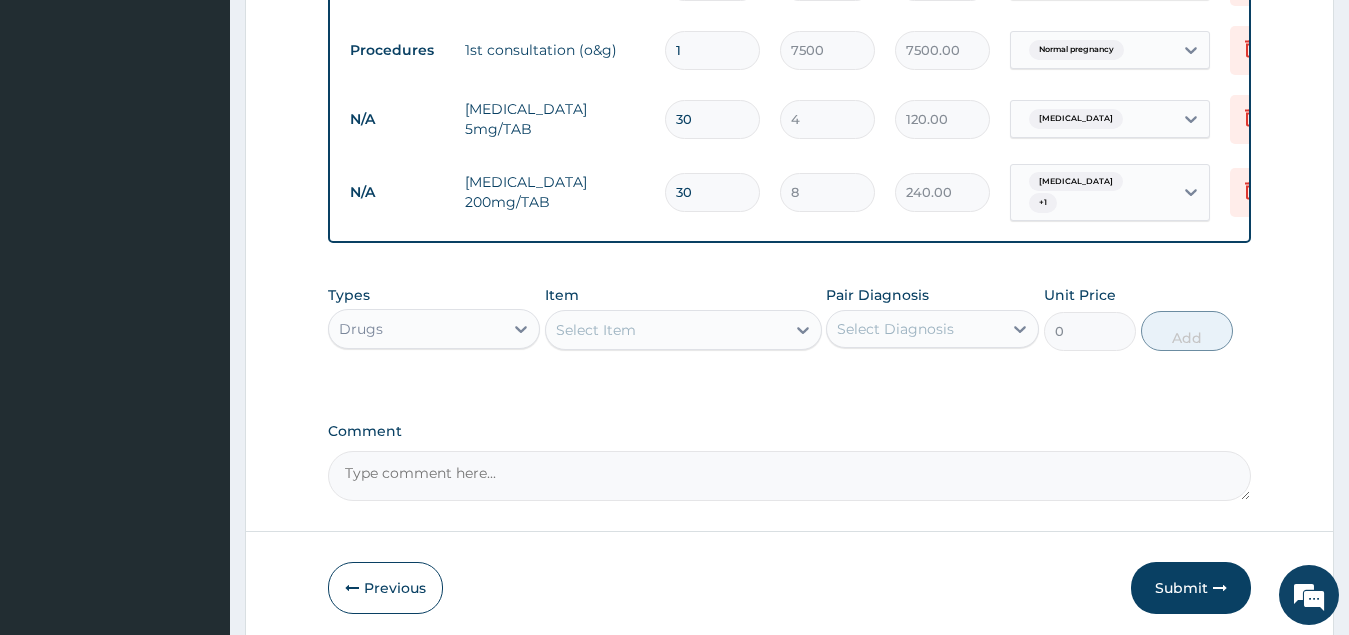 scroll, scrollTop: 883, scrollLeft: 0, axis: vertical 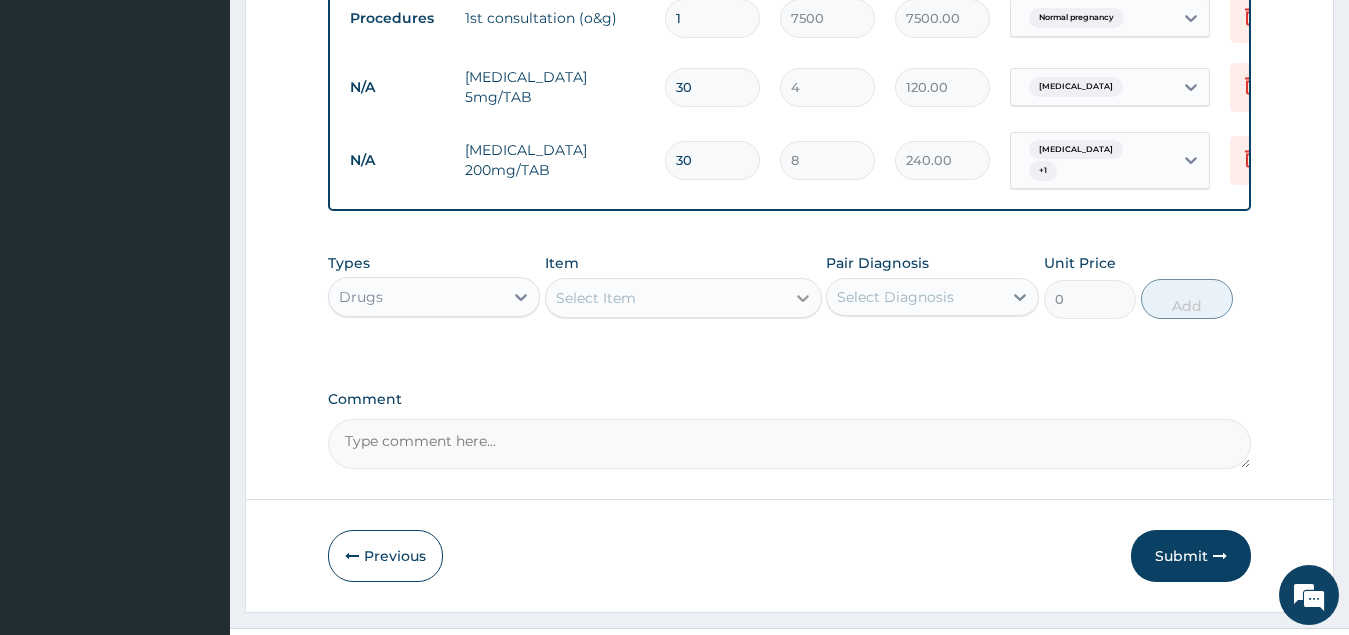 click 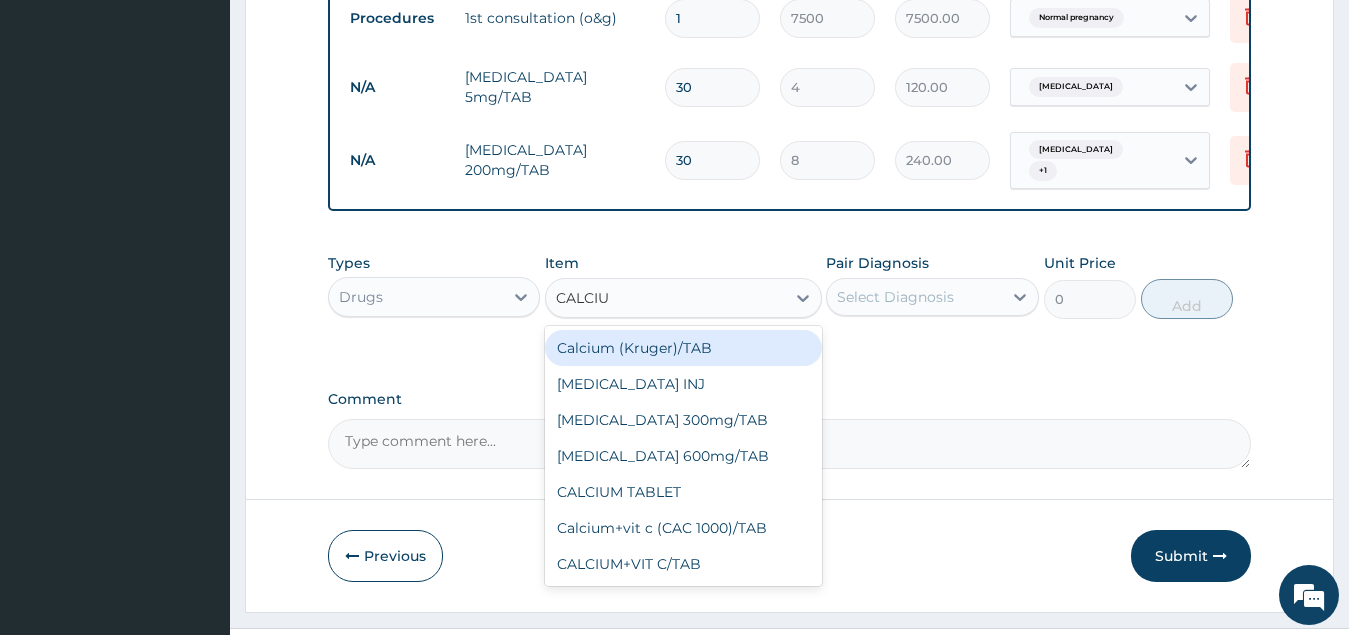 type on "CALCIUM" 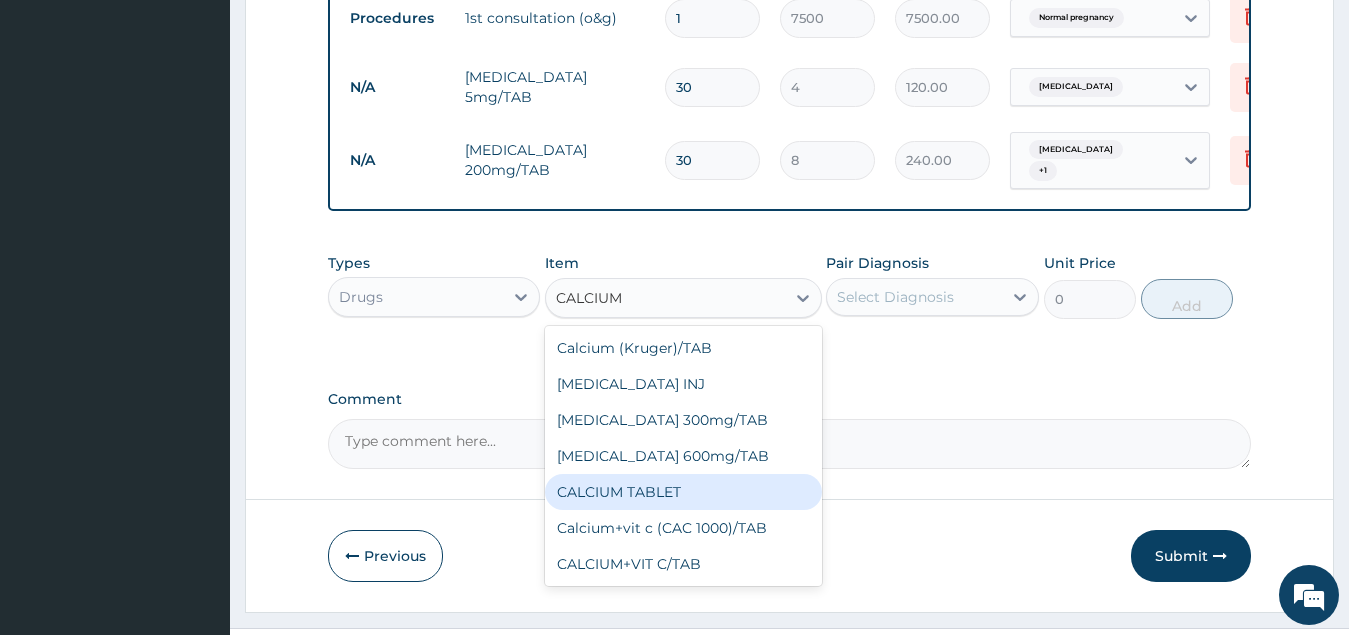 click on "CALCIUM TABLET" at bounding box center (683, 492) 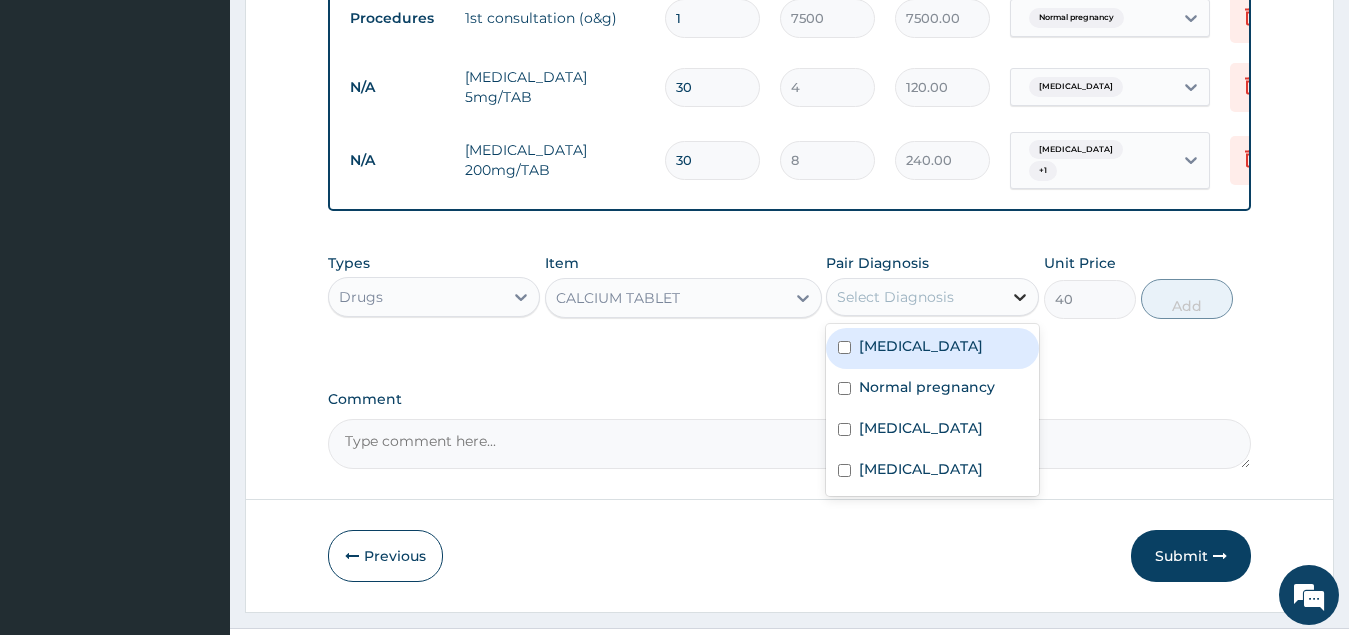 click 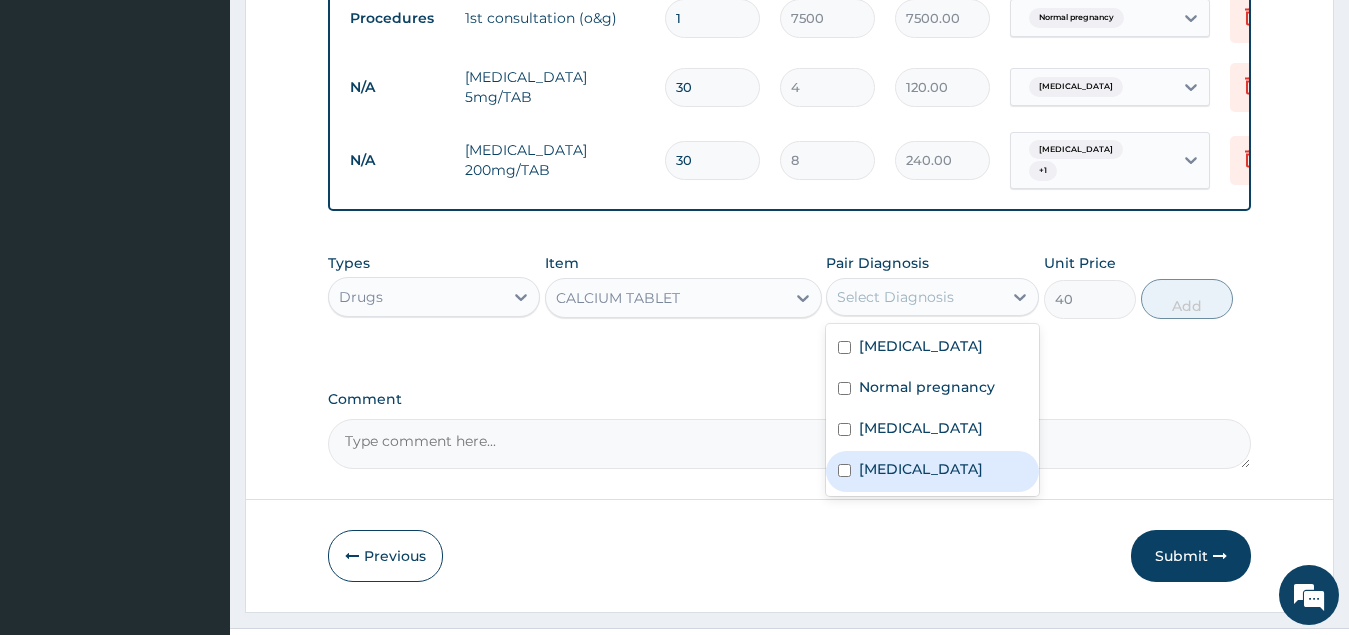 click on "Calcium deficiency" at bounding box center [932, 471] 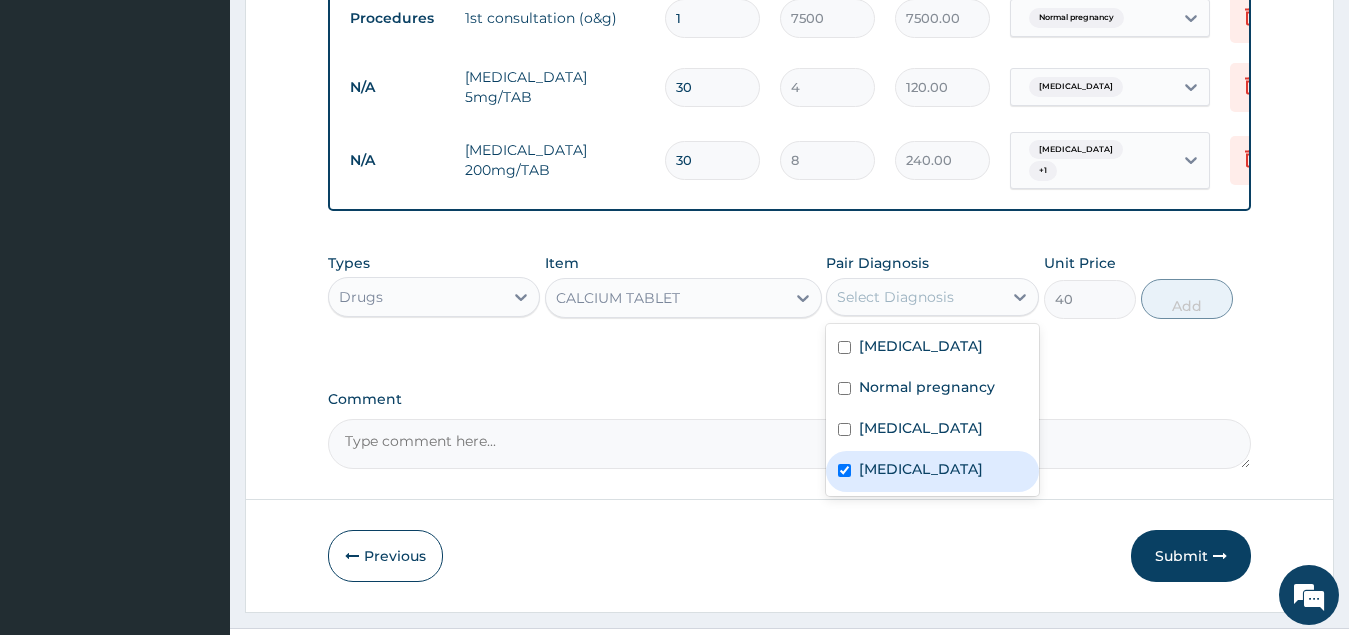checkbox on "true" 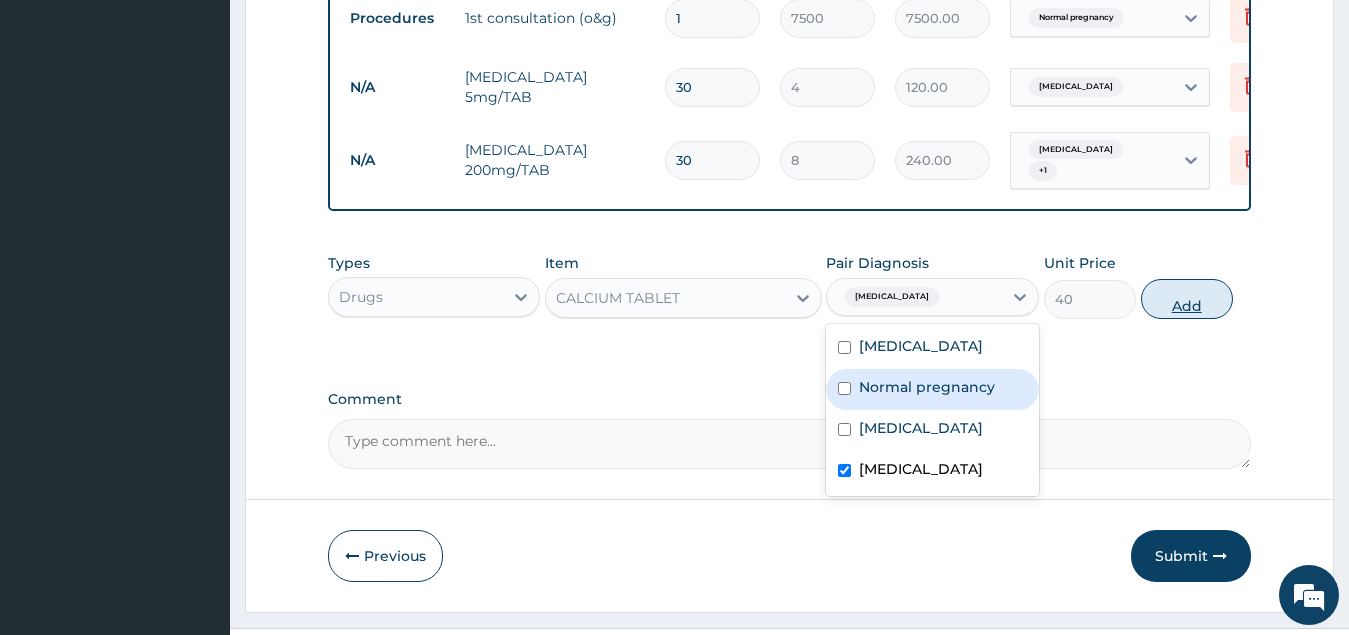 click on "Add" at bounding box center [1187, 299] 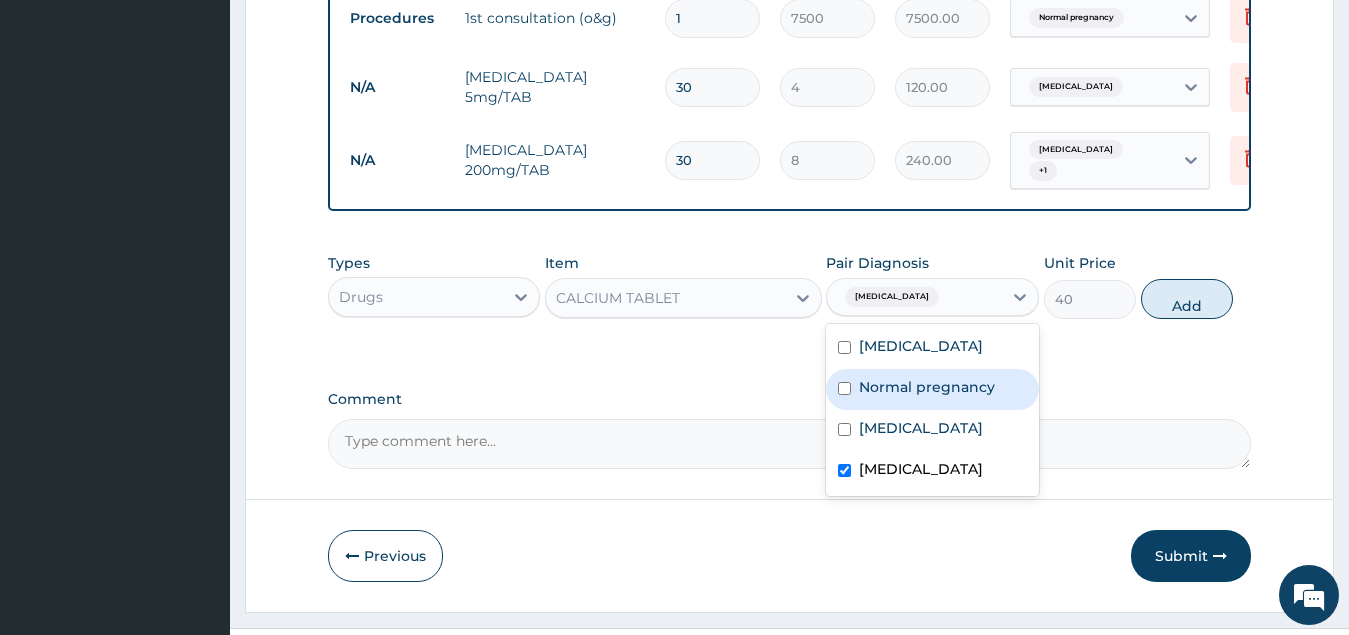 type on "0" 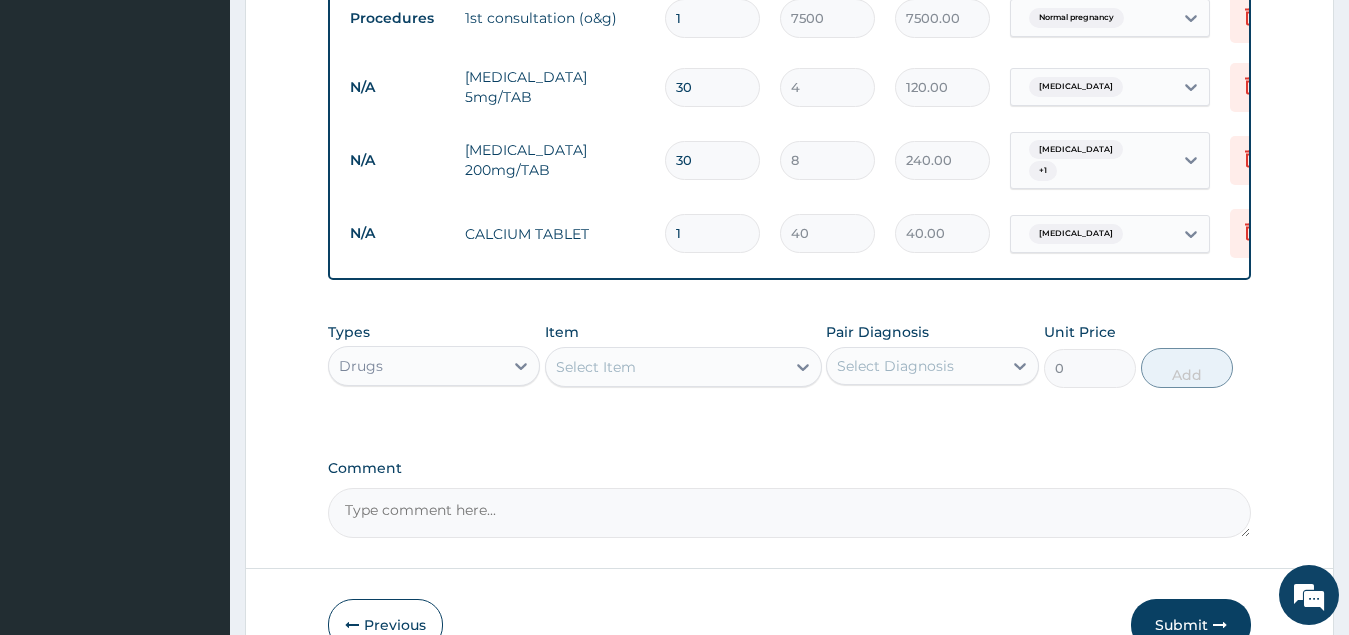 type 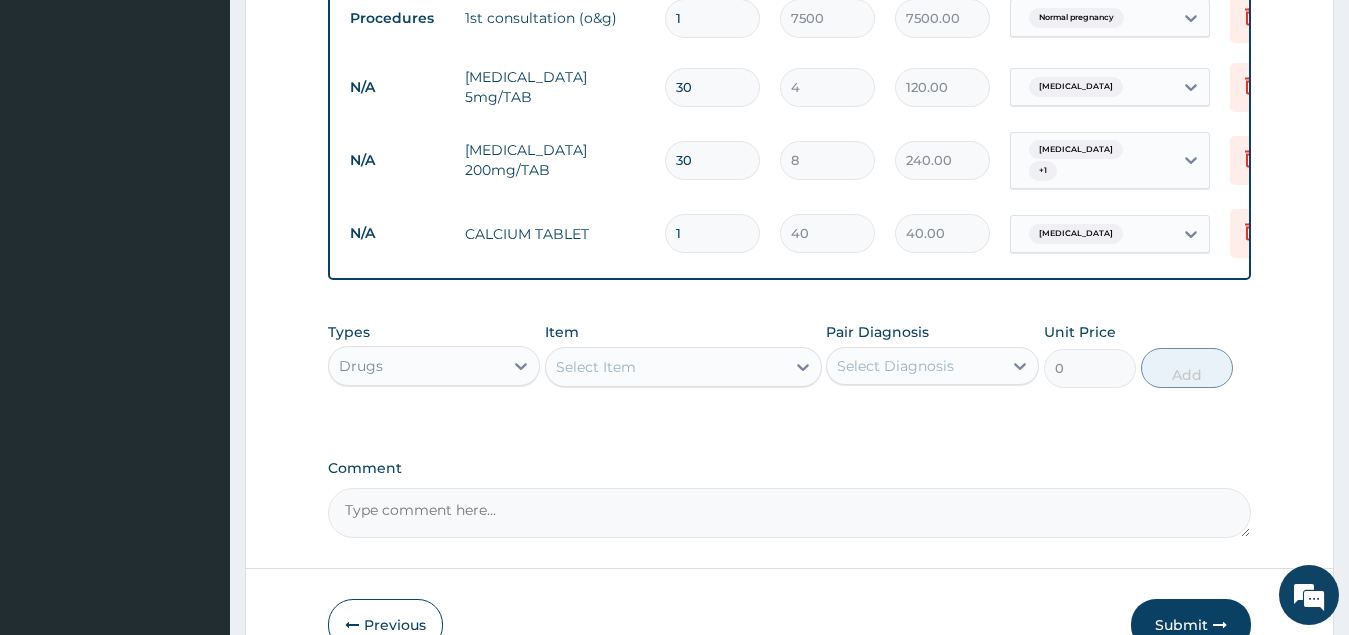 type on "0.00" 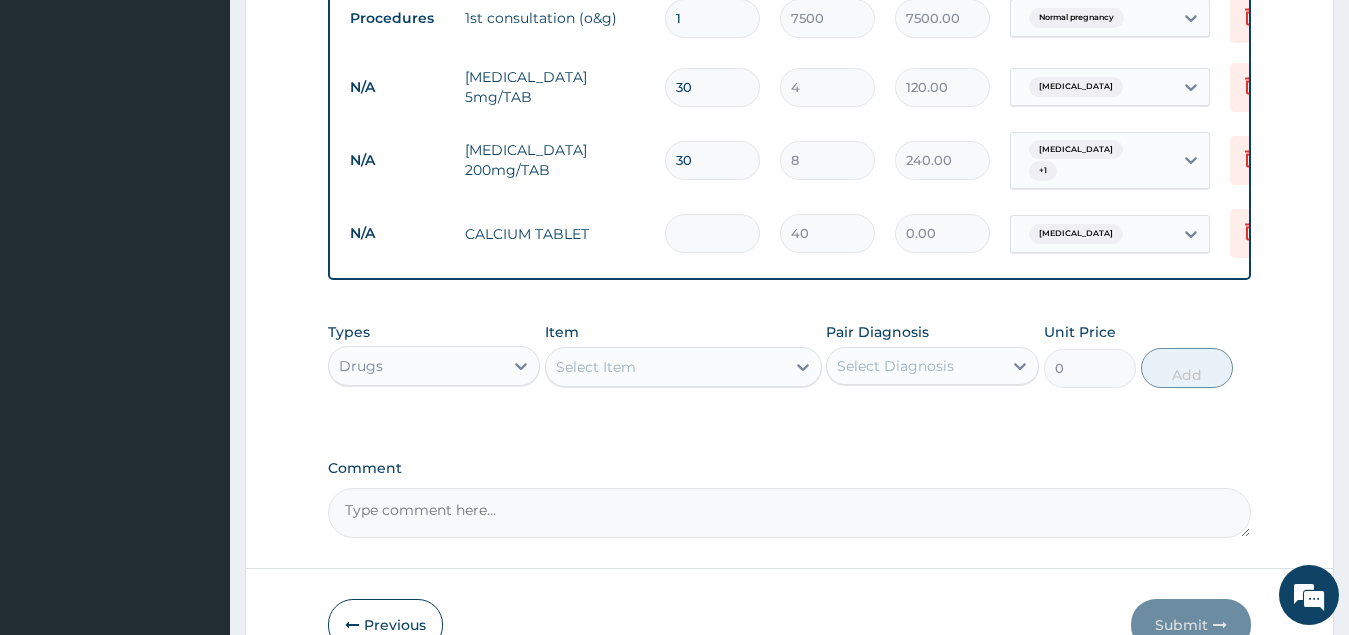 type on "3" 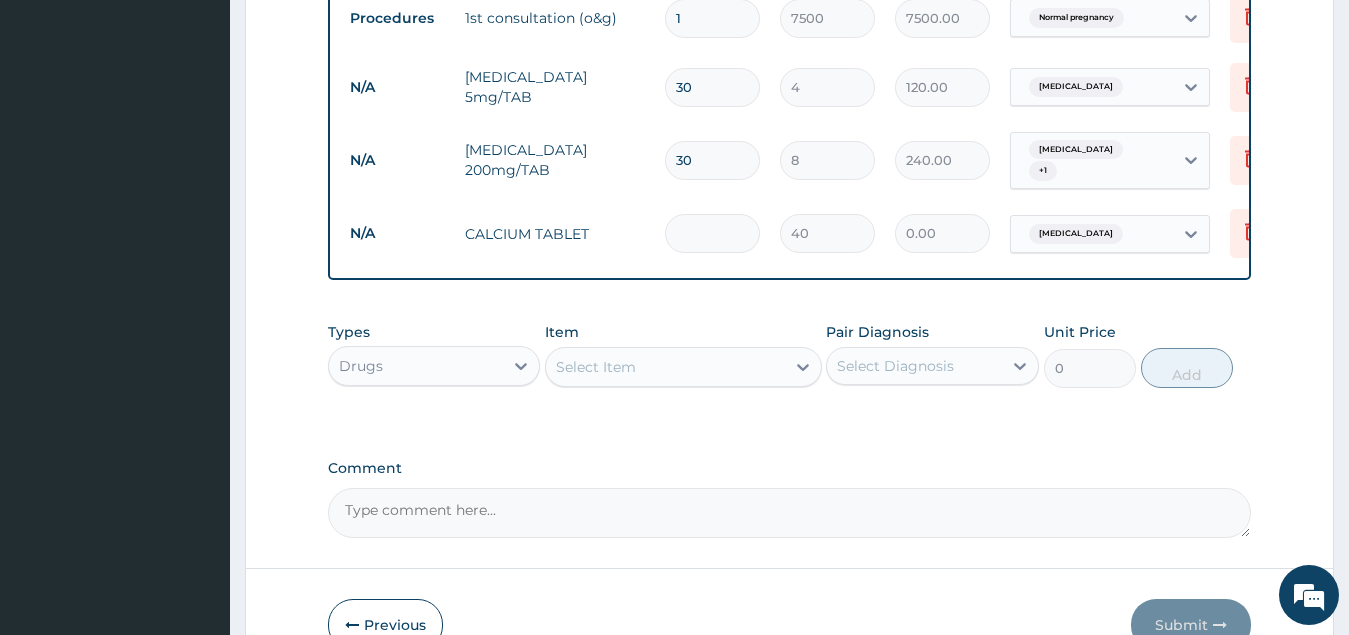 type on "120.00" 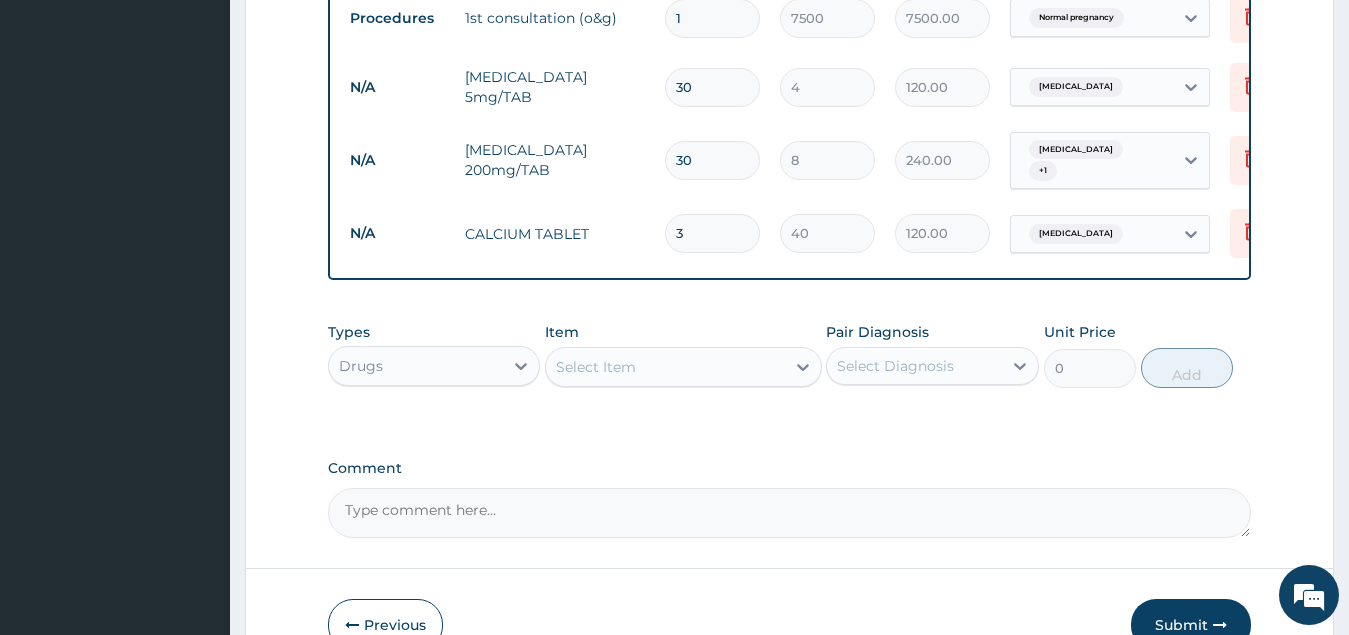 type on "30" 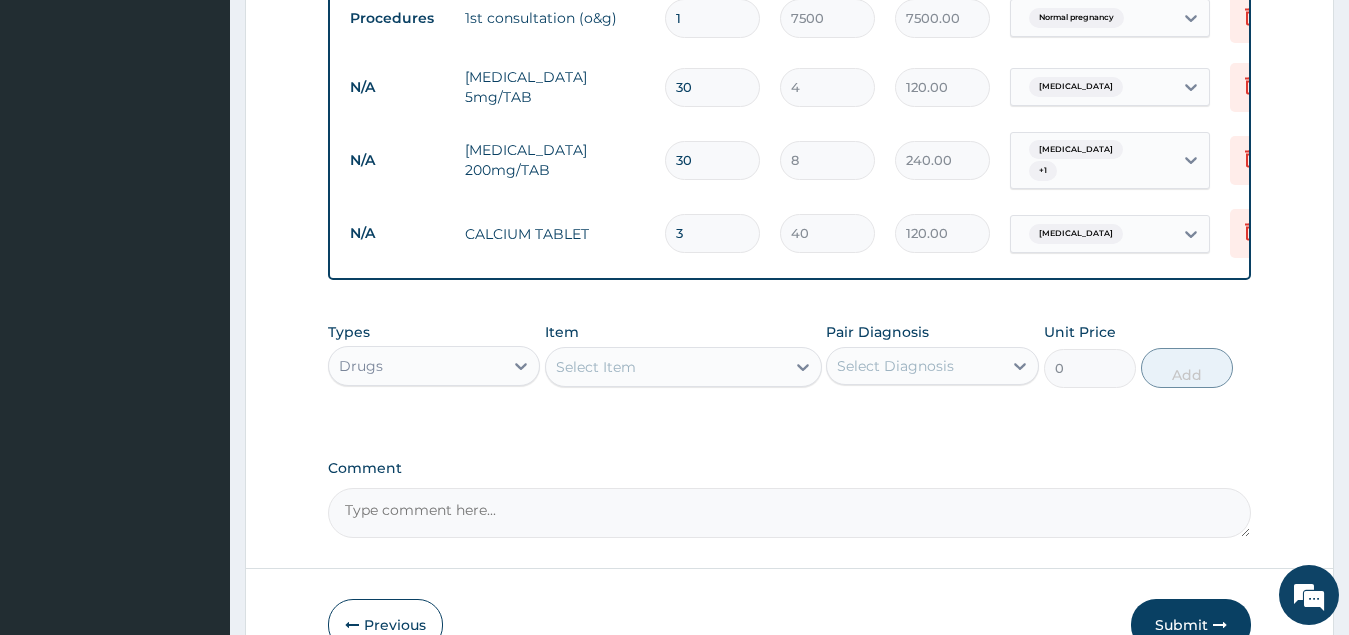 type on "1200.00" 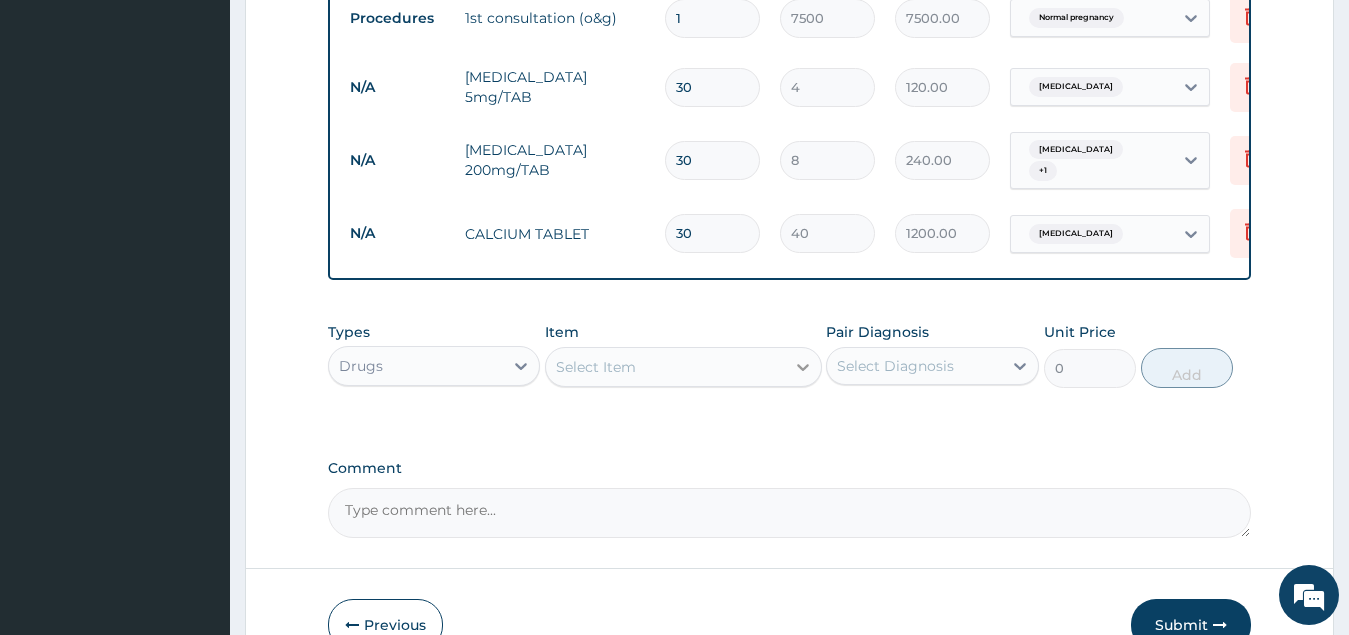 type on "30" 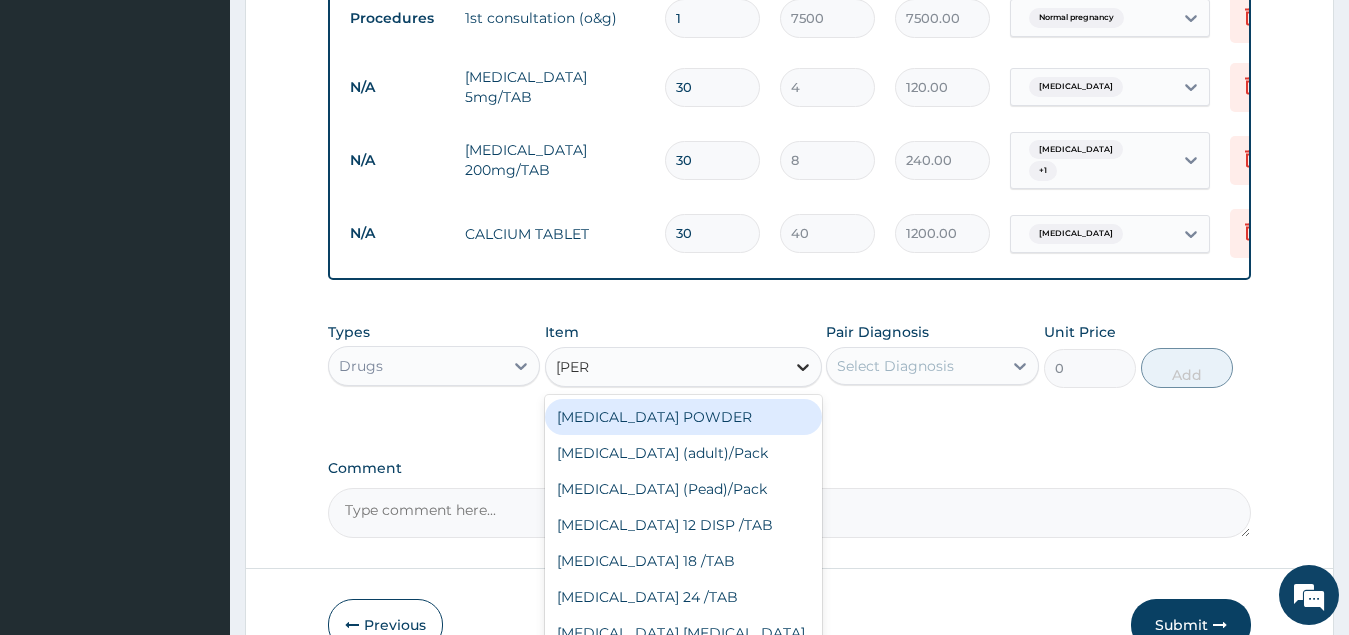type on "COART" 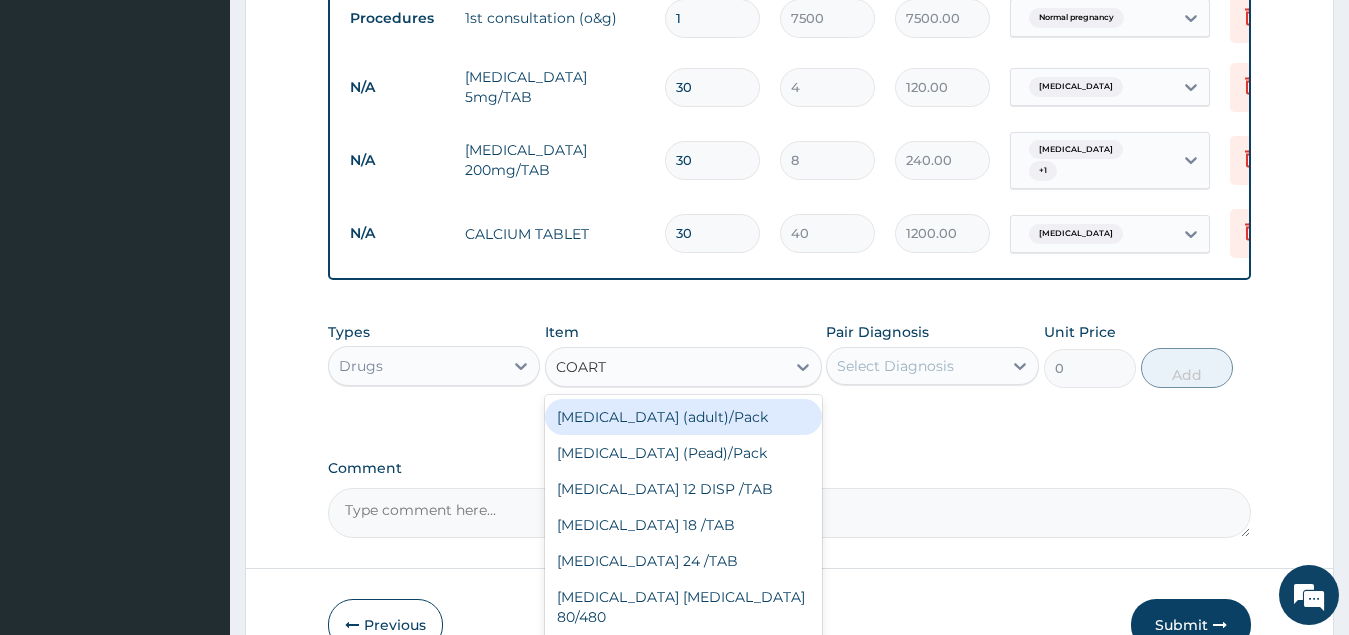 click on "[MEDICAL_DATA] (adult)/Pack" at bounding box center (683, 417) 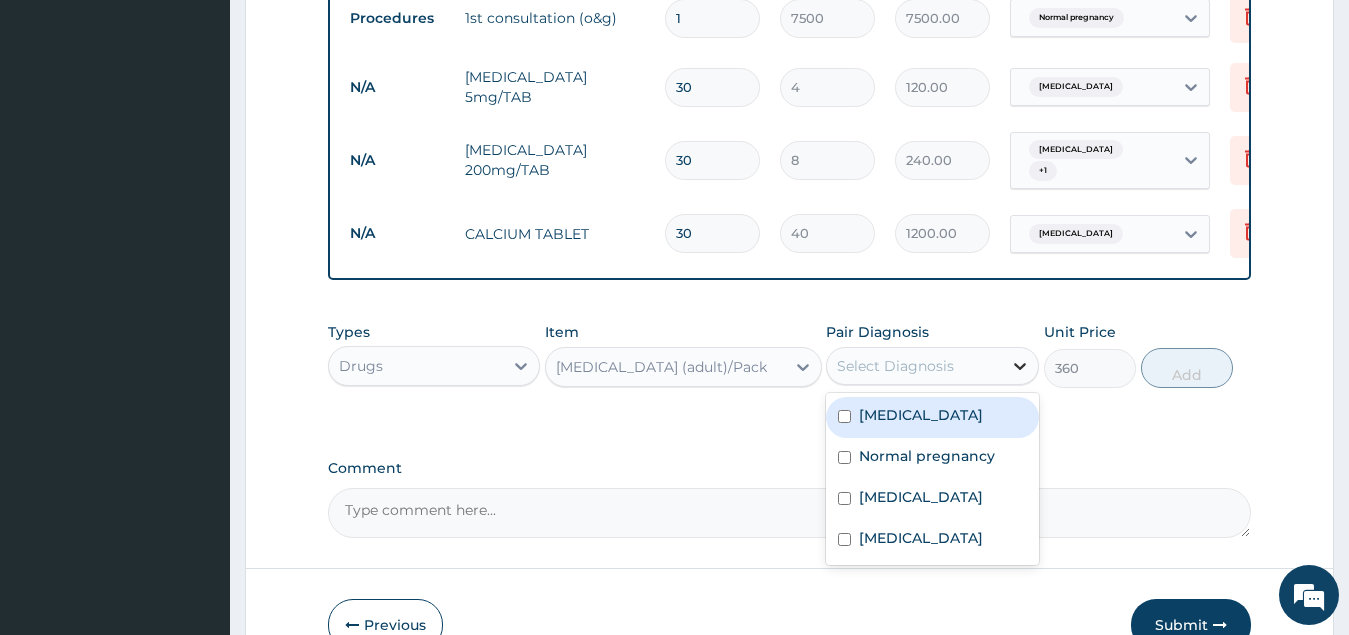 click at bounding box center [1020, 366] 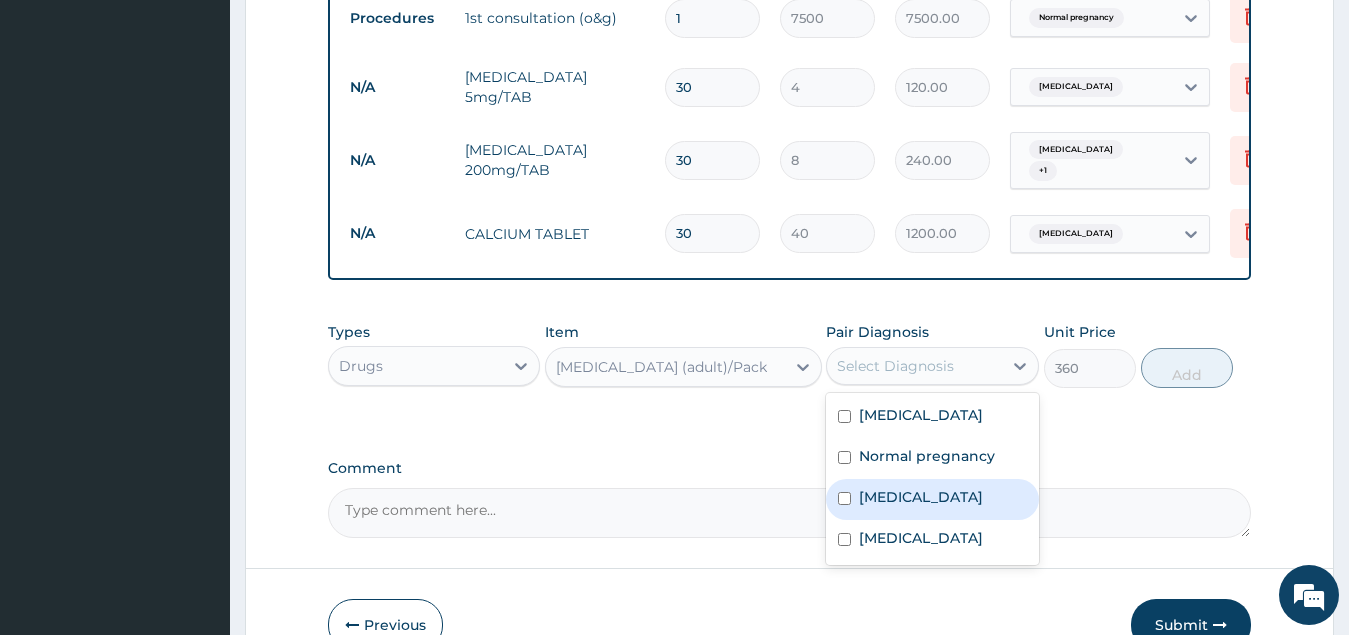 click at bounding box center (844, 498) 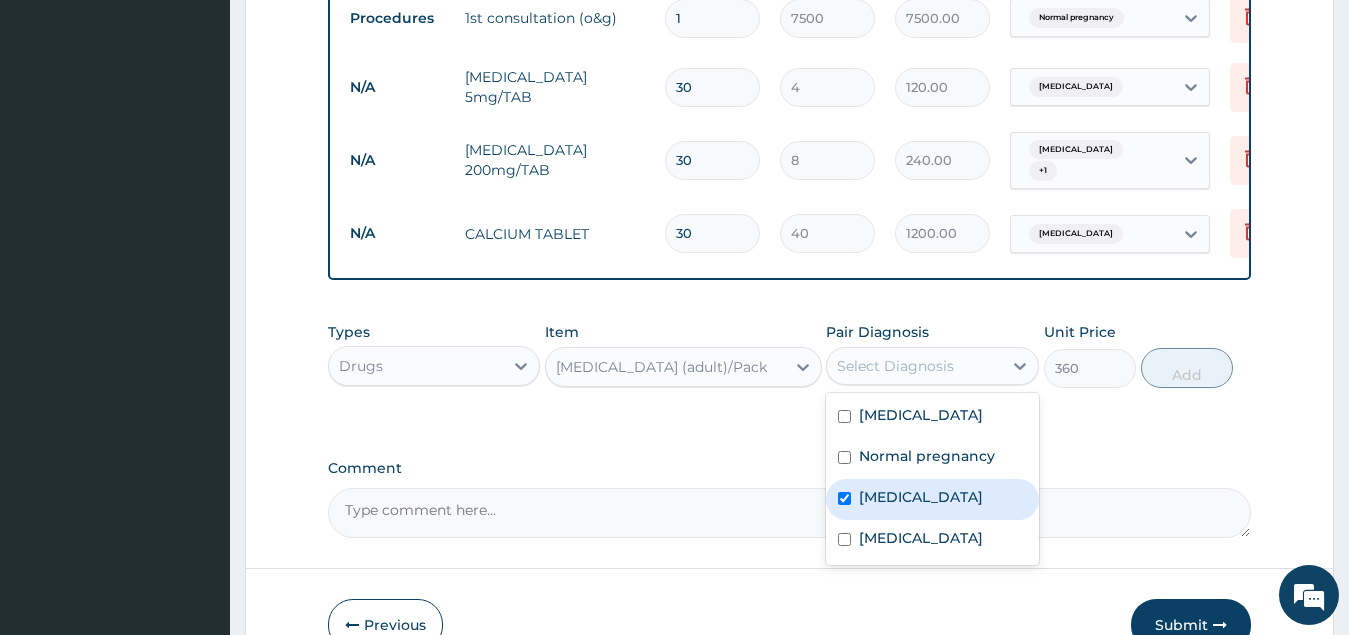 checkbox on "true" 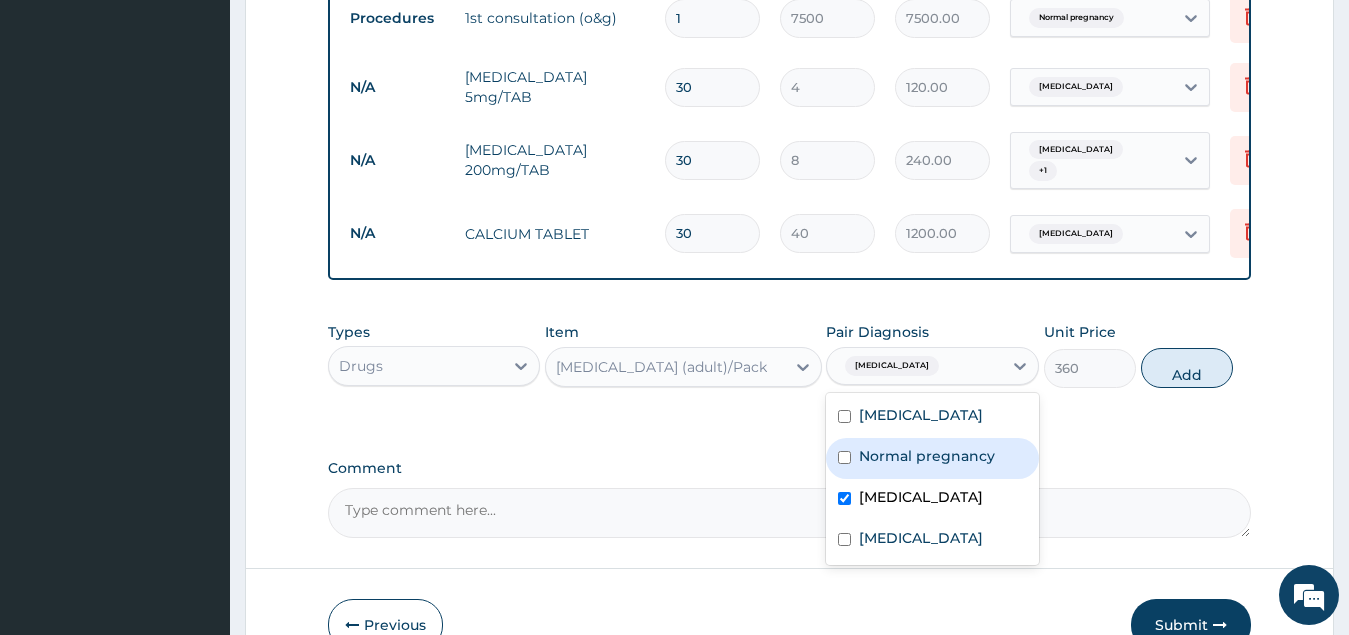 drag, startPoint x: 1194, startPoint y: 384, endPoint x: 1146, endPoint y: 376, distance: 48.6621 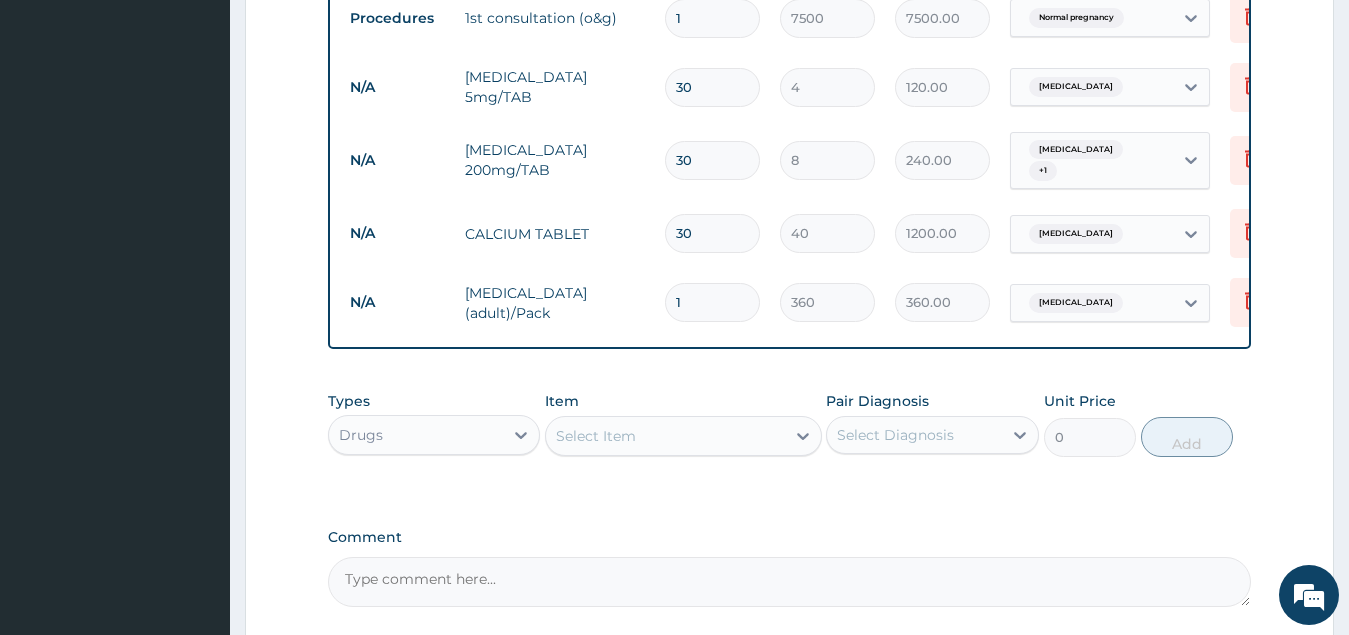 type 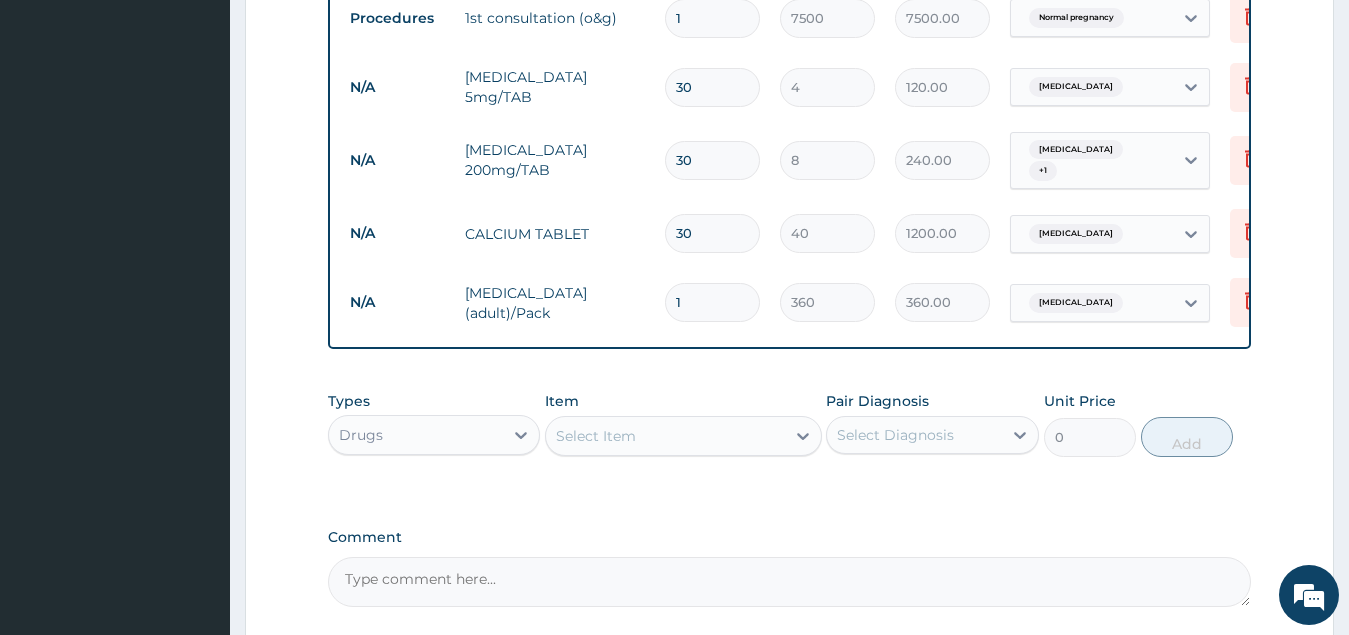 type on "0.00" 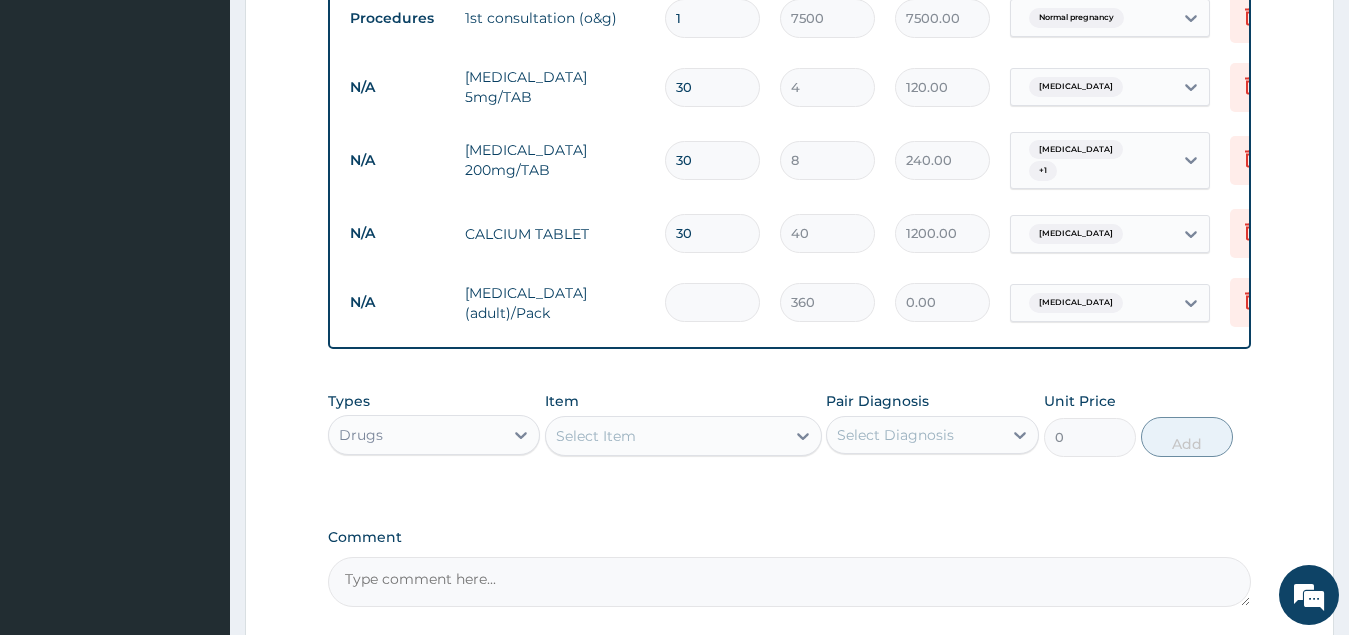 type on "6" 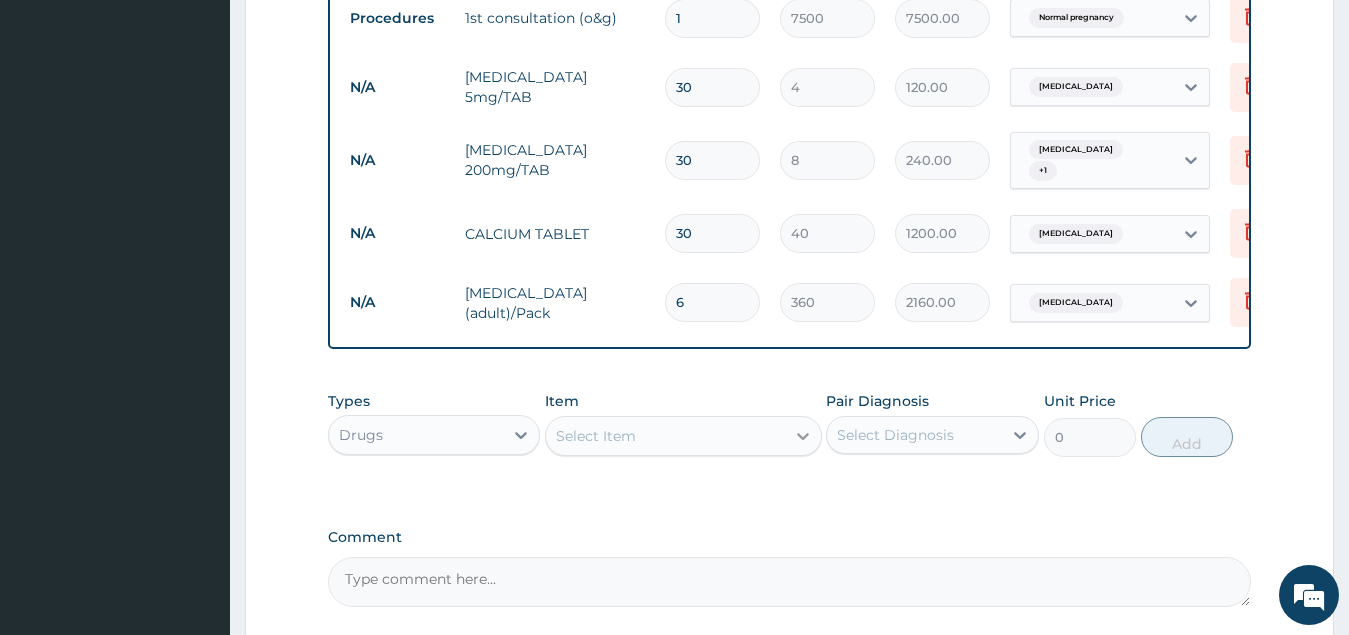 type on "6" 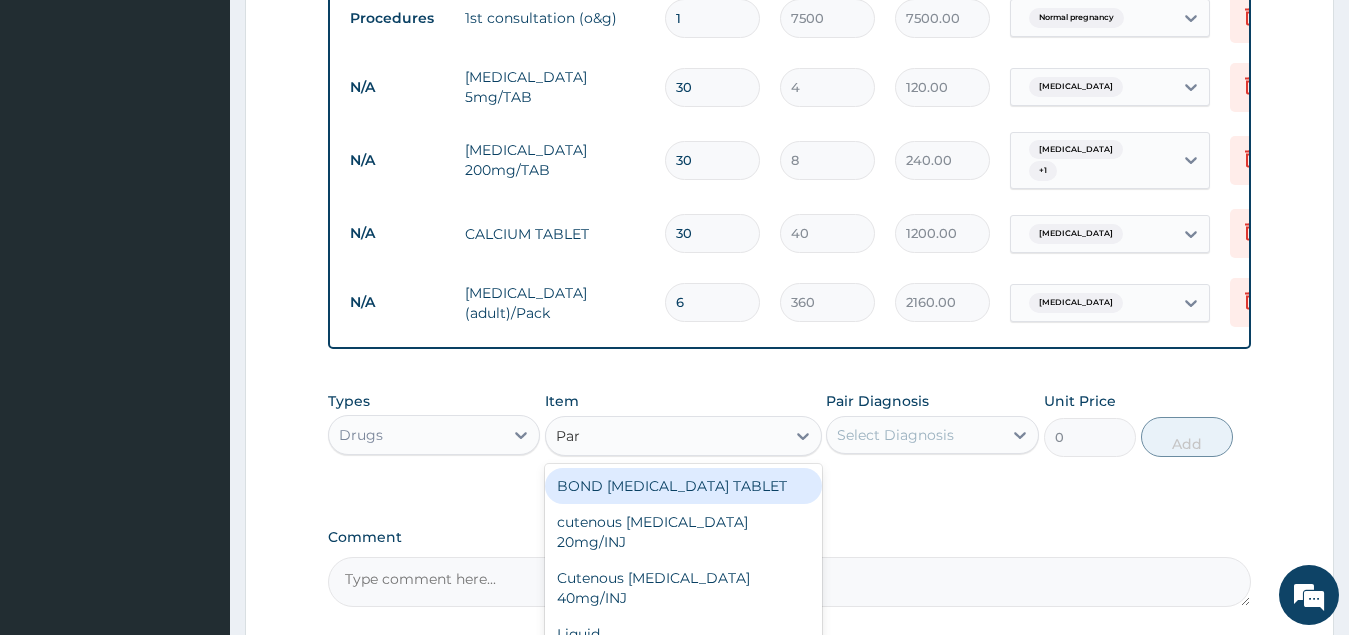 type on "Para" 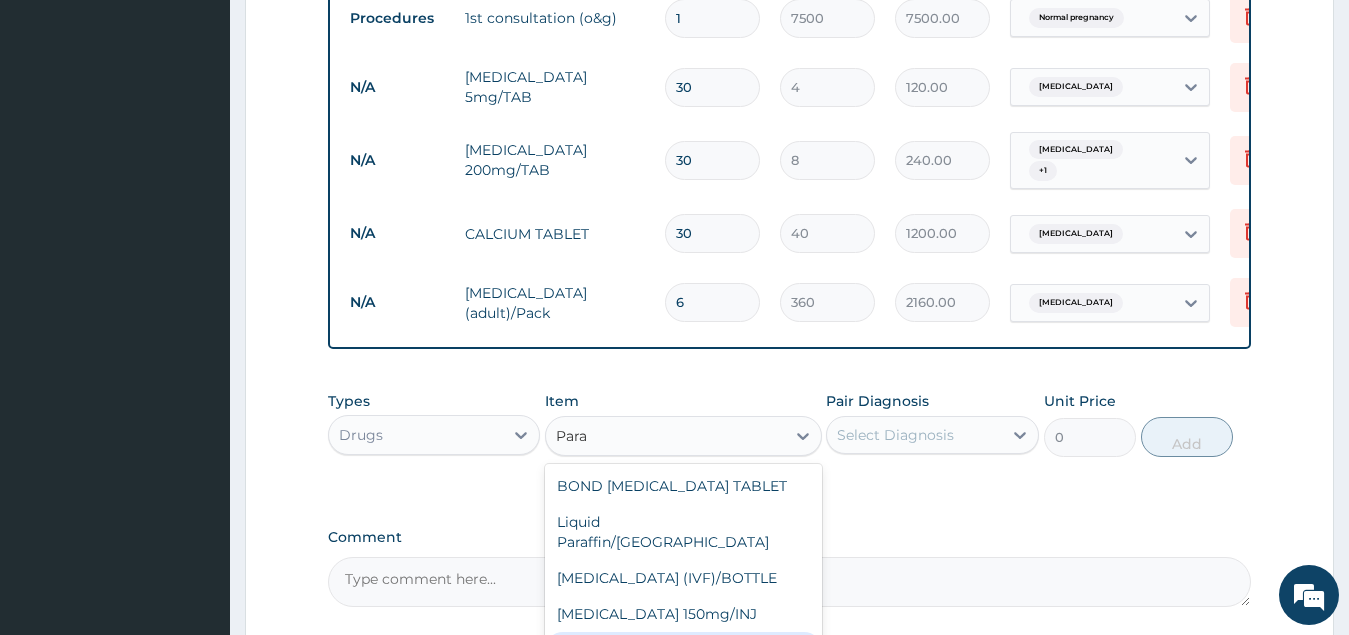 scroll, scrollTop: 100, scrollLeft: 0, axis: vertical 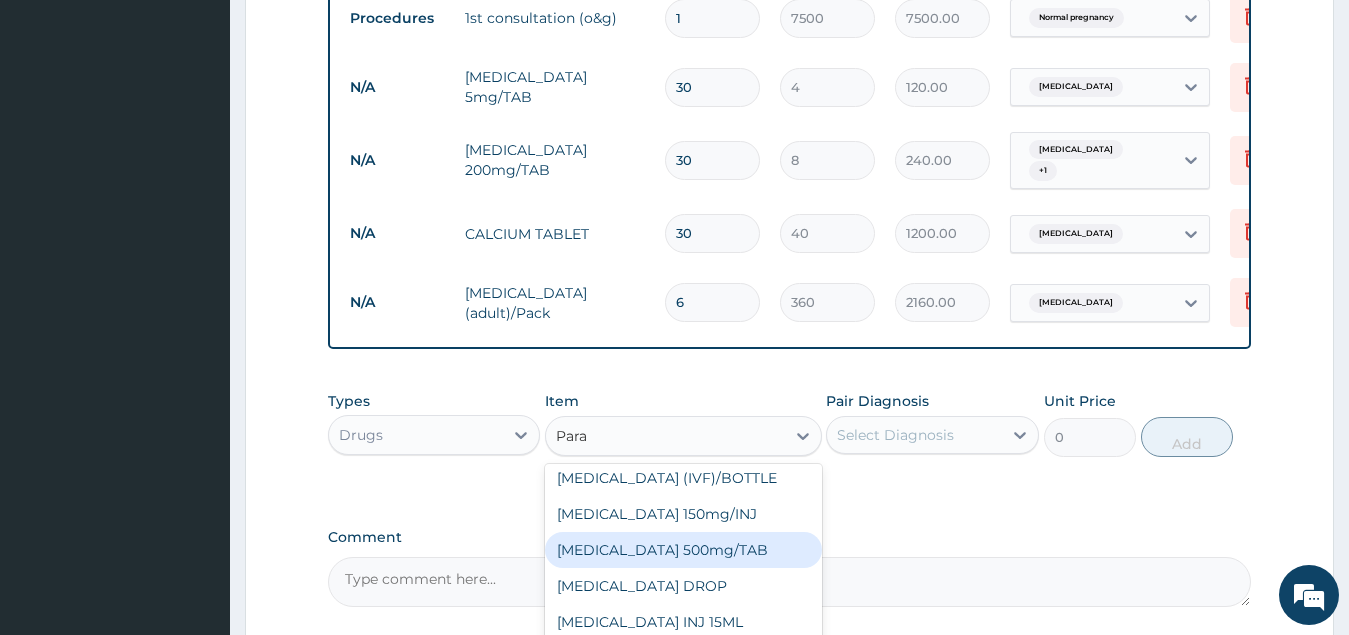 click on "[MEDICAL_DATA] 500mg/TAB" at bounding box center (683, 550) 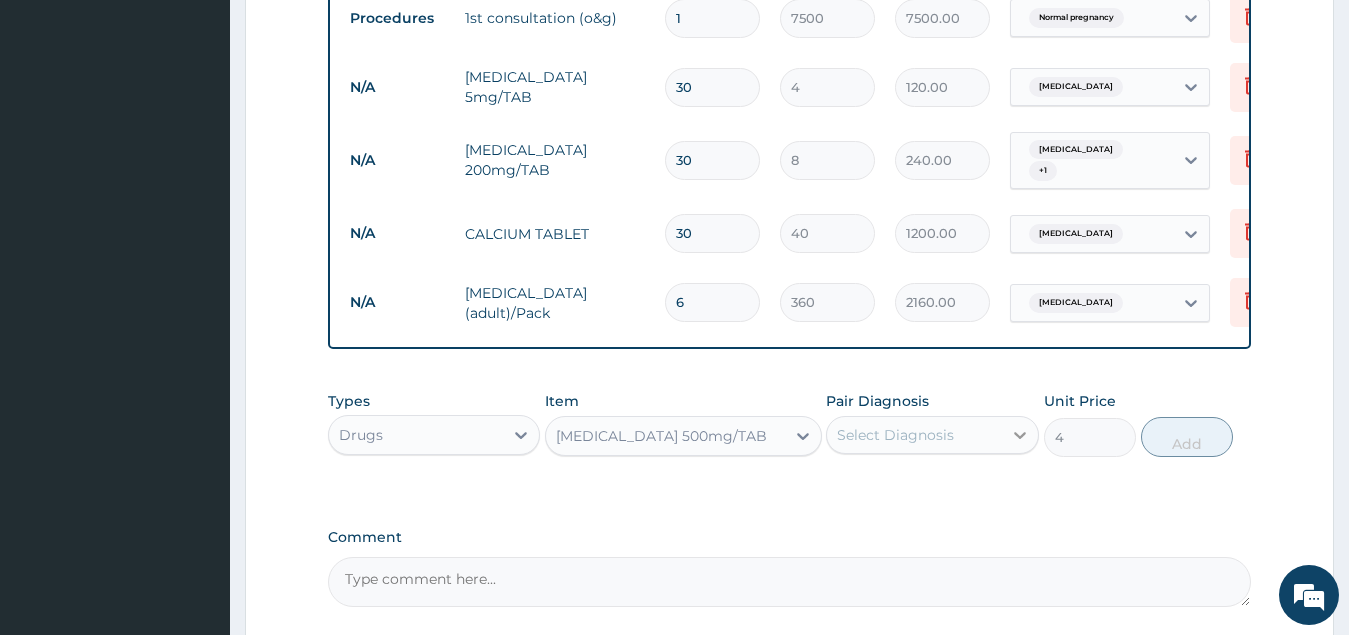 click 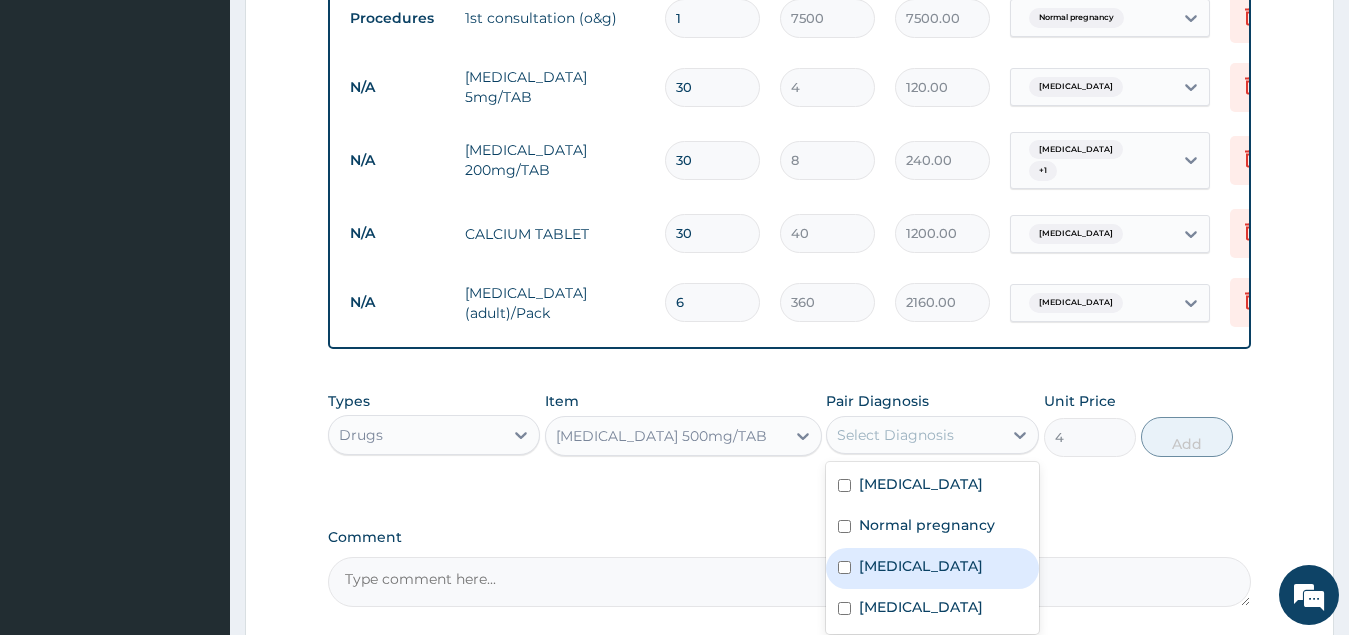 click at bounding box center [844, 567] 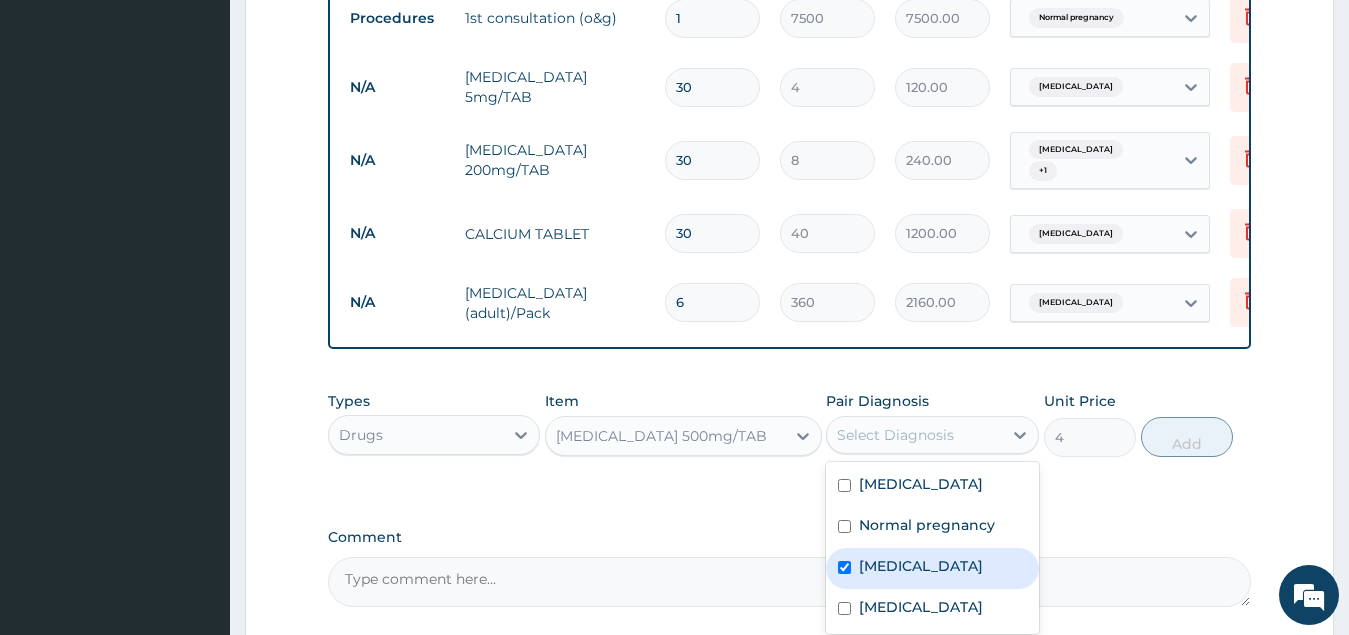 checkbox on "true" 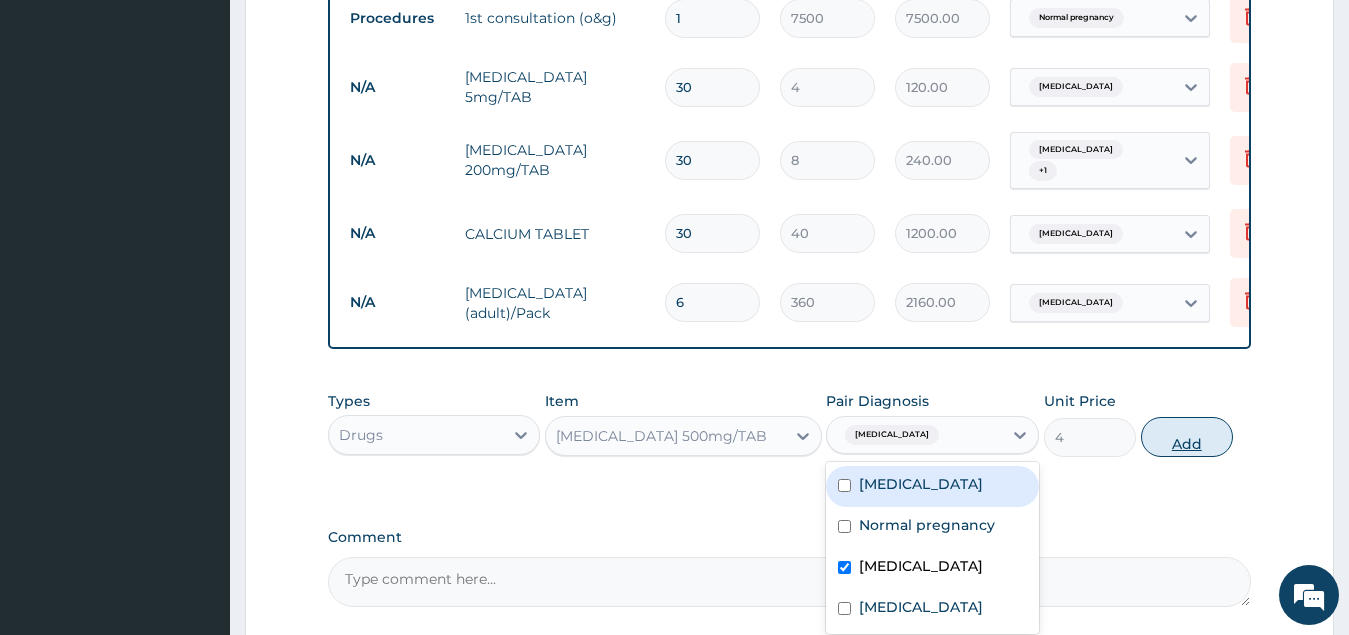 click on "Add" at bounding box center [1187, 437] 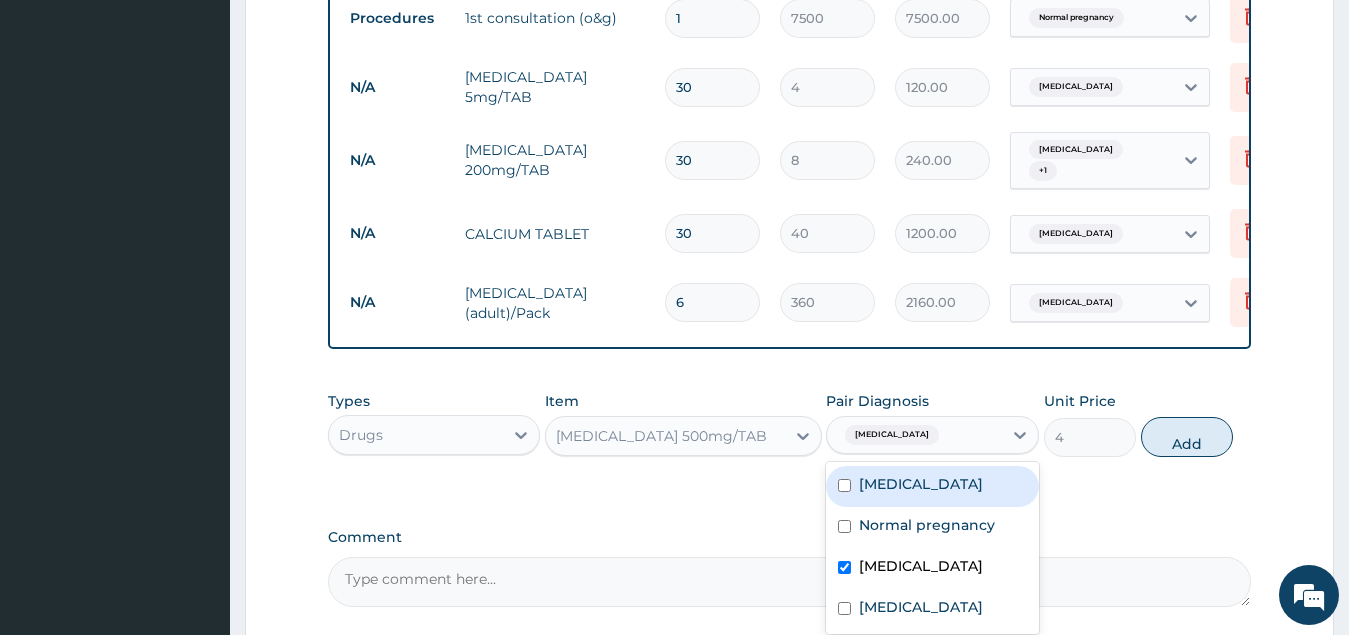type on "0" 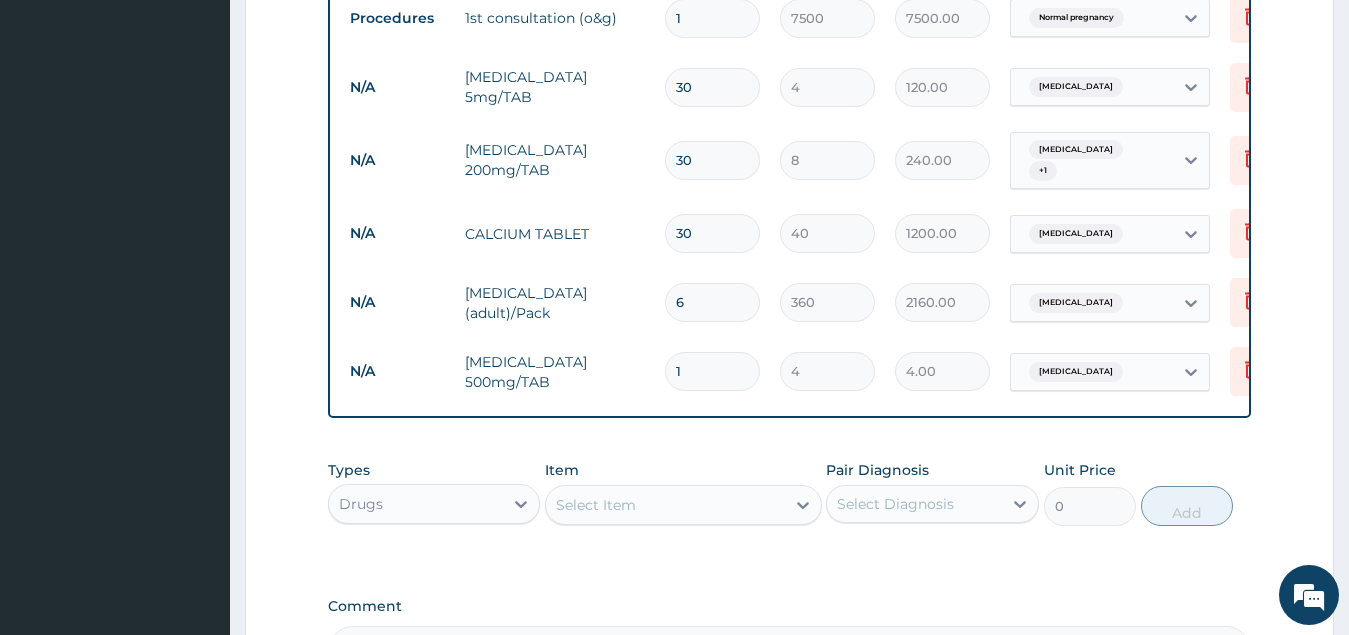 type on "18" 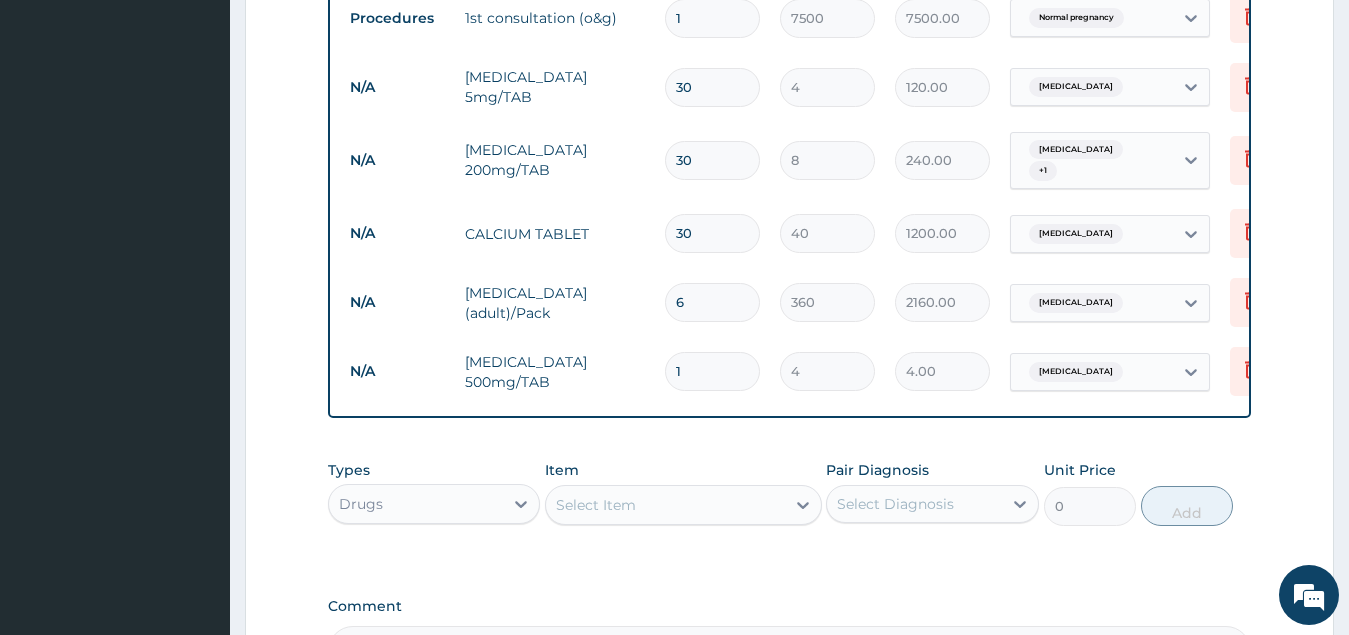 type on "72.00" 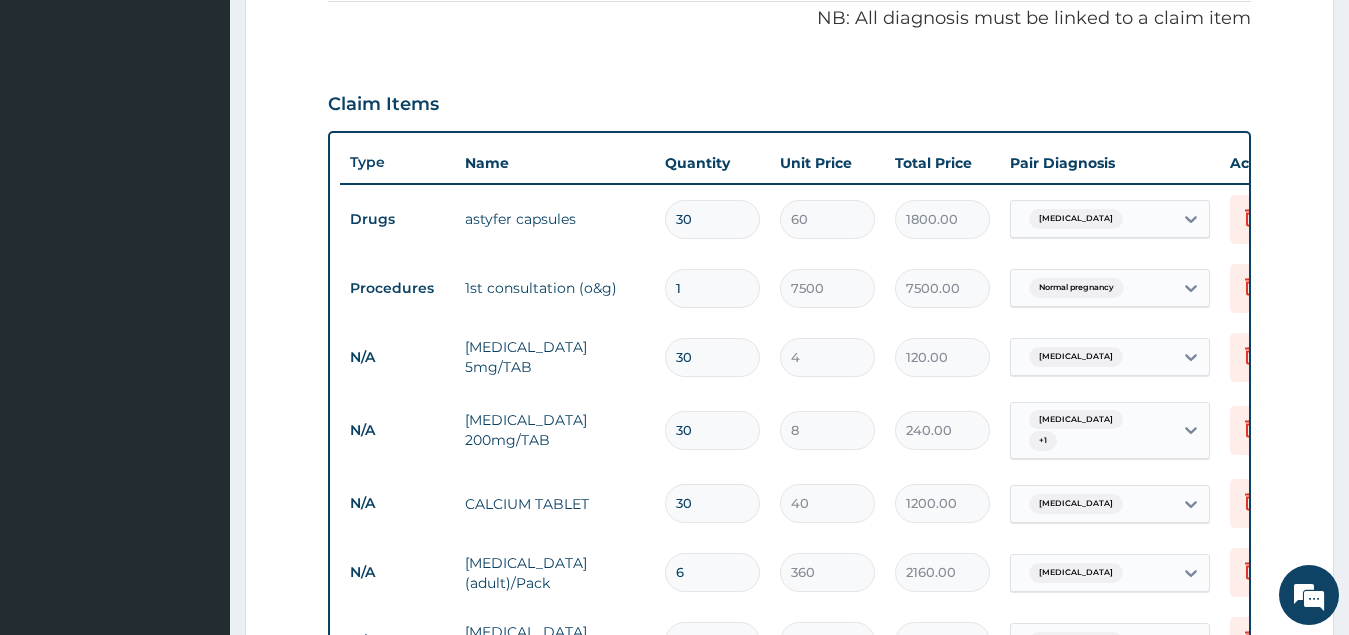 scroll, scrollTop: 483, scrollLeft: 0, axis: vertical 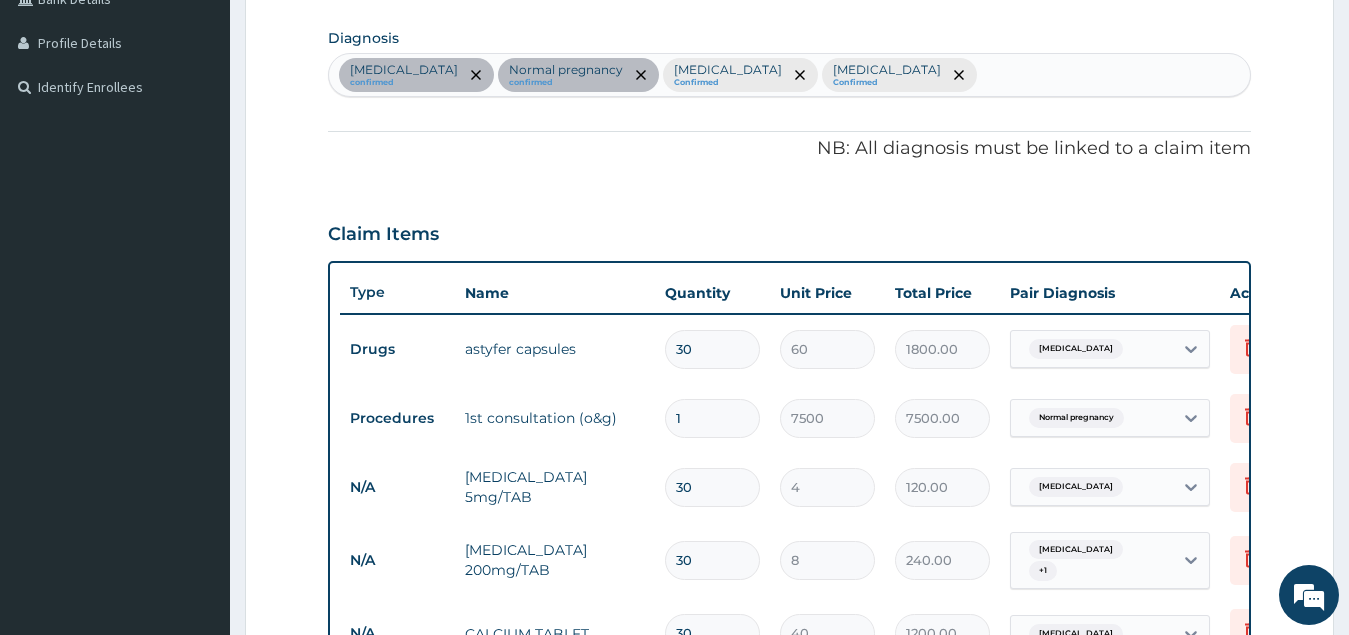 type on "18" 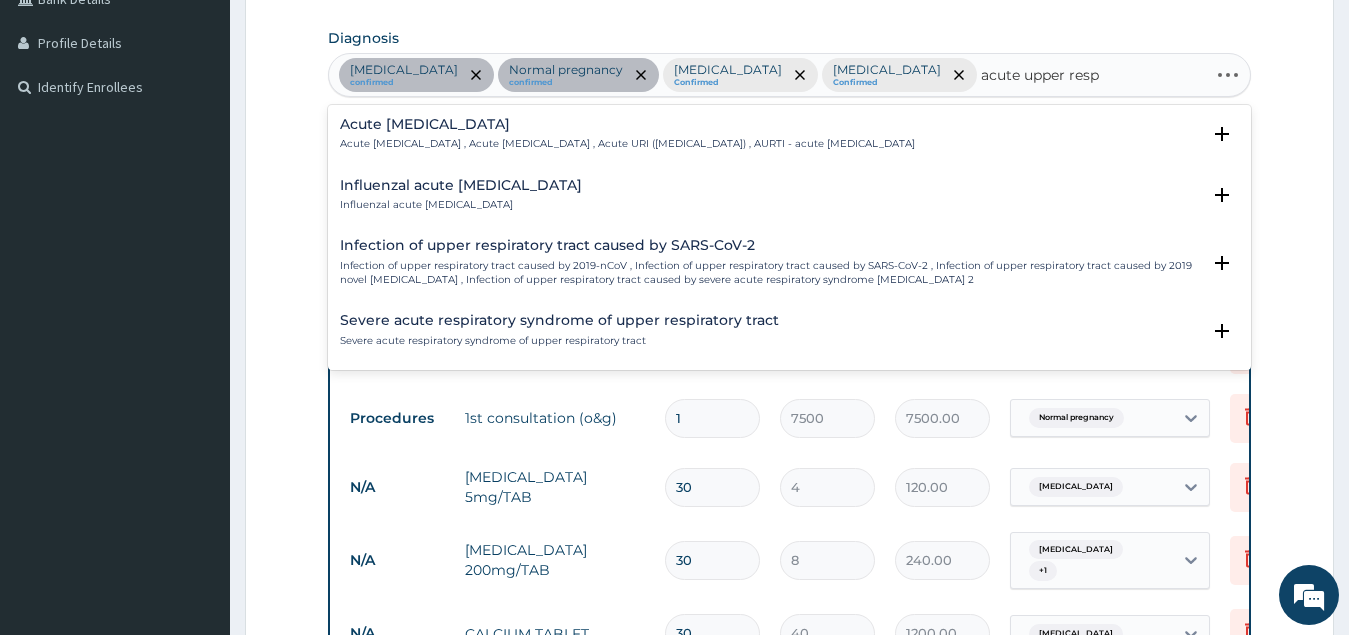 type on "acute upper respi" 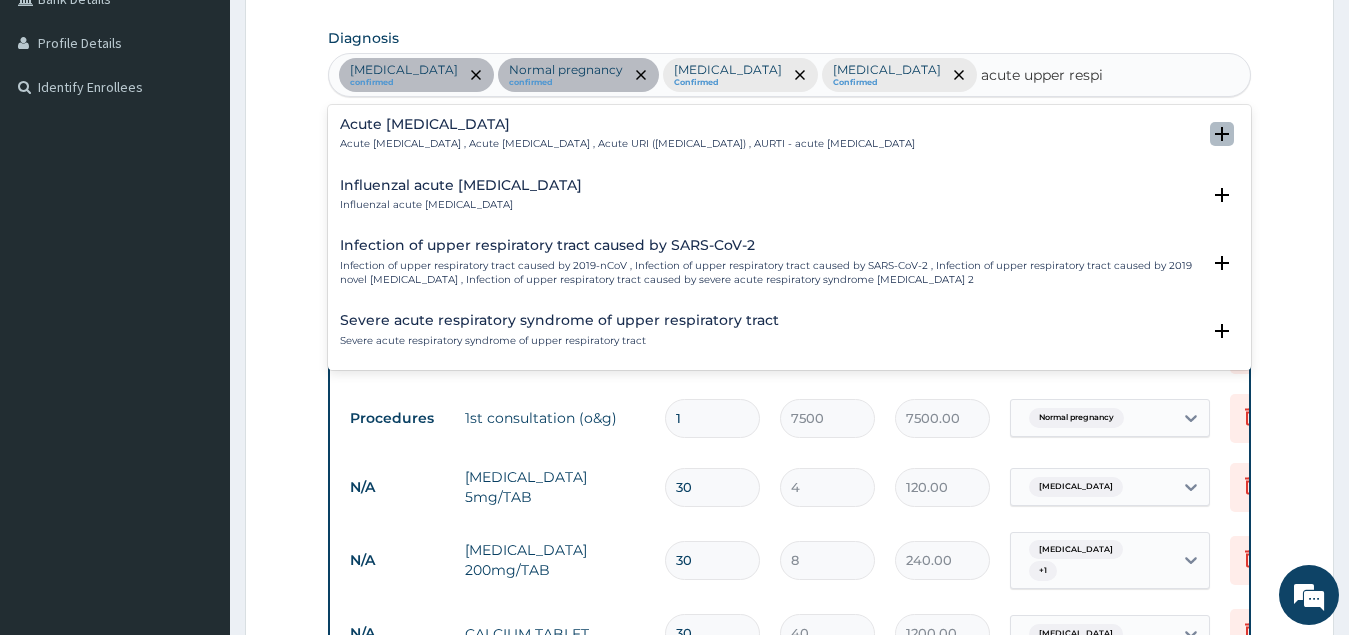 click 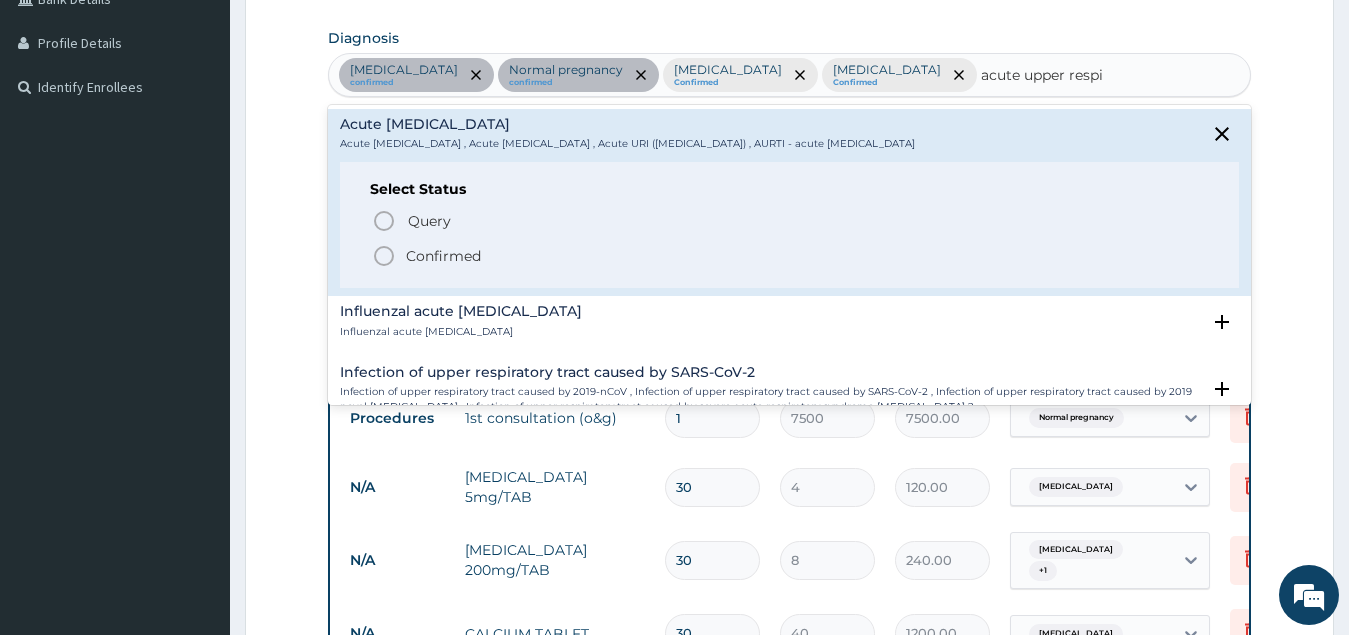 click 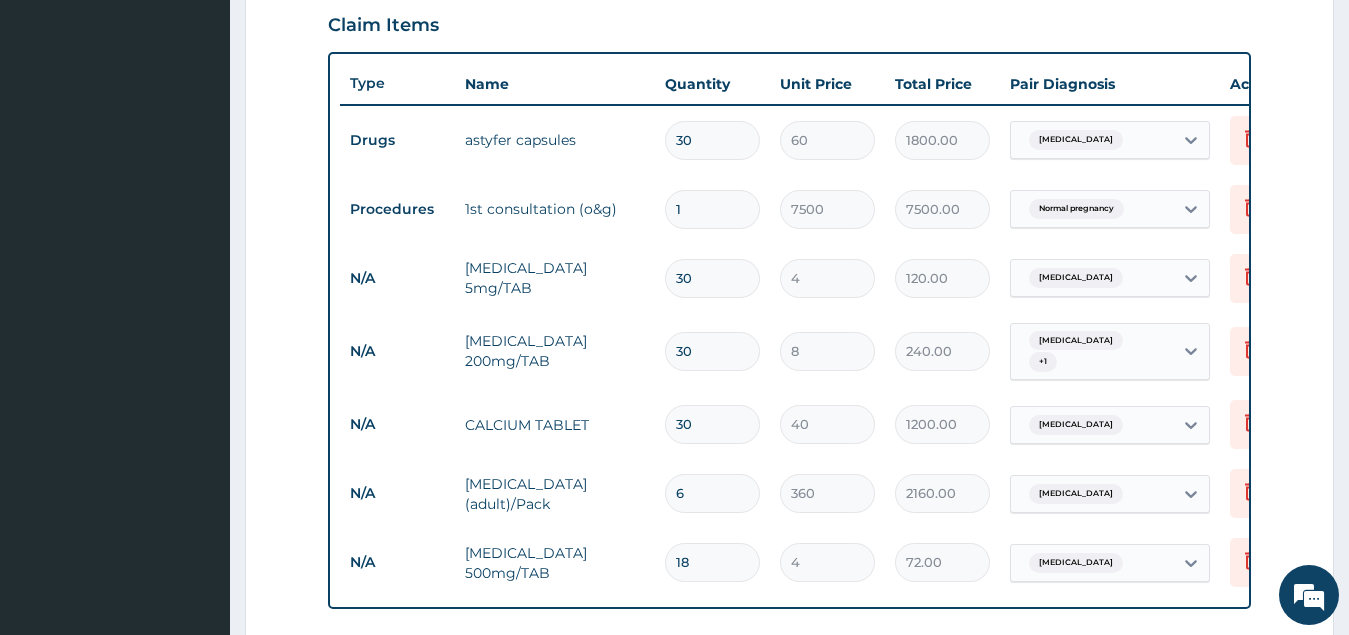 scroll, scrollTop: 883, scrollLeft: 0, axis: vertical 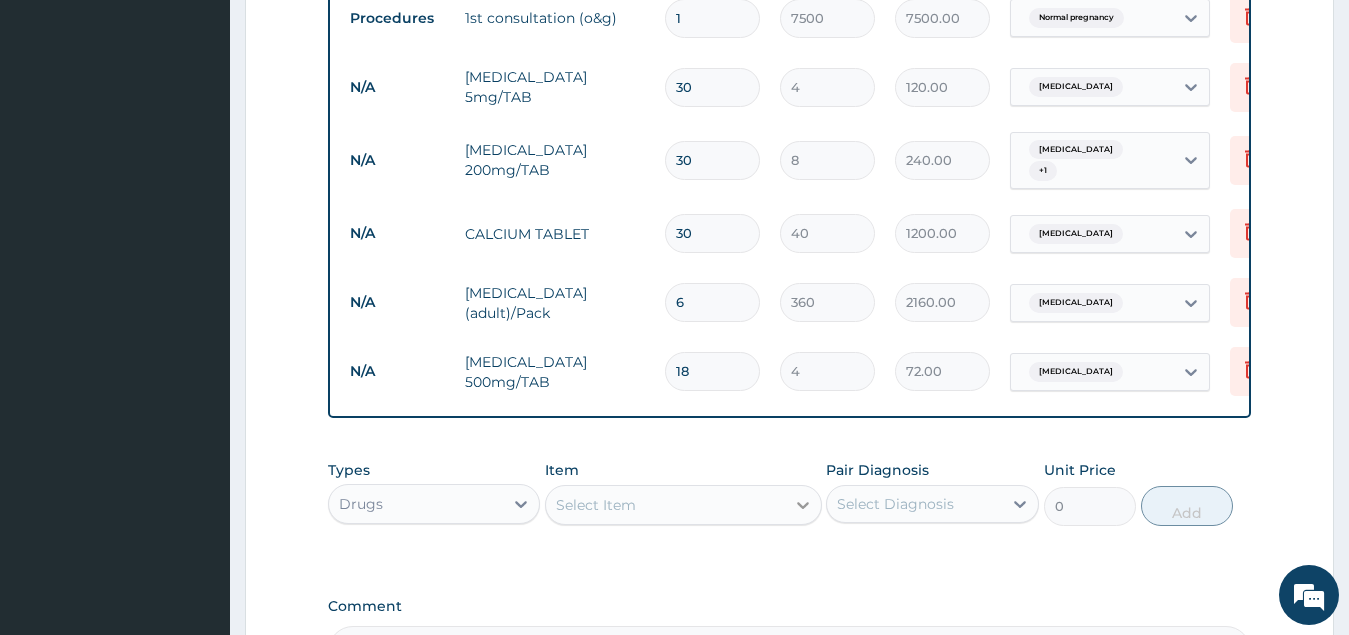 click at bounding box center (803, 505) 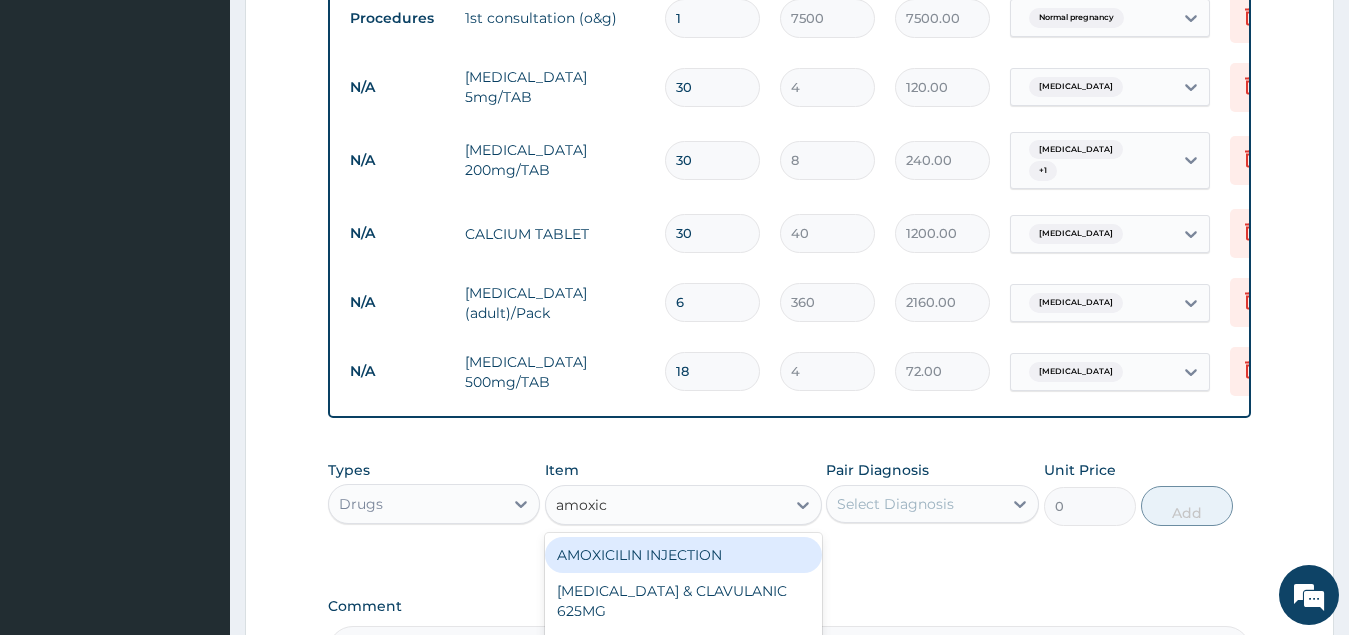 type on "amoxi" 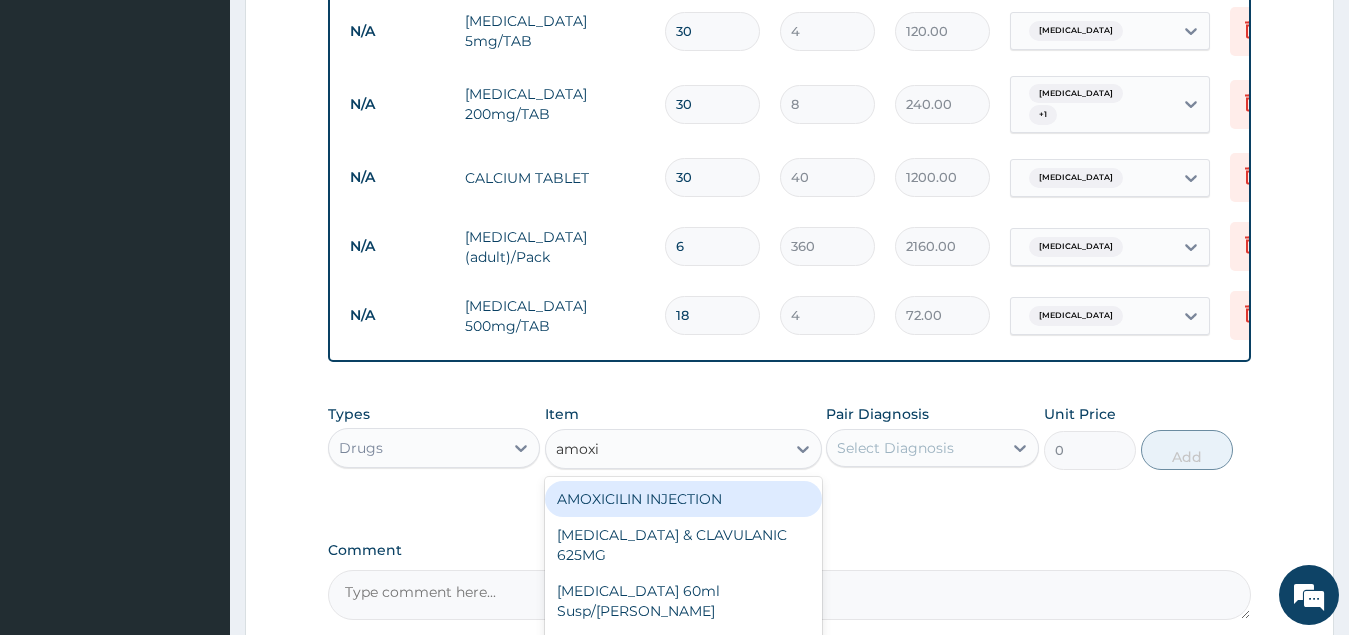 scroll, scrollTop: 1083, scrollLeft: 0, axis: vertical 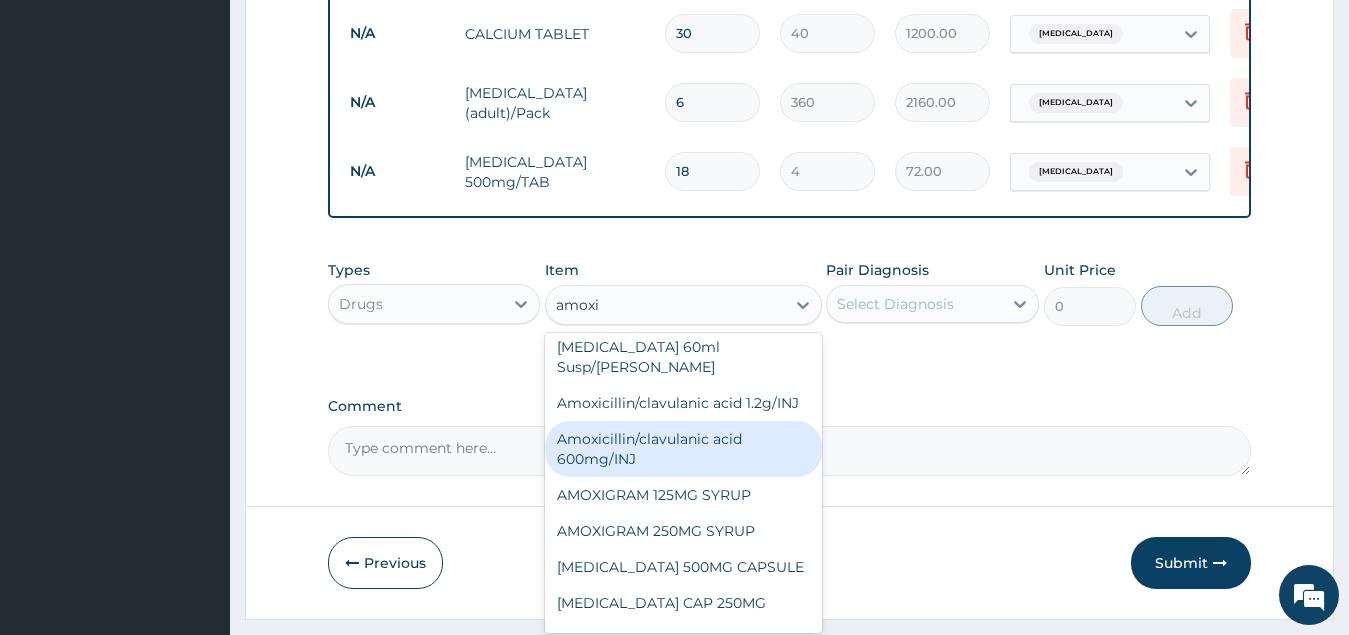 click on "Amoxicillin/clavulanic acid 600mg/INJ" at bounding box center [683, 449] 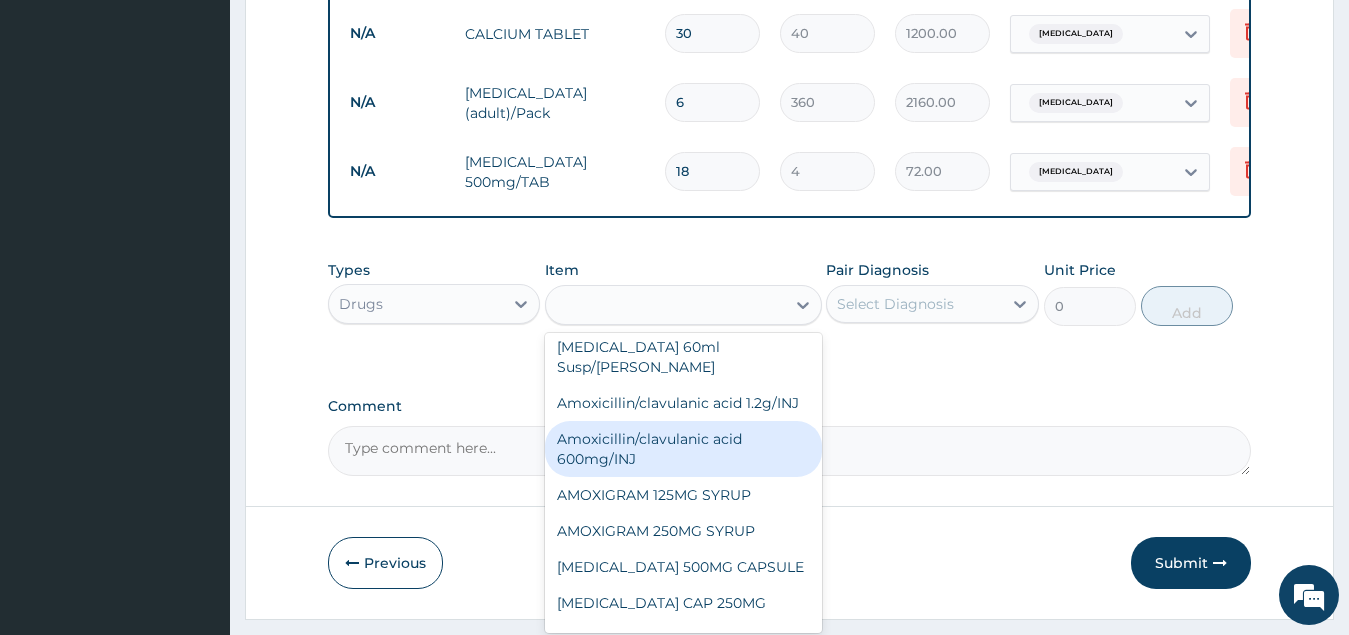 type on "600" 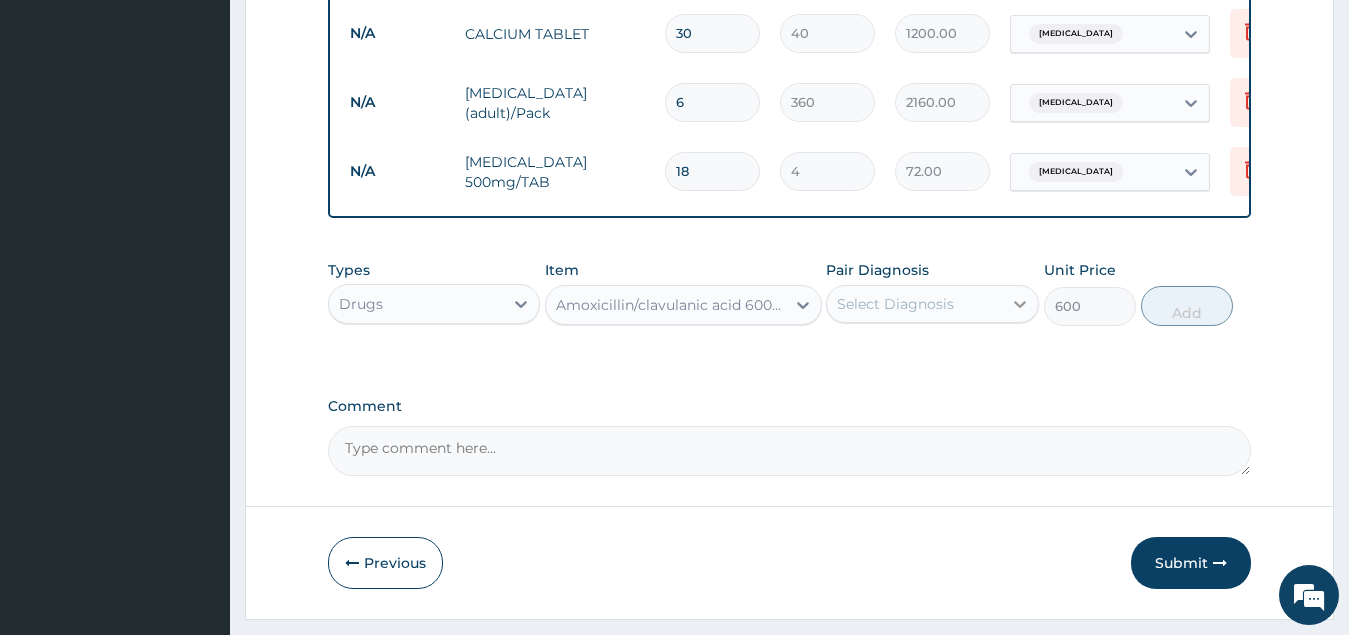 click 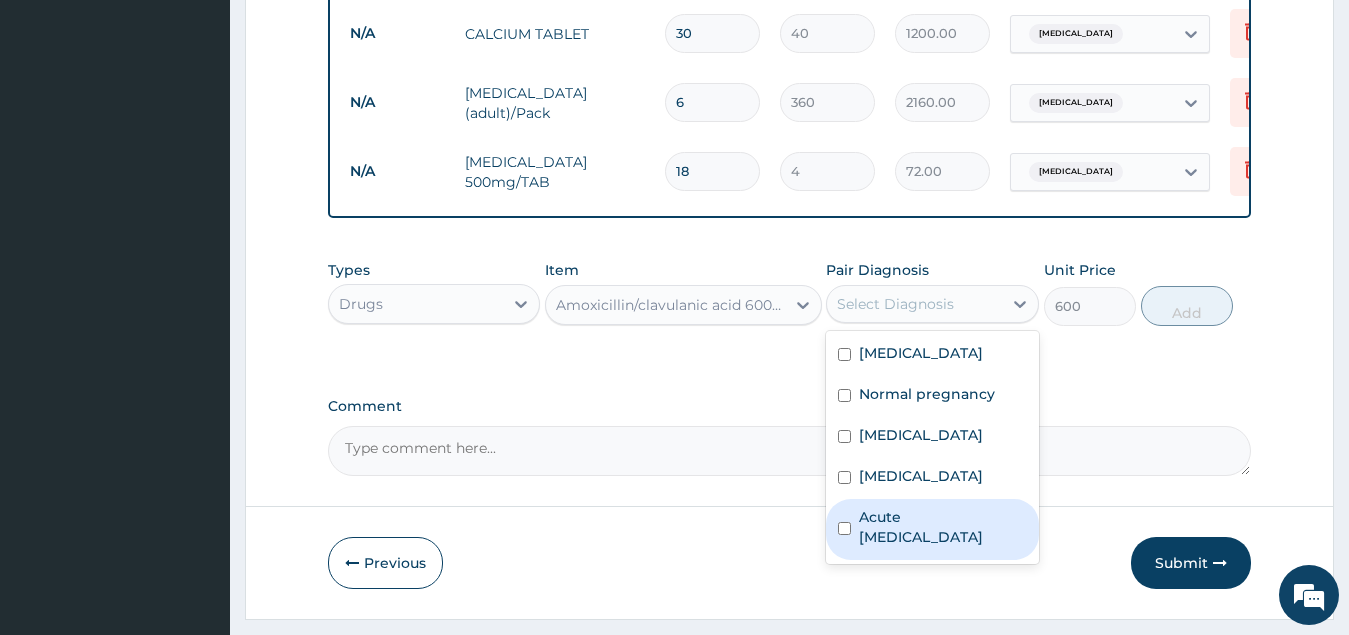click at bounding box center [844, 528] 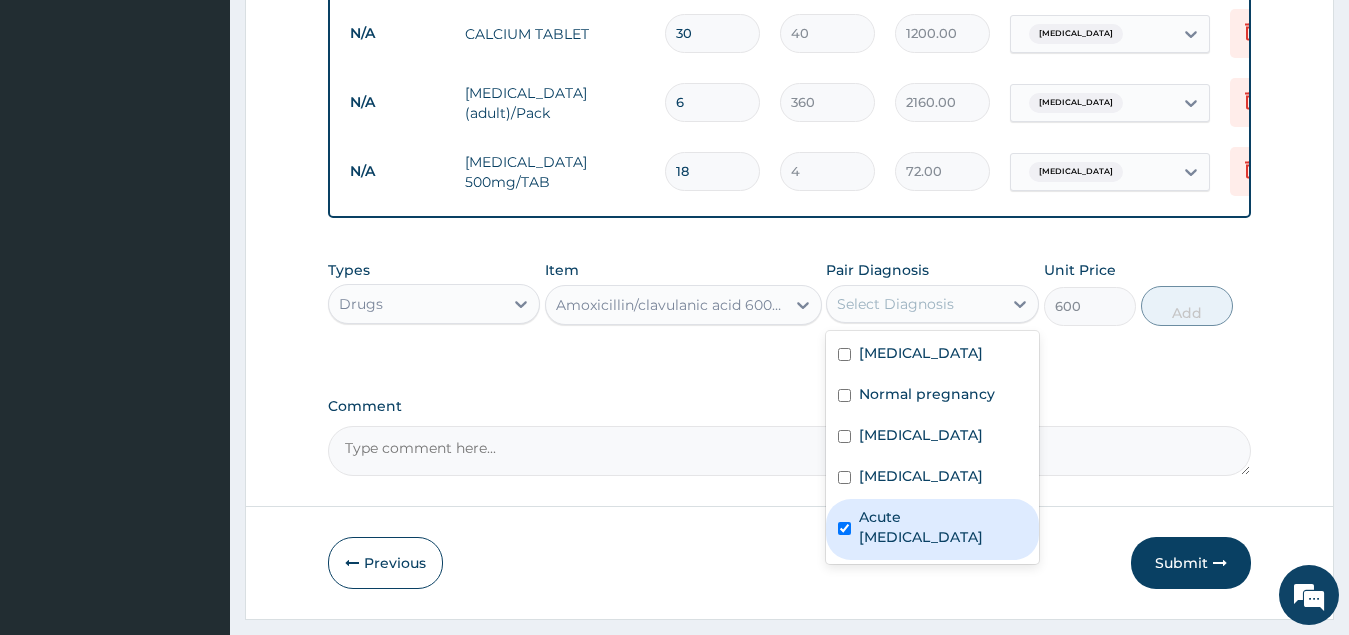 checkbox on "true" 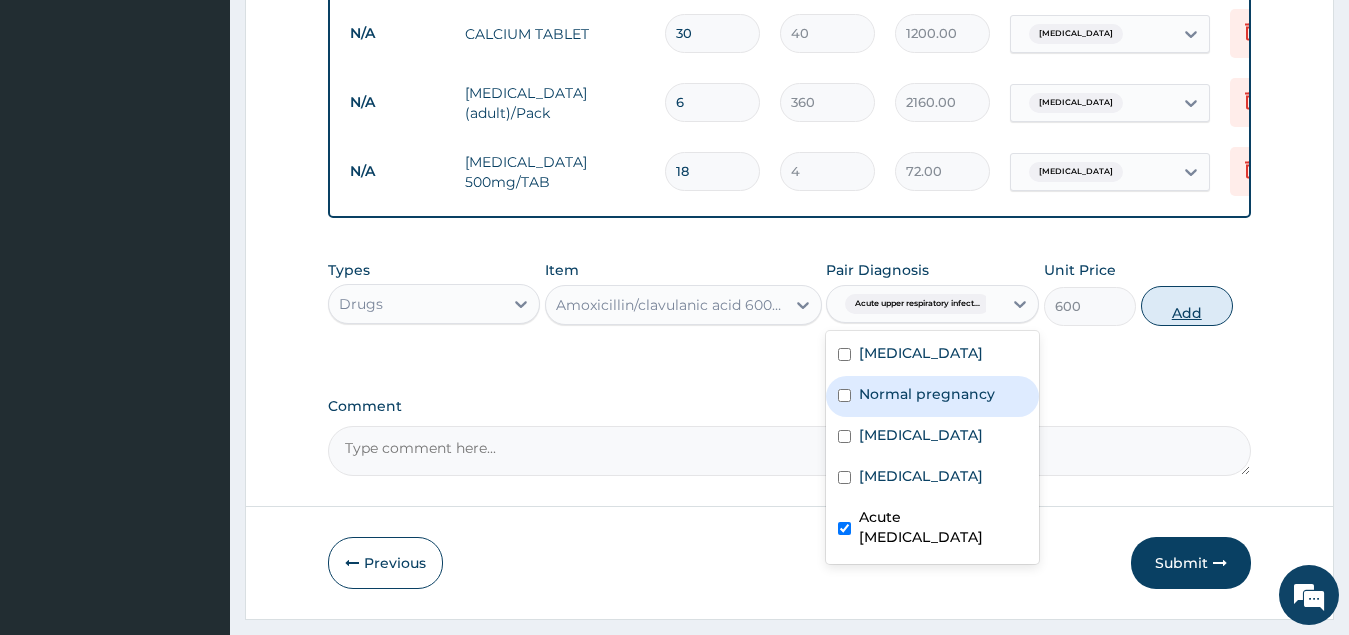 click on "Add" at bounding box center [1187, 306] 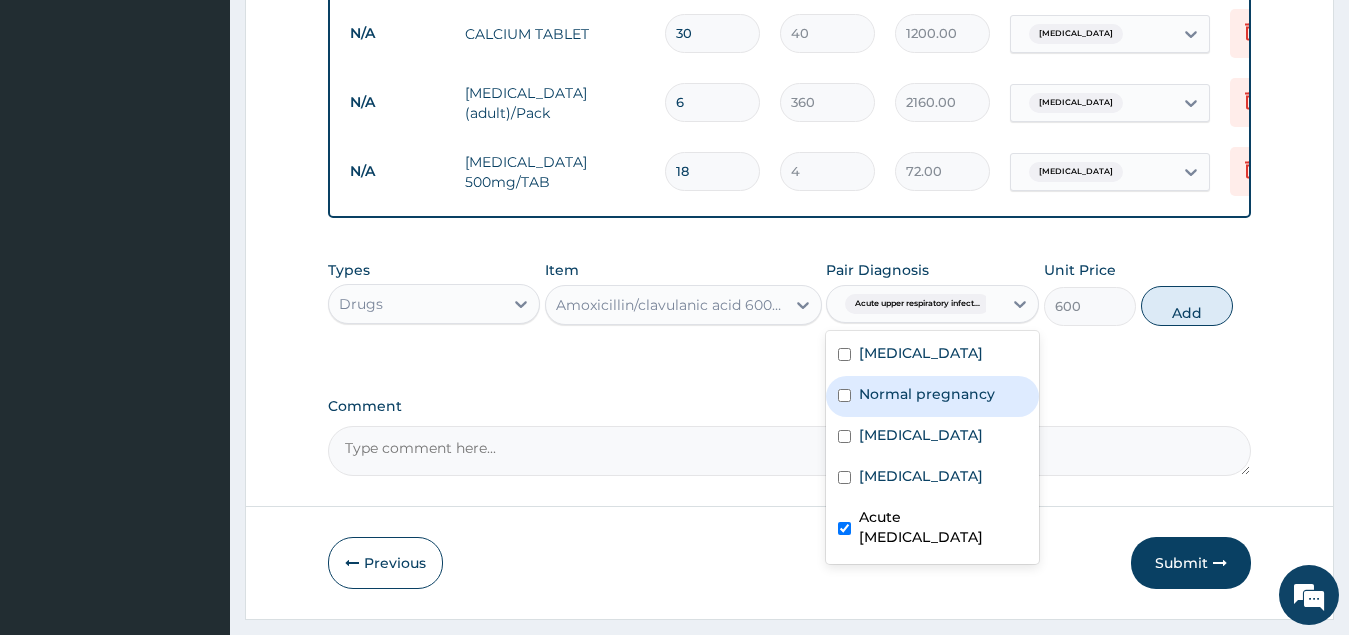 type on "0" 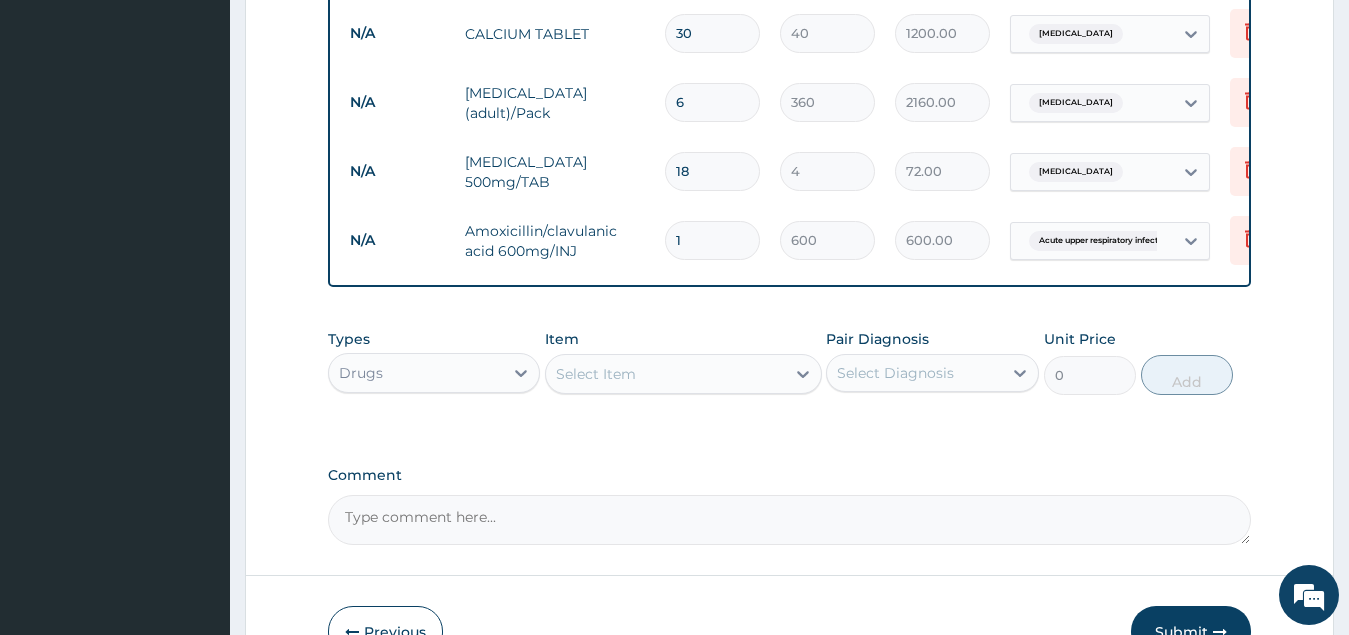 type on "10" 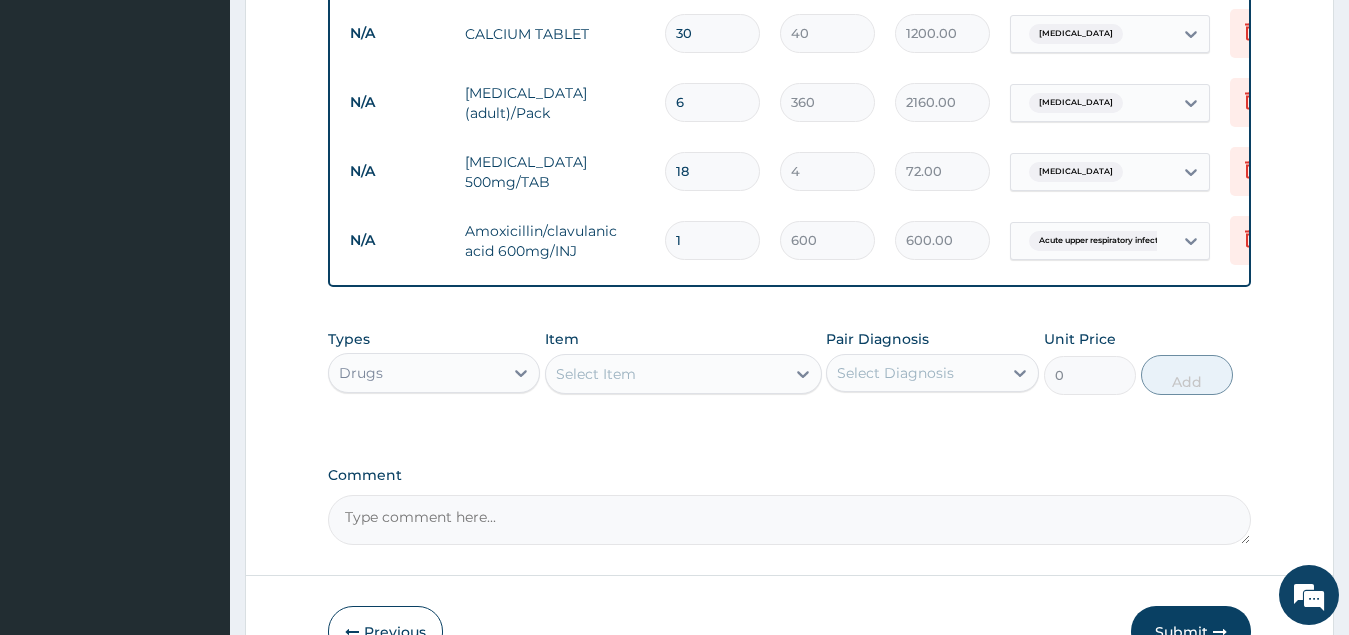 type on "6000.00" 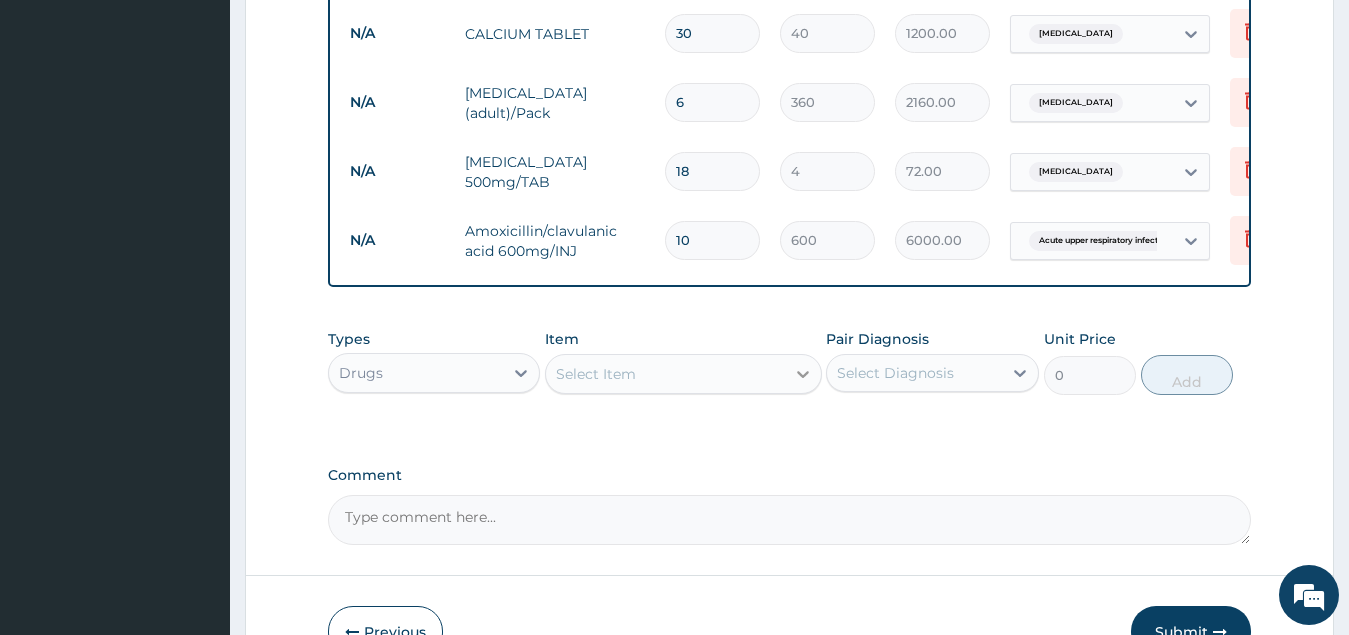 type on "10" 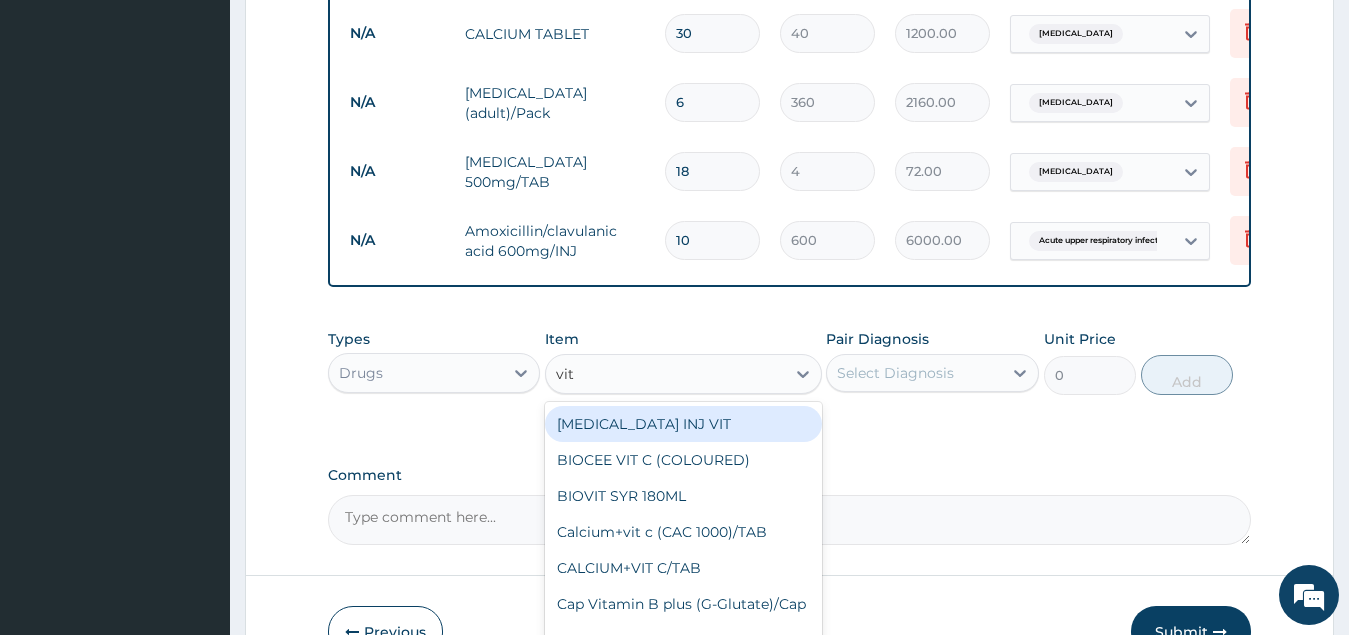 type on "vit c" 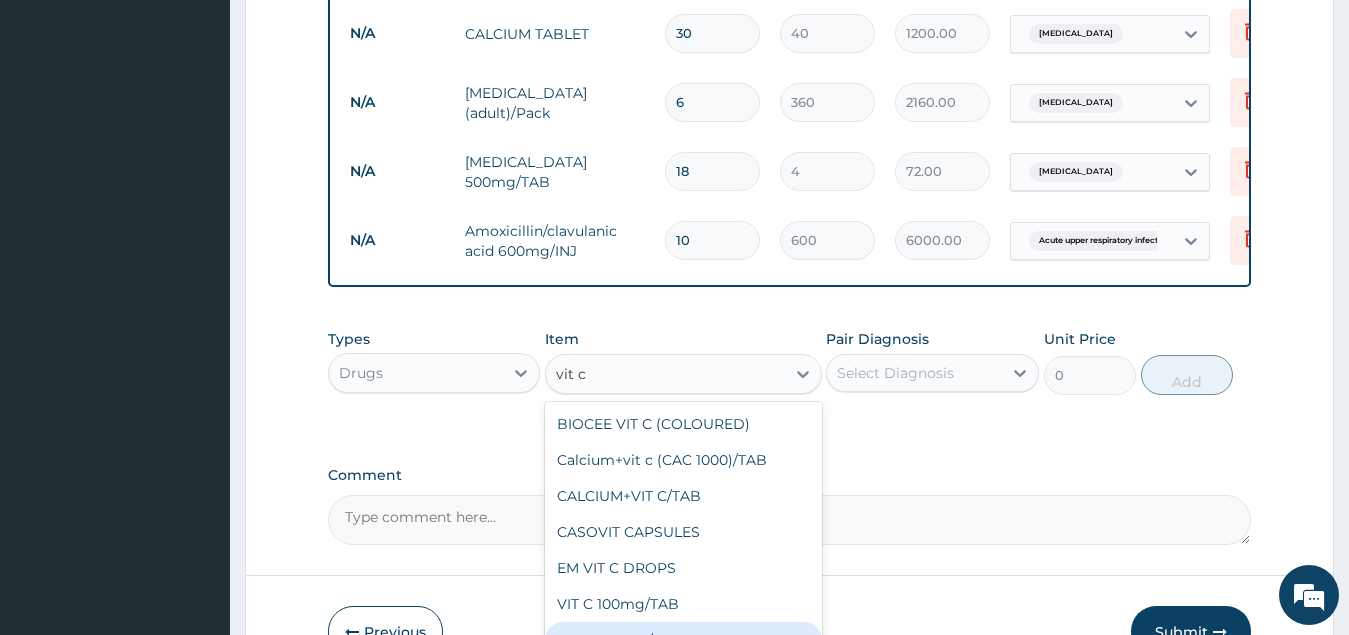 click on "VIT C 500mg/TAB" at bounding box center [683, 640] 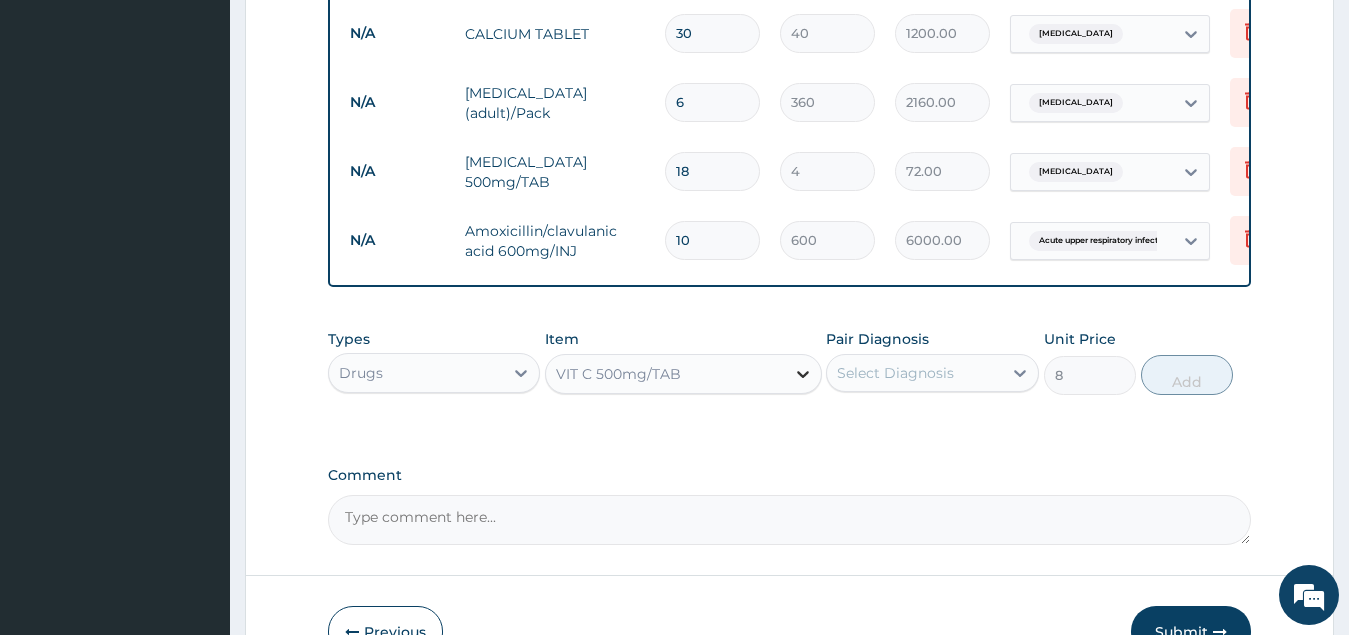click 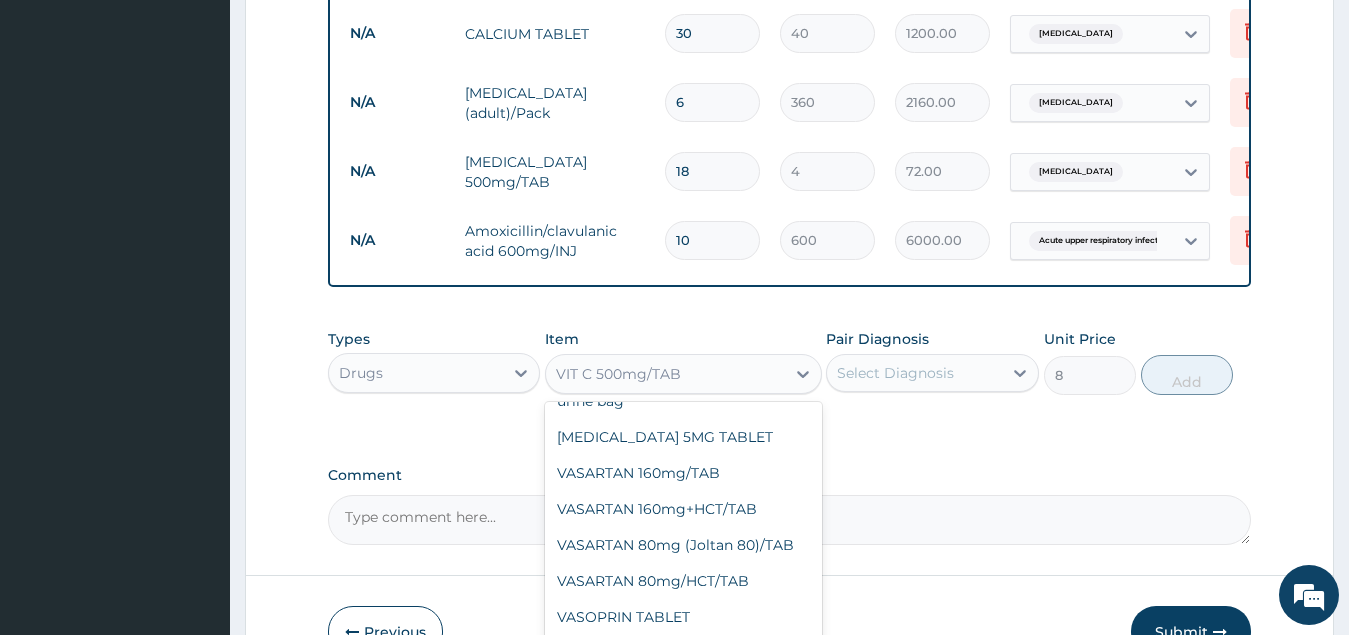 scroll, scrollTop: 38288, scrollLeft: 0, axis: vertical 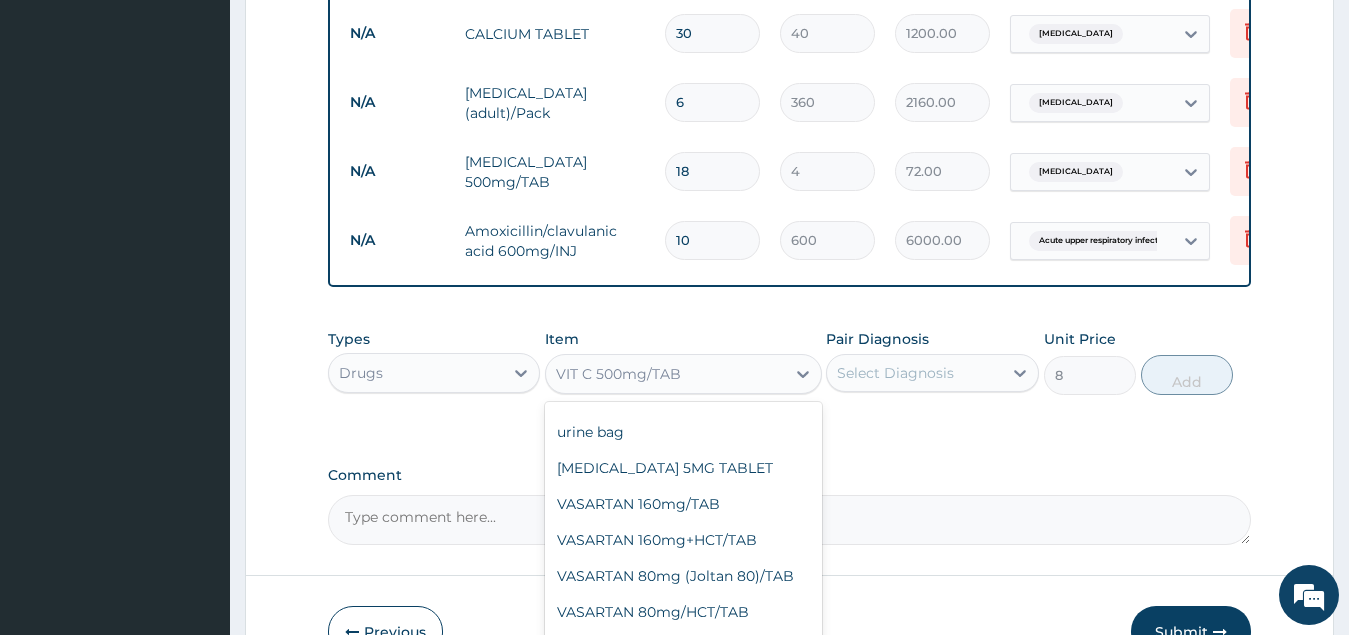 click on "VIT C 100mg/TAB" at bounding box center [683, 996] 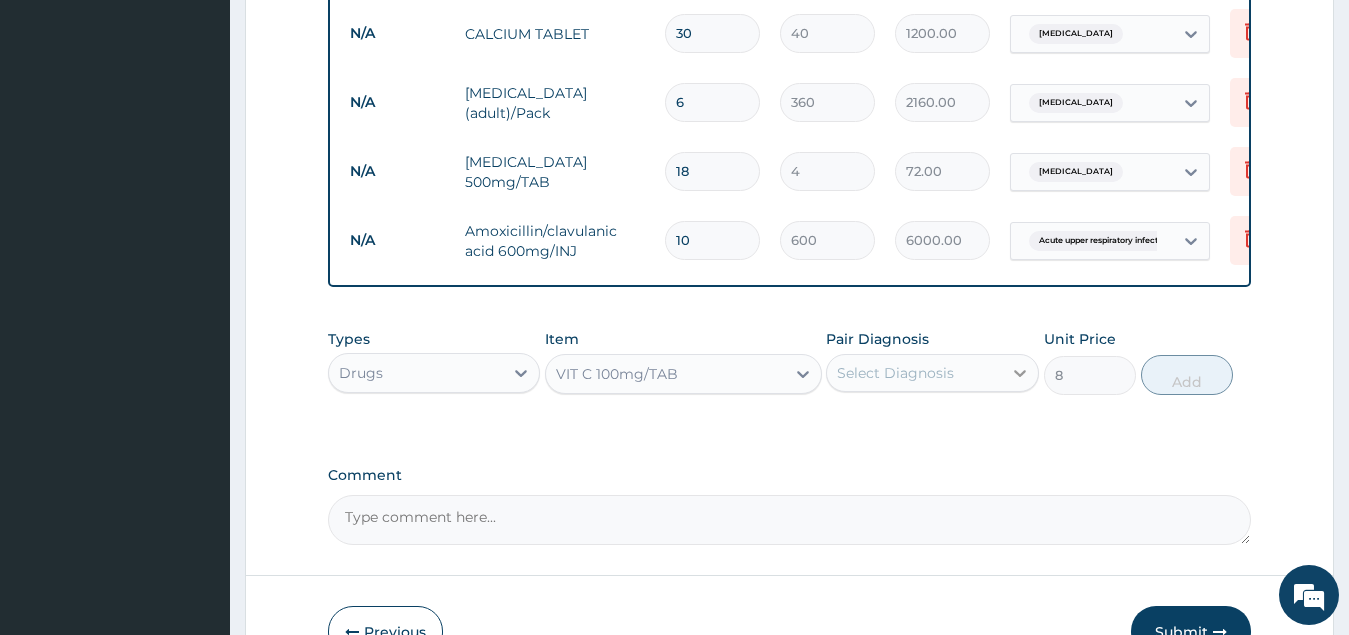 click 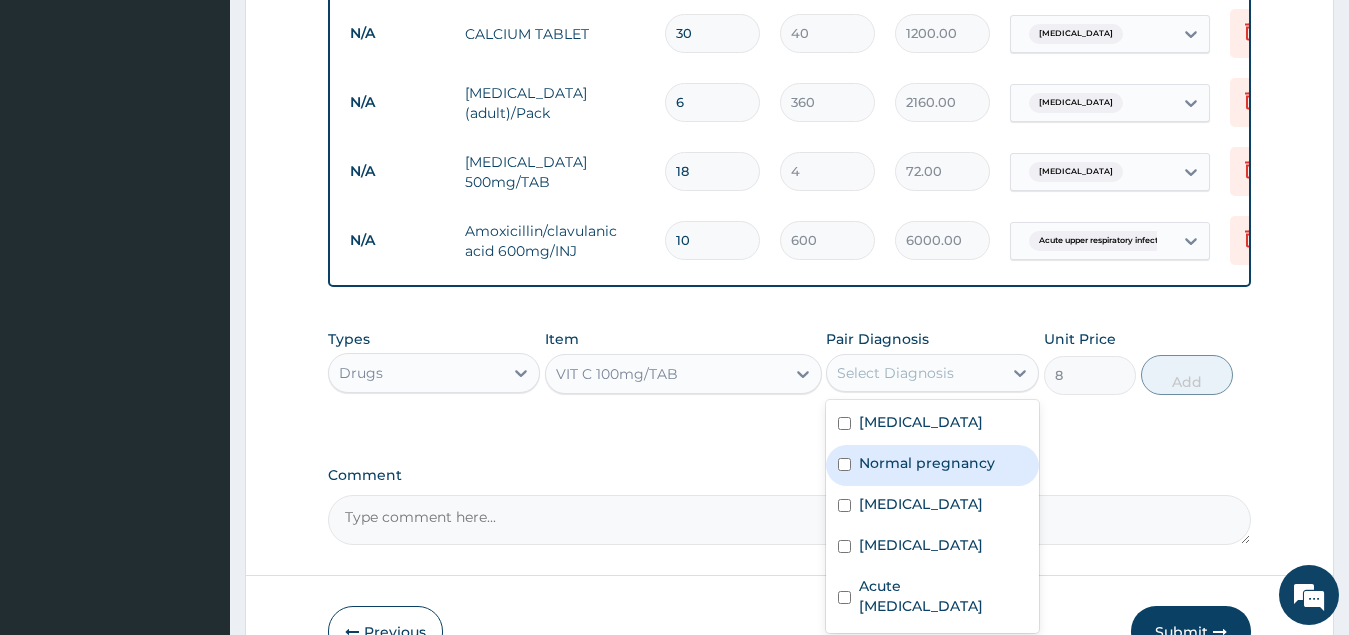 click at bounding box center (844, 464) 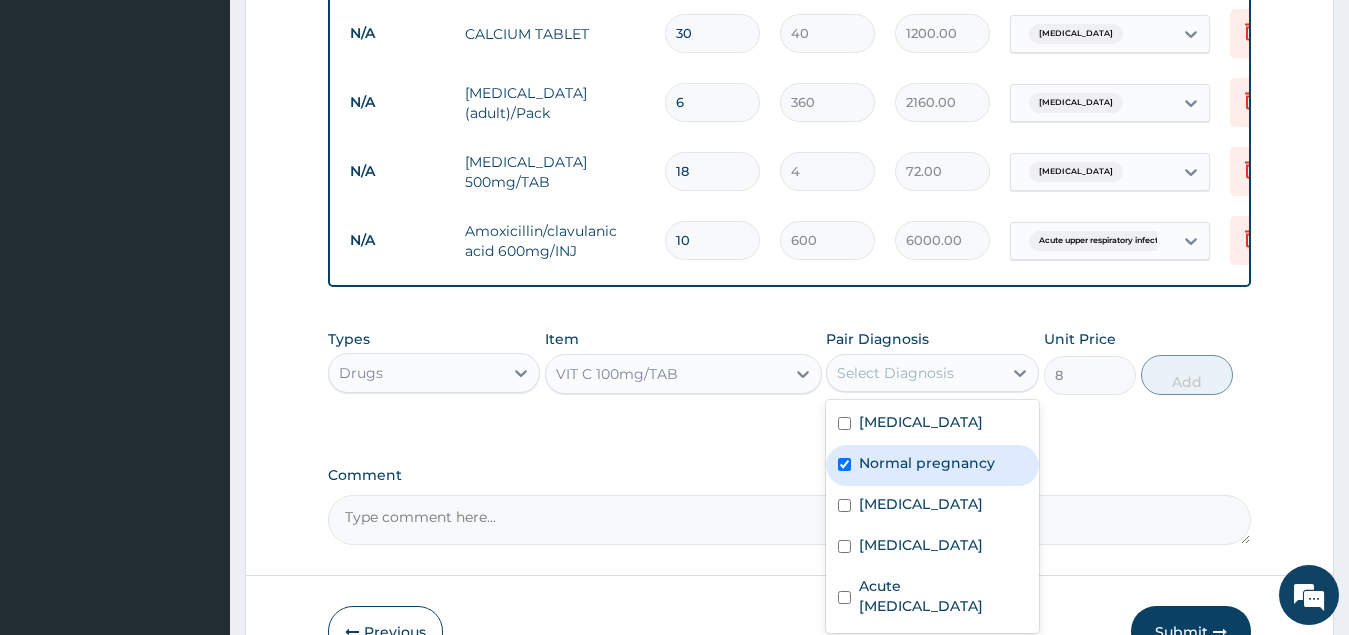 checkbox on "true" 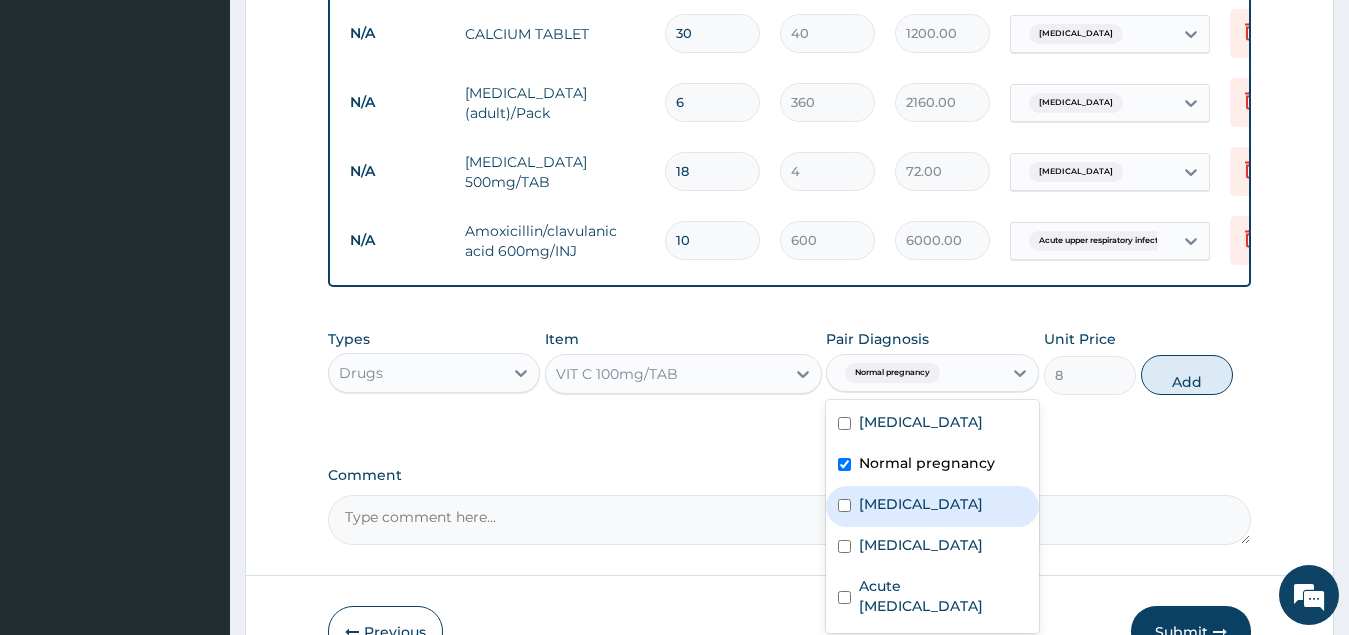 click at bounding box center (844, 505) 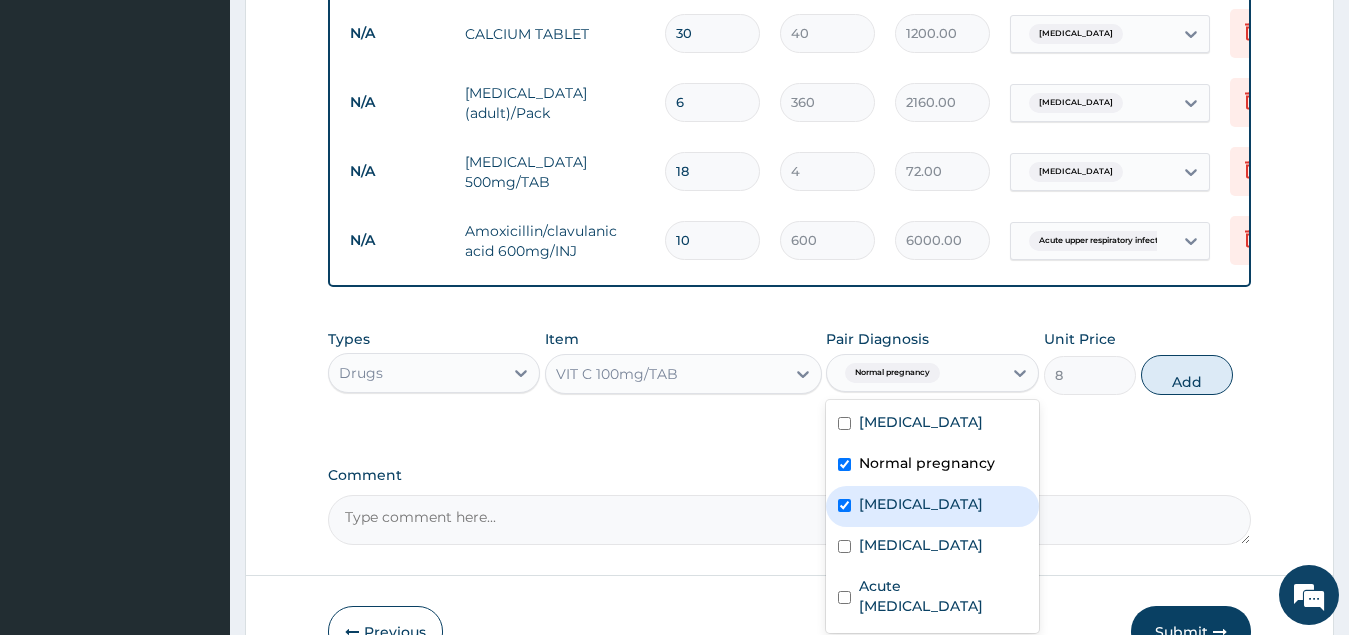 checkbox on "true" 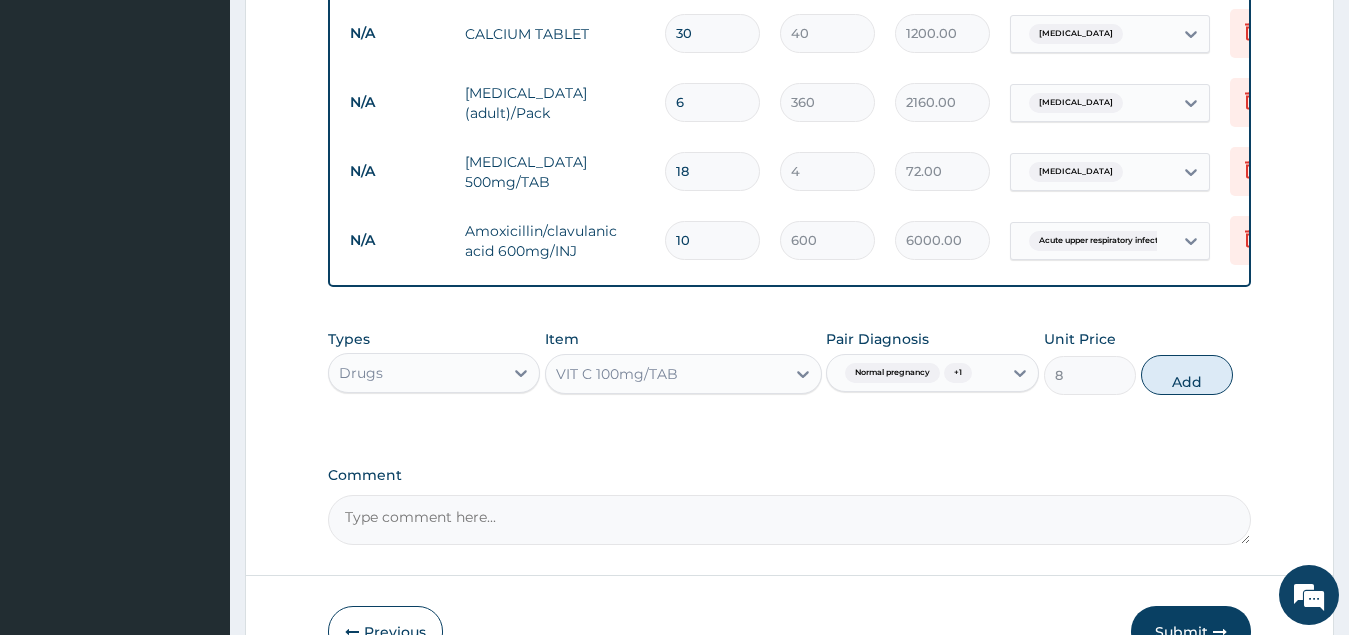 drag, startPoint x: 1168, startPoint y: 395, endPoint x: 1118, endPoint y: 394, distance: 50.01 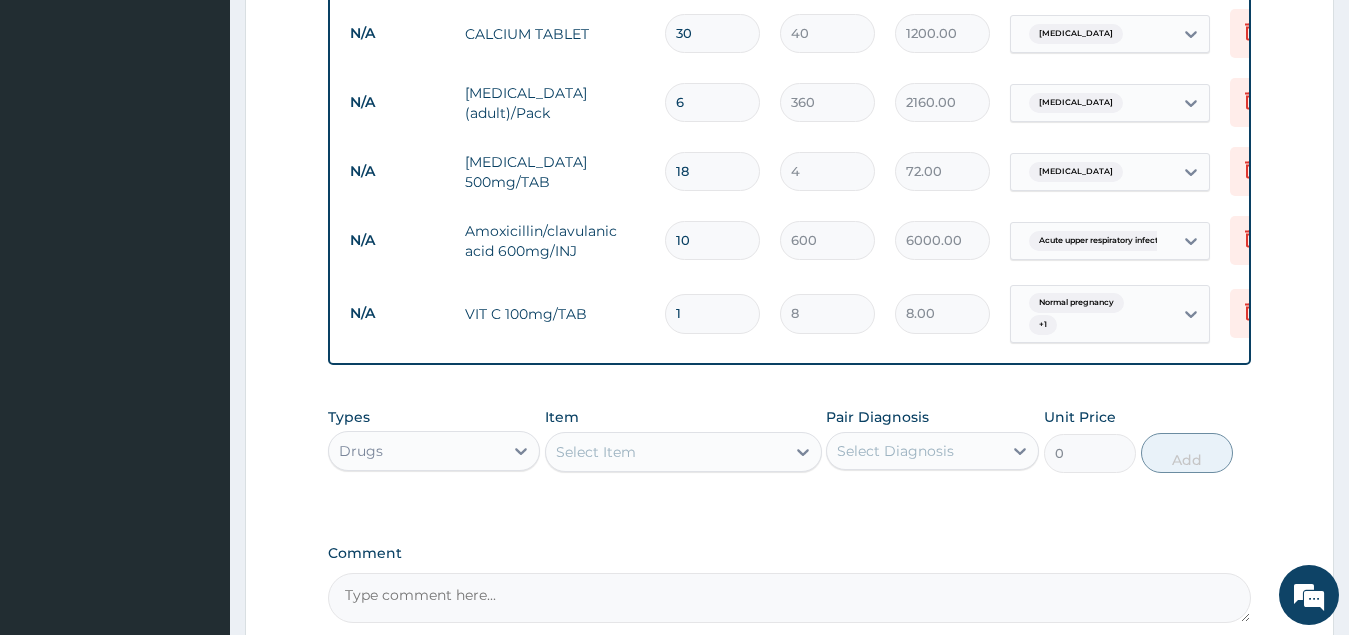 type on "12" 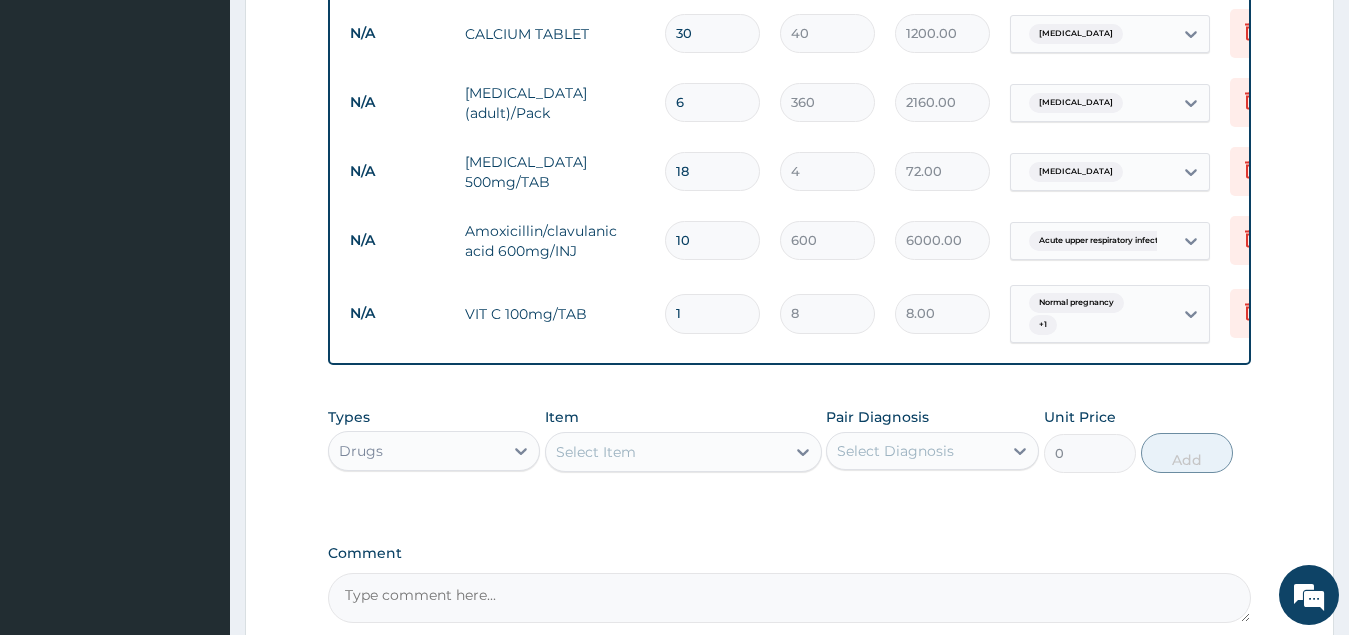 type on "96.00" 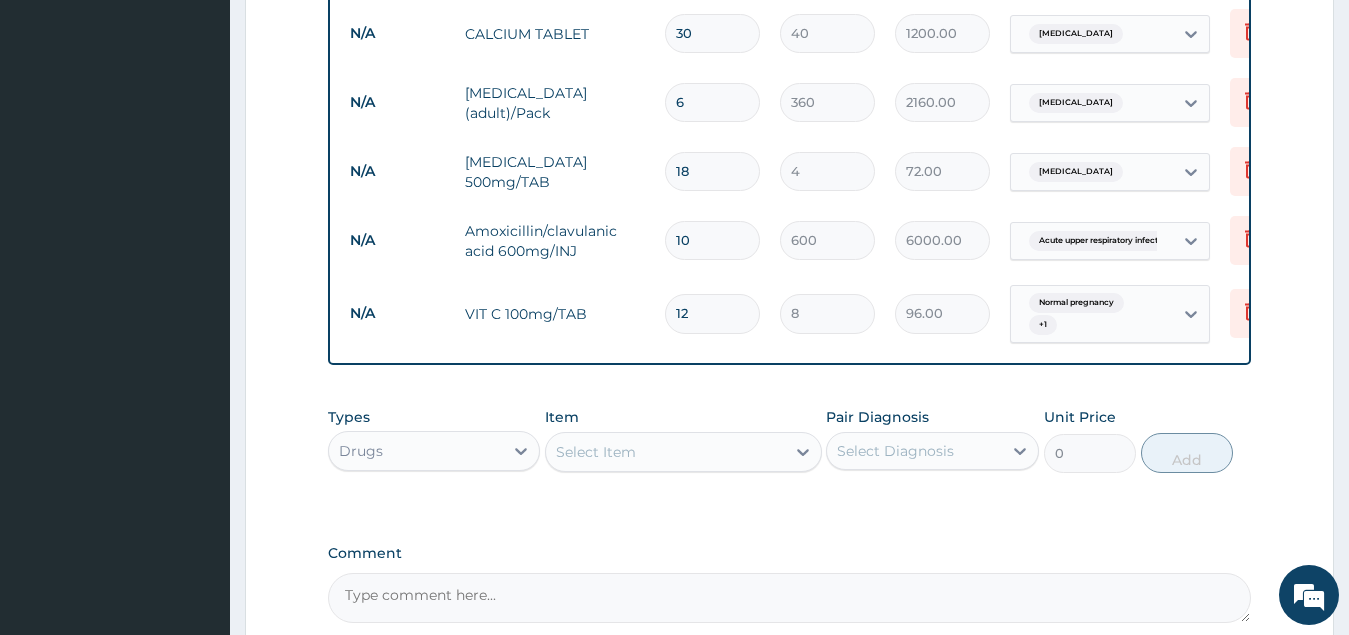 type on "120" 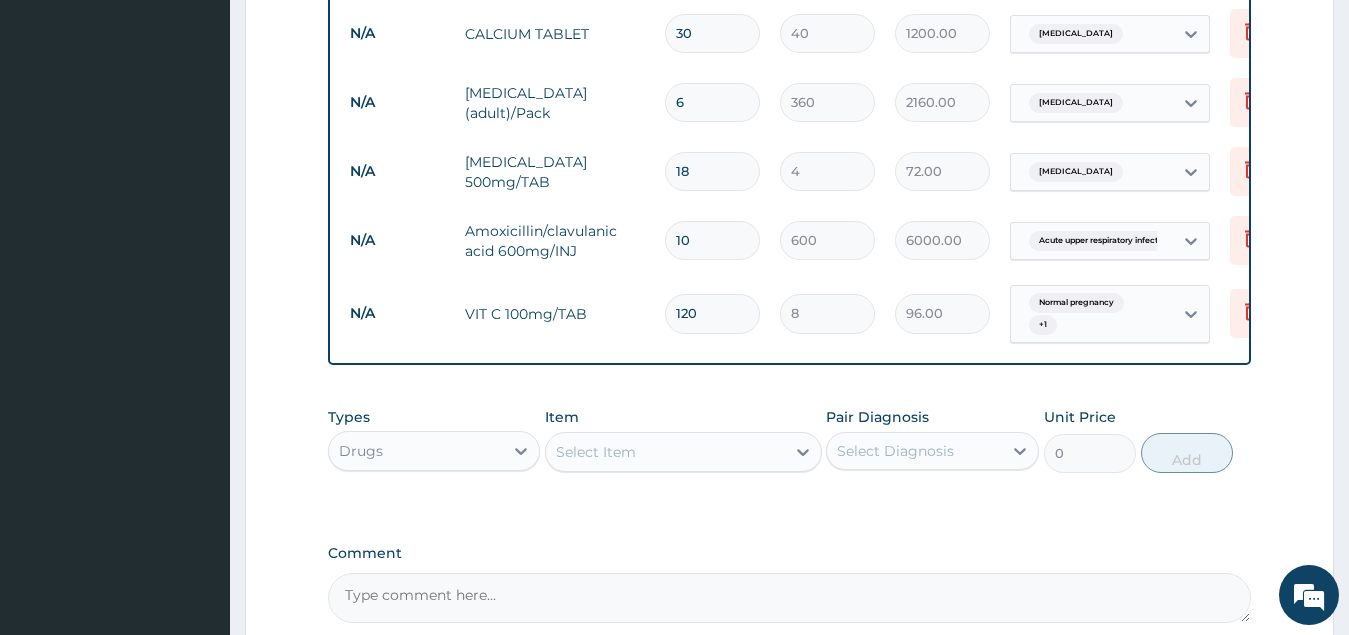 type on "960.00" 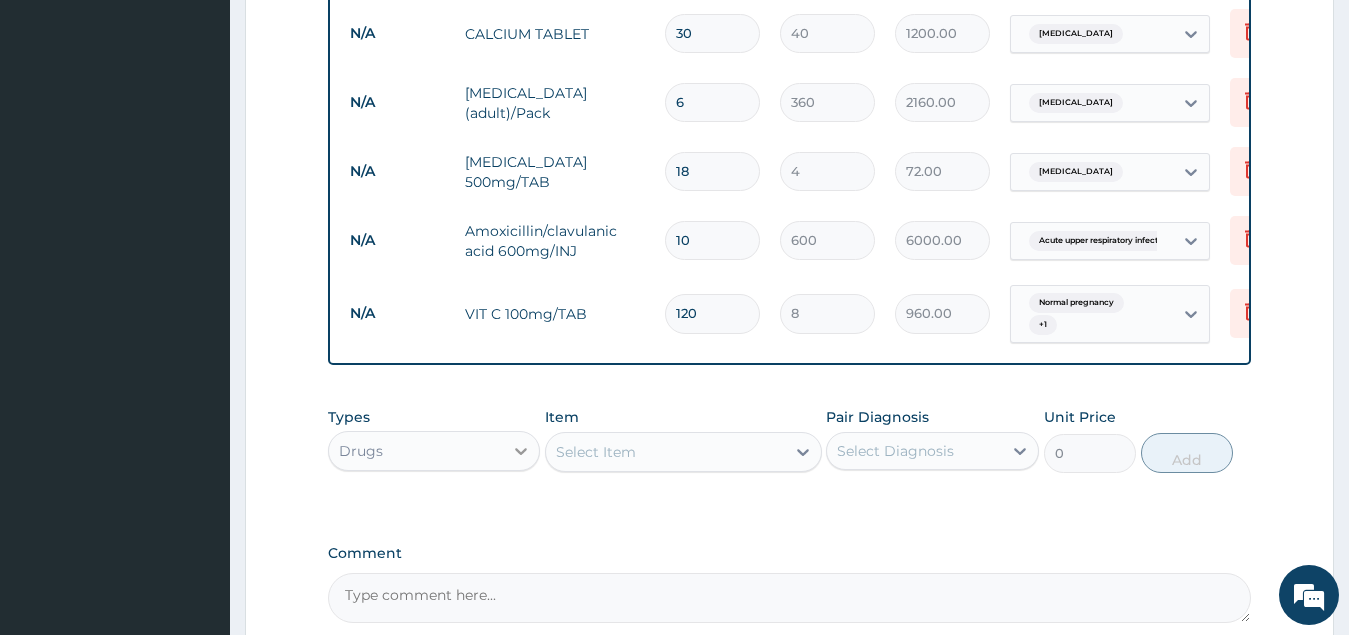 type on "120" 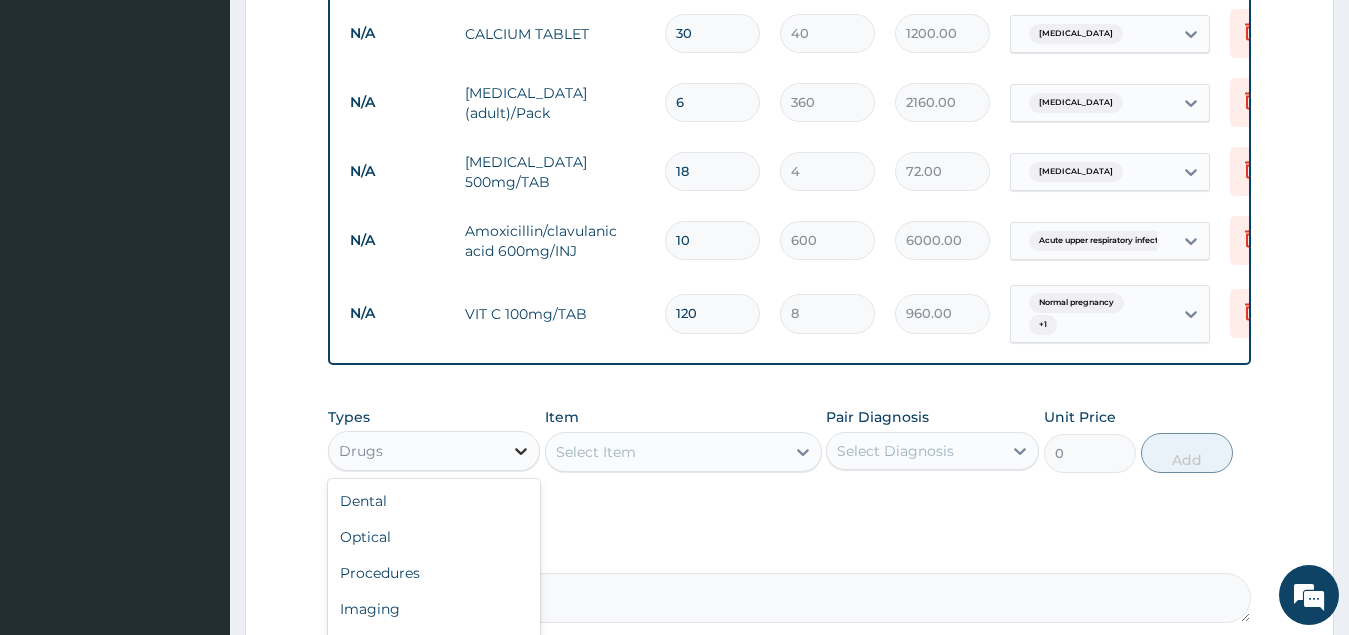 click 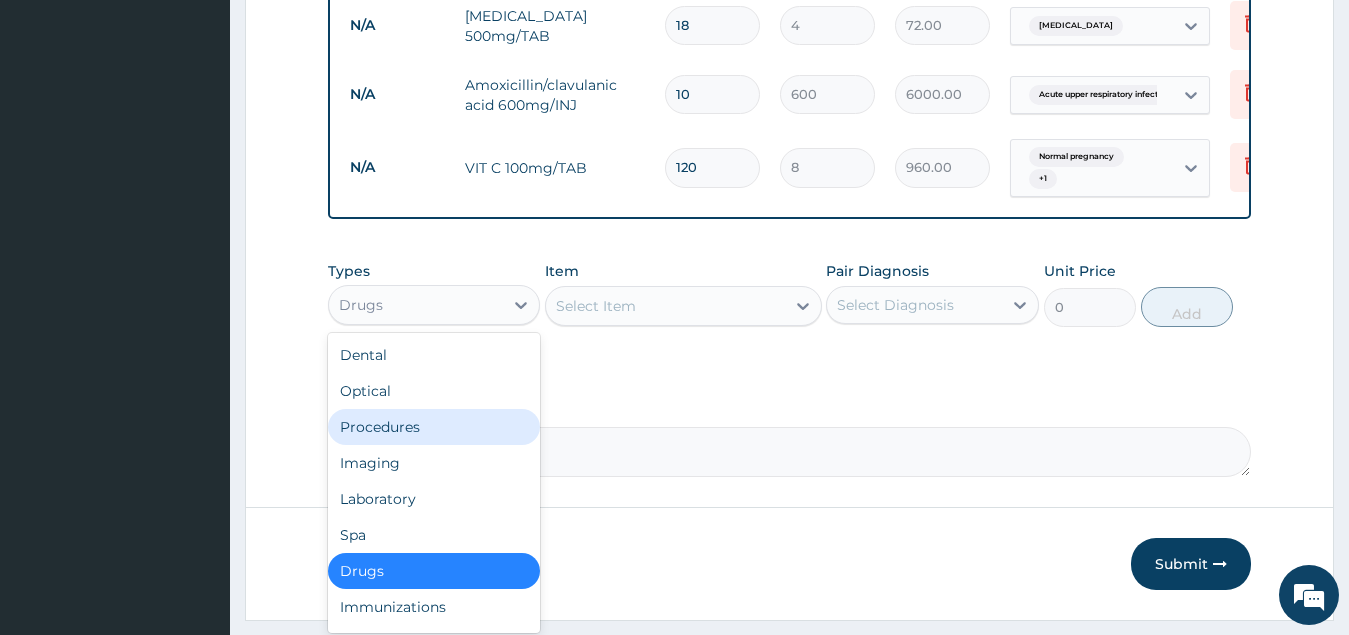 scroll, scrollTop: 1283, scrollLeft: 0, axis: vertical 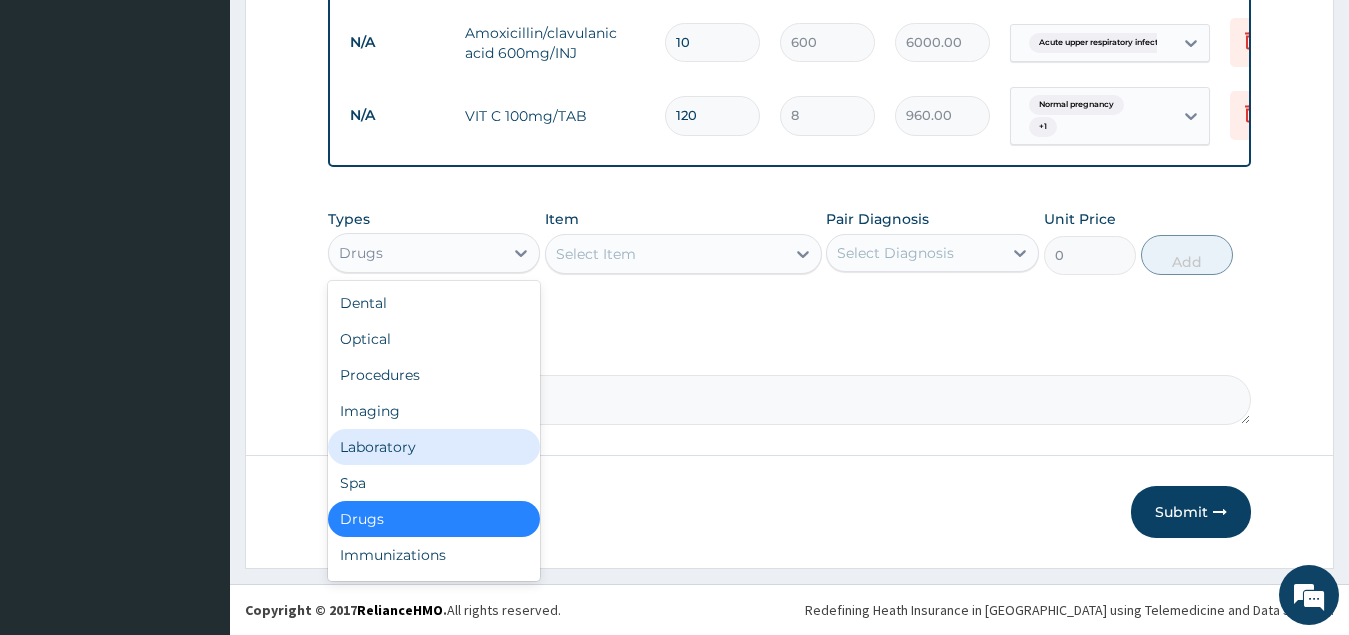 click on "Laboratory" at bounding box center (434, 447) 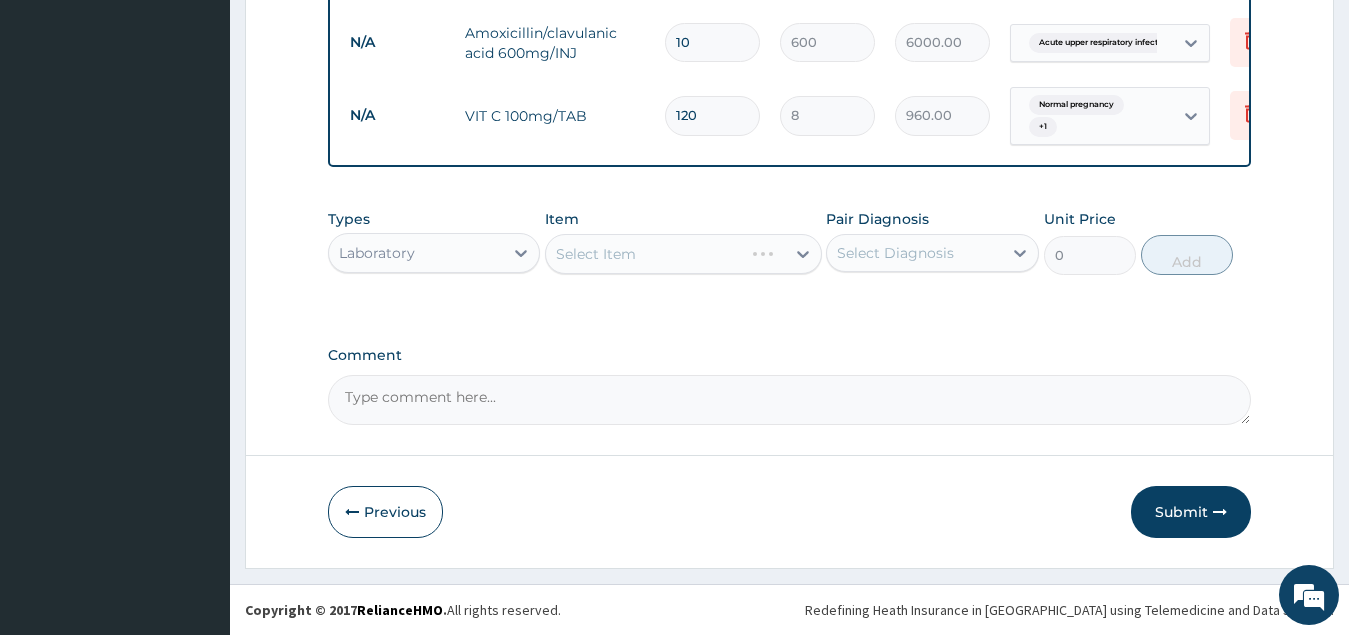 click on "Select Item" at bounding box center [683, 254] 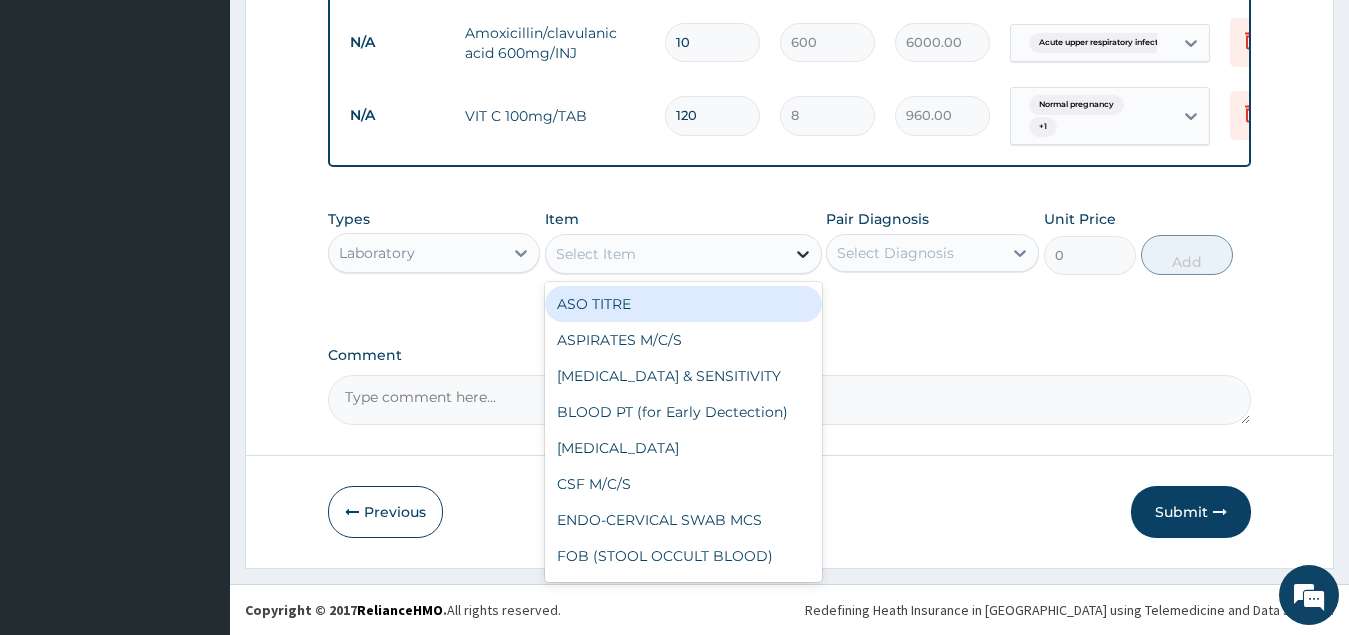 click at bounding box center (803, 254) 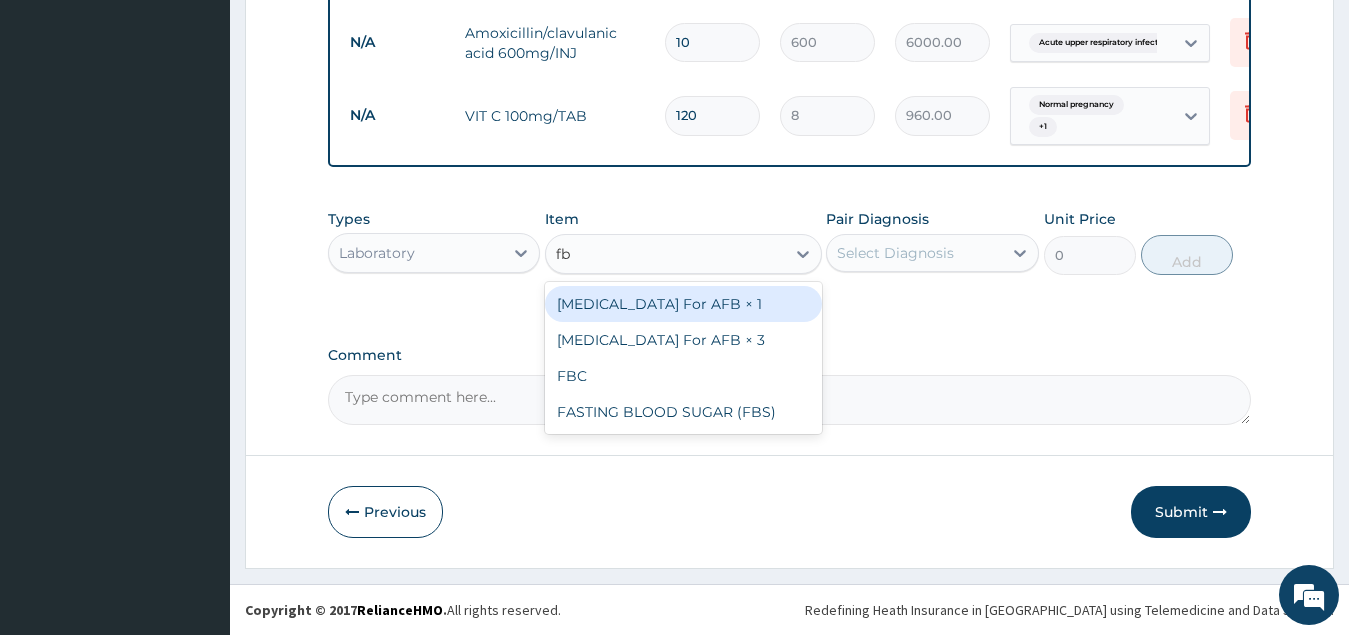 type on "fbc" 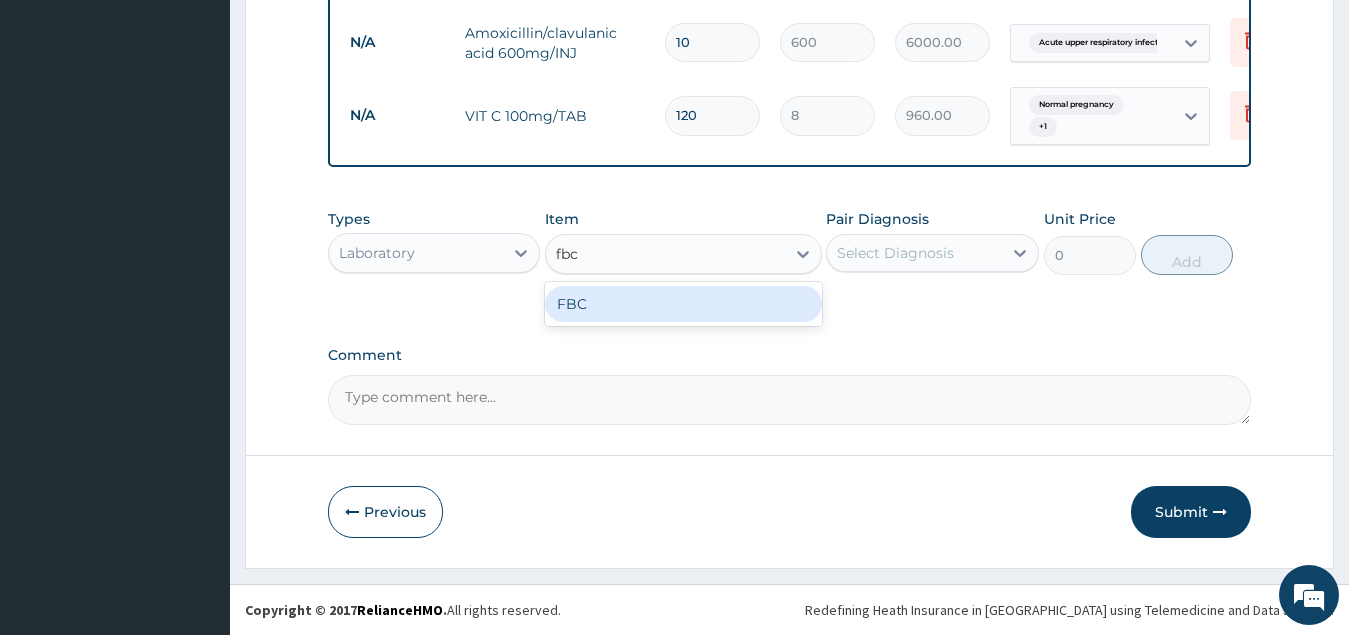 click on "FBC" at bounding box center (683, 304) 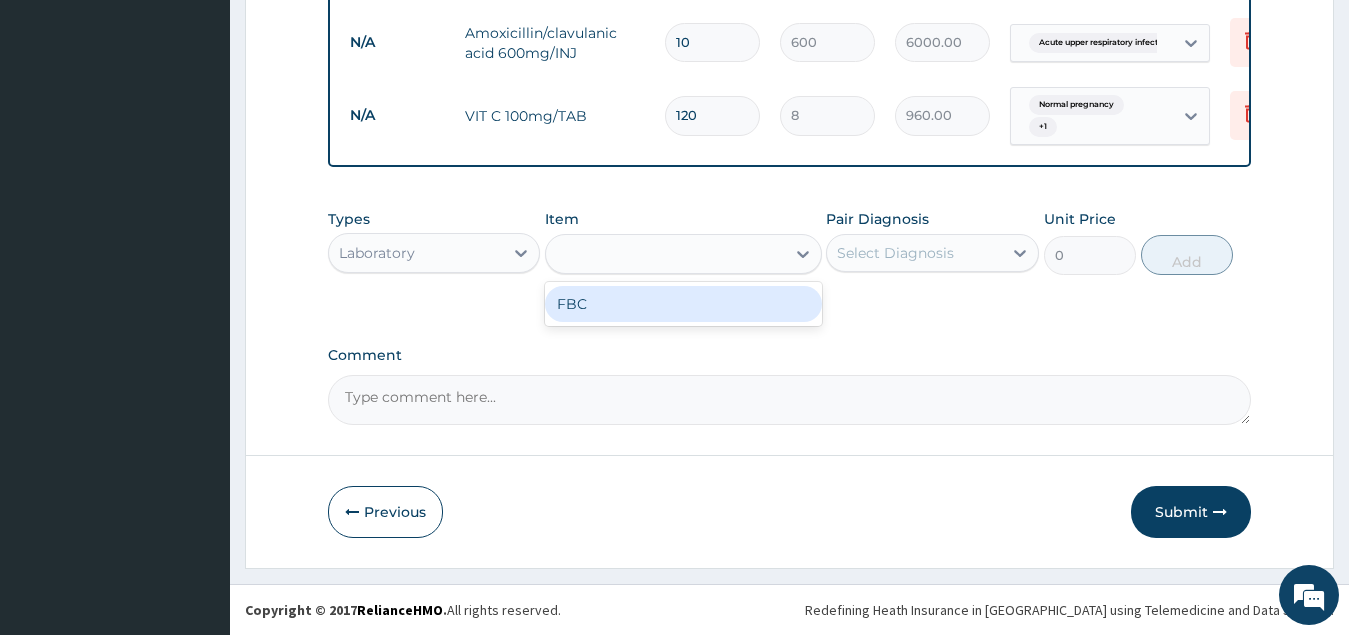 type on "1600" 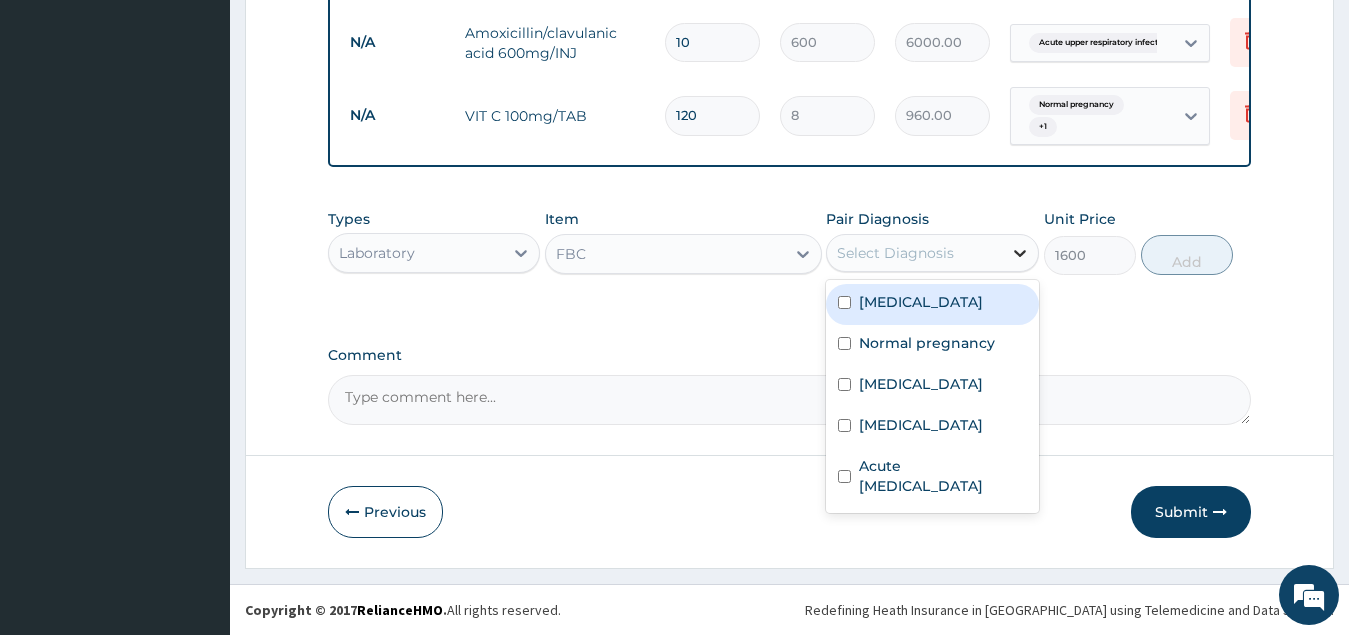 click at bounding box center [1020, 253] 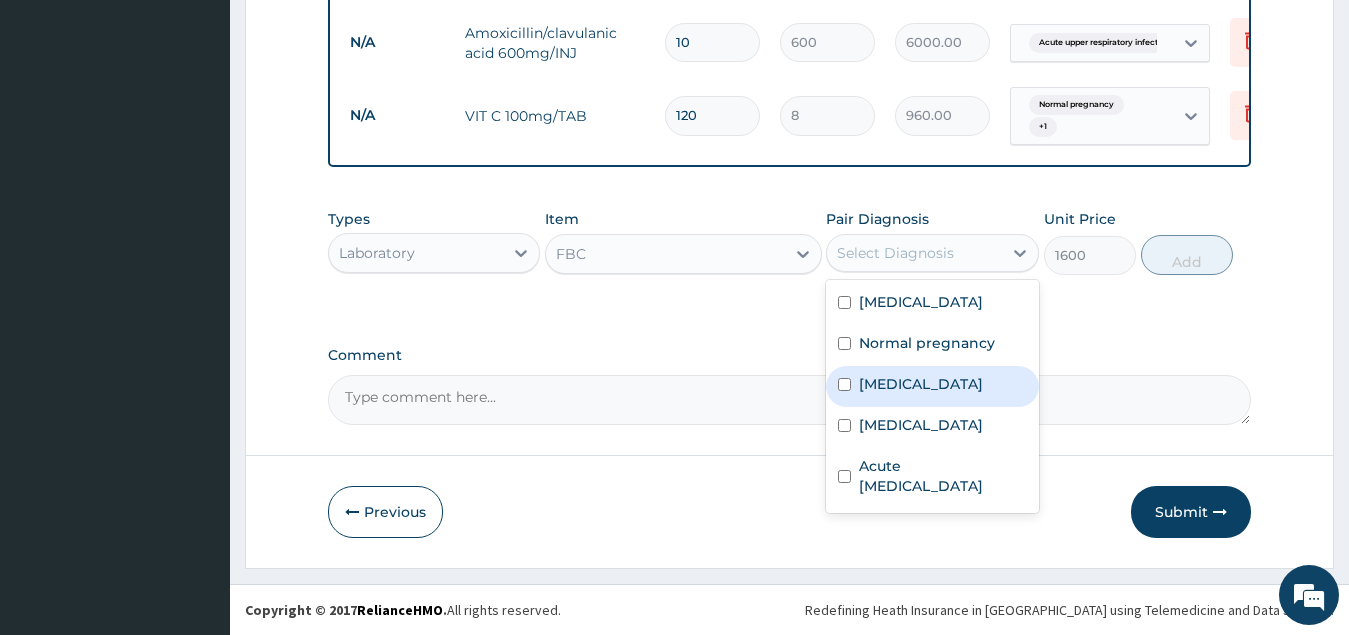 drag, startPoint x: 850, startPoint y: 395, endPoint x: 884, endPoint y: 372, distance: 41.04875 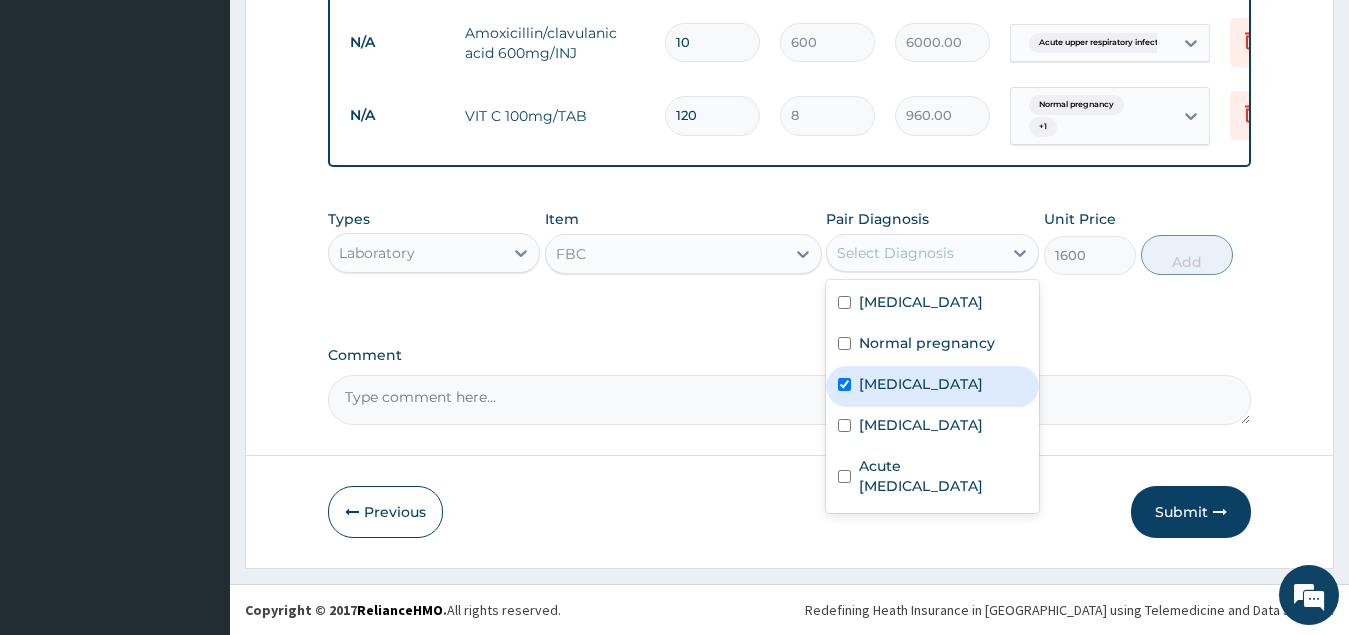 checkbox on "true" 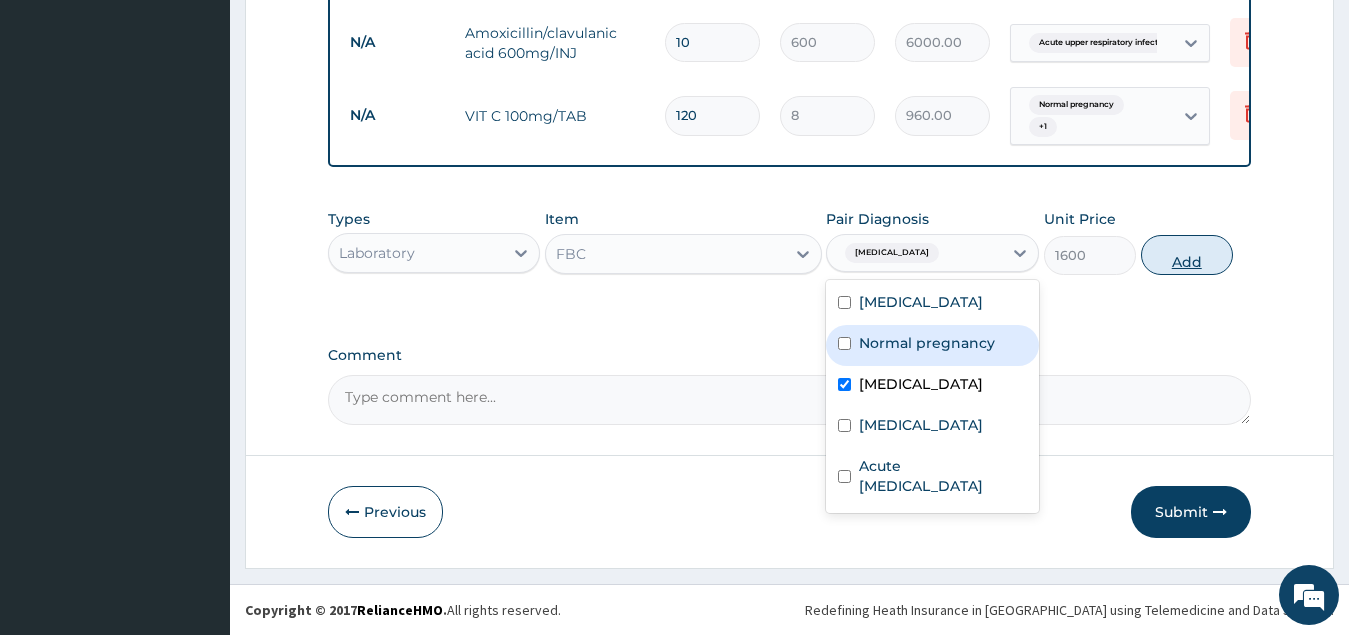 click on "Add" at bounding box center (1187, 255) 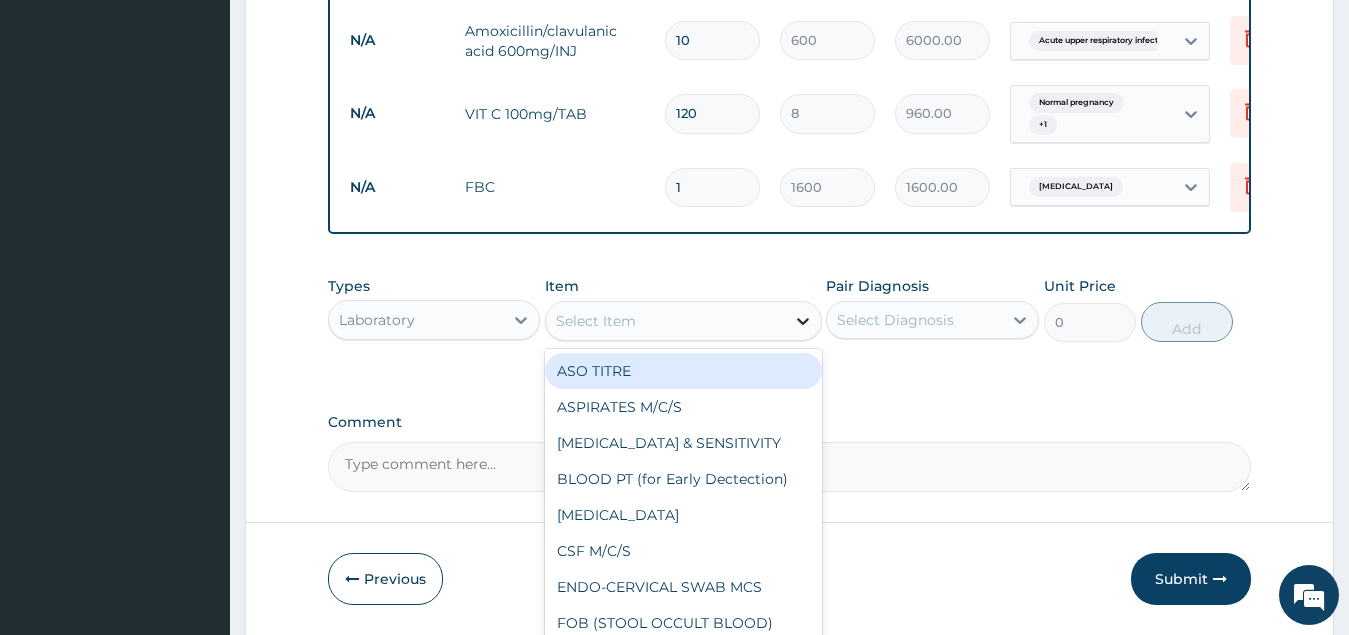 click at bounding box center (803, 321) 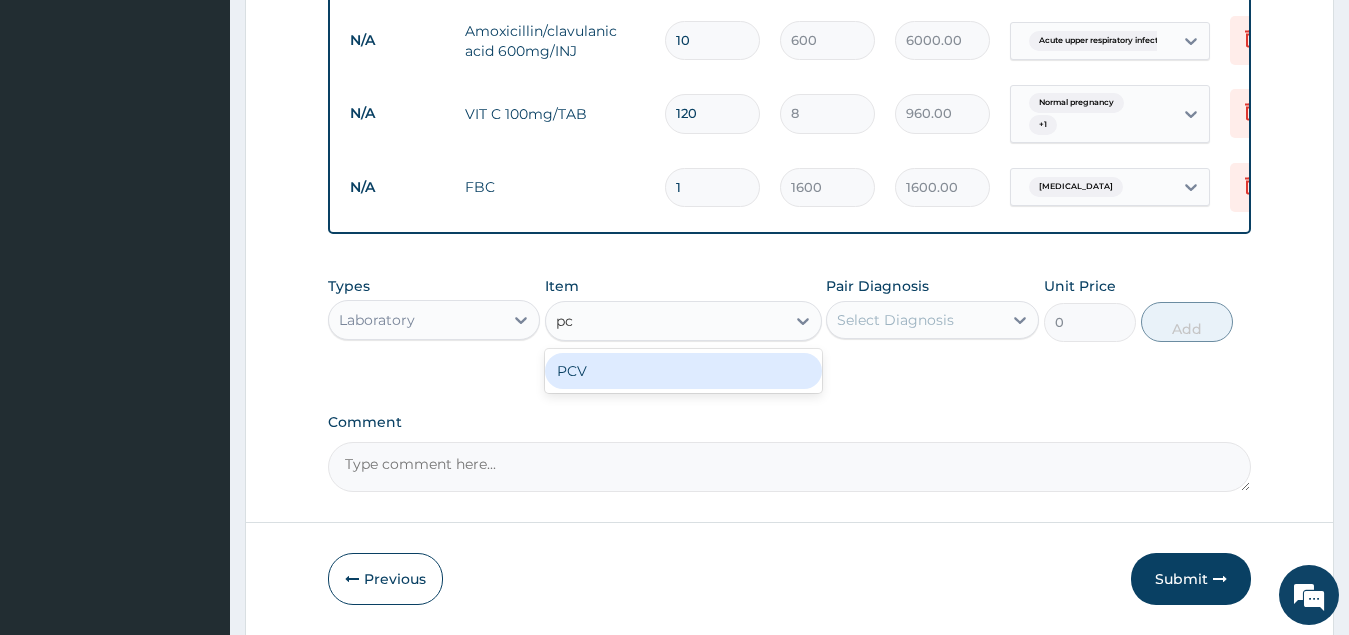 type on "pcv" 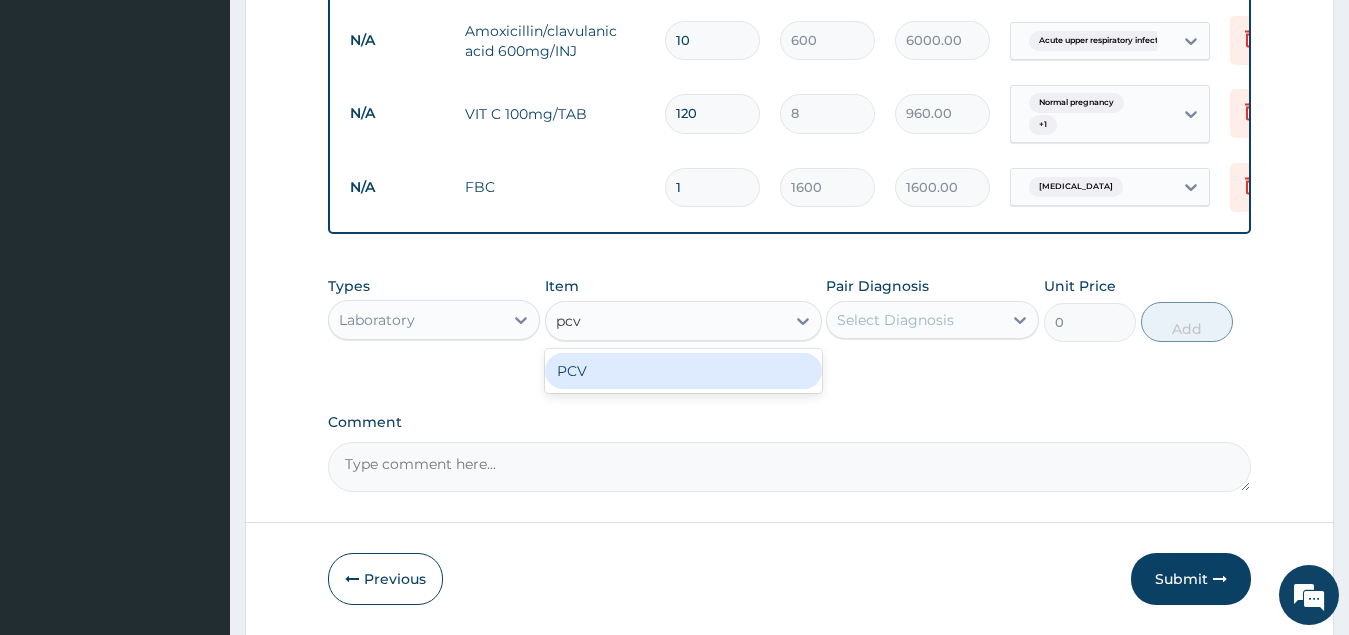 drag, startPoint x: 712, startPoint y: 382, endPoint x: 730, endPoint y: 381, distance: 18.027756 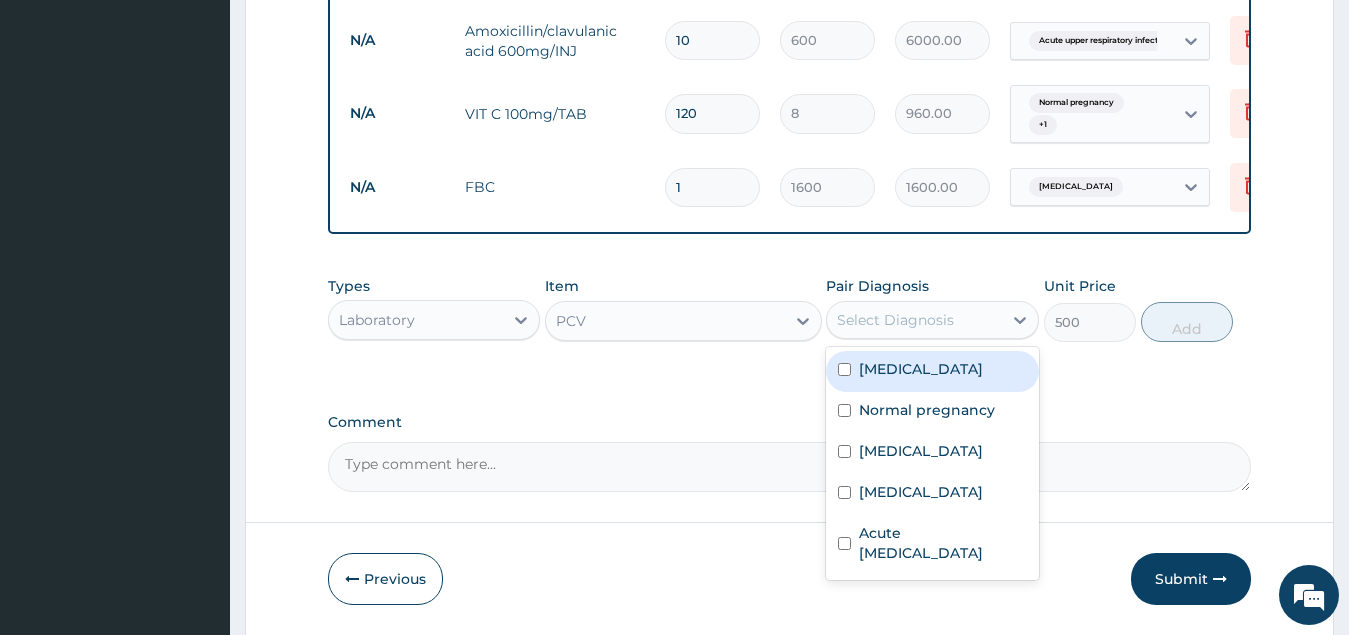click on "Select Diagnosis" at bounding box center [932, 320] 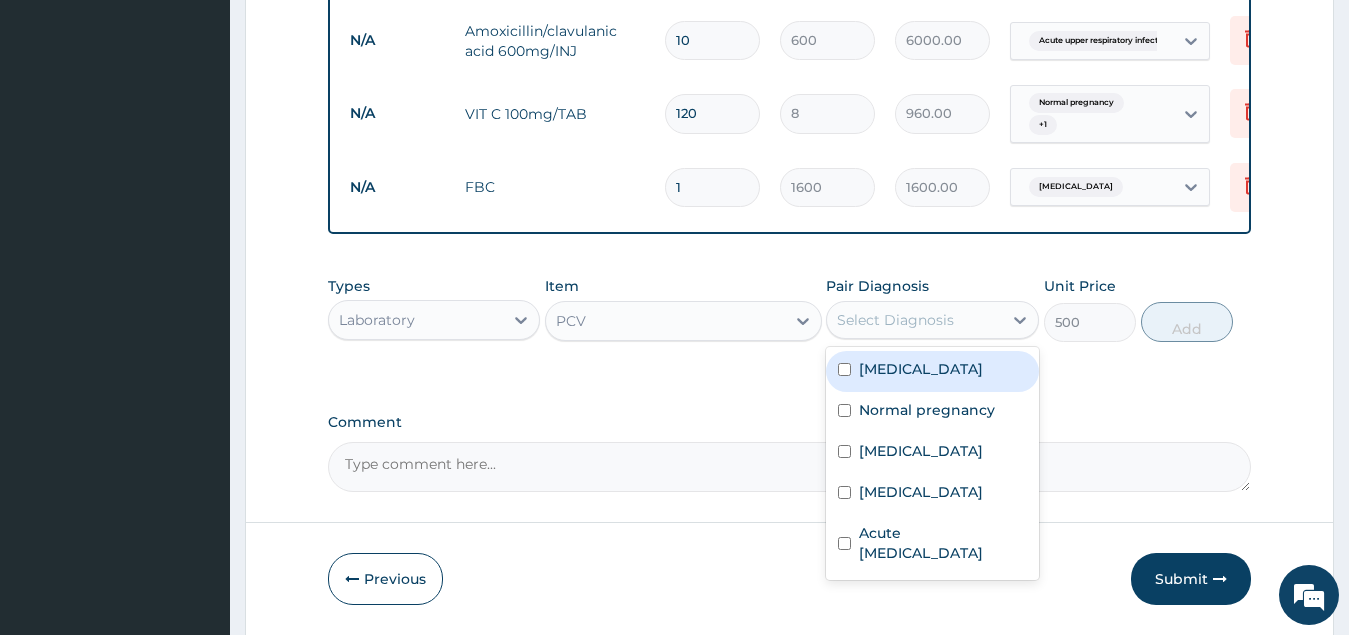 click at bounding box center (844, 369) 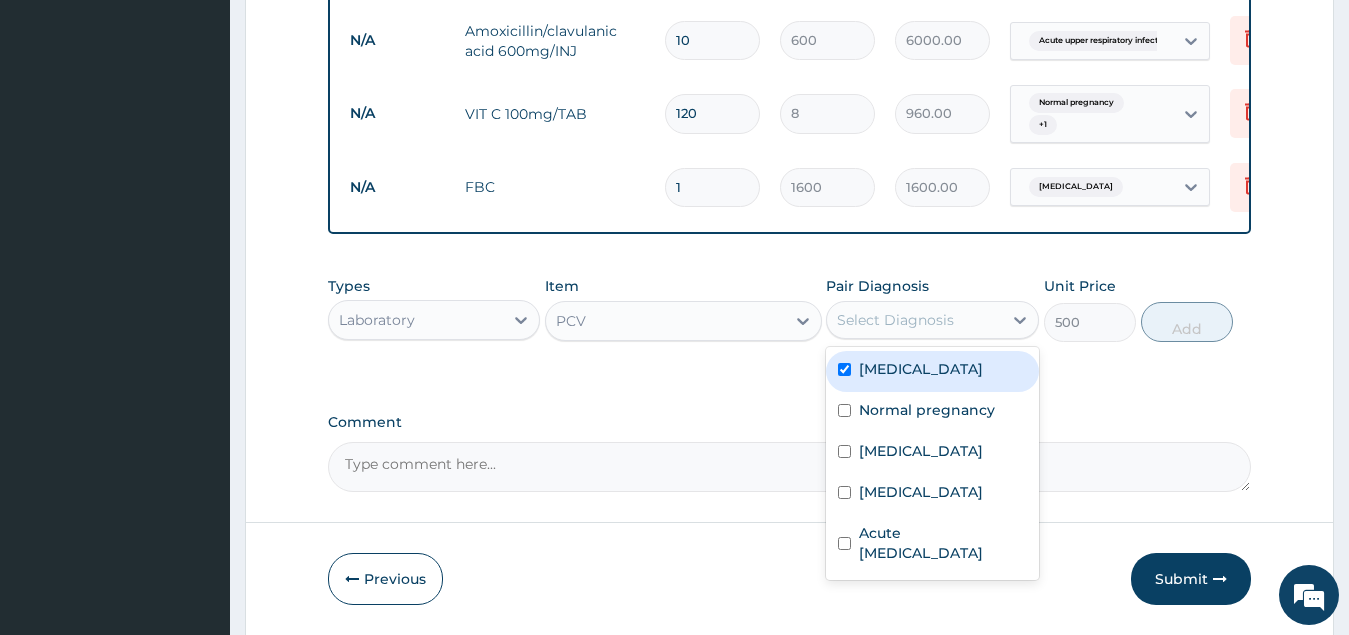 checkbox on "true" 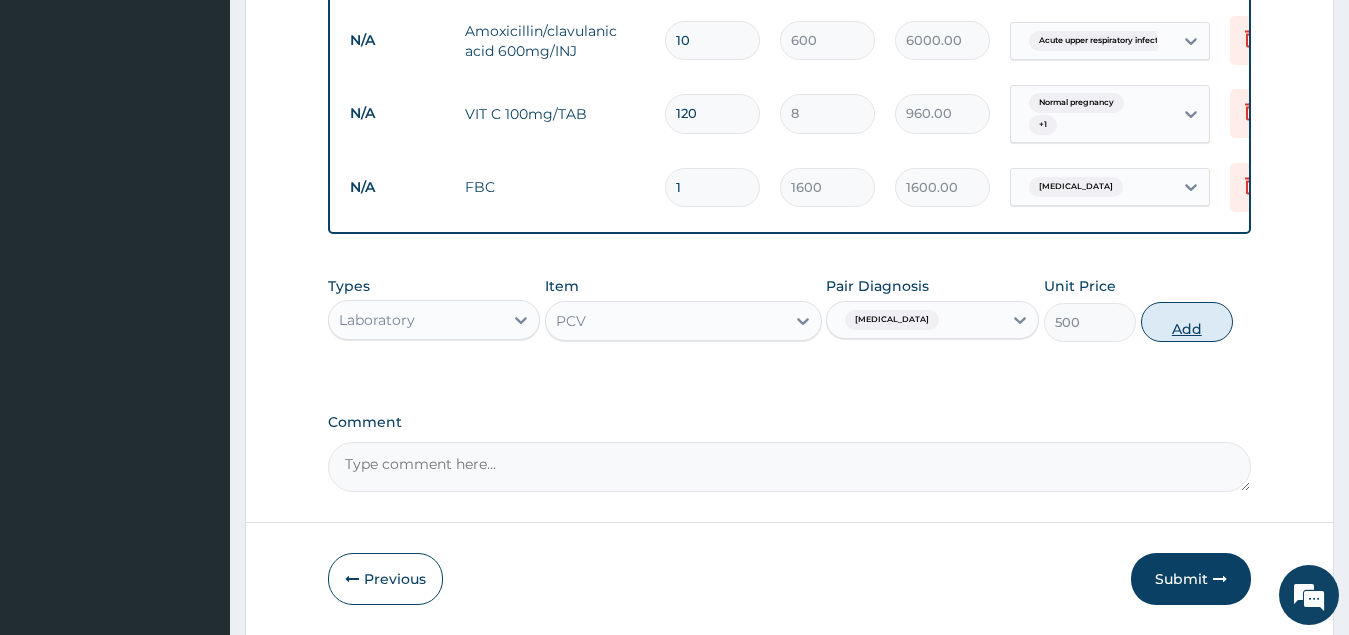 click on "Add" at bounding box center (1187, 322) 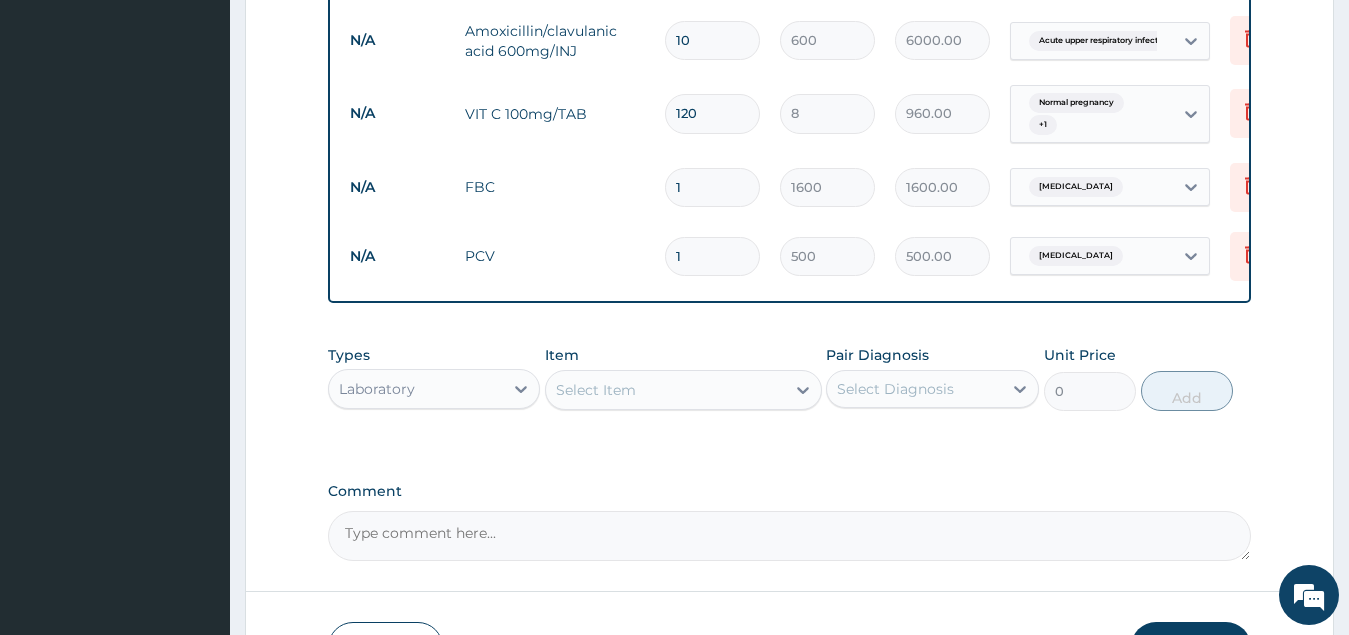 click on "Select Item" at bounding box center (665, 390) 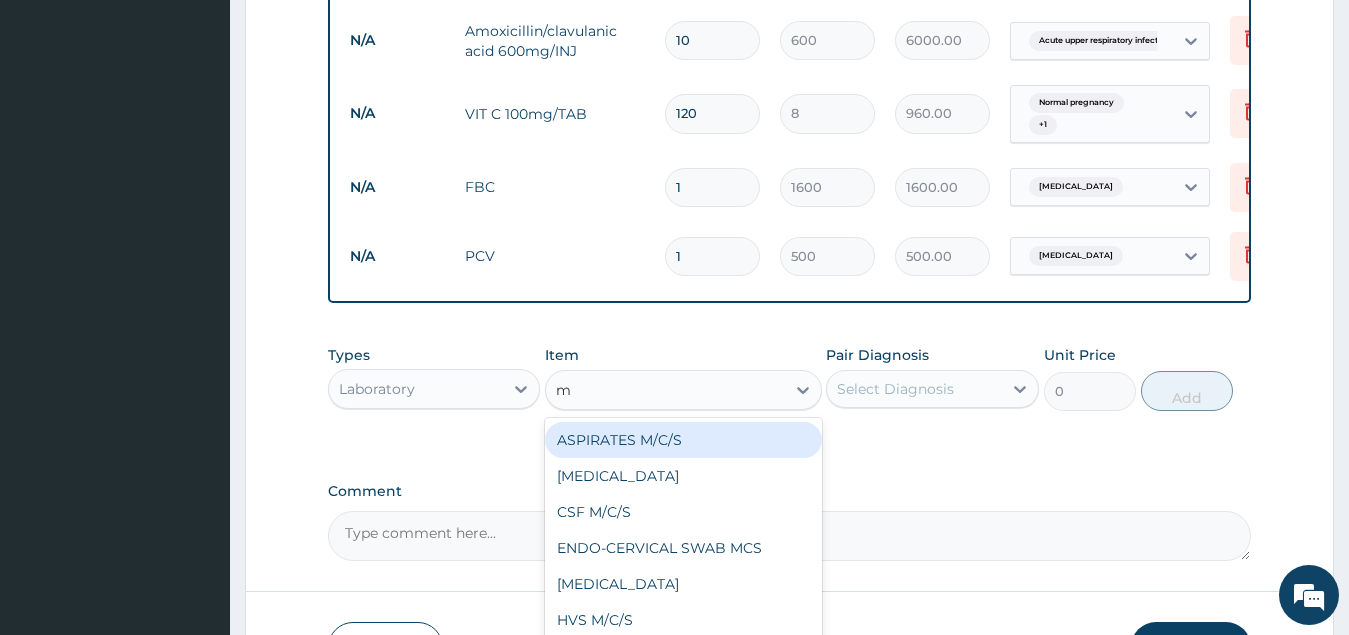 type on "mp" 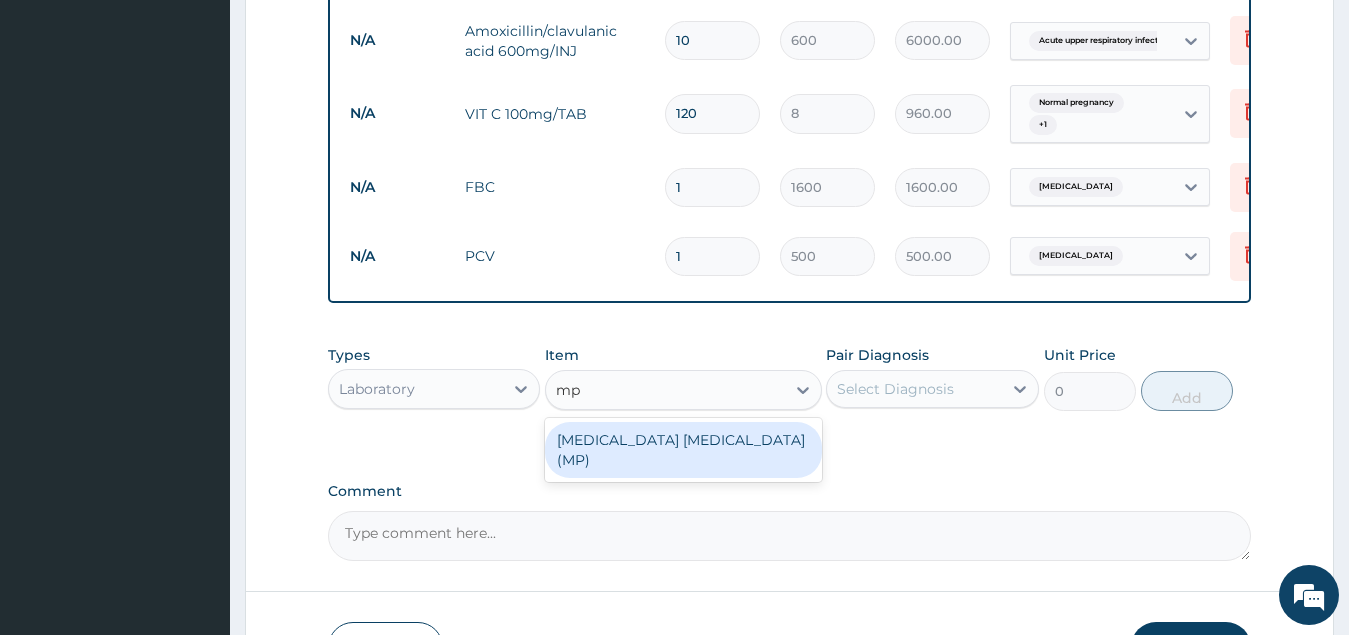 click on "MALARIA PARASITE (MP)" at bounding box center [683, 450] 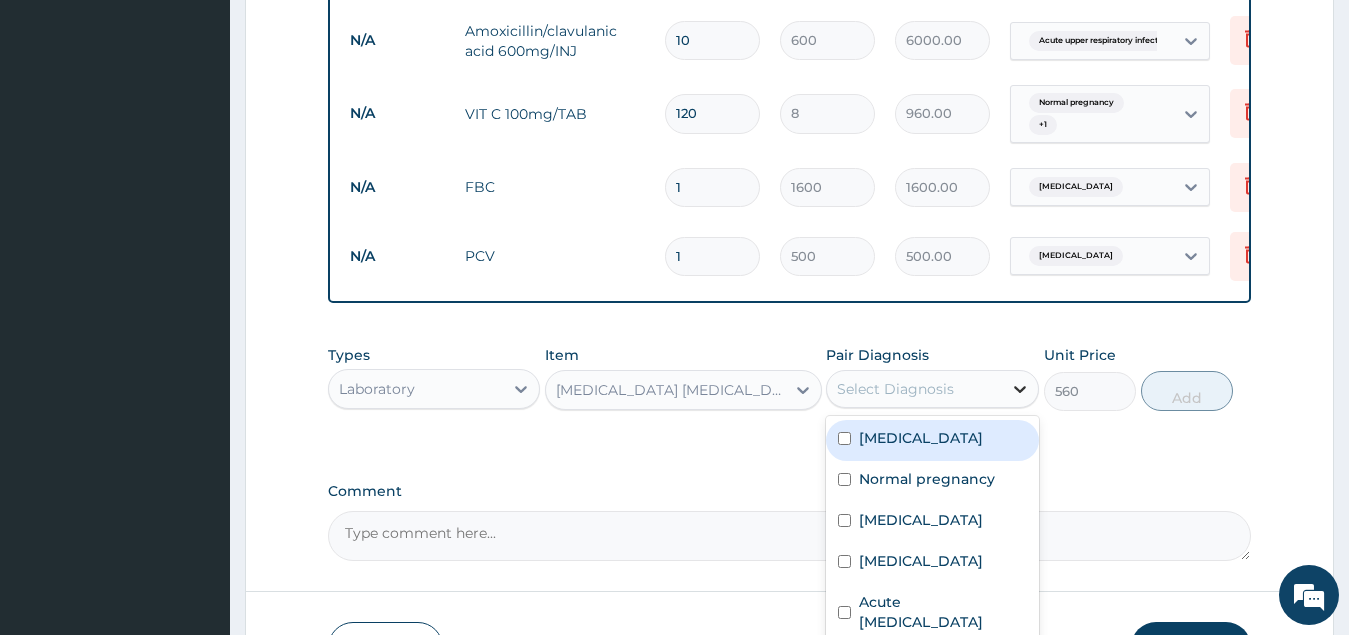 click 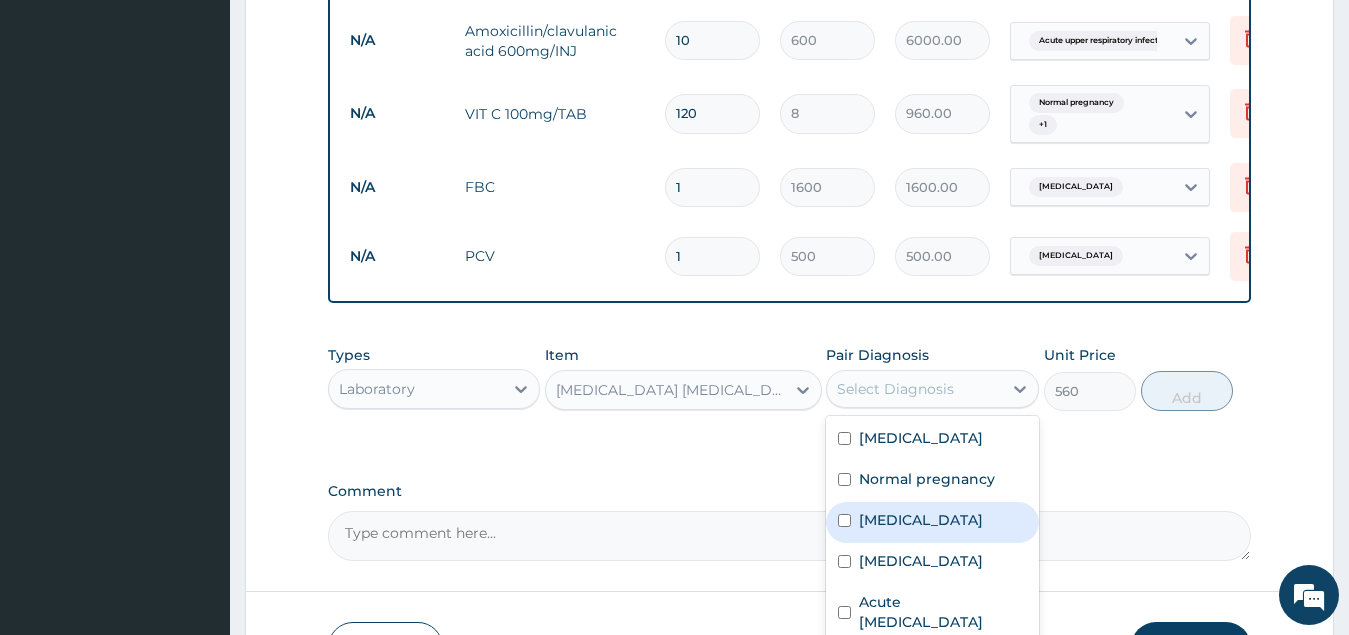 click on "[MEDICAL_DATA]" at bounding box center (932, 522) 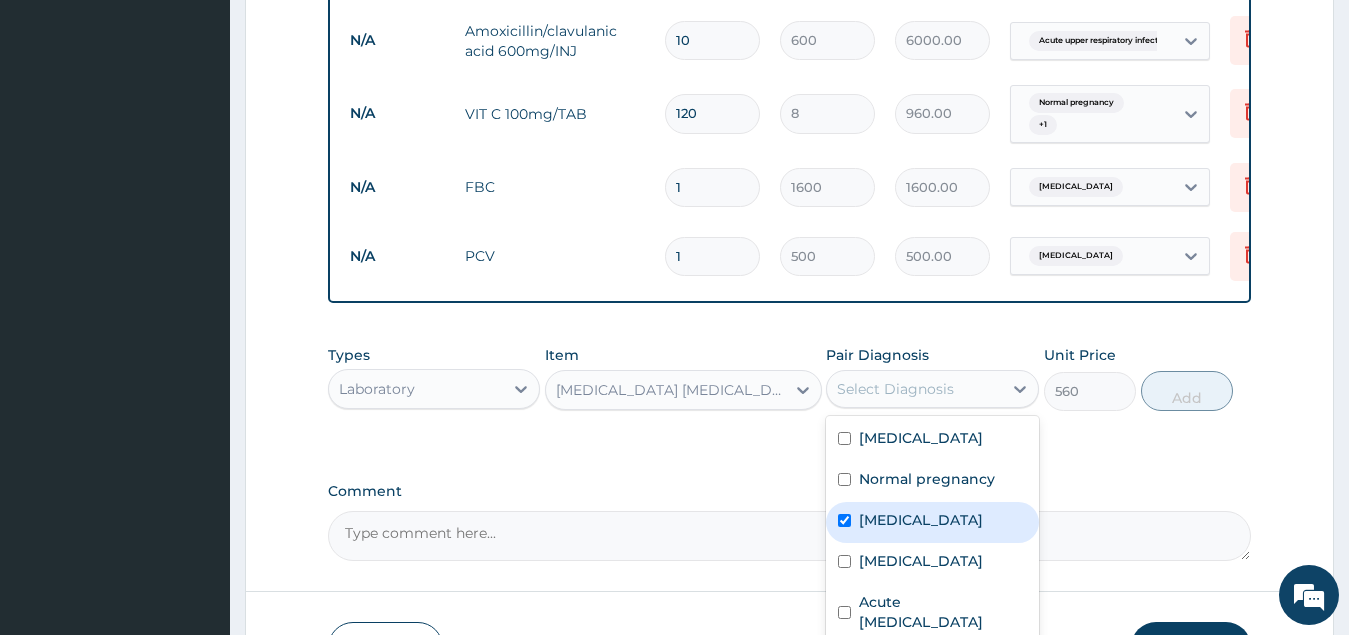 checkbox on "true" 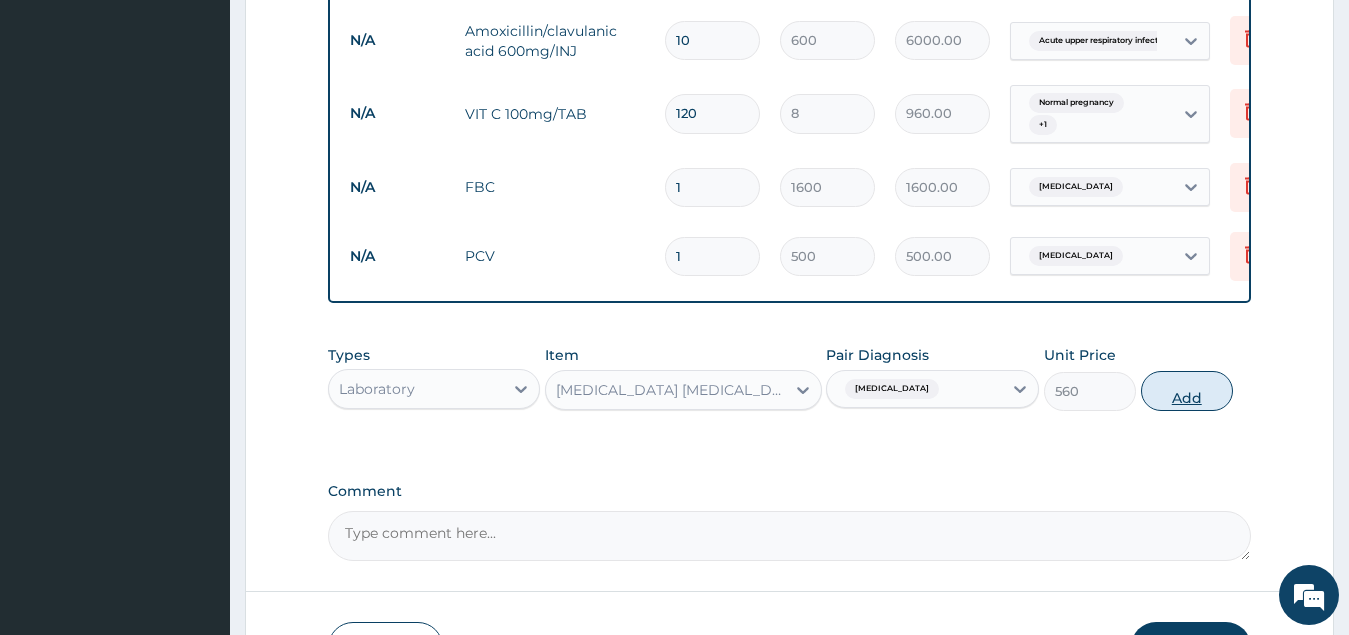 click on "Add" at bounding box center (1187, 391) 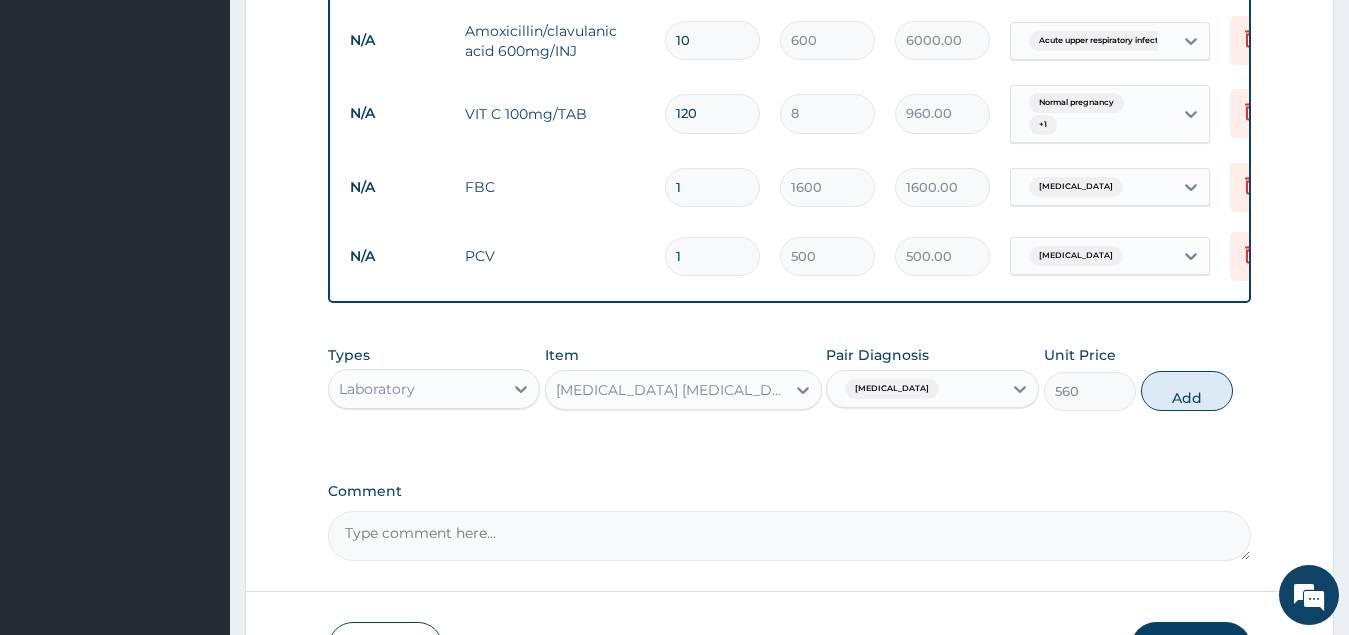 type on "0" 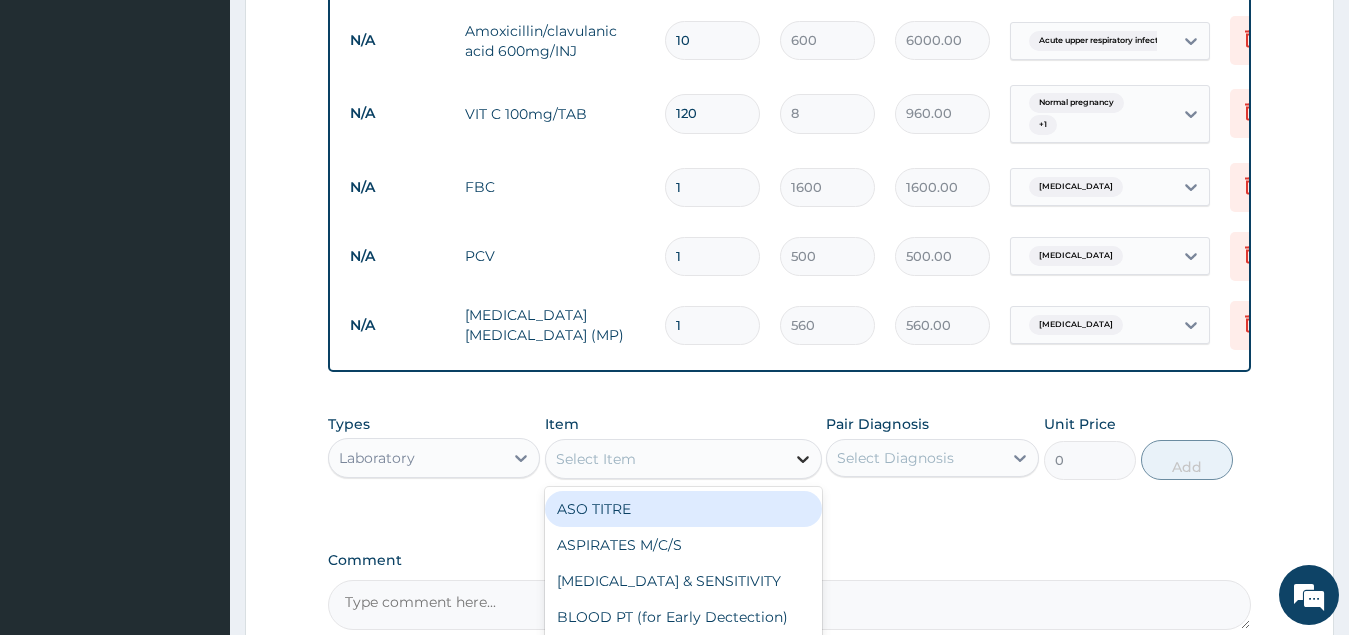 click 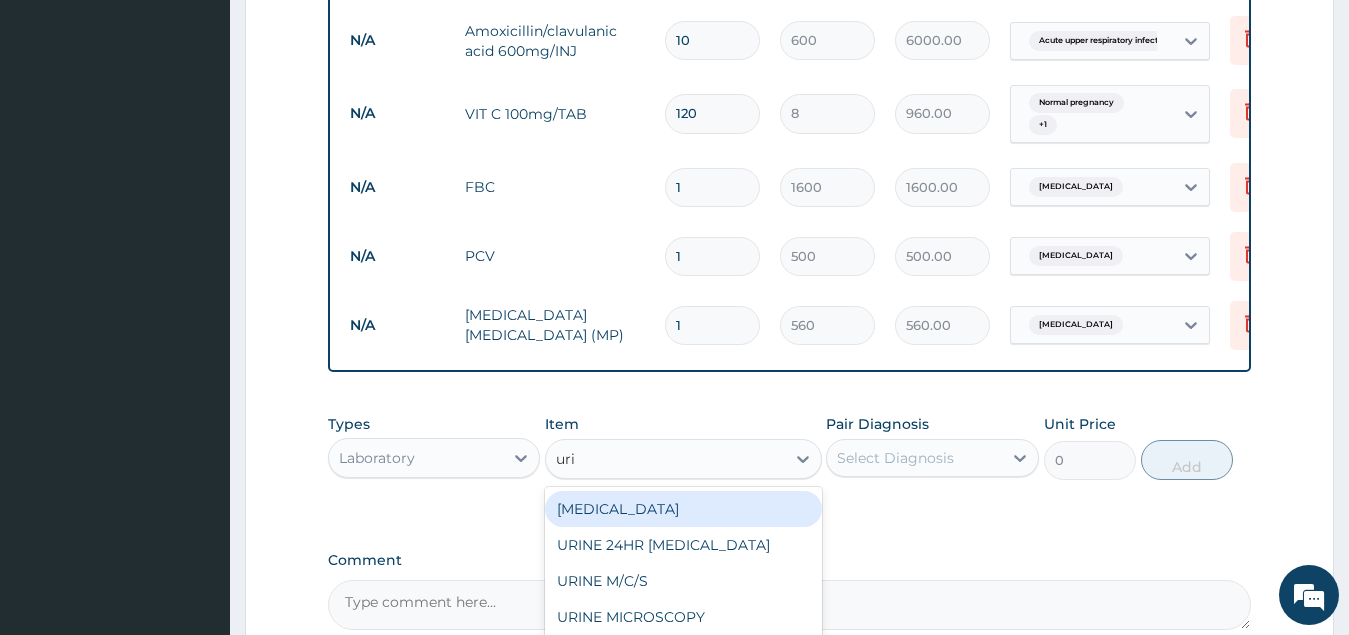 type on "urin" 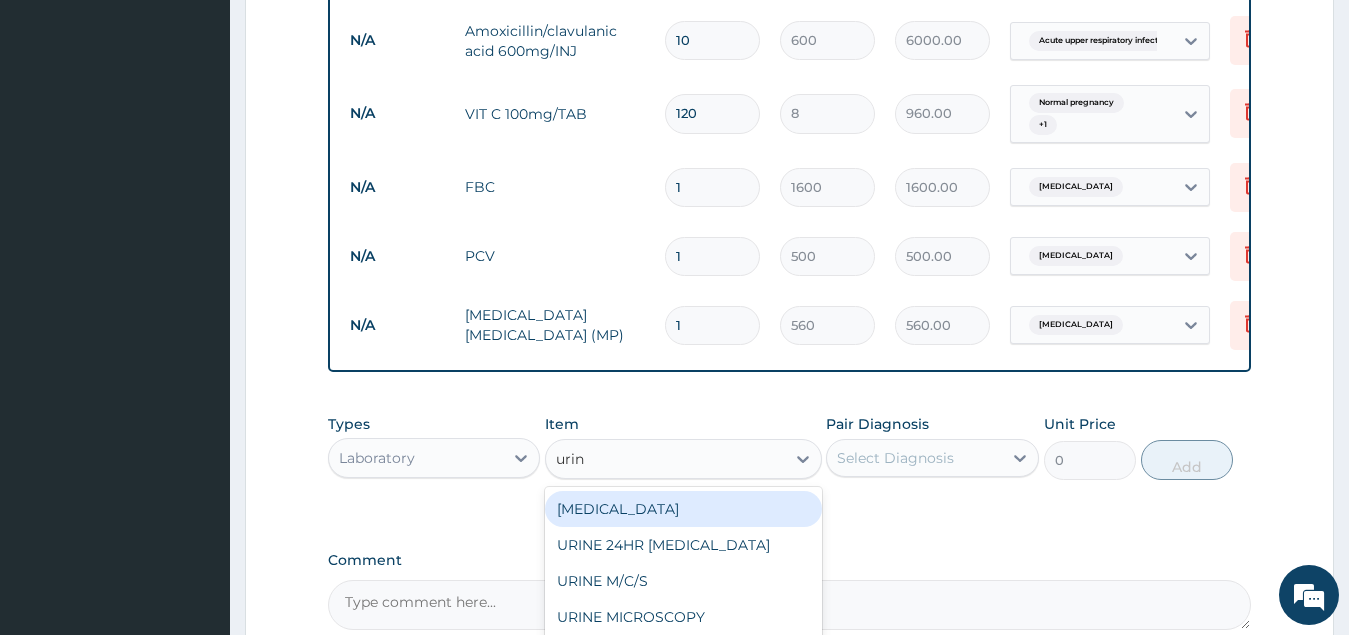 click on "URINALYSIS" at bounding box center [683, 509] 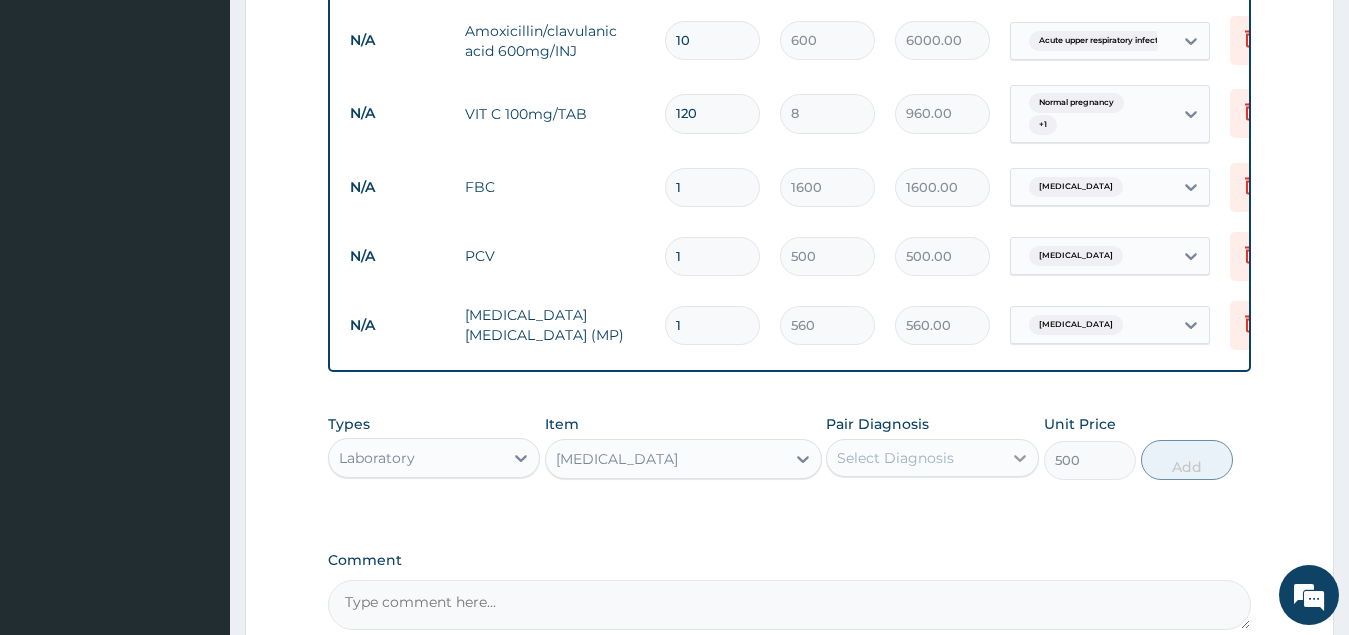 click 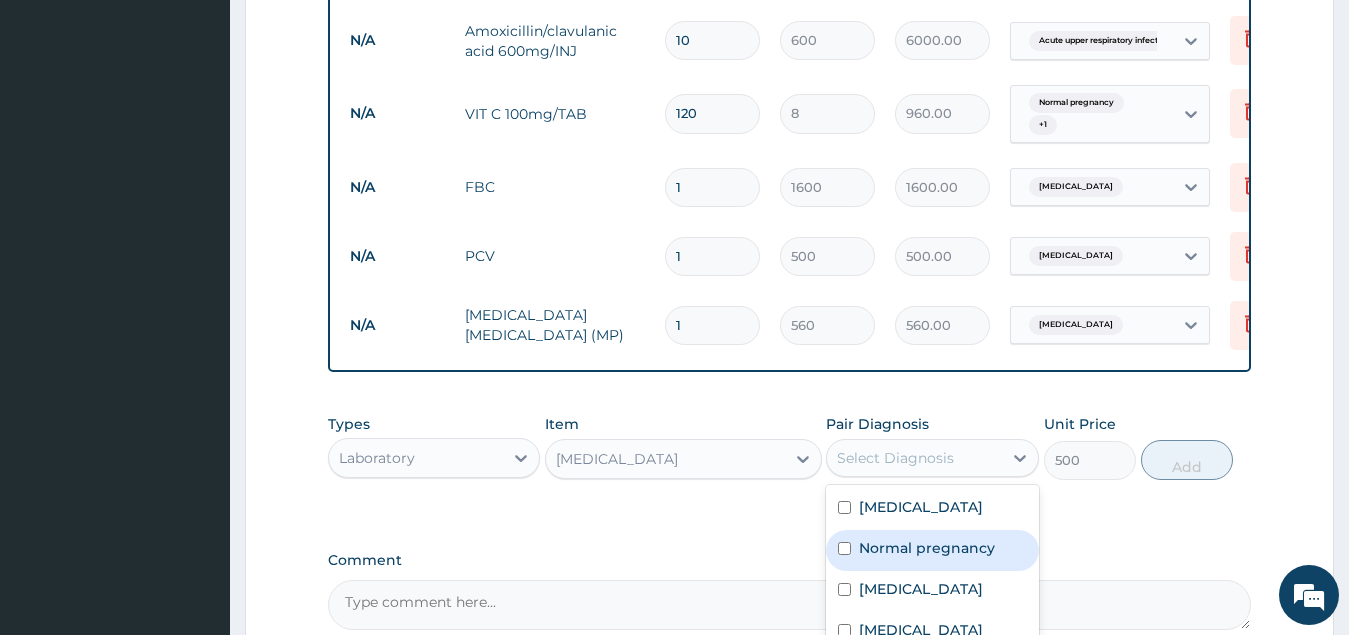 drag, startPoint x: 845, startPoint y: 558, endPoint x: 867, endPoint y: 558, distance: 22 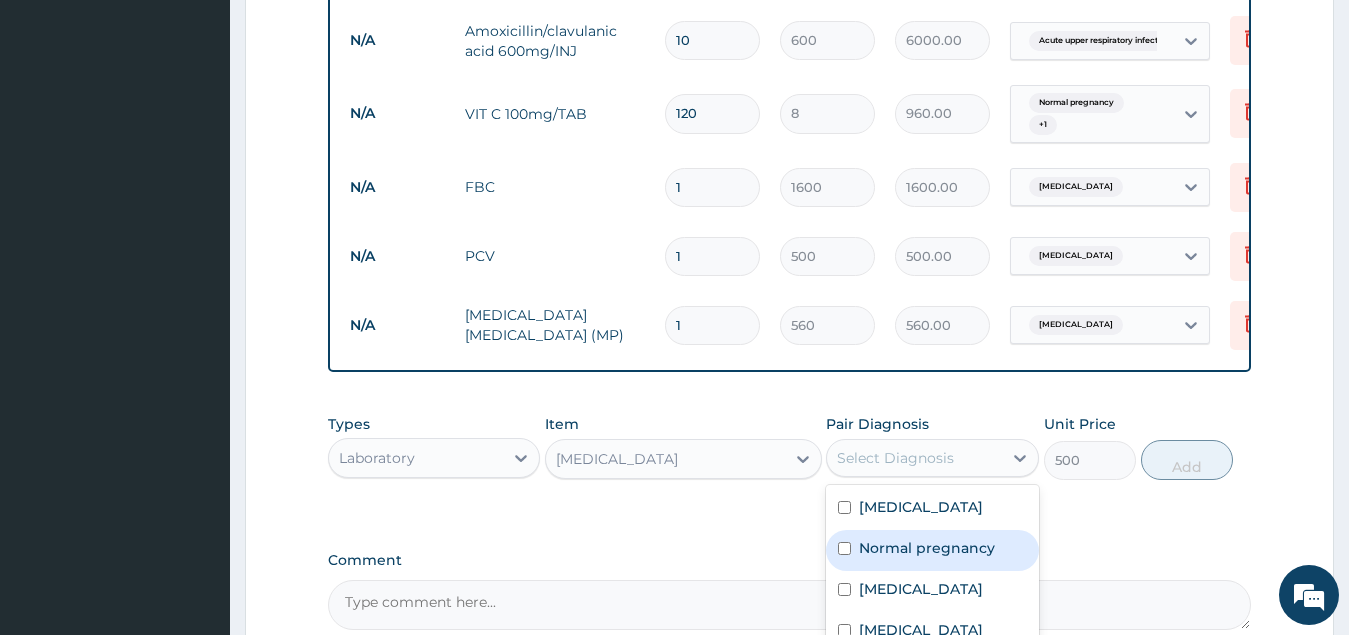 click at bounding box center (844, 548) 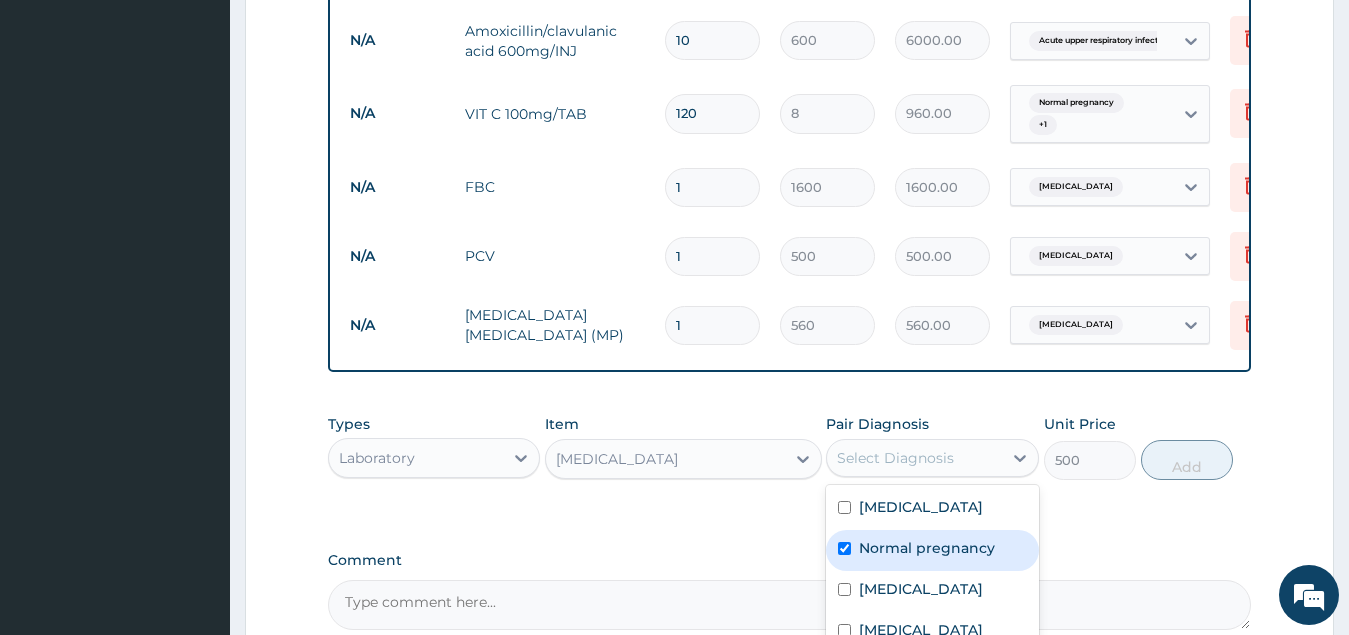 checkbox on "true" 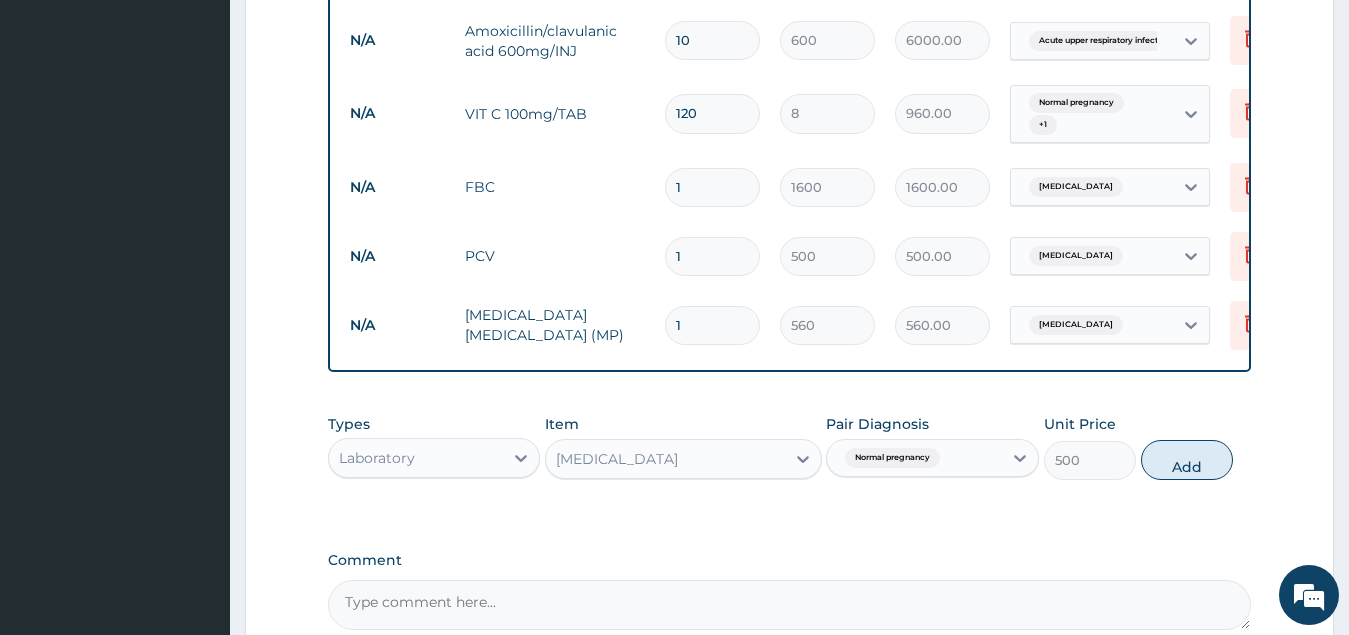 drag, startPoint x: 1156, startPoint y: 474, endPoint x: 1170, endPoint y: 484, distance: 17.20465 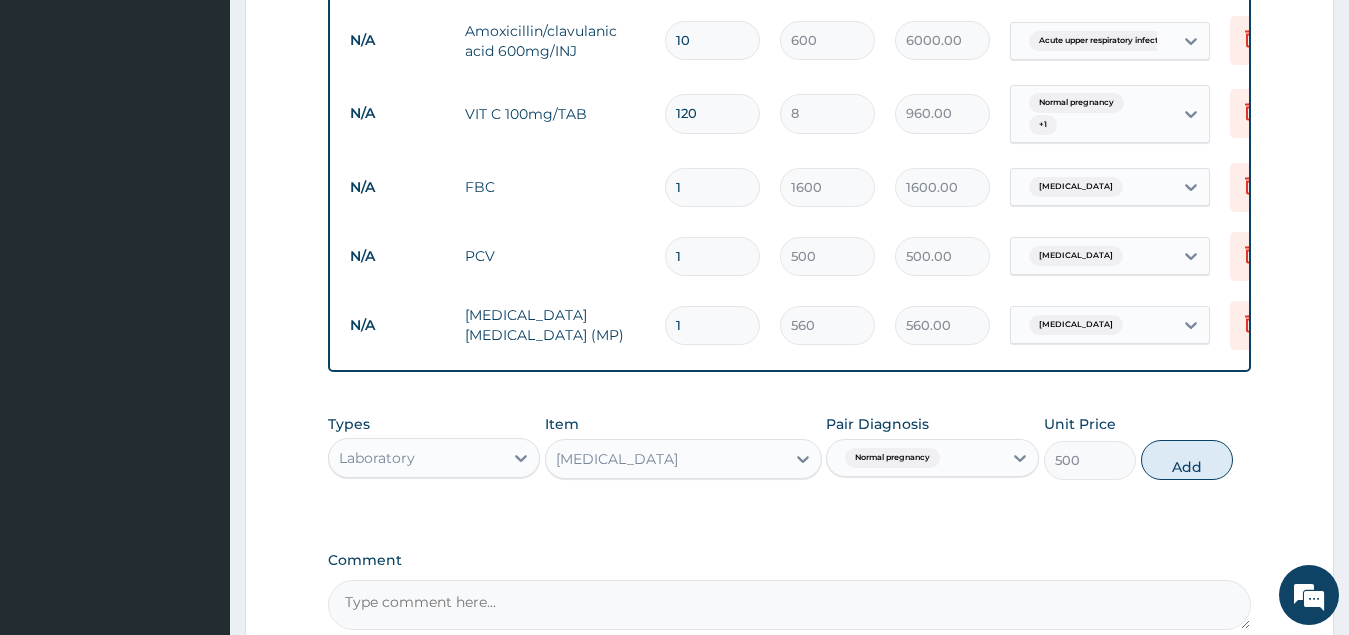 click on "Add" at bounding box center (1187, 460) 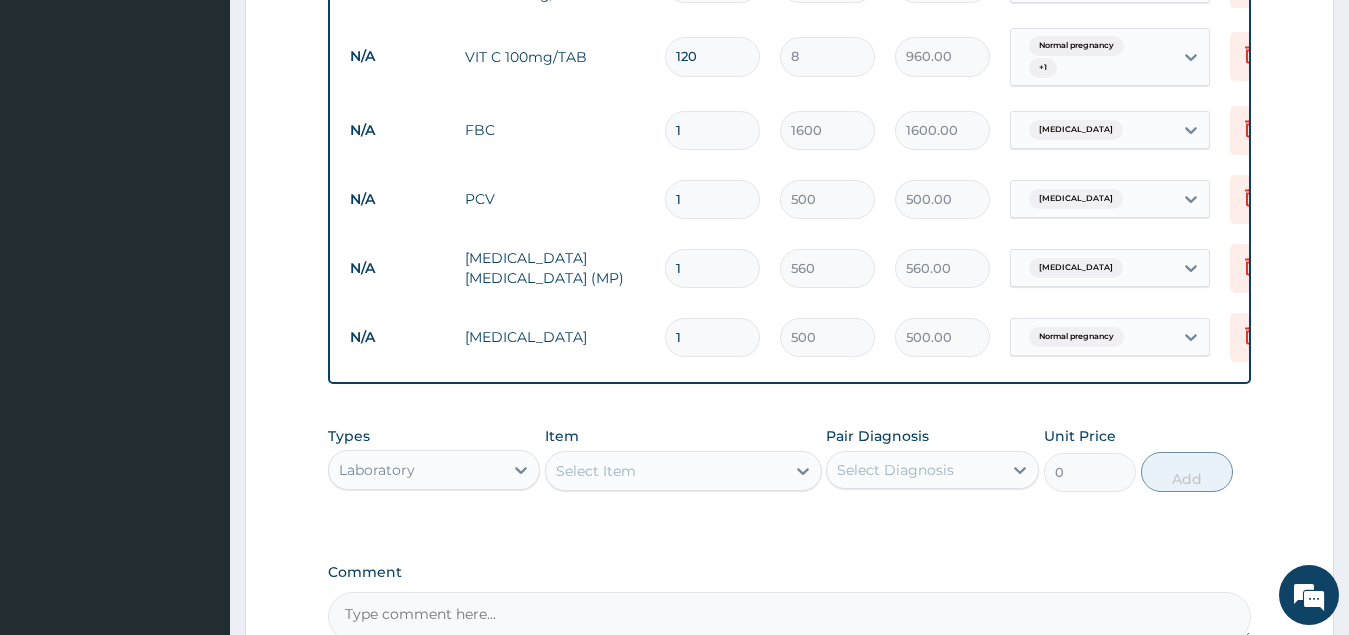 scroll, scrollTop: 1565, scrollLeft: 0, axis: vertical 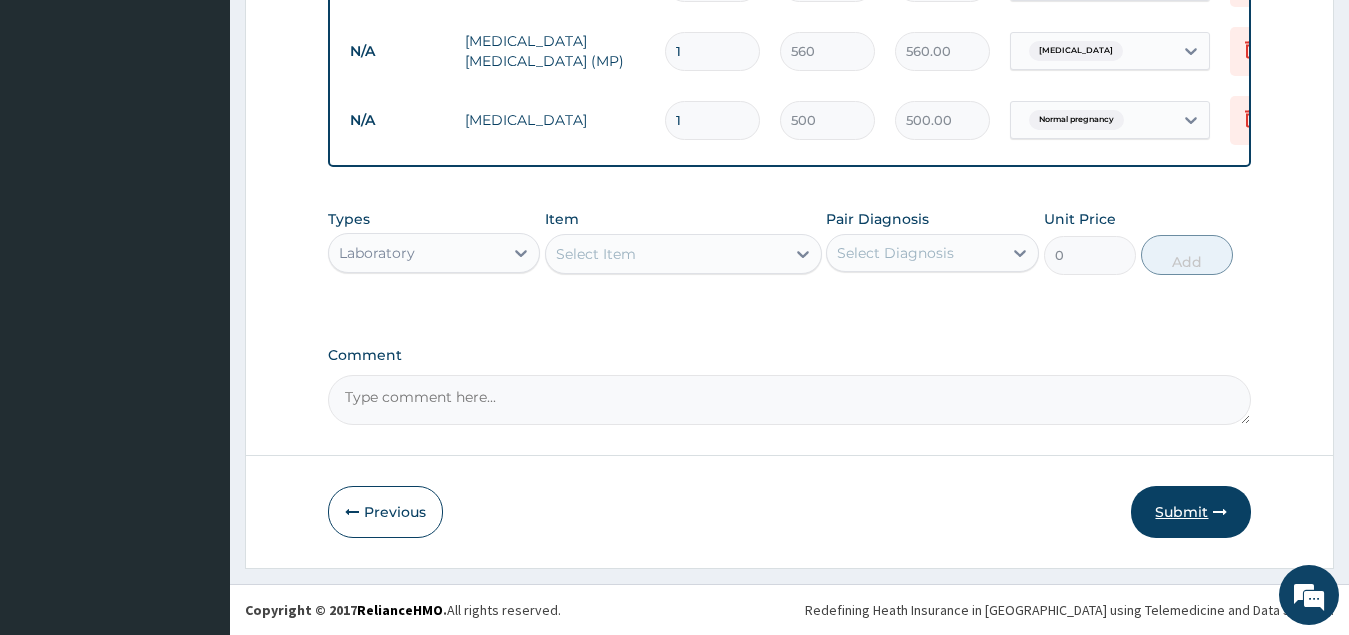 click on "Submit" at bounding box center [1191, 512] 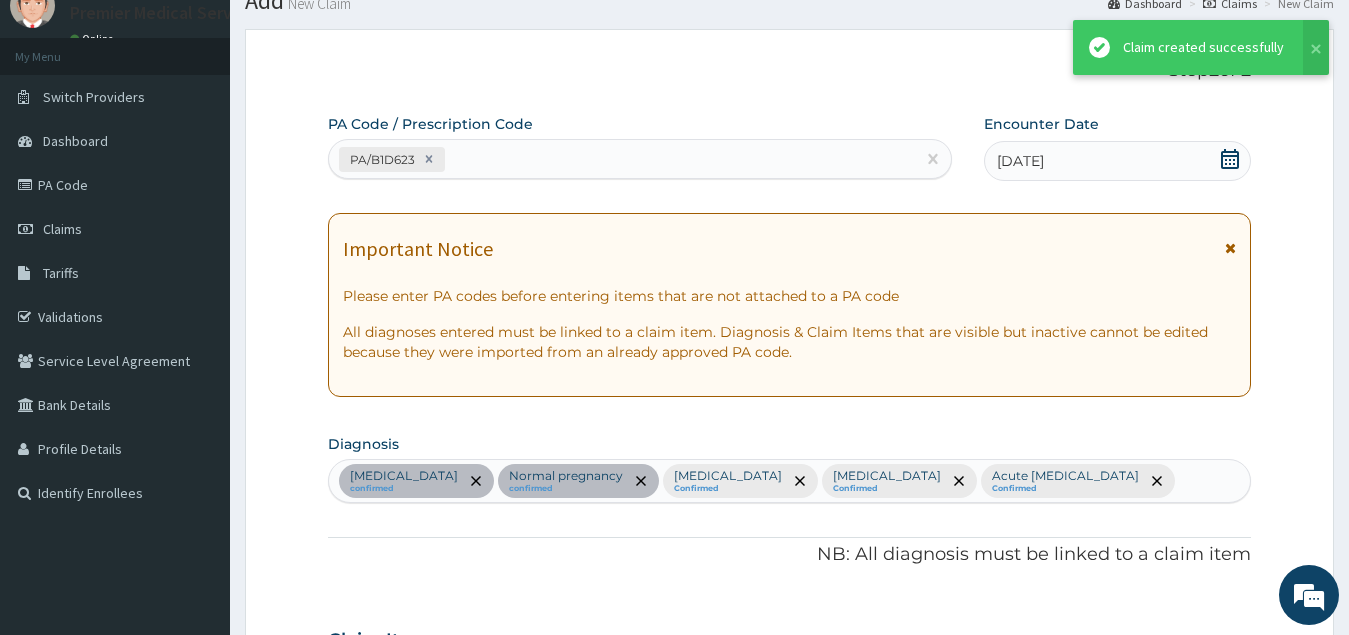 scroll, scrollTop: 1565, scrollLeft: 0, axis: vertical 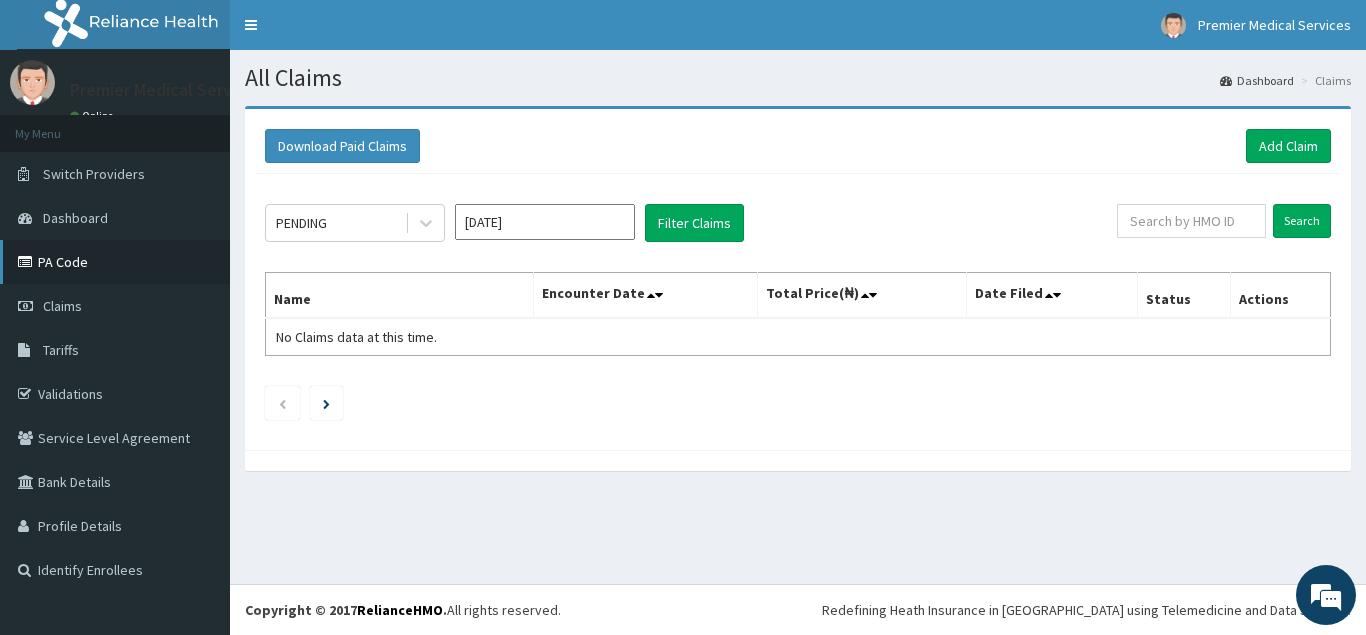 drag, startPoint x: 135, startPoint y: 264, endPoint x: 196, endPoint y: 261, distance: 61.073727 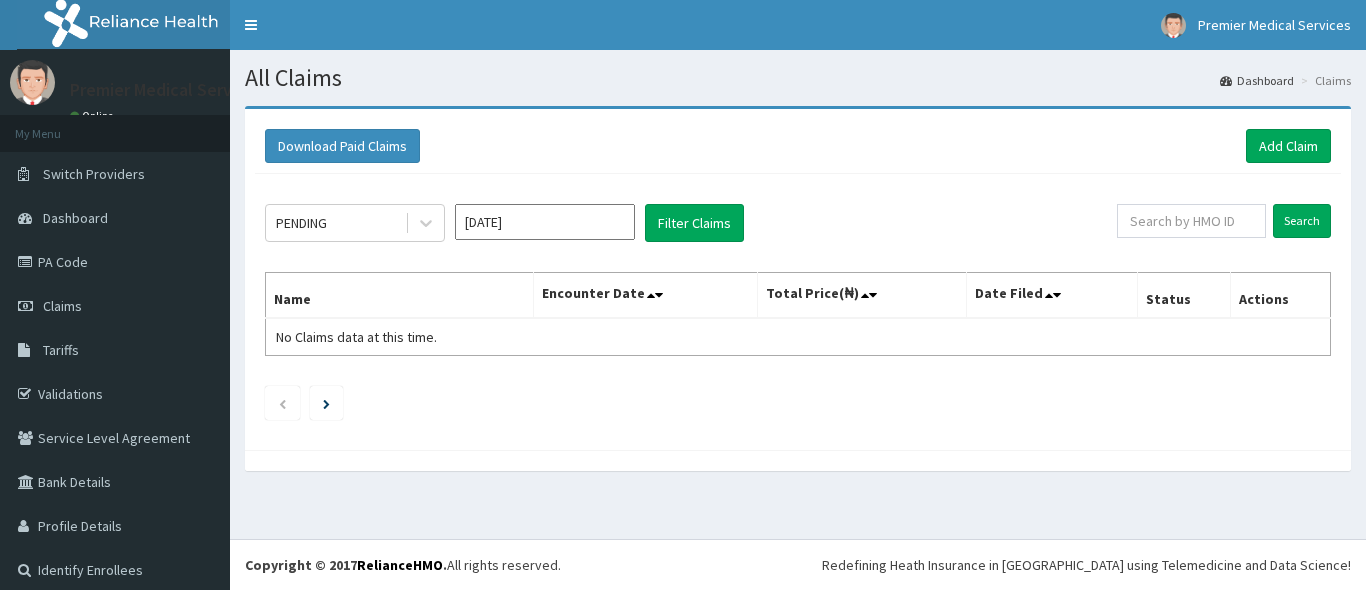 scroll, scrollTop: 0, scrollLeft: 0, axis: both 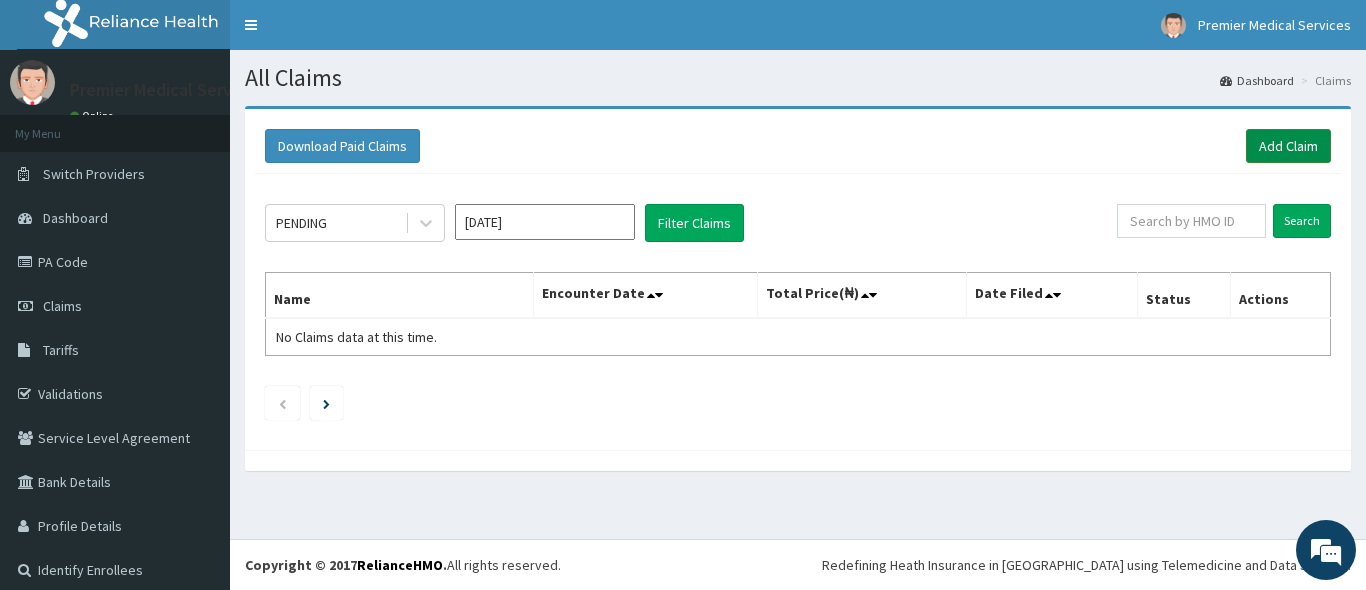 click on "Add Claim" at bounding box center (1288, 146) 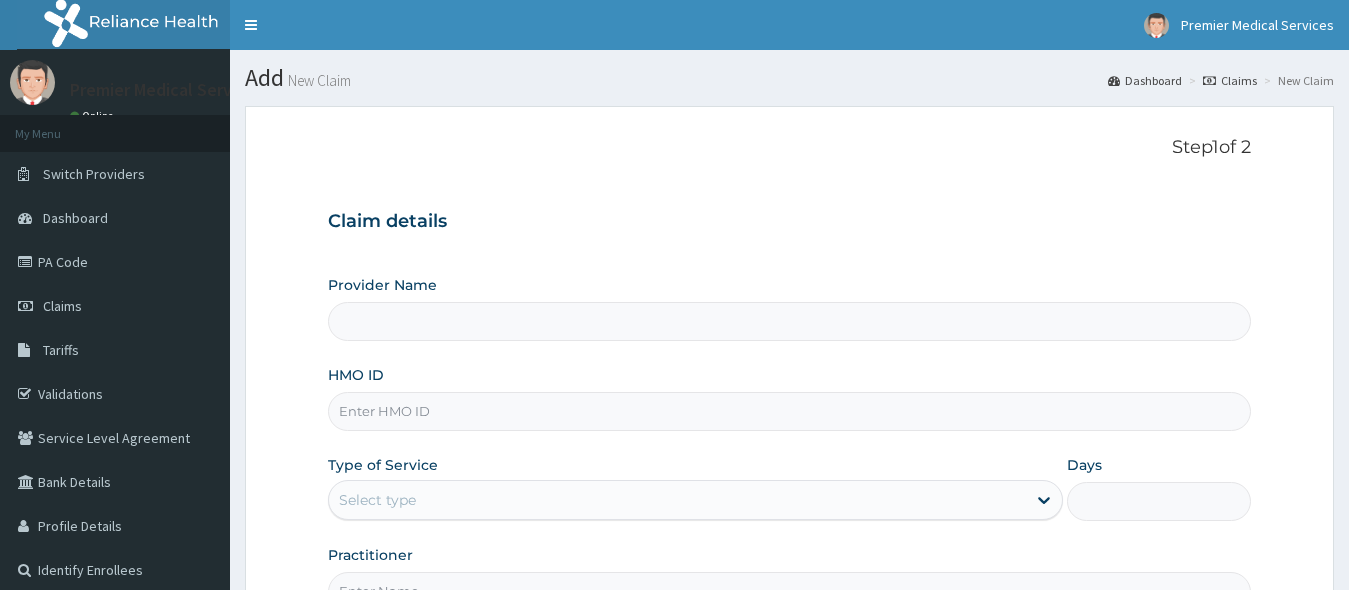 scroll, scrollTop: 0, scrollLeft: 0, axis: both 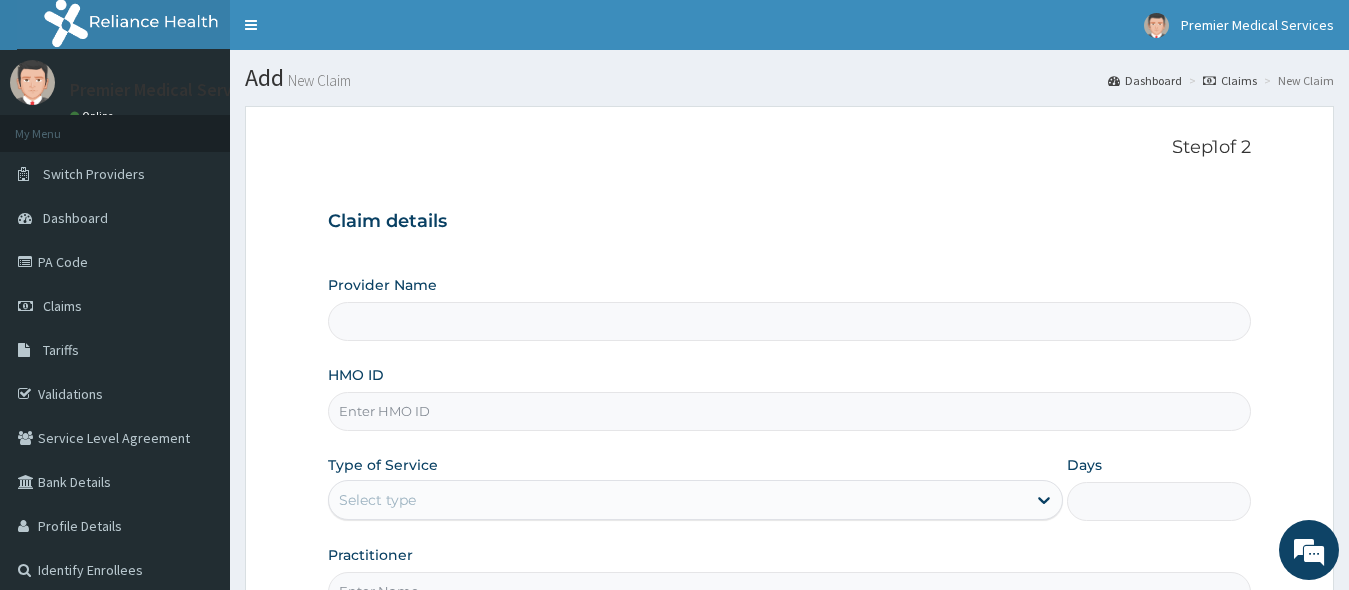 type on "premier medical services" 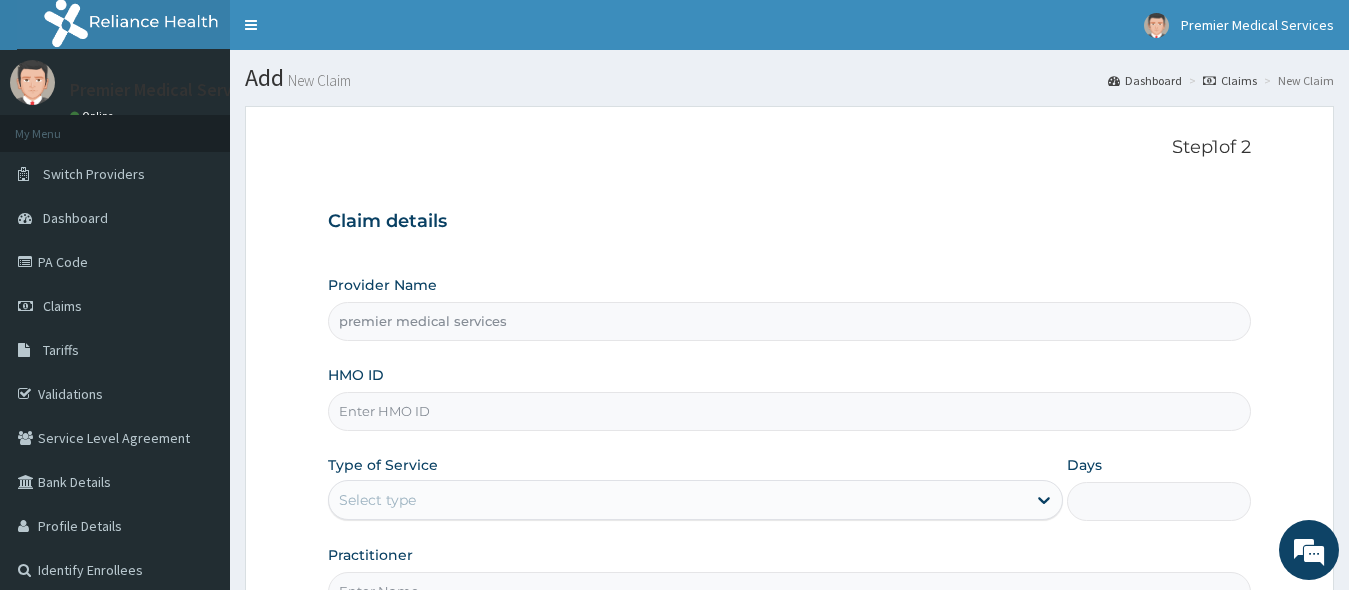 scroll, scrollTop: 0, scrollLeft: 0, axis: both 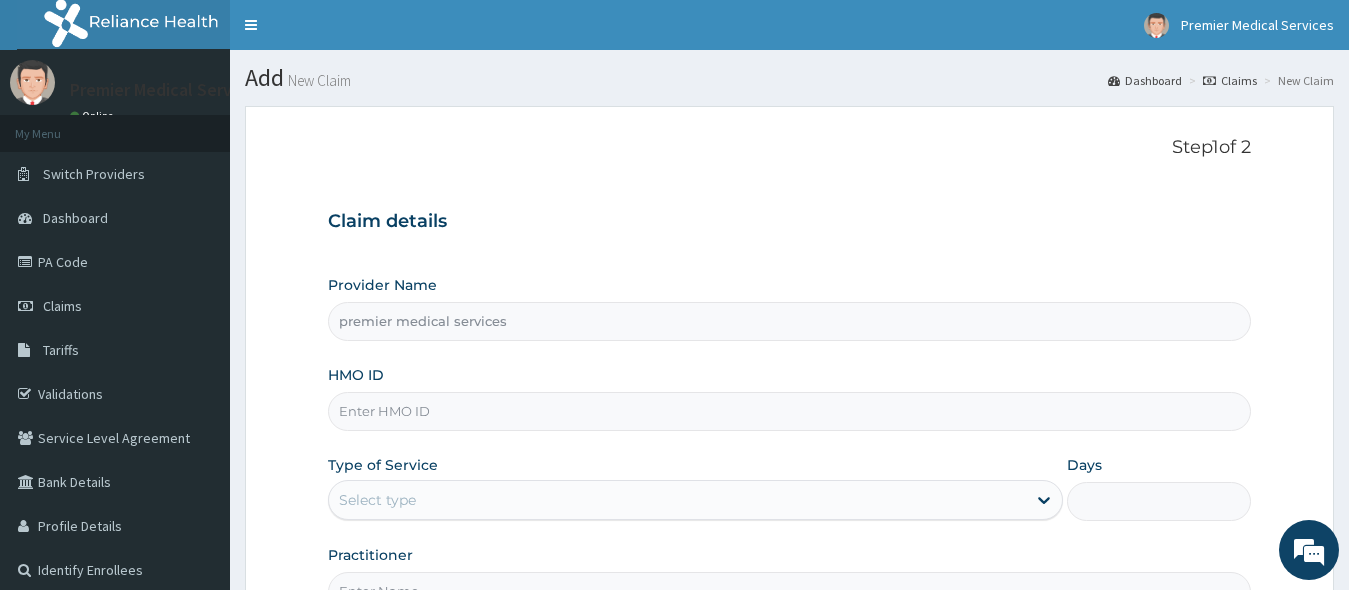 click on "HMO ID" at bounding box center (790, 411) 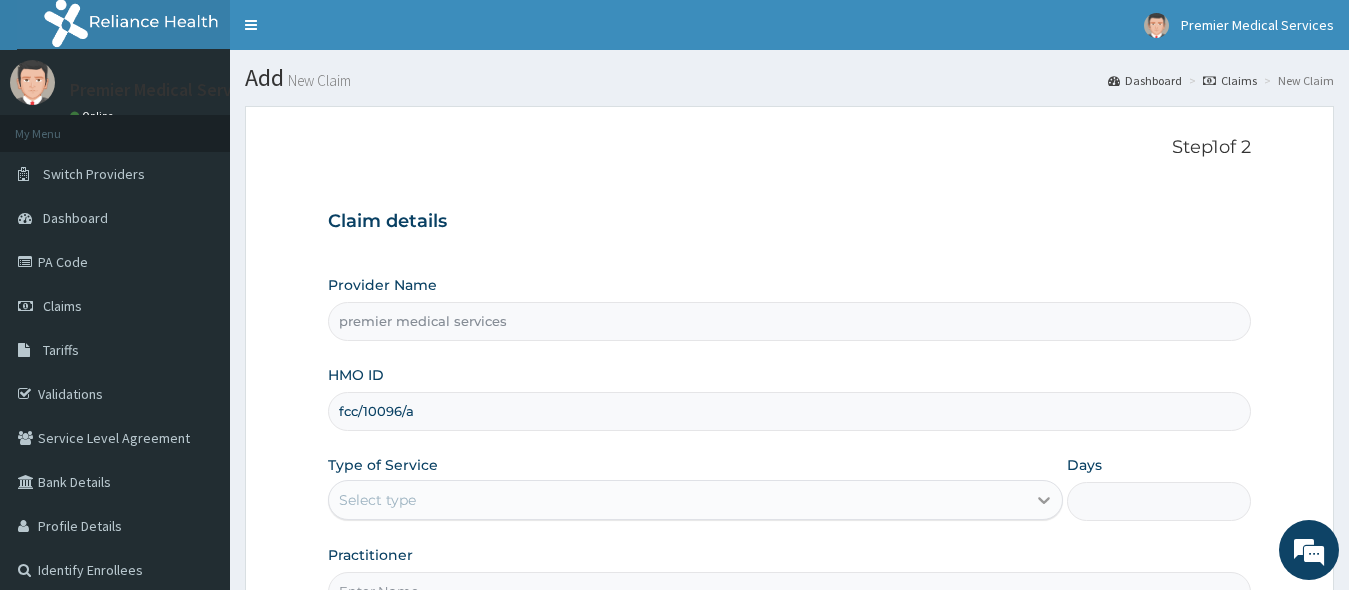 type on "fcc/10096/a" 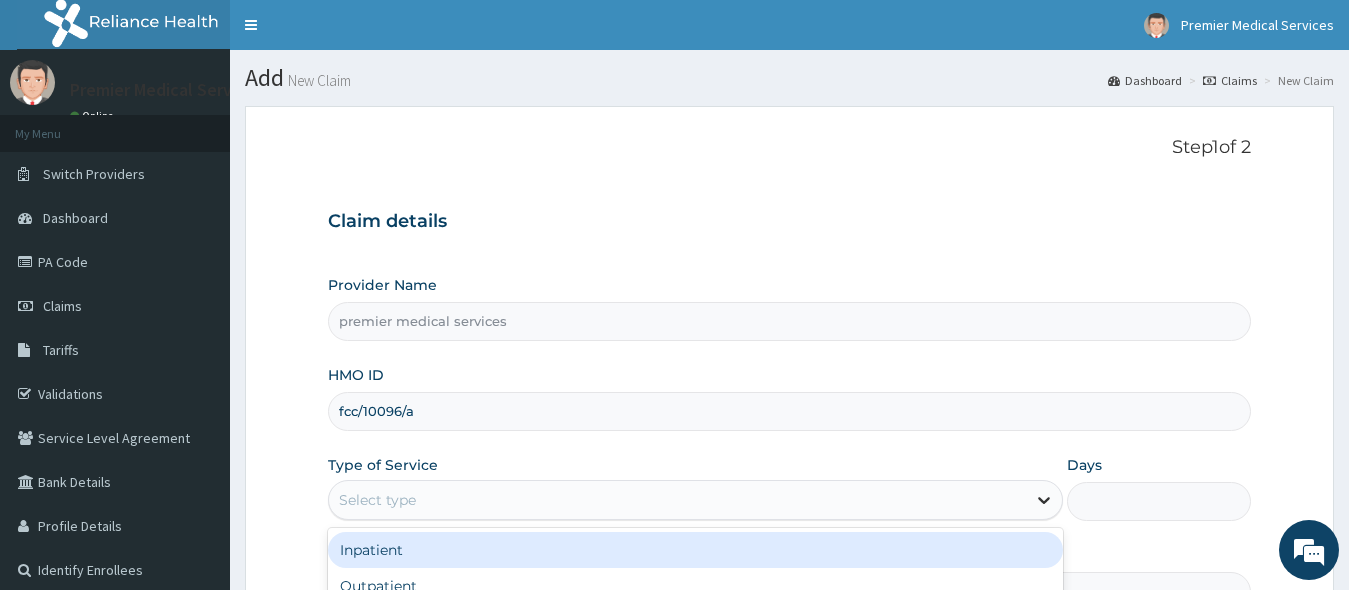 drag, startPoint x: 1028, startPoint y: 510, endPoint x: 1029, endPoint y: 485, distance: 25.019993 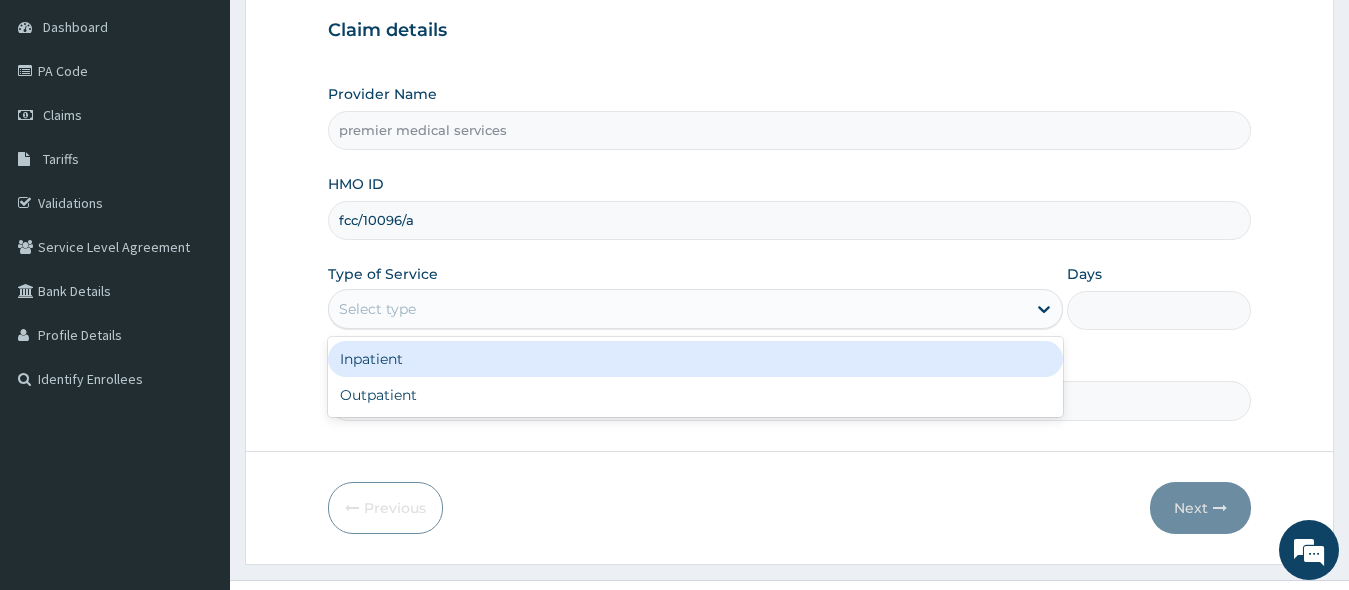 scroll, scrollTop: 200, scrollLeft: 0, axis: vertical 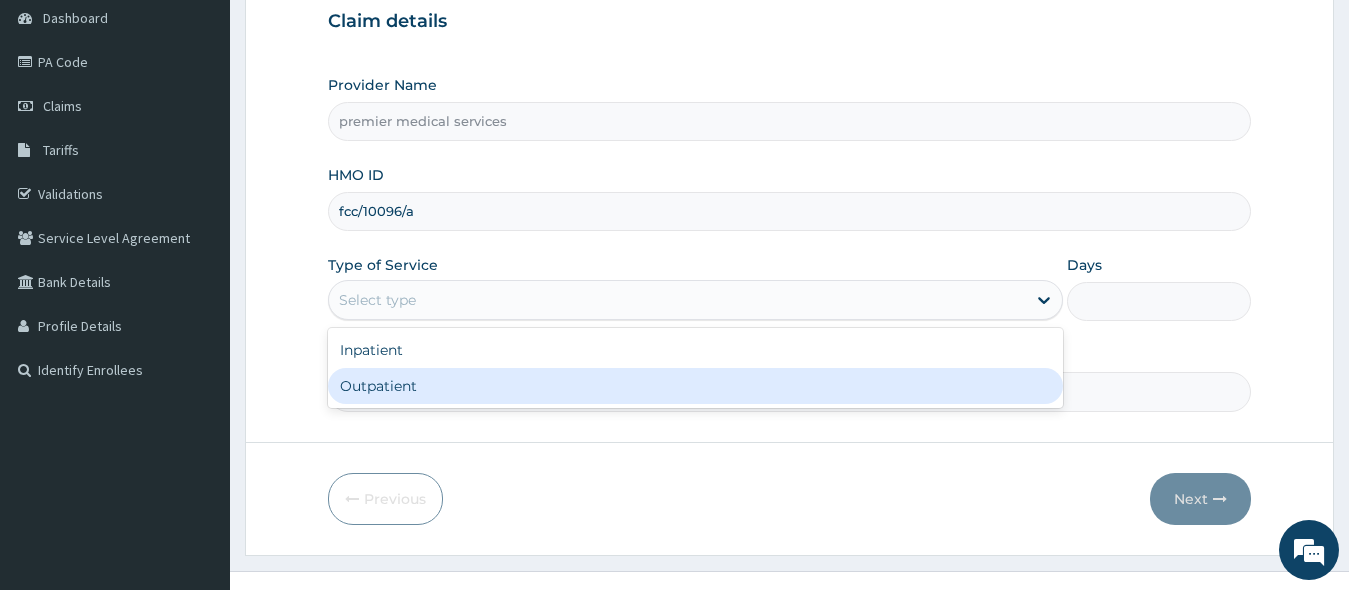 click on "Outpatient" at bounding box center [696, 386] 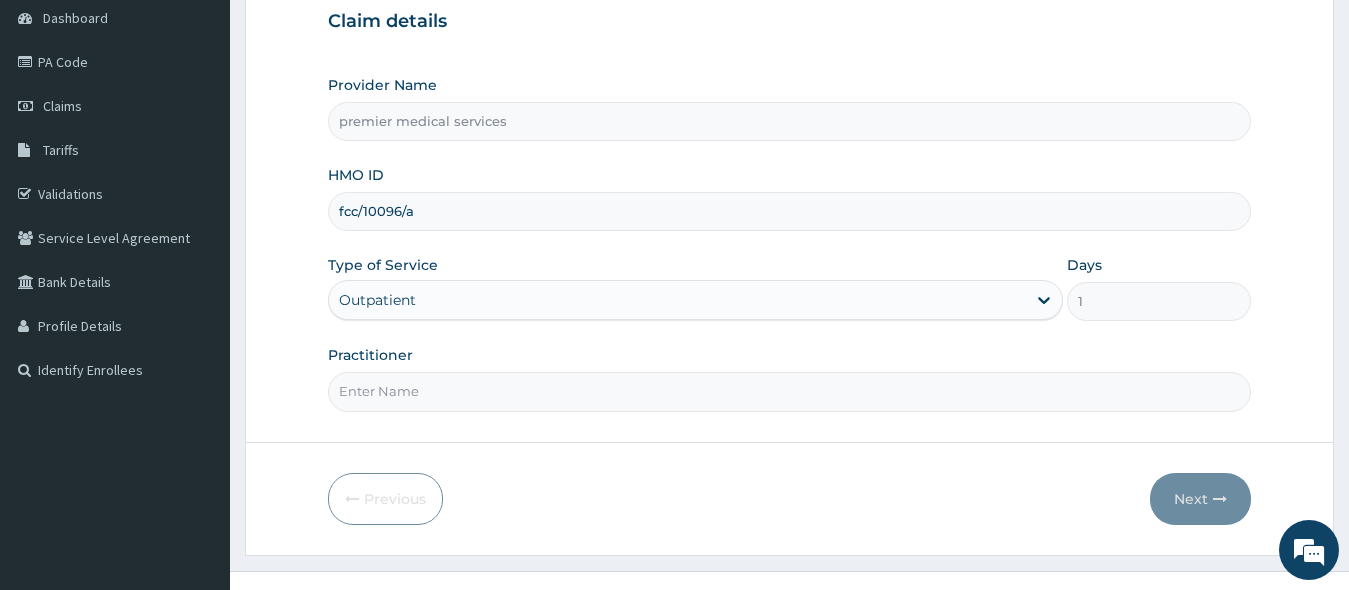 click on "Practitioner" at bounding box center (790, 391) 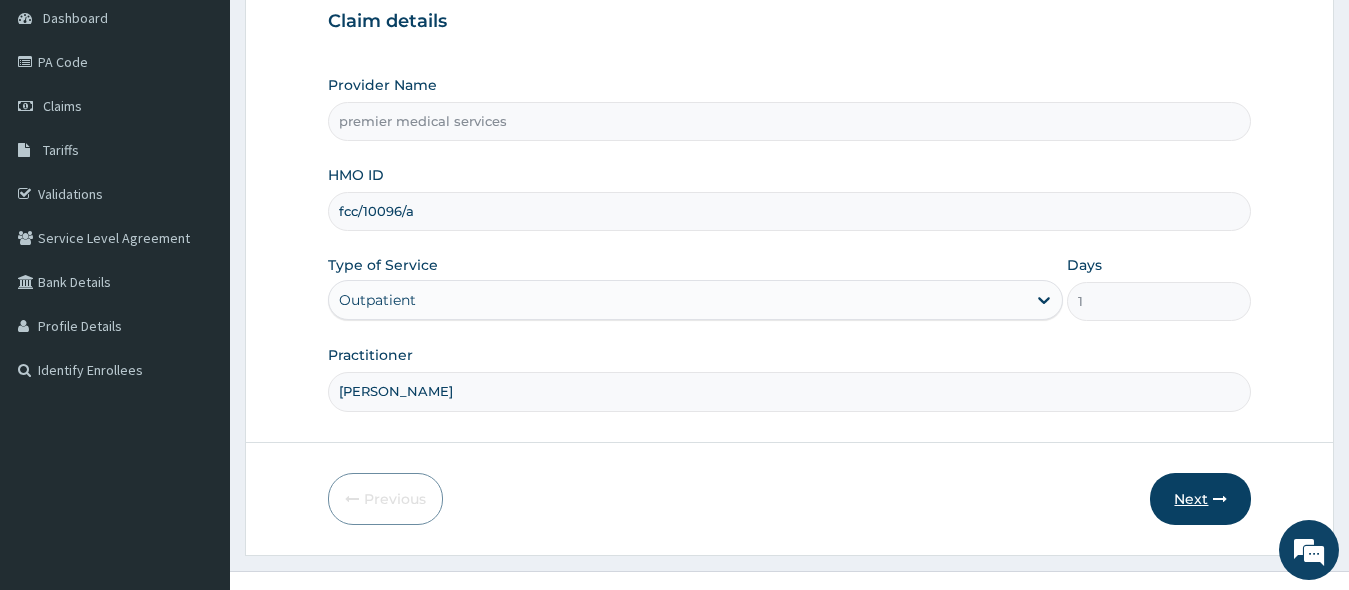 type on "dr nsikak udokang" 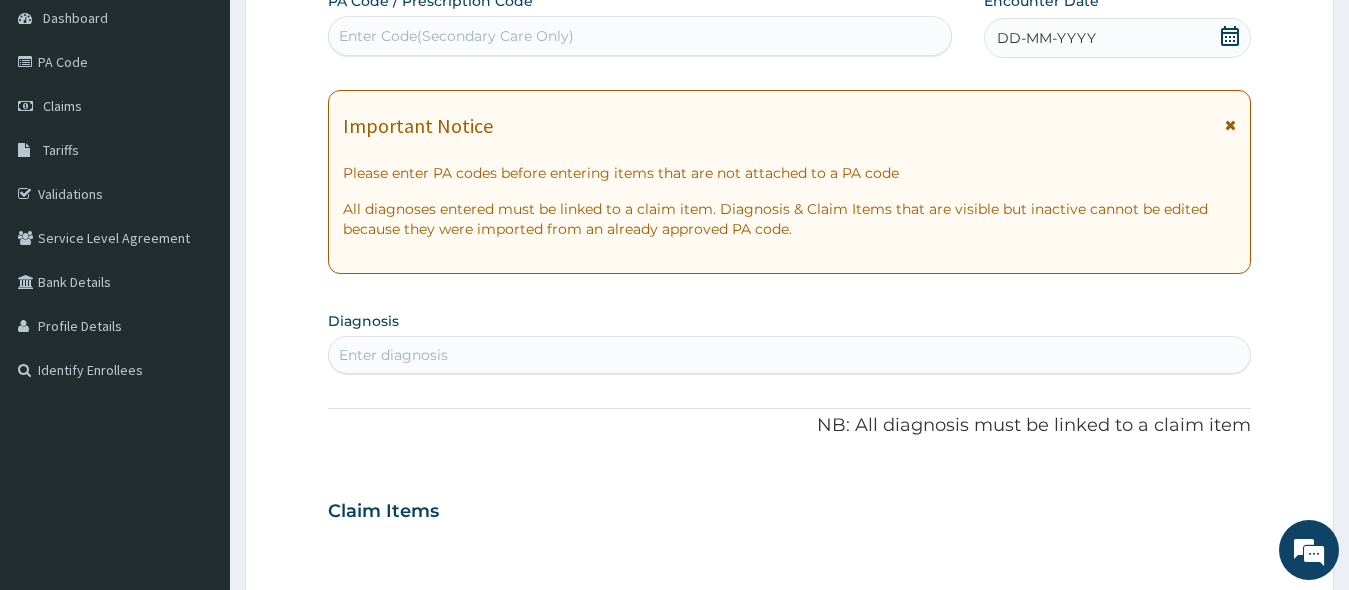click on "Enter Code(Secondary Care Only)" at bounding box center [456, 36] 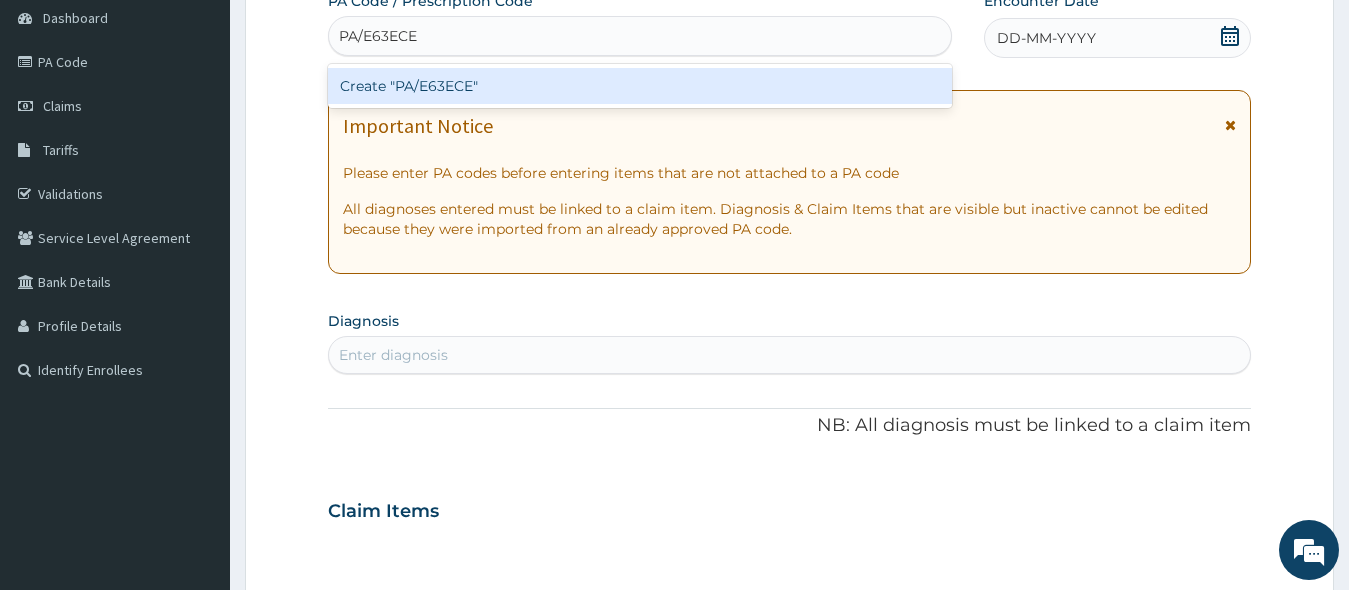 click on "Create "PA/E63ECE"" at bounding box center [640, 86] 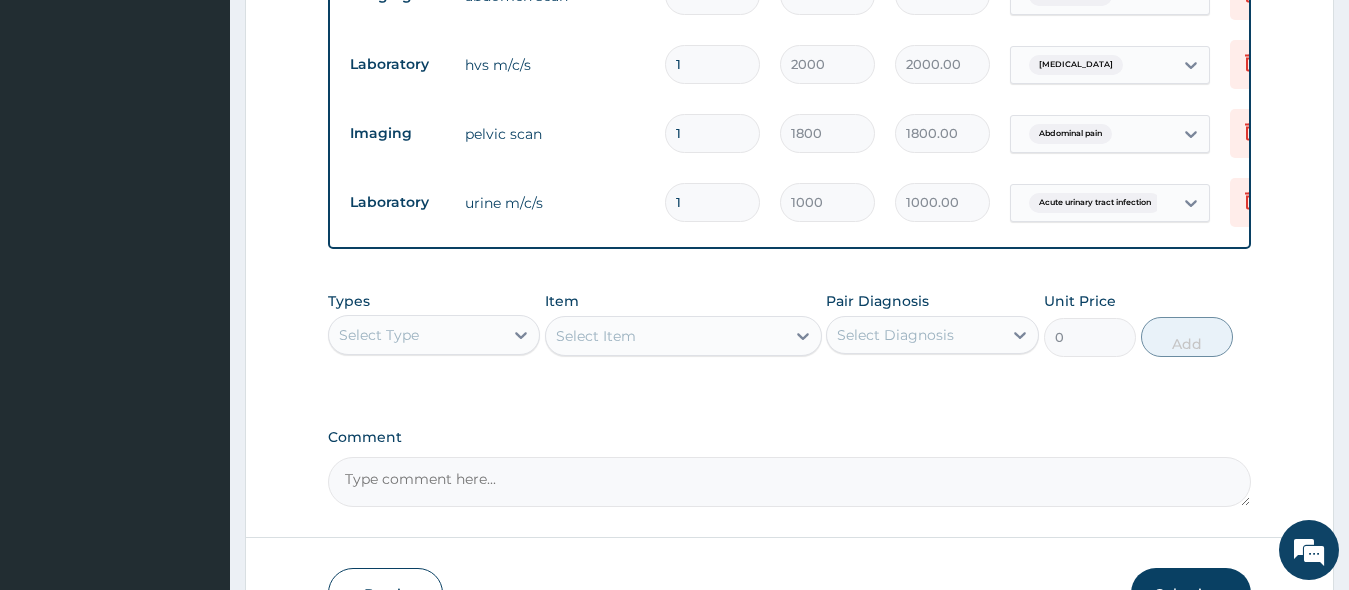 scroll, scrollTop: 1059, scrollLeft: 0, axis: vertical 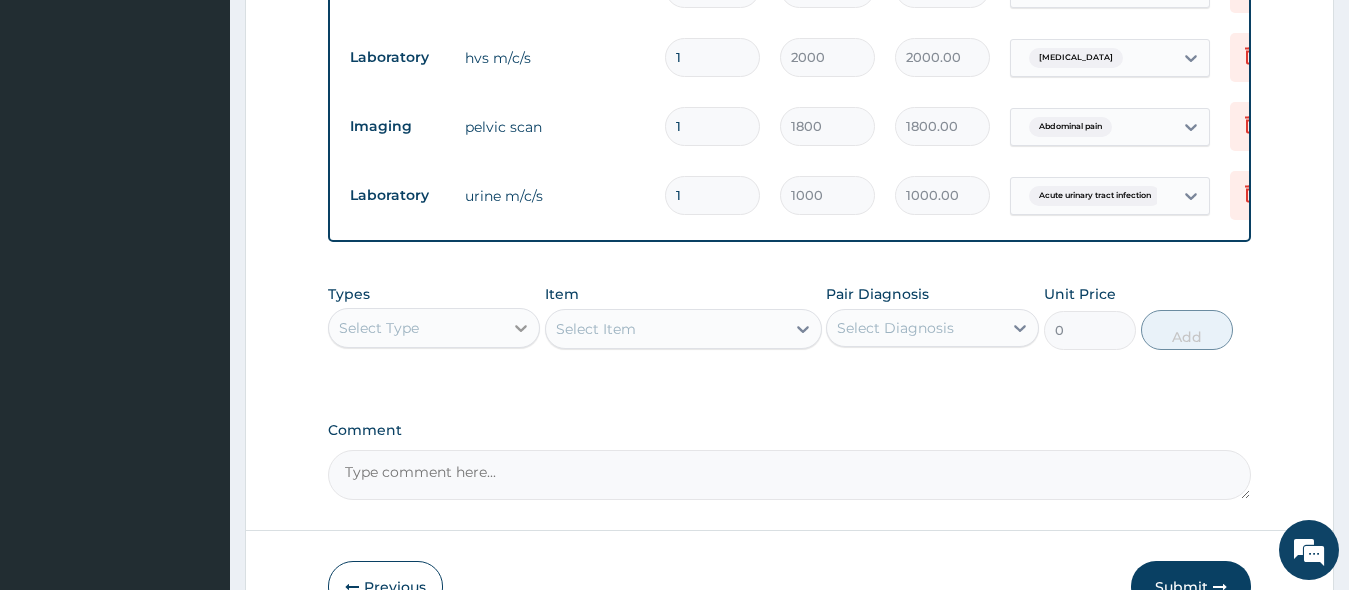 click 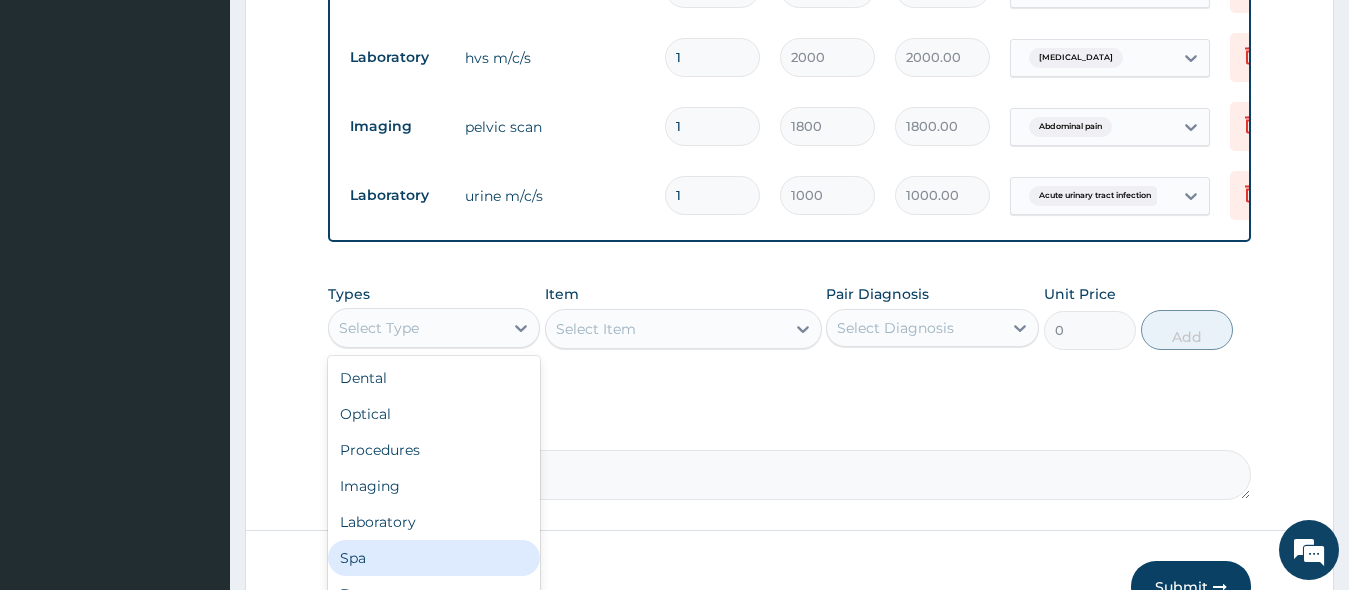 scroll, scrollTop: 68, scrollLeft: 0, axis: vertical 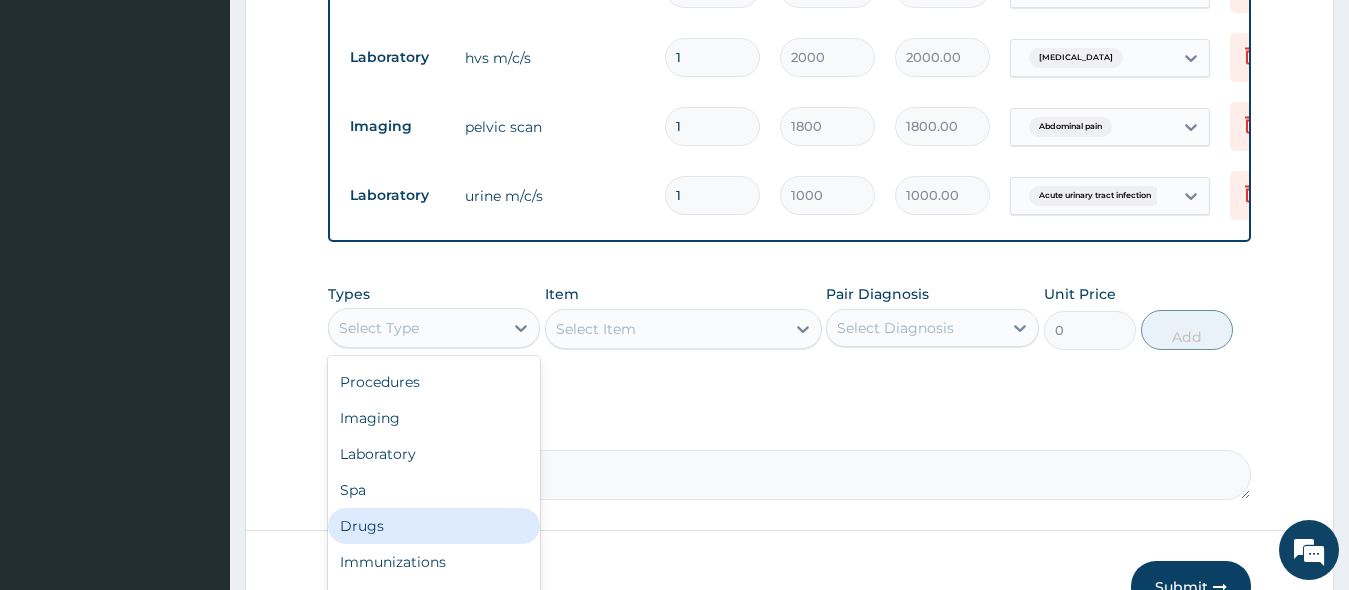 click on "Drugs" at bounding box center (434, 526) 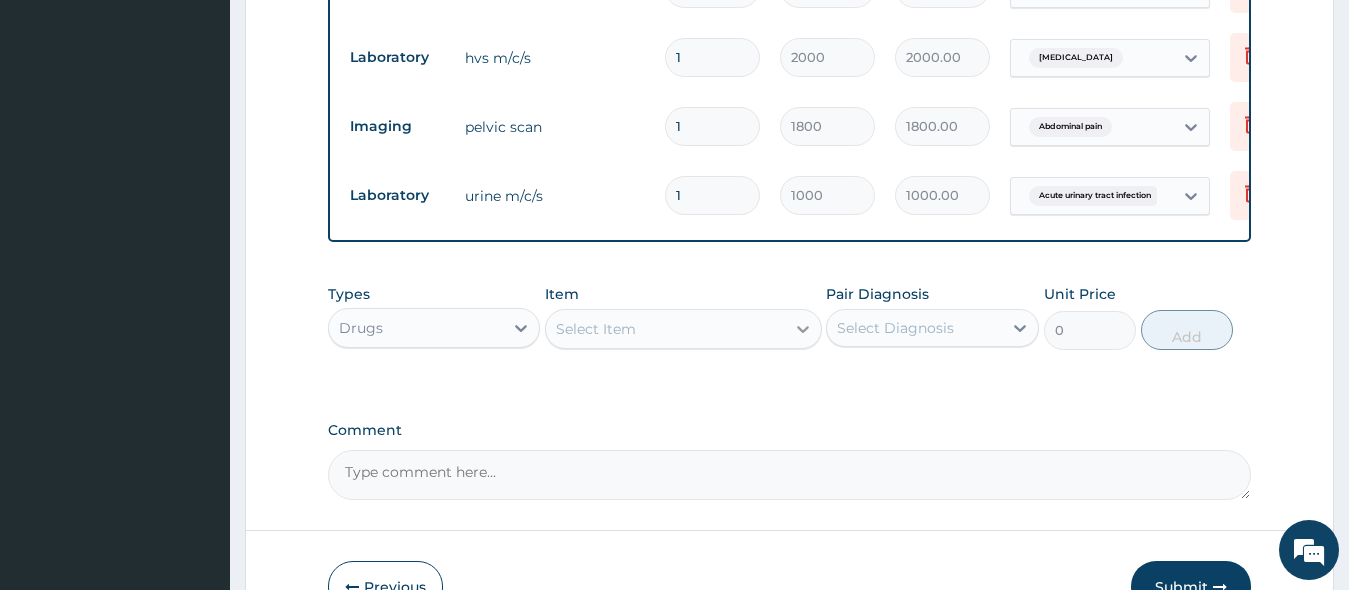 click 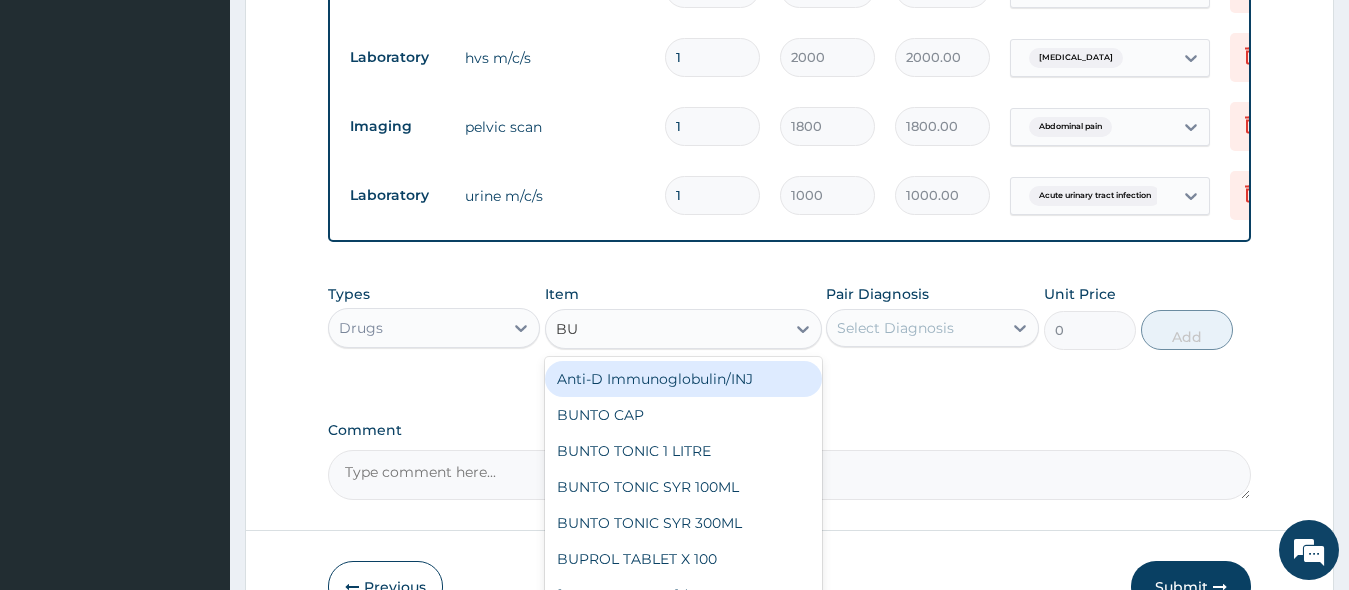 type on "BUS" 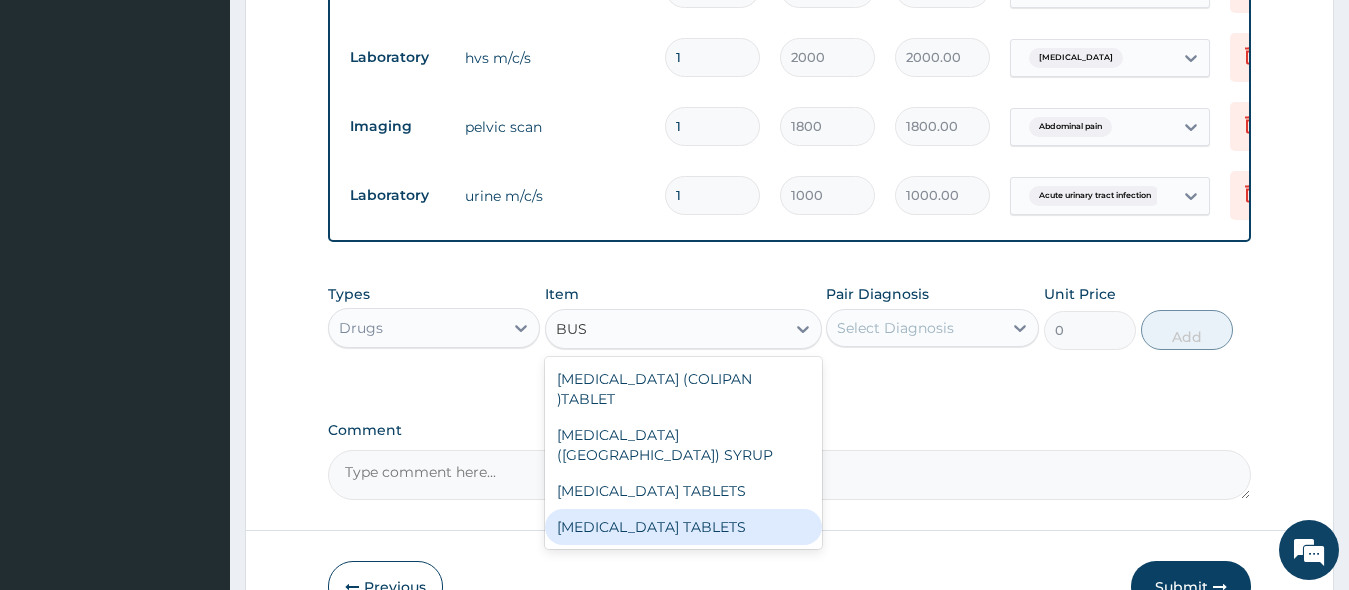 drag, startPoint x: 797, startPoint y: 492, endPoint x: 822, endPoint y: 478, distance: 28.653097 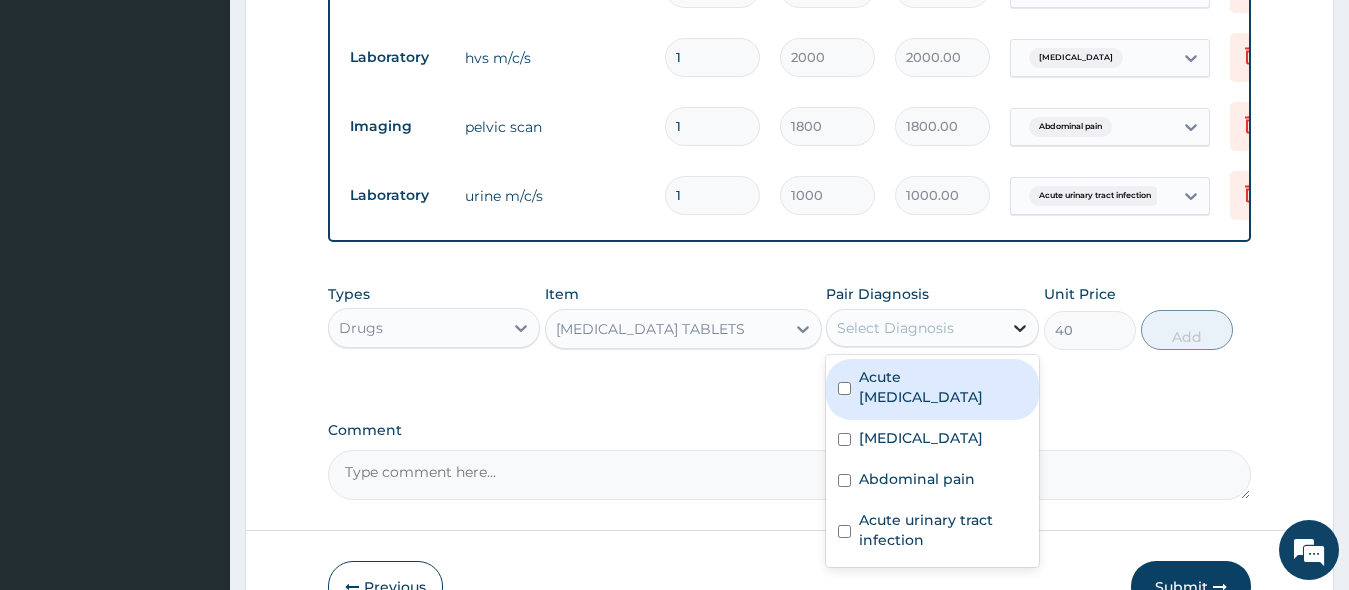click 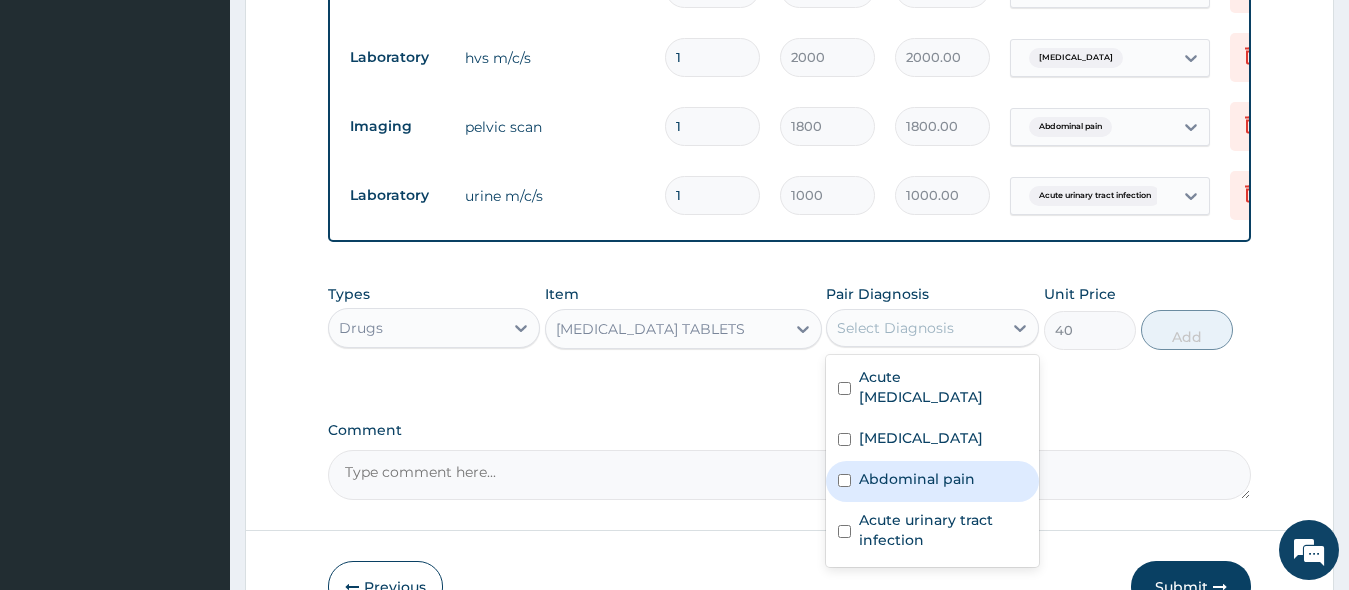 click on "Abdominal pain" at bounding box center (932, 481) 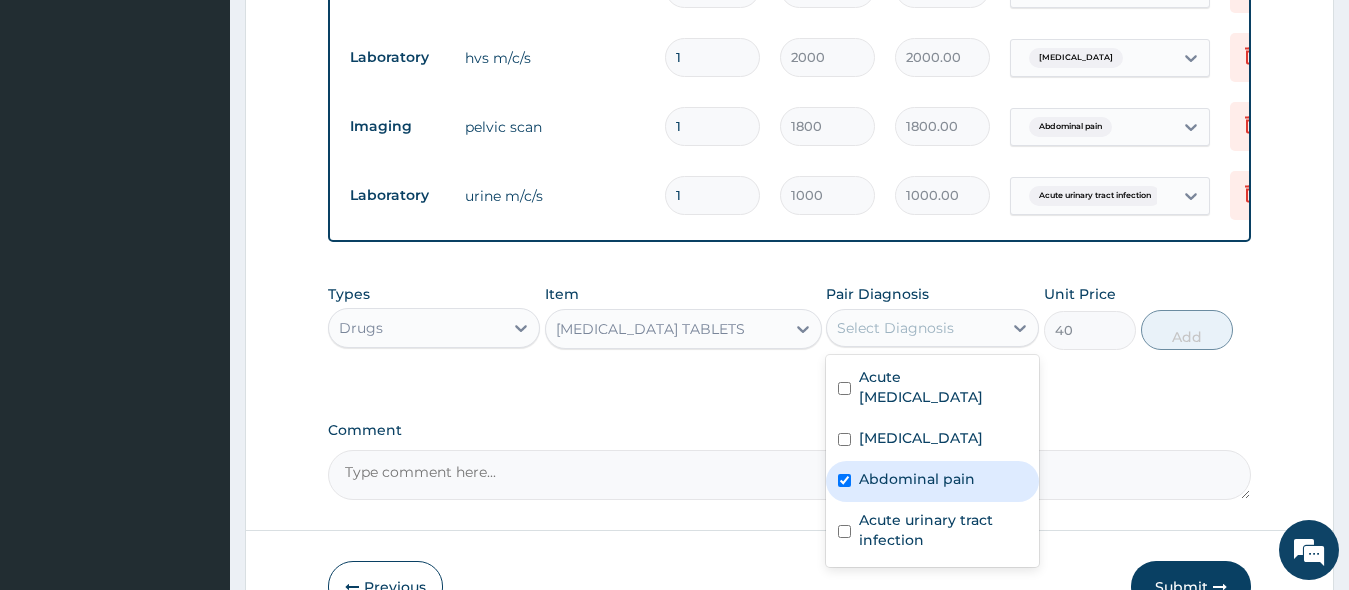 checkbox on "true" 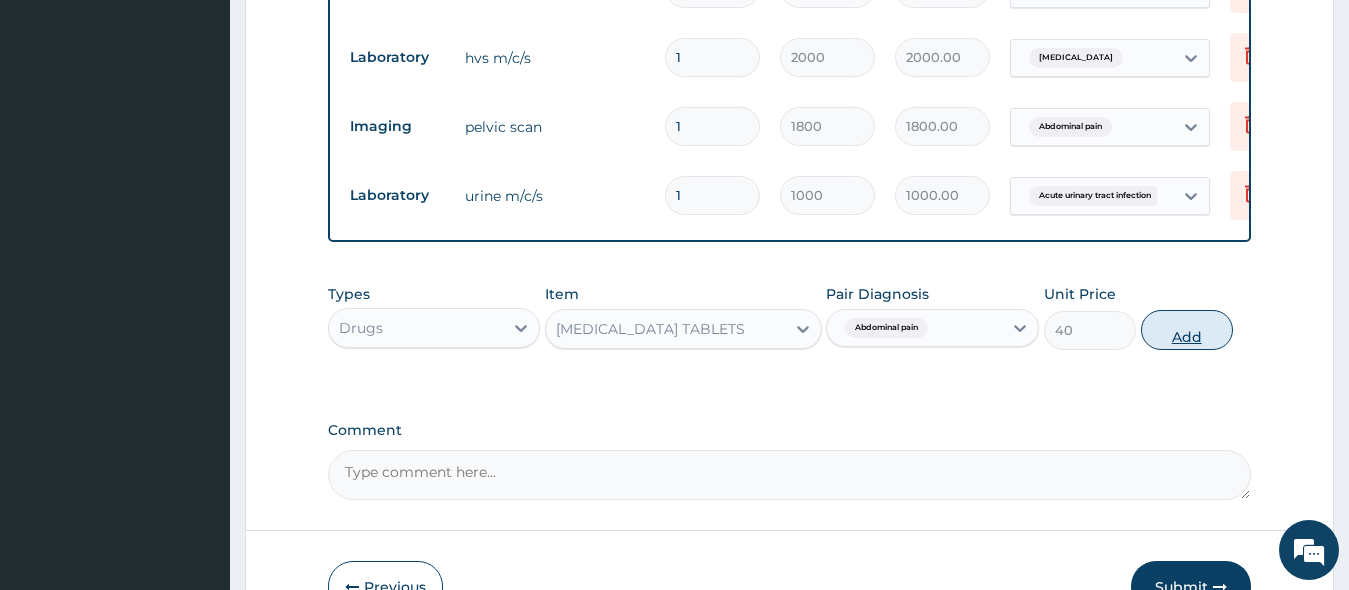 click on "Add" at bounding box center (1187, 330) 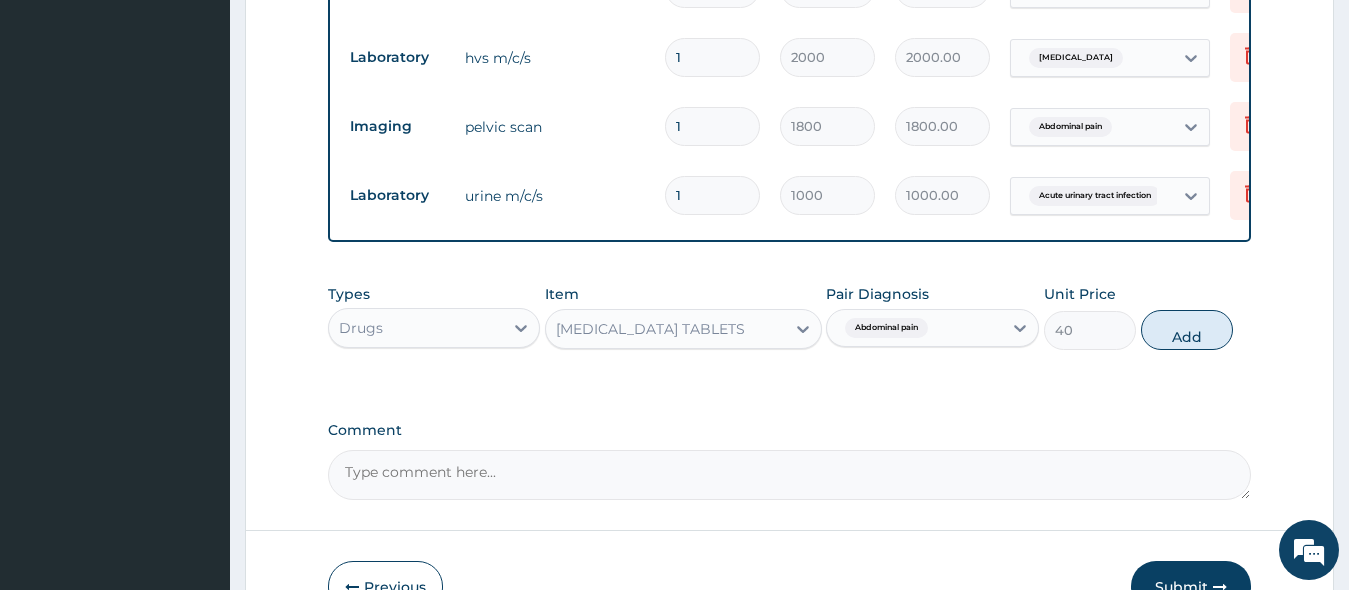 type on "0" 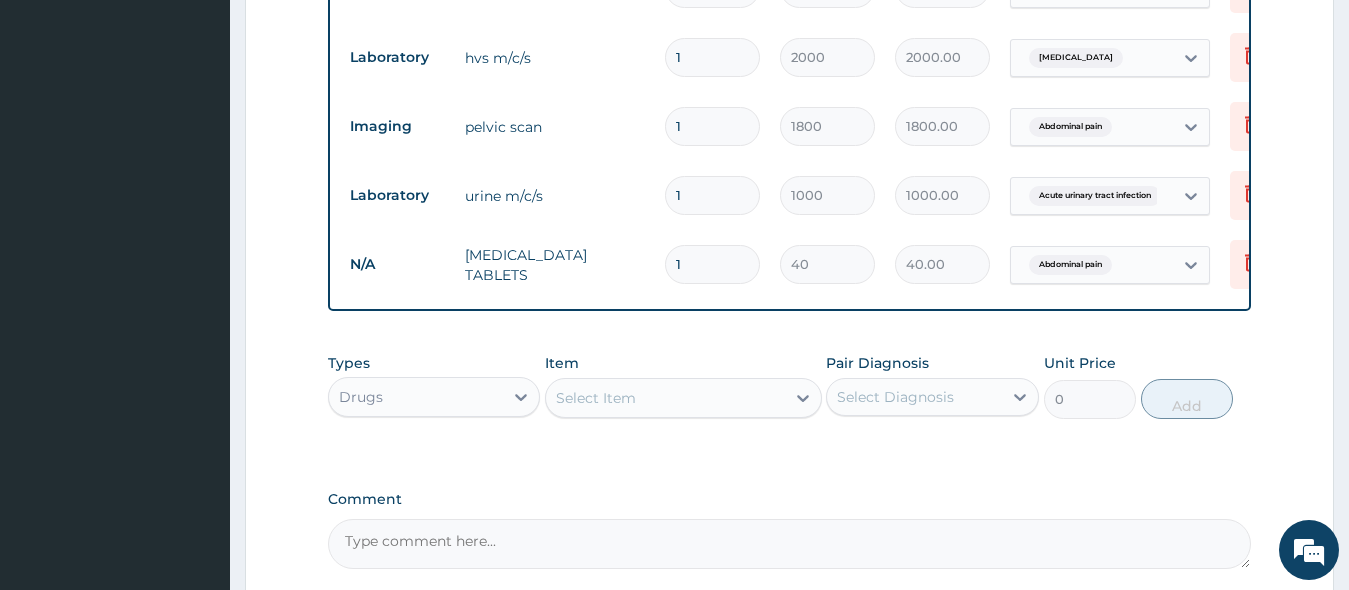 type on "14" 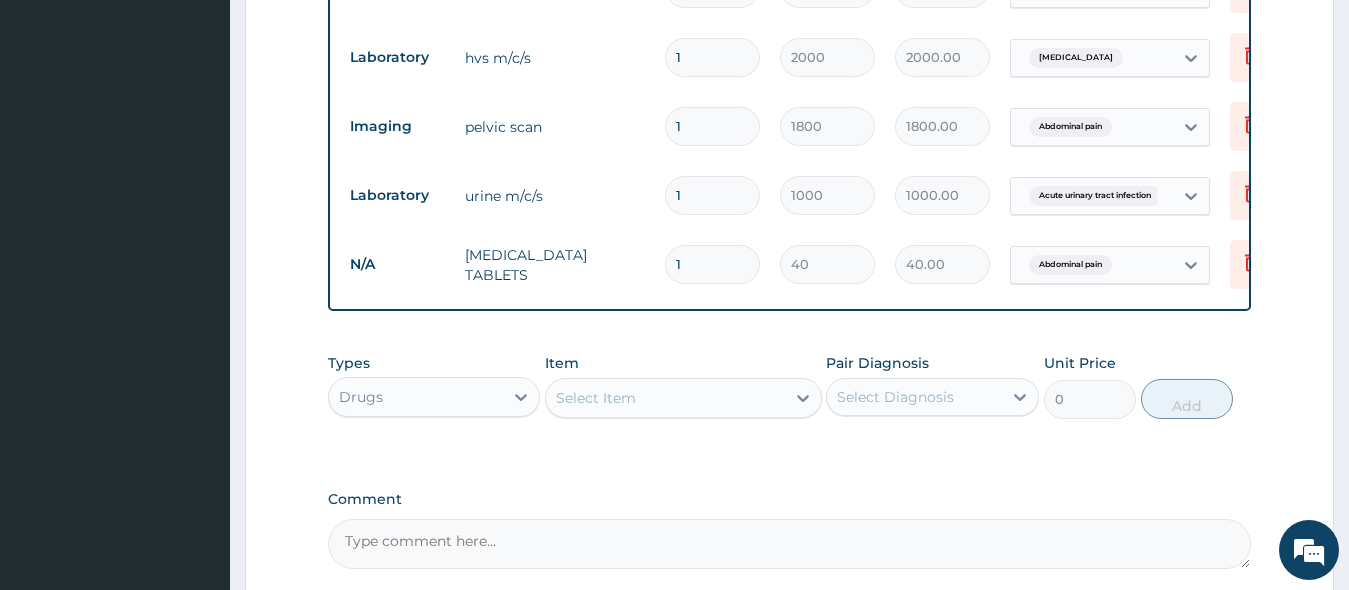 type on "560.00" 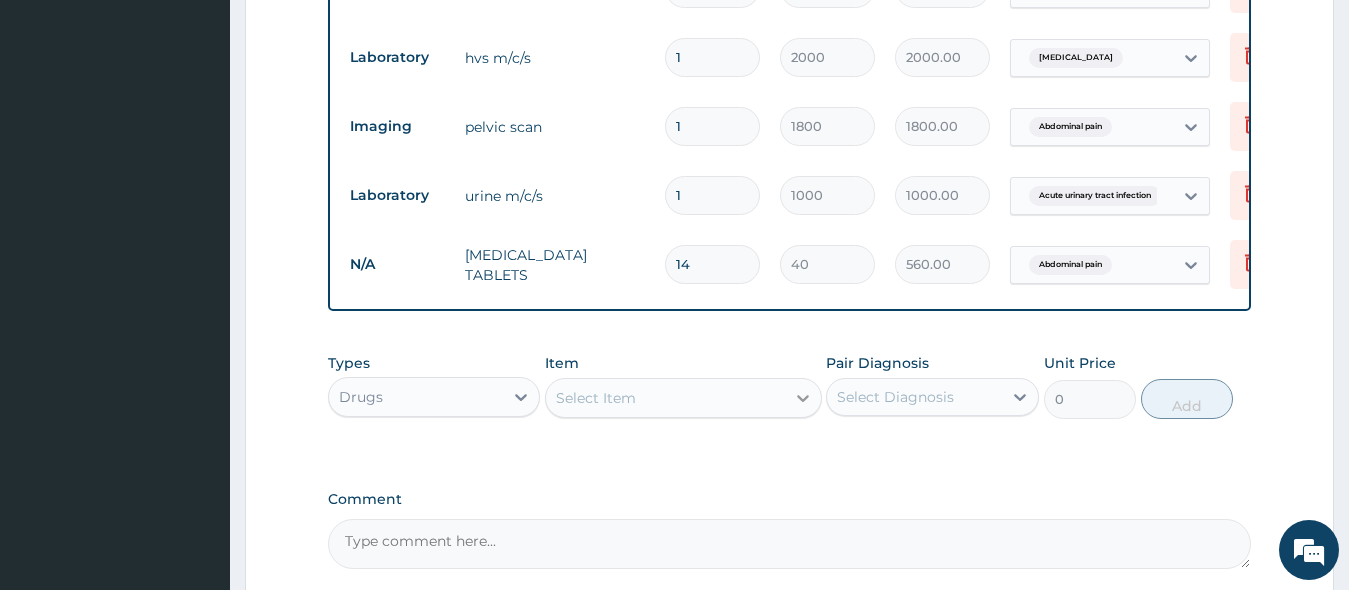type on "14" 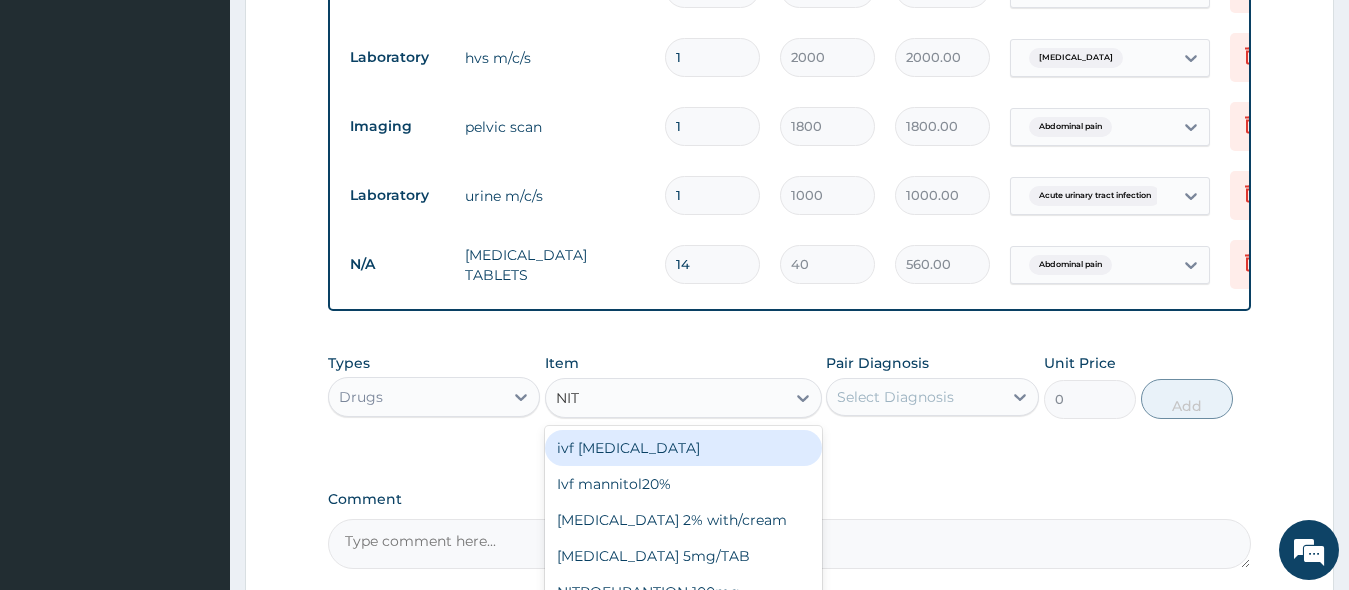type on "NITR" 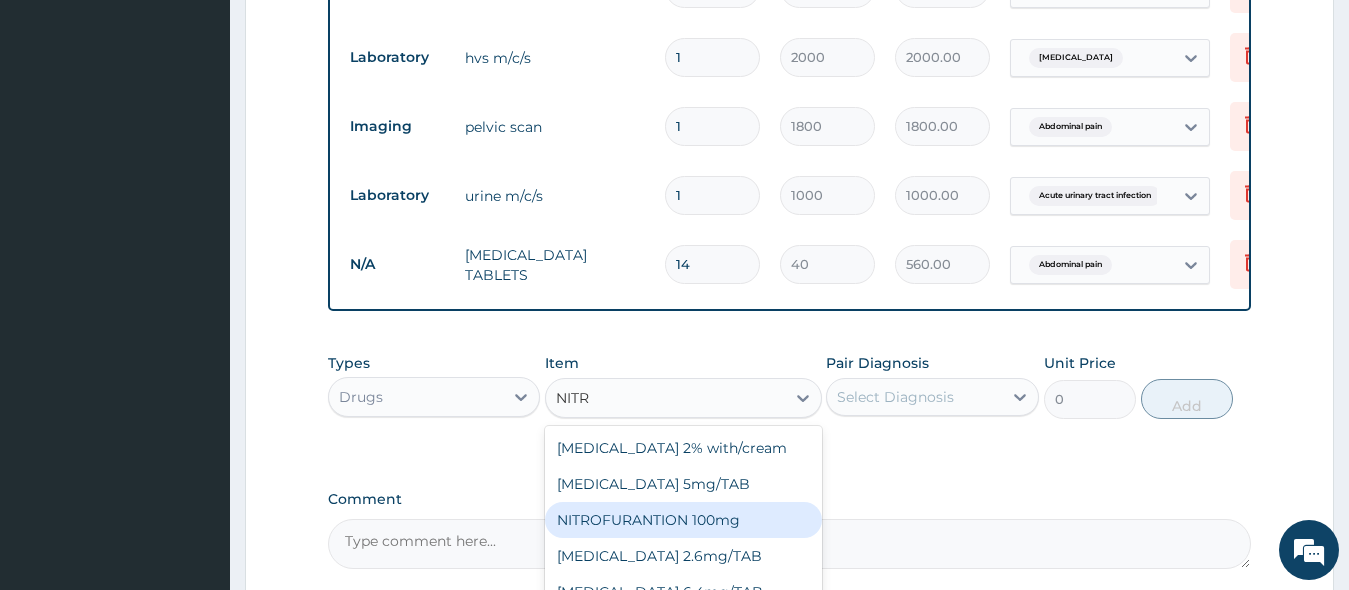 click on "NITROFURANTION 100mg" at bounding box center (683, 520) 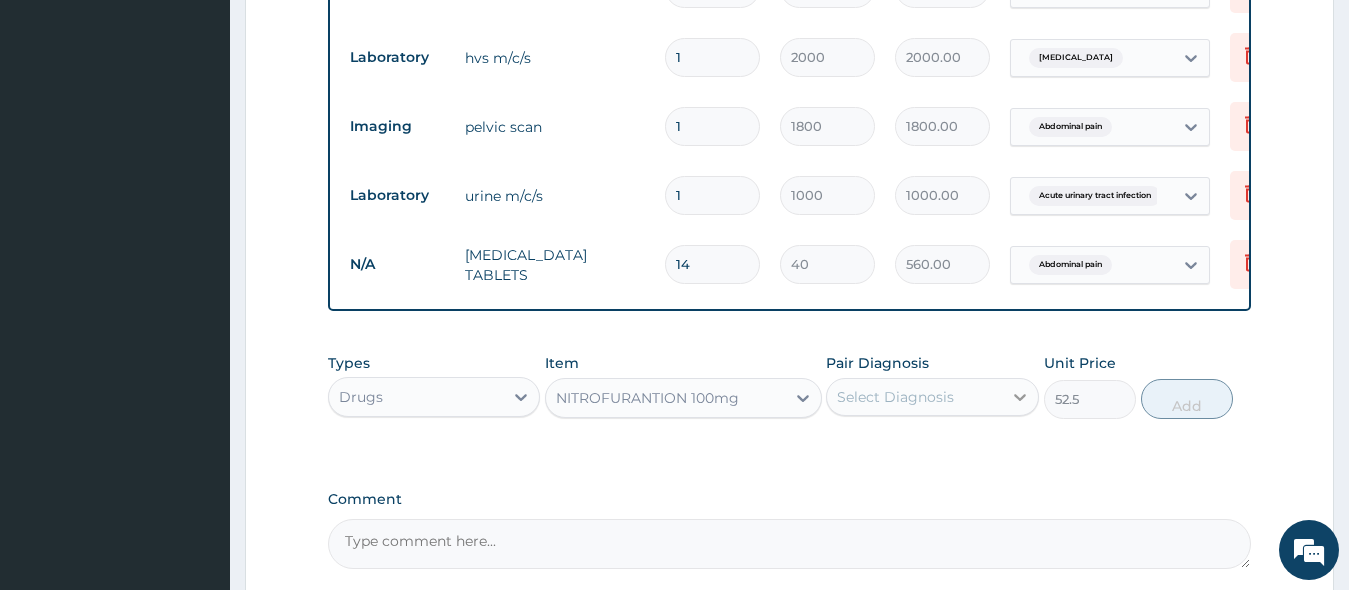 click 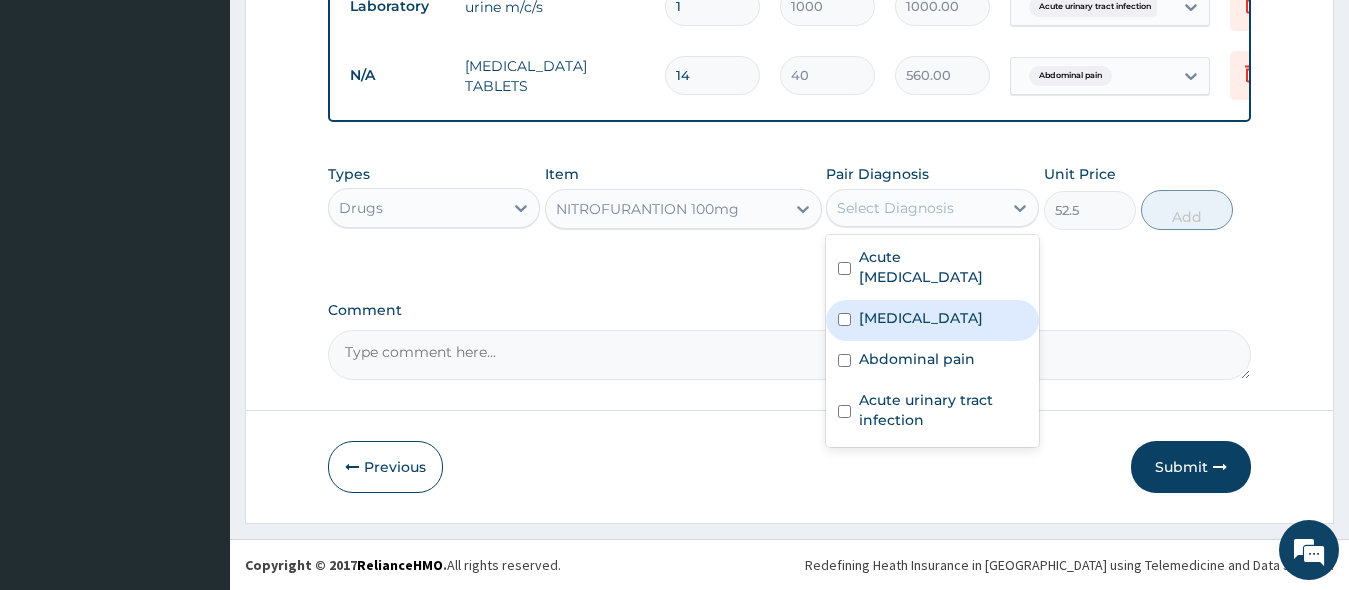 scroll, scrollTop: 1259, scrollLeft: 0, axis: vertical 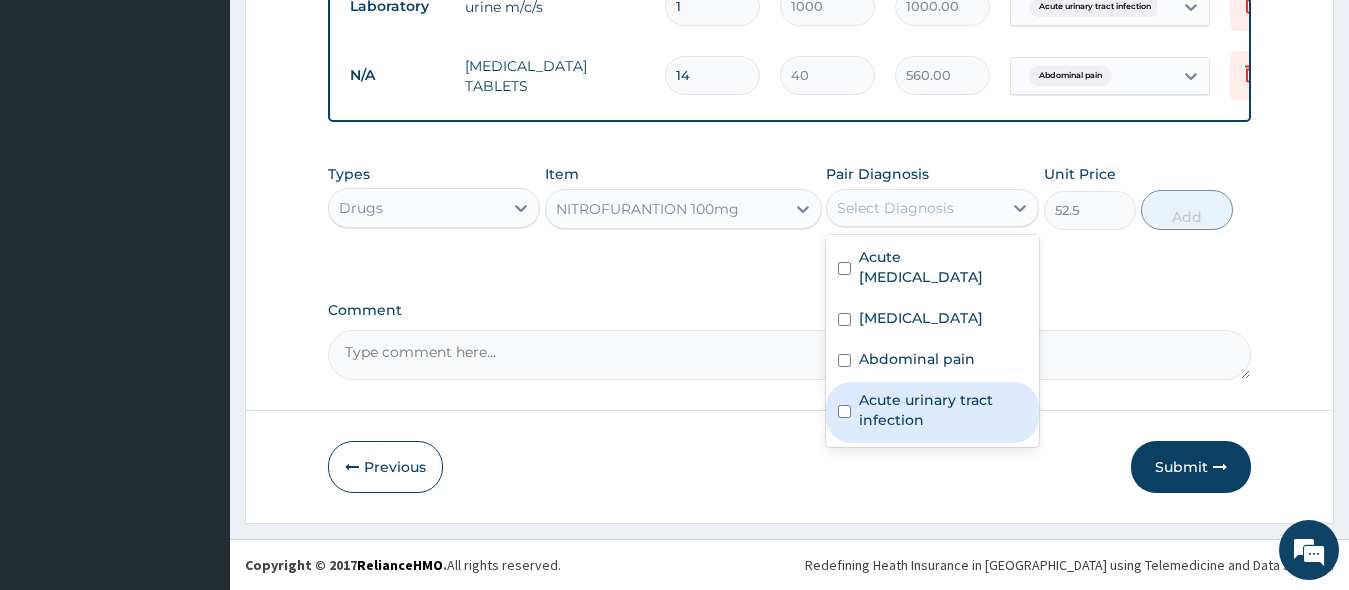 click on "Acute urinary tract infection" at bounding box center (932, 412) 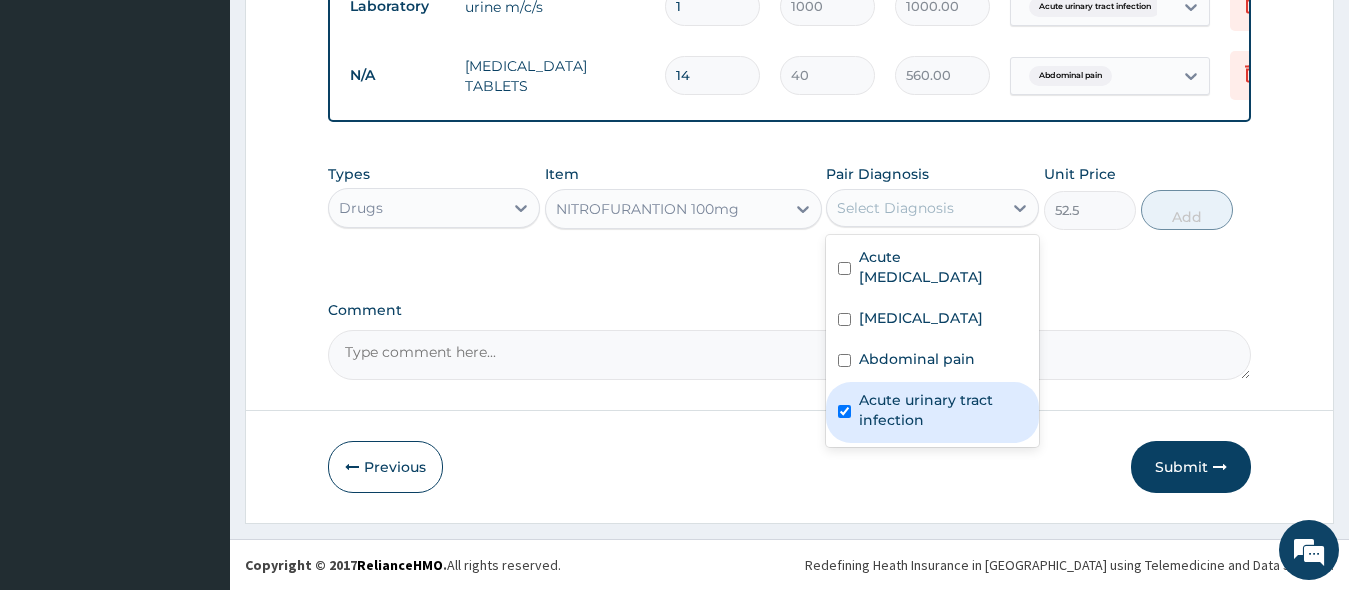 checkbox on "true" 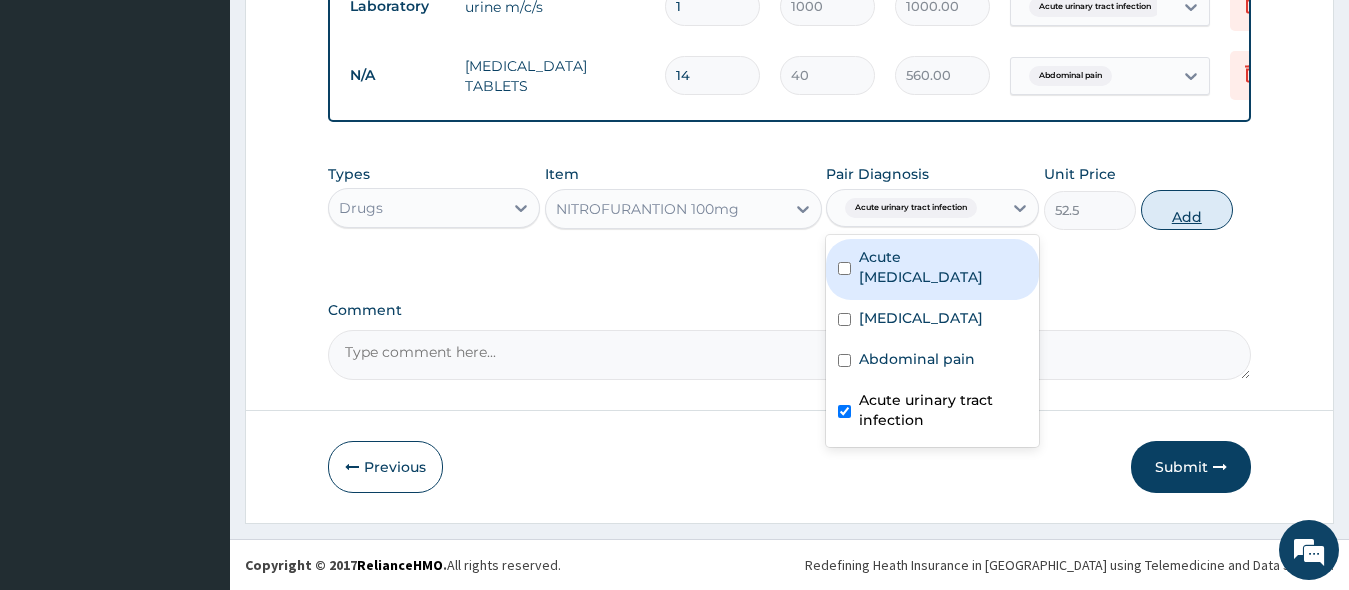 click on "Add" at bounding box center [1187, 210] 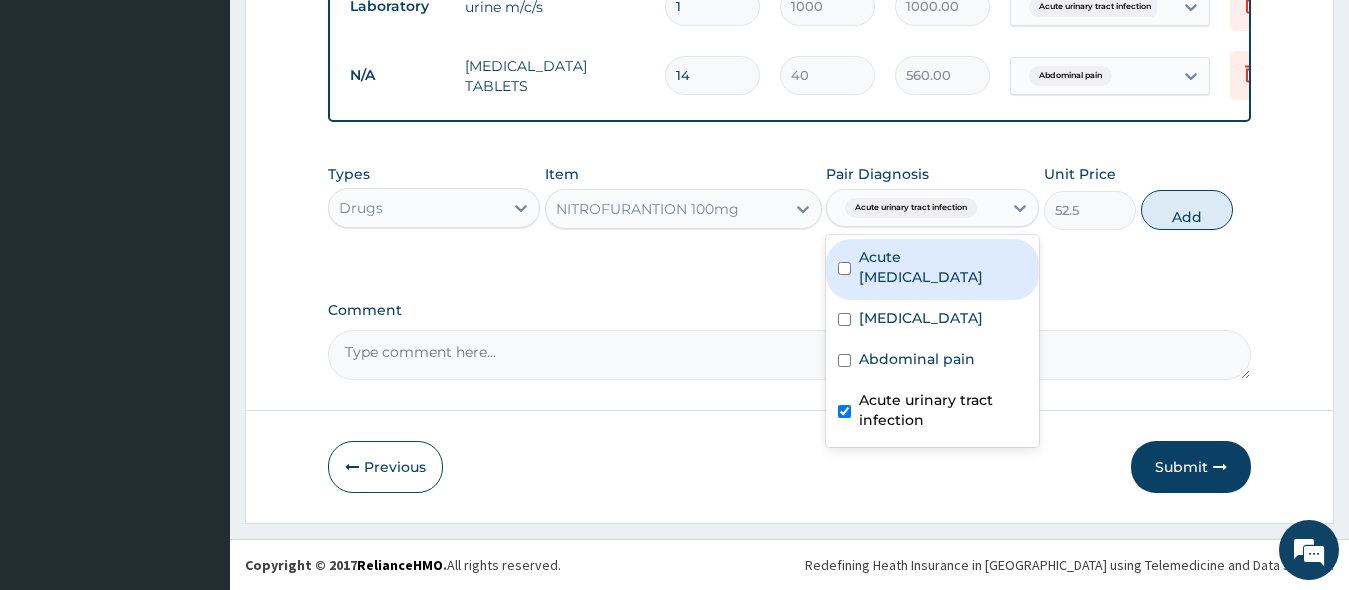 type on "0" 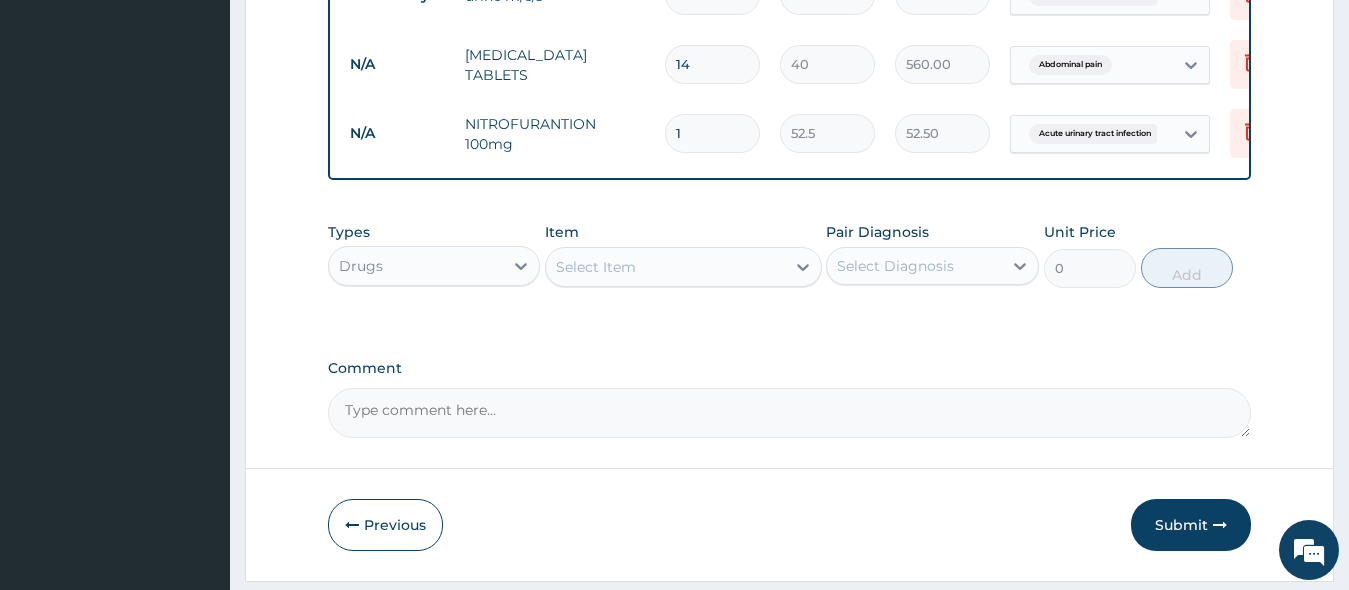 type on "10" 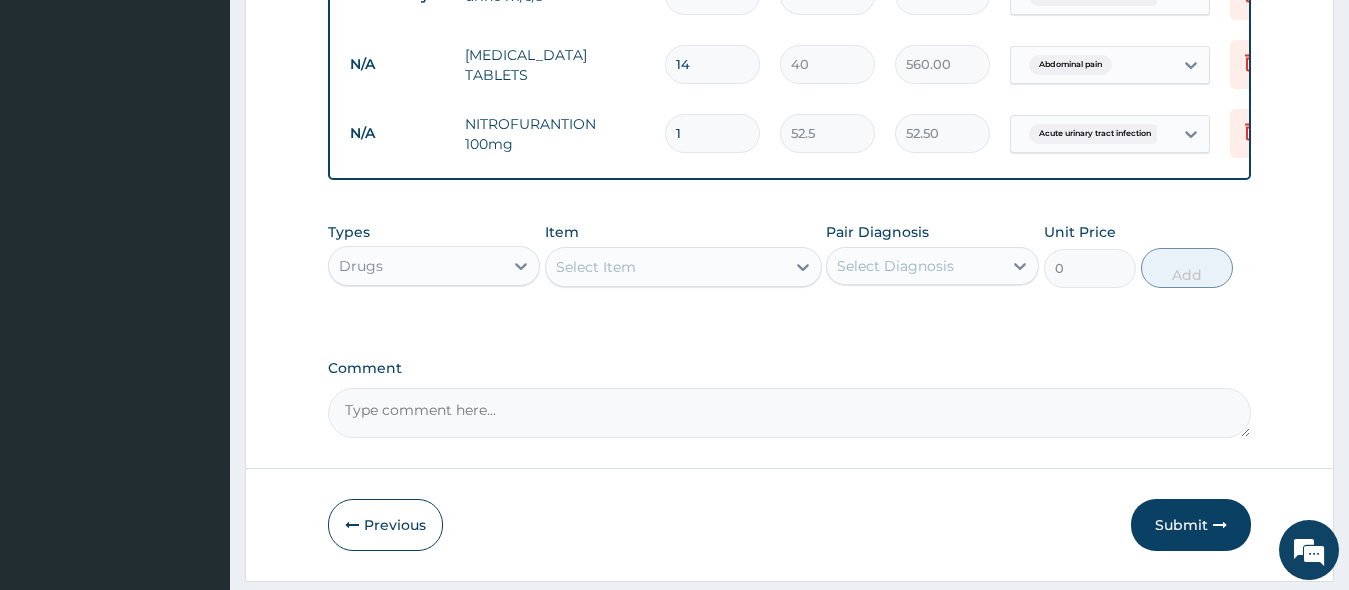 type on "525.00" 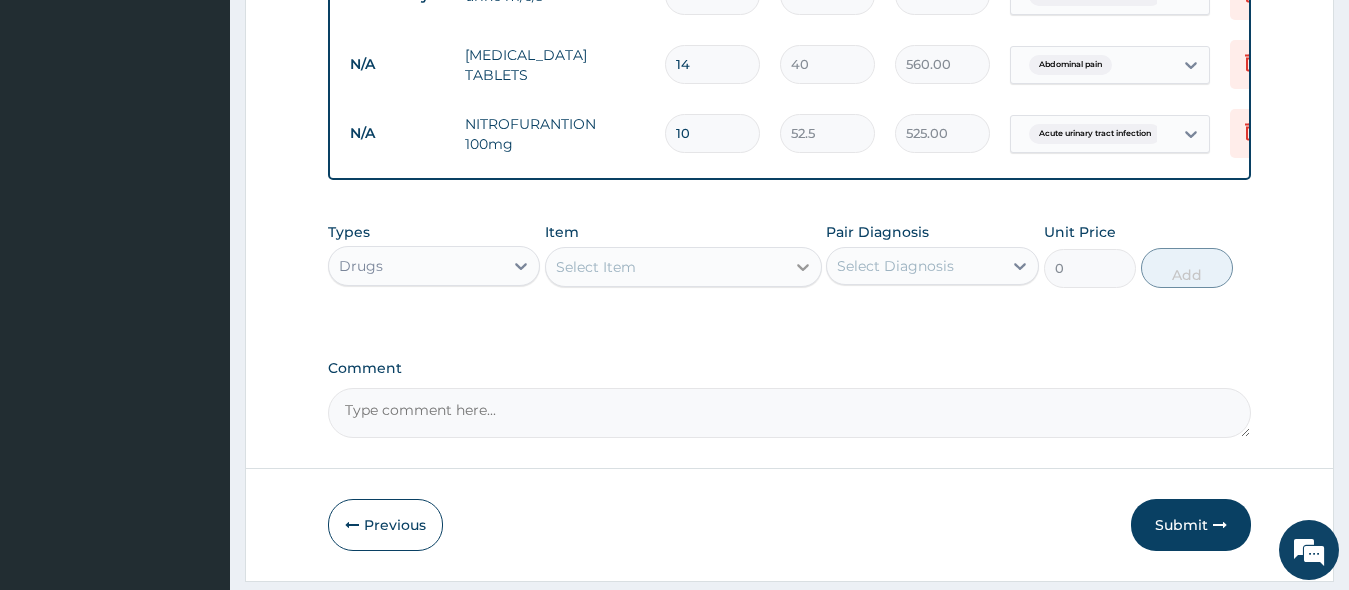 type on "10" 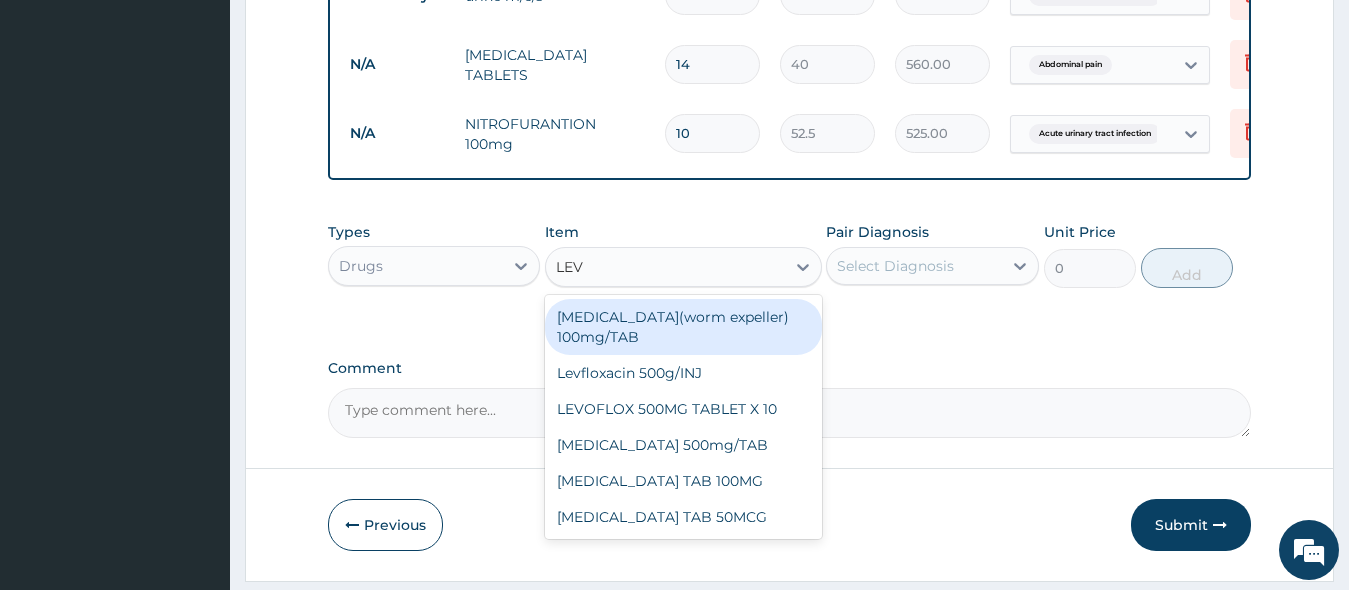 type on "LEVO" 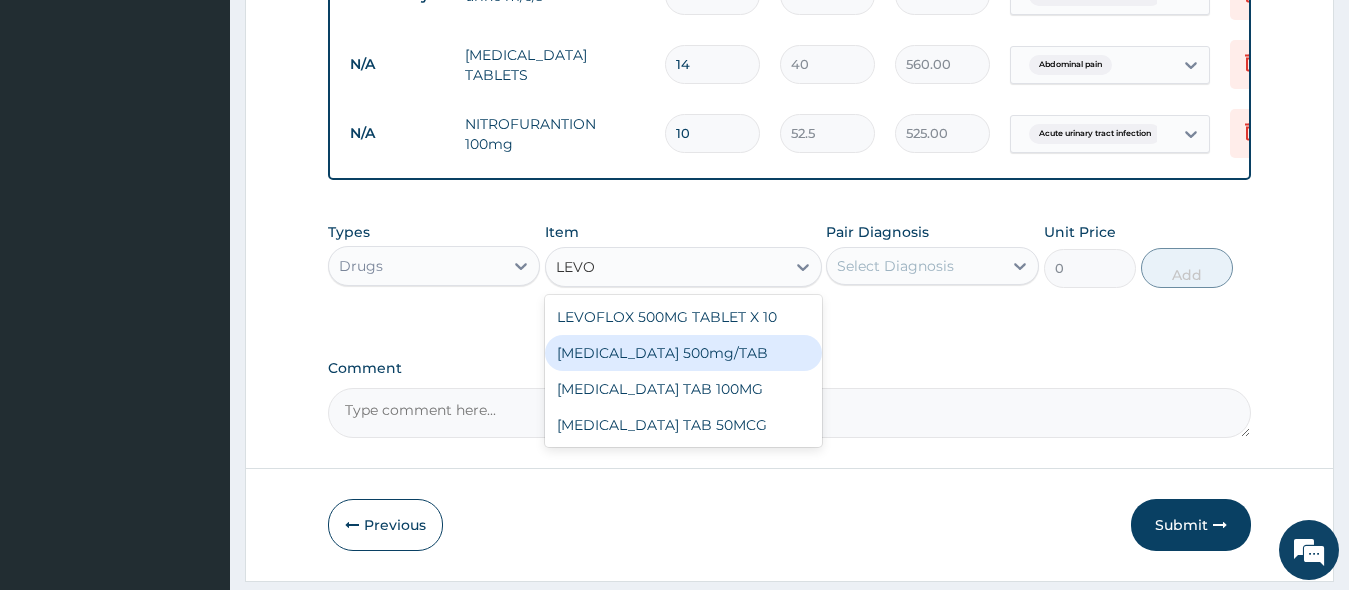 click on "[MEDICAL_DATA] 500mg/TAB" at bounding box center [683, 353] 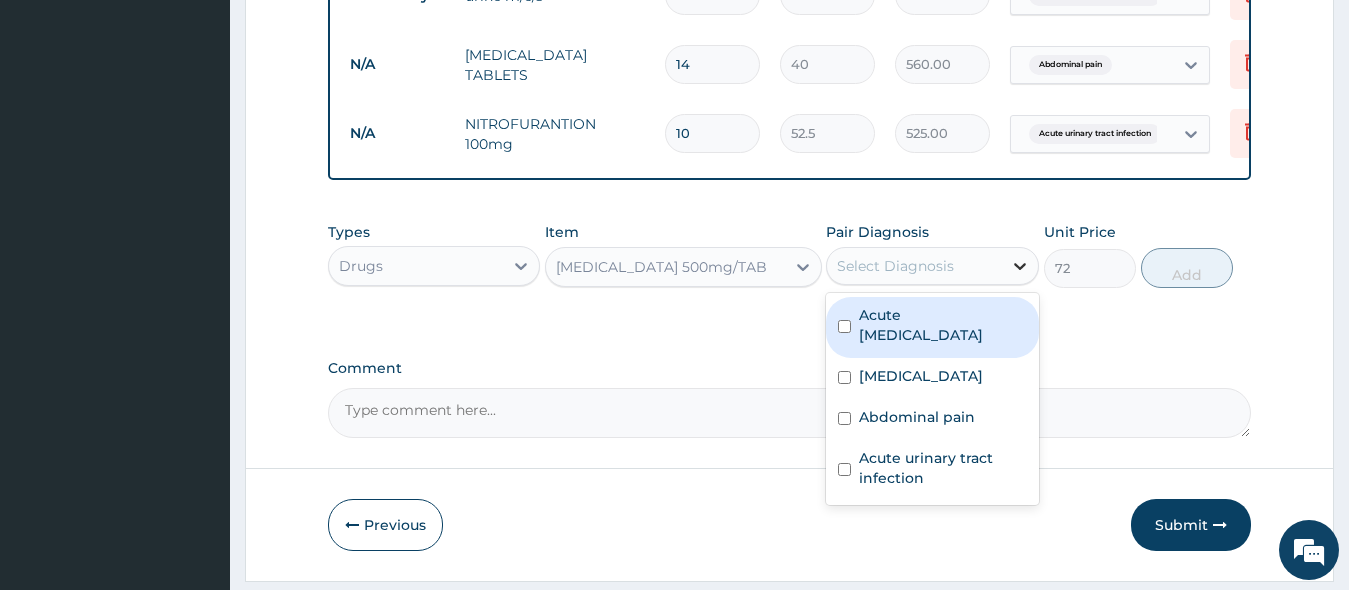 click 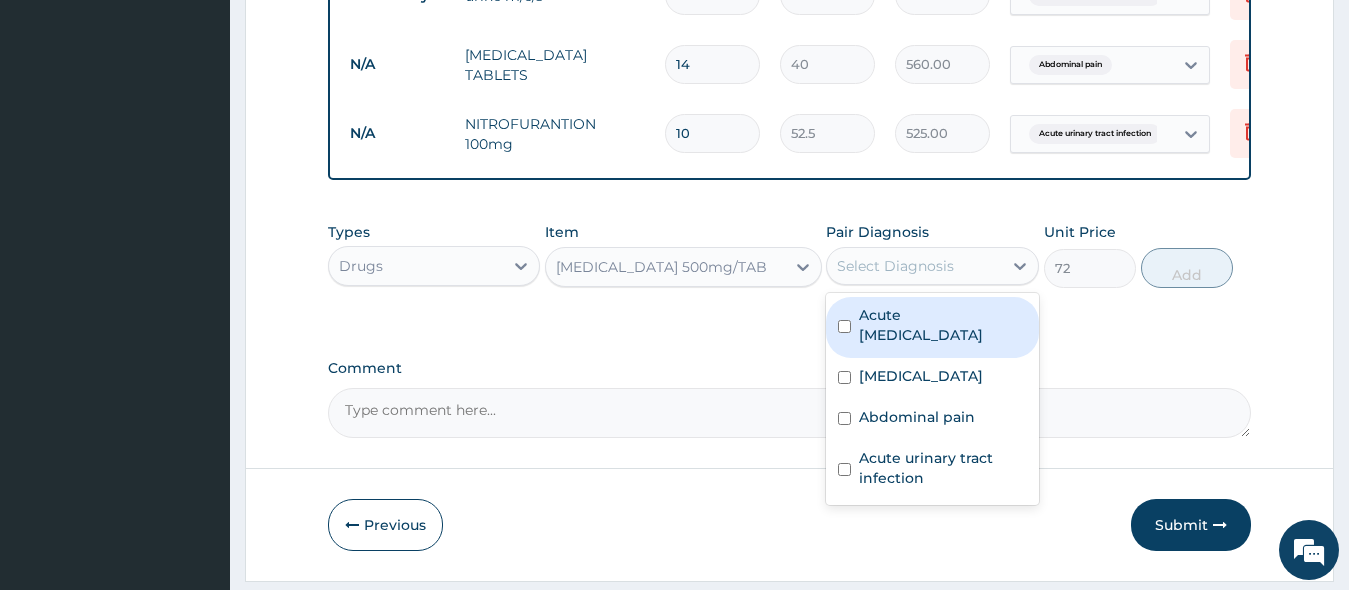 click at bounding box center [844, 326] 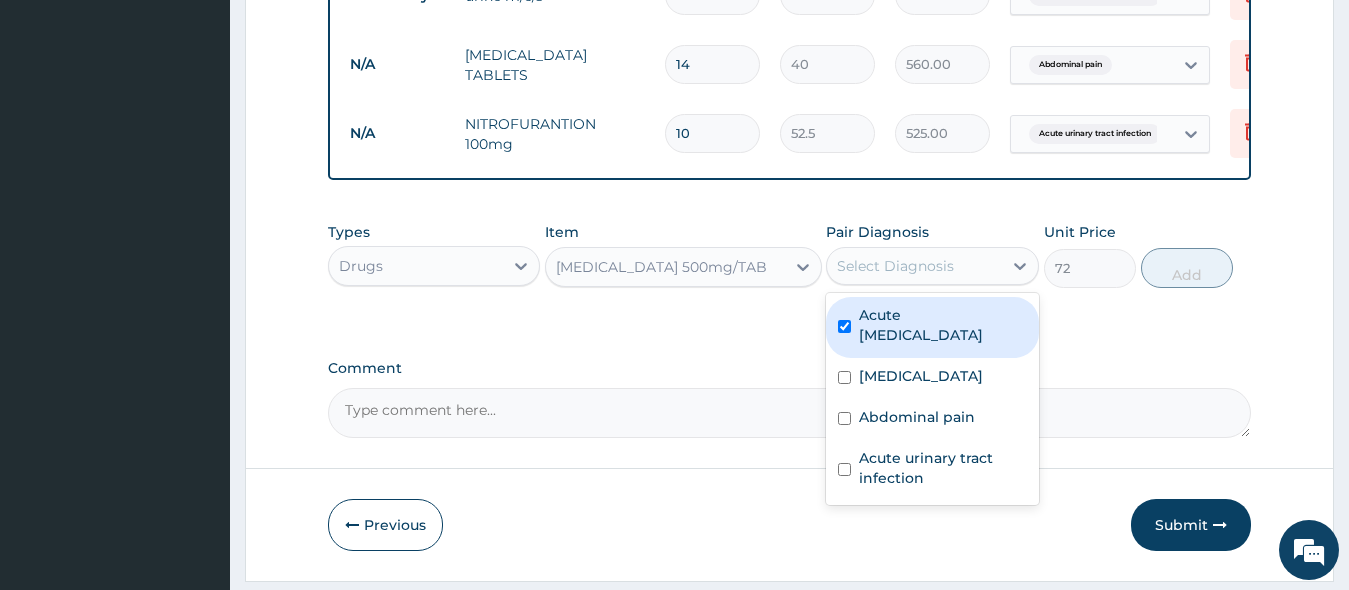 checkbox on "true" 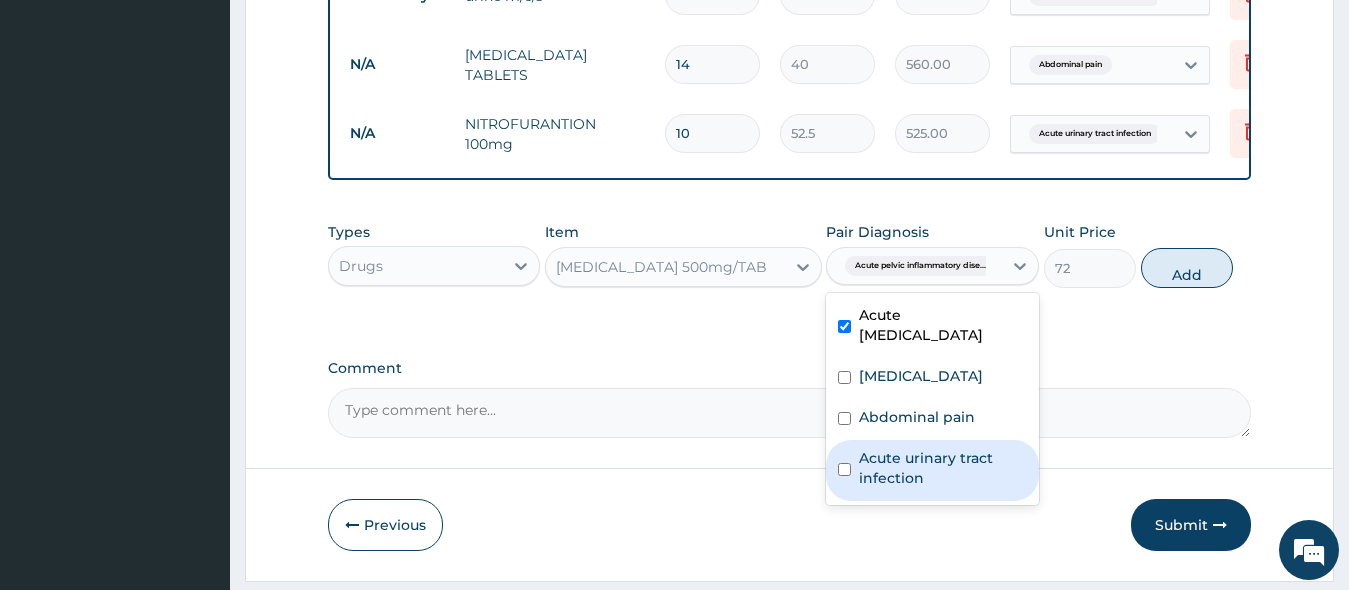 click on "Acute urinary tract infection" at bounding box center [932, 470] 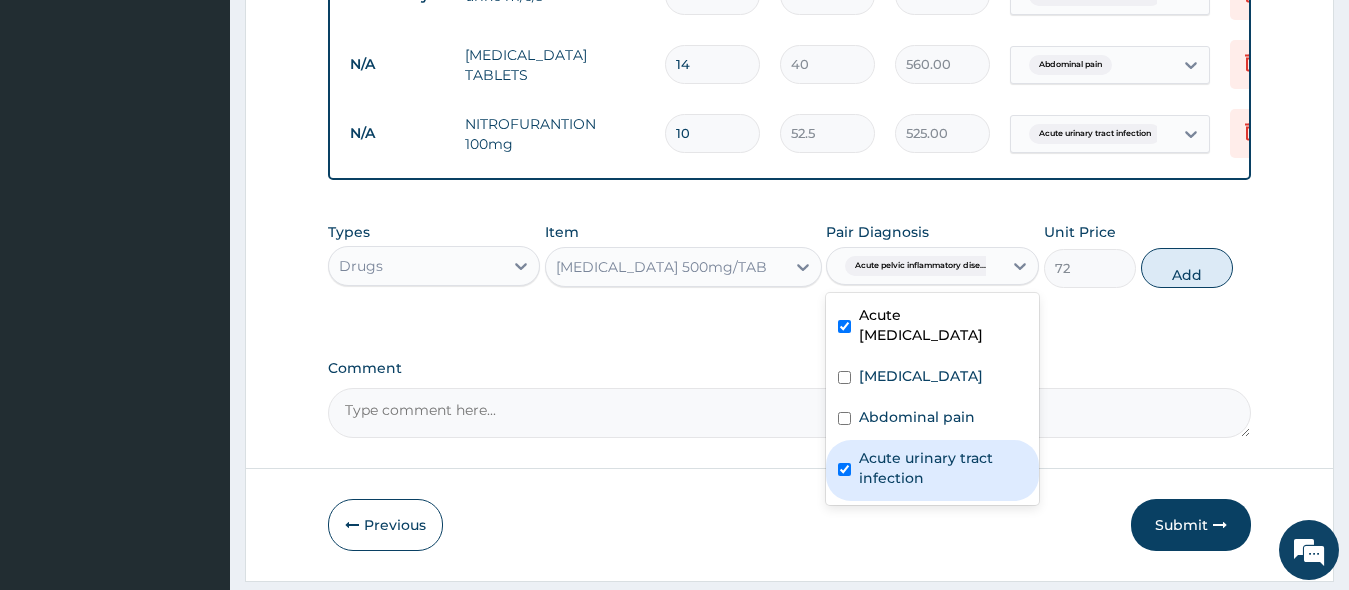 checkbox on "true" 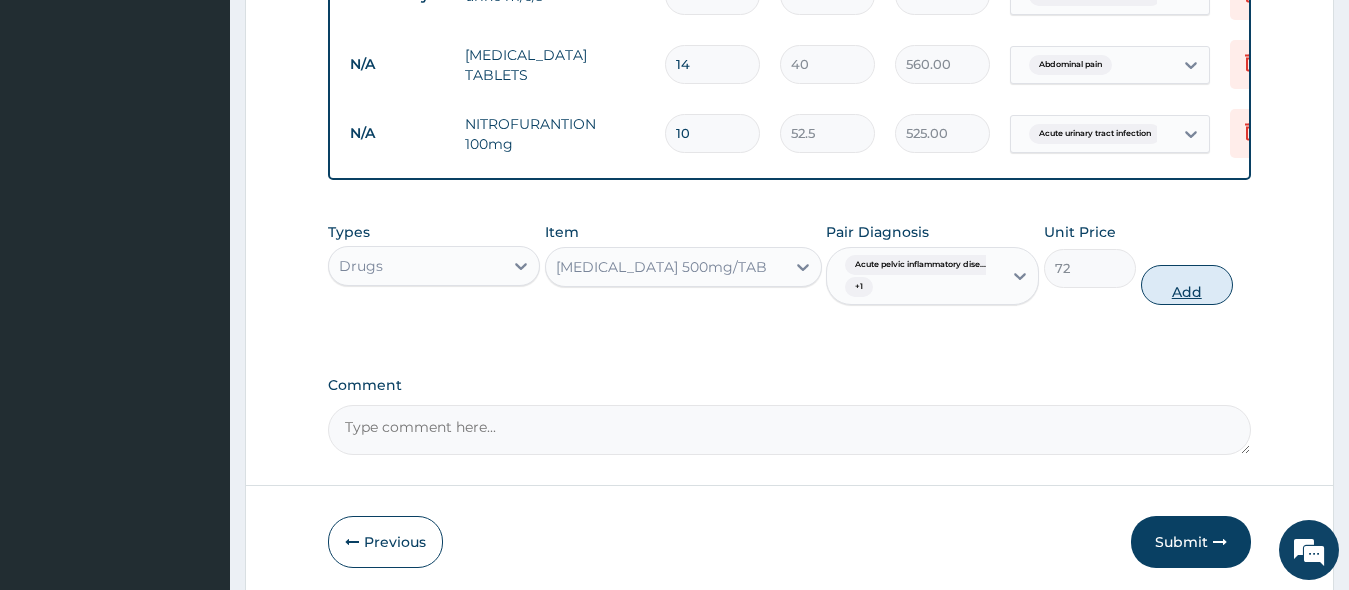 click on "Add" at bounding box center (1187, 285) 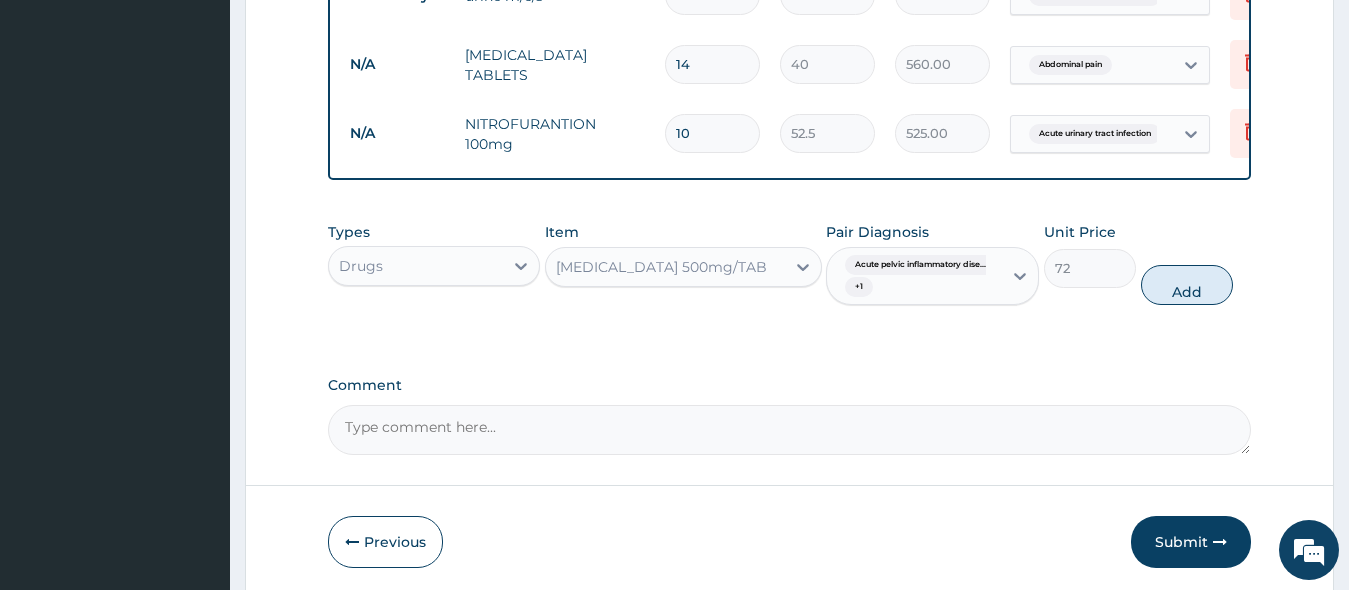 type on "0" 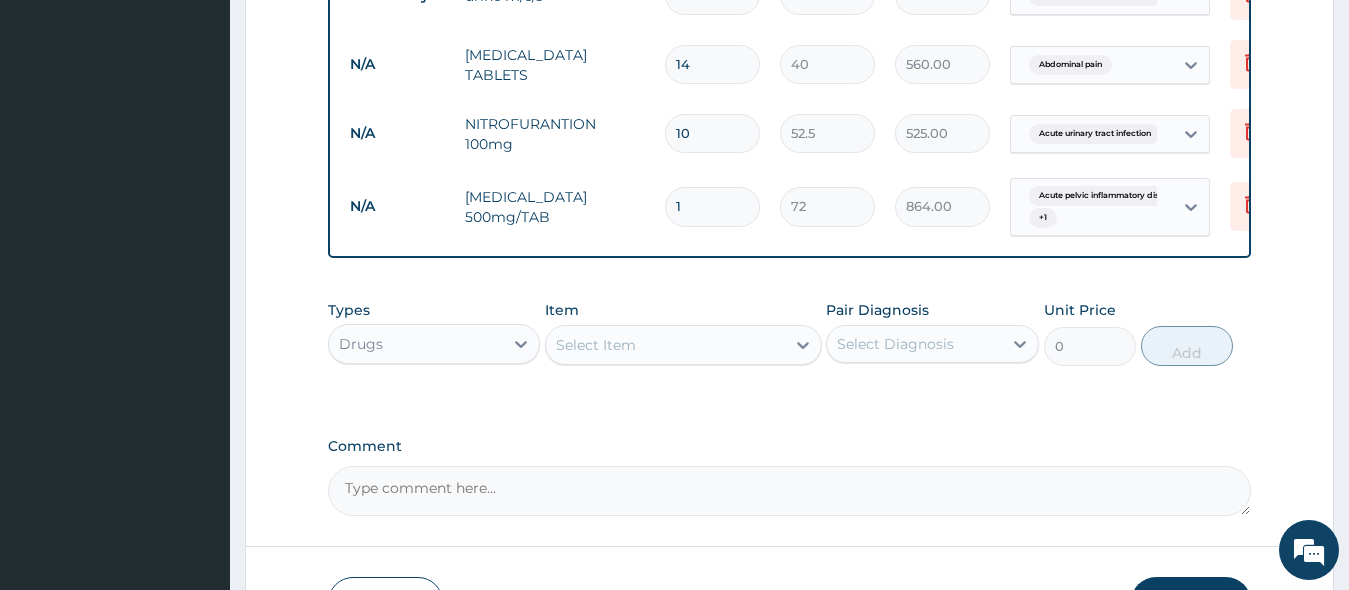 type on "12" 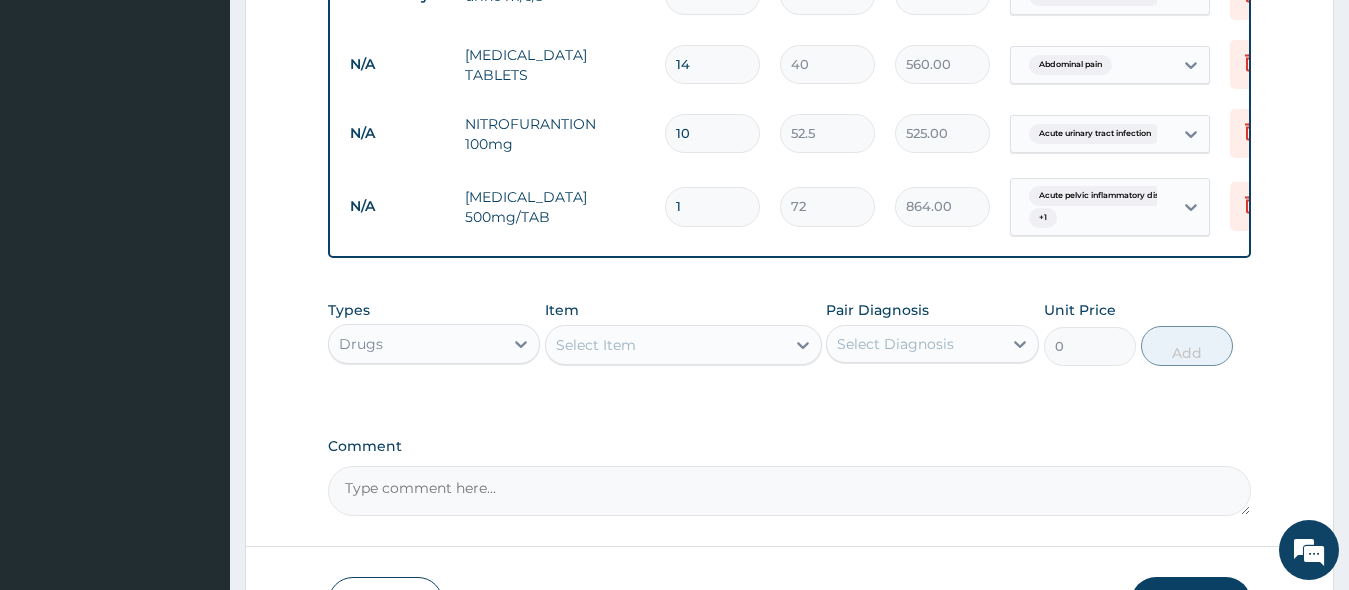 type on "864.00" 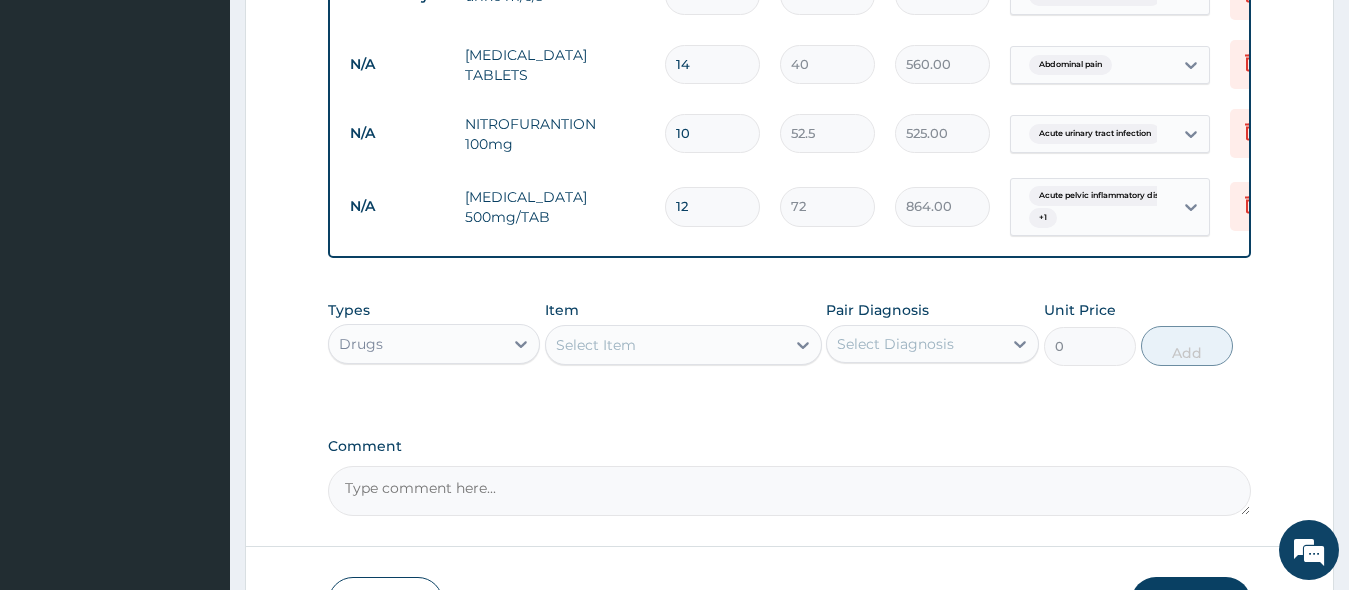 type on "1" 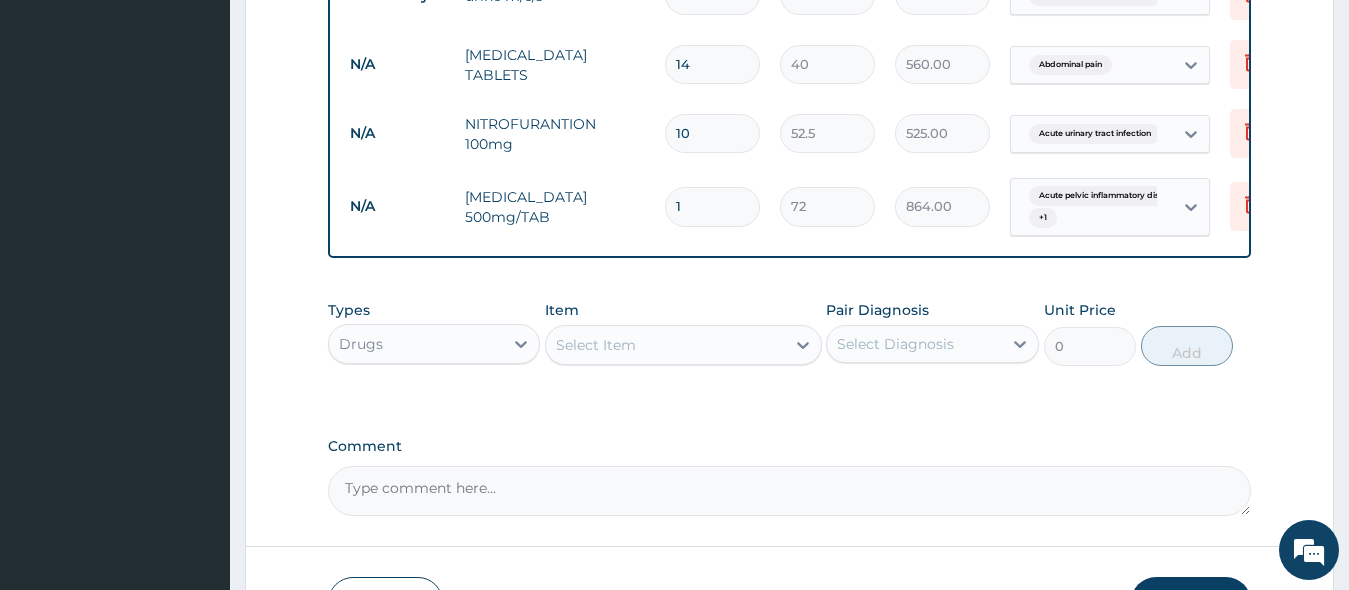 type on "72.00" 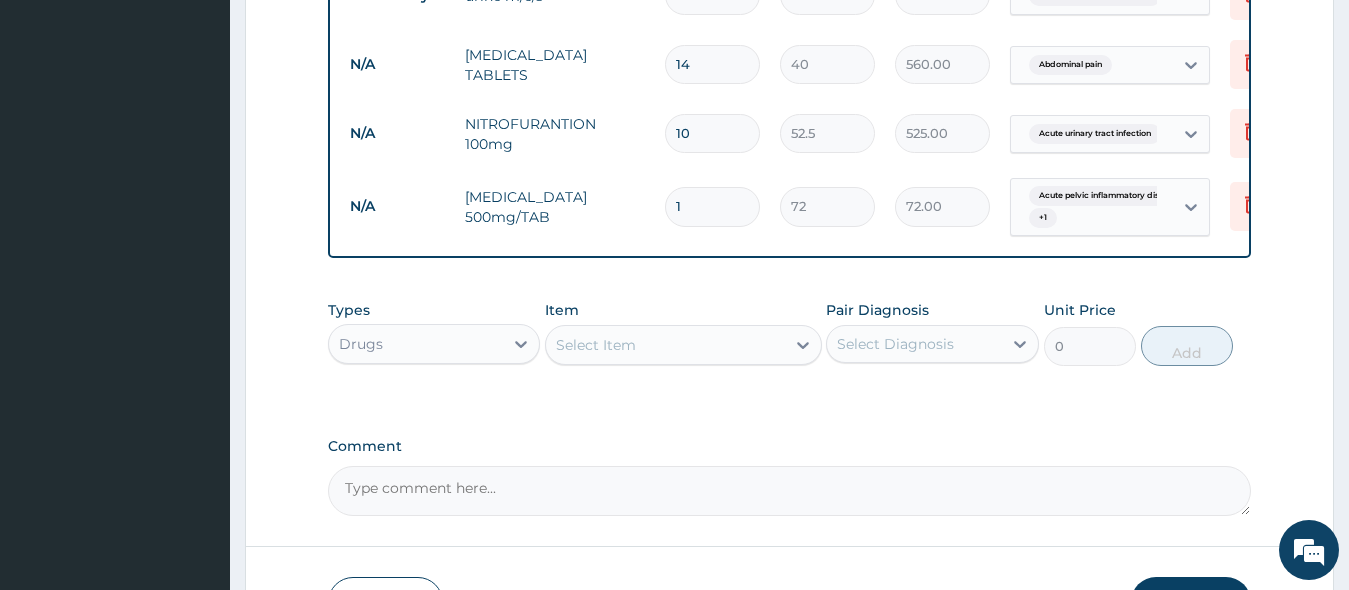 type 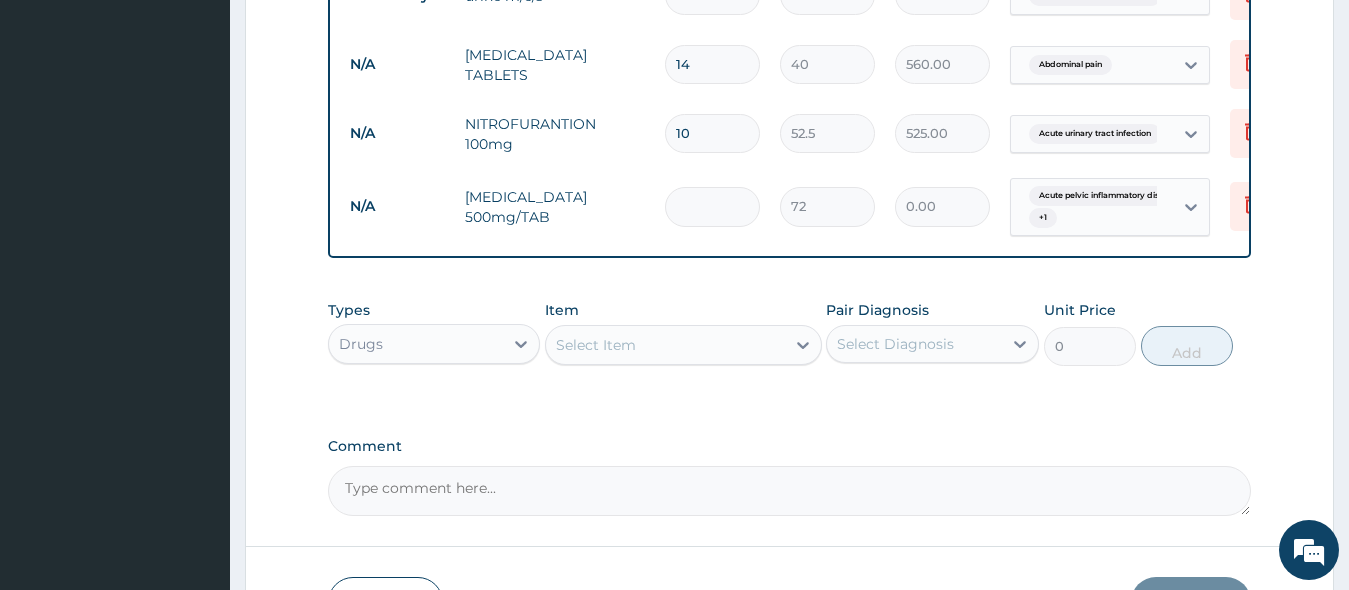 type on "2" 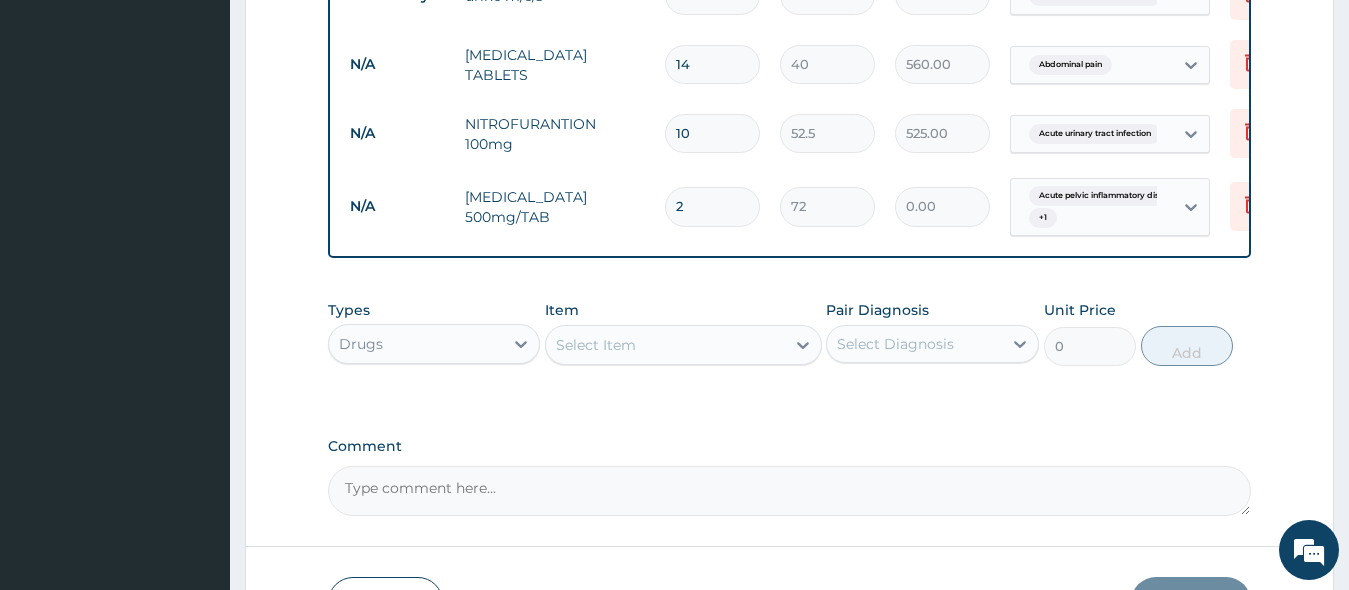 type on "144.00" 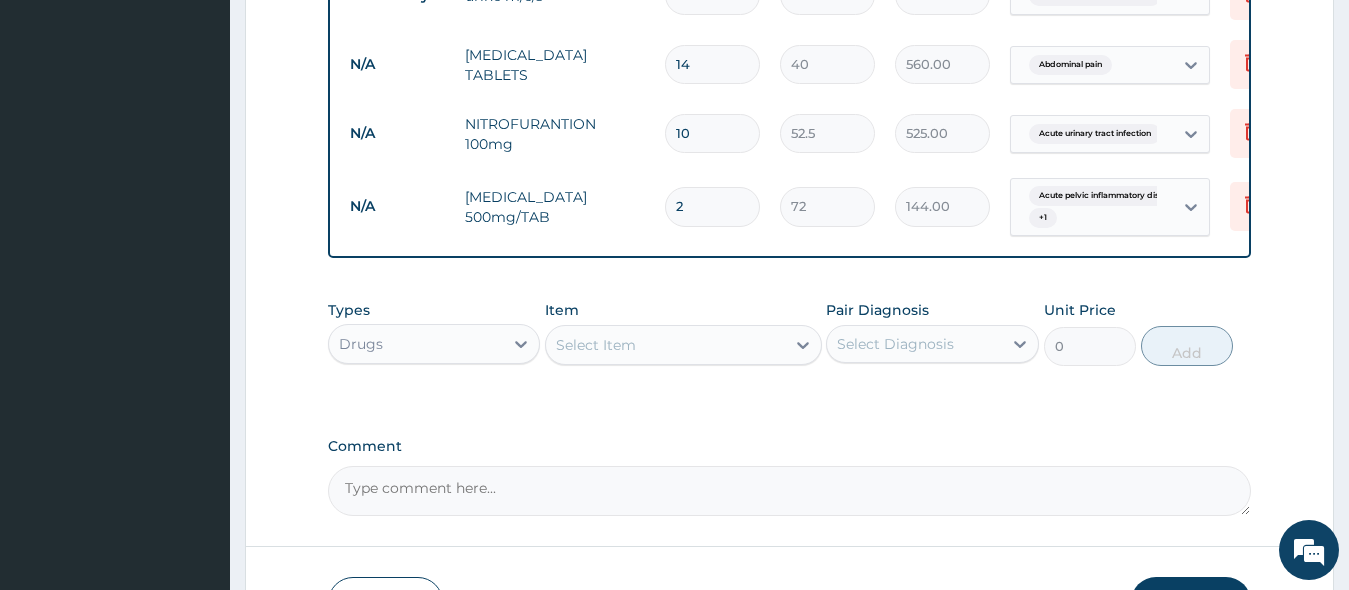type on "20" 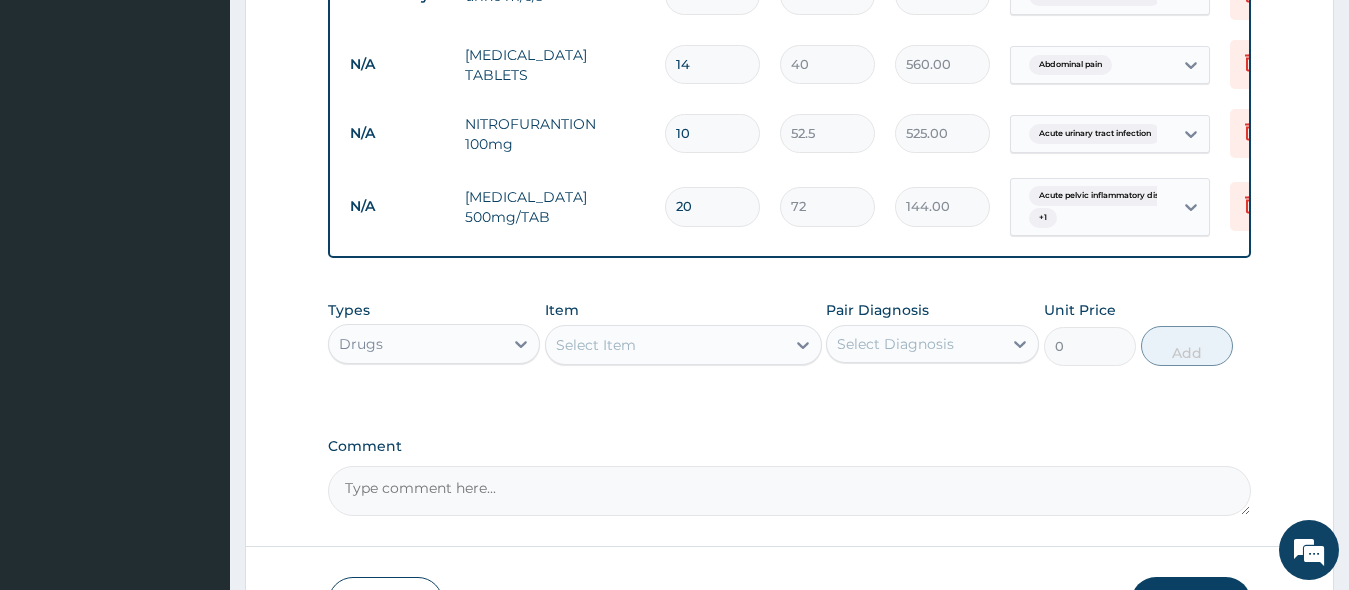 type on "1440.00" 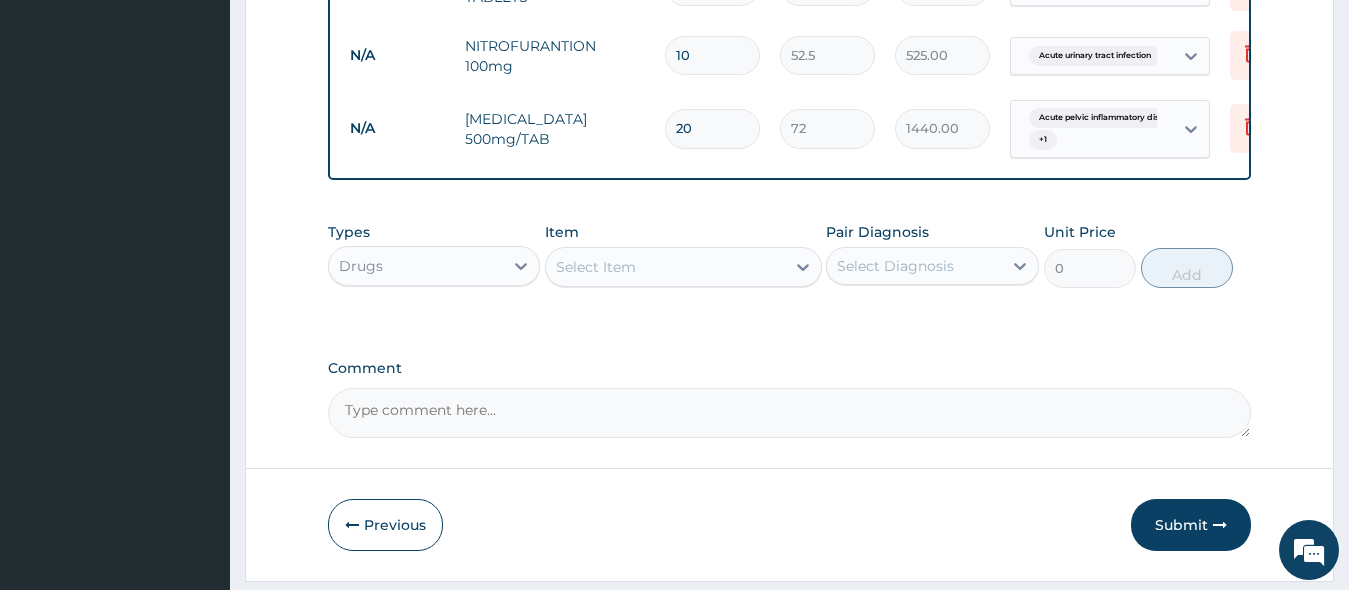 scroll, scrollTop: 1412, scrollLeft: 0, axis: vertical 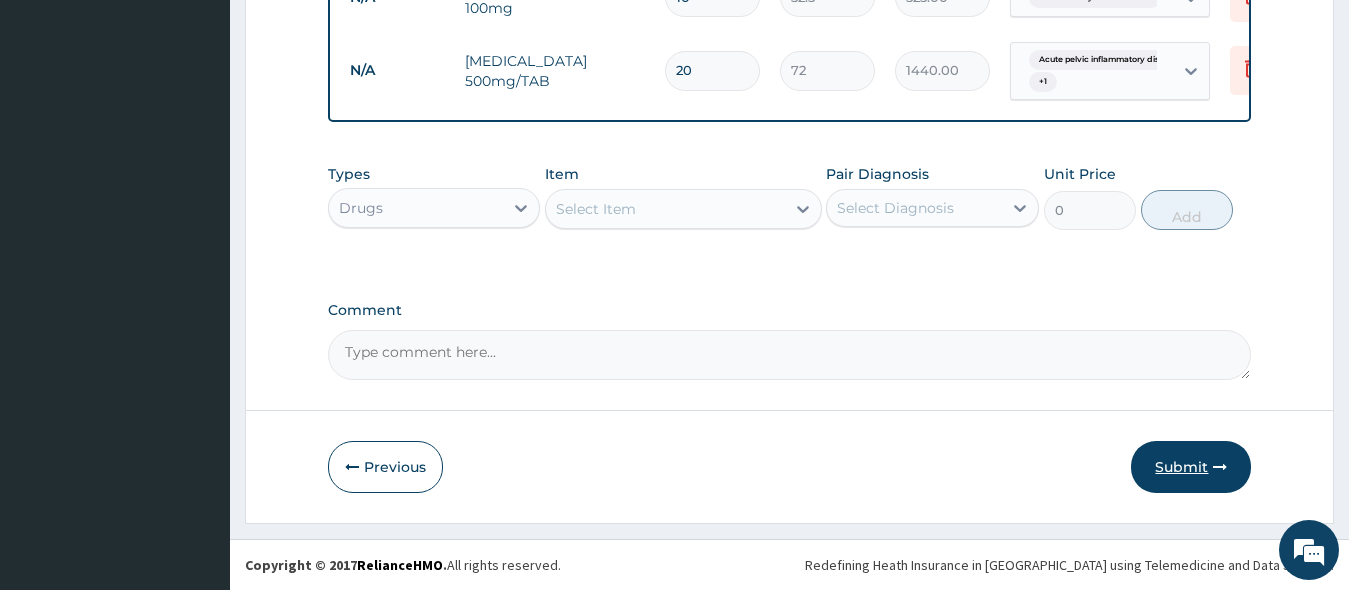 type on "20" 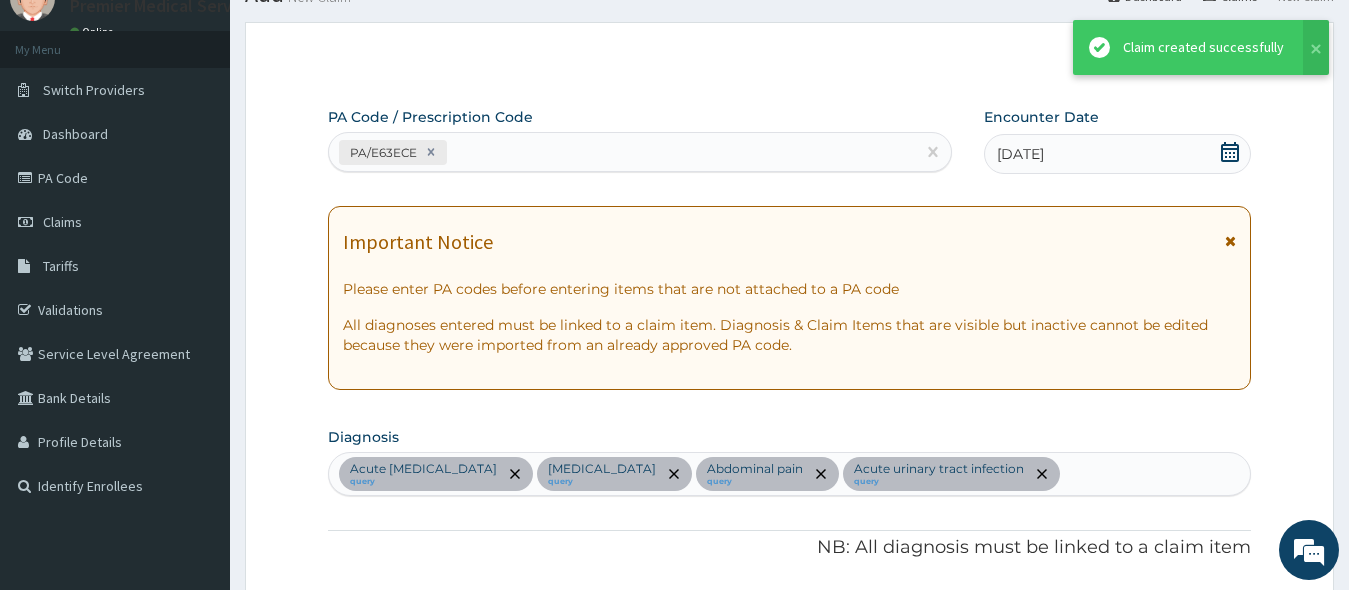 scroll, scrollTop: 1412, scrollLeft: 0, axis: vertical 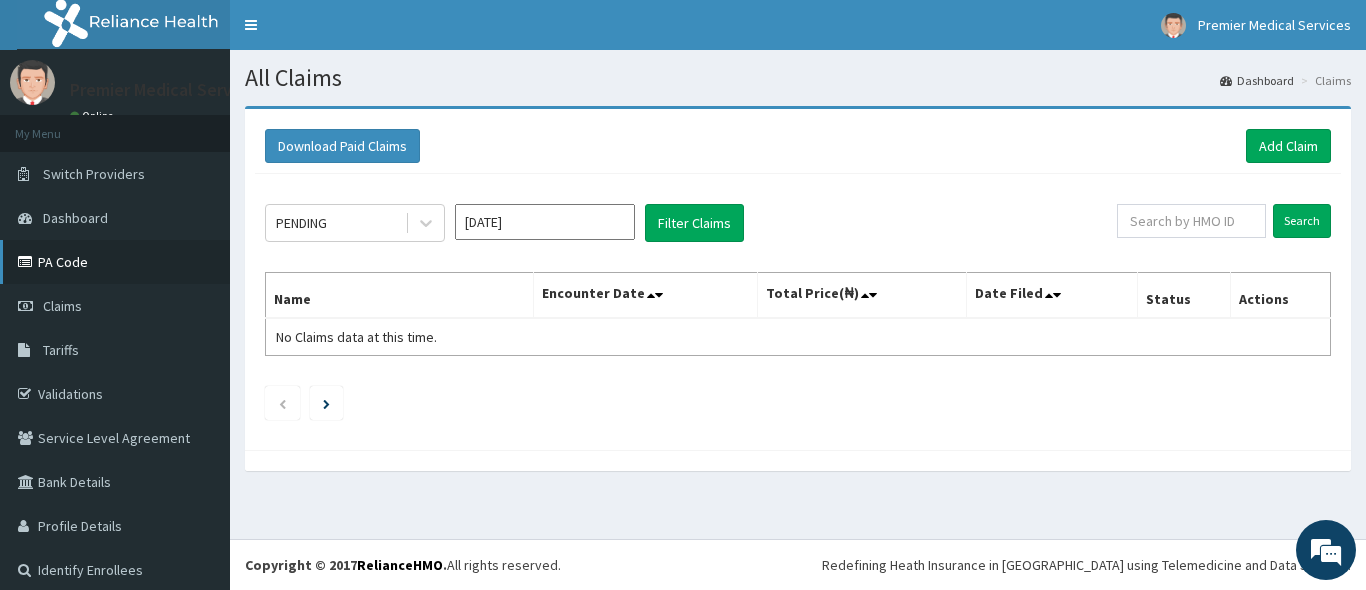 click on "PA Code" at bounding box center [115, 262] 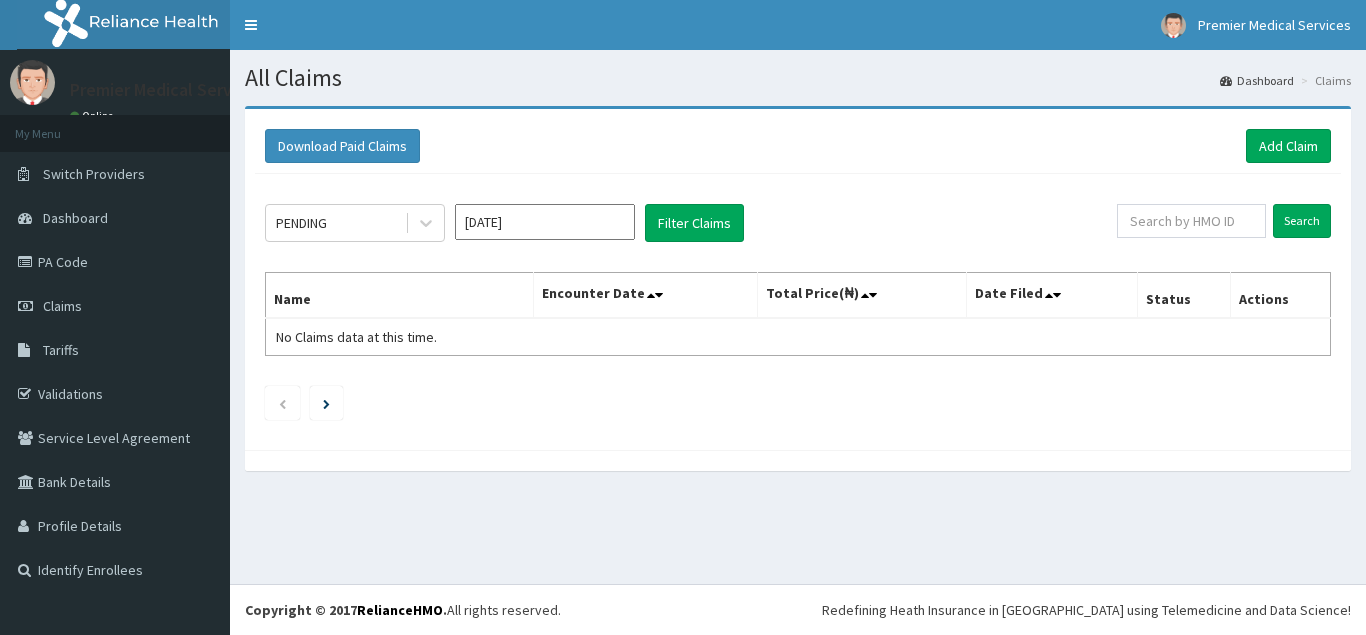 scroll, scrollTop: 0, scrollLeft: 0, axis: both 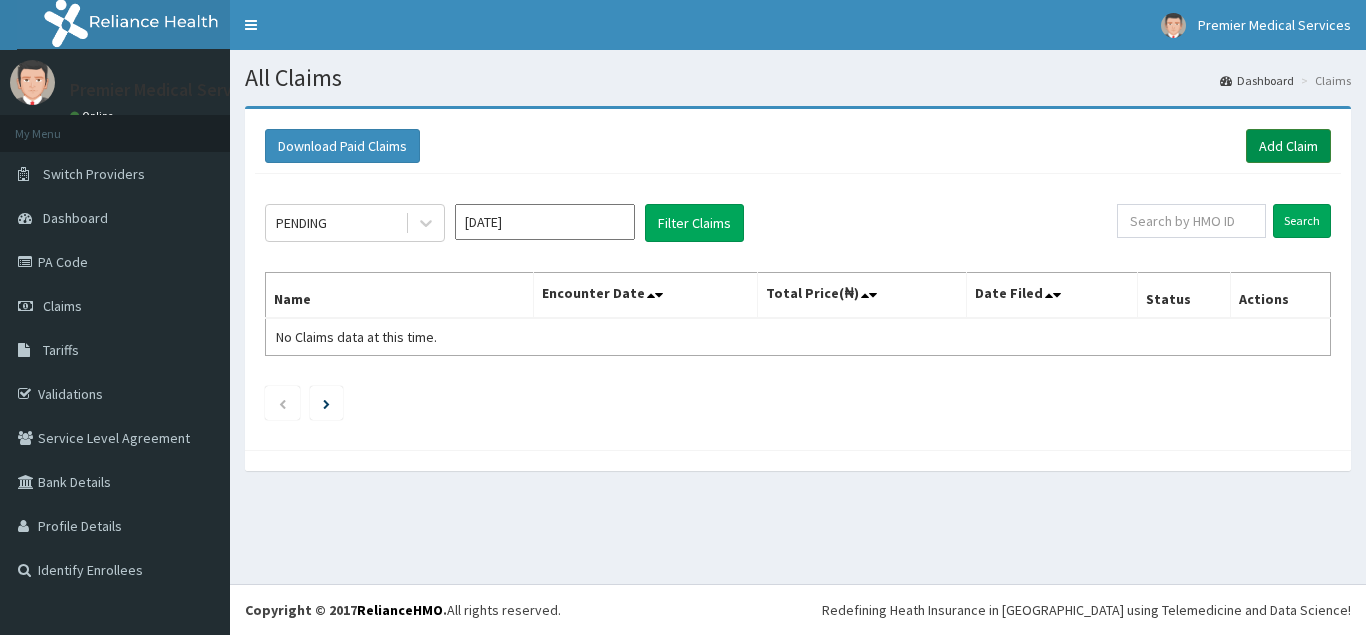 click on "Add Claim" at bounding box center [1288, 146] 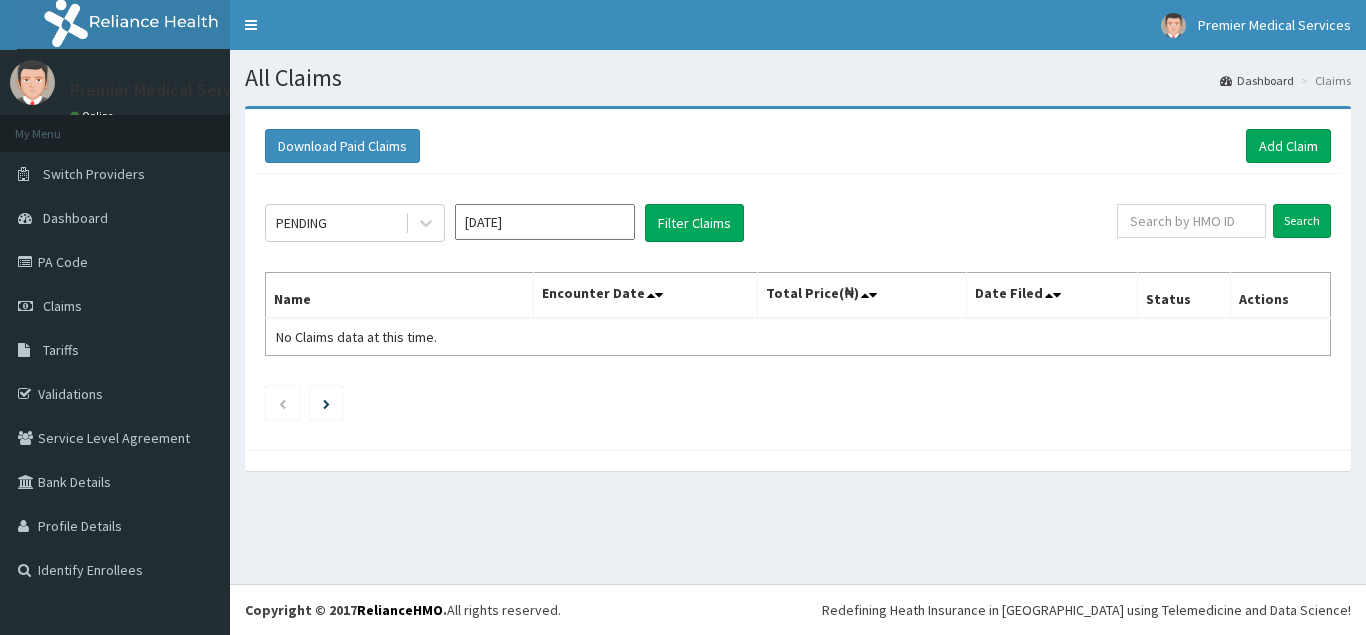 scroll, scrollTop: 0, scrollLeft: 0, axis: both 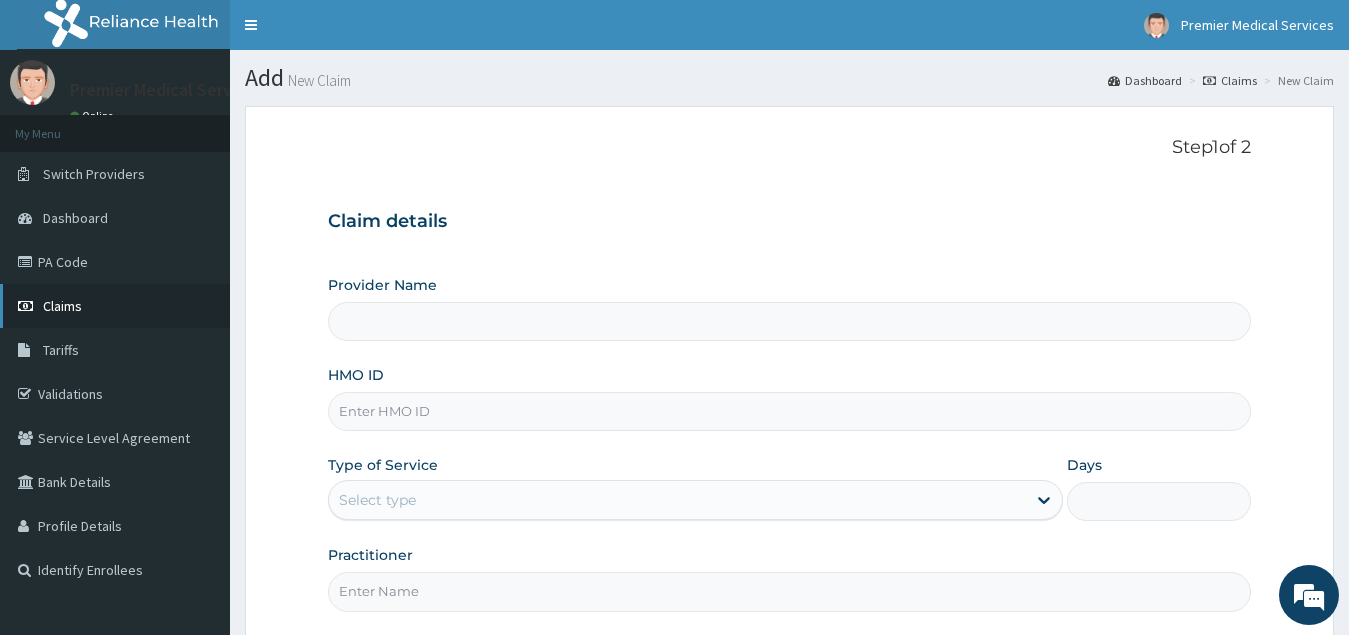 type on "premier medical services" 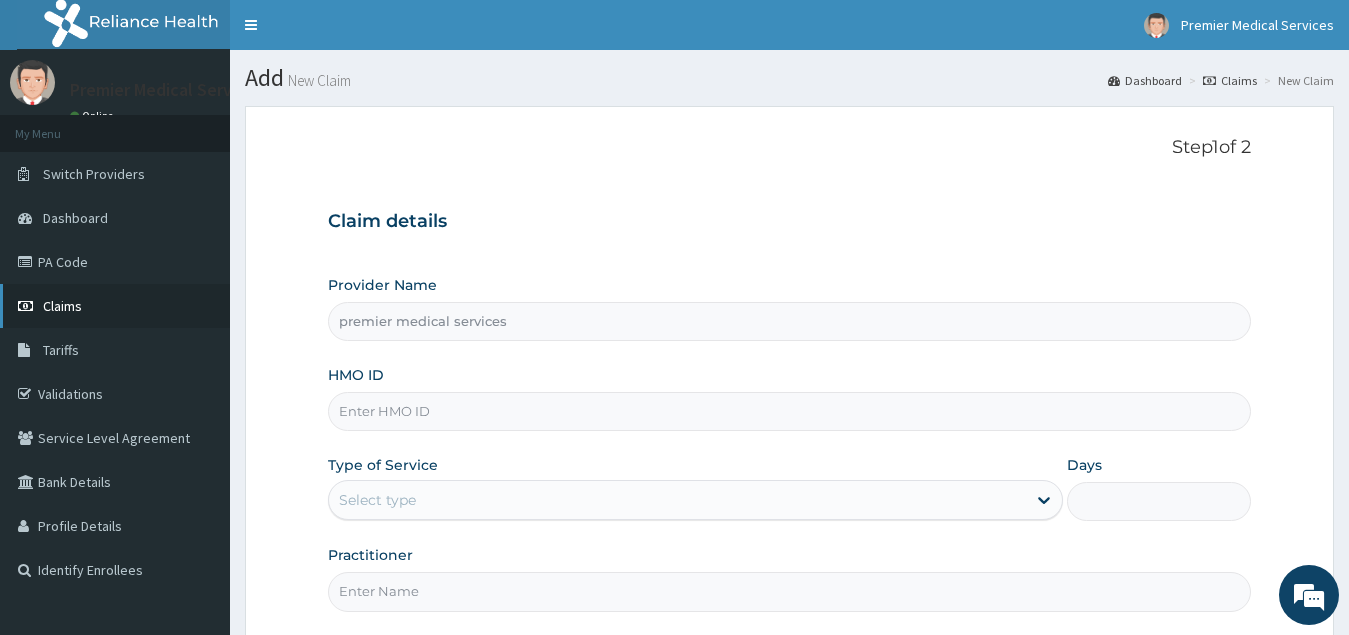 scroll, scrollTop: 0, scrollLeft: 0, axis: both 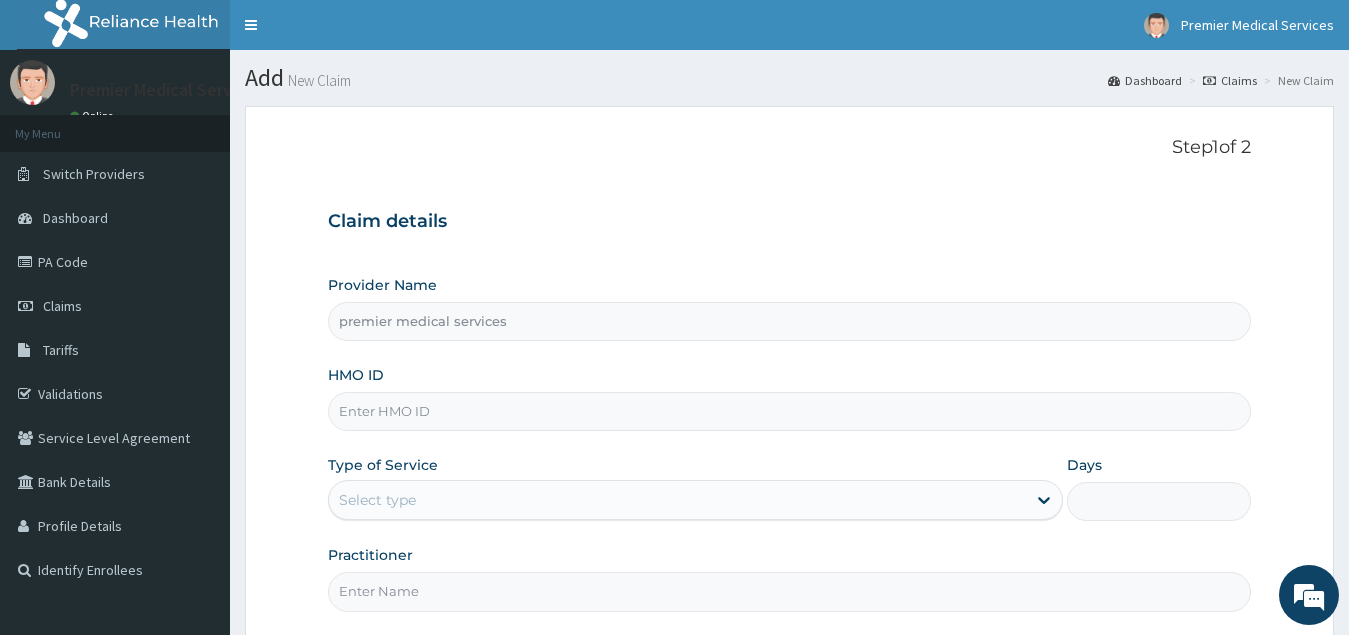 click on "HMO ID" at bounding box center [790, 398] 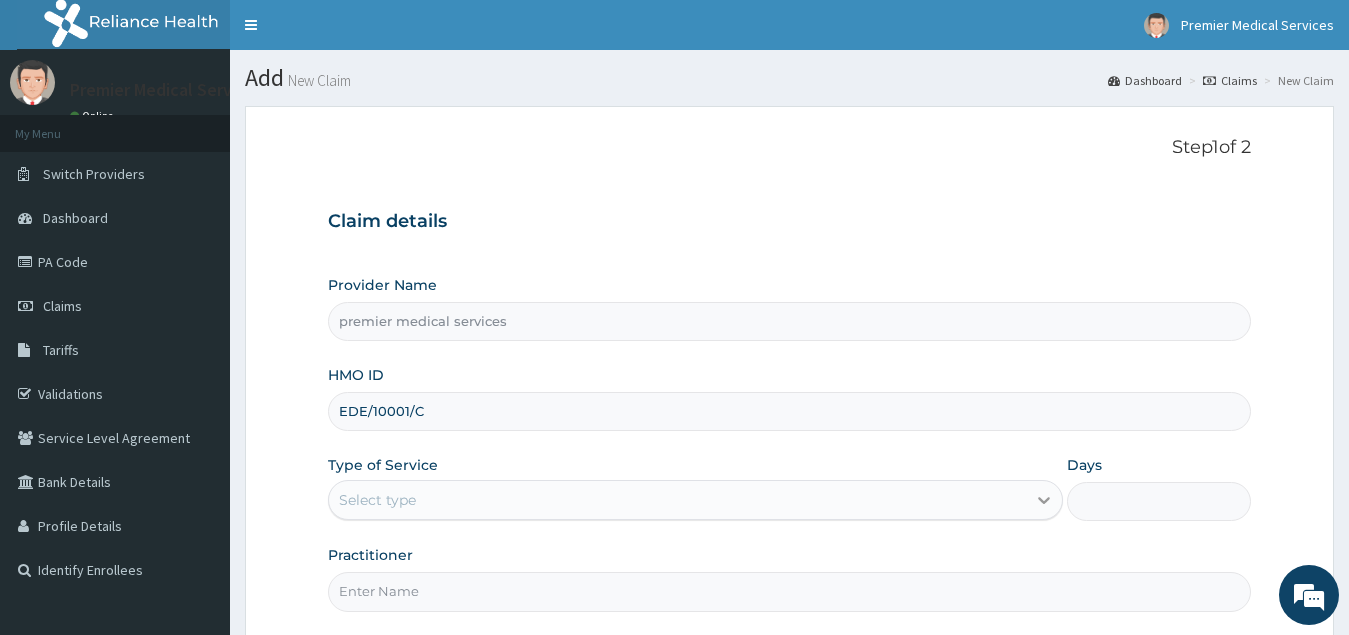 type on "EDE/10001/C" 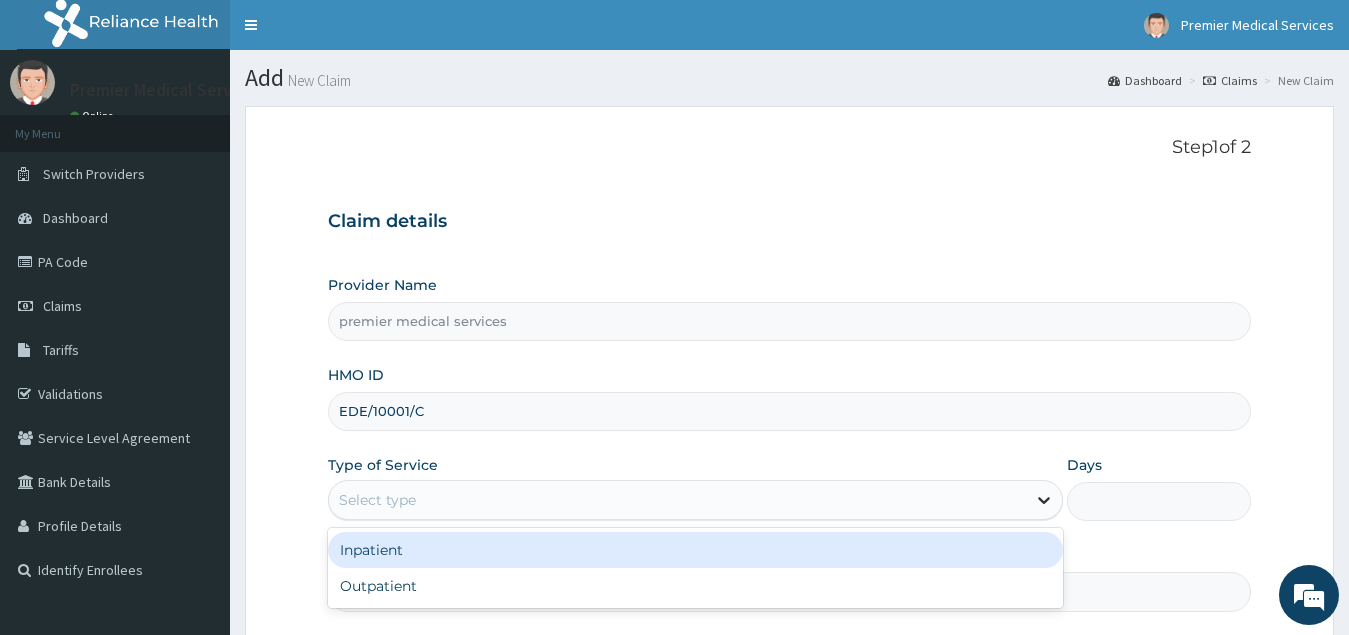 click 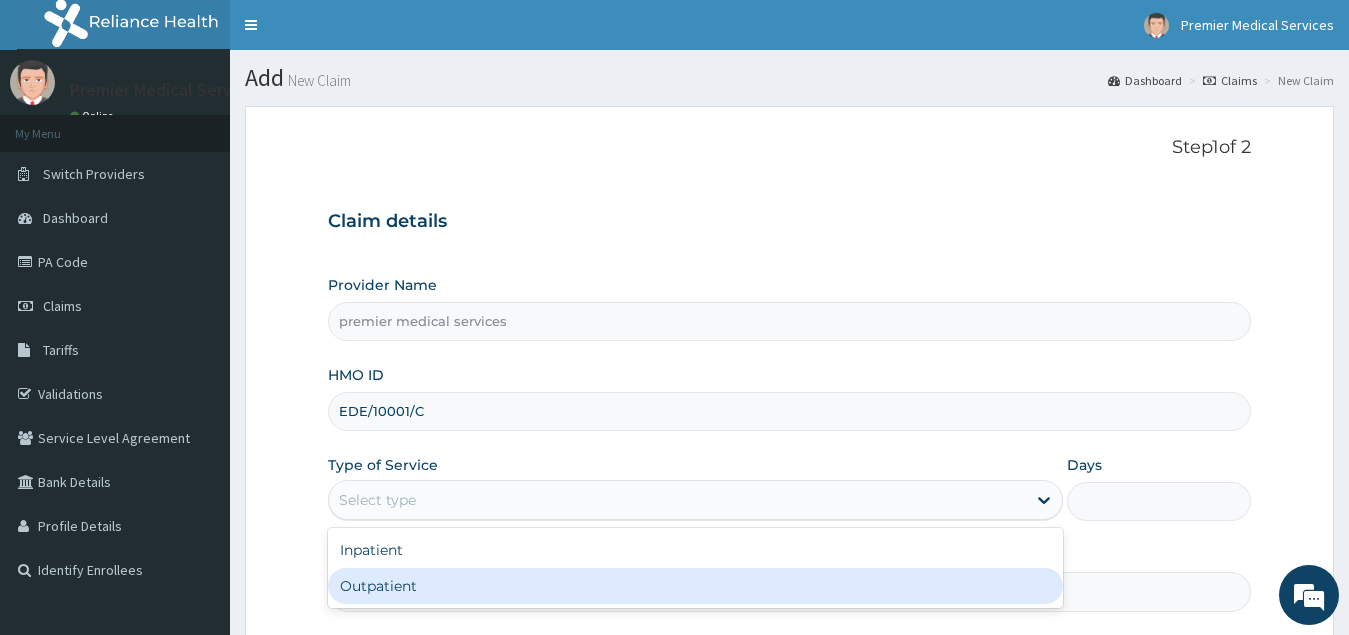 click on "Outpatient" at bounding box center (696, 586) 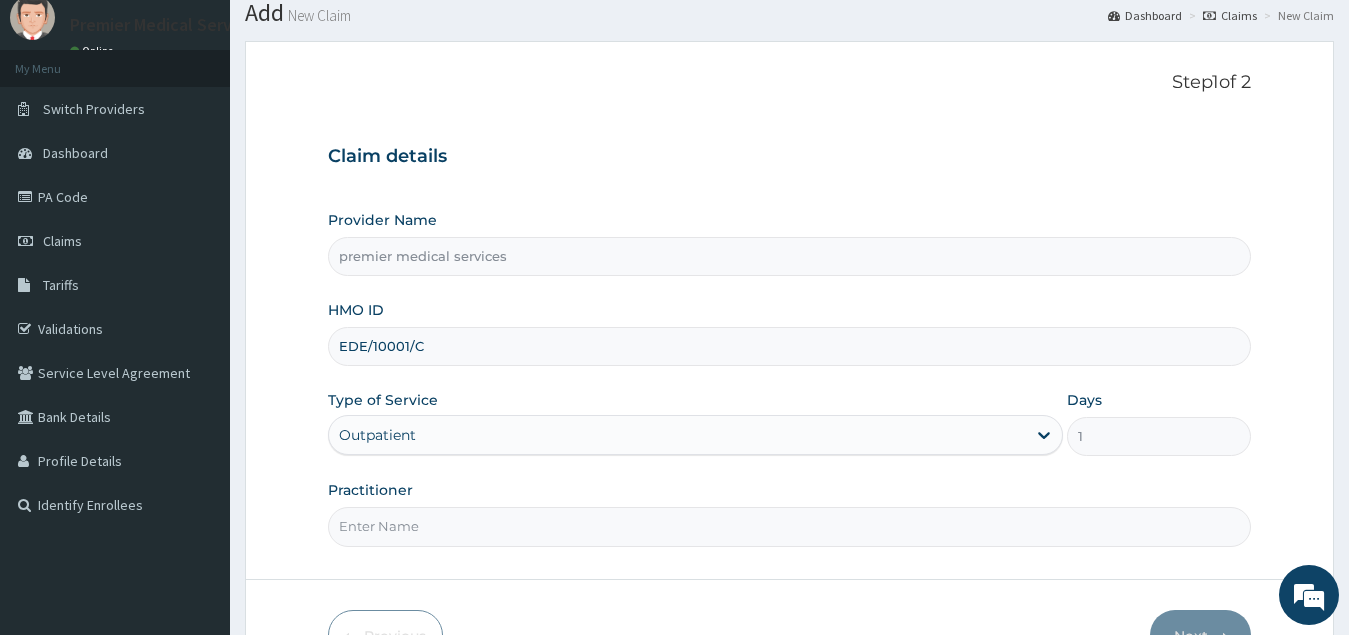 scroll, scrollTop: 100, scrollLeft: 0, axis: vertical 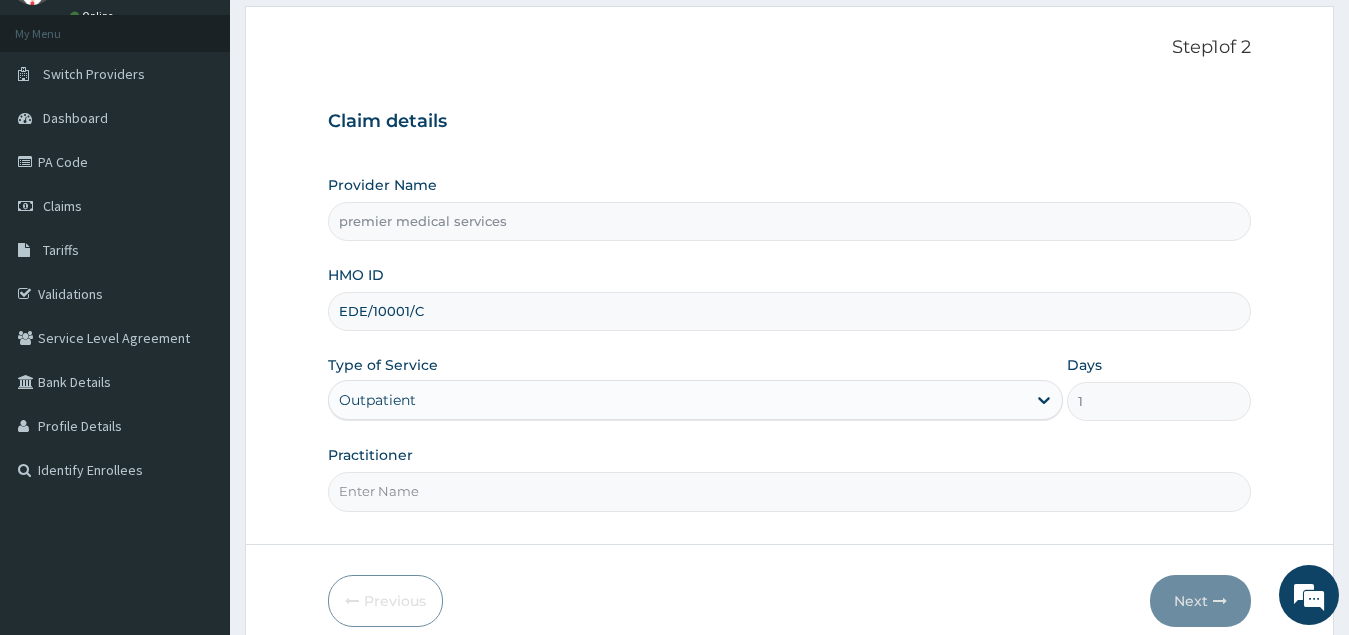click on "Practitioner" at bounding box center [790, 491] 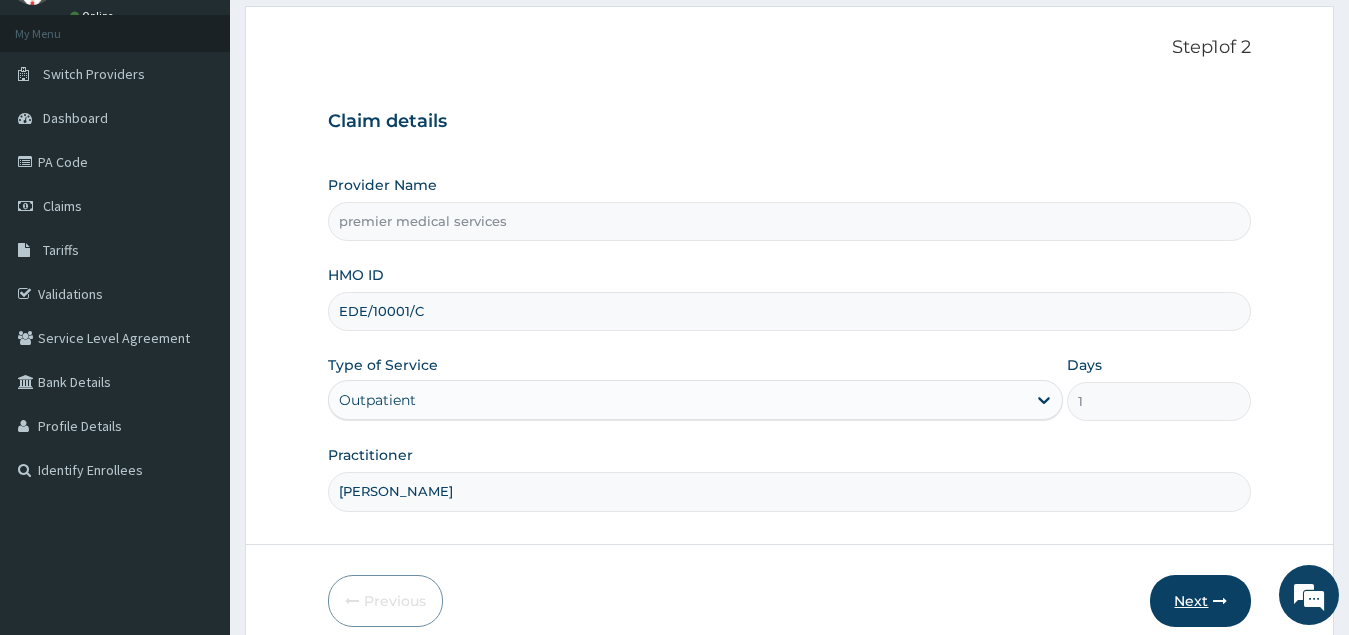 type on "[PERSON_NAME]" 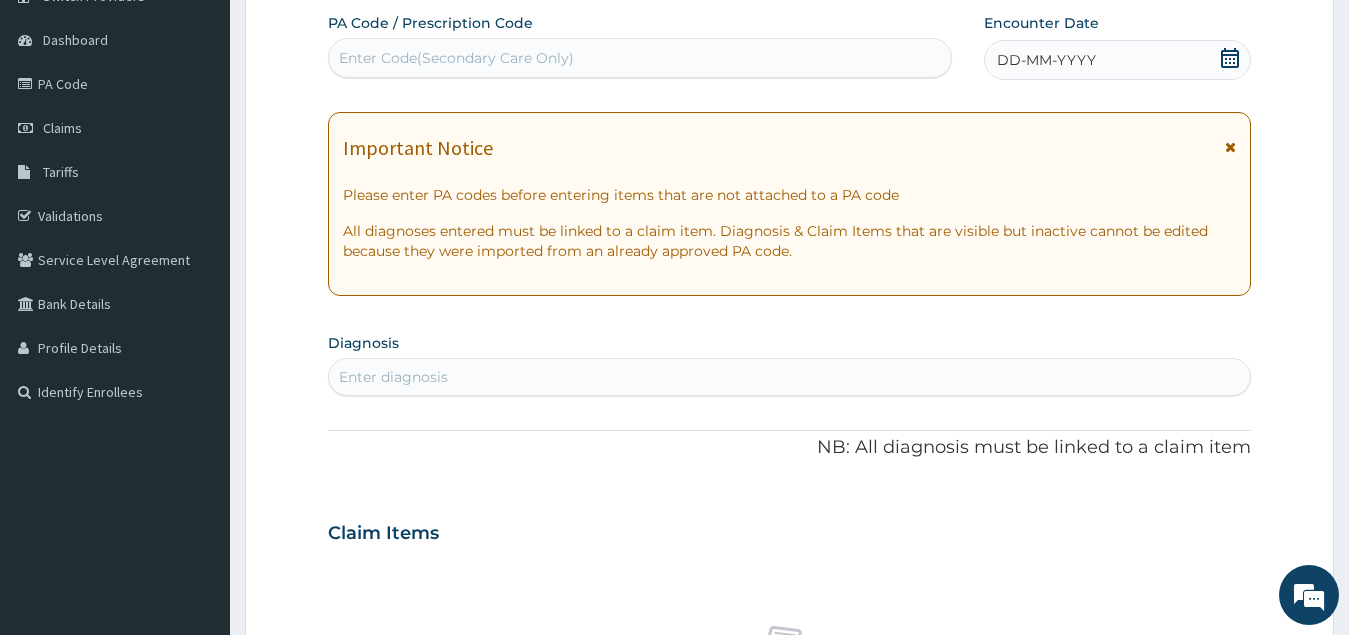 scroll, scrollTop: 200, scrollLeft: 0, axis: vertical 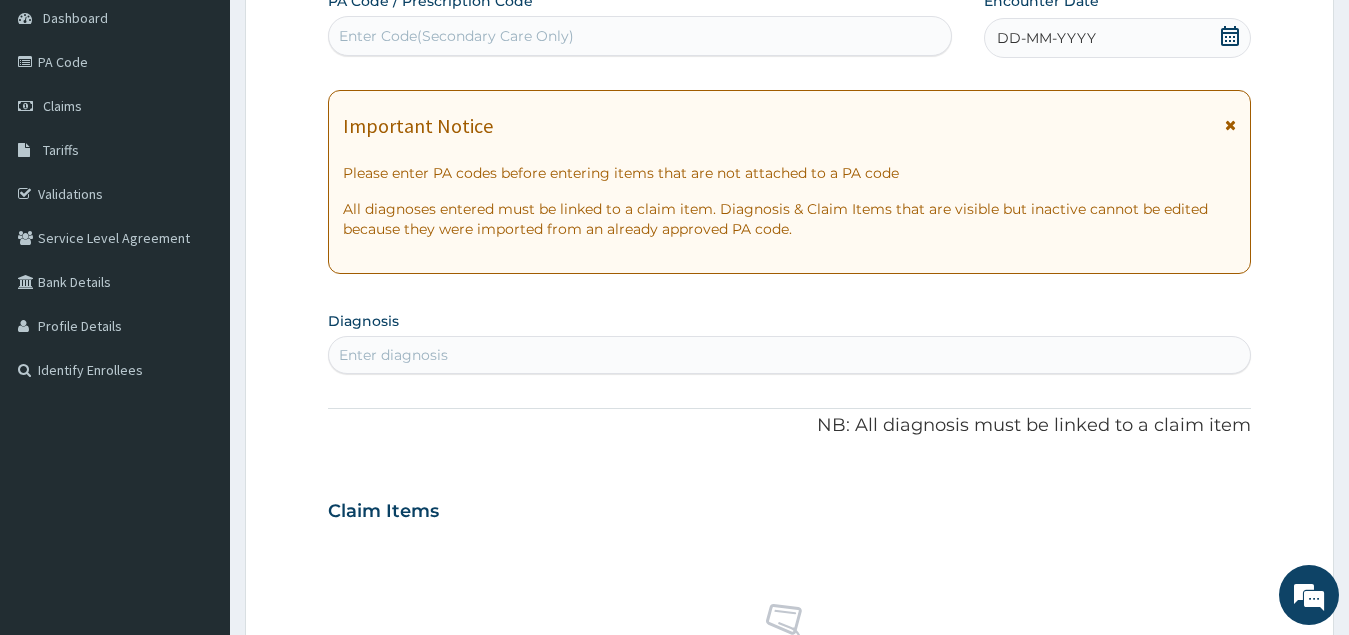 click on "Enter Code(Secondary Care Only)" at bounding box center (456, 36) 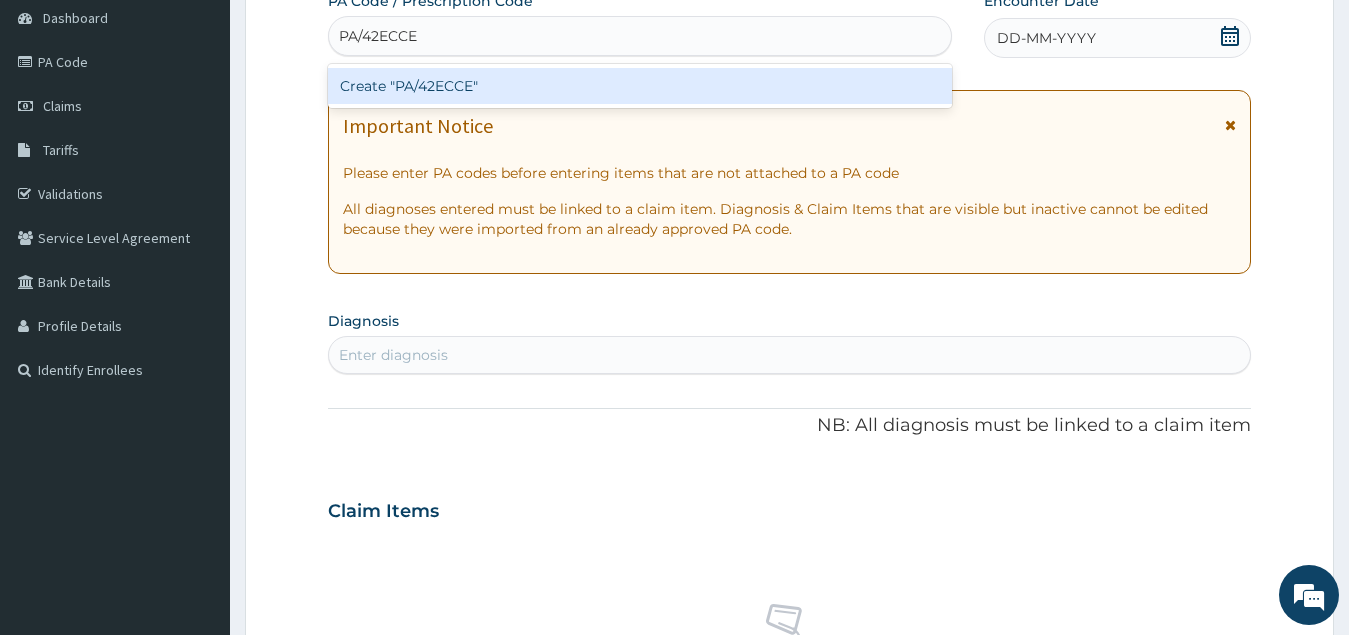 click on "Create "PA/42ECCE"" at bounding box center (640, 86) 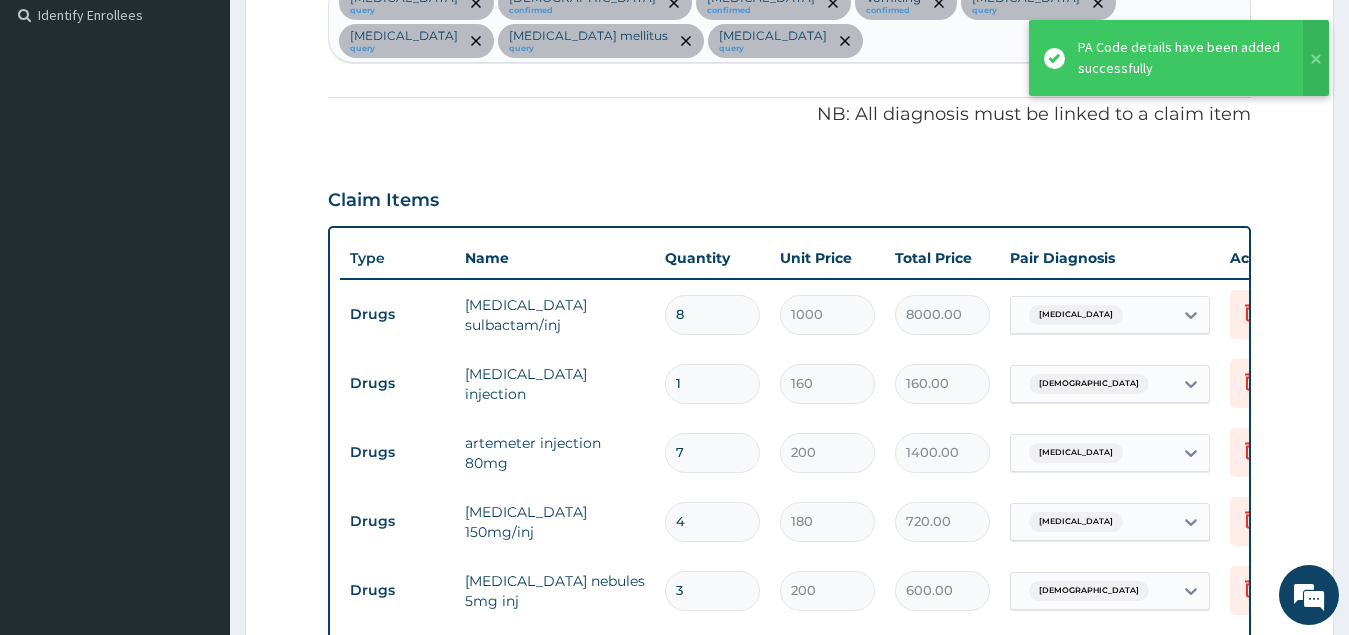 scroll, scrollTop: 549, scrollLeft: 0, axis: vertical 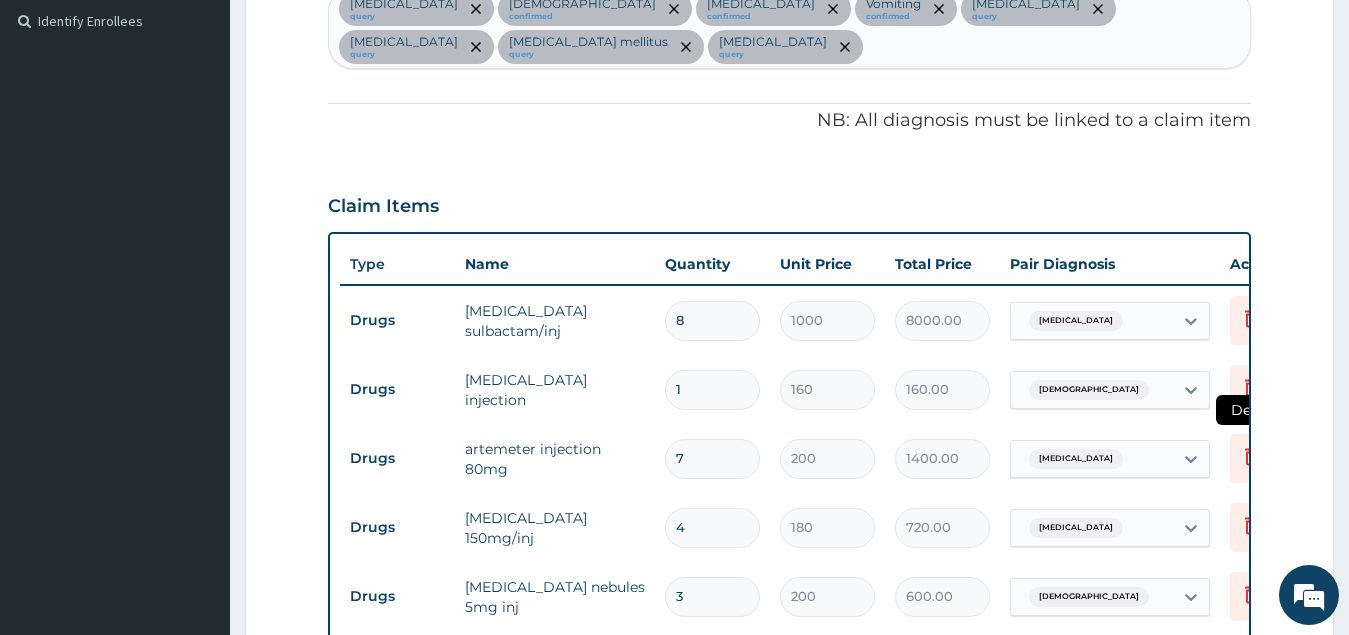 click 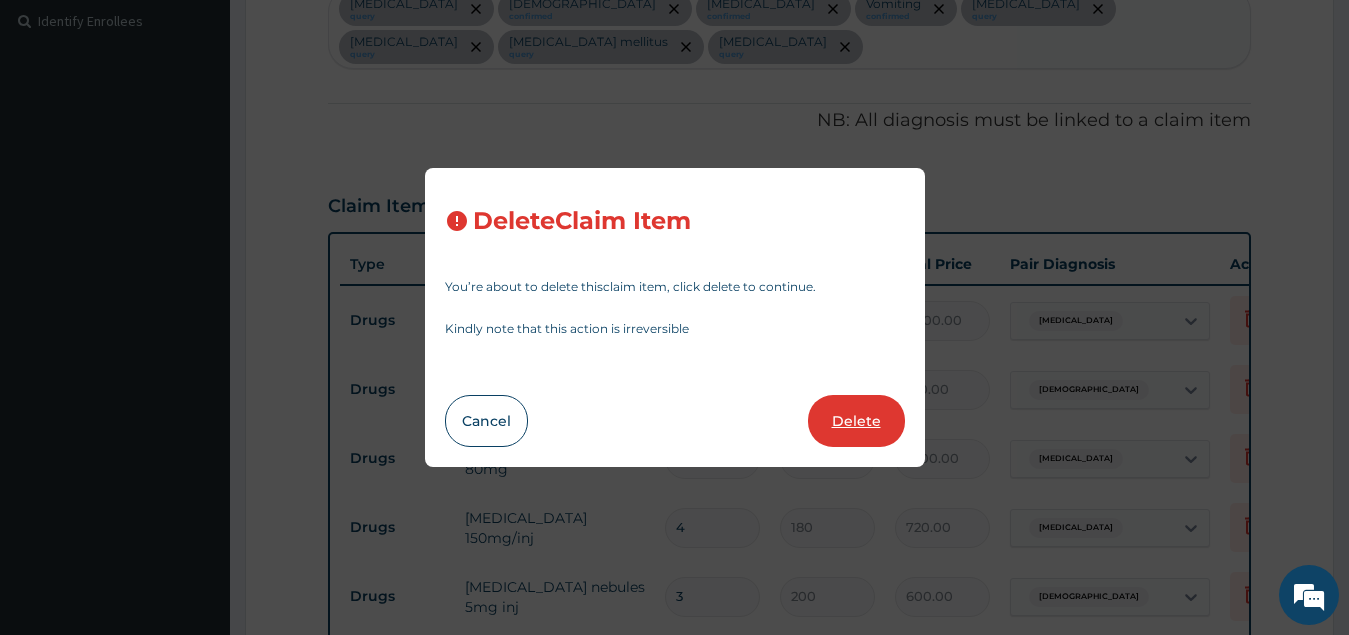 click on "Delete" at bounding box center (856, 421) 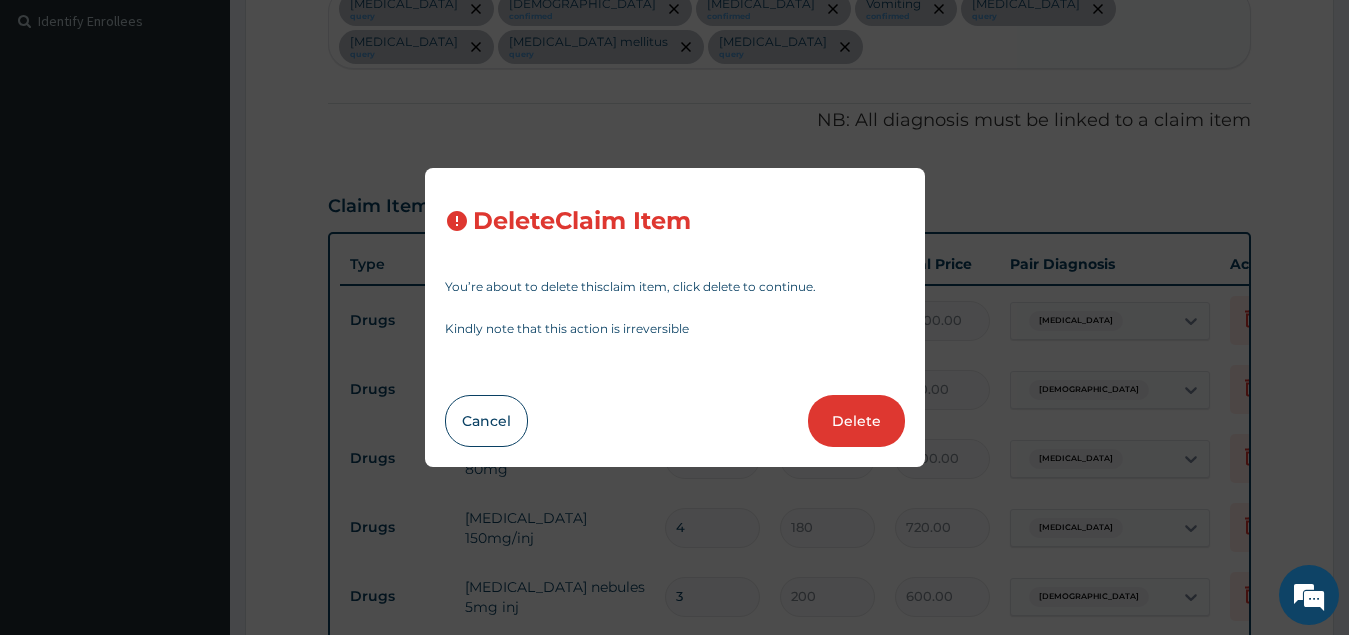 type on "4" 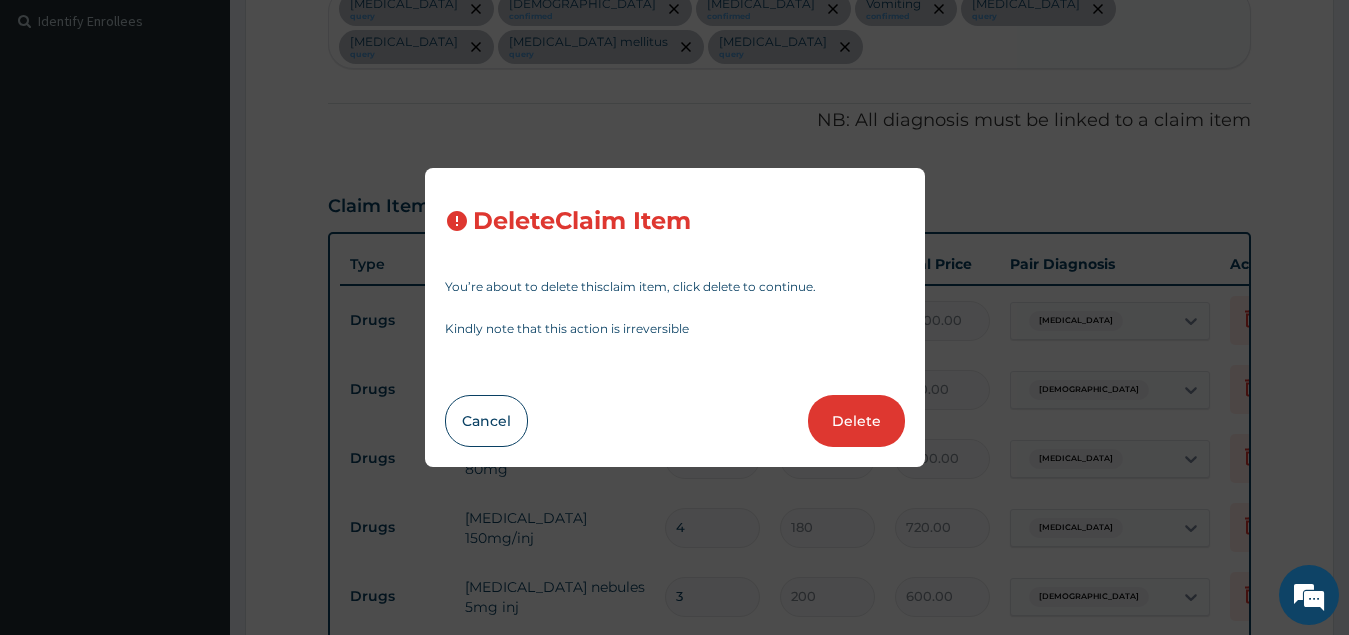 type on "180" 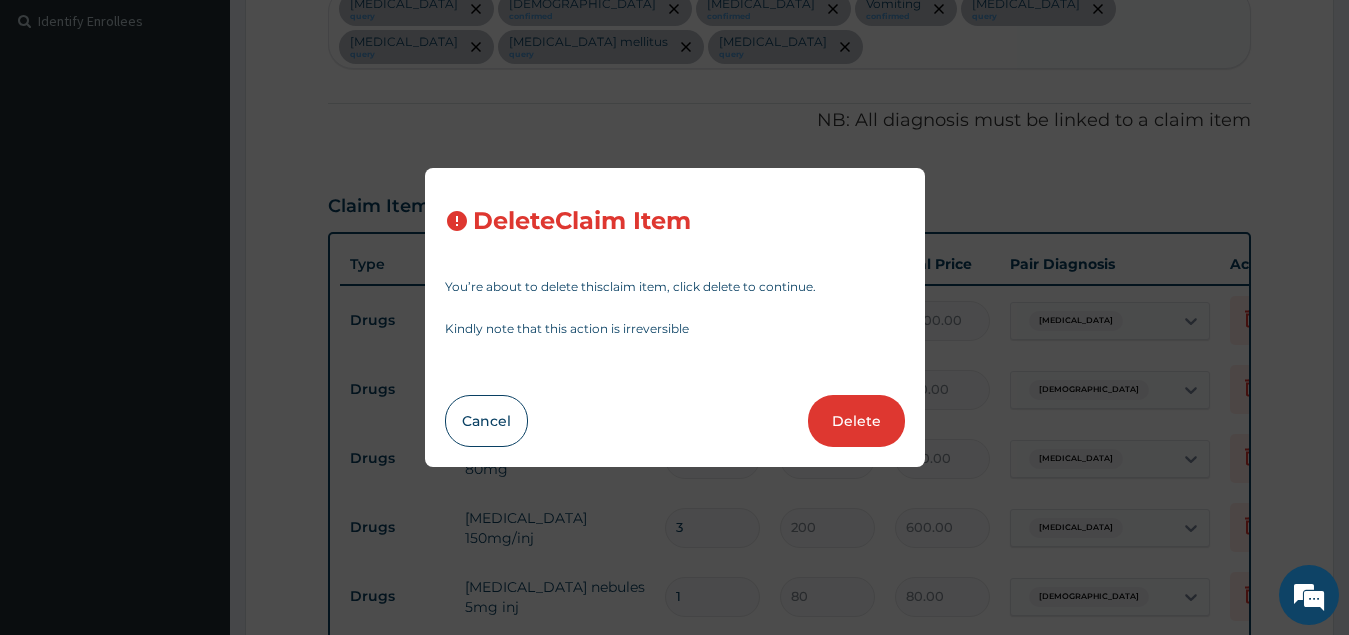 type on "3500" 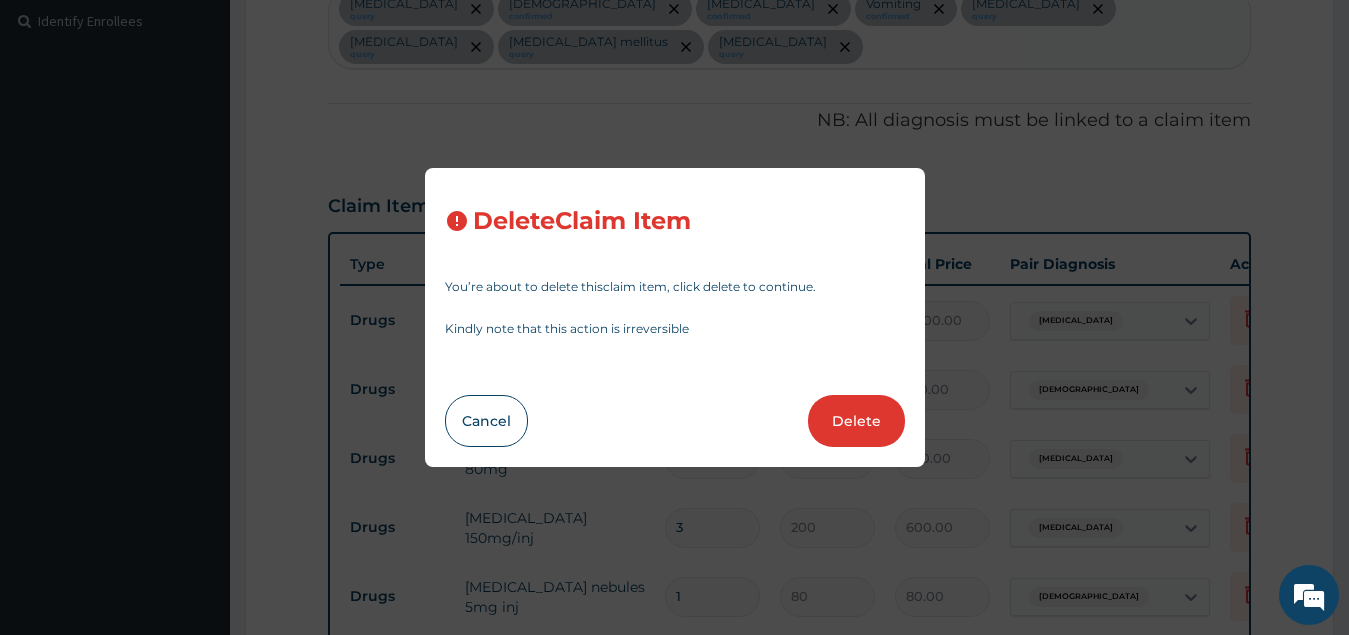 type on "7000.00" 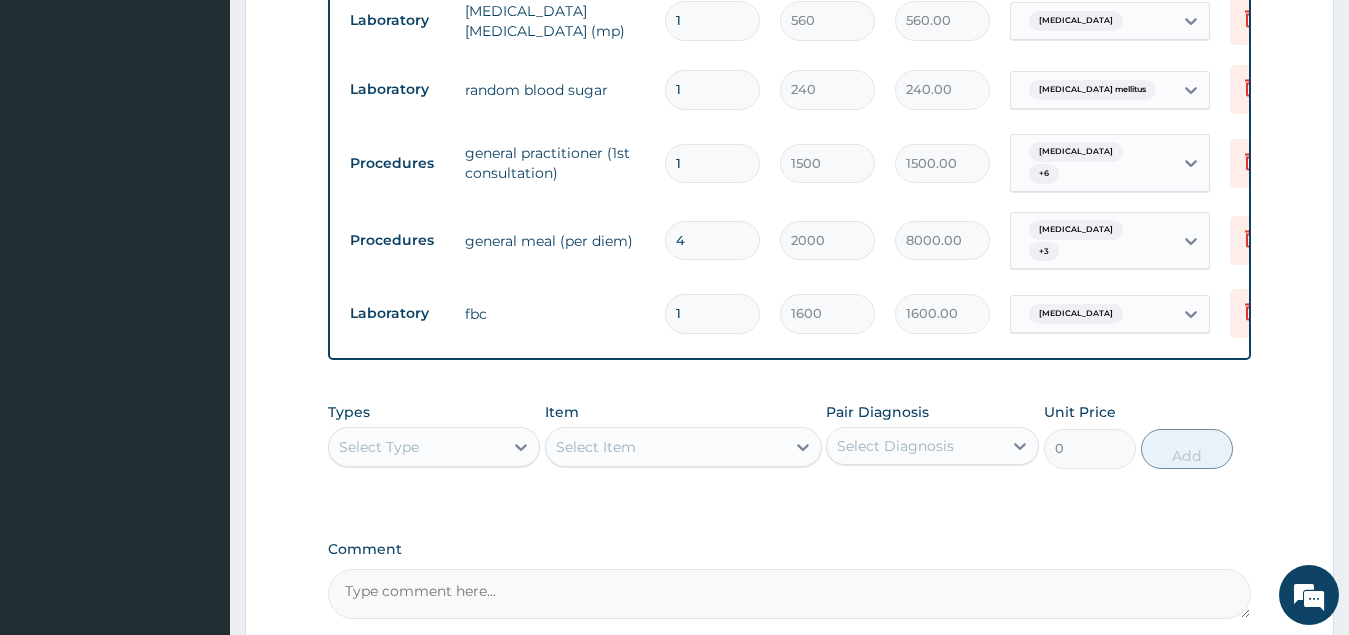 scroll, scrollTop: 1595, scrollLeft: 0, axis: vertical 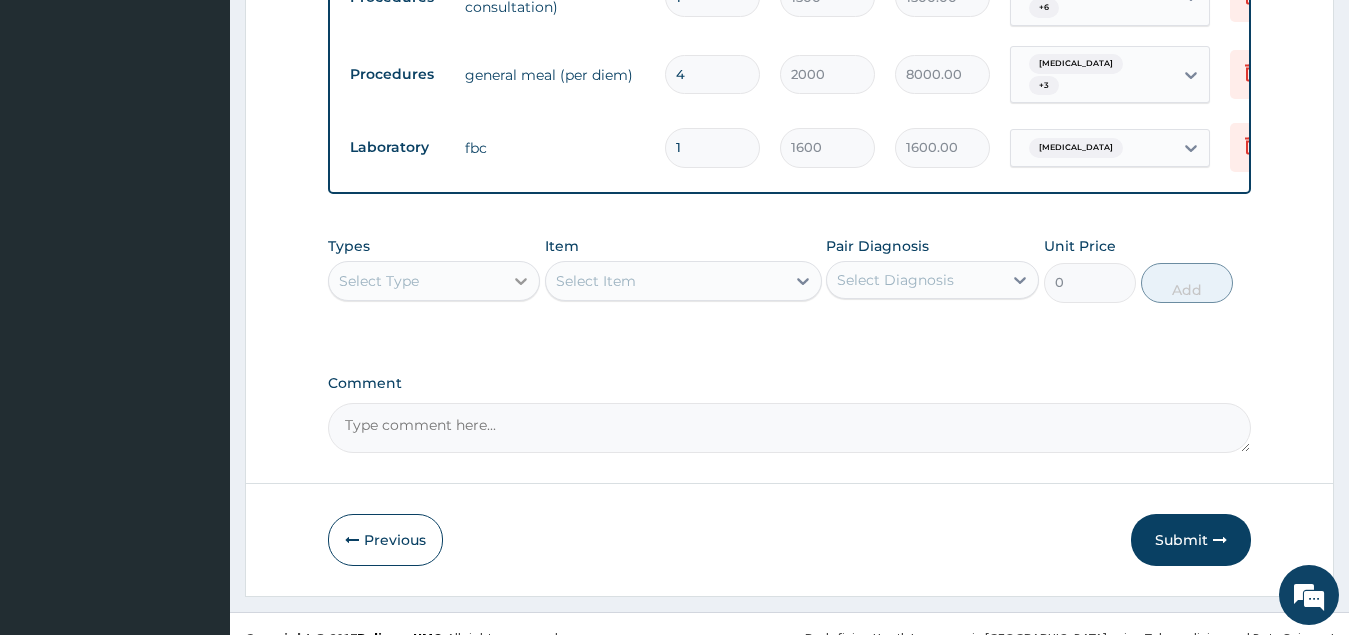 click 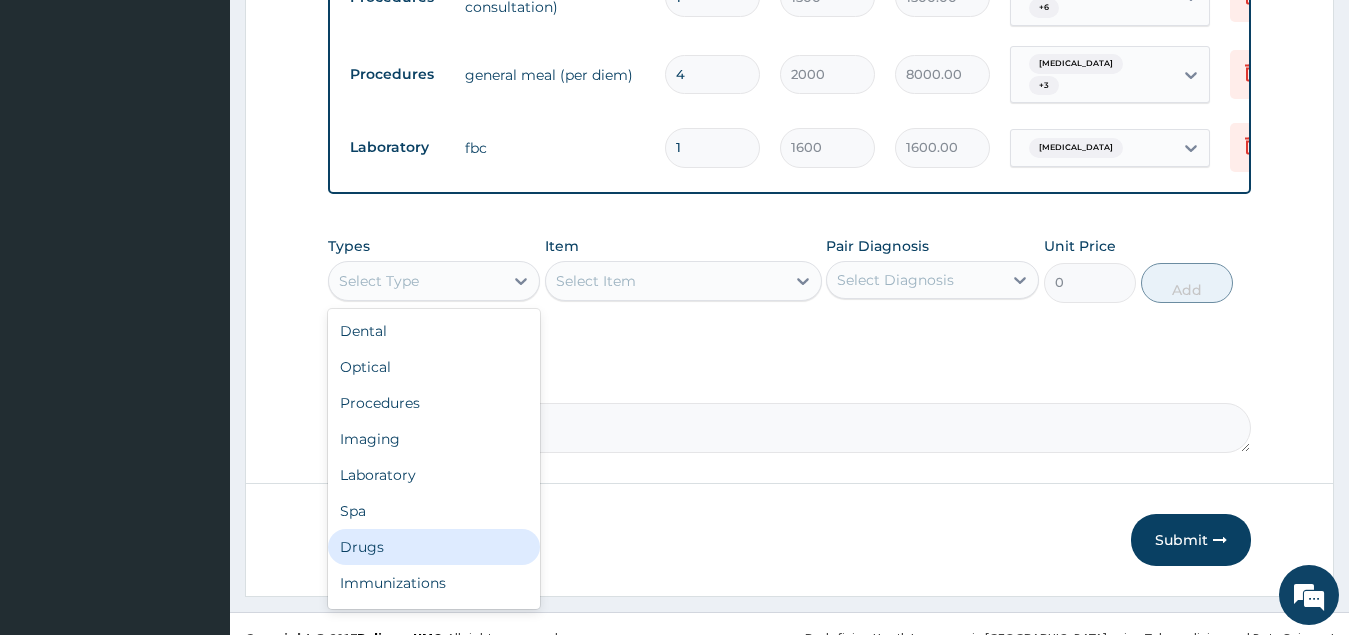 click on "Drugs" at bounding box center (434, 547) 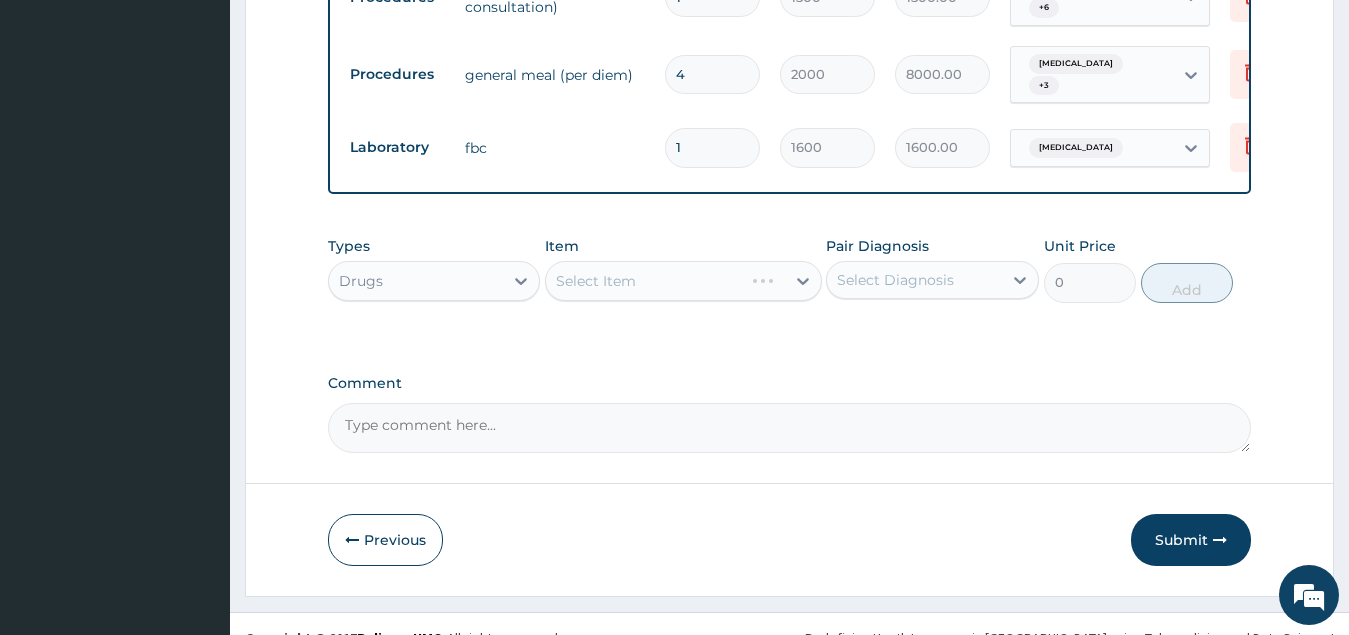 click on "Select Item" at bounding box center (683, 281) 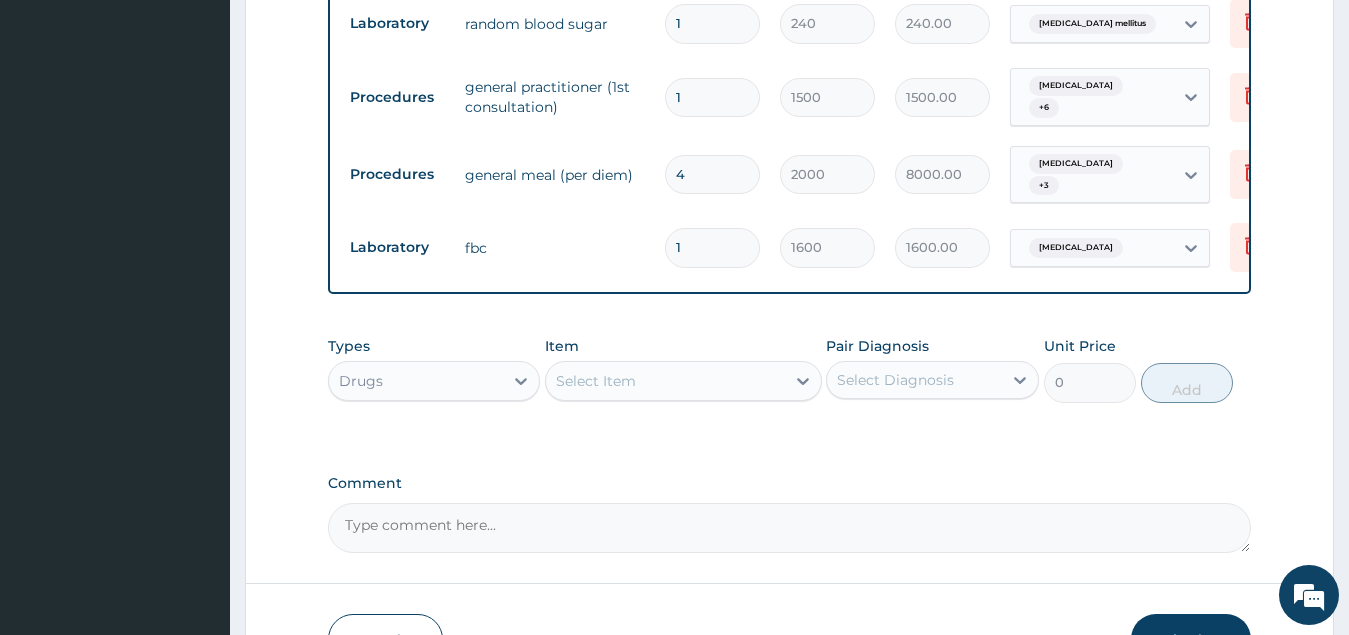 scroll, scrollTop: 1595, scrollLeft: 0, axis: vertical 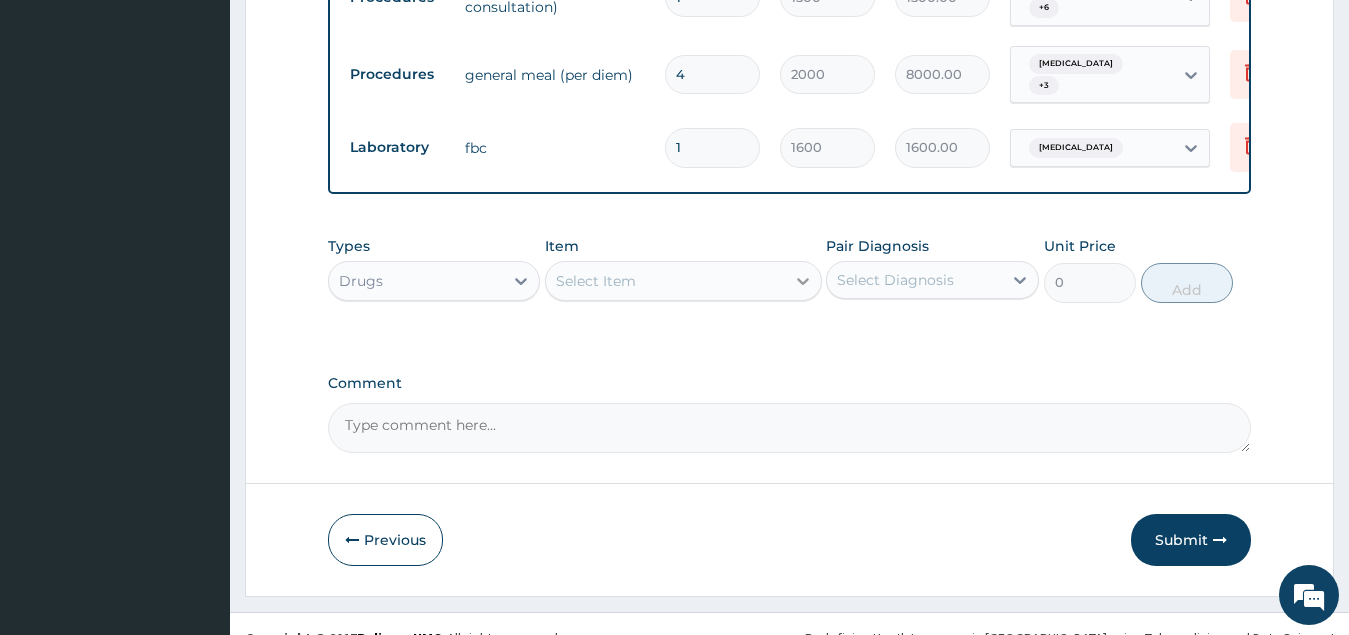 click at bounding box center [803, 281] 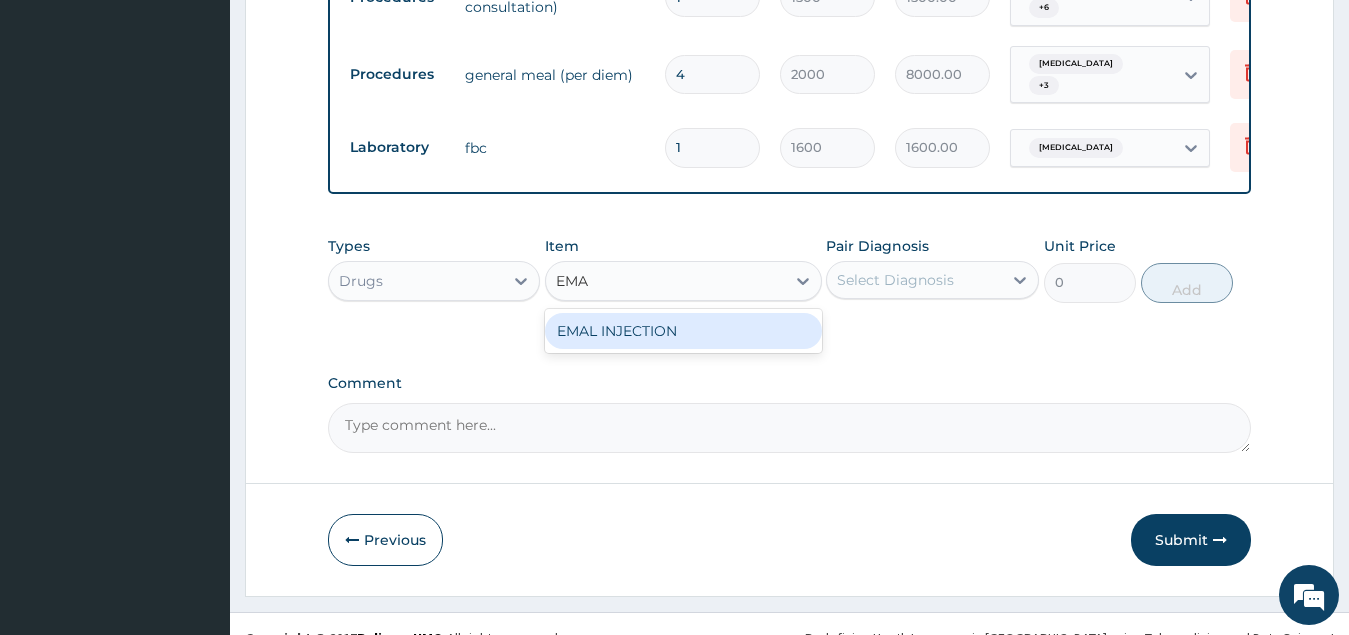 type on "EMAL" 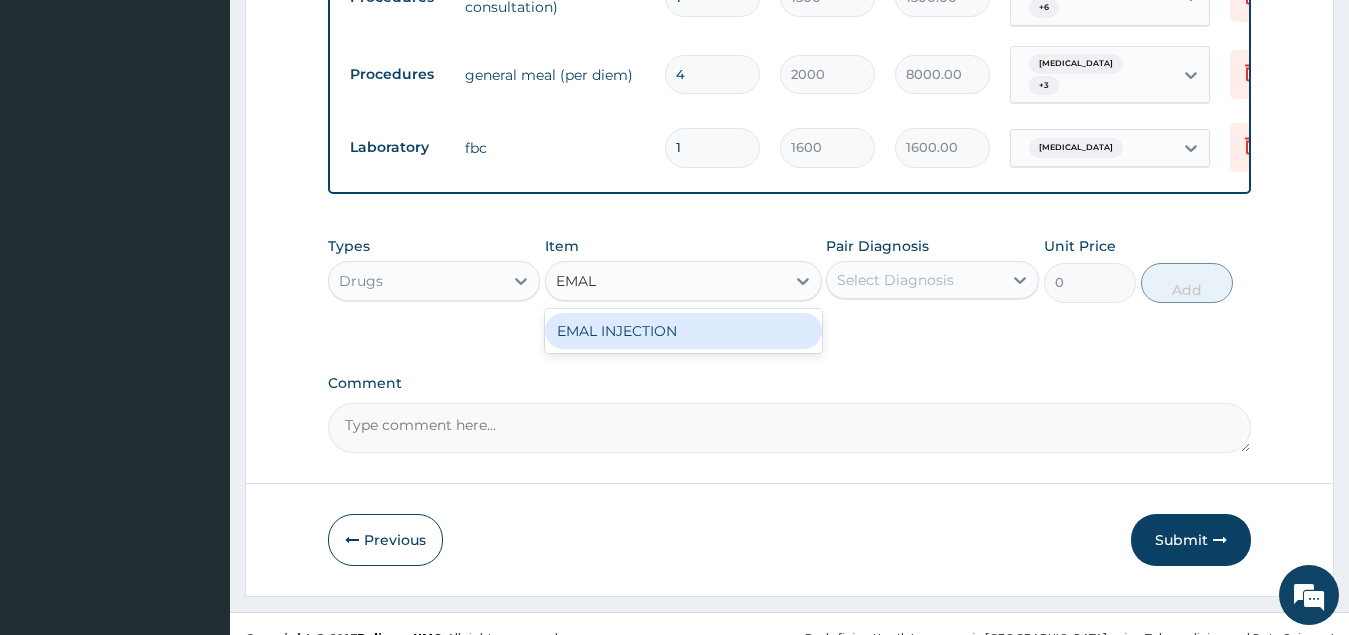 click on "EMAL INJECTION" at bounding box center (683, 331) 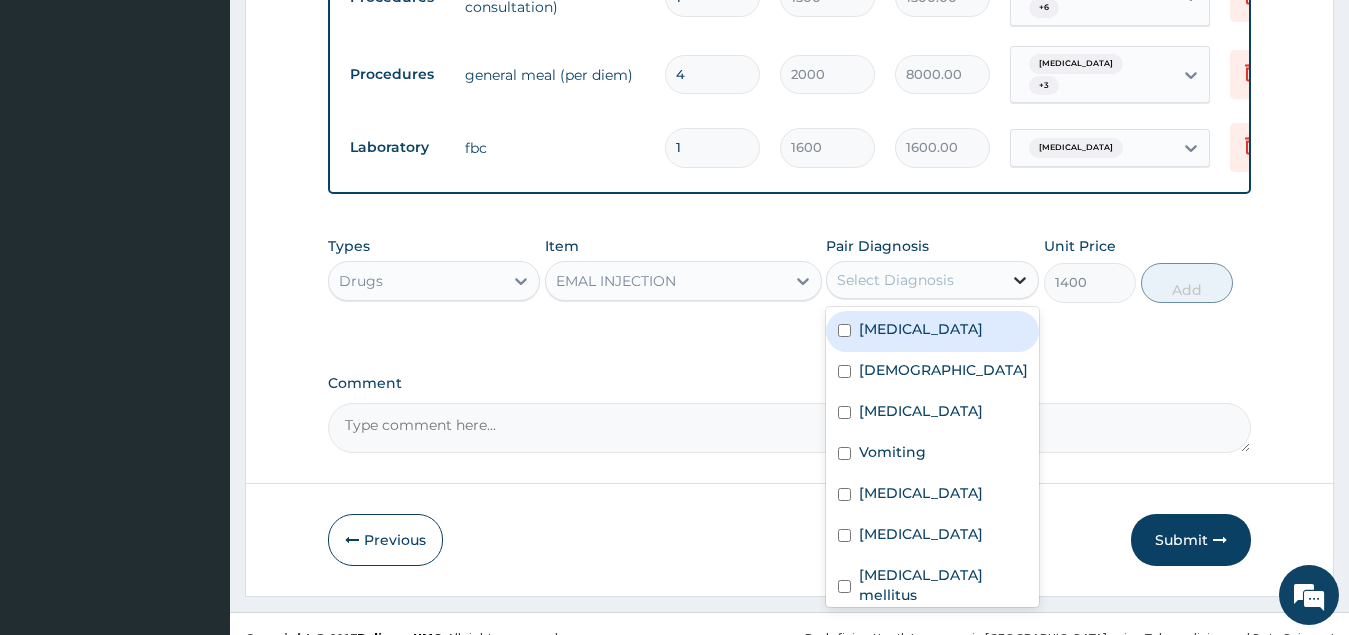 click 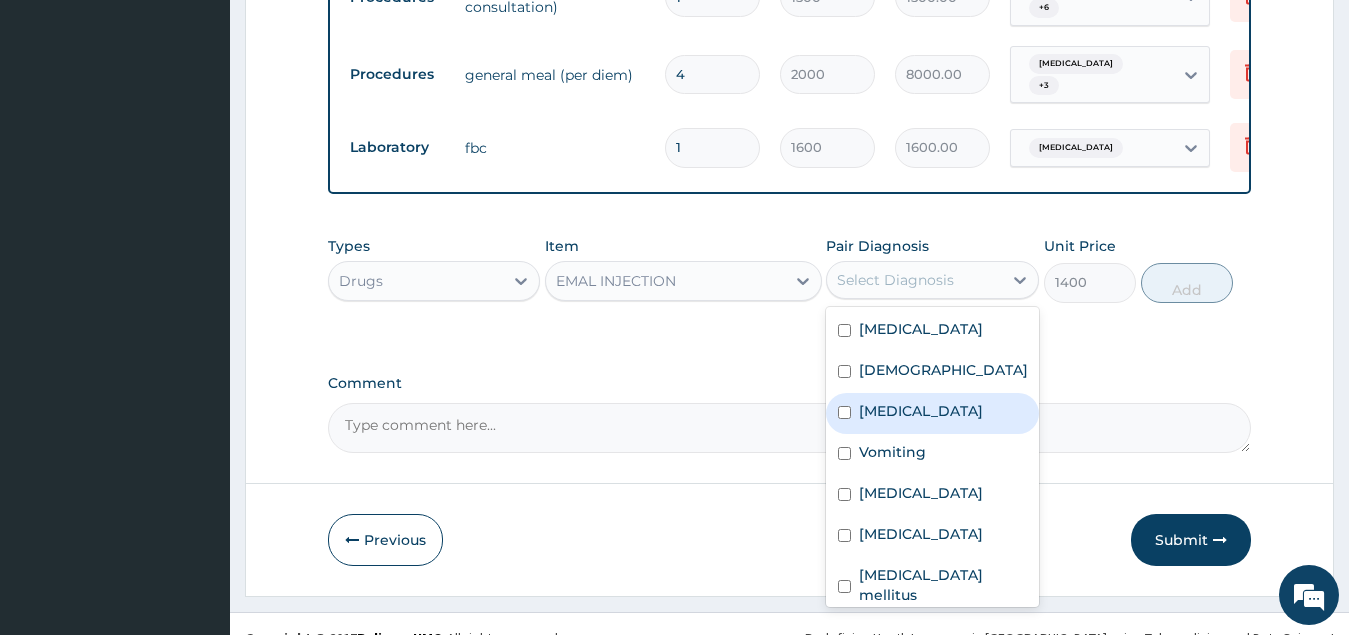 click on "[MEDICAL_DATA]" at bounding box center [932, 413] 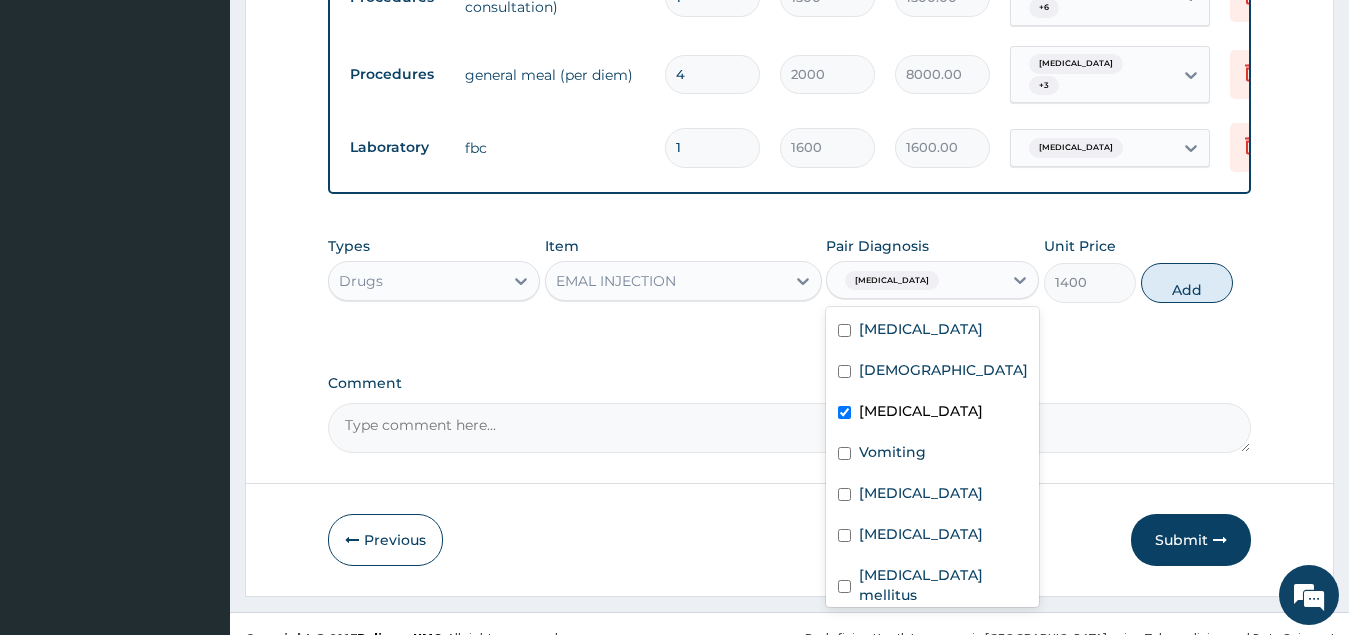 checkbox on "true" 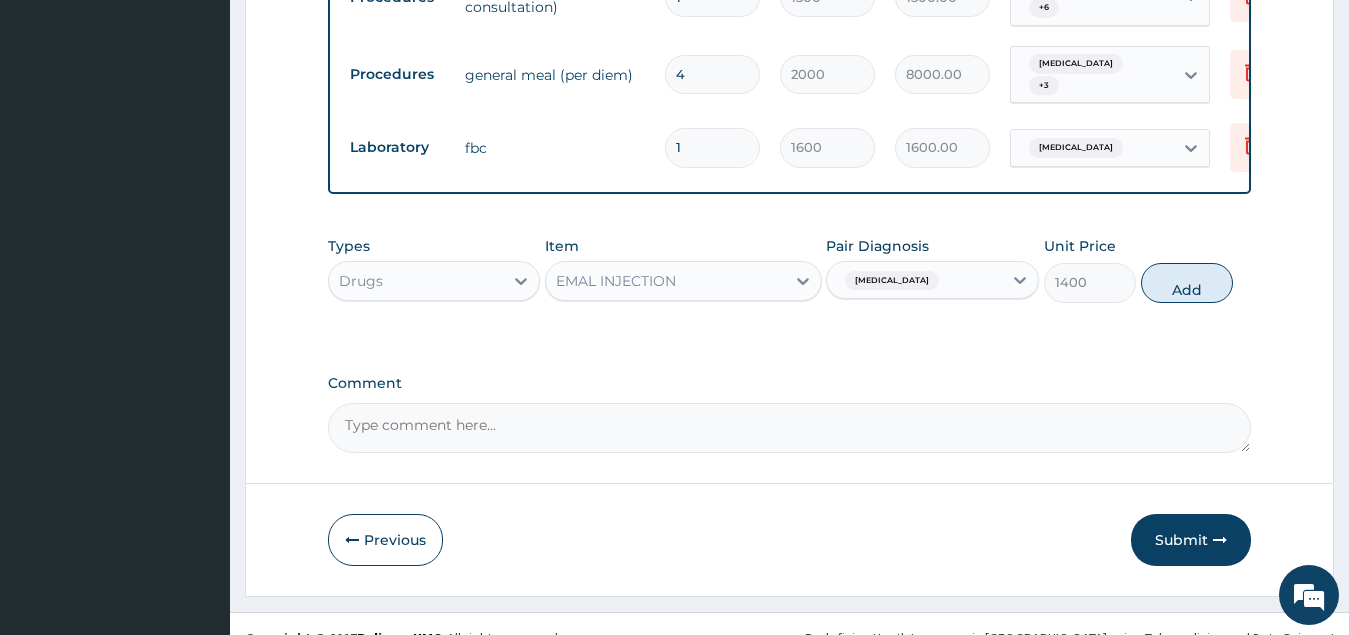 drag, startPoint x: 1199, startPoint y: 273, endPoint x: 1014, endPoint y: 317, distance: 190.16046 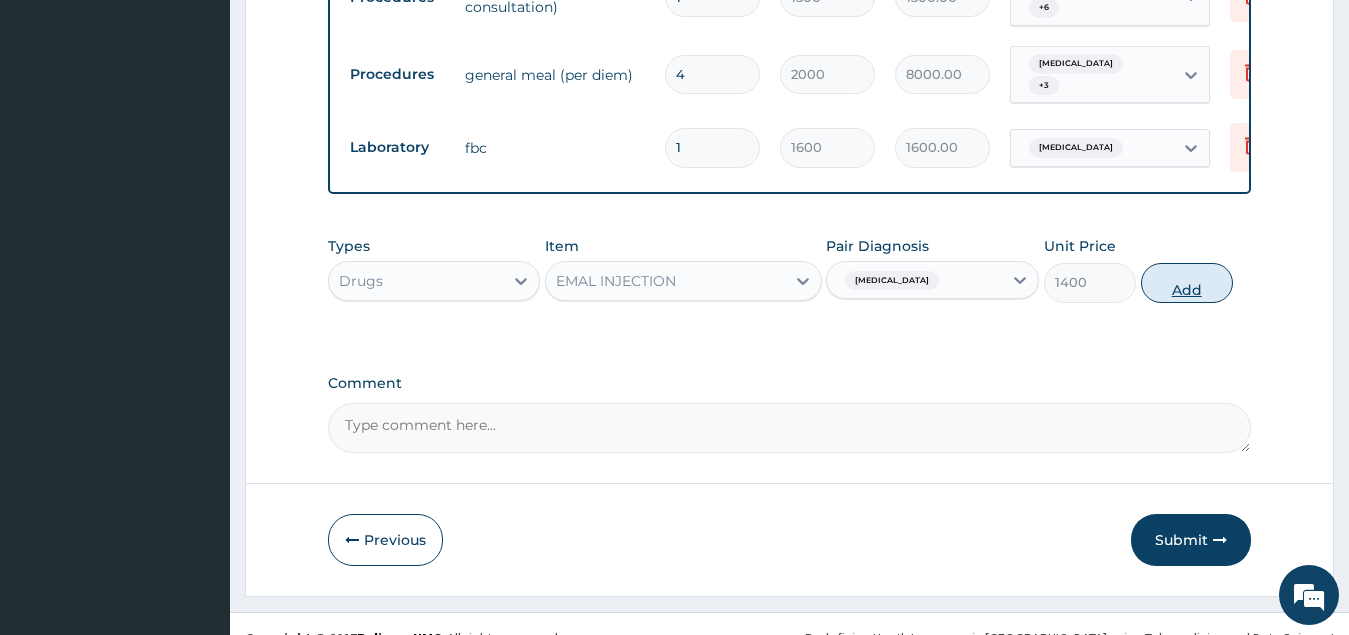 click on "Add" at bounding box center [1187, 283] 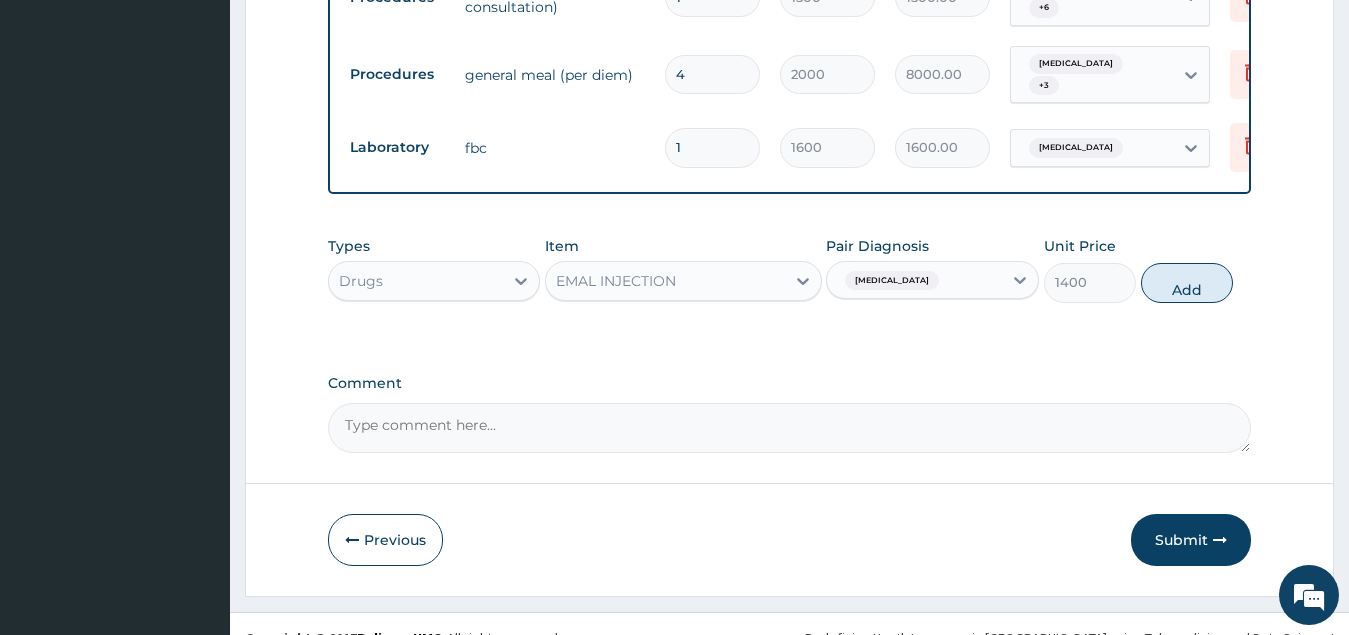 type on "0" 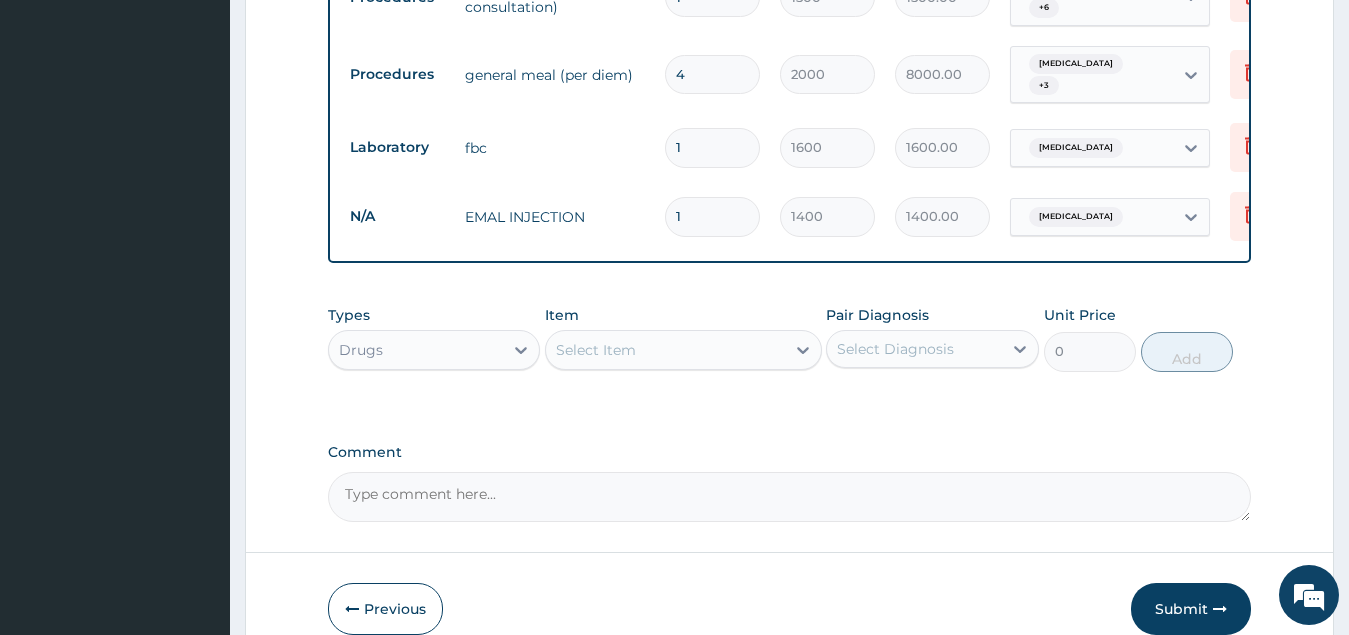 type 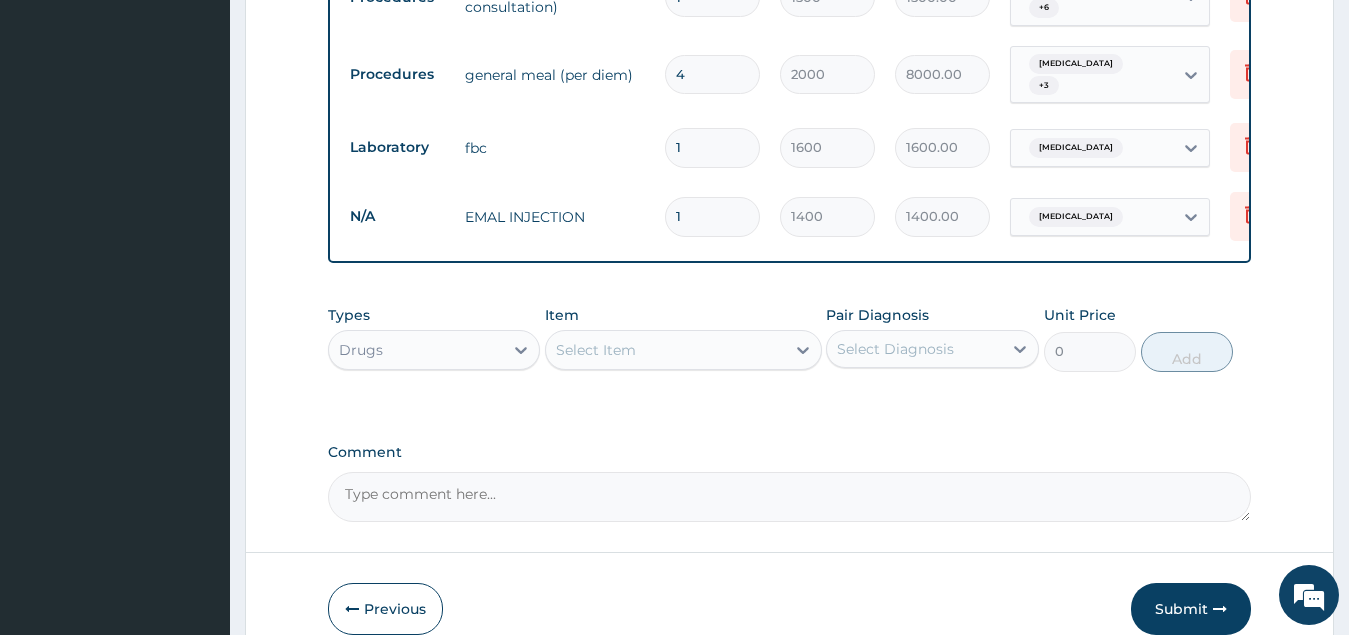 type on "0.00" 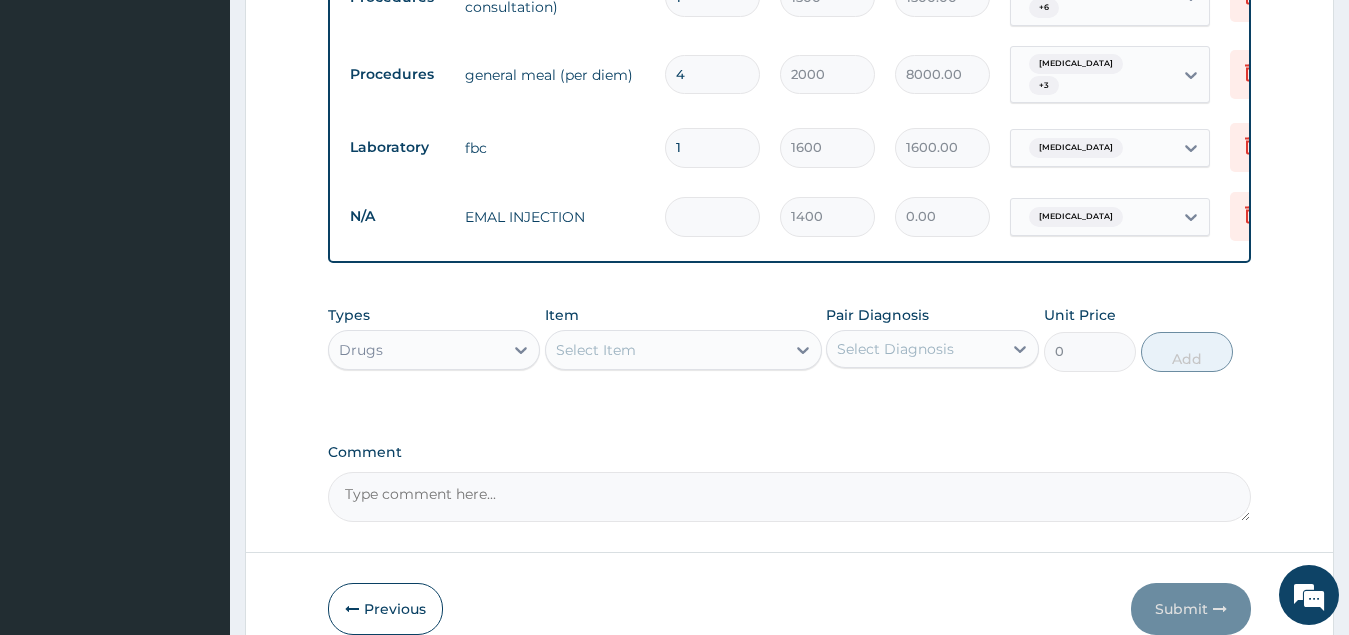 type on "3" 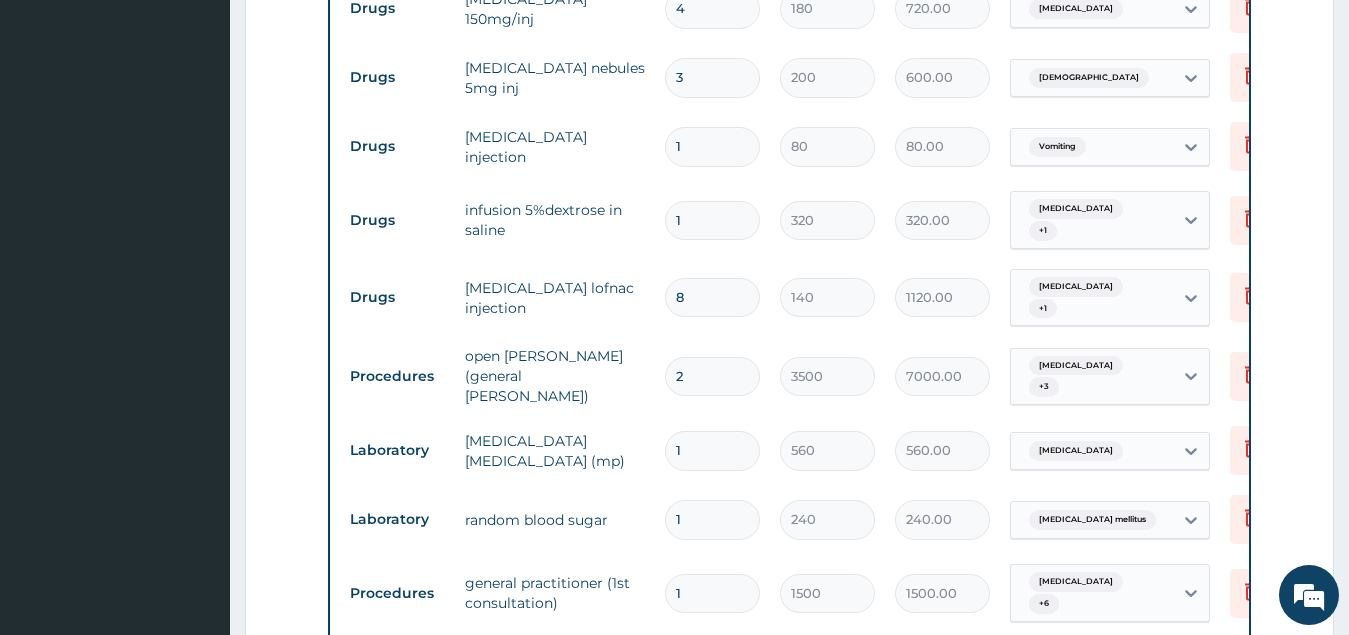 scroll, scrollTop: 895, scrollLeft: 0, axis: vertical 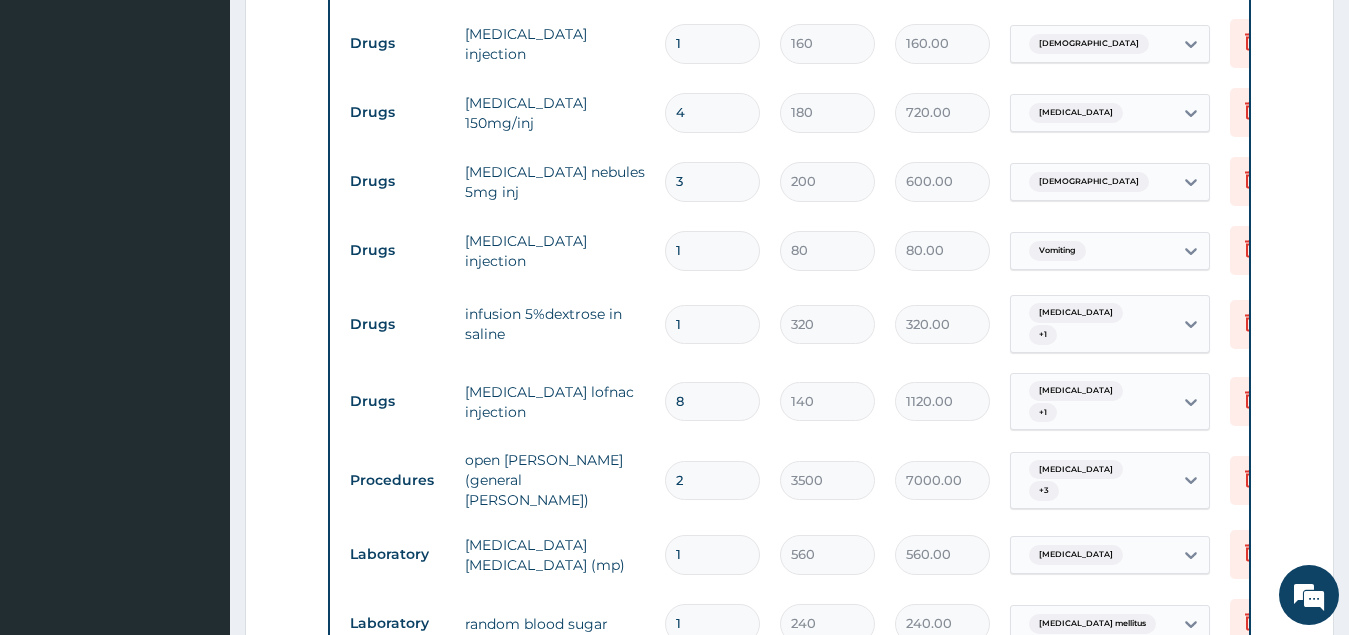 type on "3" 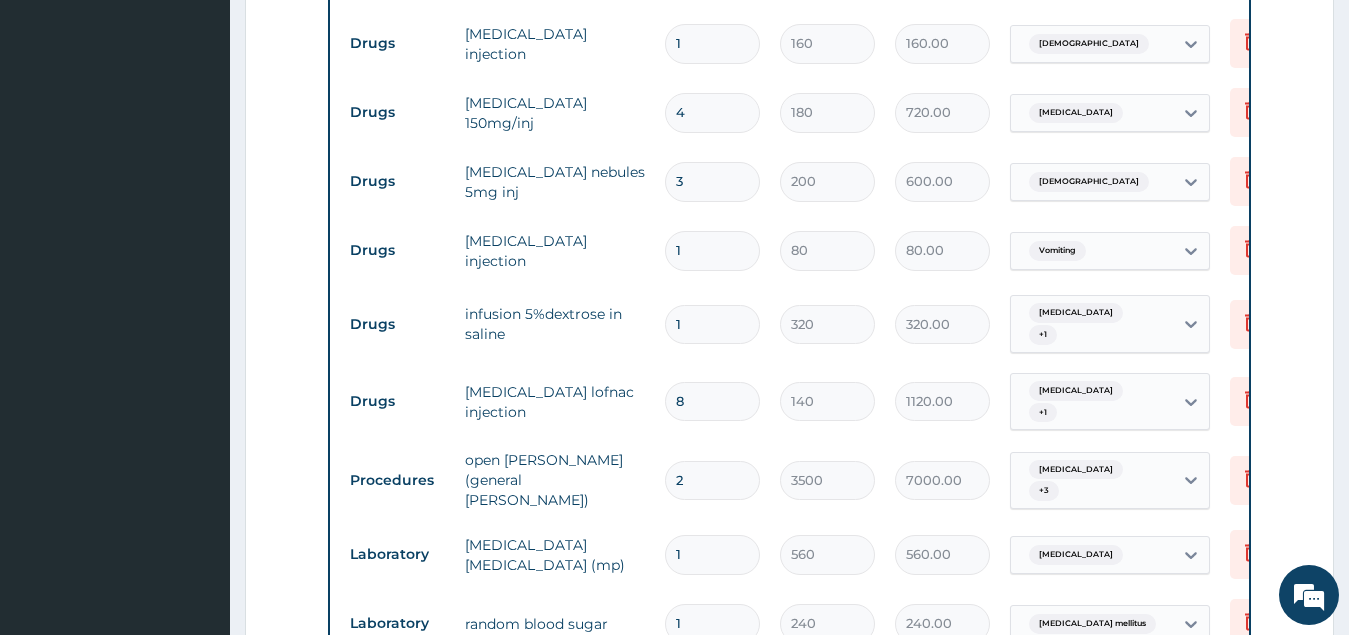 type 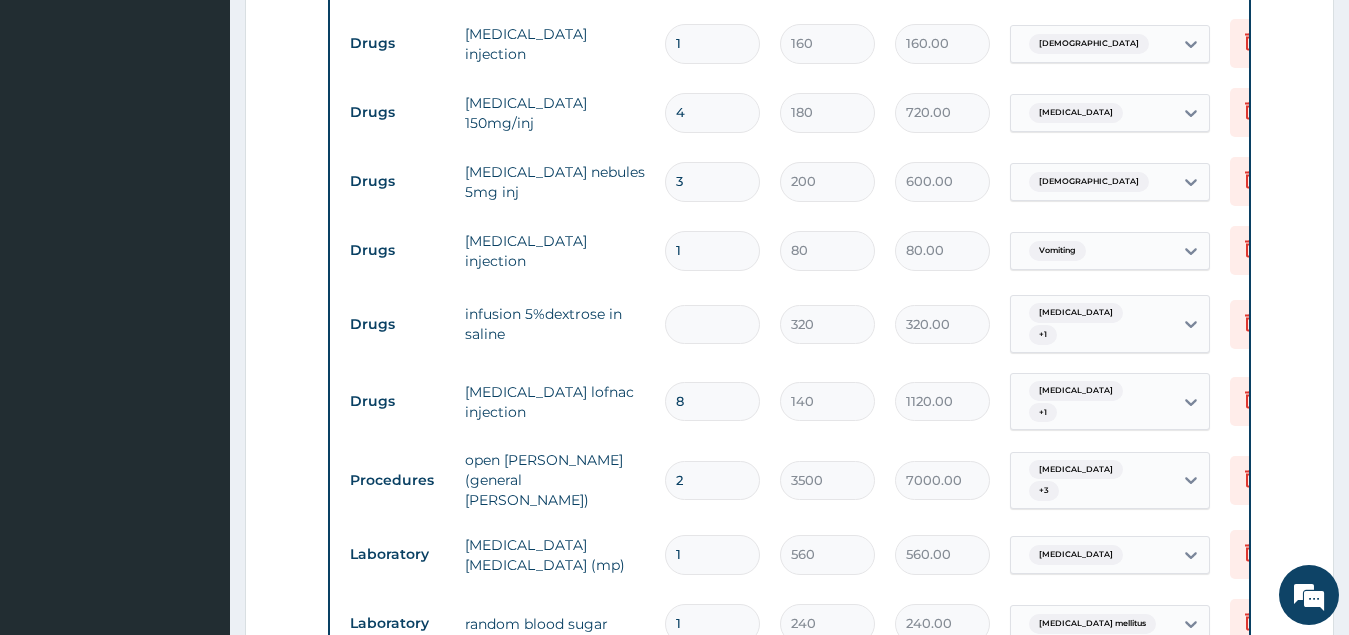 type on "0.00" 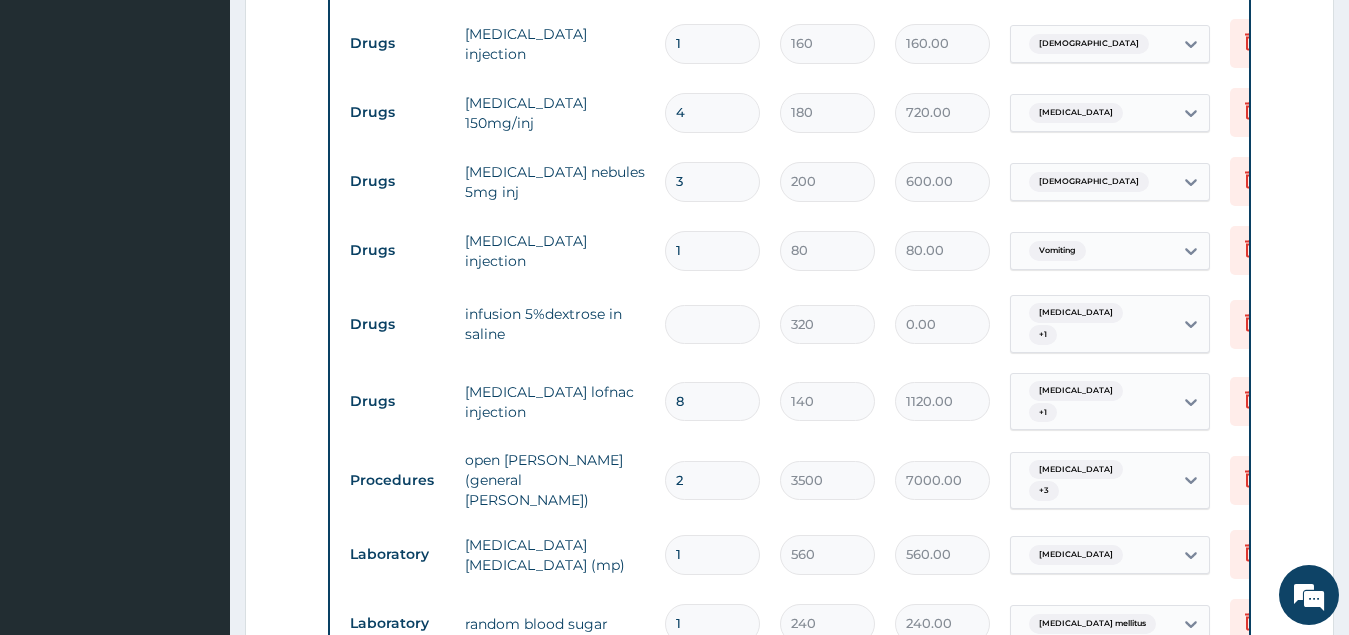 type on "4" 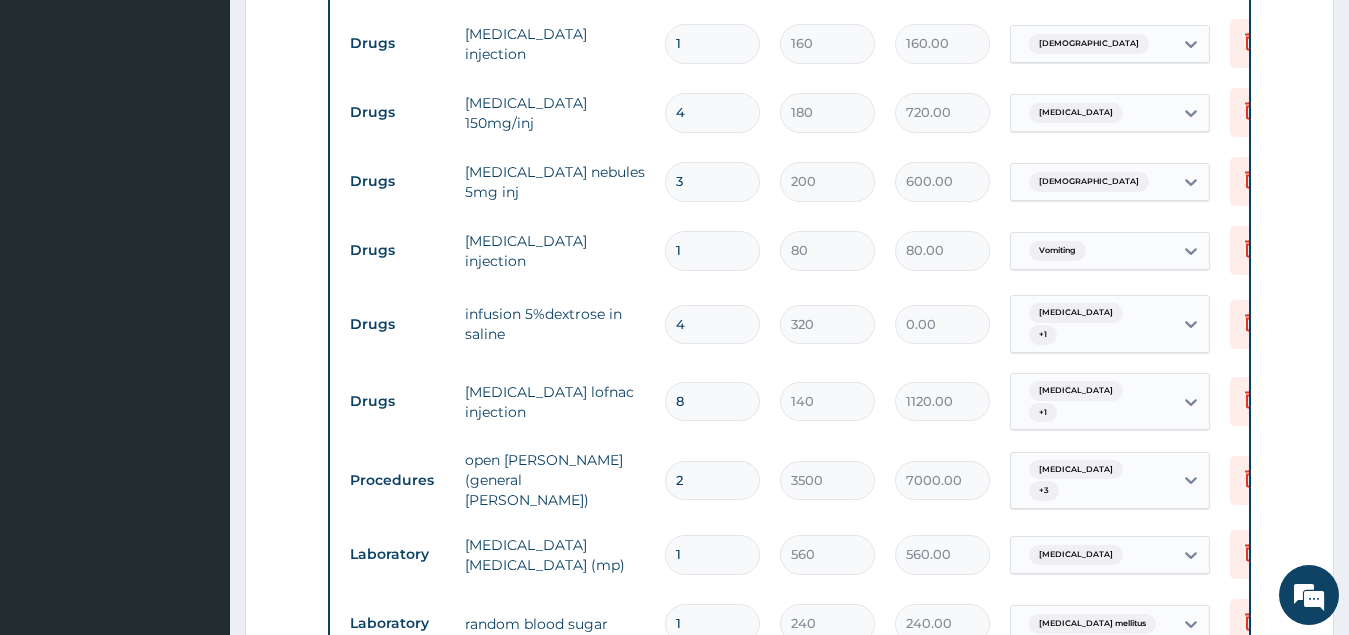 type on "1280.00" 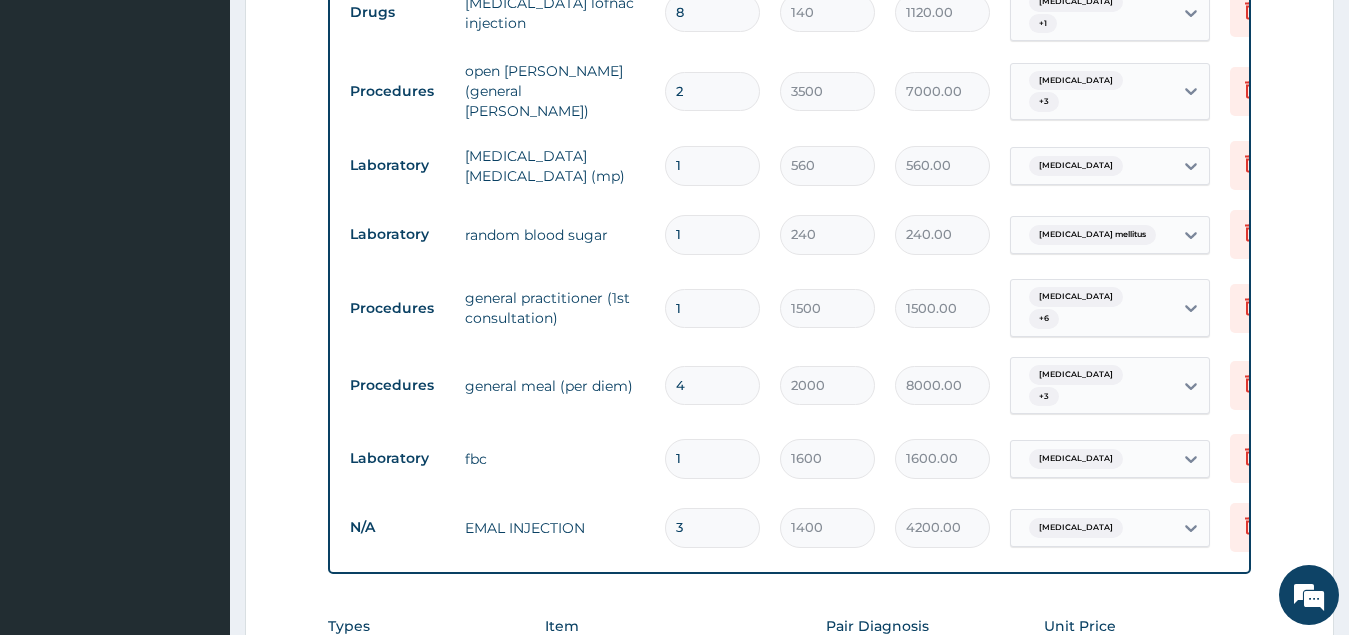 scroll, scrollTop: 1495, scrollLeft: 0, axis: vertical 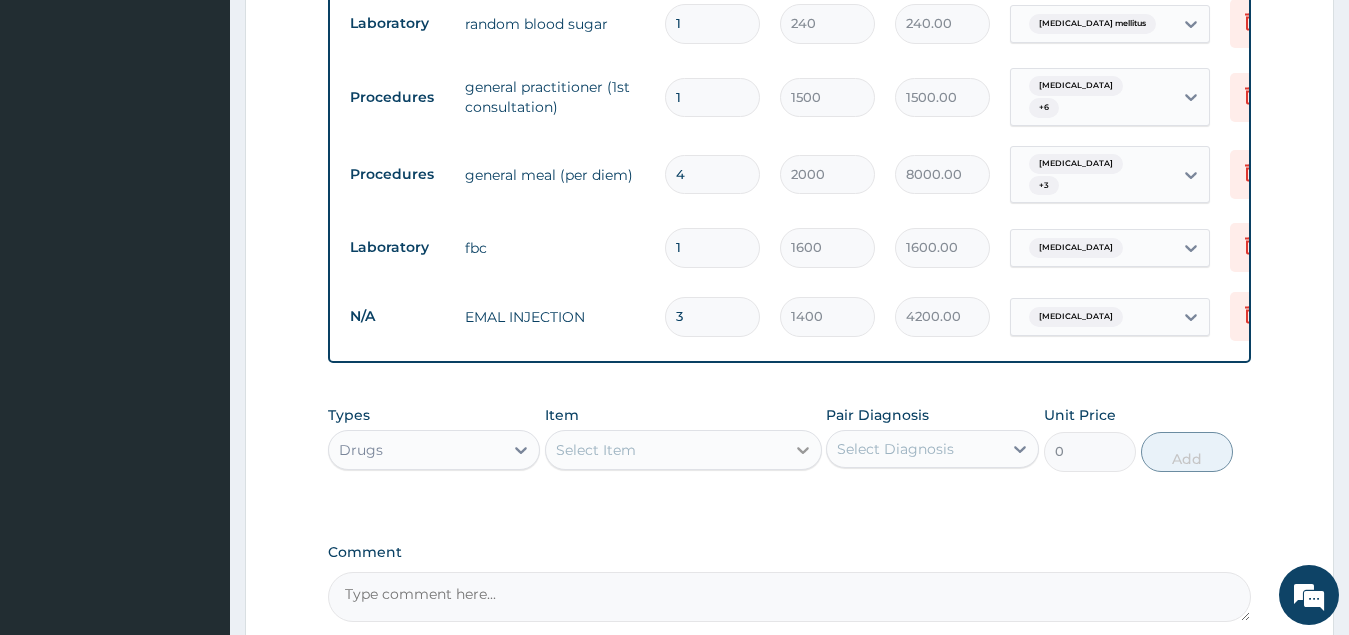 type on "4" 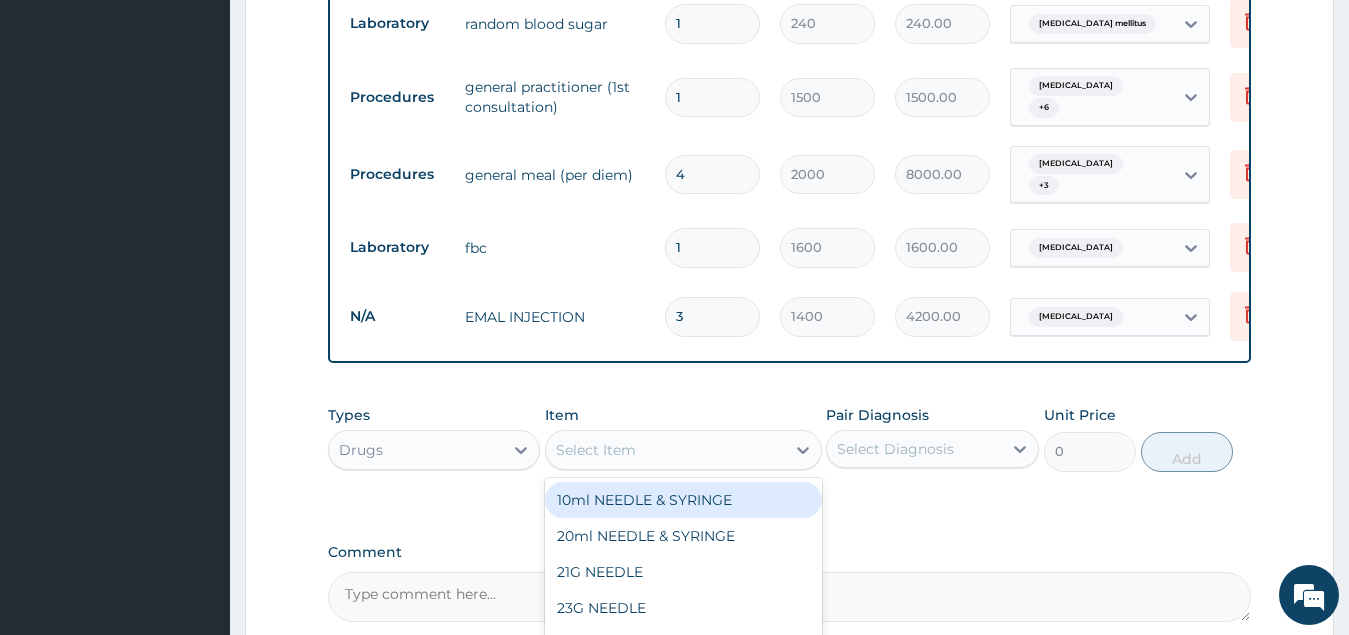 type on "N" 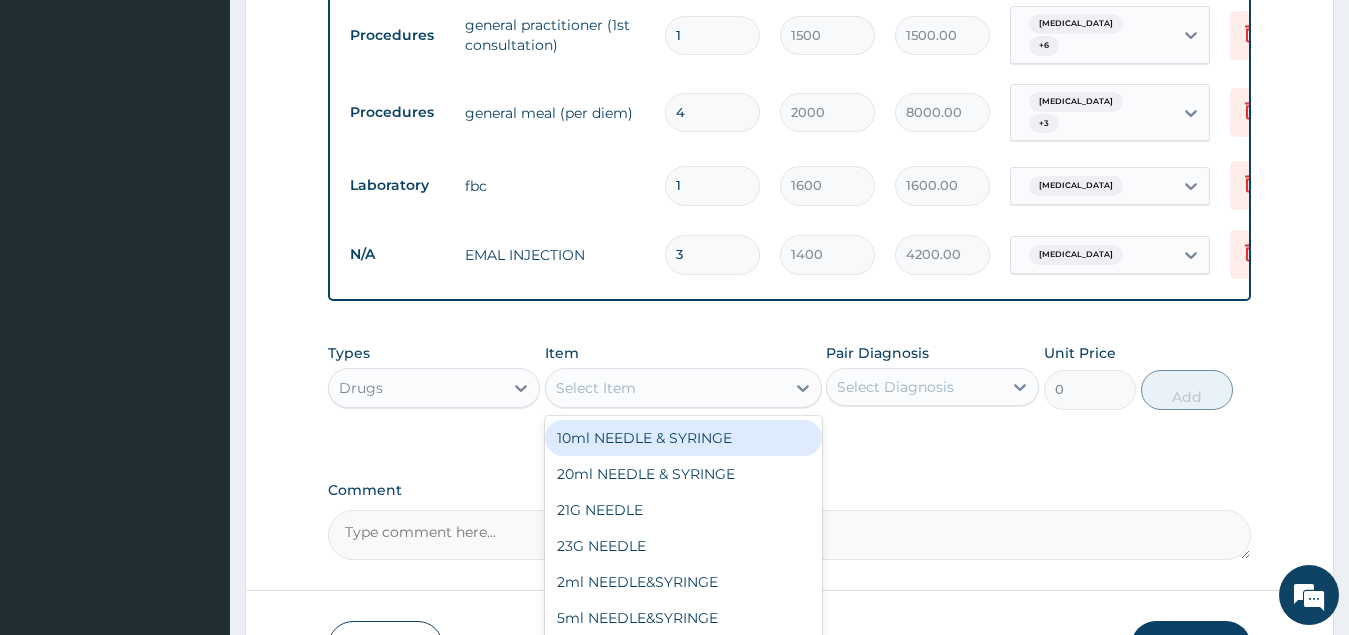 scroll, scrollTop: 1595, scrollLeft: 0, axis: vertical 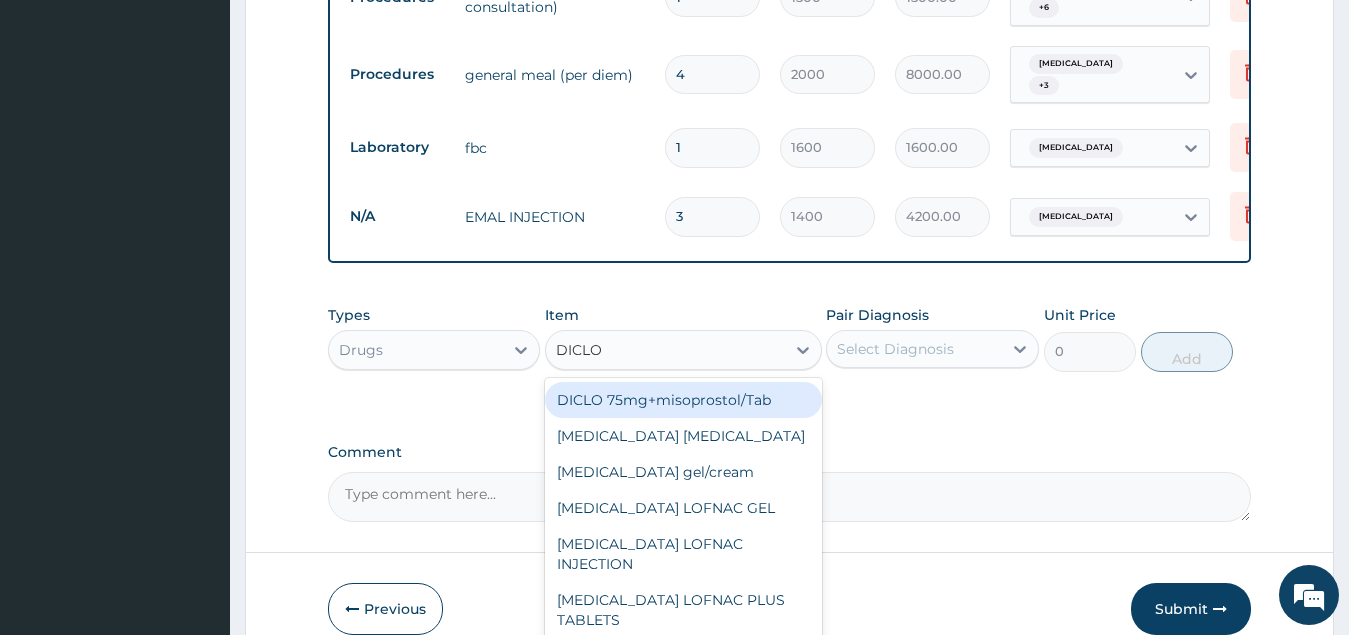 type on "DICLOF" 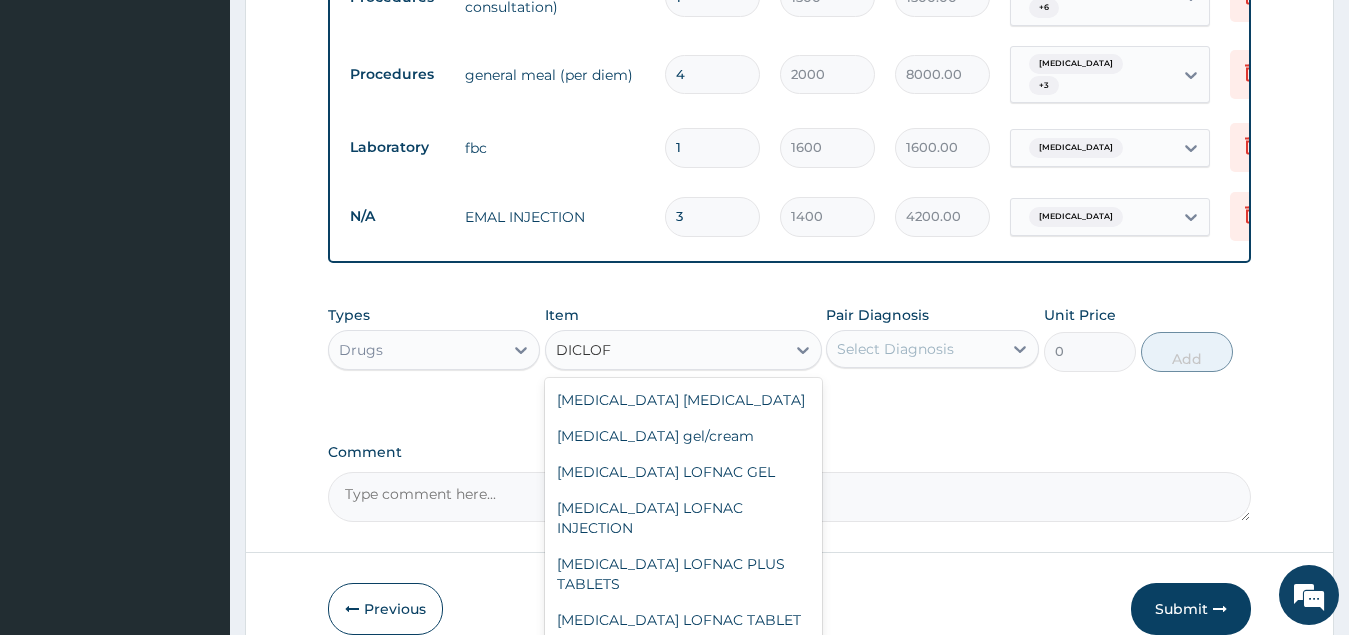 drag, startPoint x: 708, startPoint y: 605, endPoint x: 748, endPoint y: 566, distance: 55.86591 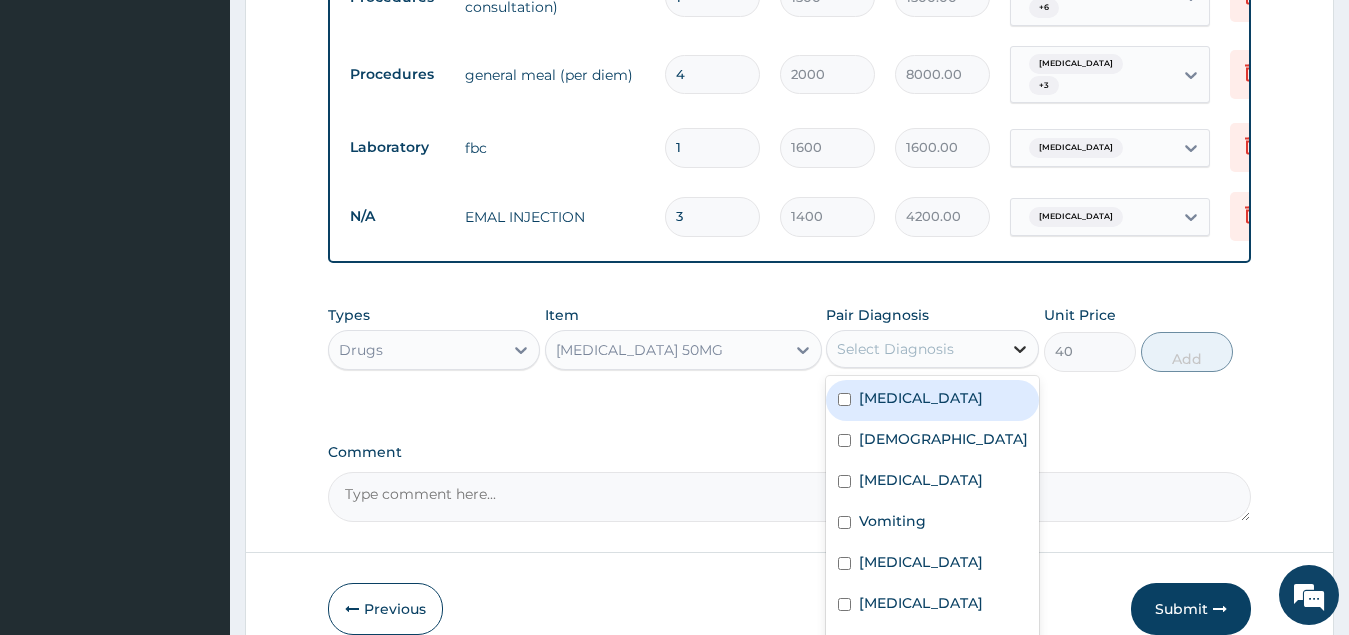 click 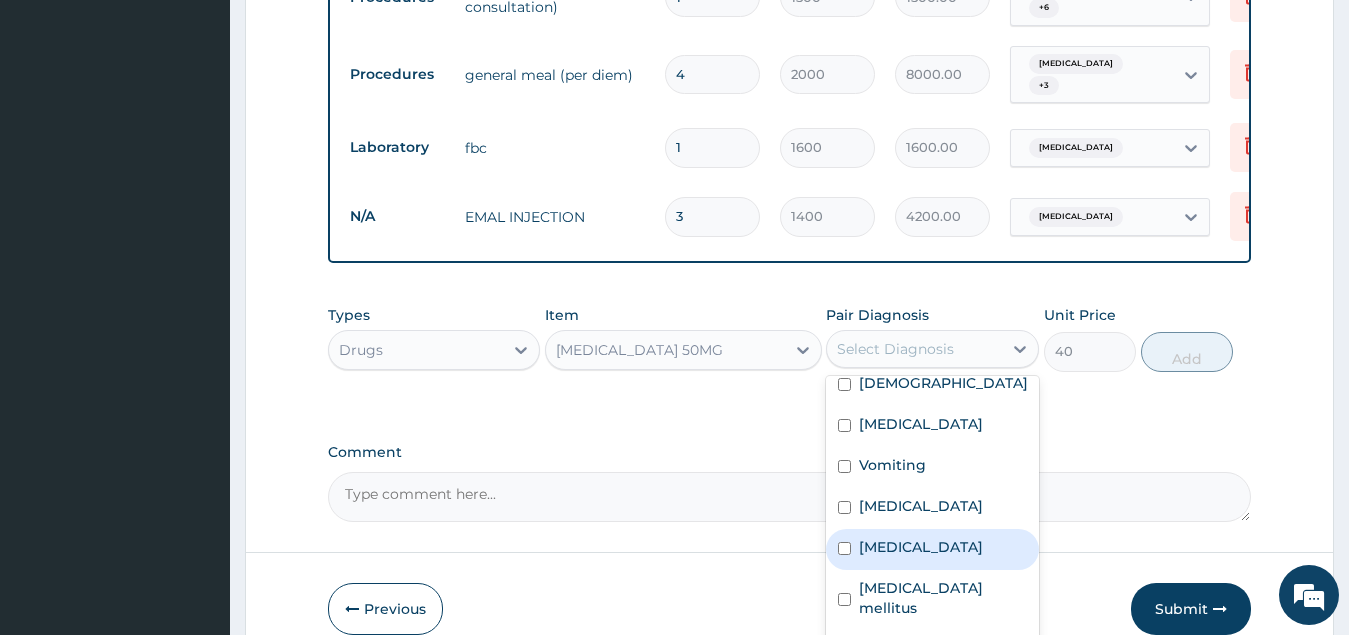 scroll, scrollTop: 0, scrollLeft: 0, axis: both 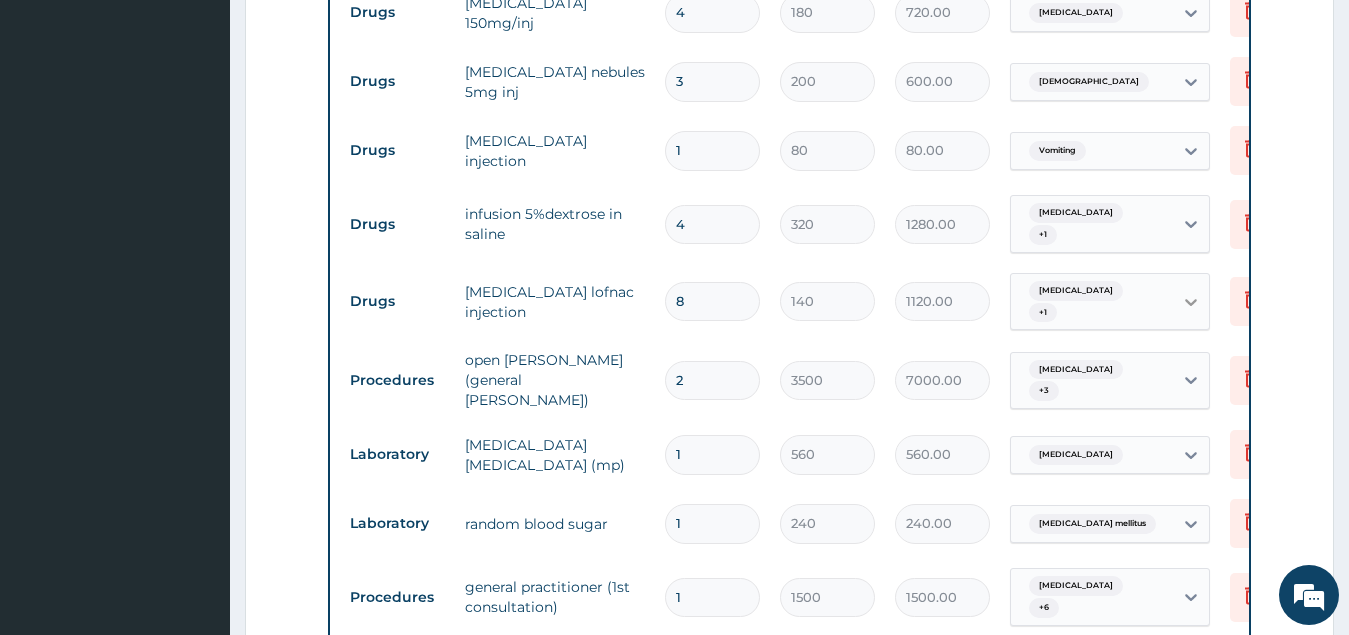 click 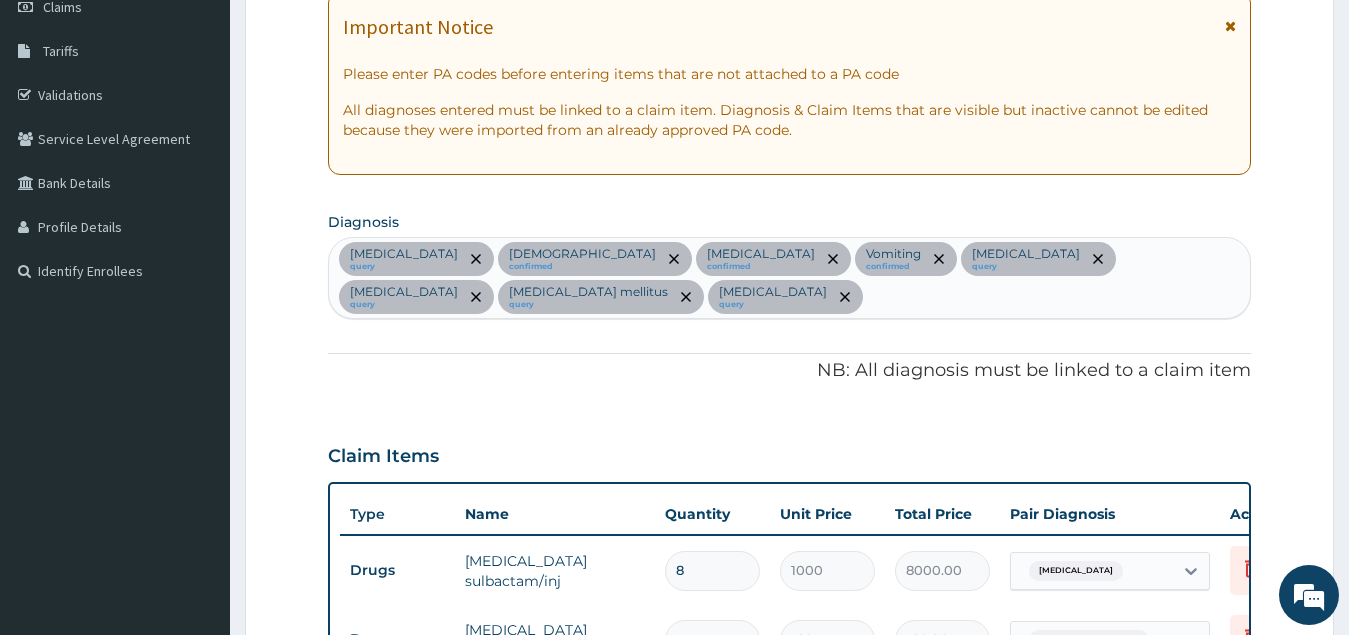 scroll, scrollTop: 295, scrollLeft: 0, axis: vertical 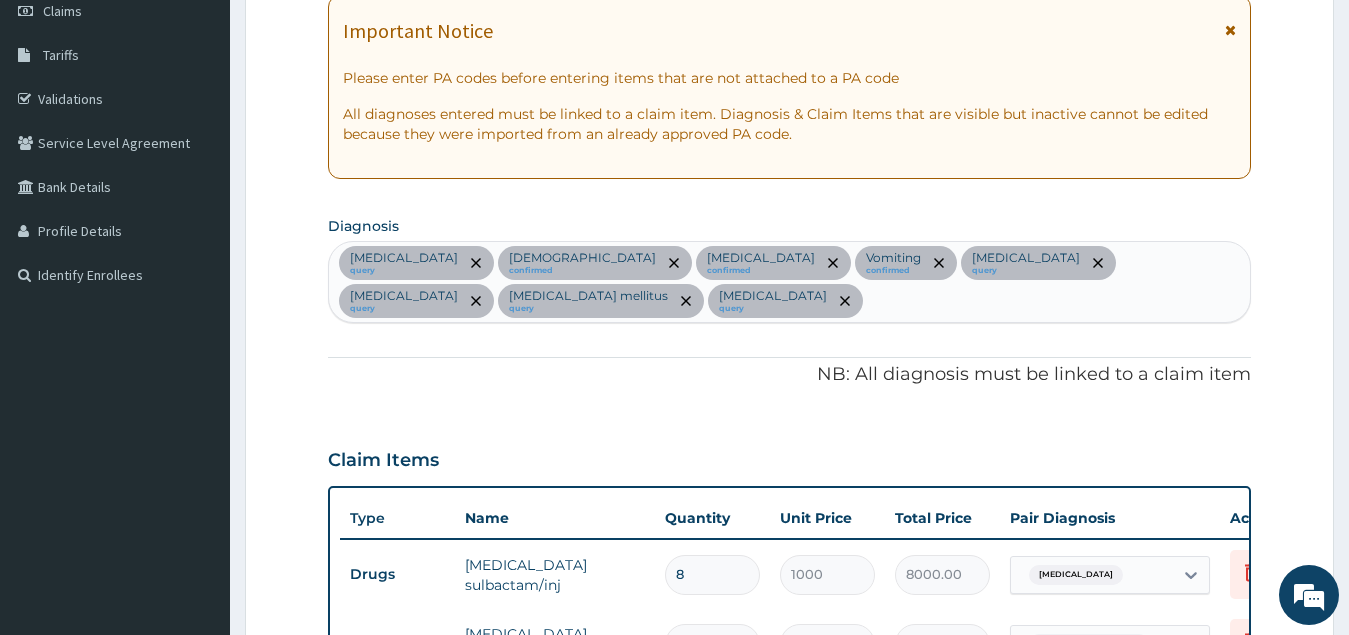 click on "Upper respiratory infection query Asthma confirmed Malaria confirmed Vomiting confirmed Typhoid fever query Sepsis query Diabetes mellitus query Vitamin deficiency query" at bounding box center [790, 282] 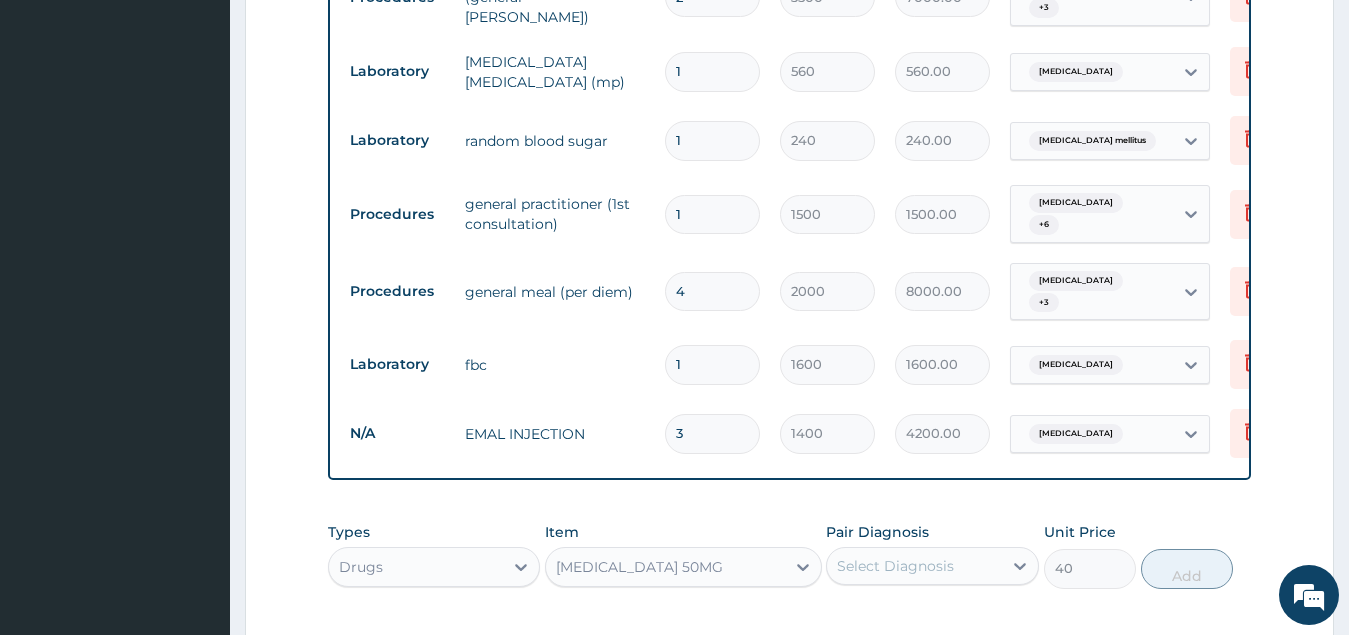 scroll, scrollTop: 1395, scrollLeft: 0, axis: vertical 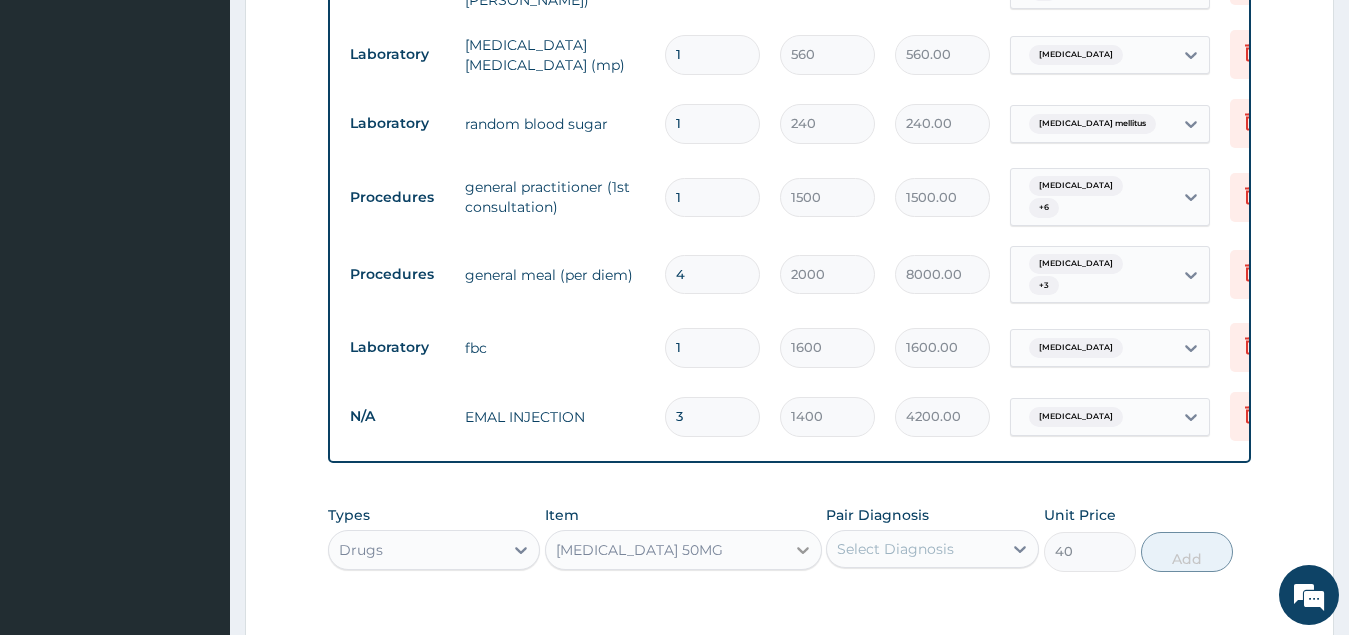 click 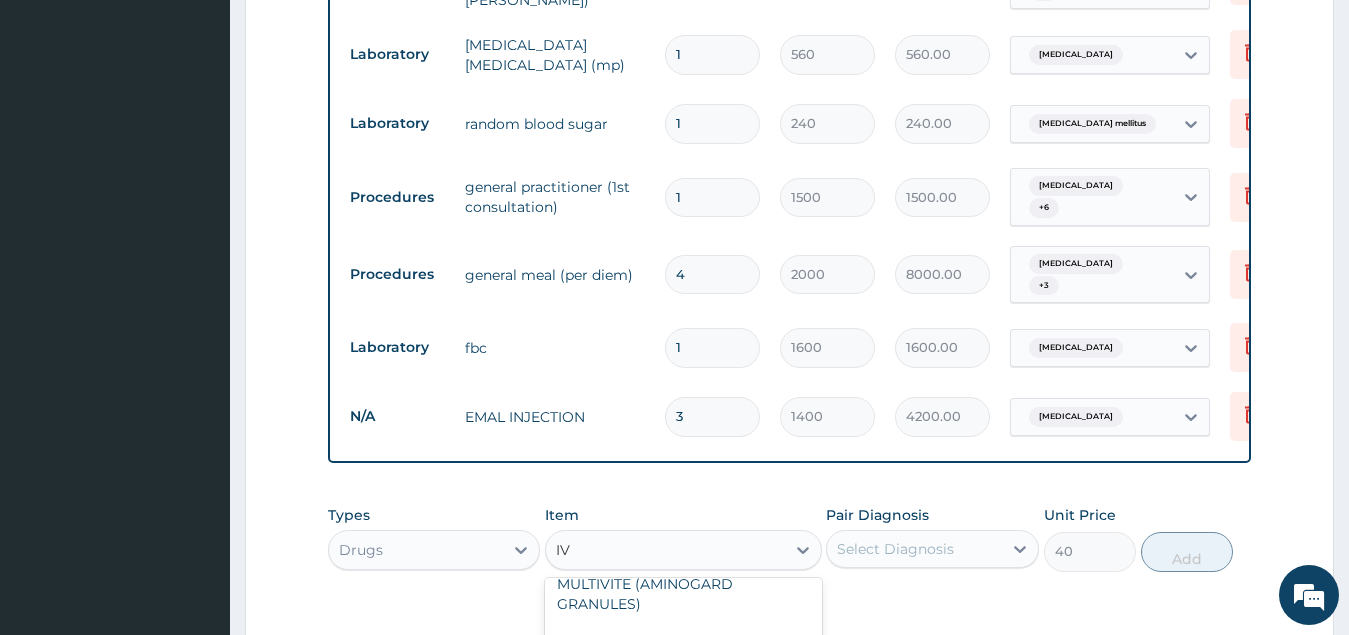 scroll, scrollTop: 1348, scrollLeft: 0, axis: vertical 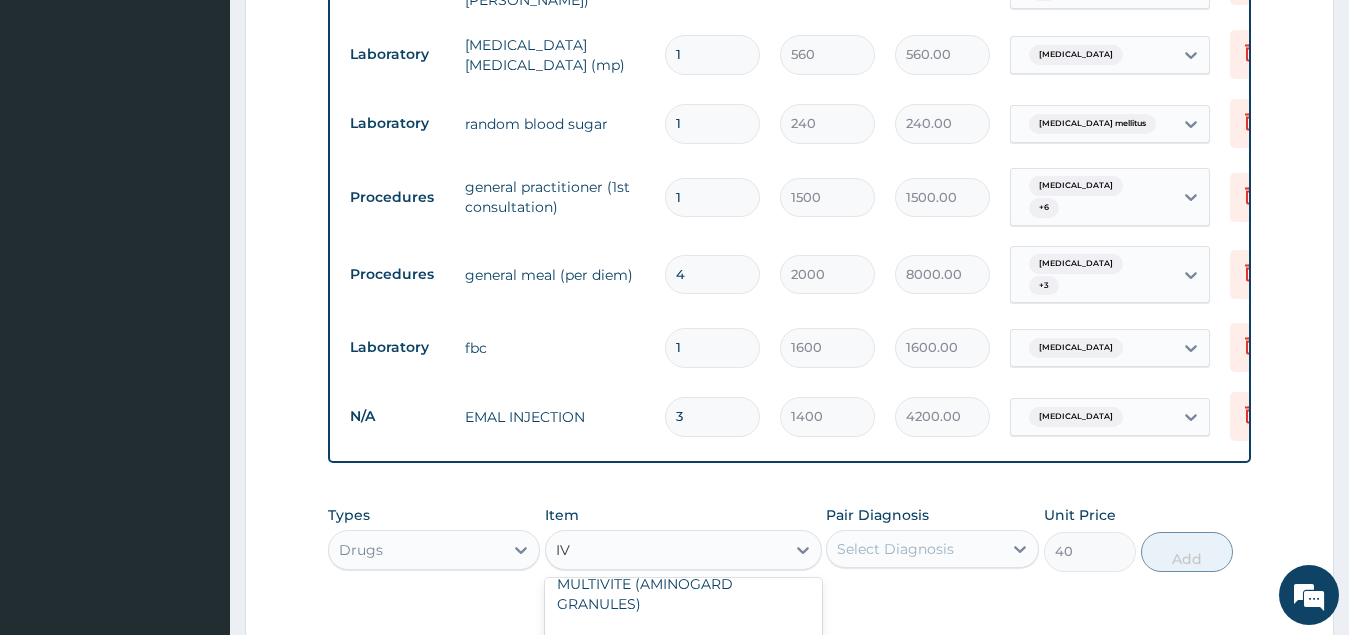 type on "I" 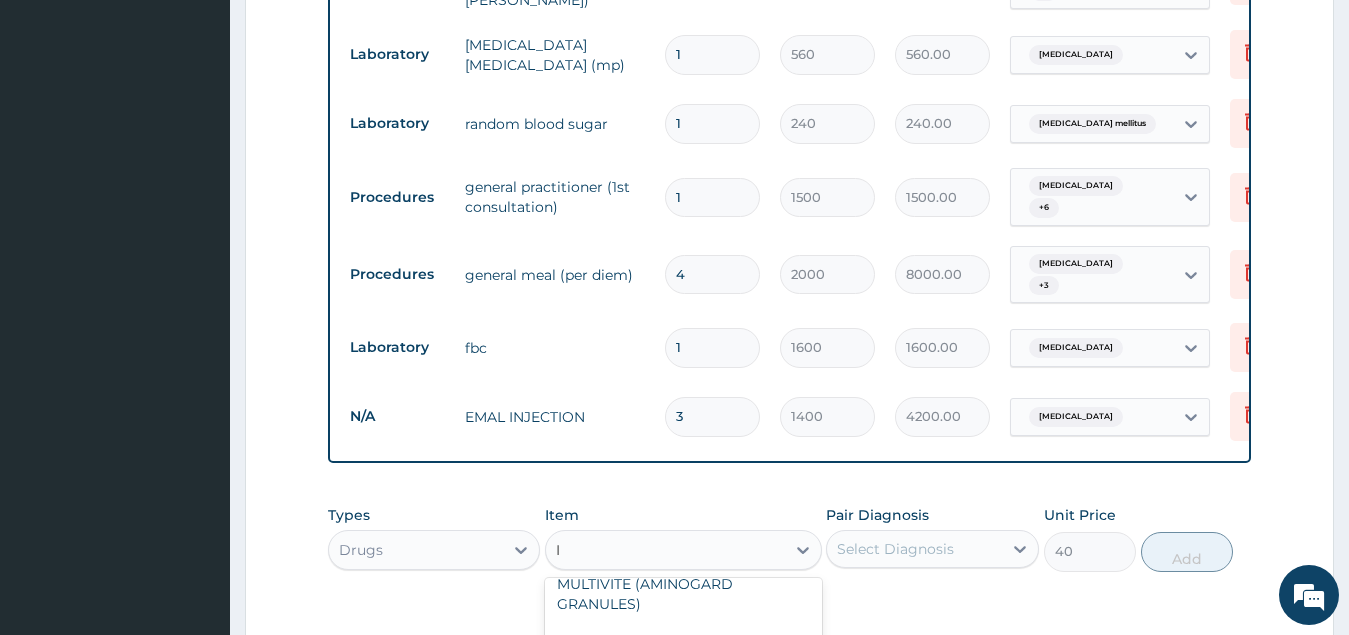 type 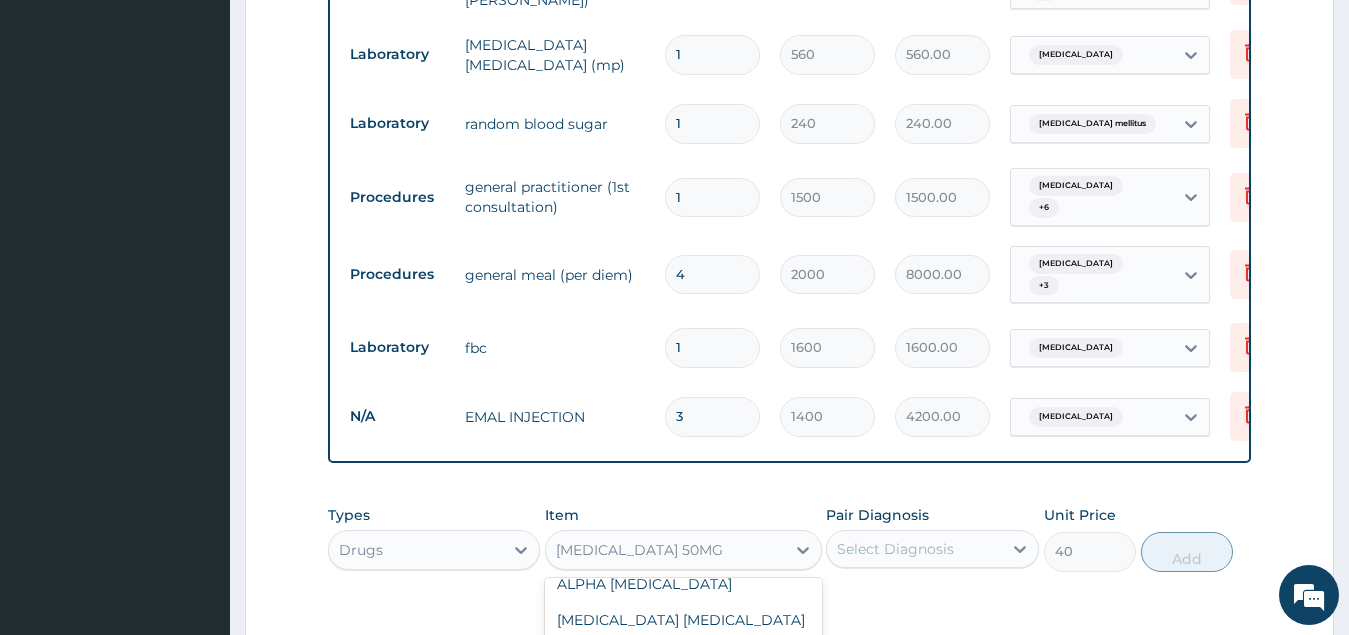 scroll, scrollTop: 31980, scrollLeft: 0, axis: vertical 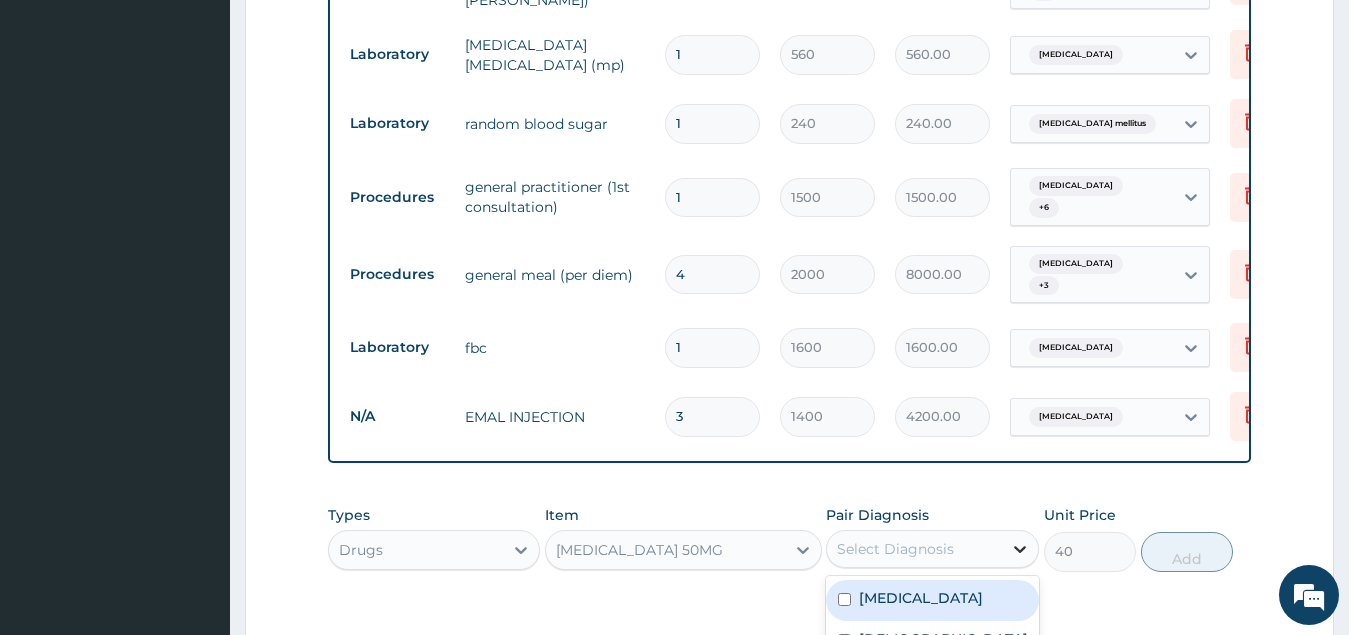 click 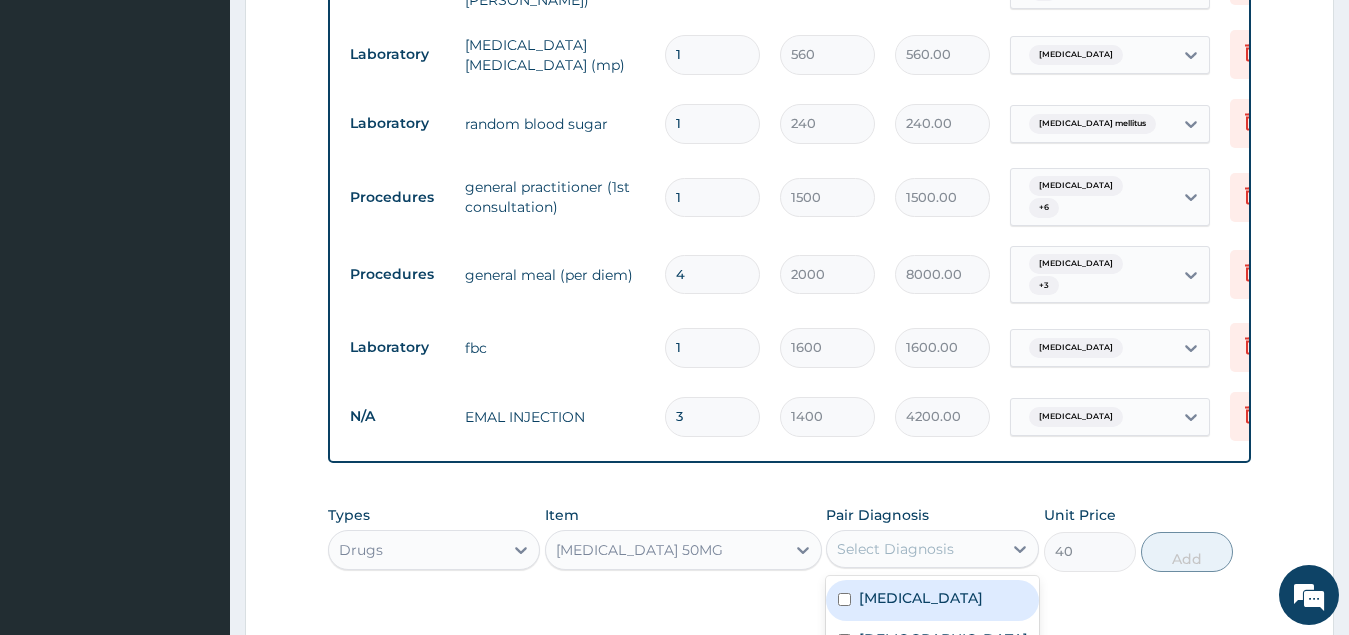 scroll, scrollTop: 56, scrollLeft: 0, axis: vertical 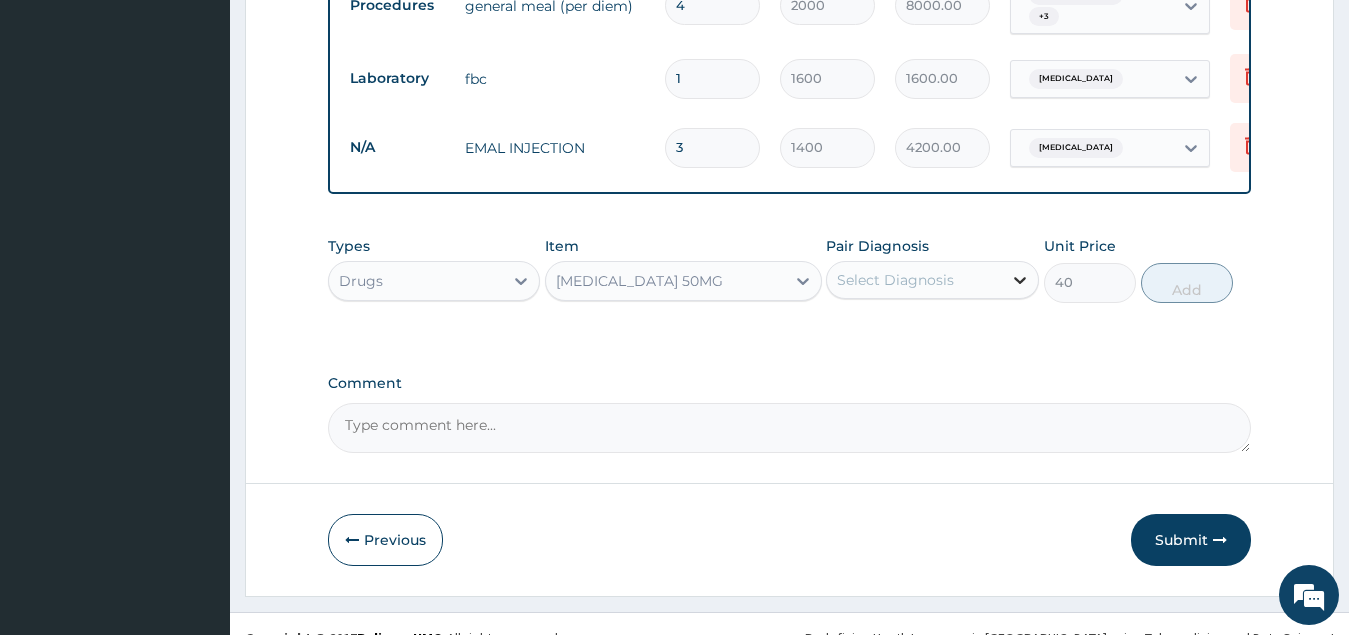 click 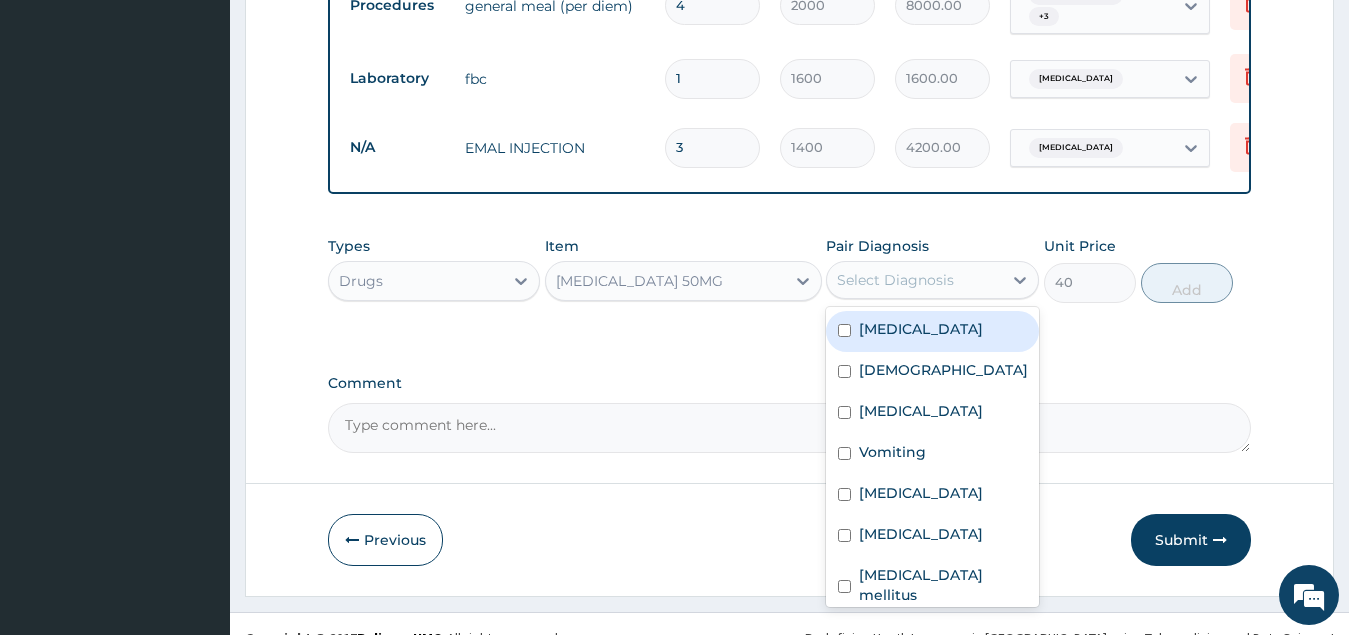 click at bounding box center [844, 330] 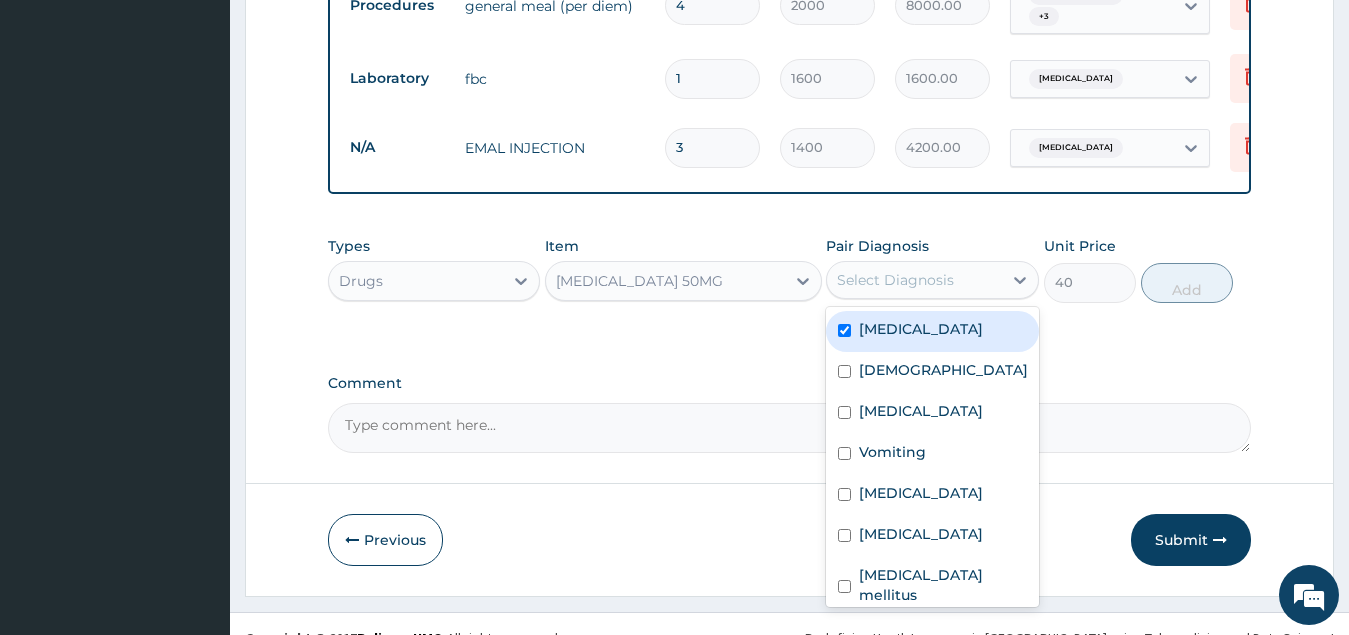 checkbox on "true" 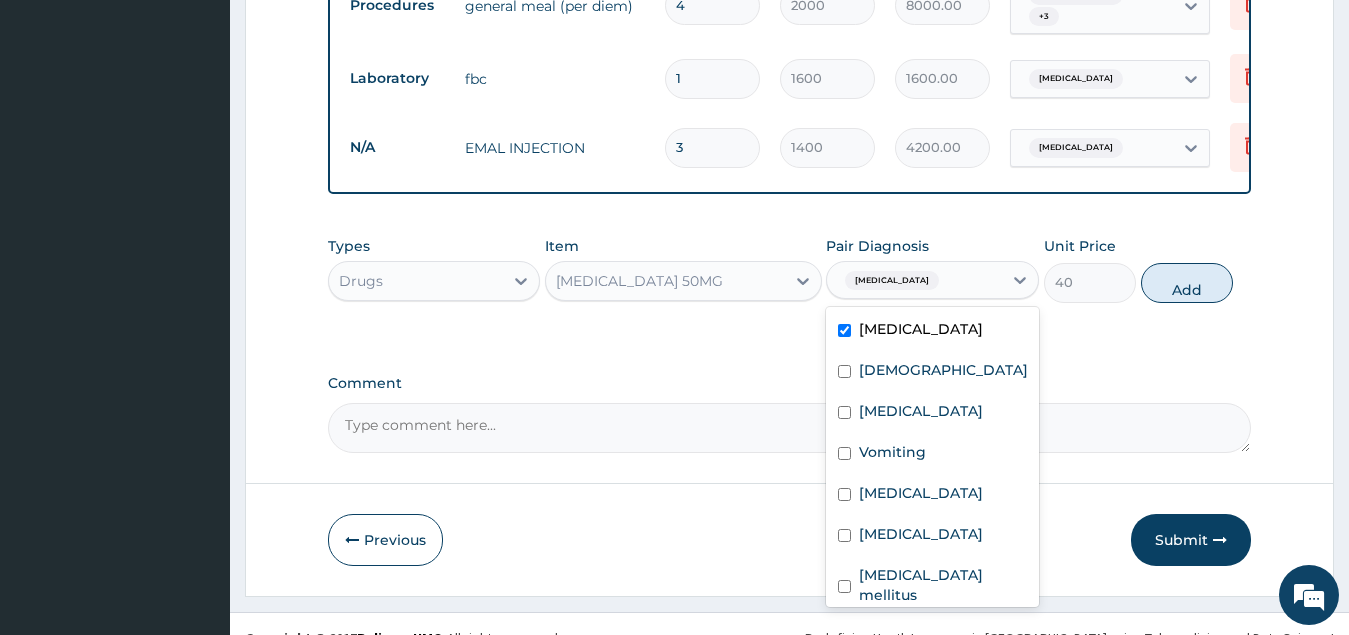 click on "Add" at bounding box center (1187, 283) 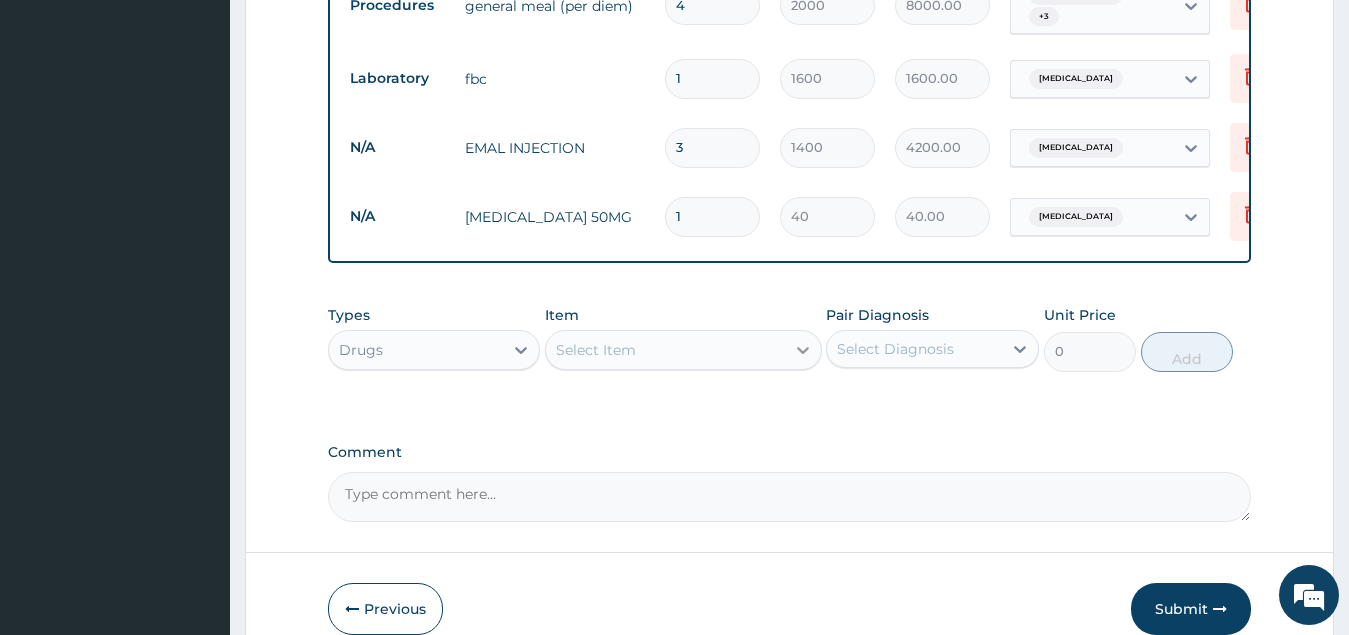 click 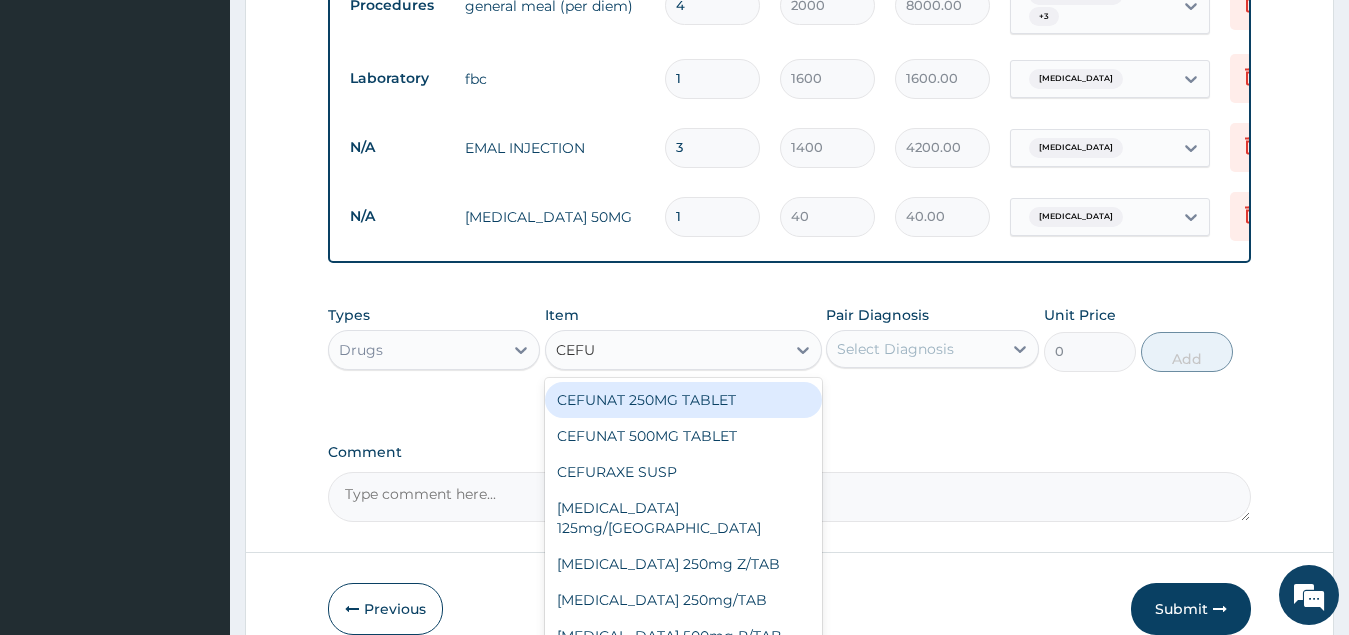 type on "CEFUR" 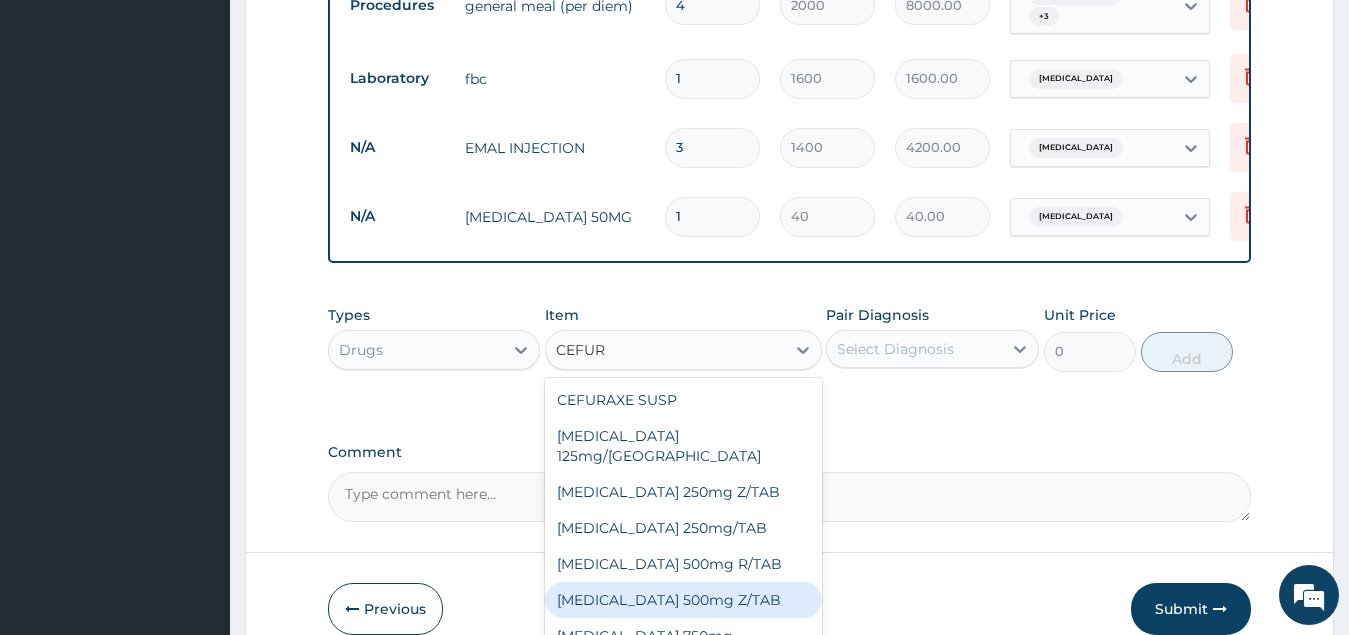 click on "Cefuroxime 500mg Z/TAB" at bounding box center (683, 600) 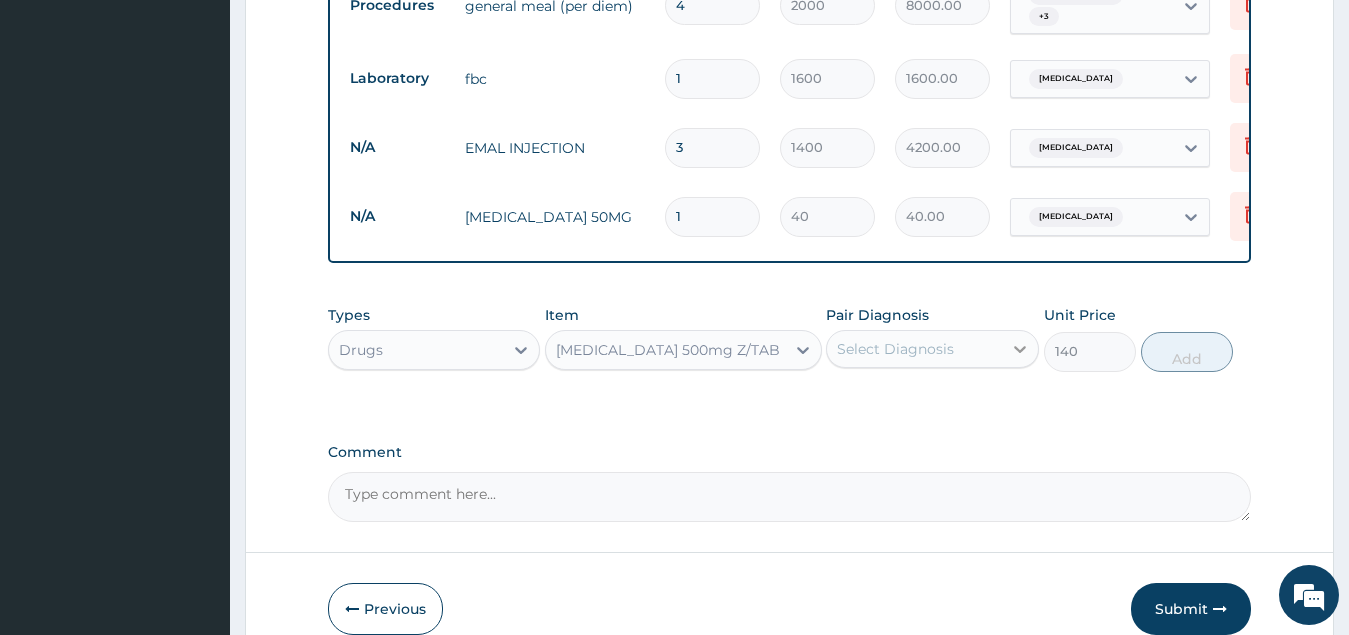 click 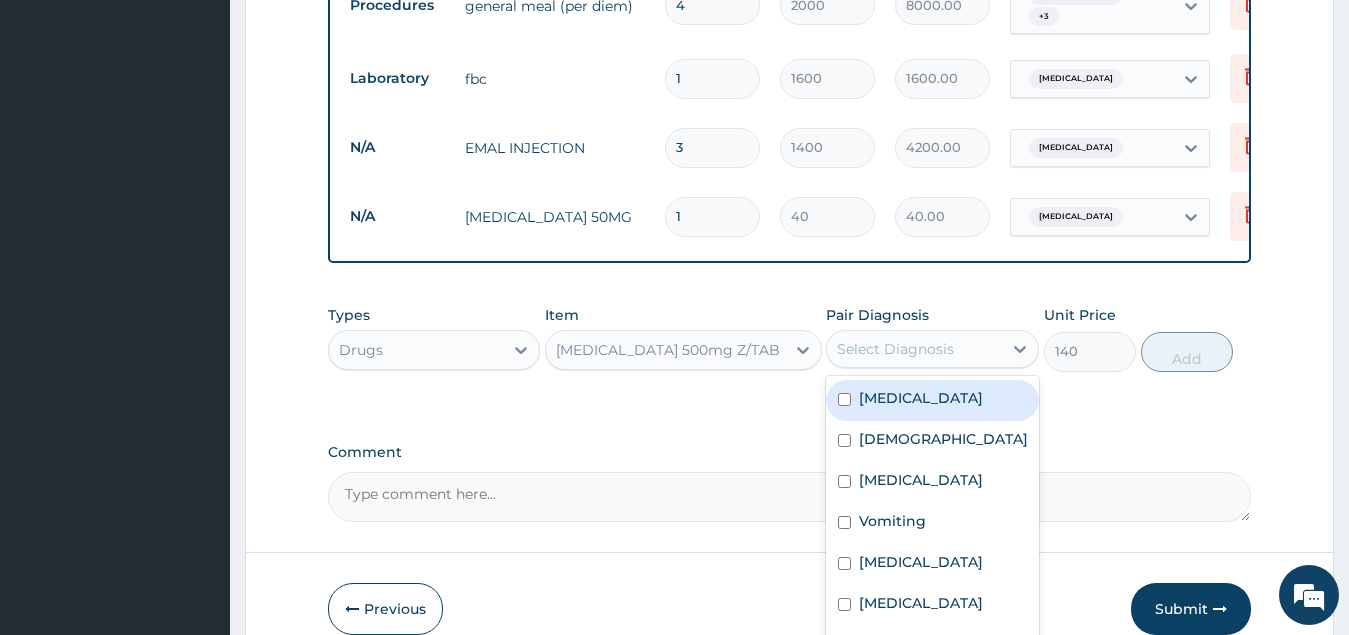 click at bounding box center [844, 399] 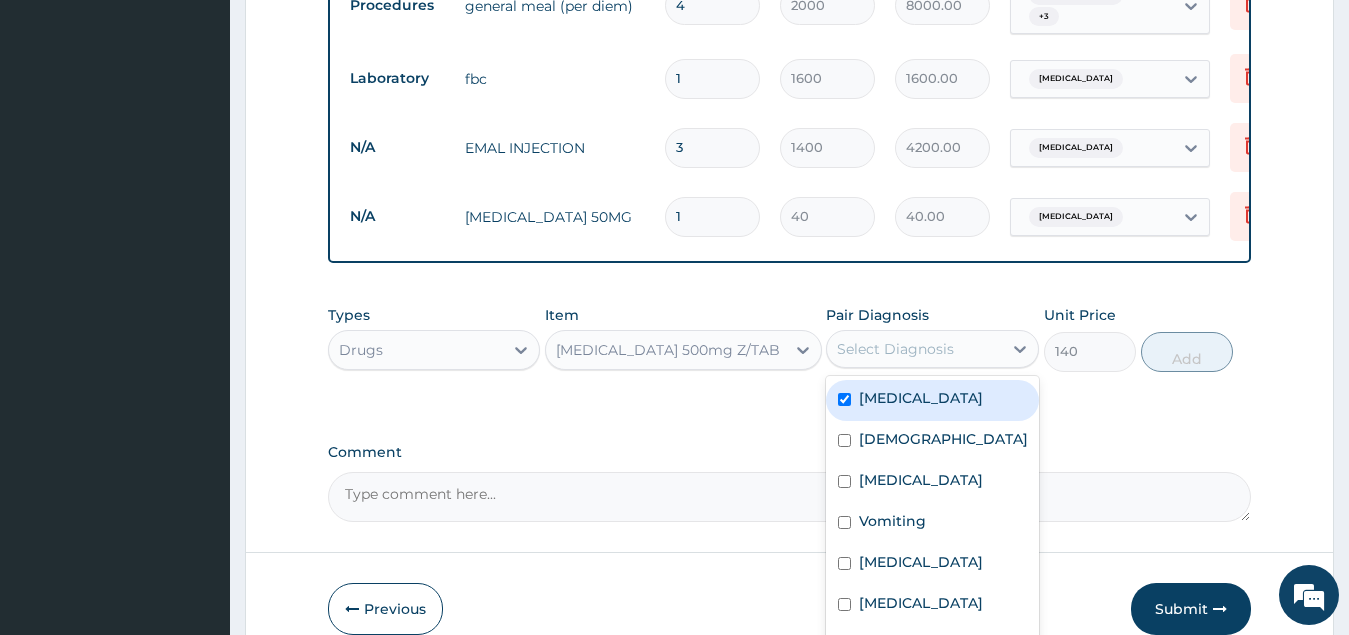 checkbox on "true" 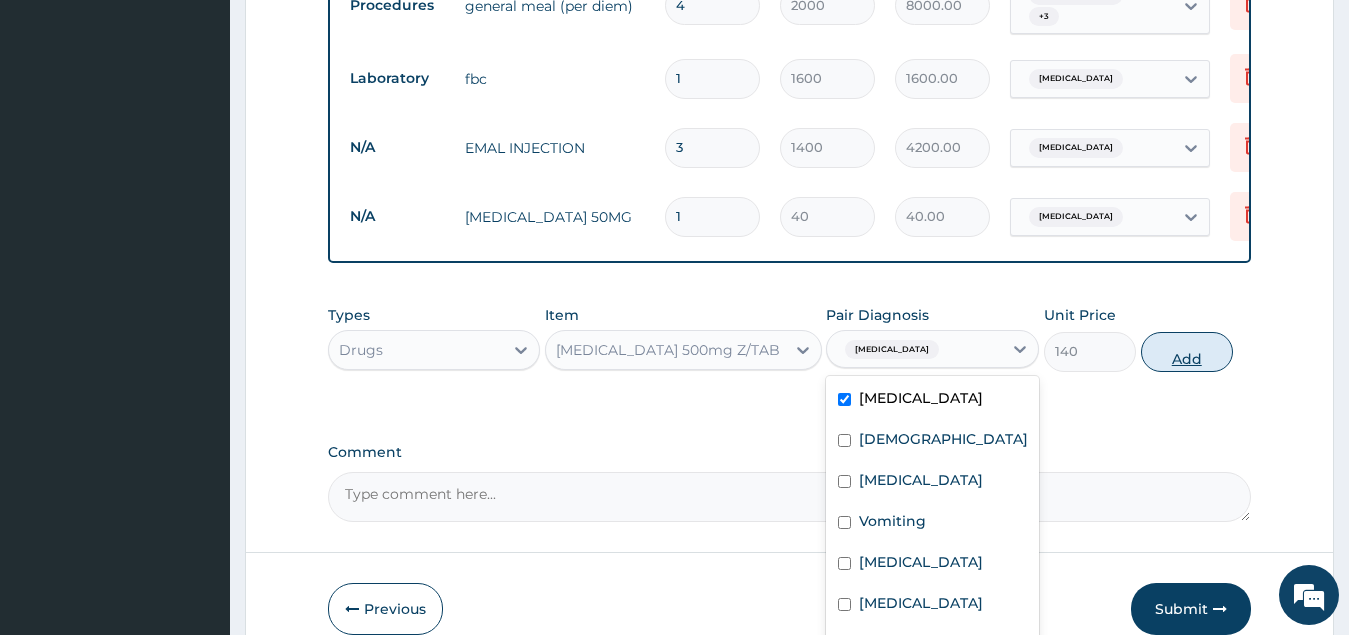 click on "Add" at bounding box center [1187, 352] 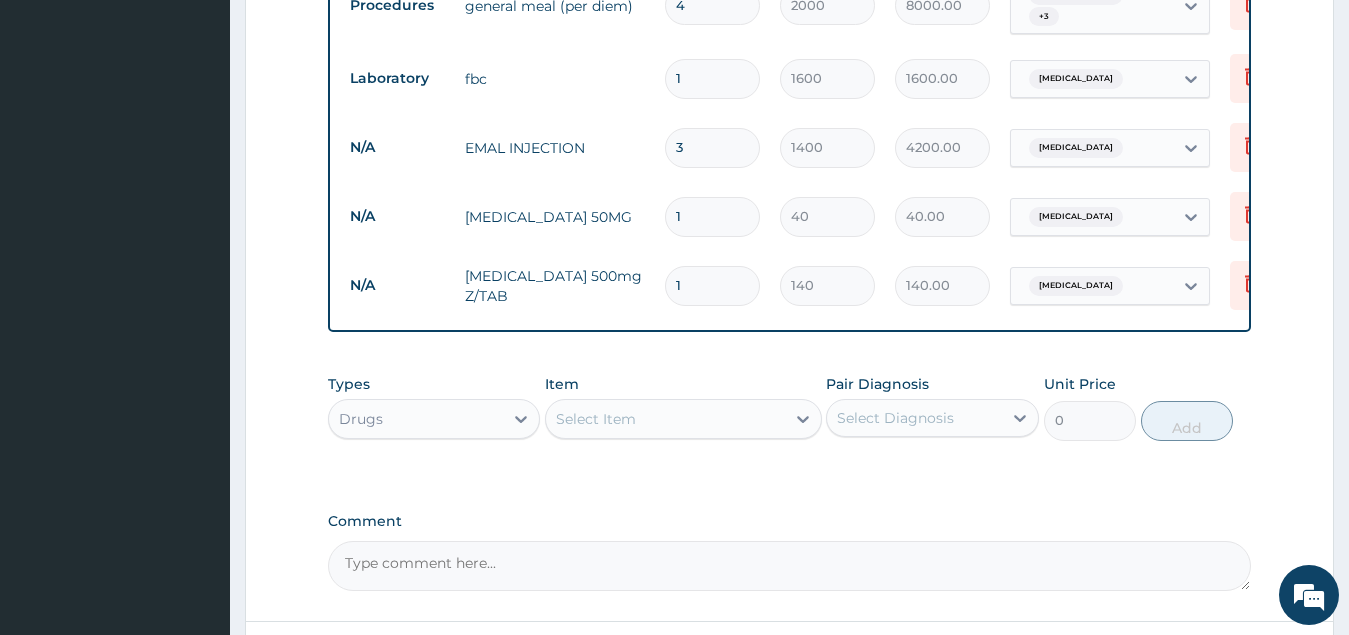 type on "10" 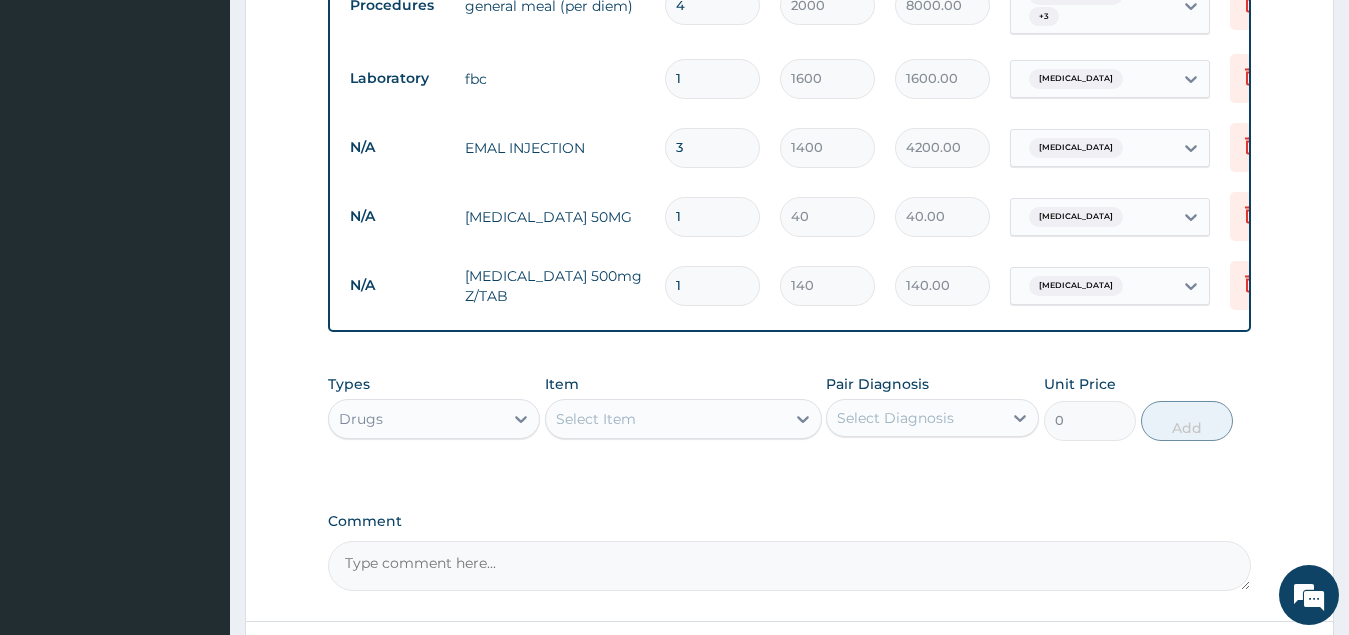 type on "1400.00" 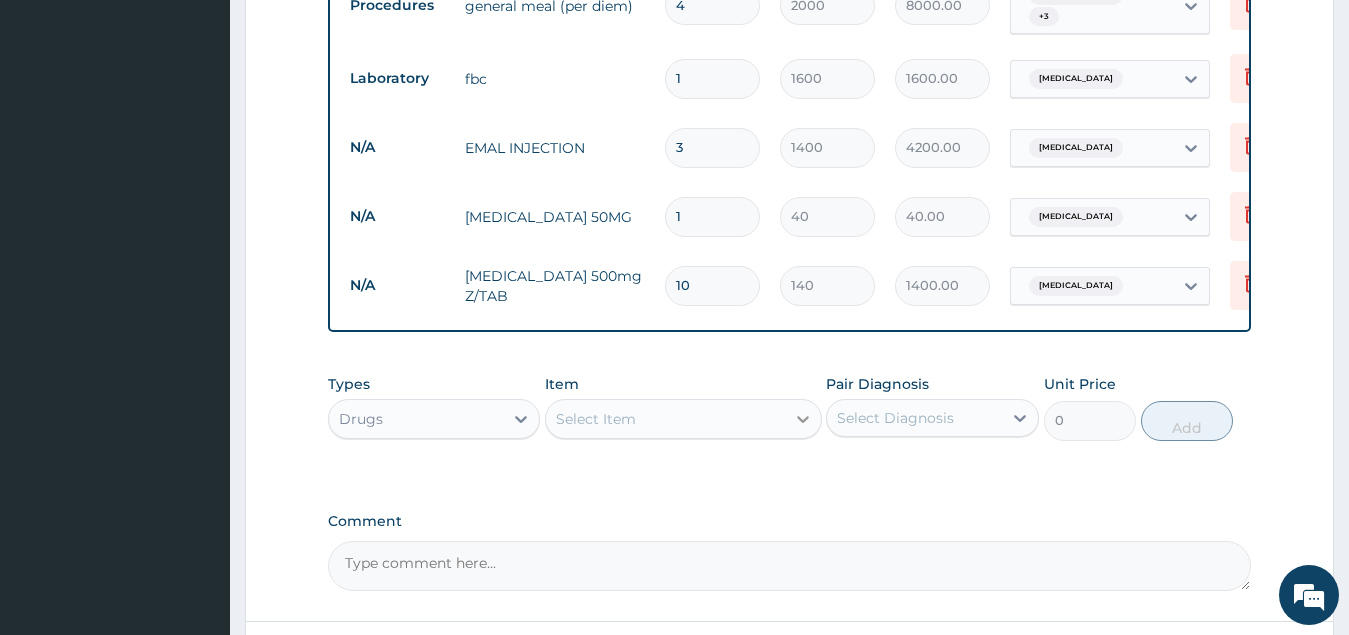 type on "10" 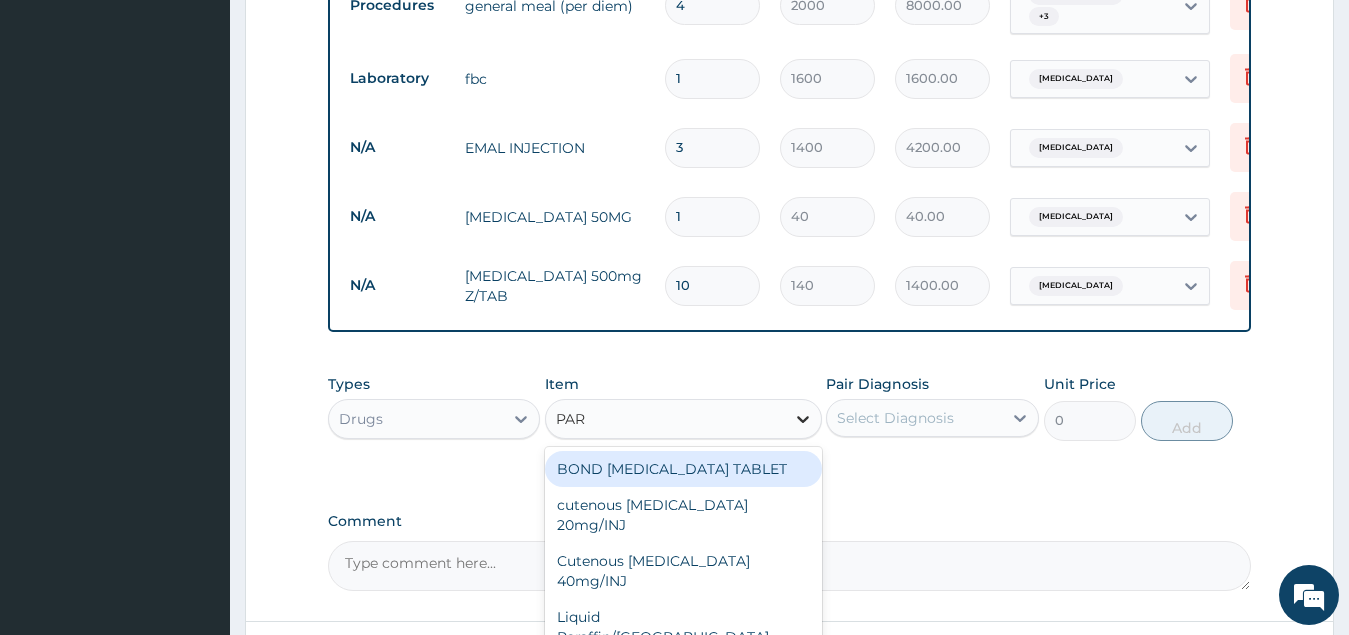 type on "PARA" 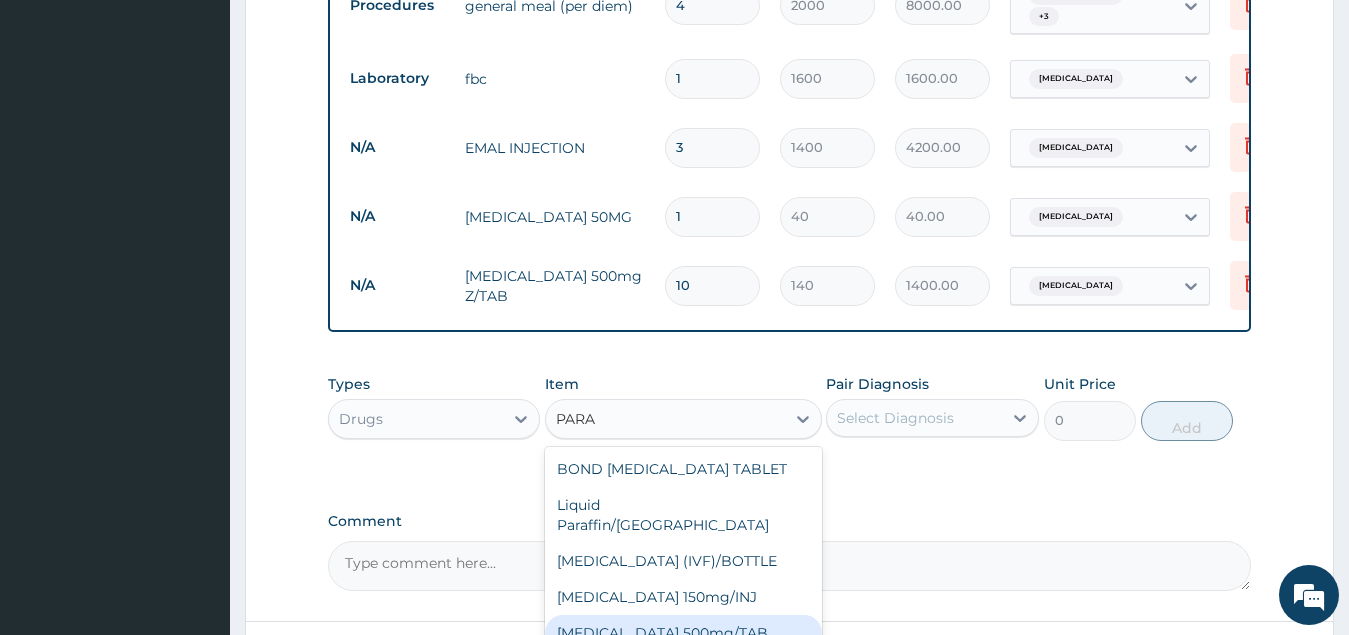 drag, startPoint x: 728, startPoint y: 582, endPoint x: 803, endPoint y: 557, distance: 79.05694 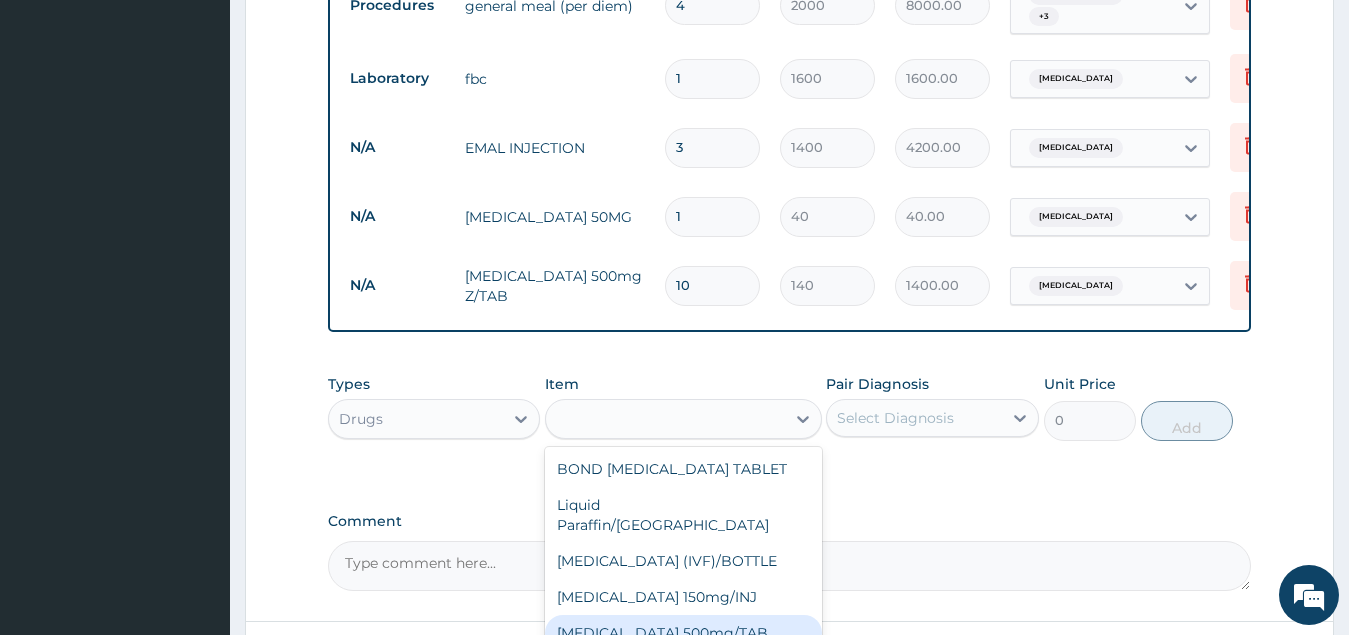 type on "4" 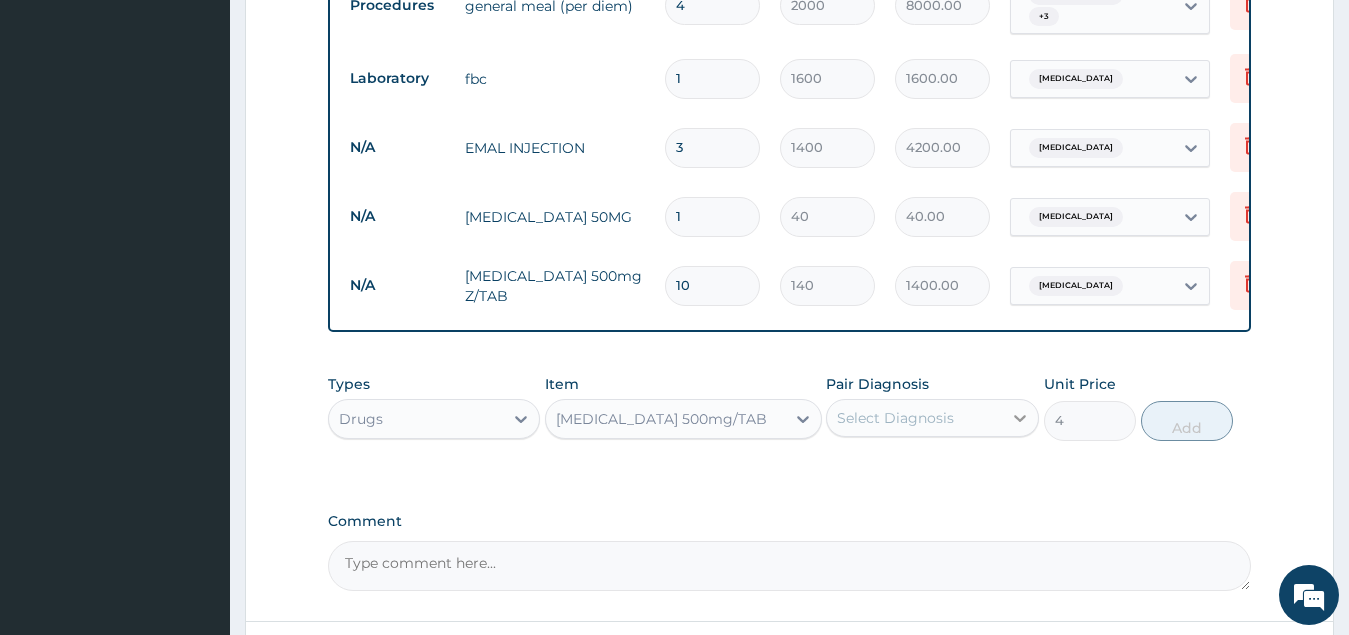 click 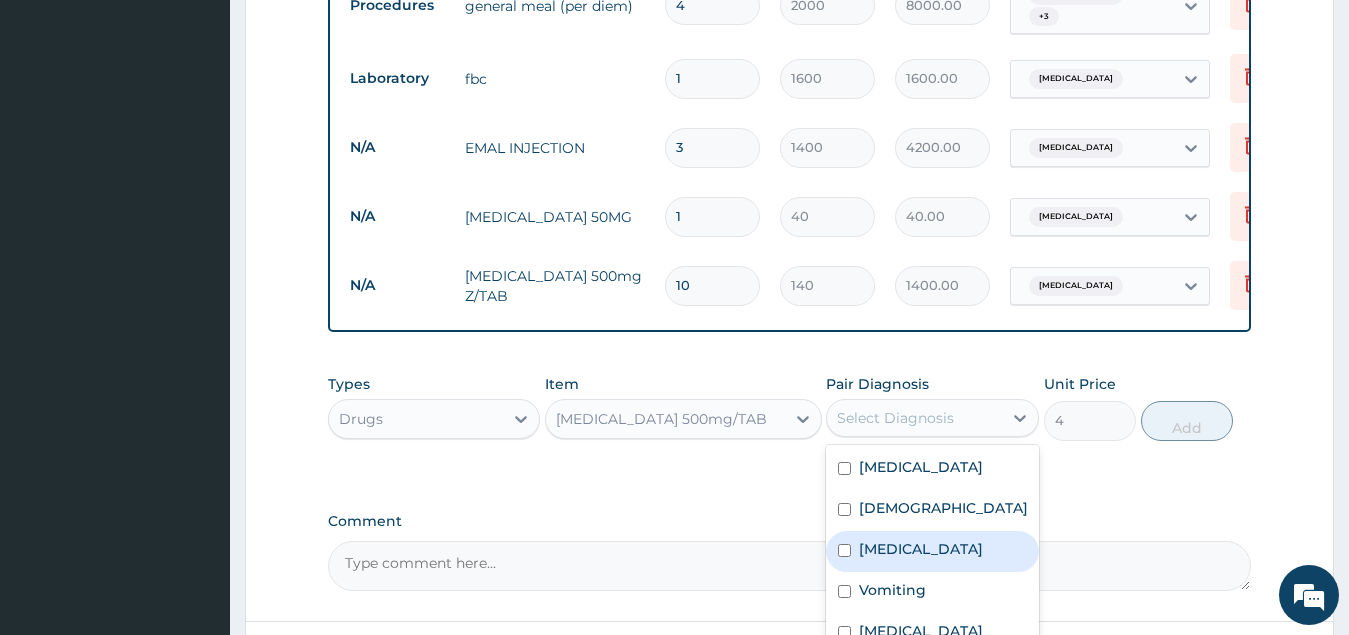scroll, scrollTop: 56, scrollLeft: 0, axis: vertical 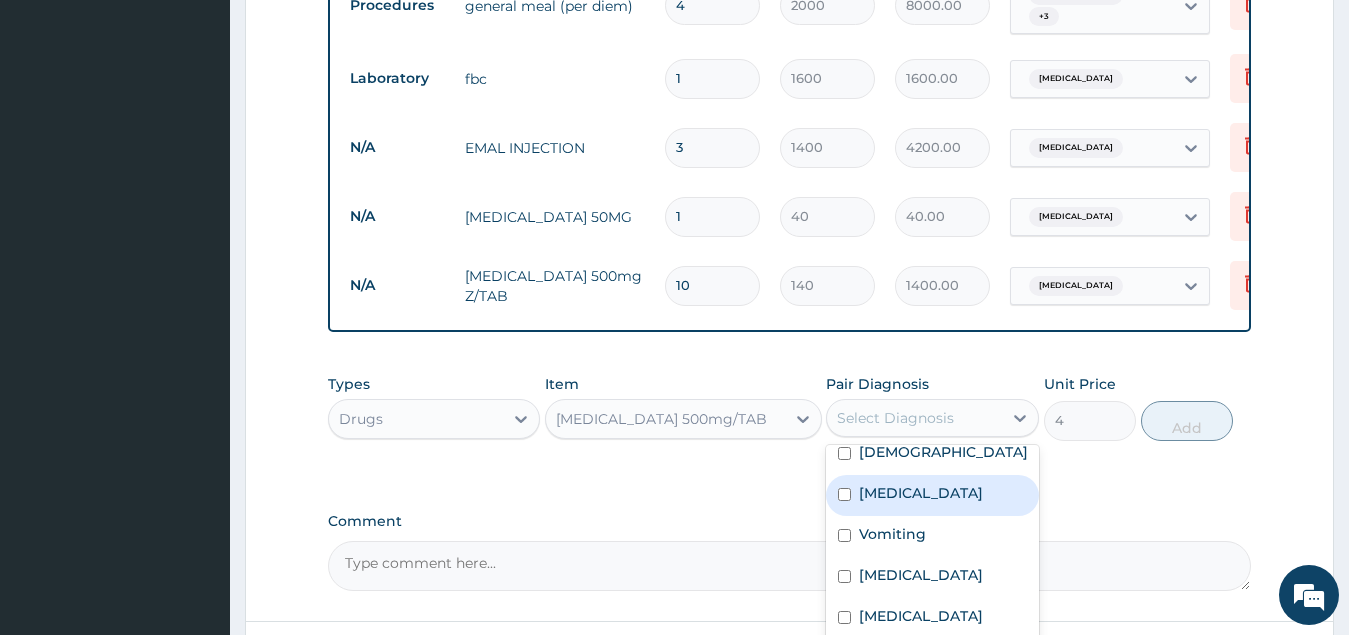 click at bounding box center [844, 494] 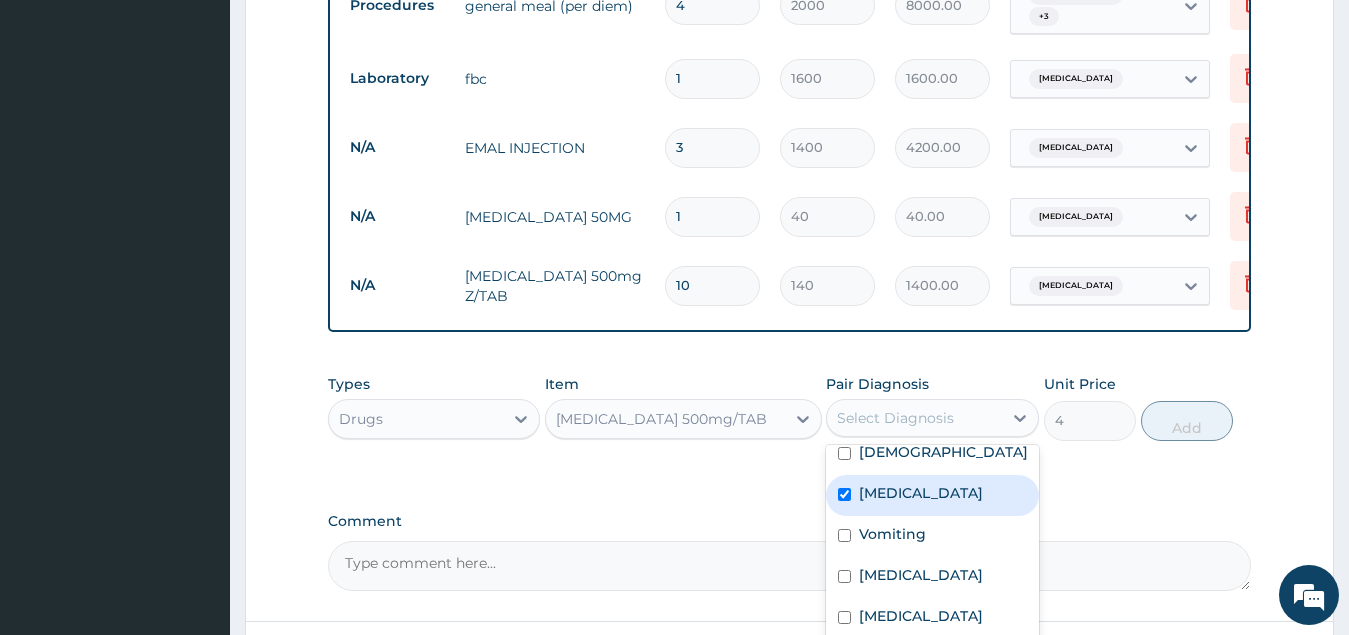 checkbox on "true" 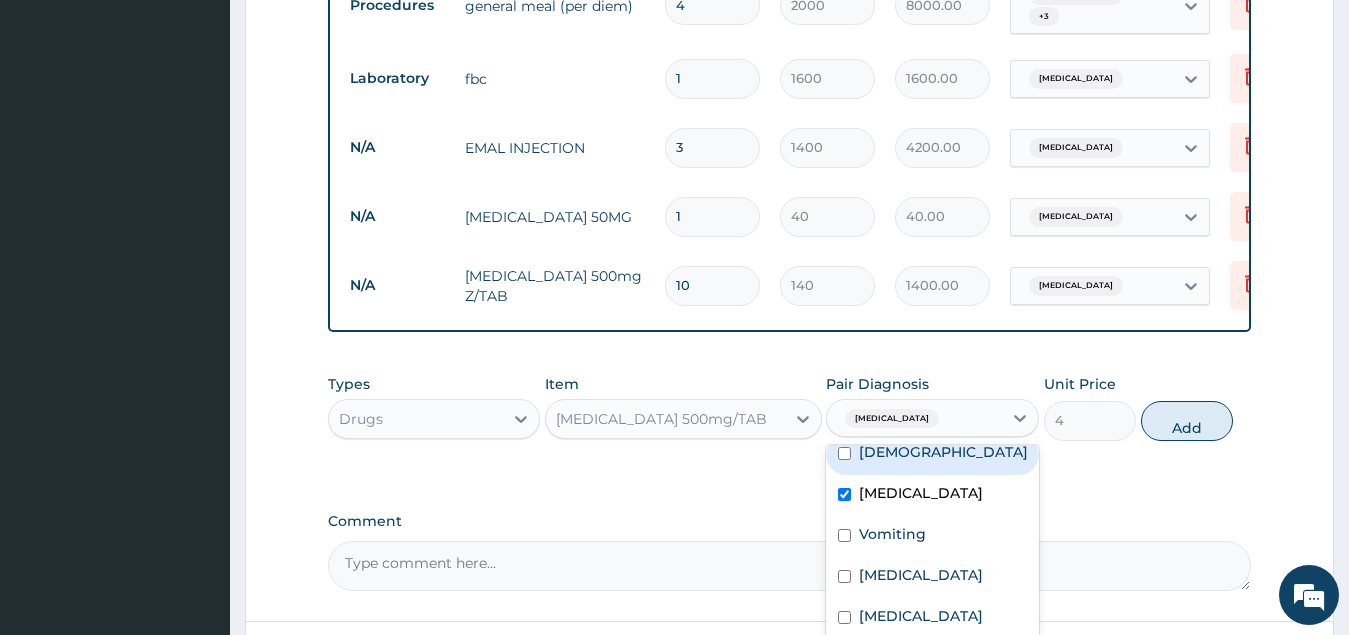 drag, startPoint x: 1161, startPoint y: 403, endPoint x: 1083, endPoint y: 391, distance: 78.91768 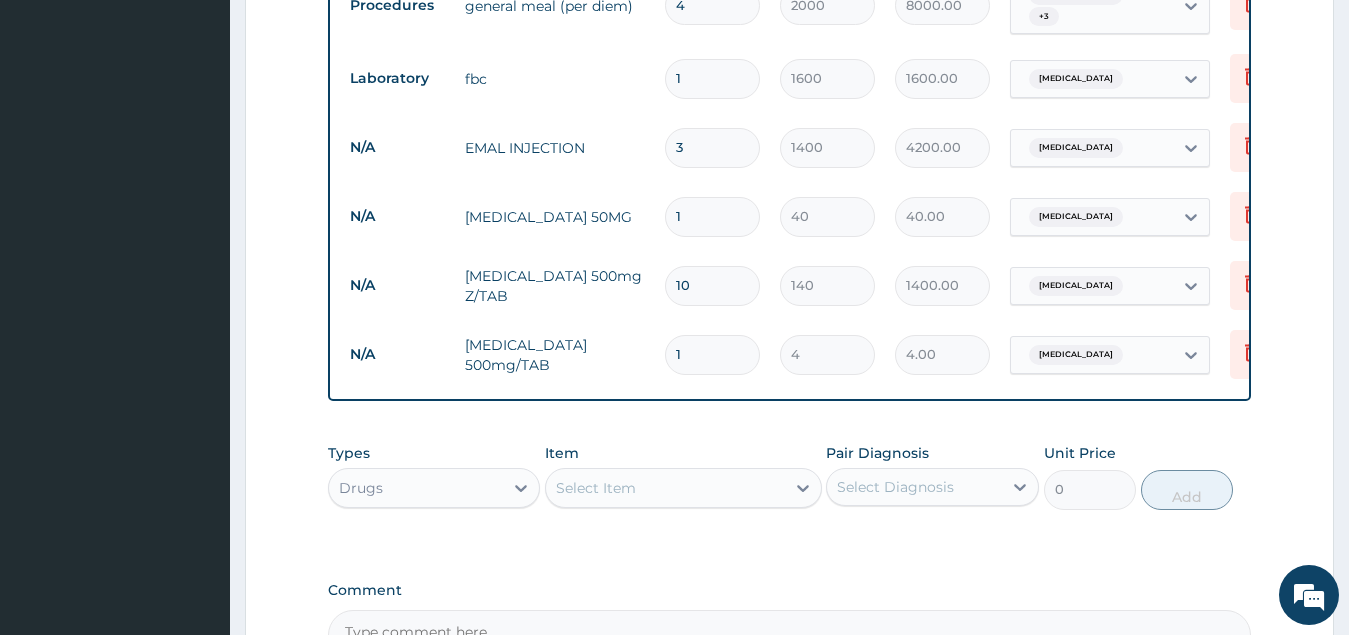 type on "21" 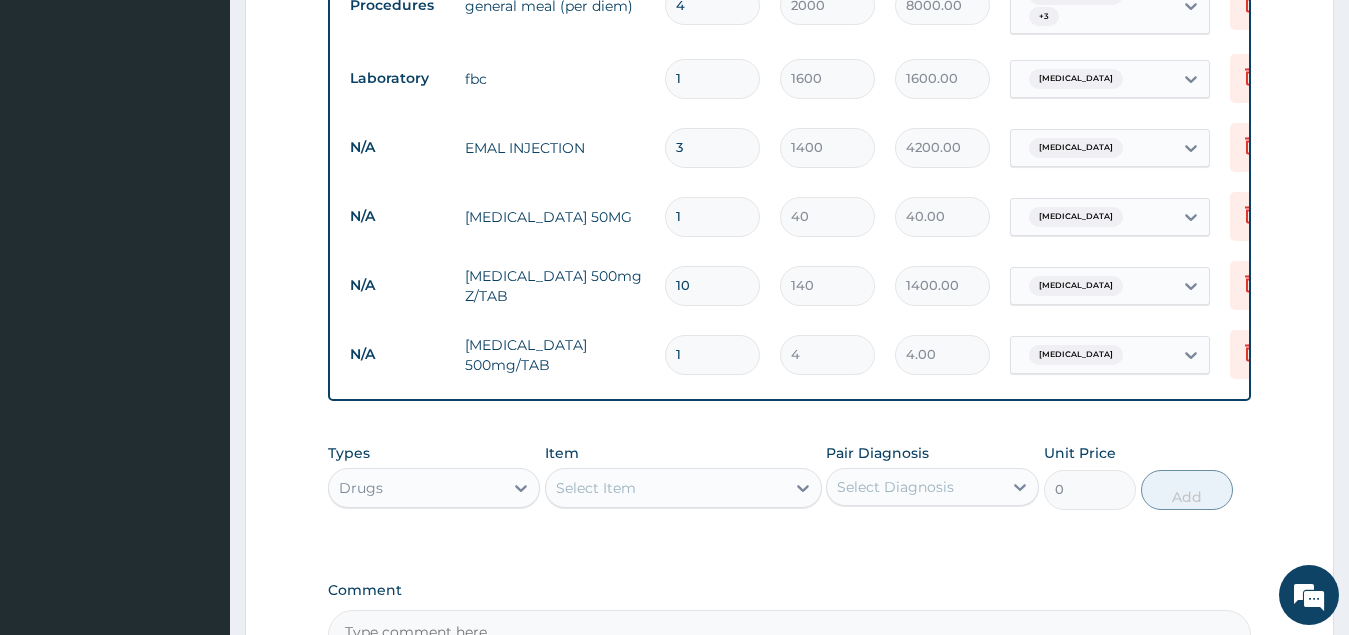 type on "84.00" 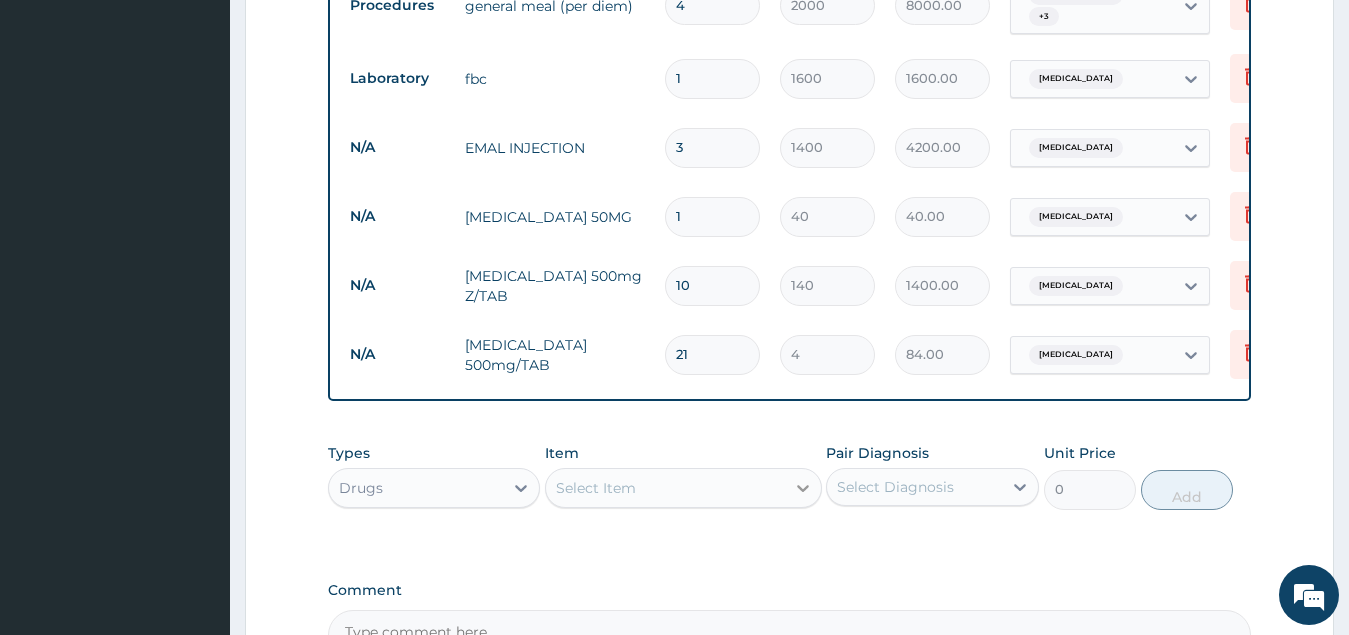 type on "21" 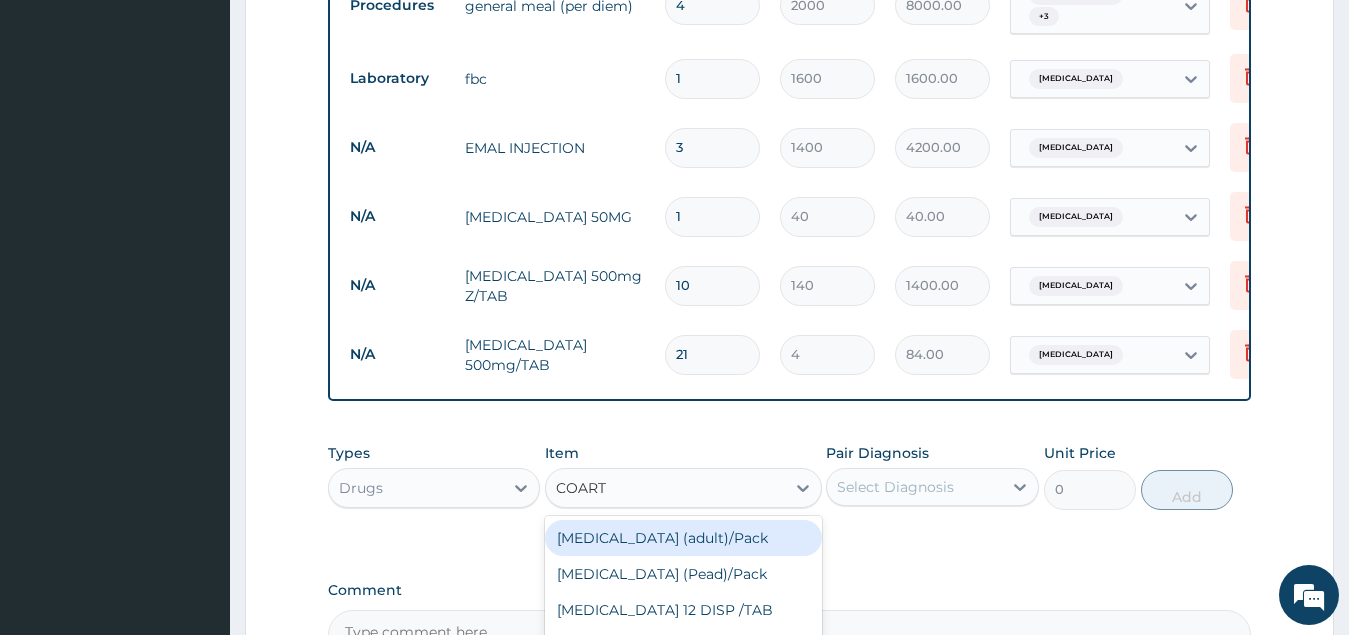 type on "COARTE" 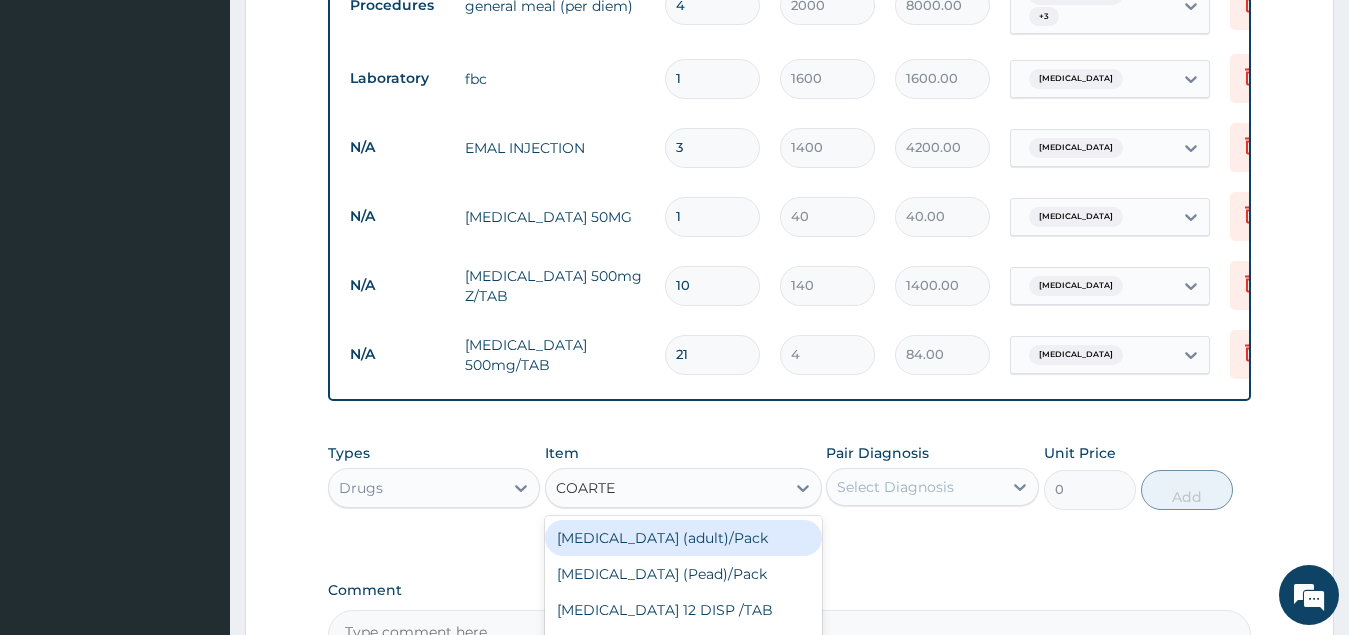 click on "Coartem (adult)/Pack" at bounding box center [683, 538] 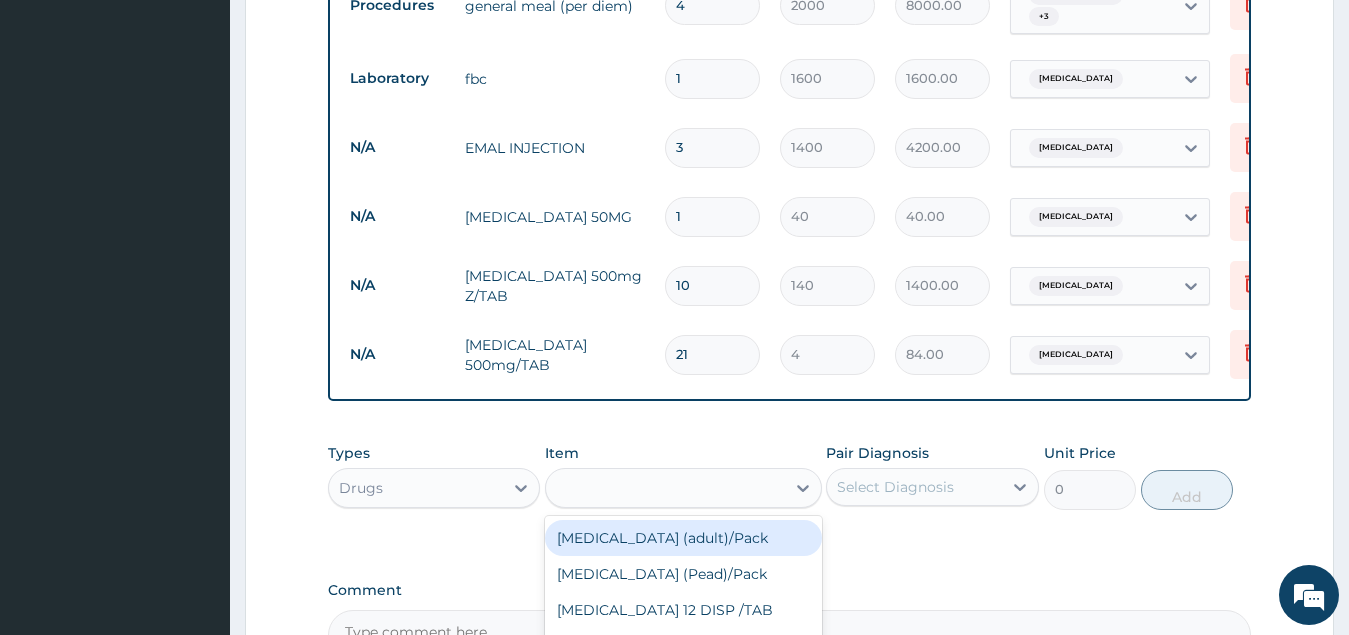 type on "360" 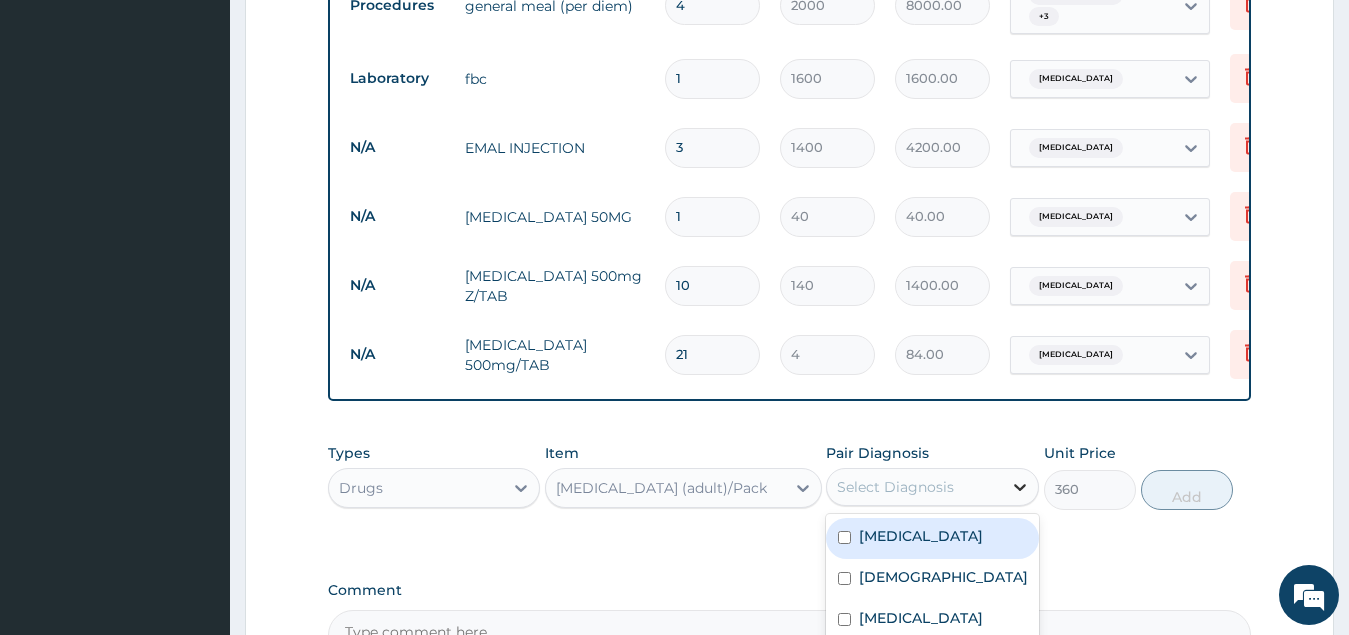 click 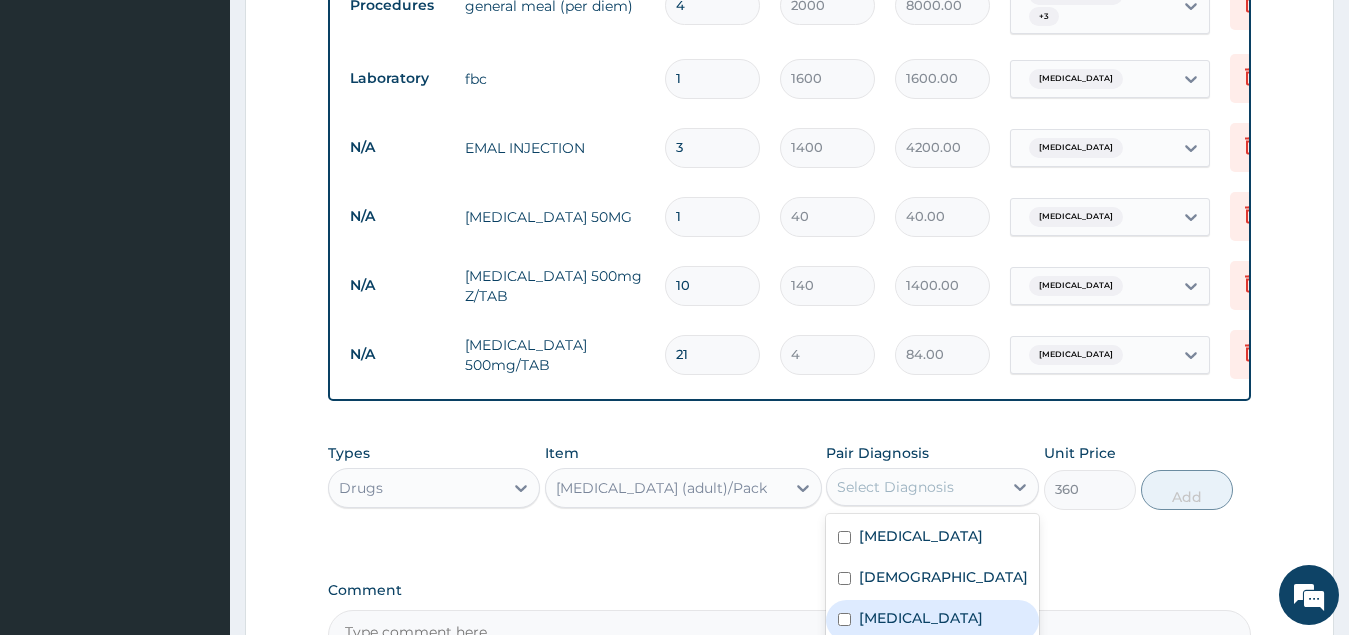 click at bounding box center (844, 619) 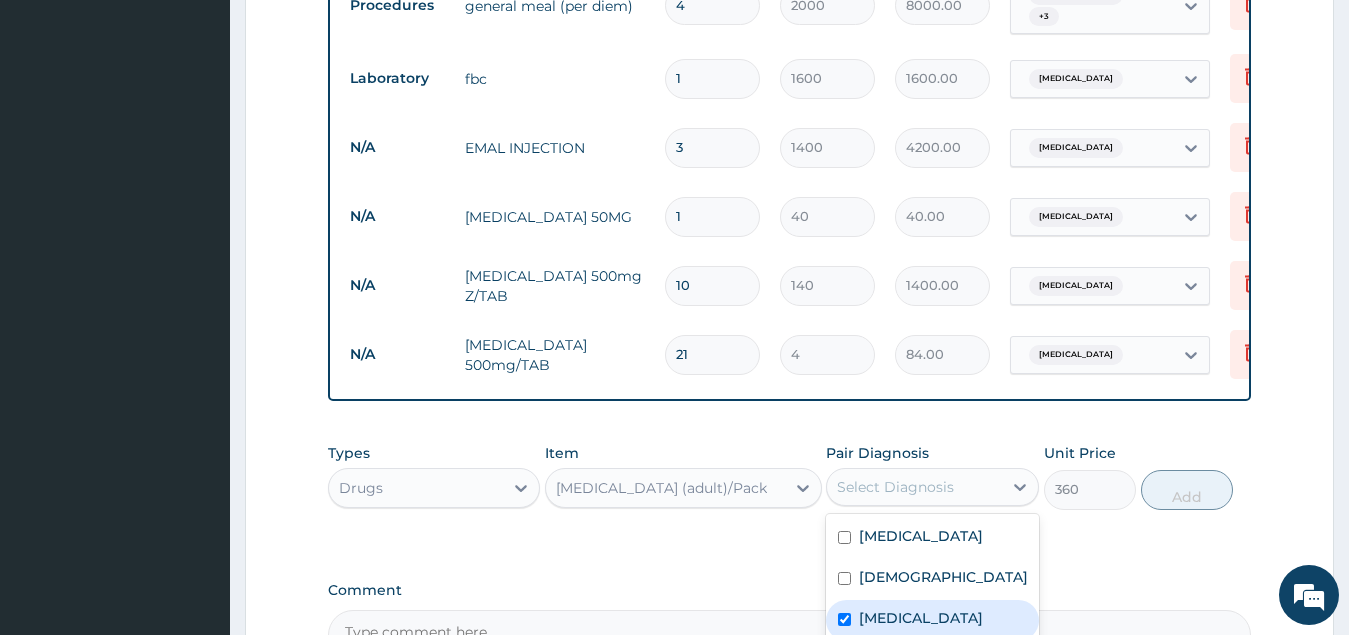 checkbox on "true" 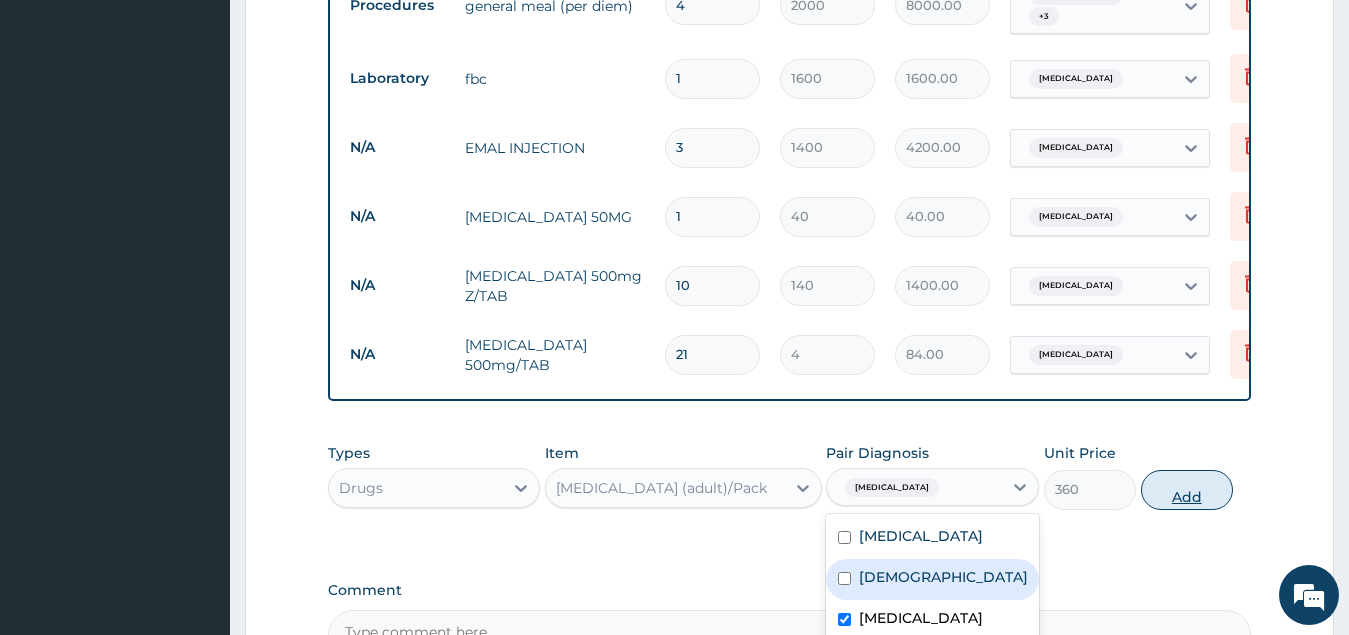 click on "Add" at bounding box center (1187, 490) 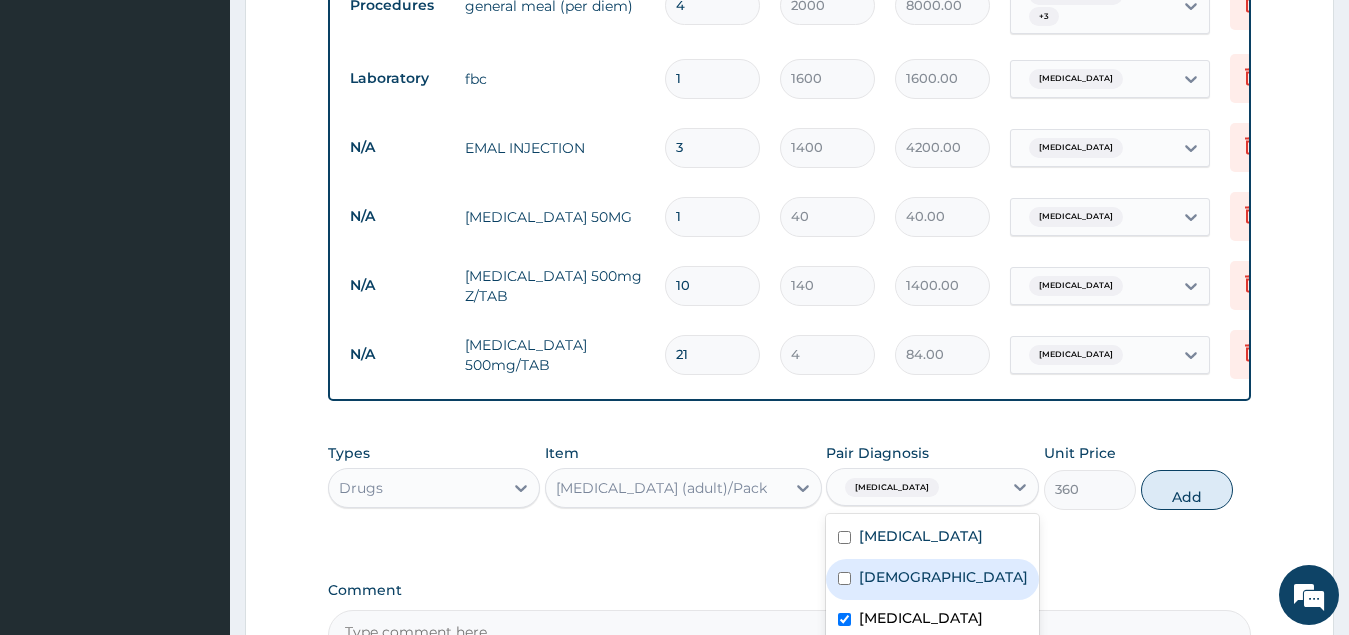type on "0" 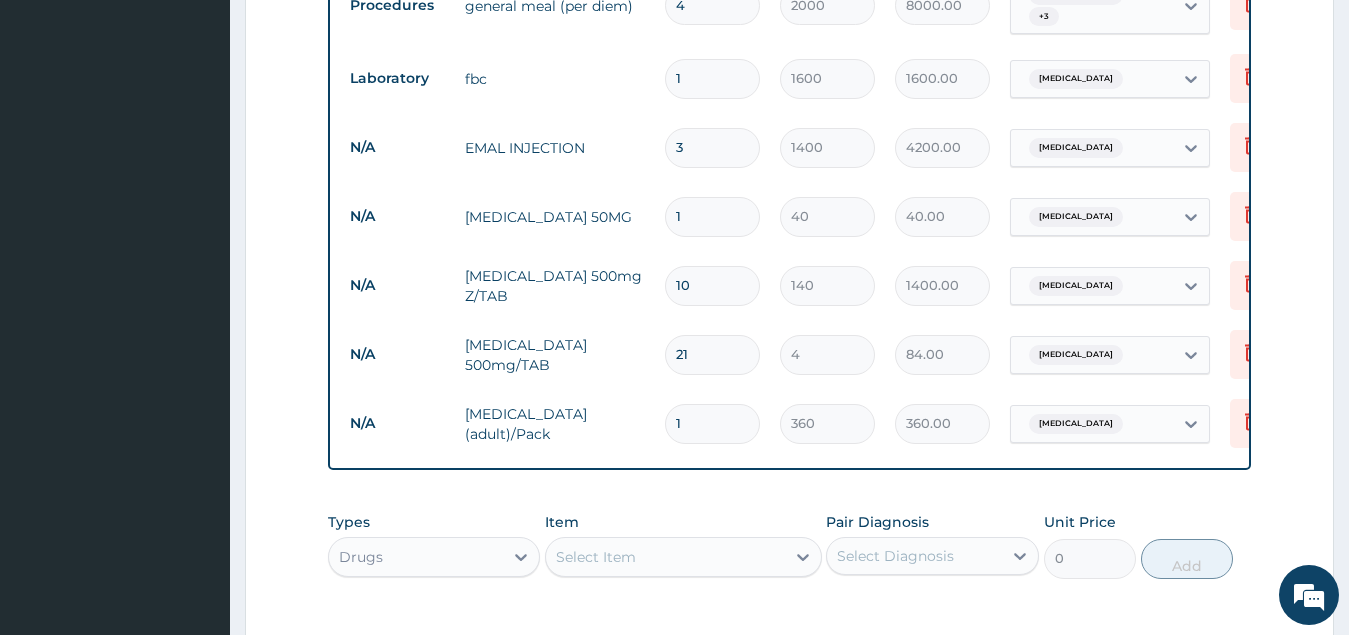 type 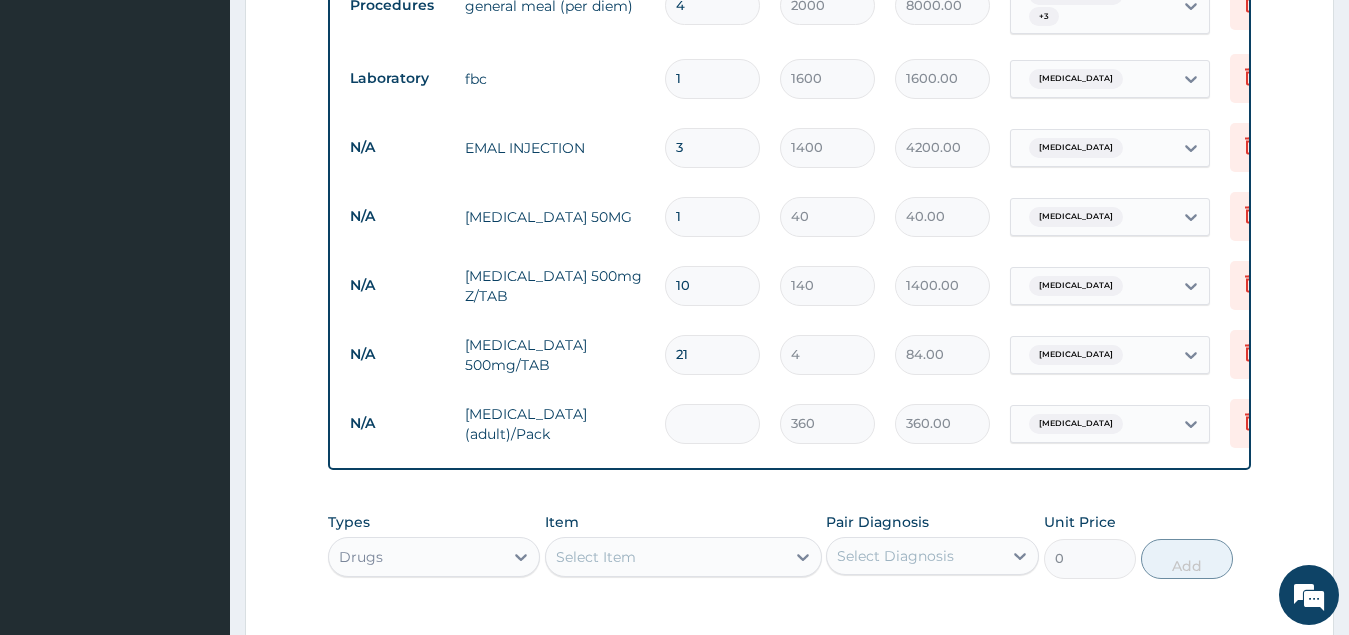 type on "0.00" 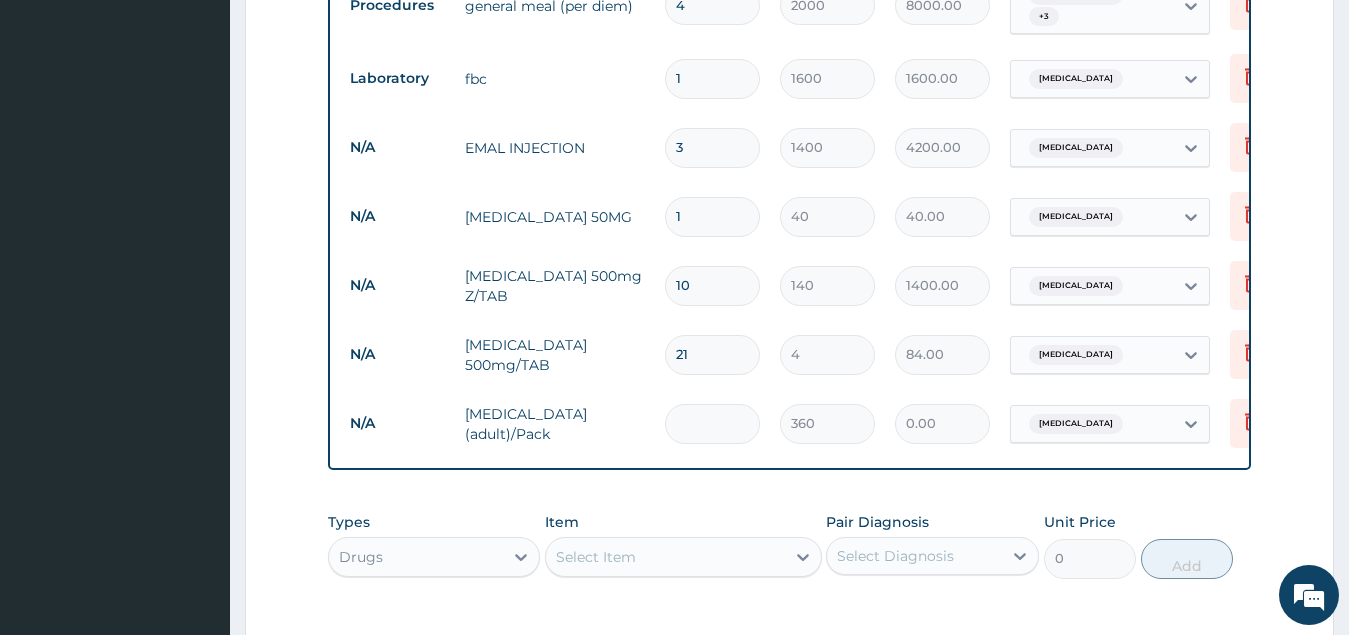 type on "6" 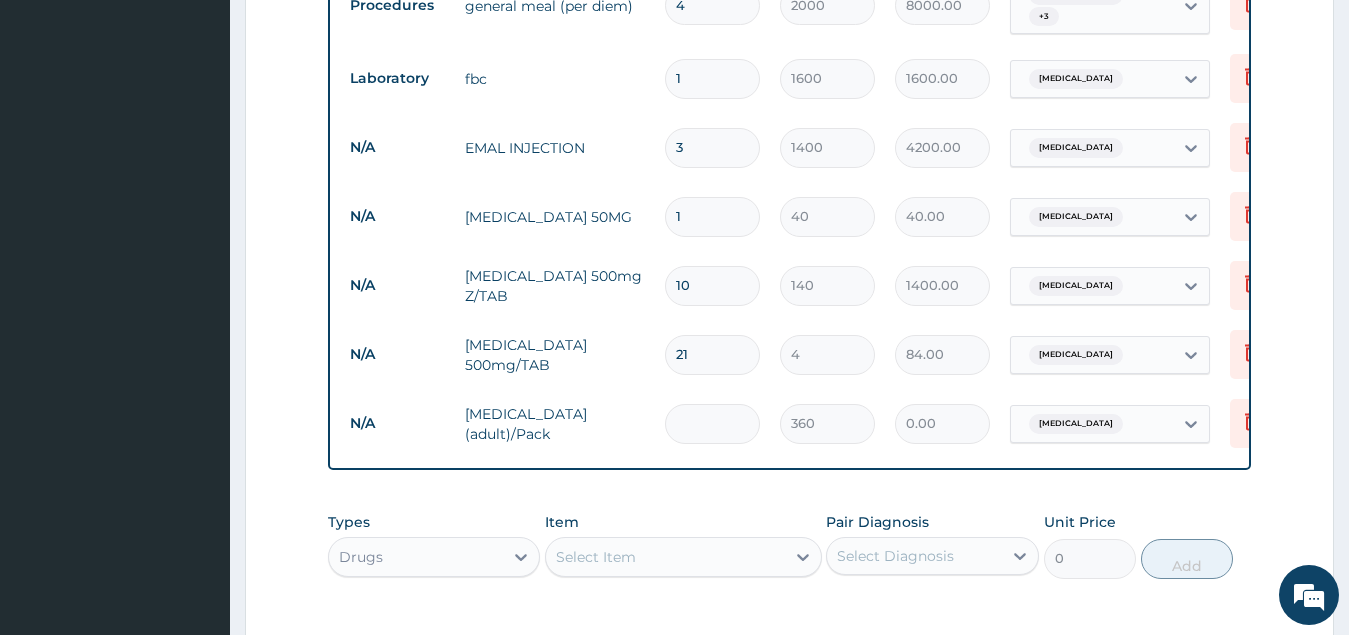 type on "2160.00" 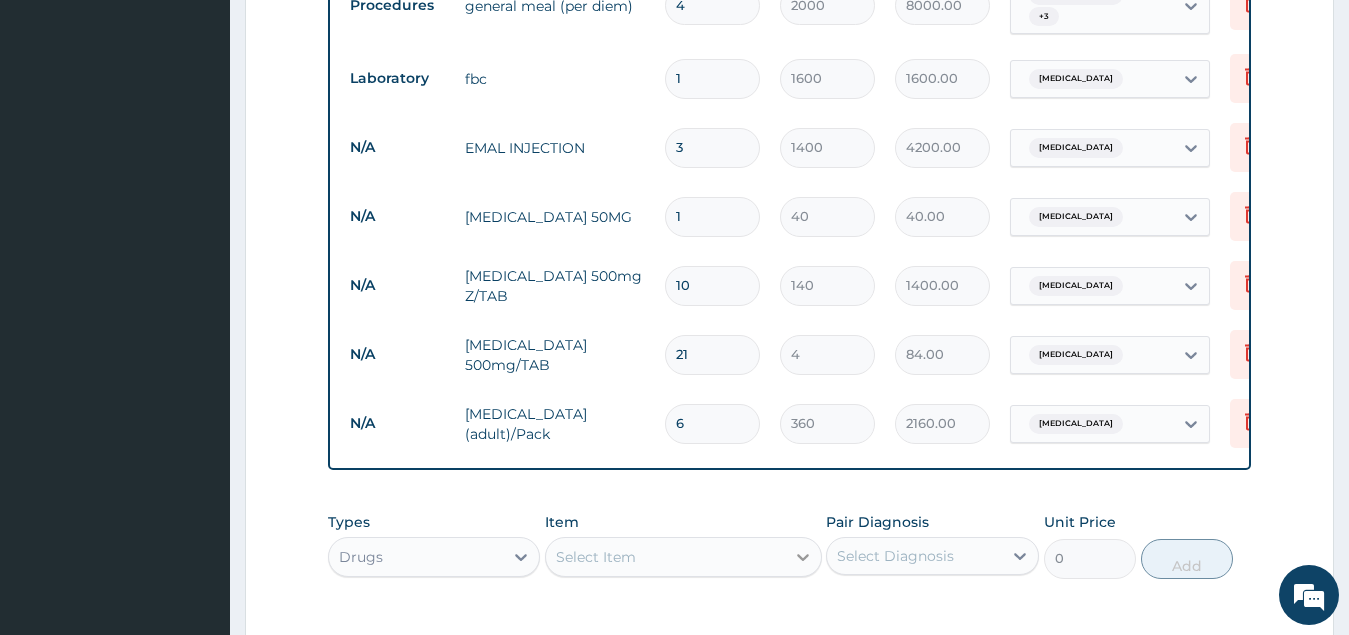 type on "6" 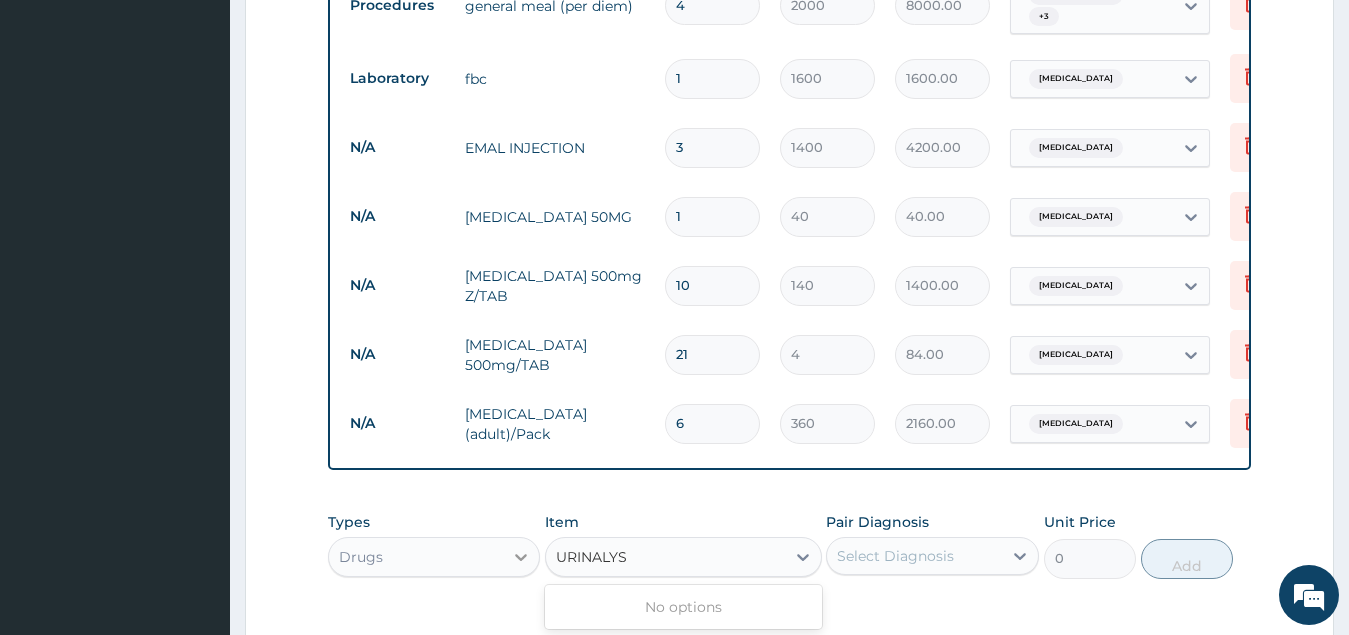 type on "URINALYS" 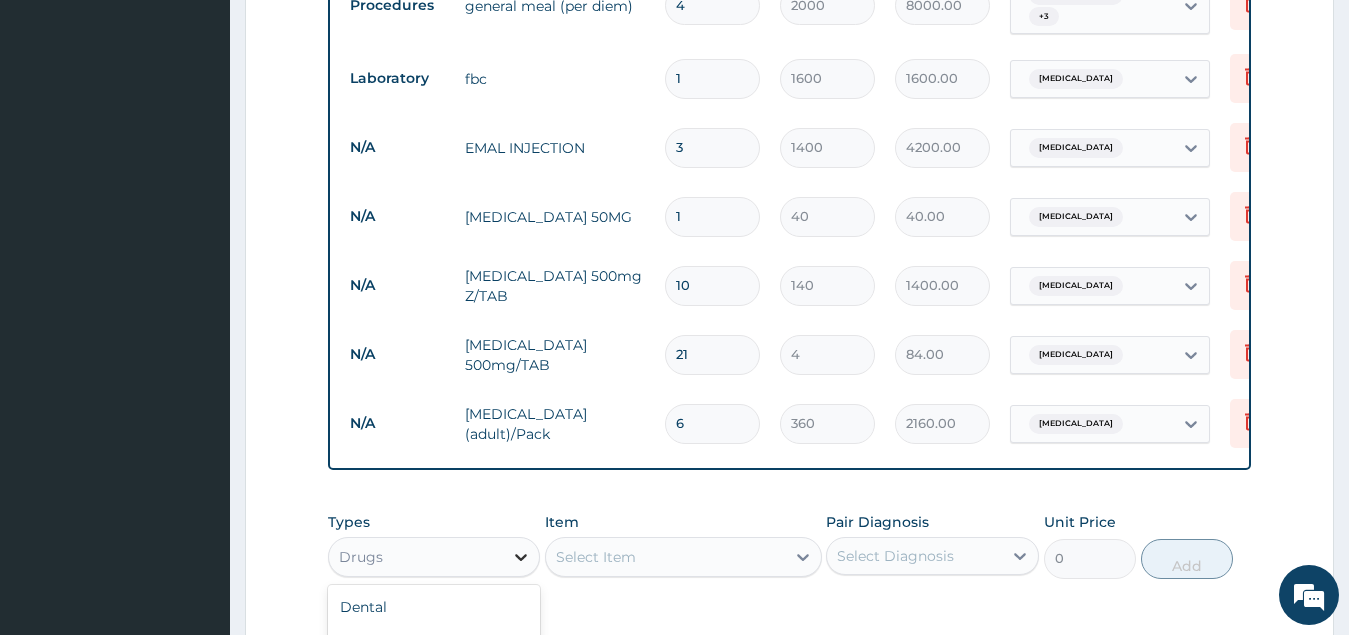 click at bounding box center (521, 557) 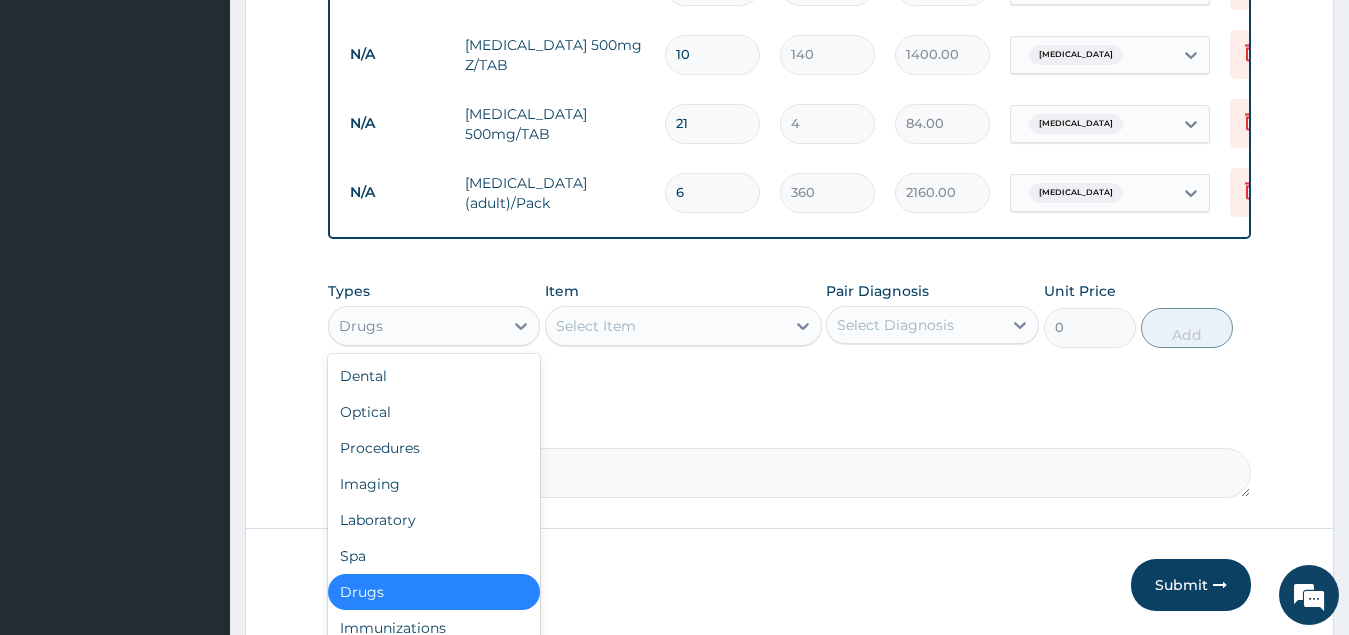 scroll, scrollTop: 1940, scrollLeft: 0, axis: vertical 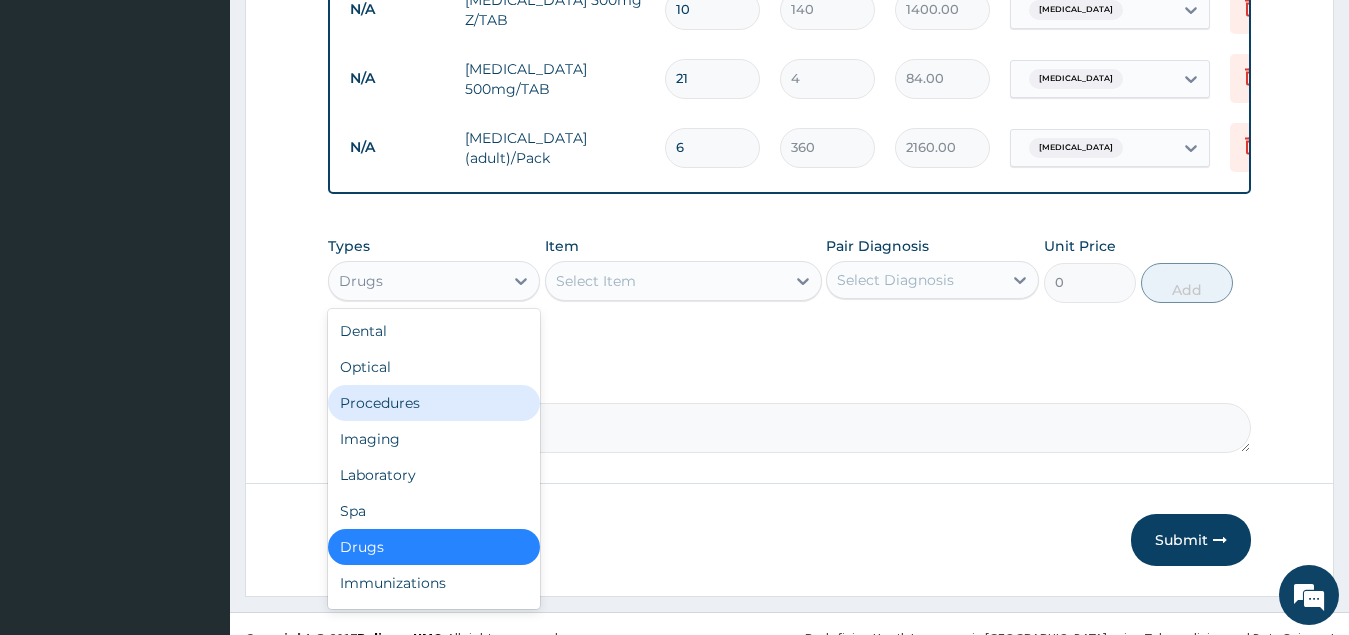 click on "Procedures" at bounding box center [434, 403] 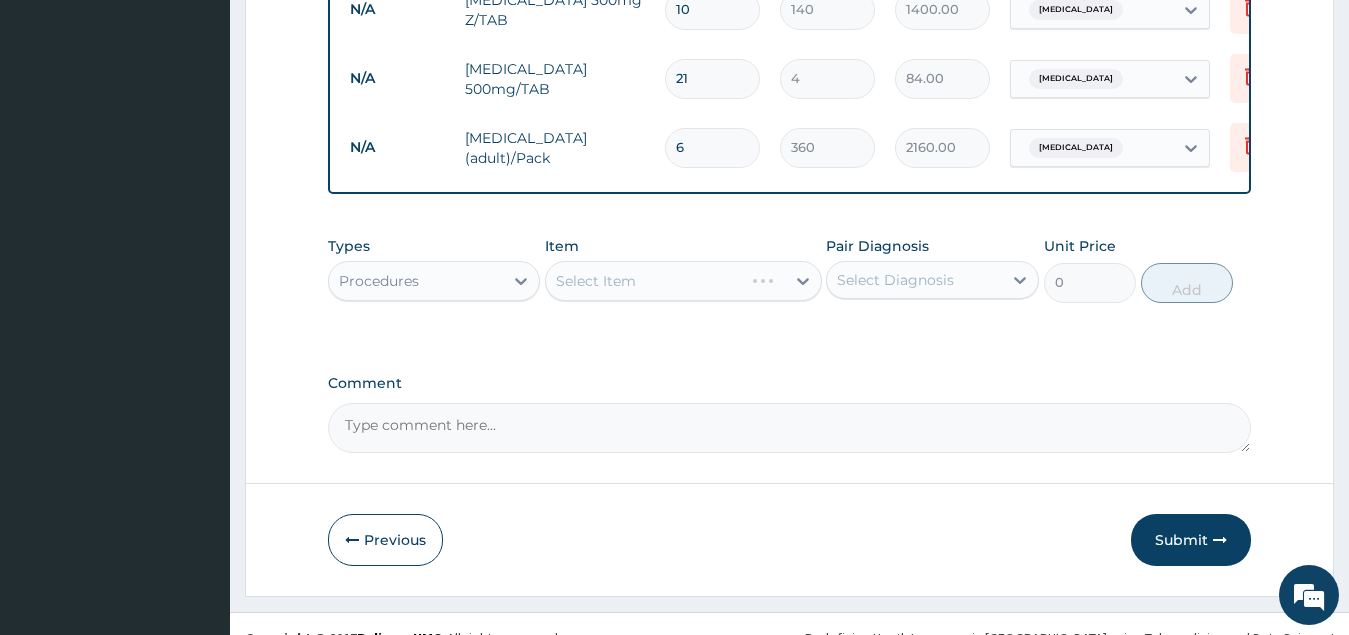 click on "Select Item" at bounding box center (683, 281) 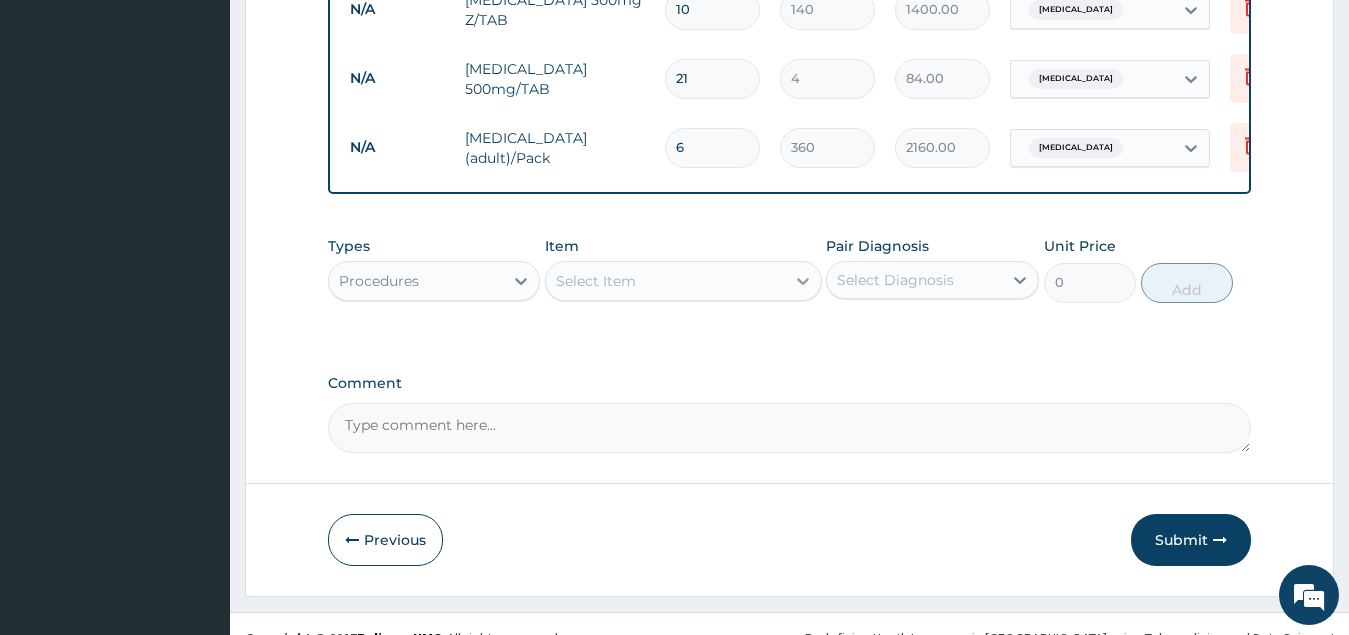 click 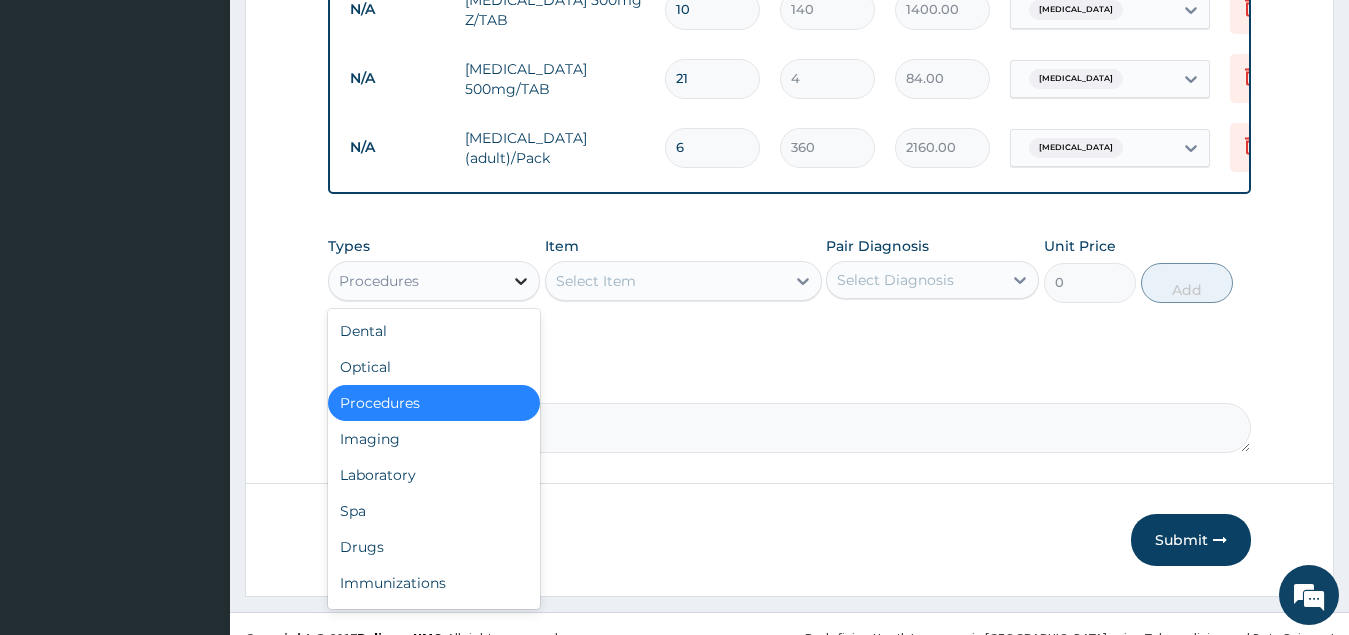 click at bounding box center [521, 281] 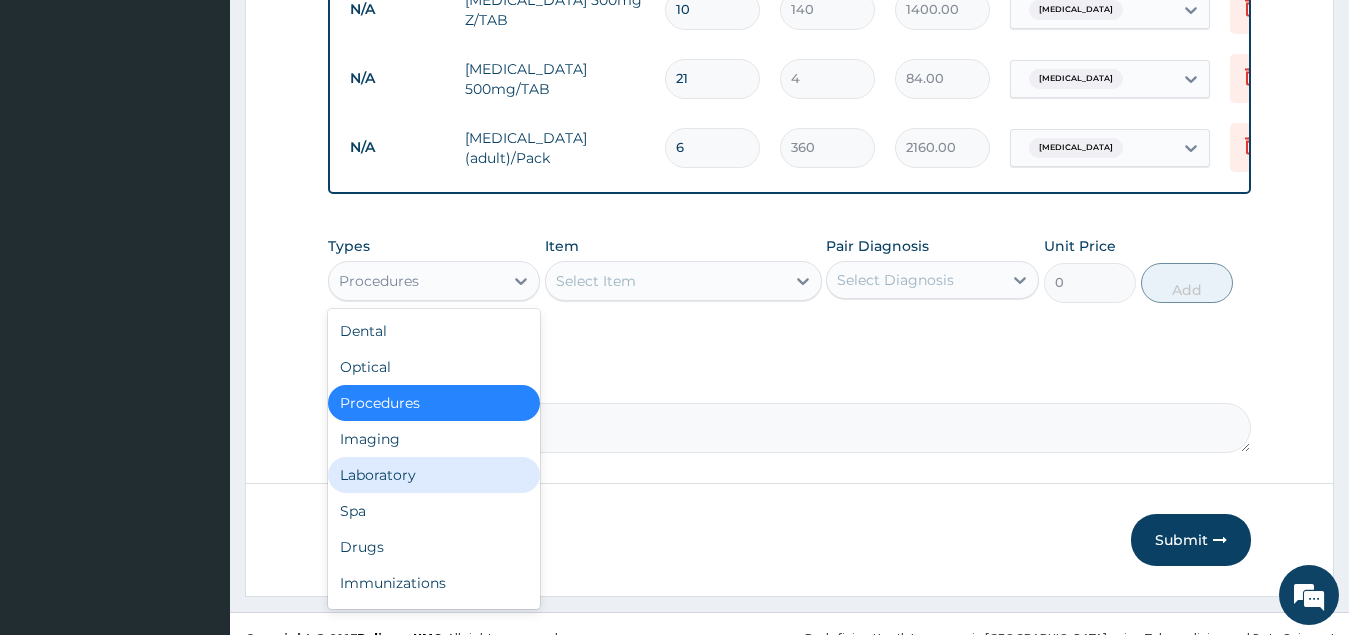 click on "Laboratory" at bounding box center [434, 475] 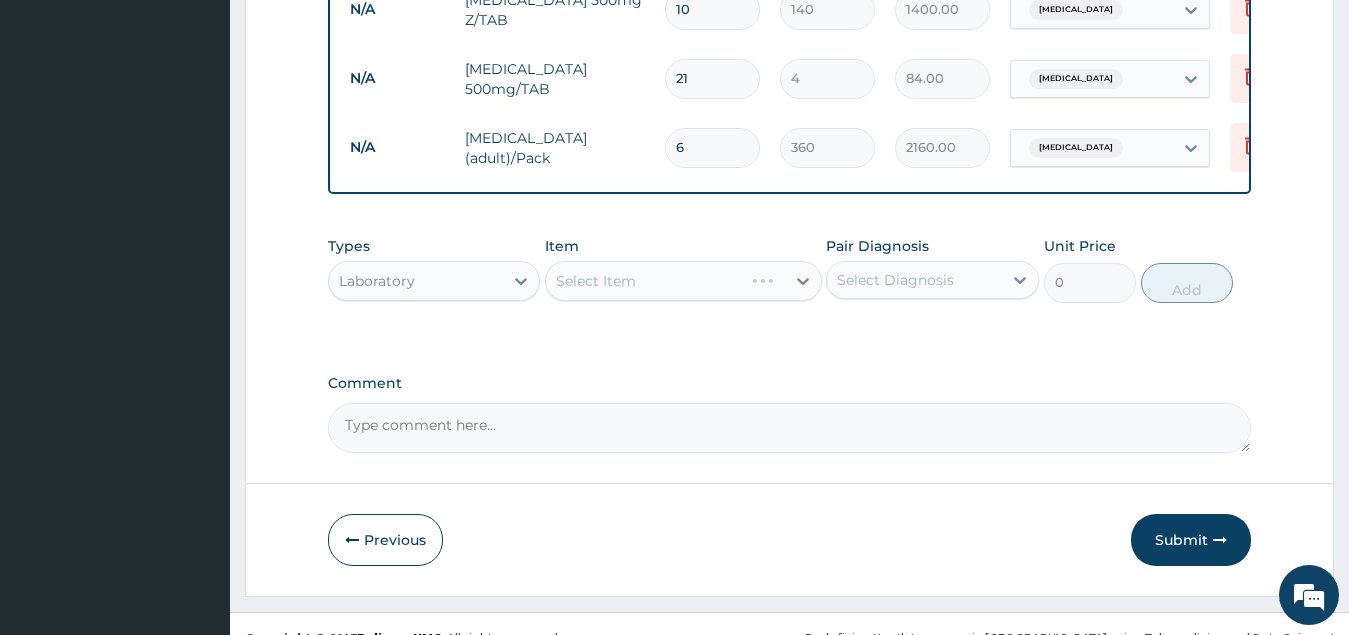 click on "Select Item" at bounding box center (683, 281) 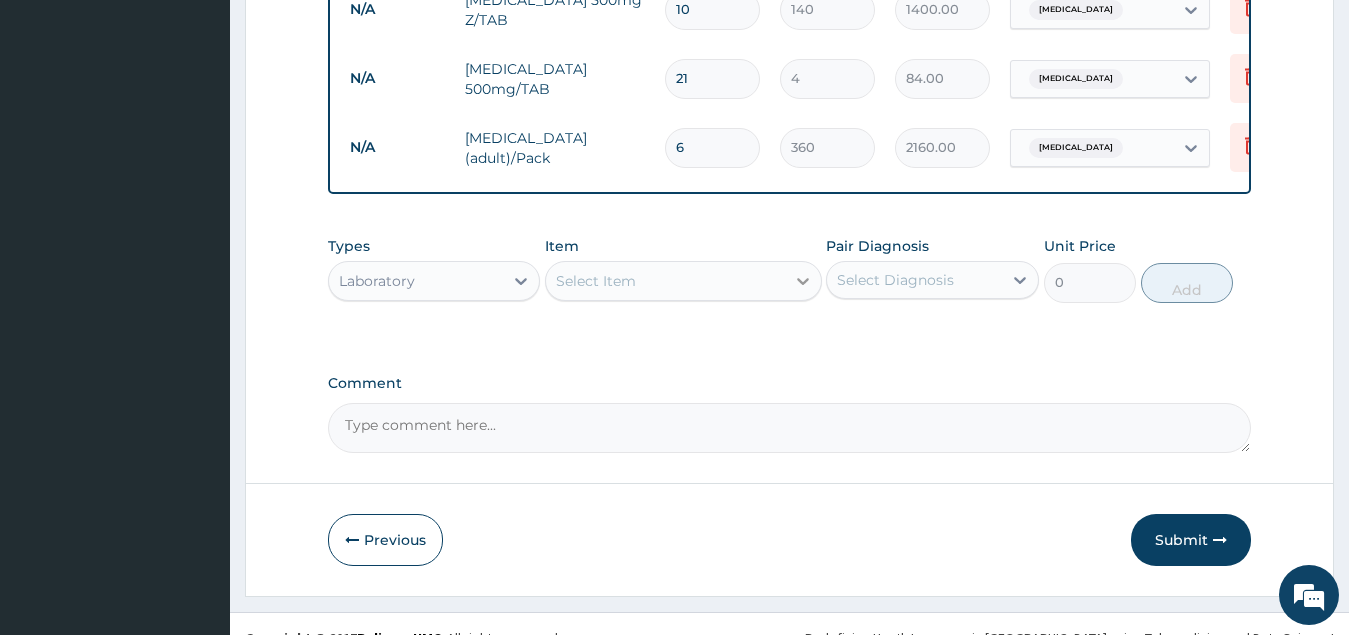 click 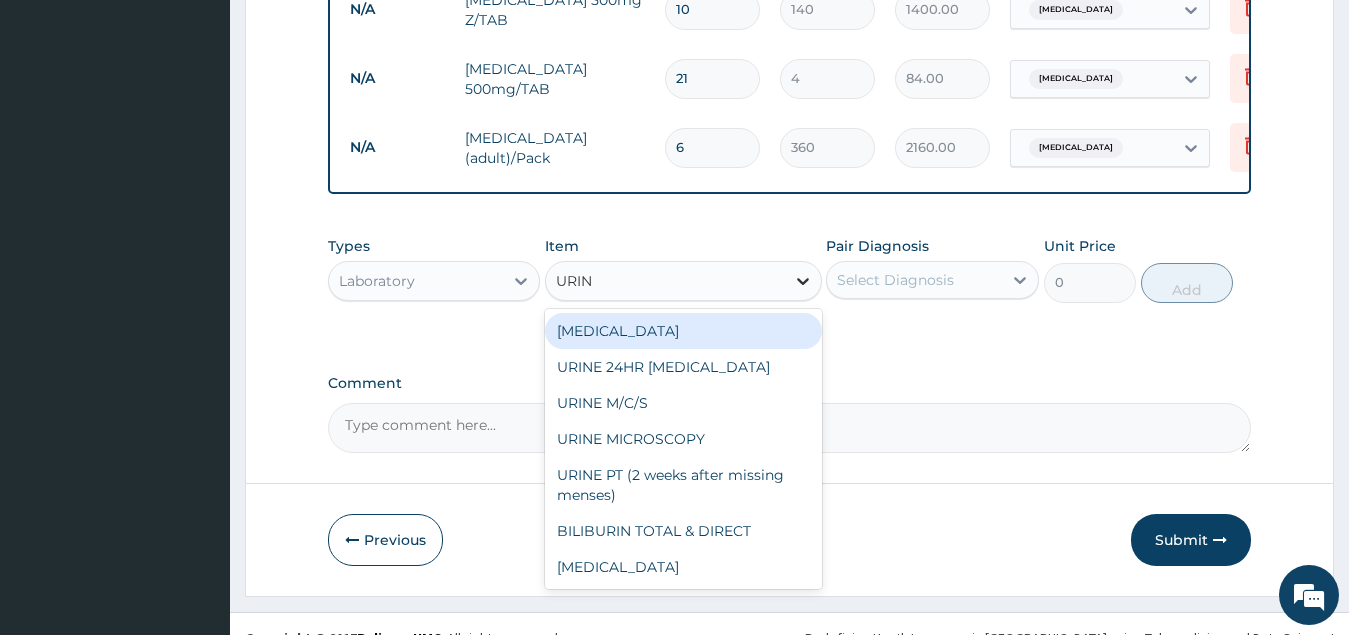 type on "URINA" 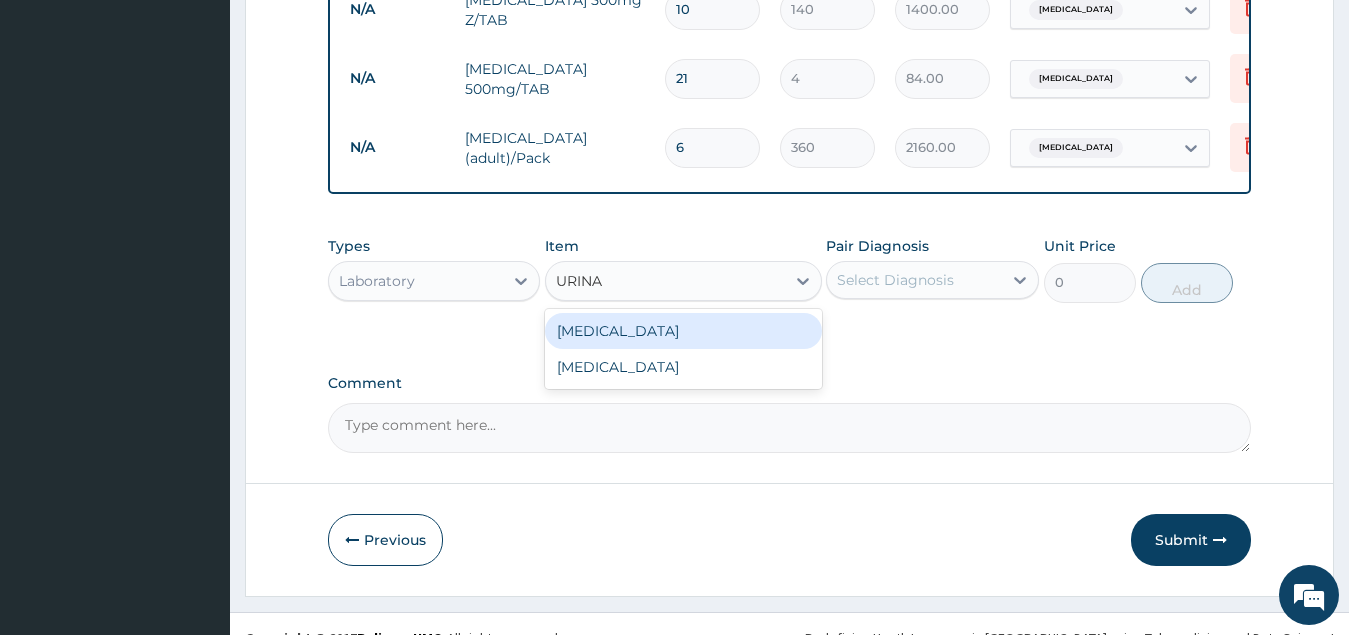 click on "URINALYSIS" at bounding box center [683, 331] 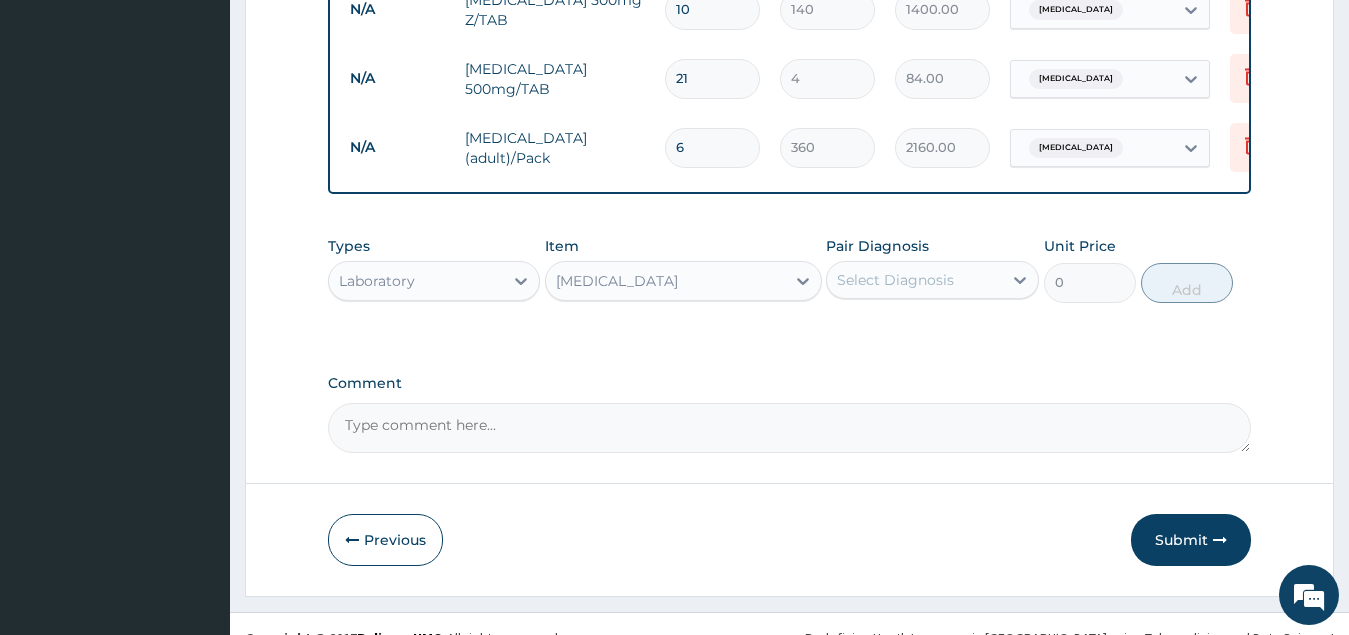 type 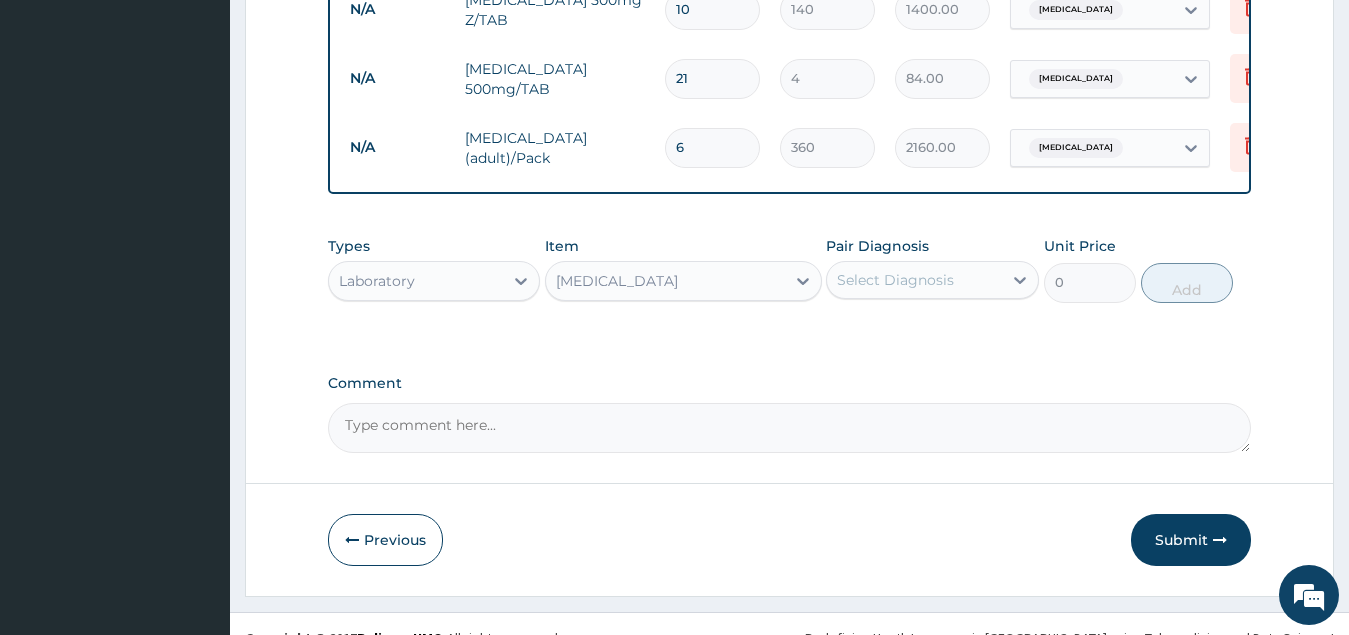type on "500" 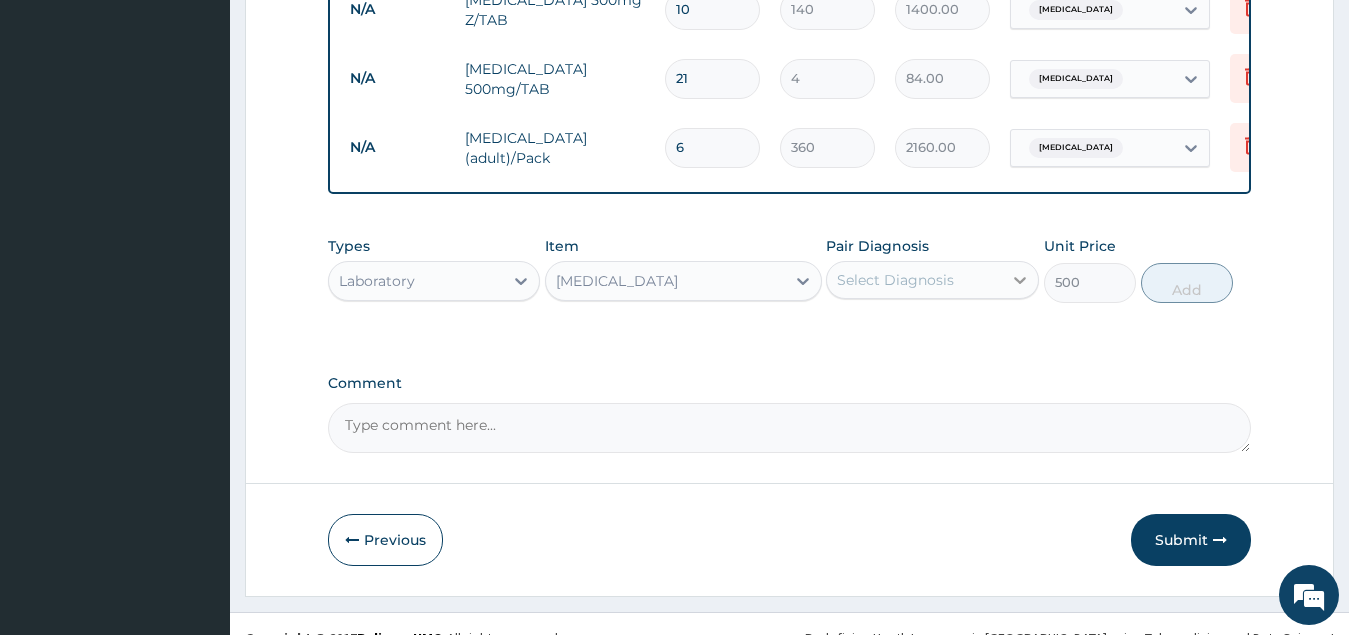 click 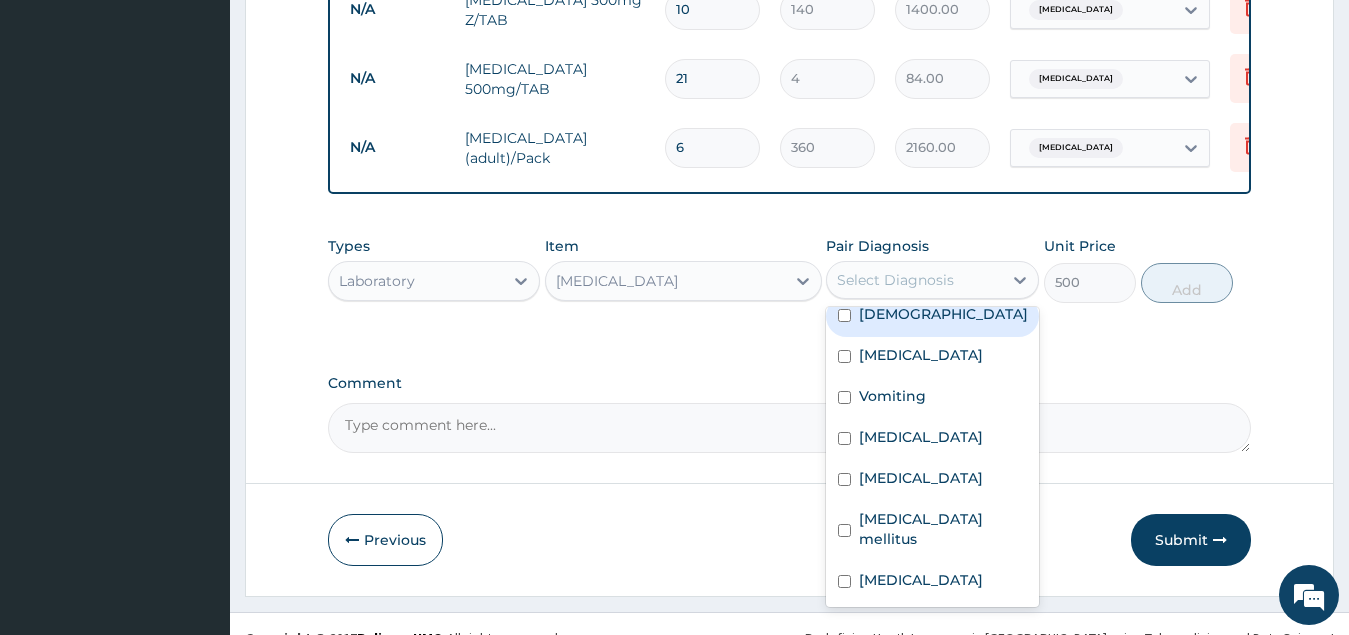 scroll, scrollTop: 0, scrollLeft: 0, axis: both 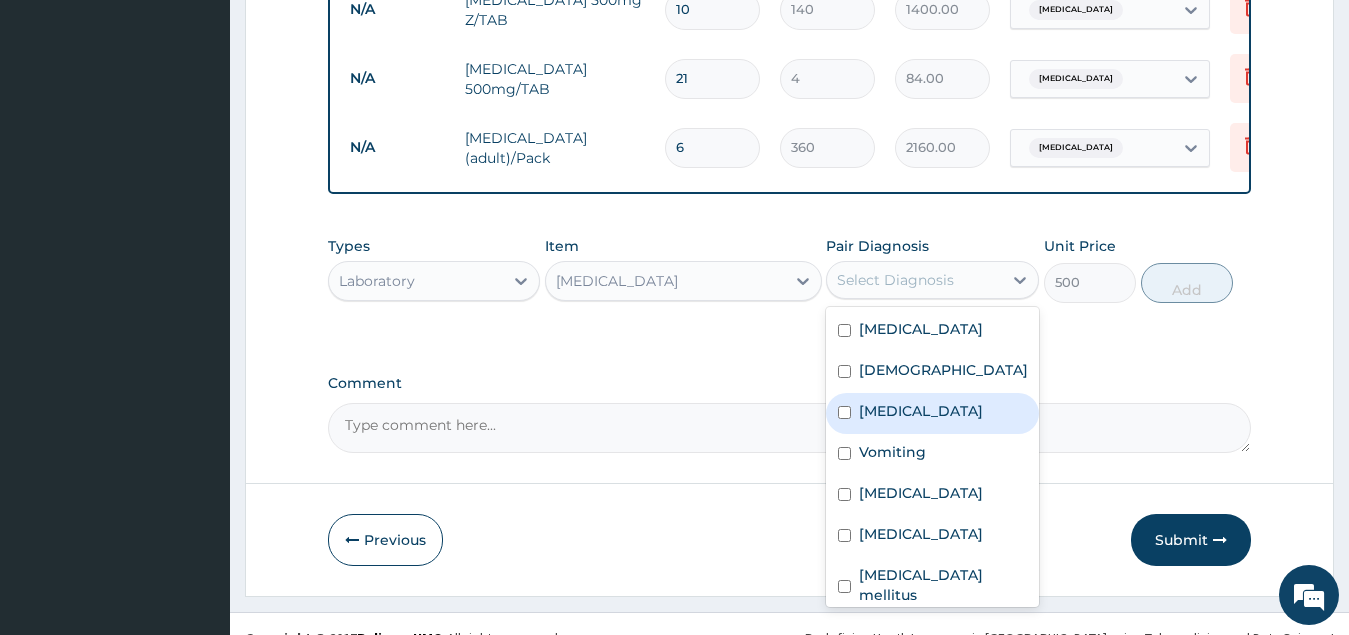 click at bounding box center (844, 412) 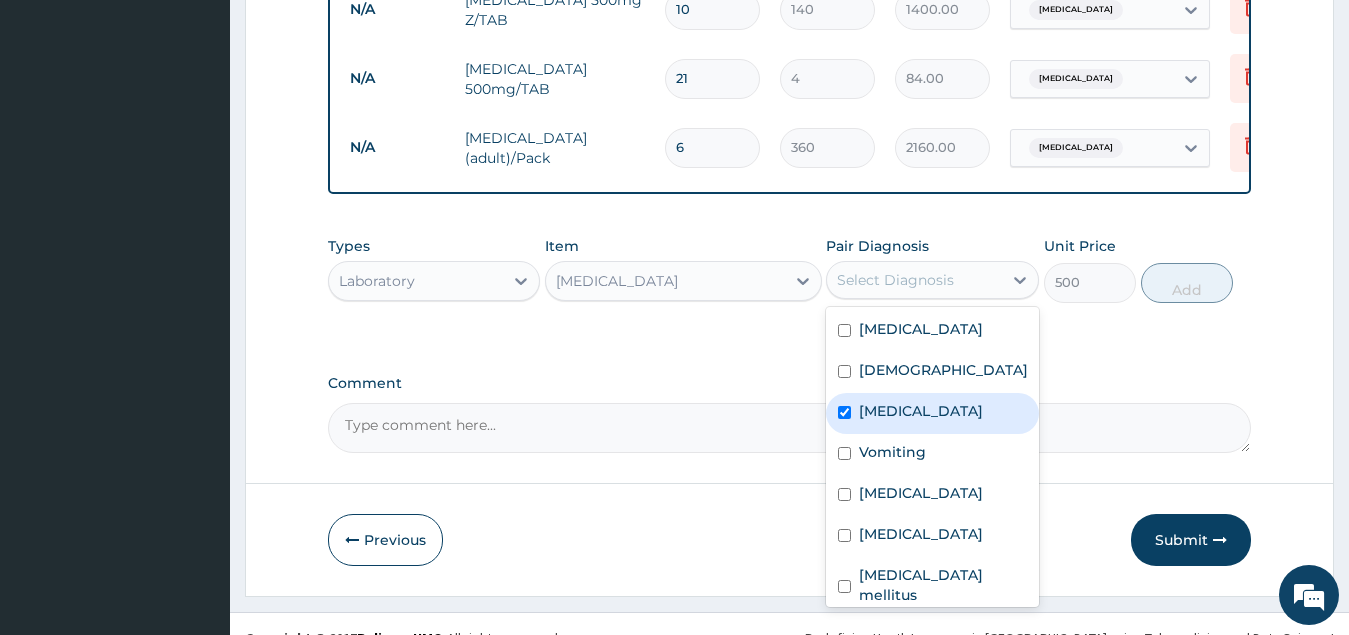 checkbox on "true" 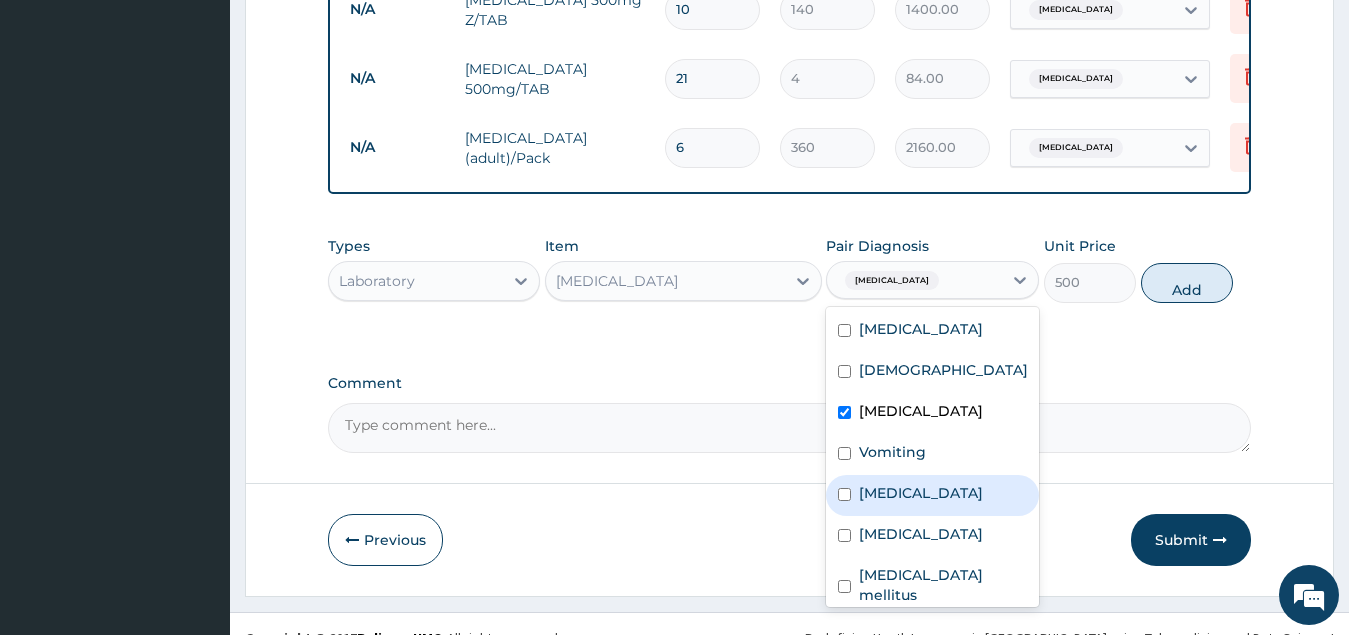scroll, scrollTop: 56, scrollLeft: 0, axis: vertical 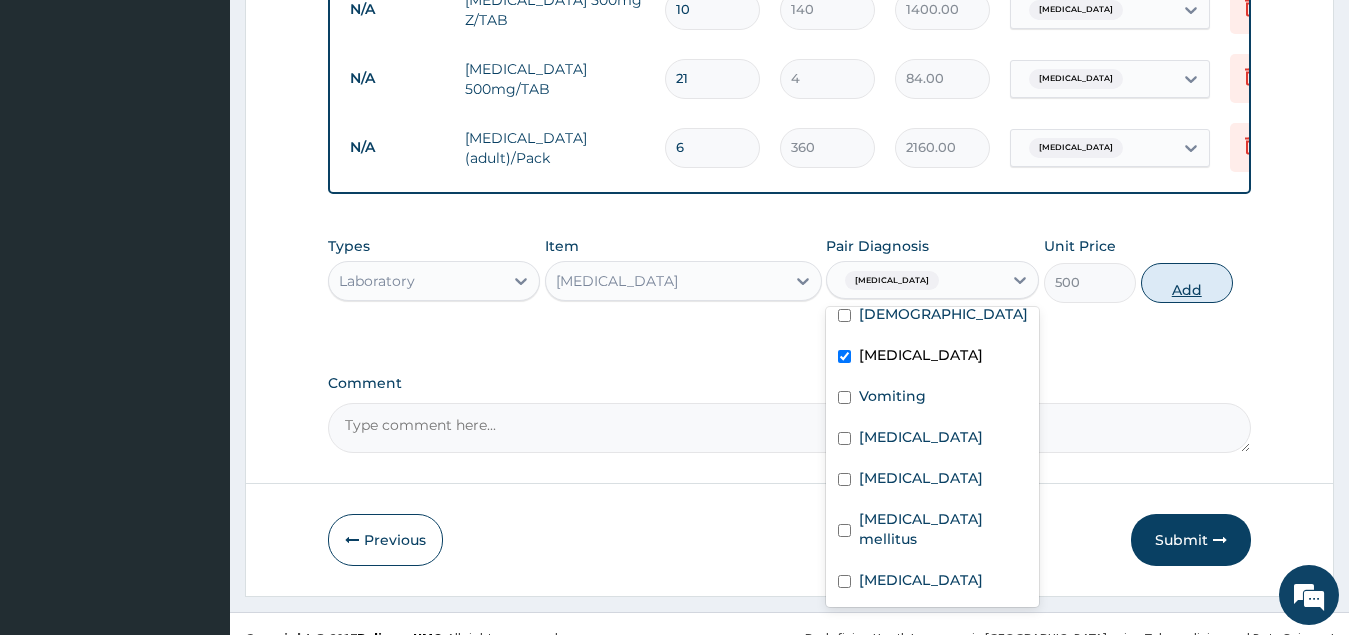 click on "Add" at bounding box center (1187, 283) 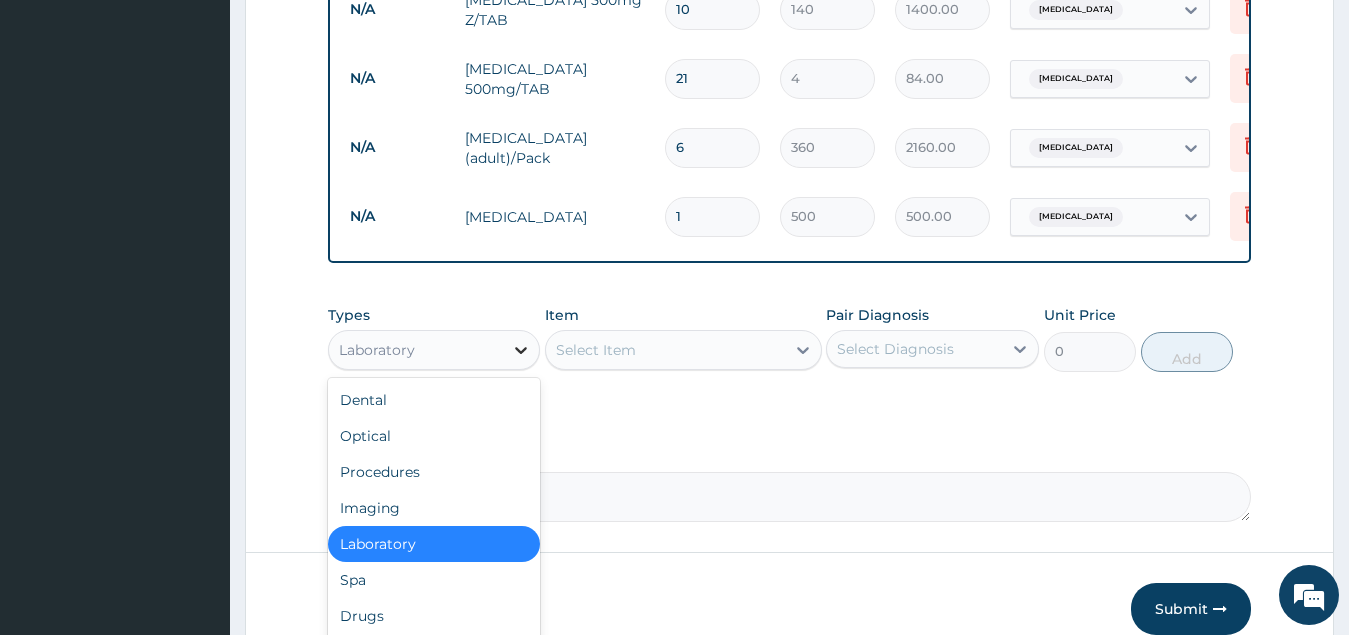 click 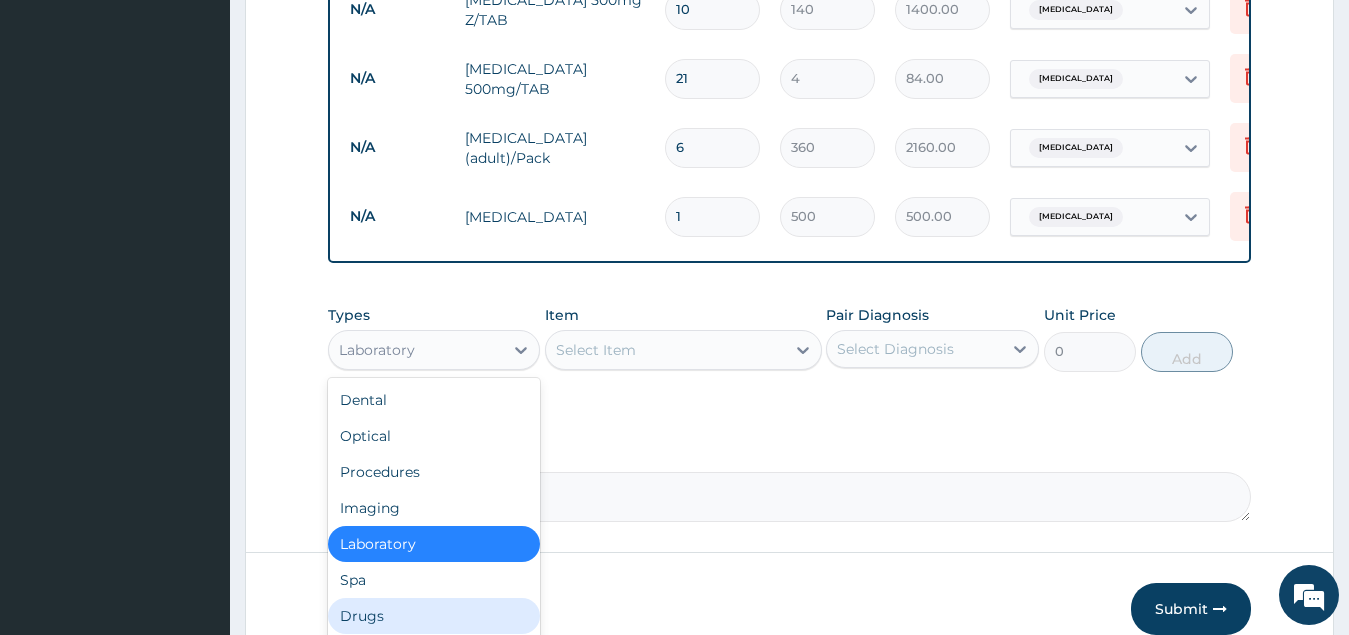 click on "Drugs" at bounding box center (434, 616) 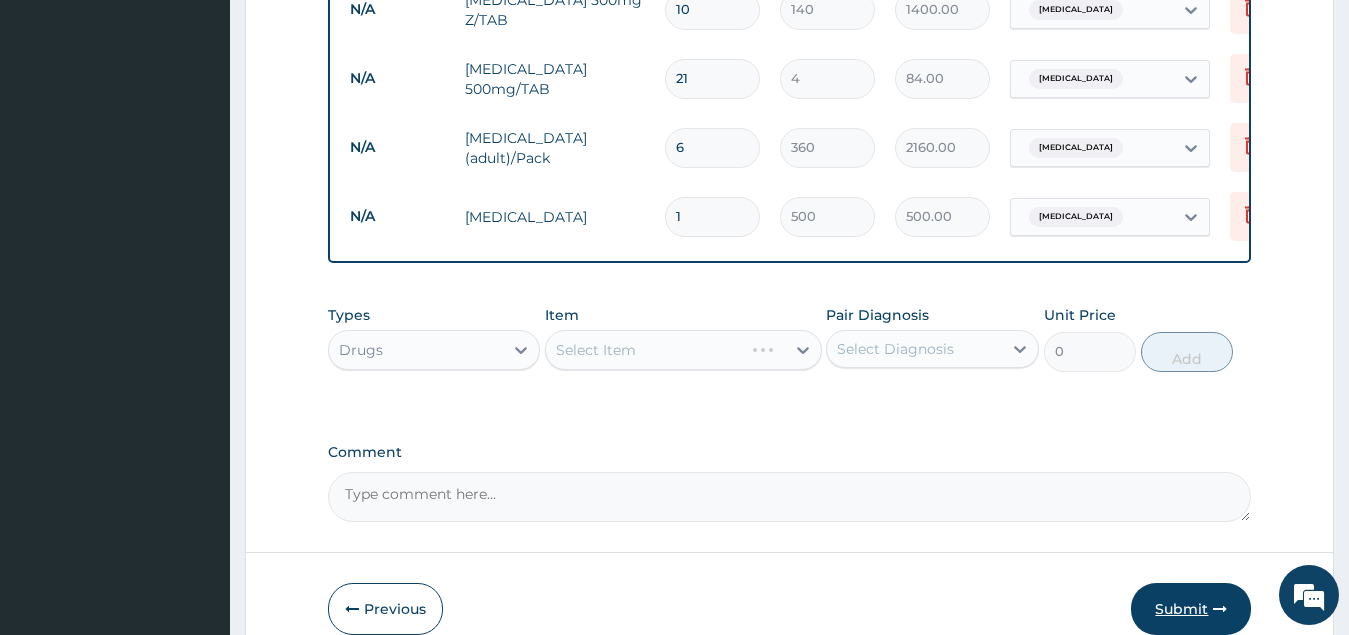 click on "Submit" at bounding box center [1191, 609] 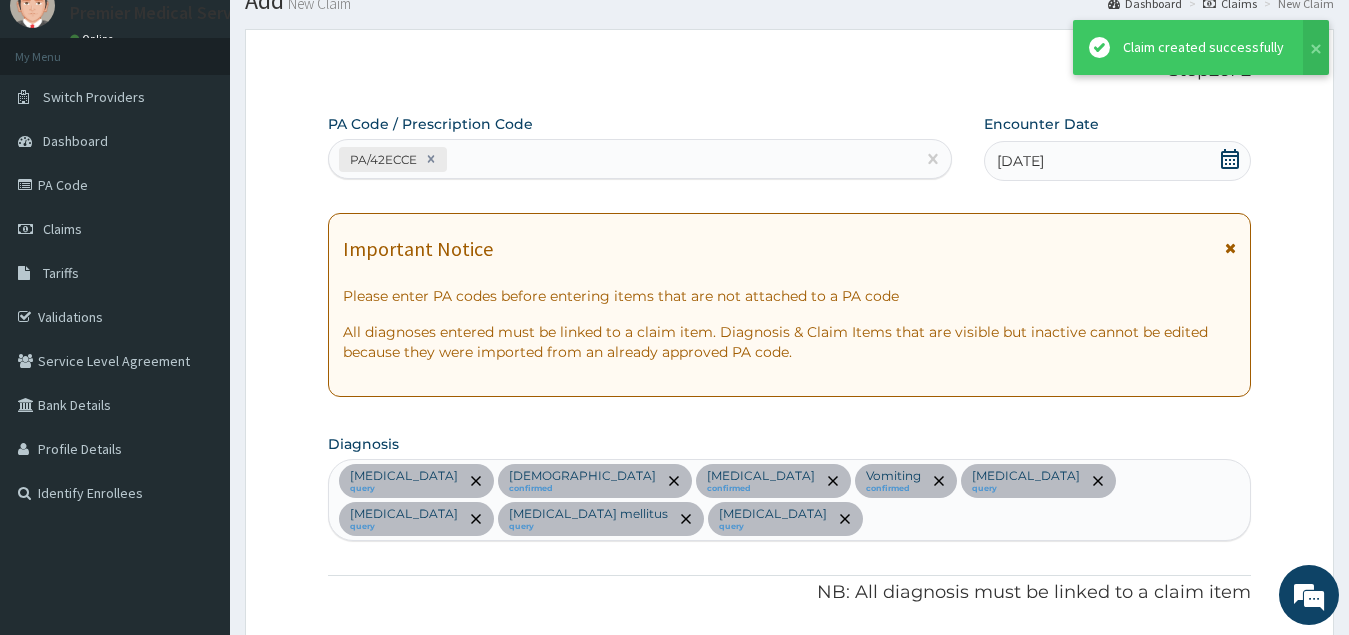 scroll, scrollTop: 1940, scrollLeft: 0, axis: vertical 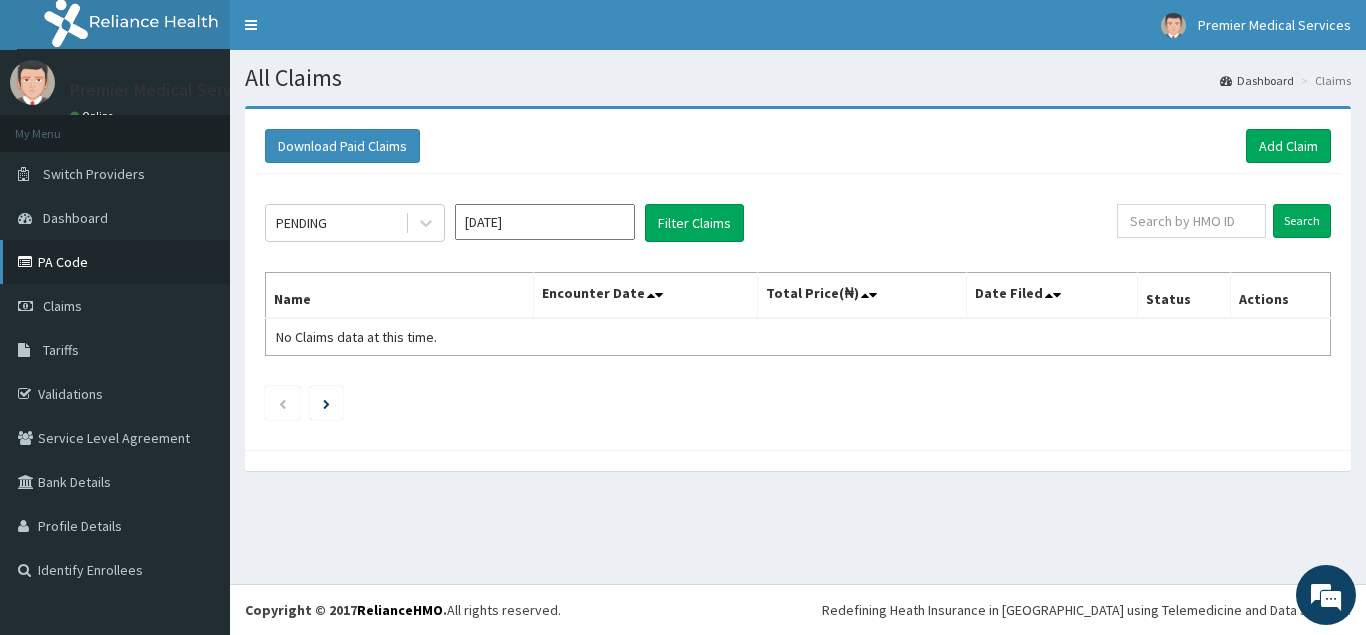 click on "PA Code" at bounding box center (115, 262) 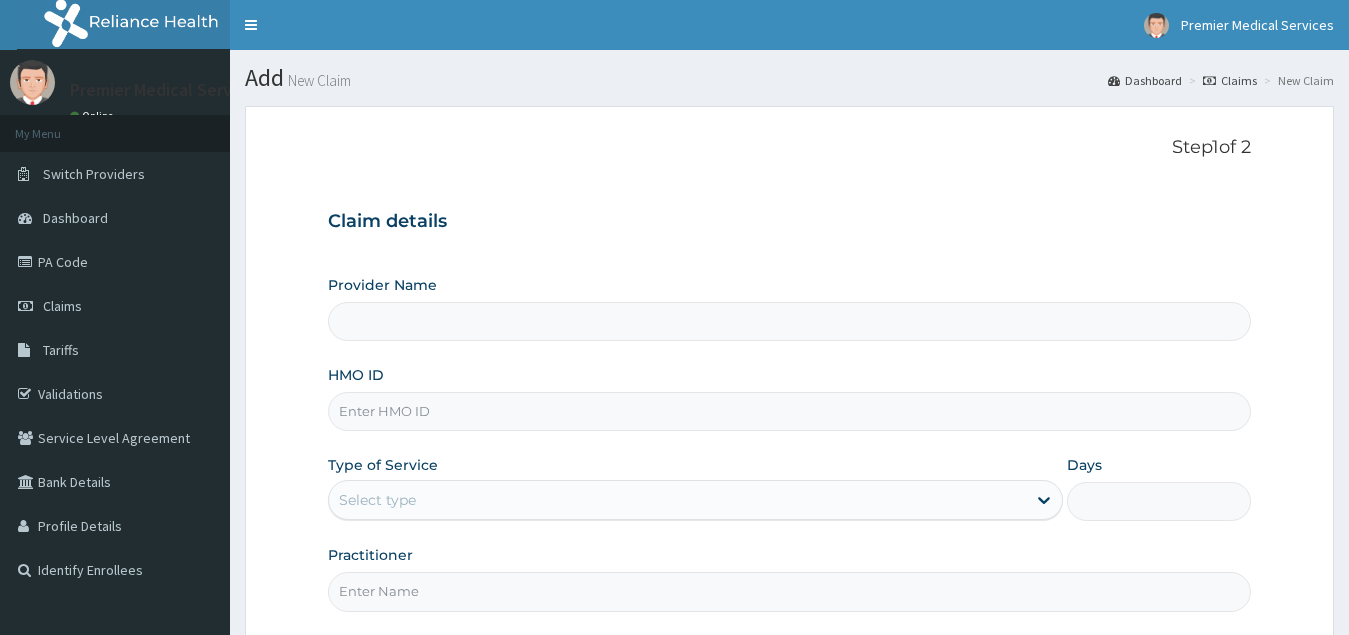 scroll, scrollTop: 0, scrollLeft: 0, axis: both 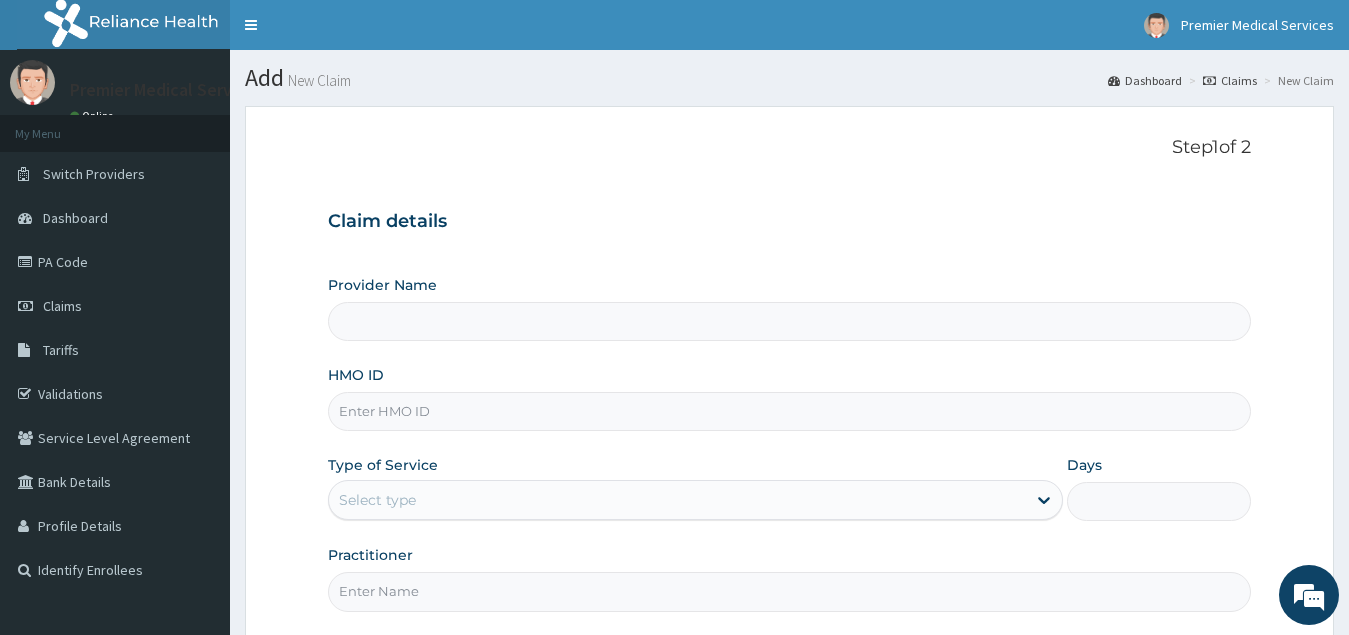 type on "S" 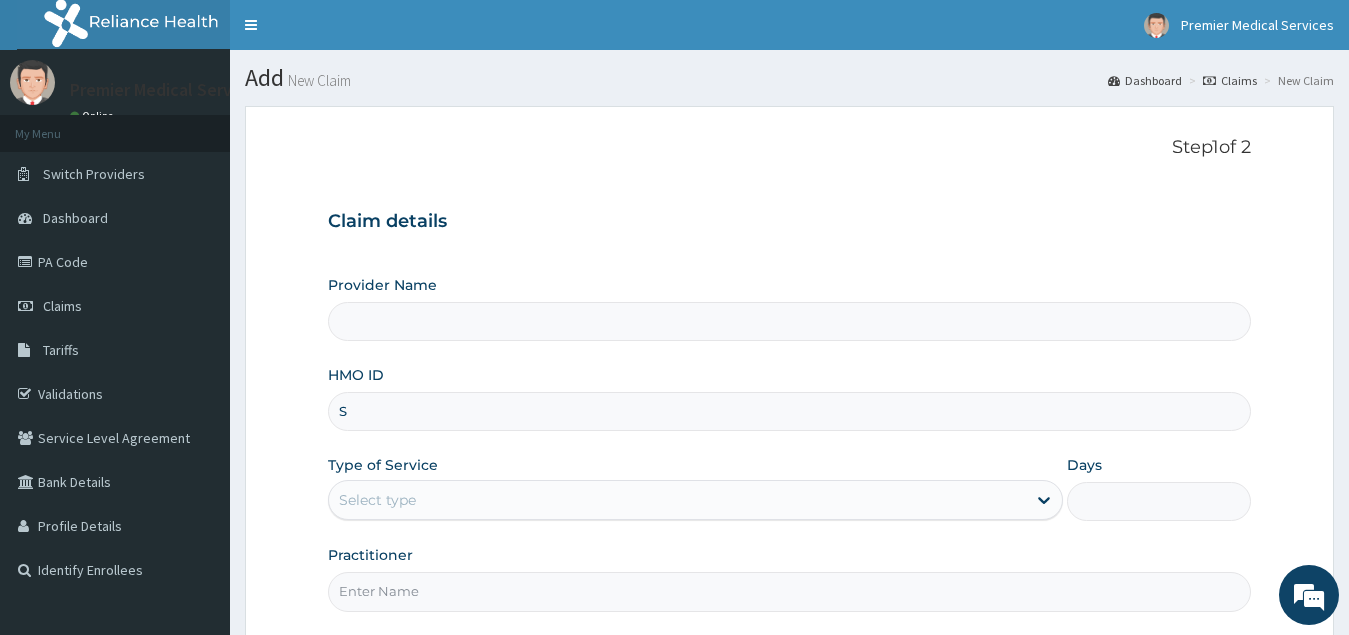 type on "premier medical services" 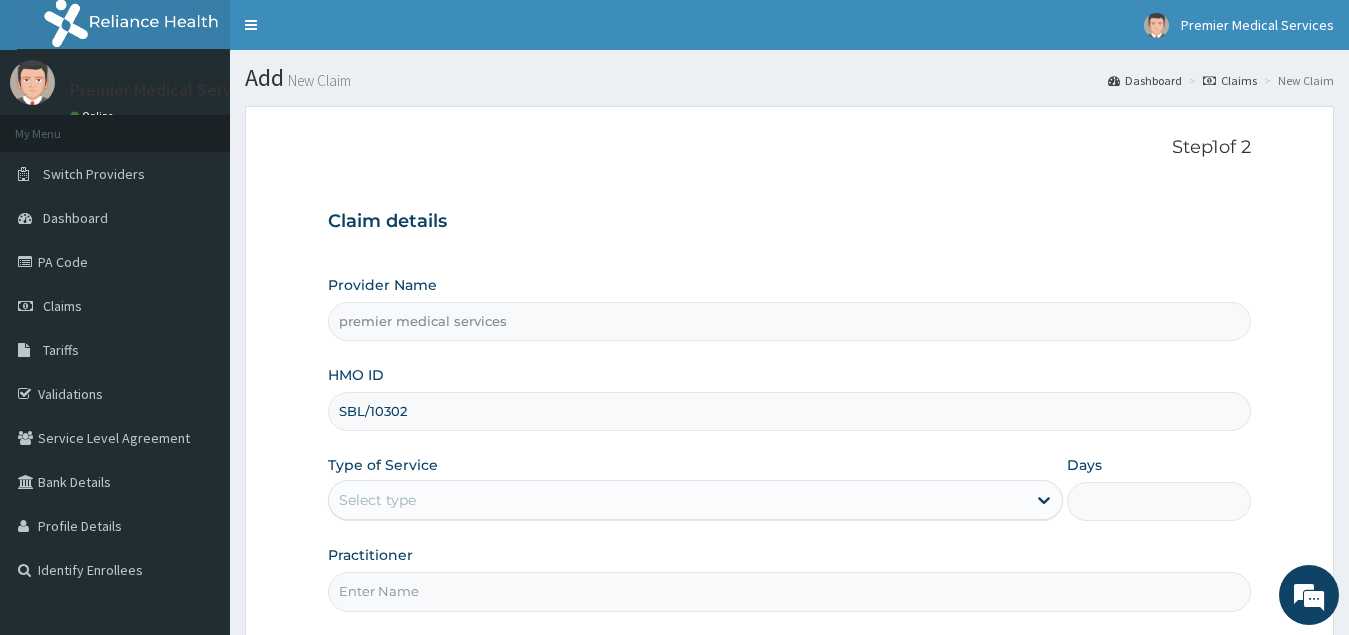 scroll, scrollTop: 0, scrollLeft: 0, axis: both 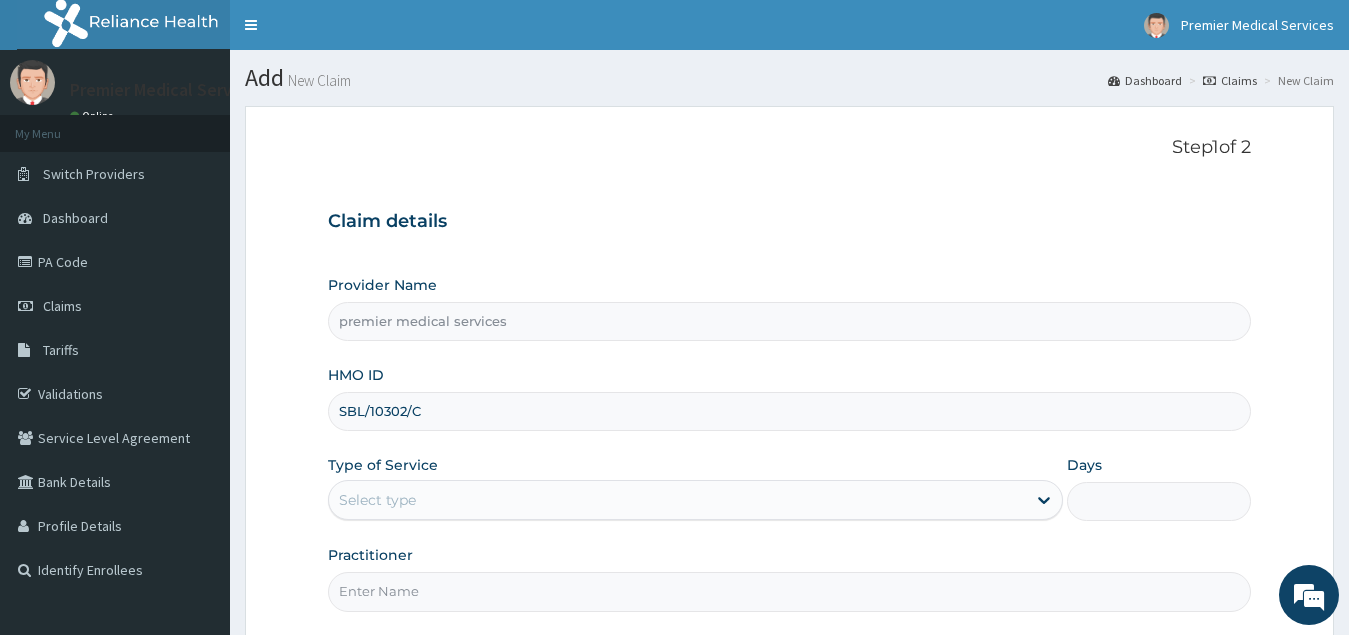 type on "SBL/10302/C" 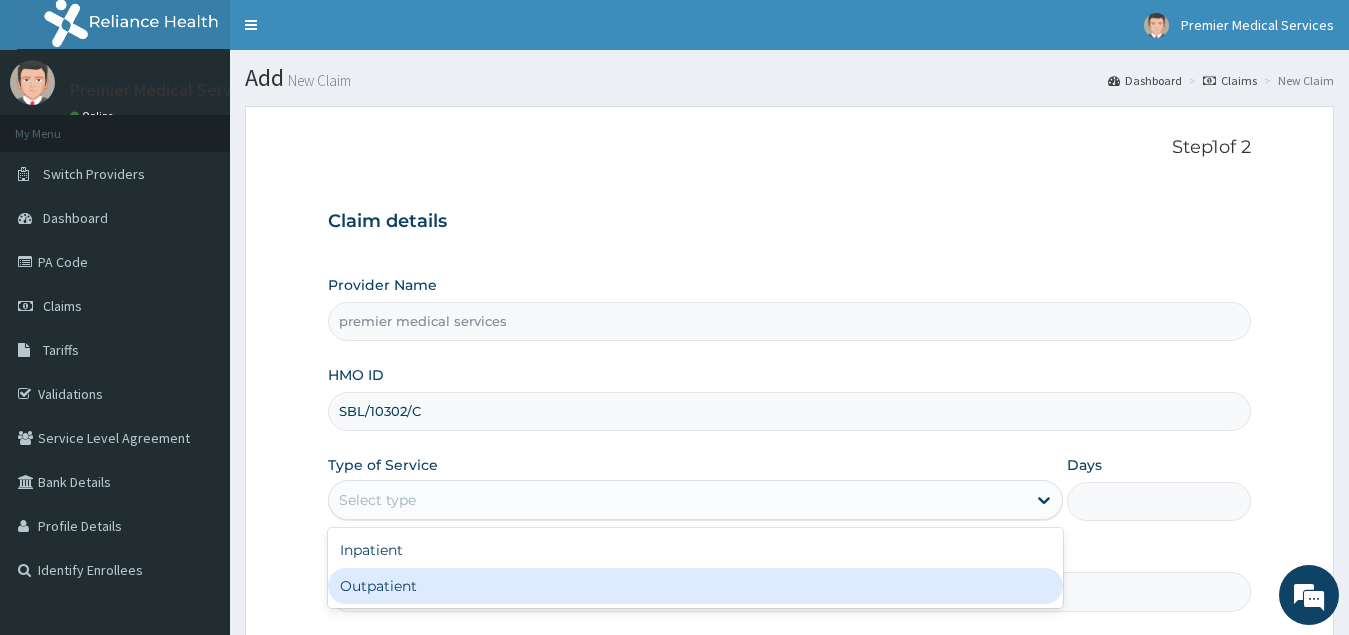 click on "Outpatient" at bounding box center [696, 586] 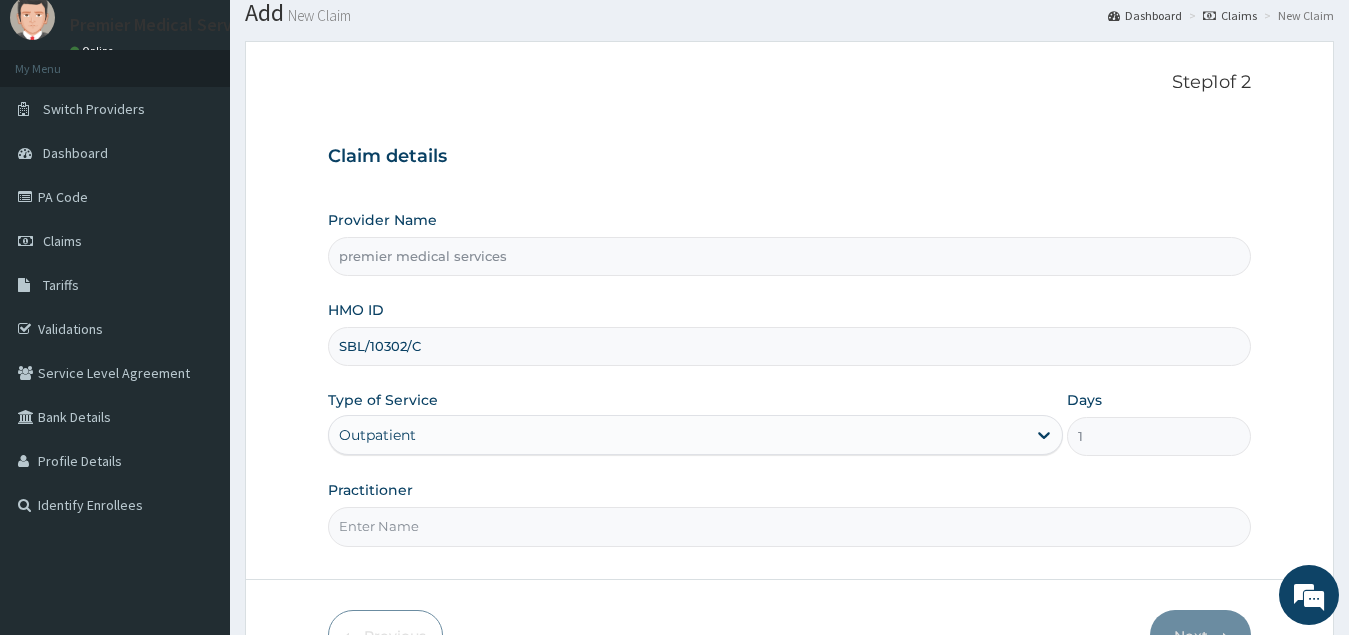 scroll, scrollTop: 100, scrollLeft: 0, axis: vertical 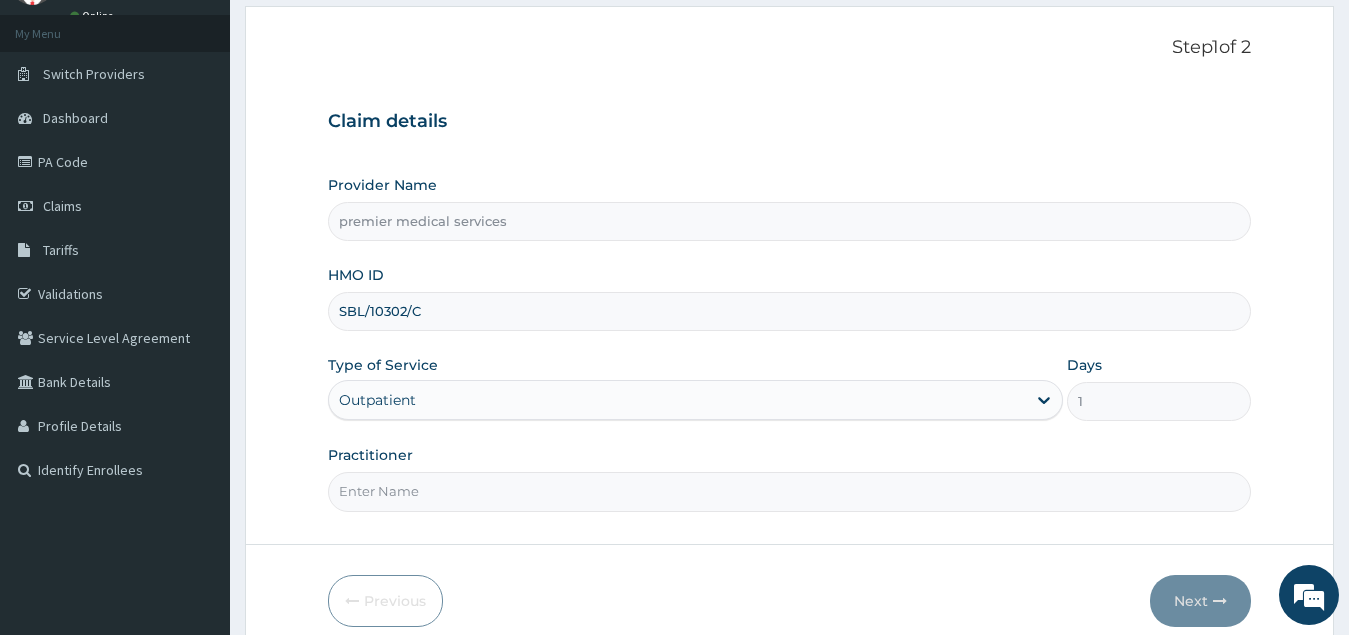 click on "Practitioner" at bounding box center [790, 491] 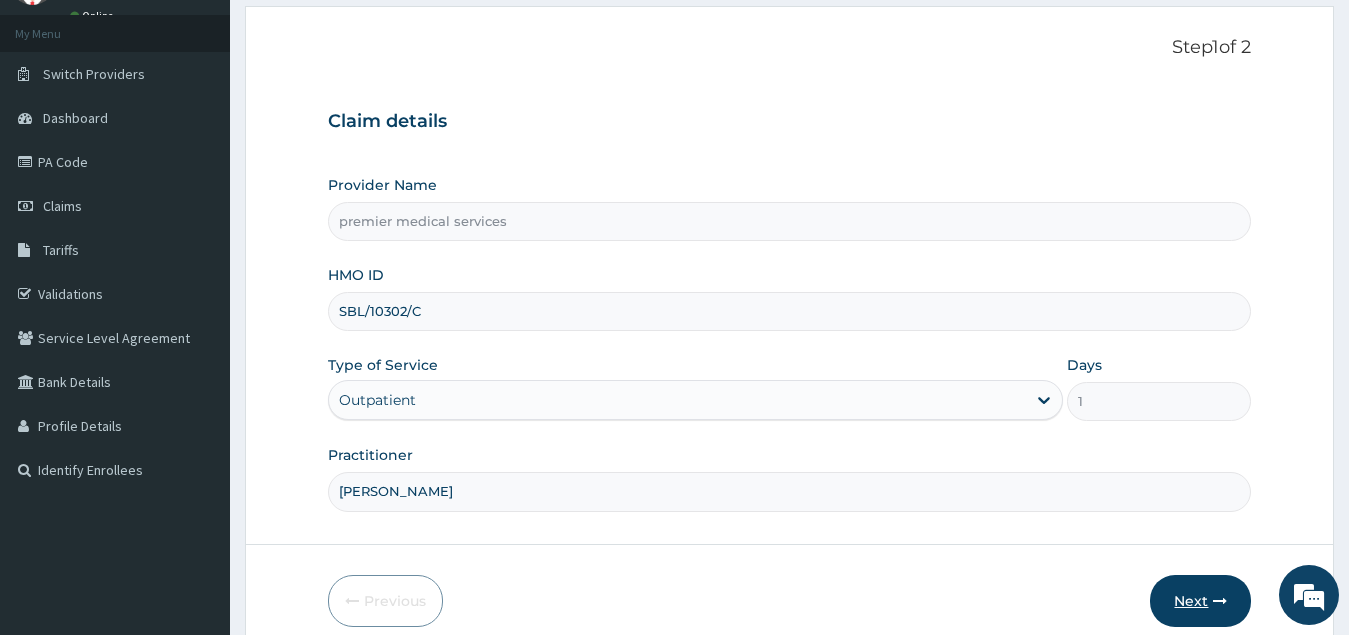 type on "[PERSON_NAME]" 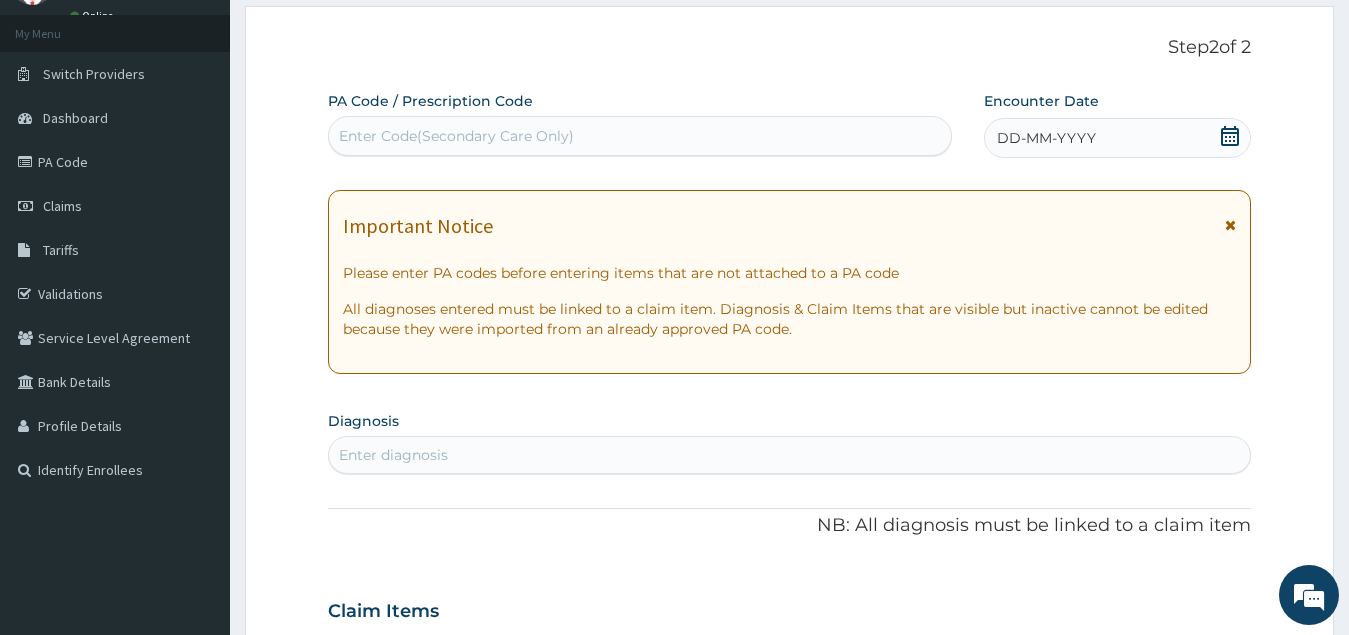 click on "Enter Code(Secondary Care Only)" at bounding box center [640, 136] 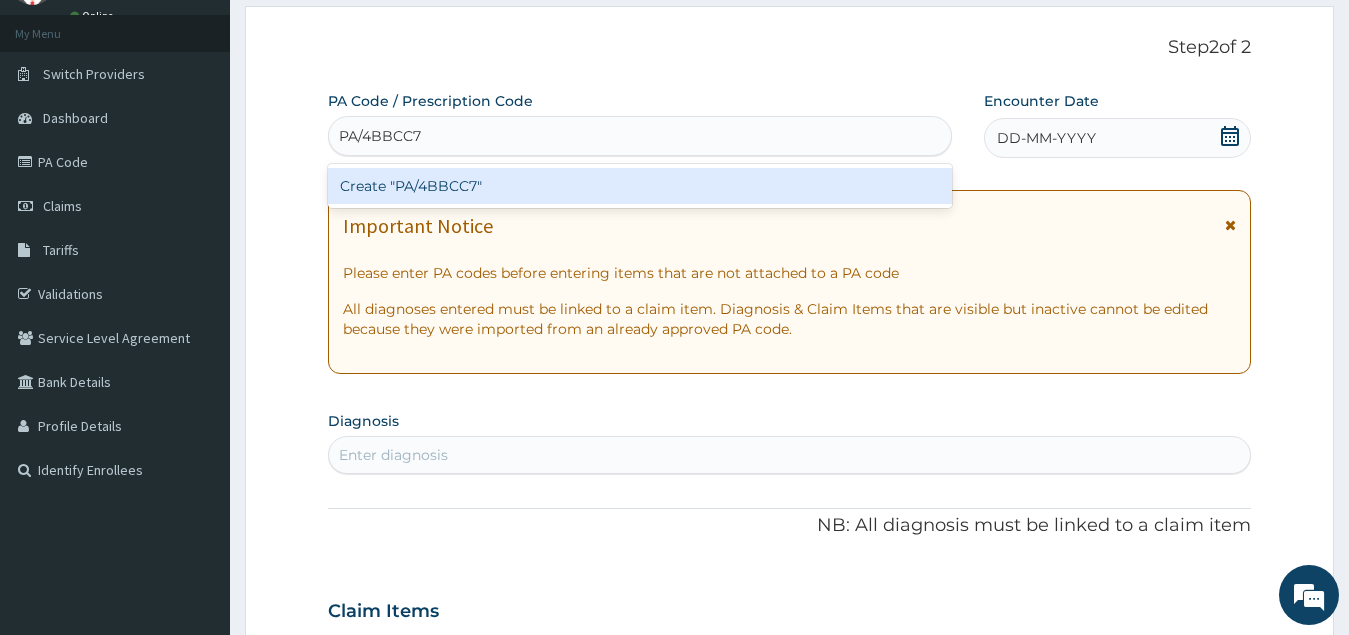 click on "Create "PA/4BBCC7"" at bounding box center (640, 186) 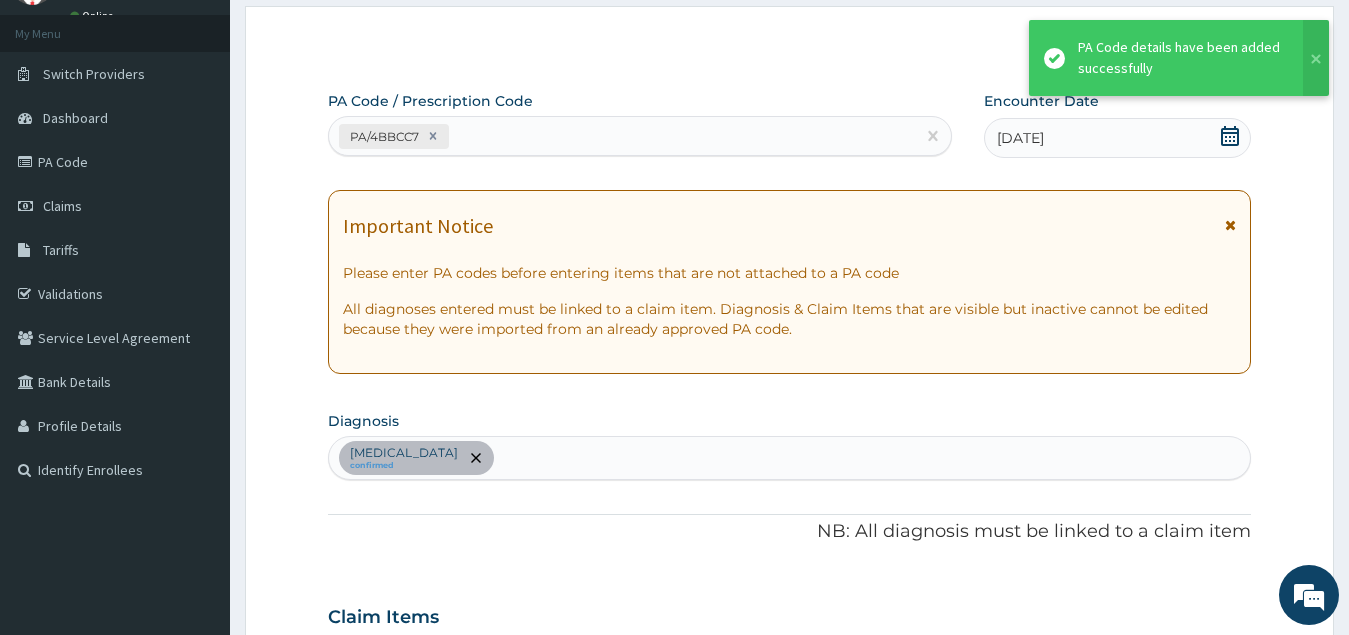 scroll, scrollTop: 514, scrollLeft: 0, axis: vertical 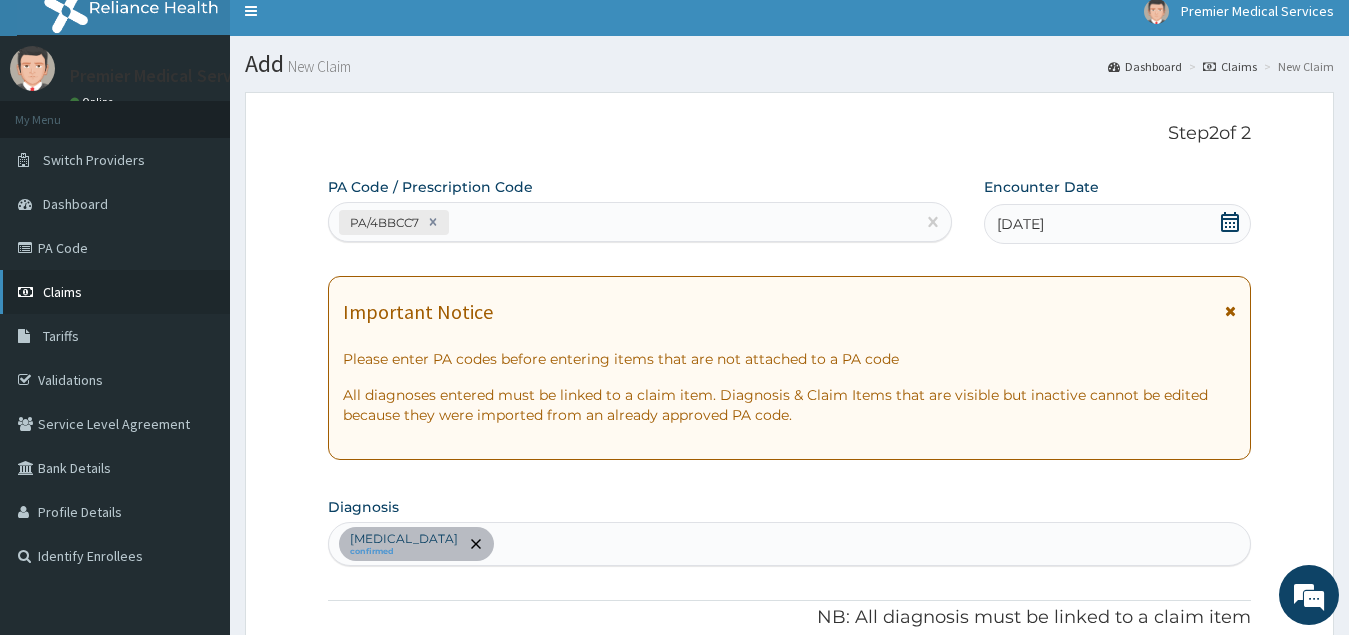click on "Claims" at bounding box center [115, 292] 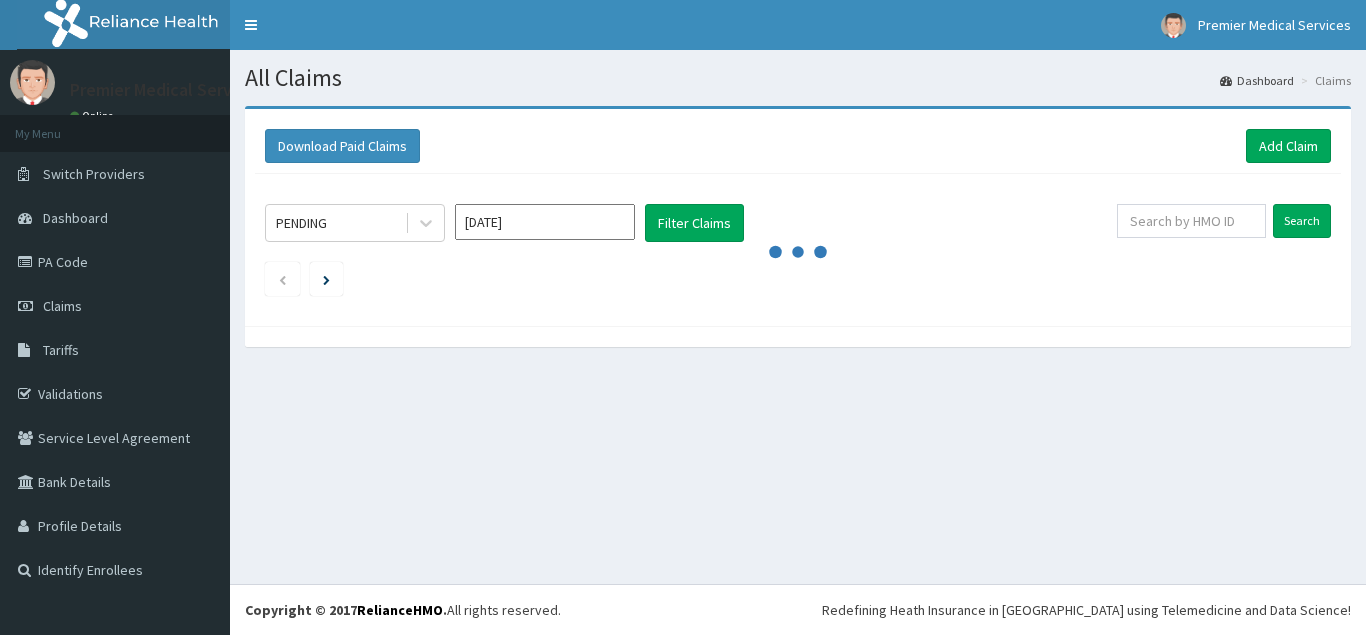 scroll, scrollTop: 0, scrollLeft: 0, axis: both 